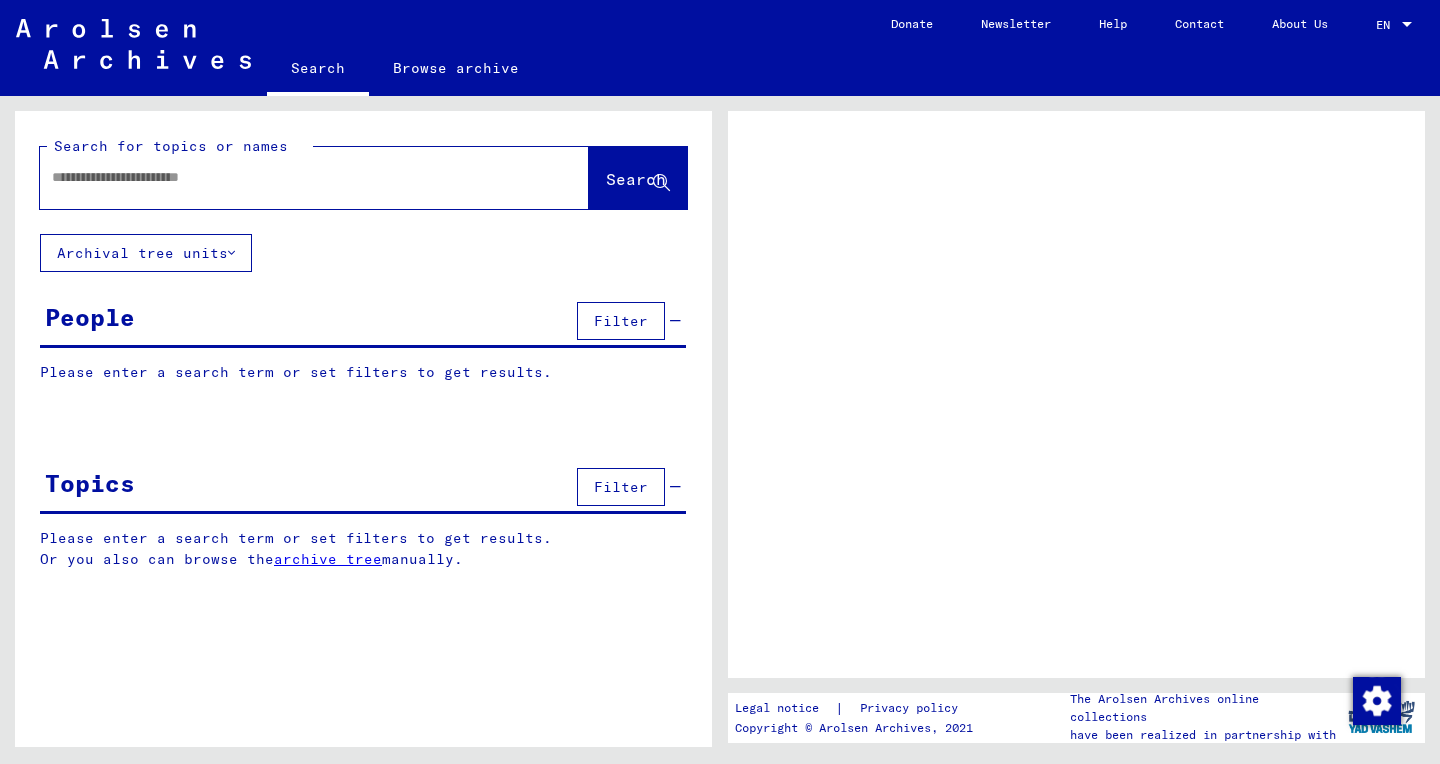 scroll, scrollTop: 0, scrollLeft: 0, axis: both 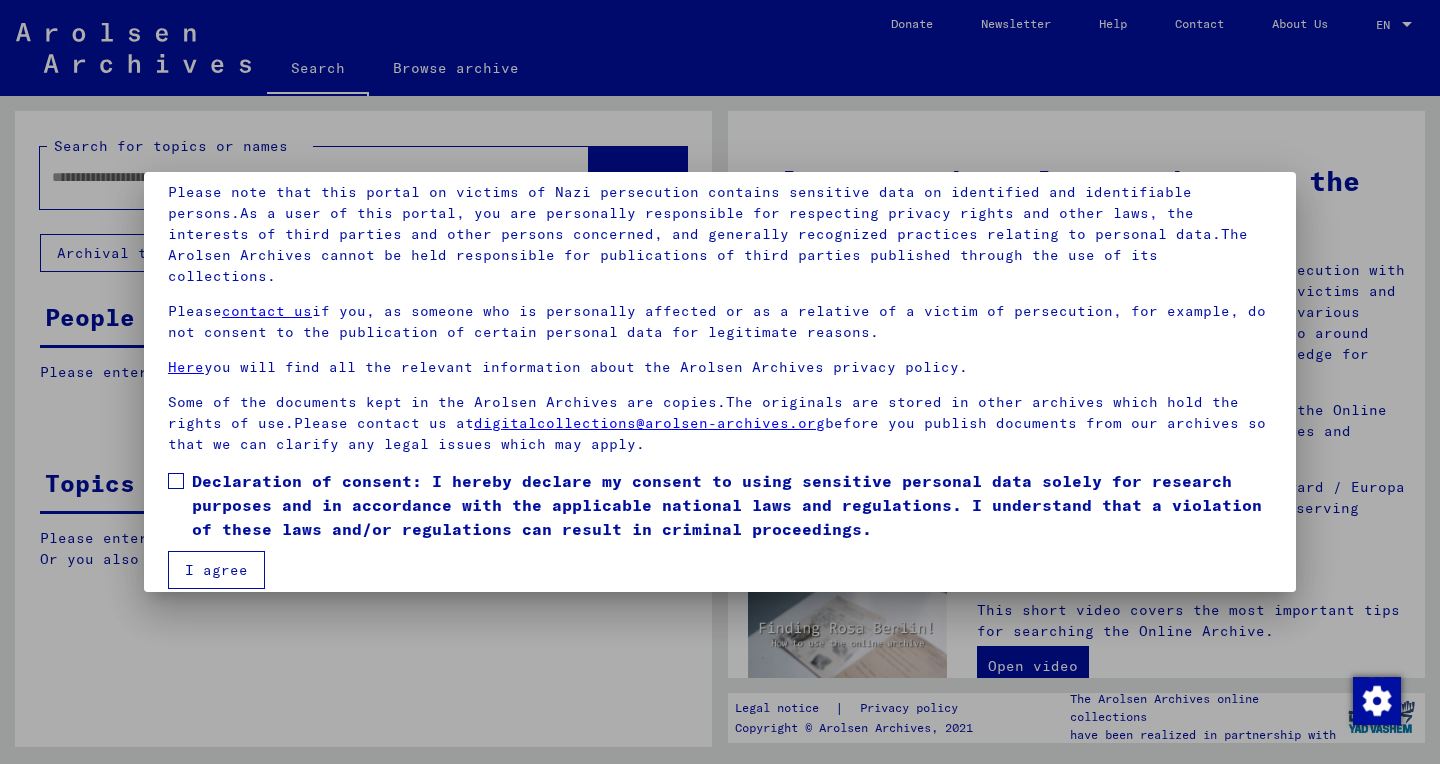 click at bounding box center [176, 481] 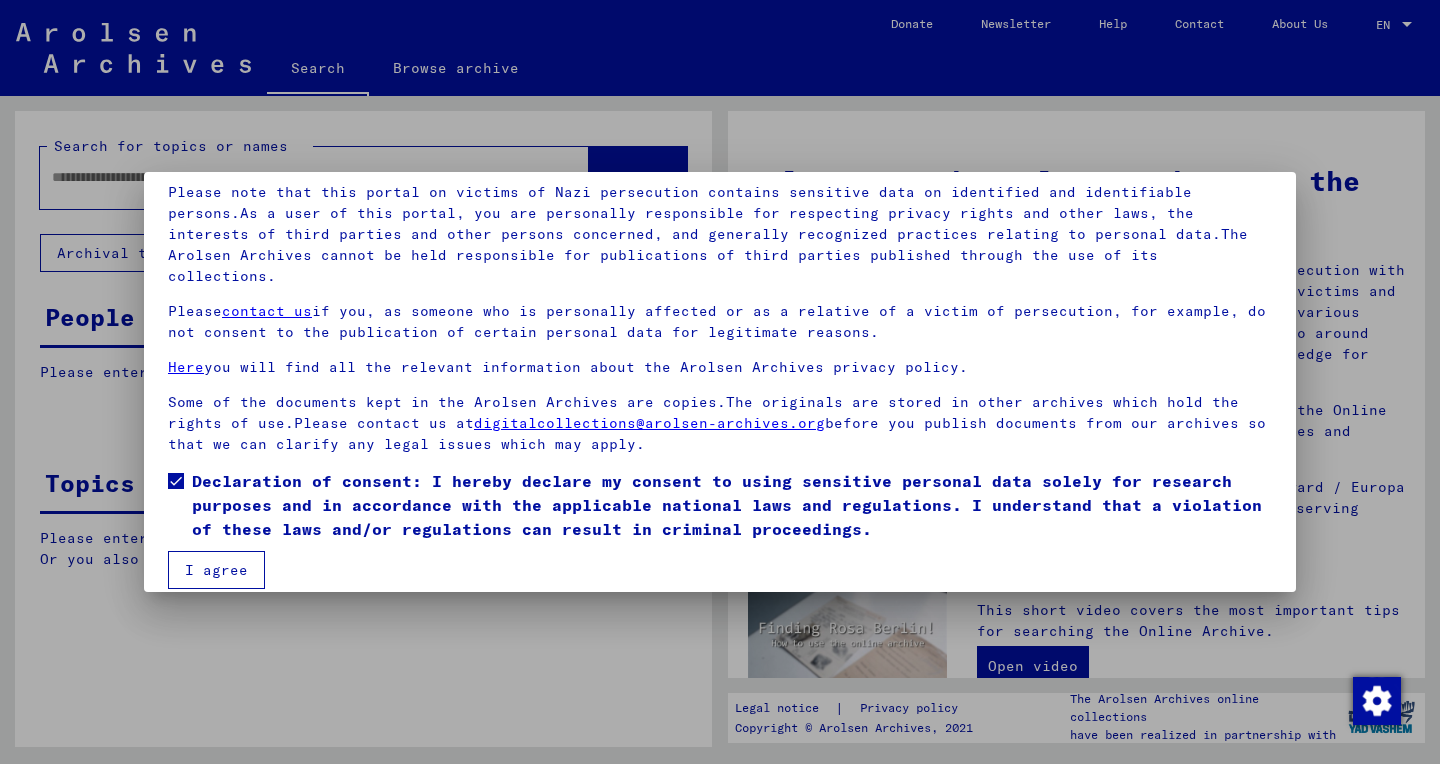 click on "I agree" at bounding box center (216, 570) 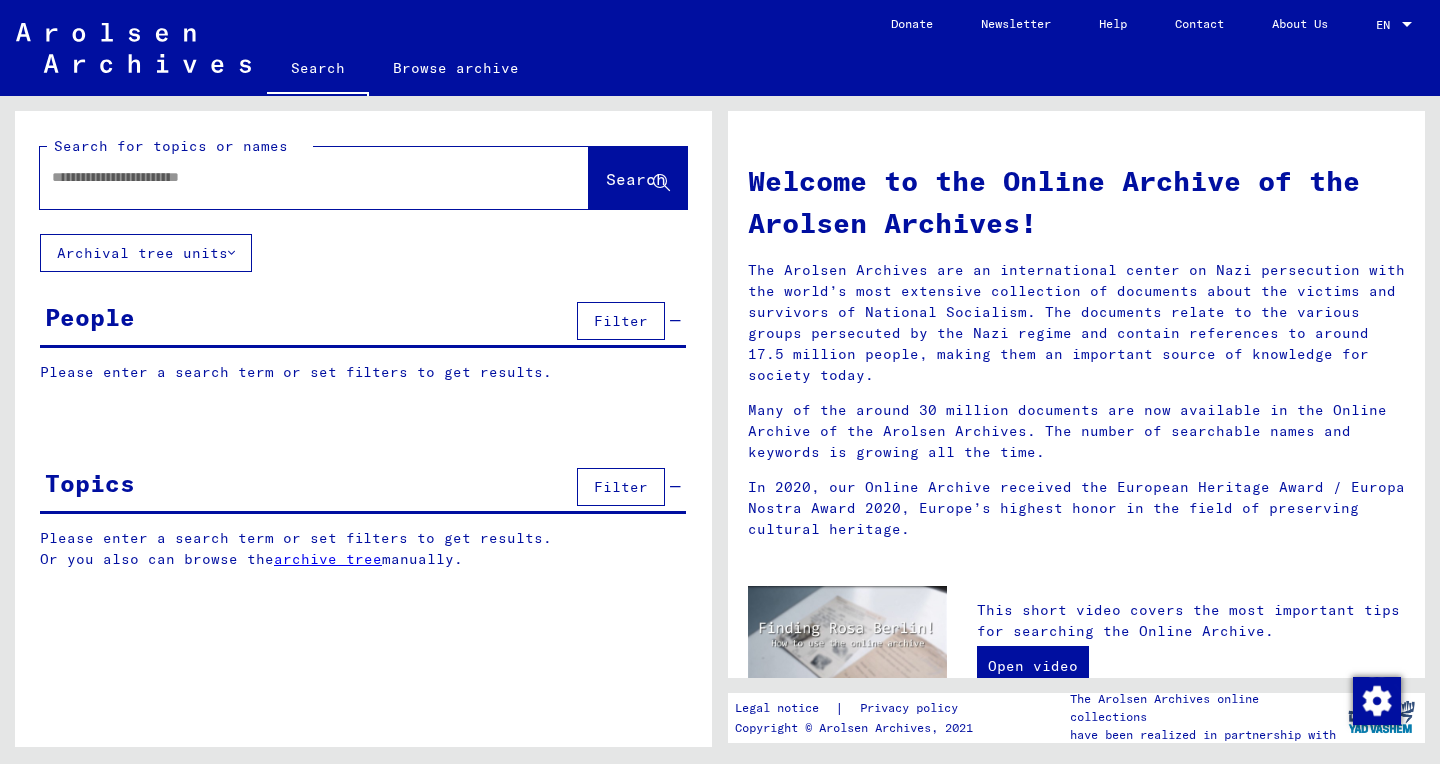 click 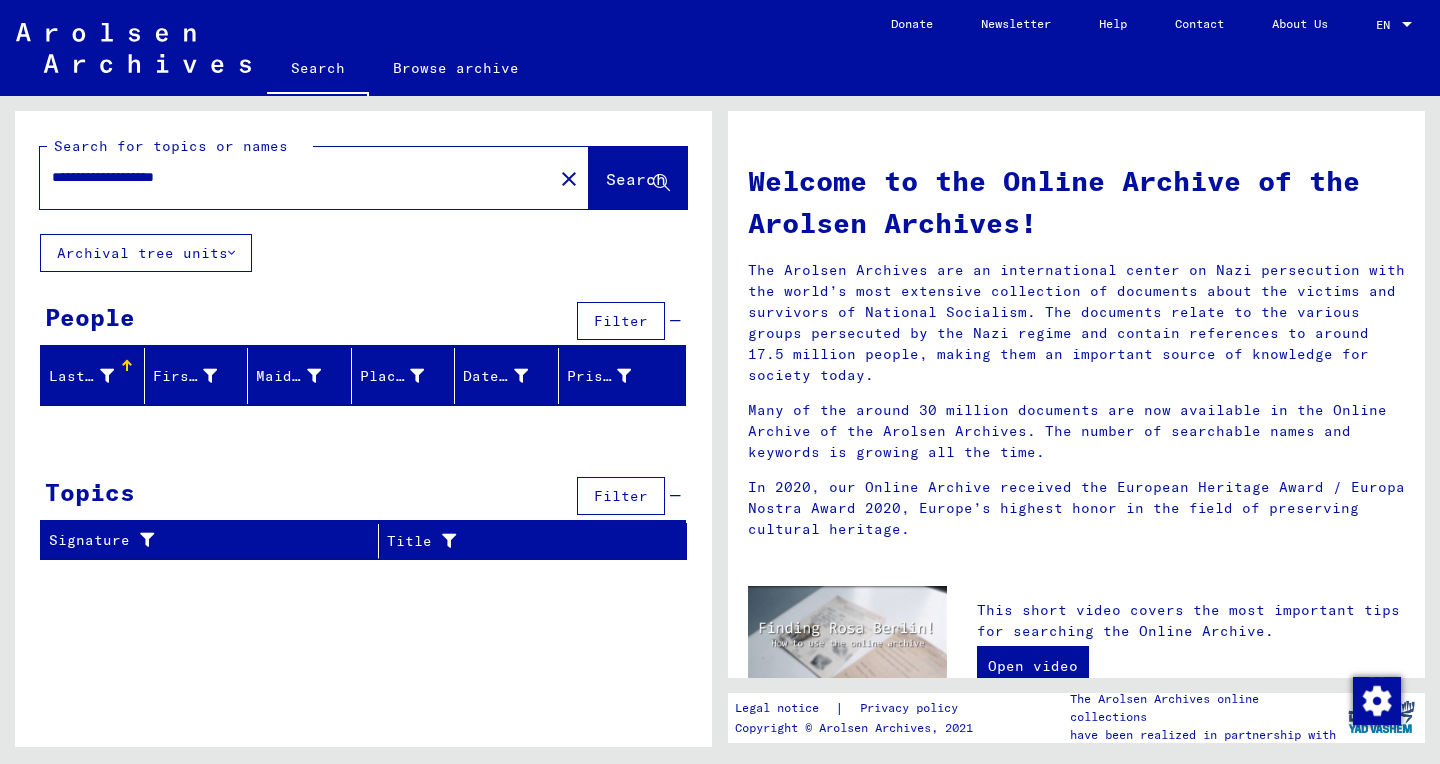 click on "**********" at bounding box center [290, 177] 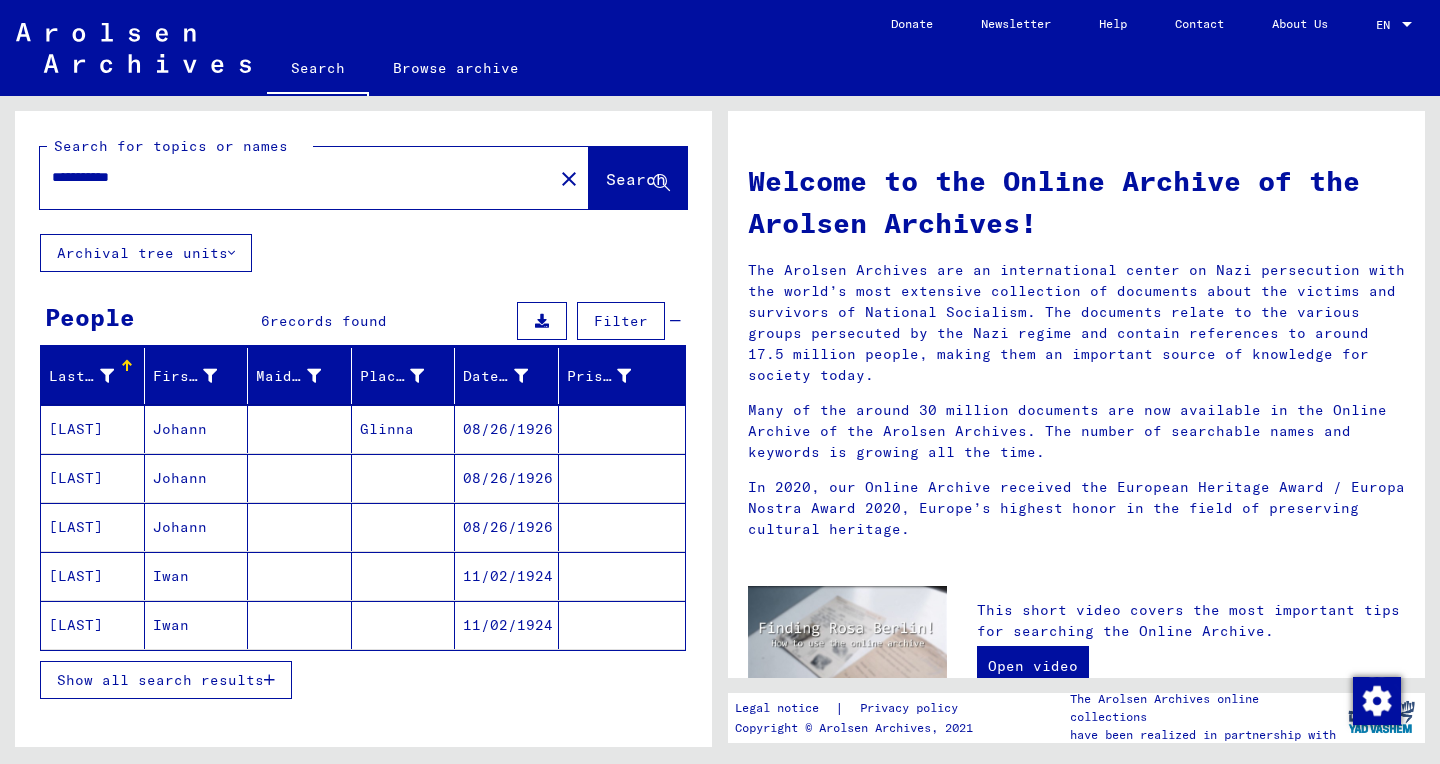 click on "Show all search results" at bounding box center [160, 680] 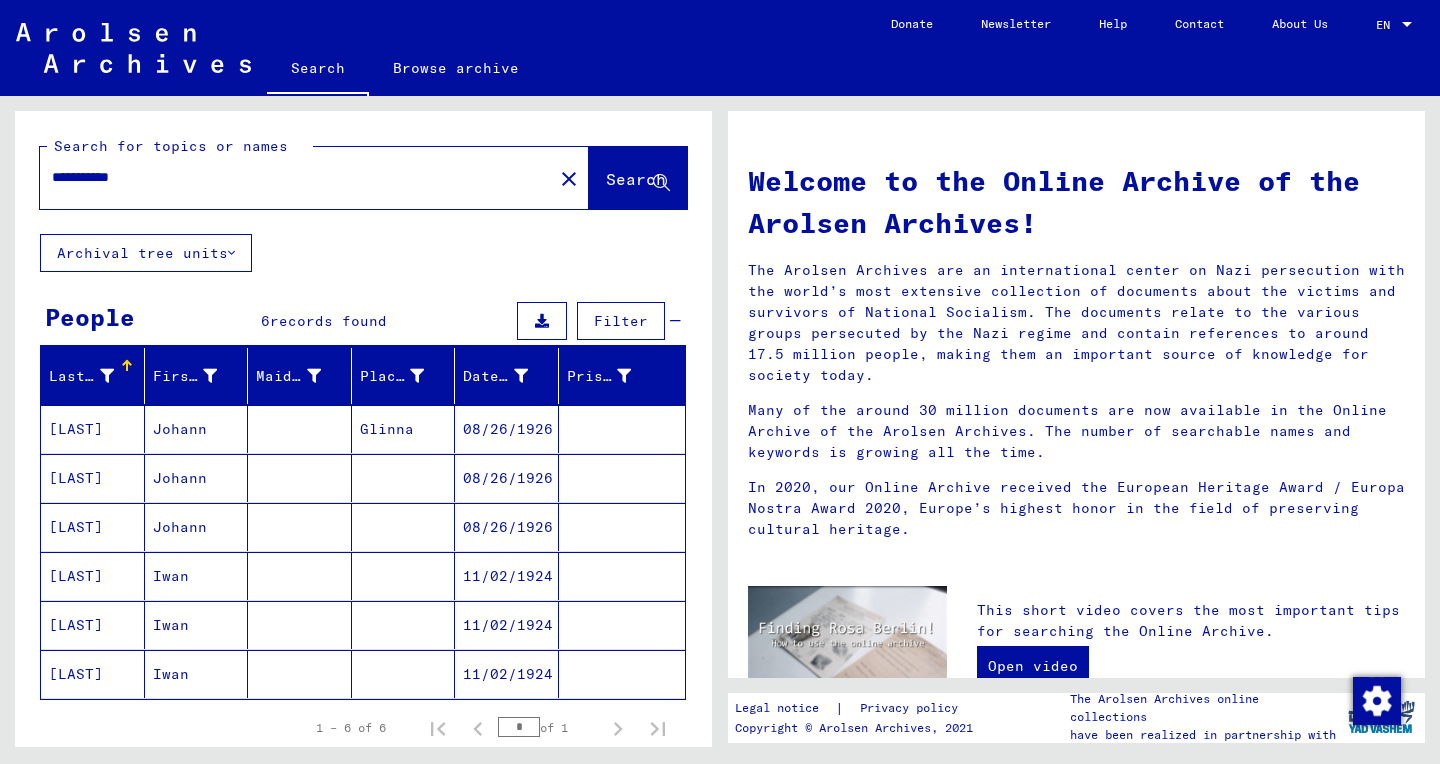 click on "**********" 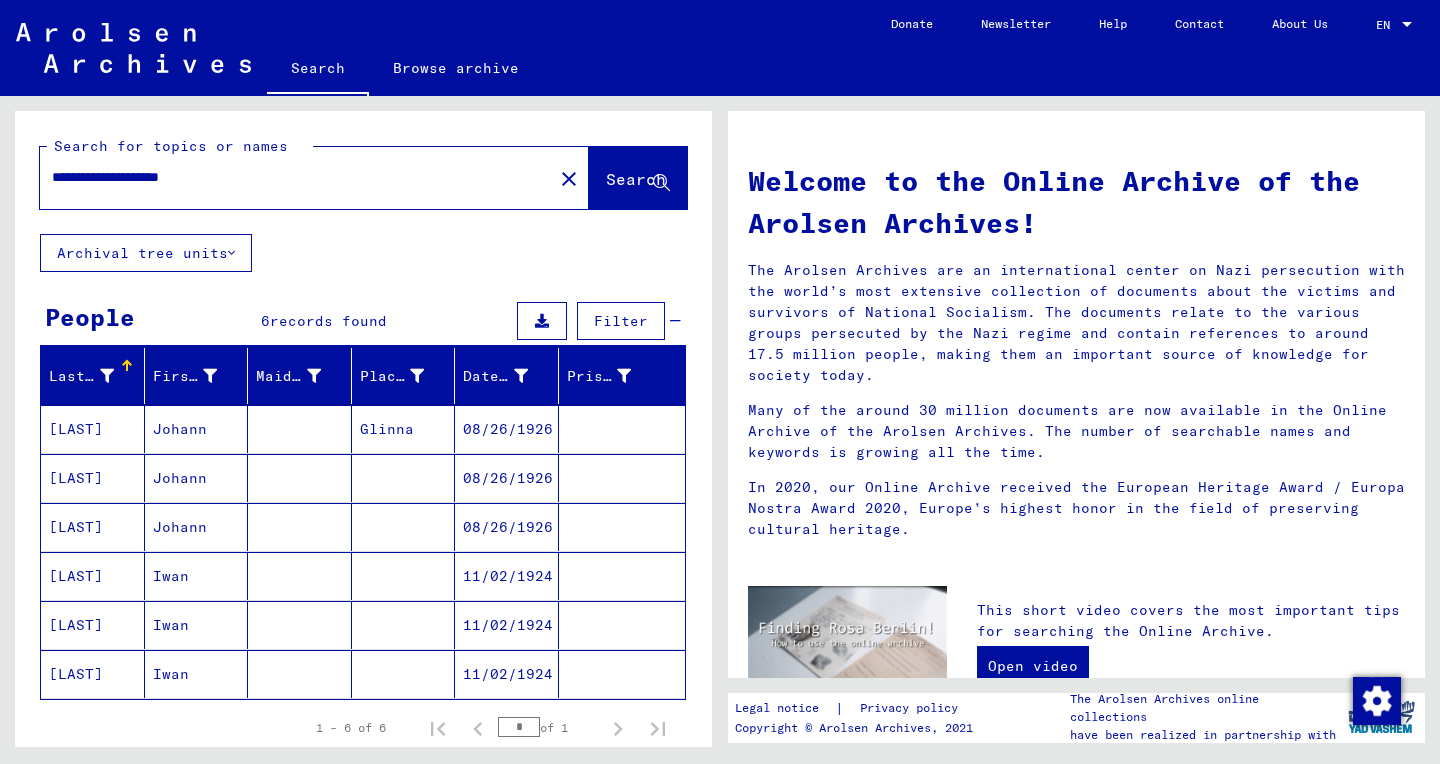 click on "**********" at bounding box center (290, 177) 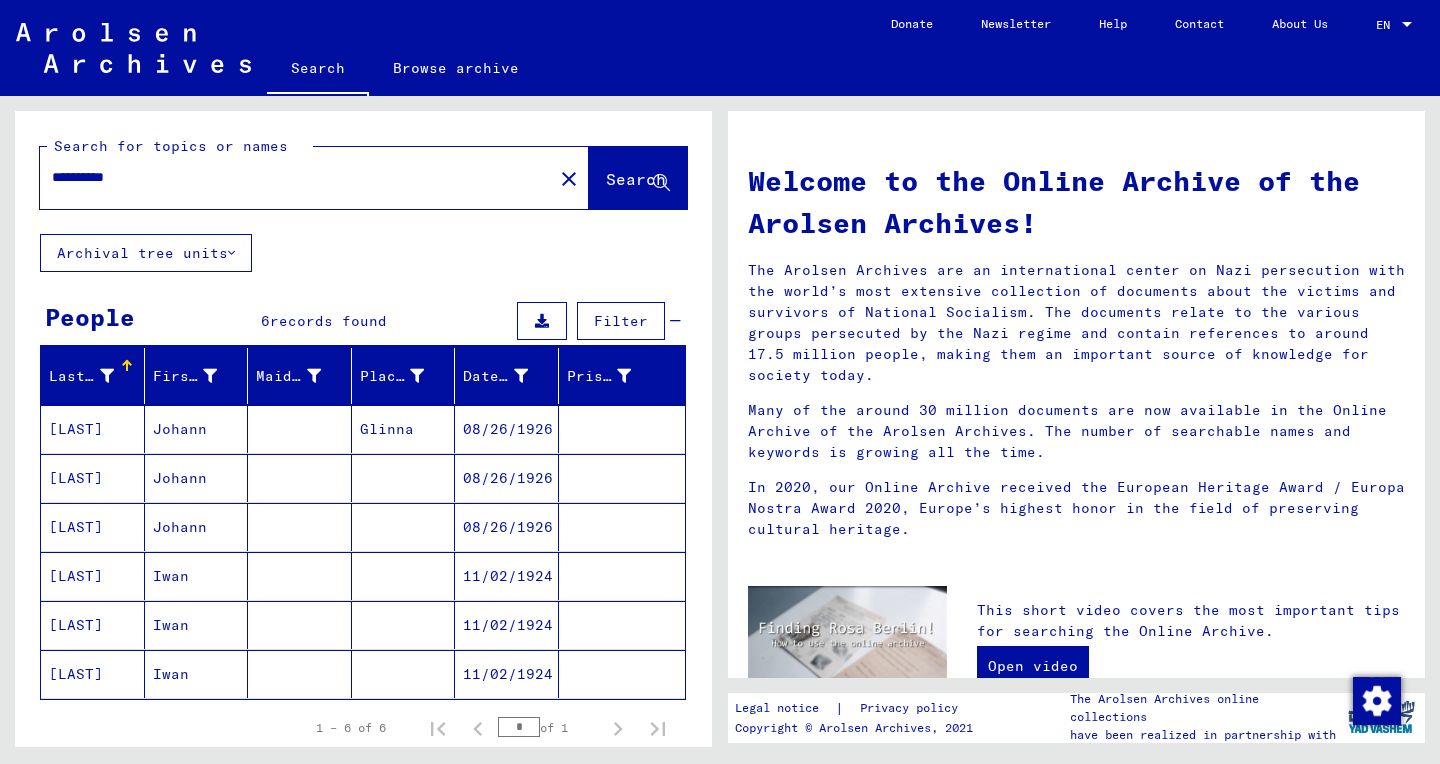 click on "**********" at bounding box center (290, 177) 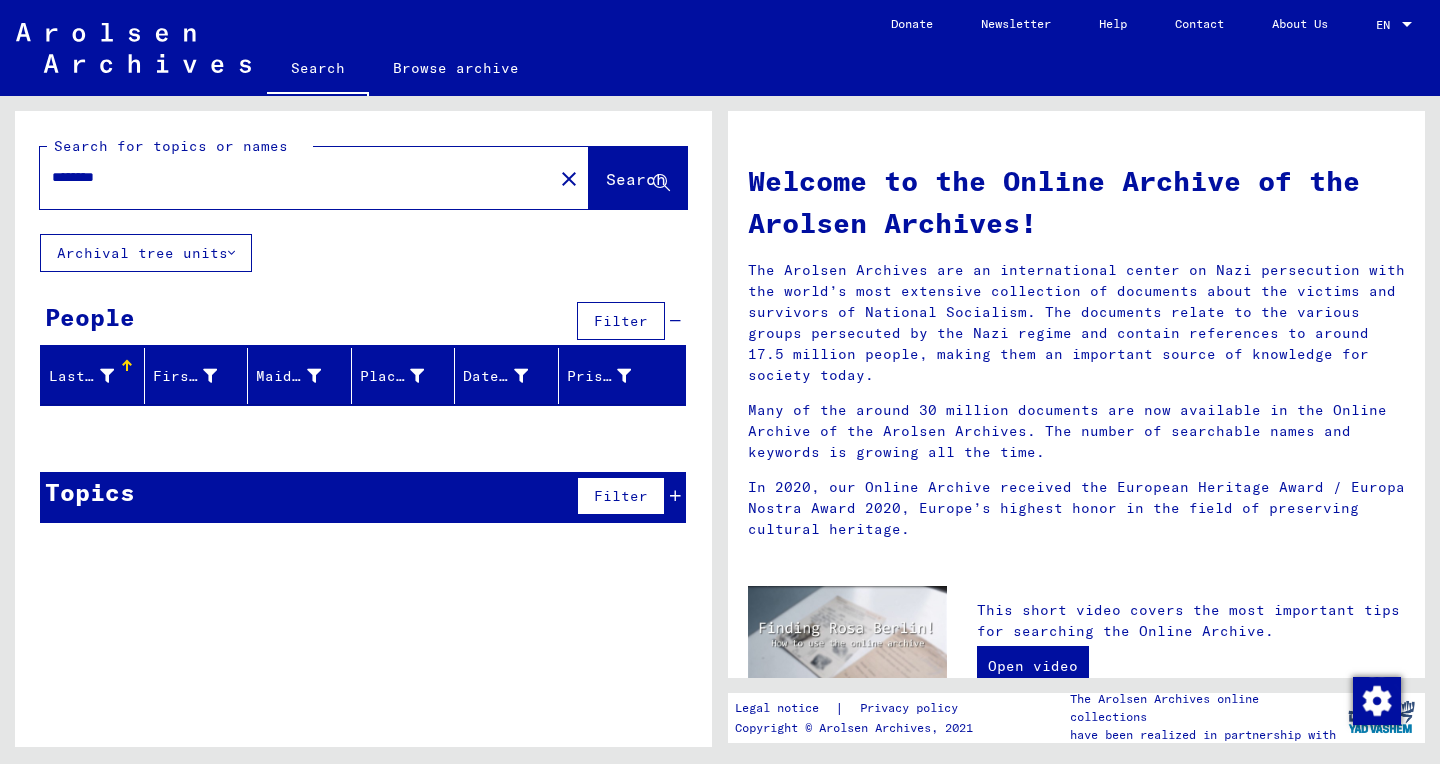 click on "********" at bounding box center (290, 177) 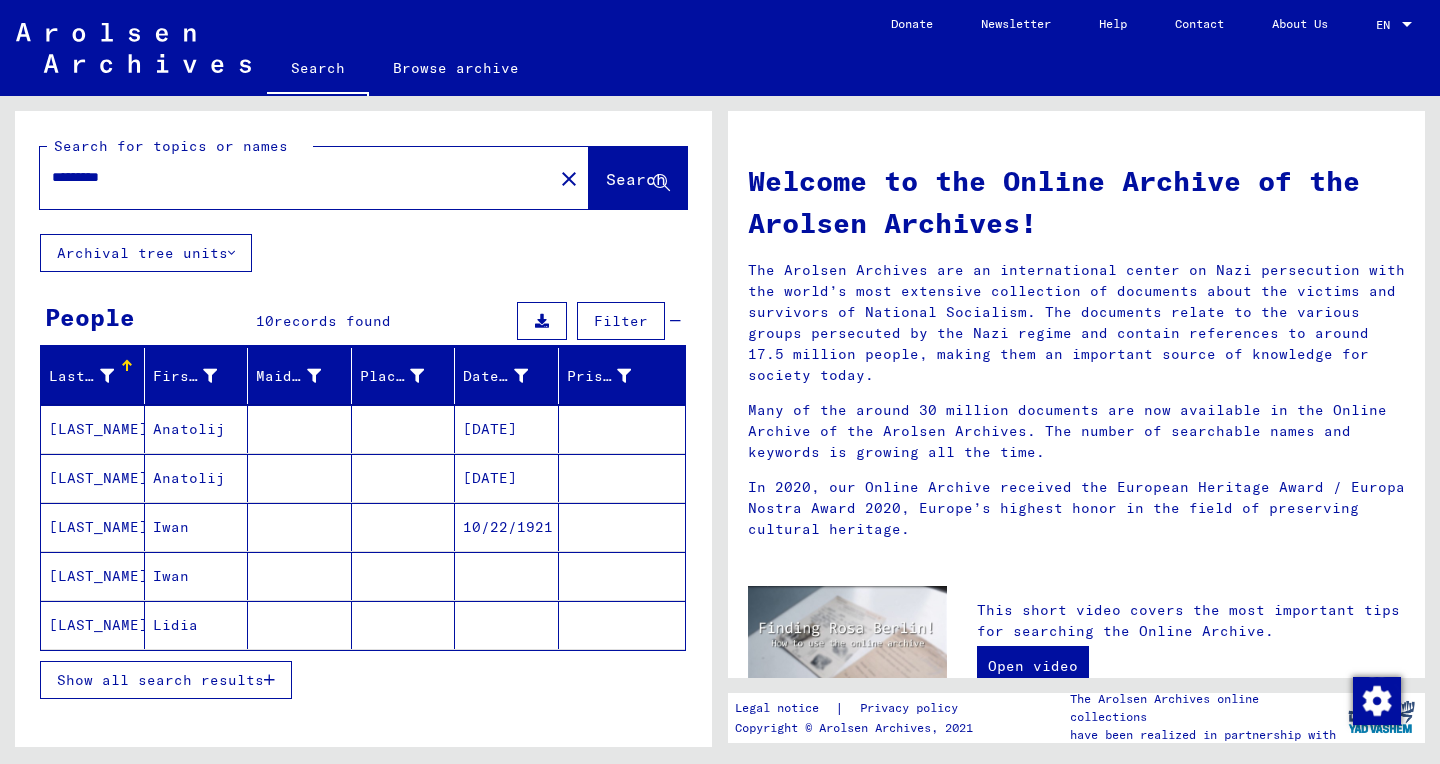 click on "[LAST_NAME]" at bounding box center (93, 478) 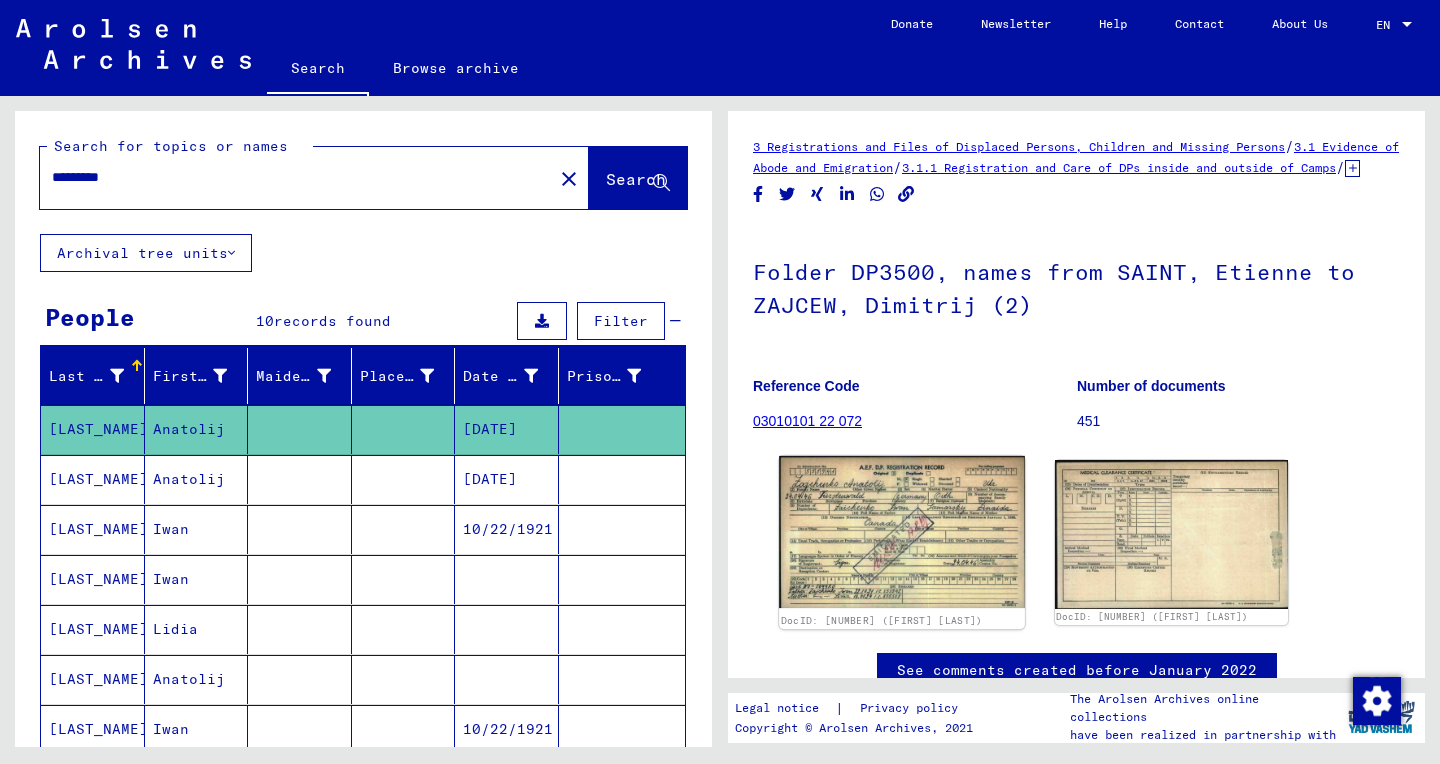 click 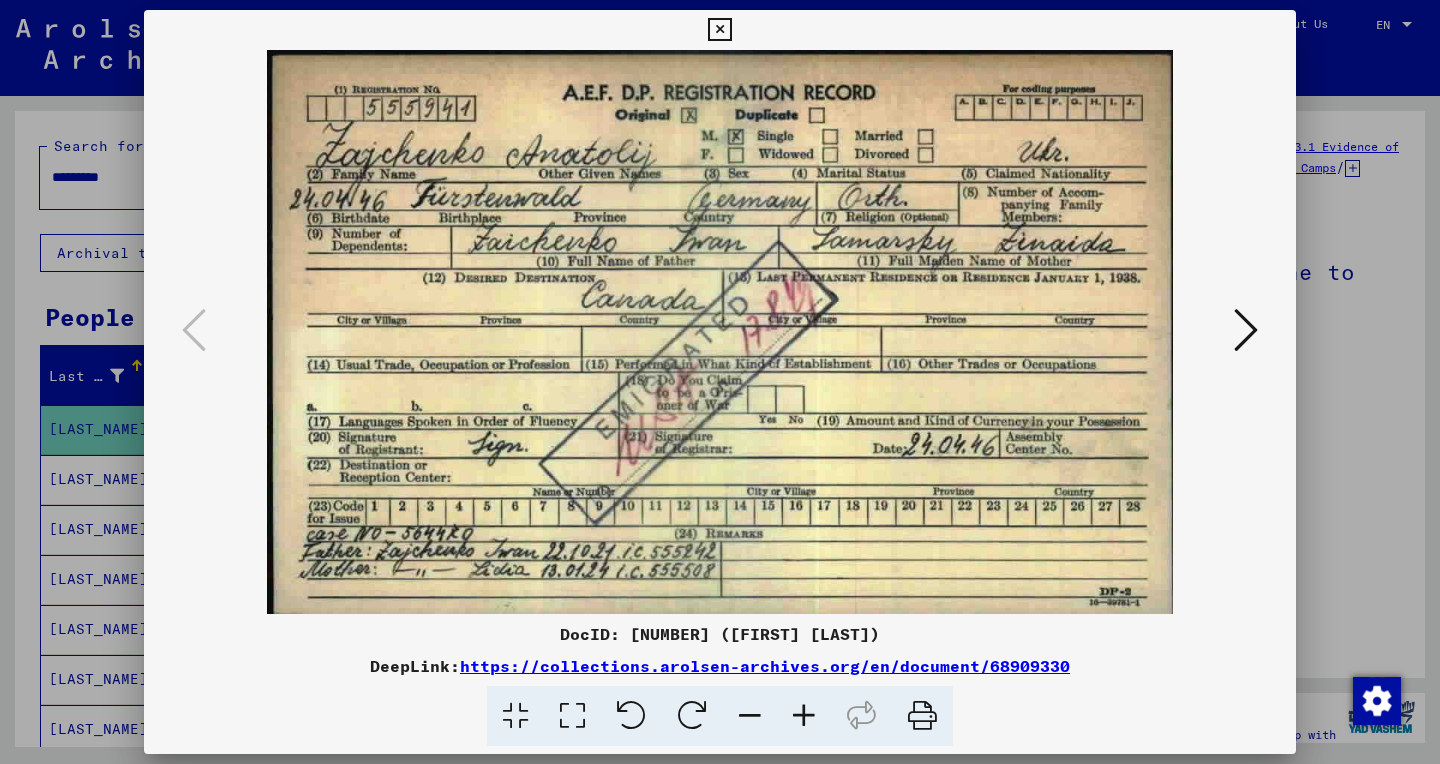 click at bounding box center (572, 716) 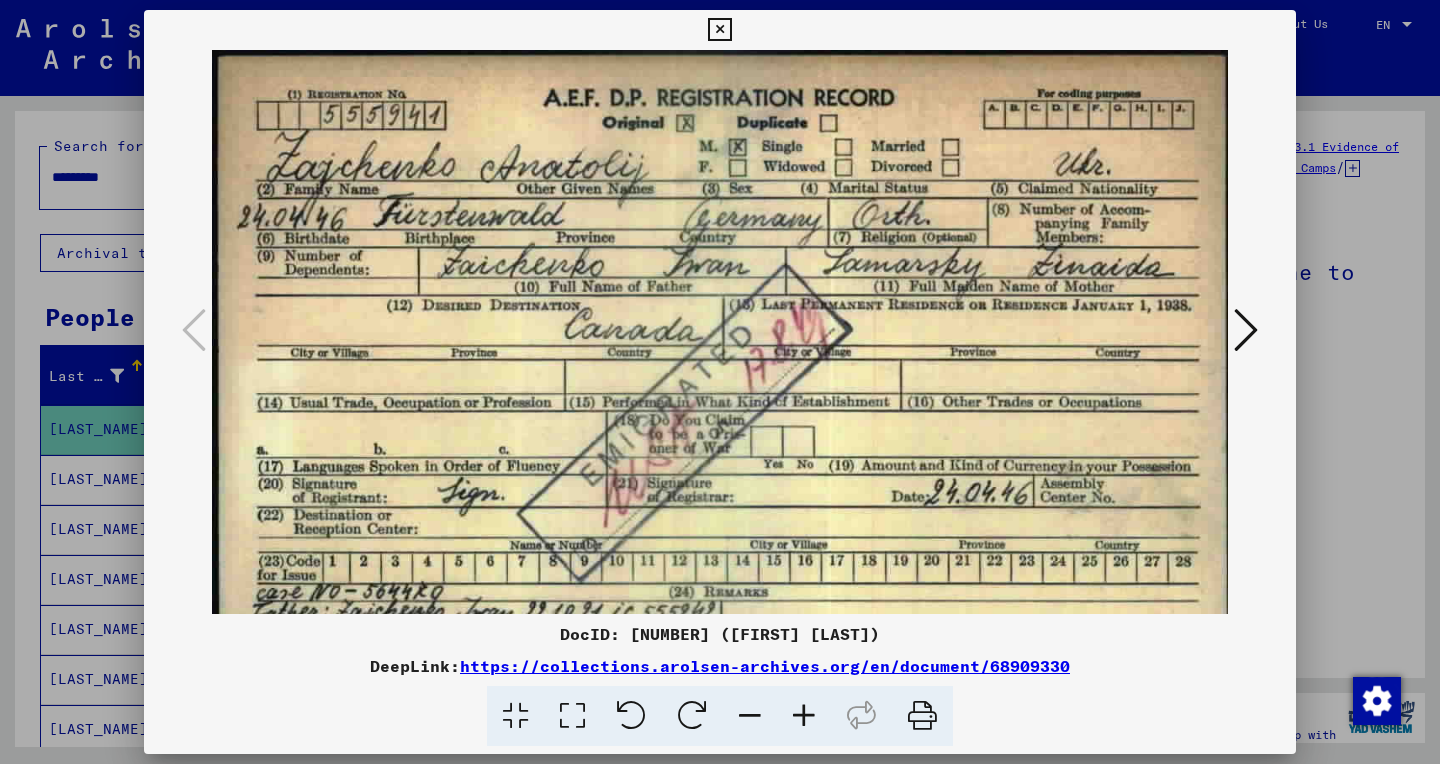 scroll, scrollTop: 73, scrollLeft: 0, axis: vertical 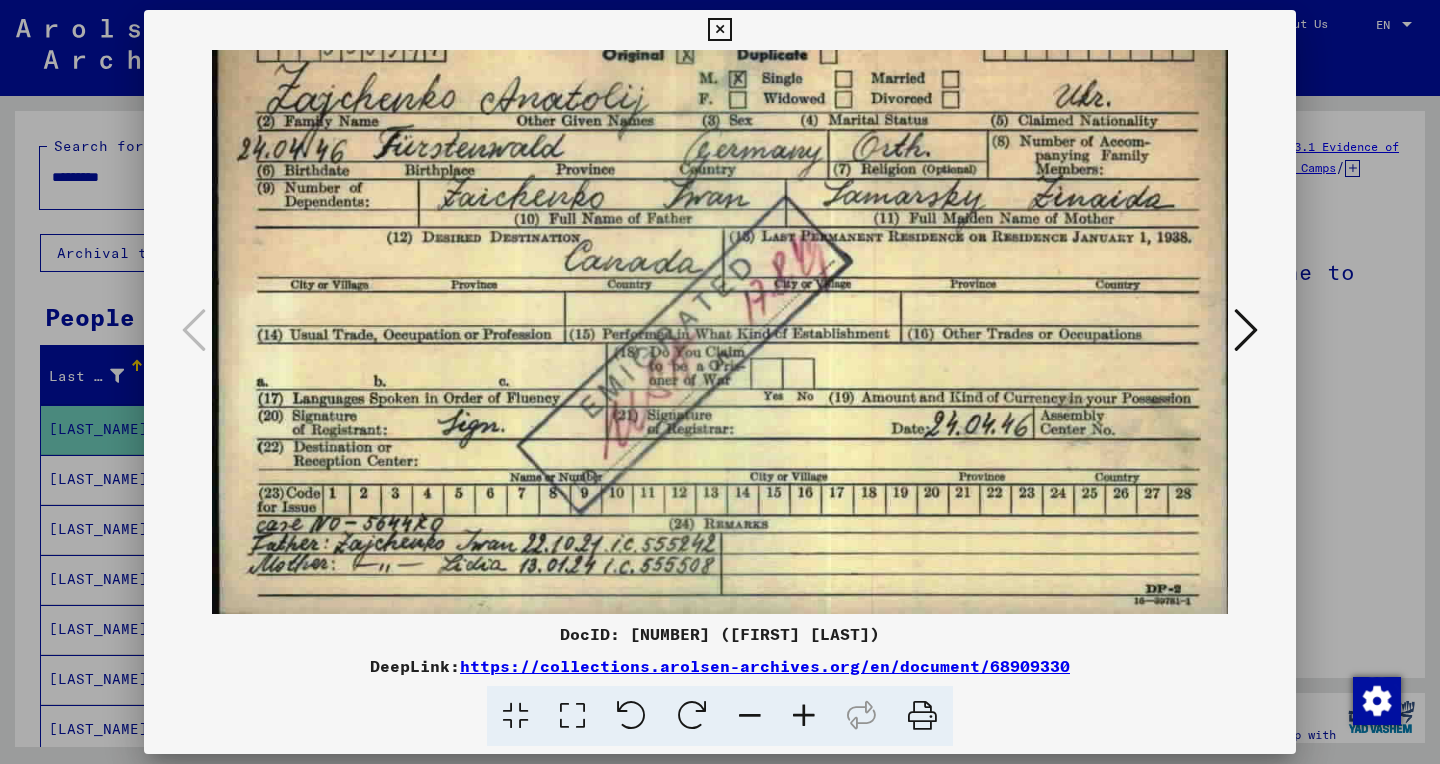 drag, startPoint x: 599, startPoint y: 371, endPoint x: 586, endPoint y: 195, distance: 176.47946 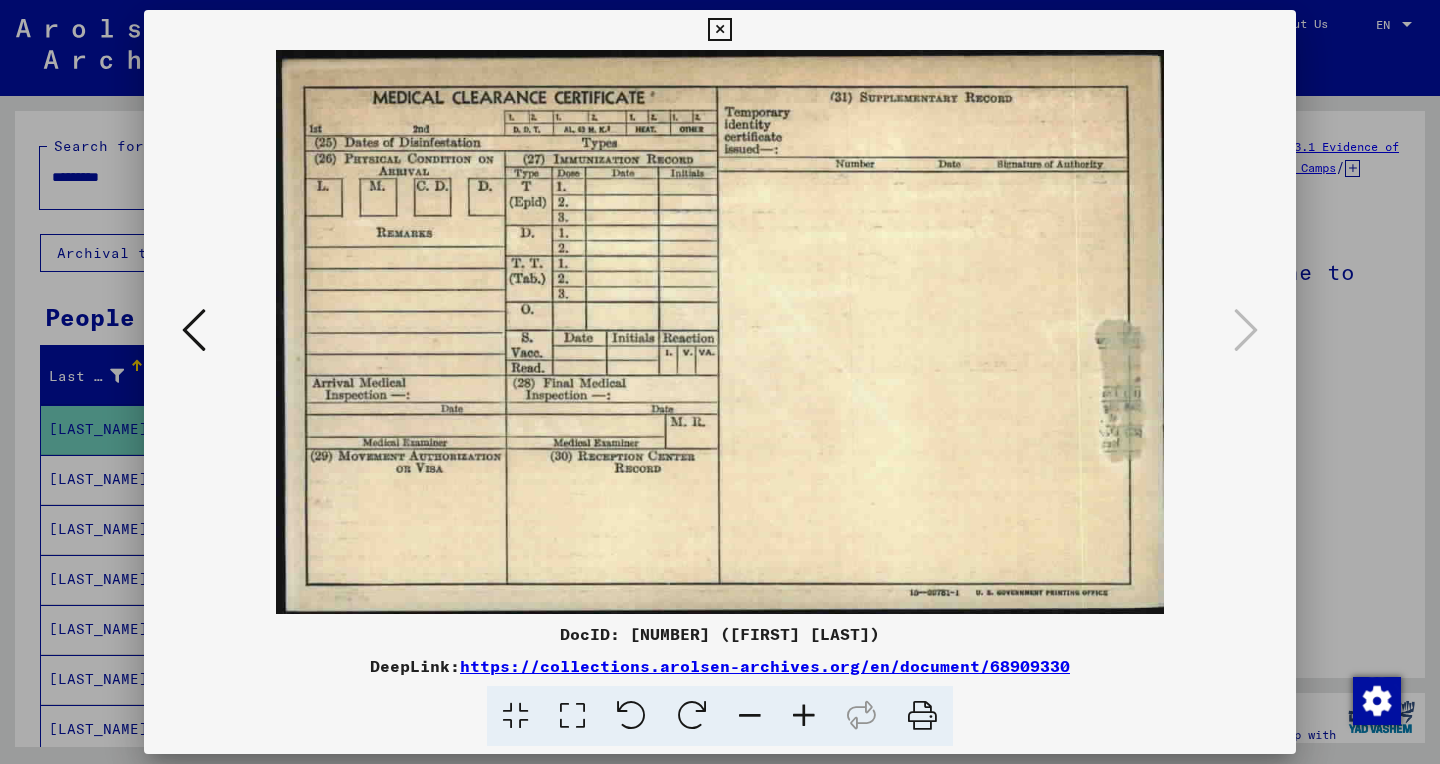click at bounding box center [719, 30] 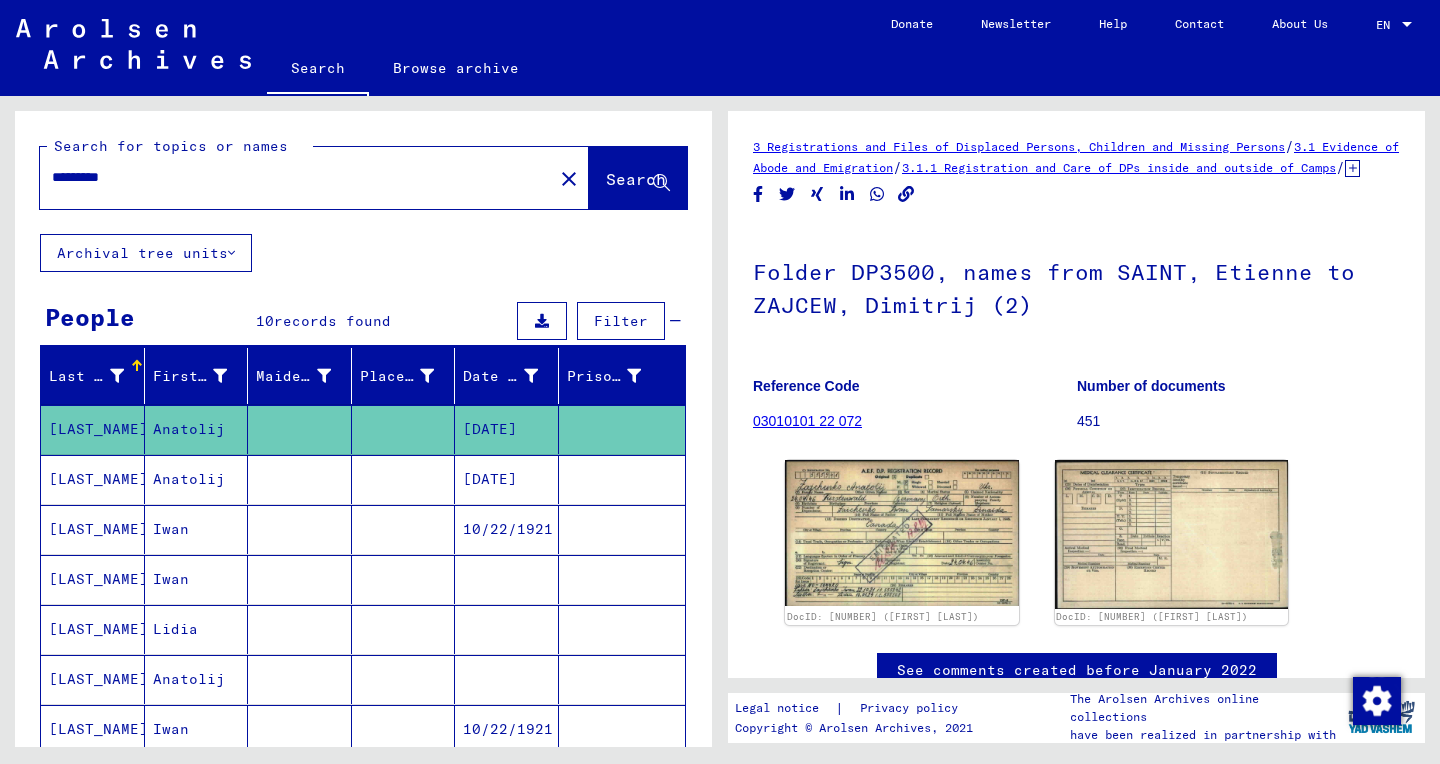 click at bounding box center (622, 529) 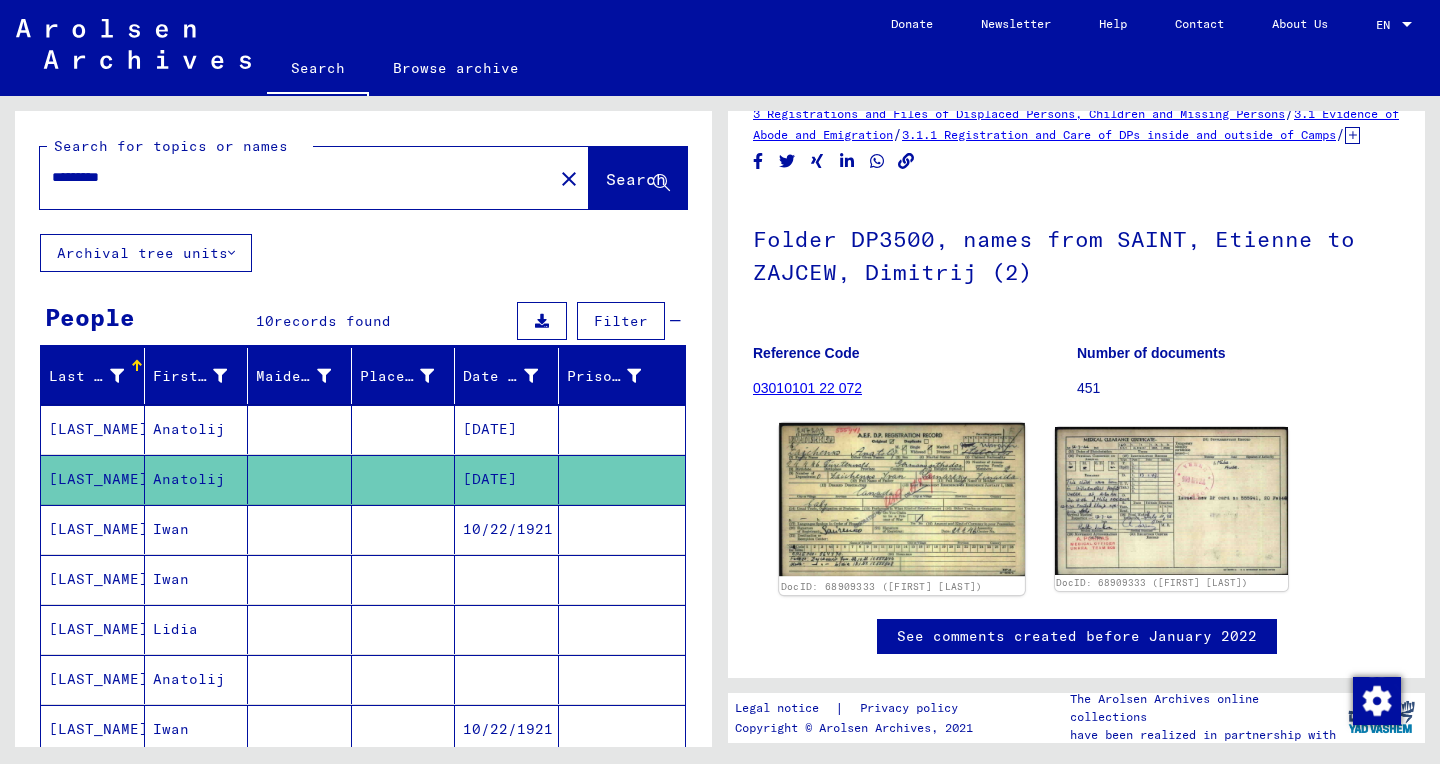 scroll, scrollTop: 39, scrollLeft: 0, axis: vertical 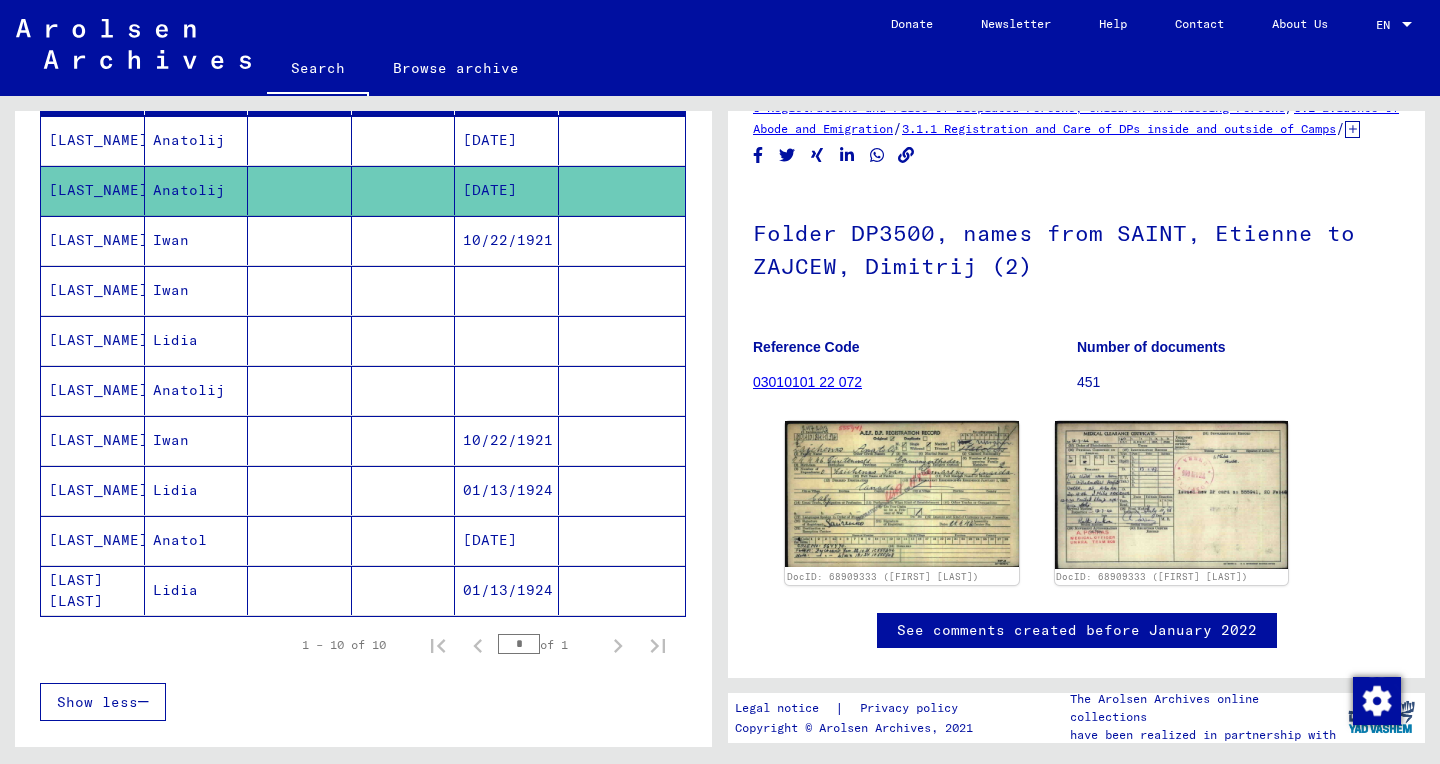 click at bounding box center [404, 590] 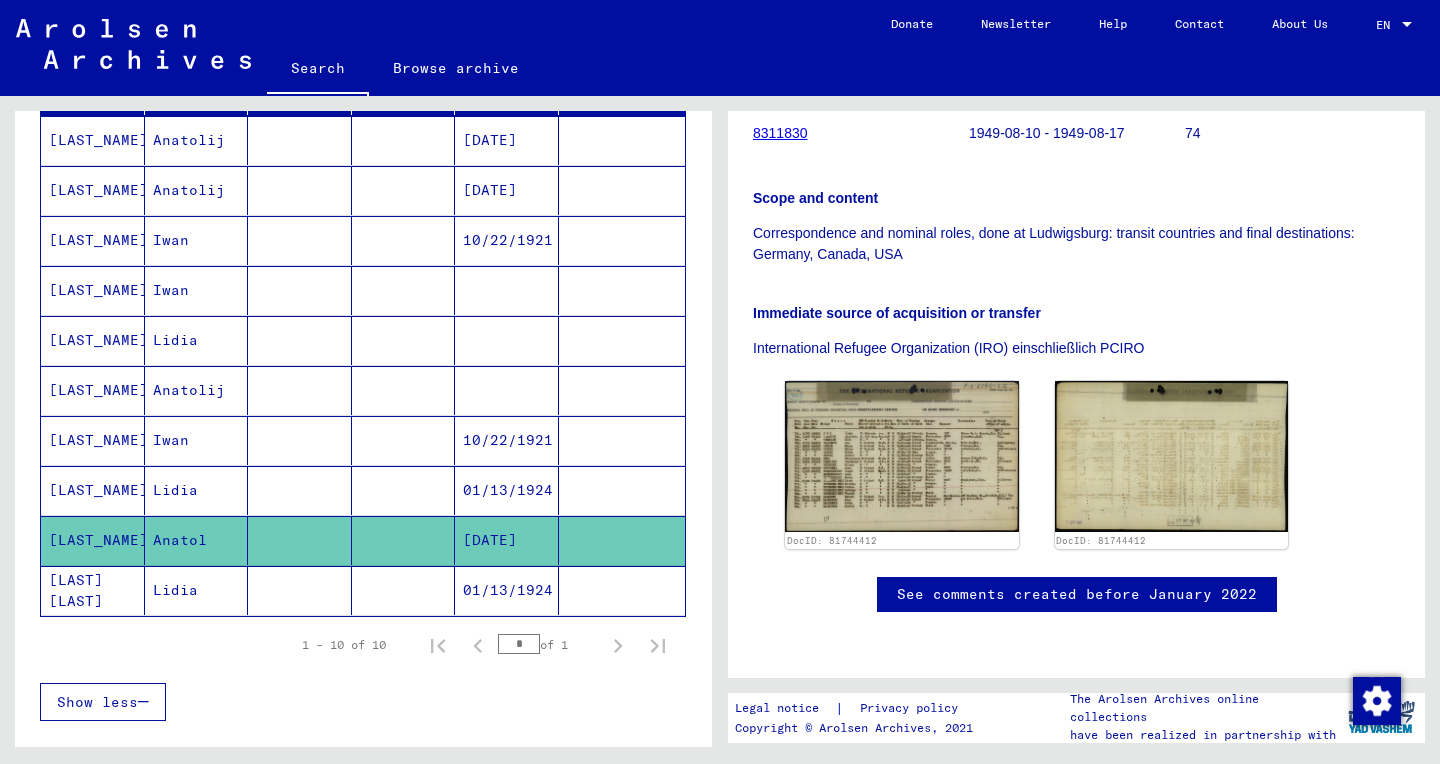 scroll, scrollTop: 466, scrollLeft: 0, axis: vertical 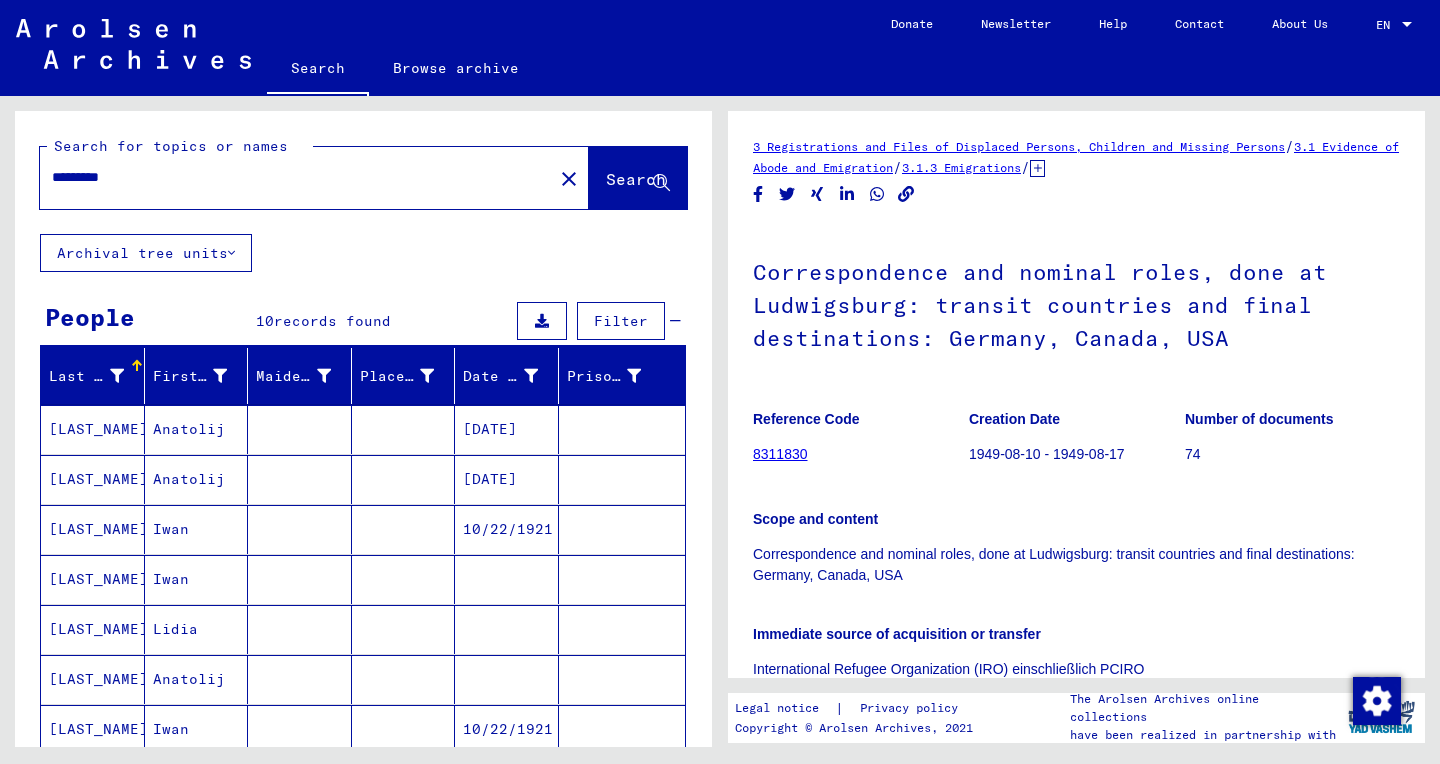 click on "*********" at bounding box center (296, 177) 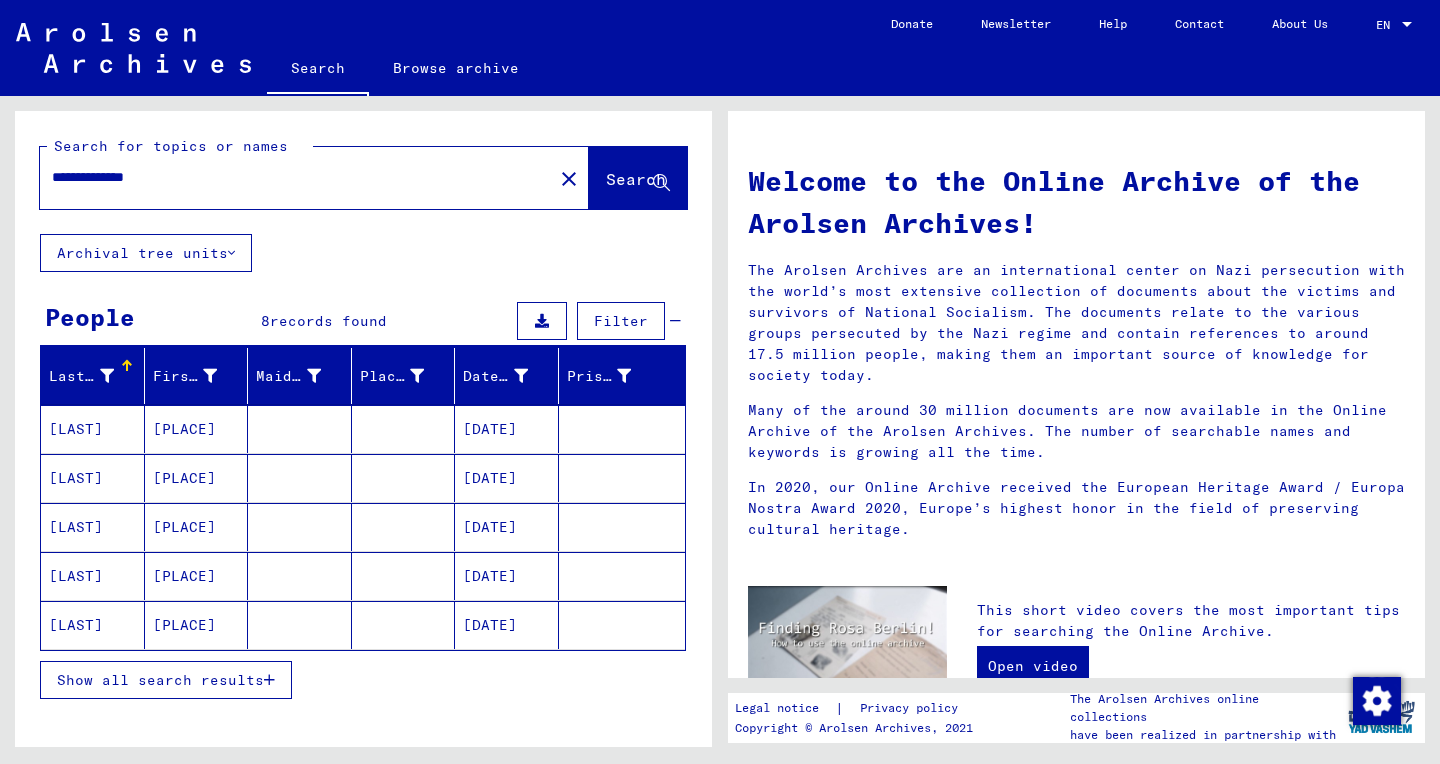 click on "Show all search results" at bounding box center [160, 680] 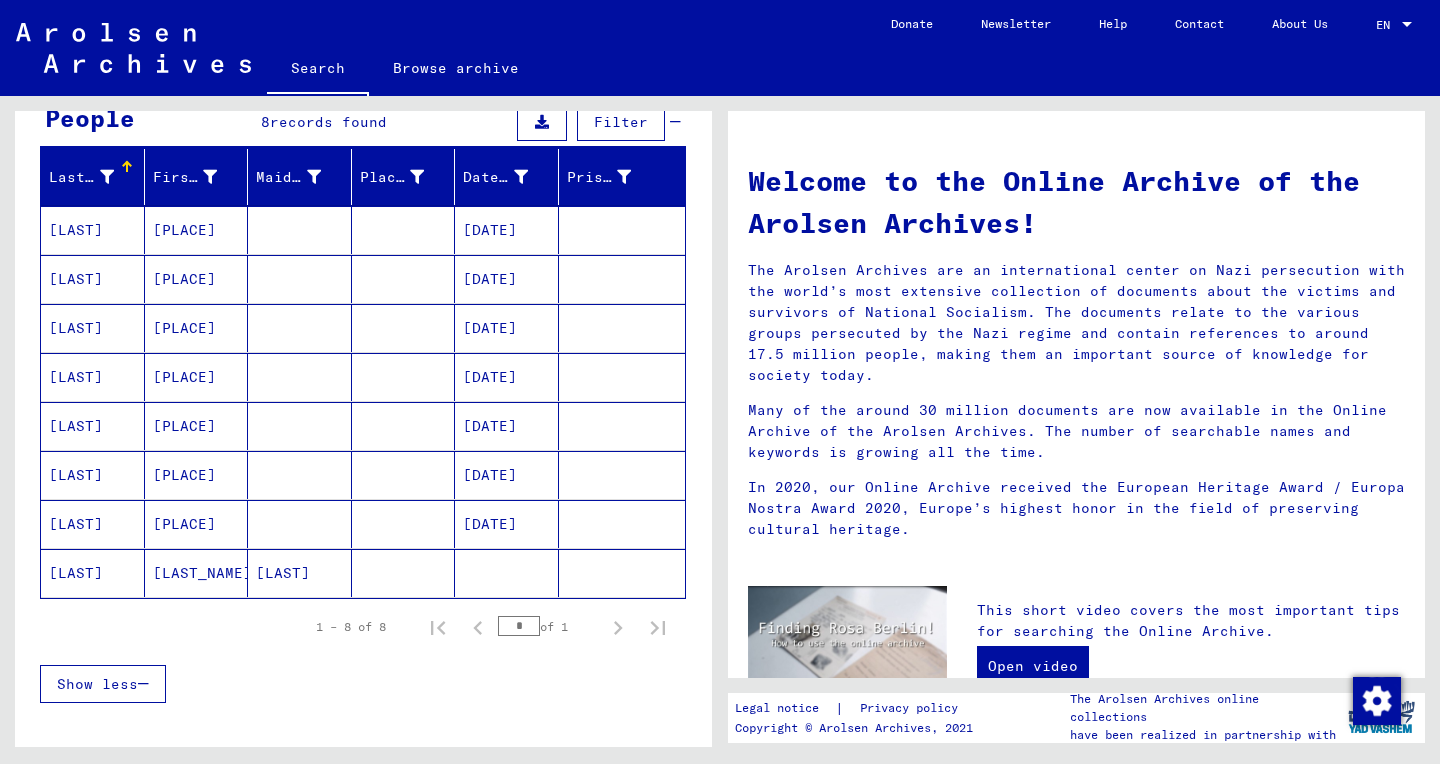 scroll, scrollTop: 193, scrollLeft: 0, axis: vertical 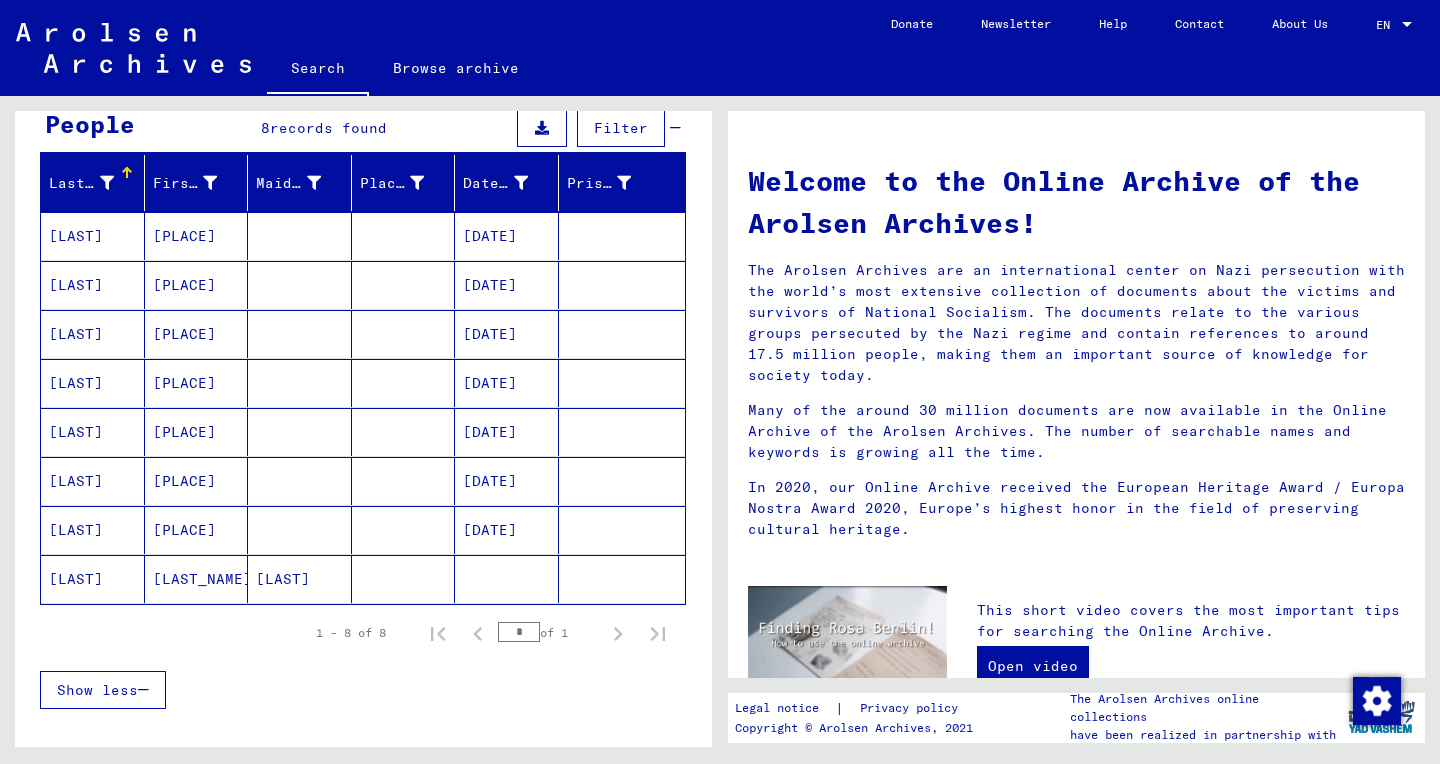 click on "[LAST]" at bounding box center [93, 285] 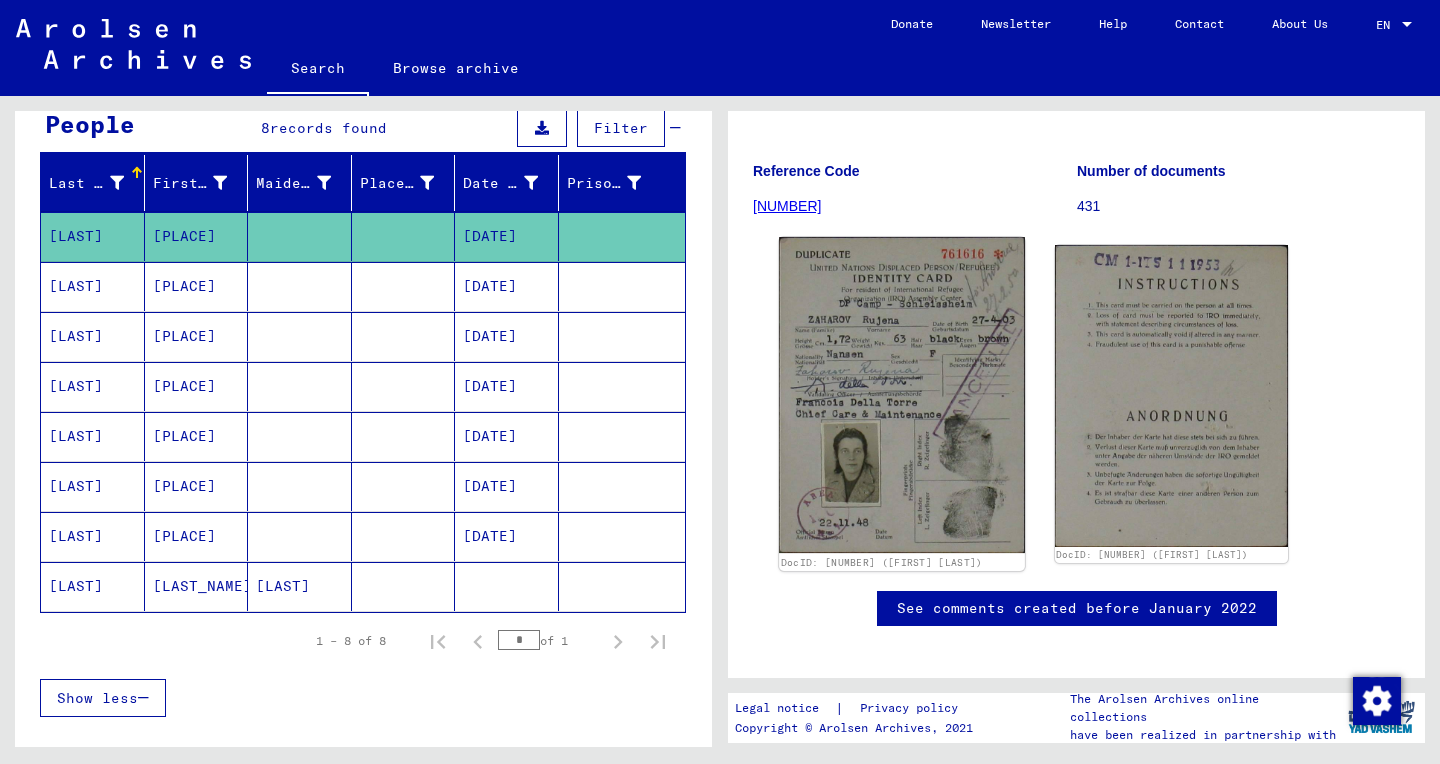 scroll, scrollTop: 216, scrollLeft: 0, axis: vertical 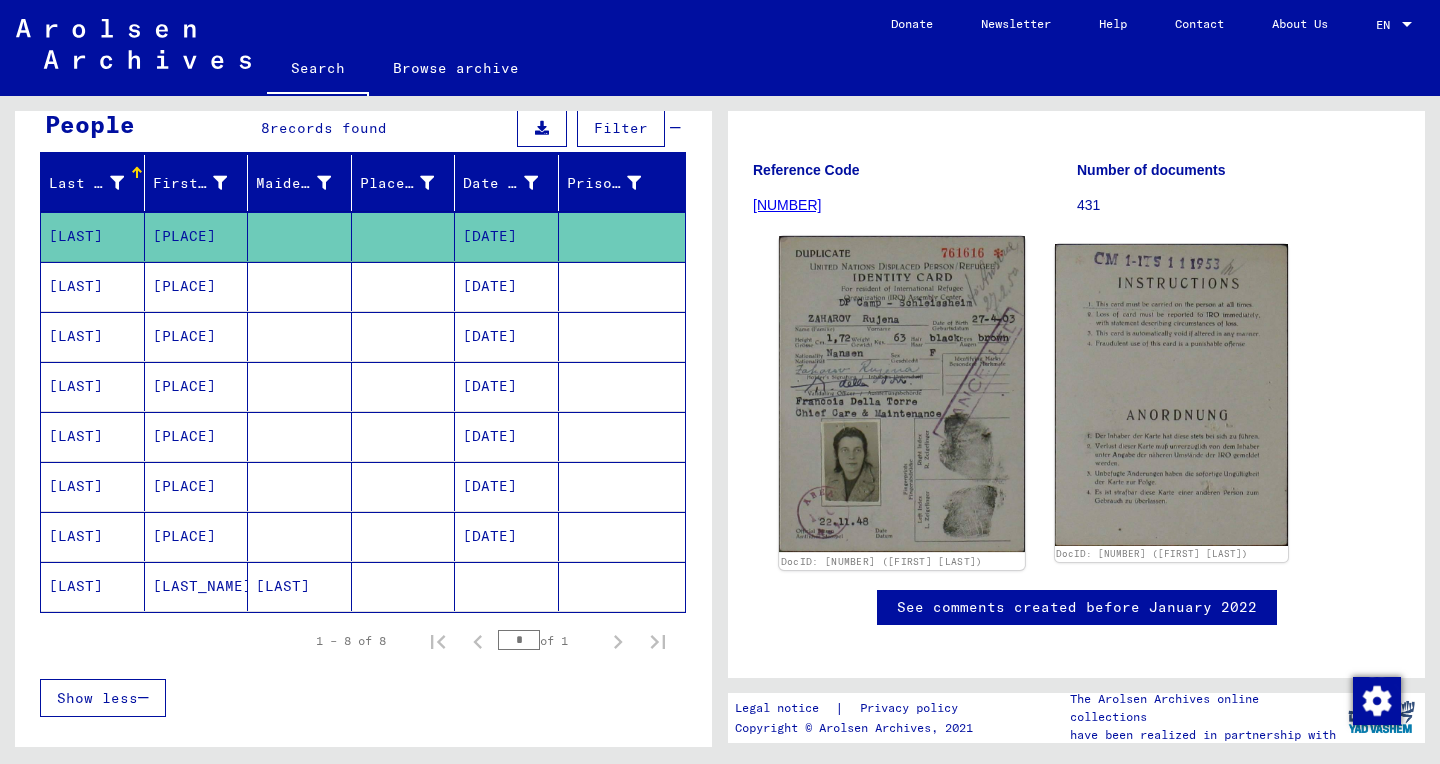click 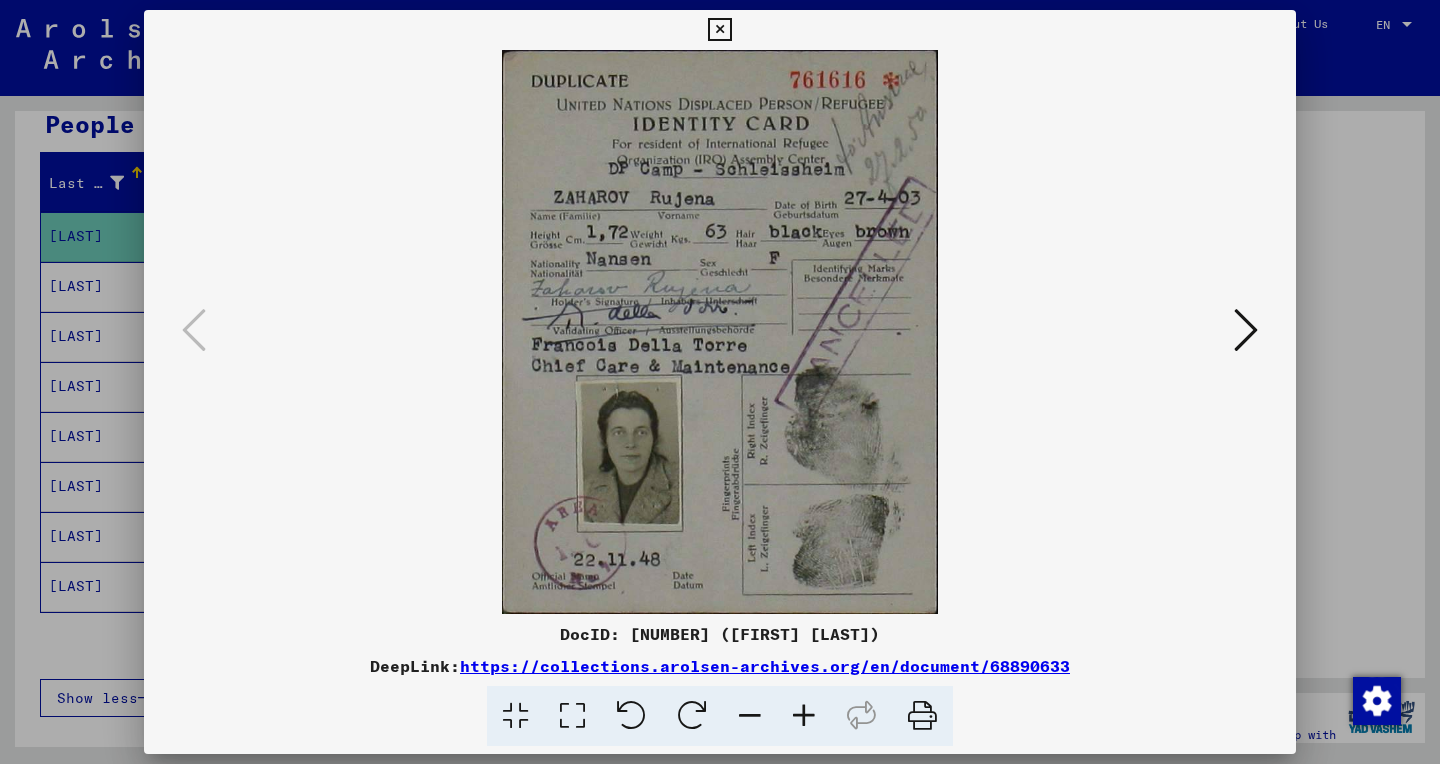 click at bounding box center [572, 716] 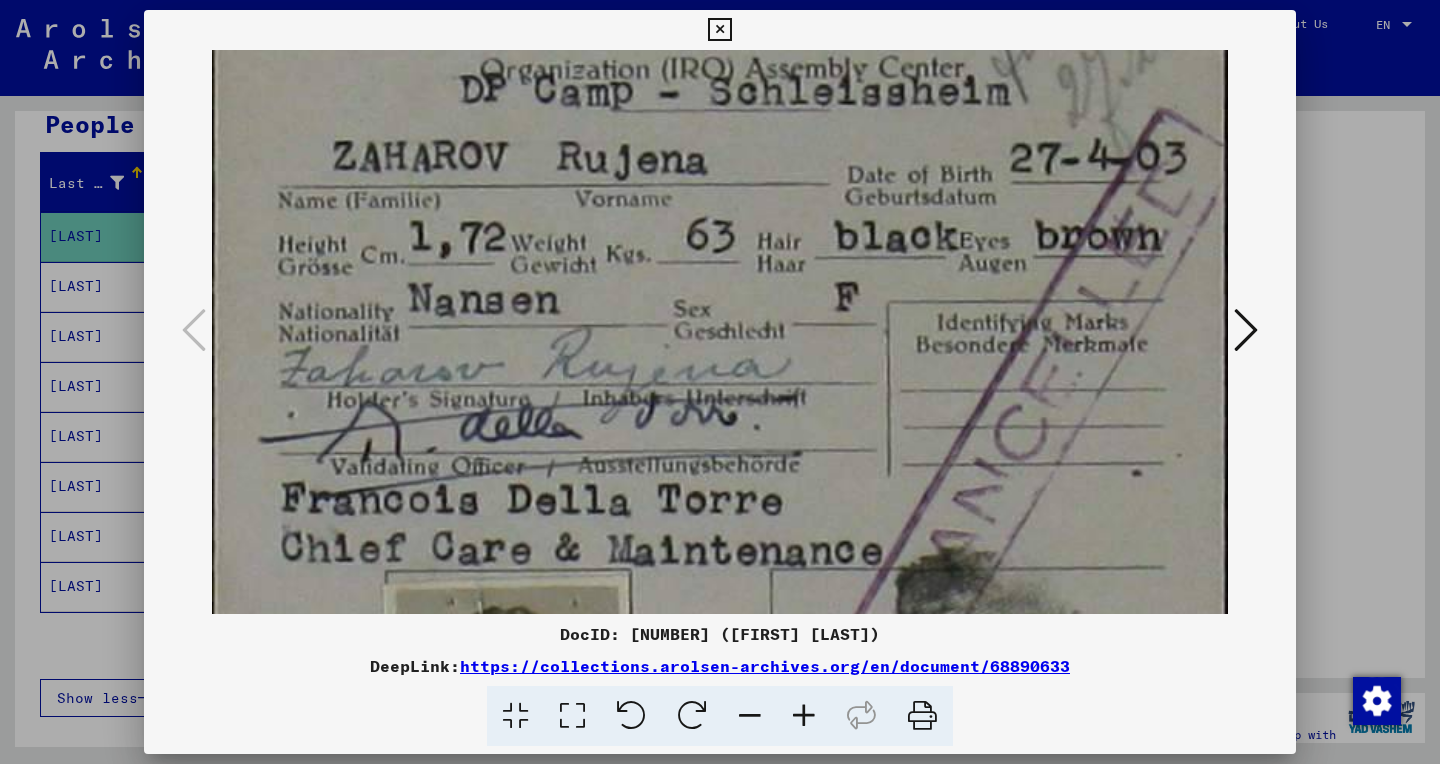 scroll, scrollTop: 233, scrollLeft: 0, axis: vertical 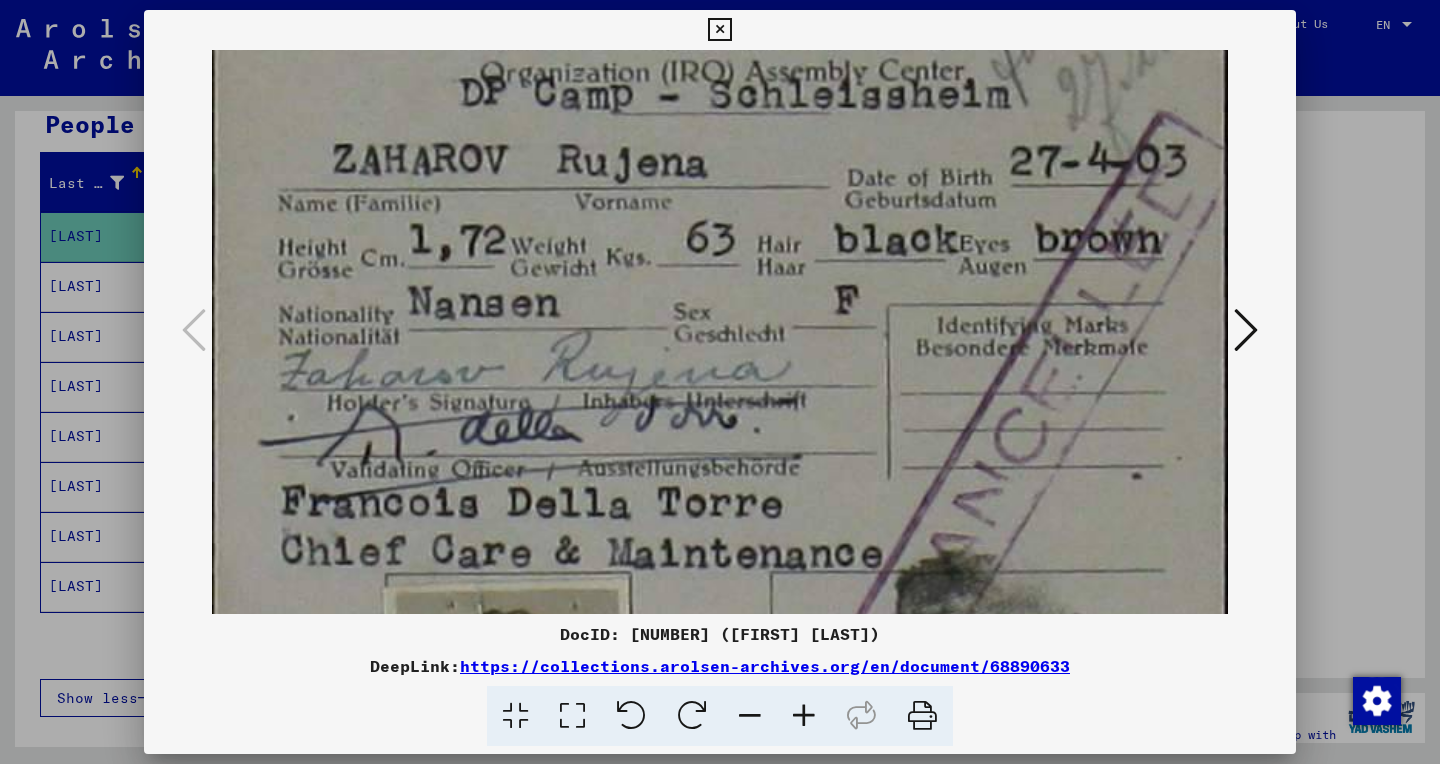 drag, startPoint x: 561, startPoint y: 398, endPoint x: 542, endPoint y: 165, distance: 233.77339 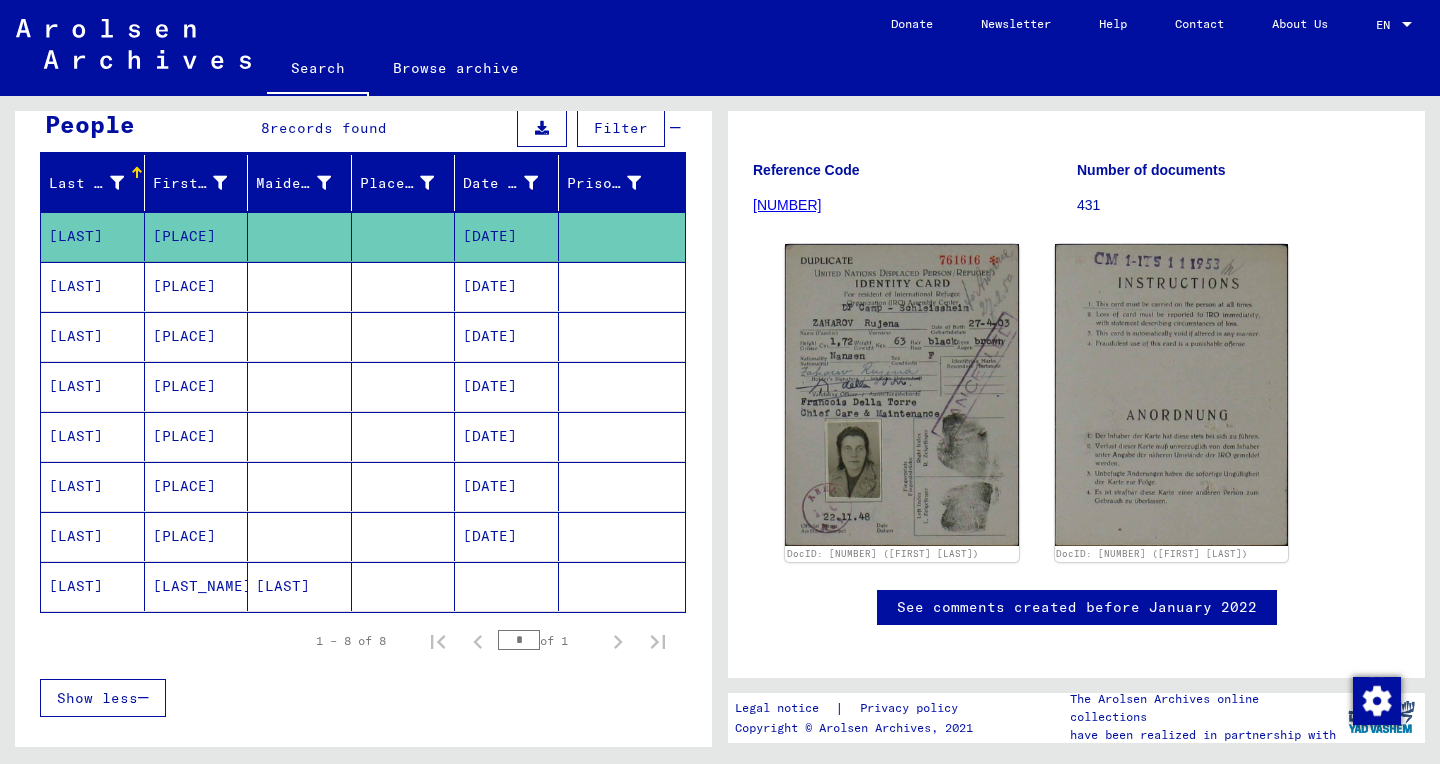 click at bounding box center [622, 336] 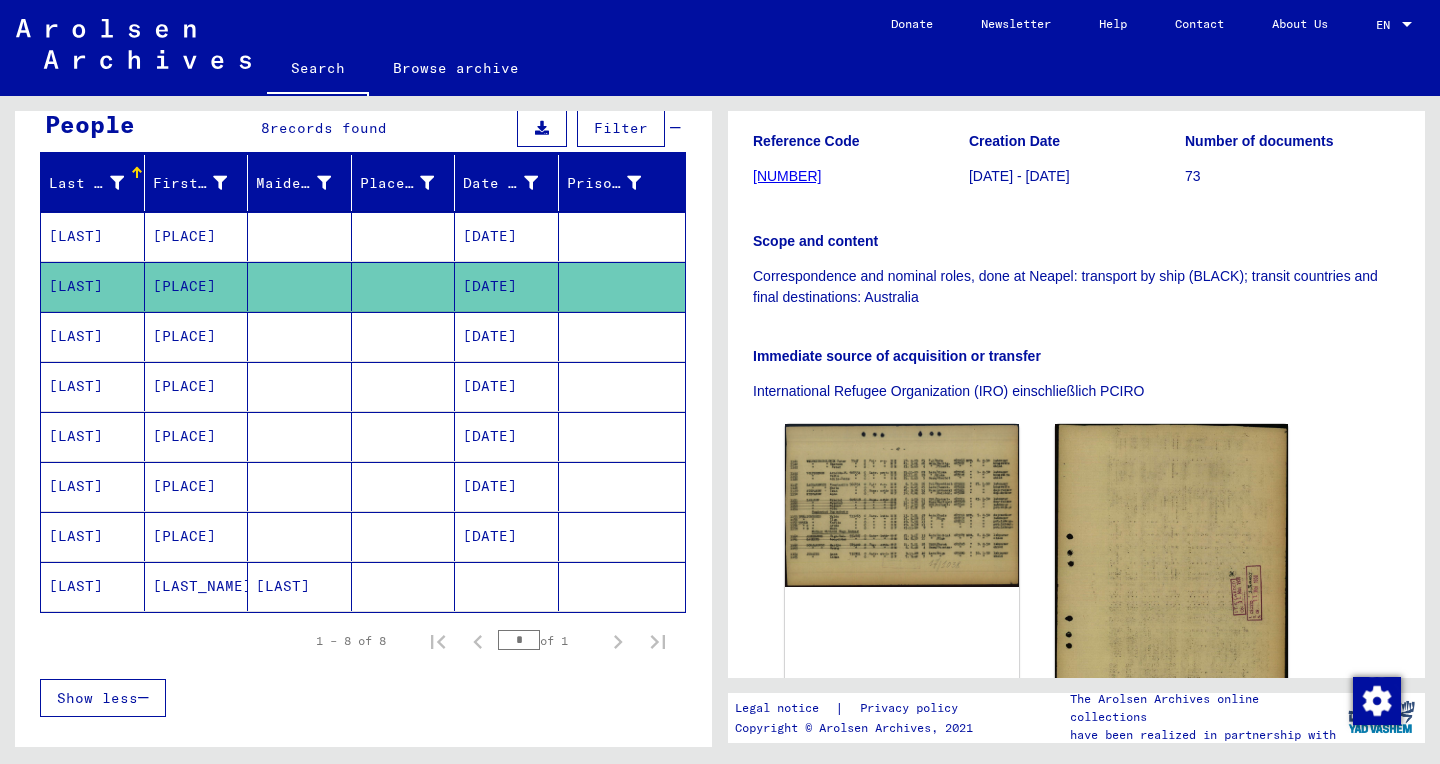 scroll, scrollTop: 308, scrollLeft: 0, axis: vertical 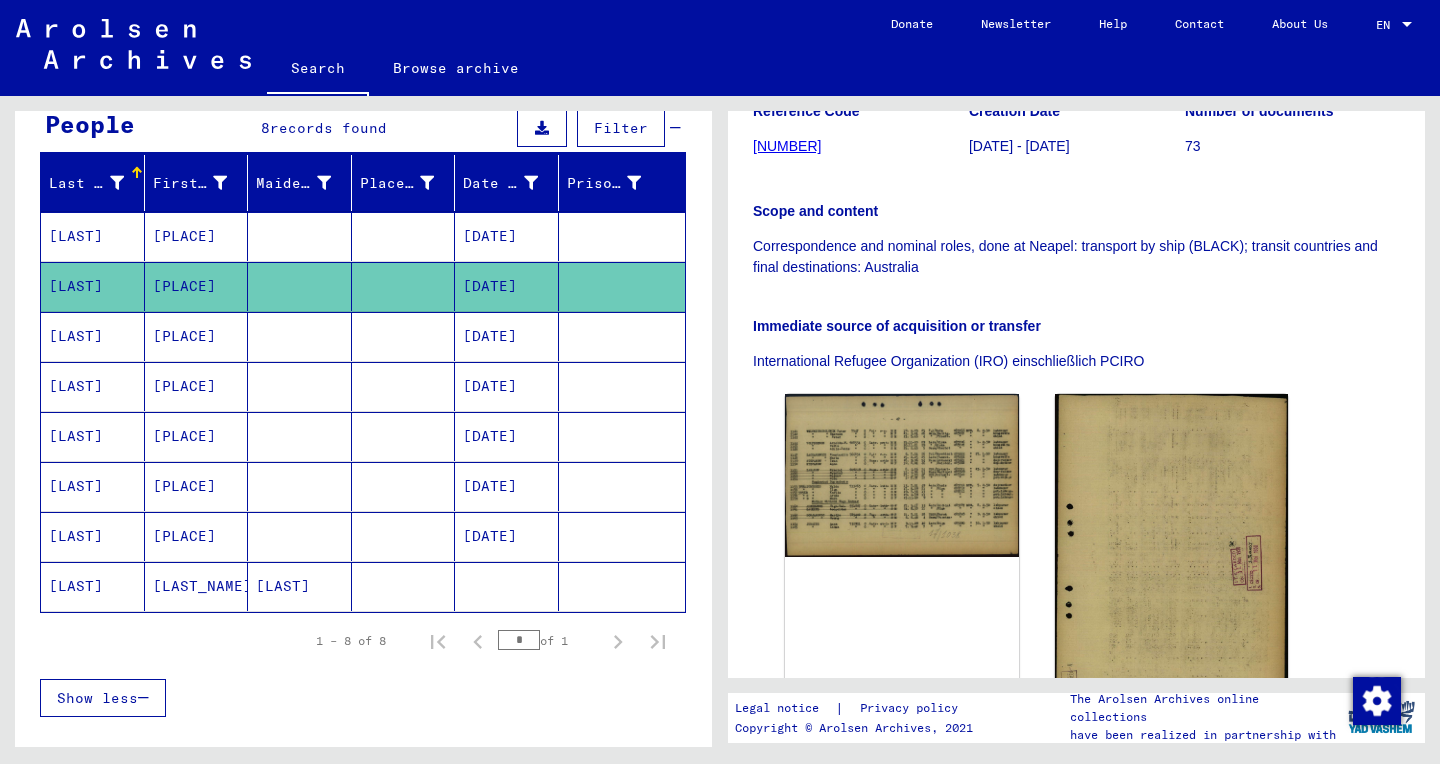 click at bounding box center (622, 386) 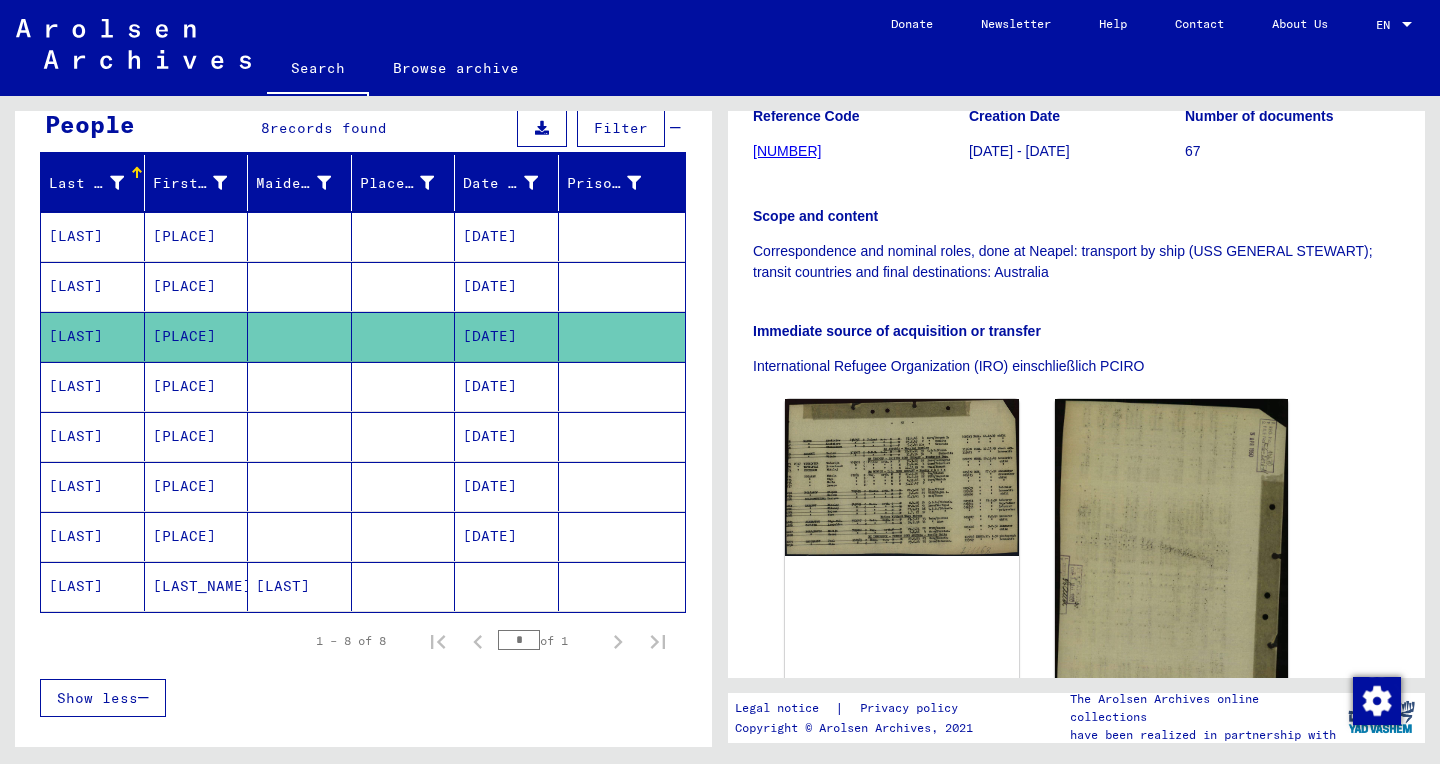 scroll, scrollTop: 353, scrollLeft: 0, axis: vertical 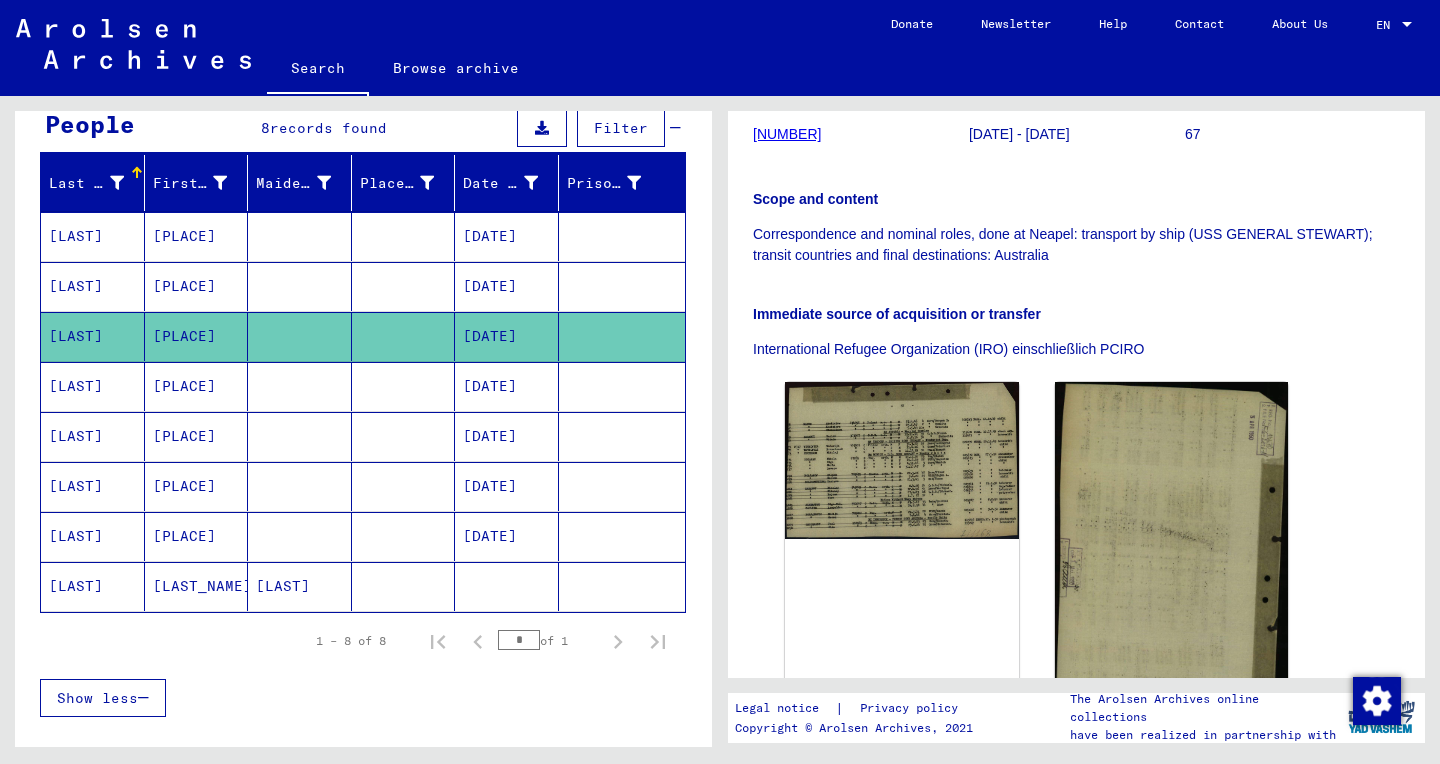 click at bounding box center (622, 436) 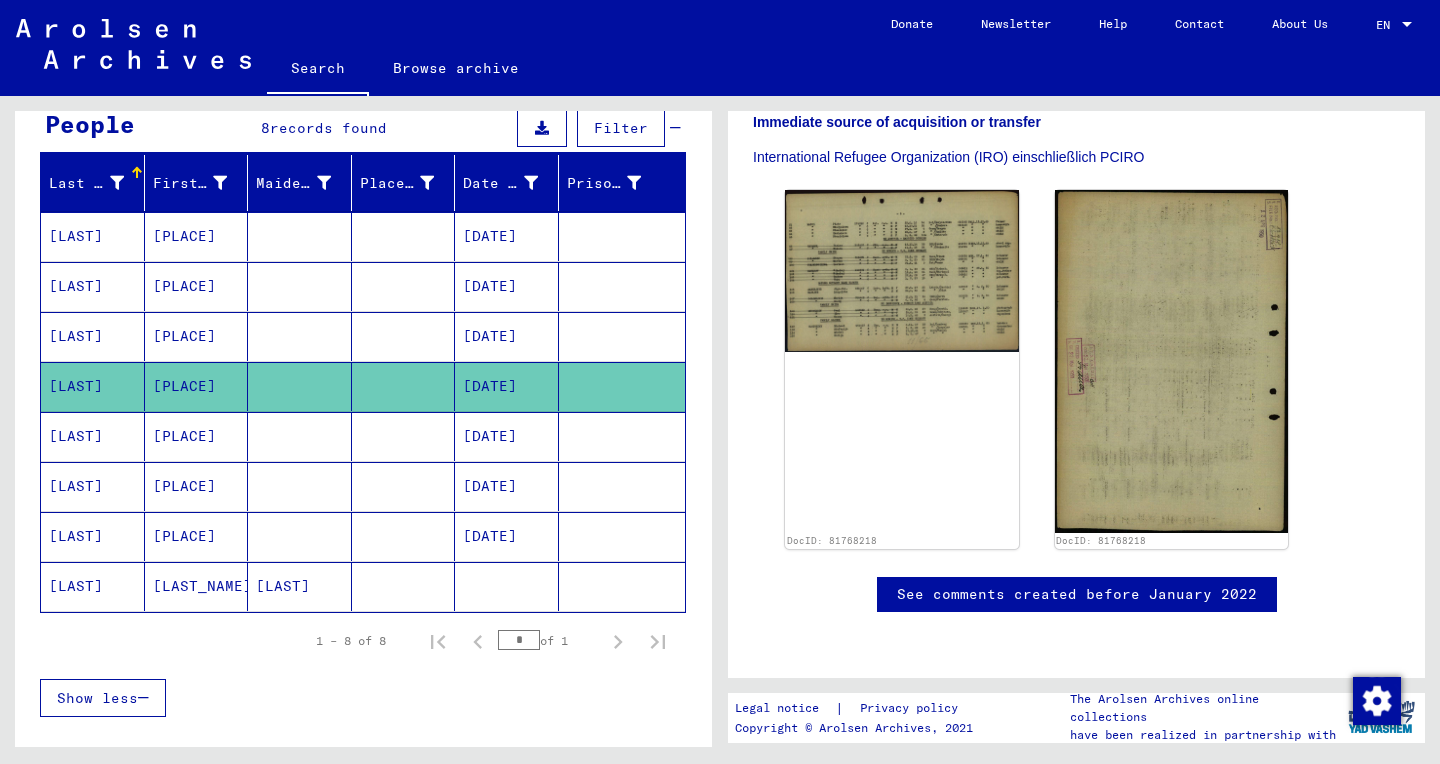scroll, scrollTop: 687, scrollLeft: 0, axis: vertical 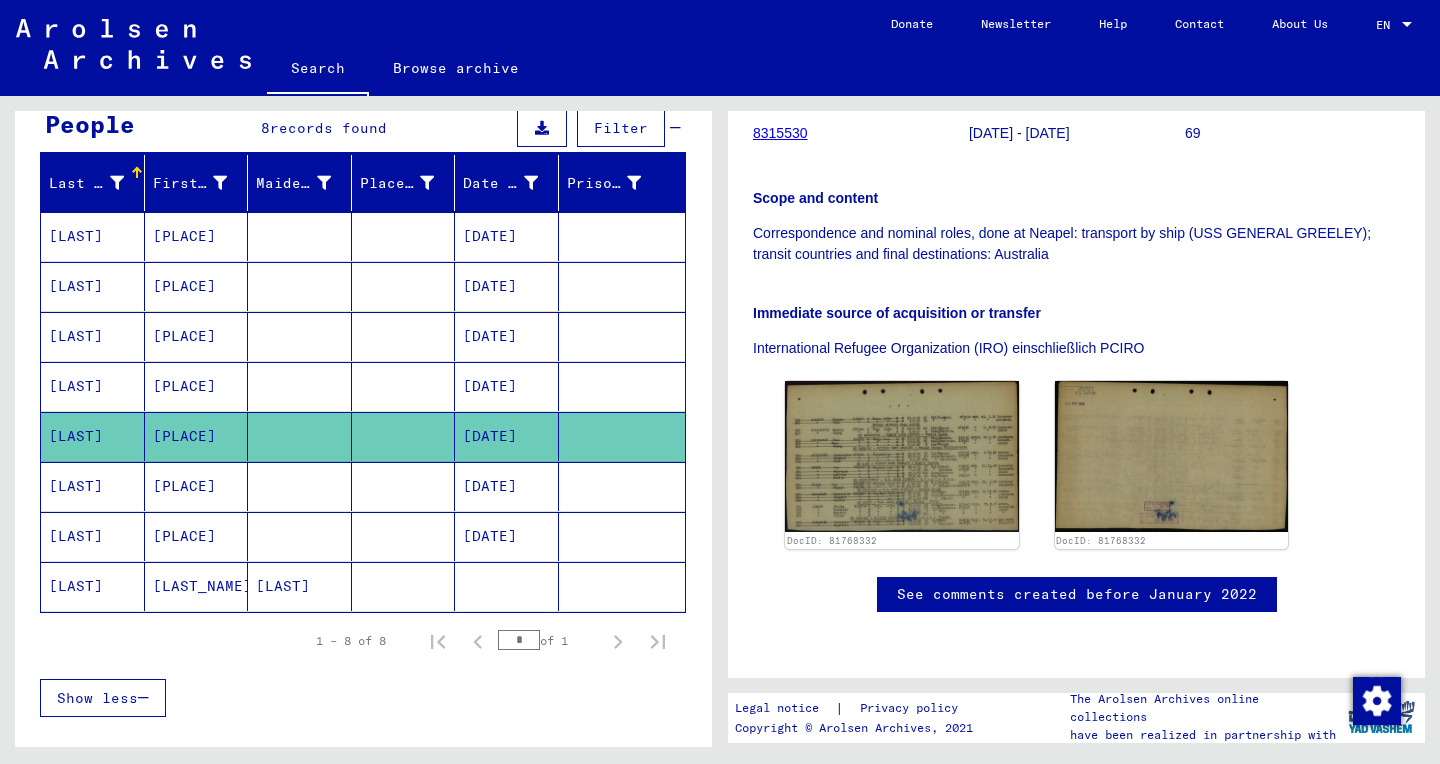 click at bounding box center (622, 536) 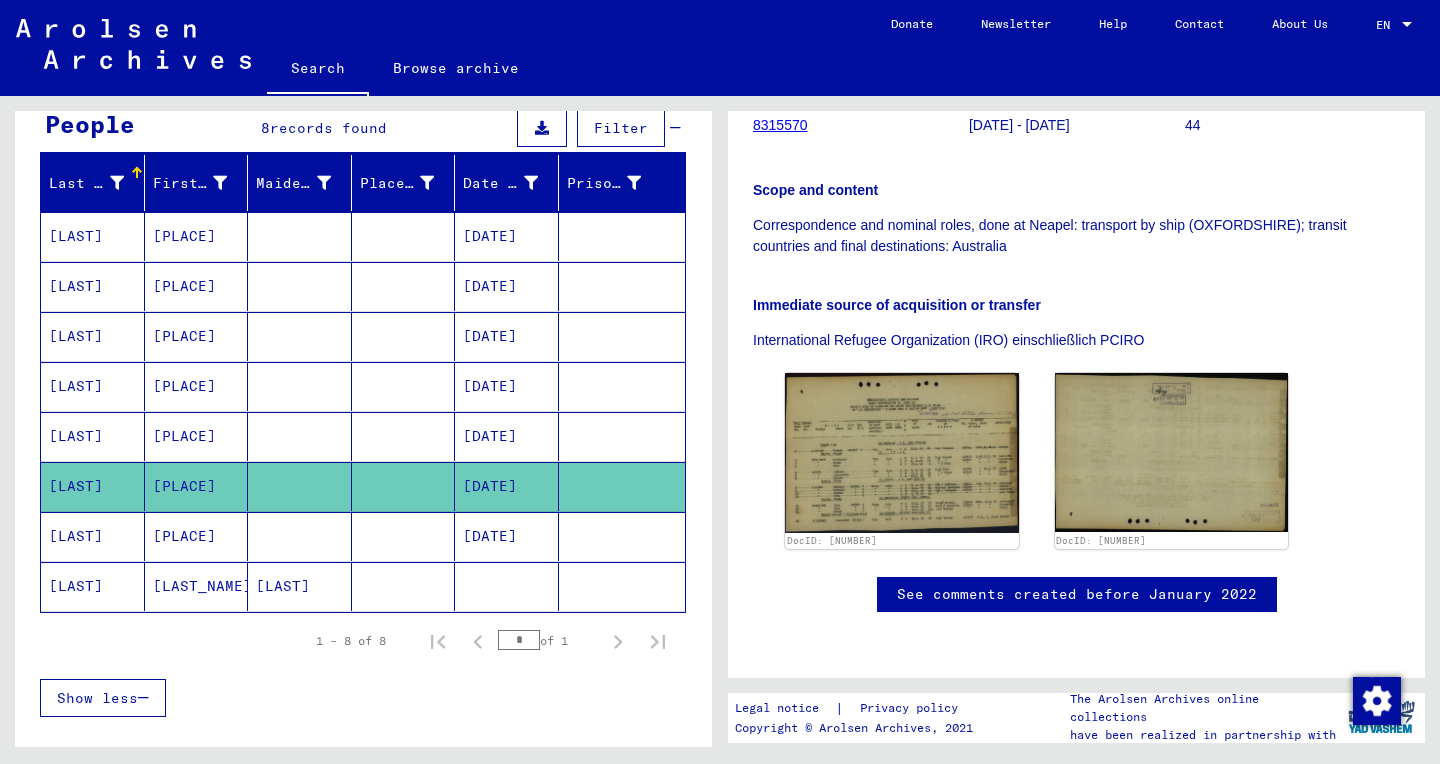 scroll, scrollTop: 578, scrollLeft: 0, axis: vertical 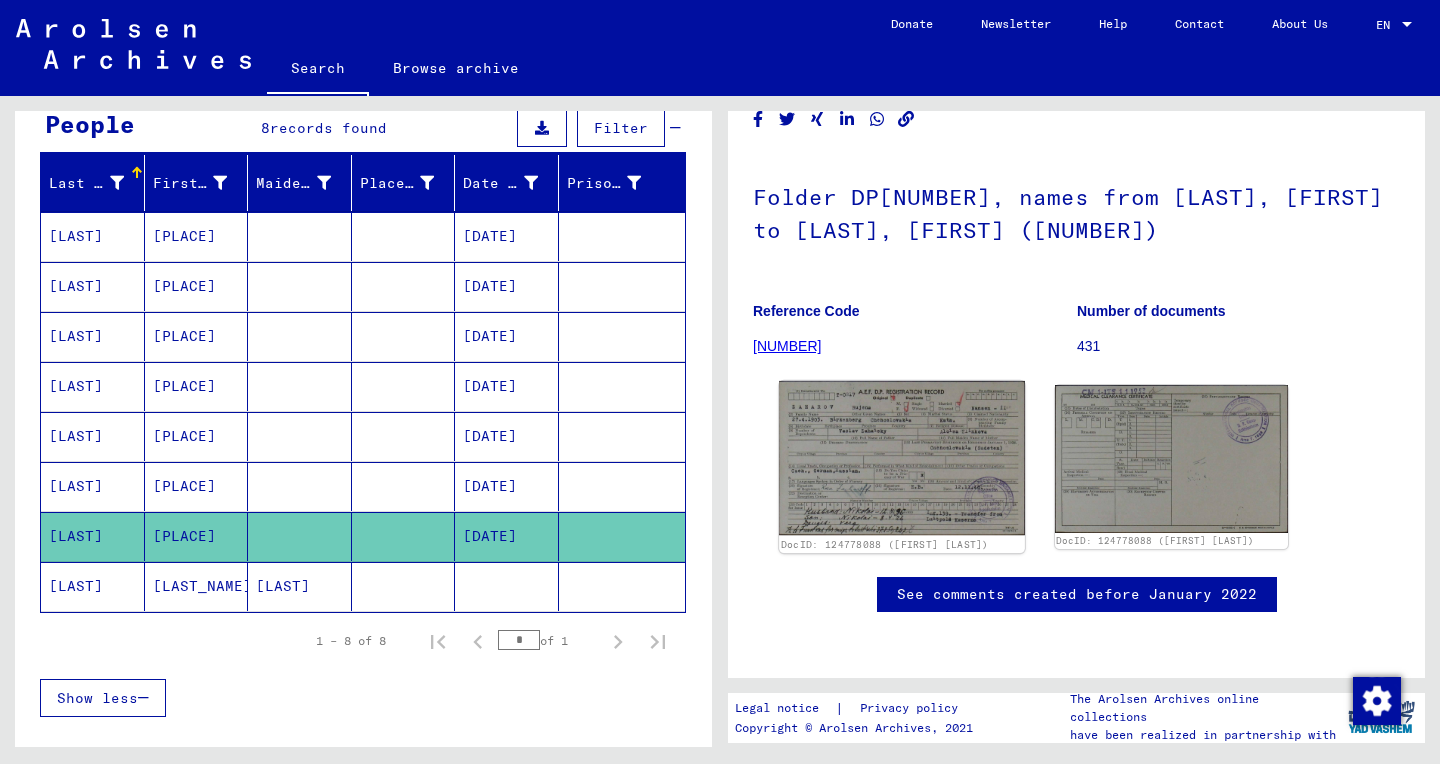 click 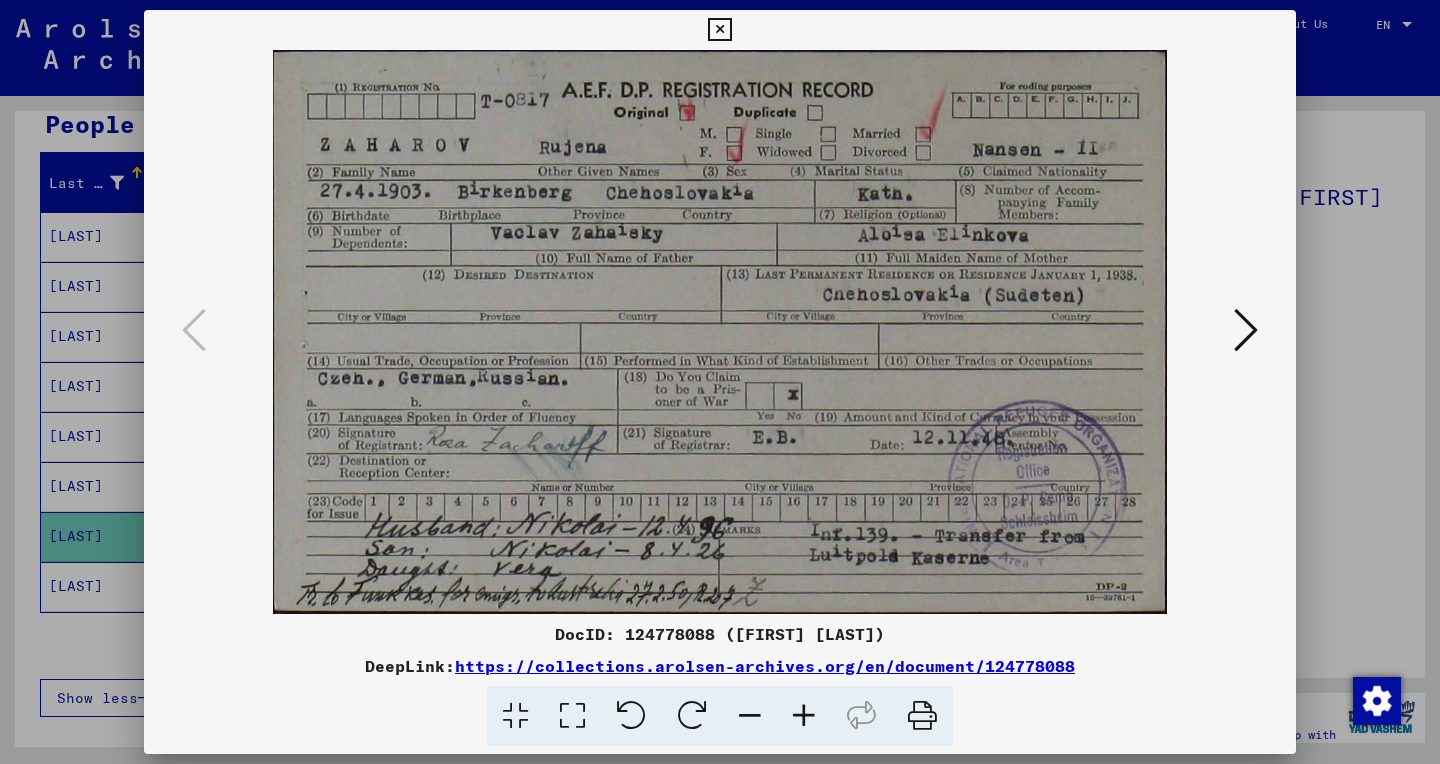 click at bounding box center (572, 716) 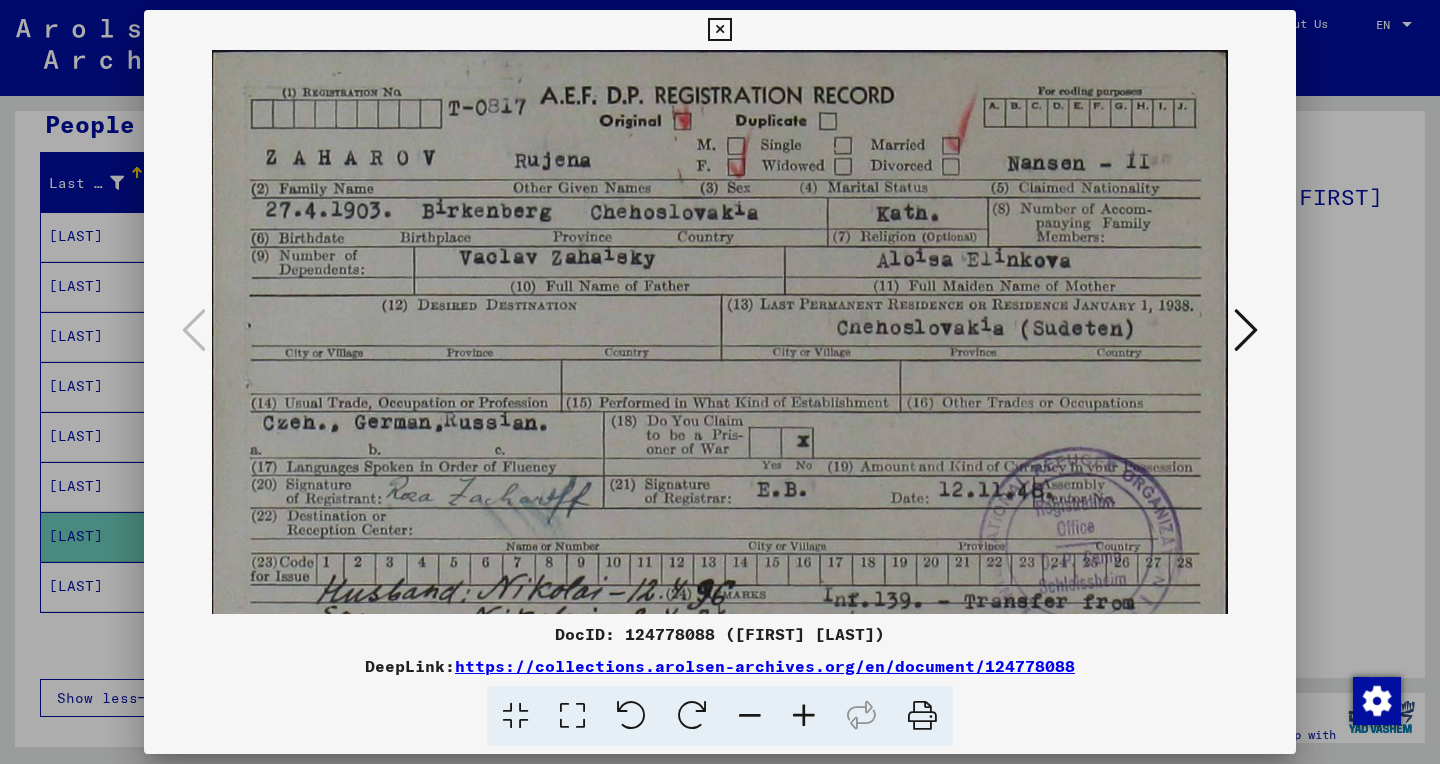 click at bounding box center [804, 716] 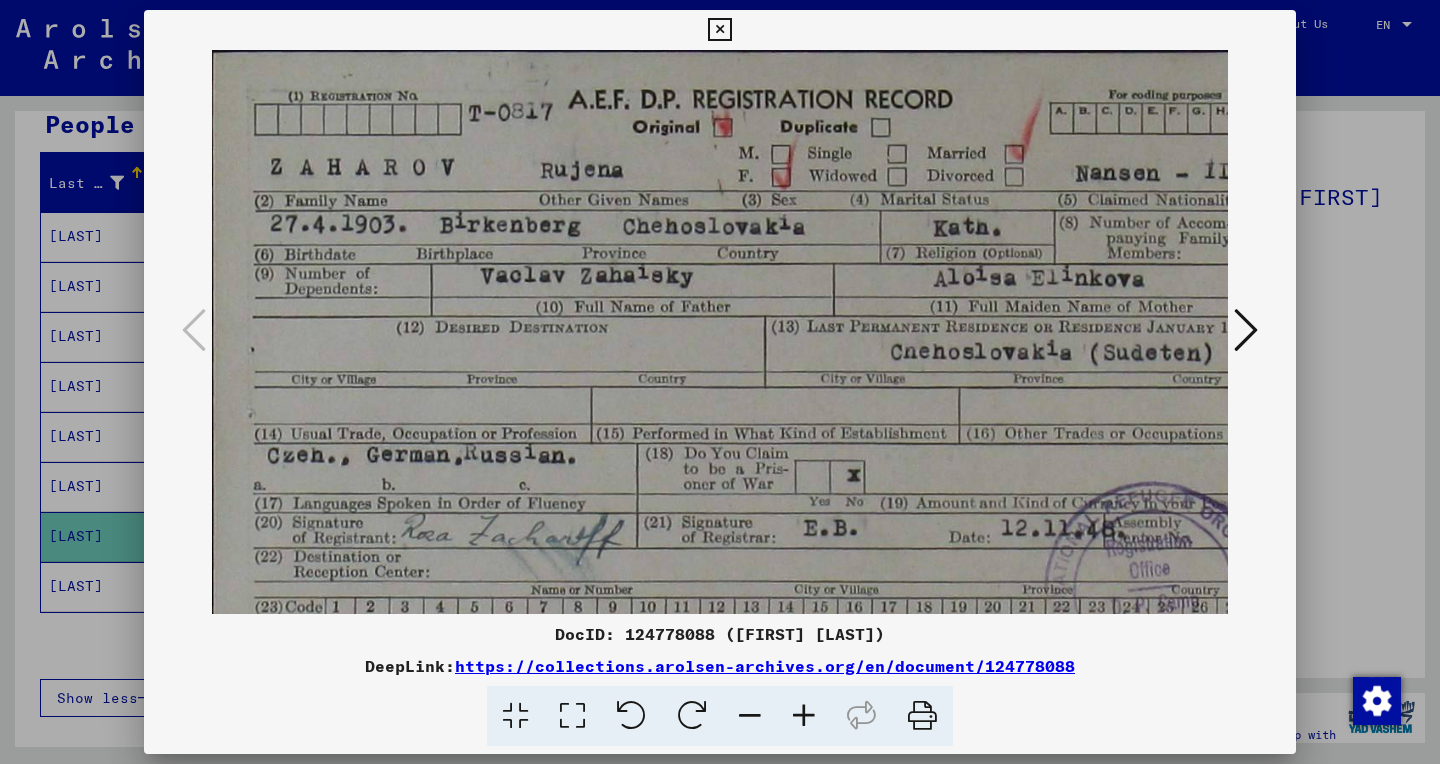 click at bounding box center (804, 716) 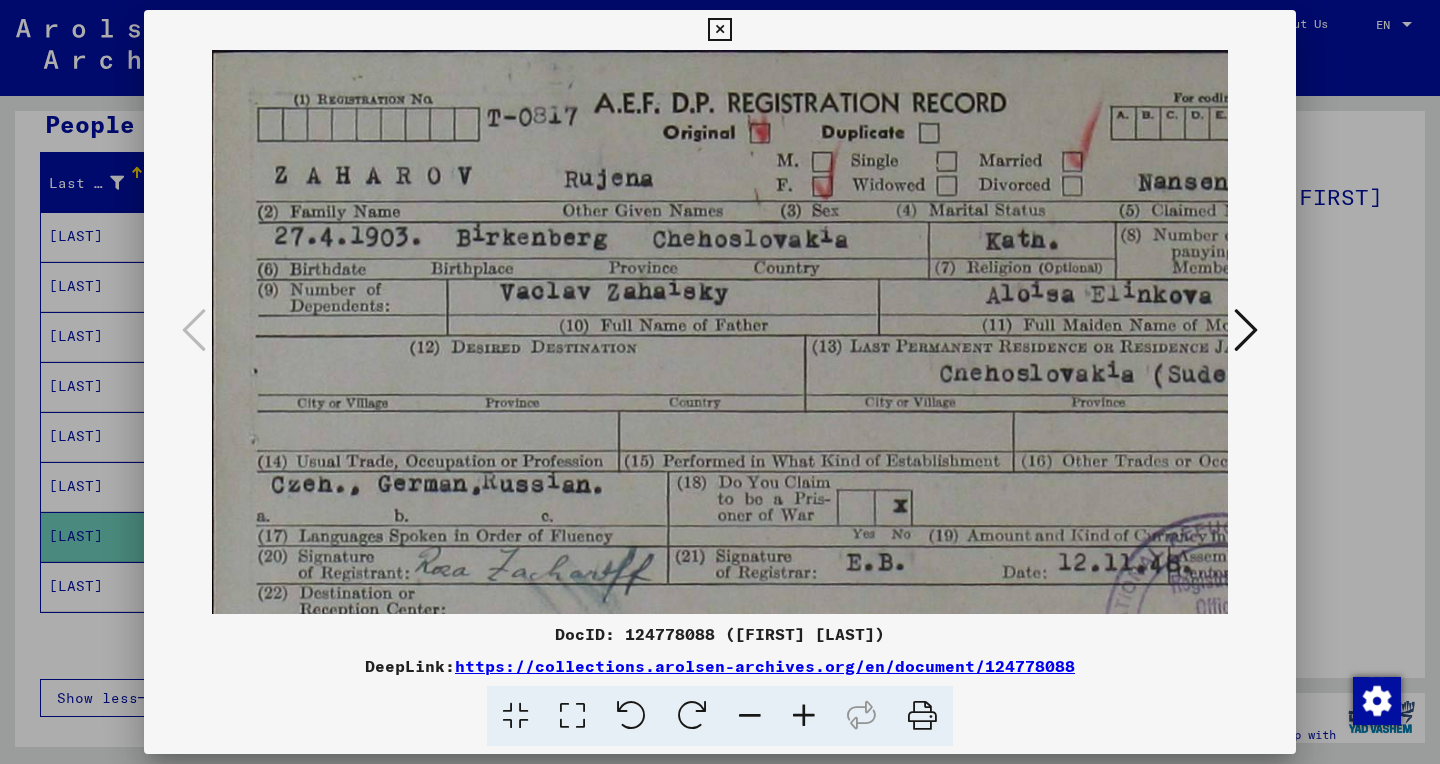 click at bounding box center (804, 716) 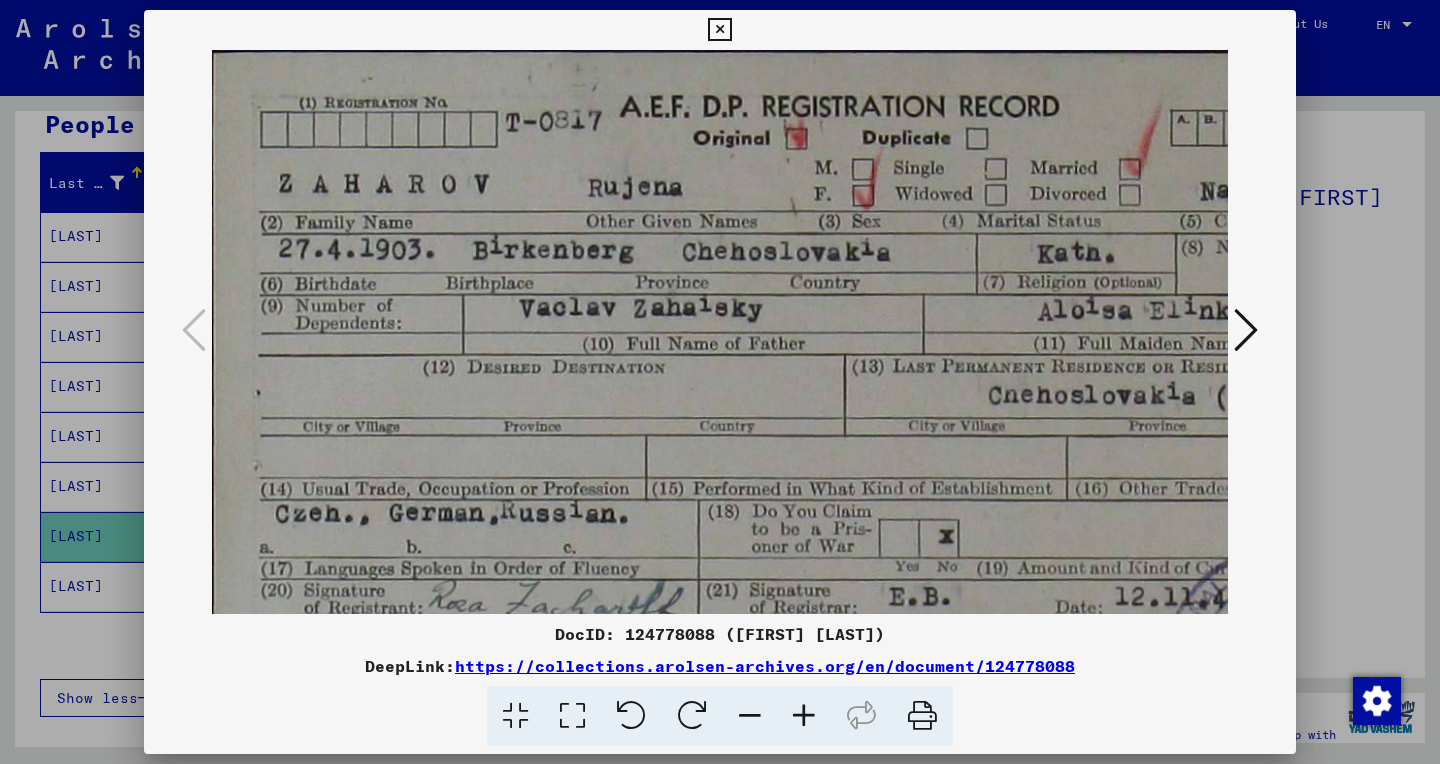 click at bounding box center (804, 716) 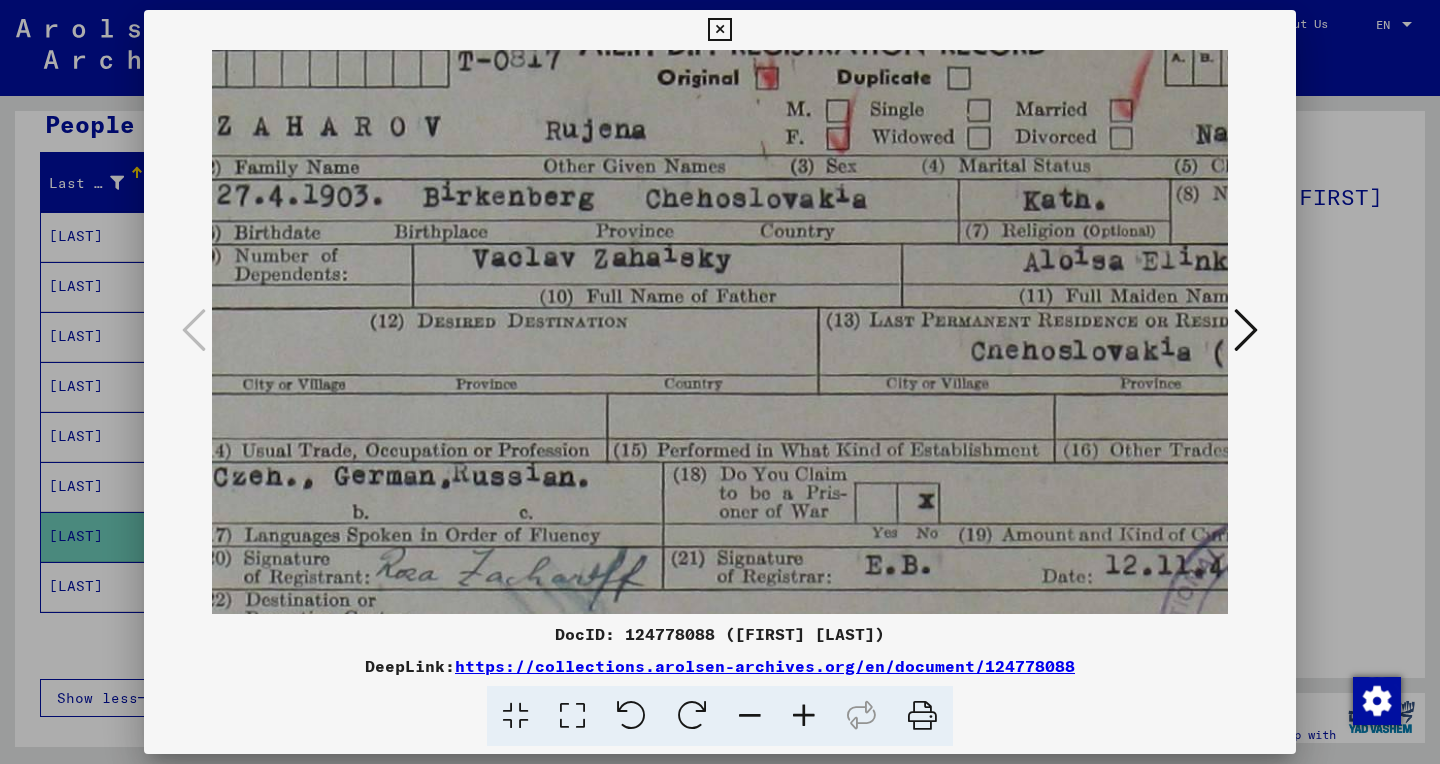 scroll, scrollTop: 63, scrollLeft: 64, axis: both 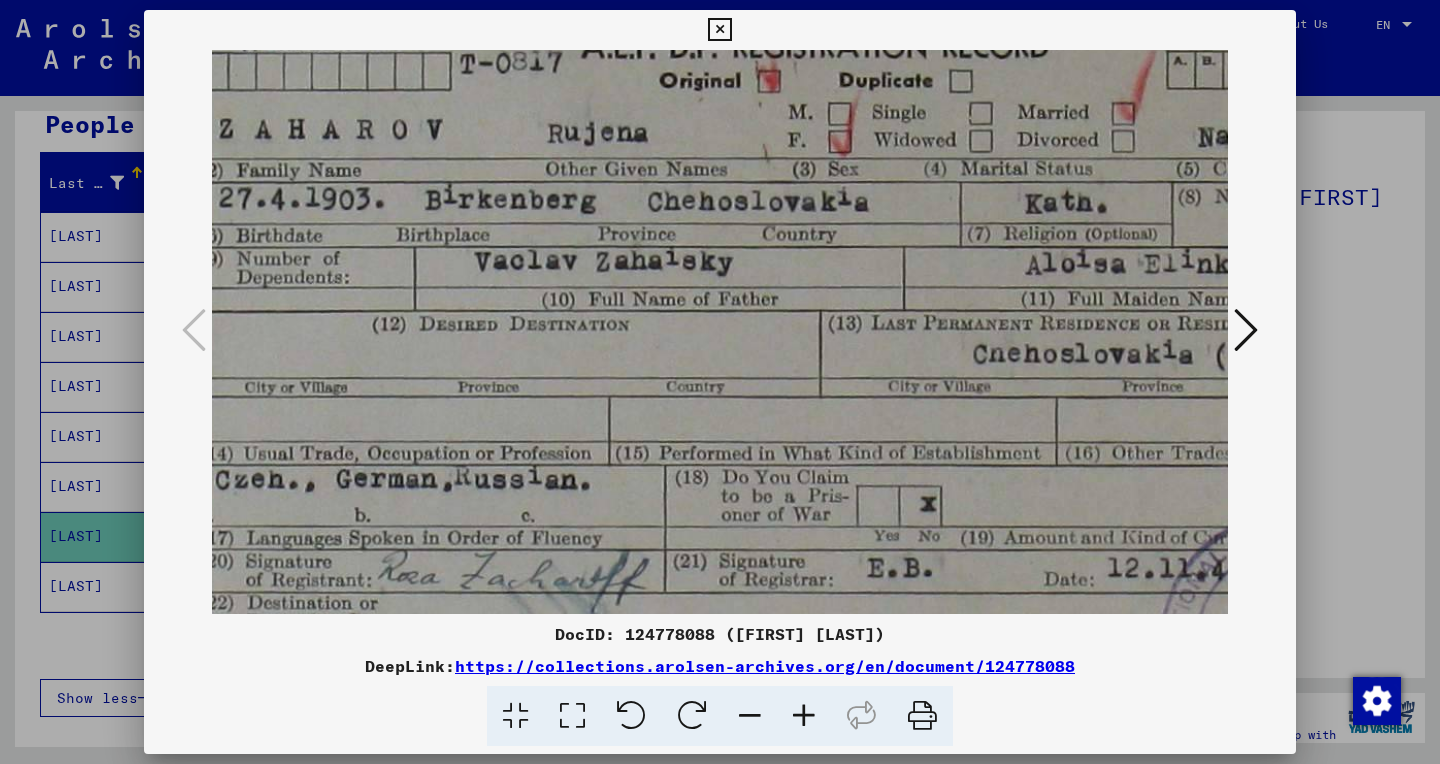 drag, startPoint x: 668, startPoint y: 365, endPoint x: 604, endPoint y: 302, distance: 89.80534 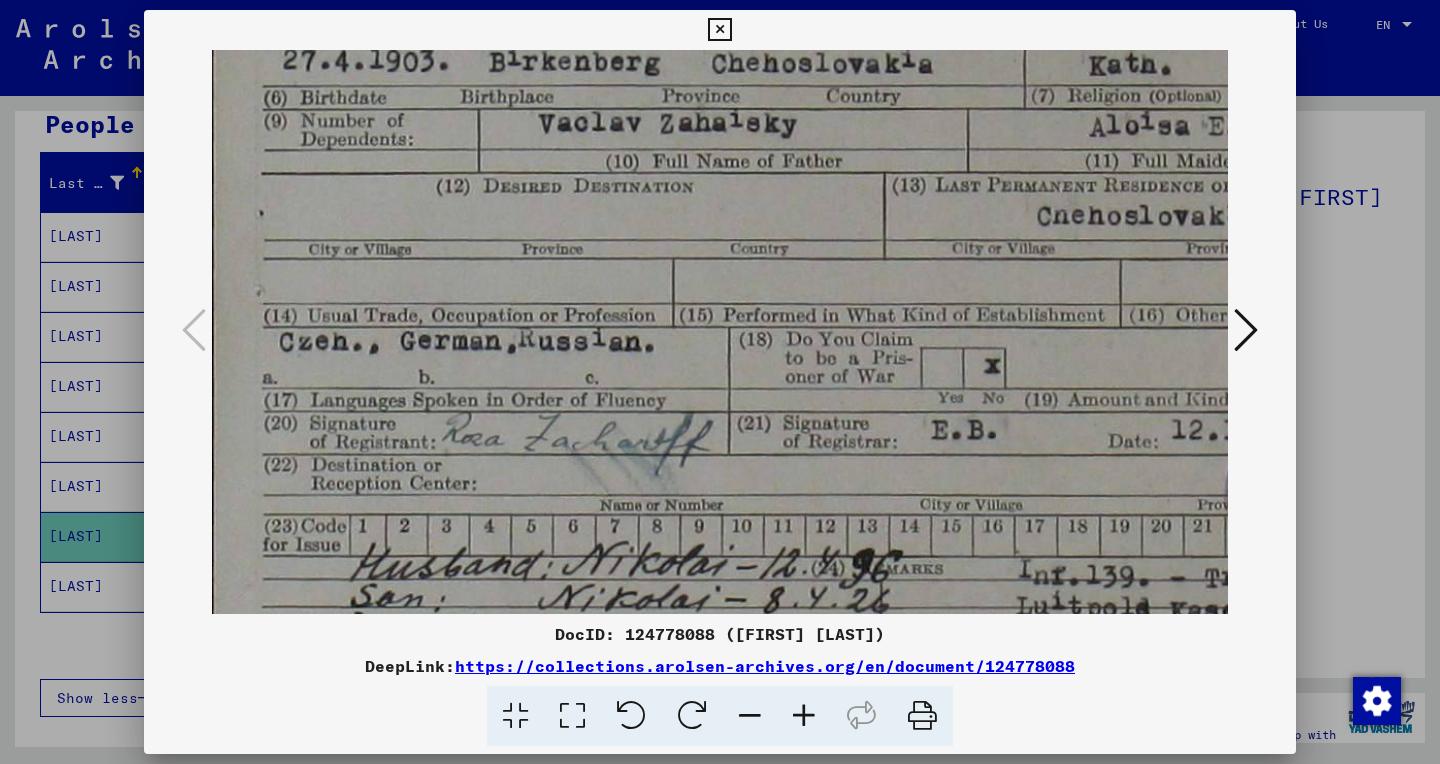 scroll, scrollTop: 282, scrollLeft: 0, axis: vertical 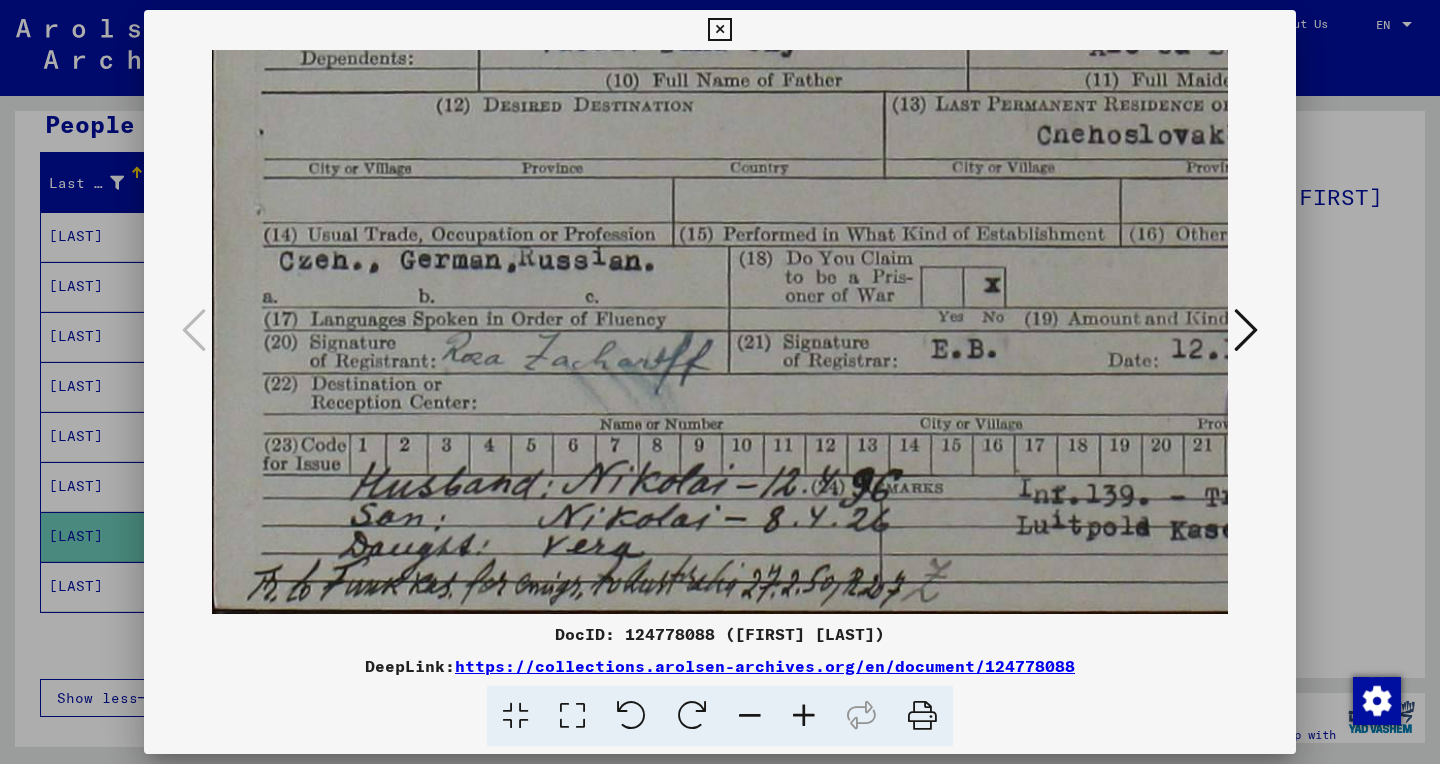 drag, startPoint x: 664, startPoint y: 296, endPoint x: 830, endPoint y: -135, distance: 461.86255 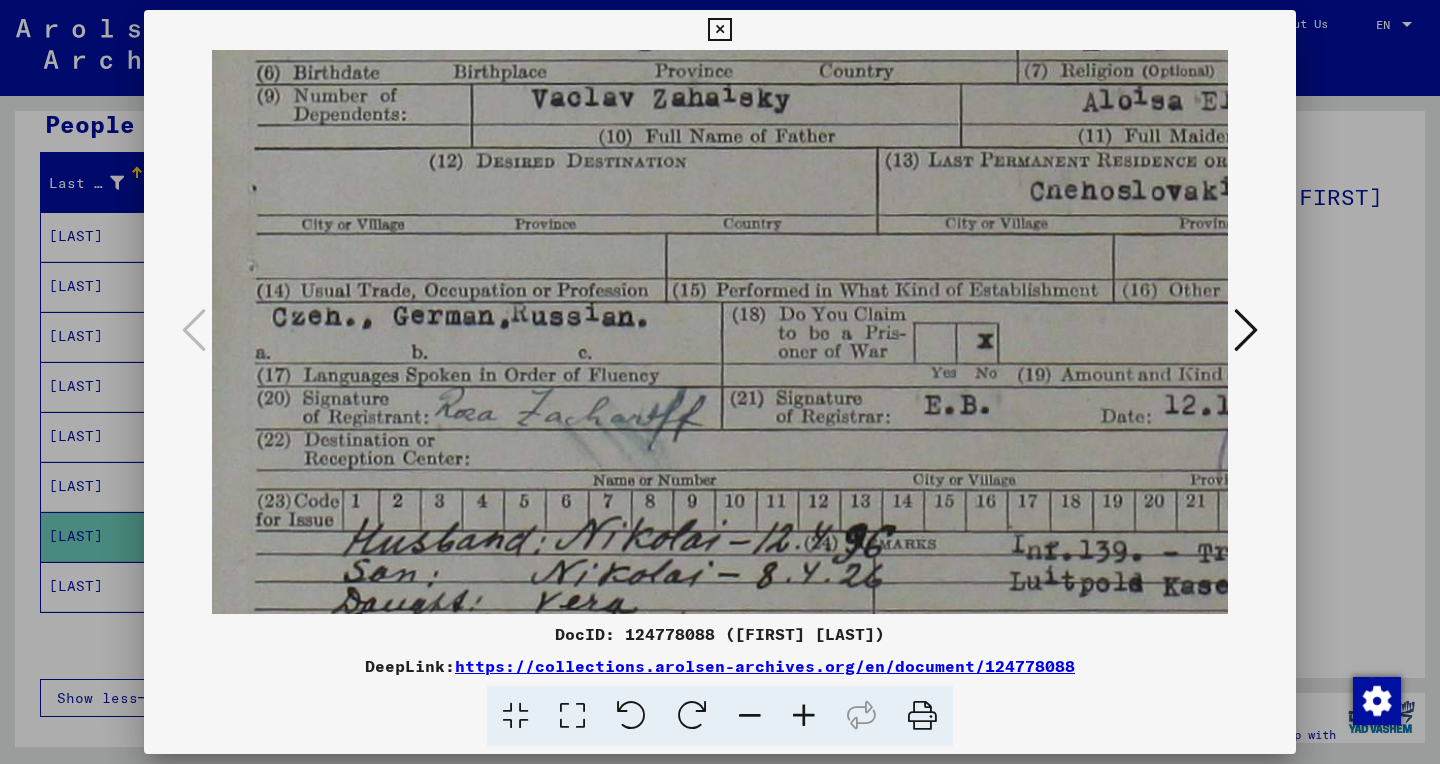 scroll, scrollTop: 282, scrollLeft: 0, axis: vertical 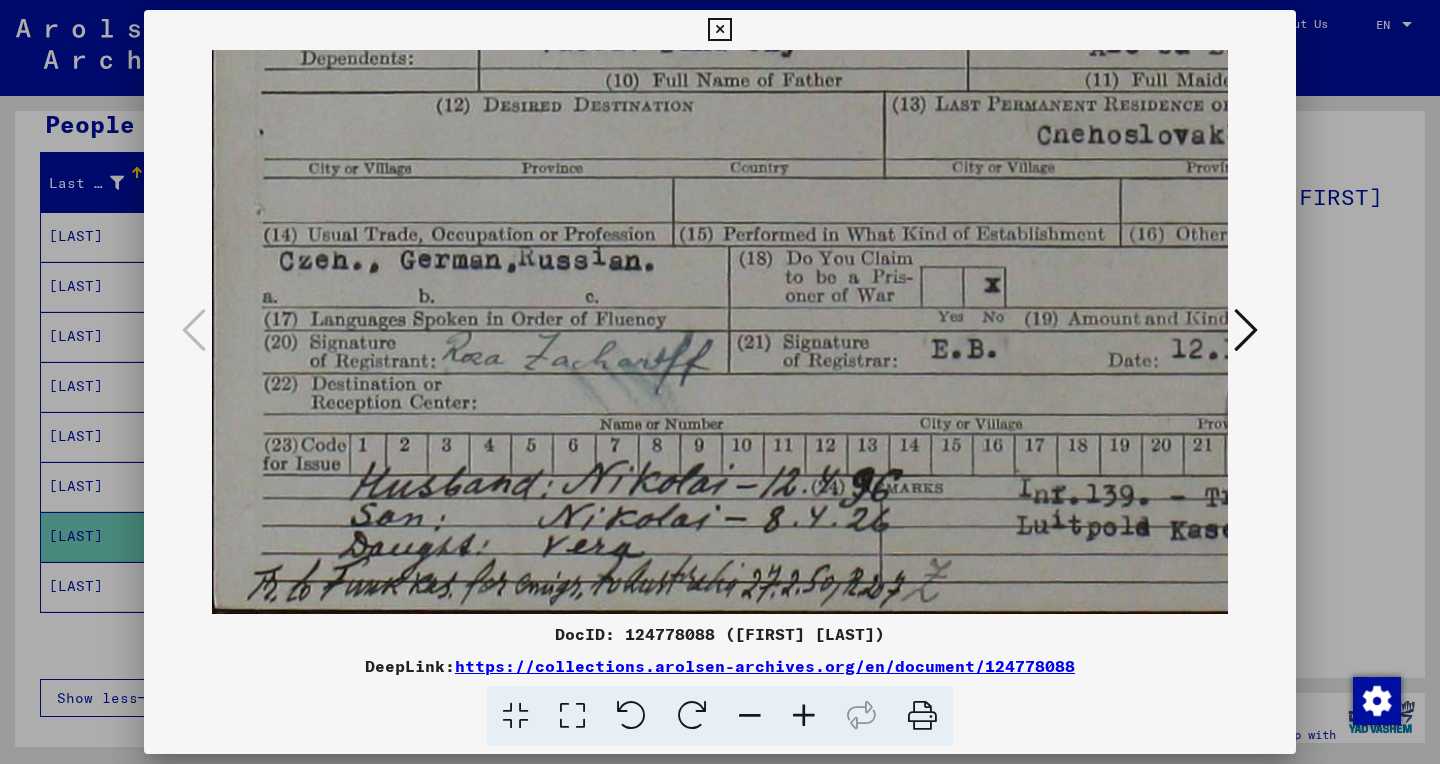 drag, startPoint x: 922, startPoint y: 523, endPoint x: 996, endPoint y: 332, distance: 204.83408 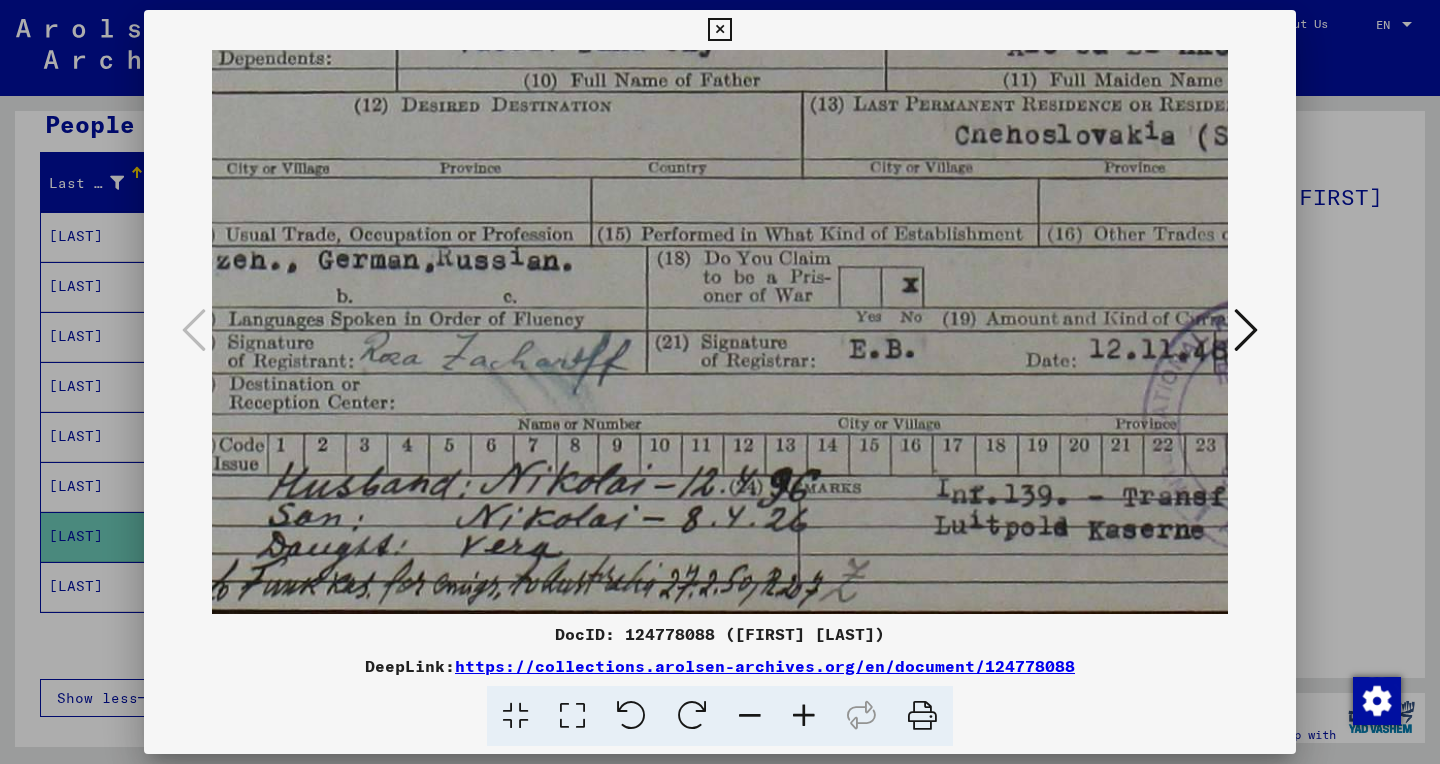 scroll, scrollTop: 277, scrollLeft: 82, axis: both 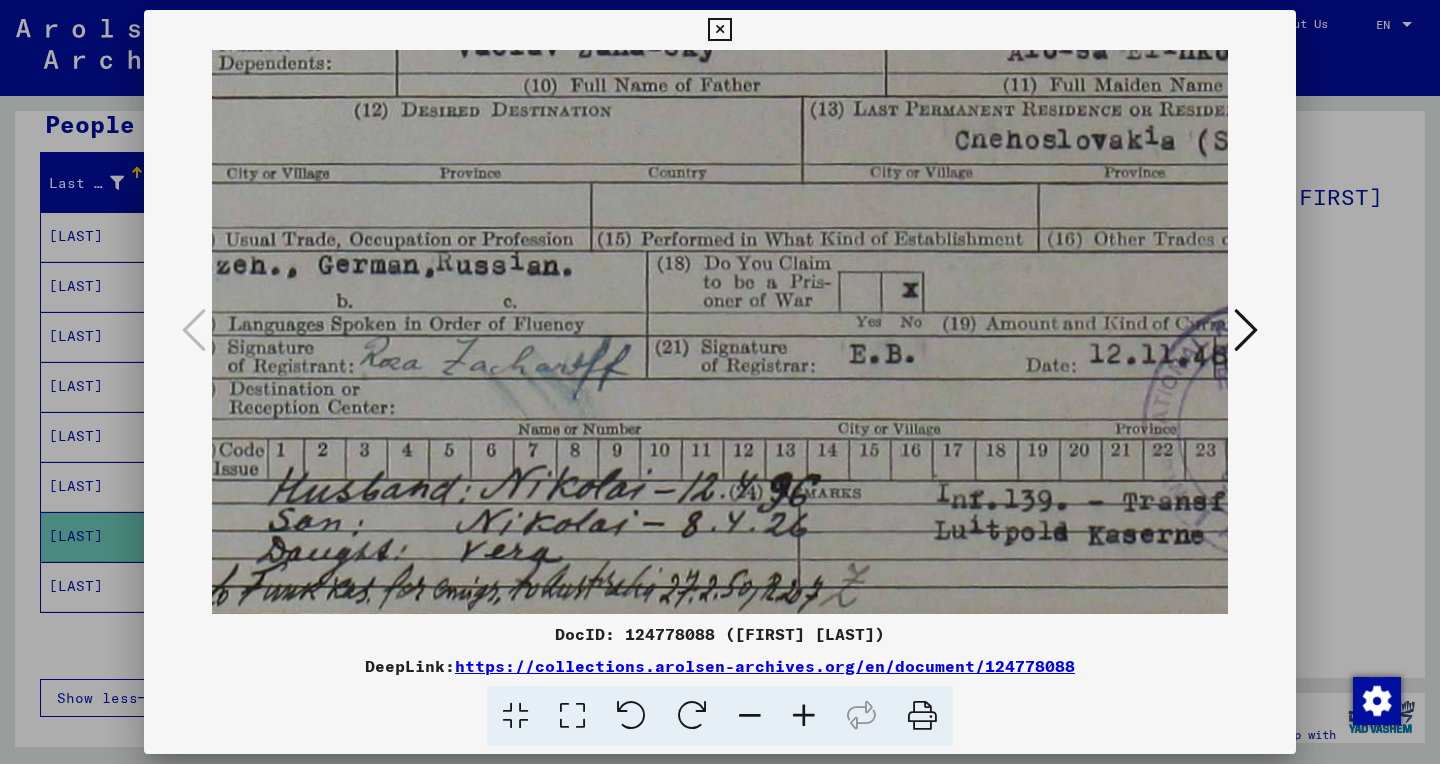 drag, startPoint x: 667, startPoint y: 503, endPoint x: 534, endPoint y: 330, distance: 218.21548 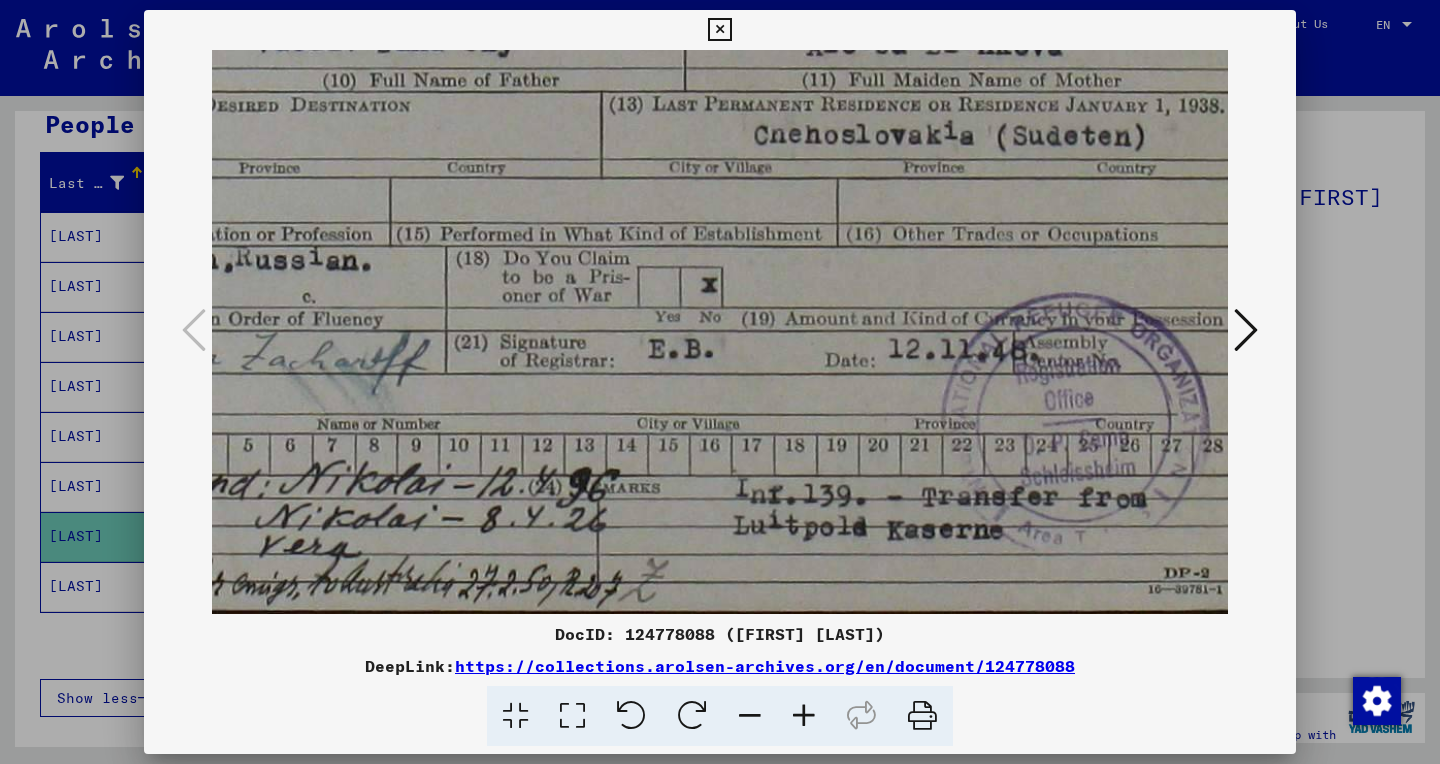 drag, startPoint x: 708, startPoint y: 321, endPoint x: 509, endPoint y: 272, distance: 204.9439 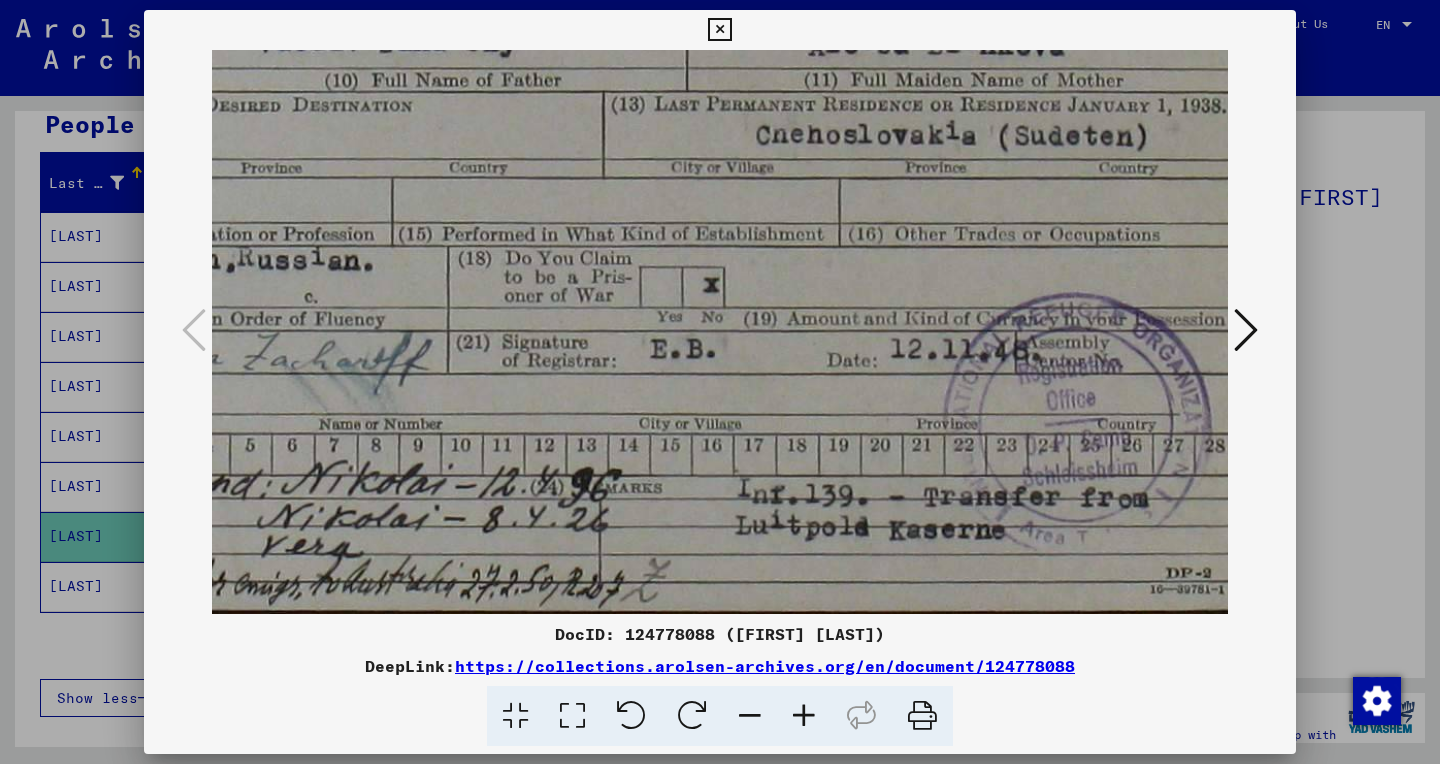 click at bounding box center [719, 30] 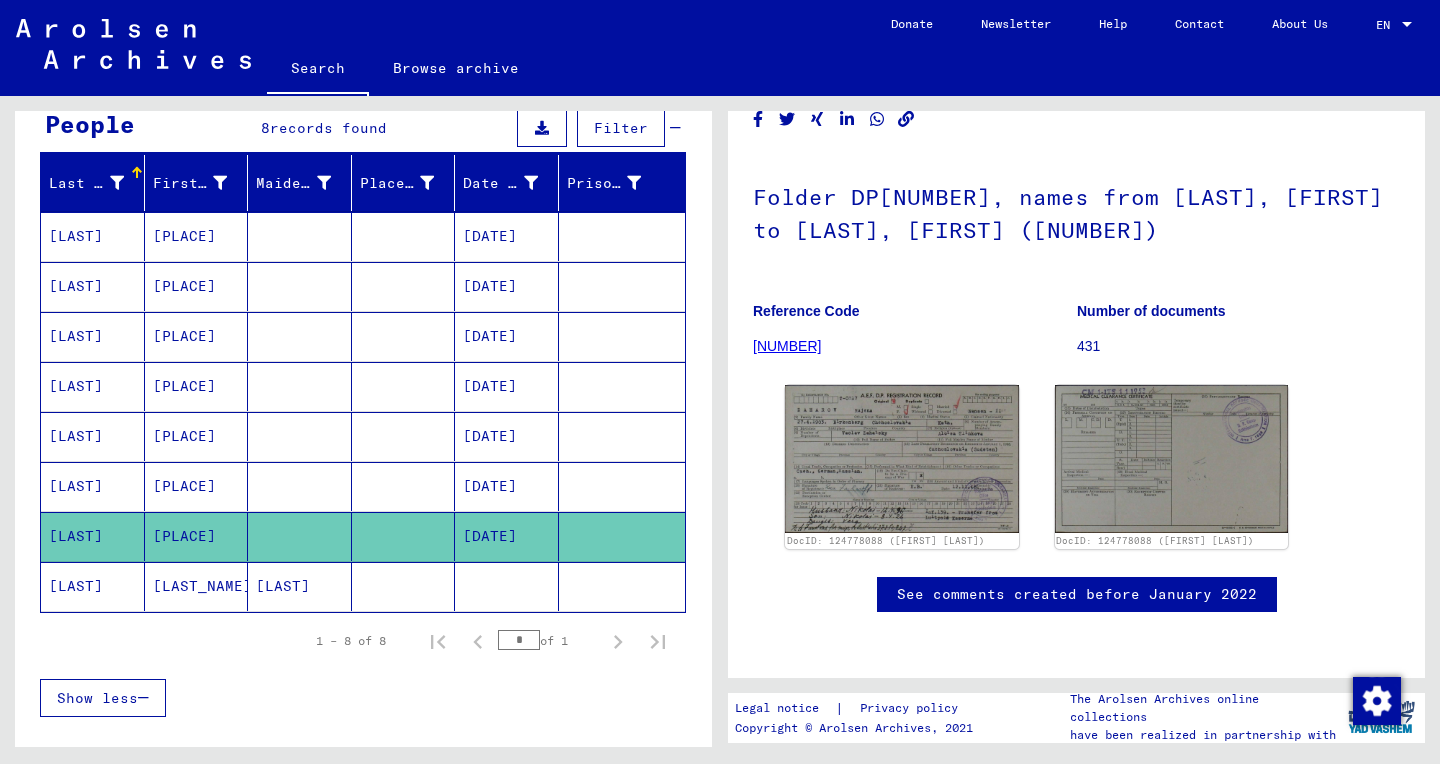 click 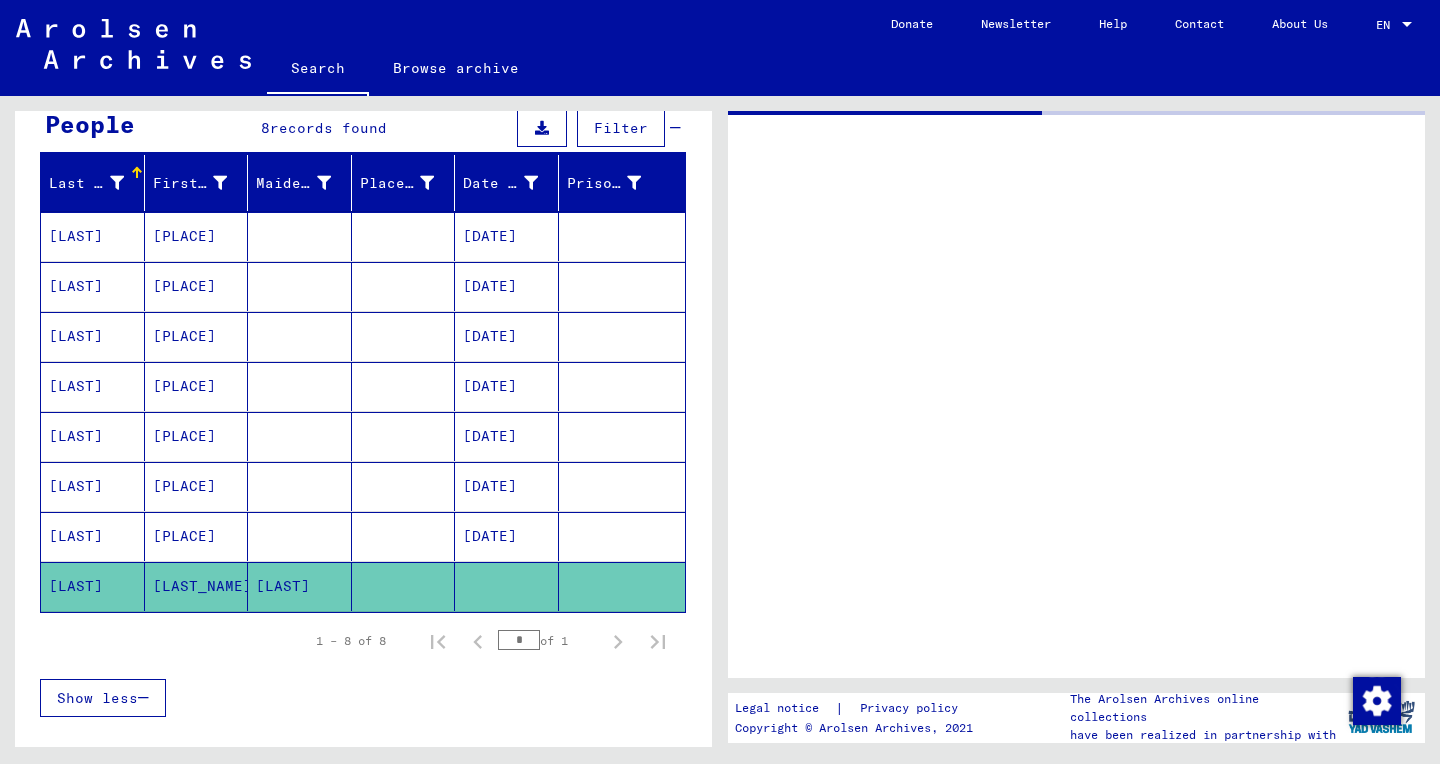scroll, scrollTop: 0, scrollLeft: 0, axis: both 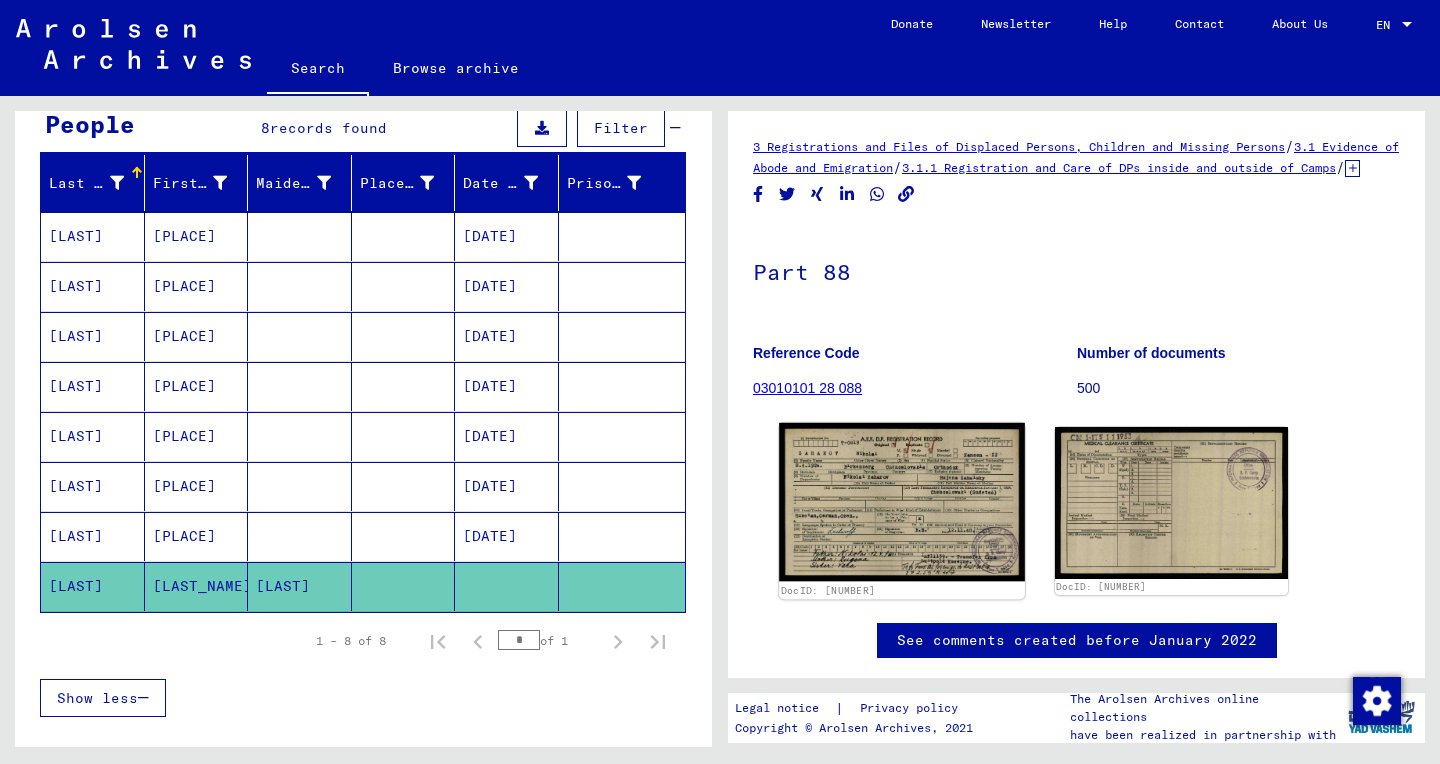 click 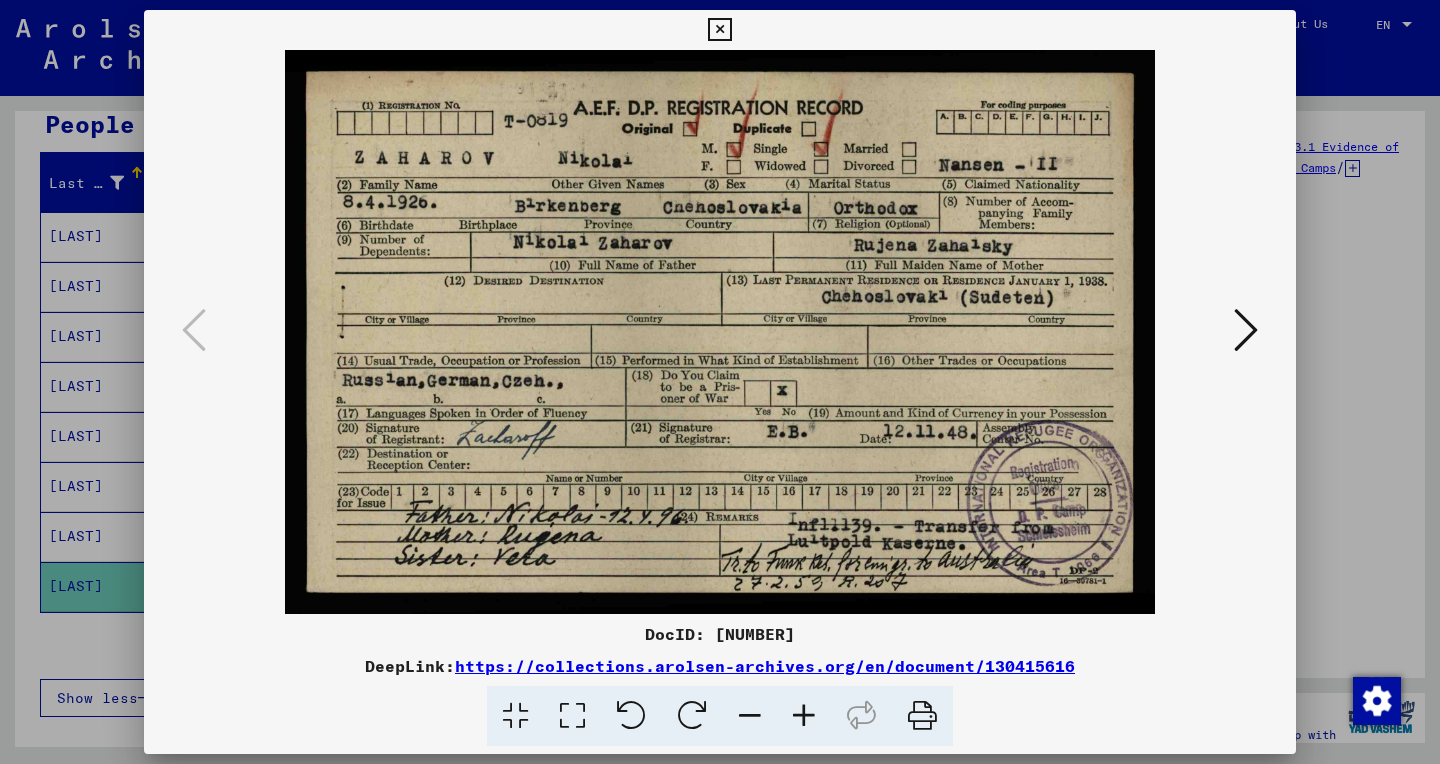 click at bounding box center [572, 716] 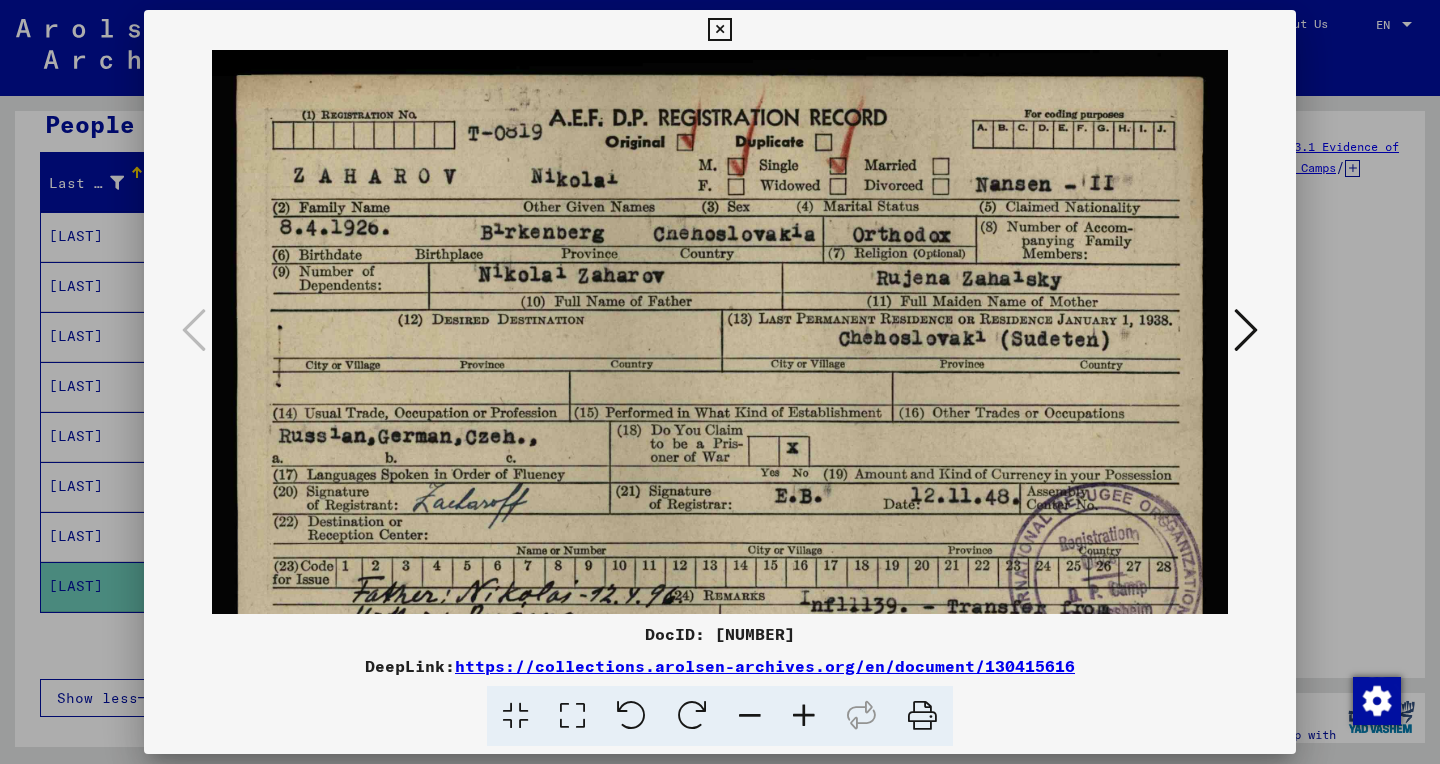 click at bounding box center [804, 716] 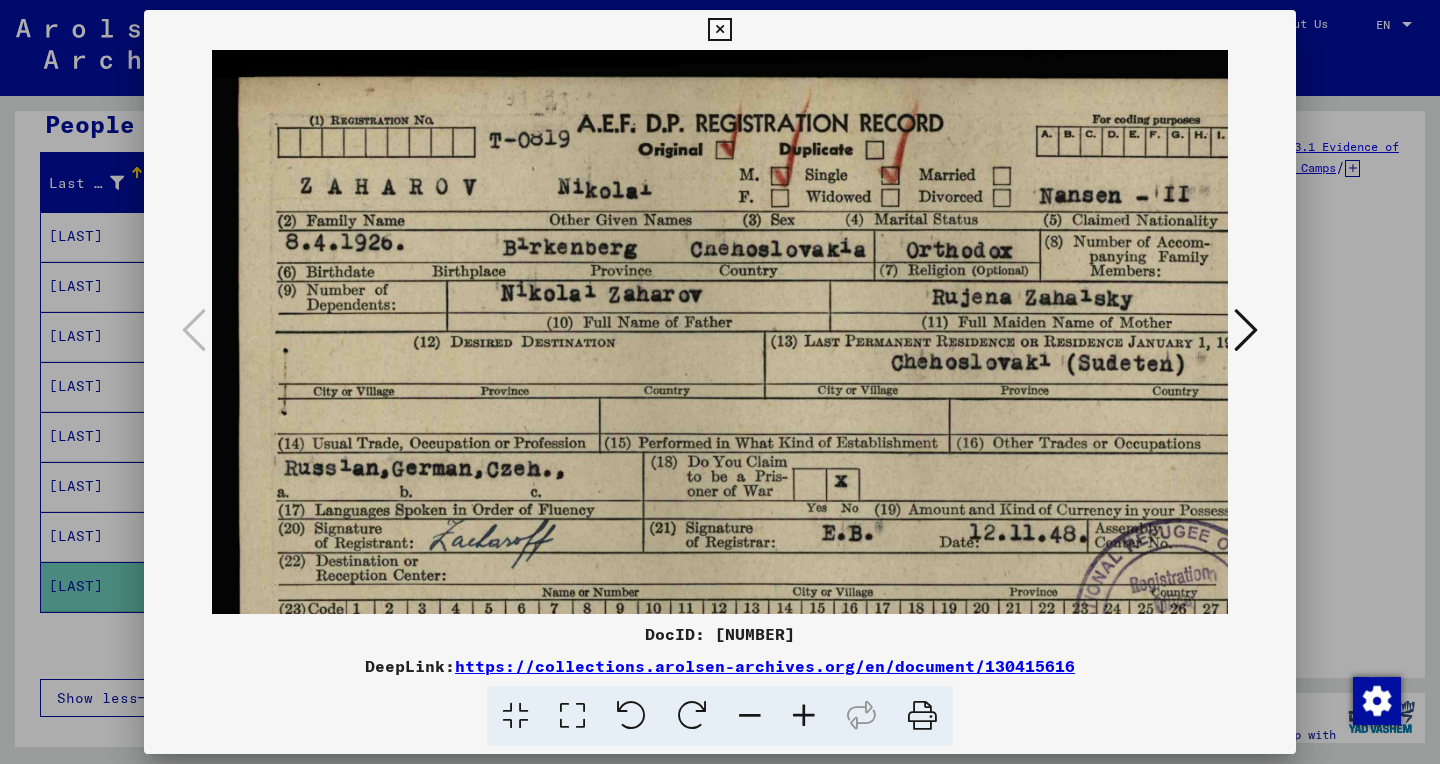 click at bounding box center [804, 716] 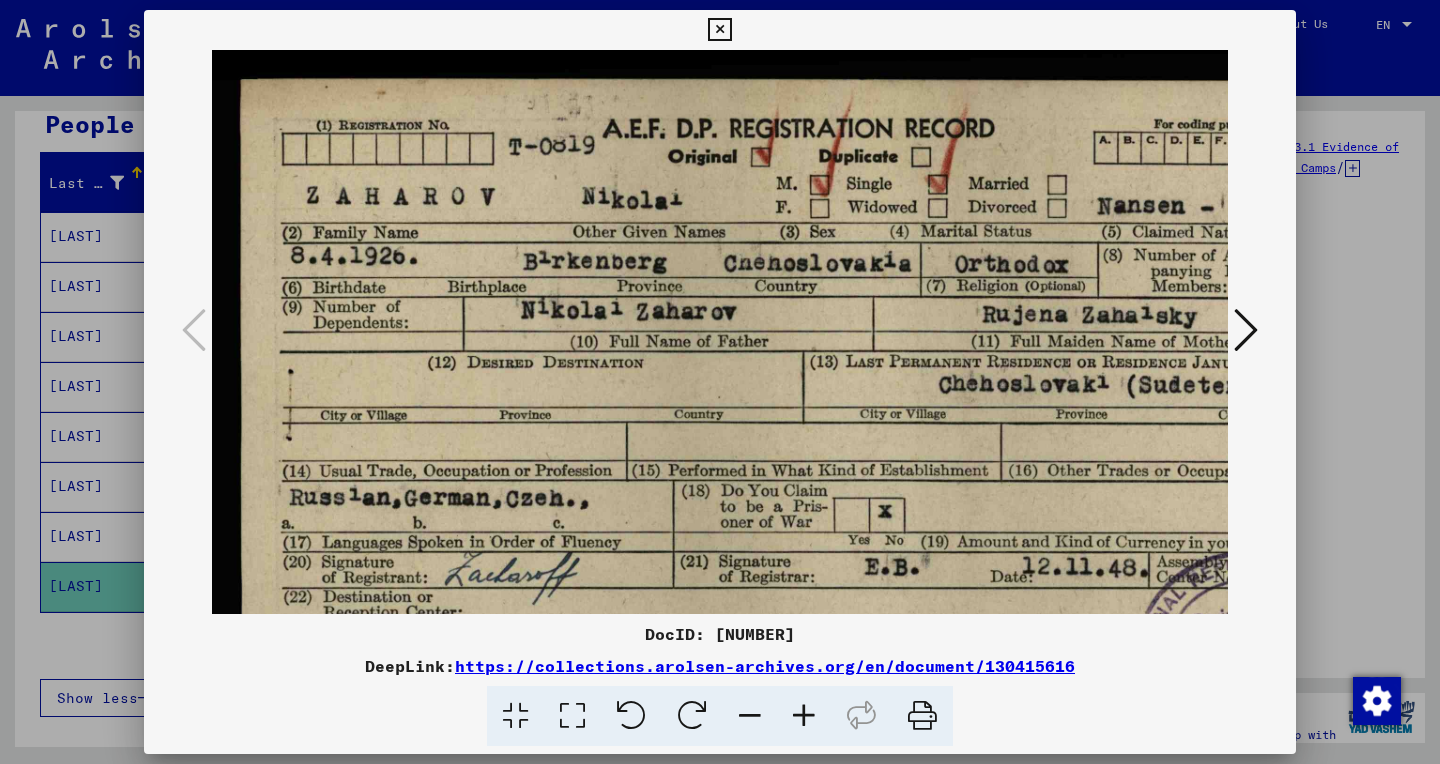 click at bounding box center [804, 716] 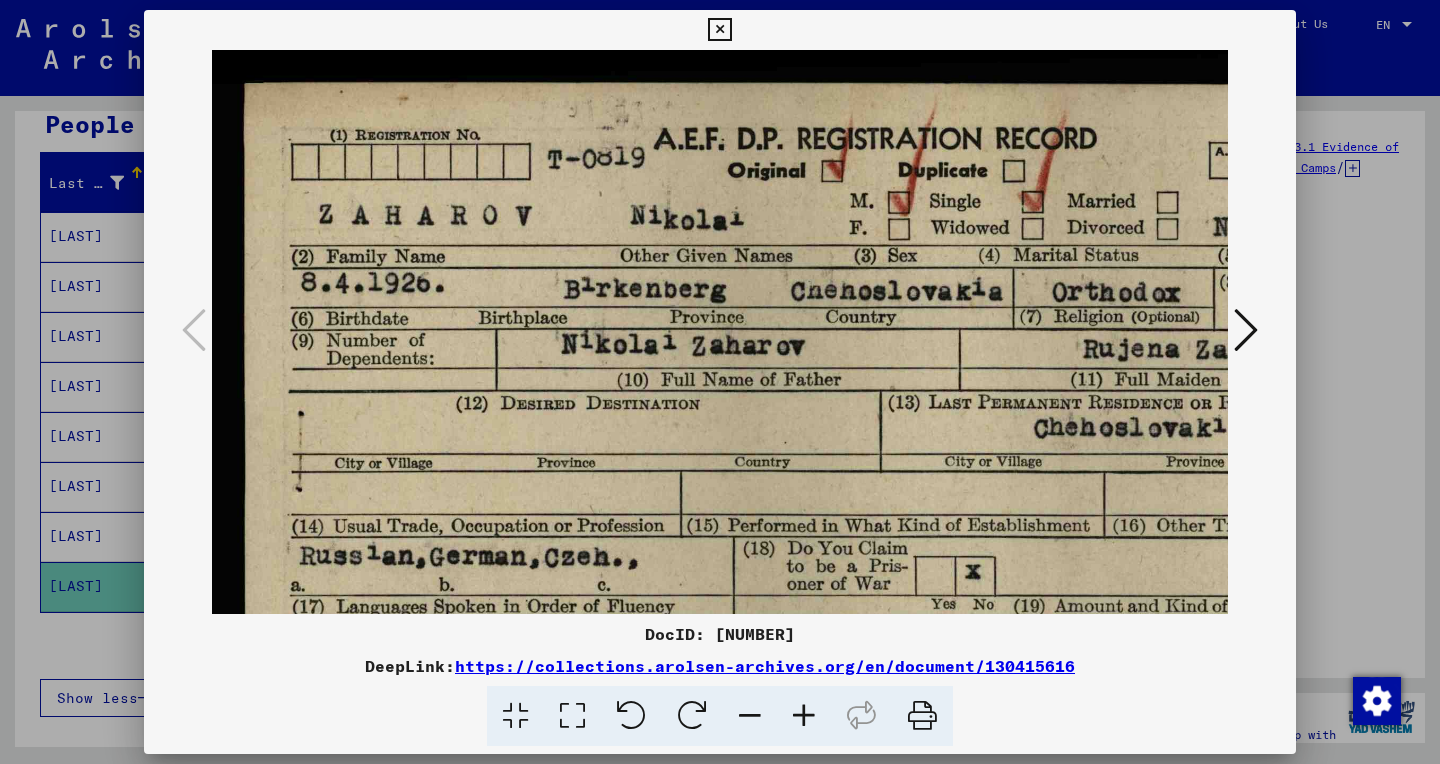 click at bounding box center (804, 716) 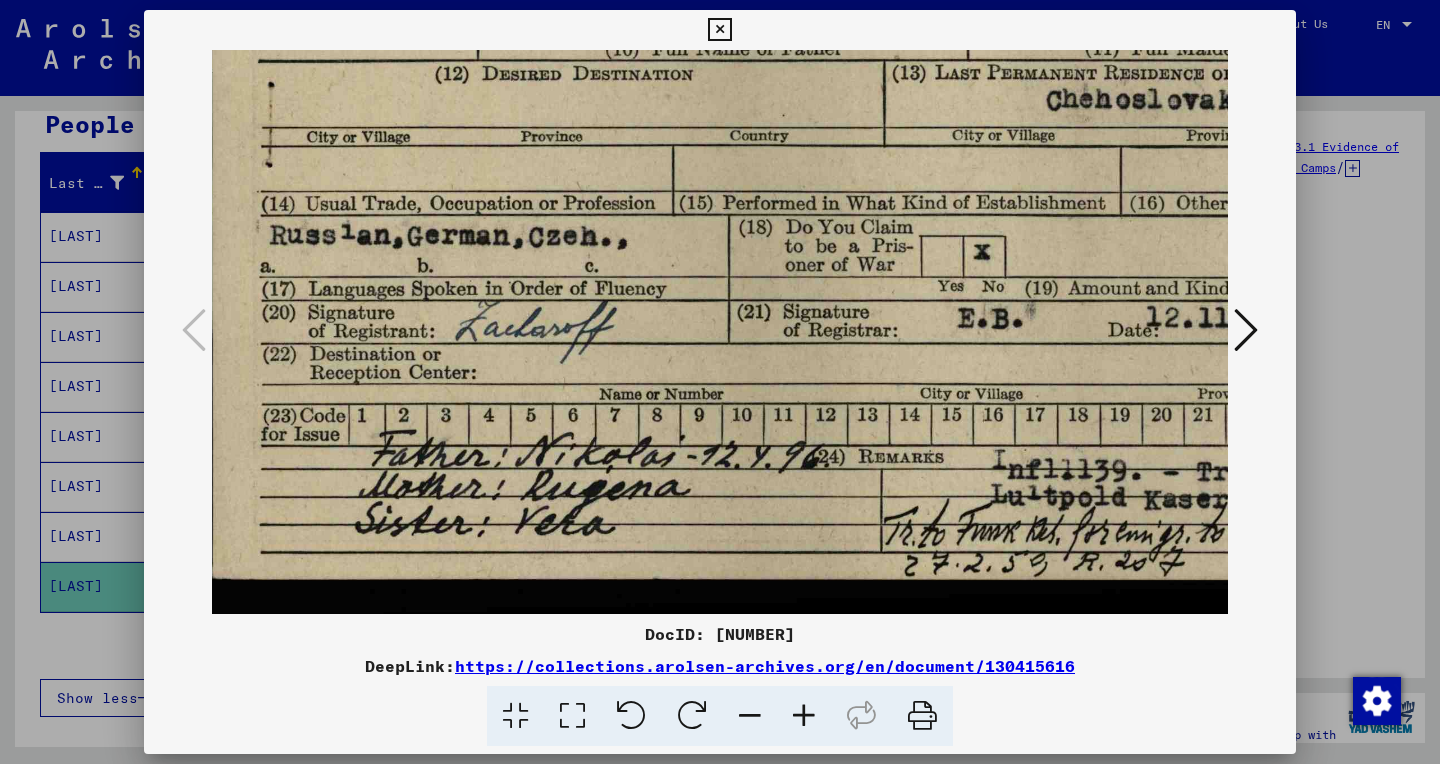 scroll, scrollTop: 350, scrollLeft: 34, axis: both 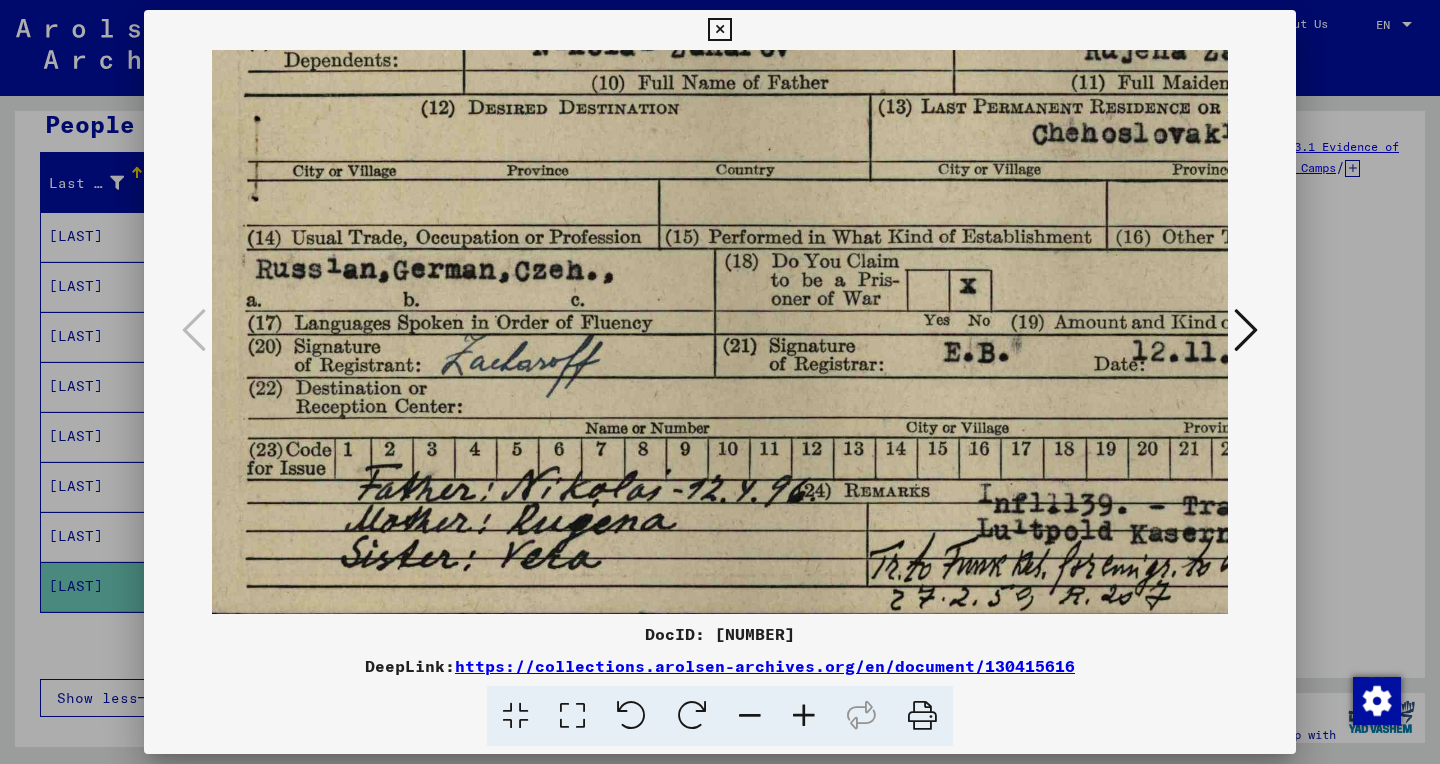 drag, startPoint x: 803, startPoint y: 390, endPoint x: 854, endPoint y: -25, distance: 418.12198 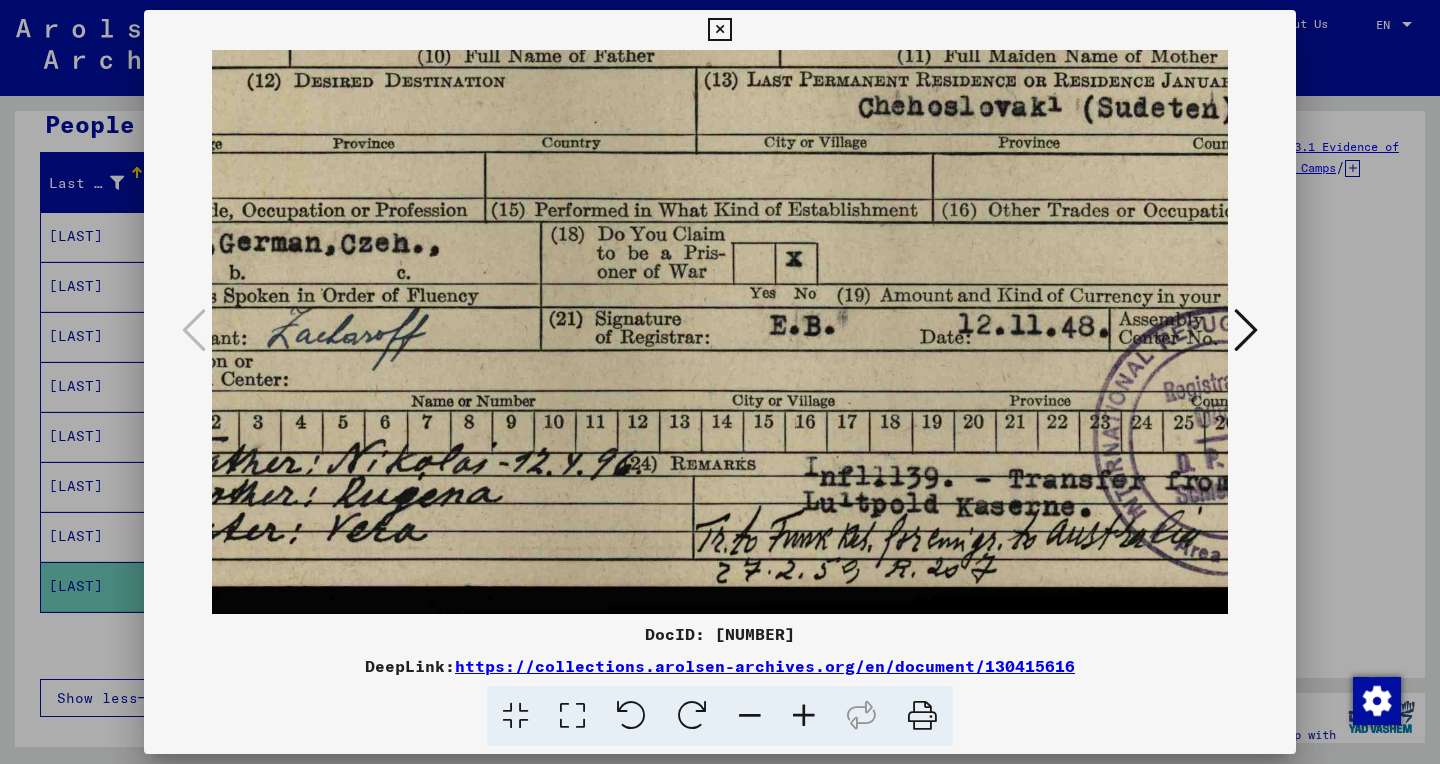 scroll, scrollTop: 349, scrollLeft: 216, axis: both 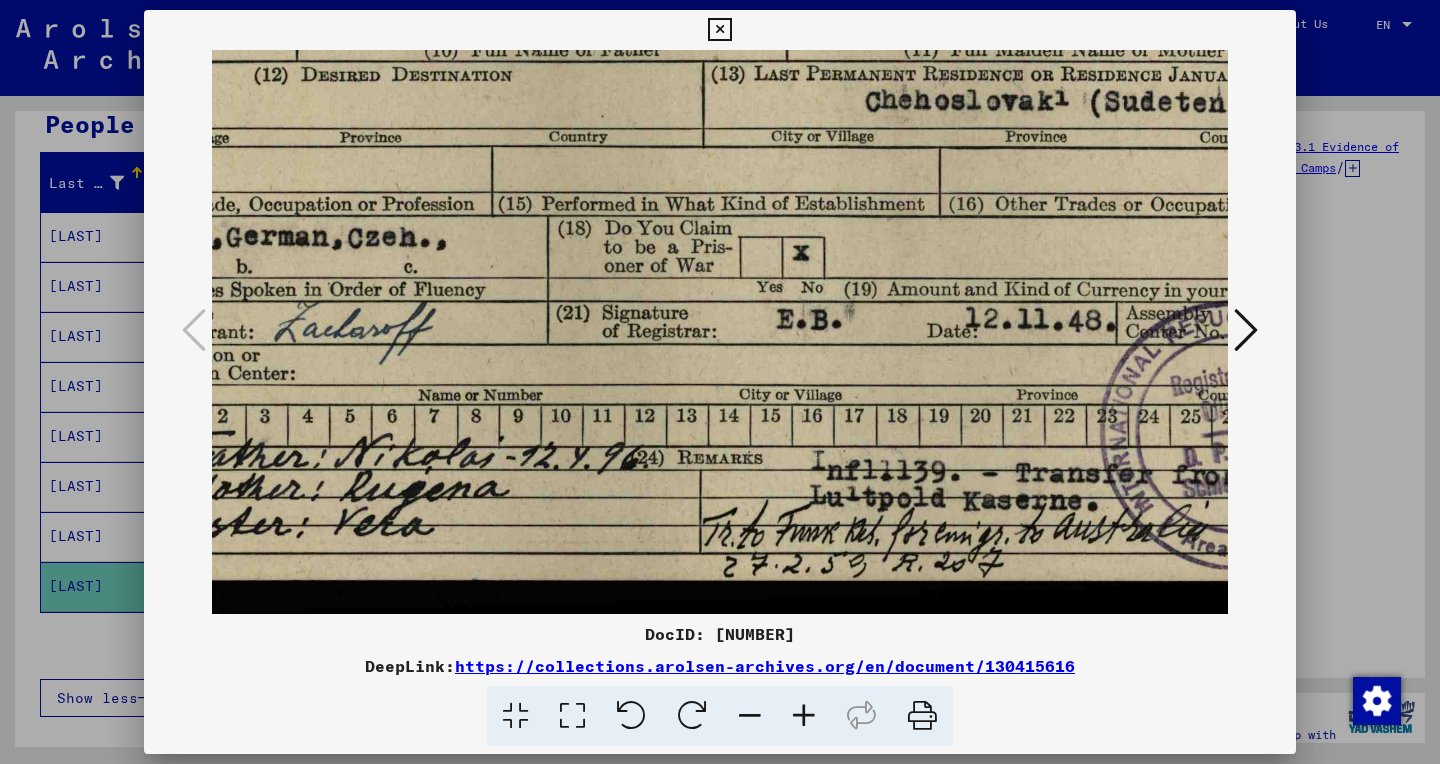 drag, startPoint x: 864, startPoint y: 339, endPoint x: 697, endPoint y: 305, distance: 170.42593 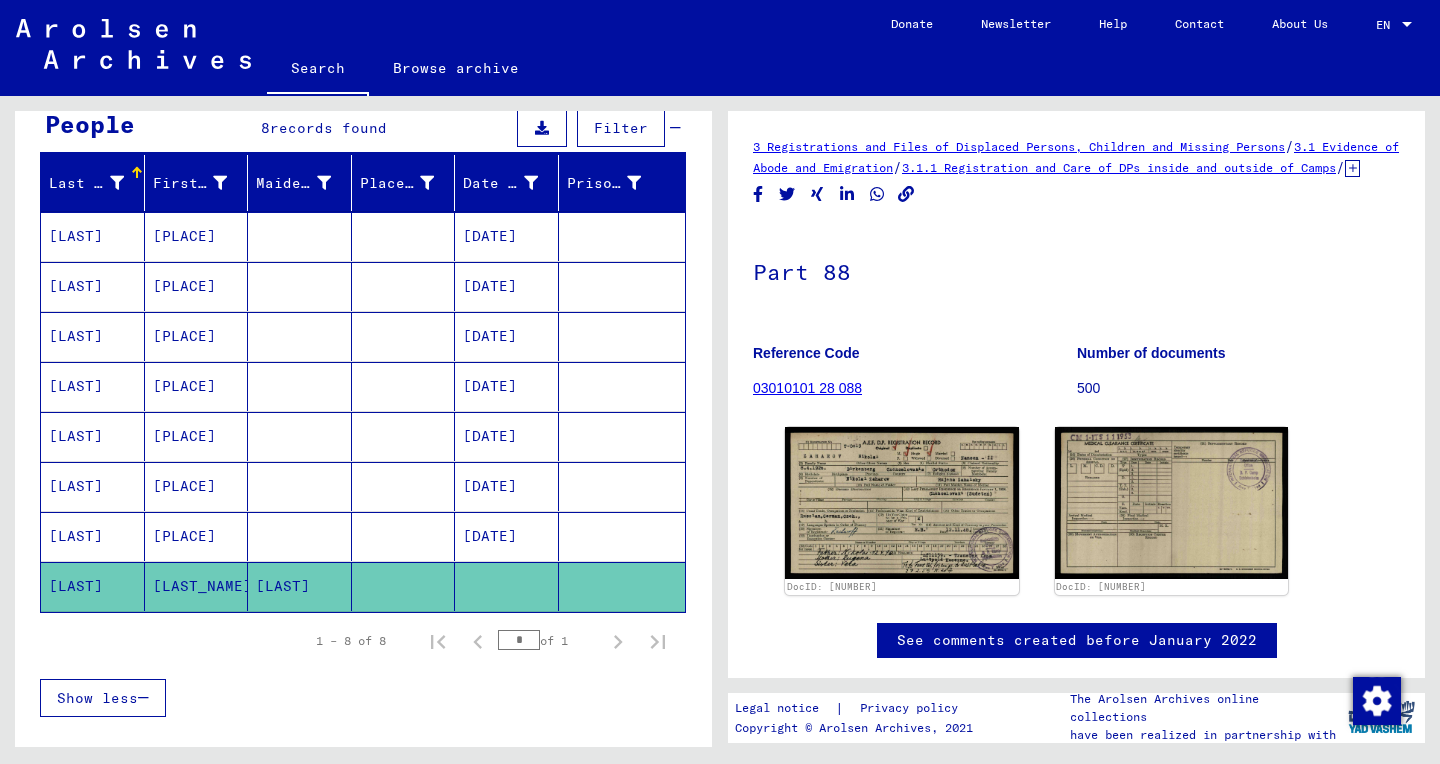 click on "[PLACE]" at bounding box center [197, 586] 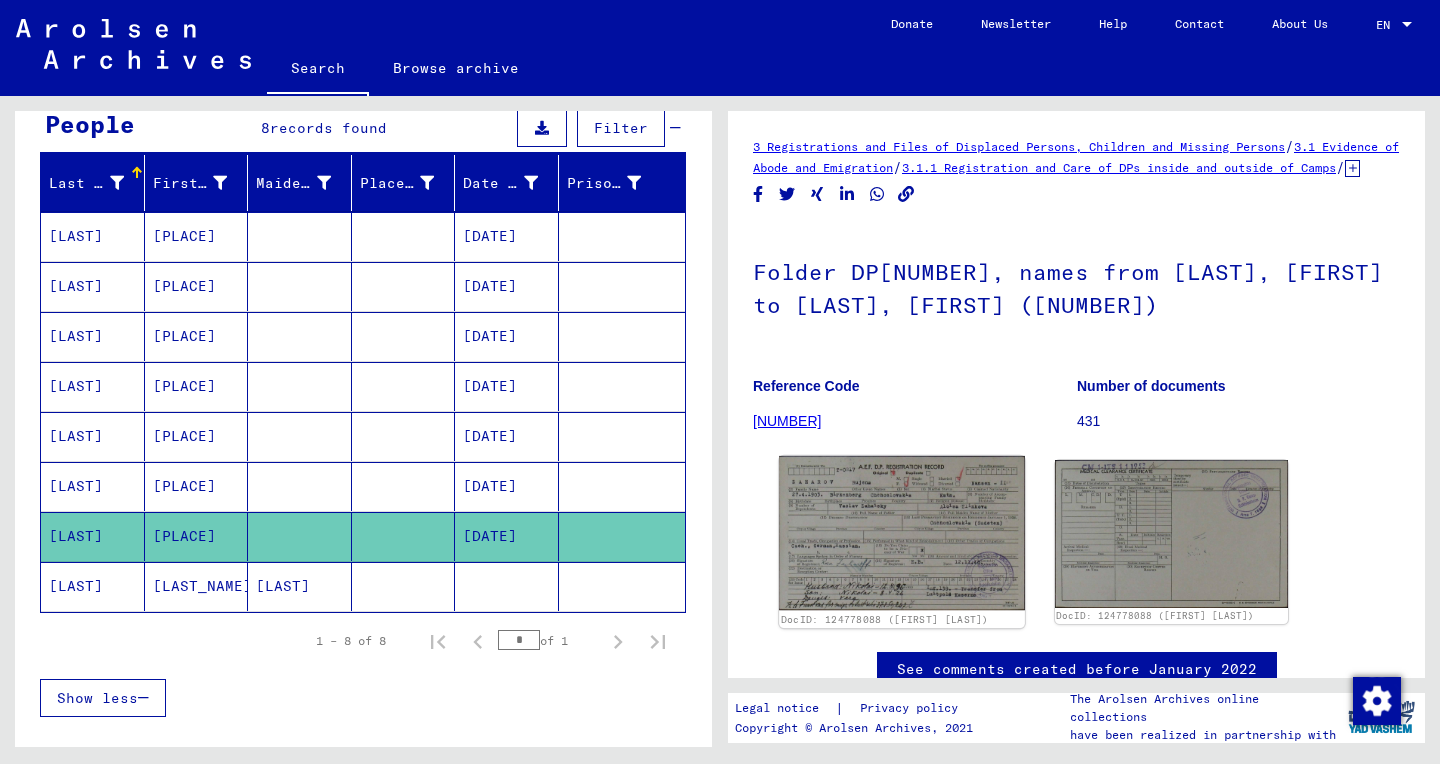 click 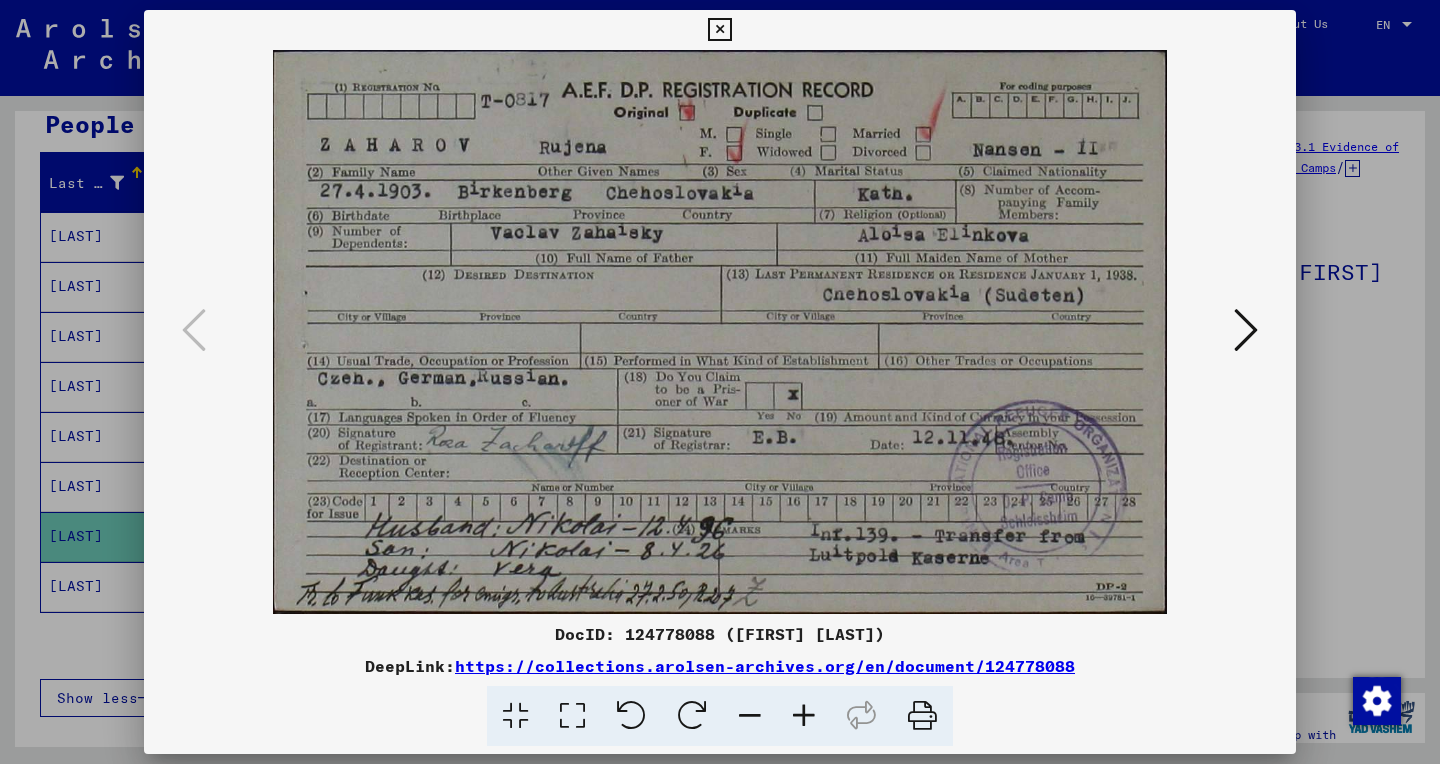 click at bounding box center [572, 716] 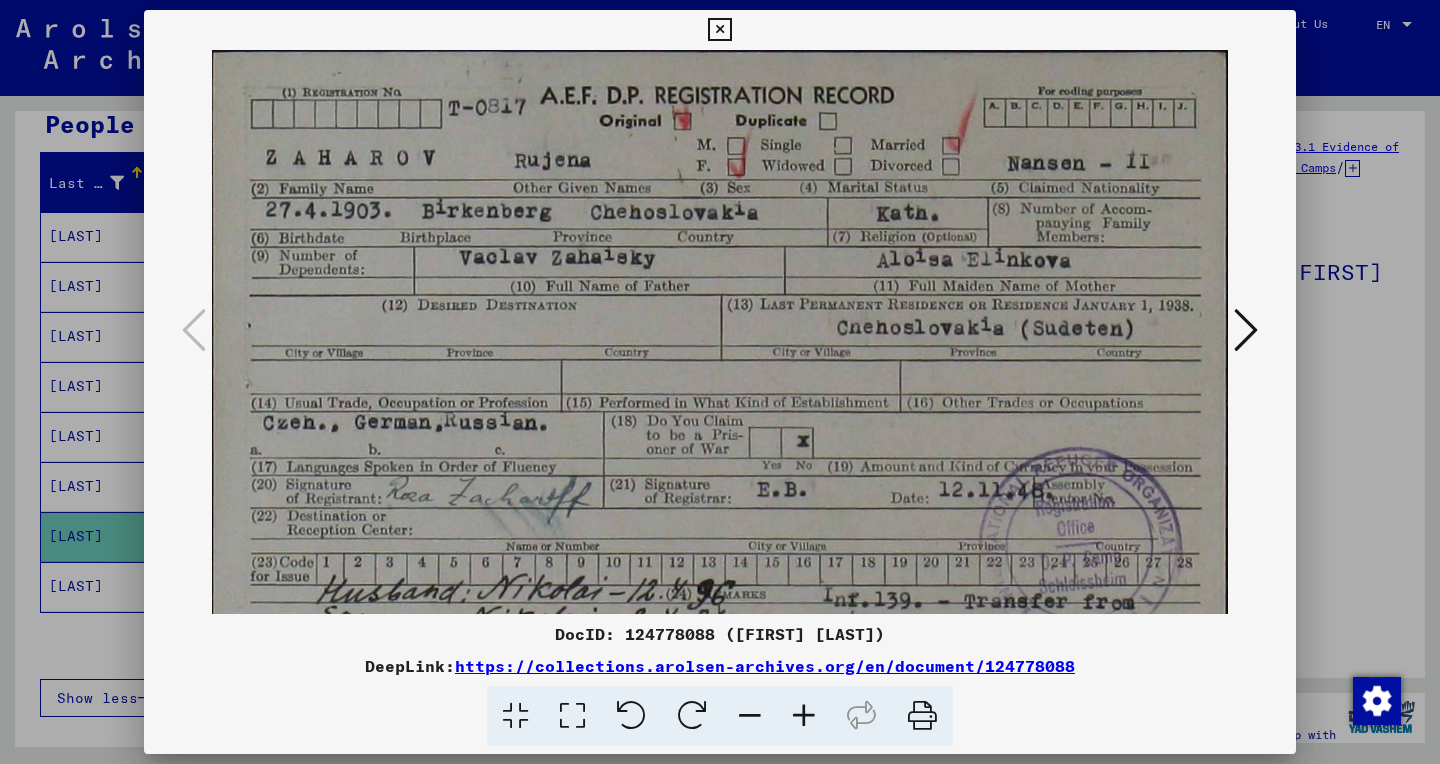 click at bounding box center (804, 716) 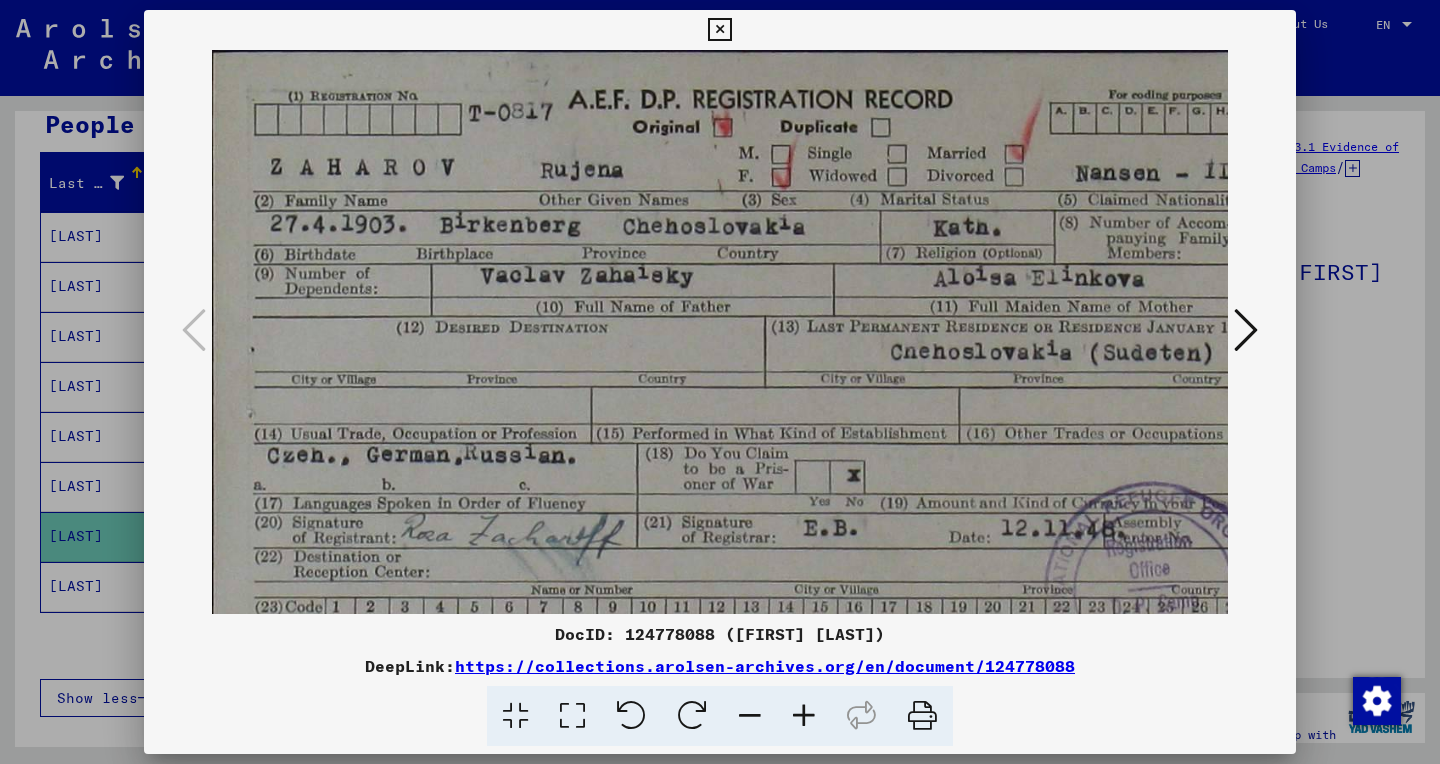 click at bounding box center (804, 716) 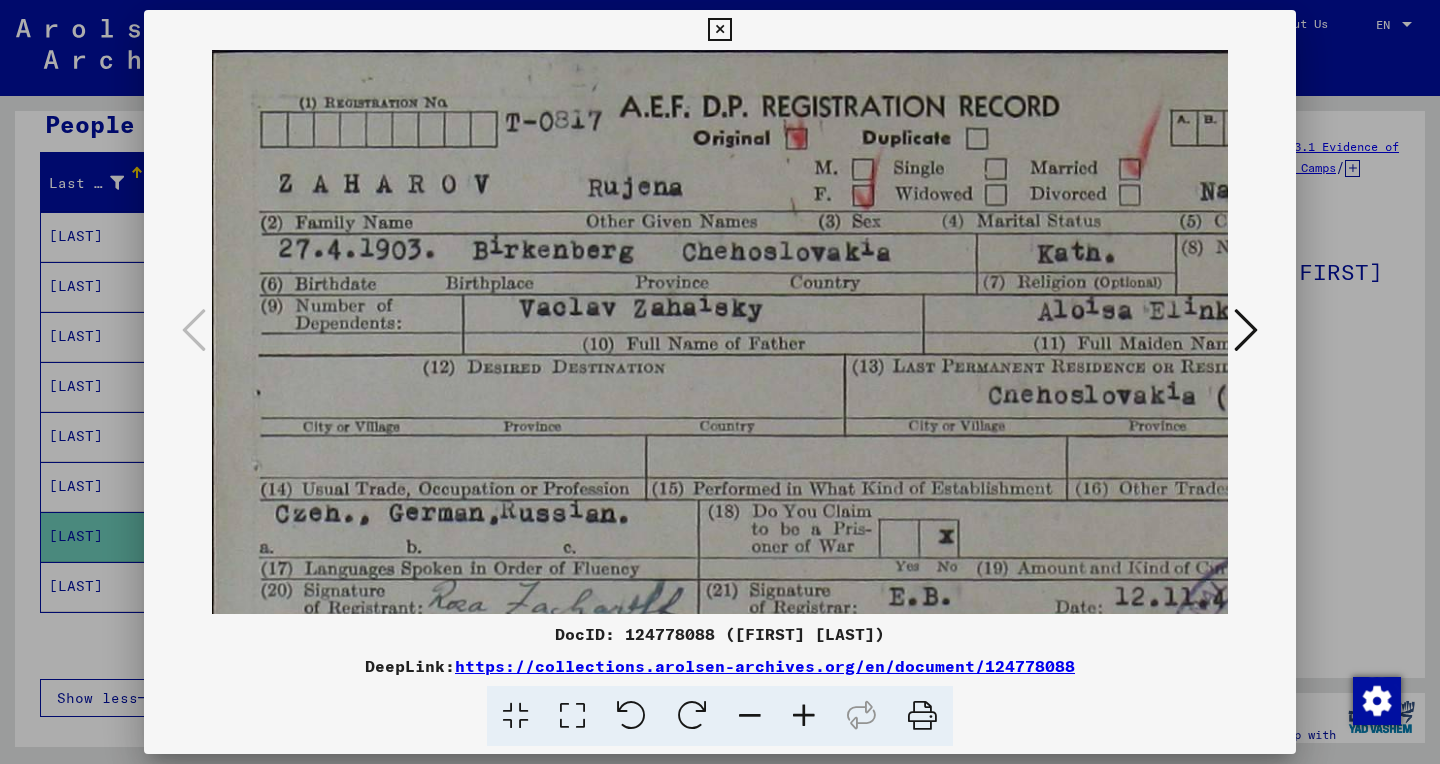 click at bounding box center [804, 716] 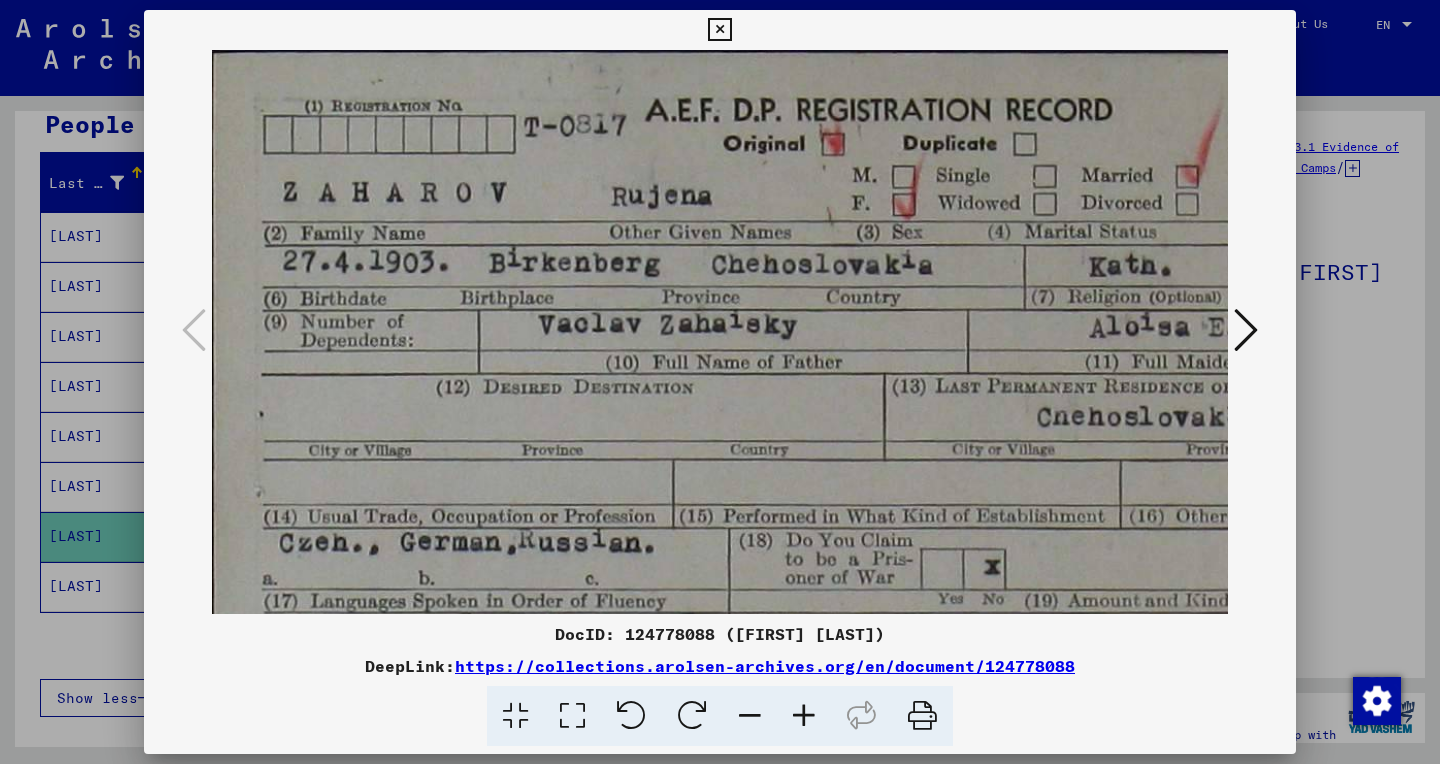 click at bounding box center [804, 716] 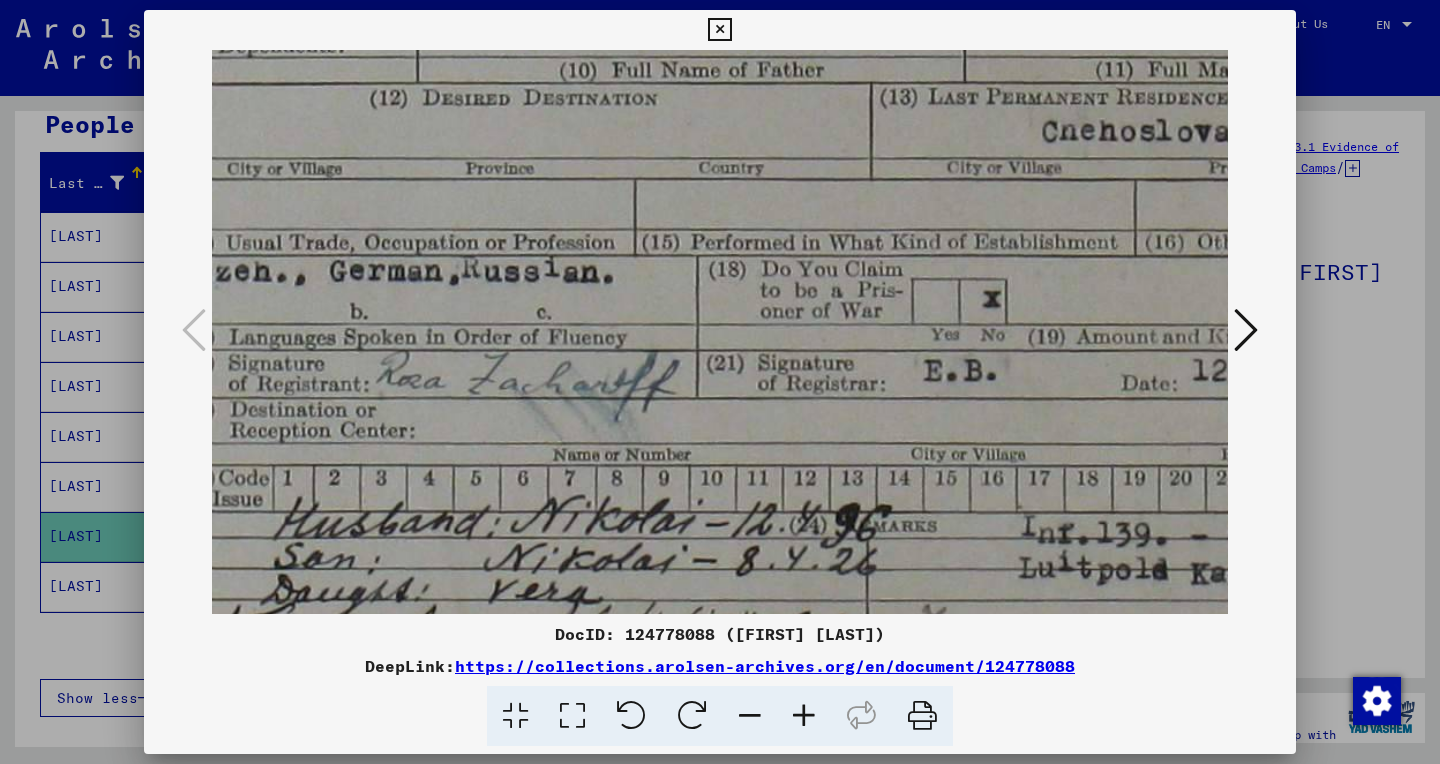 scroll, scrollTop: 322, scrollLeft: 97, axis: both 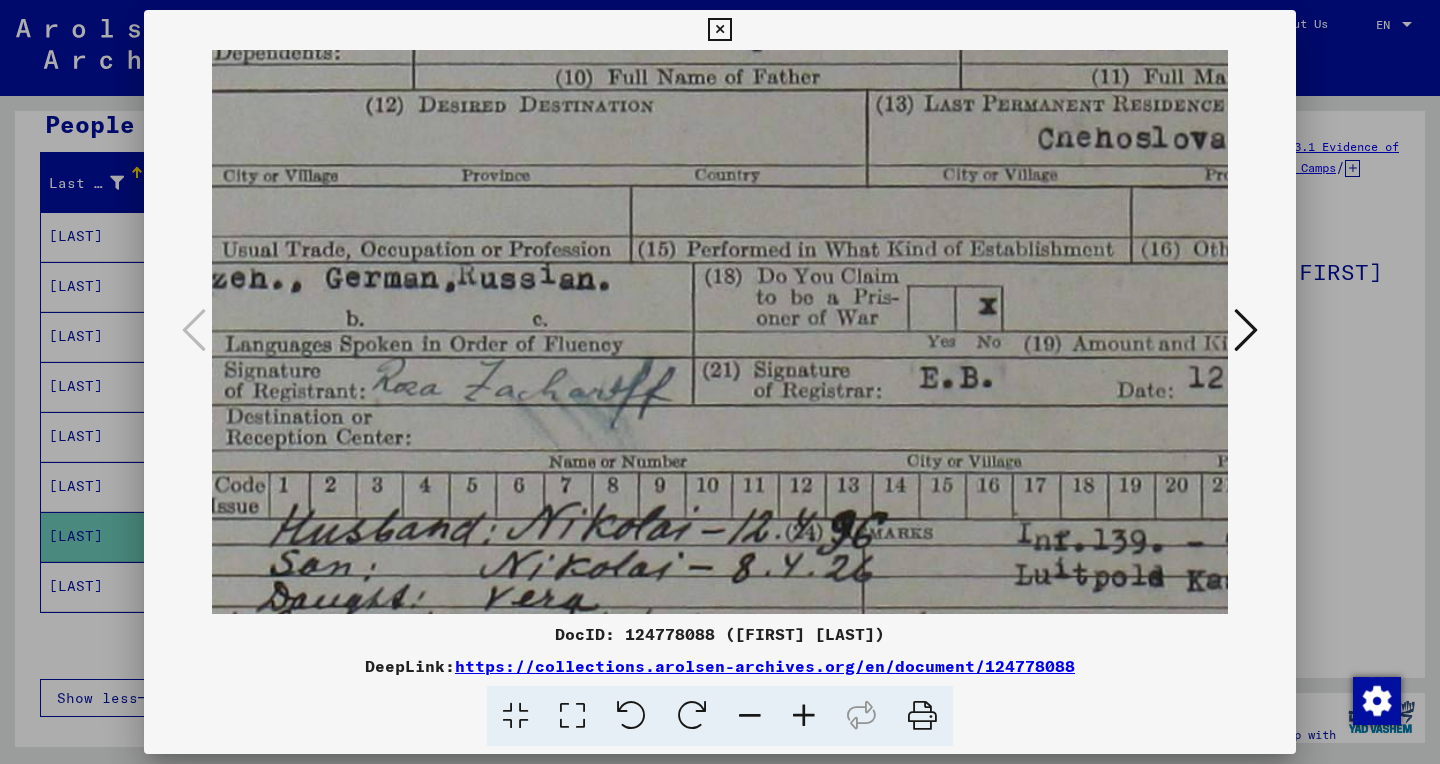 drag, startPoint x: 719, startPoint y: 466, endPoint x: 633, endPoint y: 23, distance: 451.27042 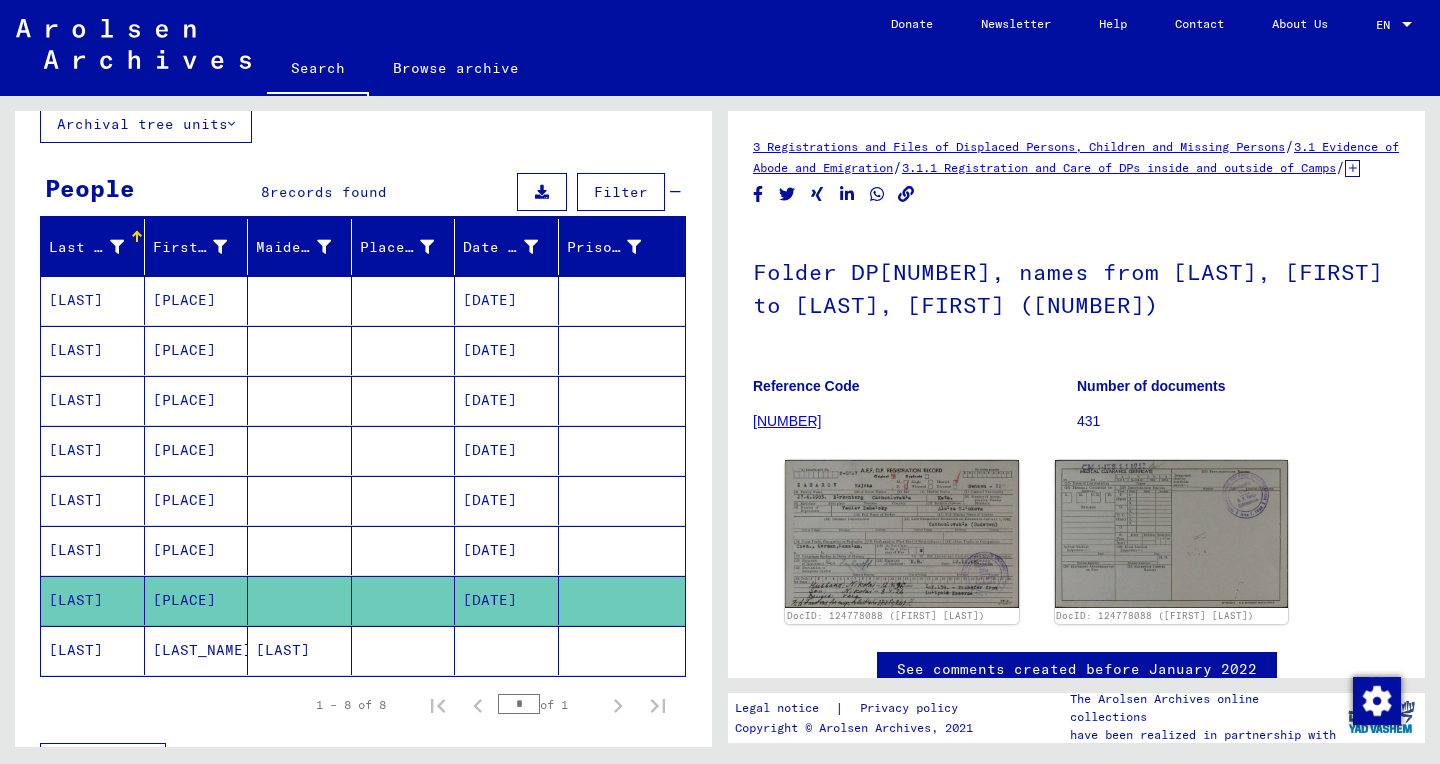 scroll, scrollTop: 0, scrollLeft: 0, axis: both 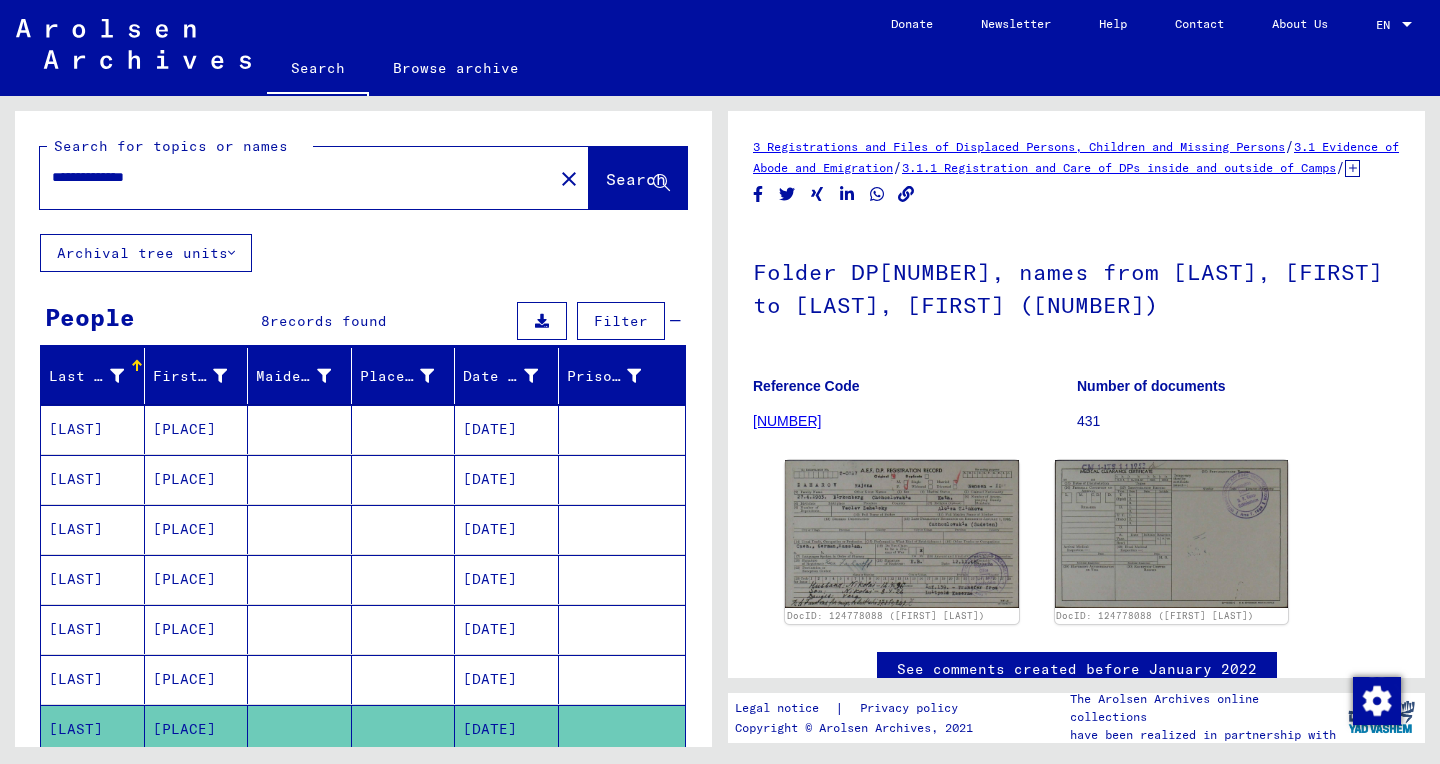 click on "**********" at bounding box center (296, 177) 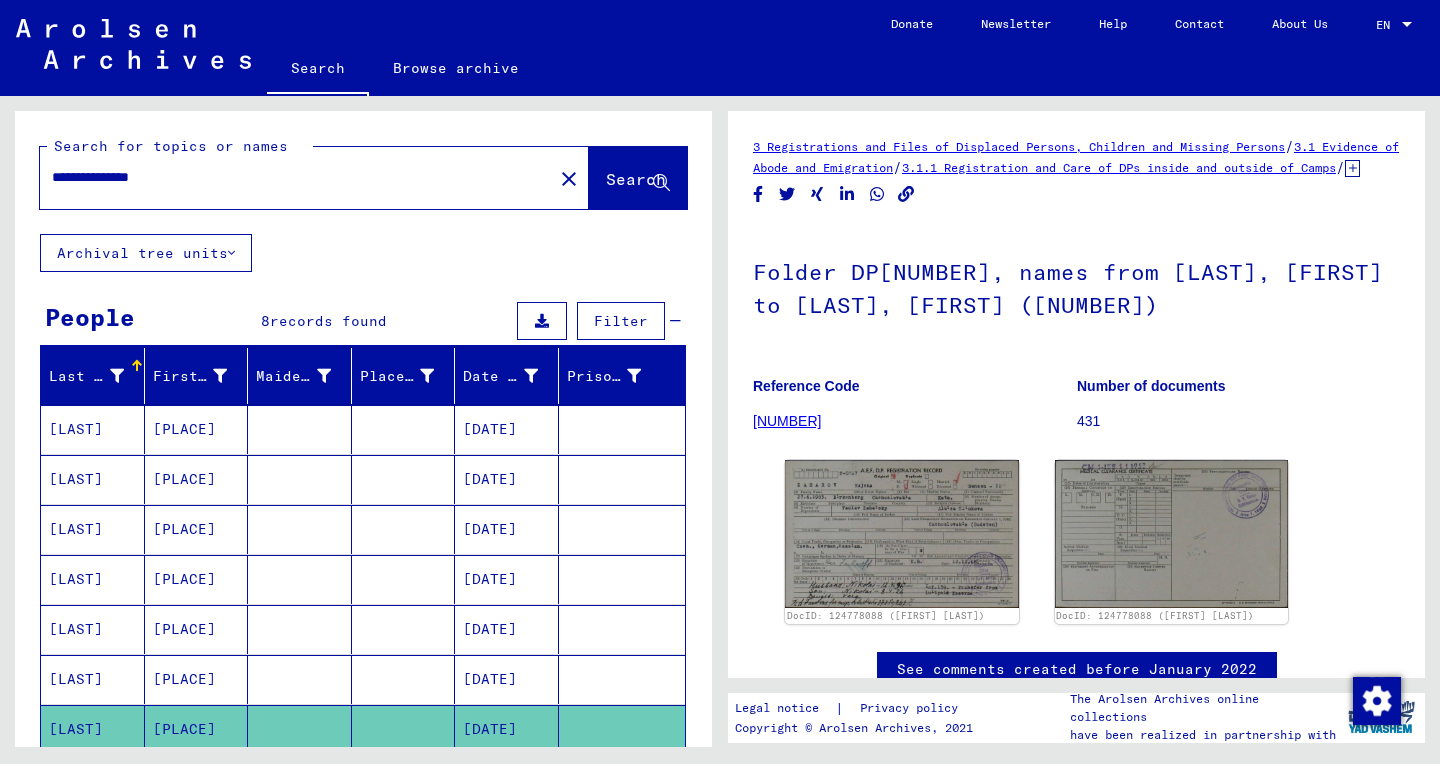 type on "**********" 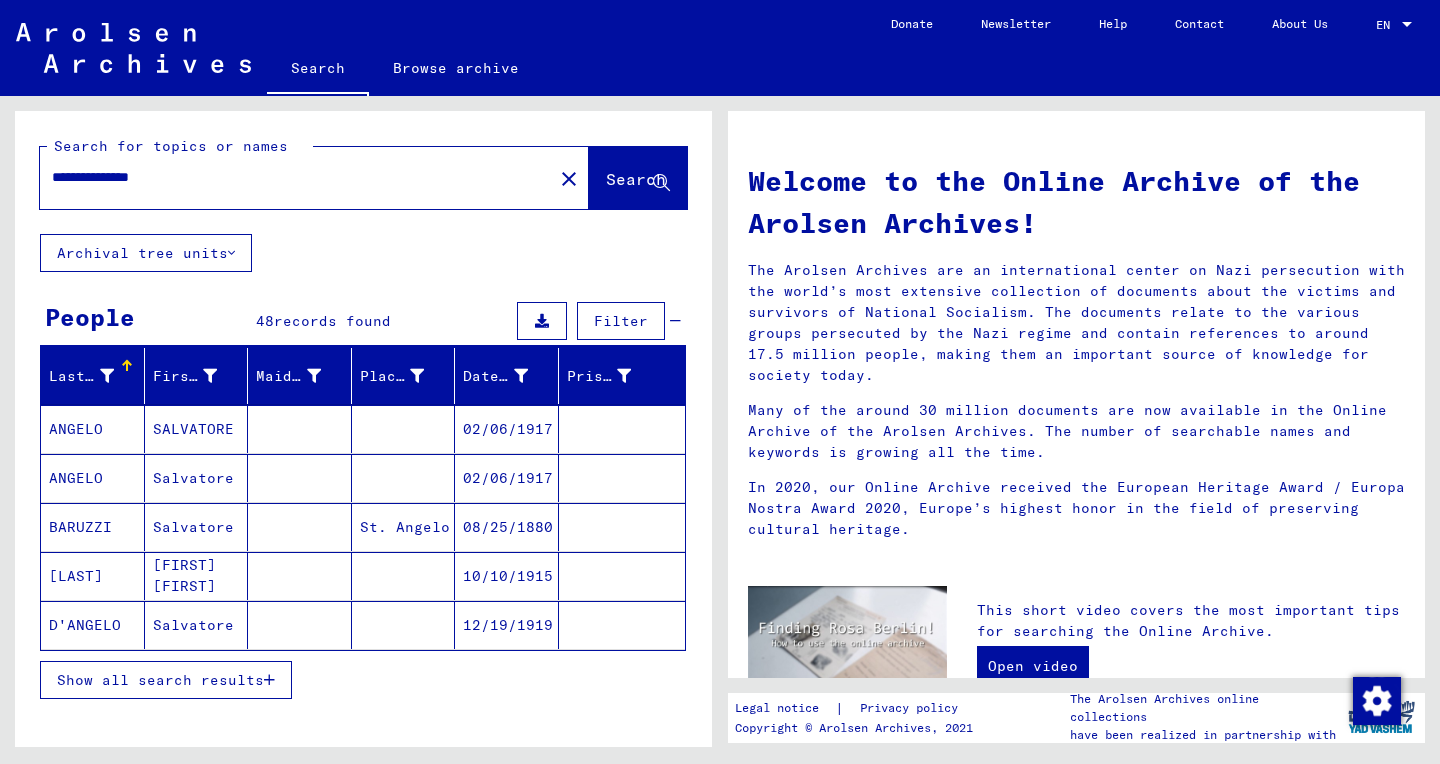 click on "Show all search results" at bounding box center (166, 680) 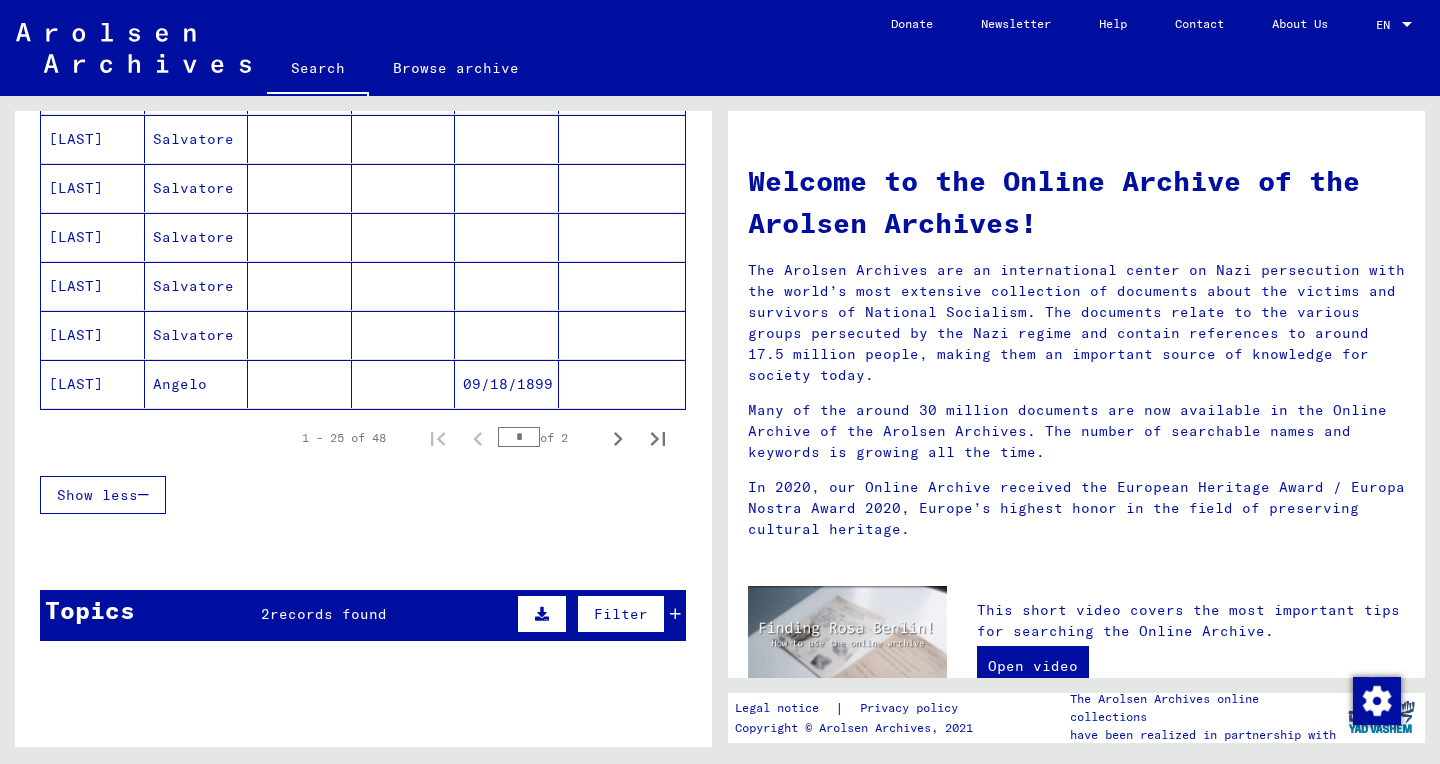 scroll, scrollTop: 1222, scrollLeft: 0, axis: vertical 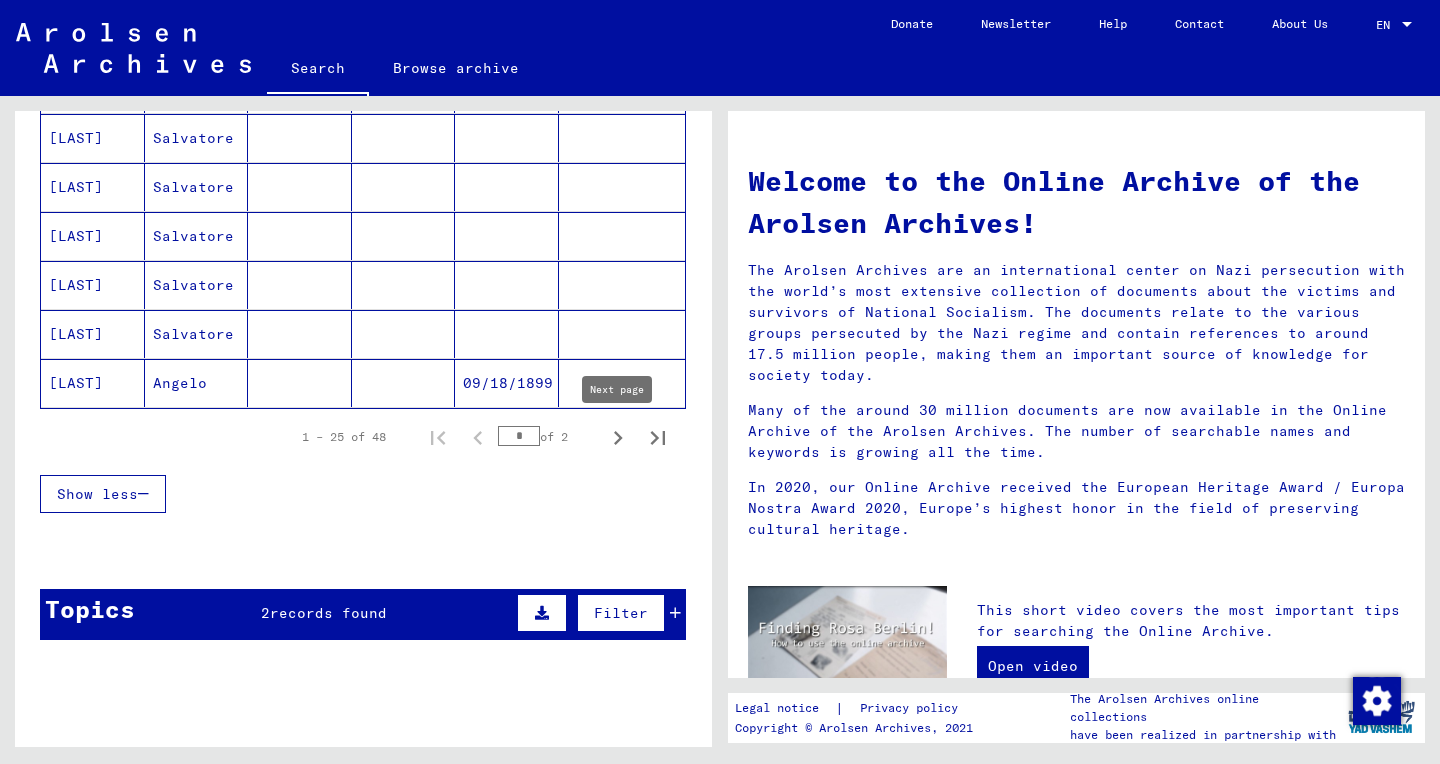 click 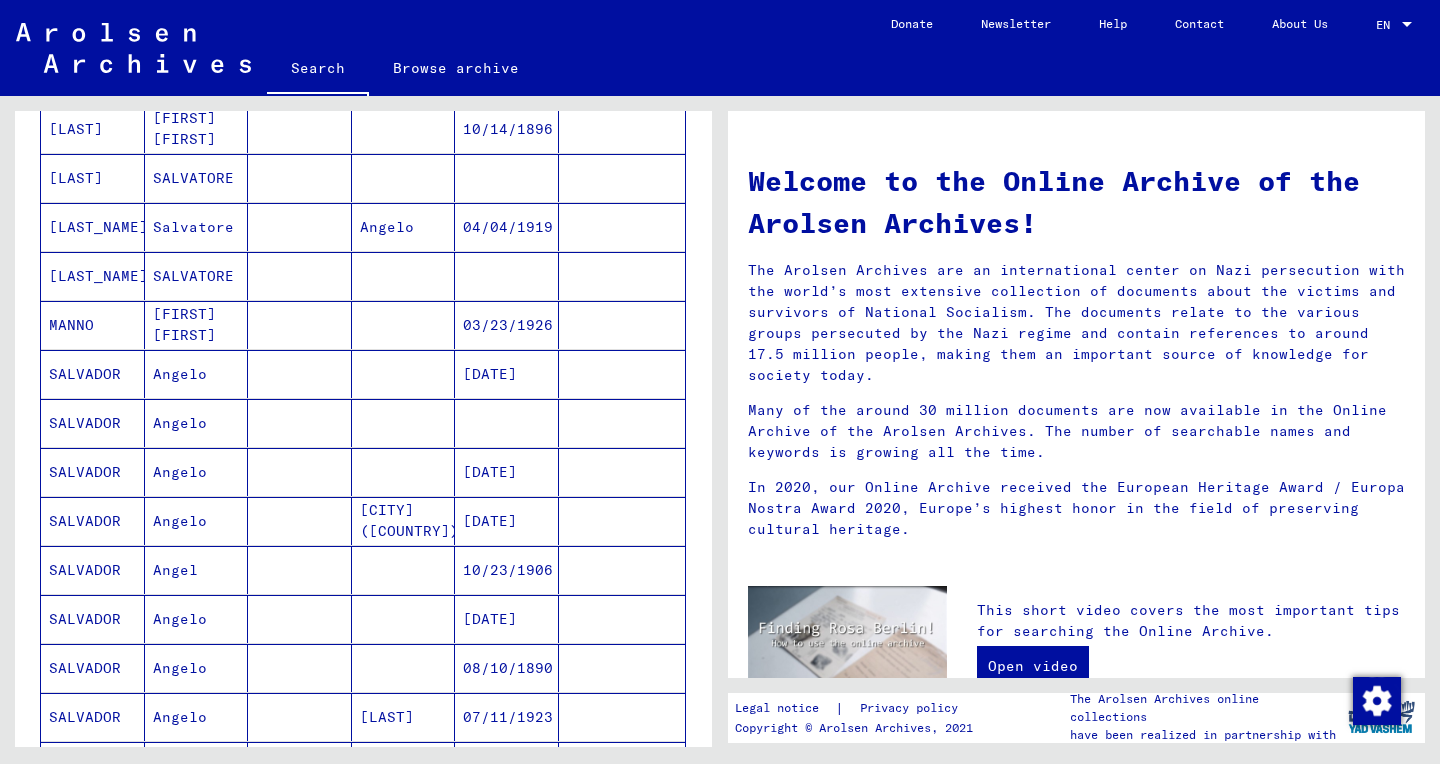 scroll, scrollTop: 299, scrollLeft: 0, axis: vertical 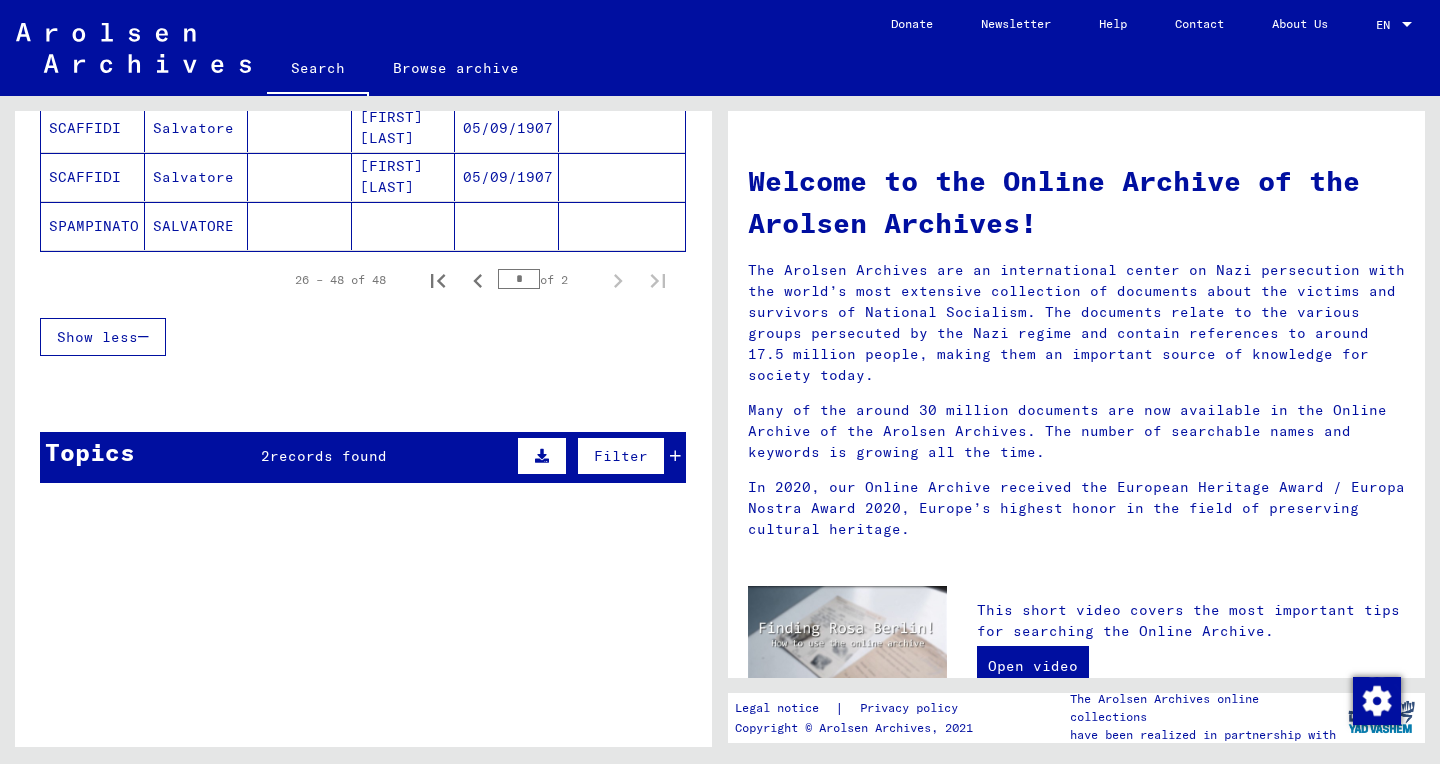 click on "records found" at bounding box center (328, 456) 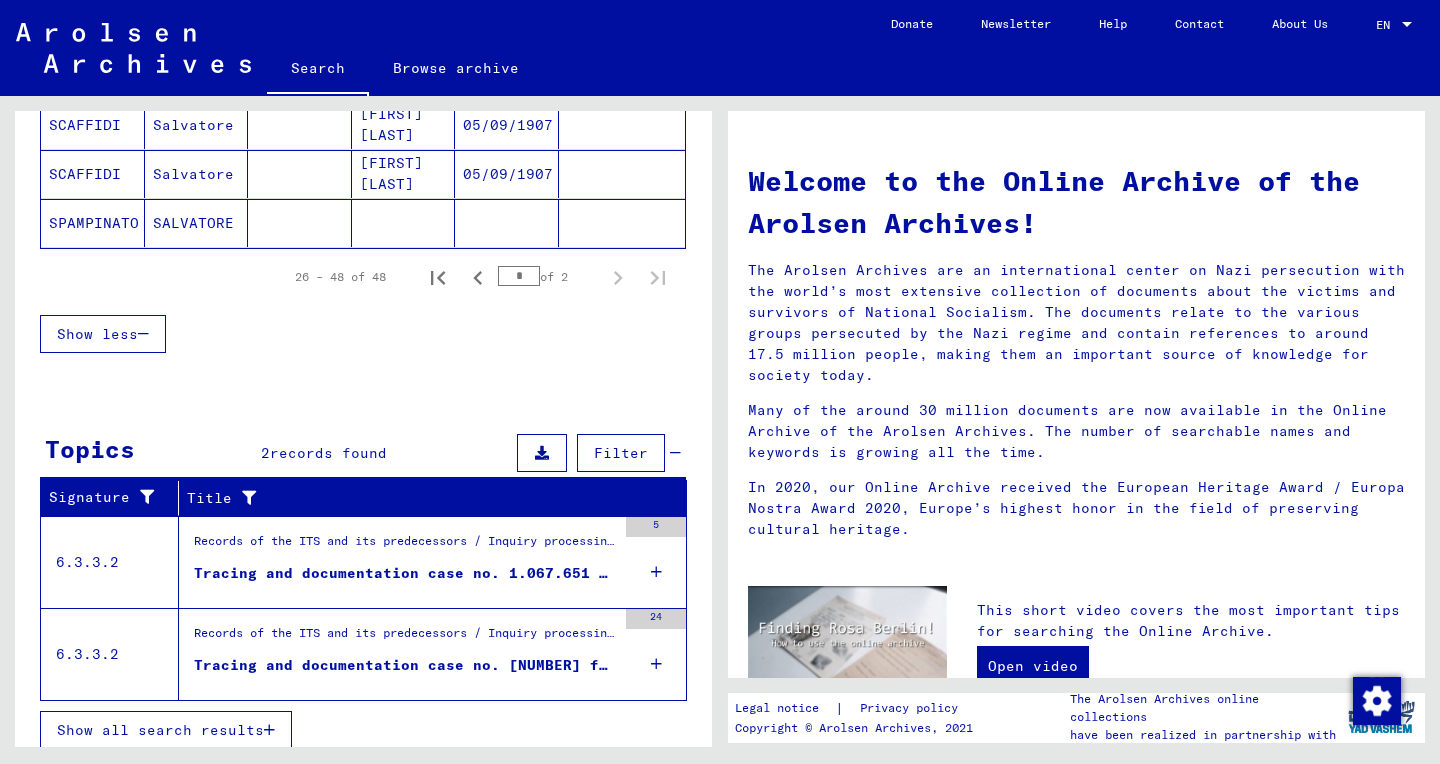 scroll, scrollTop: 1297, scrollLeft: 0, axis: vertical 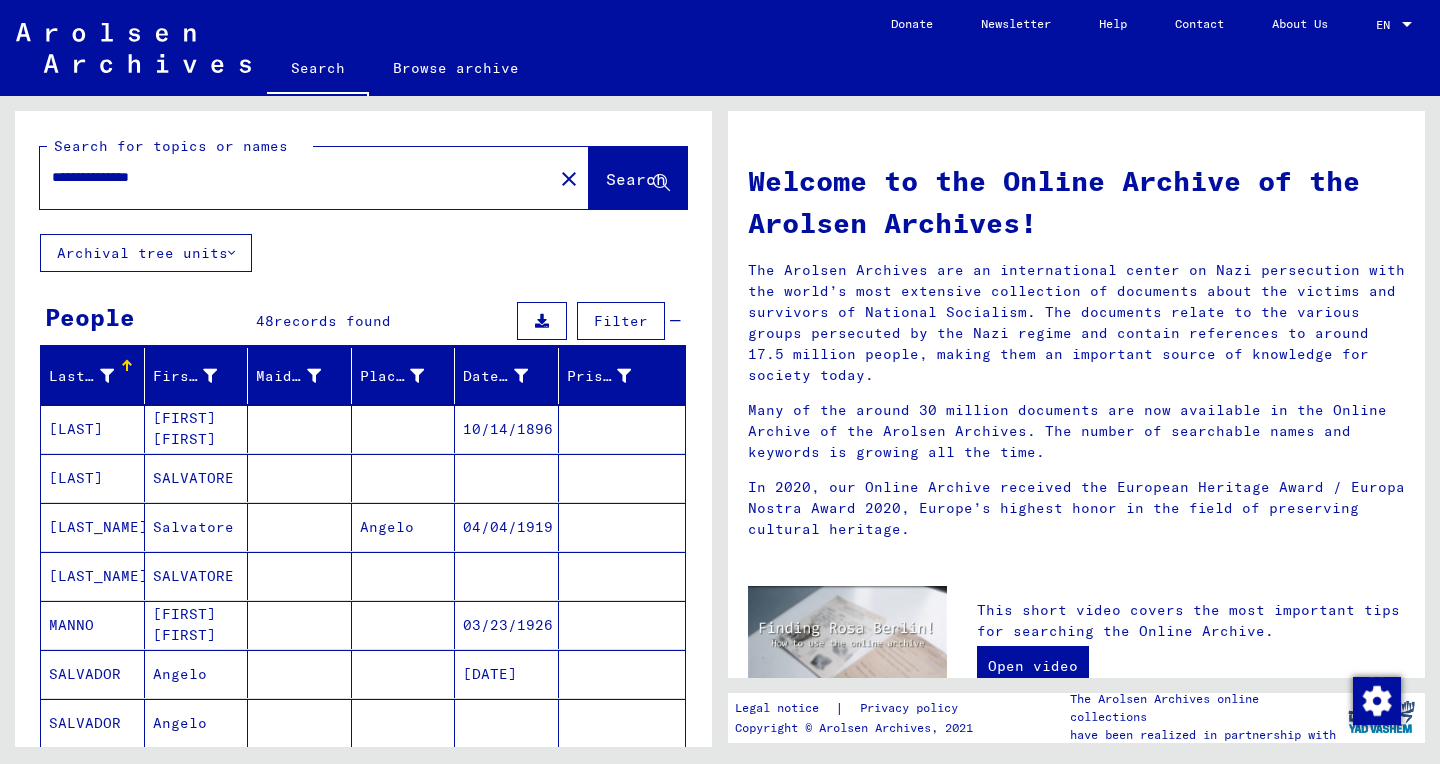 click on "**********" at bounding box center [290, 177] 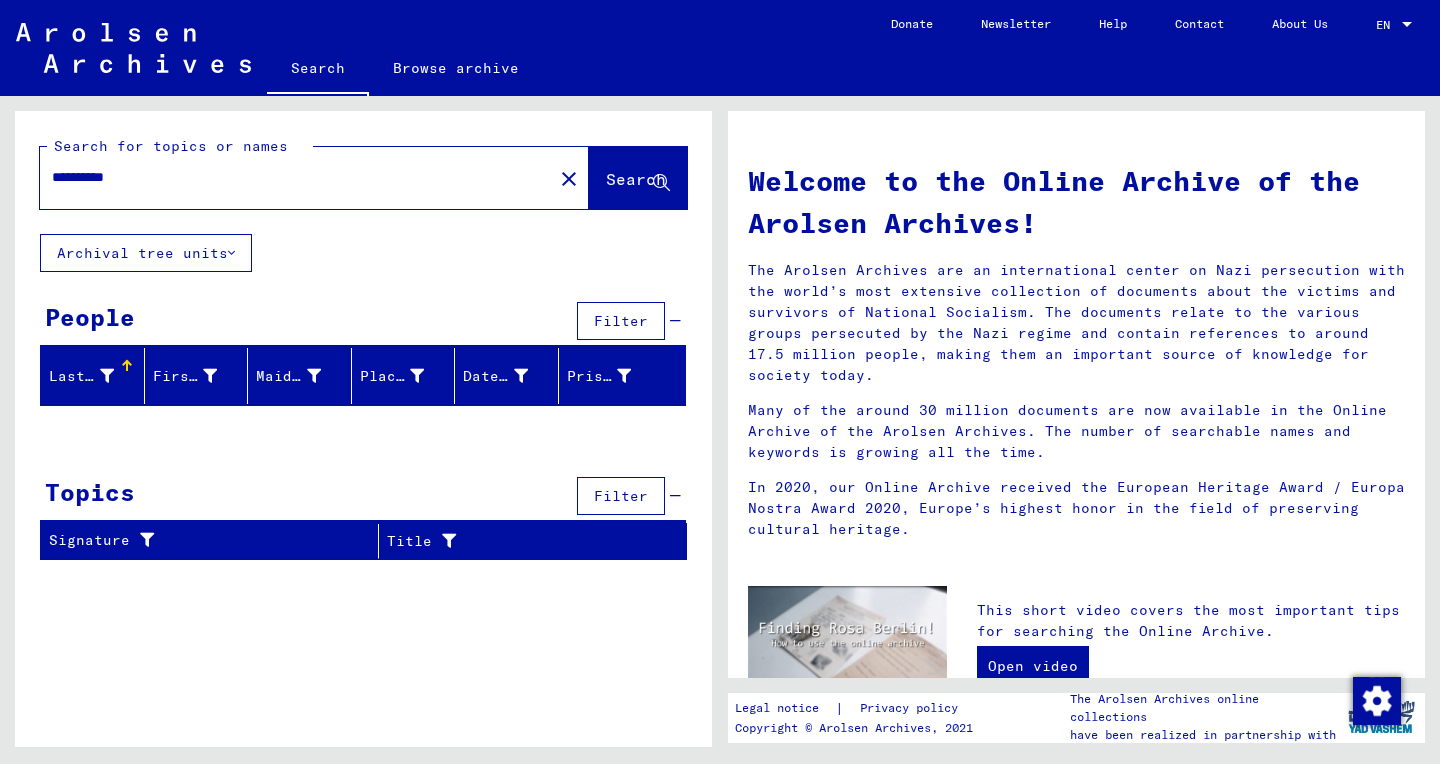 click on "**********" at bounding box center [290, 177] 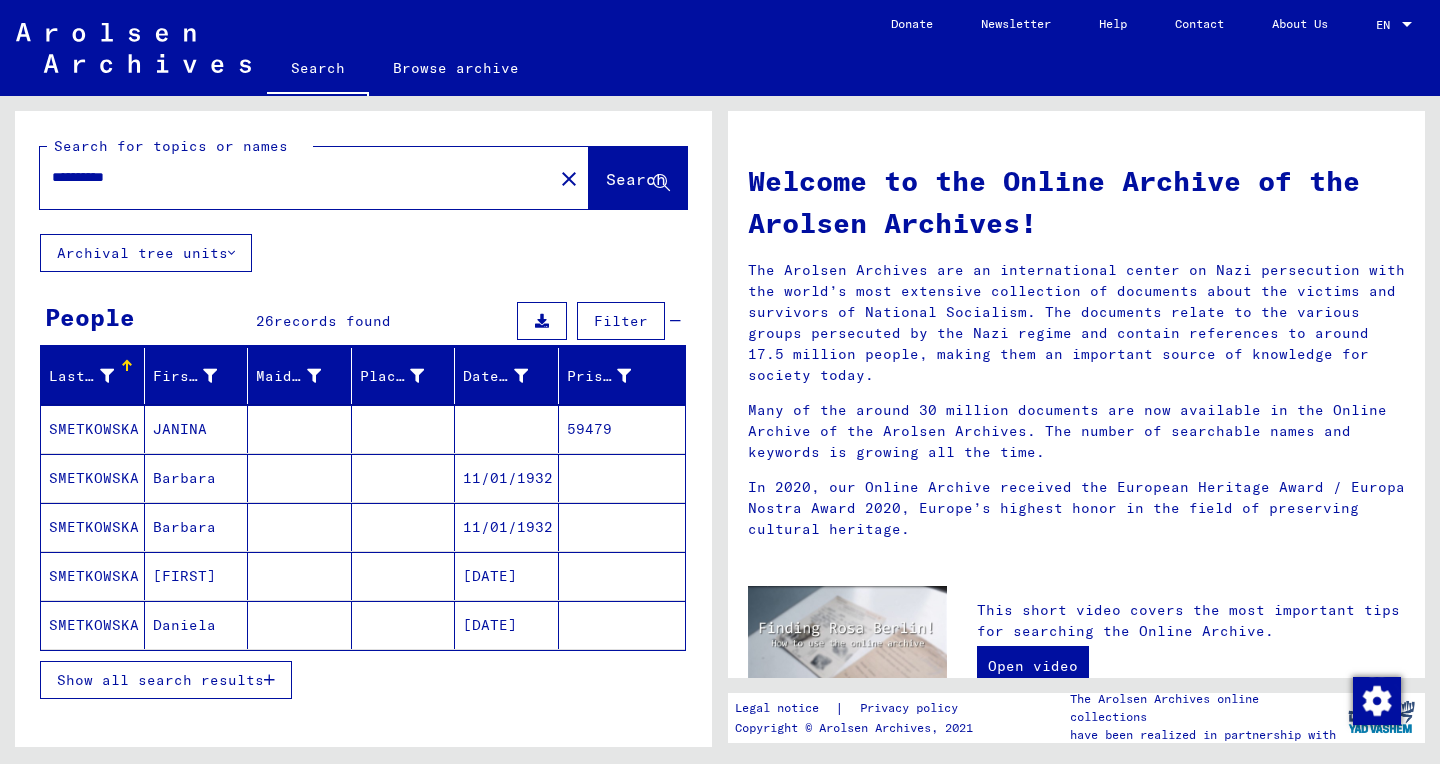 click at bounding box center (269, 680) 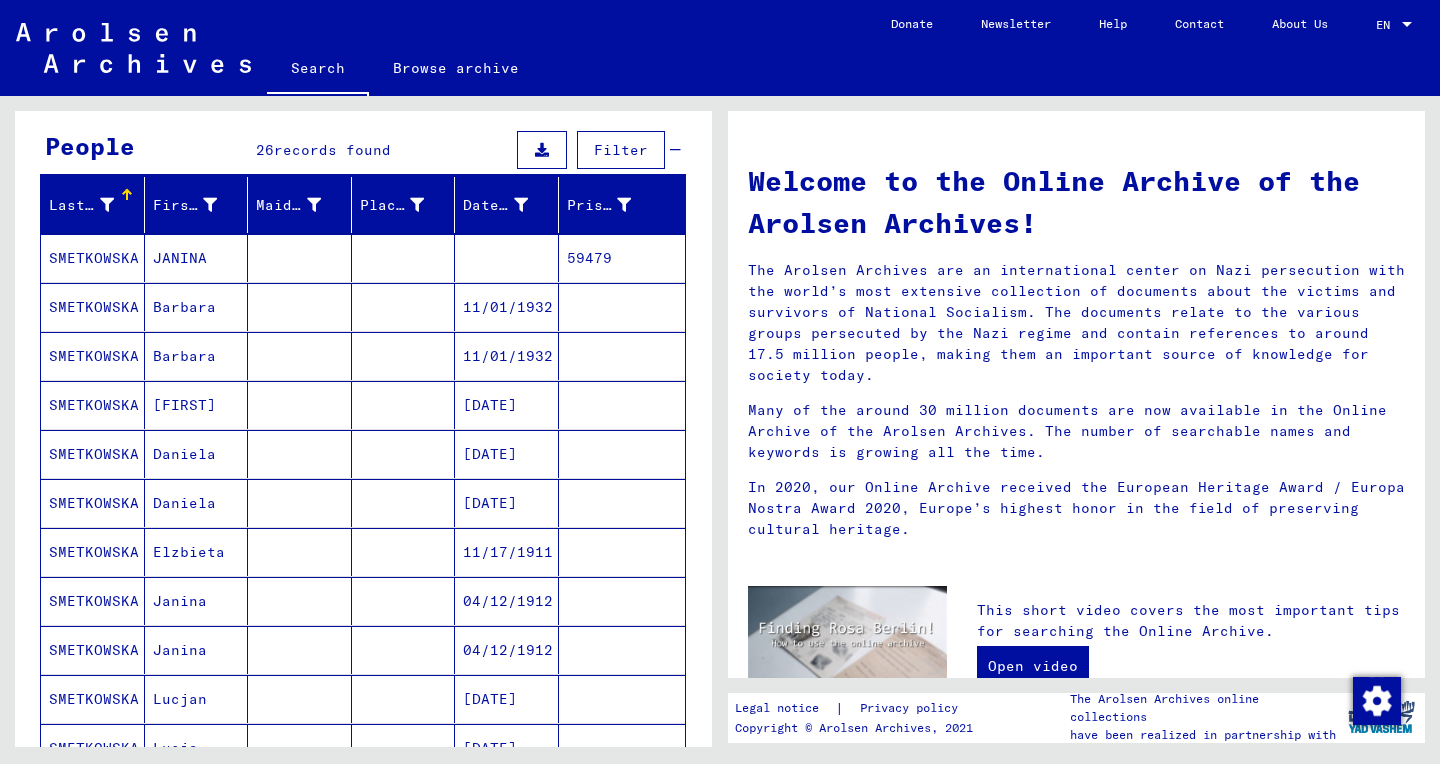 scroll, scrollTop: 0, scrollLeft: 0, axis: both 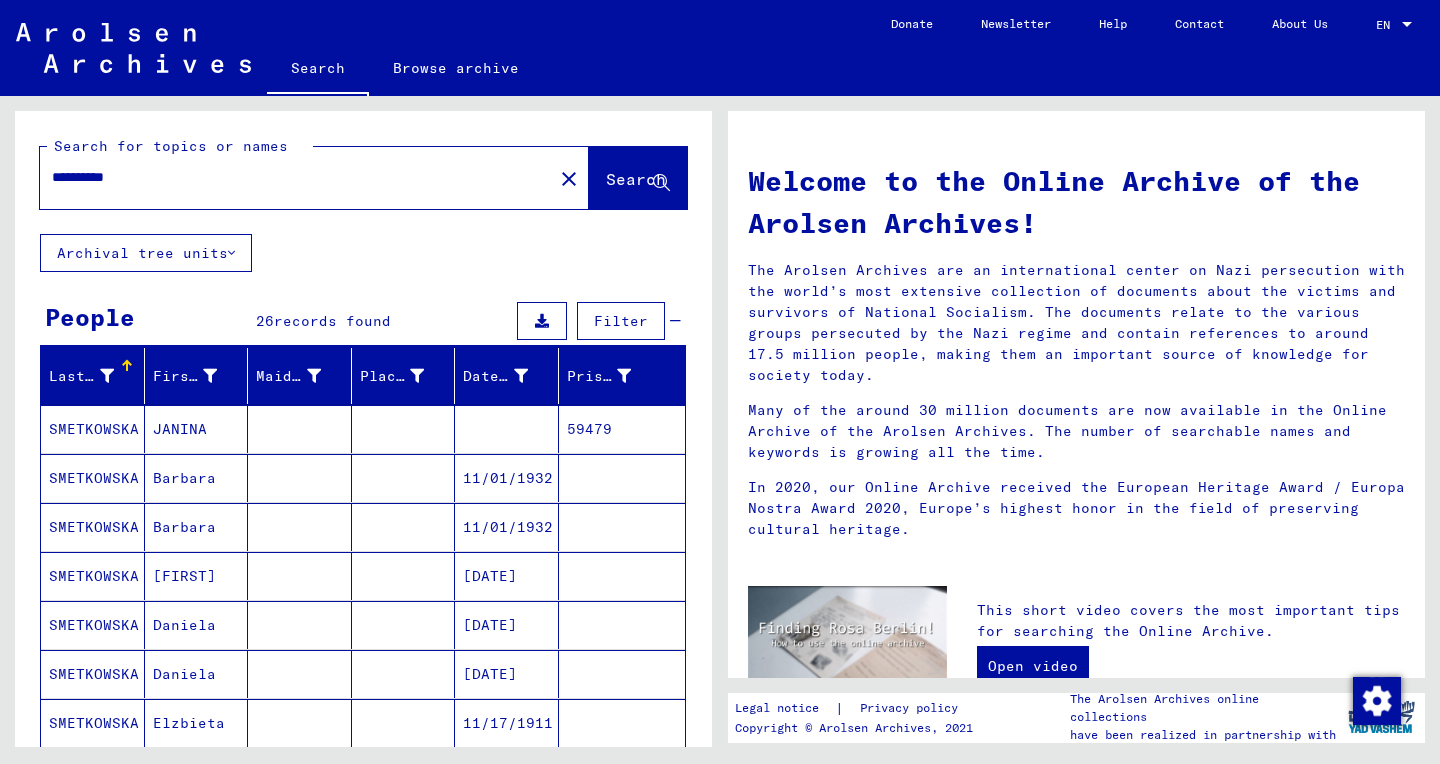 click on "**********" 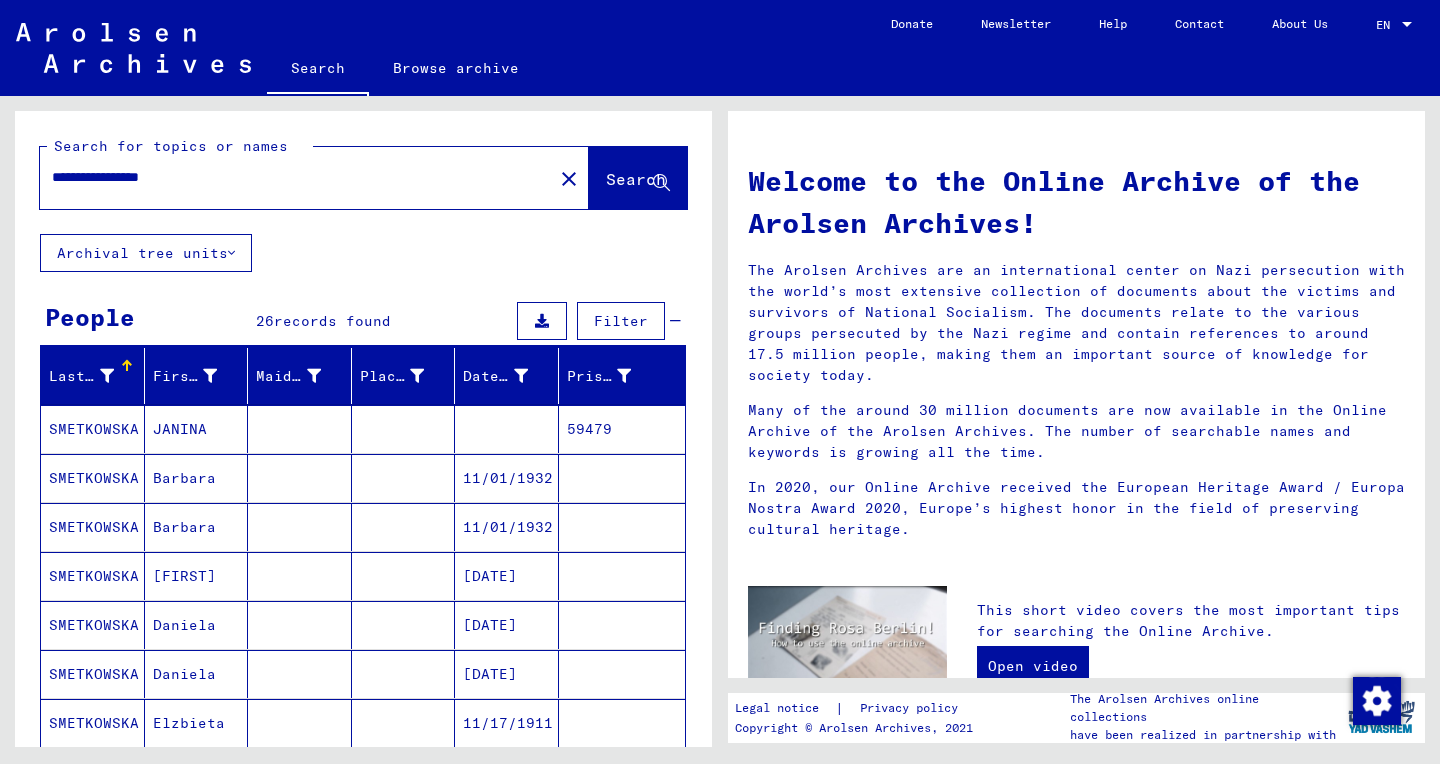 click on "Search" 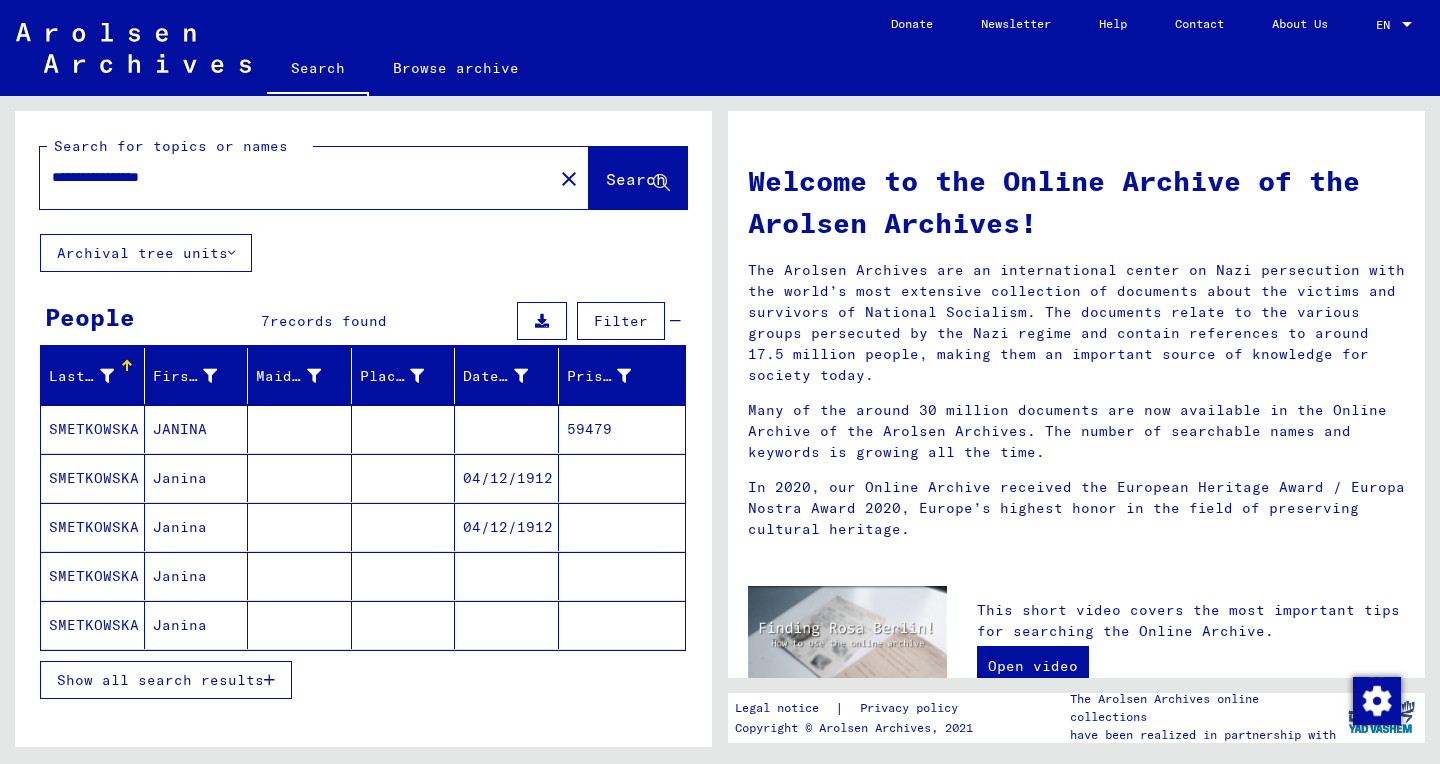 click on "Show all search results" at bounding box center (160, 680) 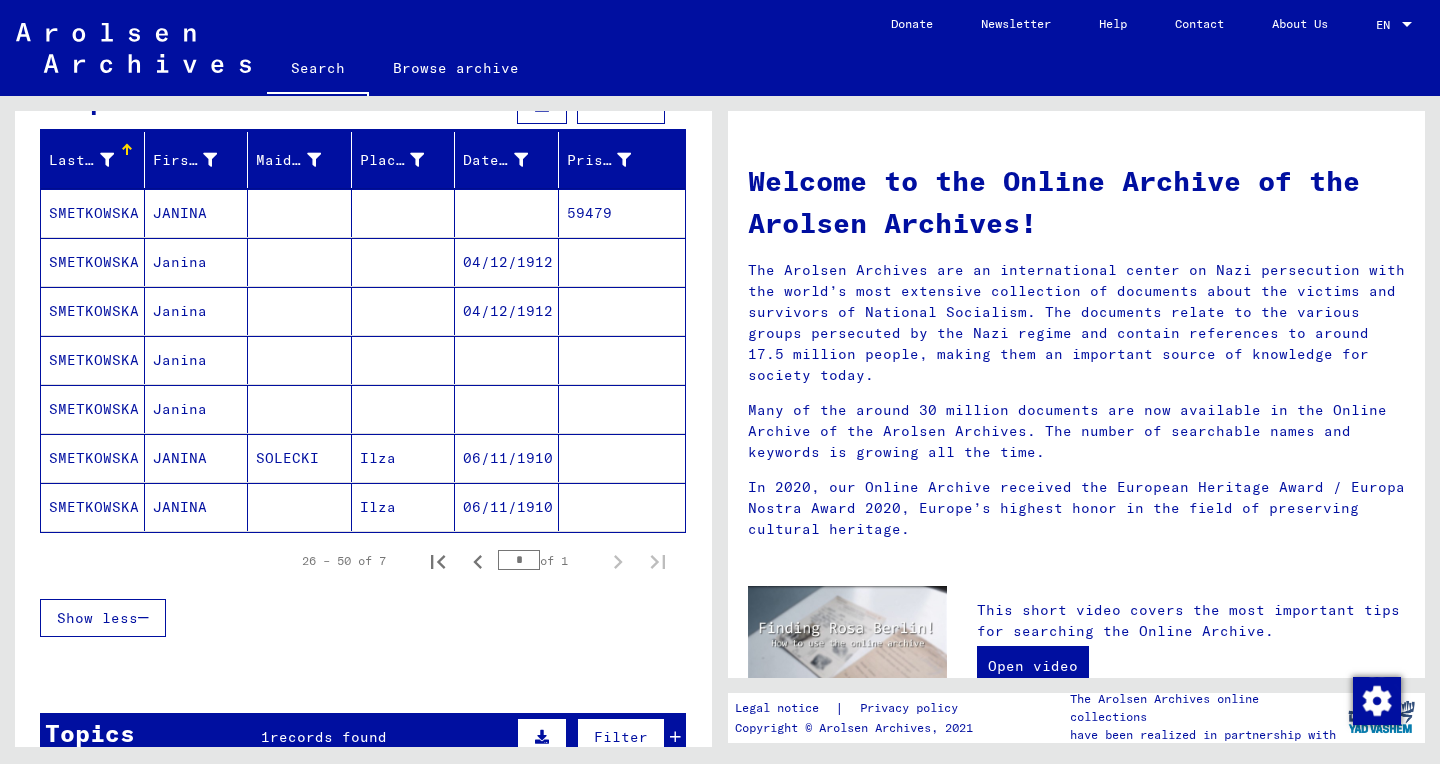 scroll, scrollTop: 217, scrollLeft: 0, axis: vertical 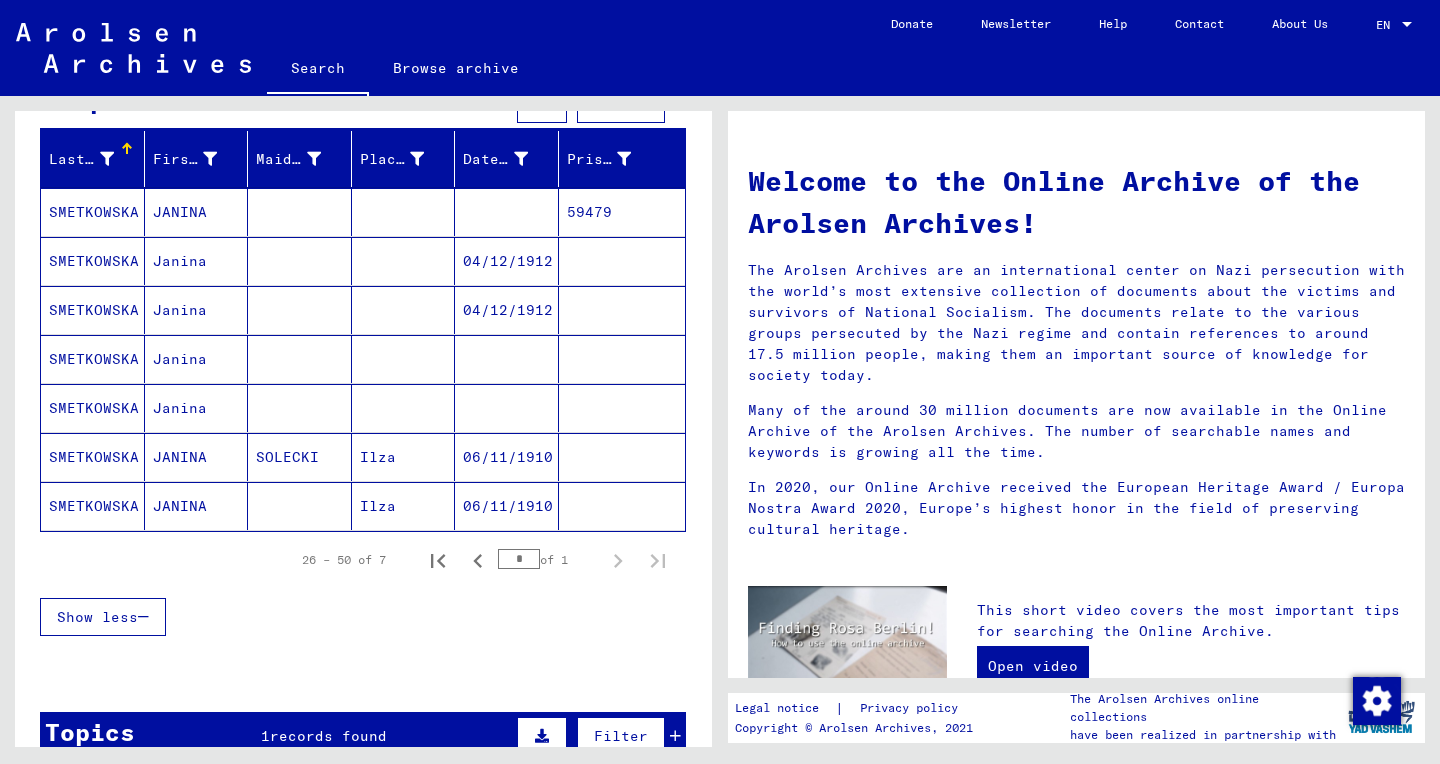 click on "SMETKOWSKA" at bounding box center (93, 261) 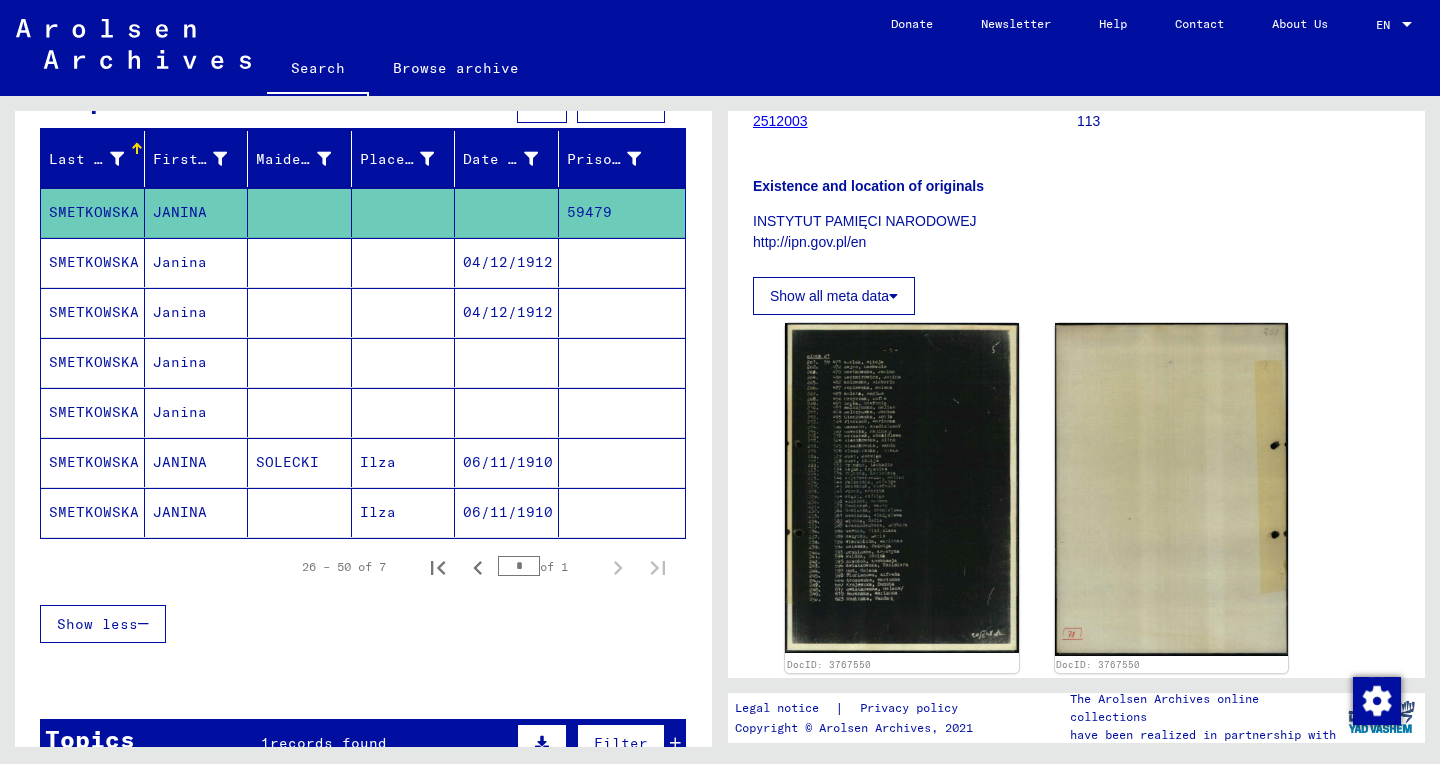 scroll, scrollTop: 244, scrollLeft: 0, axis: vertical 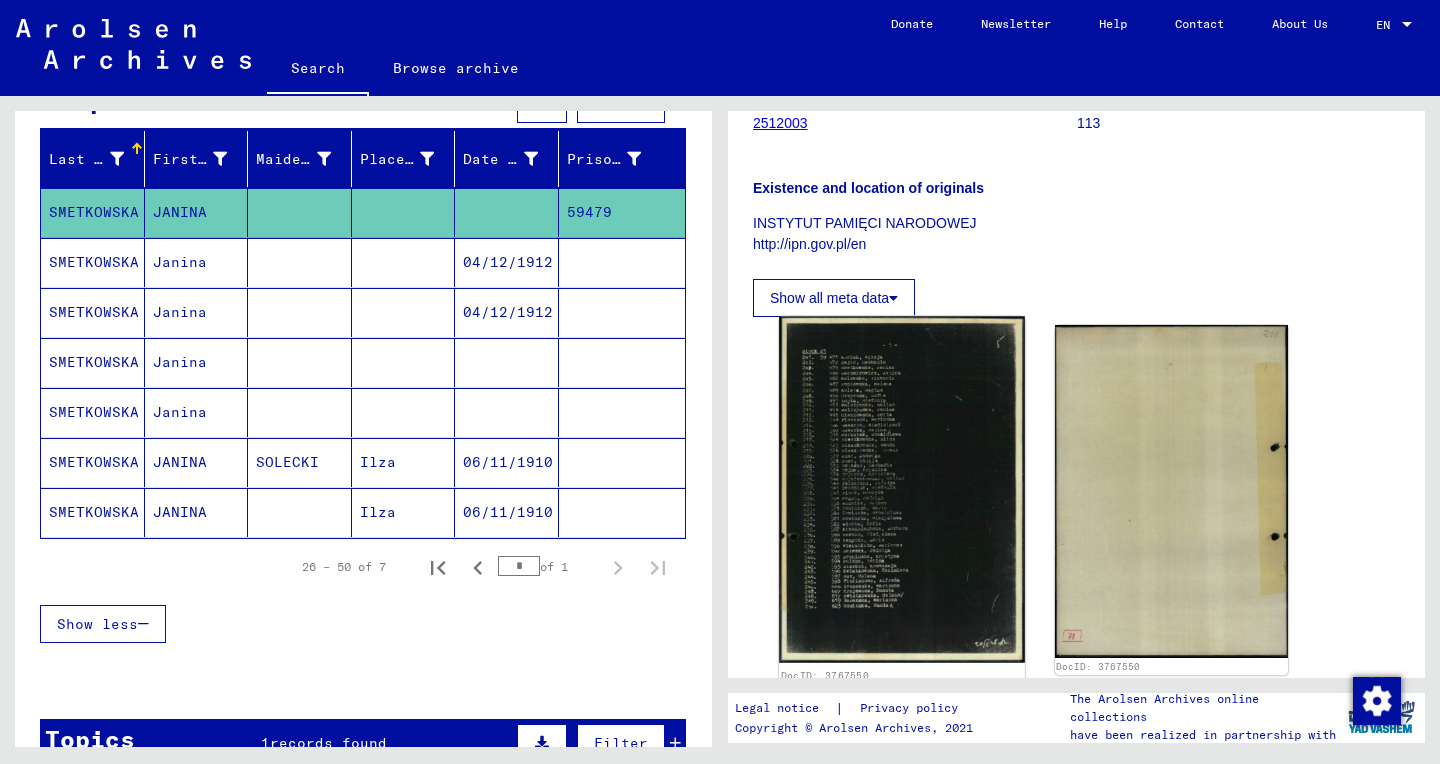 click 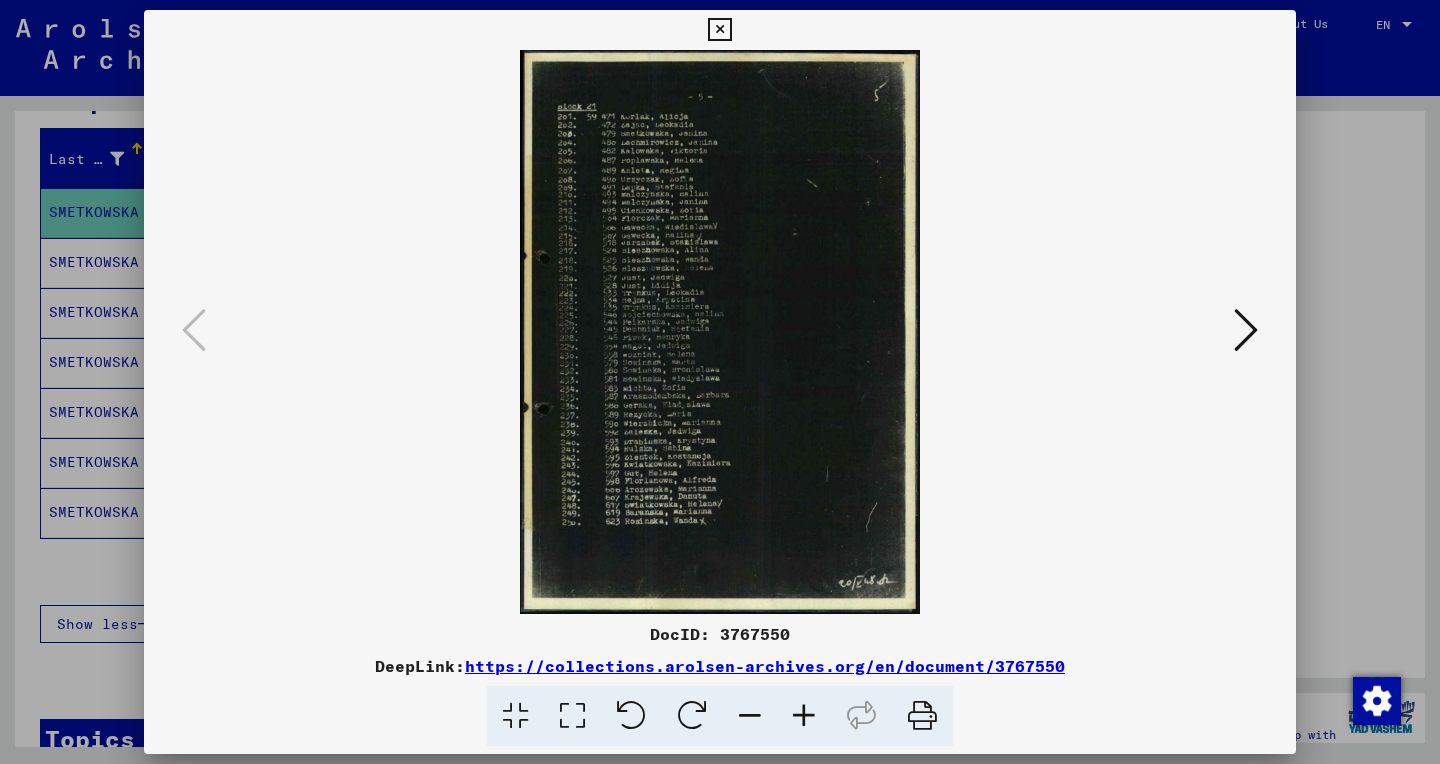 click at bounding box center (572, 716) 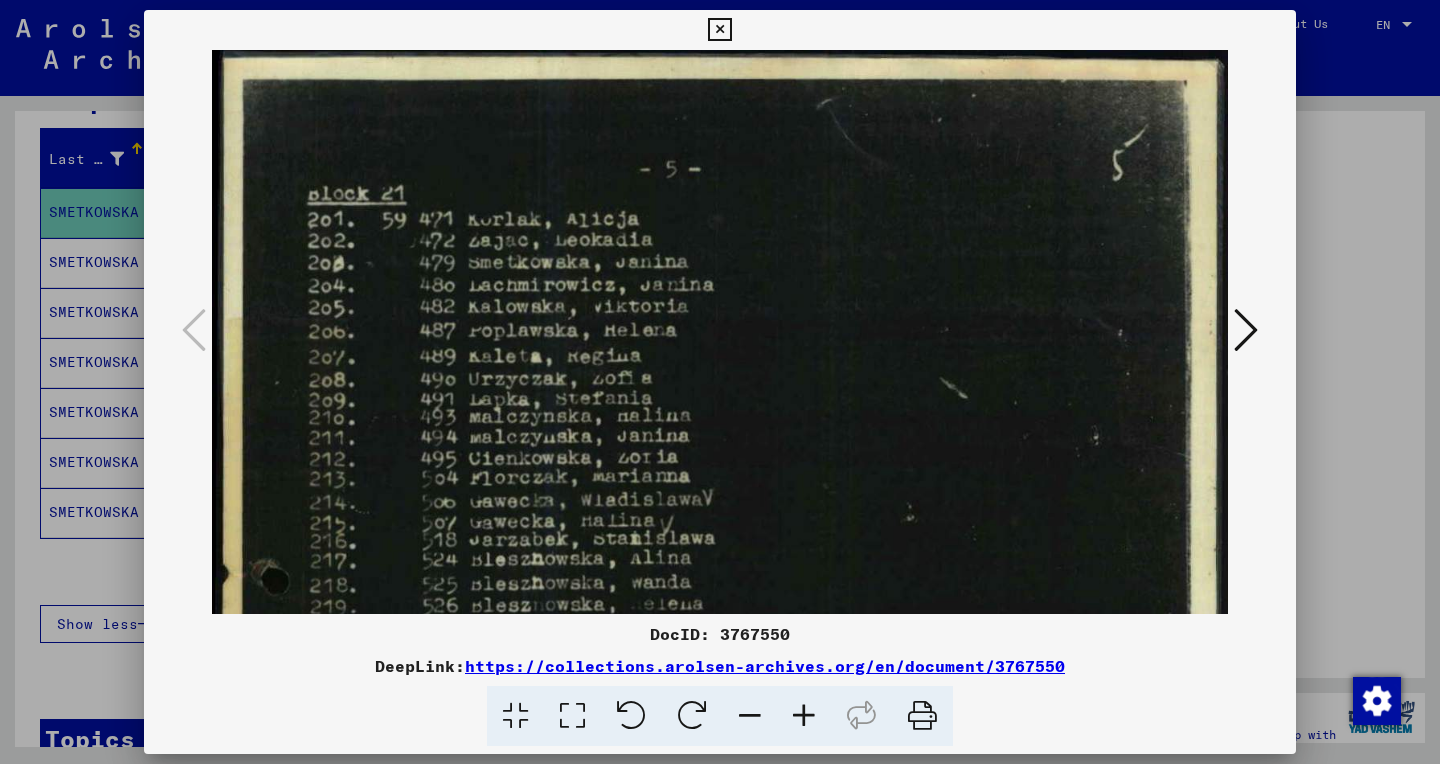 click at bounding box center (804, 716) 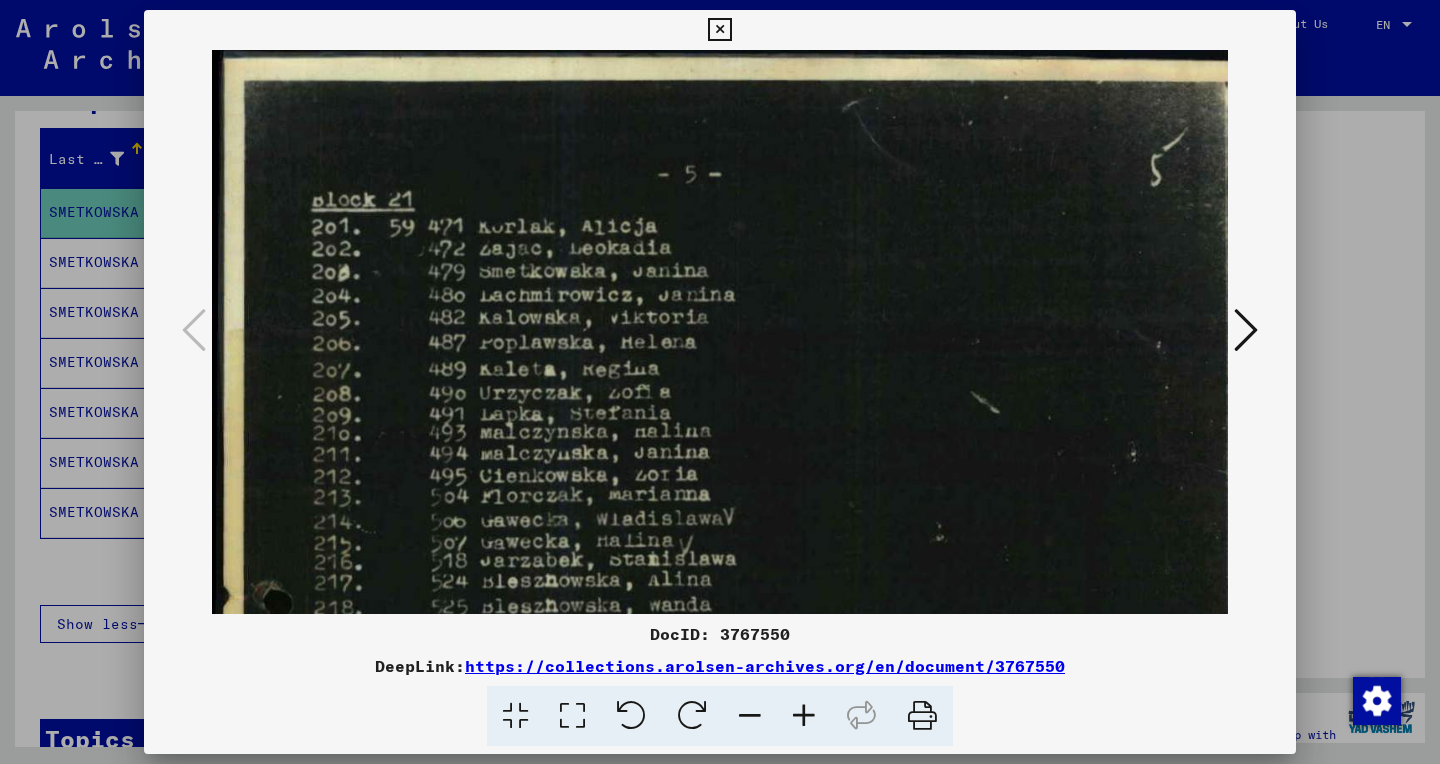 click at bounding box center [804, 716] 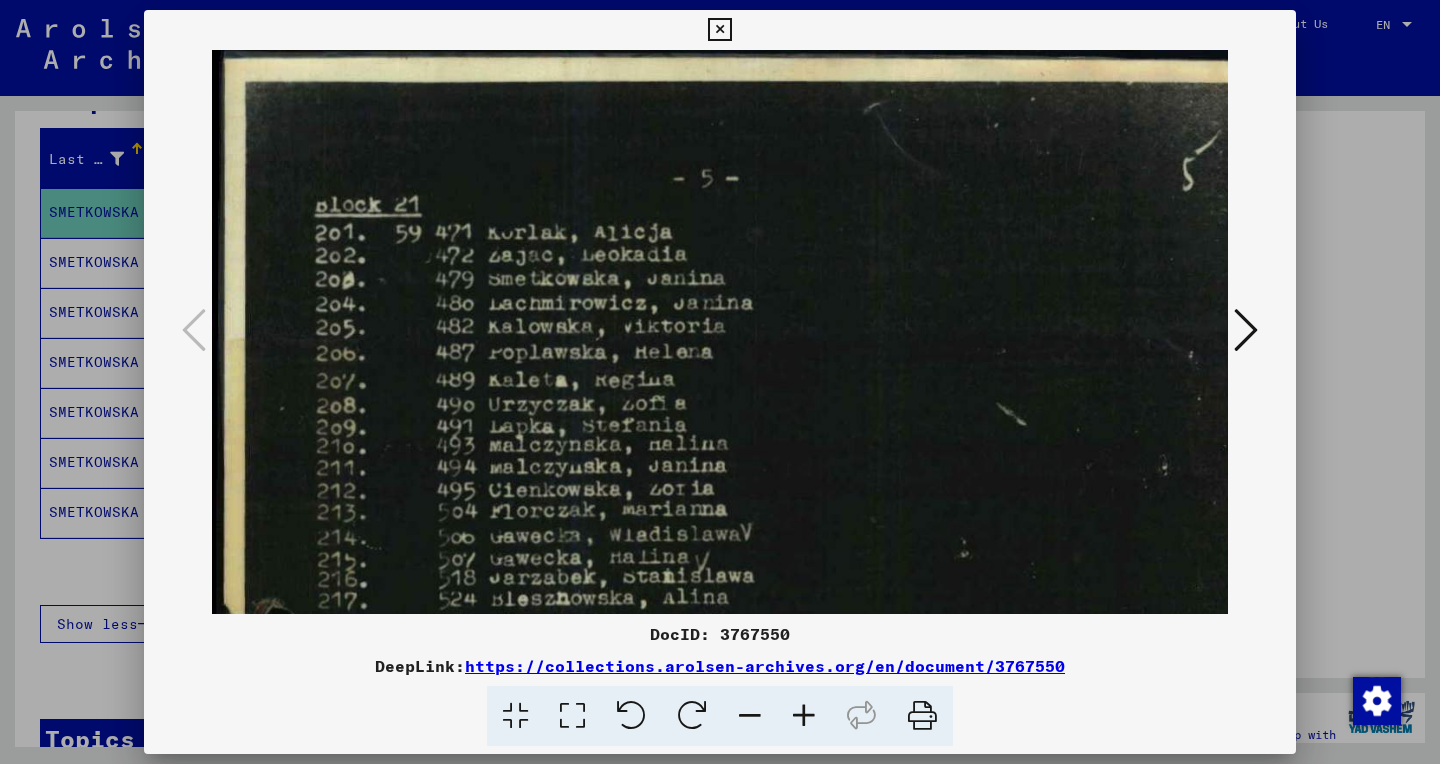 click at bounding box center (804, 716) 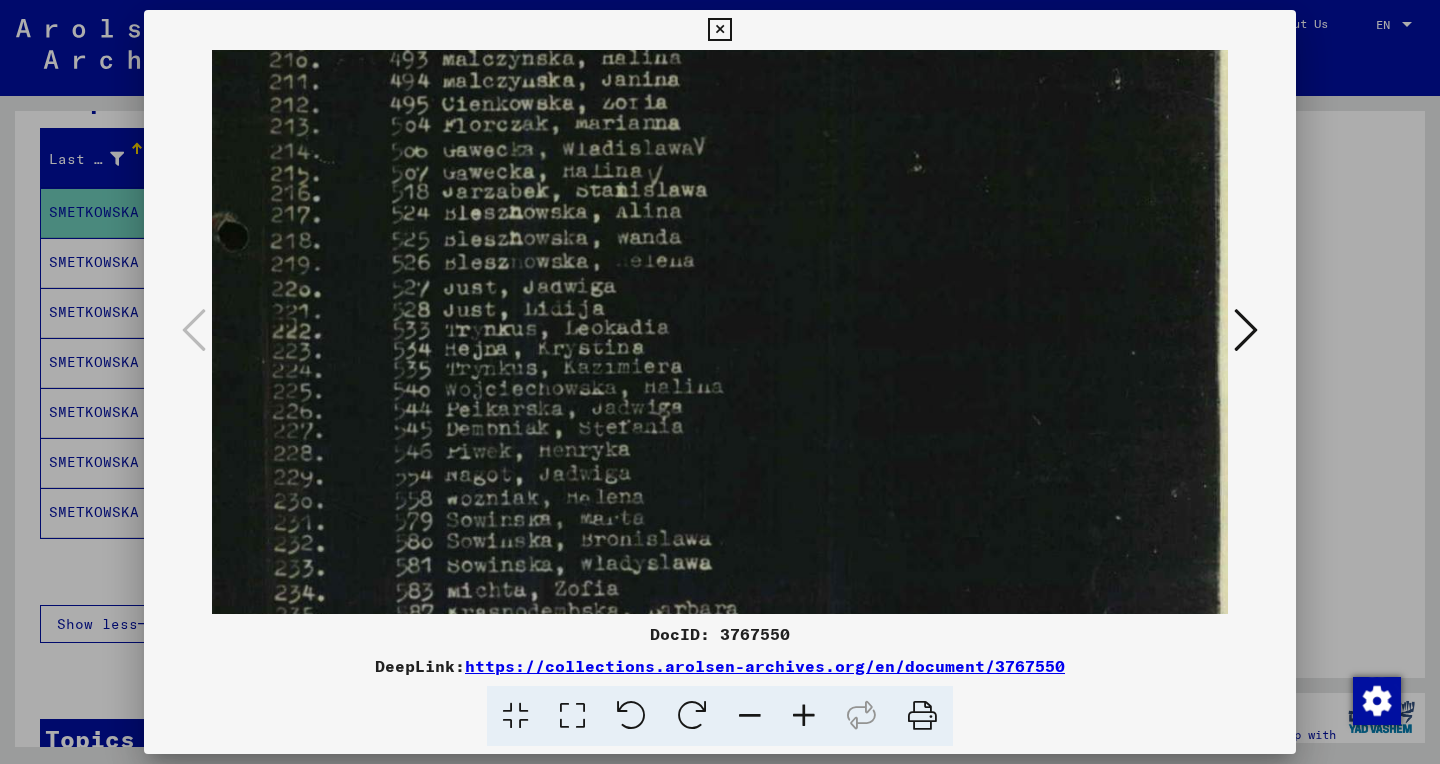 scroll, scrollTop: 388, scrollLeft: 47, axis: both 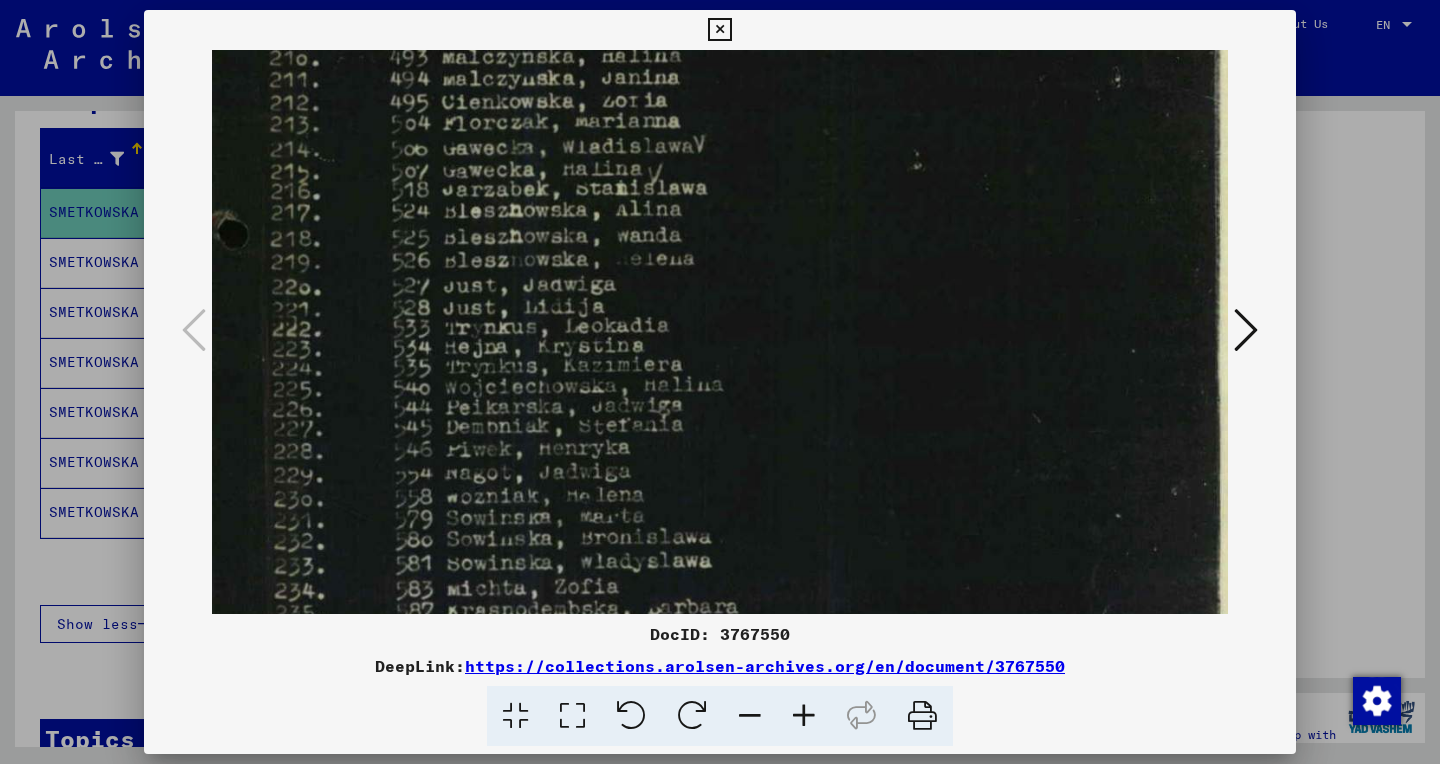 drag, startPoint x: 546, startPoint y: 518, endPoint x: 499, endPoint y: 131, distance: 389.84357 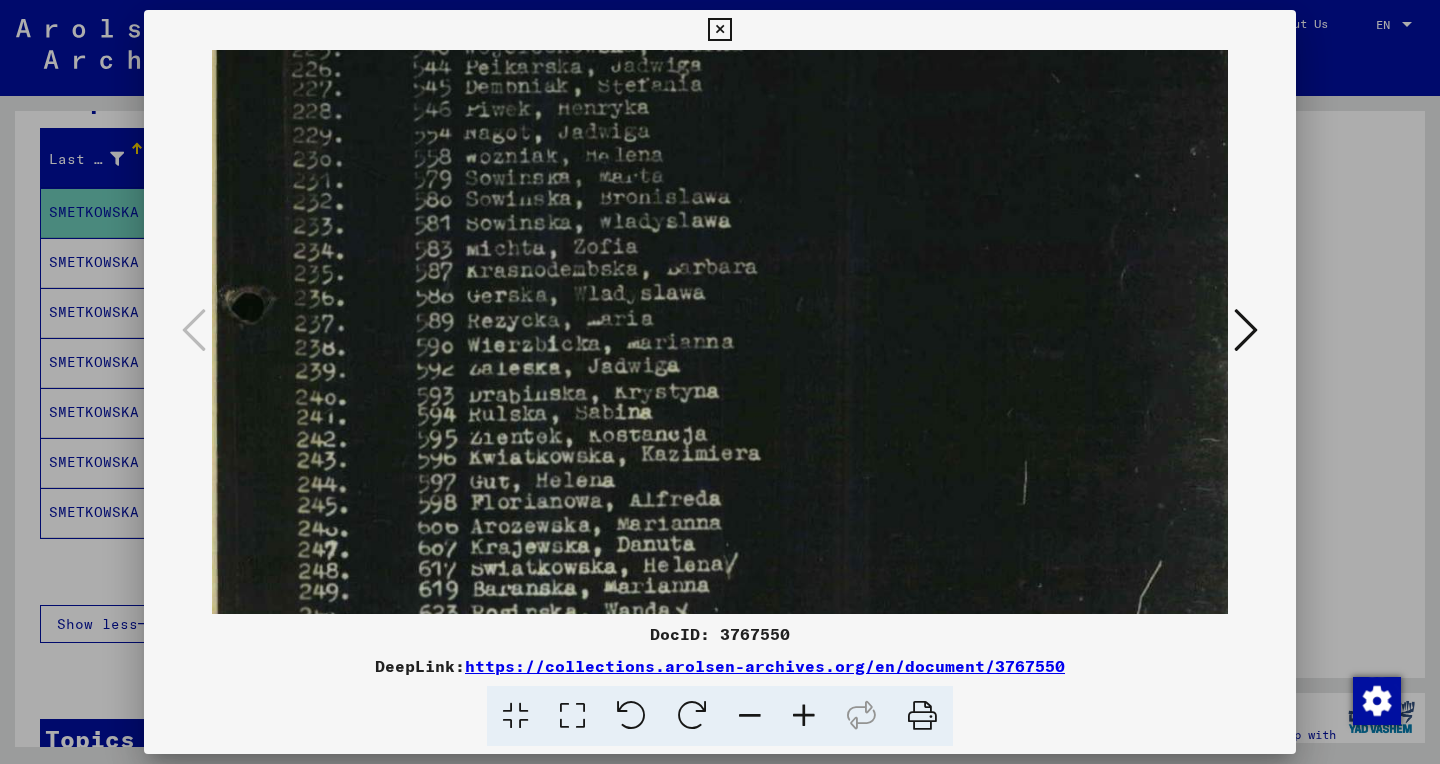 scroll, scrollTop: 738, scrollLeft: 27, axis: both 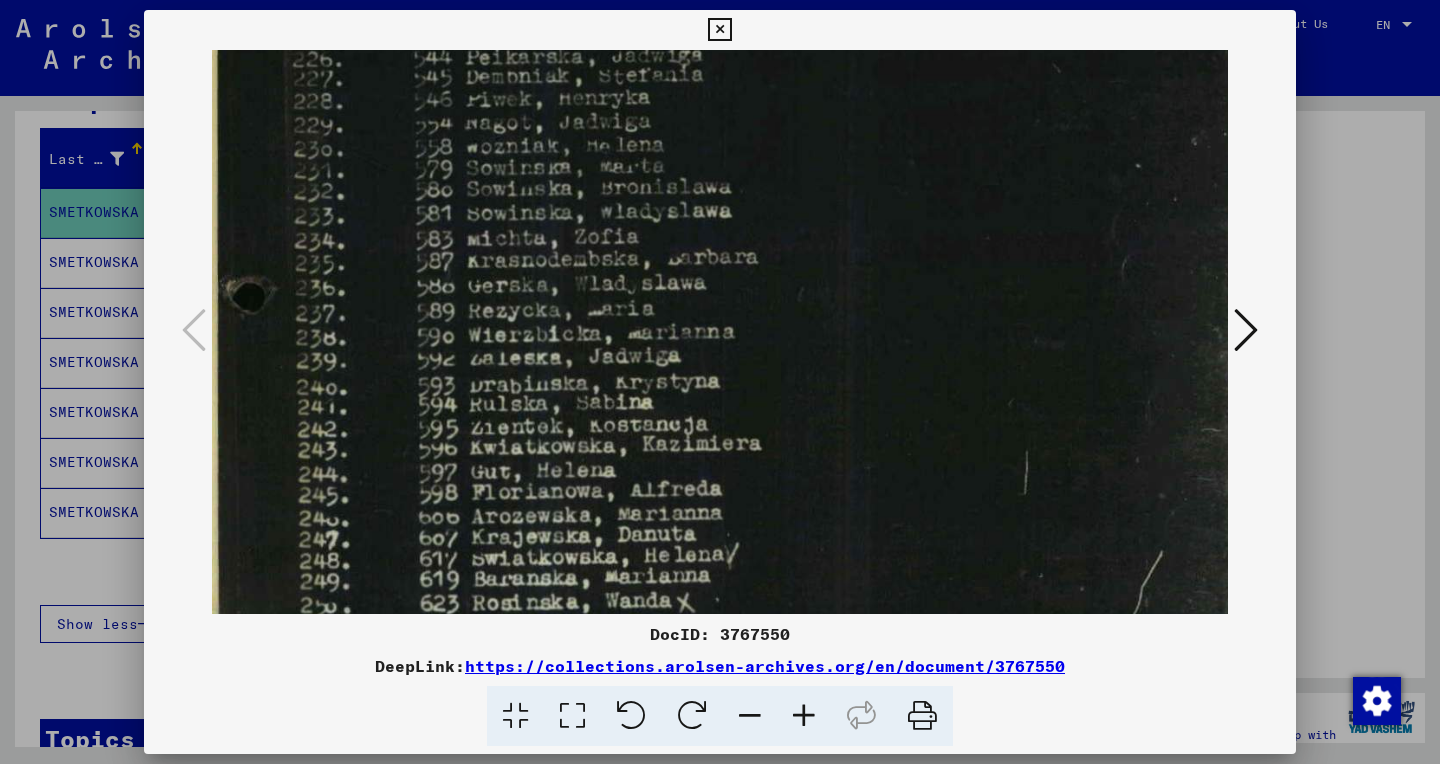 drag, startPoint x: 471, startPoint y: 393, endPoint x: 491, endPoint y: 43, distance: 350.57095 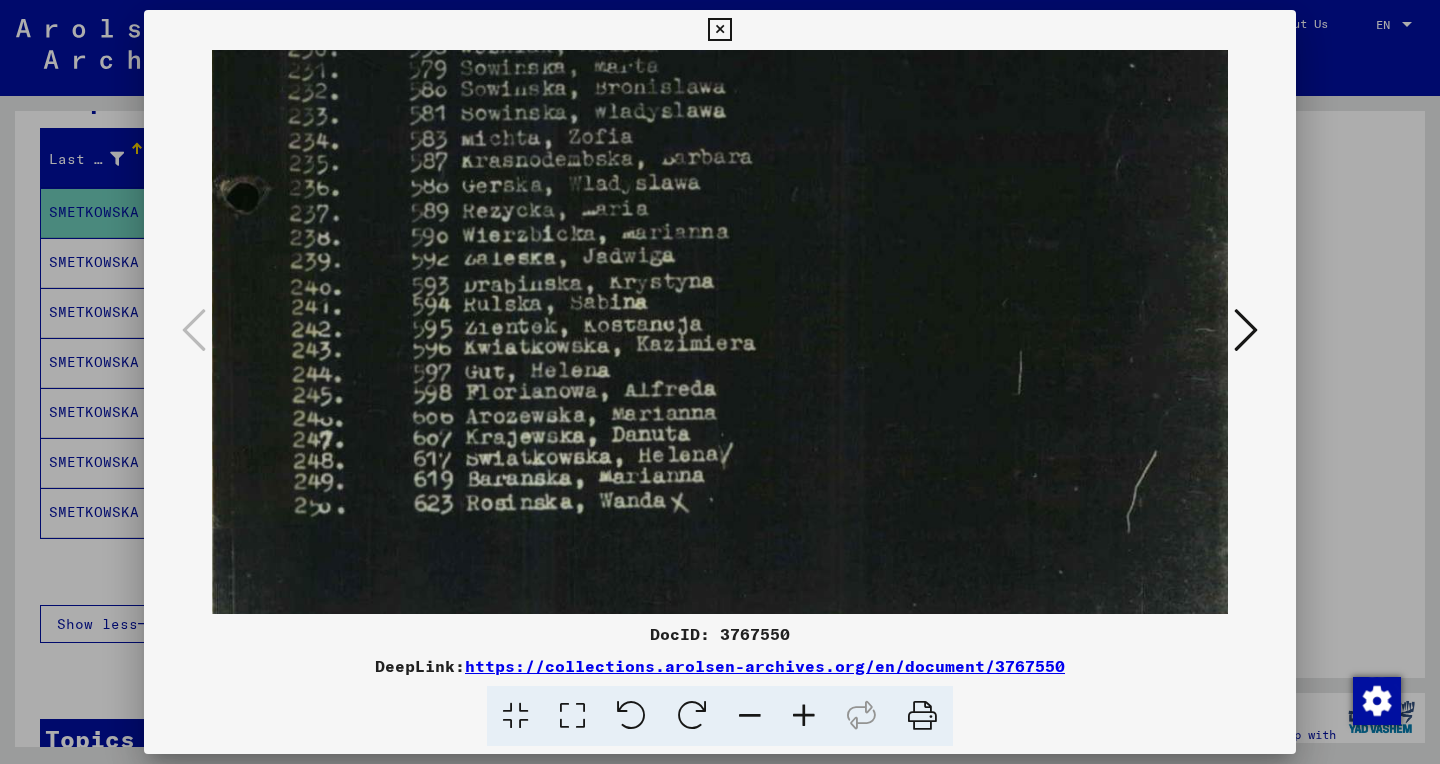 scroll, scrollTop: 839, scrollLeft: 33, axis: both 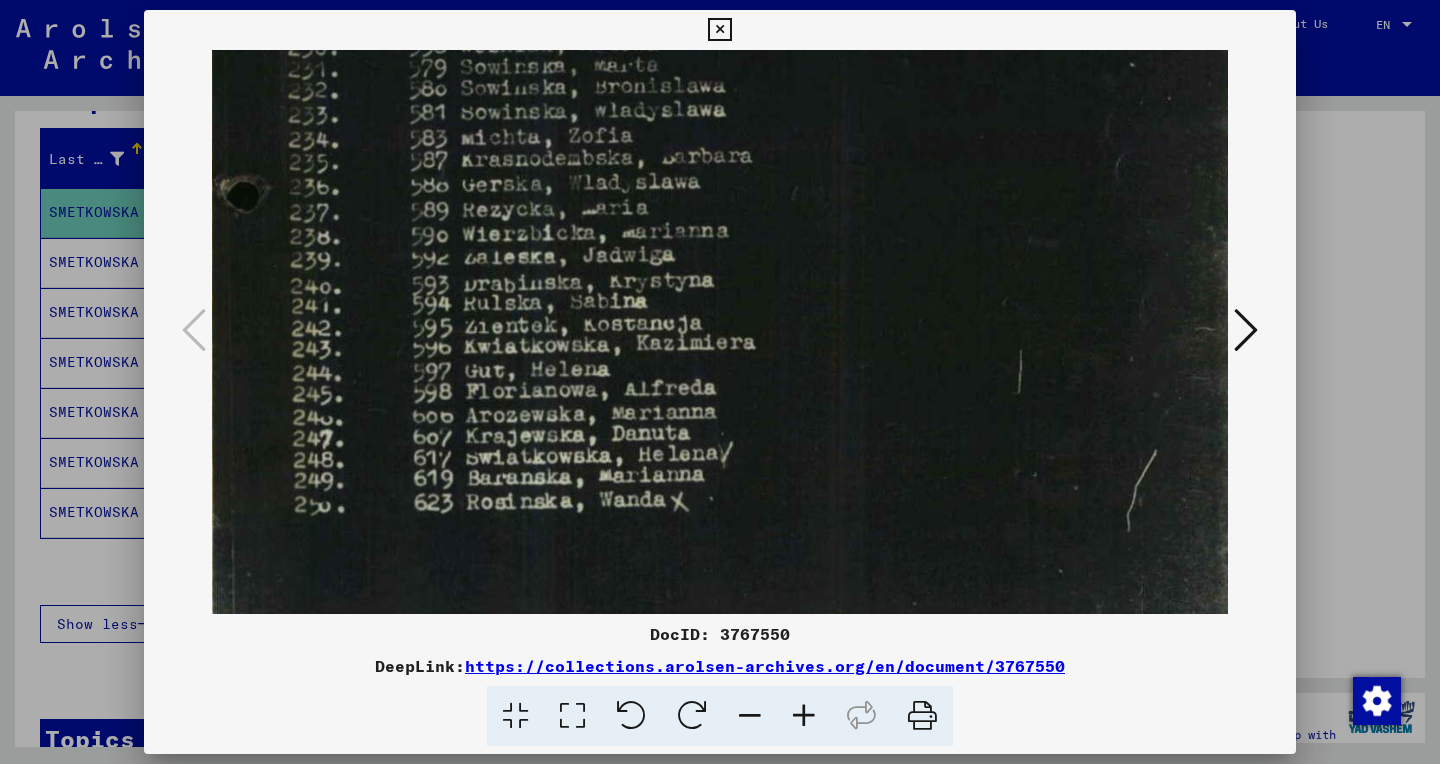 drag, startPoint x: 740, startPoint y: 563, endPoint x: 734, endPoint y: 462, distance: 101.17806 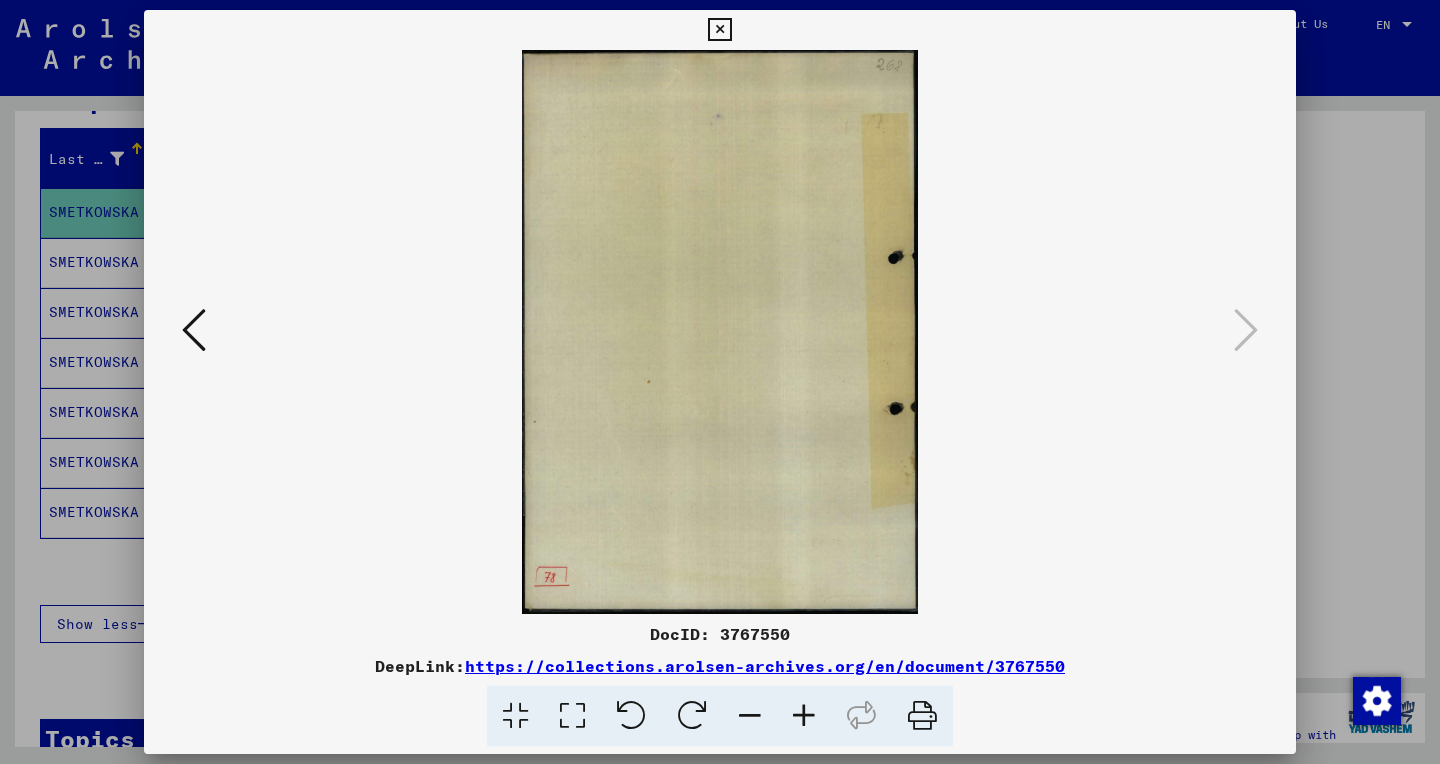 scroll, scrollTop: 0, scrollLeft: 0, axis: both 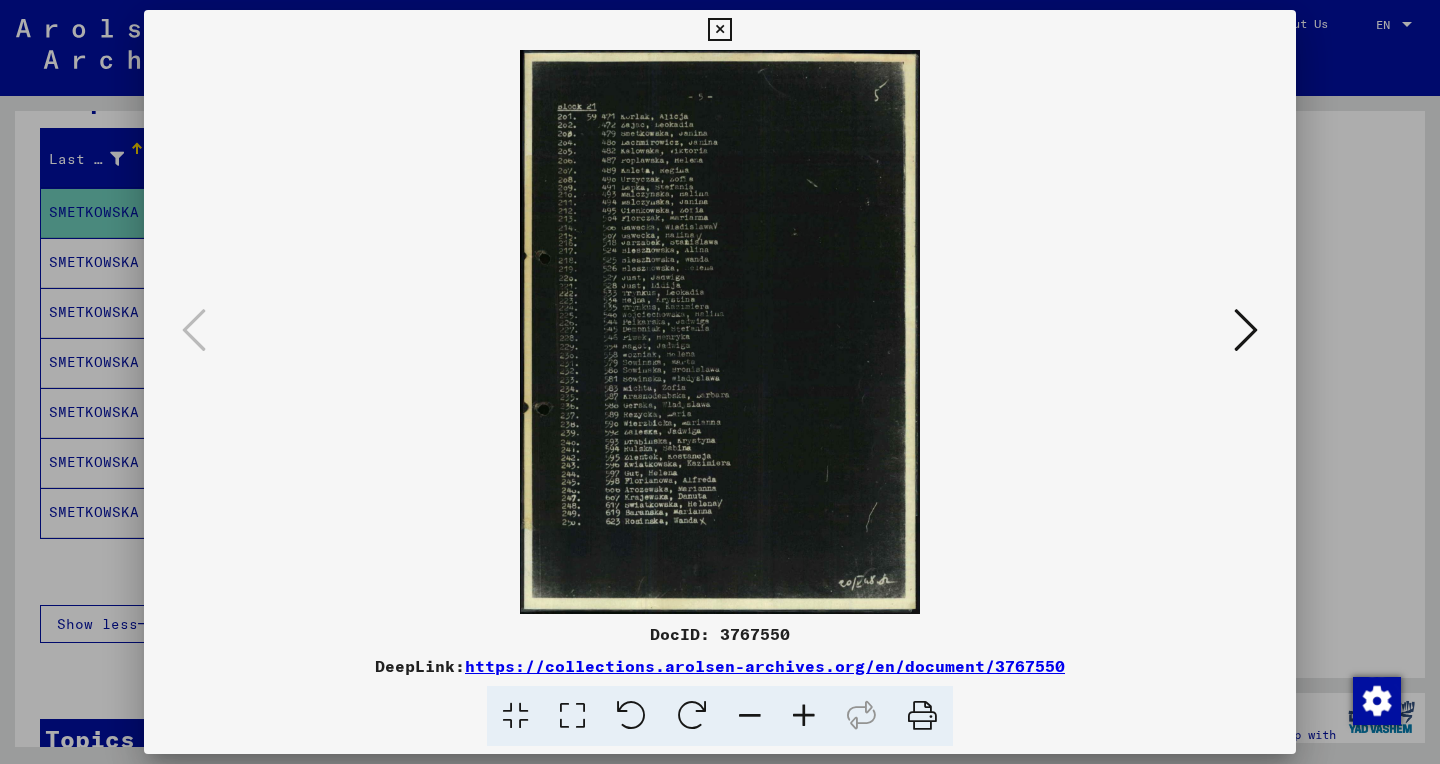 click at bounding box center [804, 716] 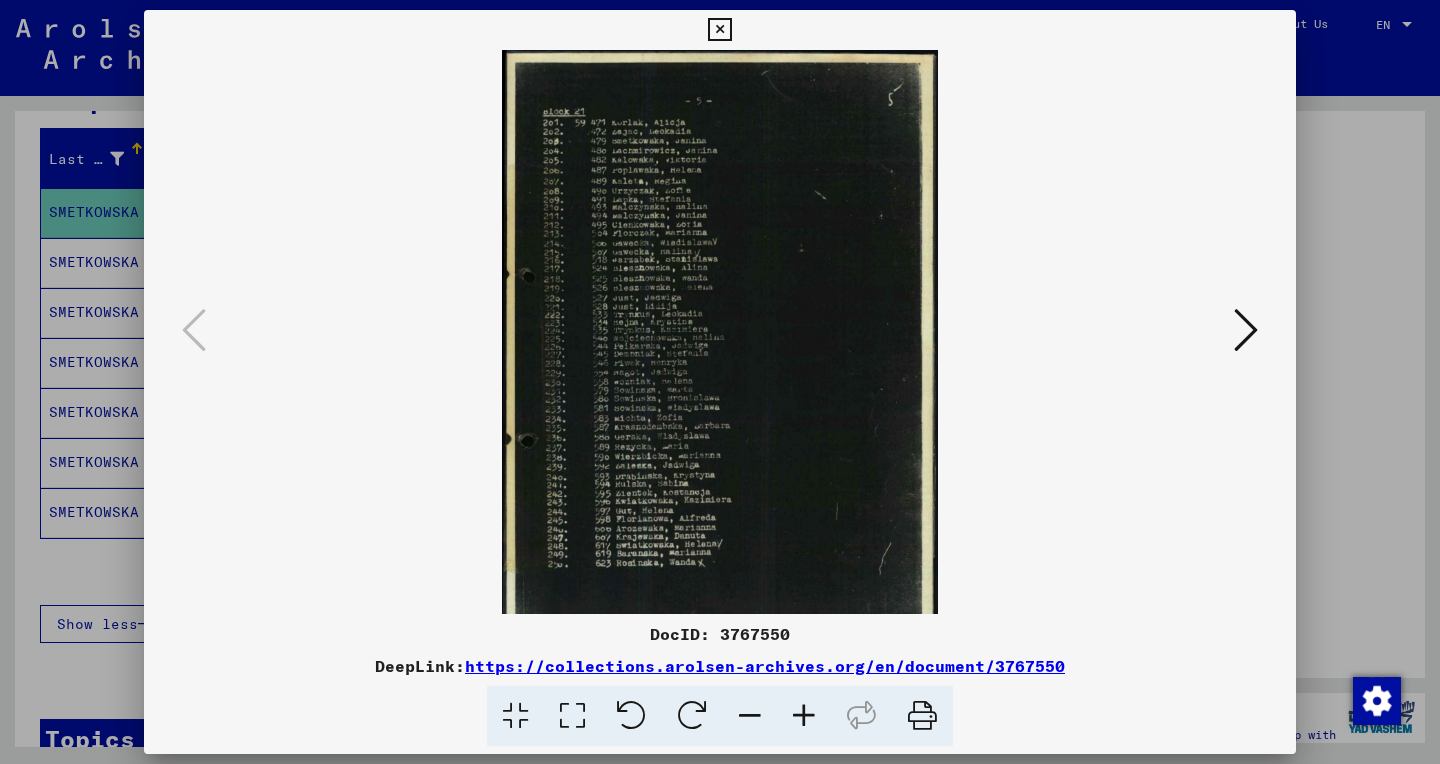 click at bounding box center (804, 716) 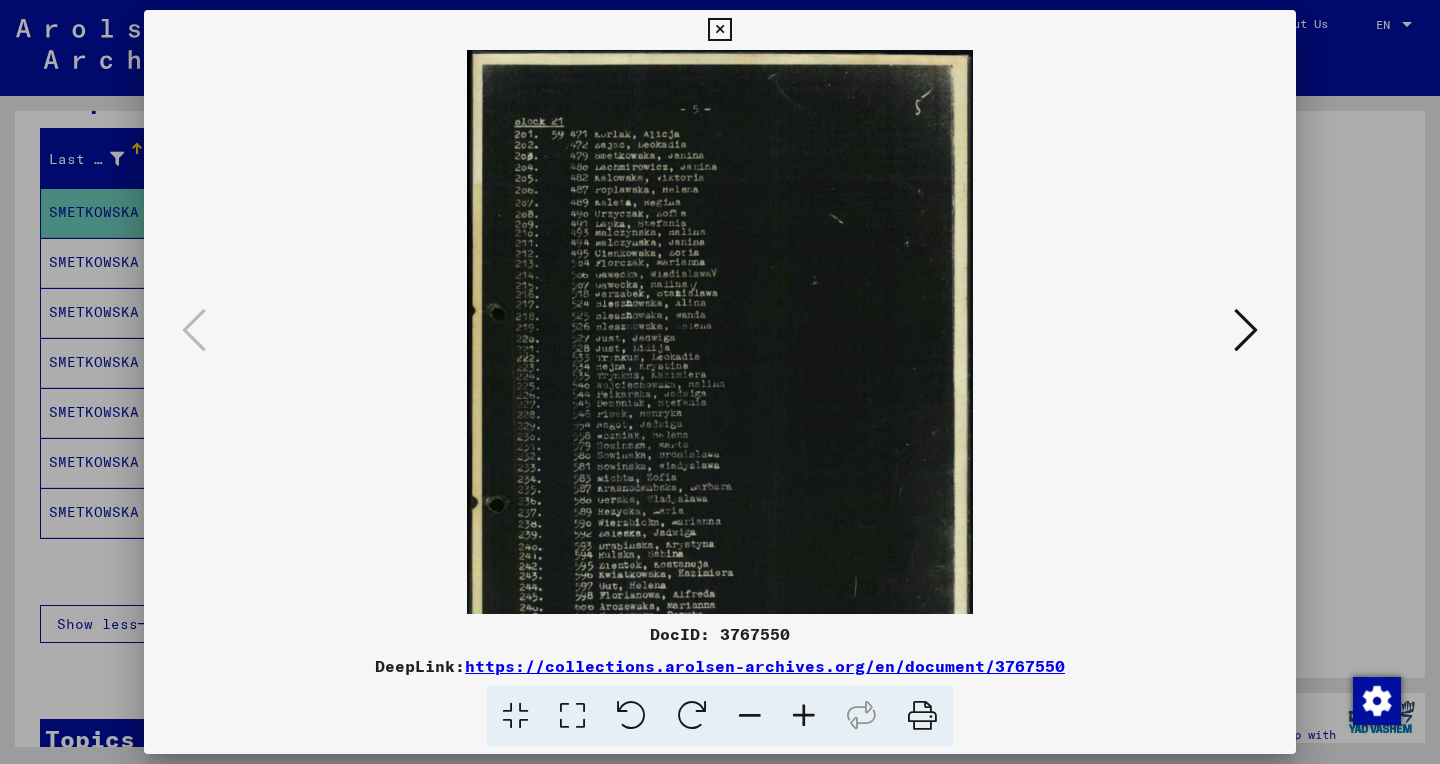 click at bounding box center (804, 716) 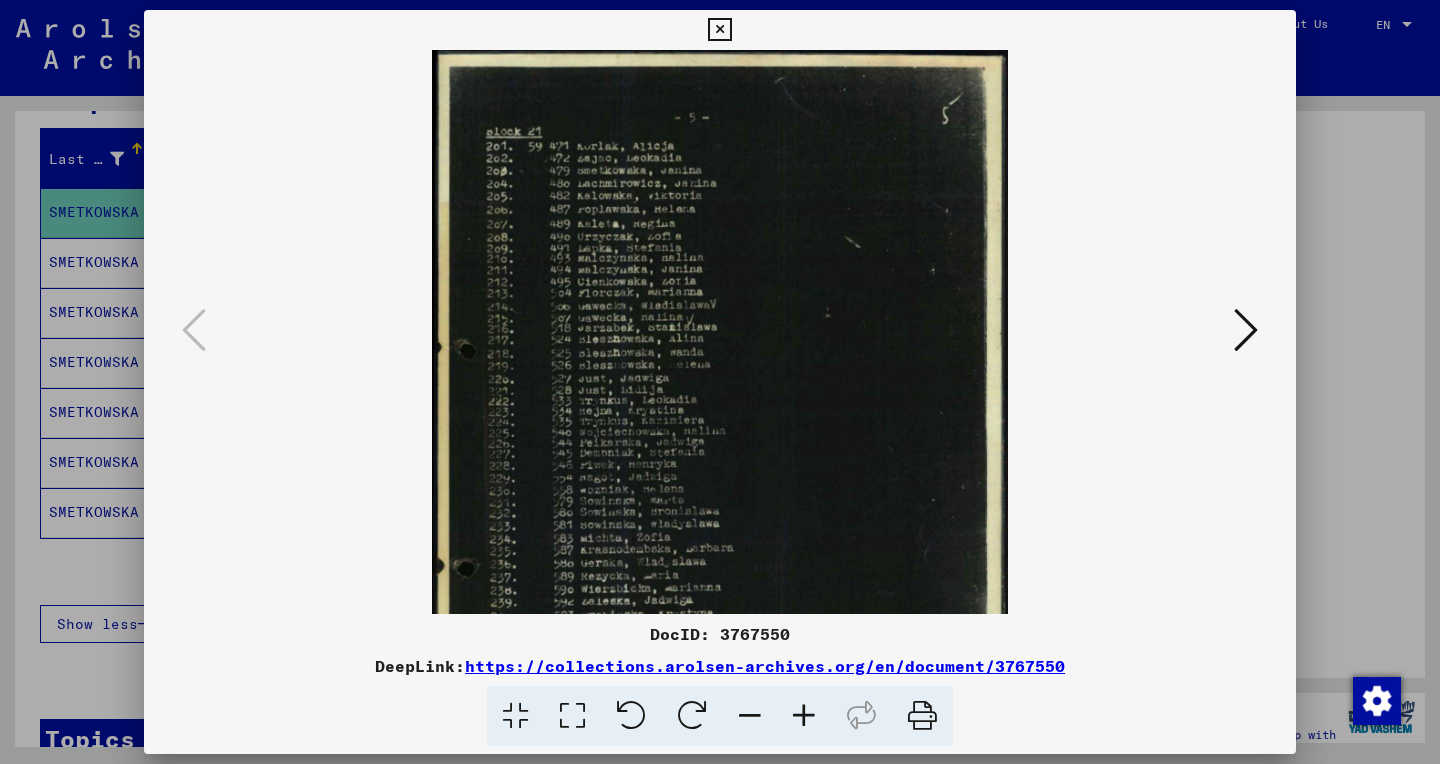 click at bounding box center (804, 716) 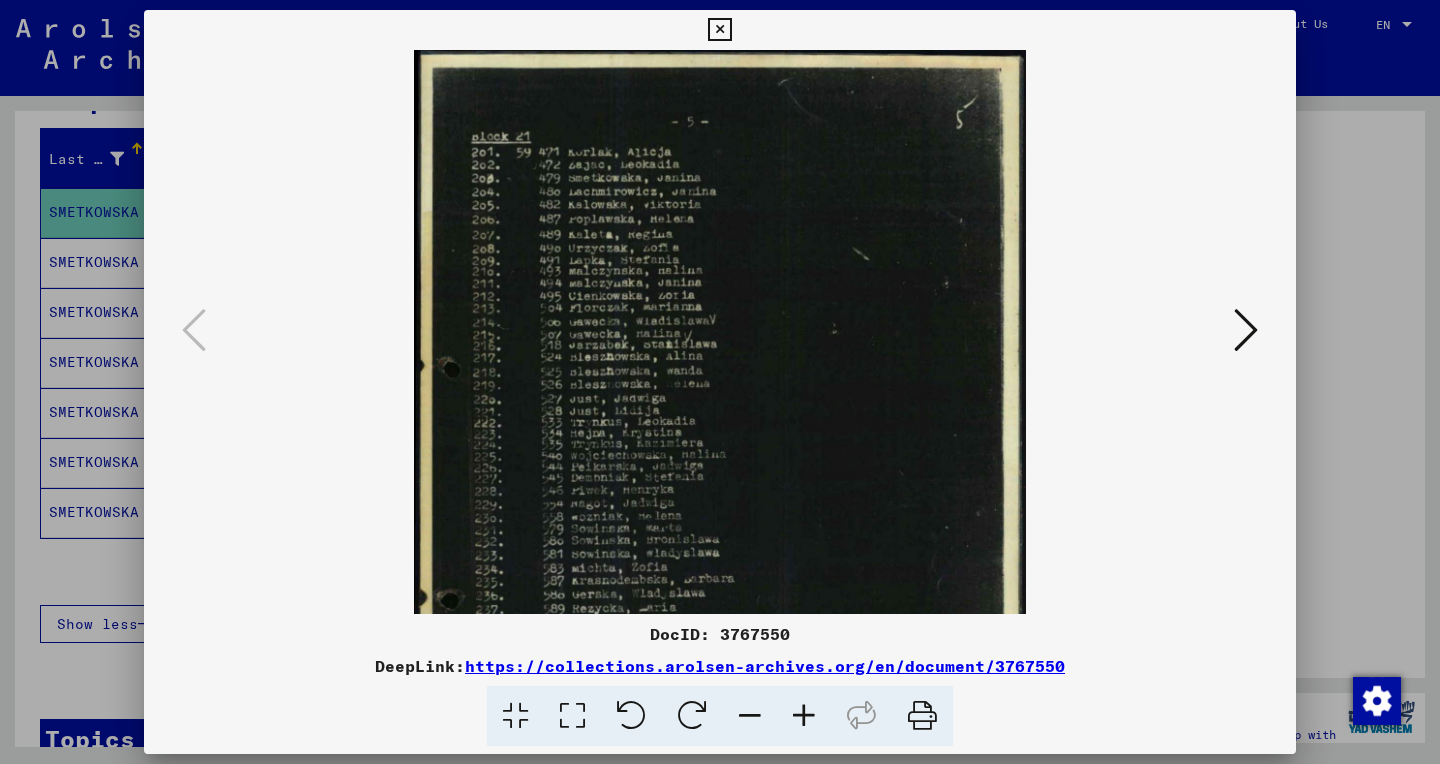 click at bounding box center [804, 716] 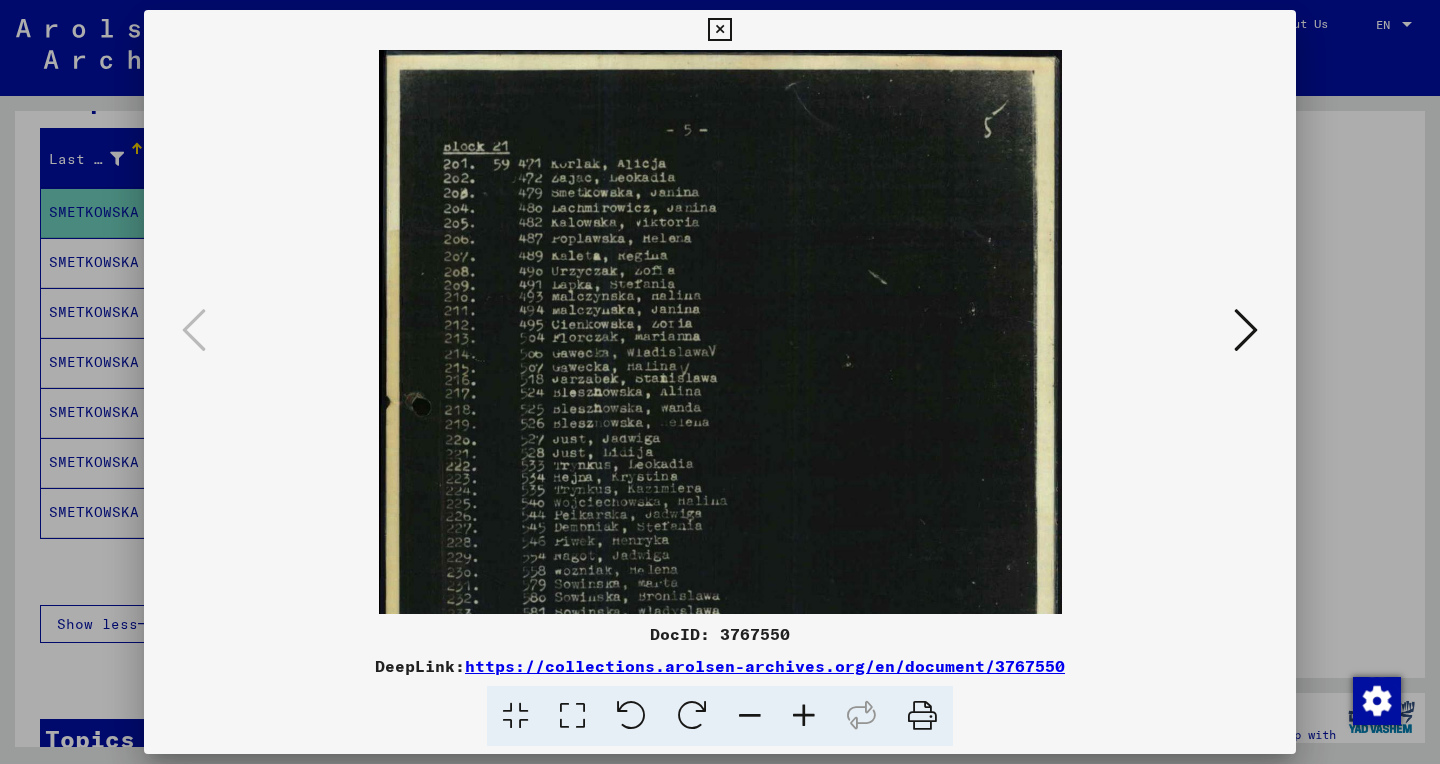 click at bounding box center (804, 716) 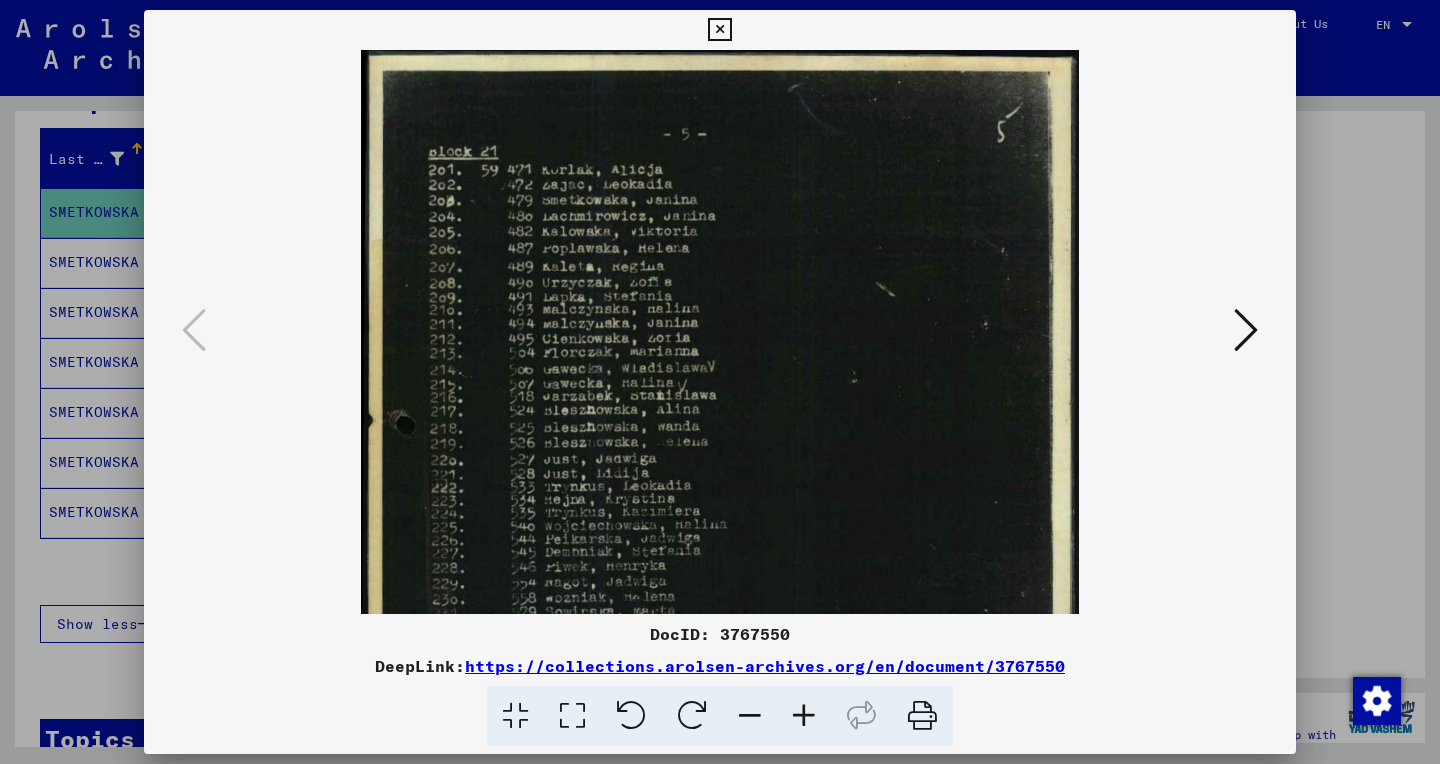 click at bounding box center [804, 716] 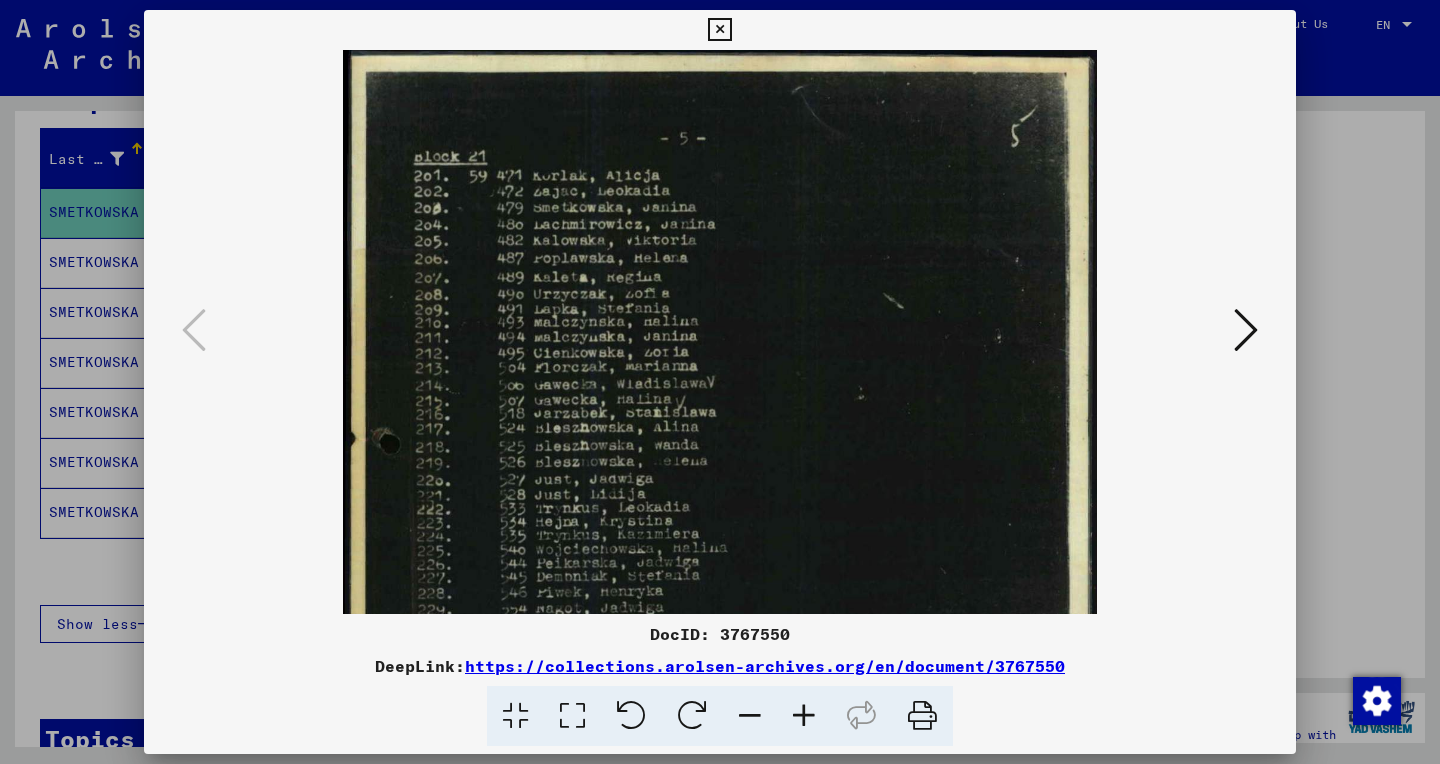 click at bounding box center [804, 716] 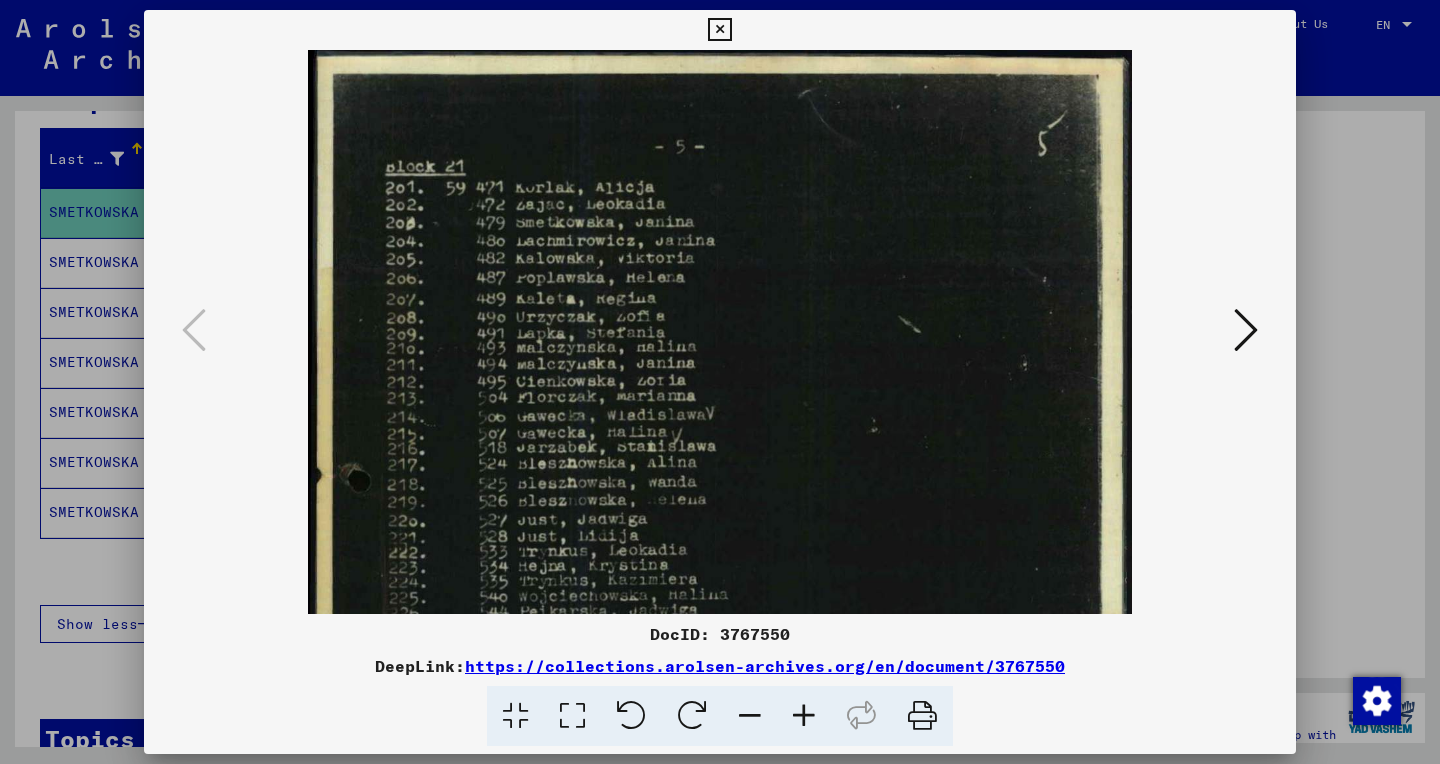 click at bounding box center (804, 716) 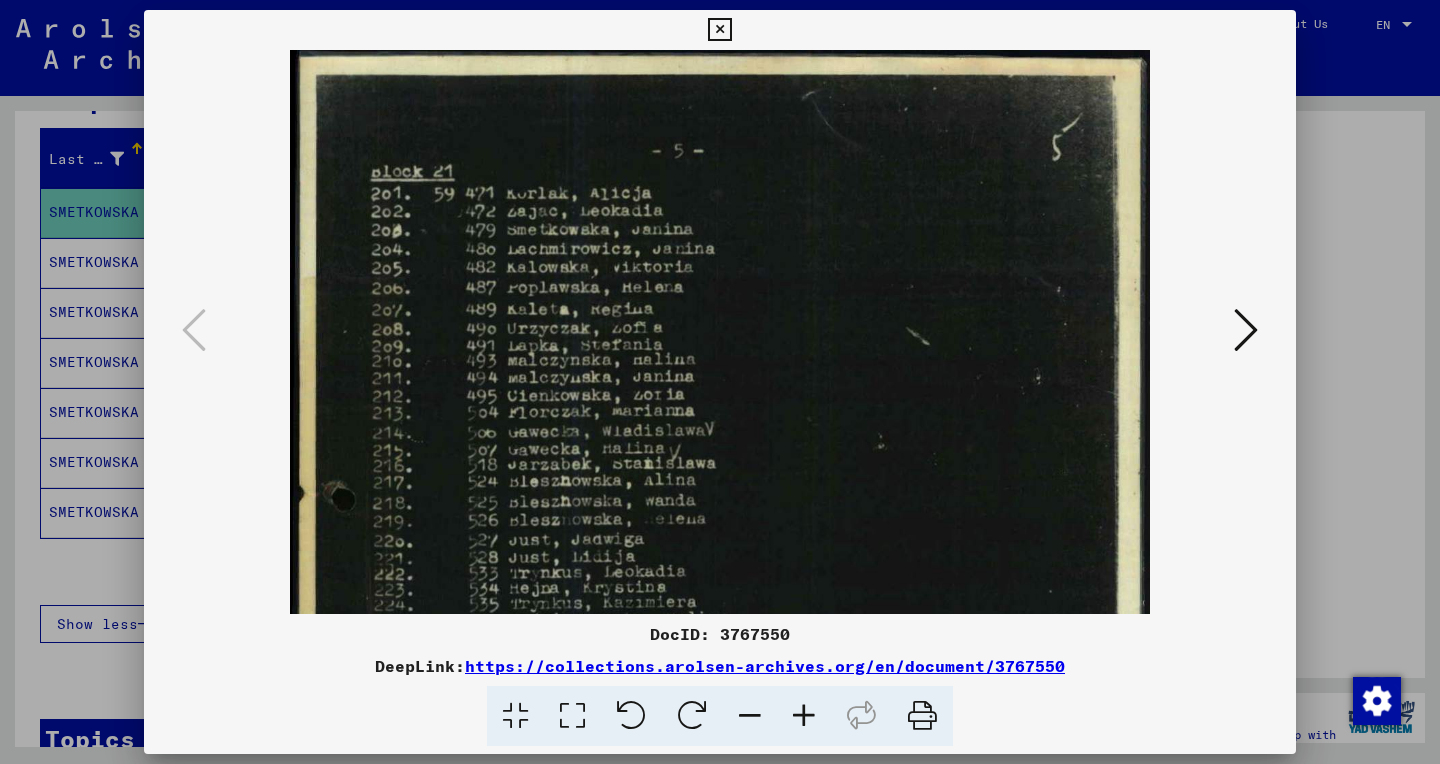 click at bounding box center [804, 716] 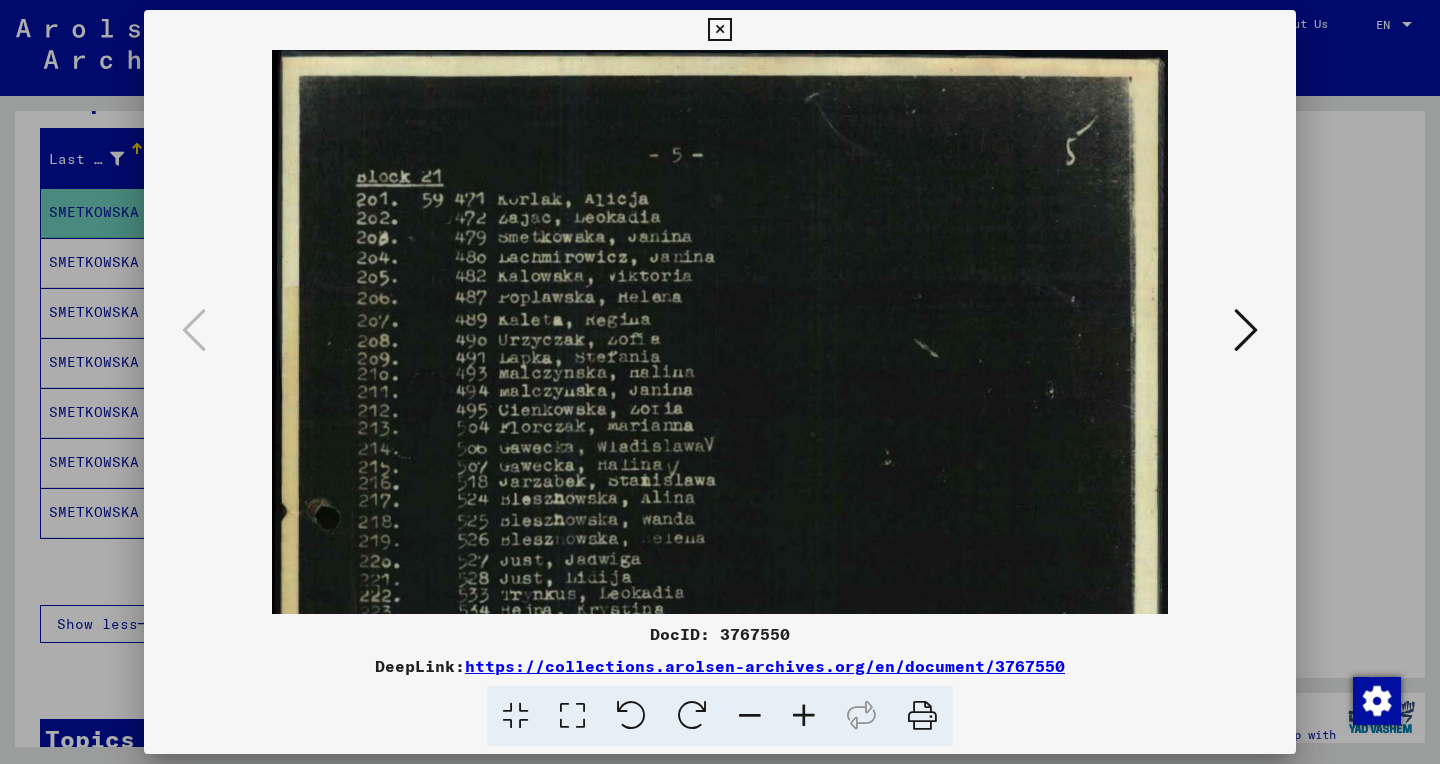 click at bounding box center (719, 30) 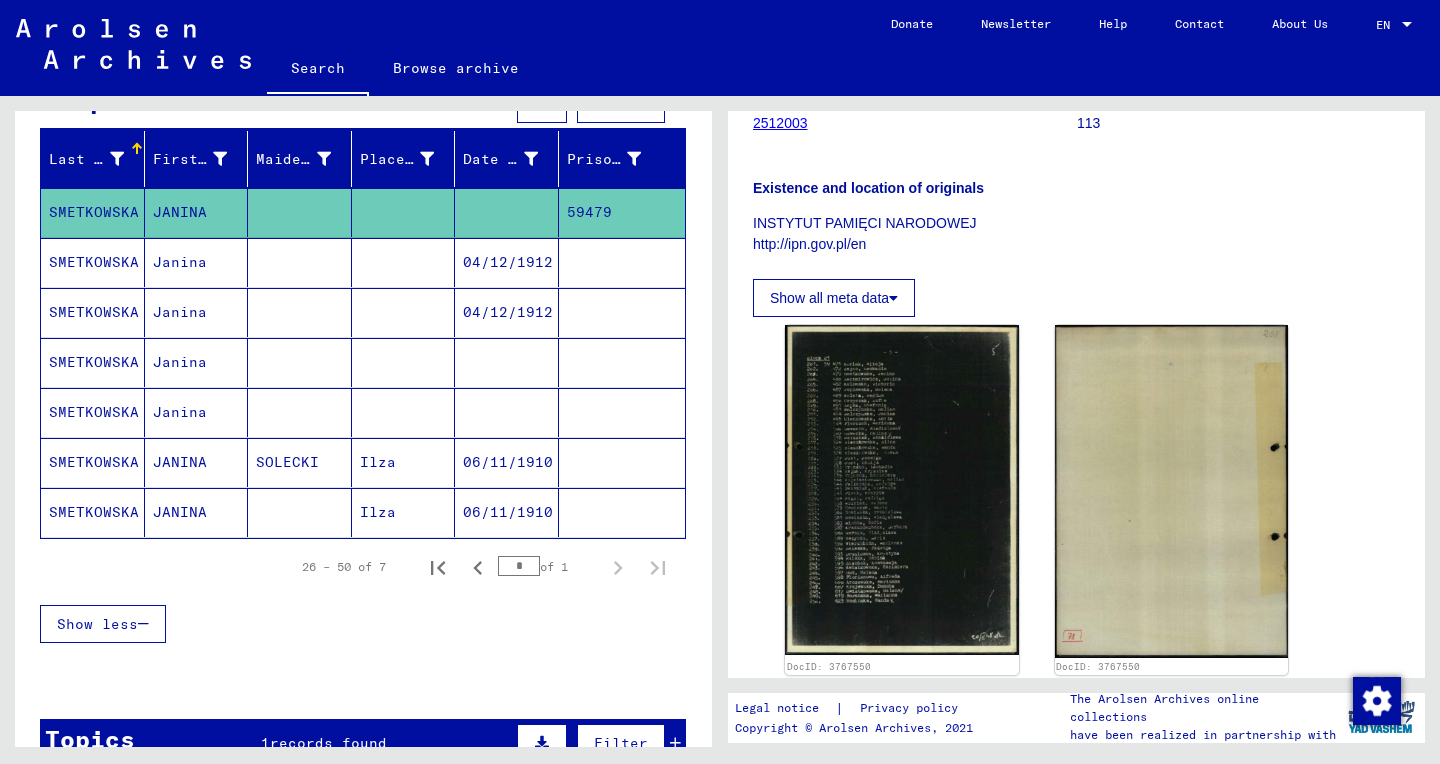 click on "04/12/1912" at bounding box center [507, 312] 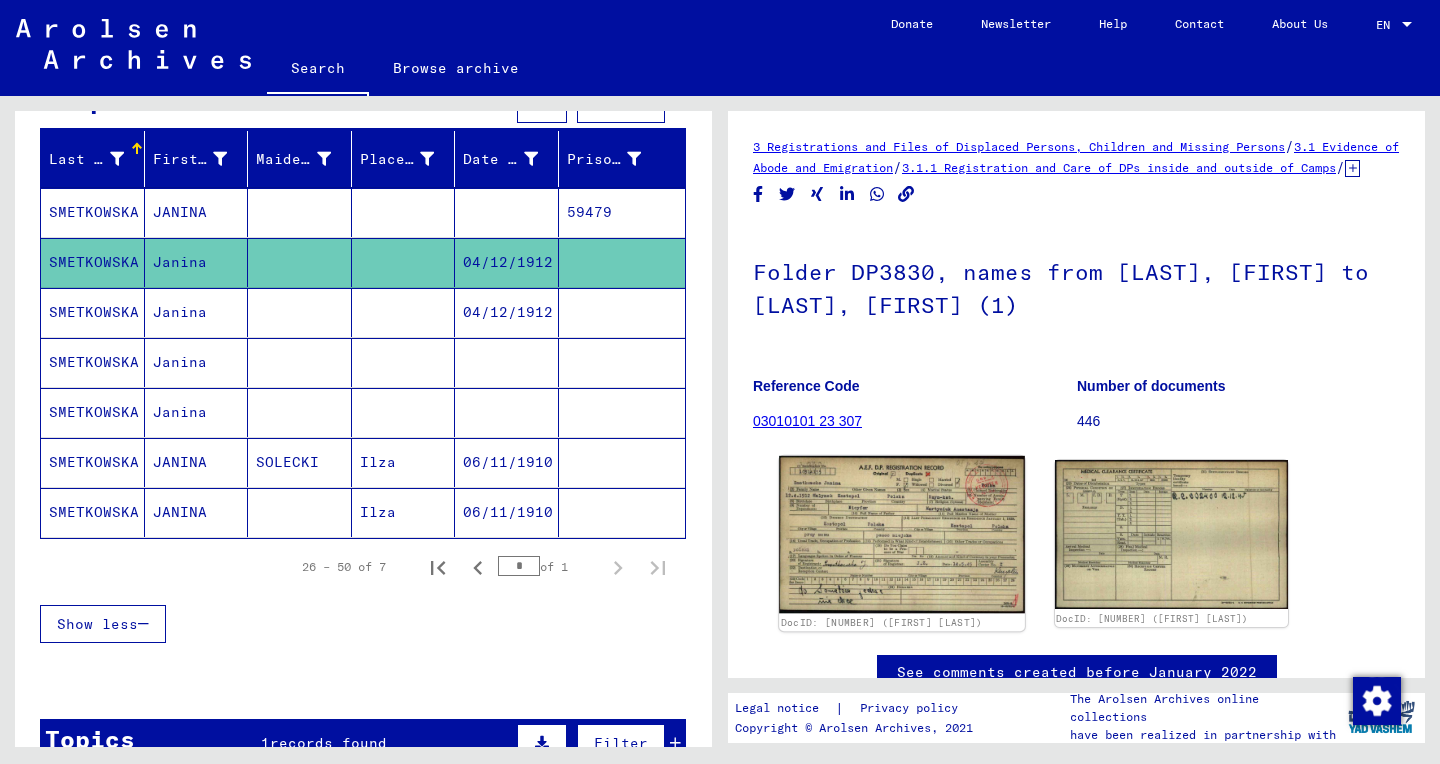 click 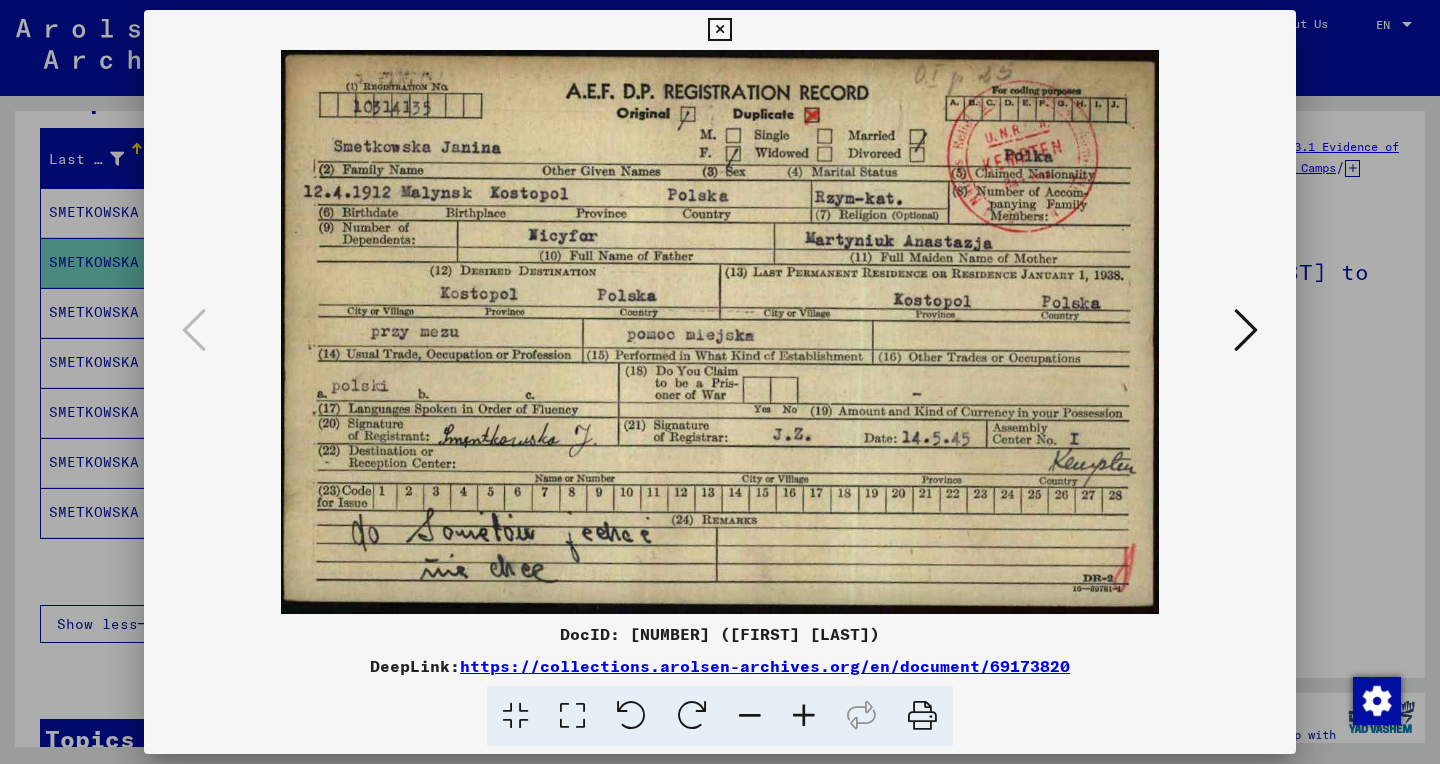 click at bounding box center [572, 716] 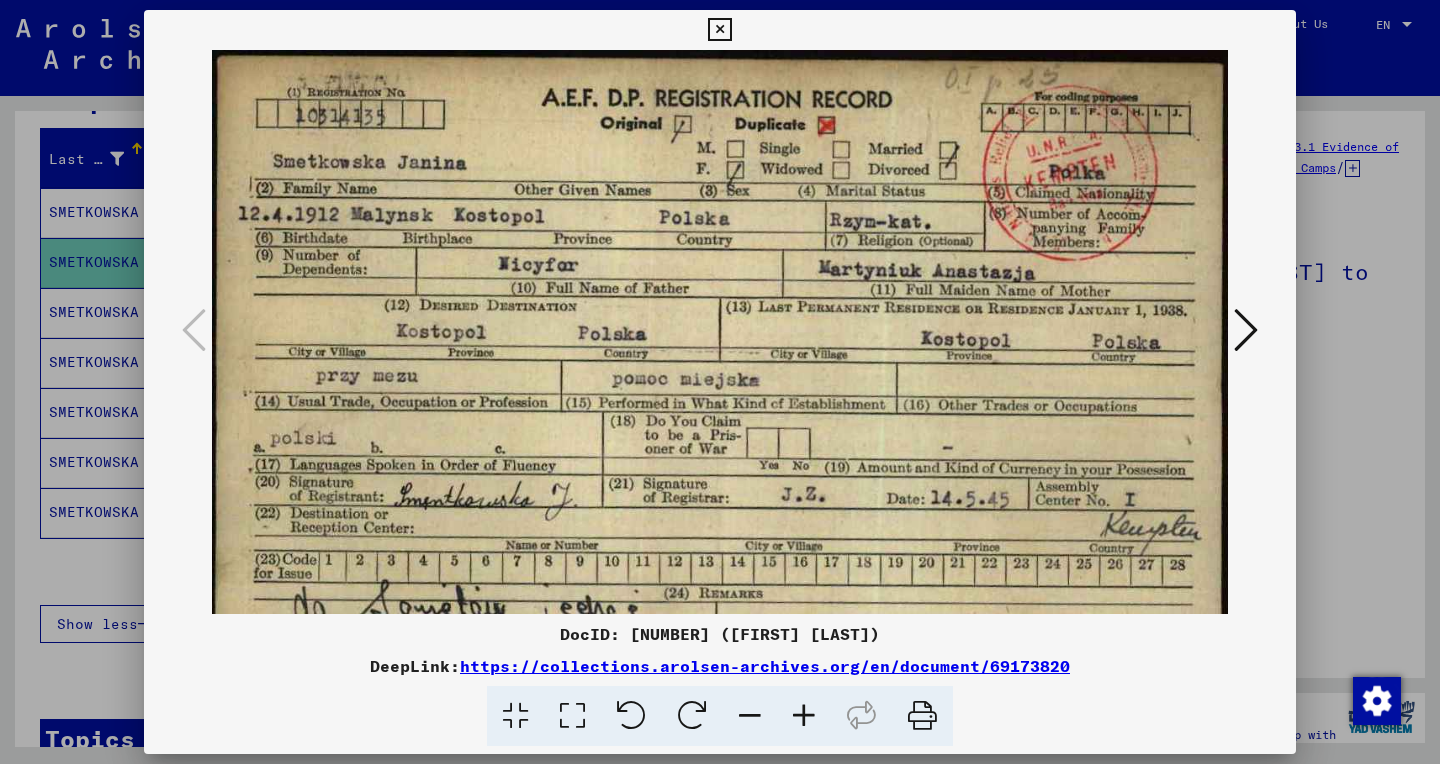 click at bounding box center [804, 716] 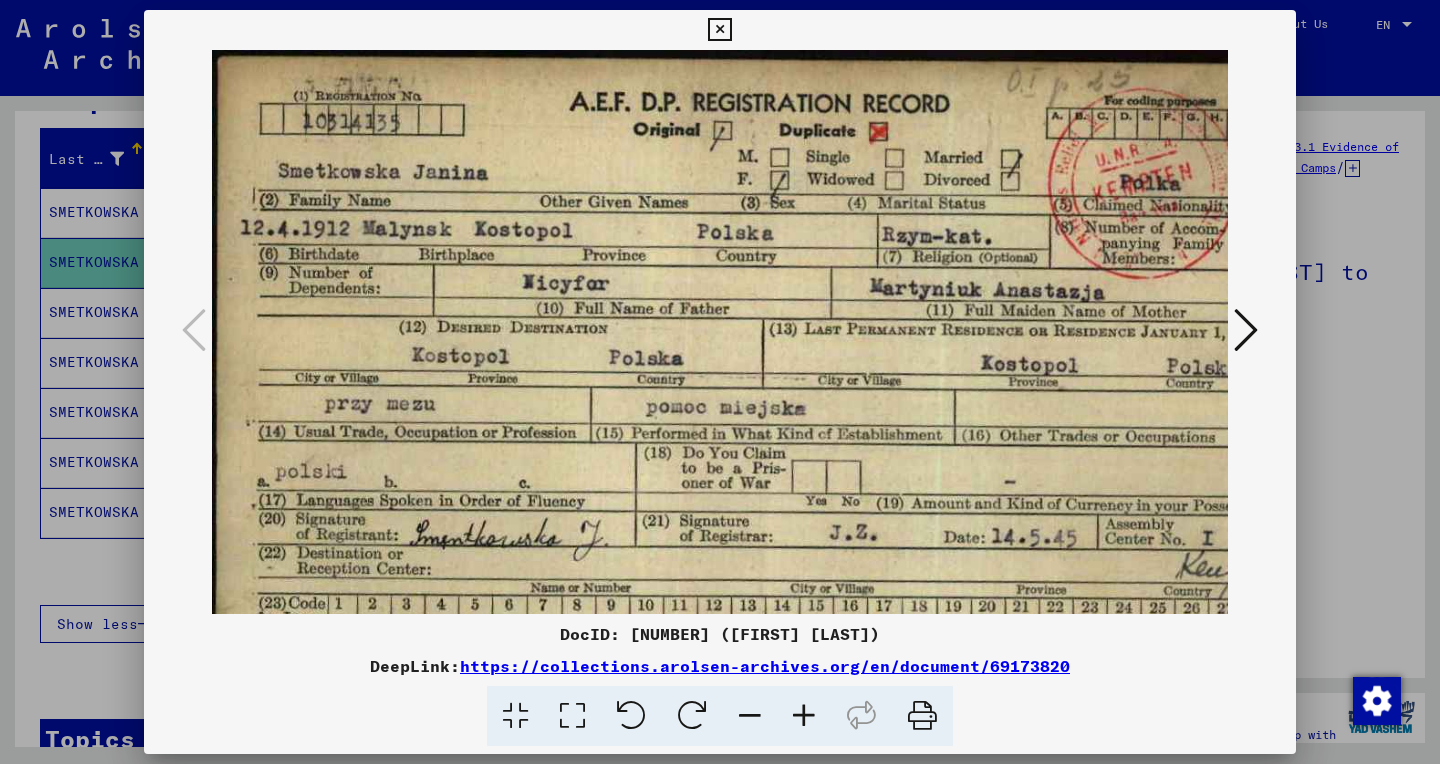 click at bounding box center [804, 716] 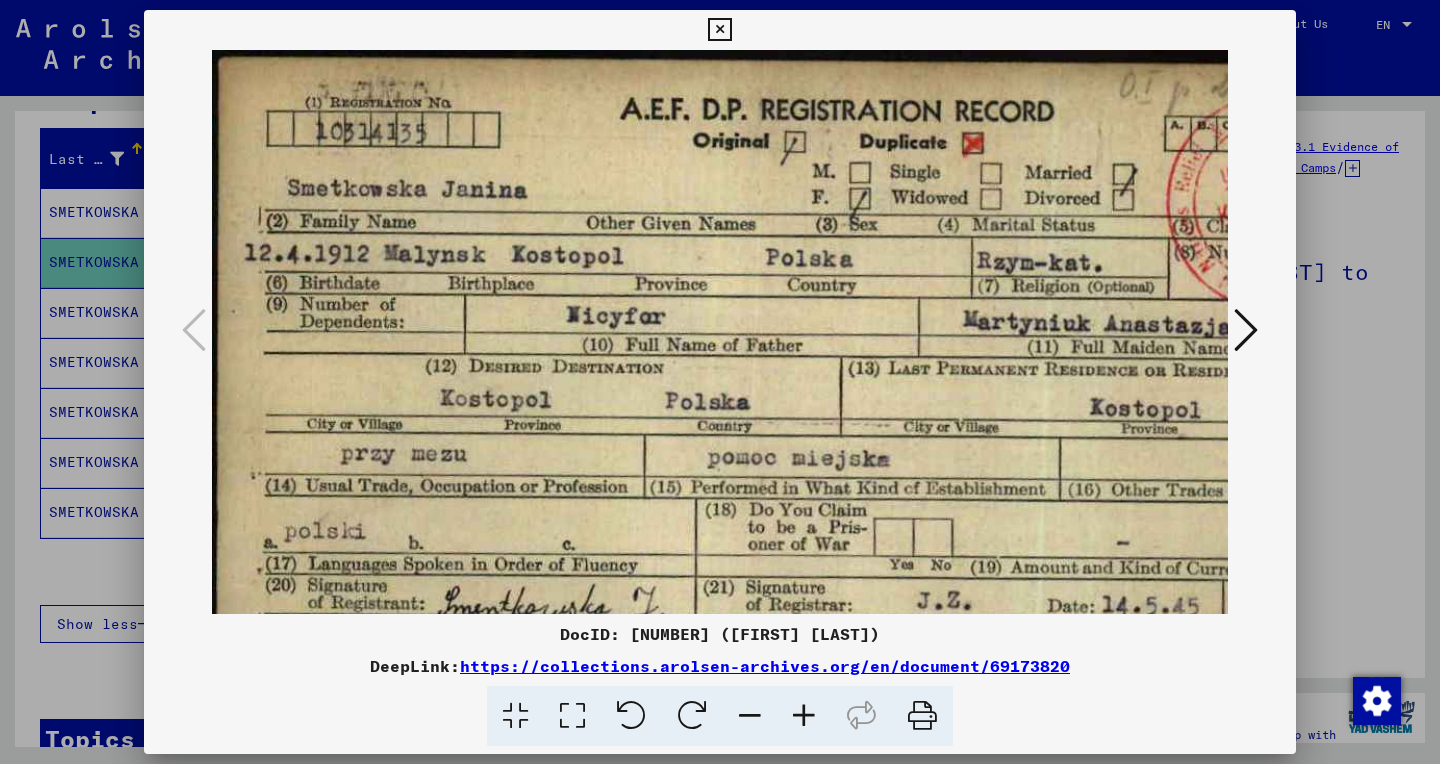 click at bounding box center (804, 716) 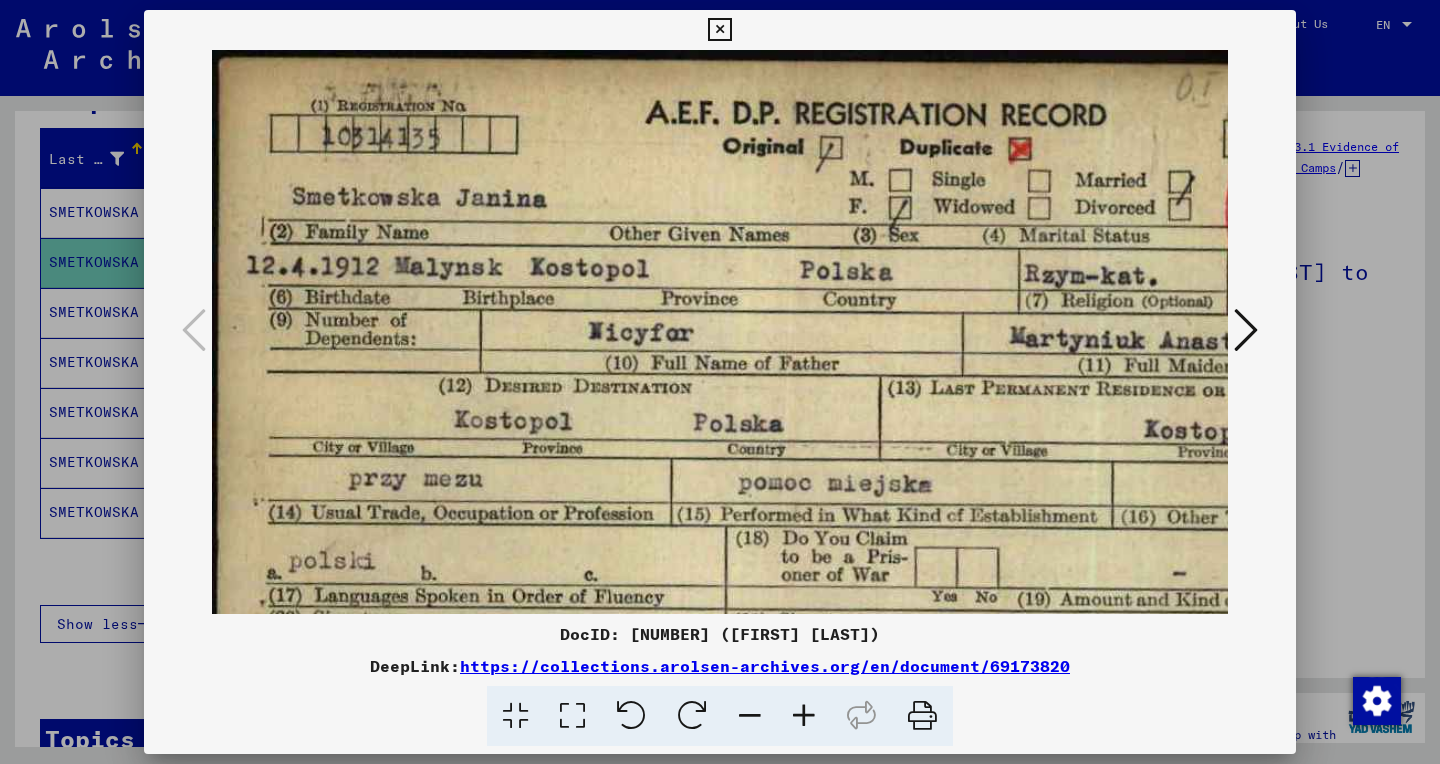 click at bounding box center (804, 716) 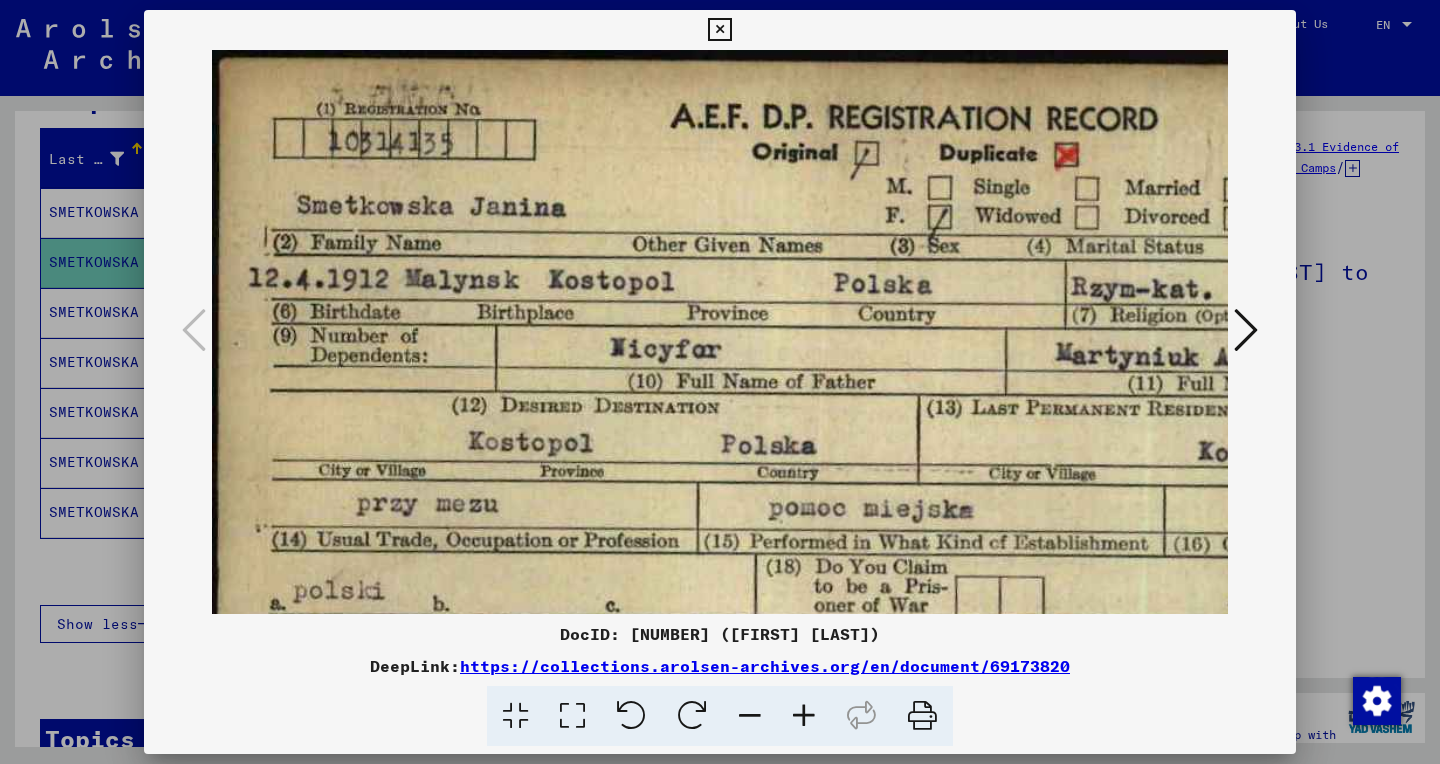 click at bounding box center (804, 716) 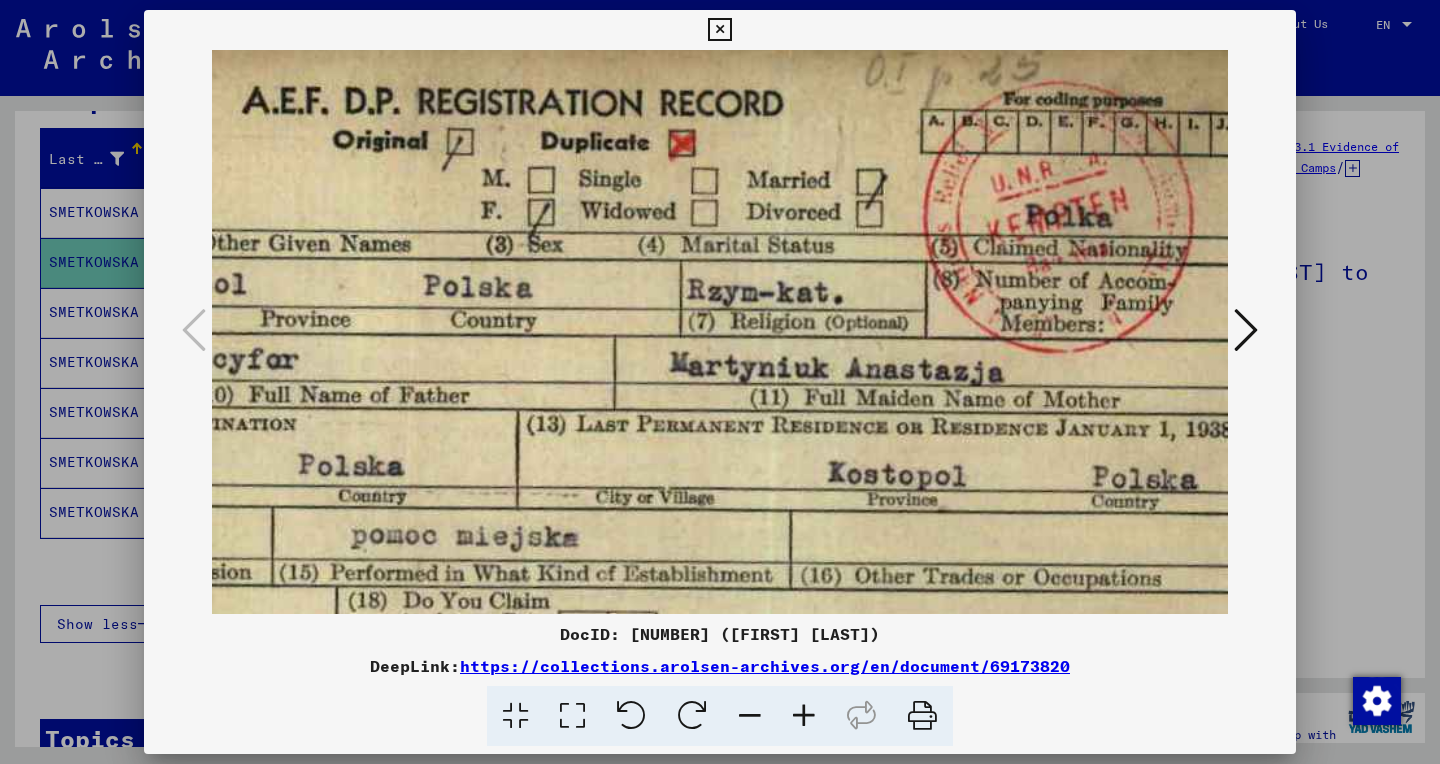 scroll, scrollTop: 3, scrollLeft: 507, axis: both 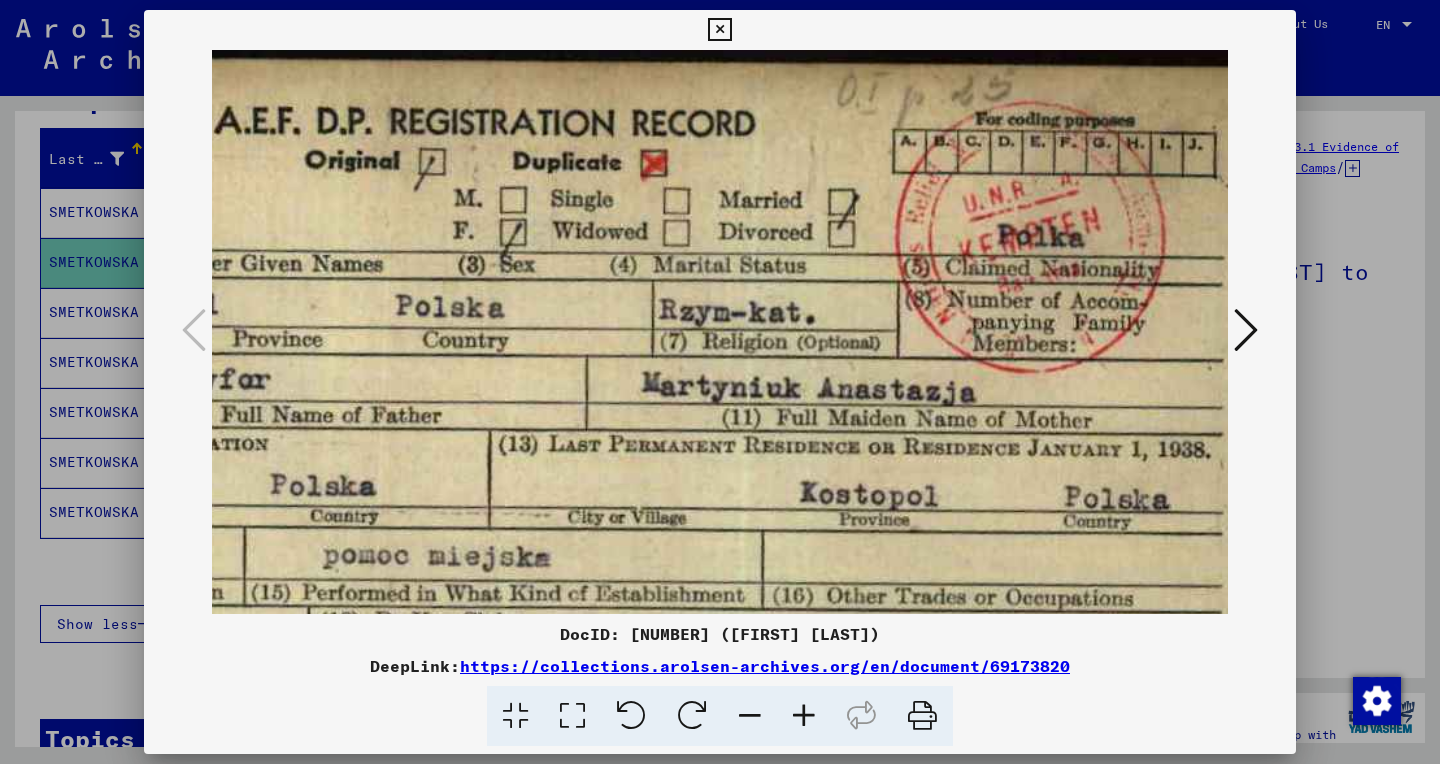 drag, startPoint x: 855, startPoint y: 337, endPoint x: 348, endPoint y: 370, distance: 508.0728 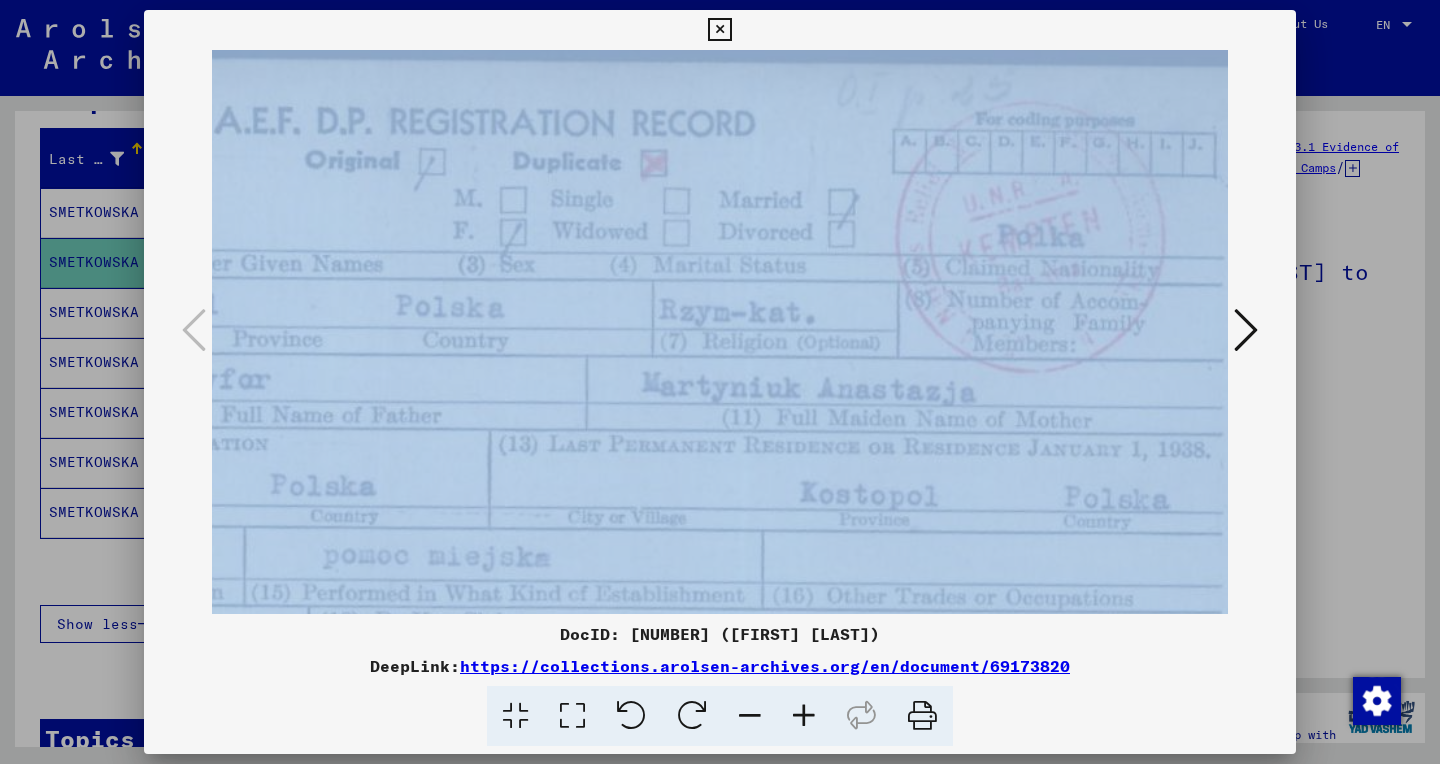drag, startPoint x: 198, startPoint y: 472, endPoint x: 654, endPoint y: 496, distance: 456.63113 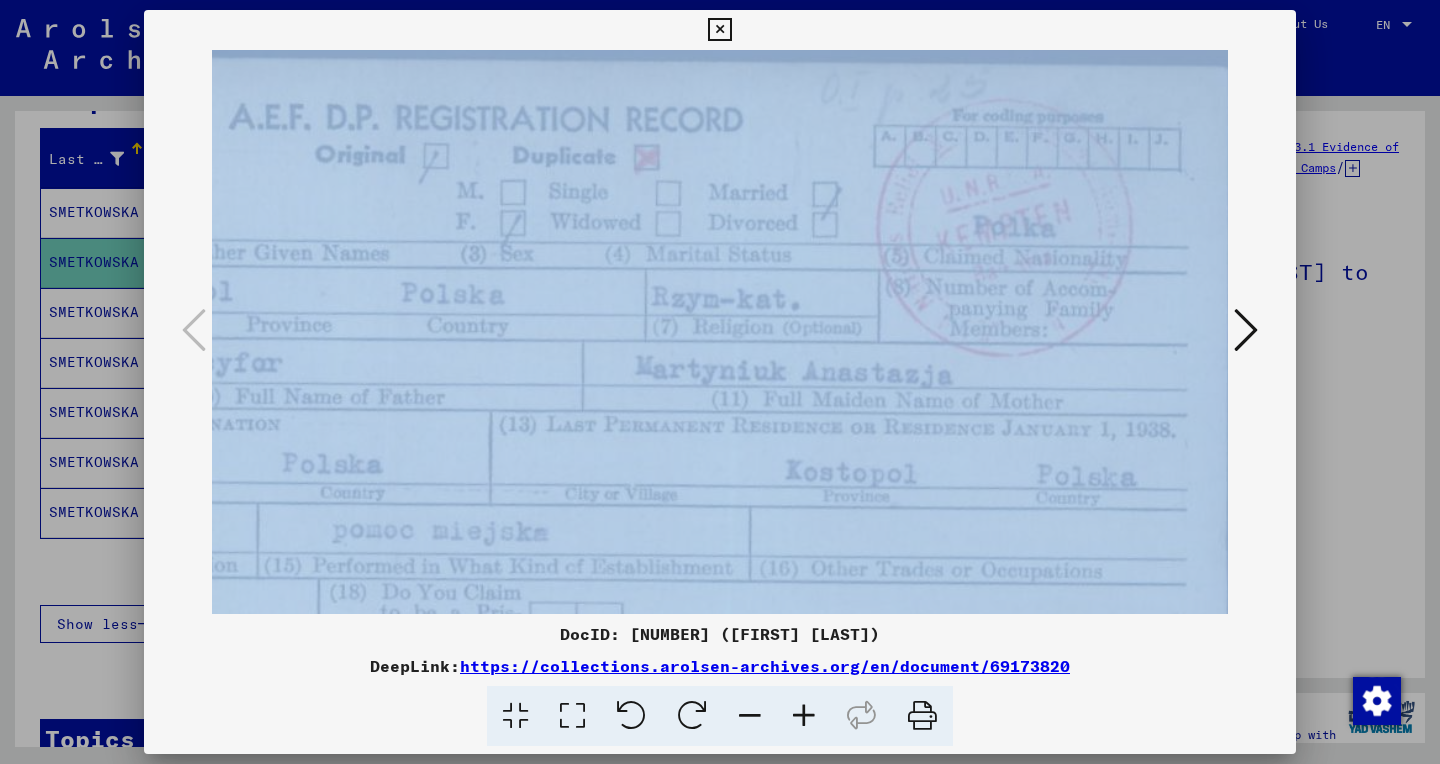 click at bounding box center [750, 716] 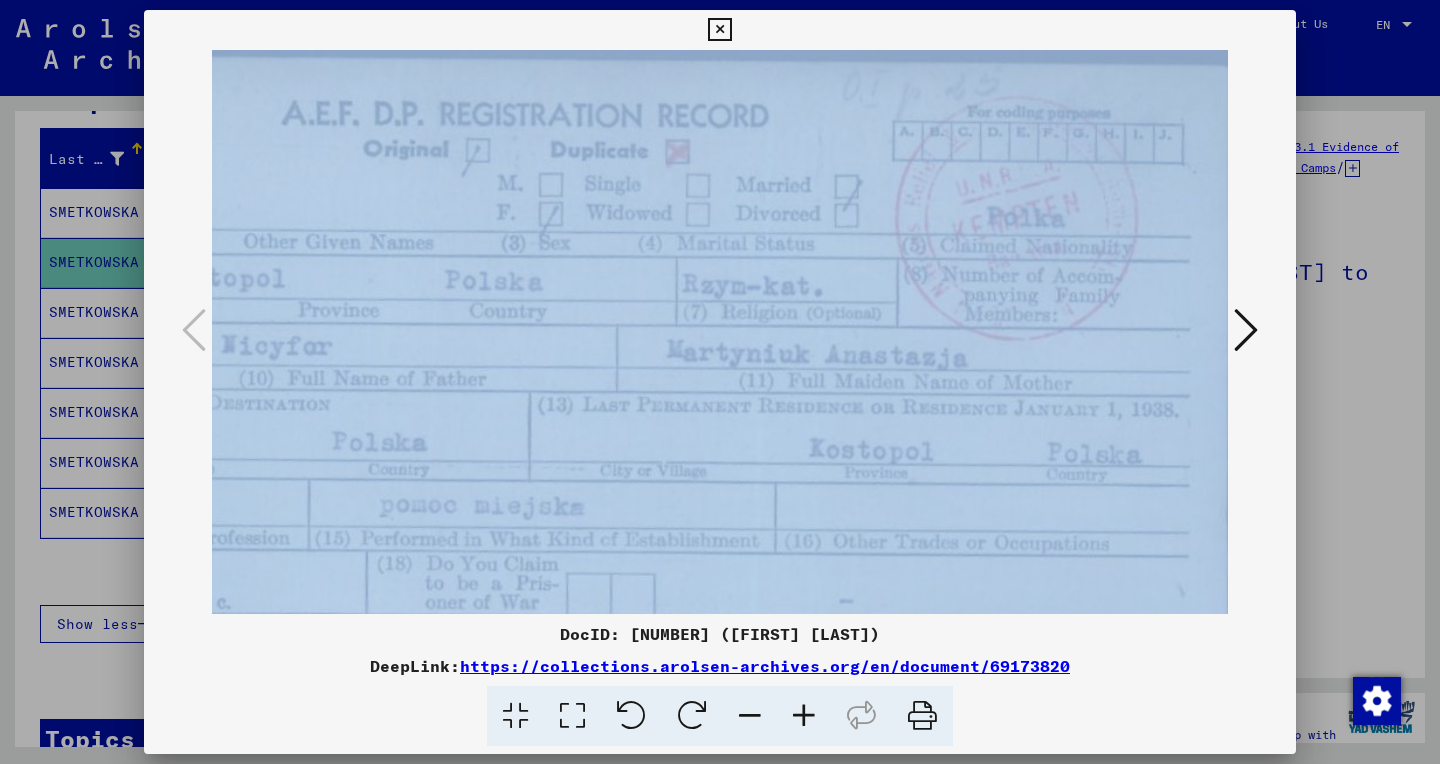 click at bounding box center [750, 716] 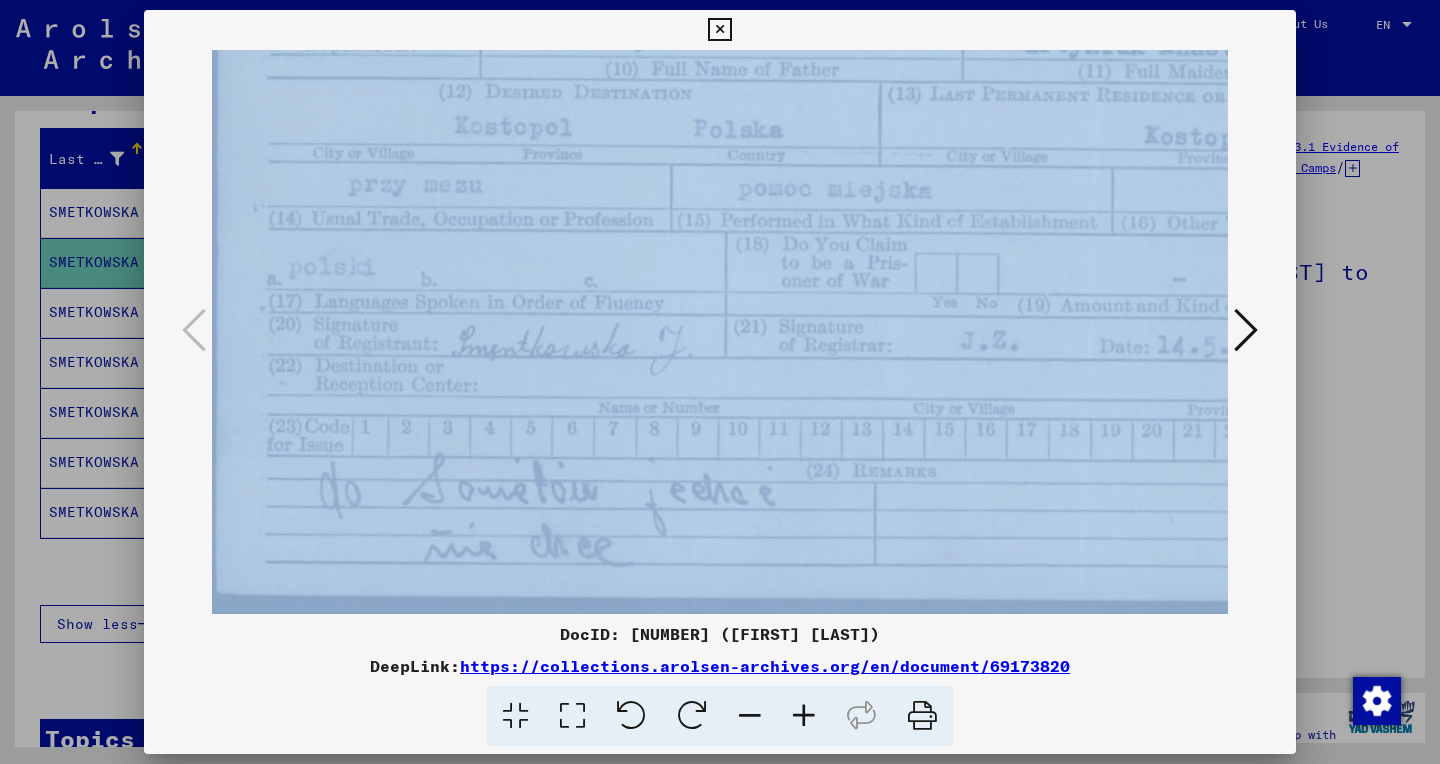scroll, scrollTop: 289, scrollLeft: 2, axis: both 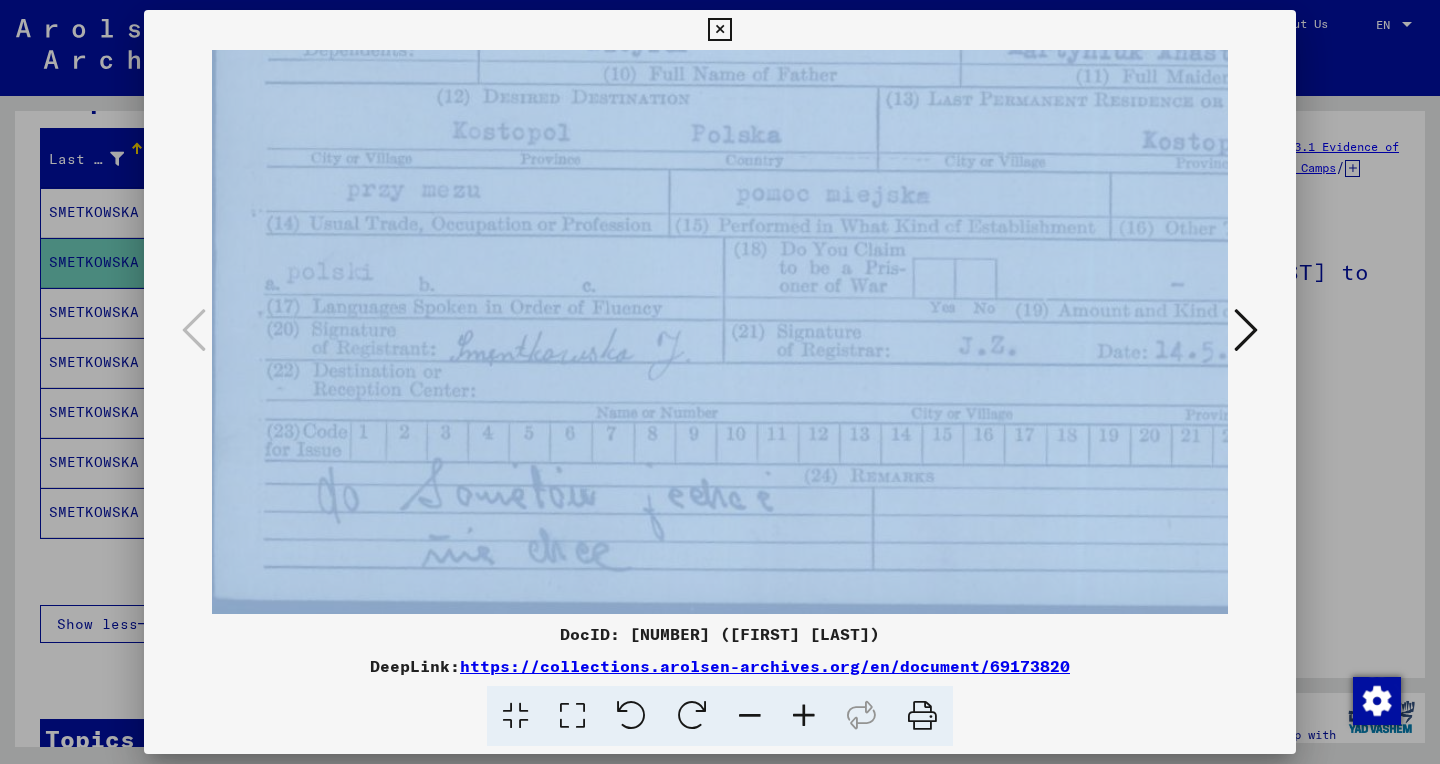 drag, startPoint x: 605, startPoint y: 456, endPoint x: 939, endPoint y: -16, distance: 578.22144 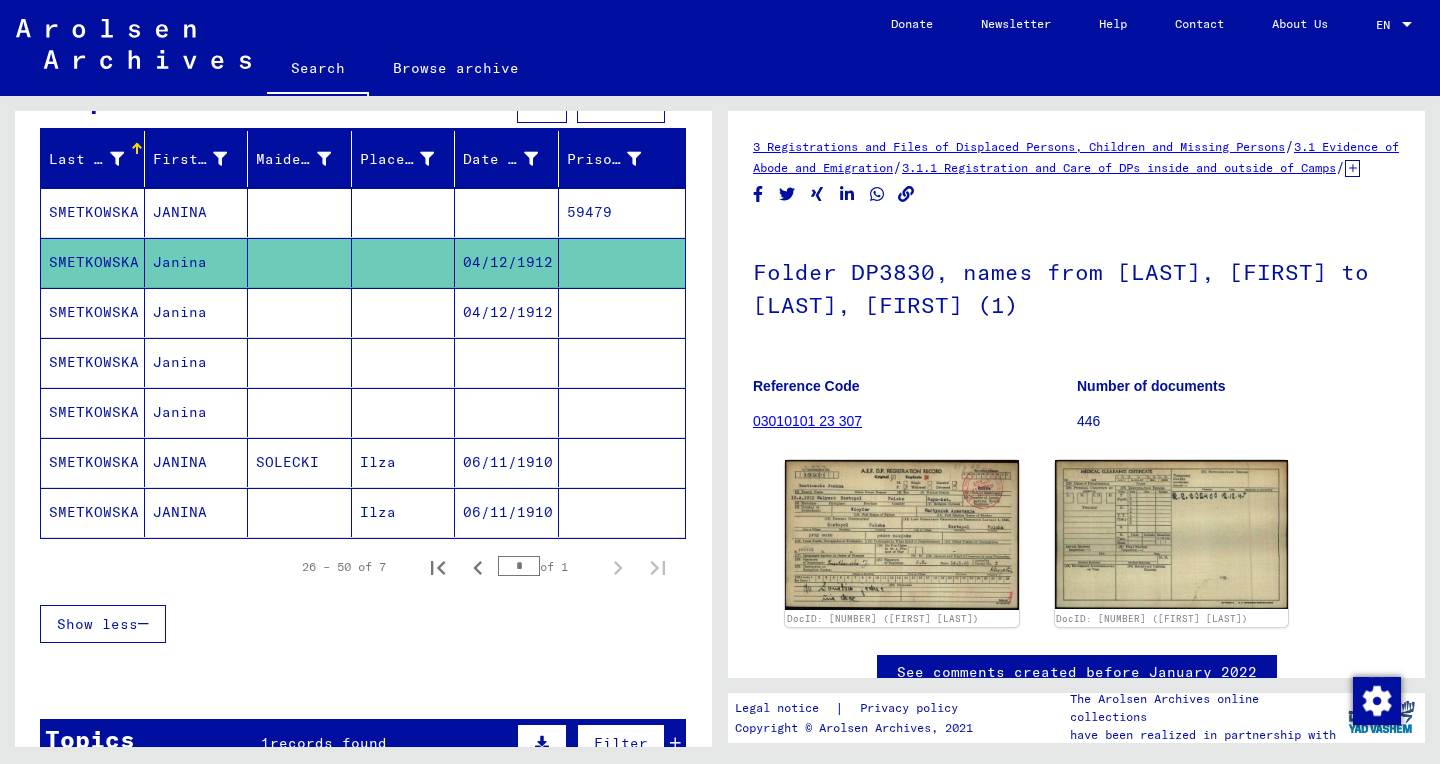click on "04/12/1912" at bounding box center (507, 362) 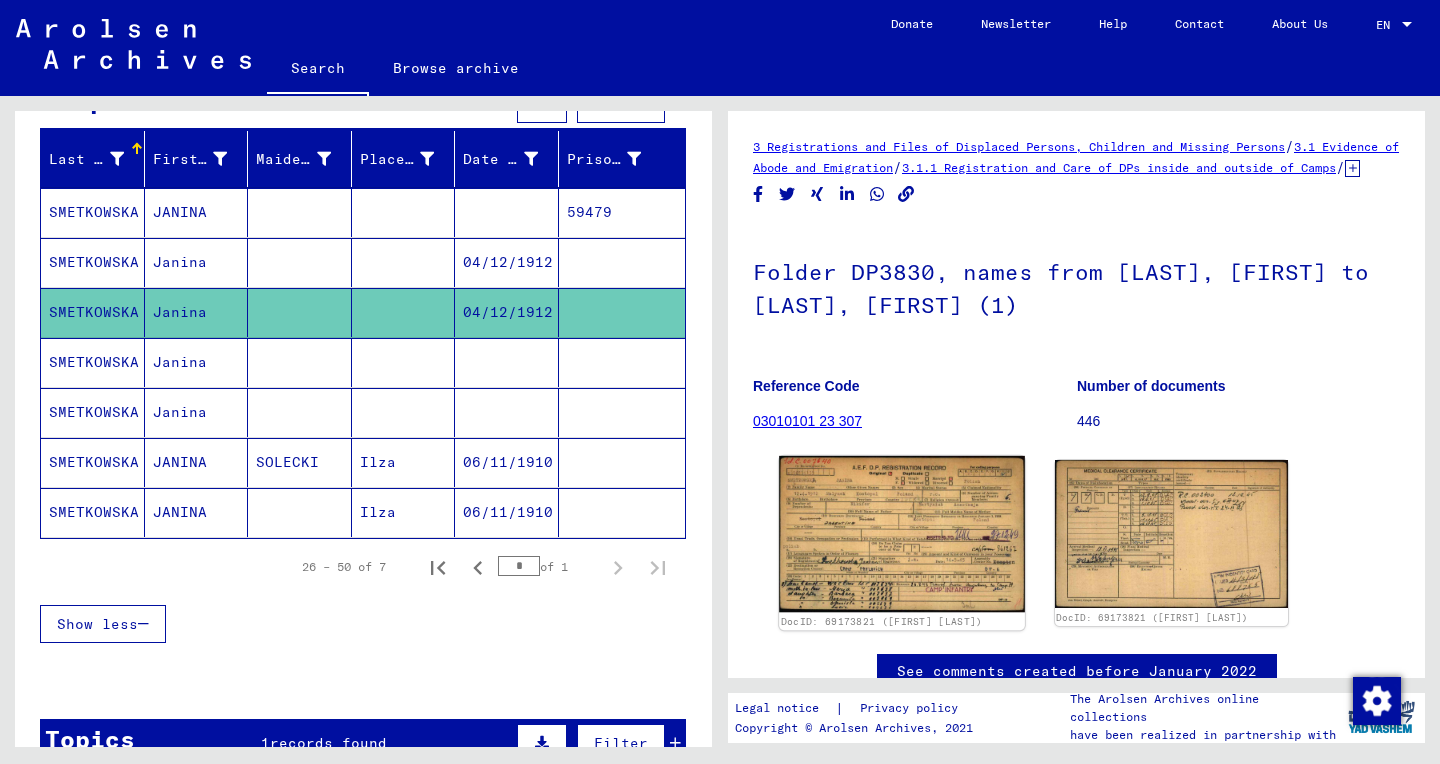 click 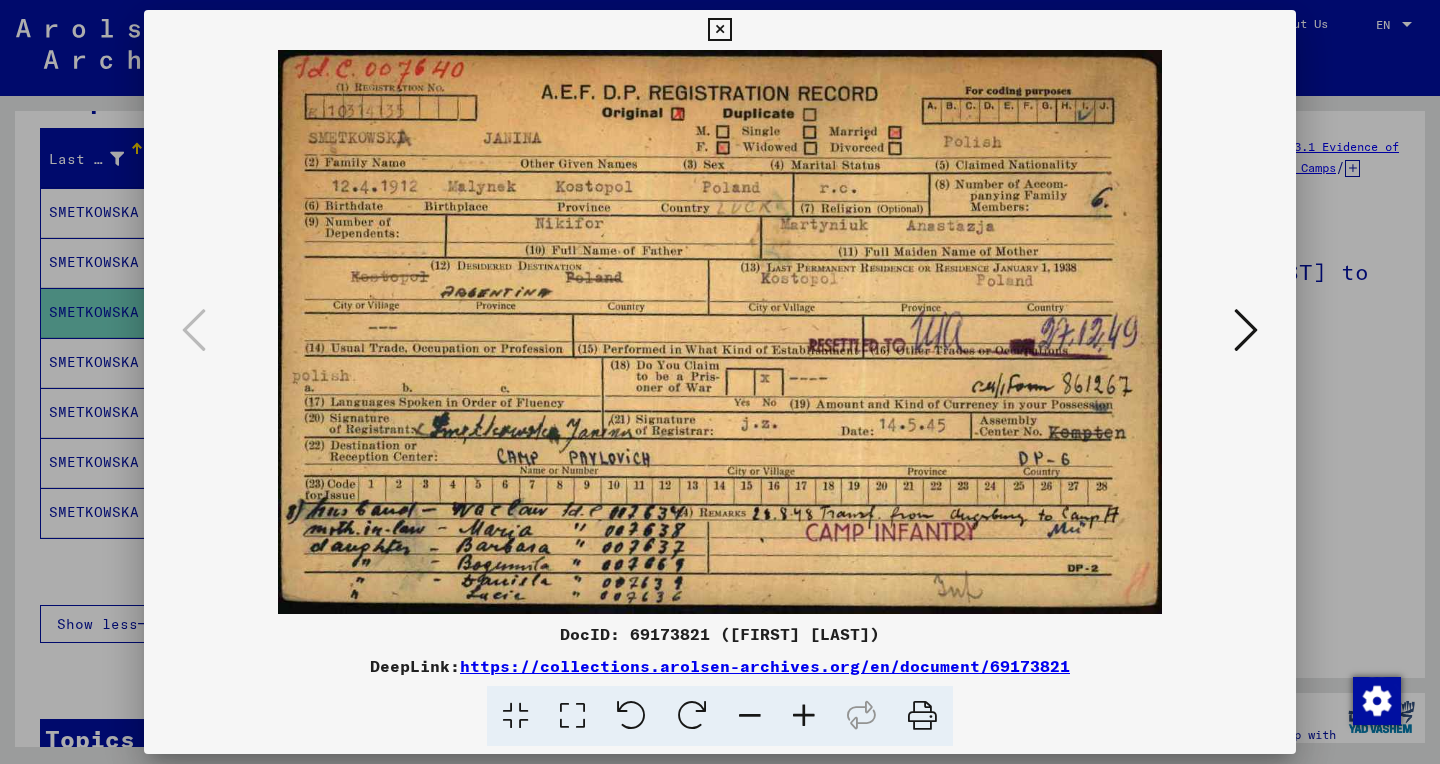 click at bounding box center (572, 716) 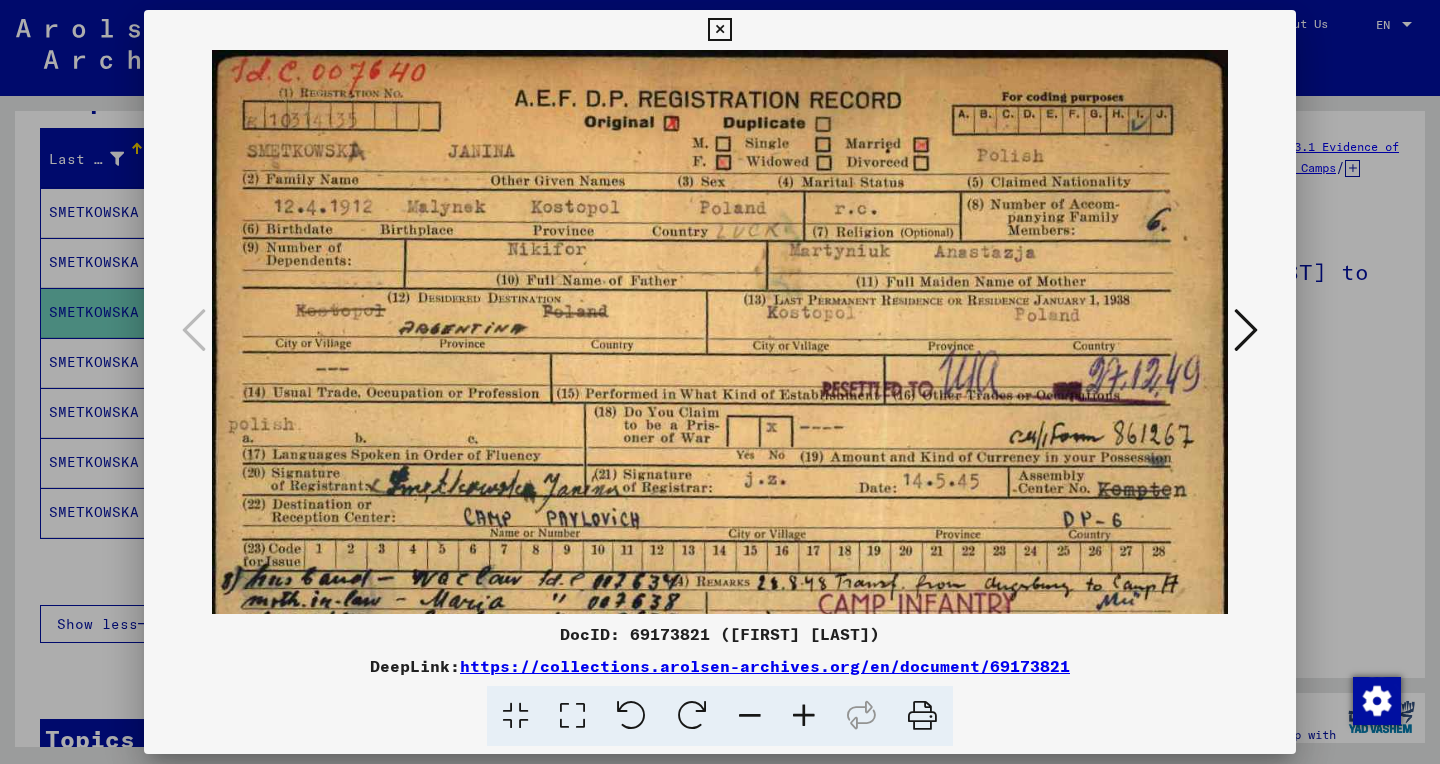 click at bounding box center (804, 716) 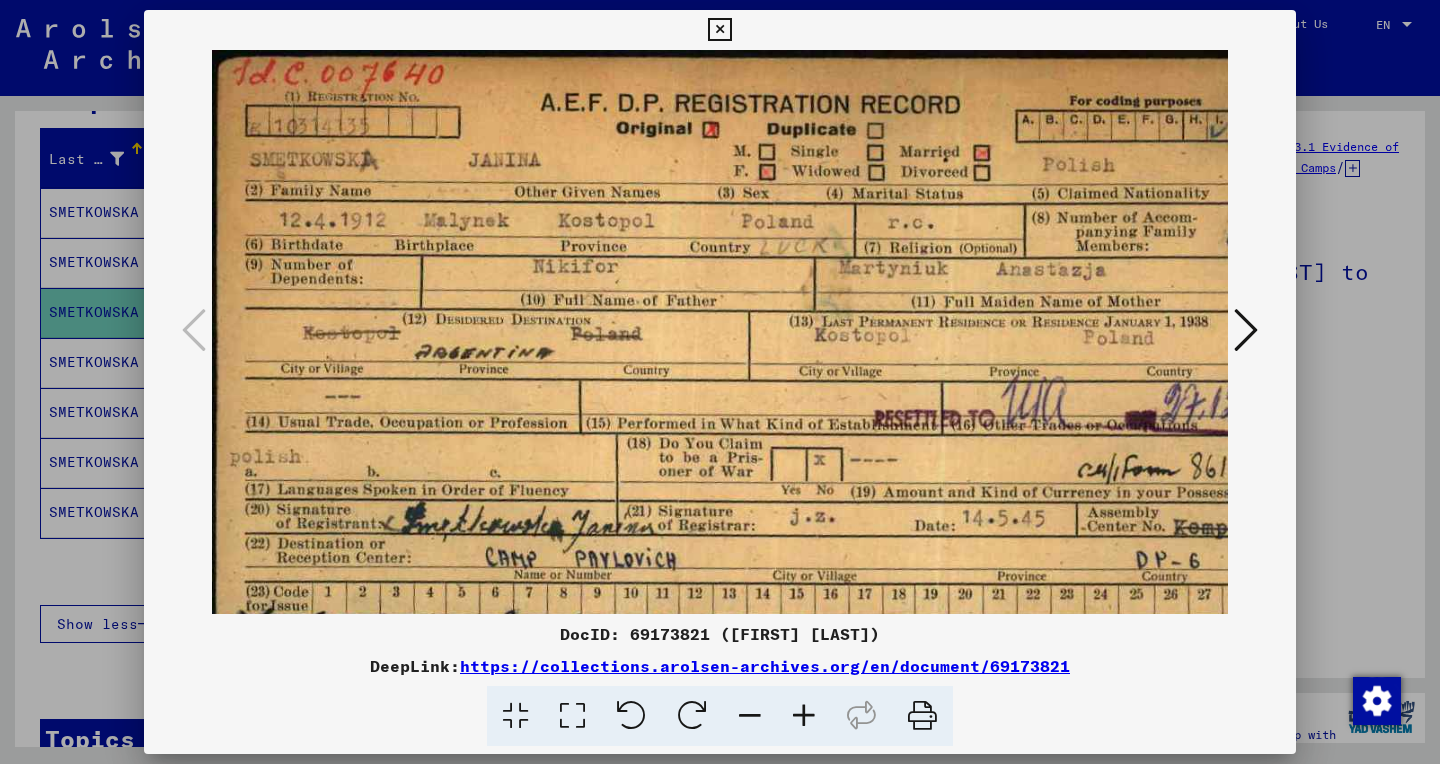click at bounding box center (804, 716) 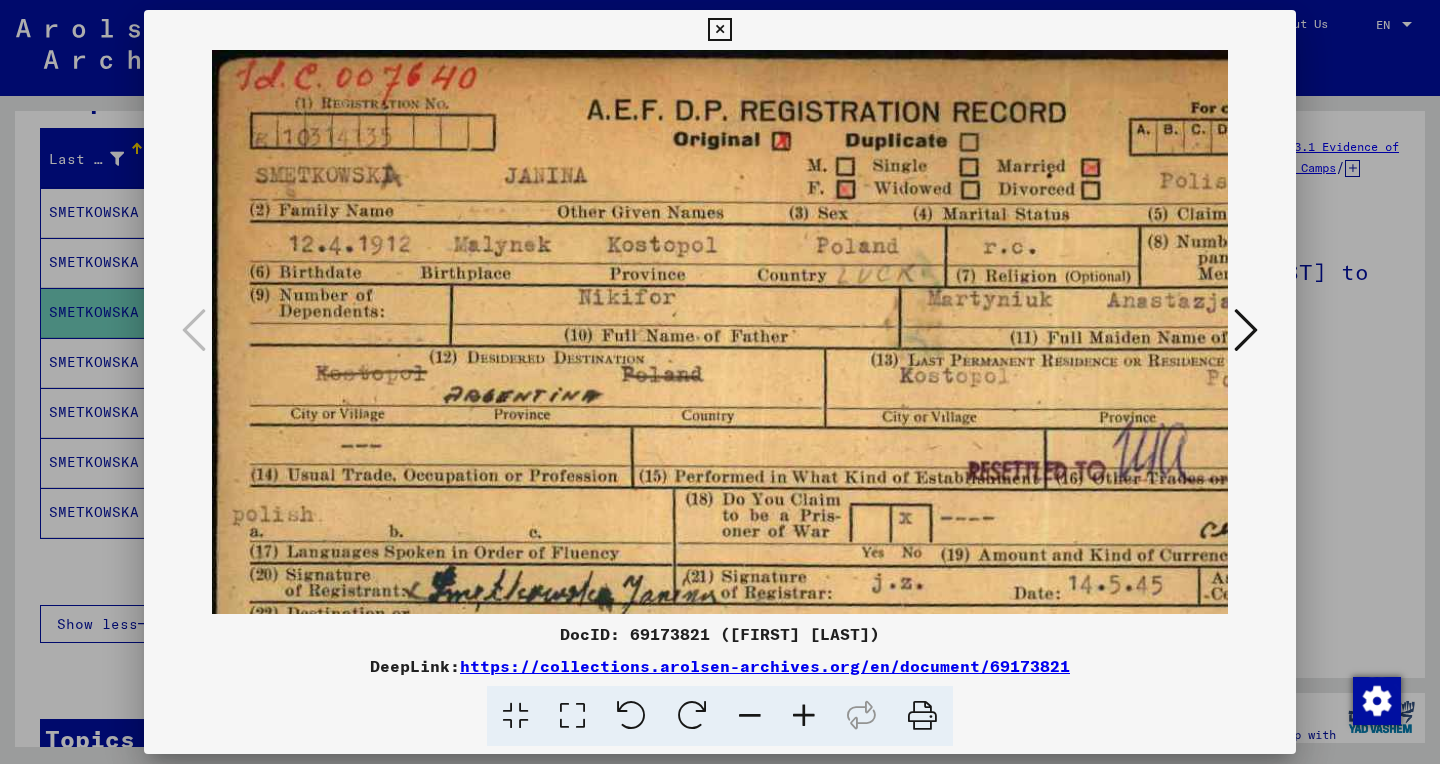 click at bounding box center (804, 716) 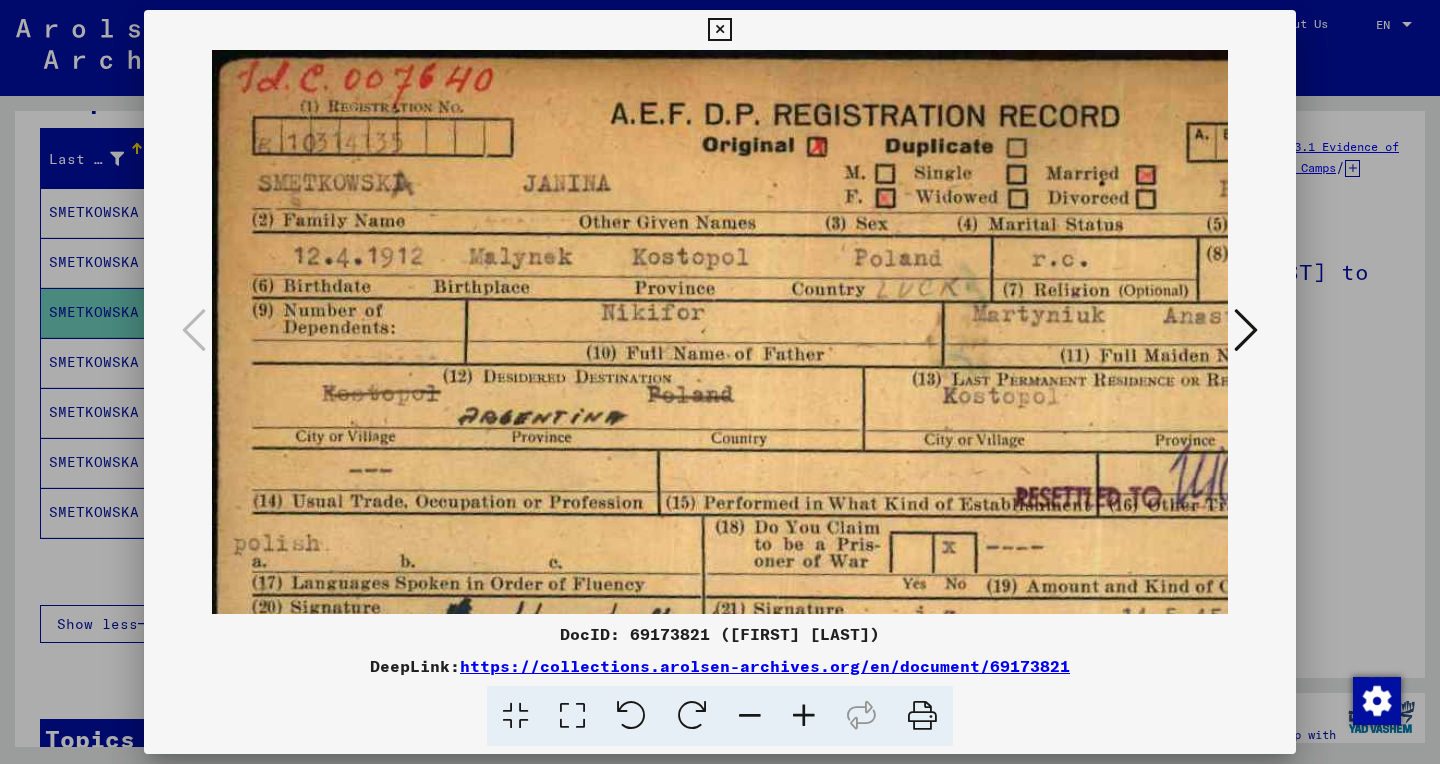 click at bounding box center (804, 716) 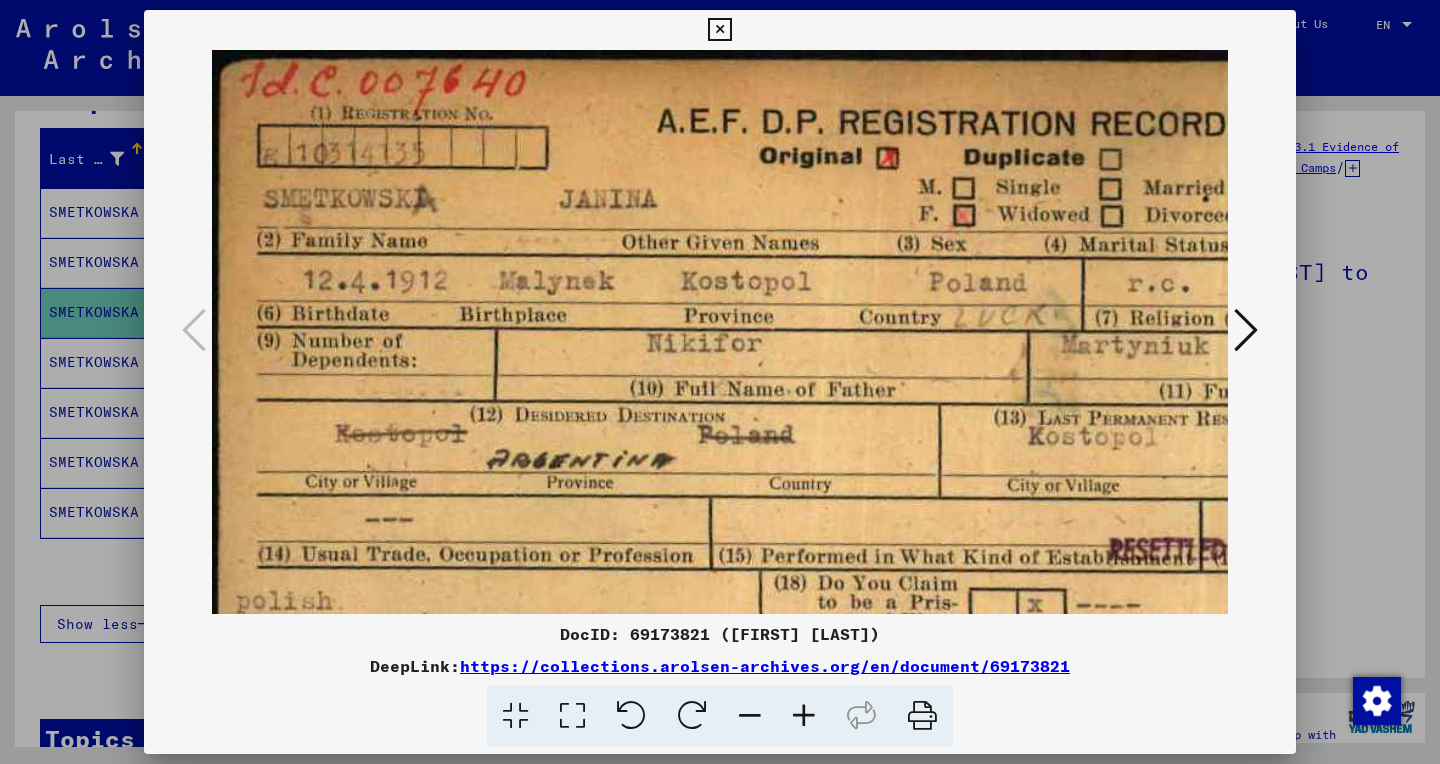 click at bounding box center [804, 716] 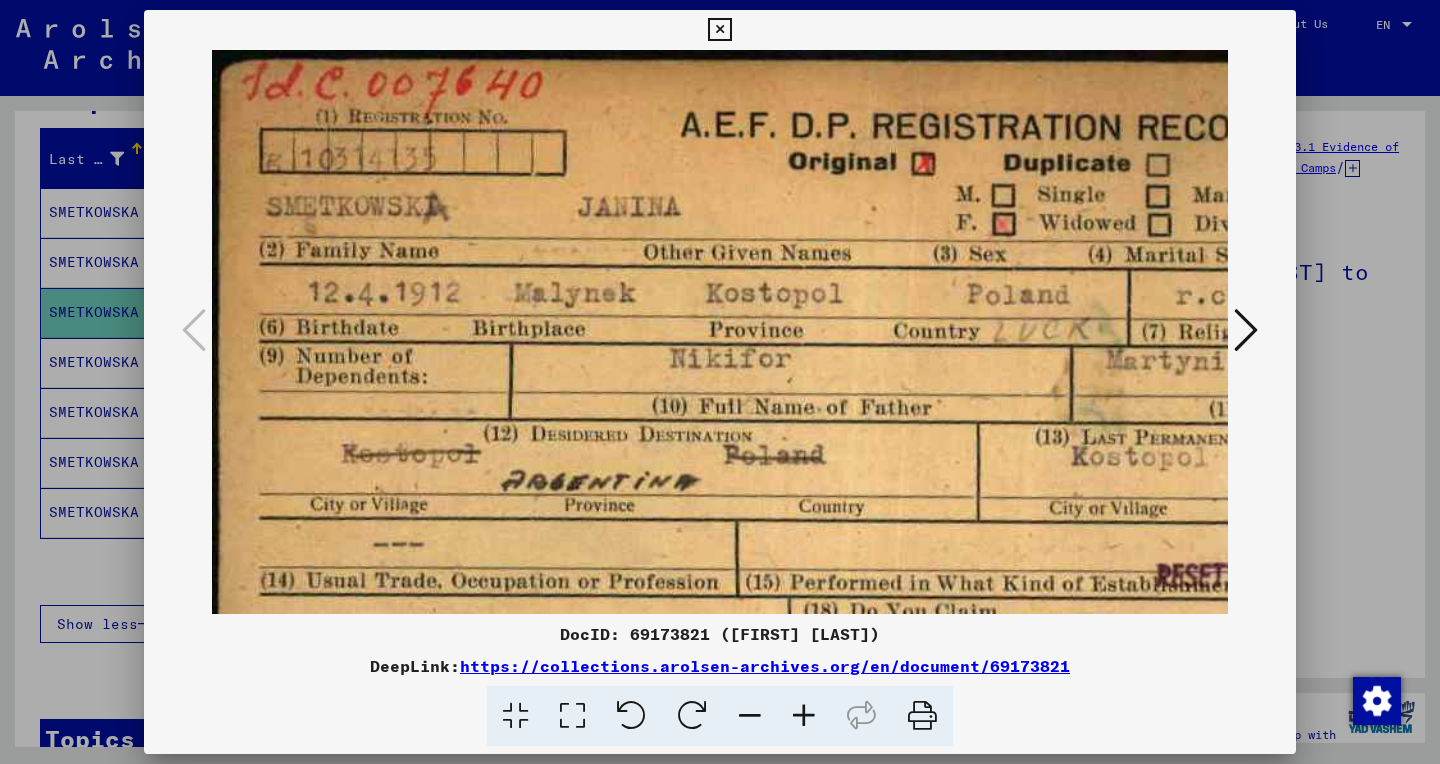 click at bounding box center [804, 716] 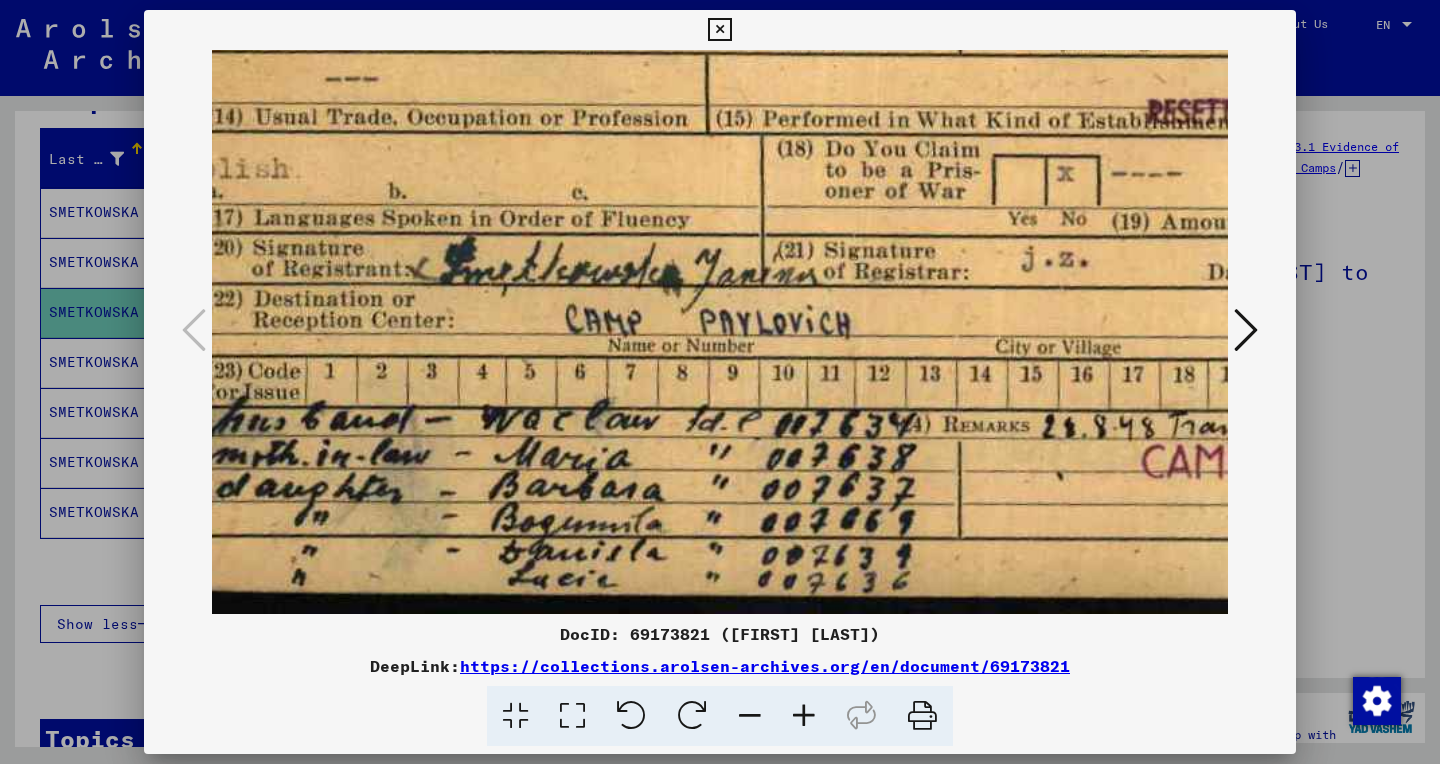 scroll, scrollTop: 490, scrollLeft: 0, axis: vertical 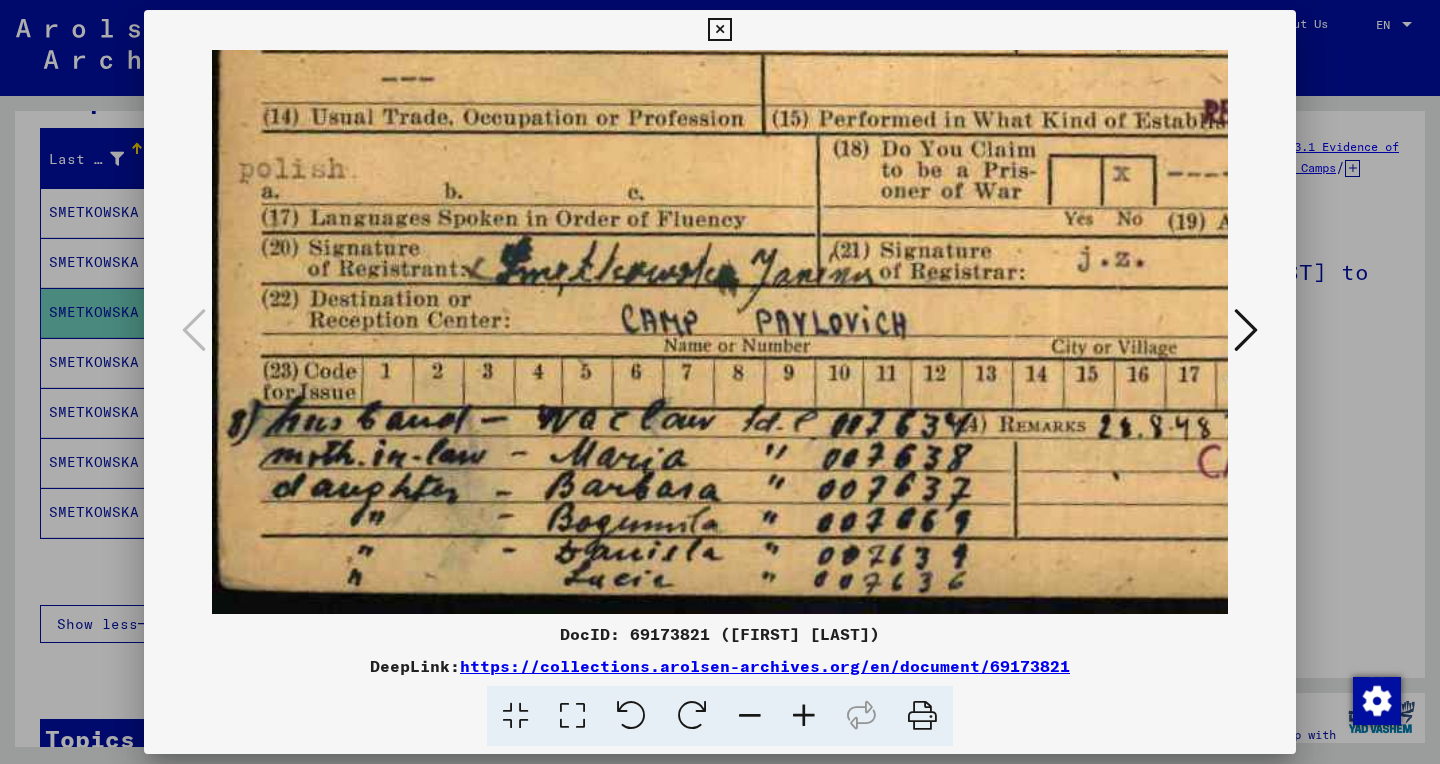 drag, startPoint x: 930, startPoint y: 420, endPoint x: 1006, endPoint y: -135, distance: 560.17944 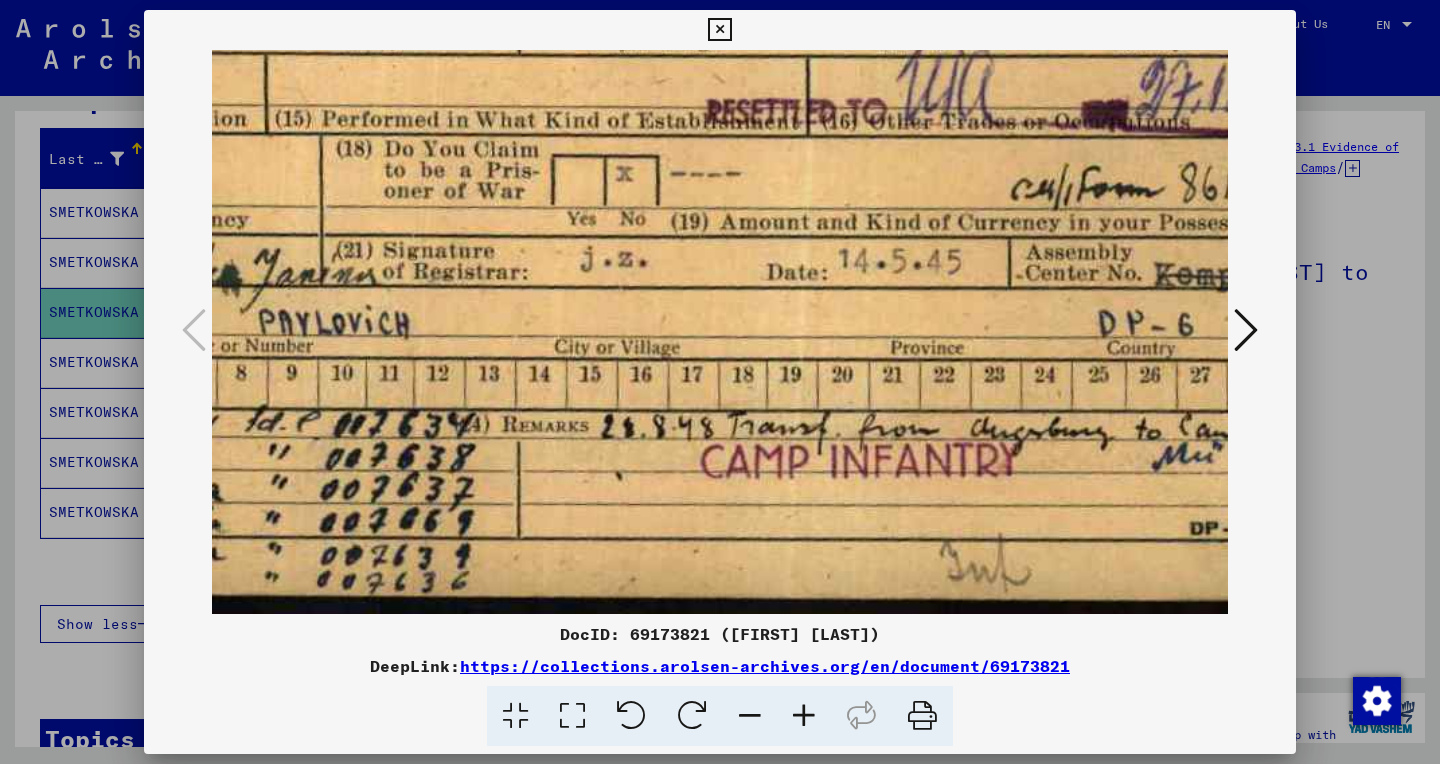 scroll, scrollTop: 490, scrollLeft: 555, axis: both 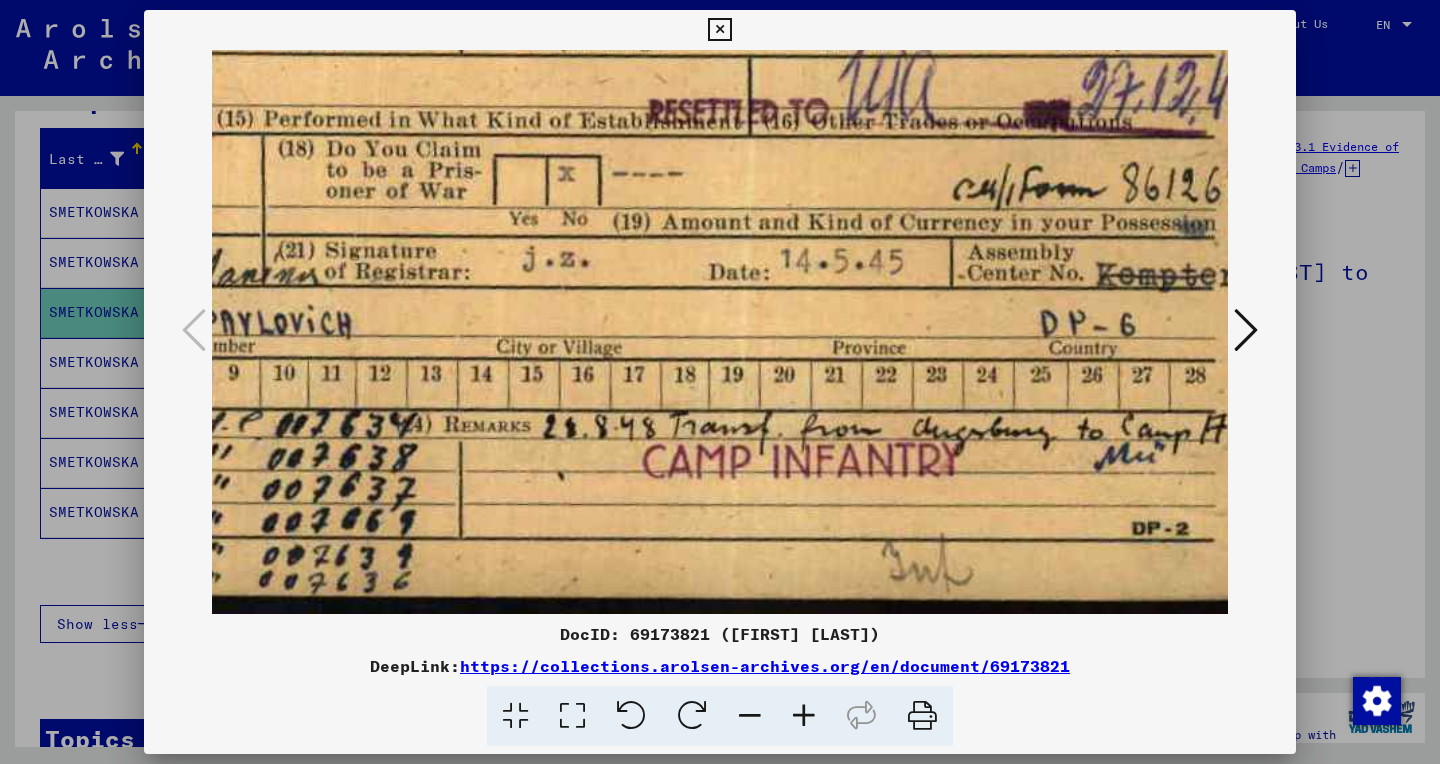 drag, startPoint x: 554, startPoint y: 582, endPoint x: 0, endPoint y: 440, distance: 571.90906 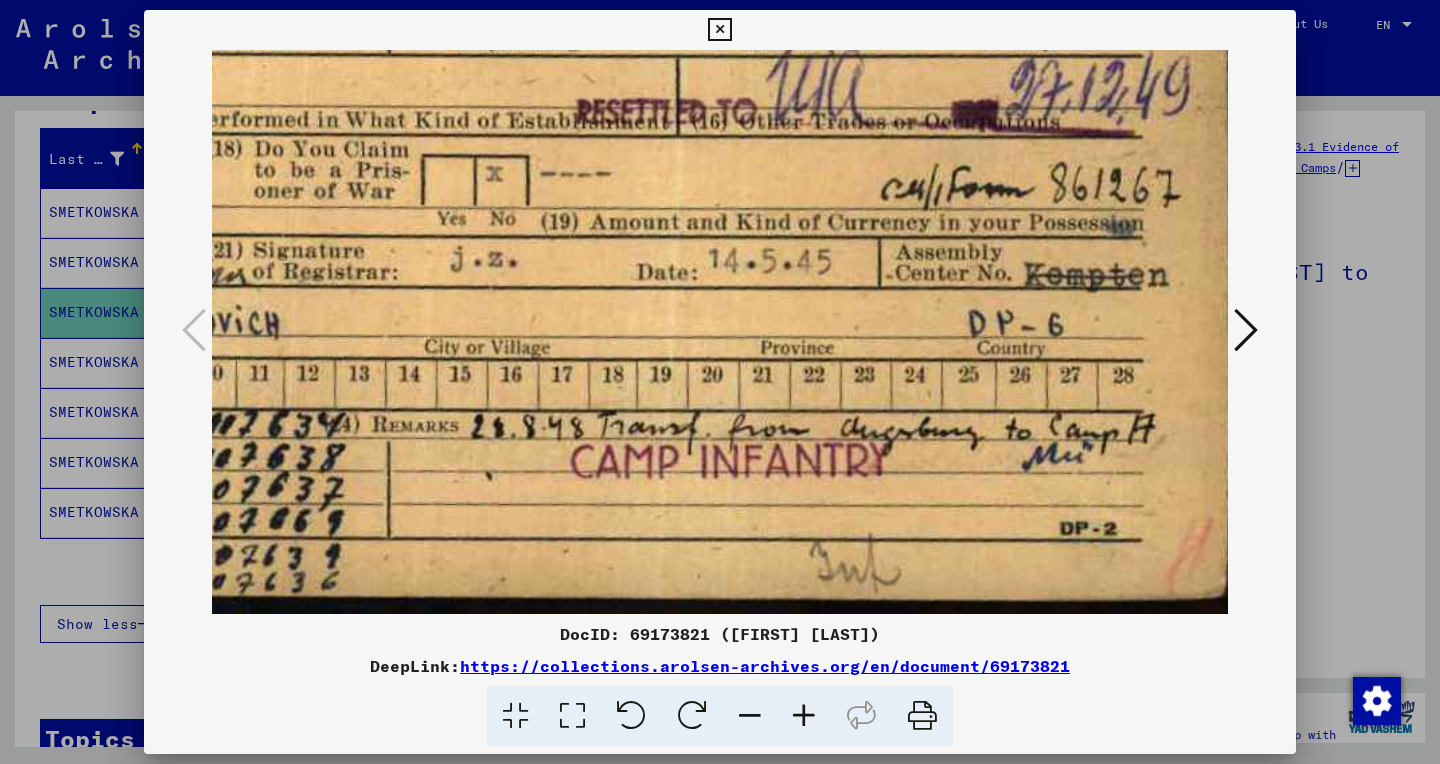 drag, startPoint x: 558, startPoint y: 488, endPoint x: 304, endPoint y: 412, distance: 265.12637 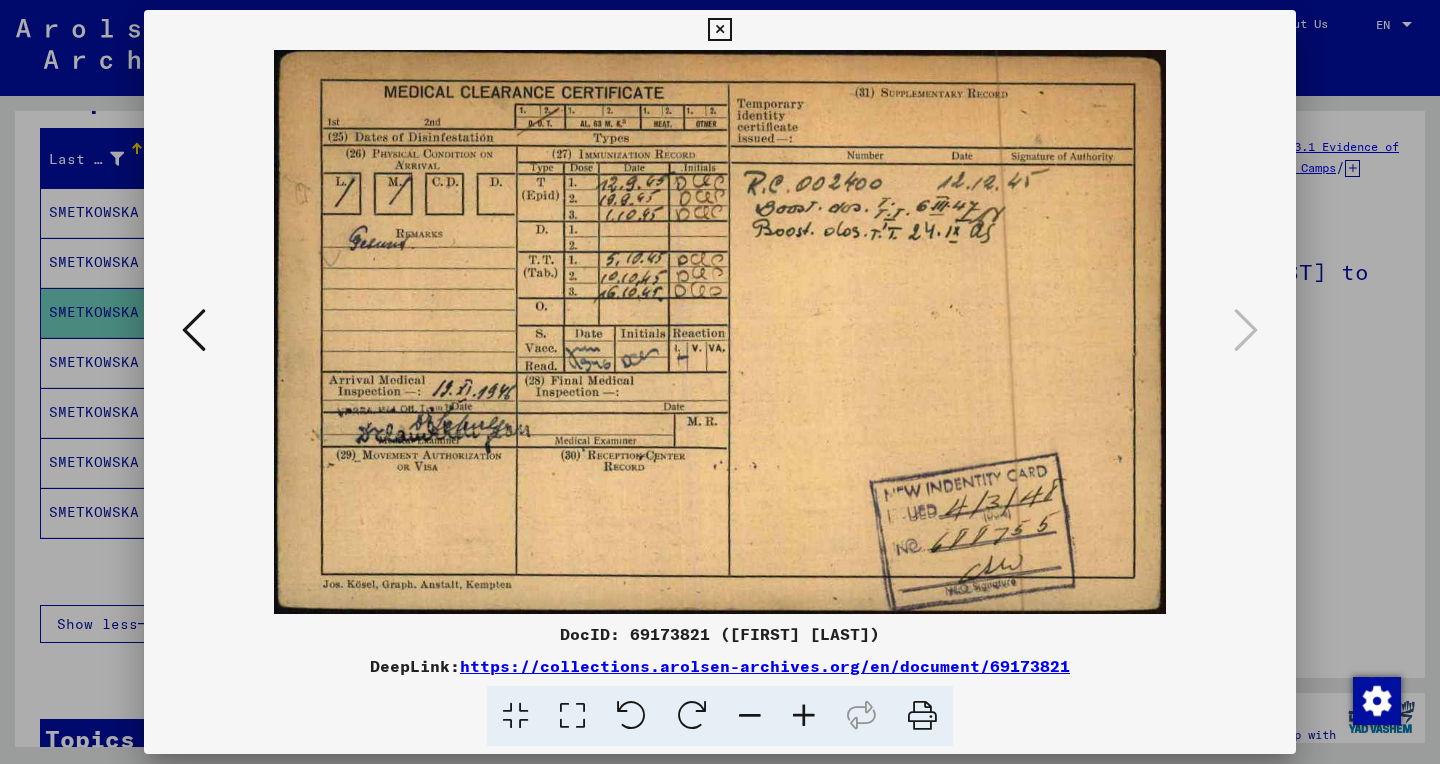 scroll, scrollTop: 0, scrollLeft: 0, axis: both 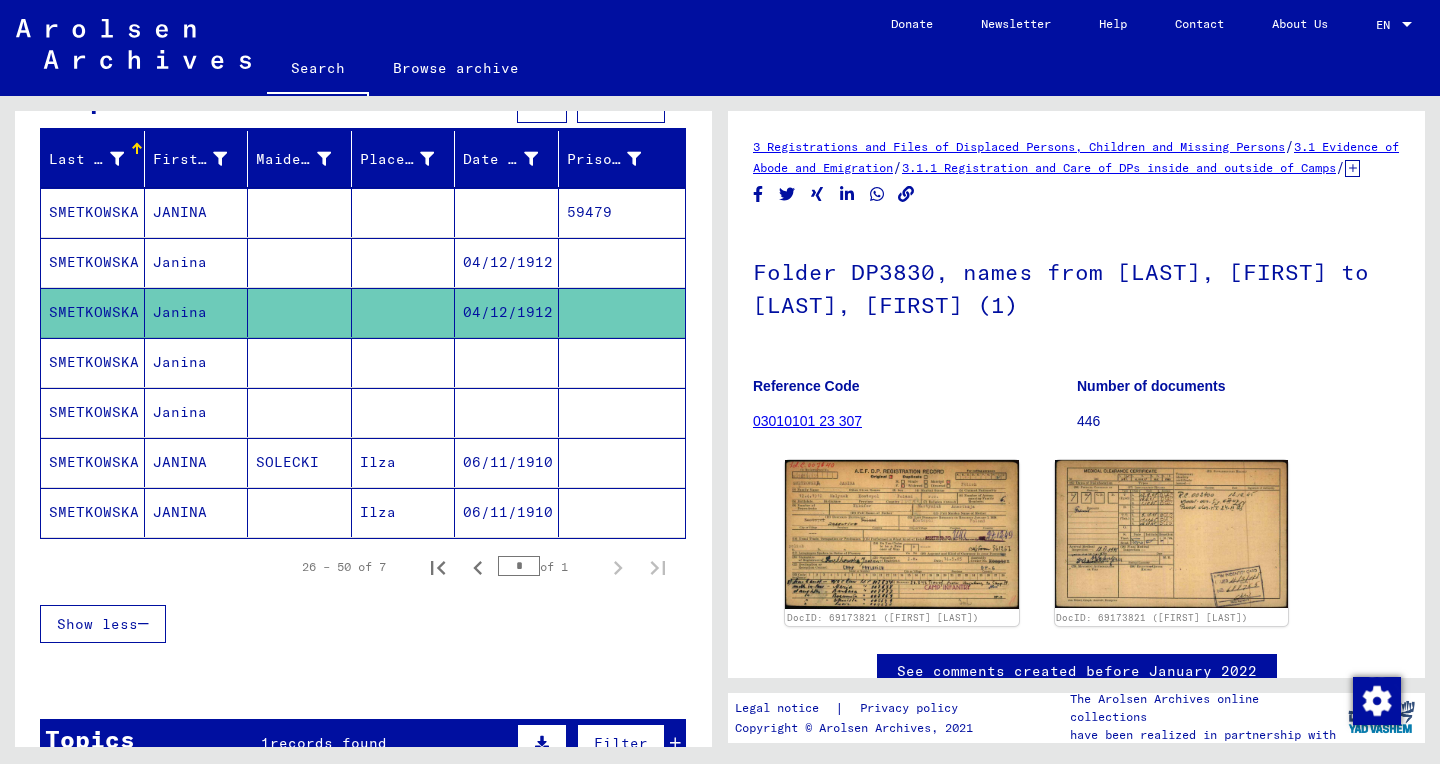 click at bounding box center [507, 412] 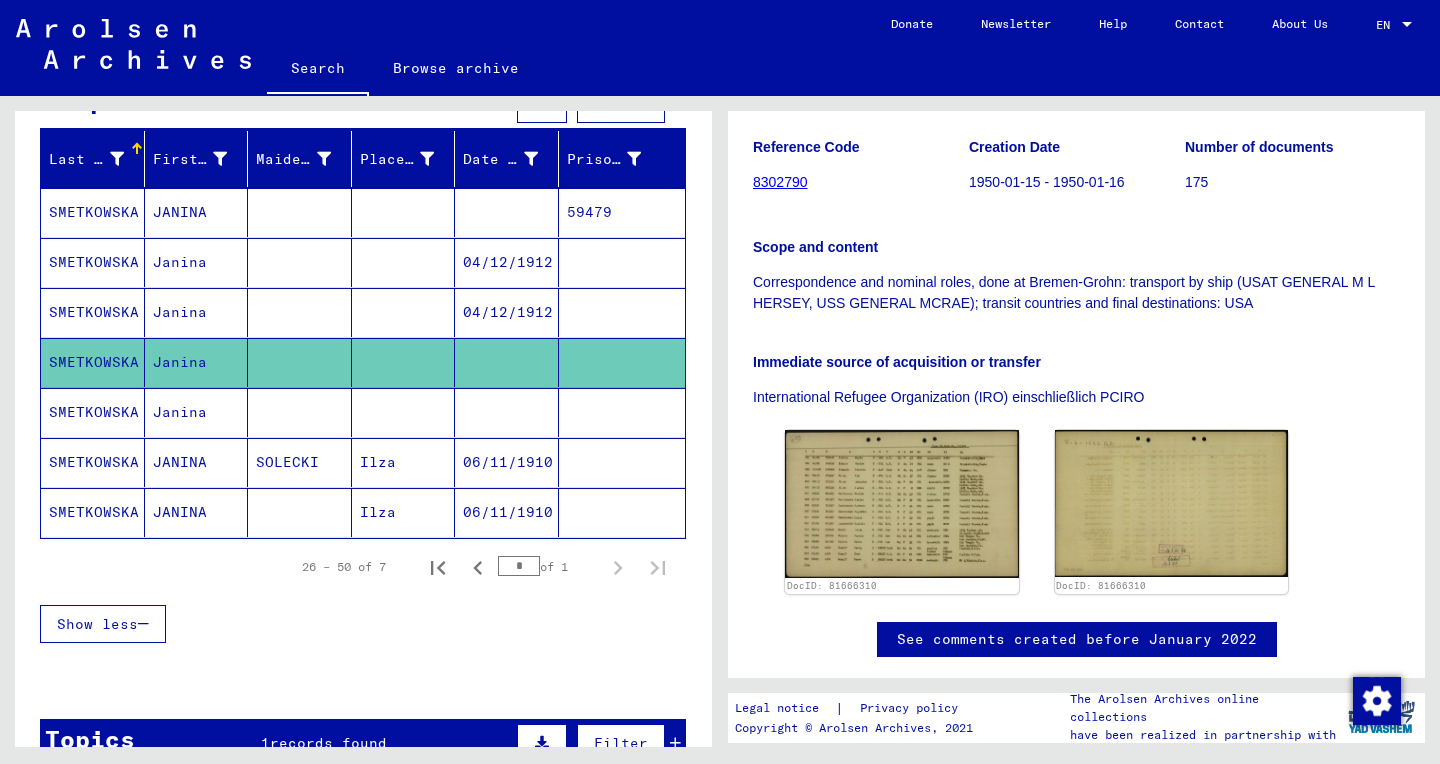 scroll, scrollTop: 306, scrollLeft: 0, axis: vertical 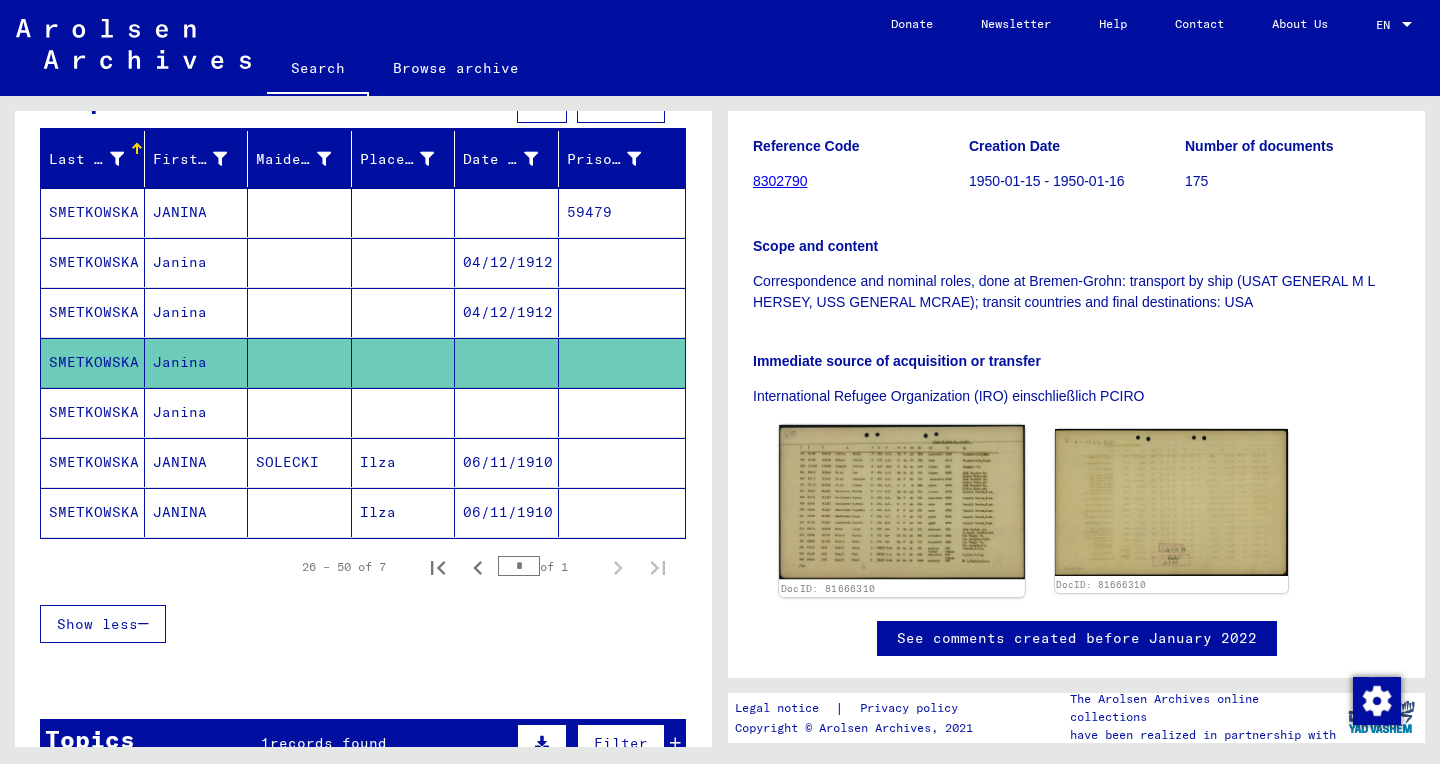 click 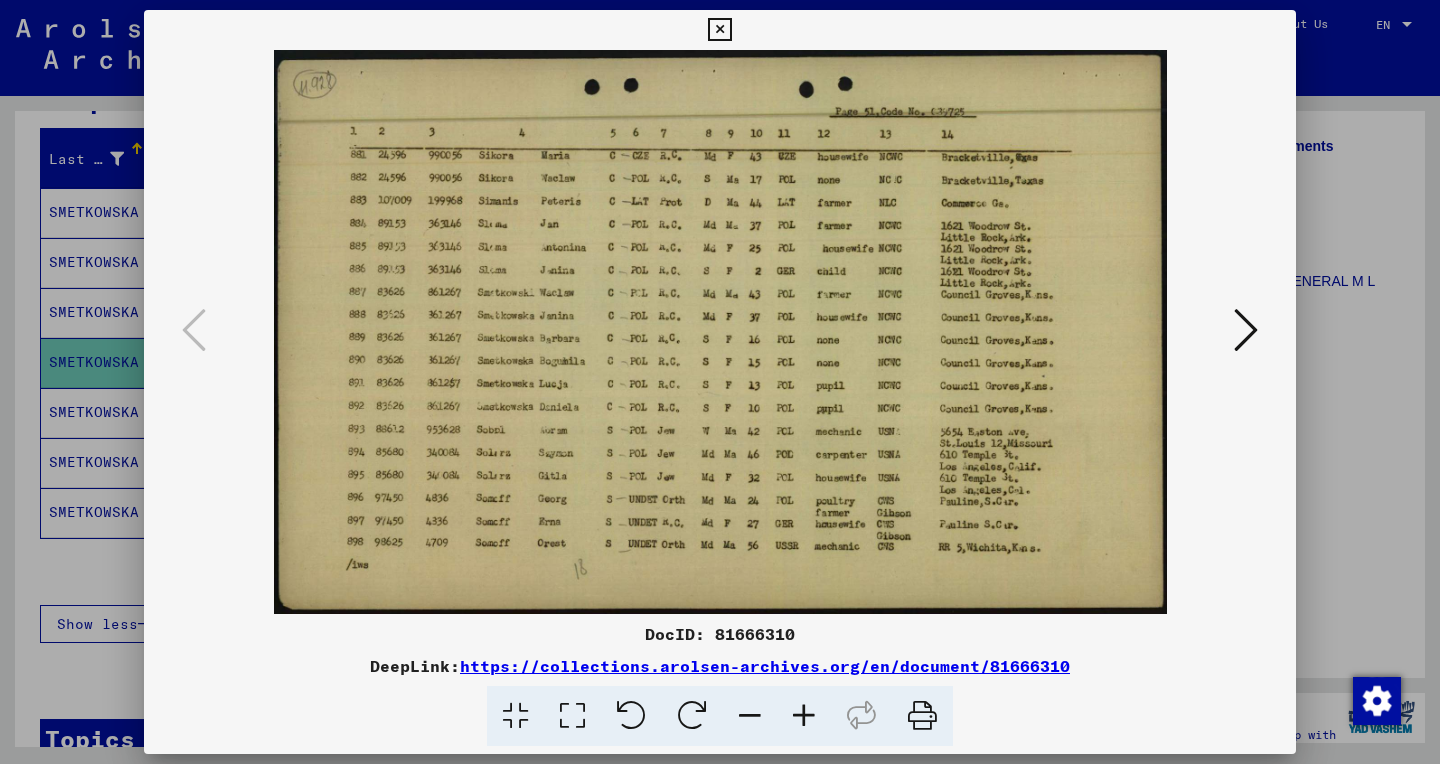 click at bounding box center (572, 716) 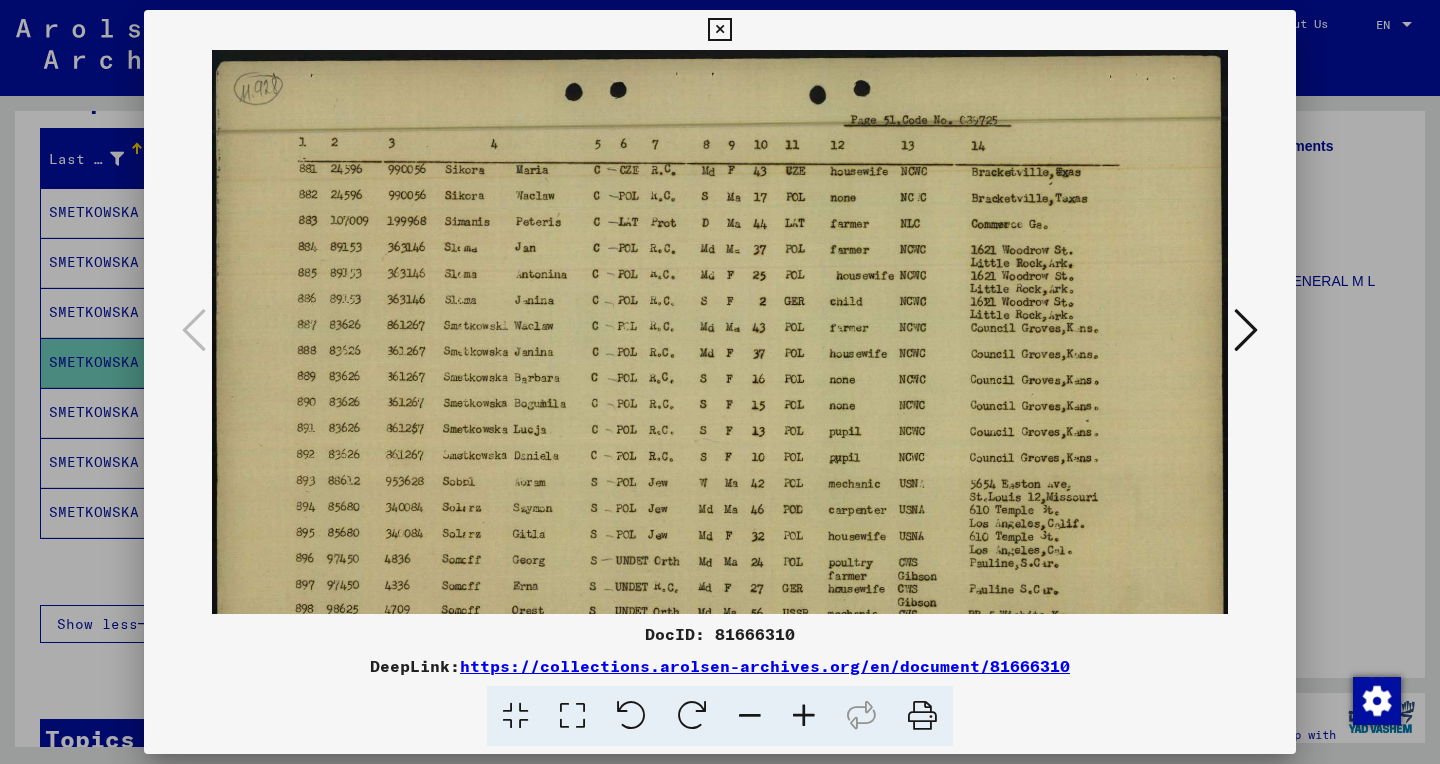 click at bounding box center [804, 716] 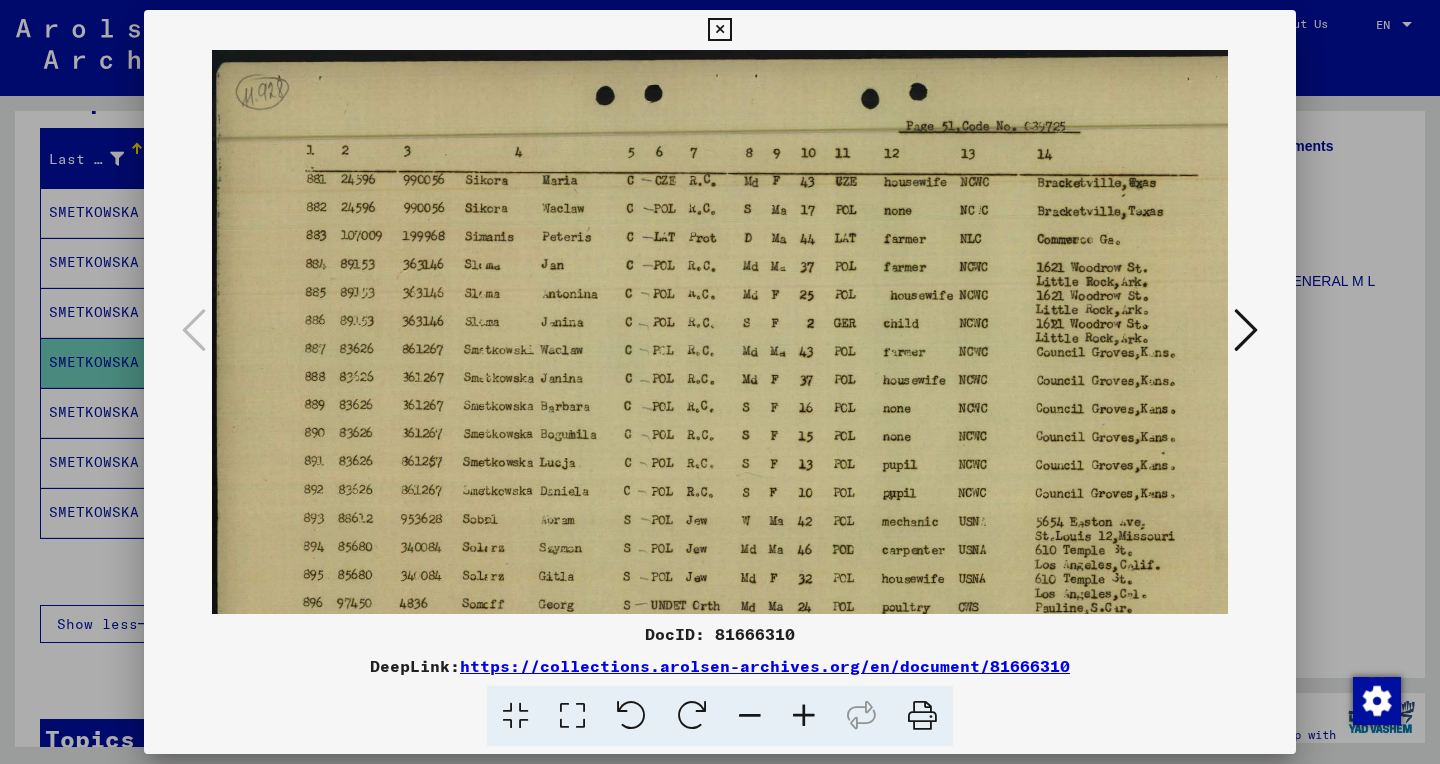 click at bounding box center [804, 716] 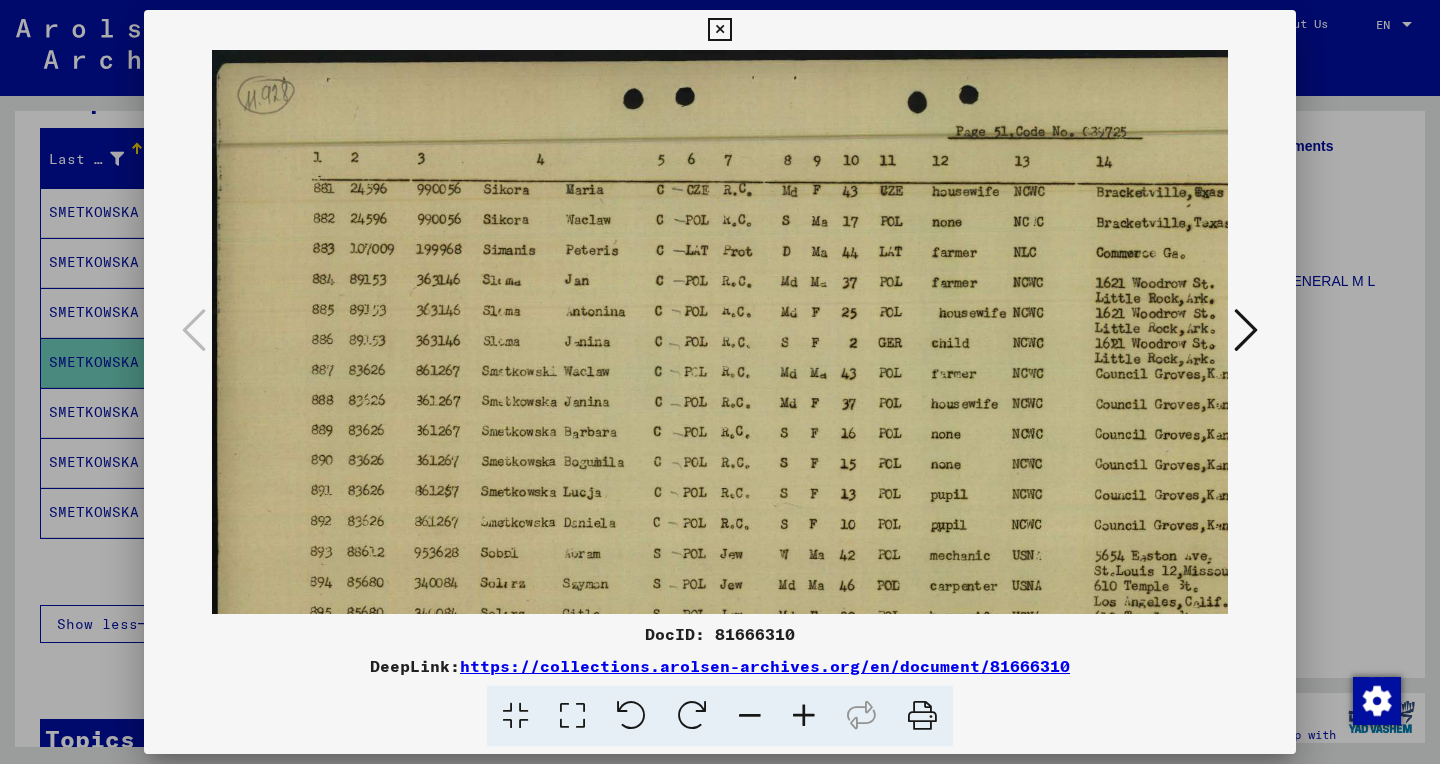 click at bounding box center [804, 716] 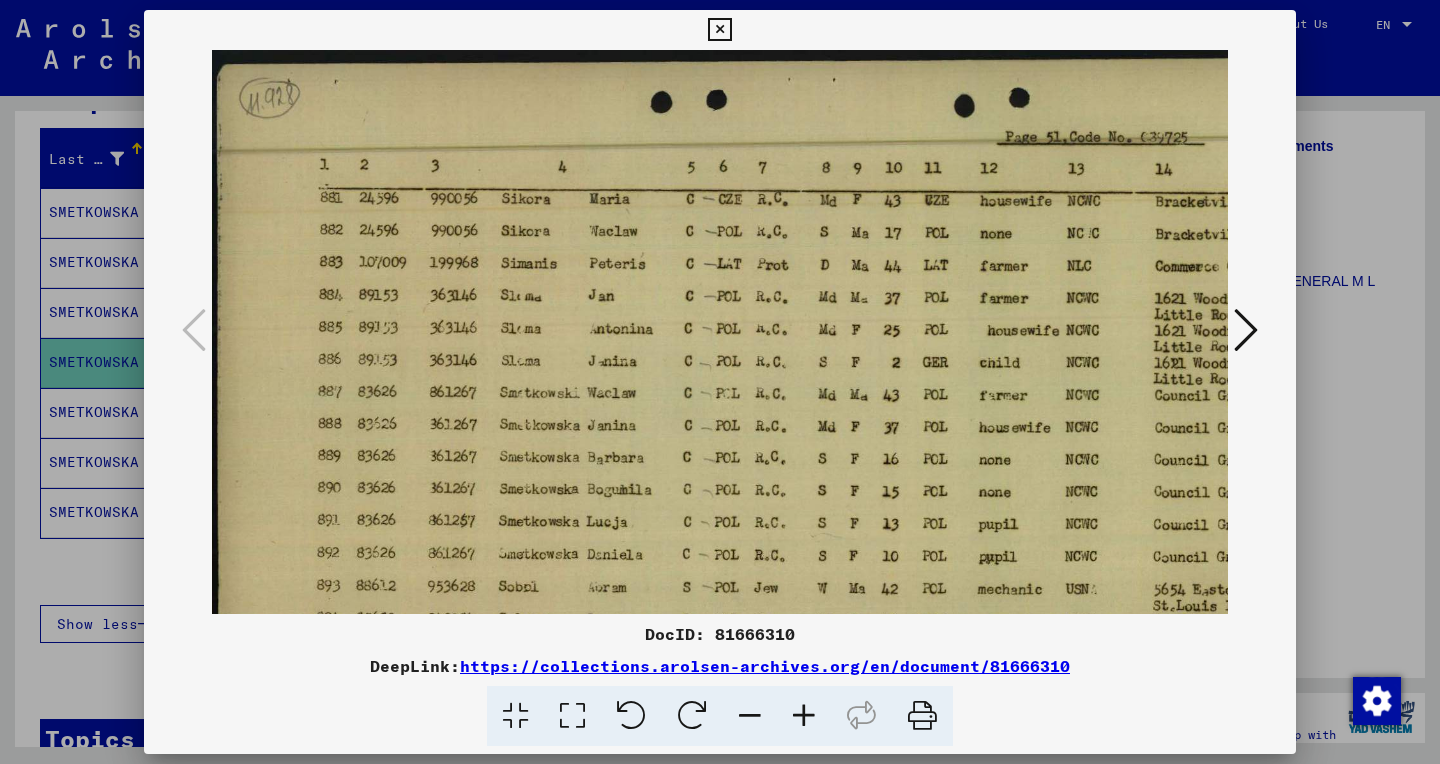 click at bounding box center [804, 716] 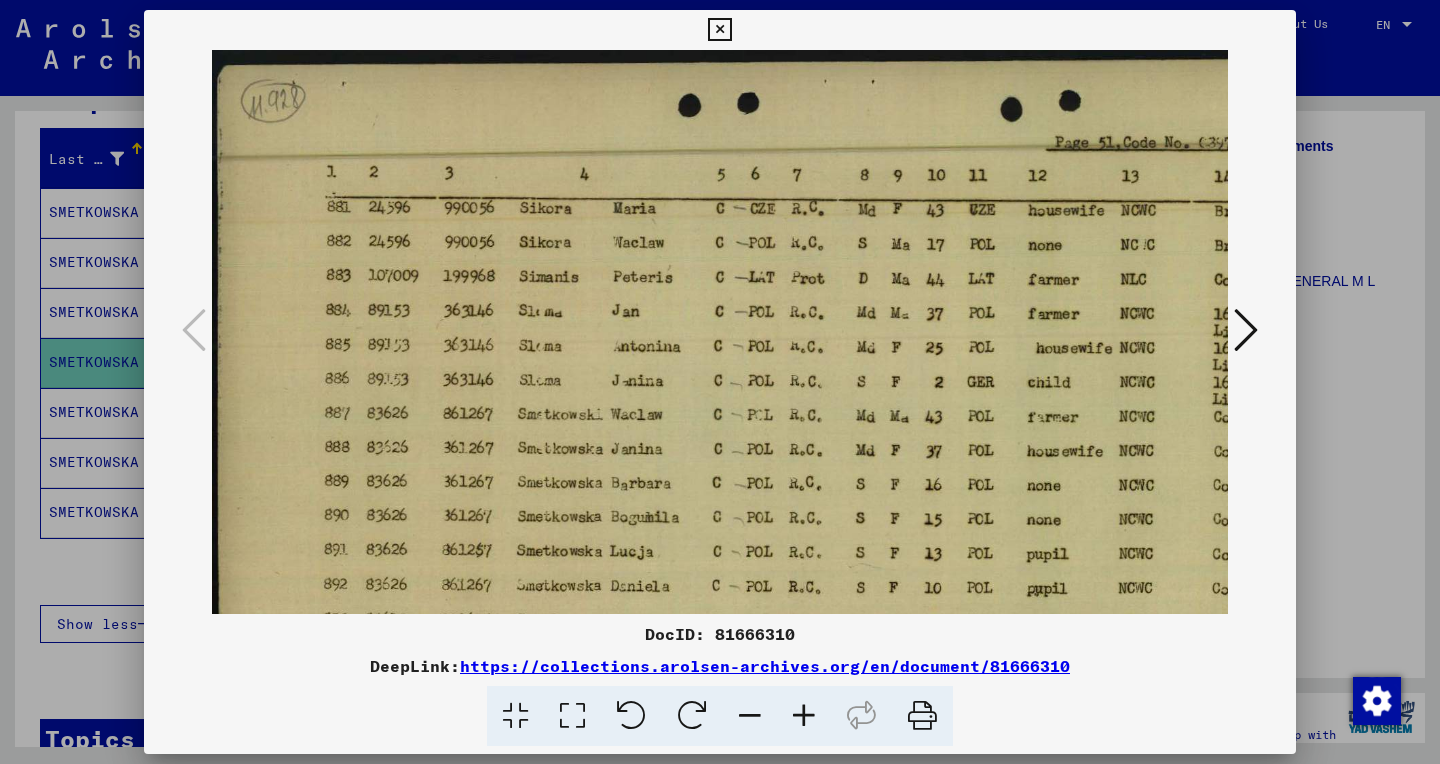 click at bounding box center (804, 716) 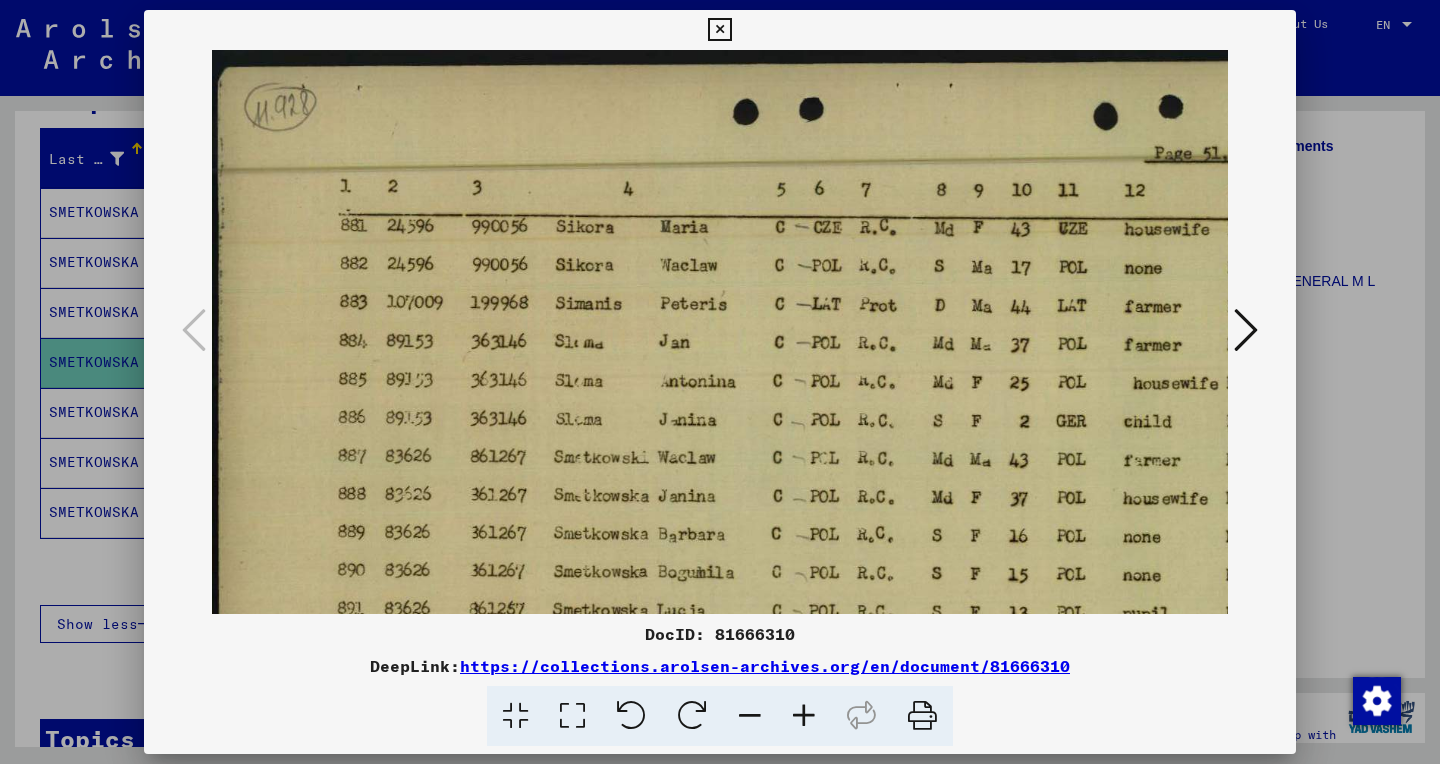 click at bounding box center [804, 716] 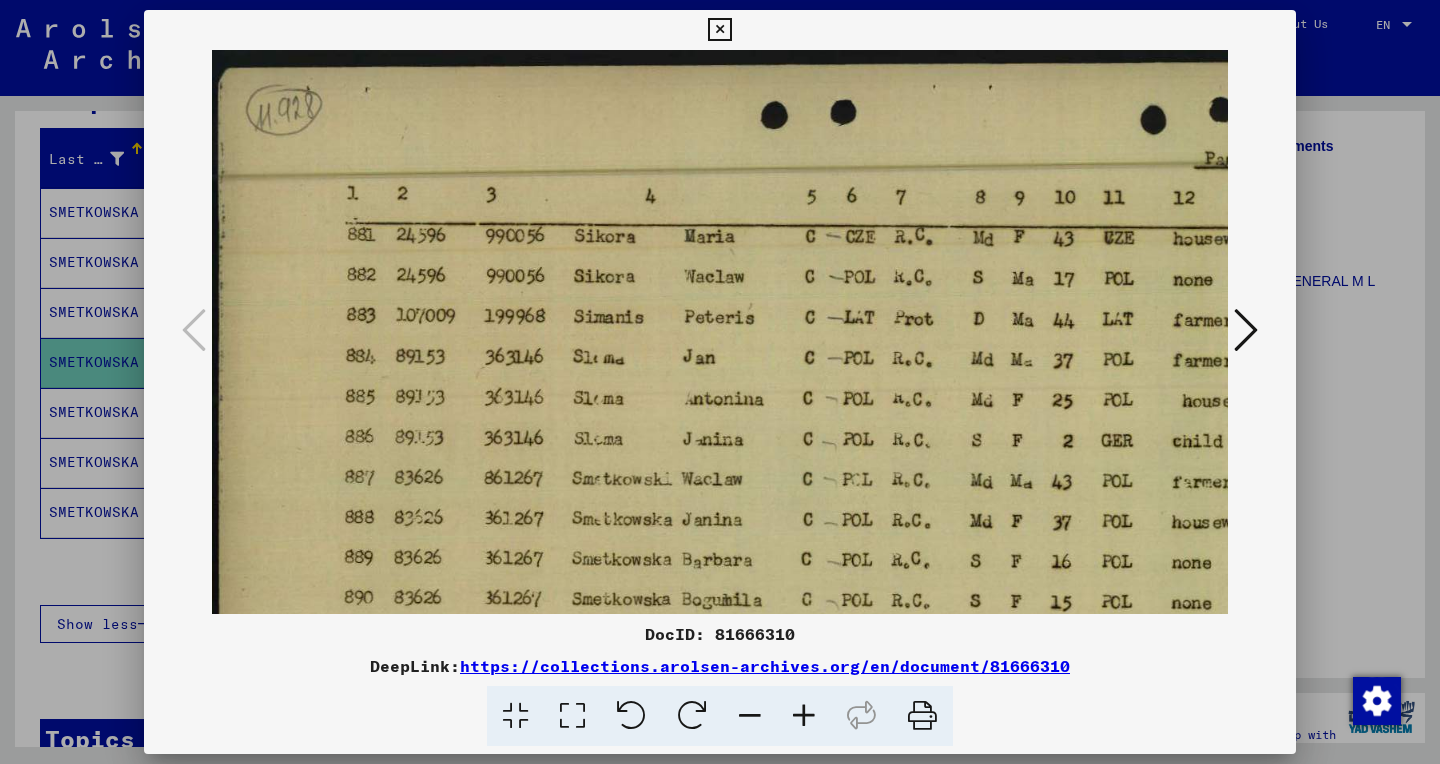 click at bounding box center (804, 716) 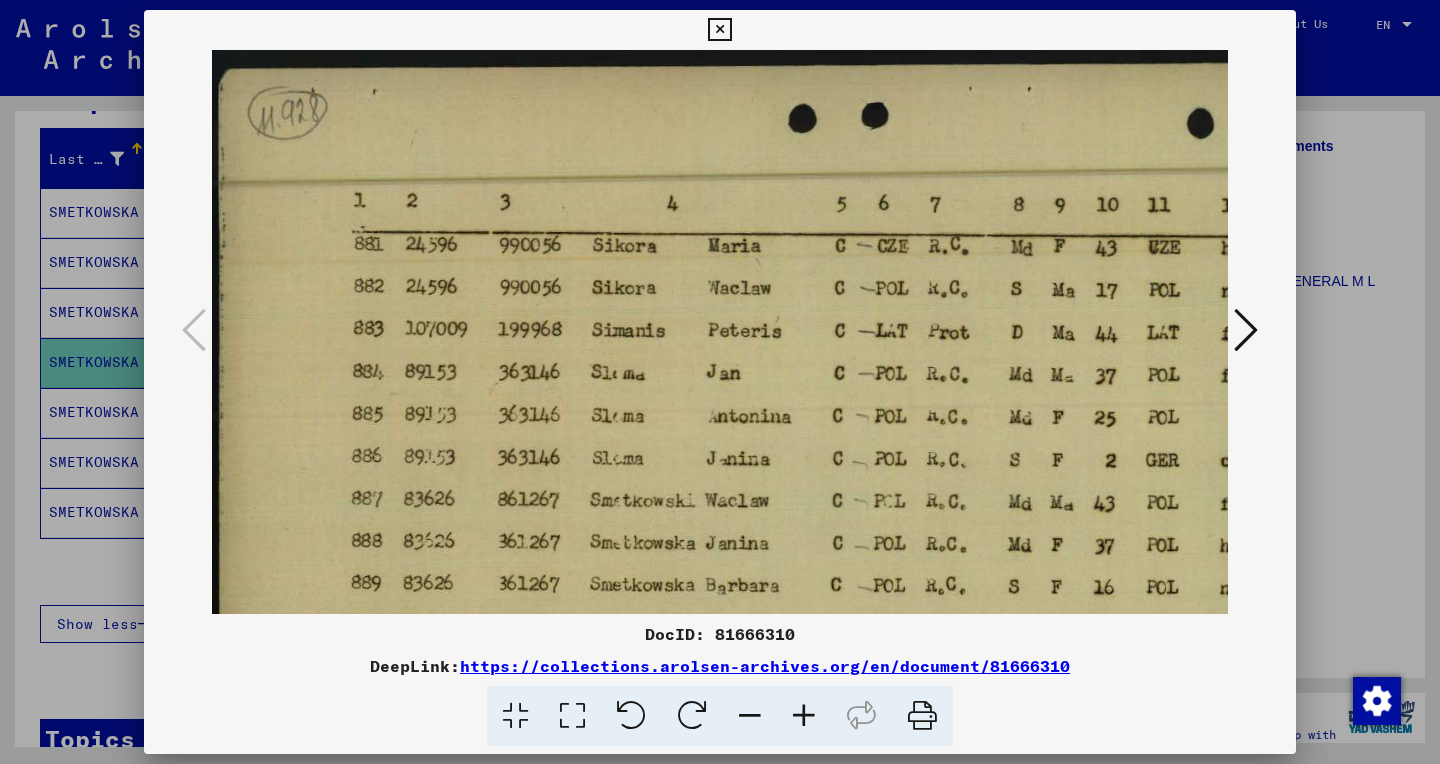 click at bounding box center (804, 716) 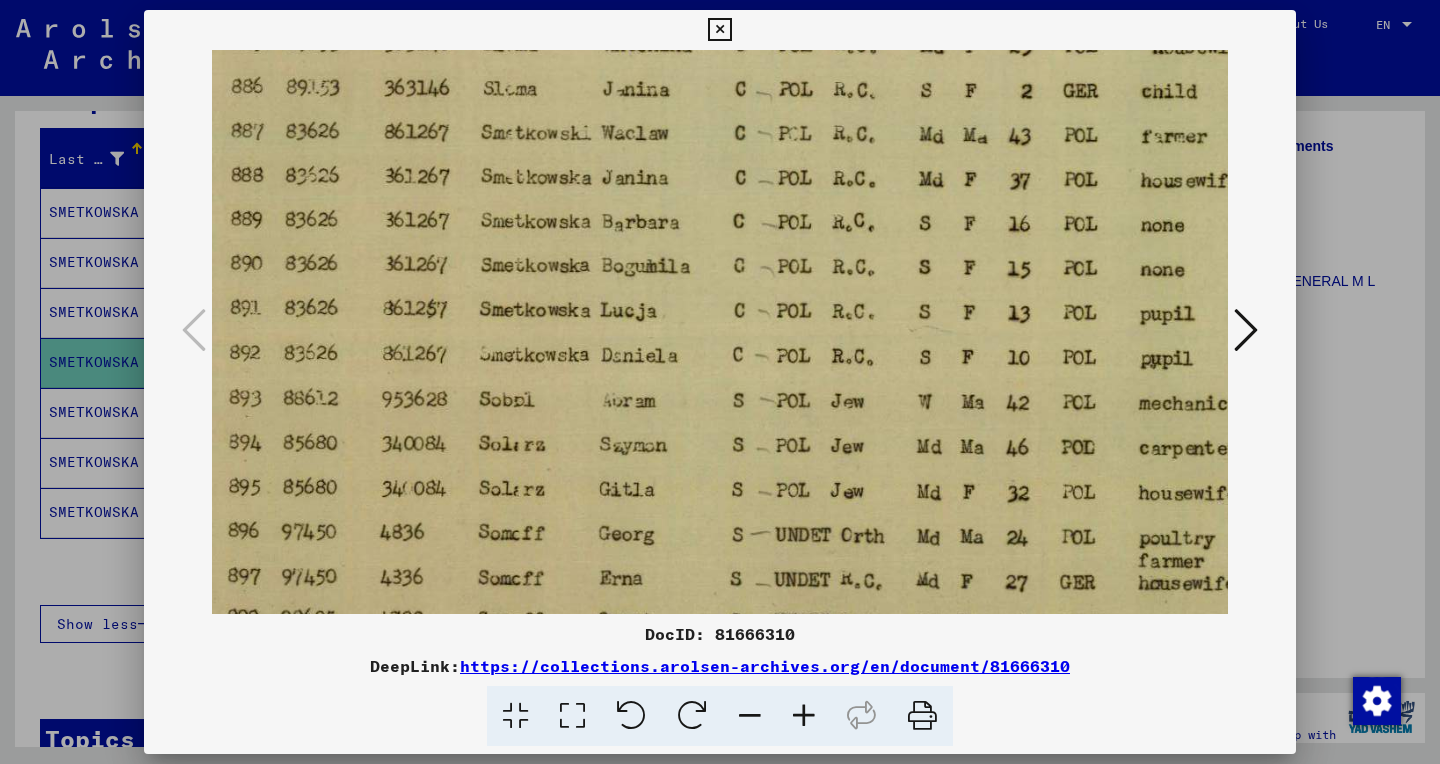 scroll, scrollTop: 390, scrollLeft: 127, axis: both 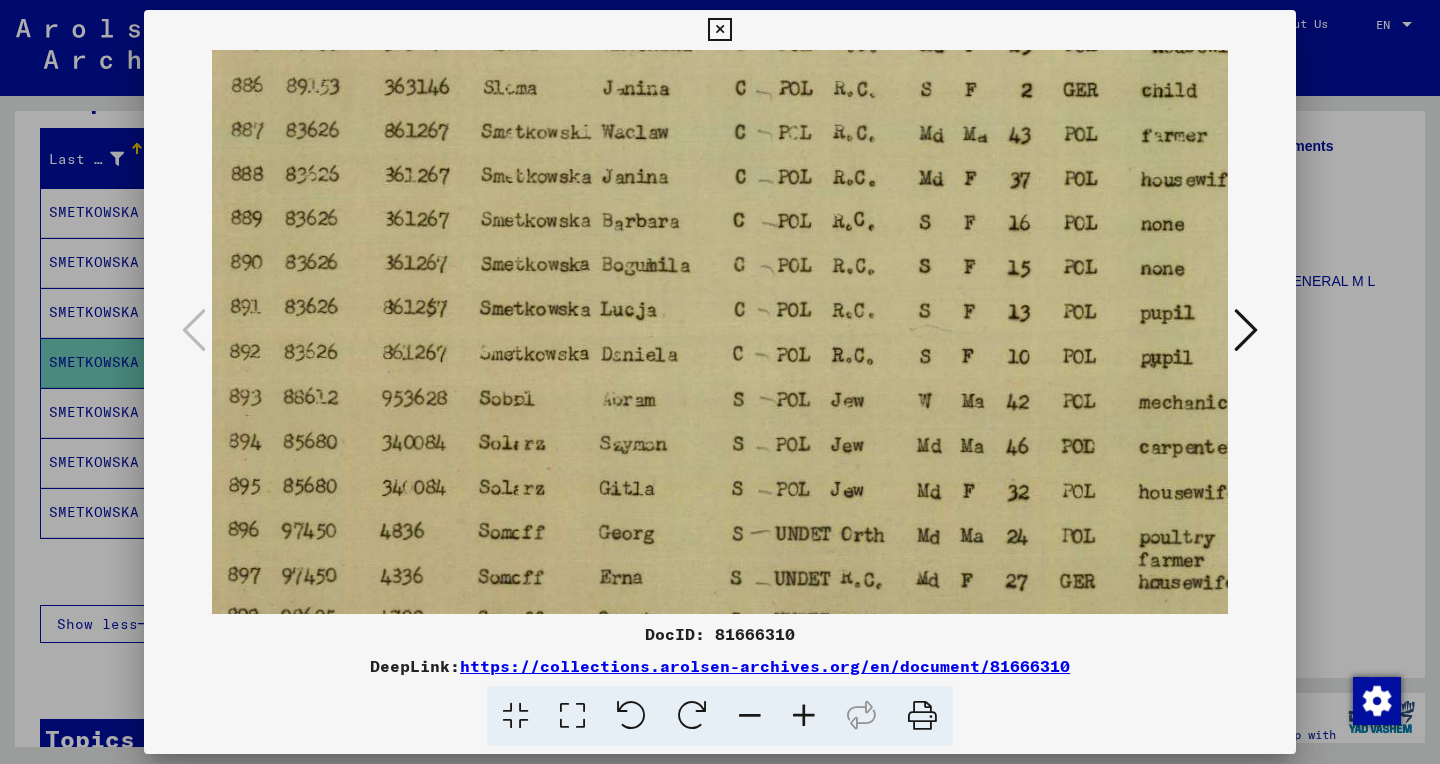 drag, startPoint x: 699, startPoint y: 553, endPoint x: 572, endPoint y: 163, distance: 410.1573 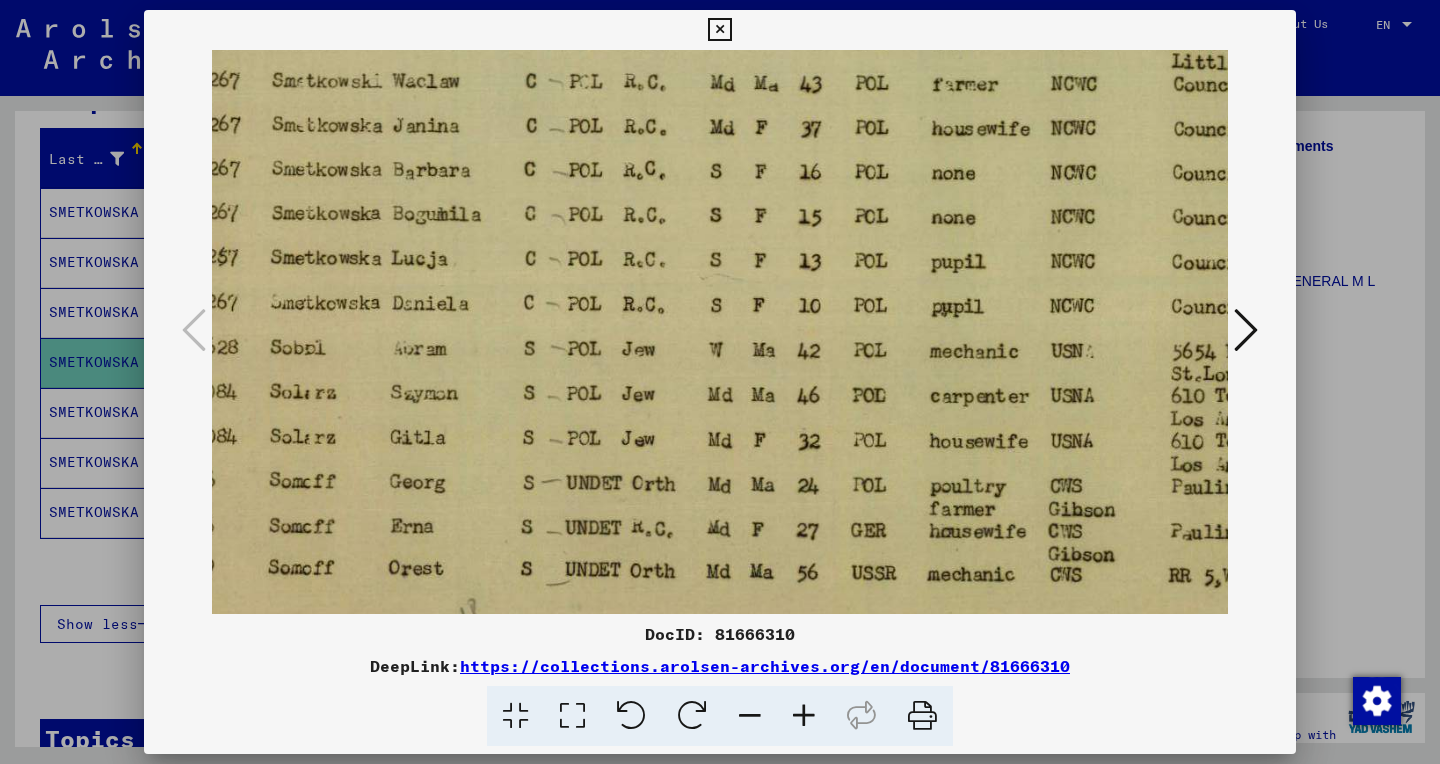 drag, startPoint x: 943, startPoint y: 162, endPoint x: 734, endPoint y: 112, distance: 214.89764 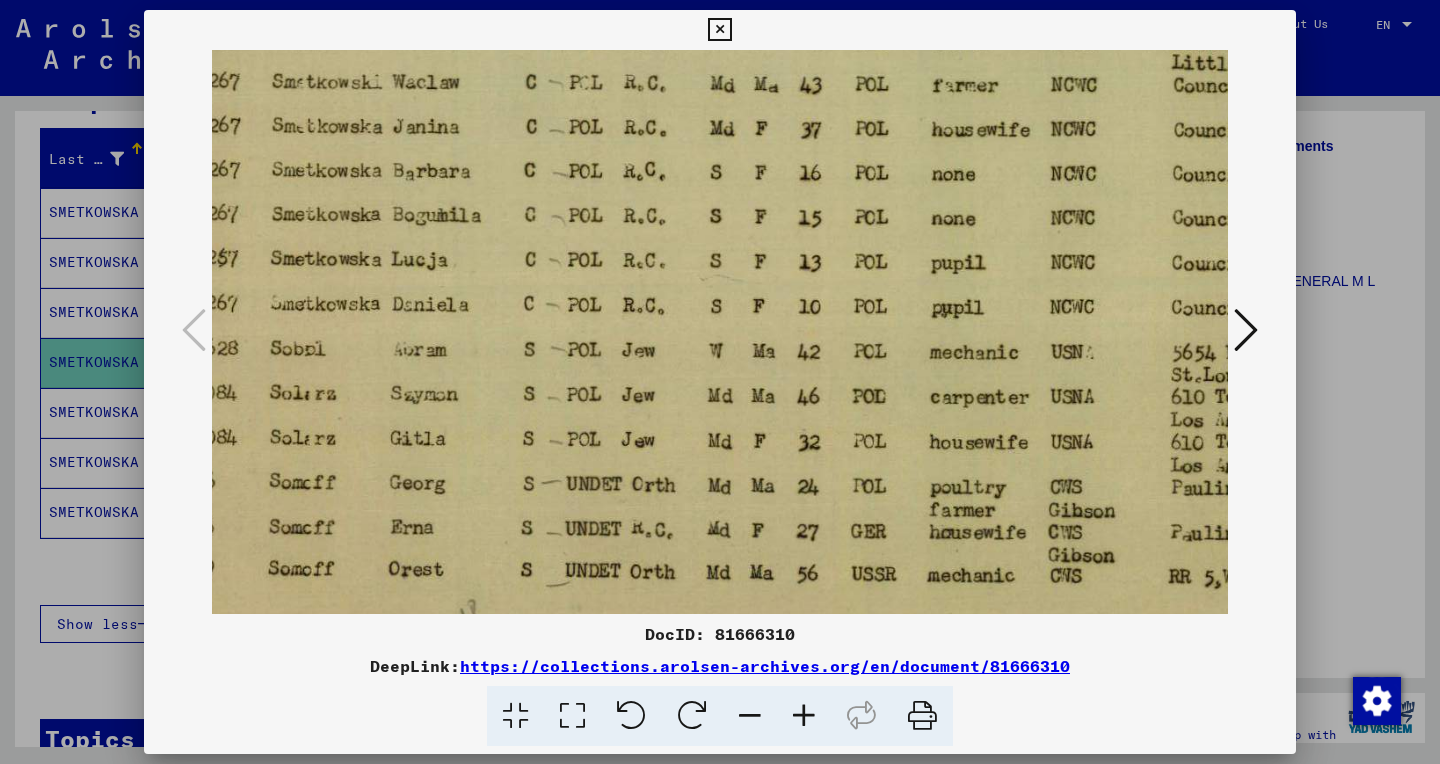 click at bounding box center [719, 30] 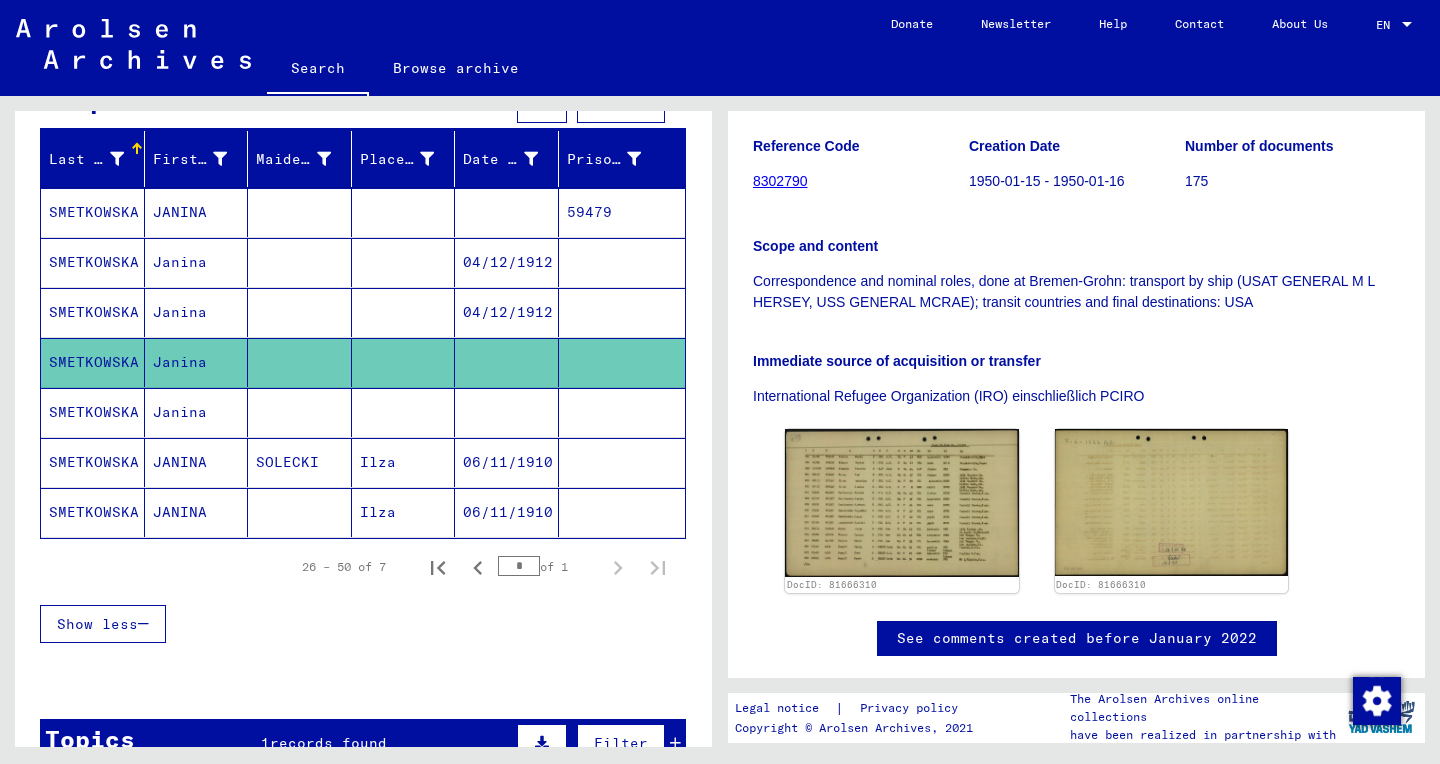 click at bounding box center [622, 462] 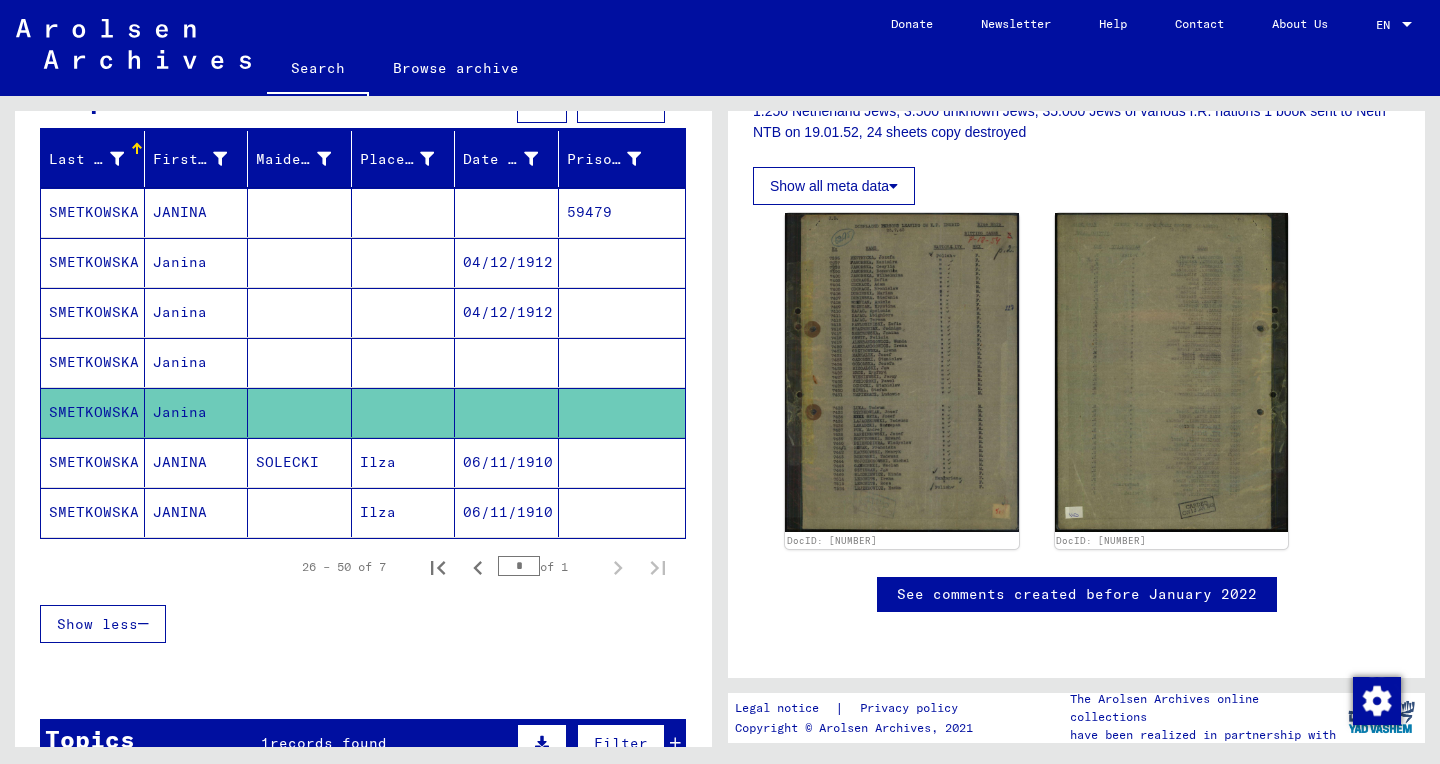 scroll, scrollTop: 719, scrollLeft: 0, axis: vertical 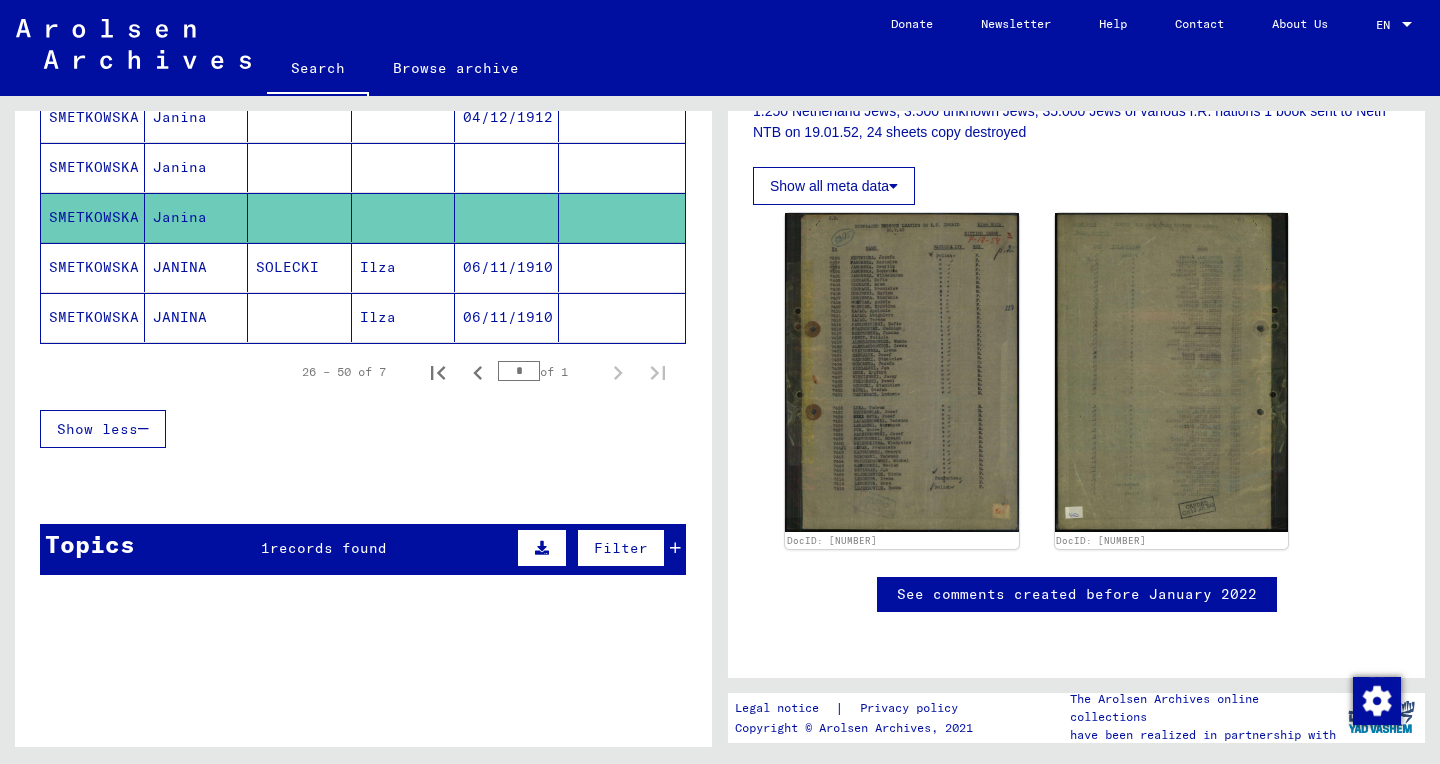 click on "records found" at bounding box center [328, 548] 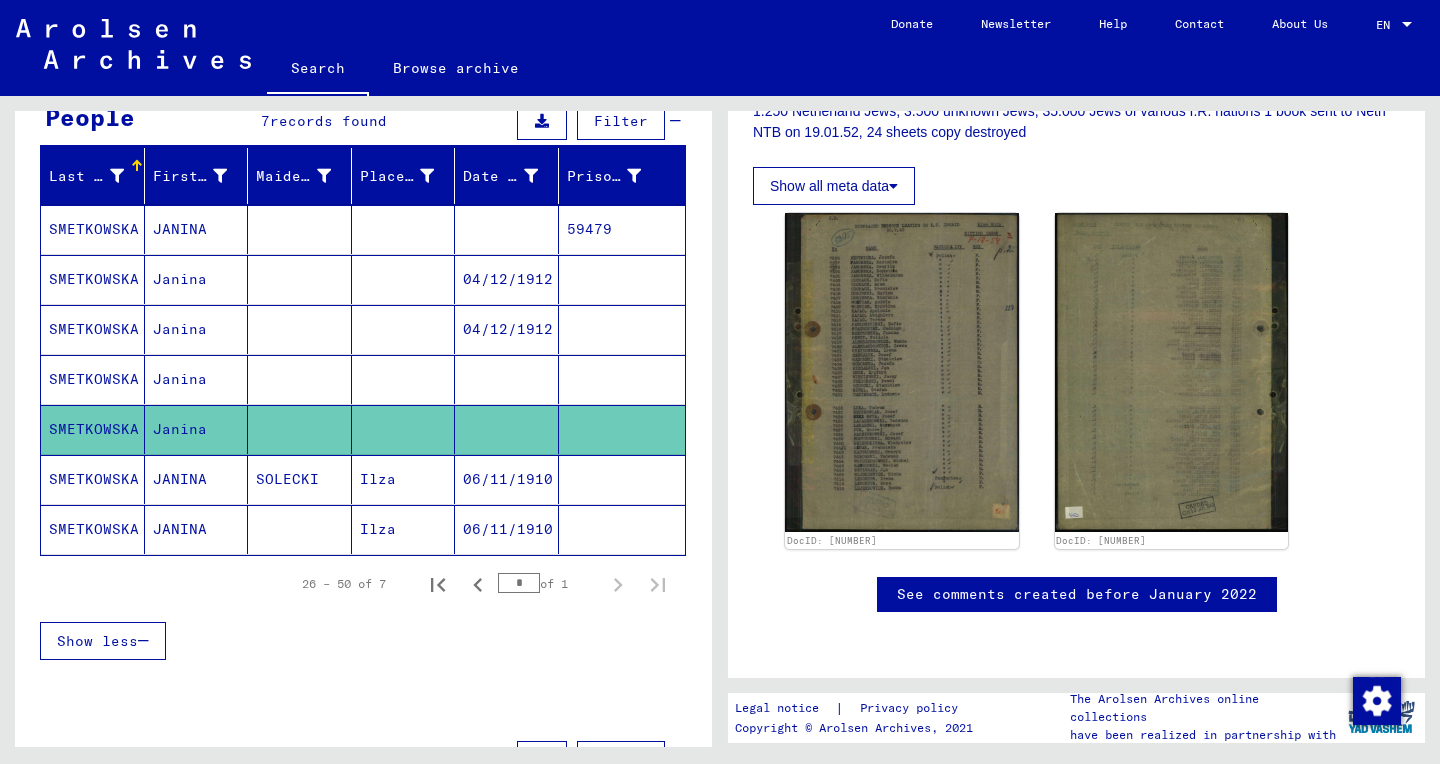 scroll, scrollTop: 0, scrollLeft: 0, axis: both 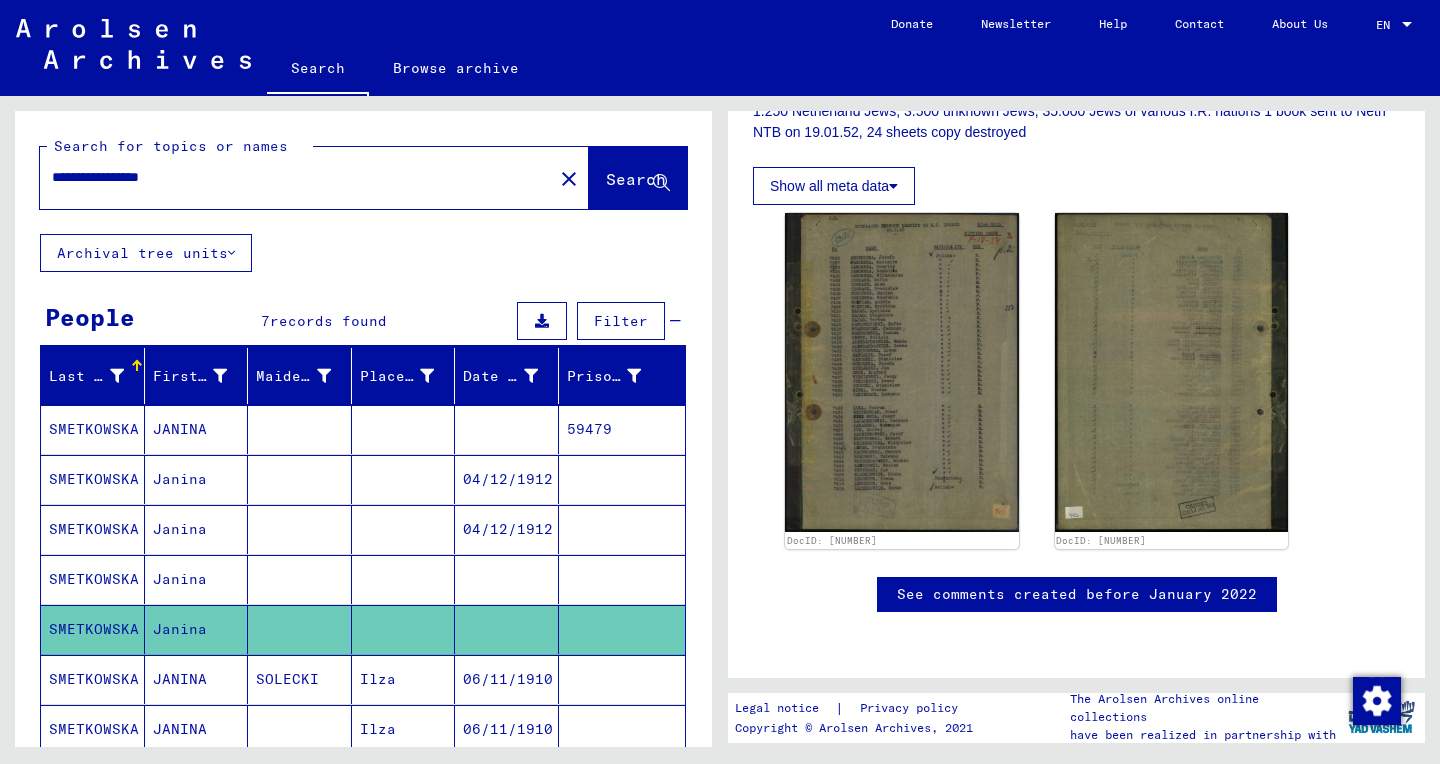 click on "**********" at bounding box center (296, 177) 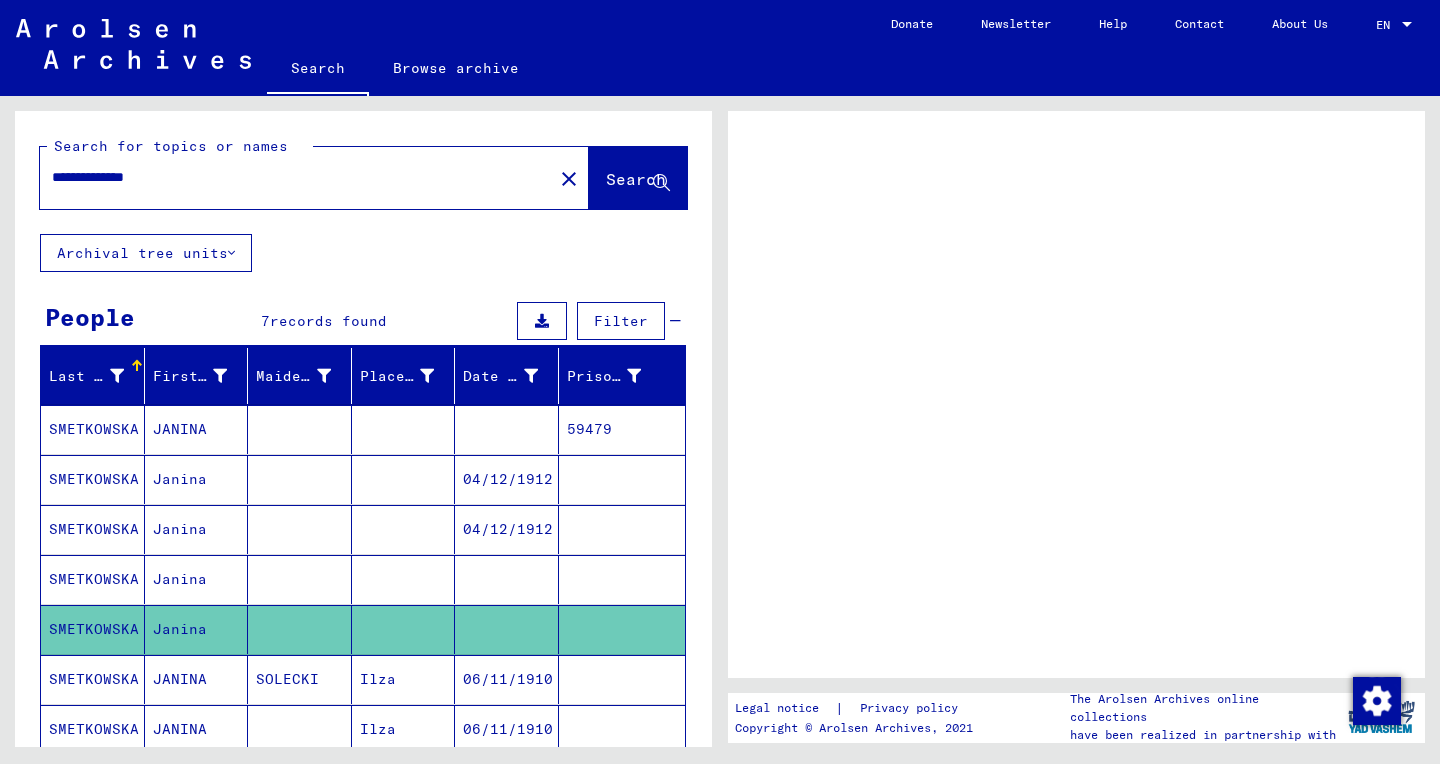 scroll, scrollTop: 0, scrollLeft: 0, axis: both 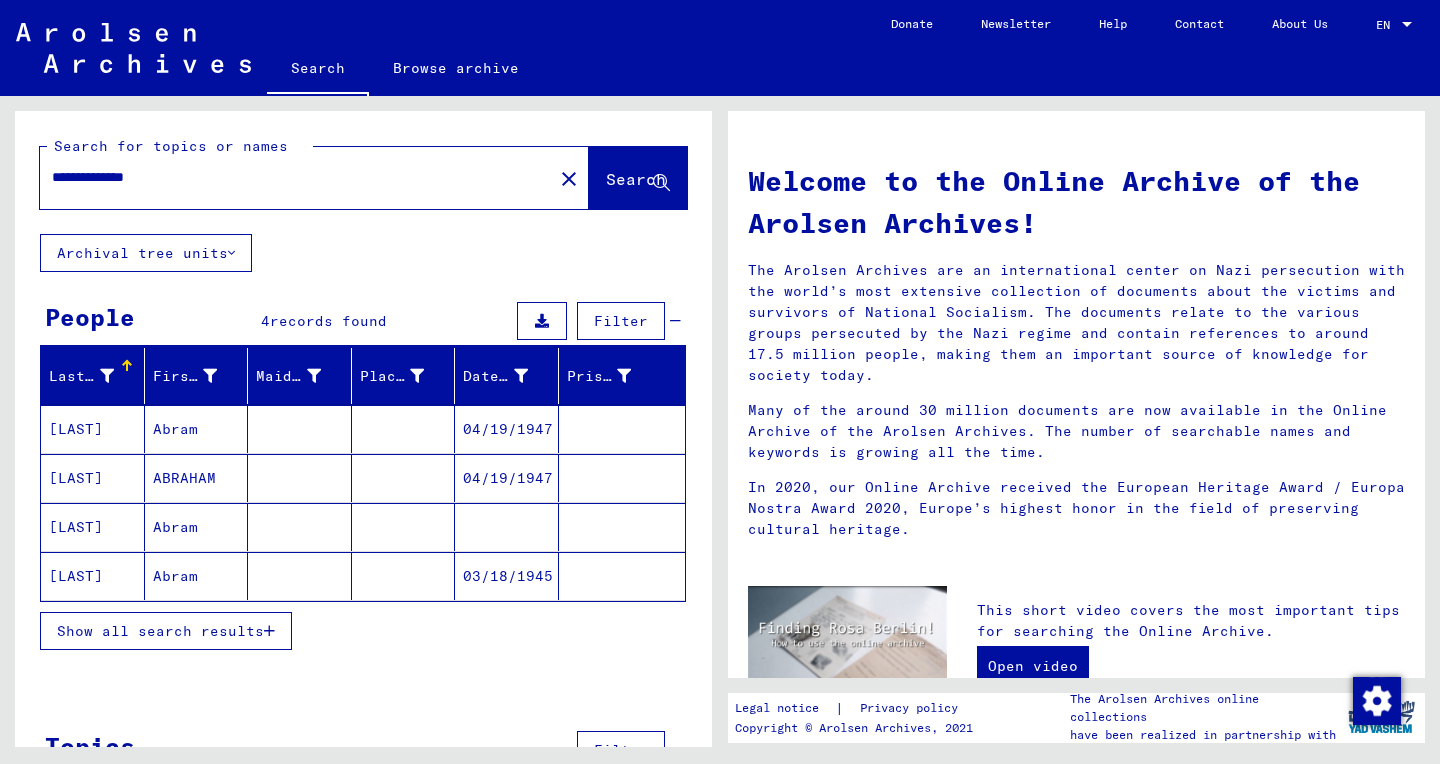 click at bounding box center (404, 478) 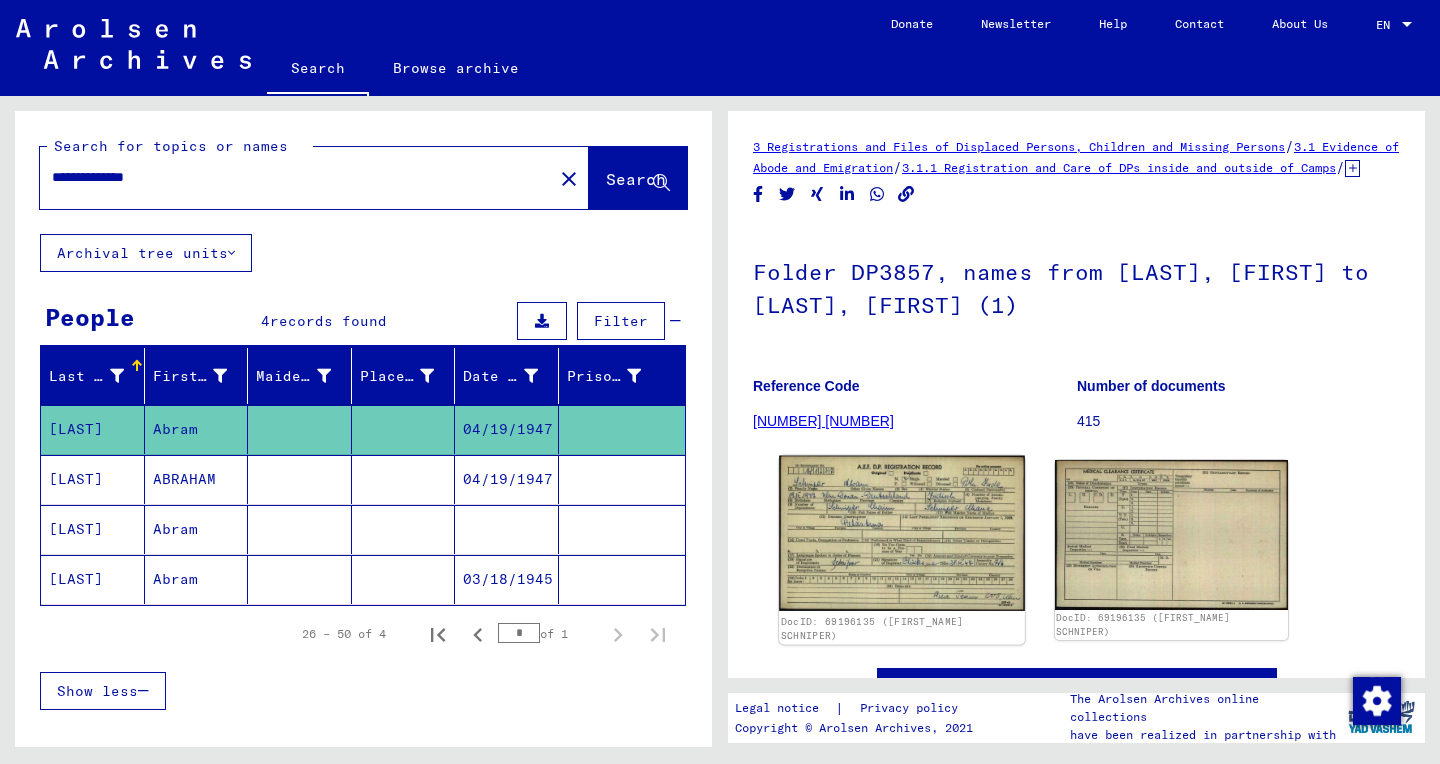 click 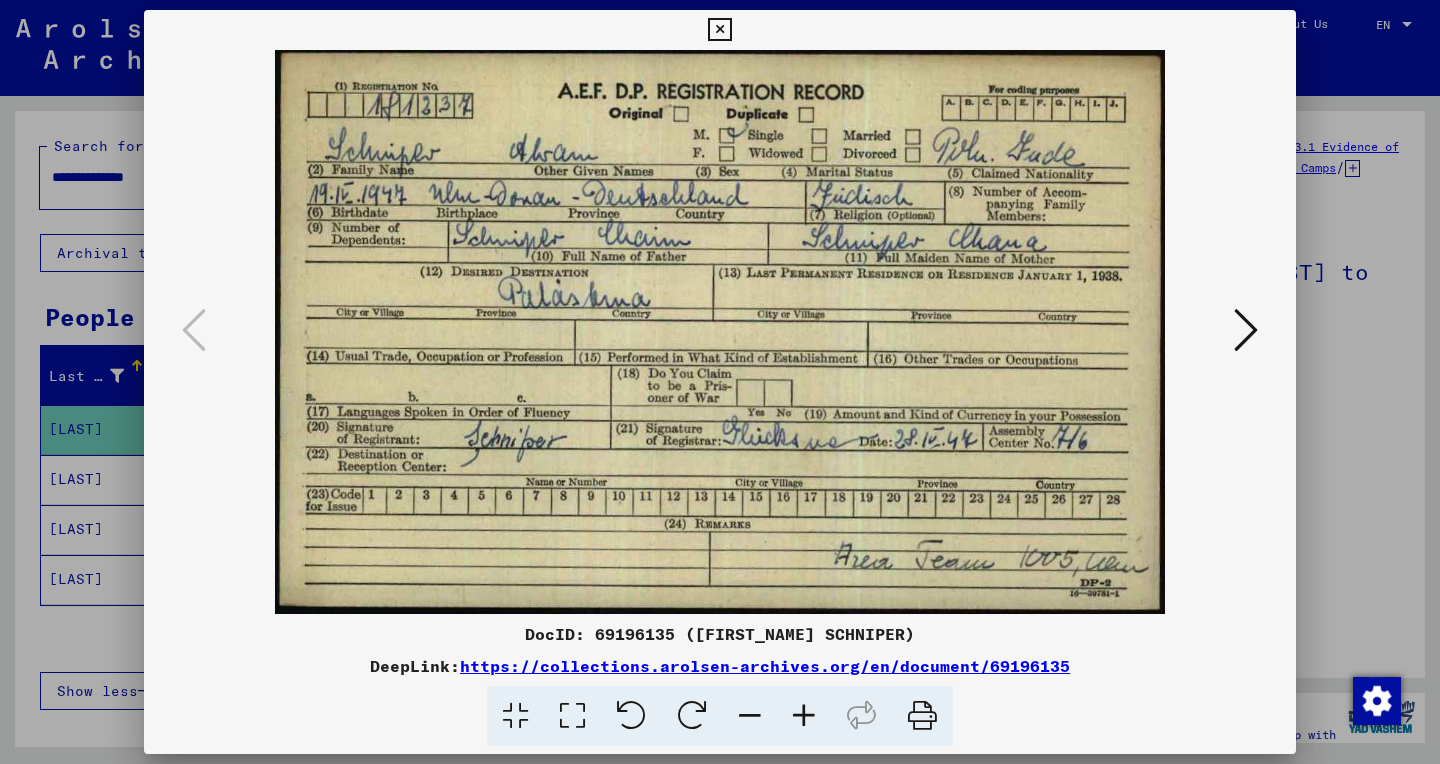 click at bounding box center [572, 716] 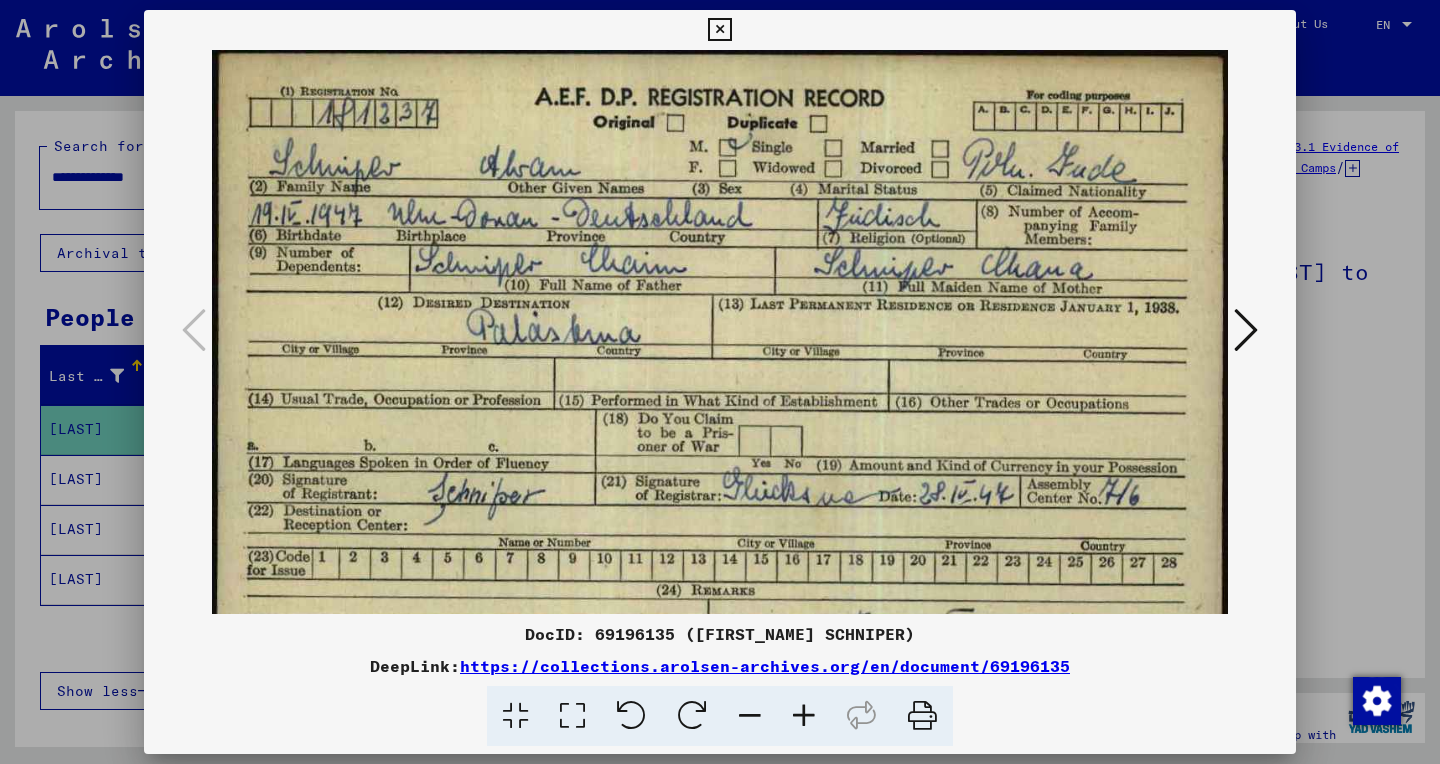 click at bounding box center (804, 716) 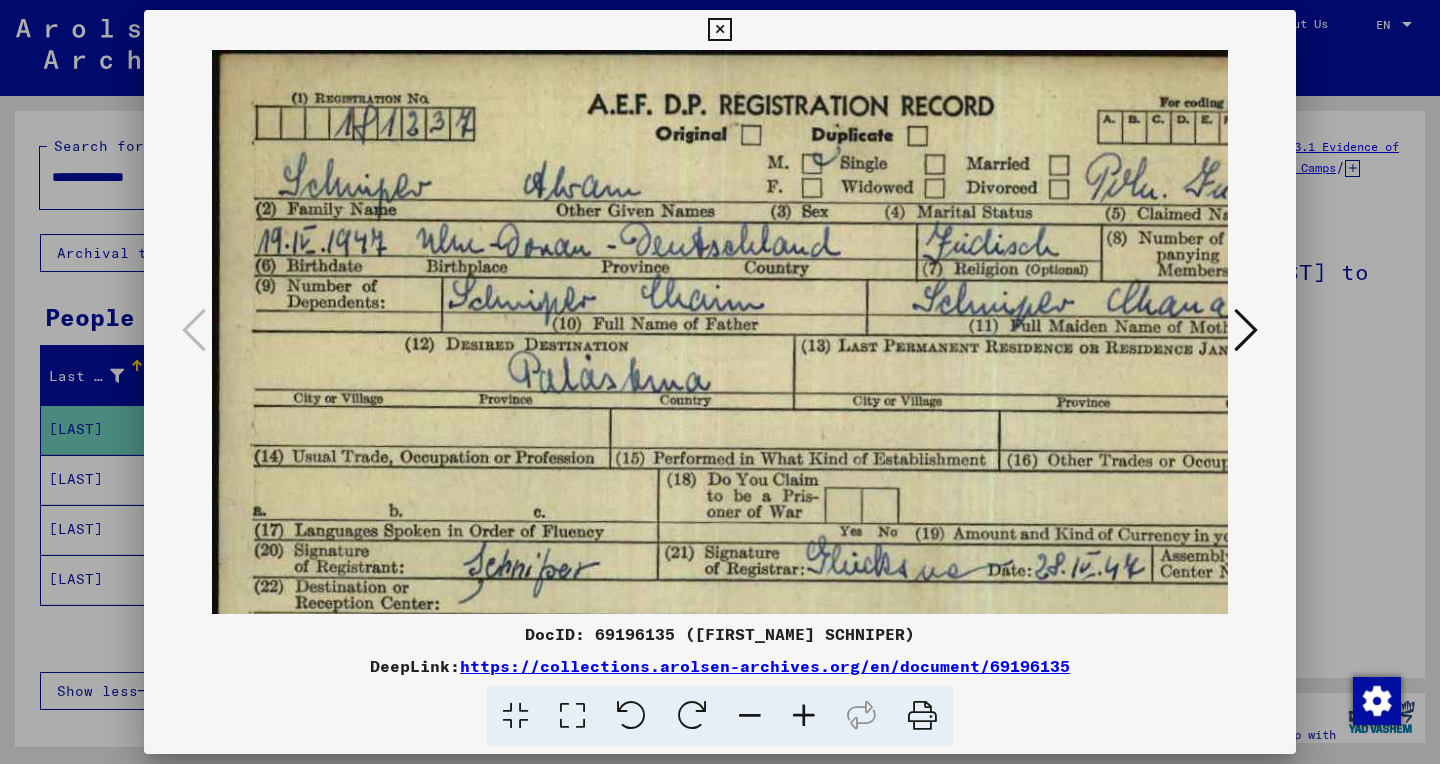 click at bounding box center [804, 716] 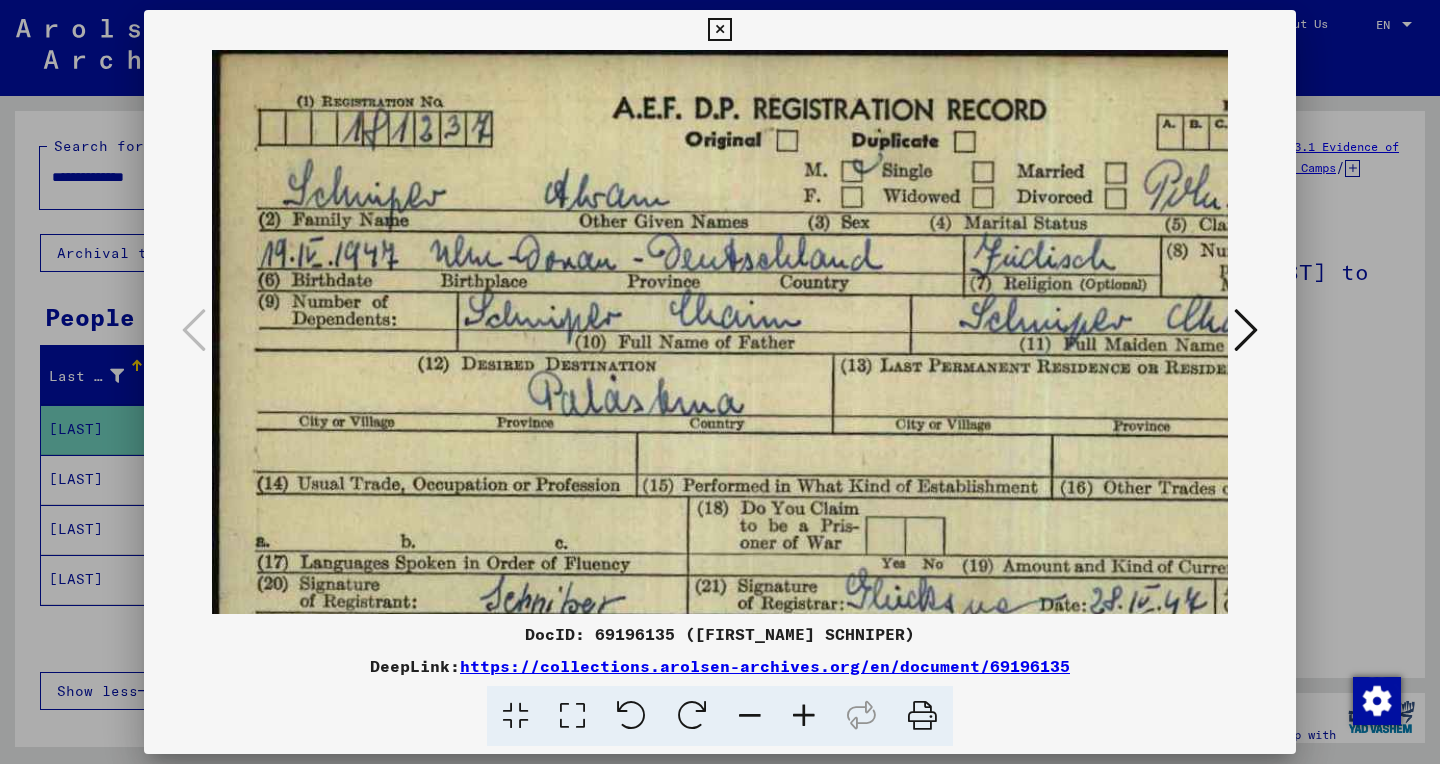 click at bounding box center [804, 716] 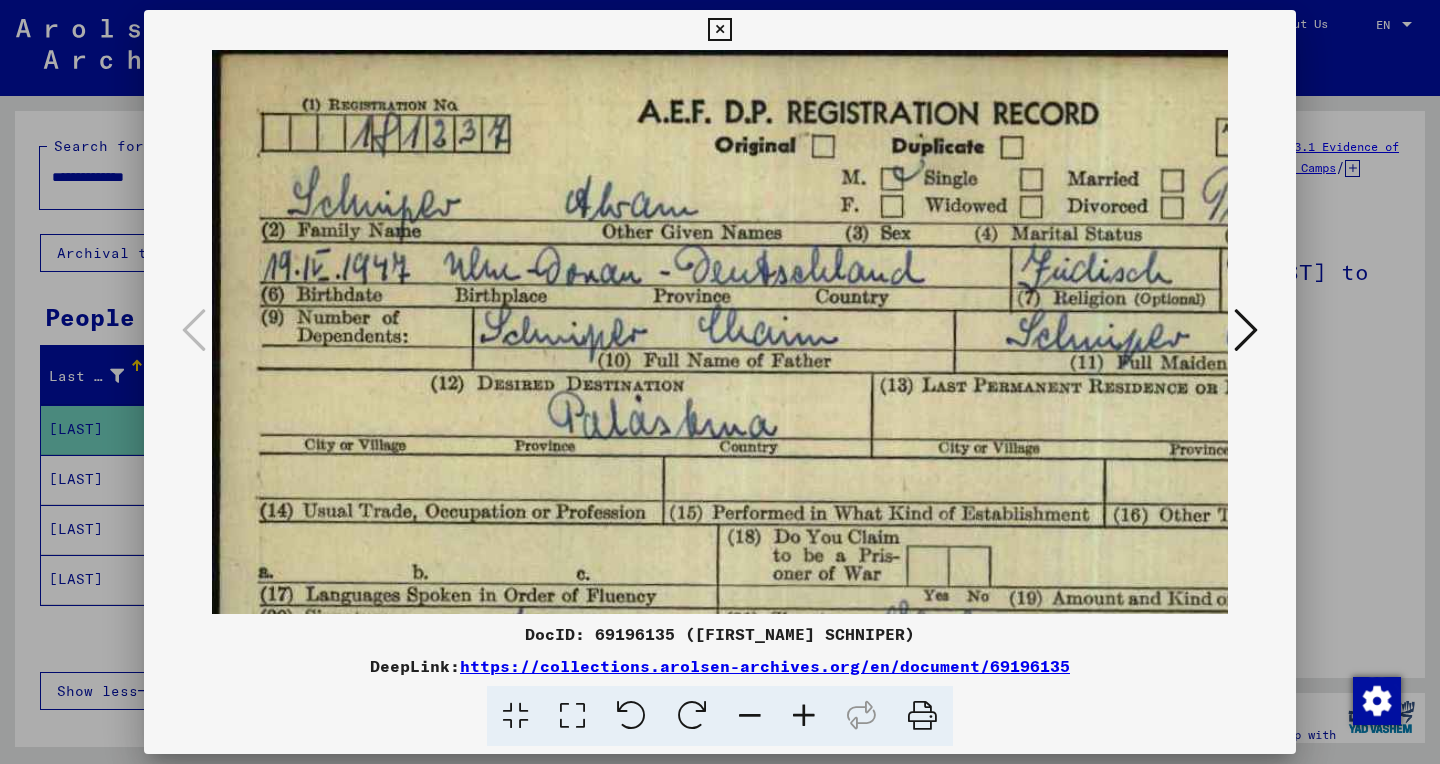 click at bounding box center [804, 716] 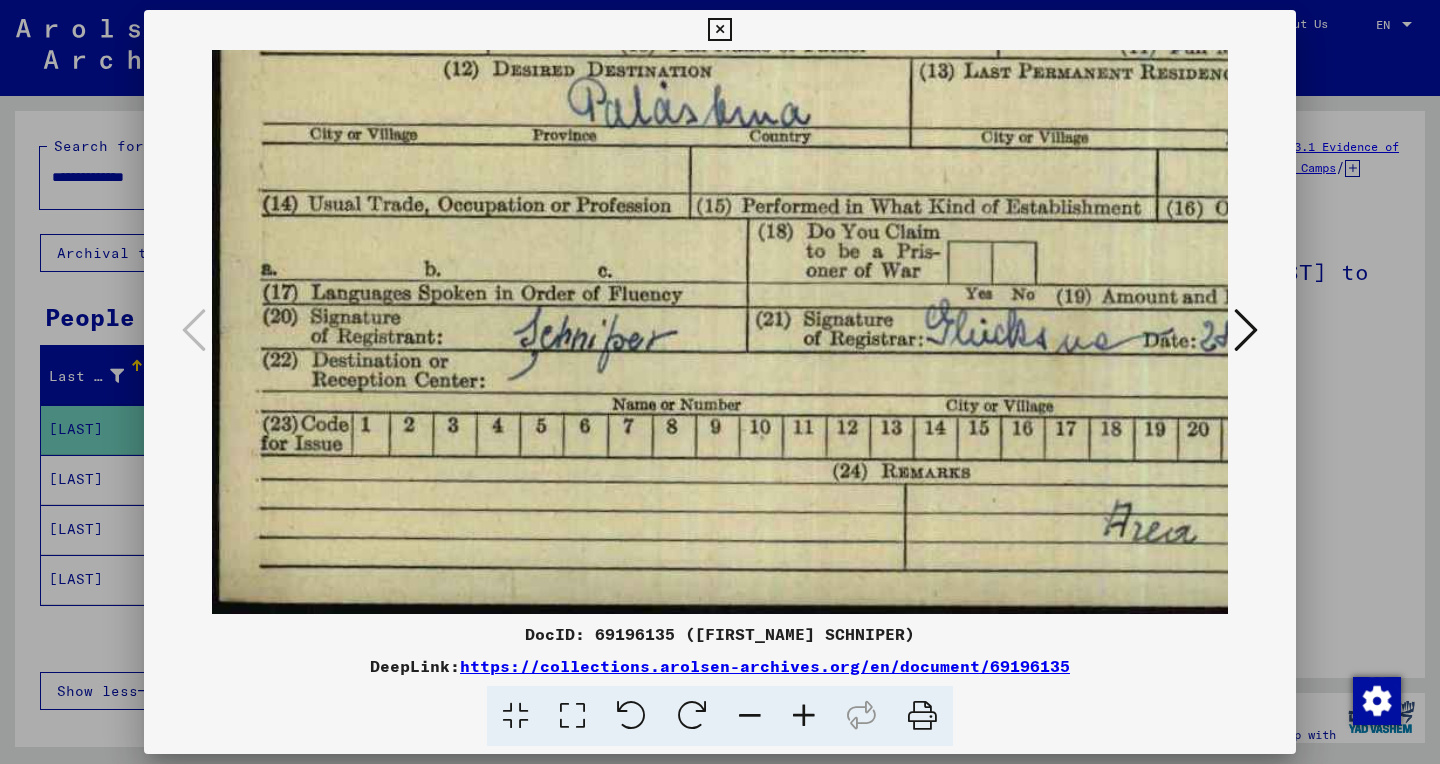 scroll, scrollTop: 333, scrollLeft: 0, axis: vertical 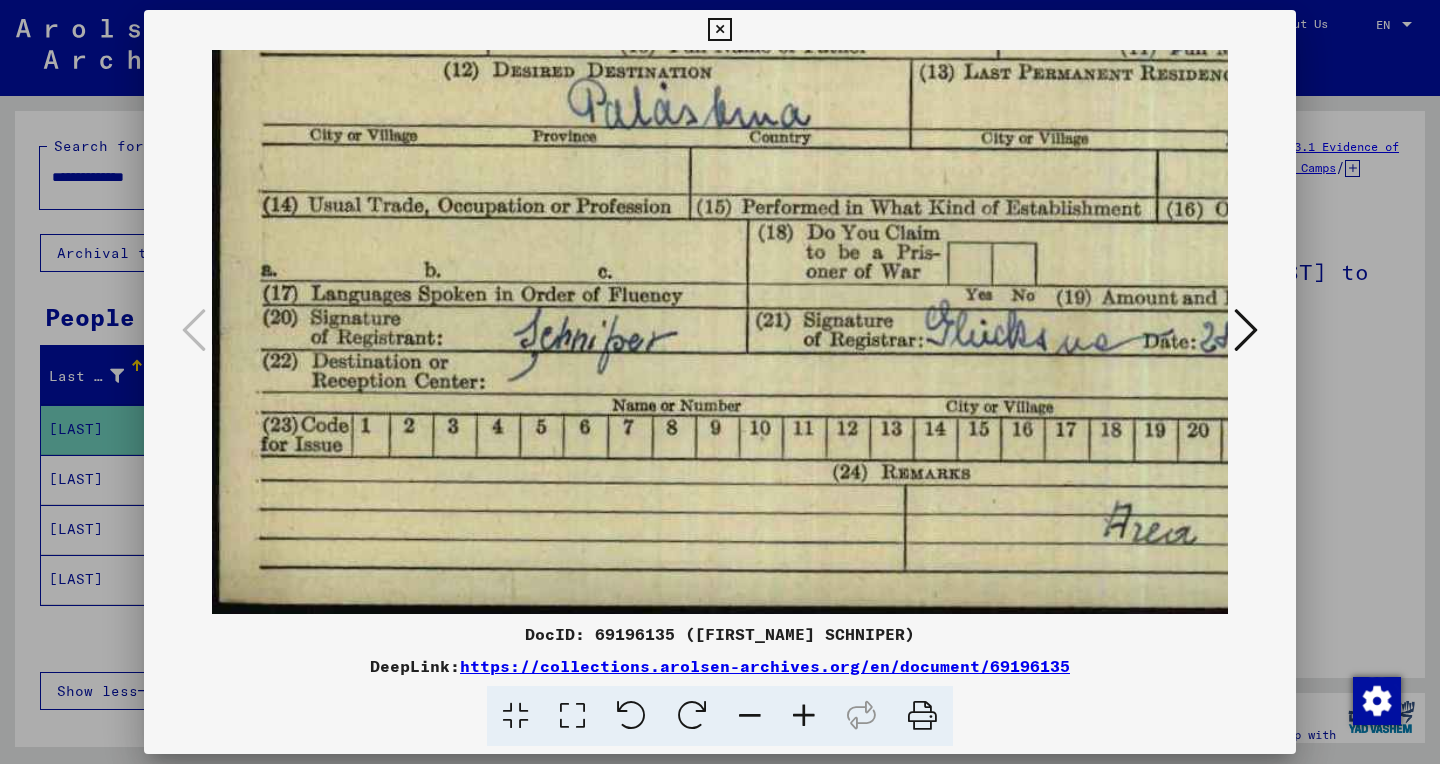 drag, startPoint x: 668, startPoint y: 293, endPoint x: 760, endPoint y: -40, distance: 345.47504 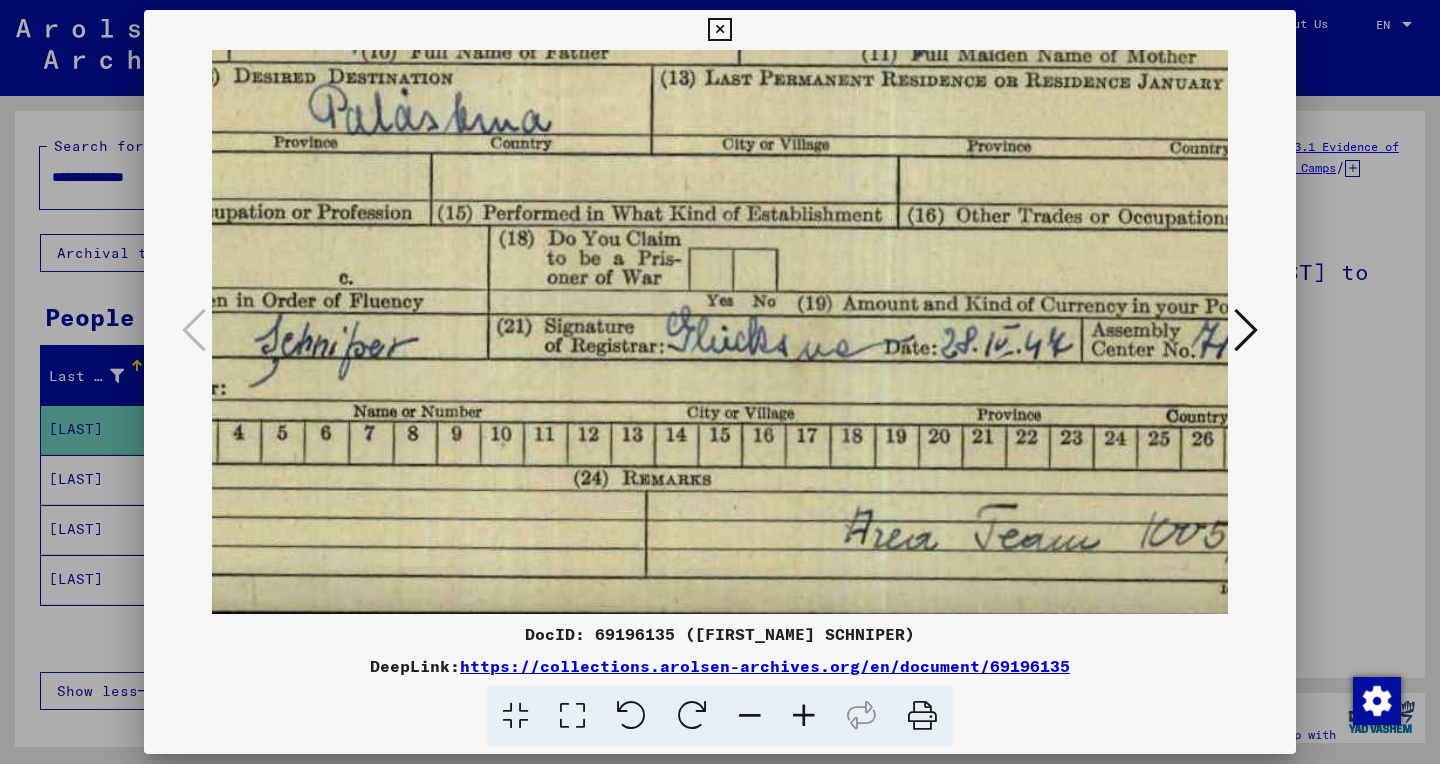 drag, startPoint x: 657, startPoint y: 405, endPoint x: 398, endPoint y: 249, distance: 302.35245 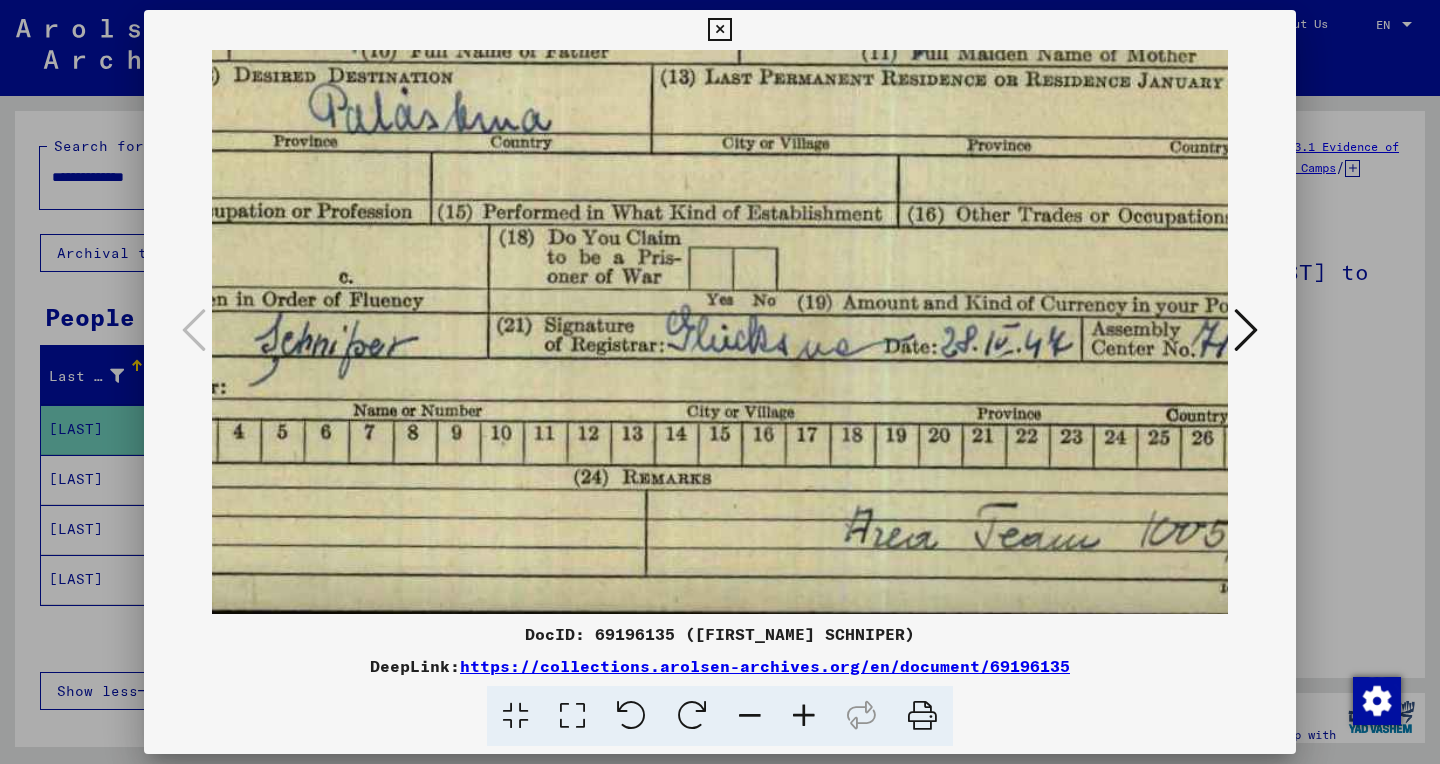 click at bounding box center (719, 30) 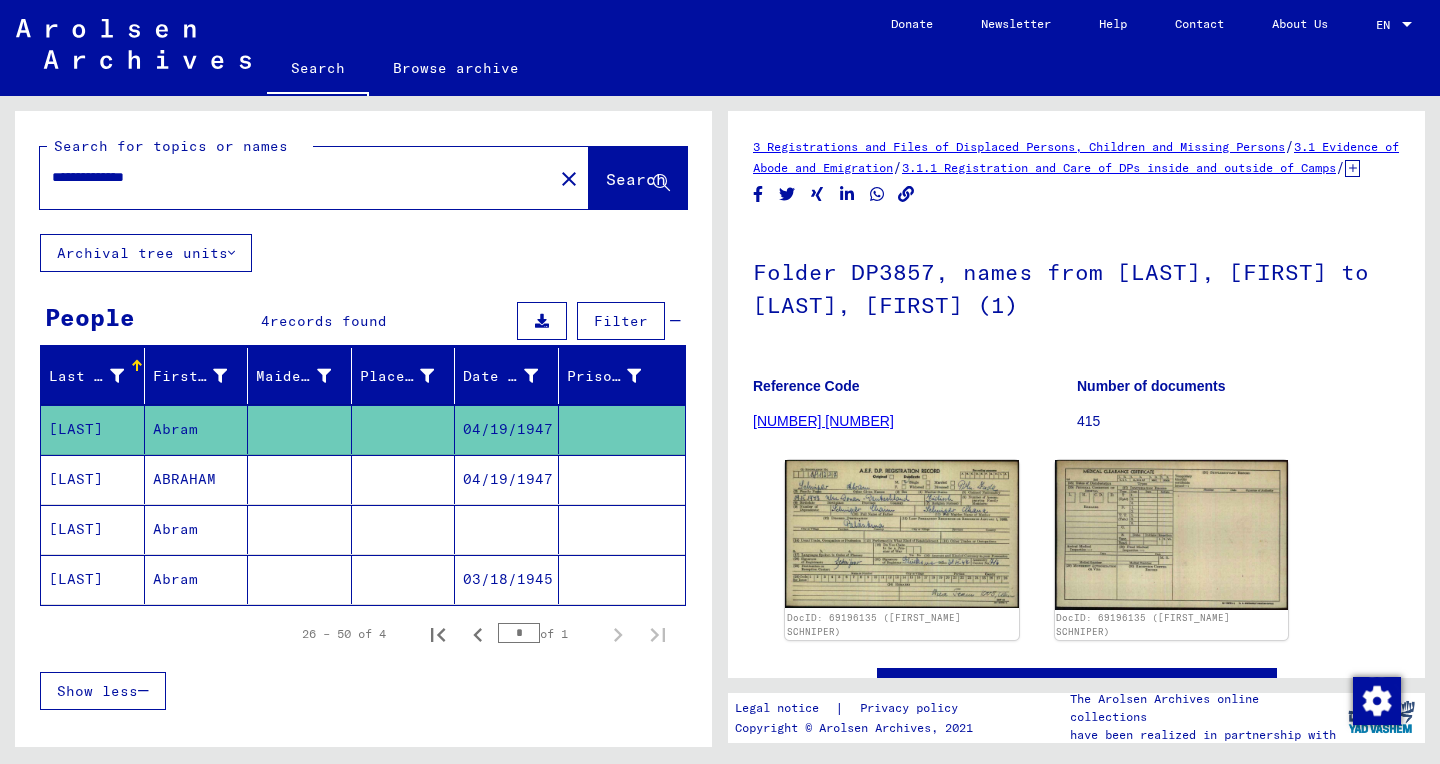click on "04/19/1947" at bounding box center [507, 529] 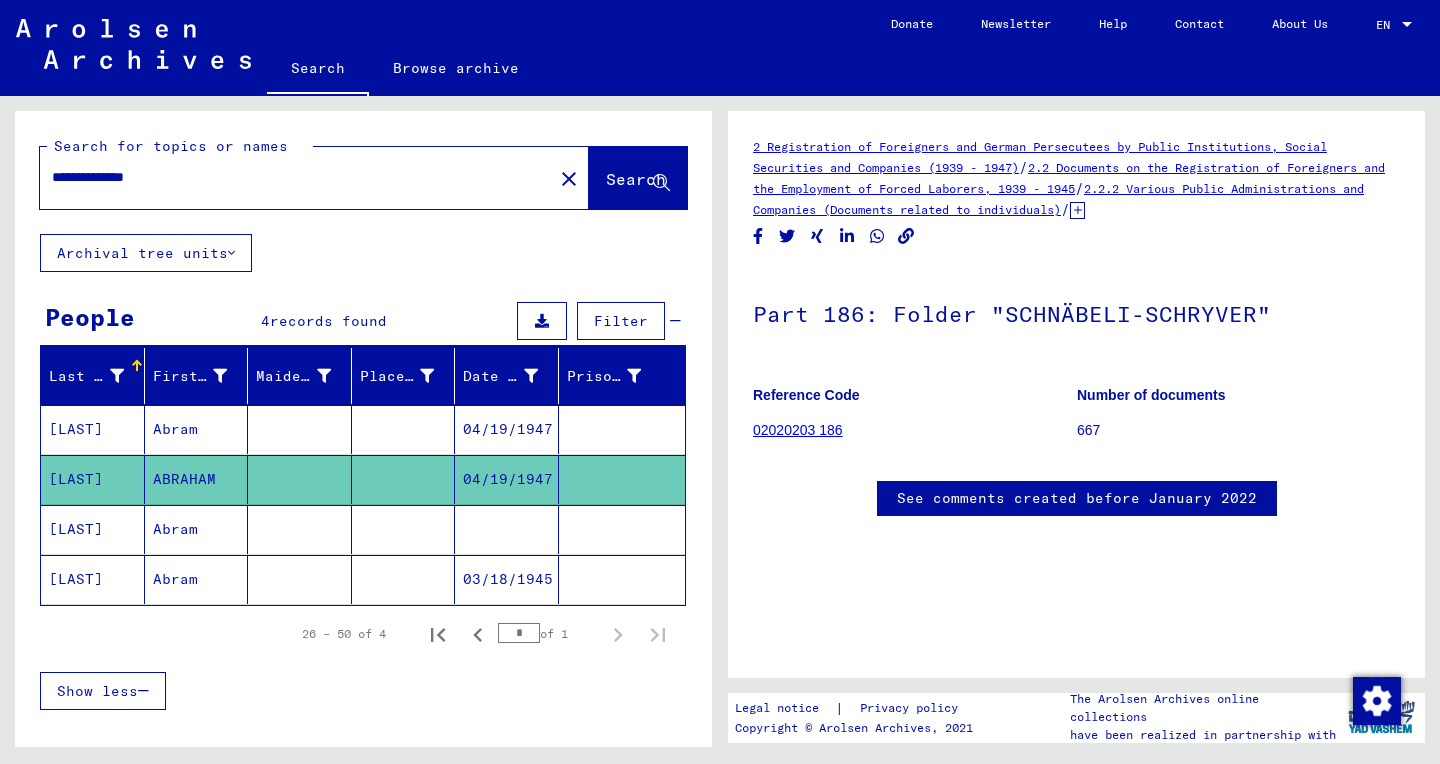 scroll, scrollTop: 540, scrollLeft: 0, axis: vertical 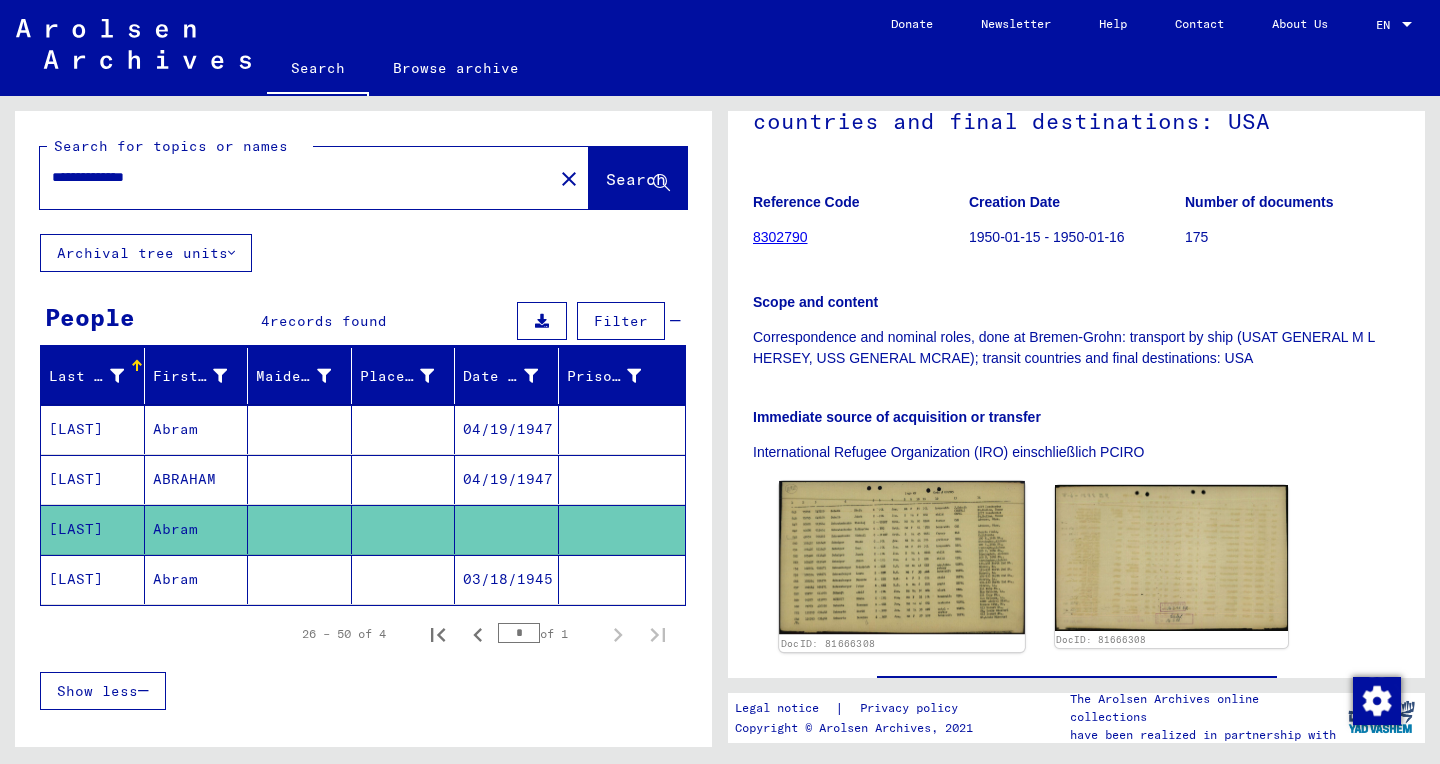 click 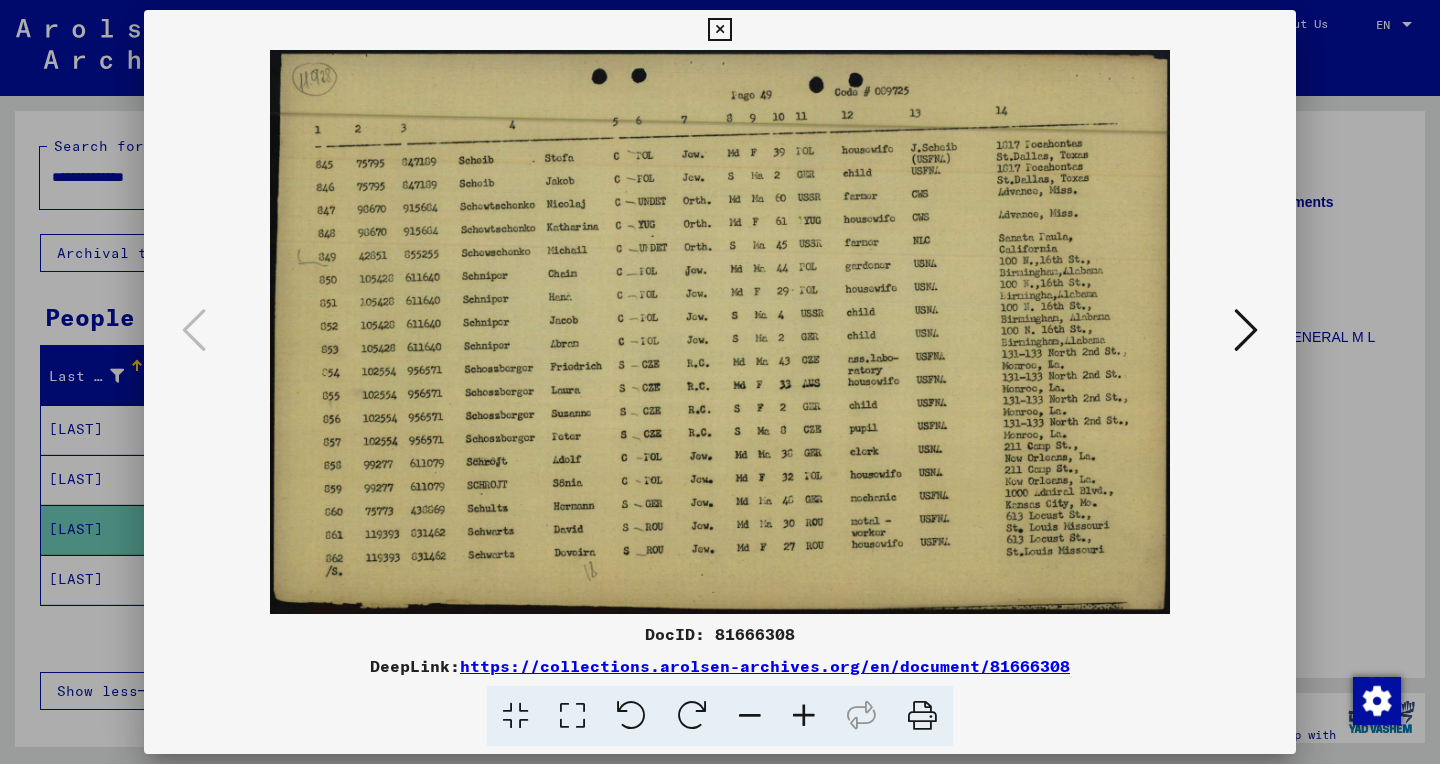 click at bounding box center [572, 716] 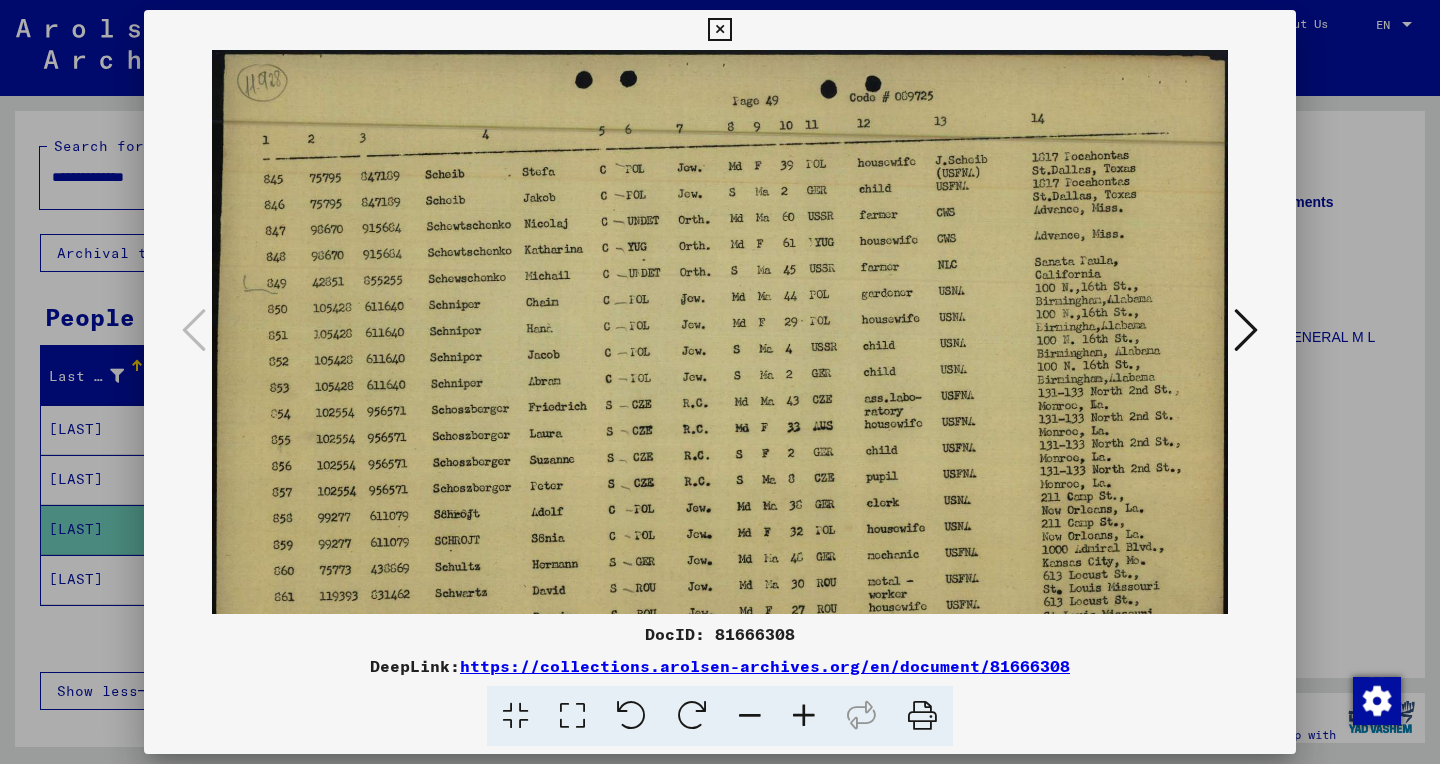 click at bounding box center (804, 716) 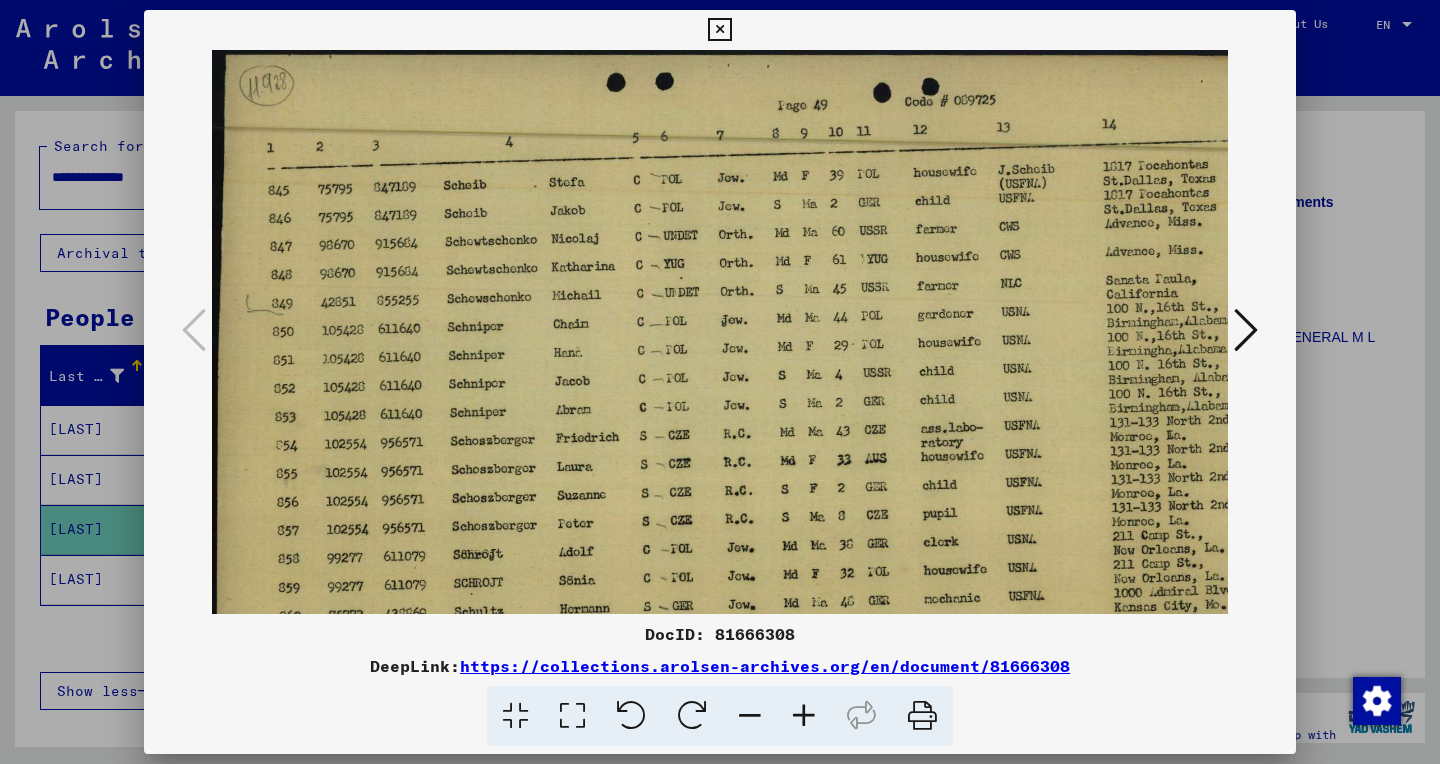 click at bounding box center (804, 716) 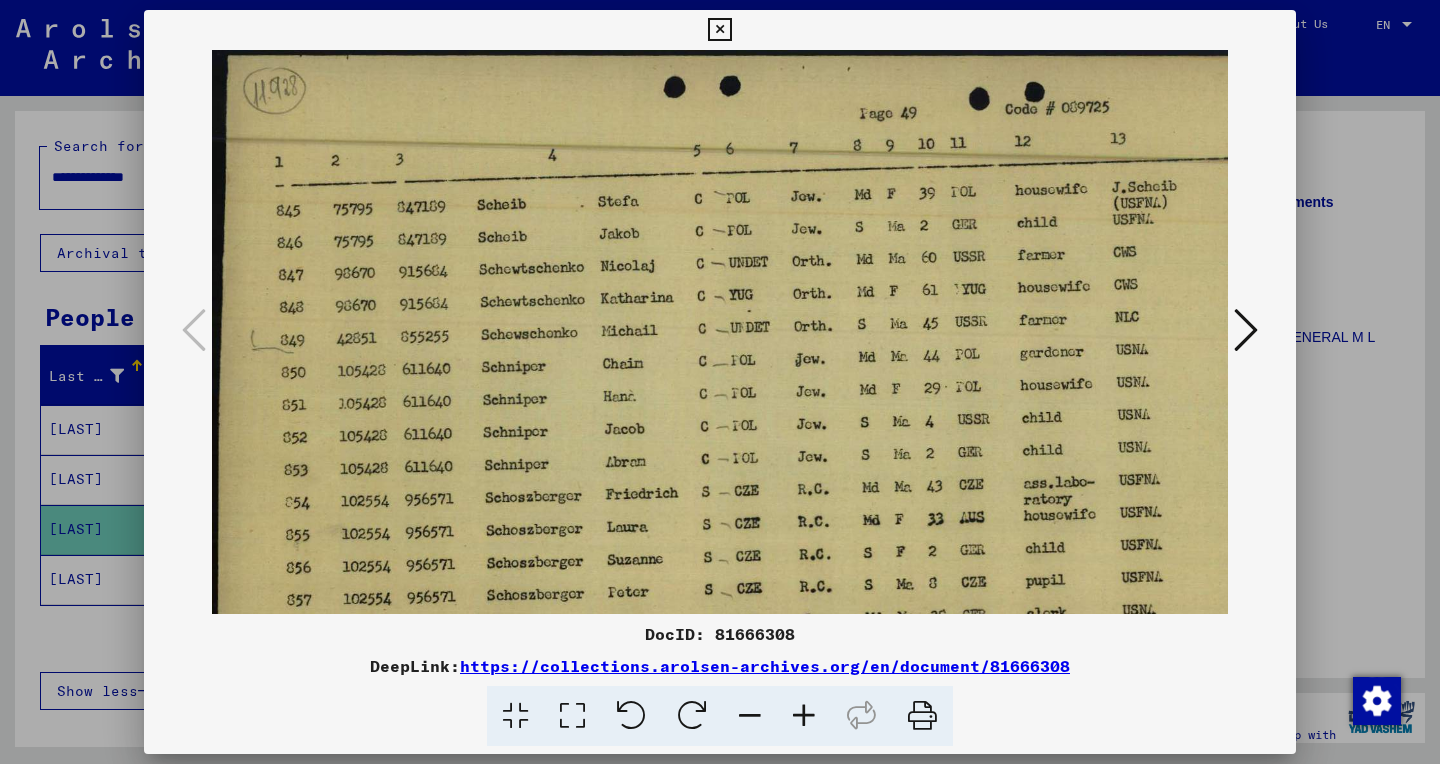 click at bounding box center (804, 716) 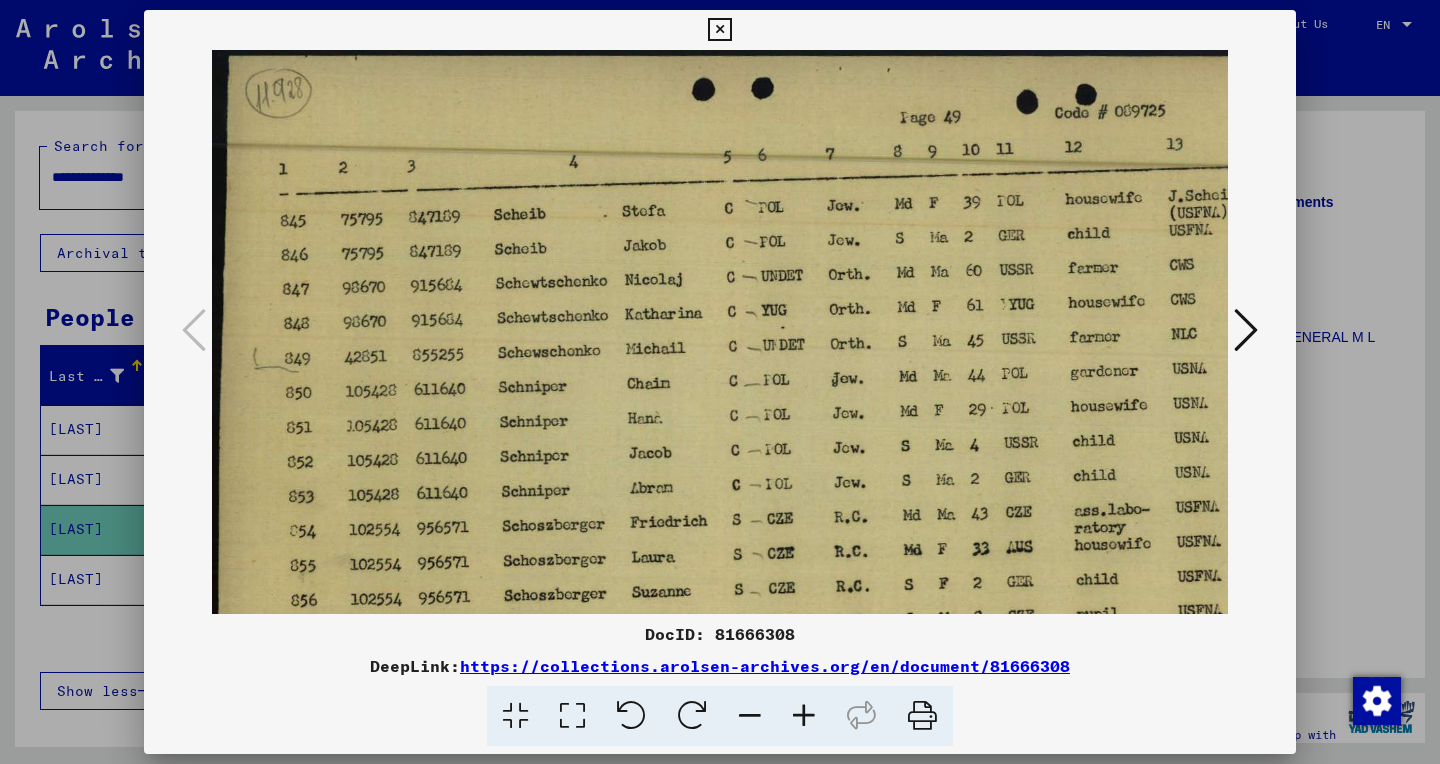 click at bounding box center (804, 716) 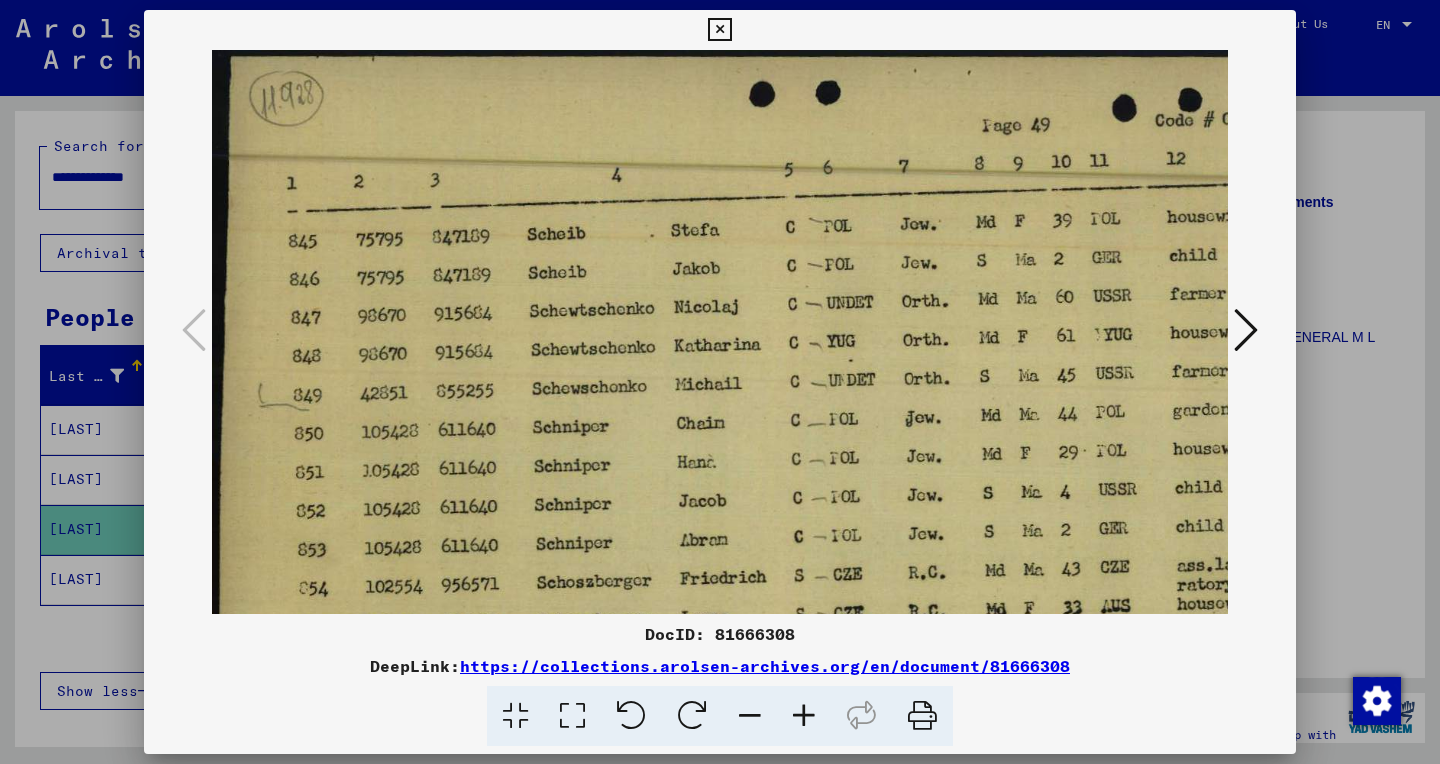 click at bounding box center [804, 716] 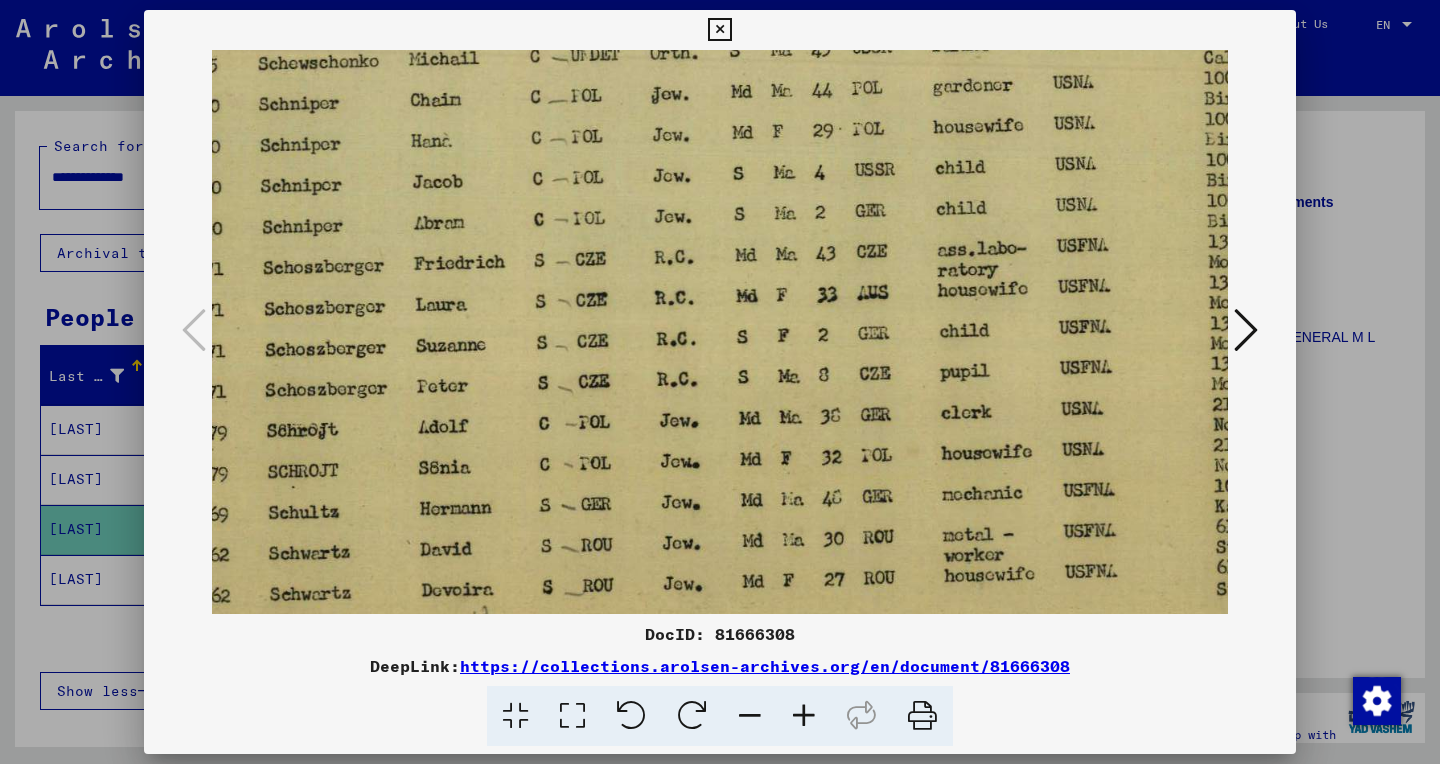 scroll, scrollTop: 344, scrollLeft: 291, axis: both 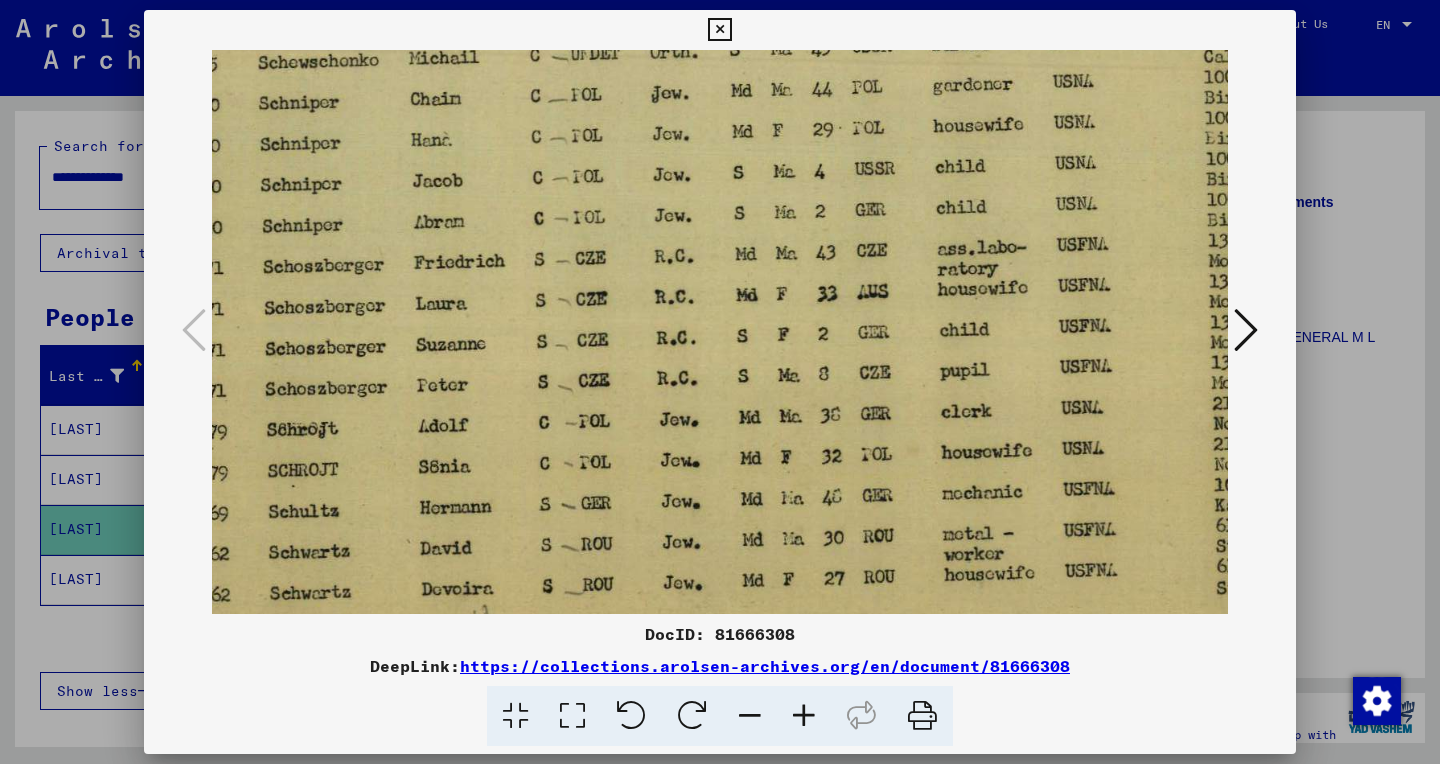 drag, startPoint x: 811, startPoint y: 473, endPoint x: 520, endPoint y: 129, distance: 450.57407 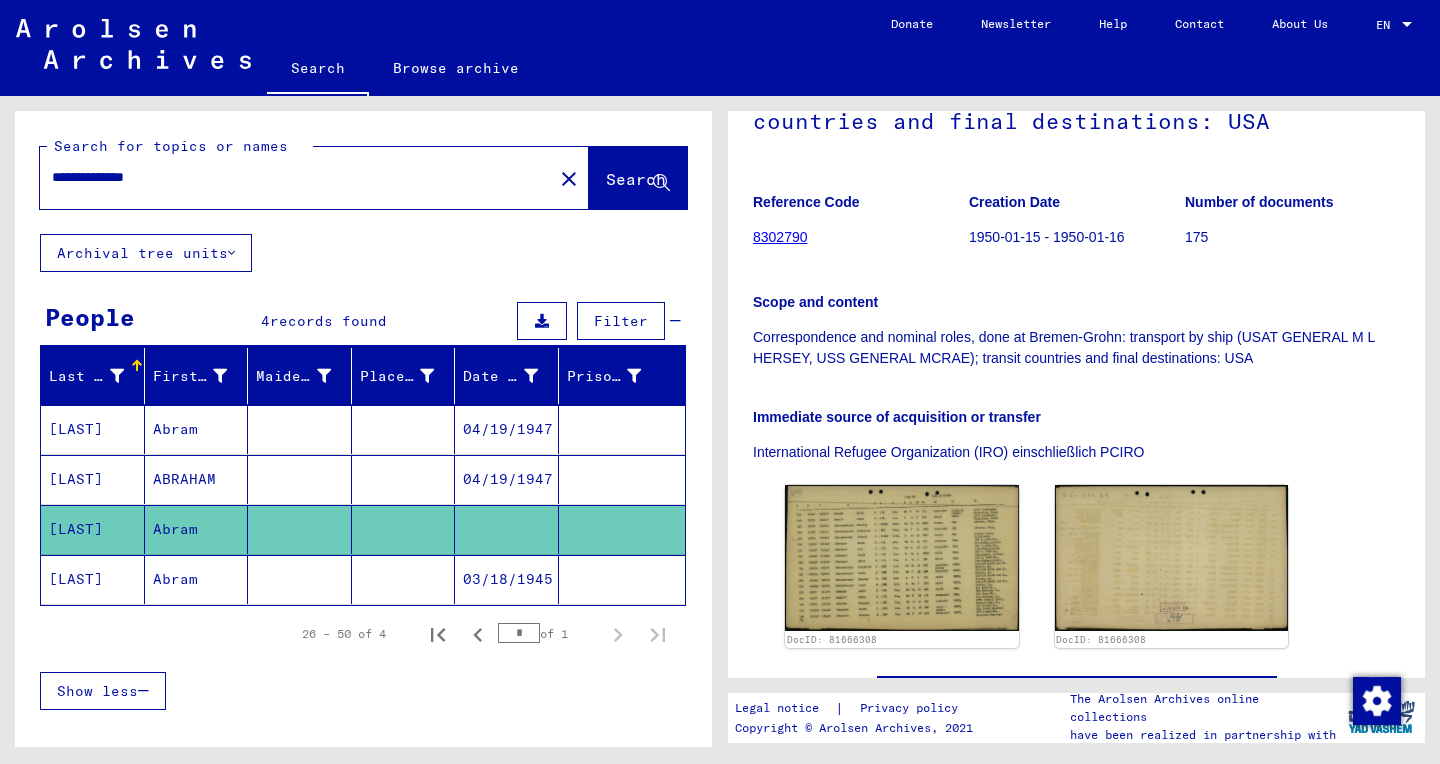 click on "**********" 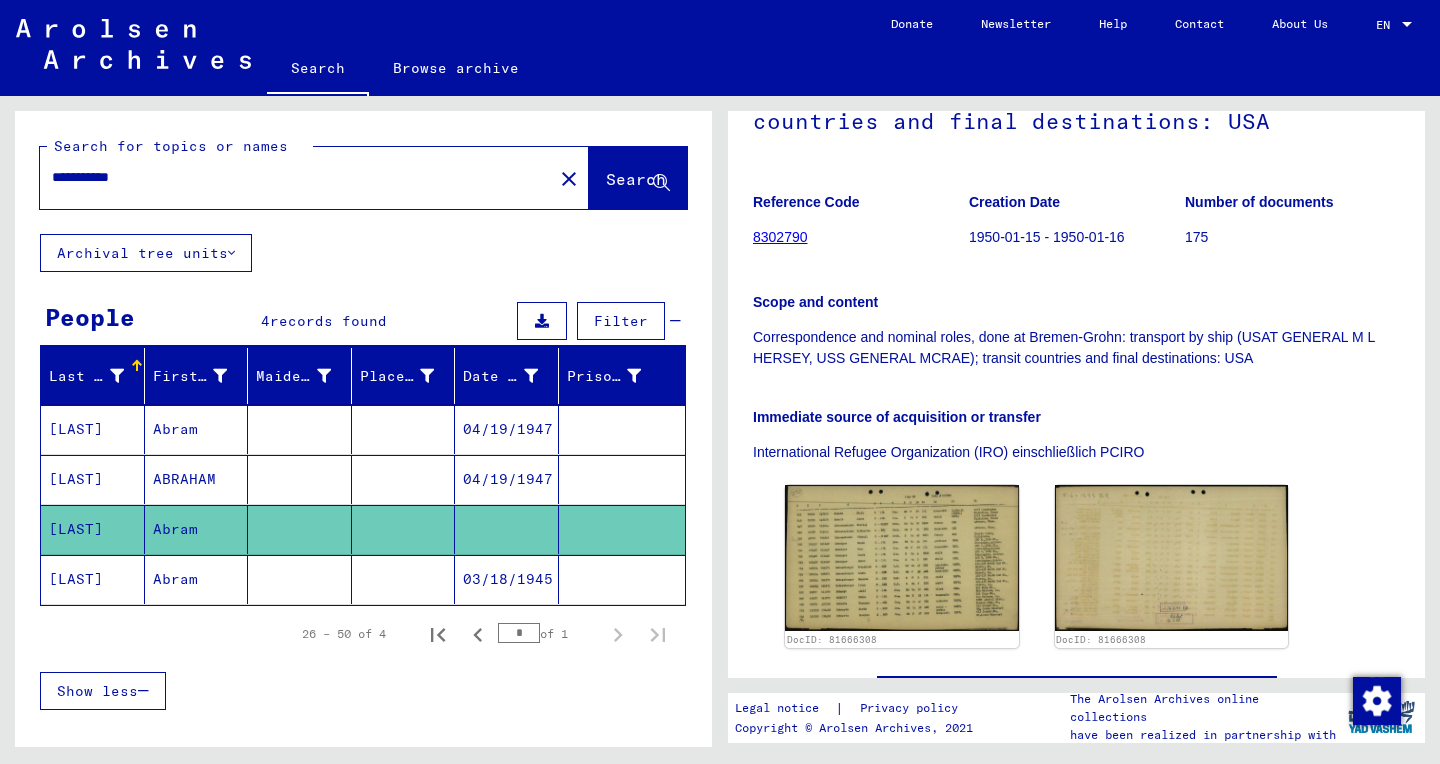 scroll, scrollTop: 0, scrollLeft: 0, axis: both 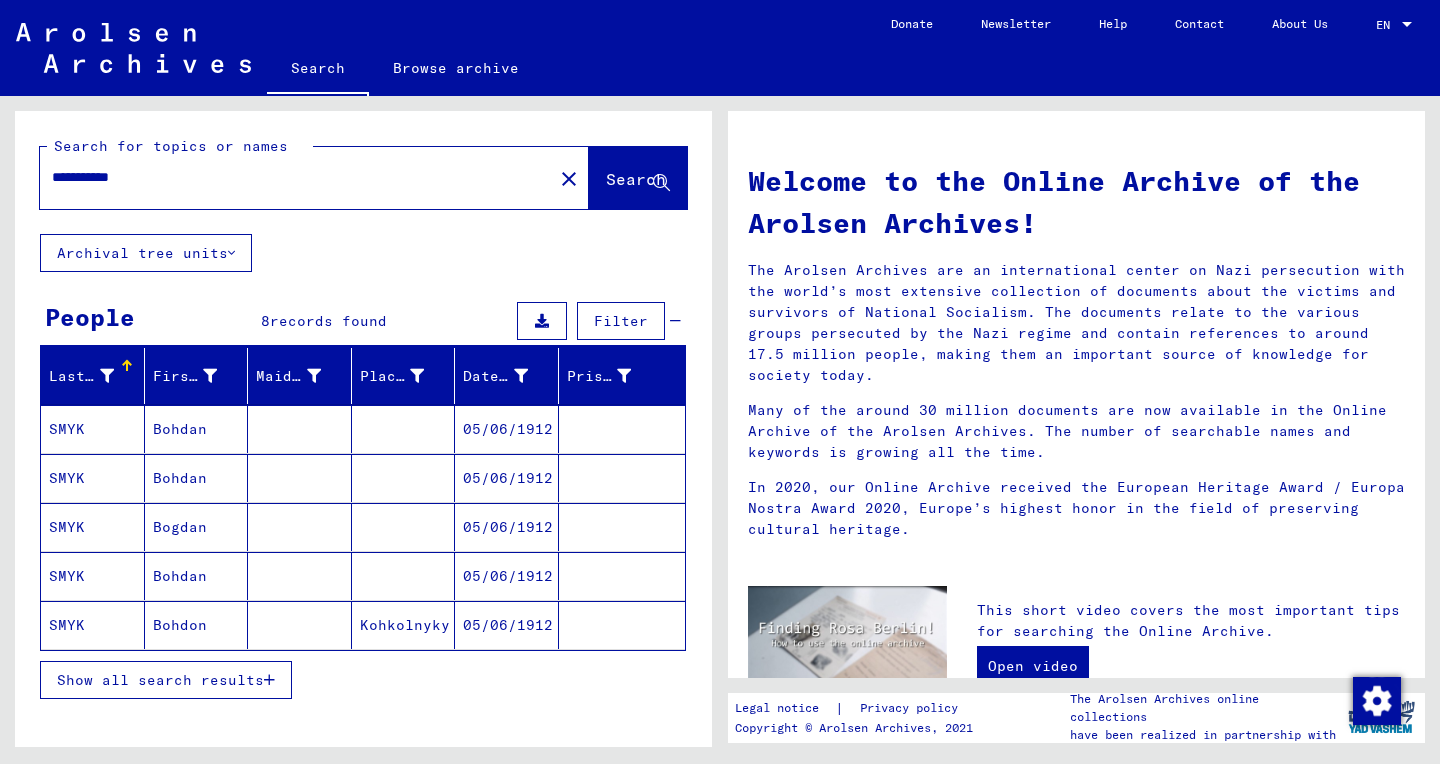 click on "Show all search results" at bounding box center [160, 680] 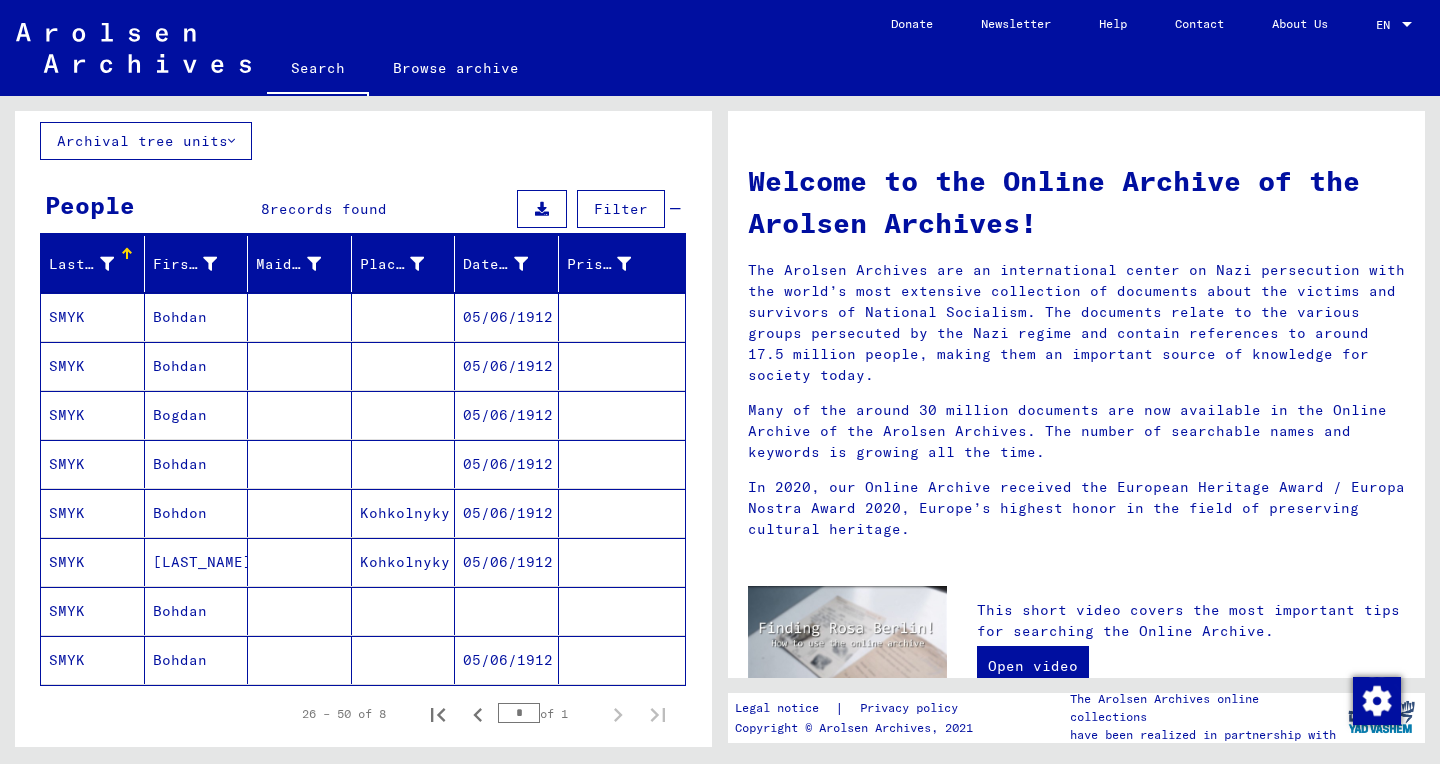 scroll, scrollTop: 0, scrollLeft: 0, axis: both 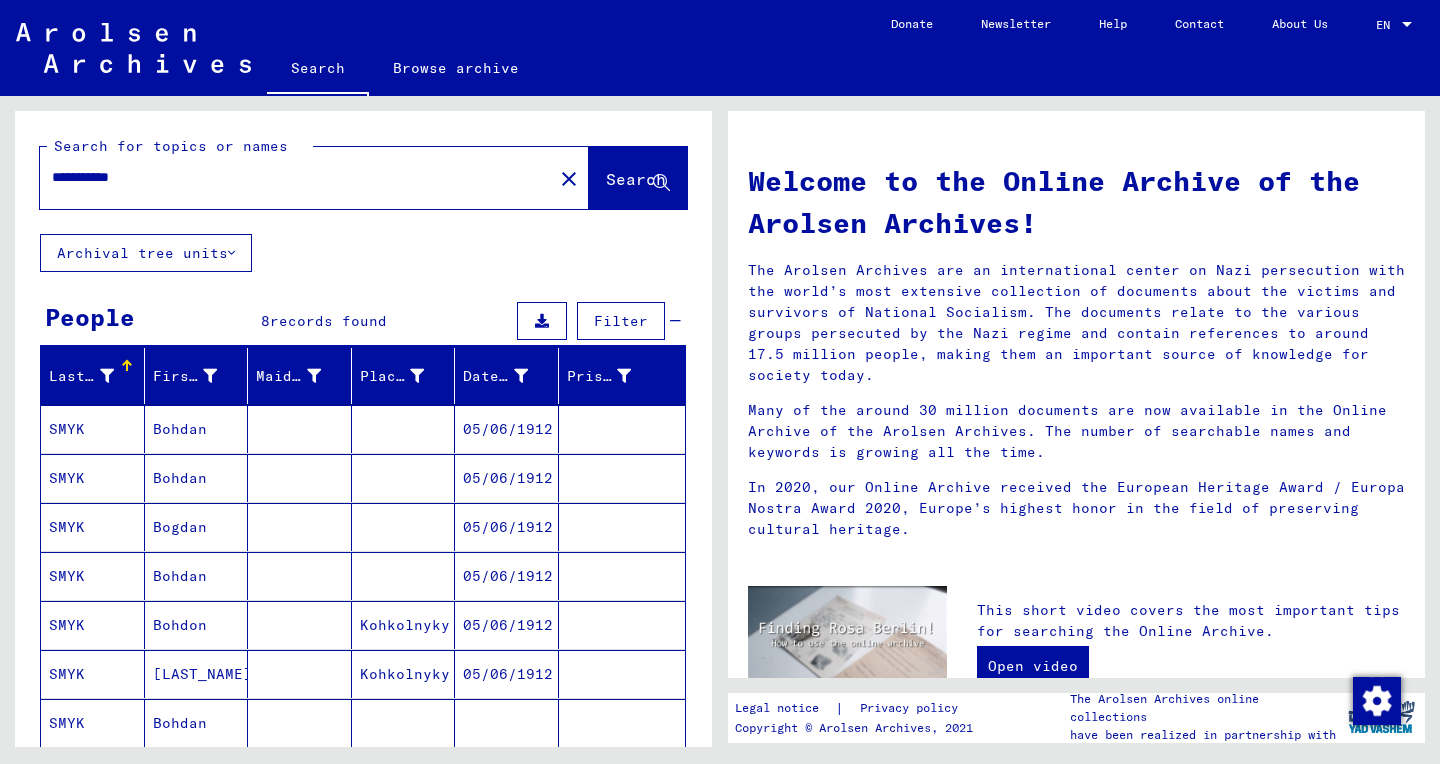 click on "SMYK" at bounding box center [93, 478] 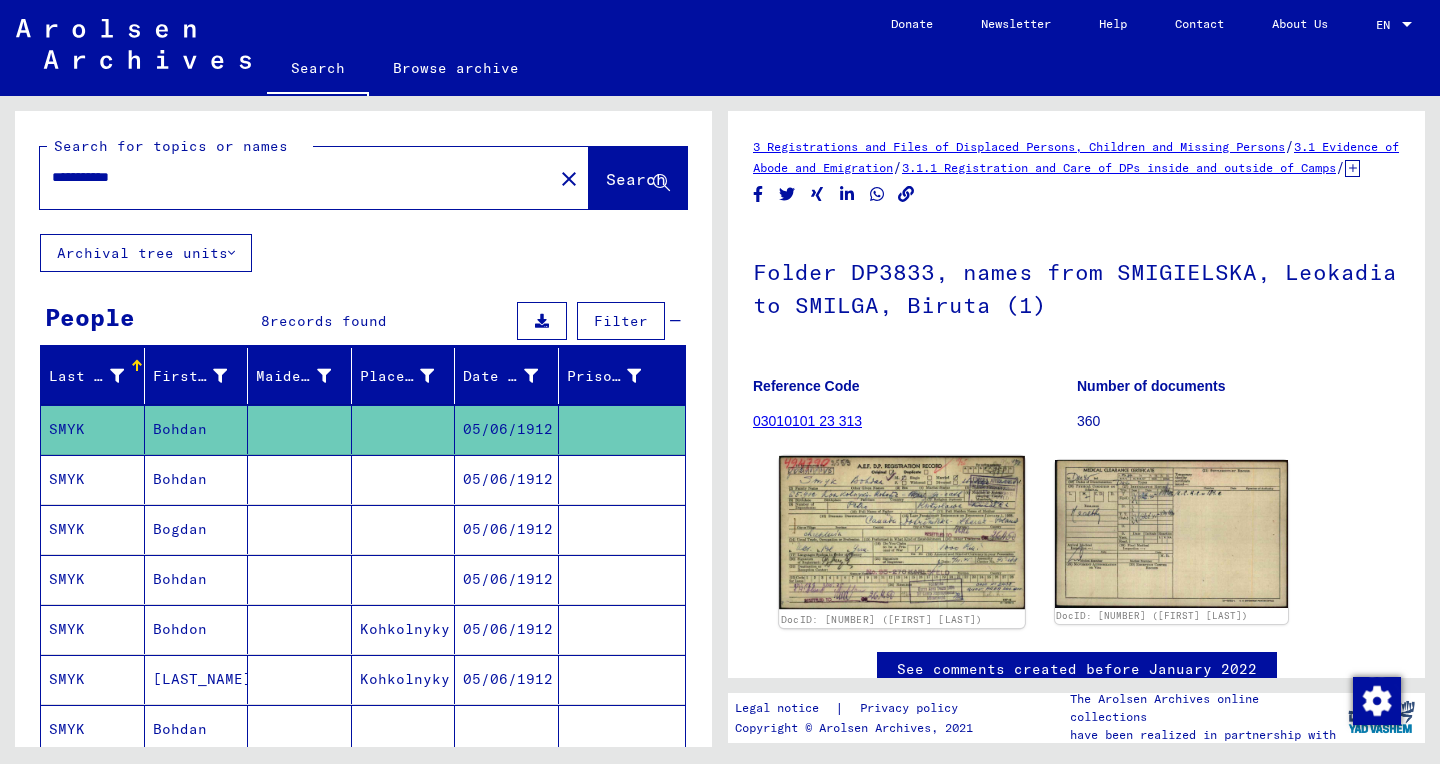 click 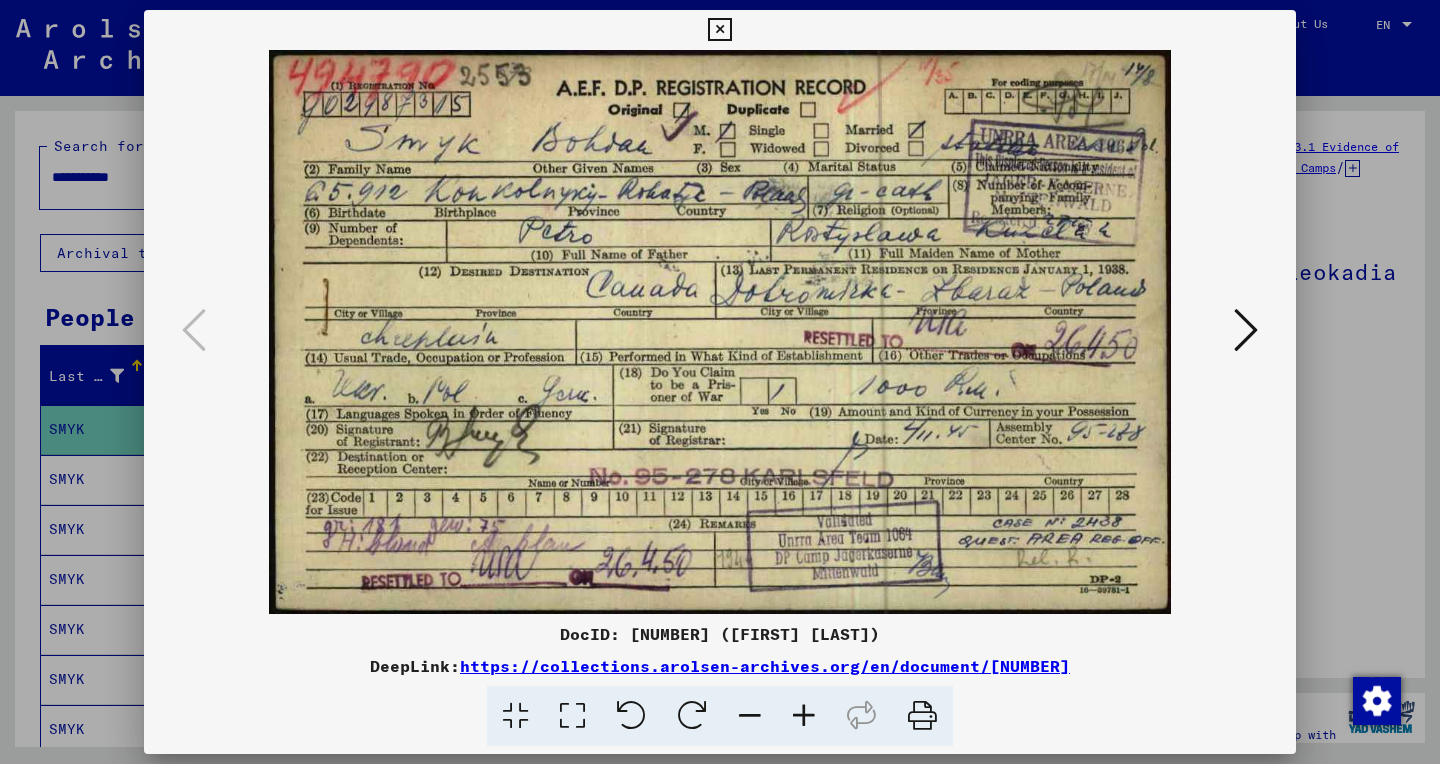click at bounding box center (572, 716) 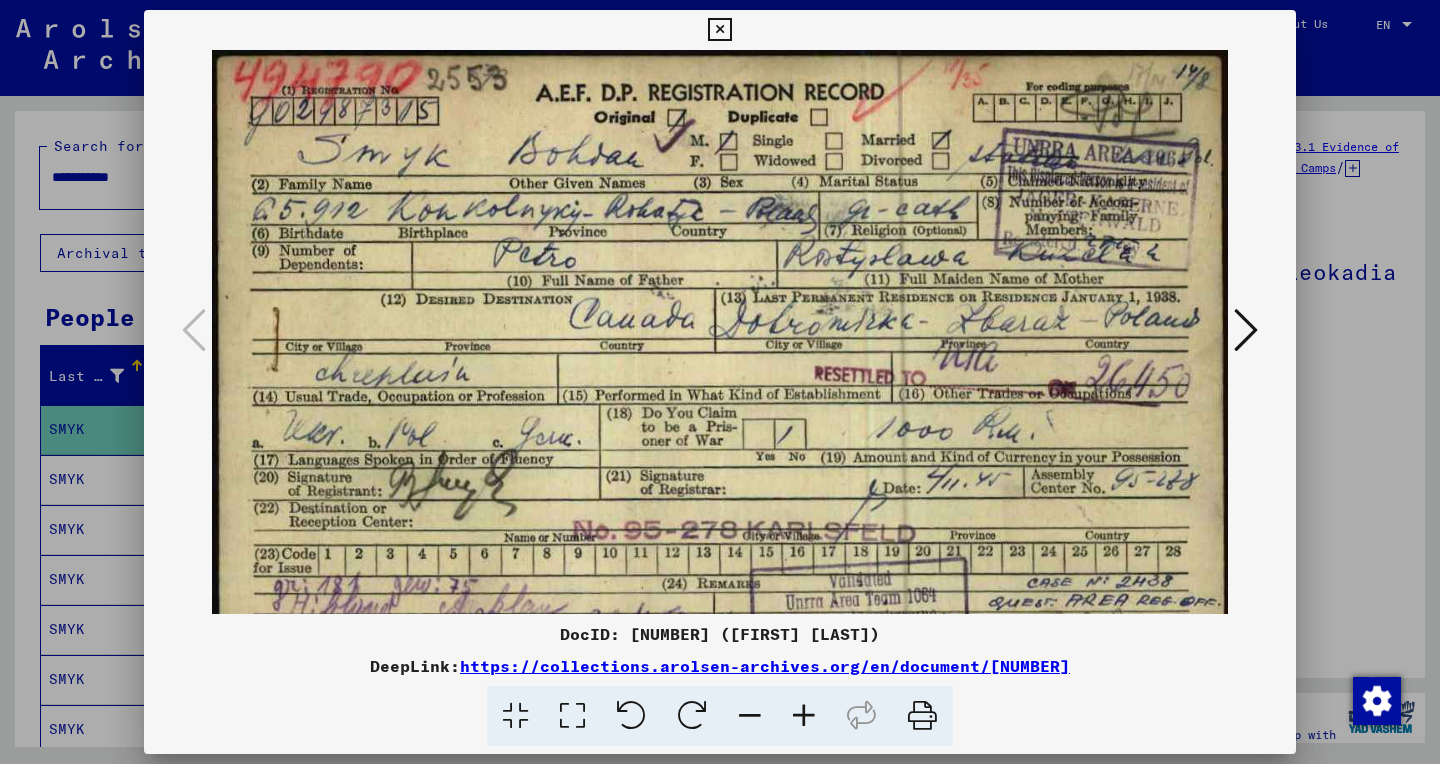 click at bounding box center (804, 716) 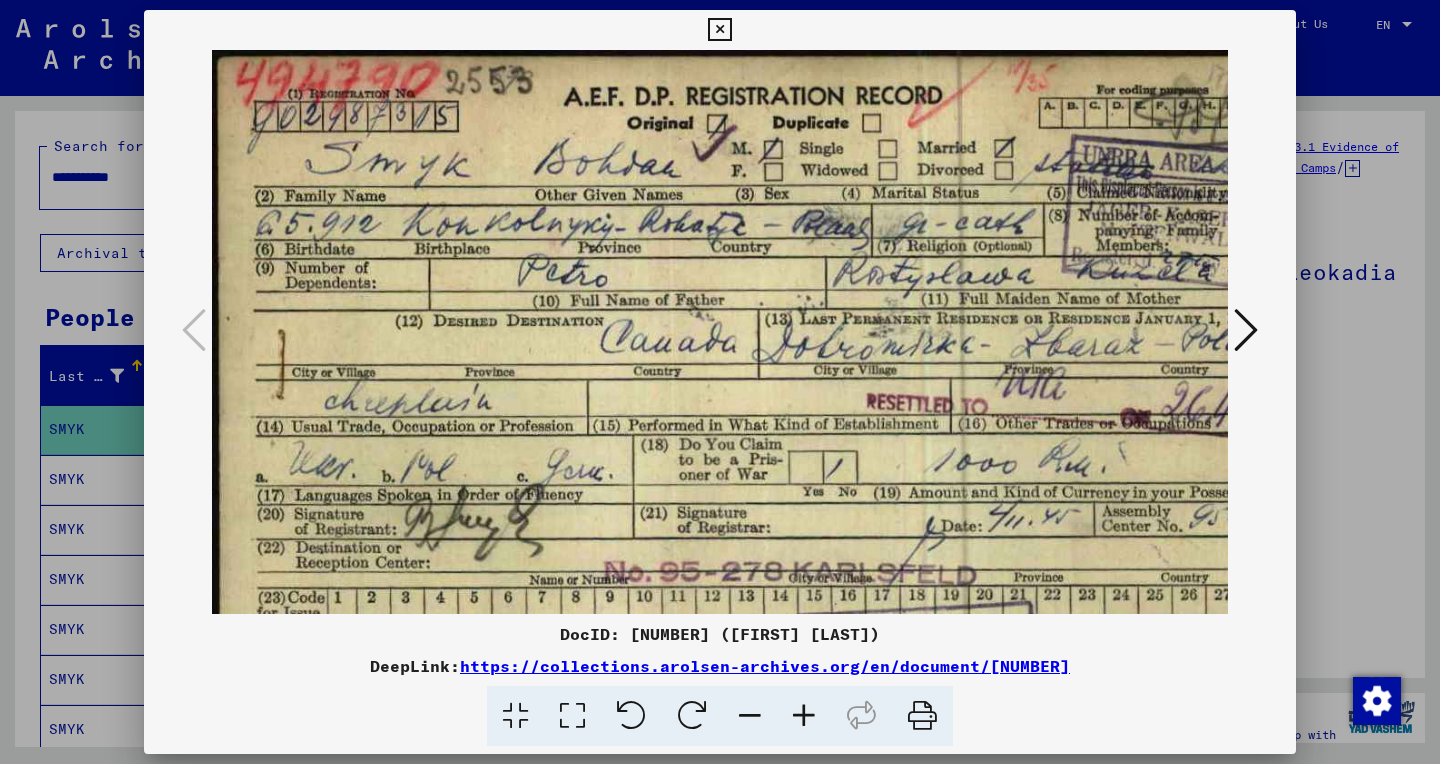 click at bounding box center [804, 716] 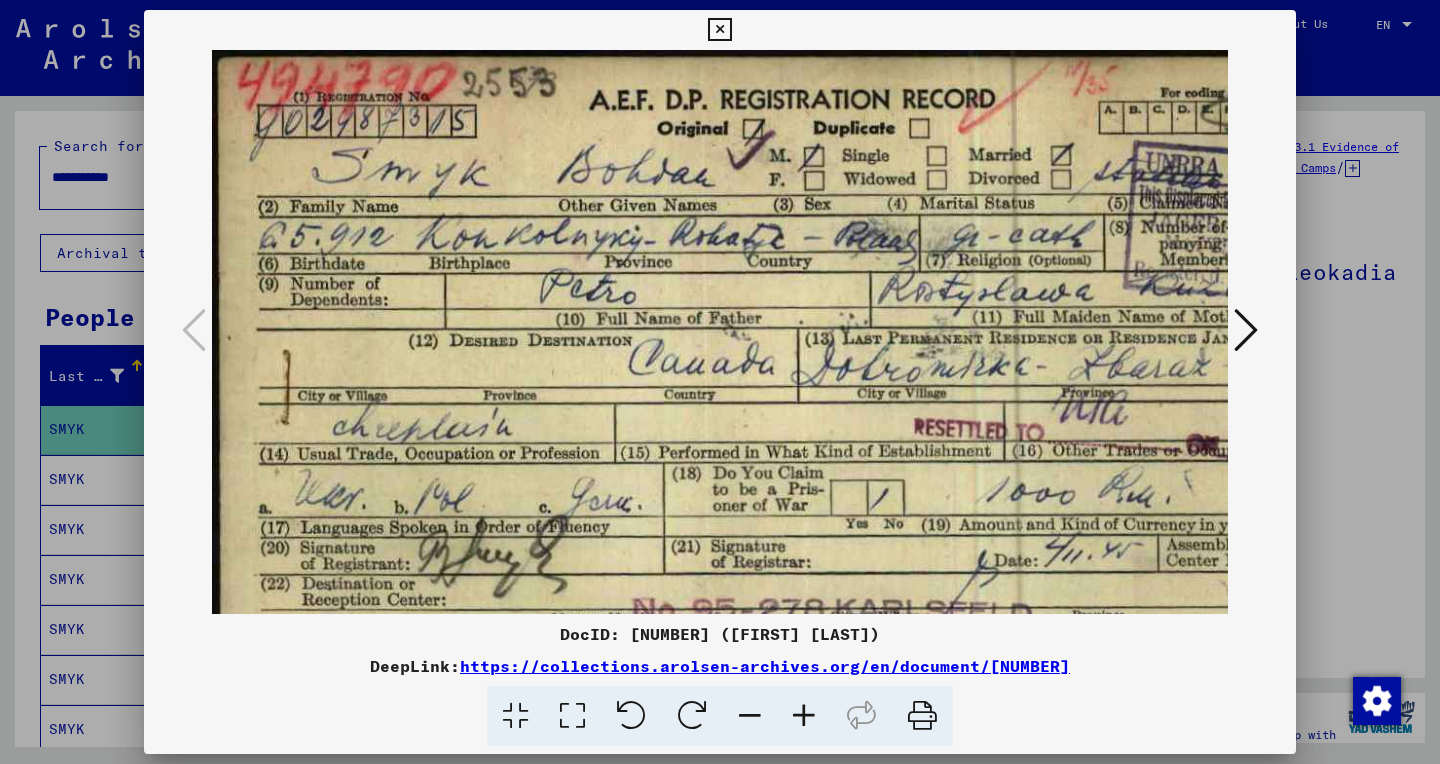 click at bounding box center (804, 716) 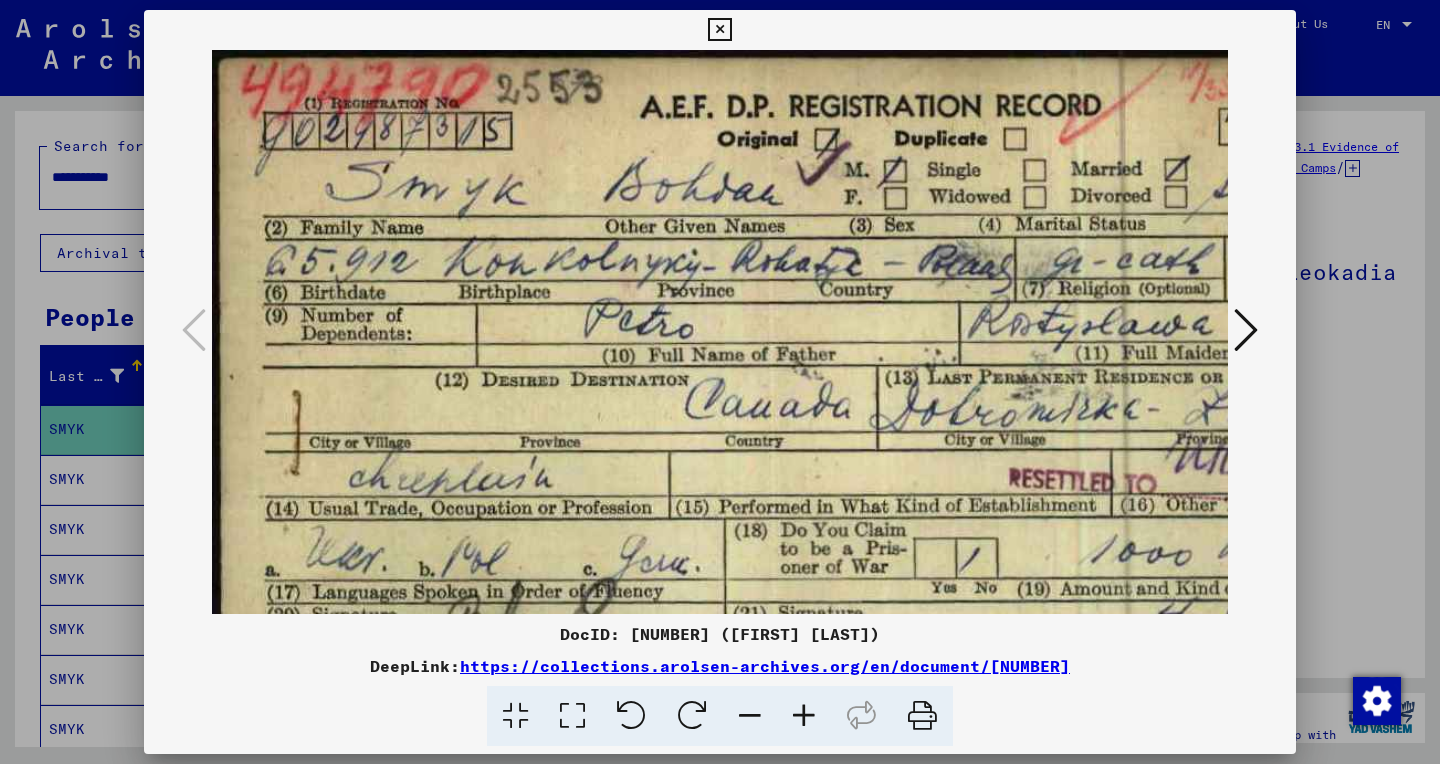 click at bounding box center [804, 716] 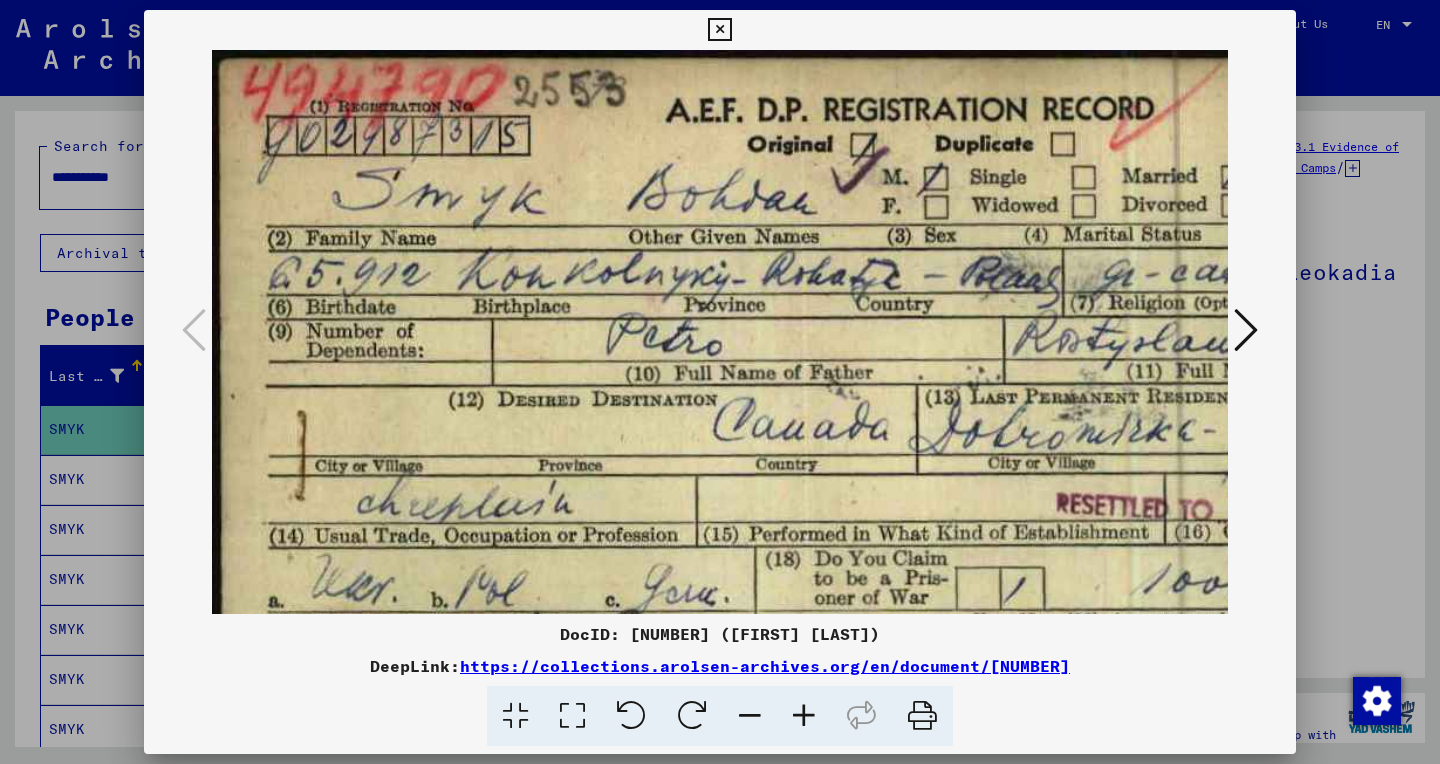 click at bounding box center [804, 716] 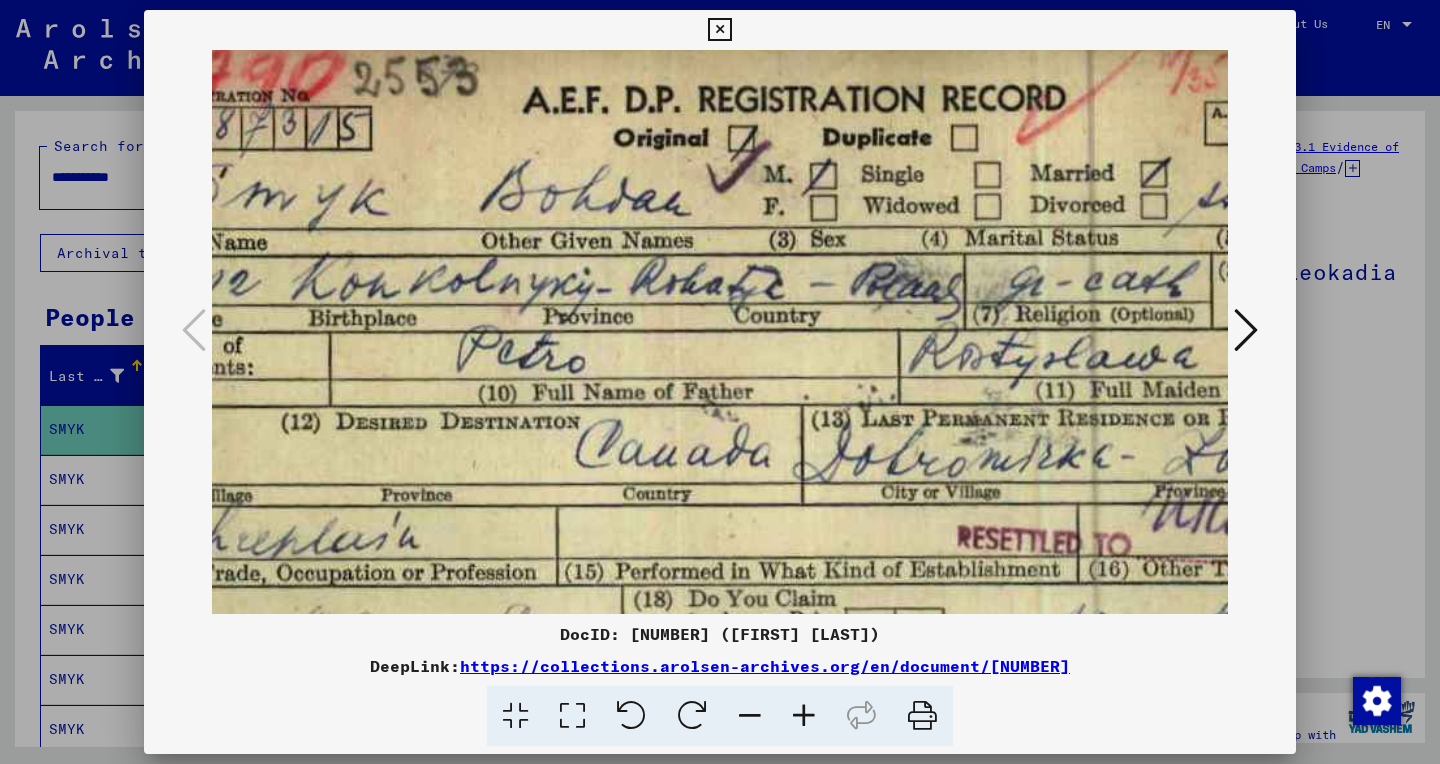 scroll, scrollTop: 18, scrollLeft: 194, axis: both 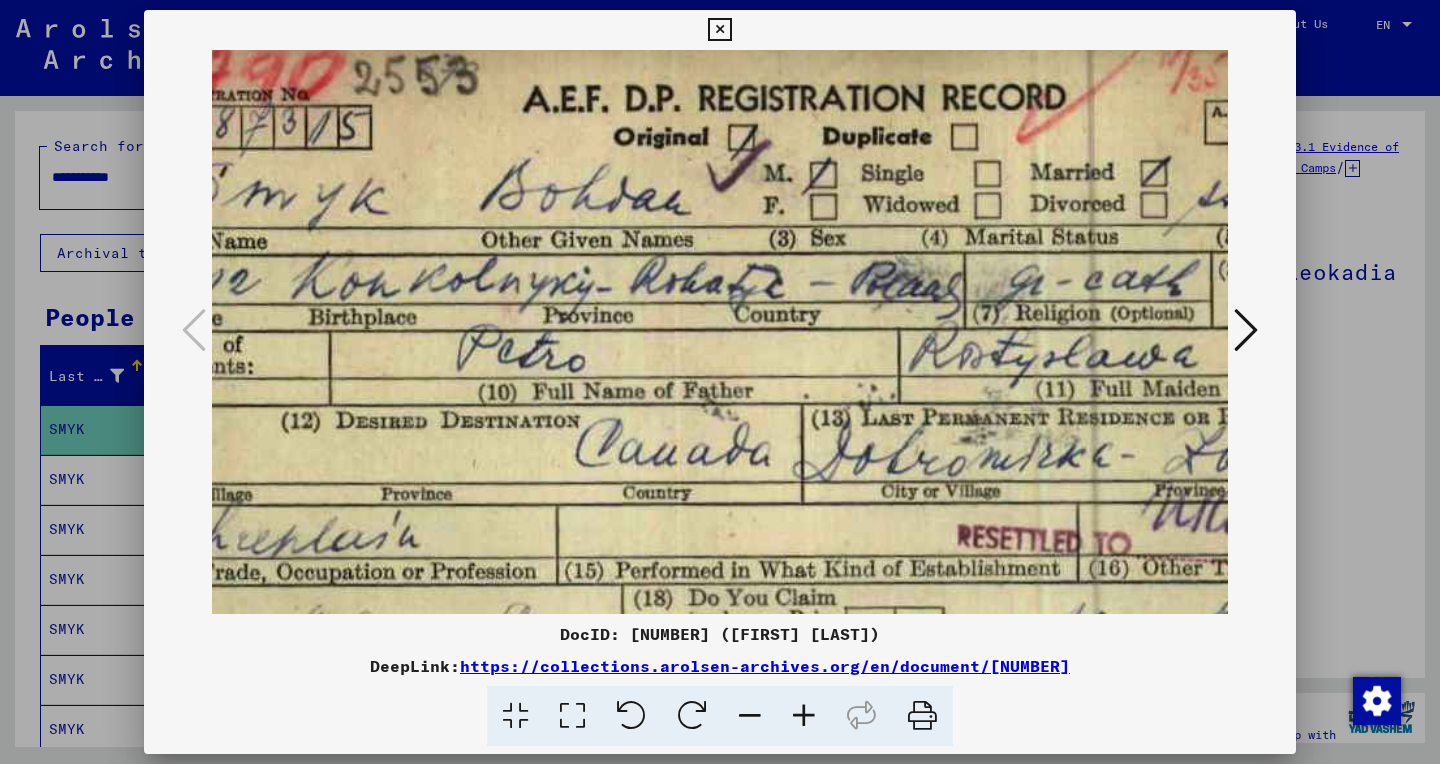 drag, startPoint x: 701, startPoint y: 314, endPoint x: 507, endPoint y: 296, distance: 194.83327 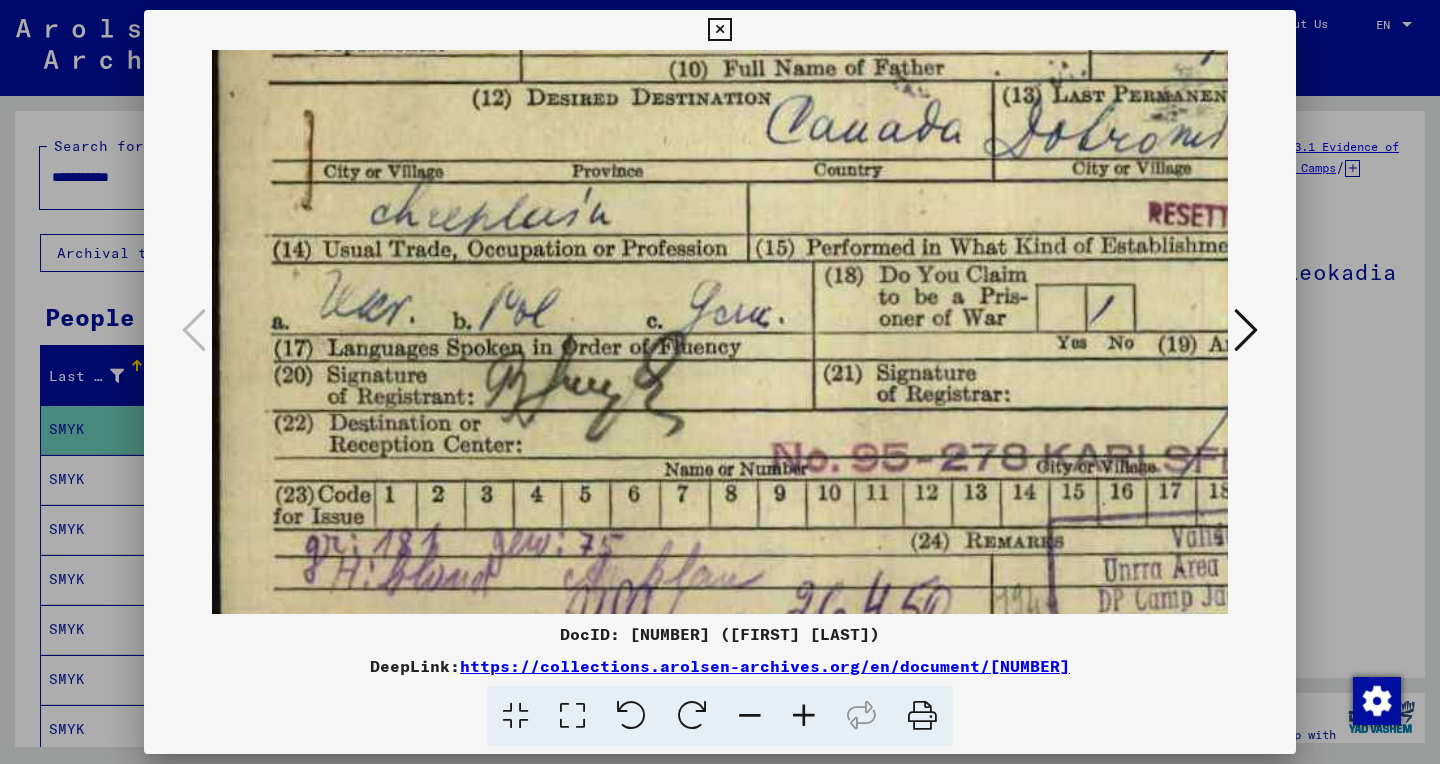 scroll, scrollTop: 340, scrollLeft: 4, axis: both 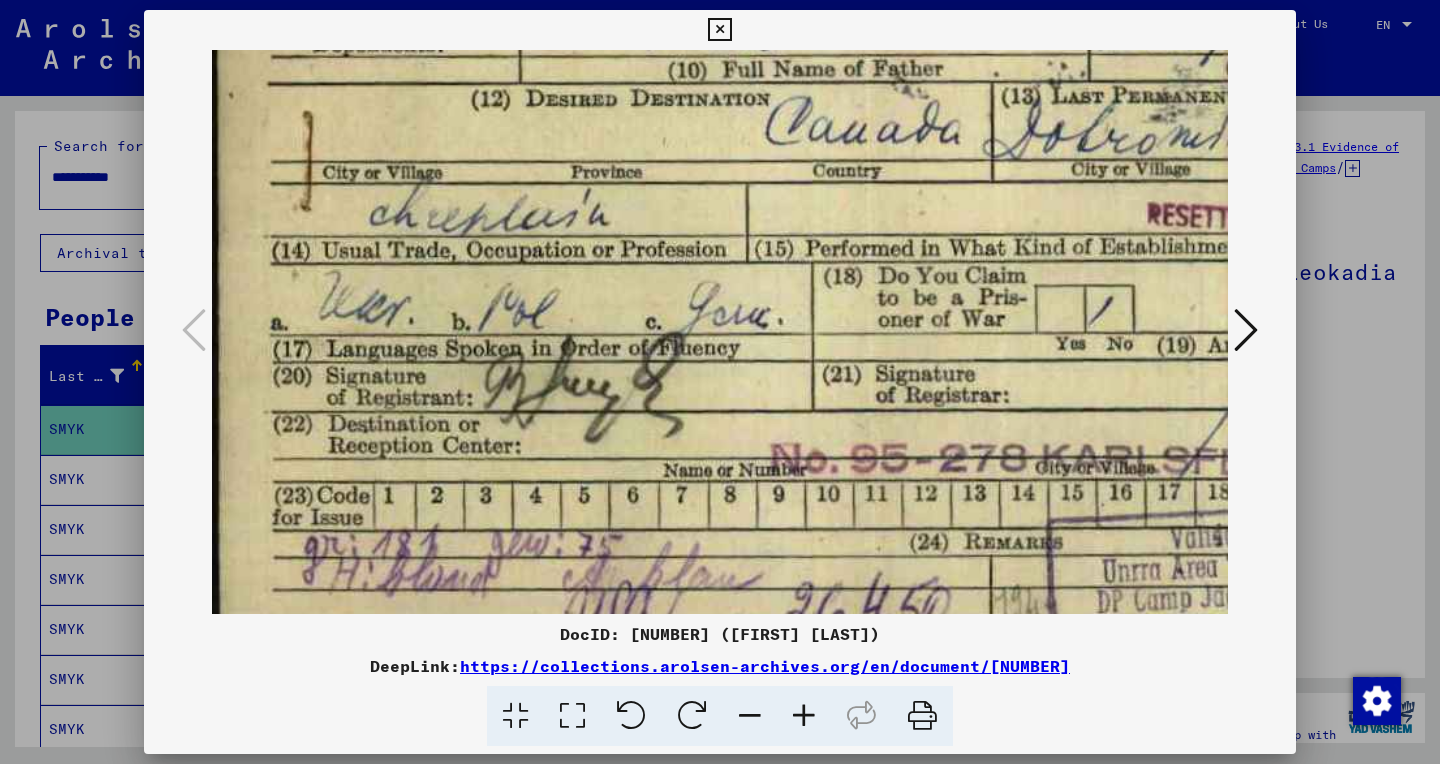drag, startPoint x: 698, startPoint y: 318, endPoint x: 827, endPoint y: 54, distance: 293.83157 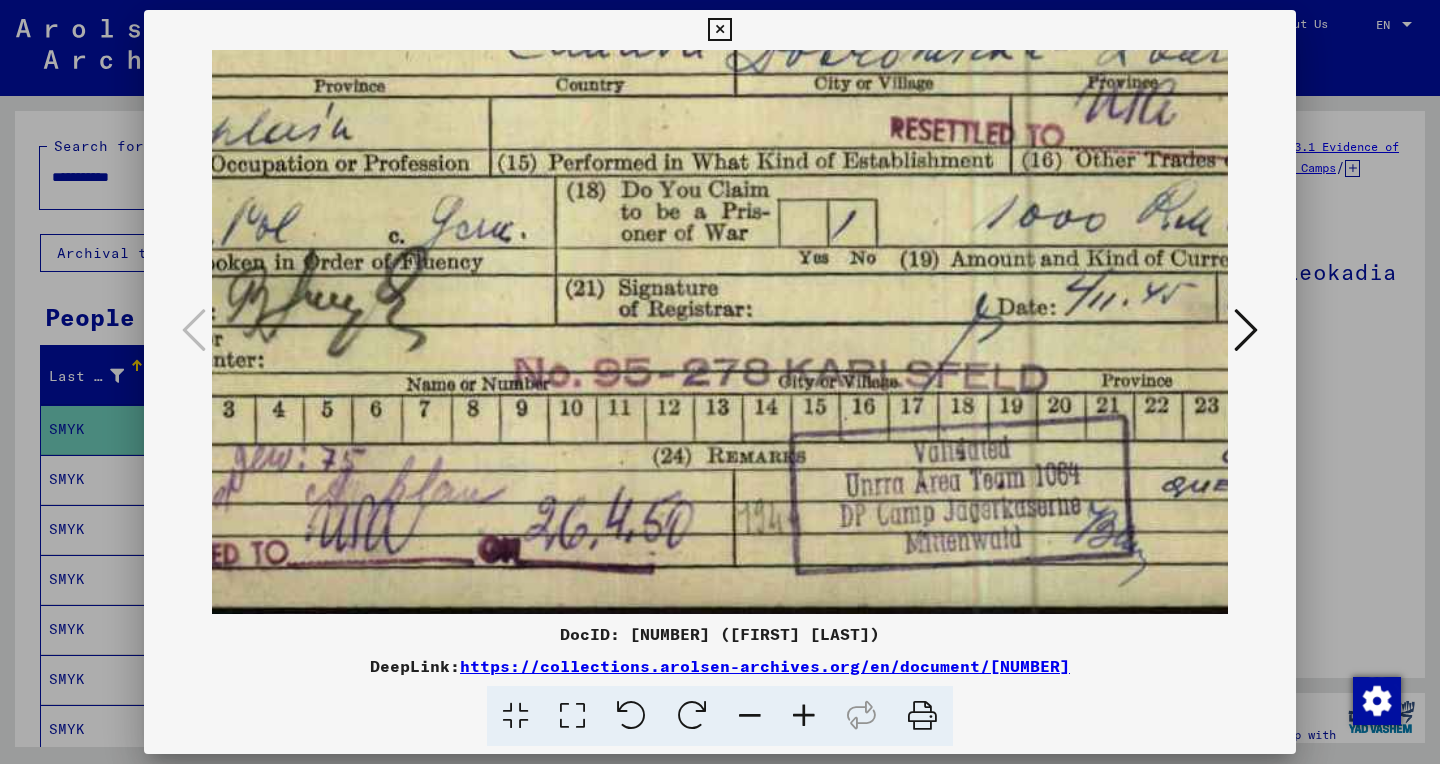 scroll, scrollTop: 426, scrollLeft: 279, axis: both 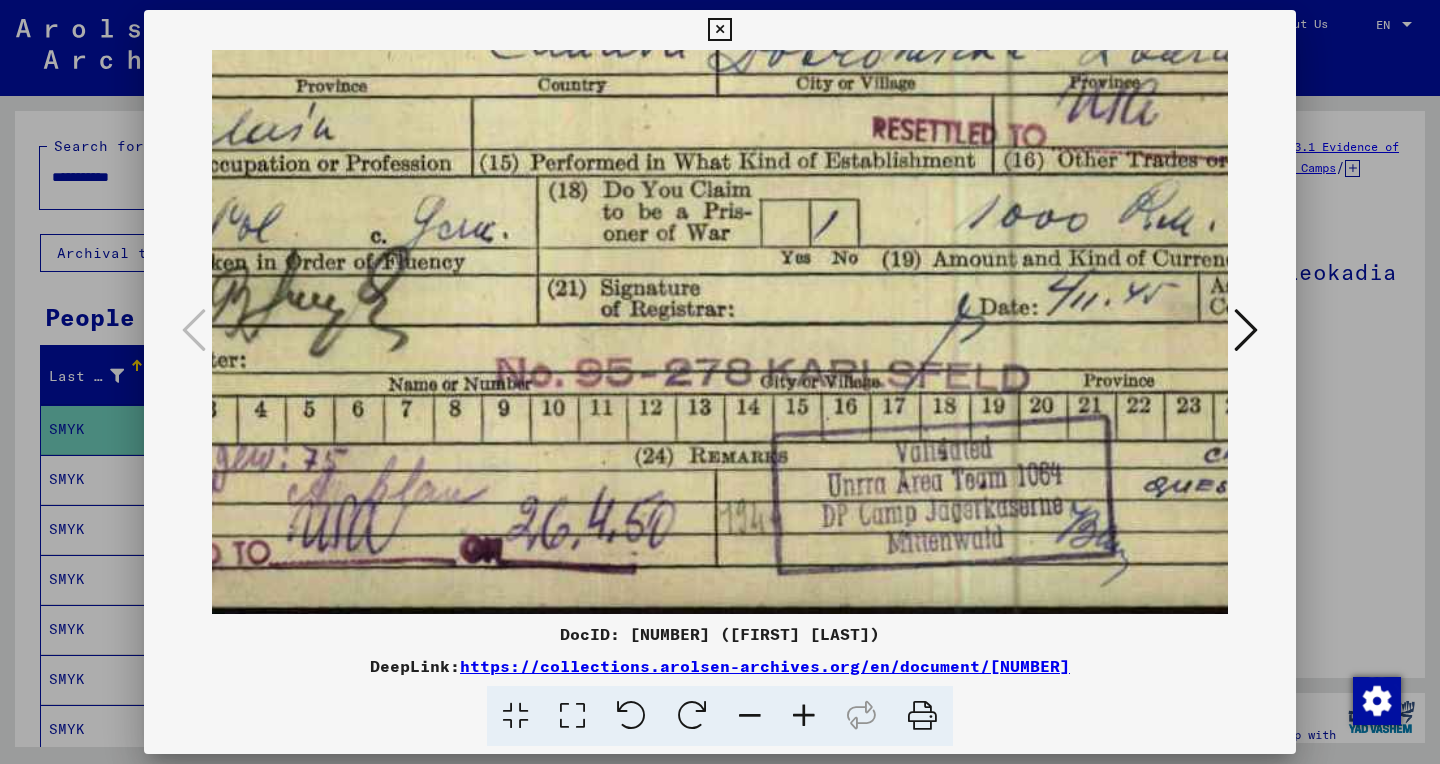 drag, startPoint x: 537, startPoint y: 464, endPoint x: 265, endPoint y: 118, distance: 440.11362 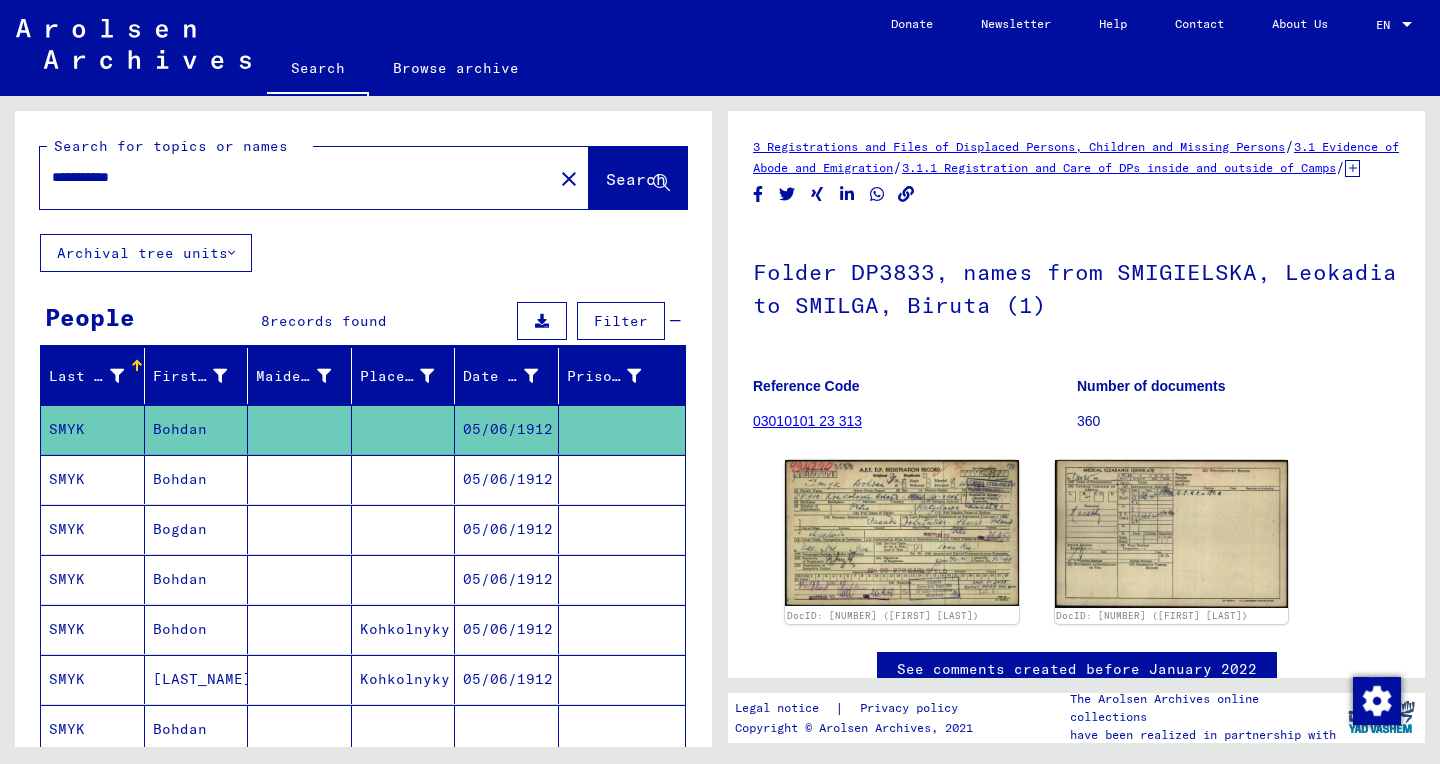 click at bounding box center (622, 529) 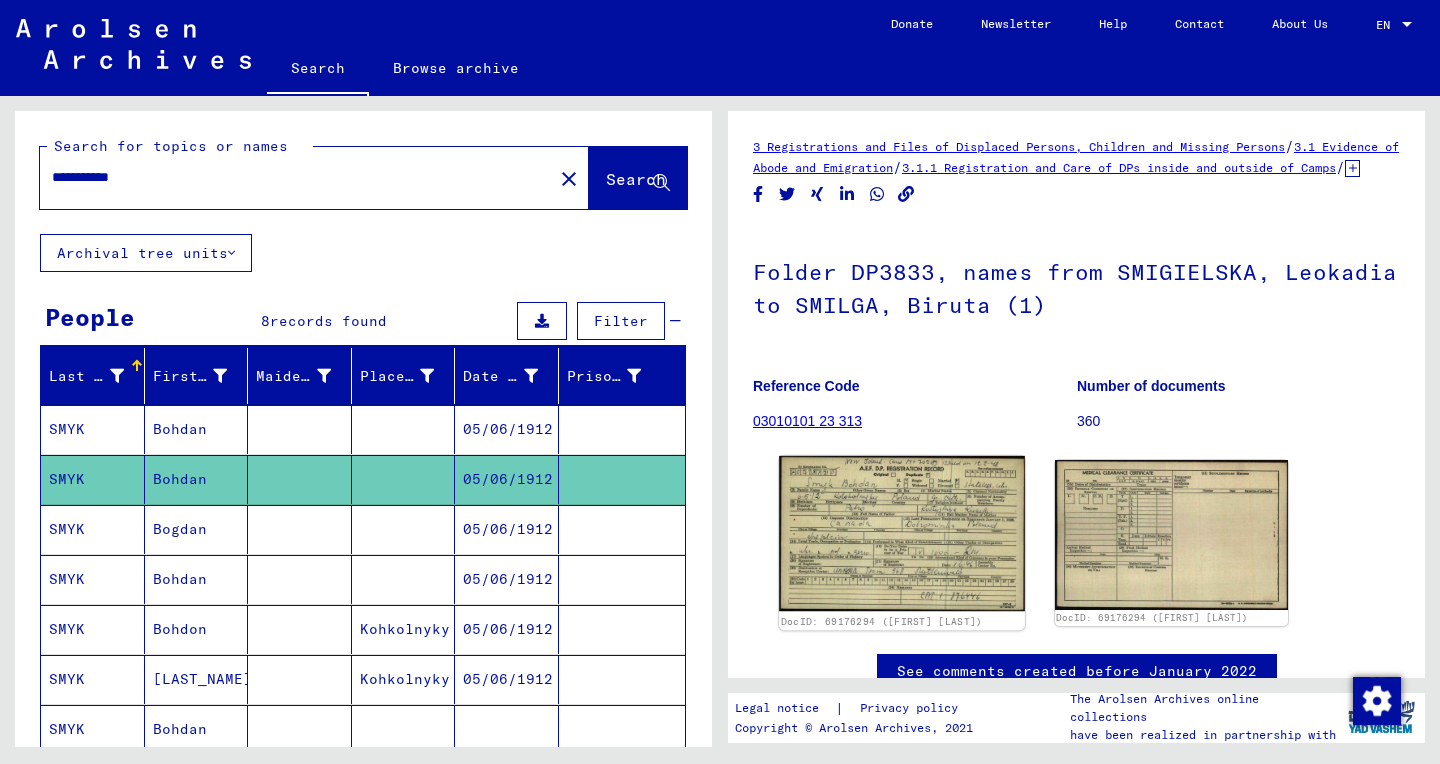 click 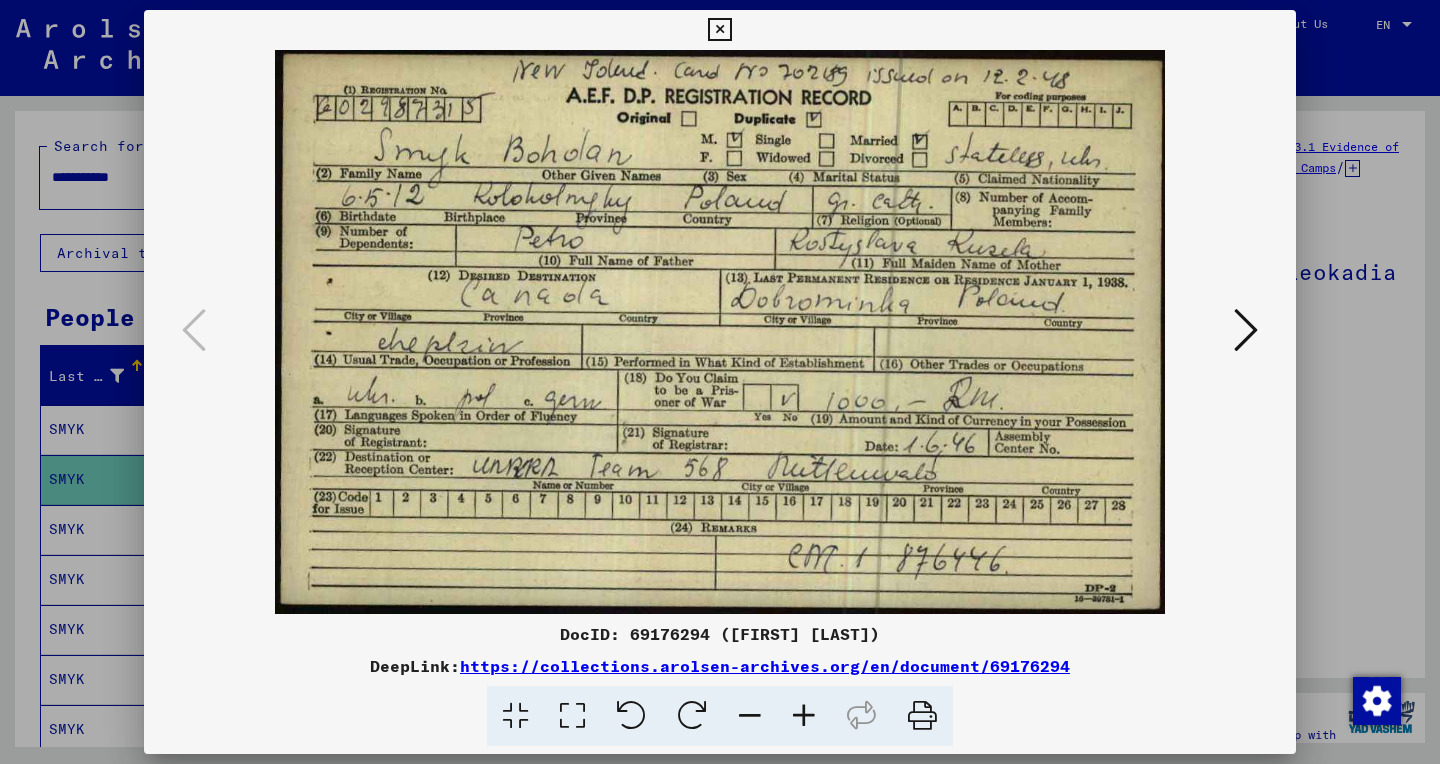 click at bounding box center [572, 716] 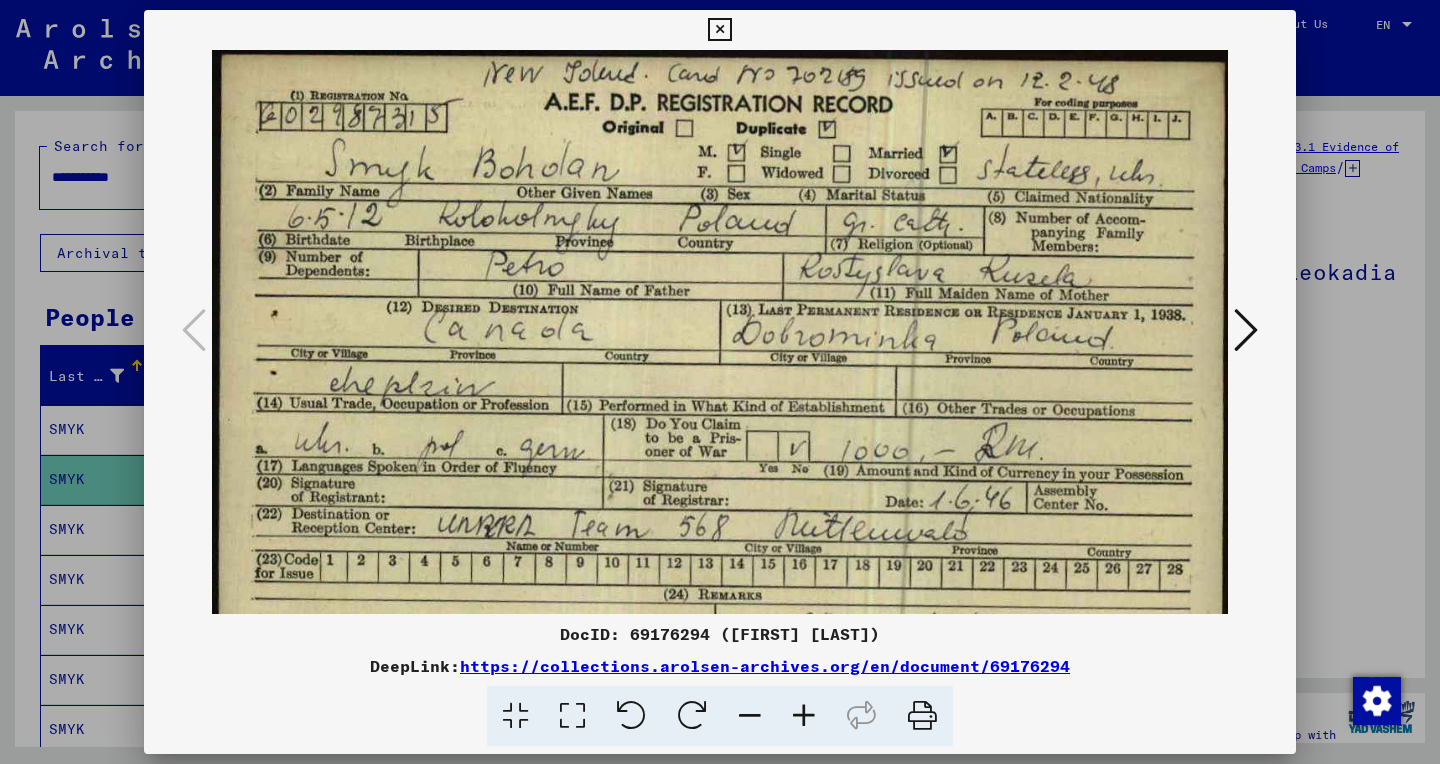 click at bounding box center [804, 716] 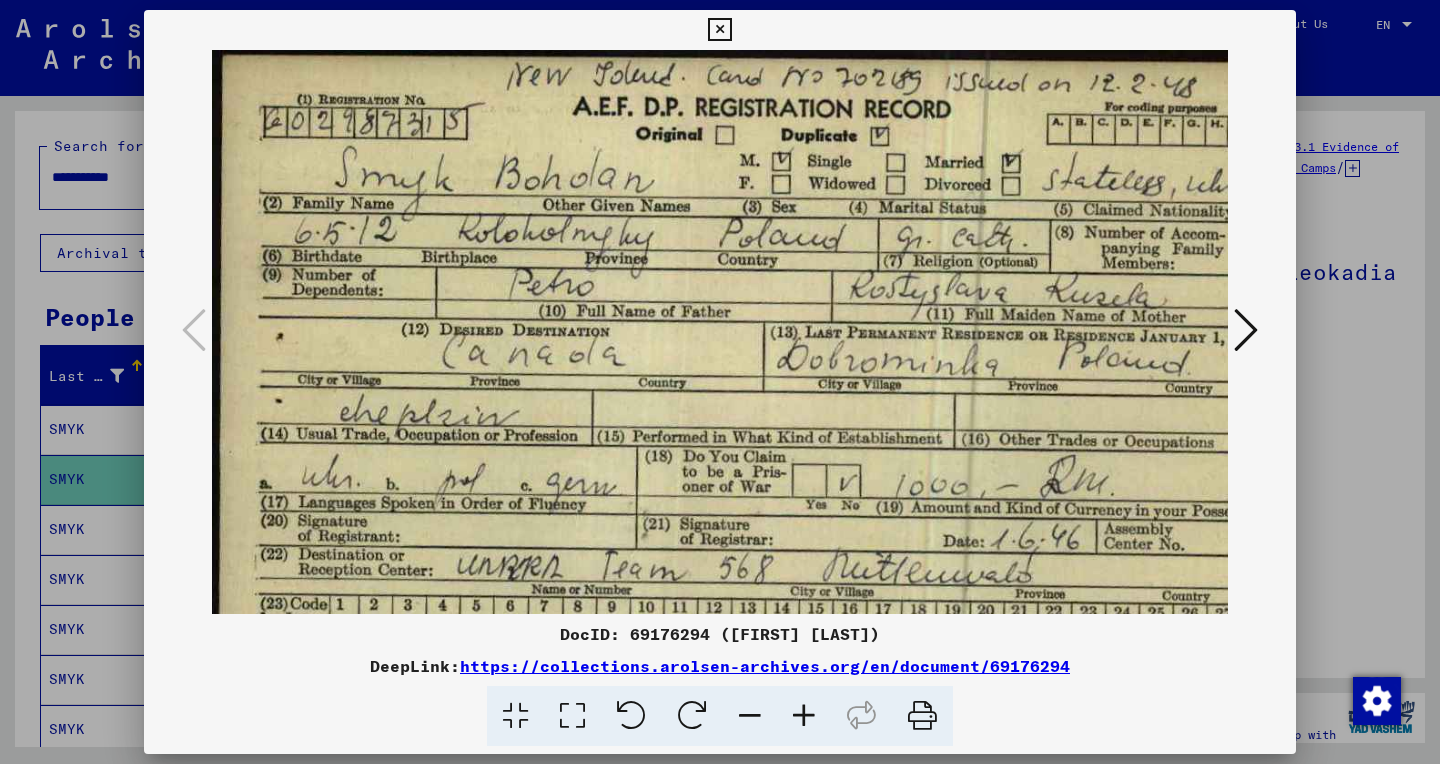 click at bounding box center (804, 716) 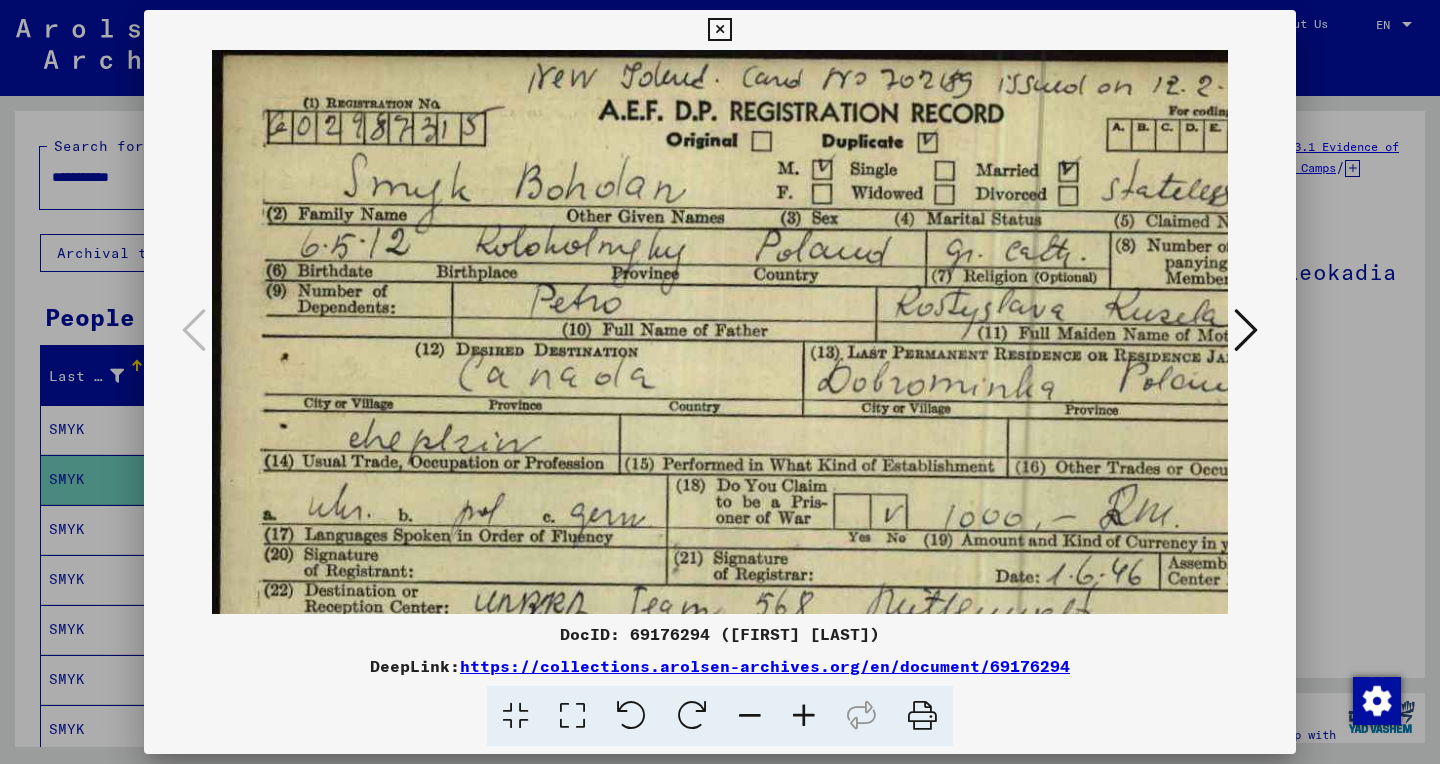 click at bounding box center (804, 716) 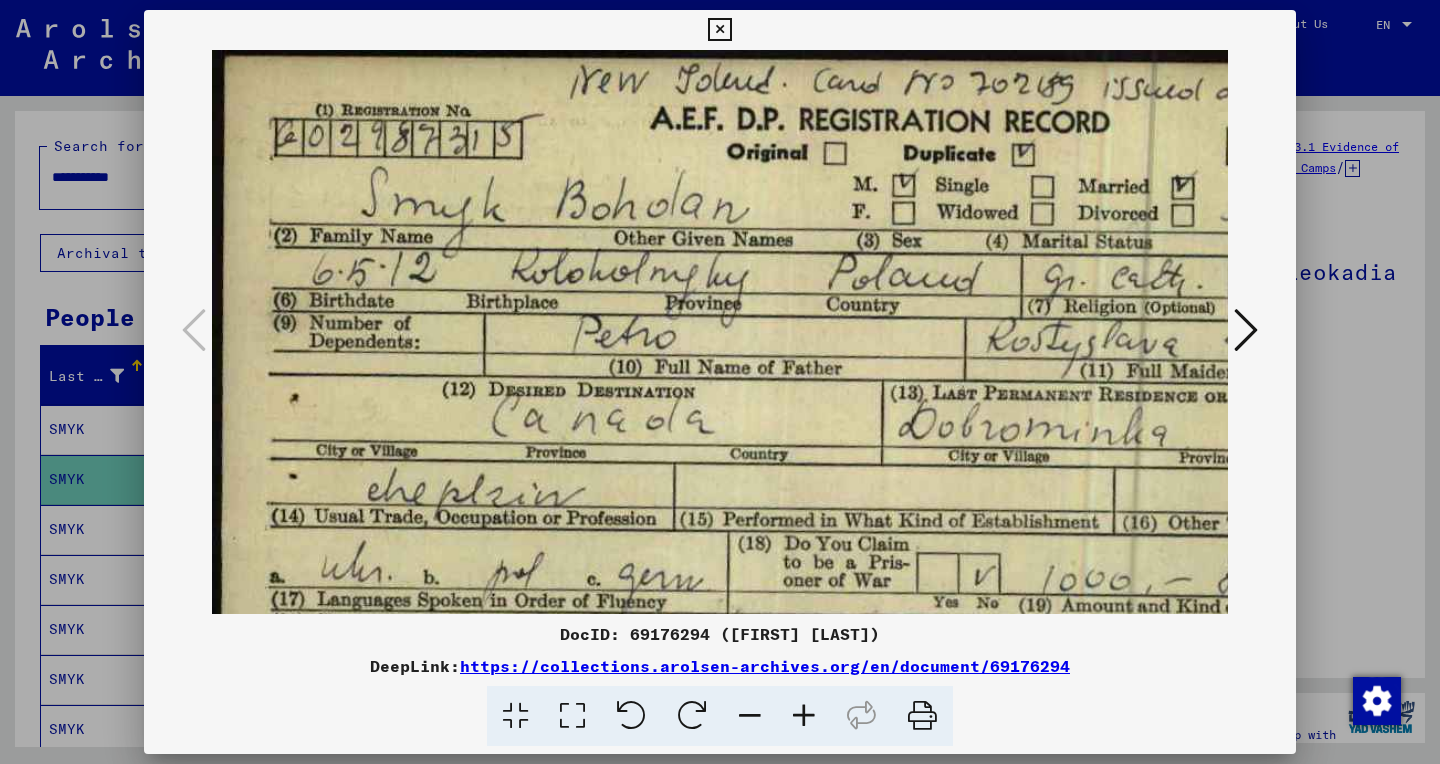 click at bounding box center (804, 716) 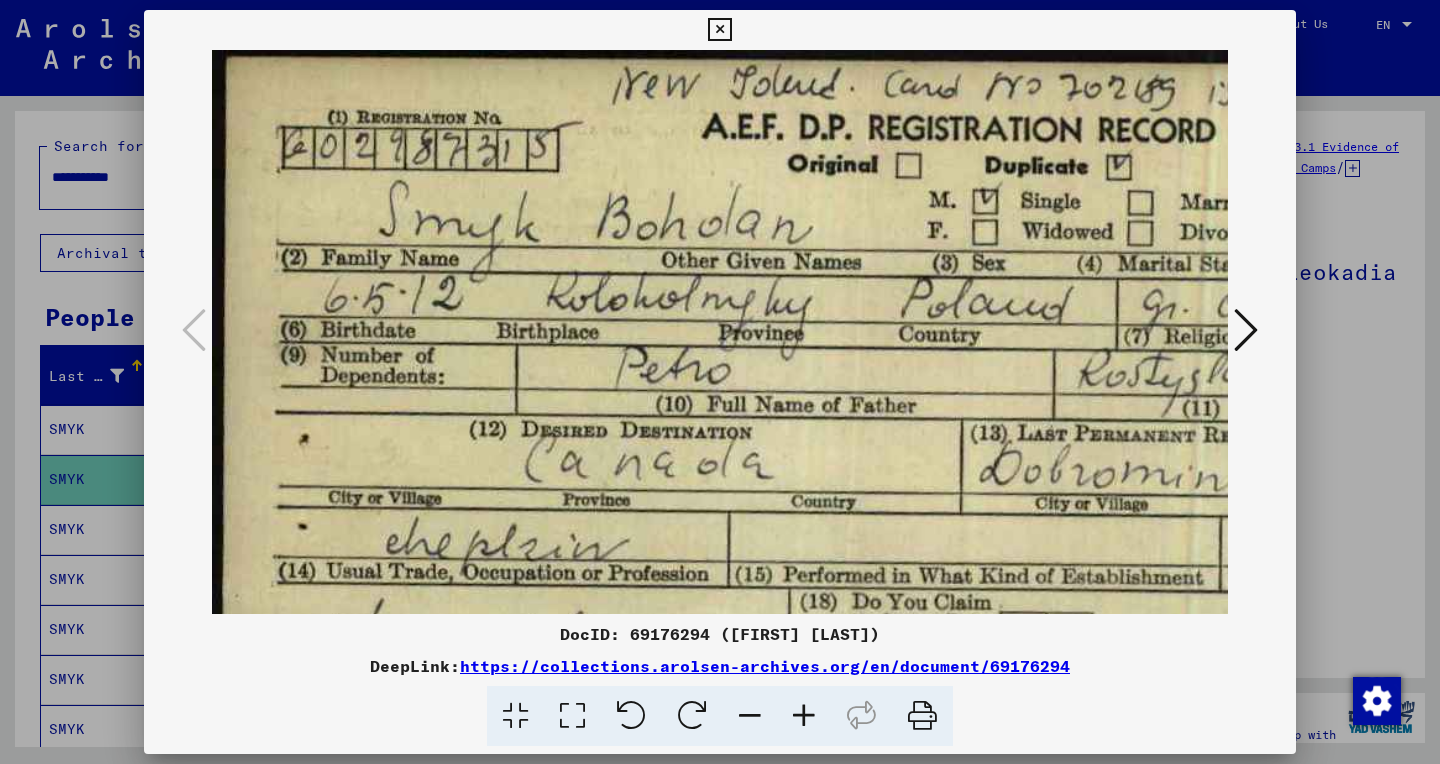 click at bounding box center (804, 716) 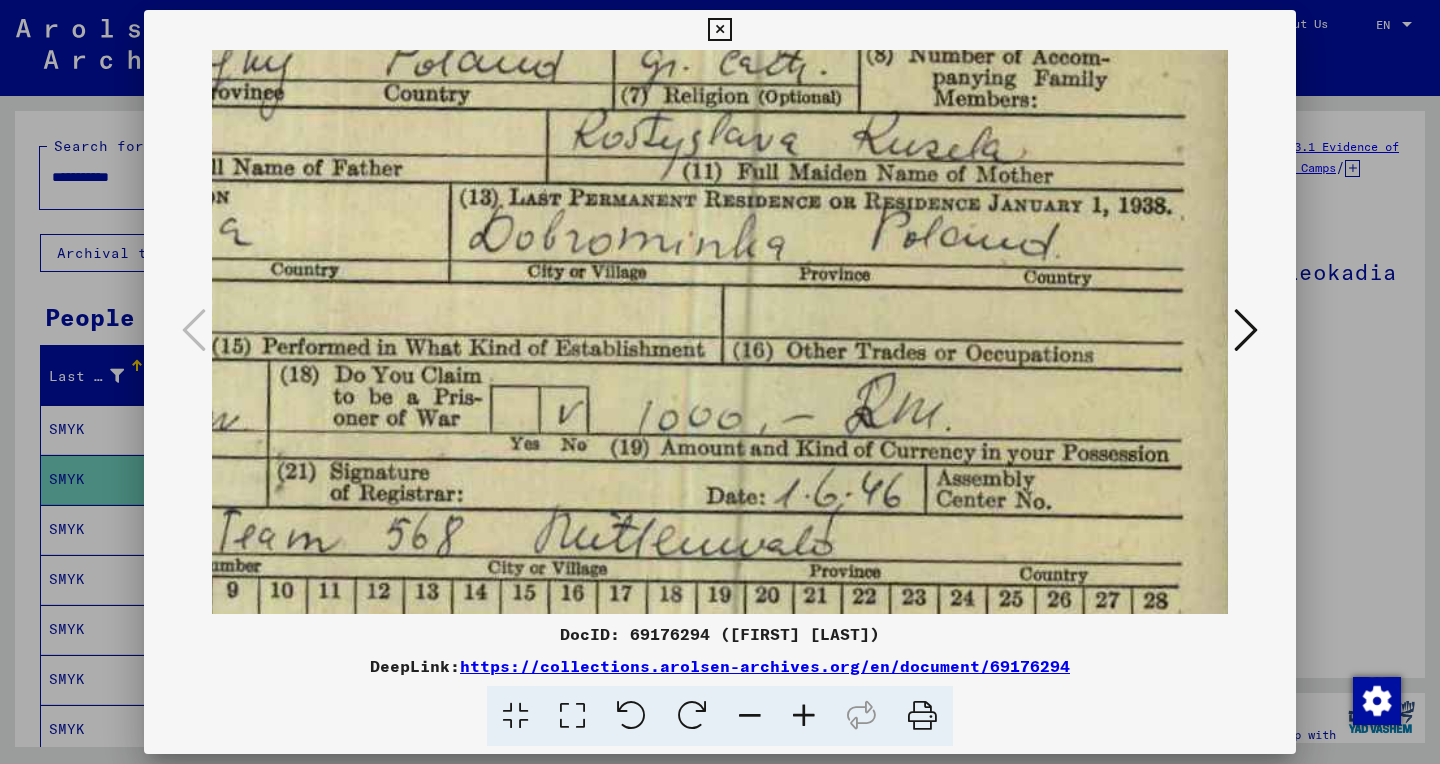 scroll, scrollTop: 267, scrollLeft: 553, axis: both 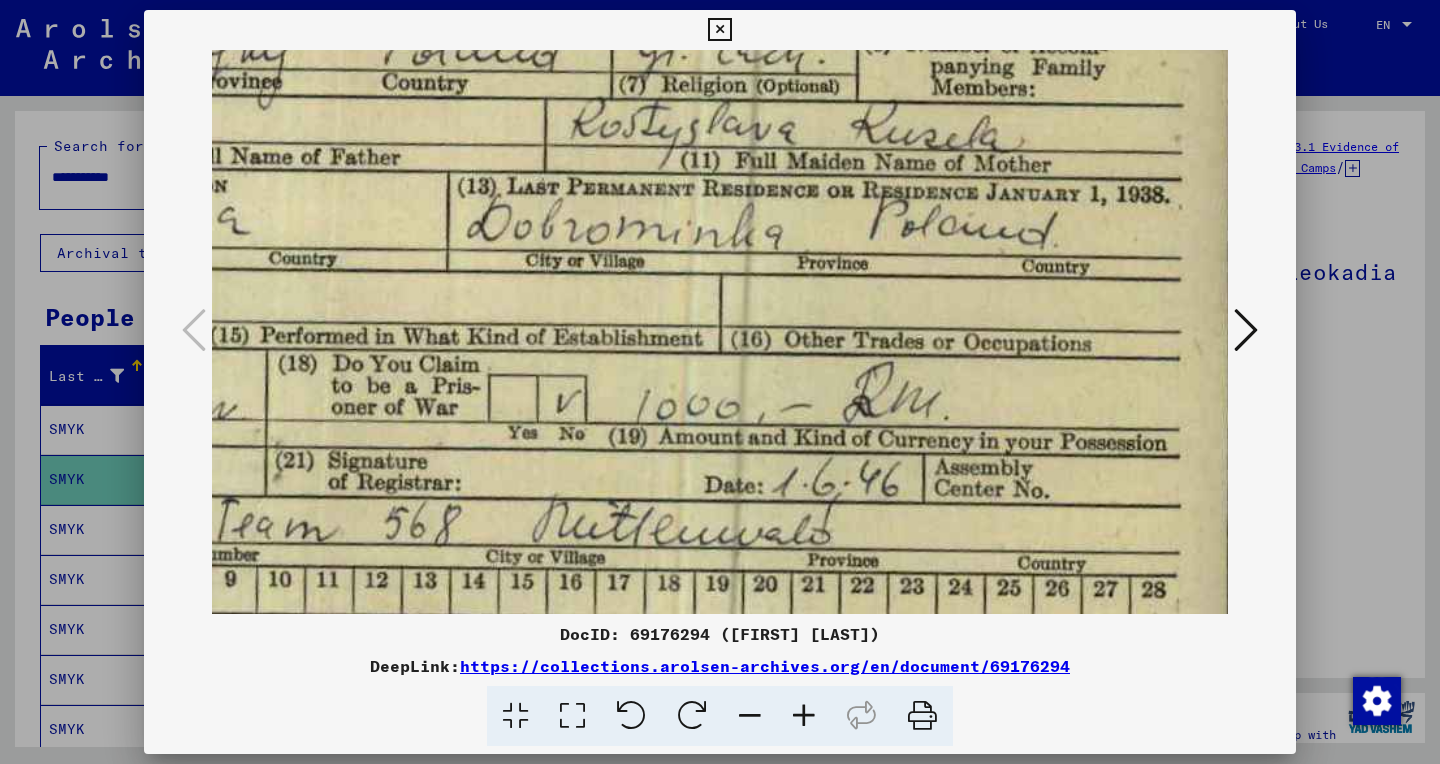 drag, startPoint x: 678, startPoint y: 138, endPoint x: 83, endPoint y: -80, distance: 633.67896 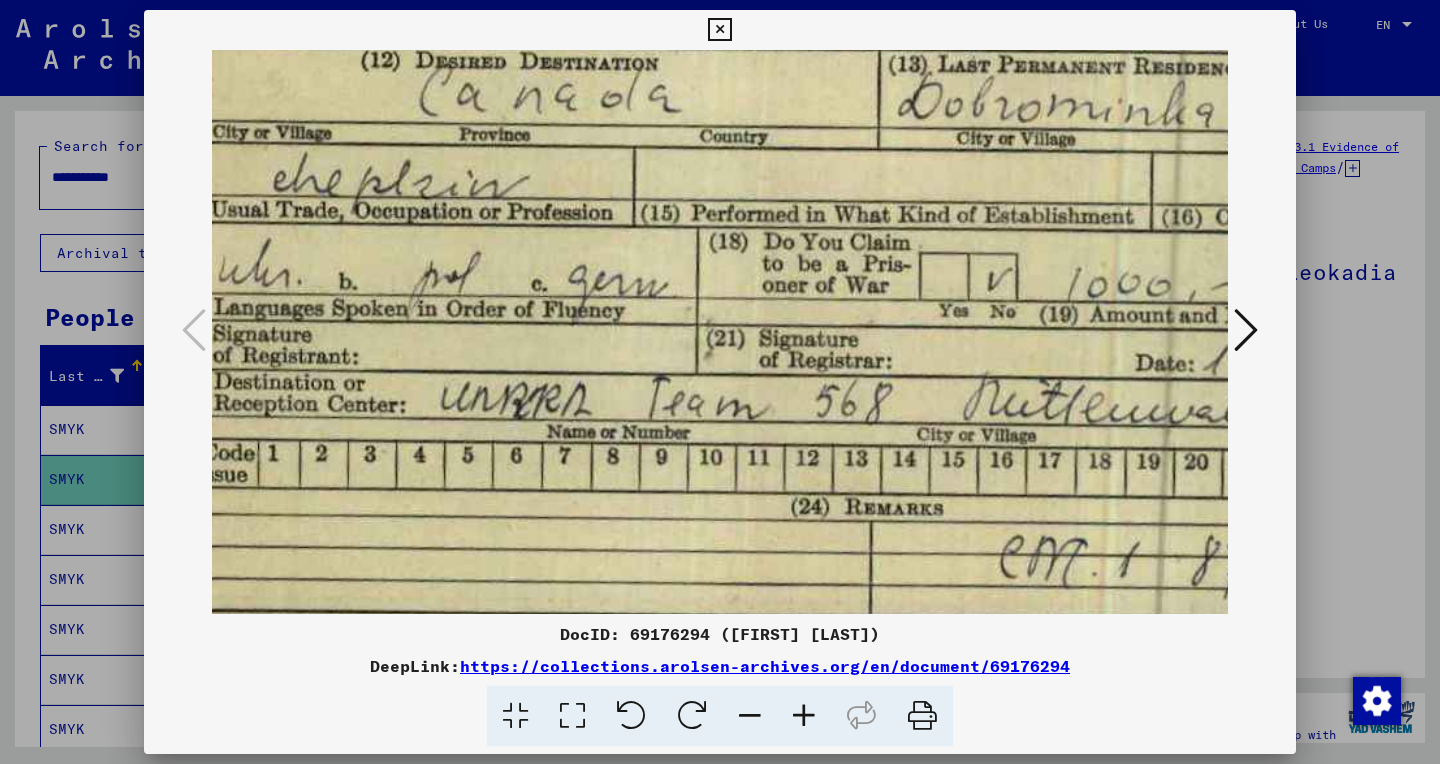 scroll, scrollTop: 350, scrollLeft: 0, axis: vertical 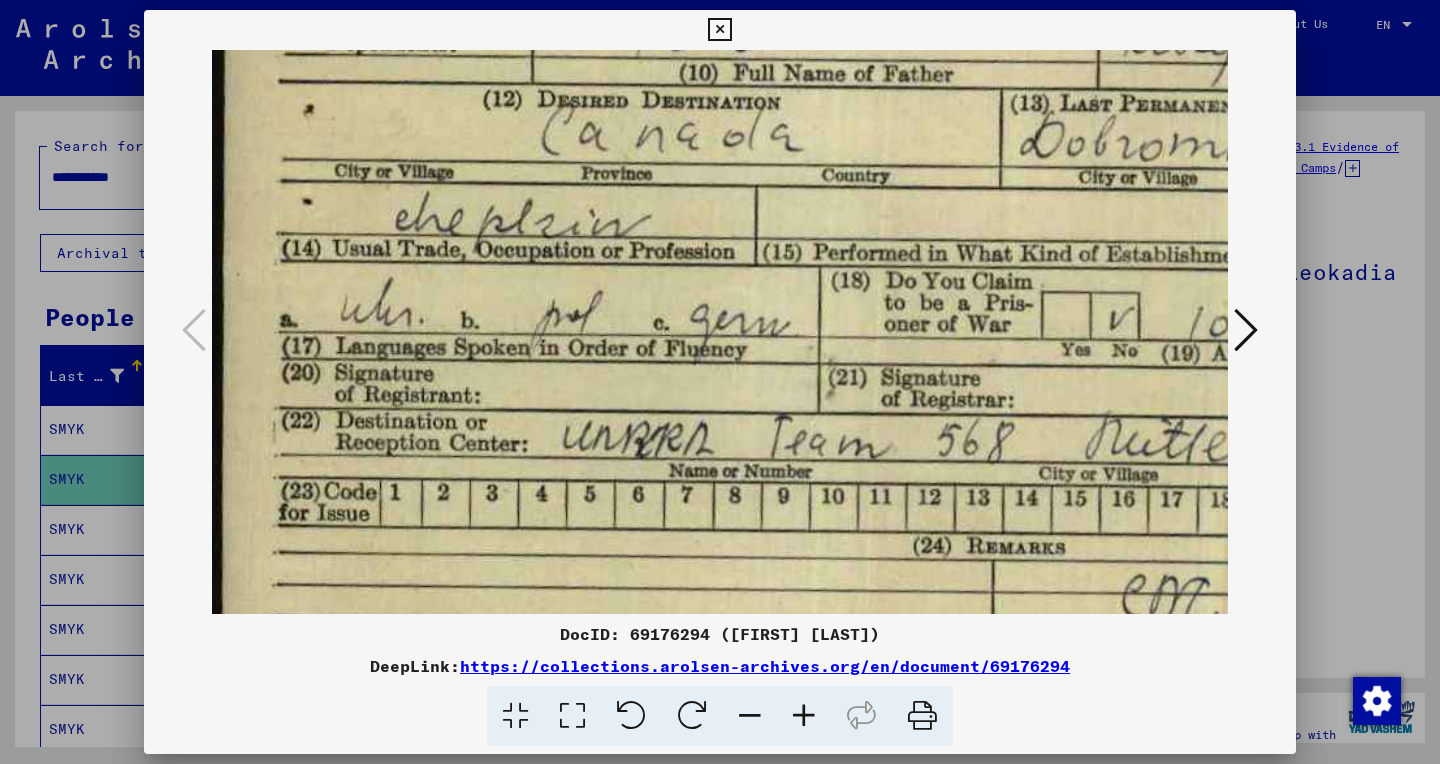 drag, startPoint x: 295, startPoint y: 373, endPoint x: 860, endPoint y: 290, distance: 571.0639 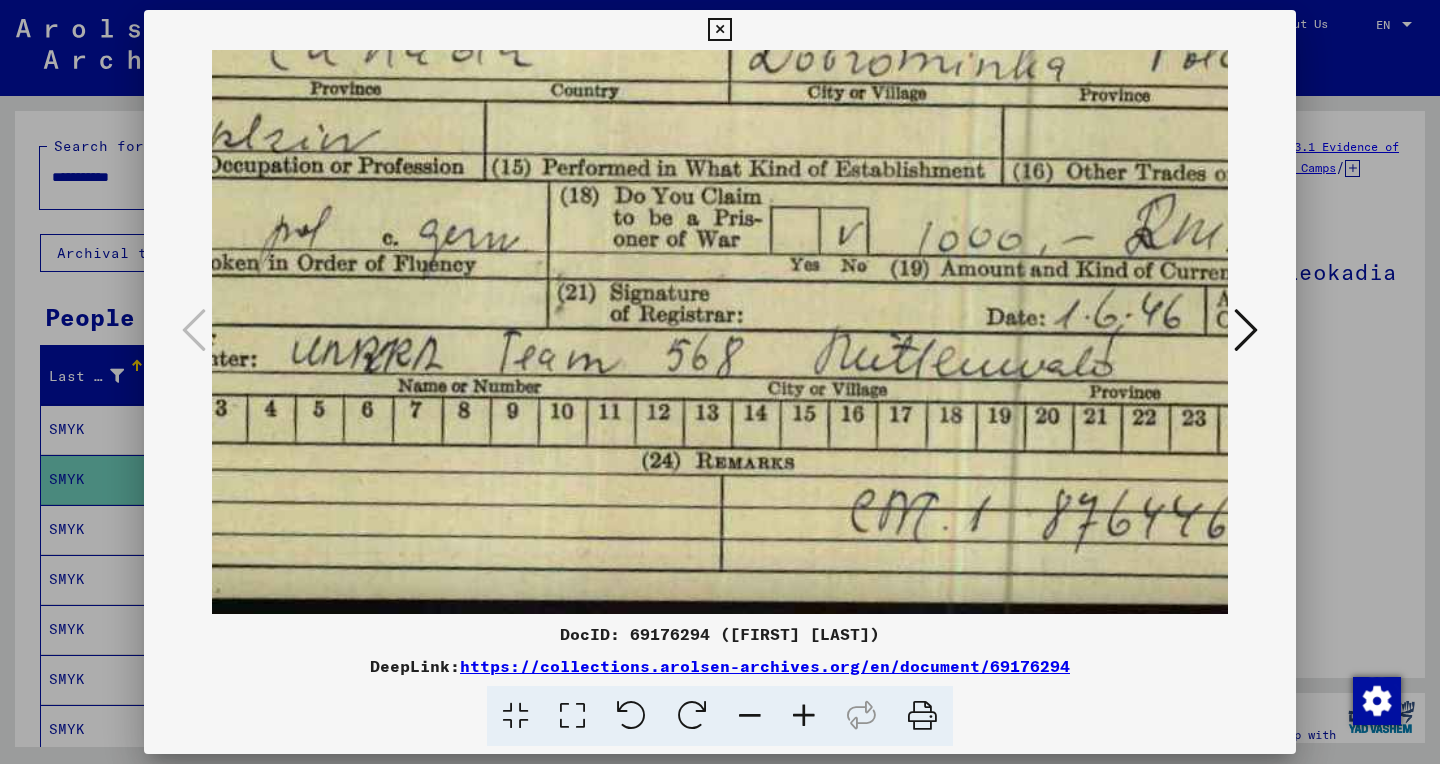 scroll, scrollTop: 435, scrollLeft: 358, axis: both 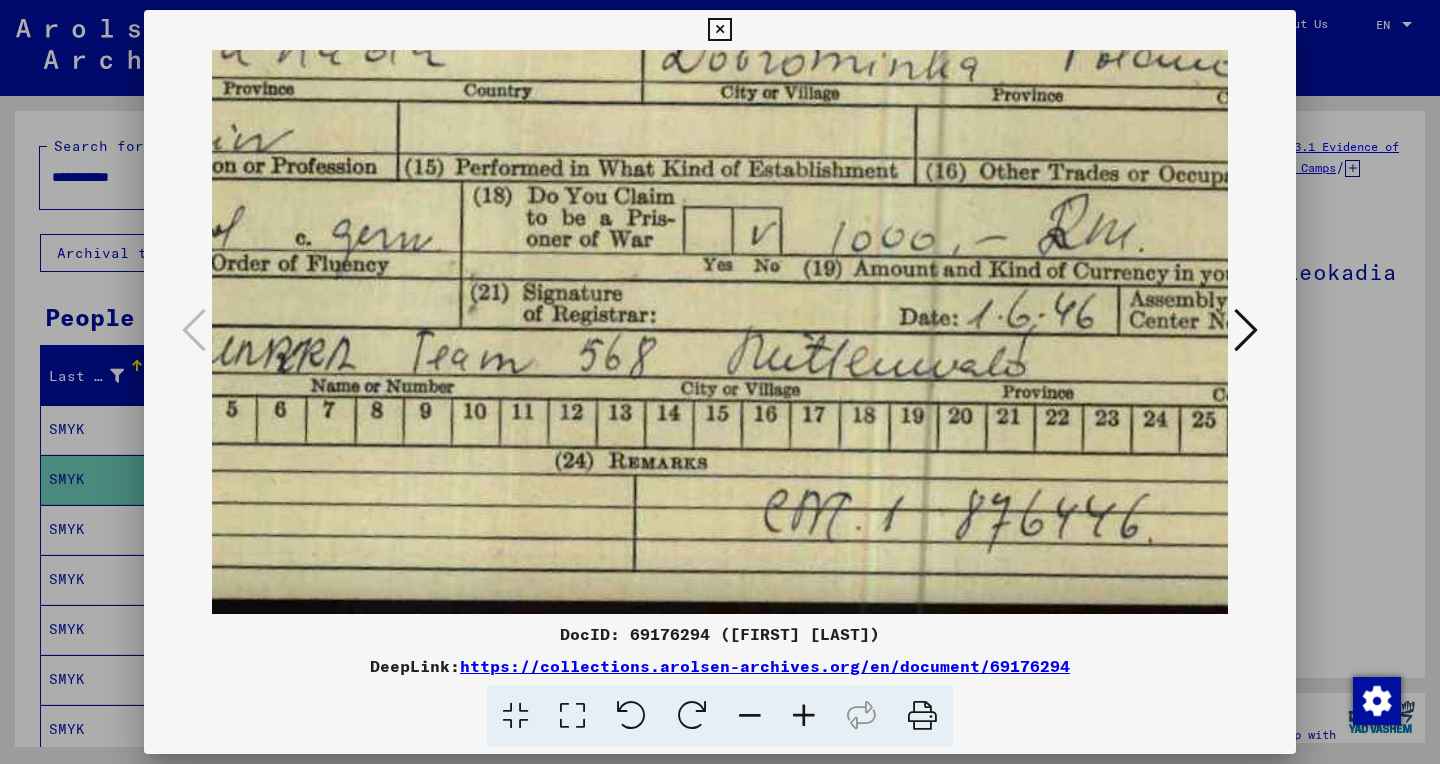 drag, startPoint x: 555, startPoint y: 444, endPoint x: 197, endPoint y: 291, distance: 389.32376 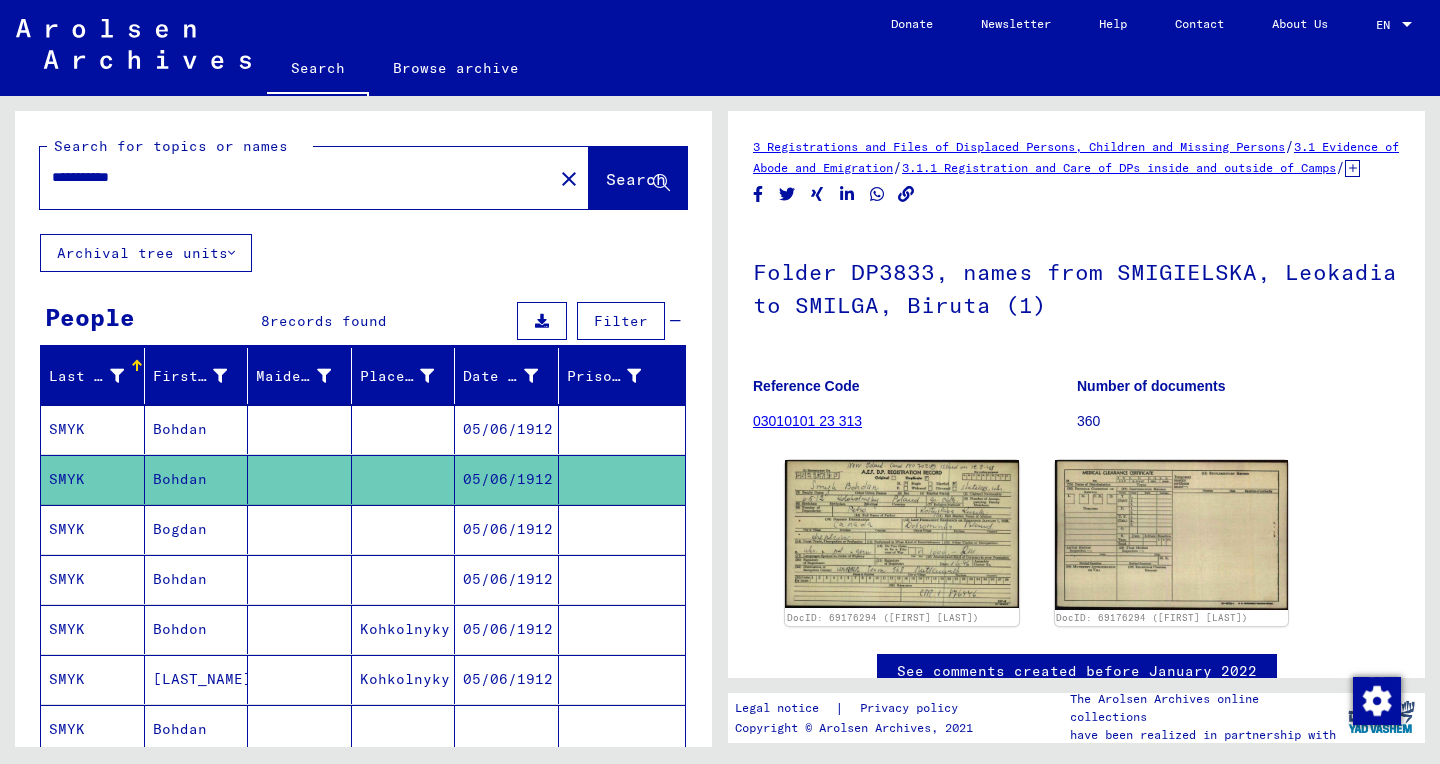 click at bounding box center [622, 579] 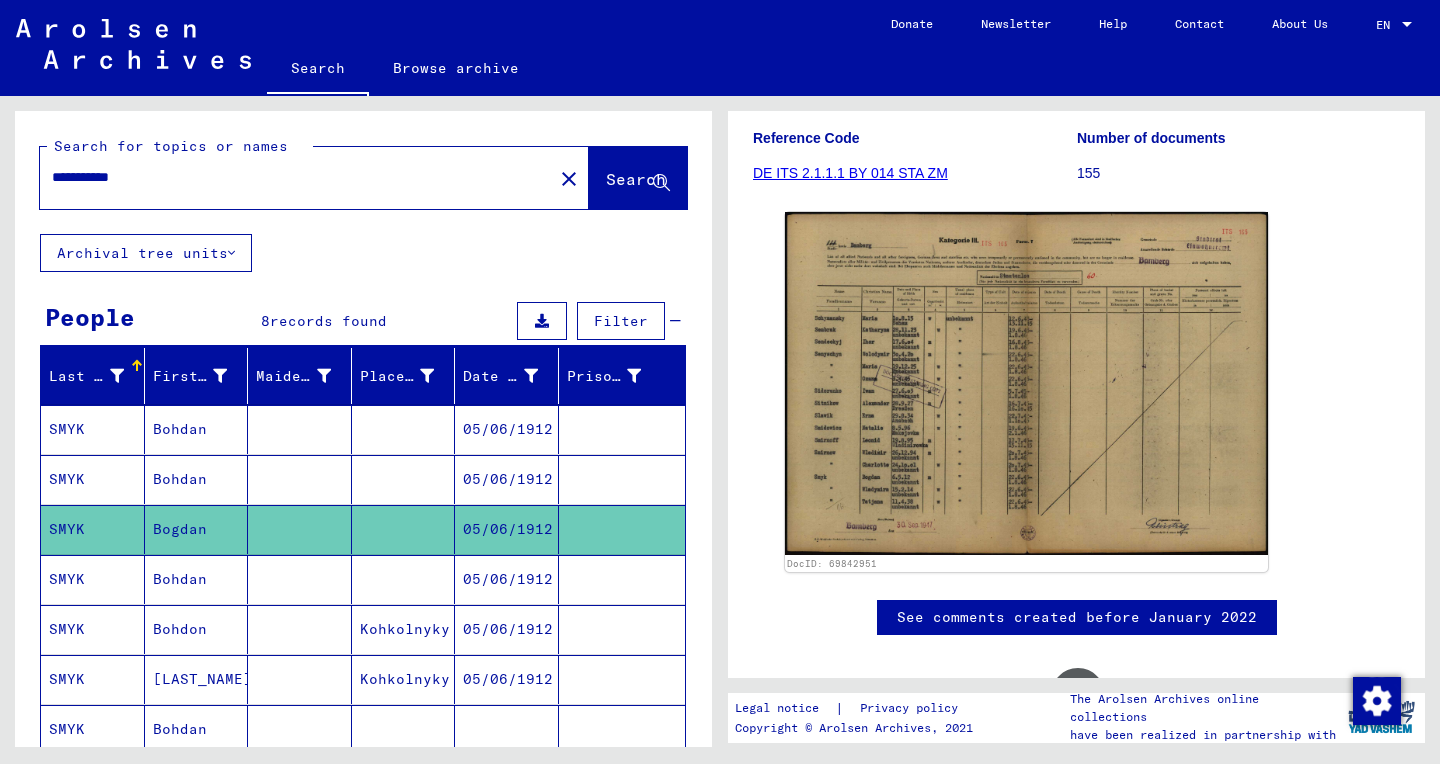 scroll, scrollTop: 304, scrollLeft: 0, axis: vertical 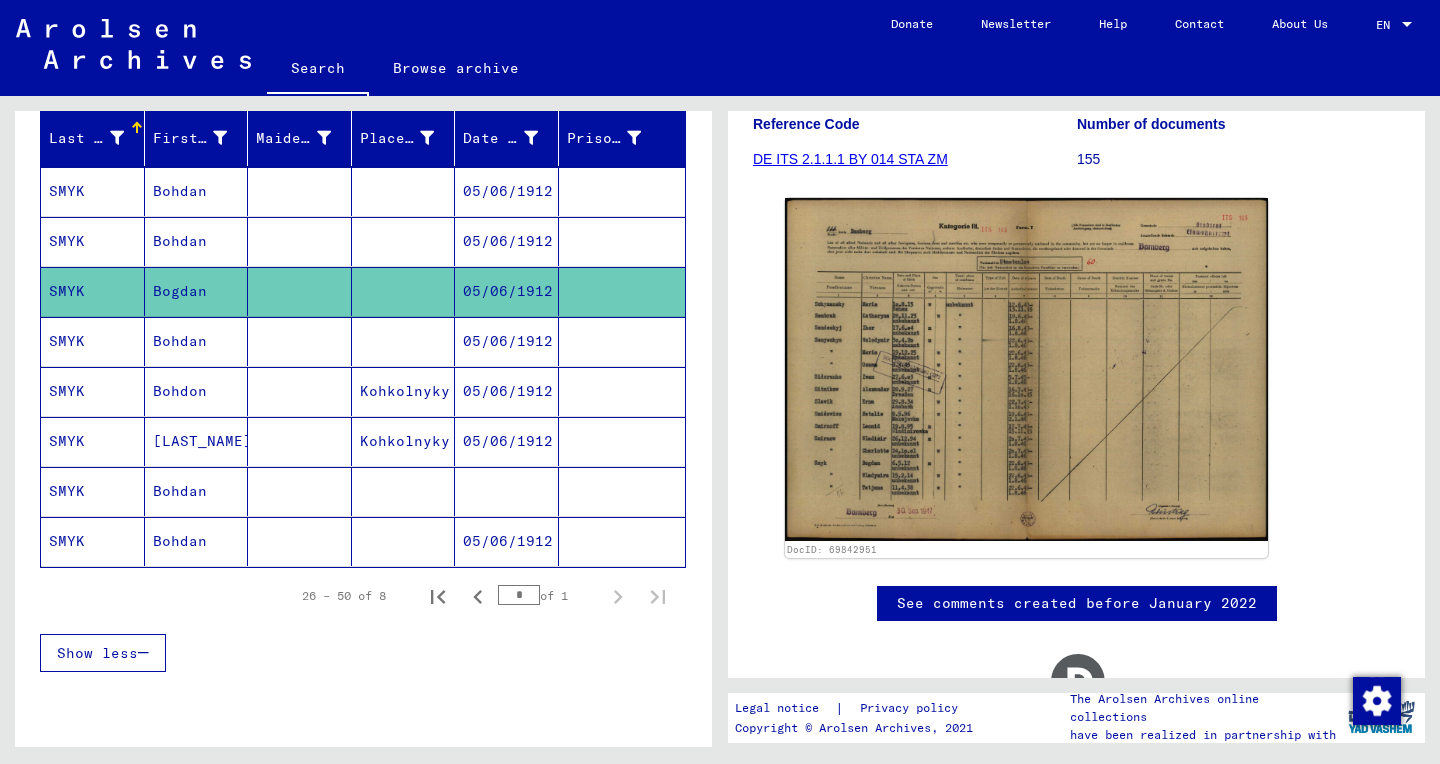 click on "05/06/1912" at bounding box center [507, 391] 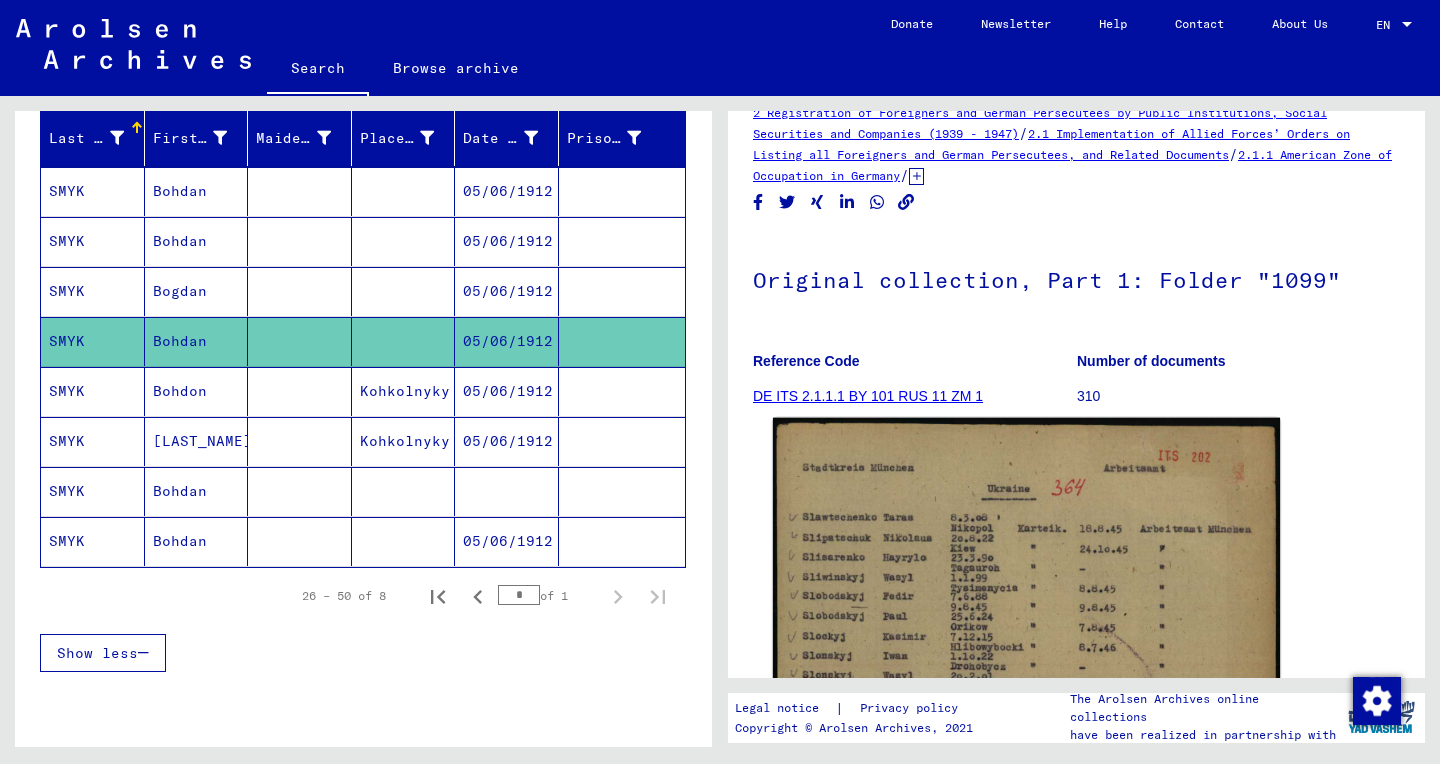 scroll, scrollTop: 242, scrollLeft: 0, axis: vertical 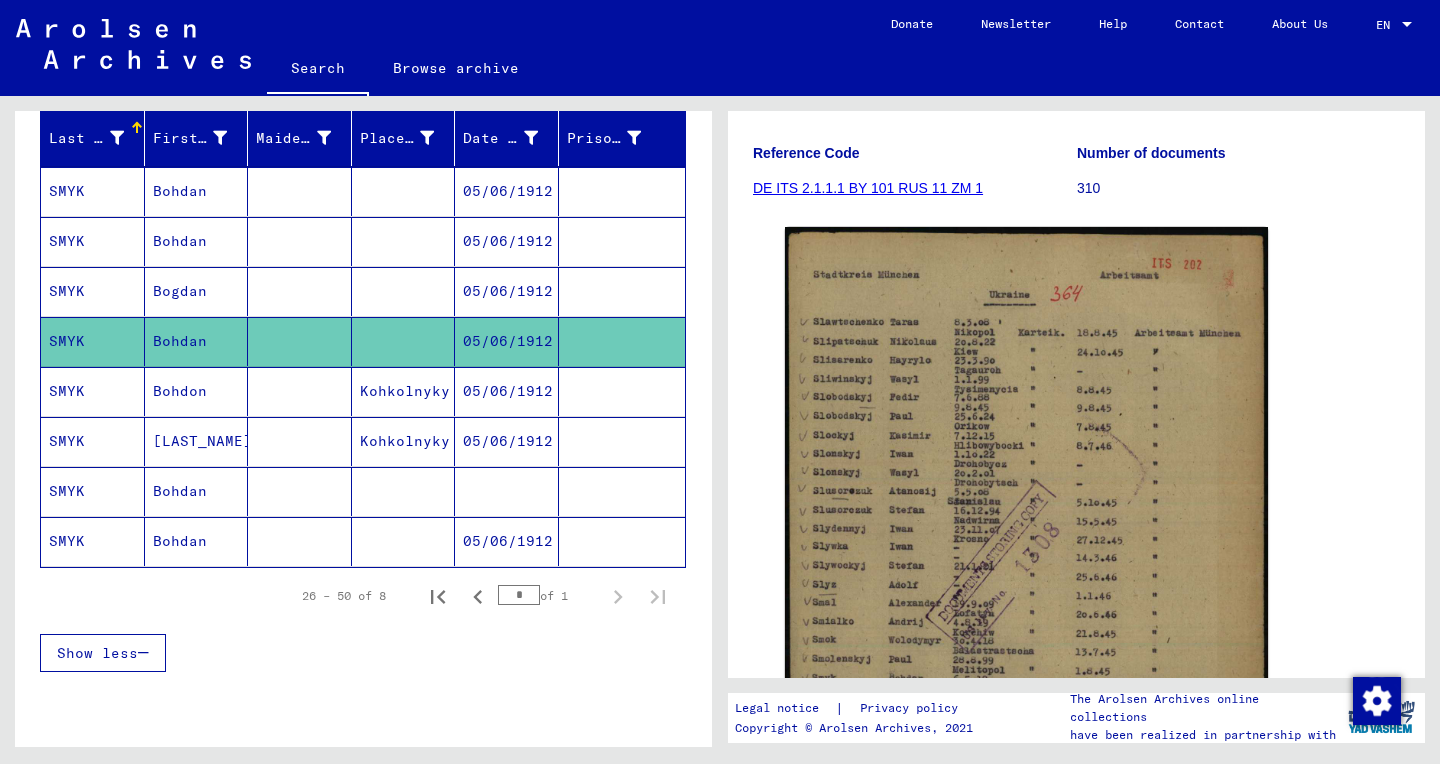 click on "Kohkolnyky" at bounding box center [404, 441] 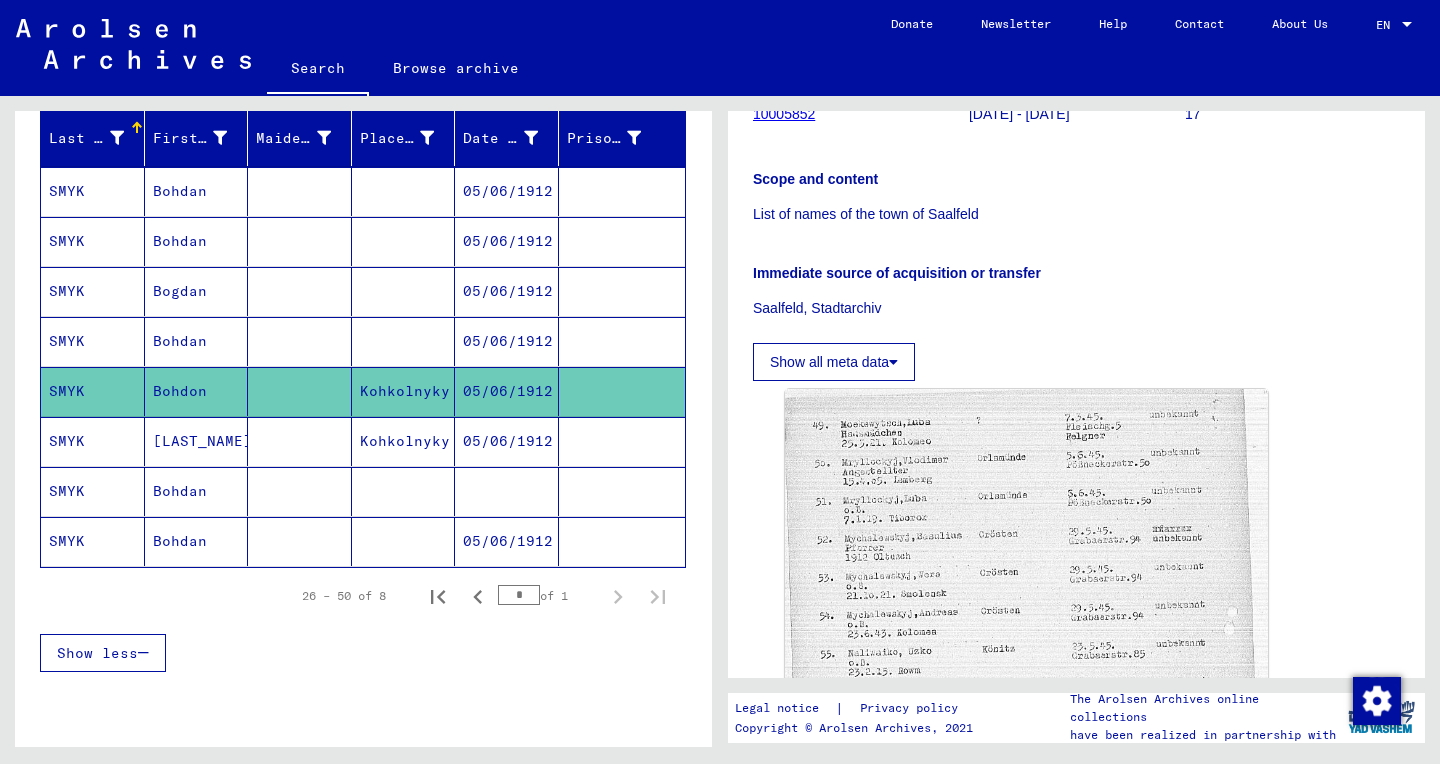 scroll, scrollTop: 318, scrollLeft: 0, axis: vertical 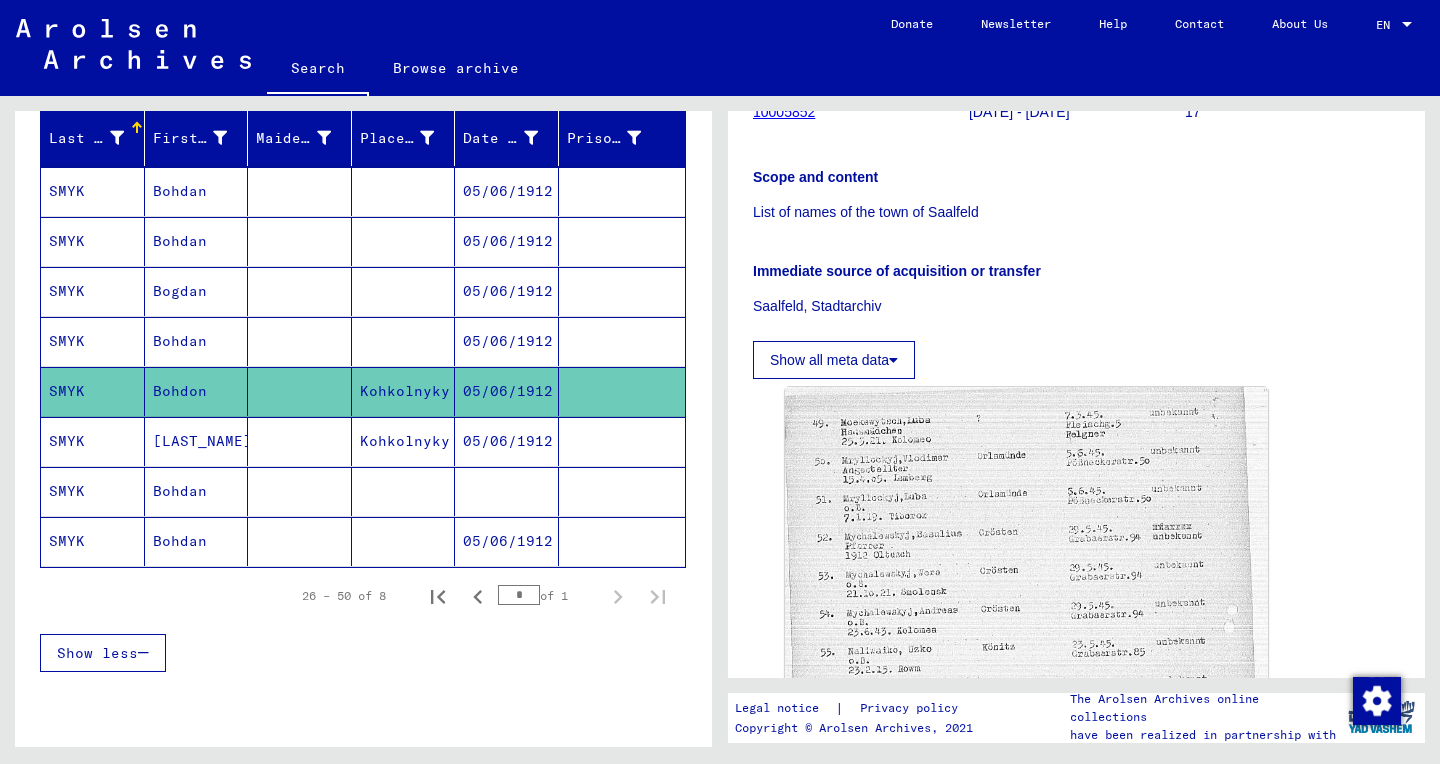 click on "05/06/1912" at bounding box center [507, 491] 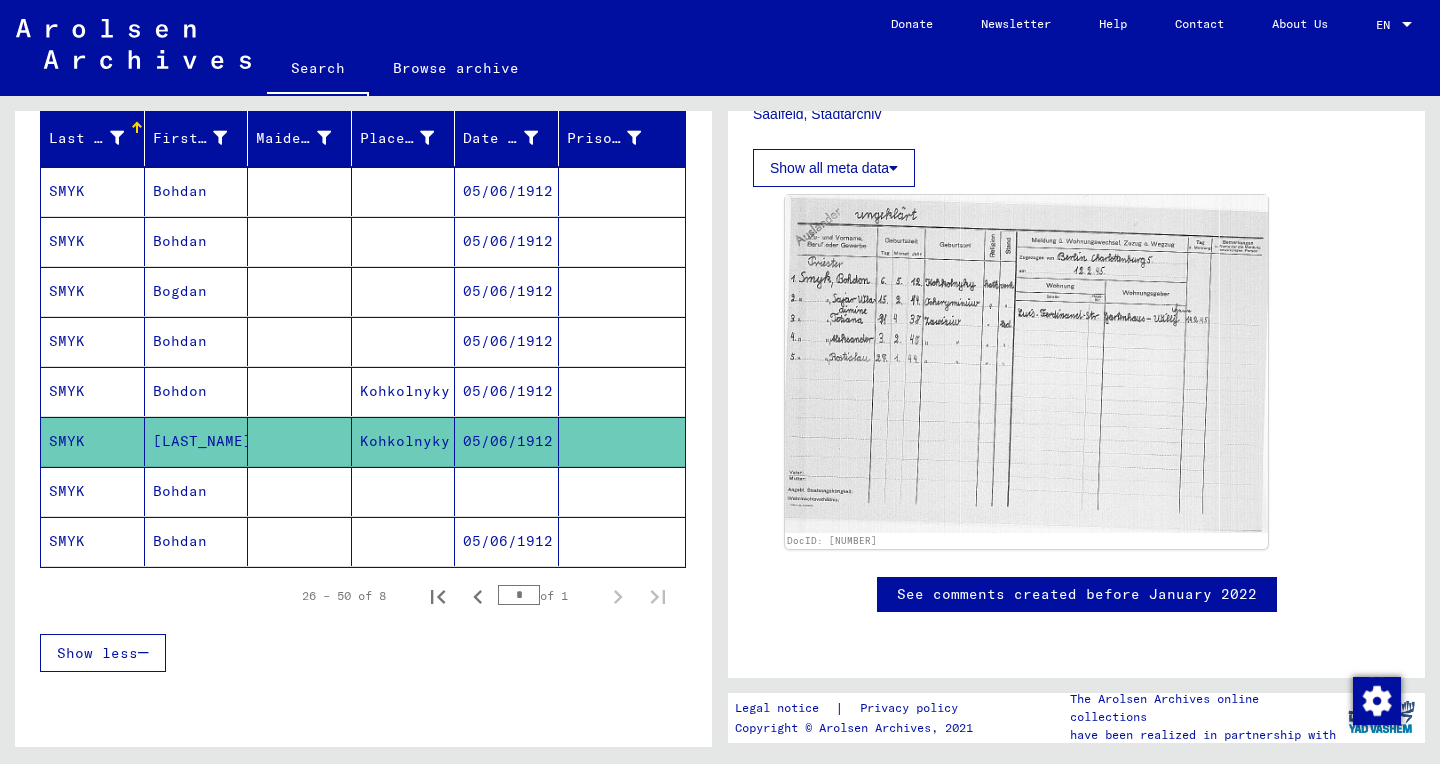 scroll, scrollTop: 543, scrollLeft: 0, axis: vertical 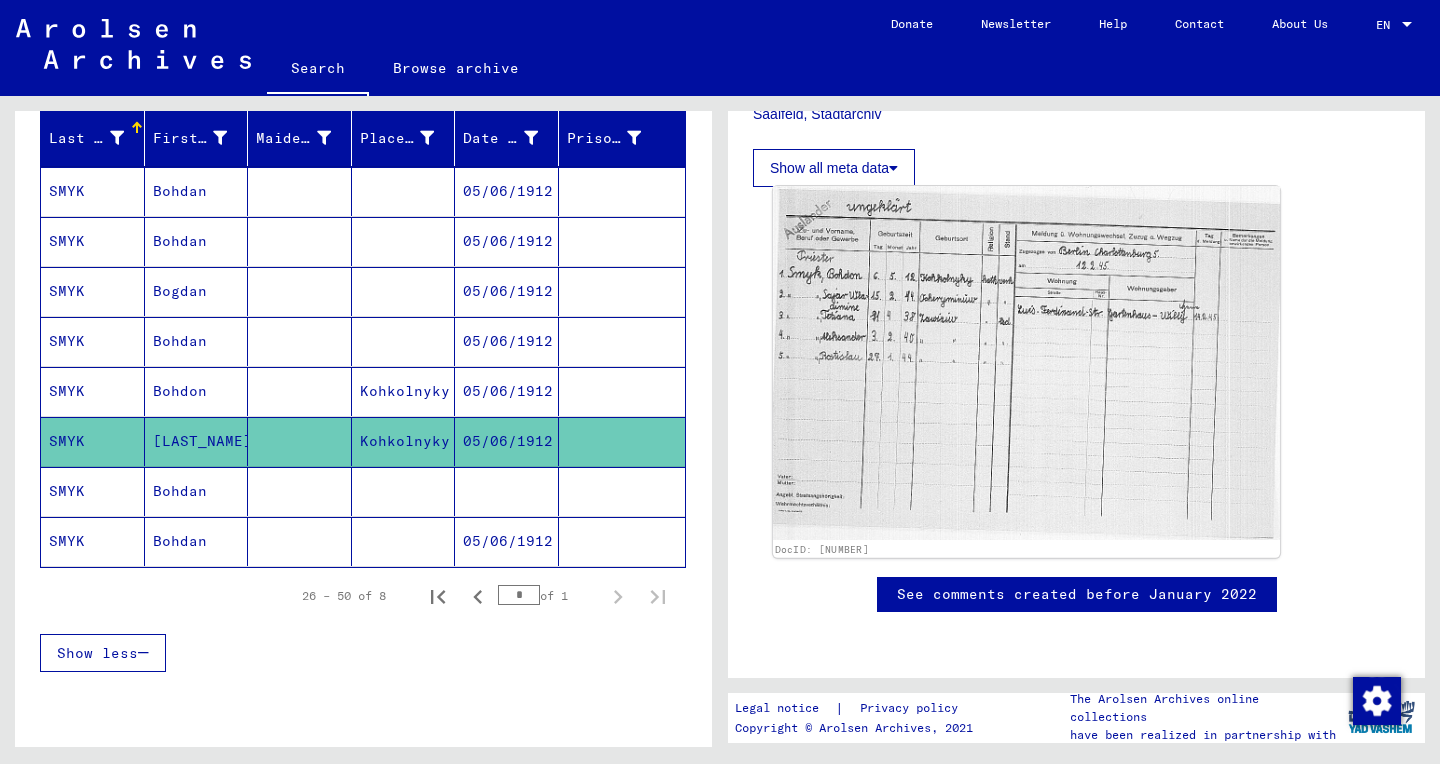 click 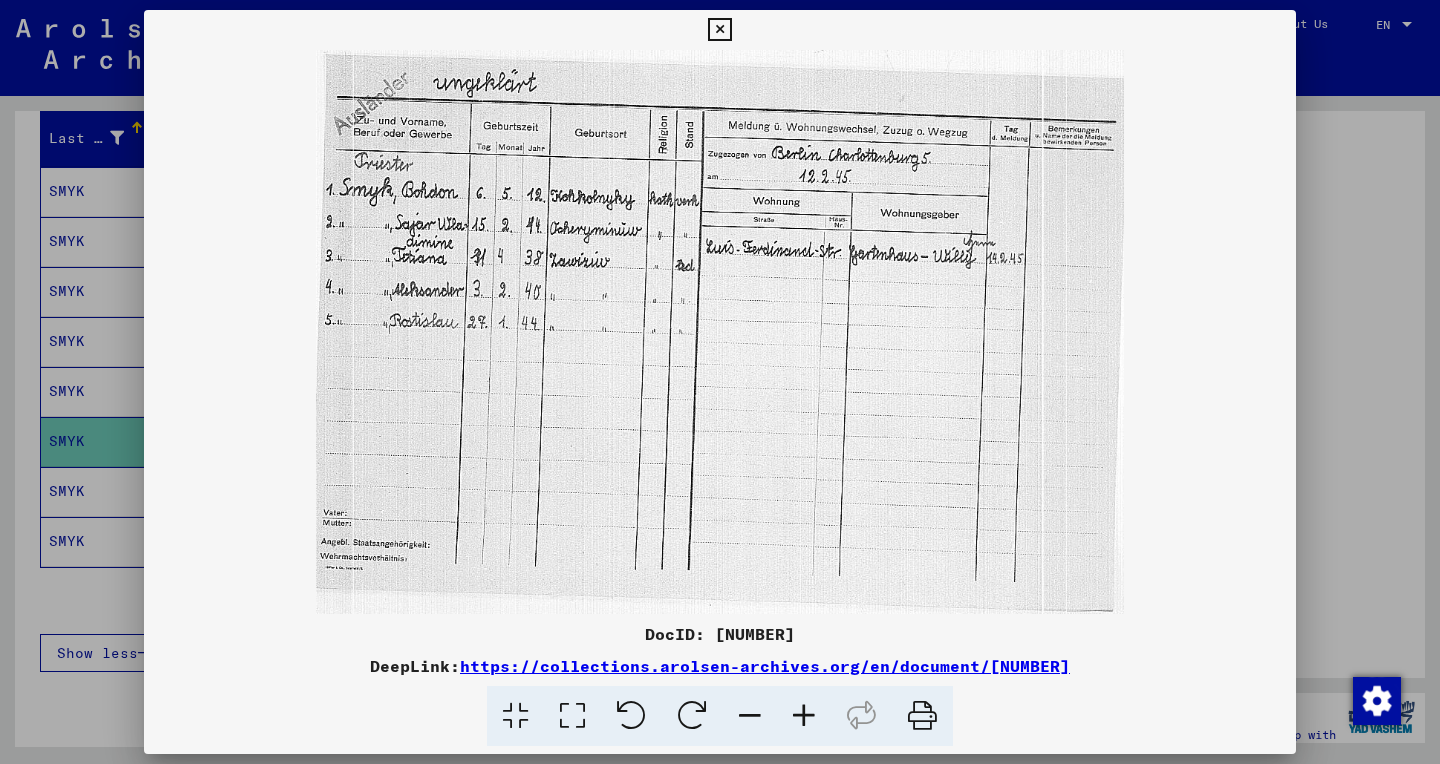 click at bounding box center (572, 716) 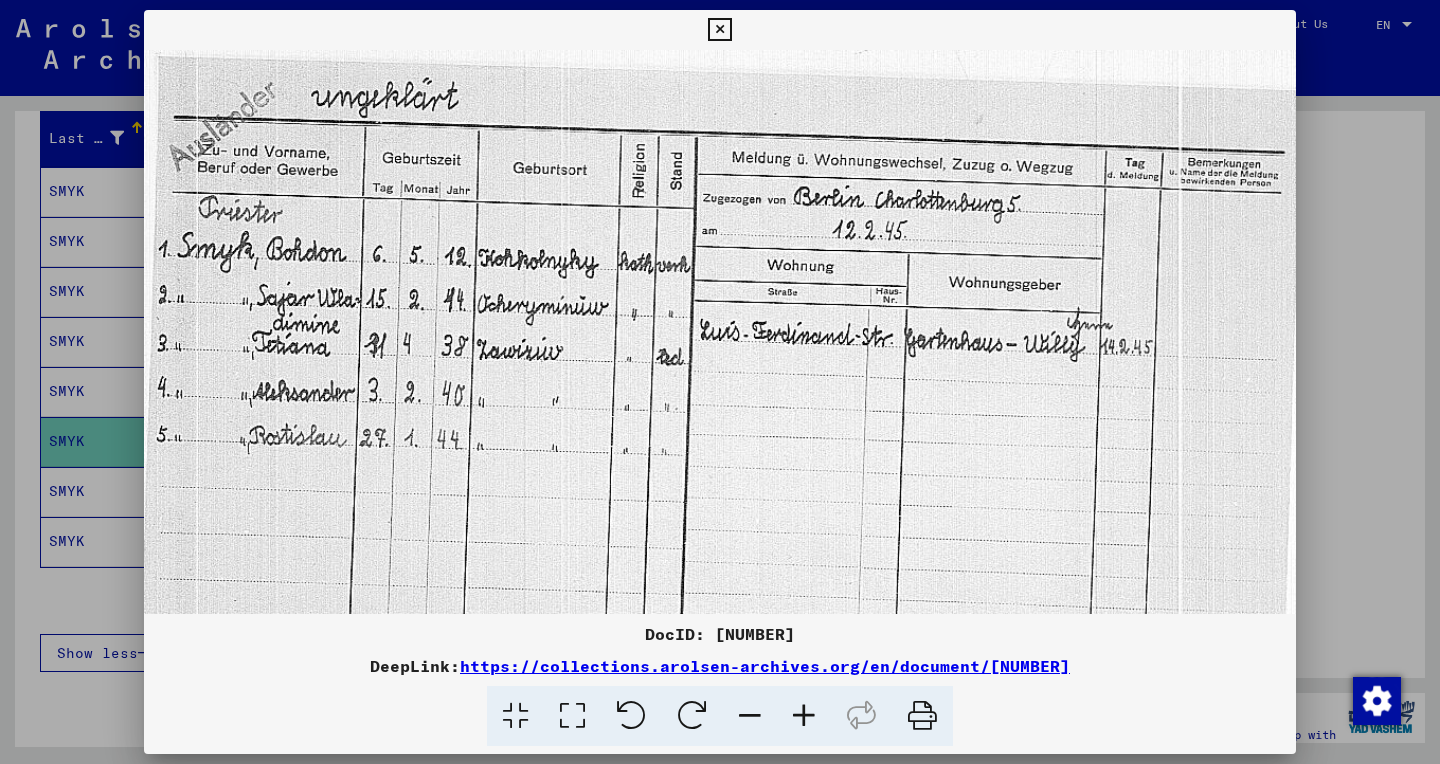 click at bounding box center (719, 30) 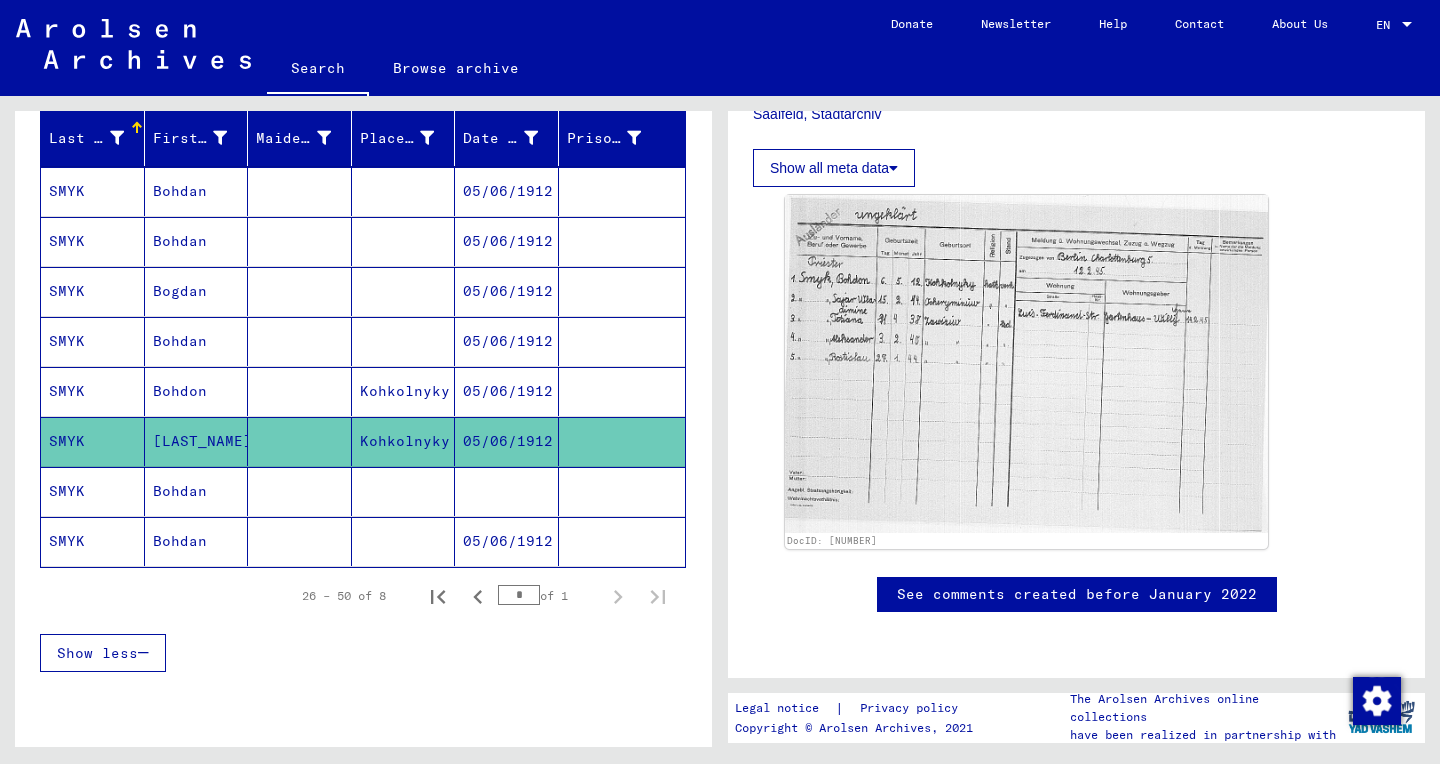 click at bounding box center [404, 541] 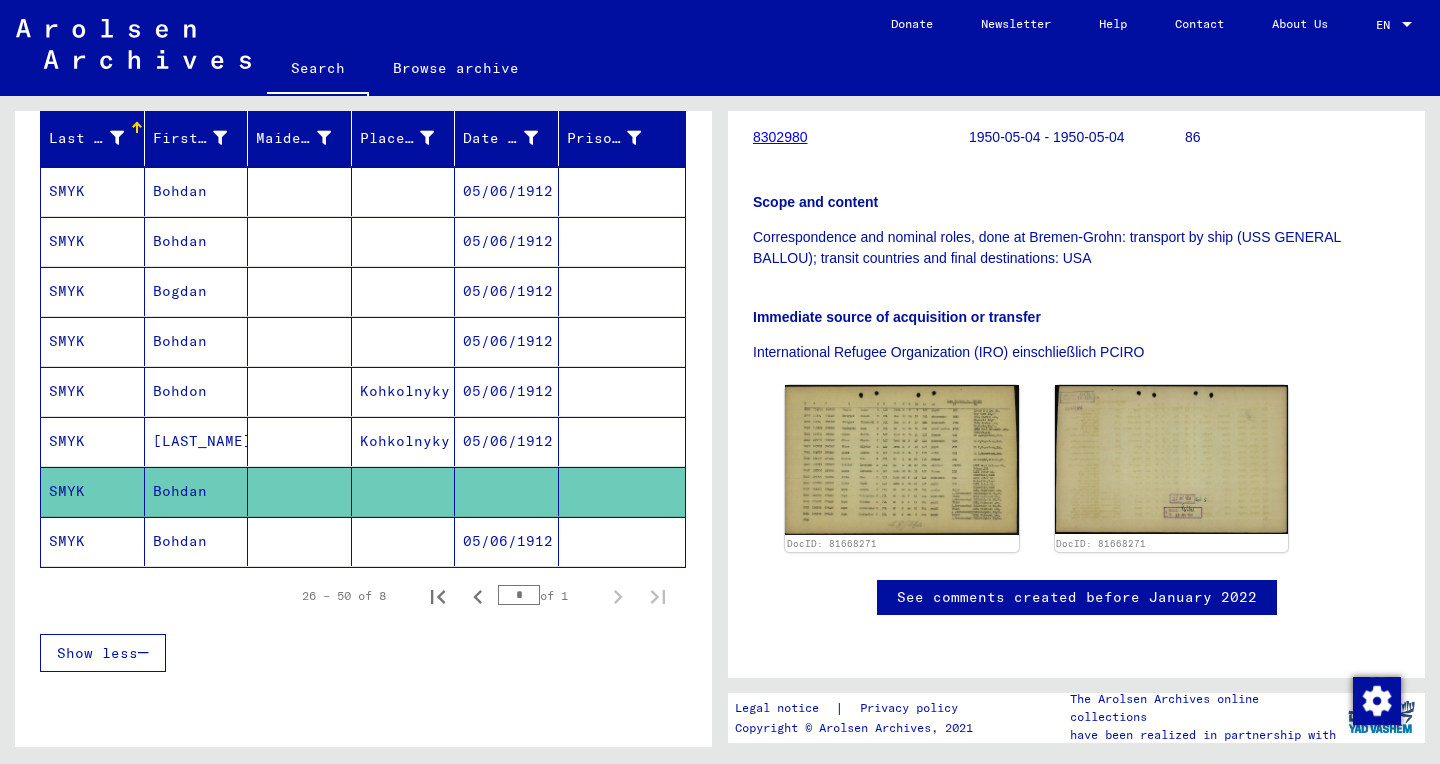 scroll, scrollTop: 349, scrollLeft: 0, axis: vertical 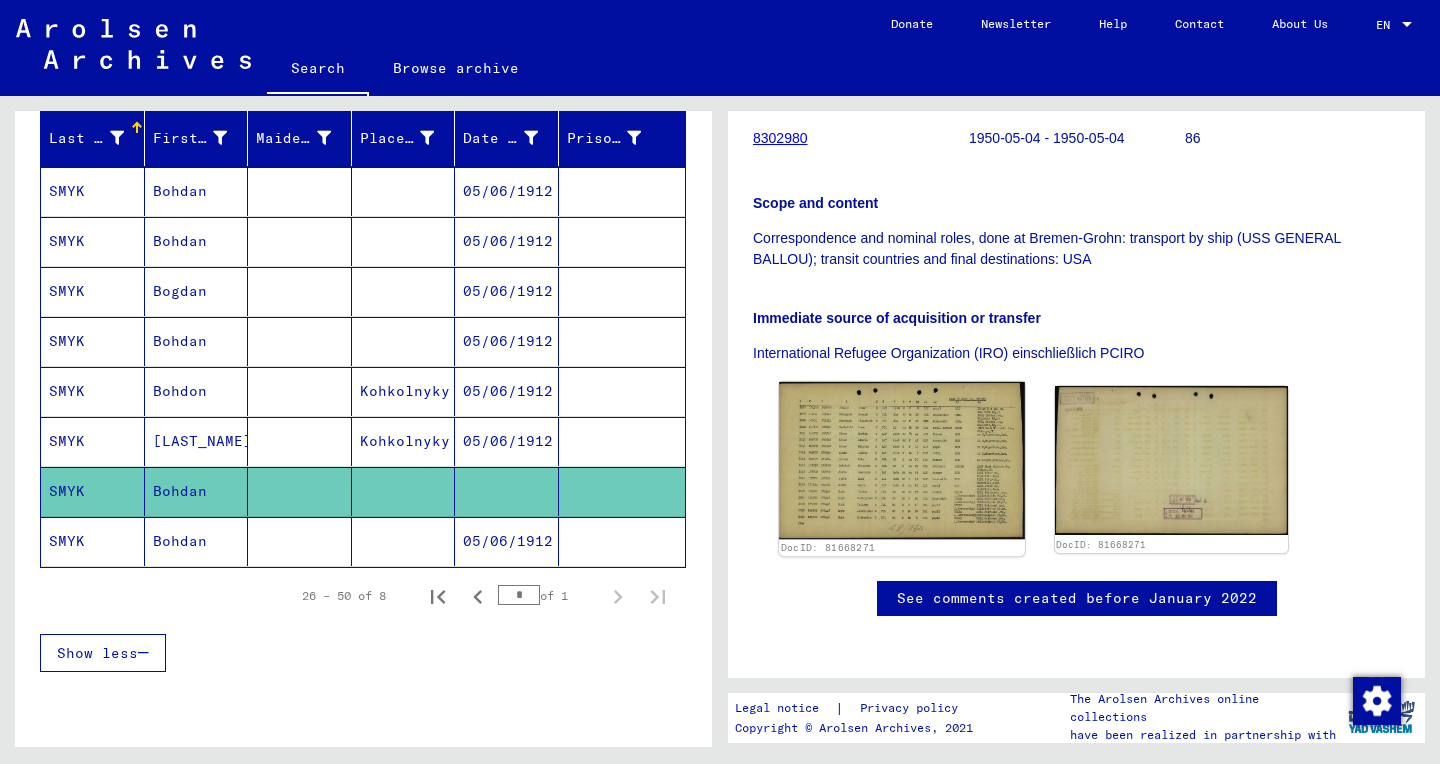click 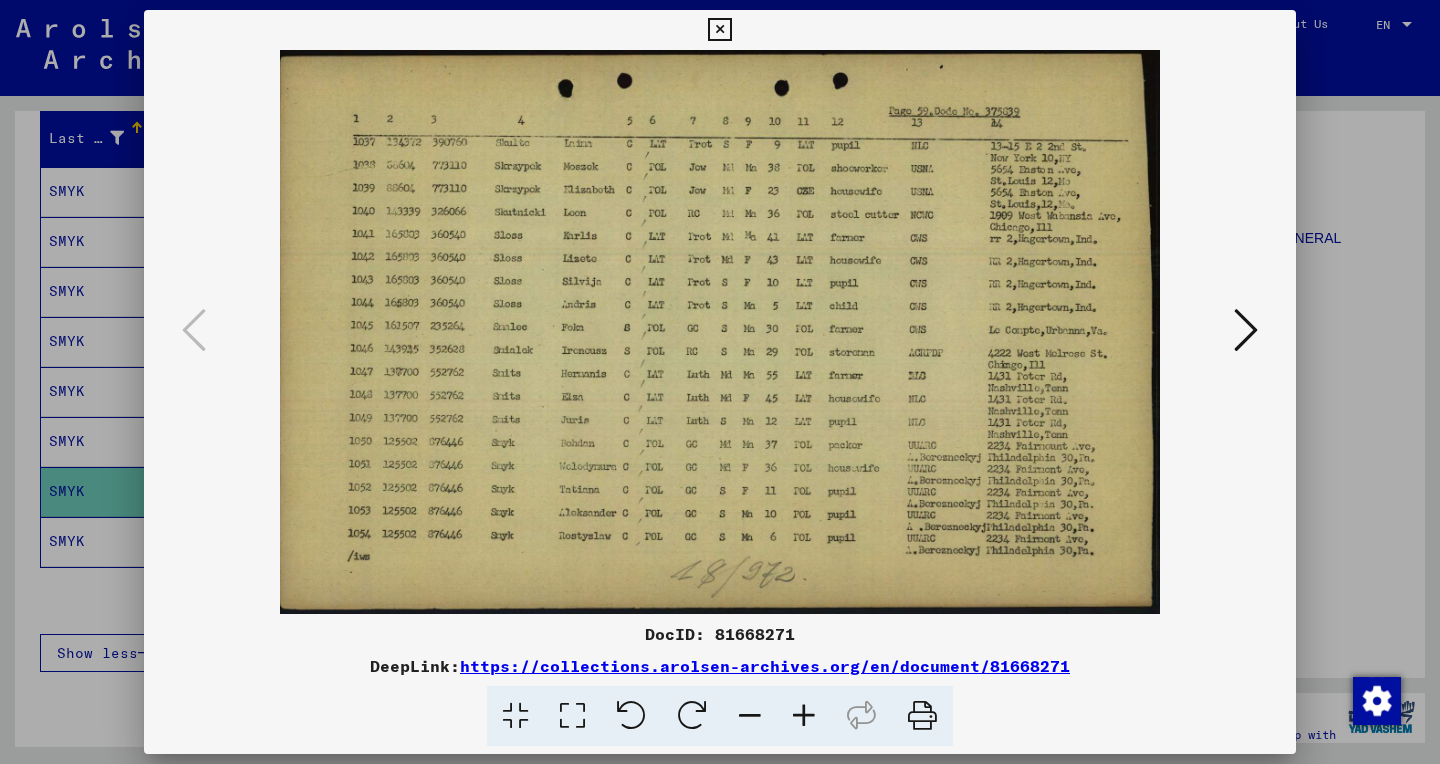 click at bounding box center (572, 716) 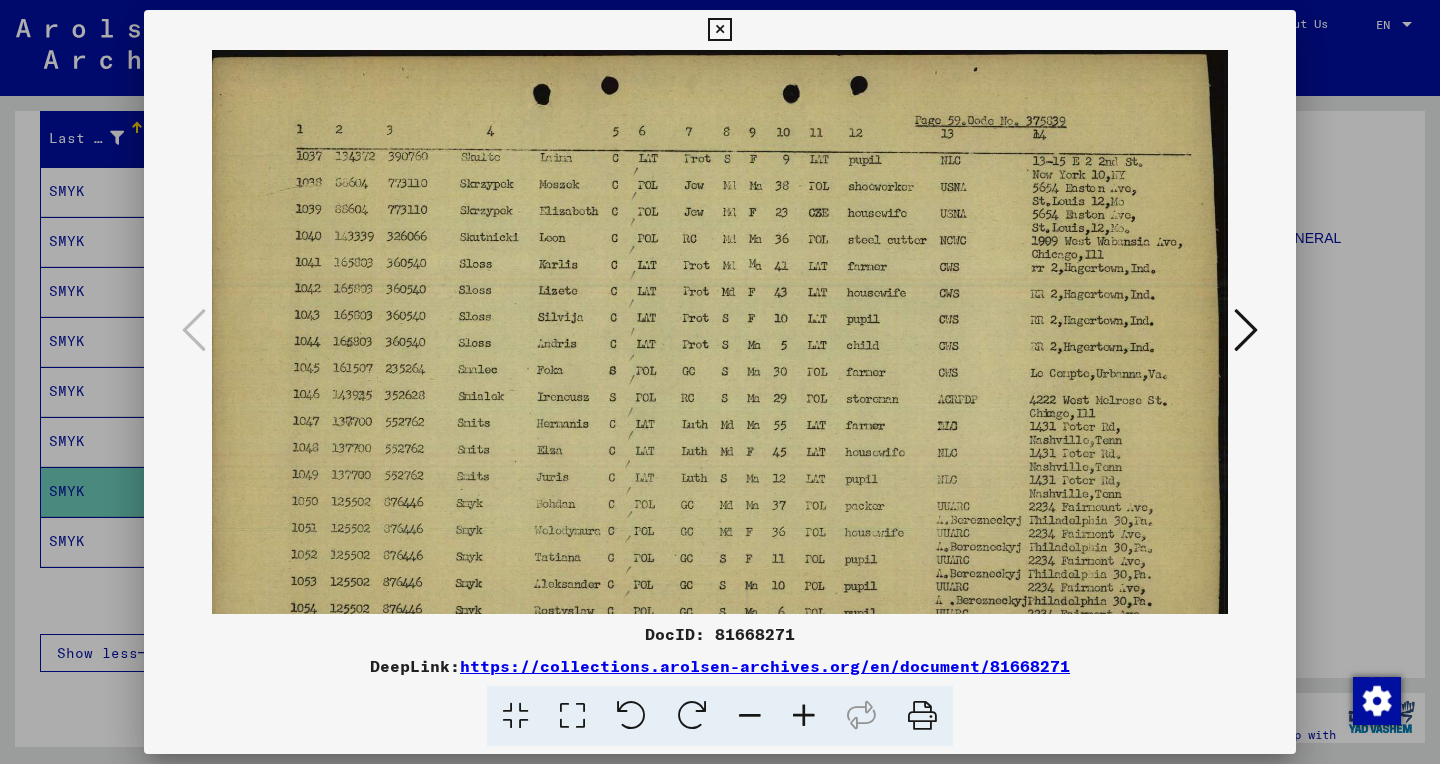 click at bounding box center [804, 716] 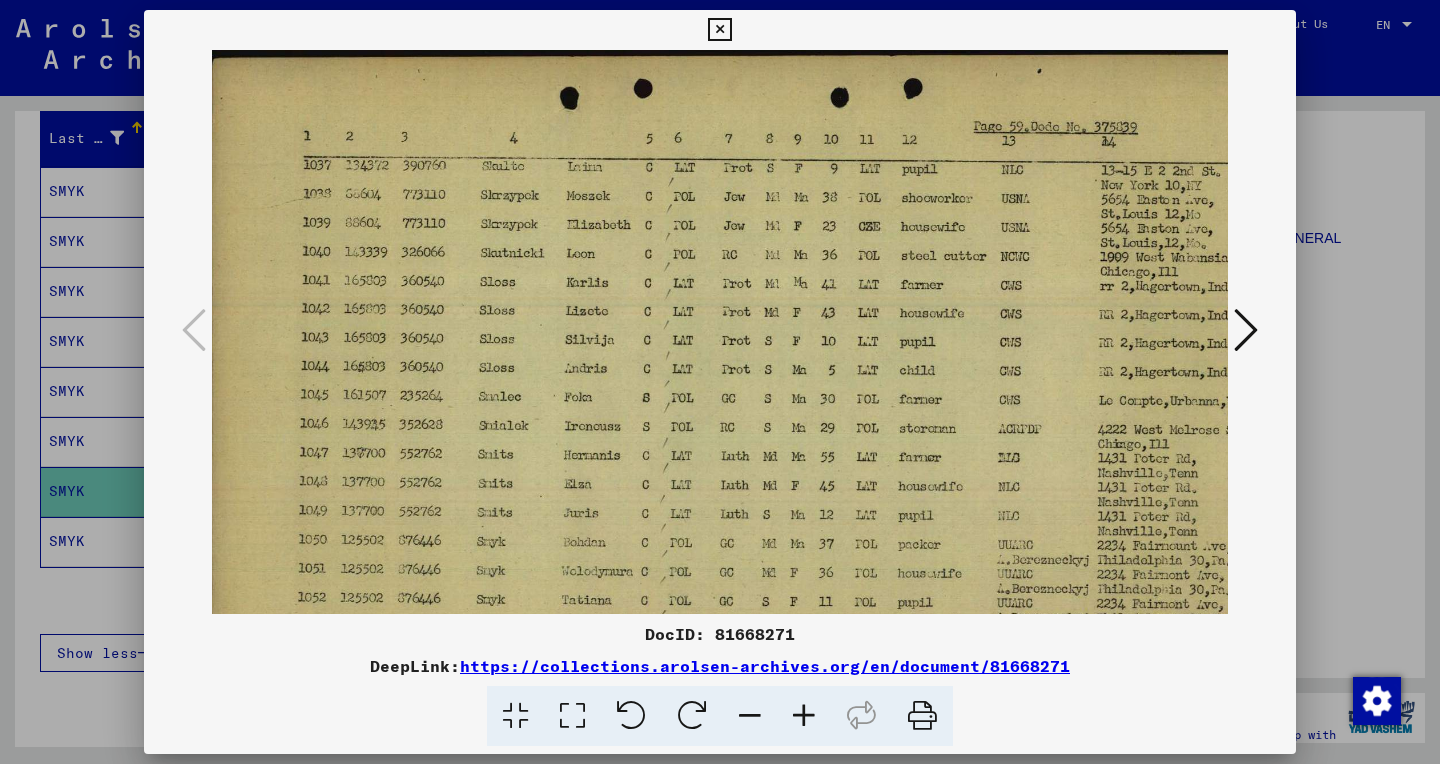 click at bounding box center [804, 716] 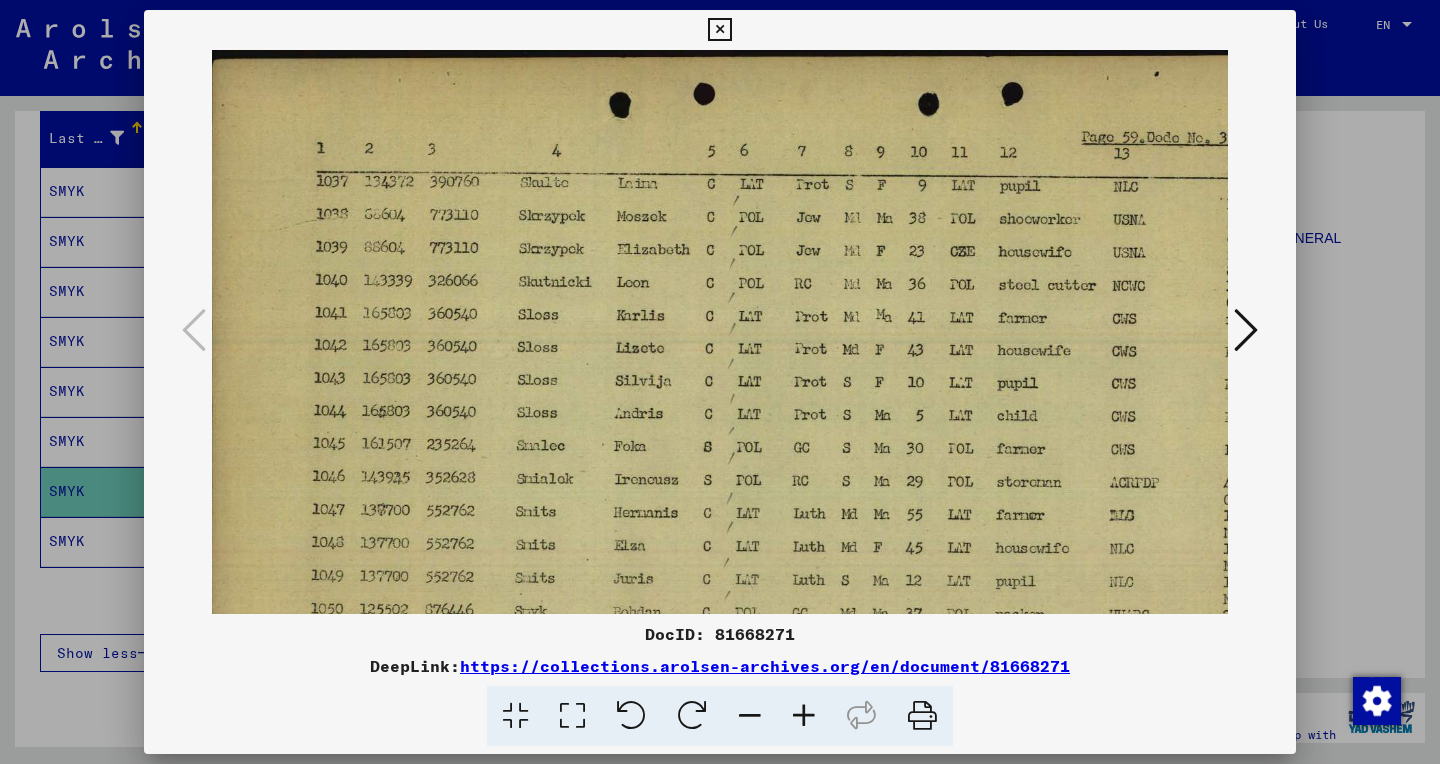 click at bounding box center (804, 716) 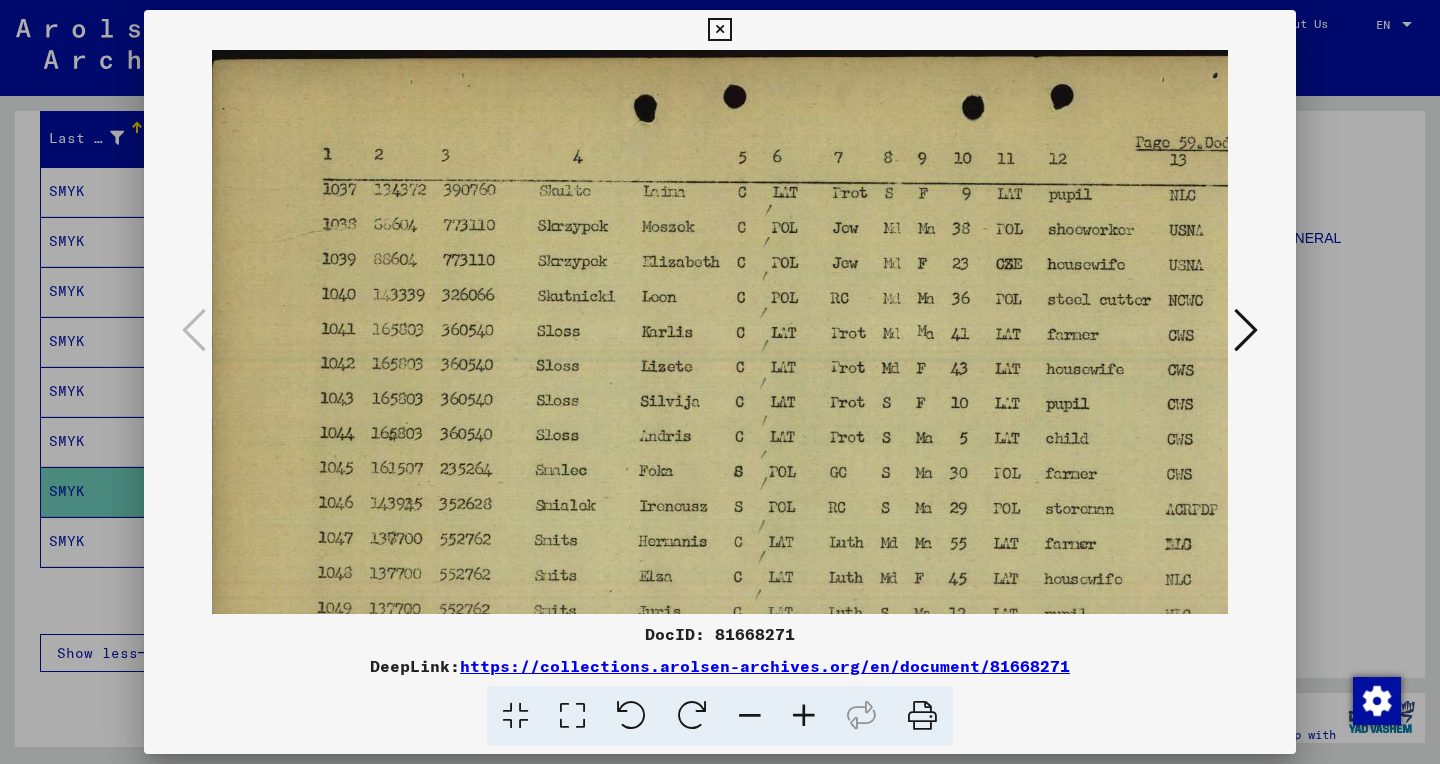 click at bounding box center [804, 716] 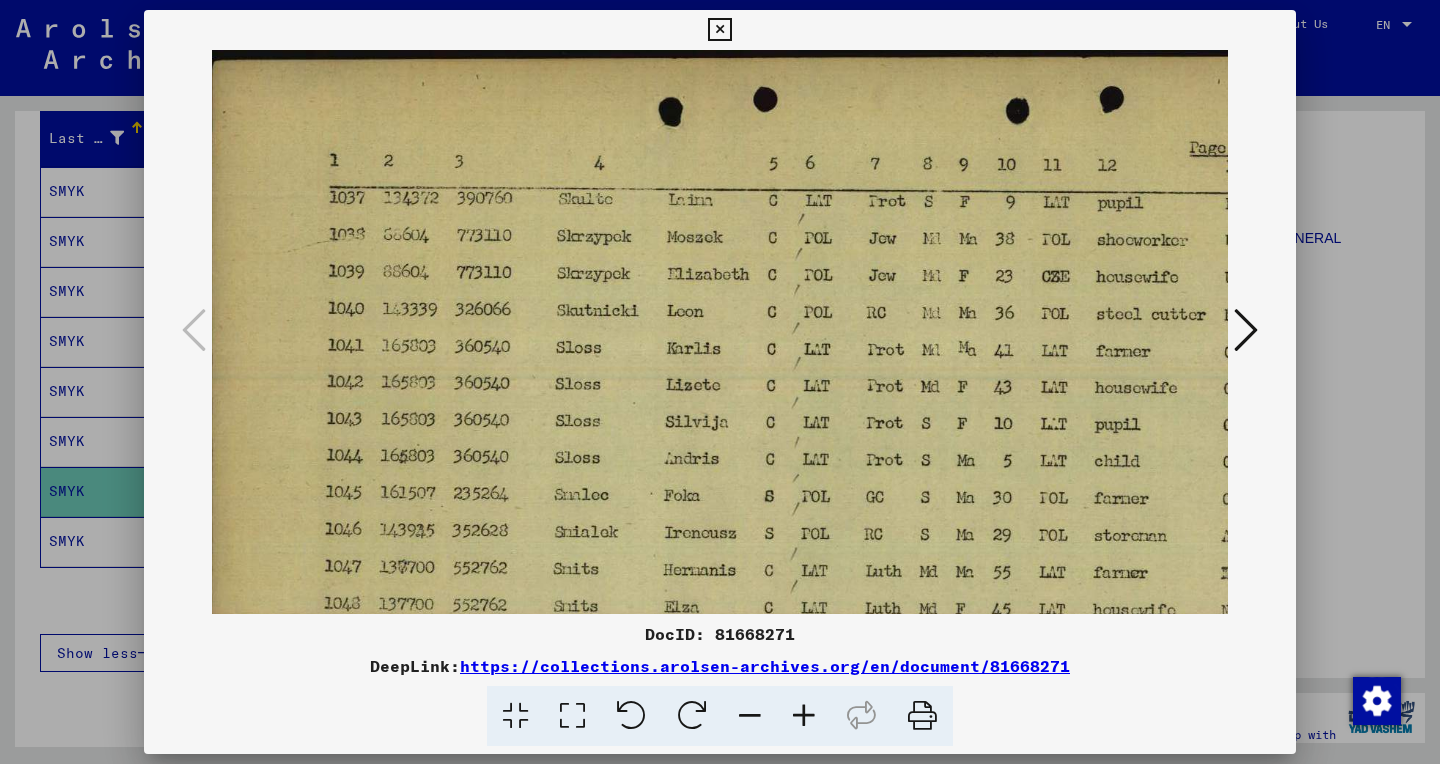 click at bounding box center (804, 716) 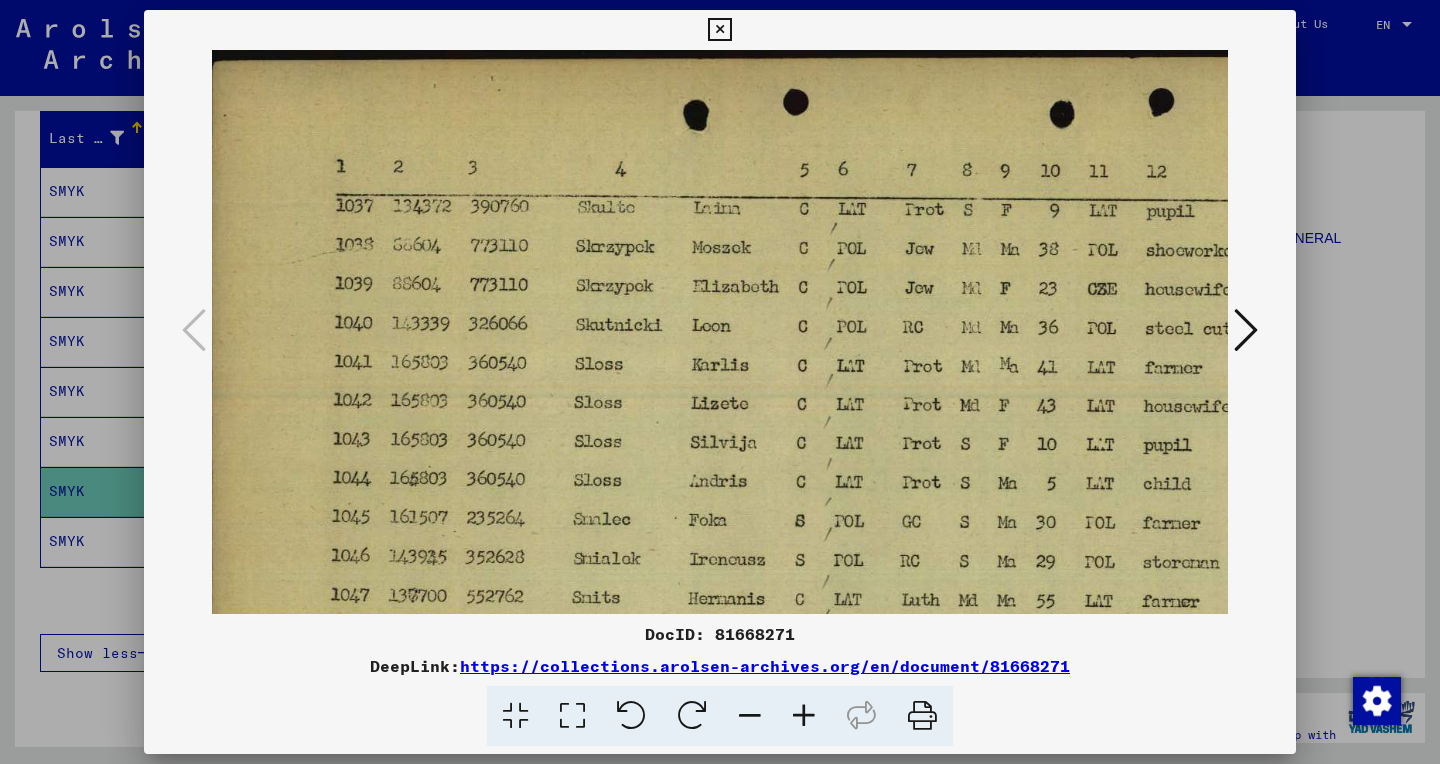 click at bounding box center [804, 716] 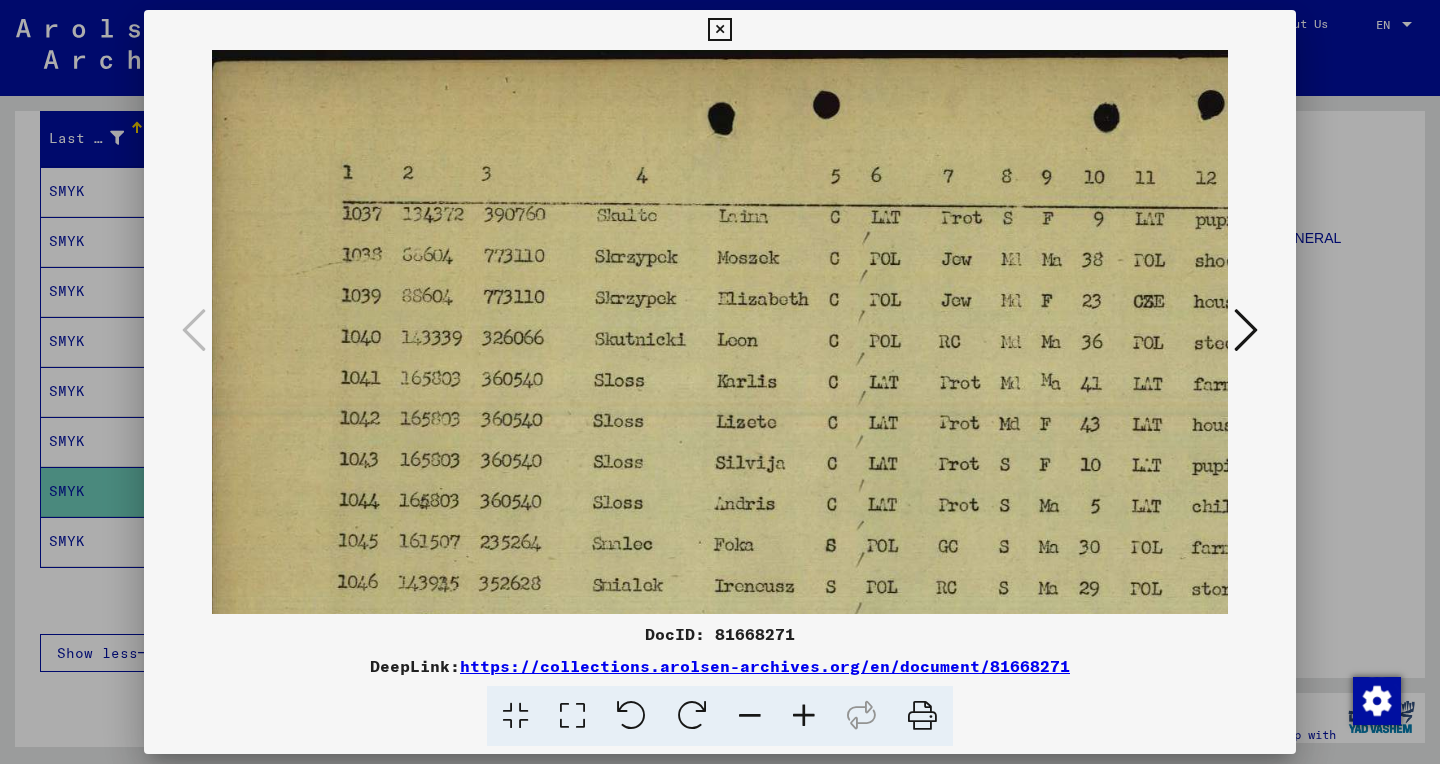 click at bounding box center (804, 716) 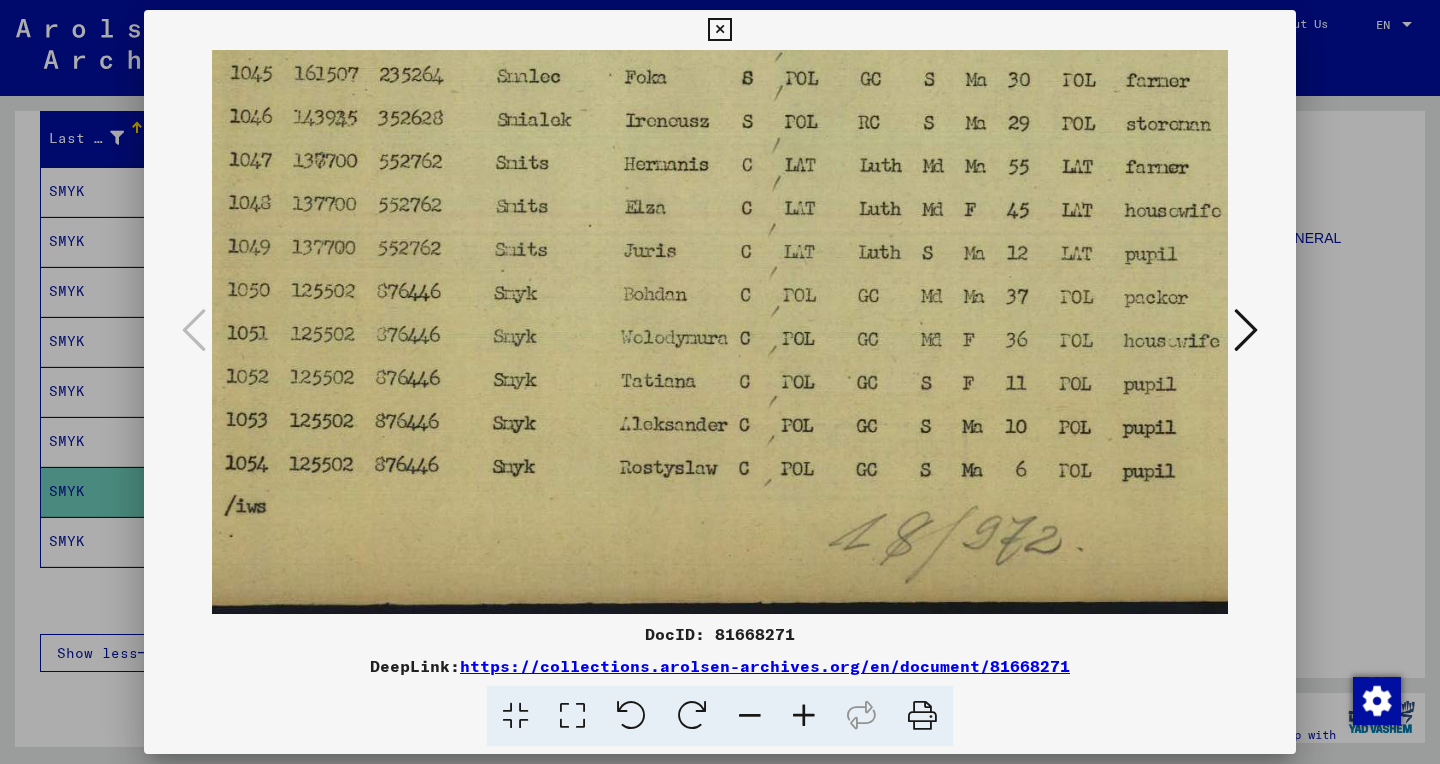 scroll, scrollTop: 491, scrollLeft: 115, axis: both 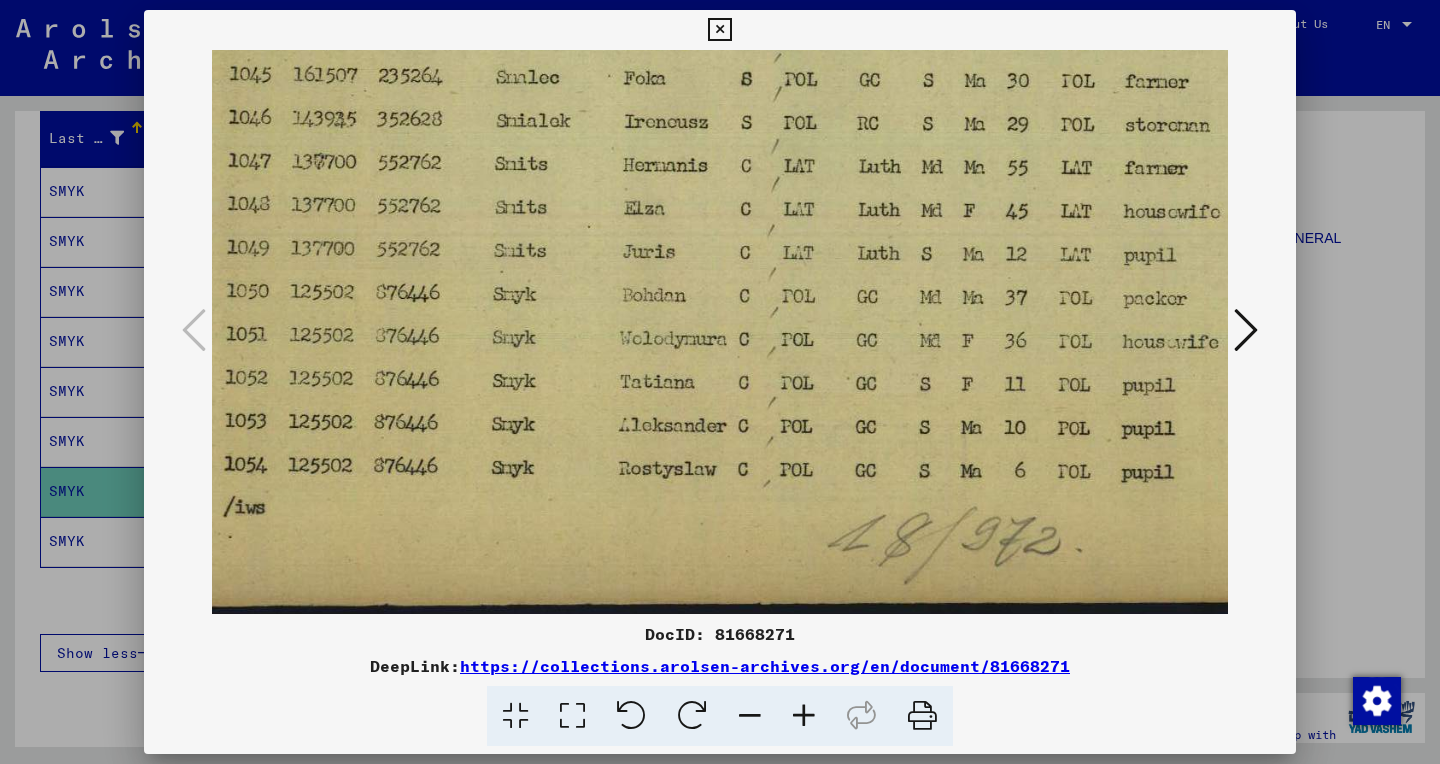 drag, startPoint x: 766, startPoint y: 586, endPoint x: 651, endPoint y: -25, distance: 621.7282 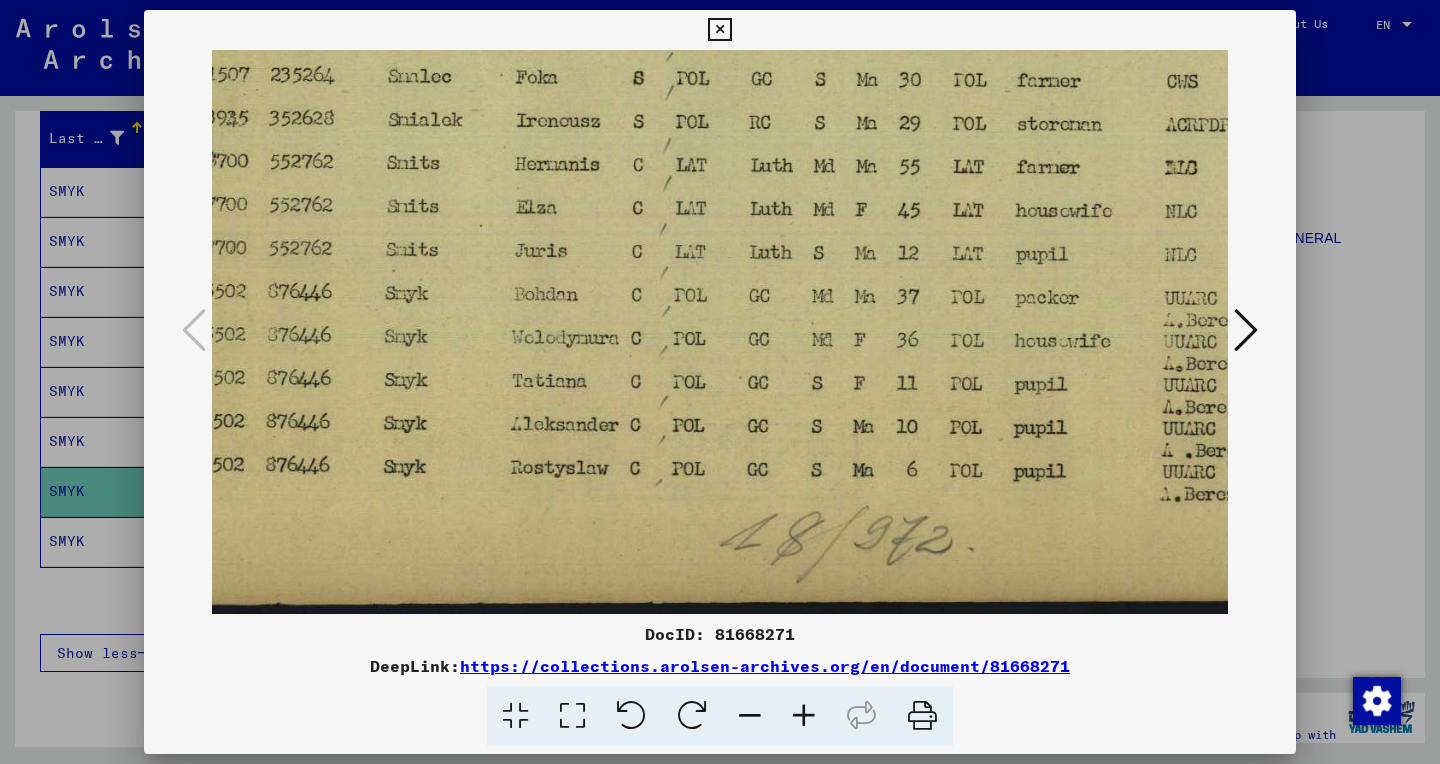 scroll, scrollTop: 492, scrollLeft: 225, axis: both 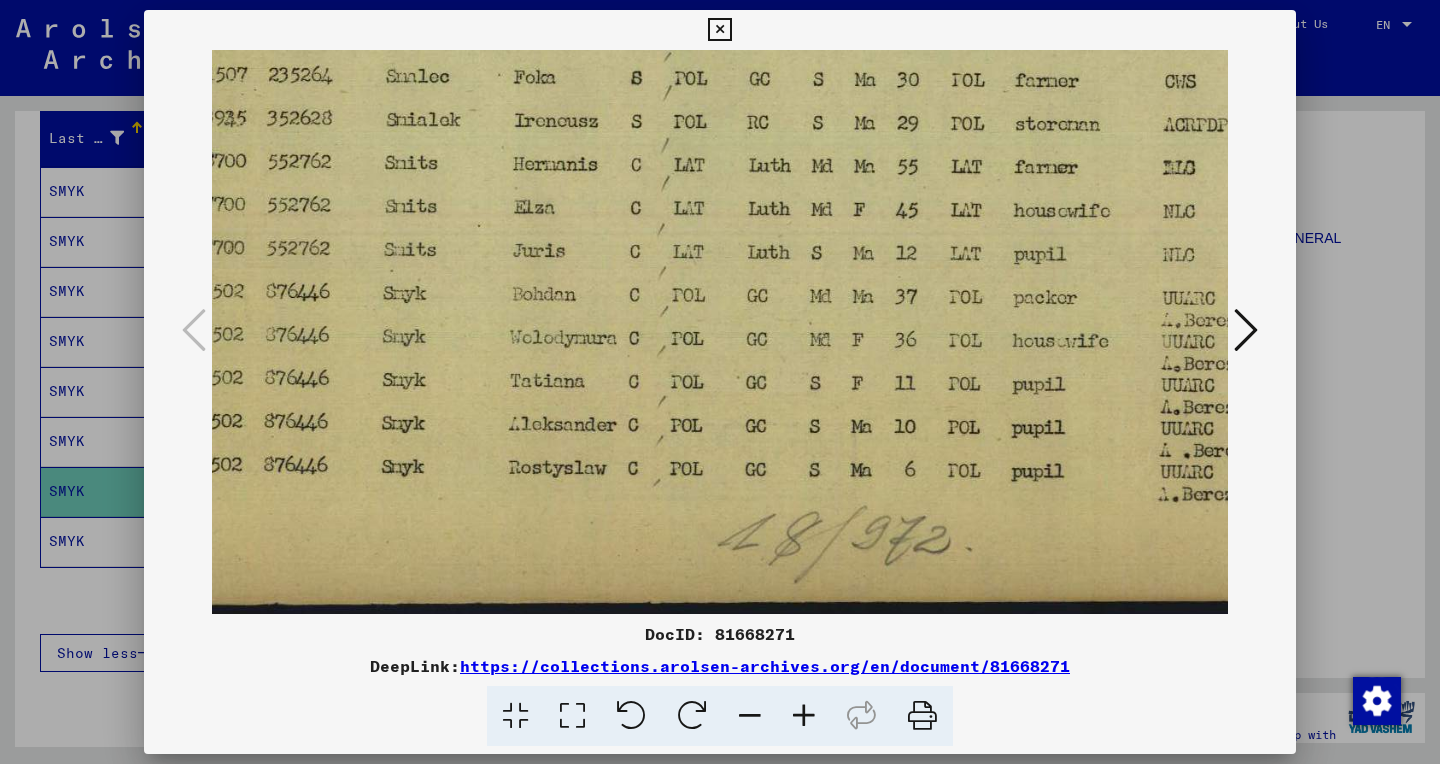 drag, startPoint x: 932, startPoint y: 373, endPoint x: 822, endPoint y: 351, distance: 112.17843 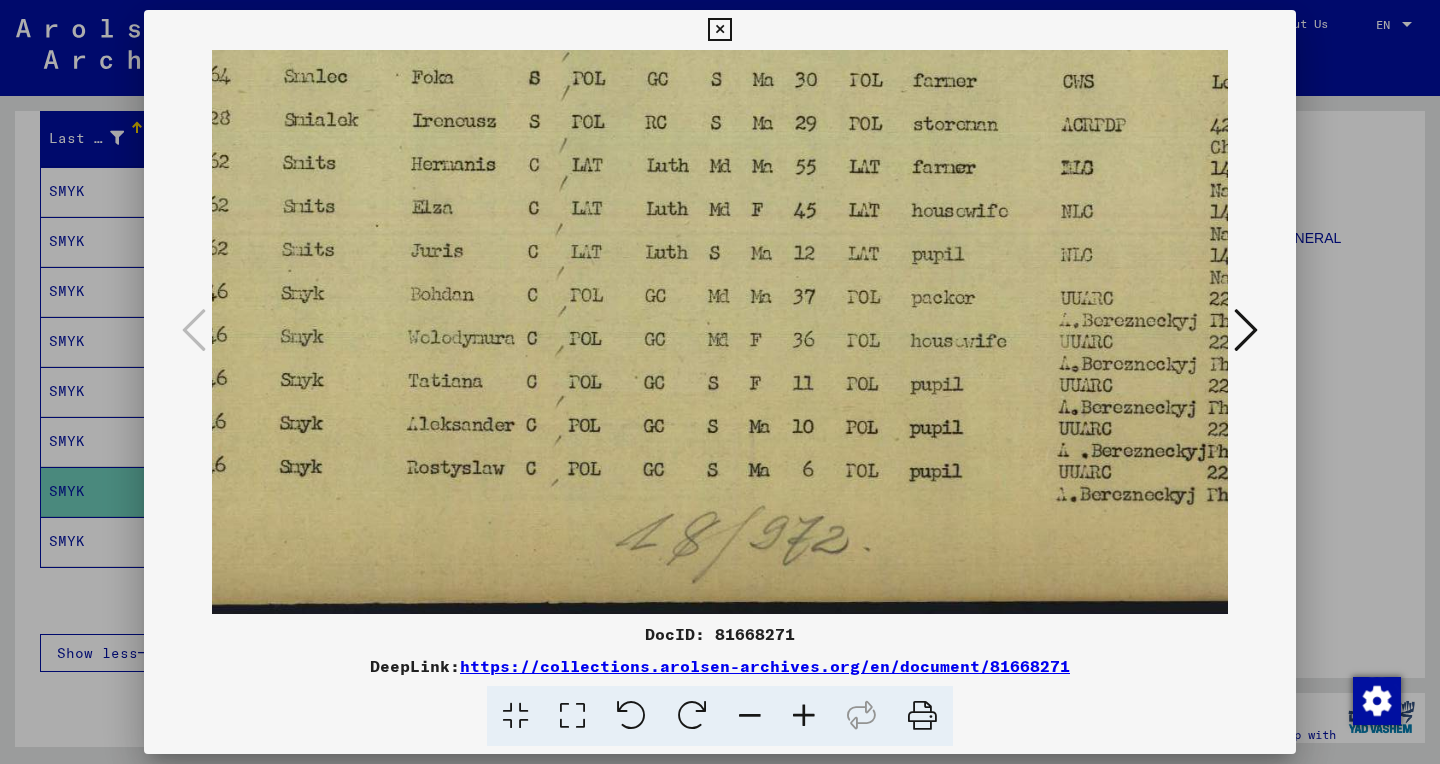 scroll, scrollTop: 492, scrollLeft: 333, axis: both 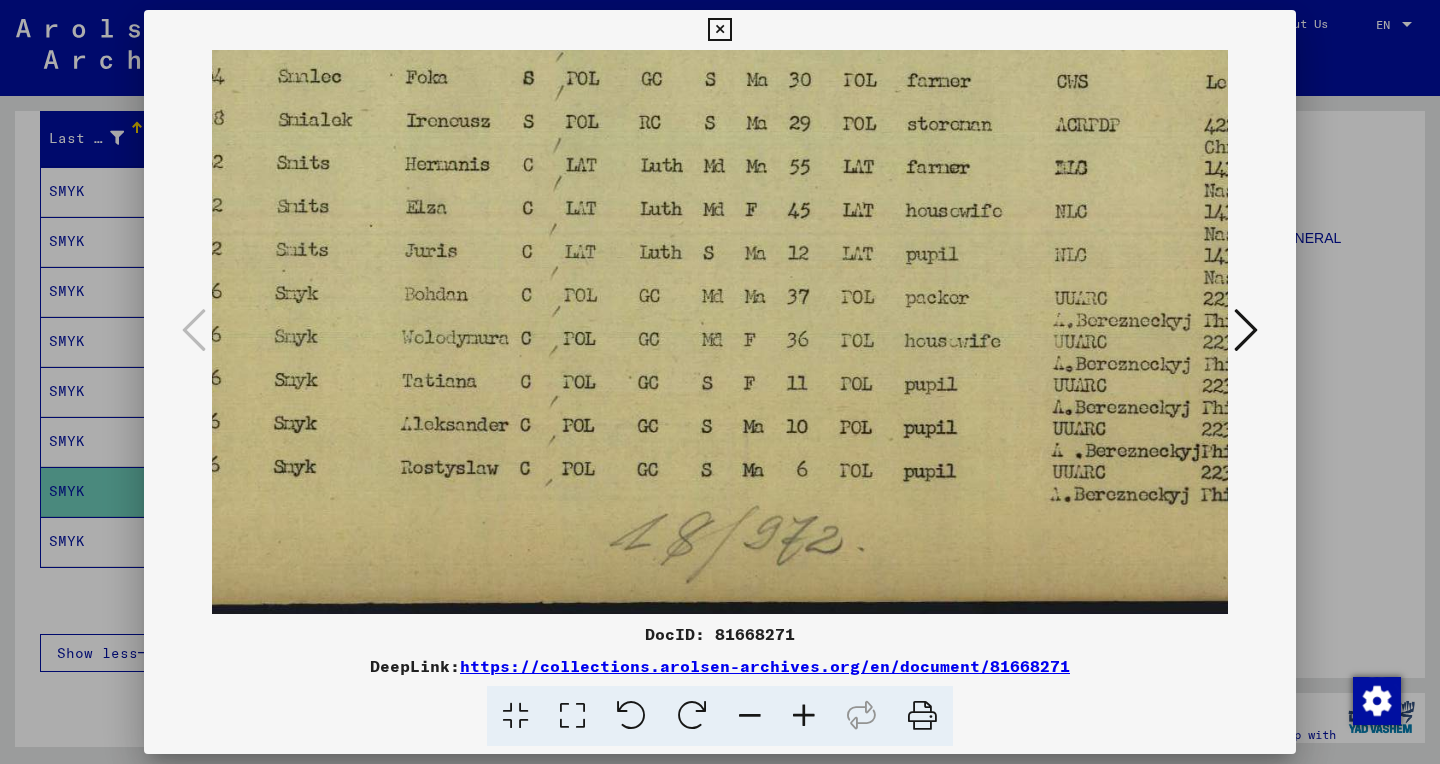 drag, startPoint x: 708, startPoint y: 405, endPoint x: 600, endPoint y: 388, distance: 109.32977 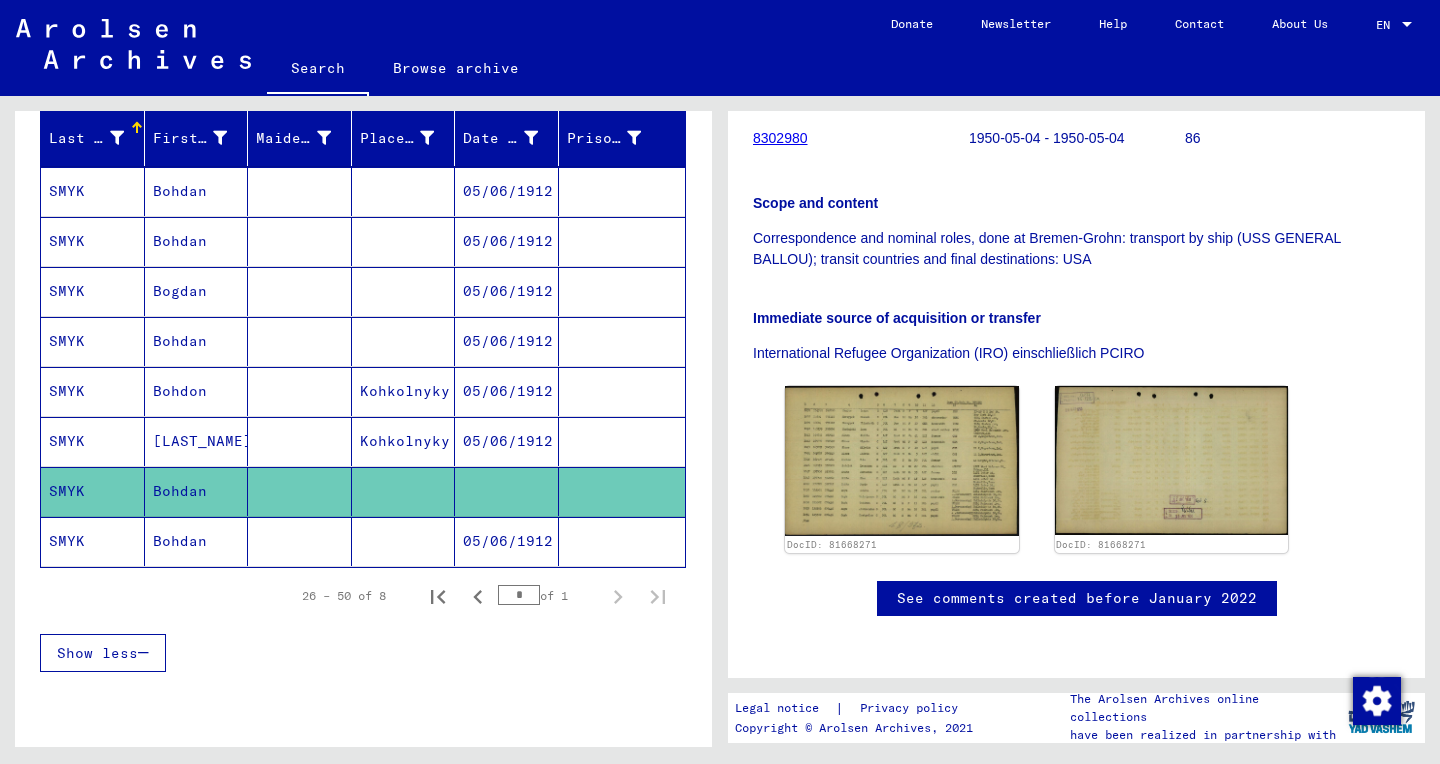 click 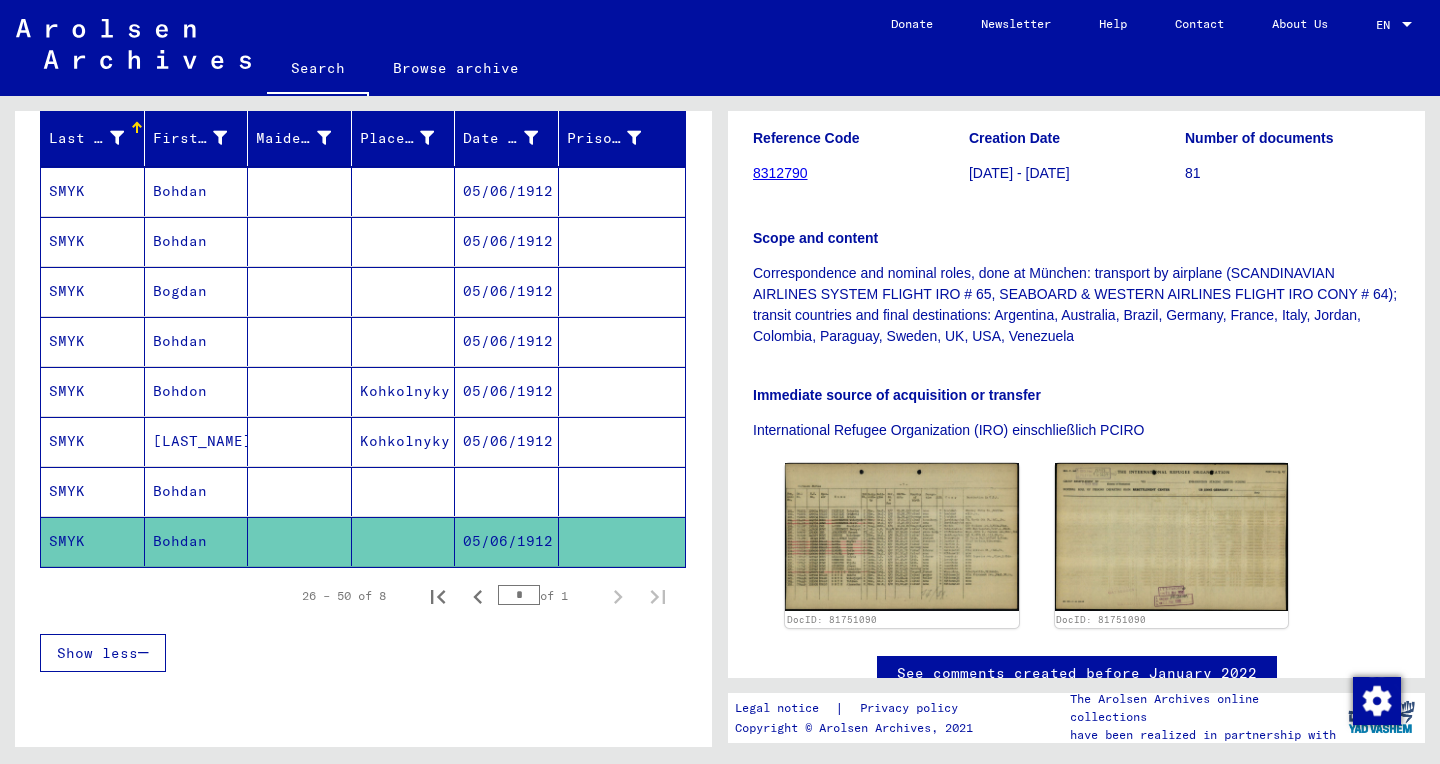 scroll, scrollTop: 459, scrollLeft: 0, axis: vertical 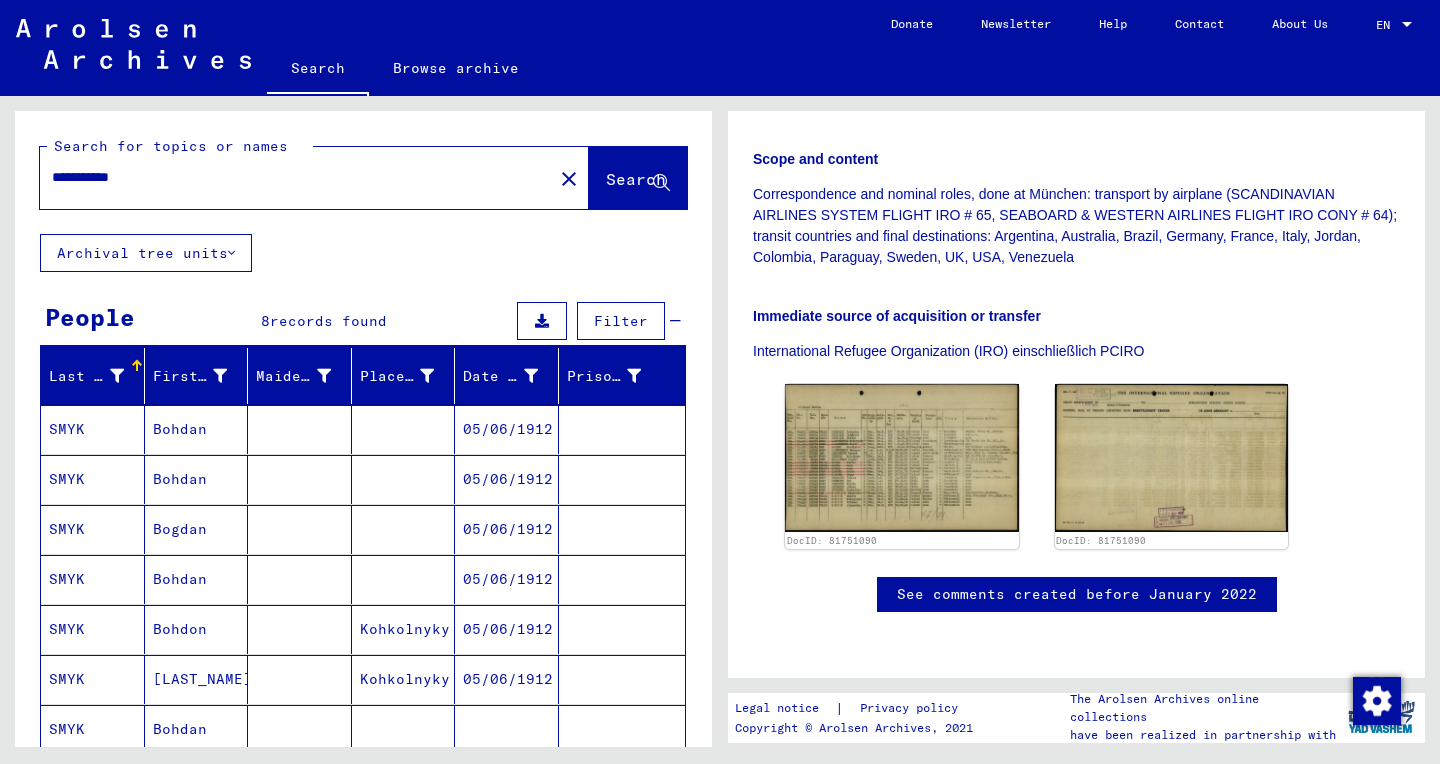 click on "**********" at bounding box center [296, 177] 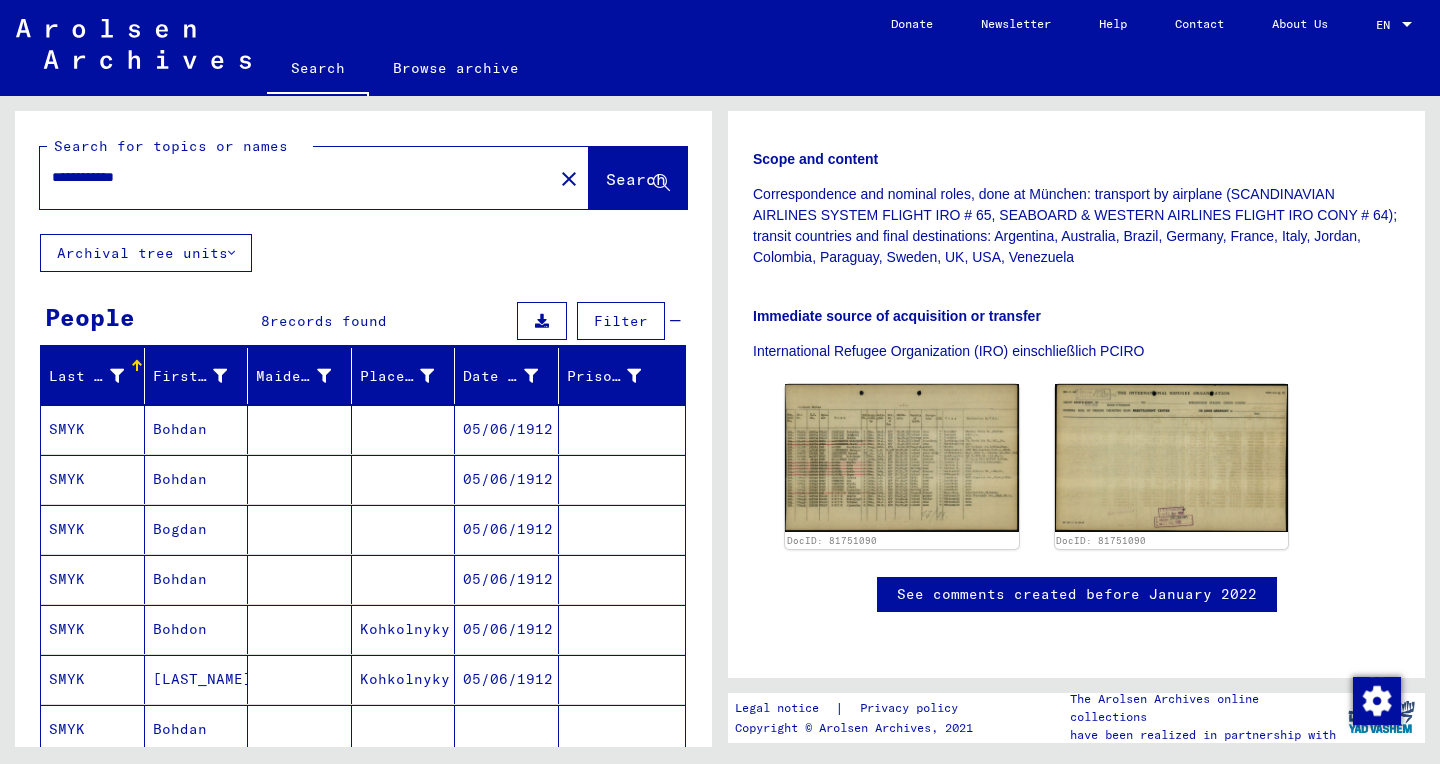 type on "**********" 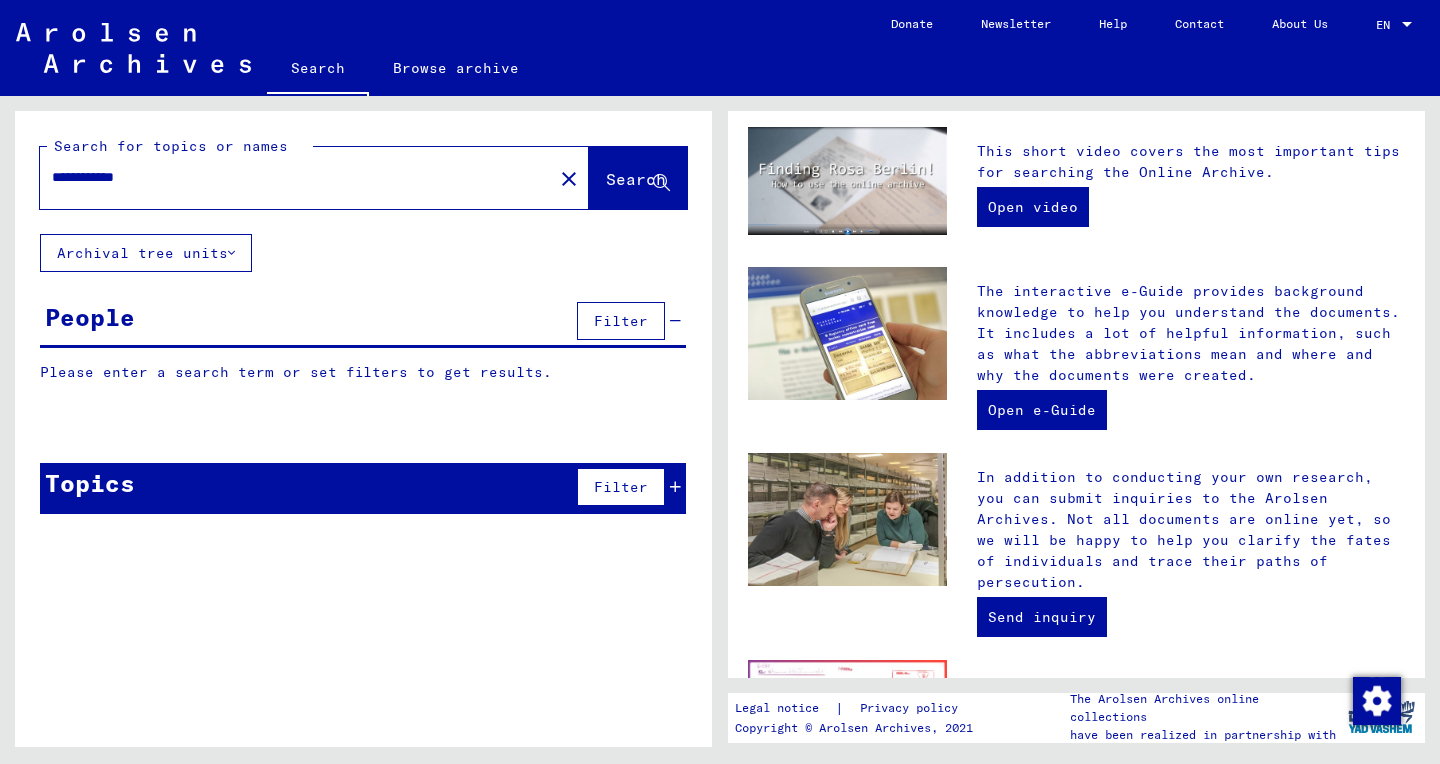 scroll, scrollTop: 0, scrollLeft: 0, axis: both 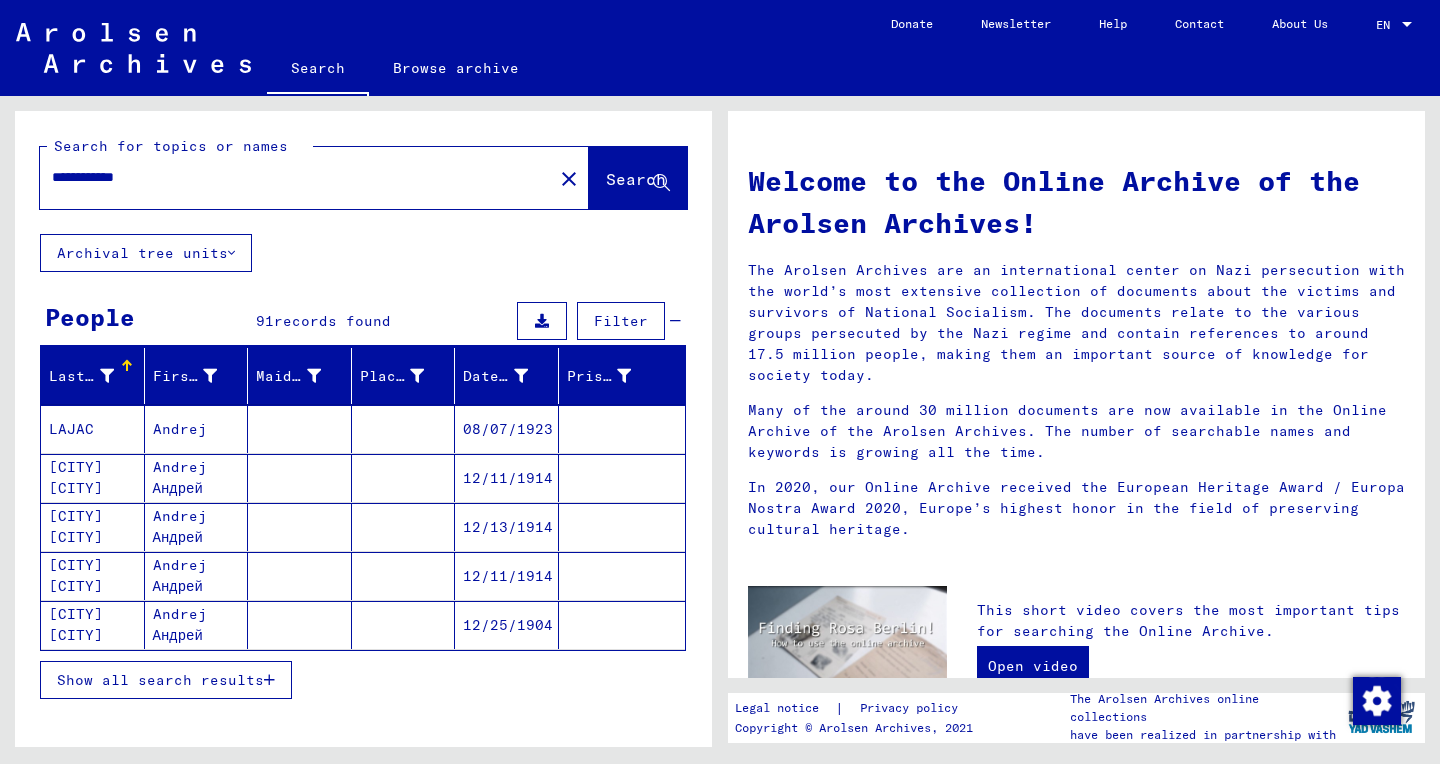 click on "Show all search results" at bounding box center (166, 680) 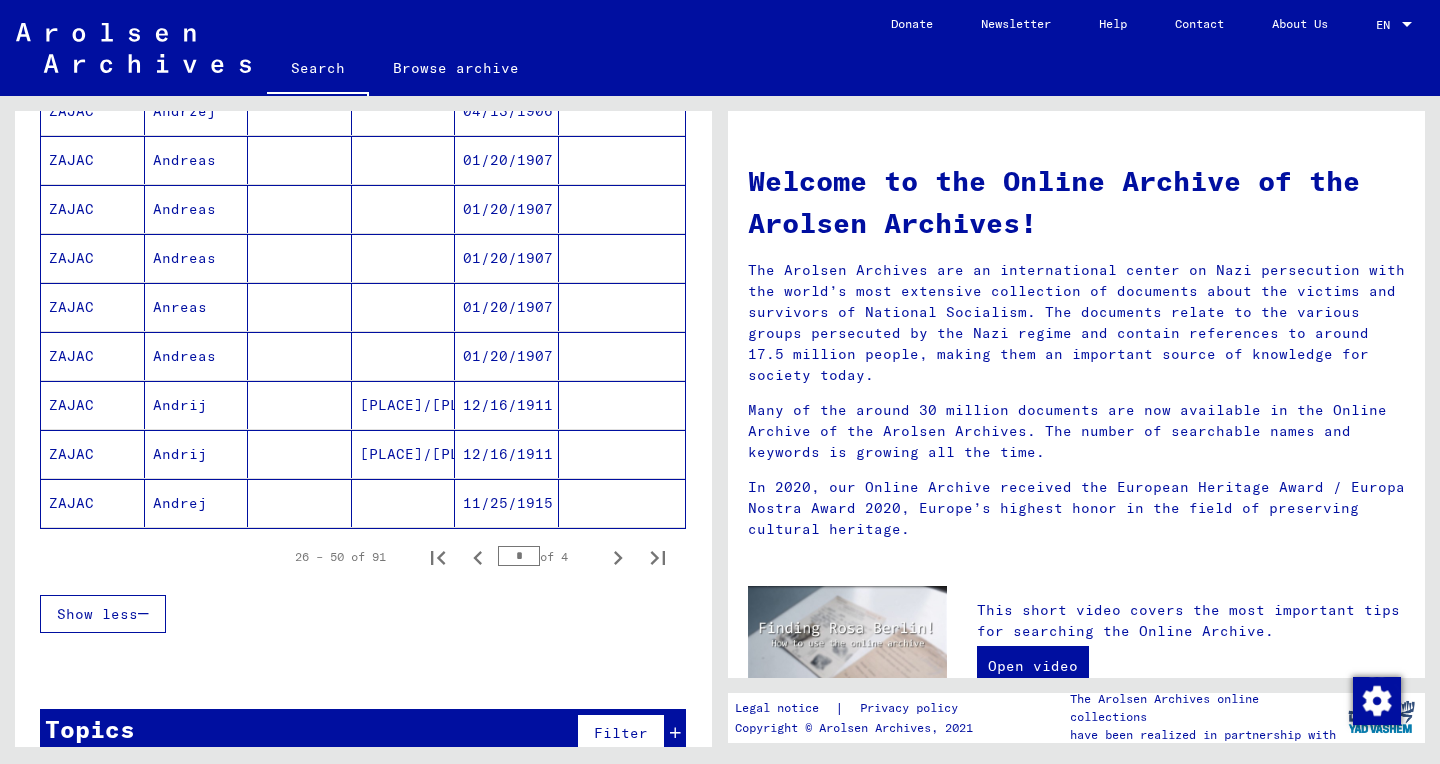 scroll, scrollTop: 1137, scrollLeft: 0, axis: vertical 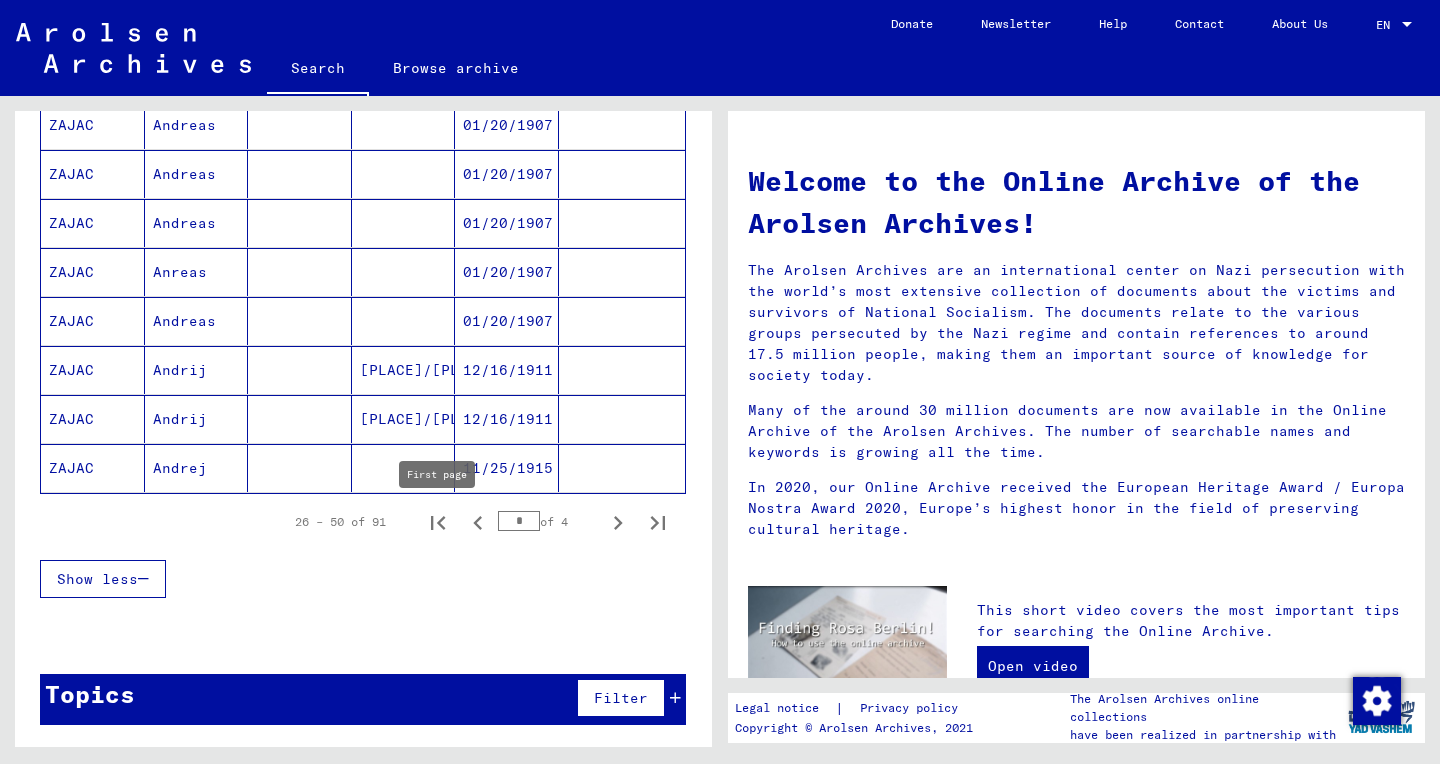click 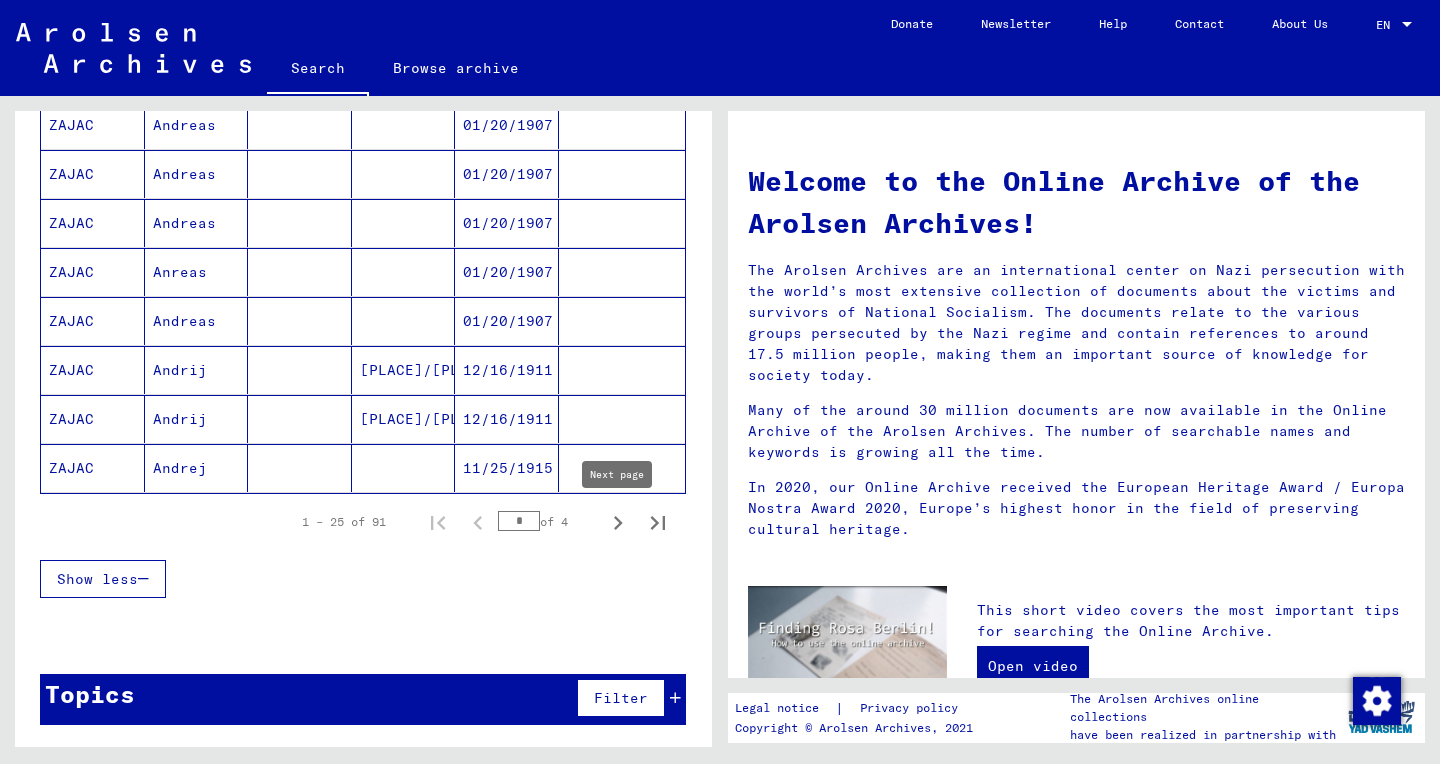 click 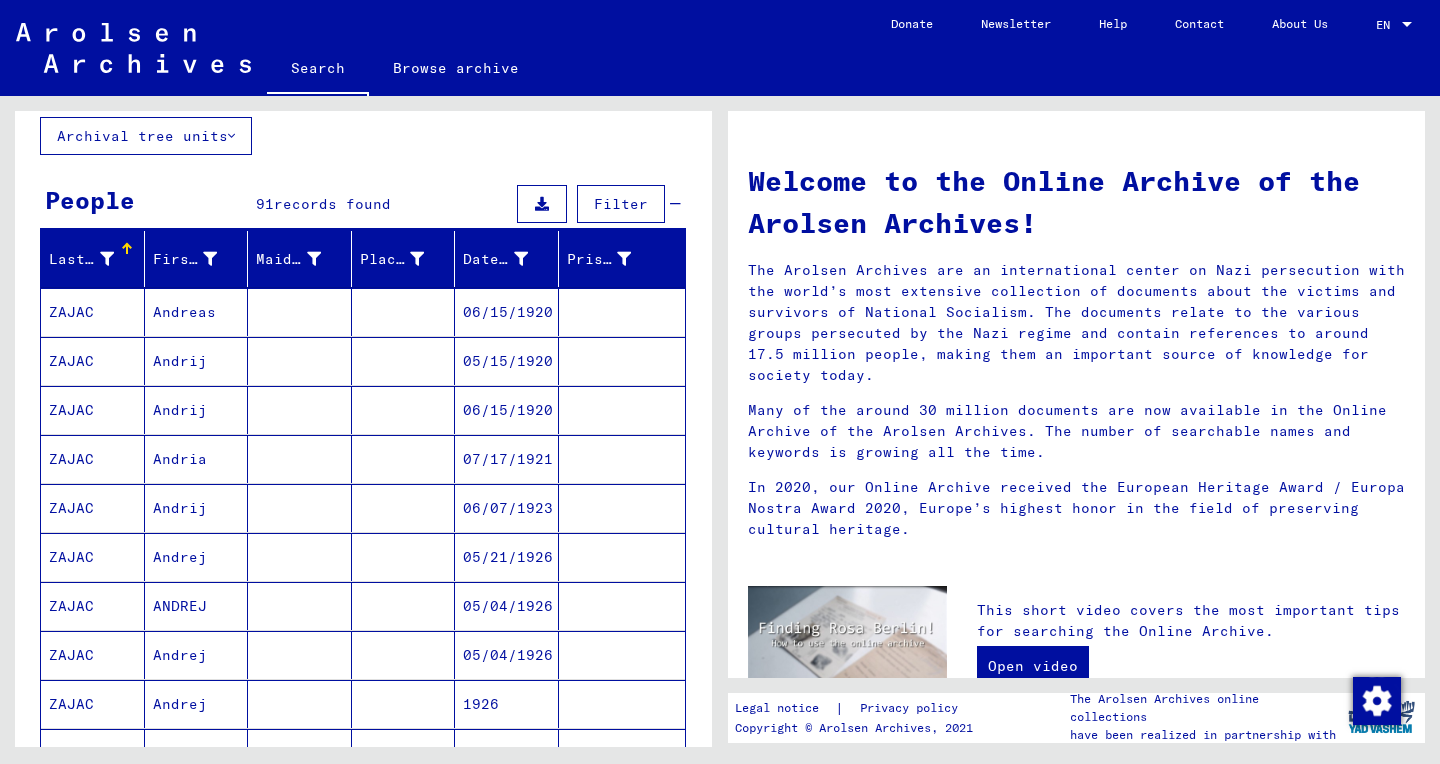 scroll, scrollTop: 0, scrollLeft: 0, axis: both 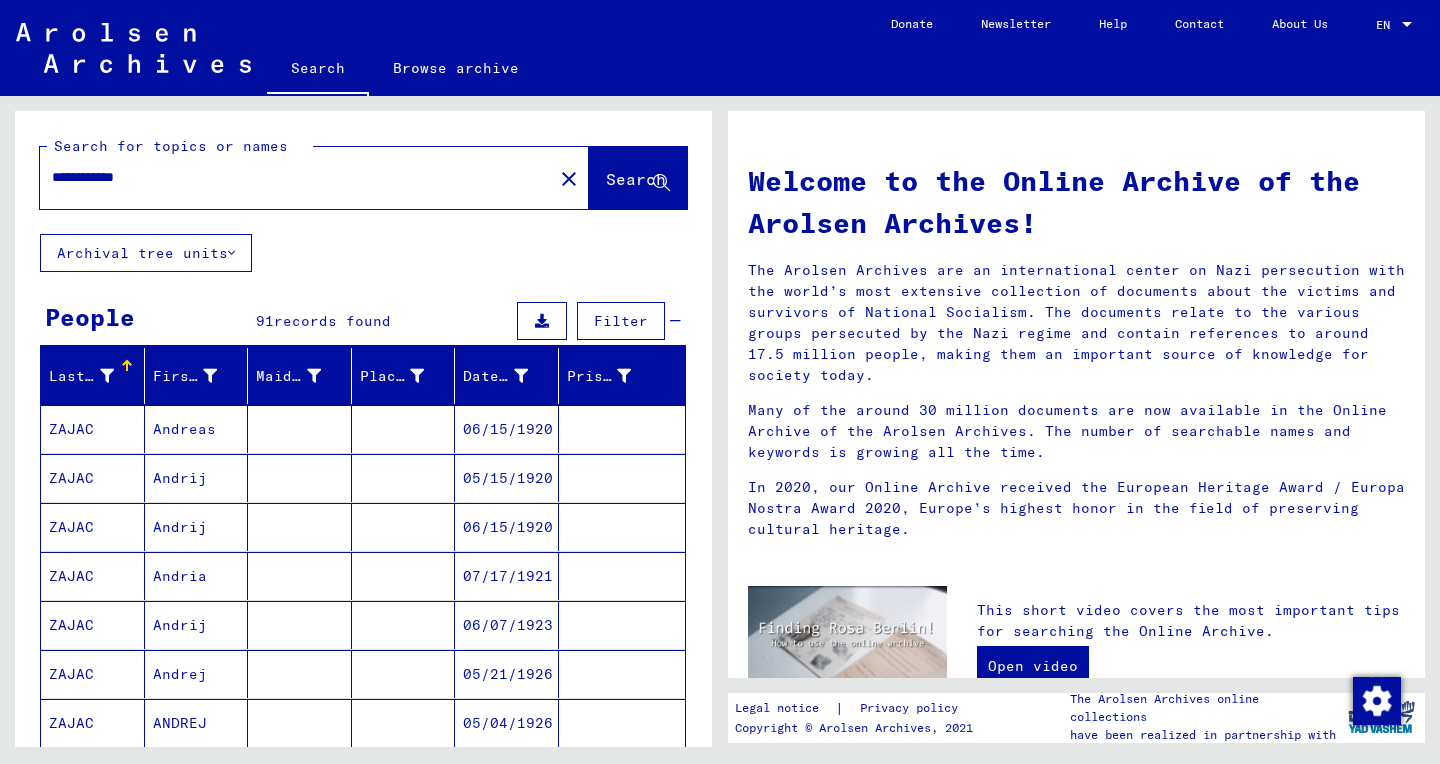 click on "Andreas" at bounding box center [197, 478] 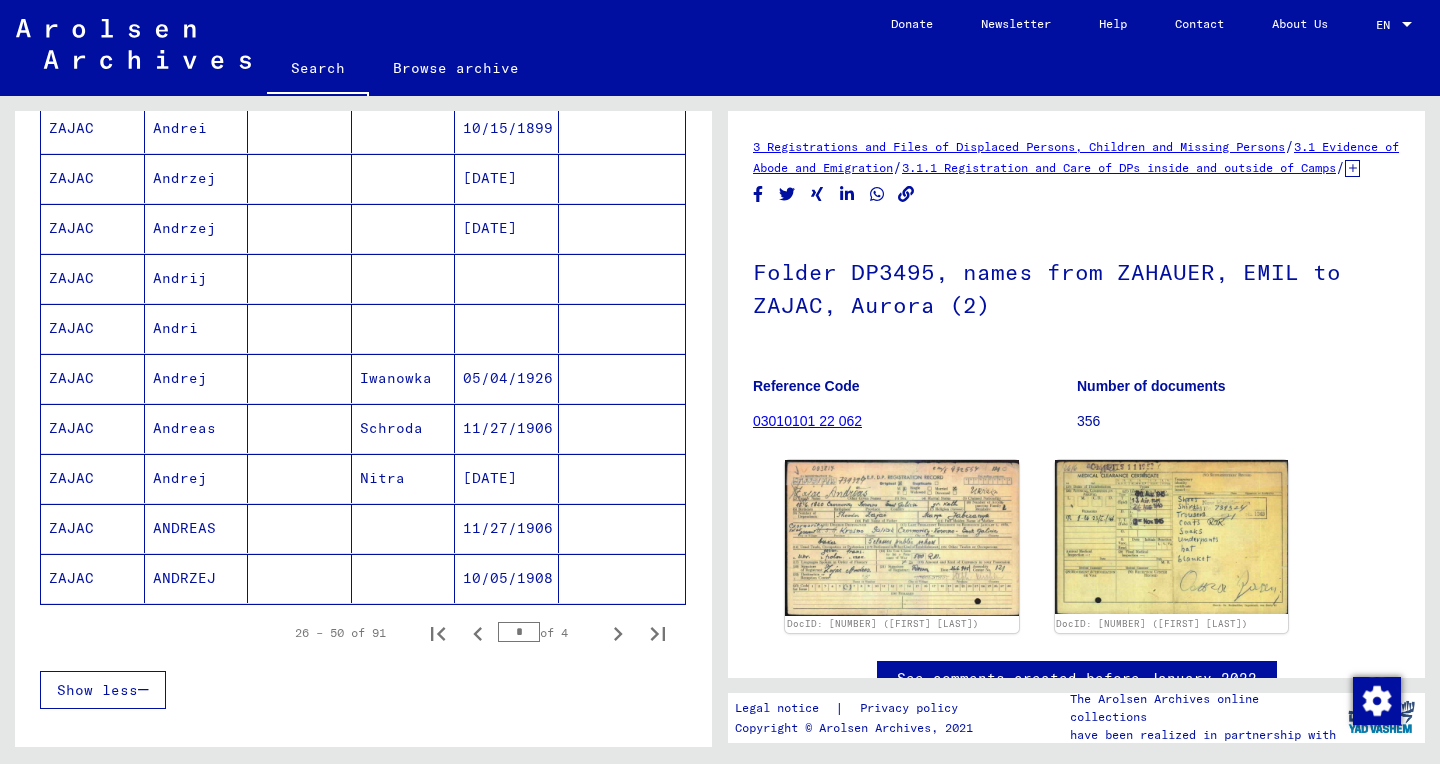 scroll, scrollTop: 1052, scrollLeft: 0, axis: vertical 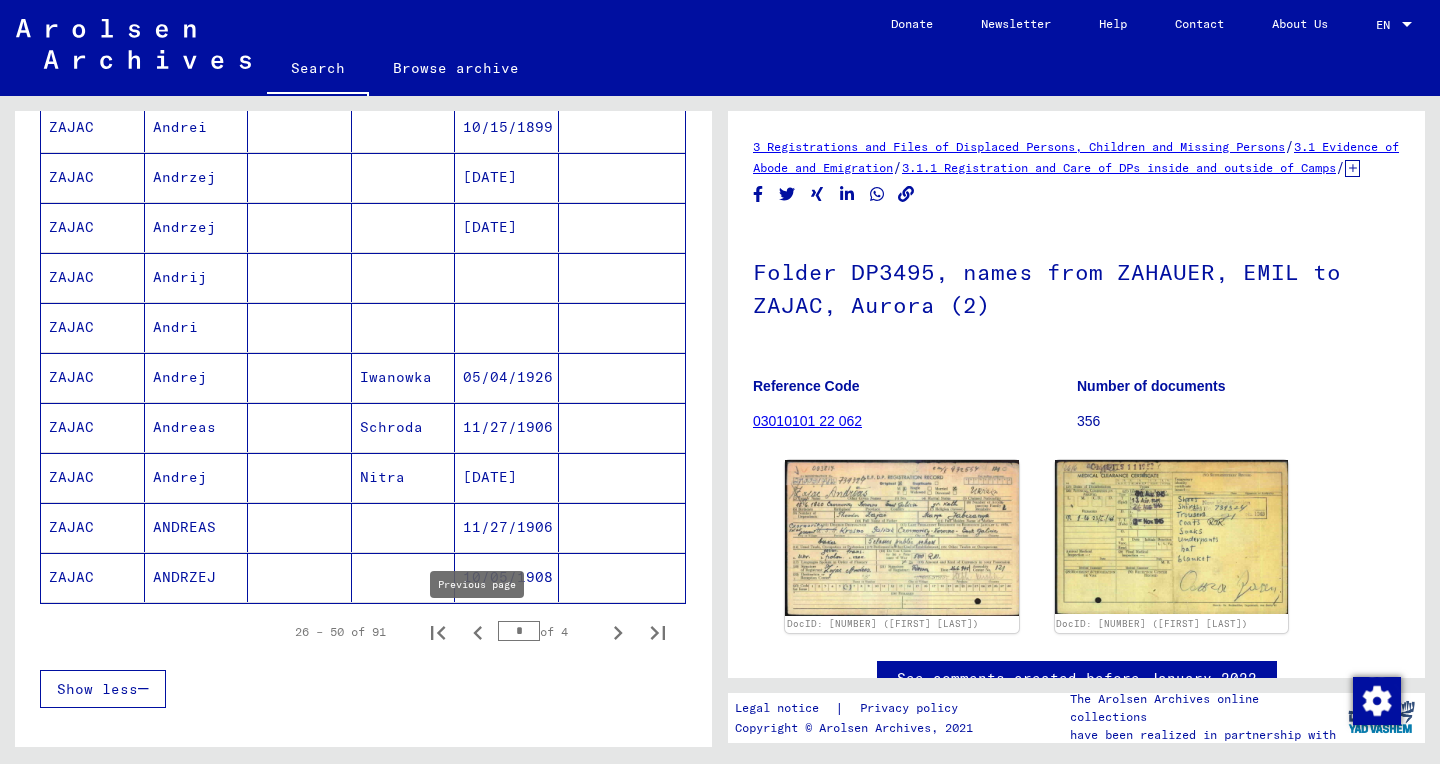 click 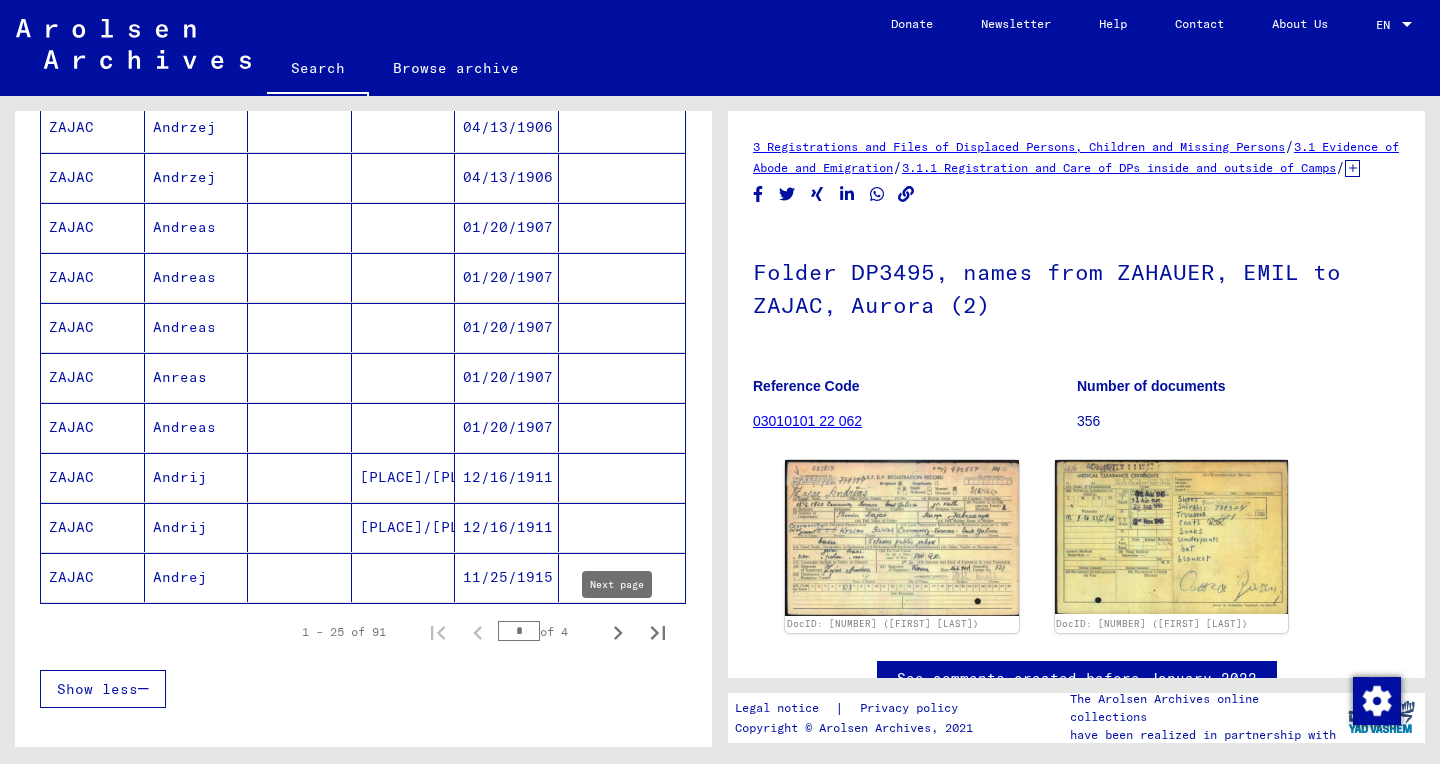 click 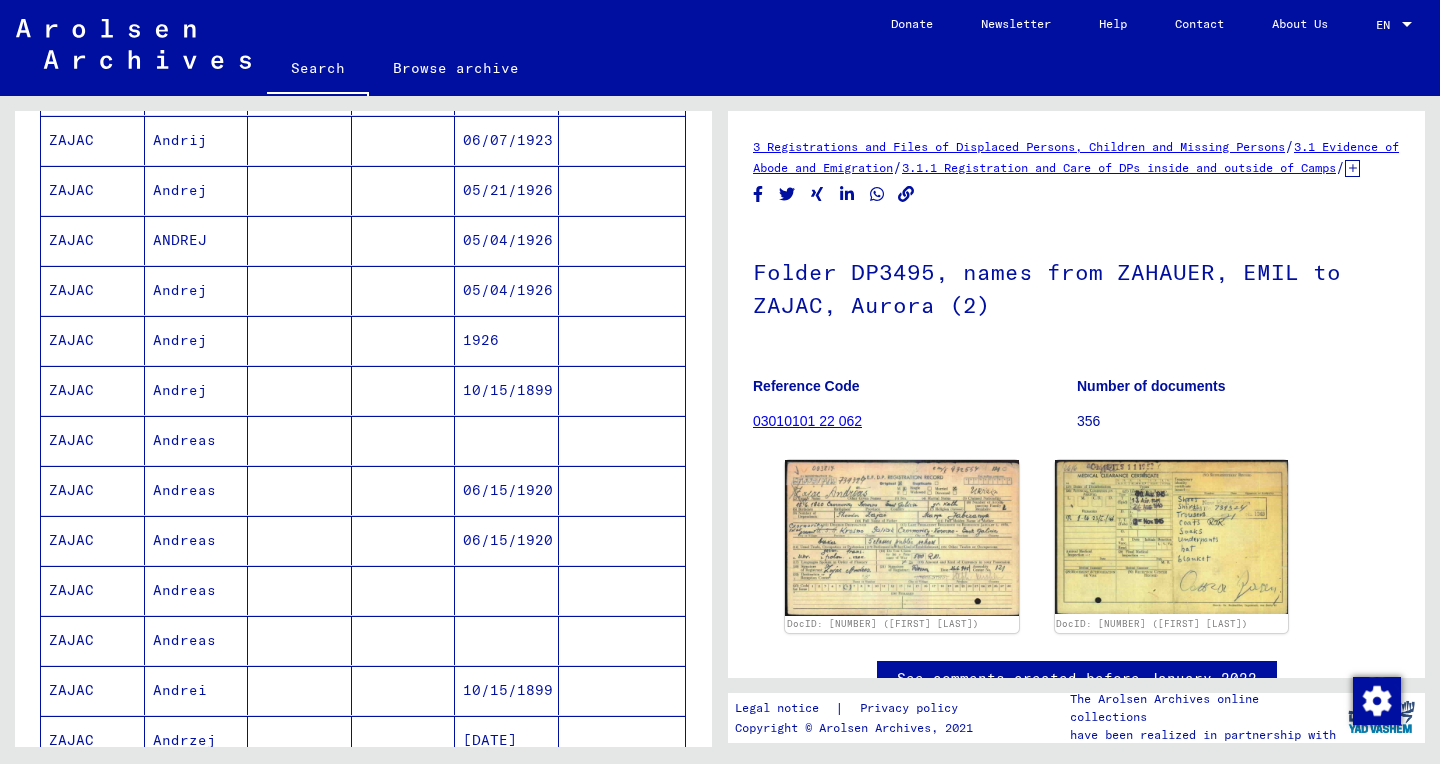 scroll, scrollTop: 0, scrollLeft: 0, axis: both 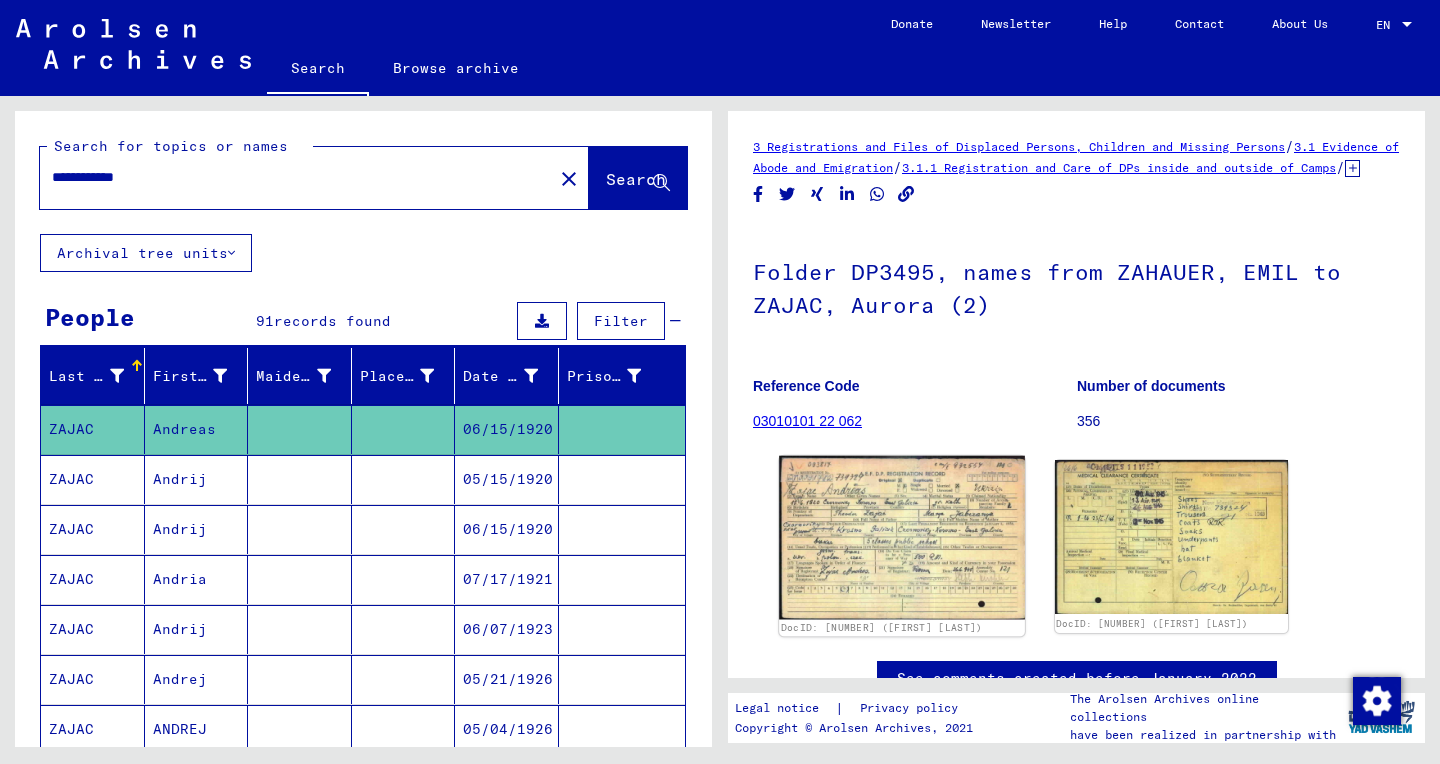 click 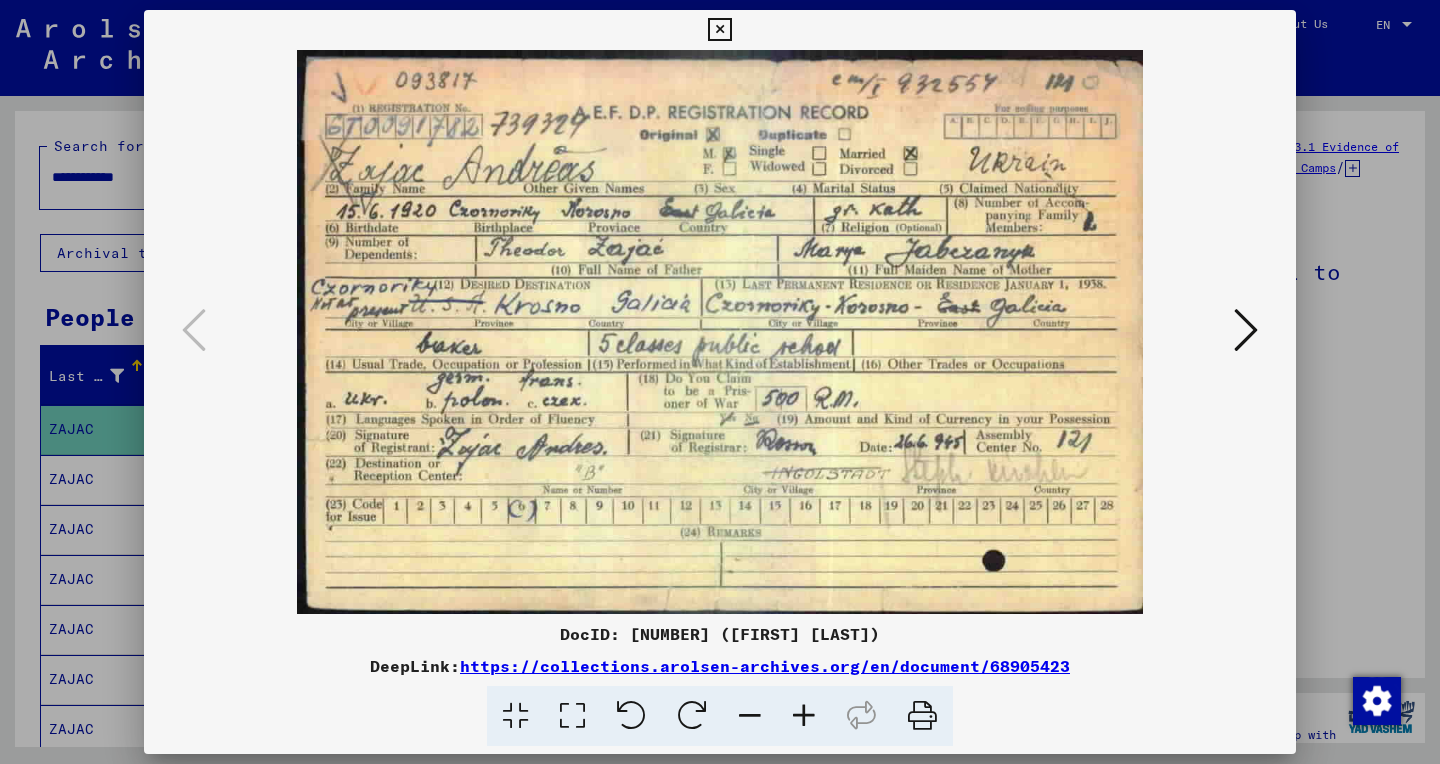 click at bounding box center (572, 716) 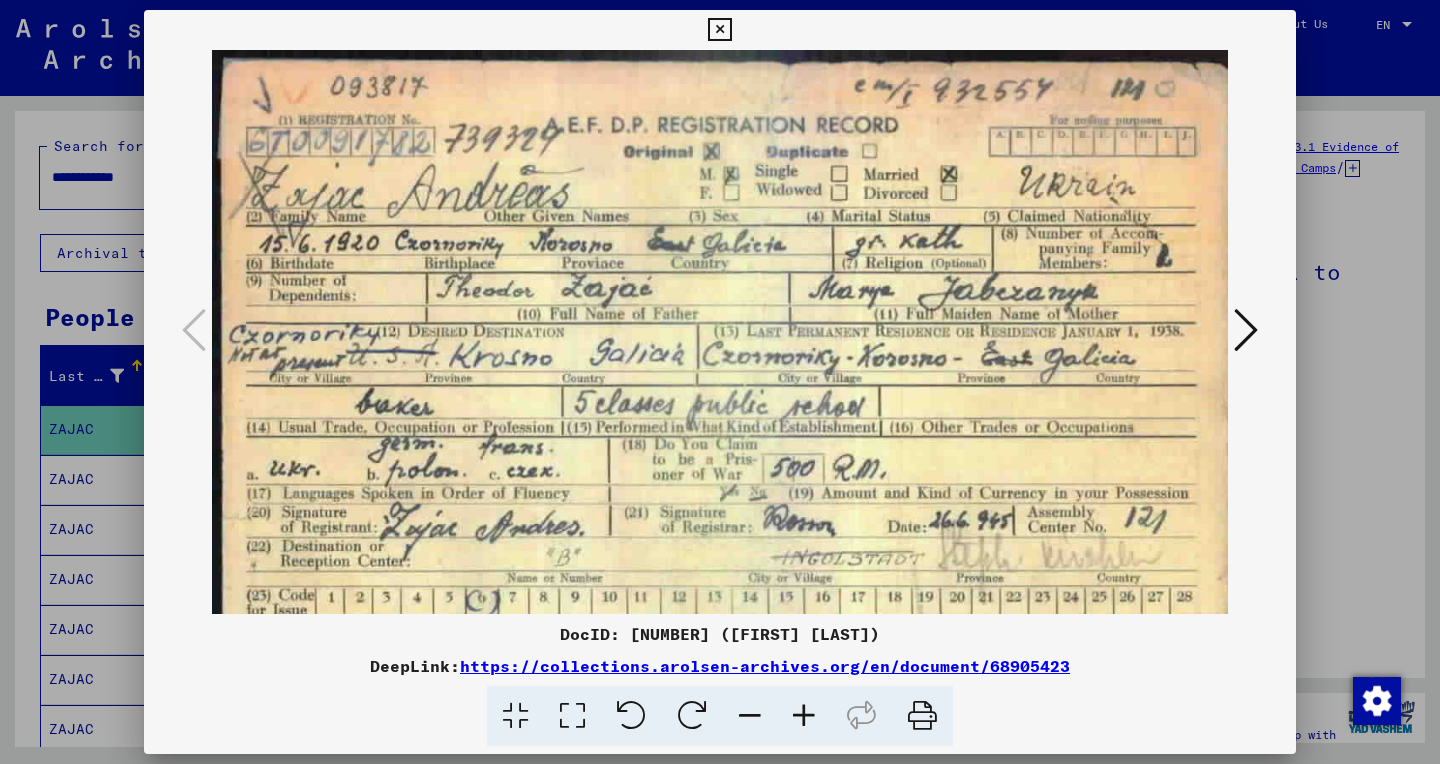 click at bounding box center (804, 716) 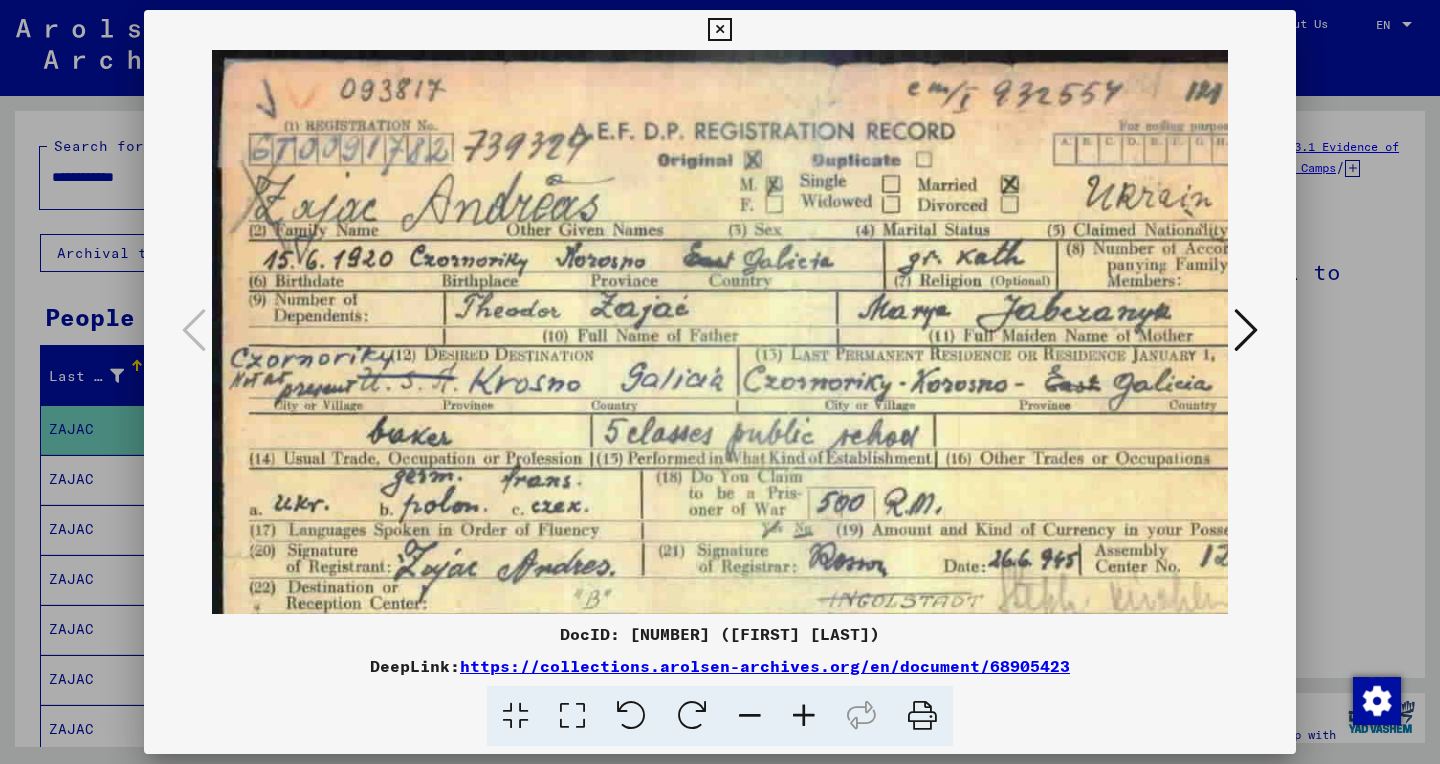 click at bounding box center [804, 716] 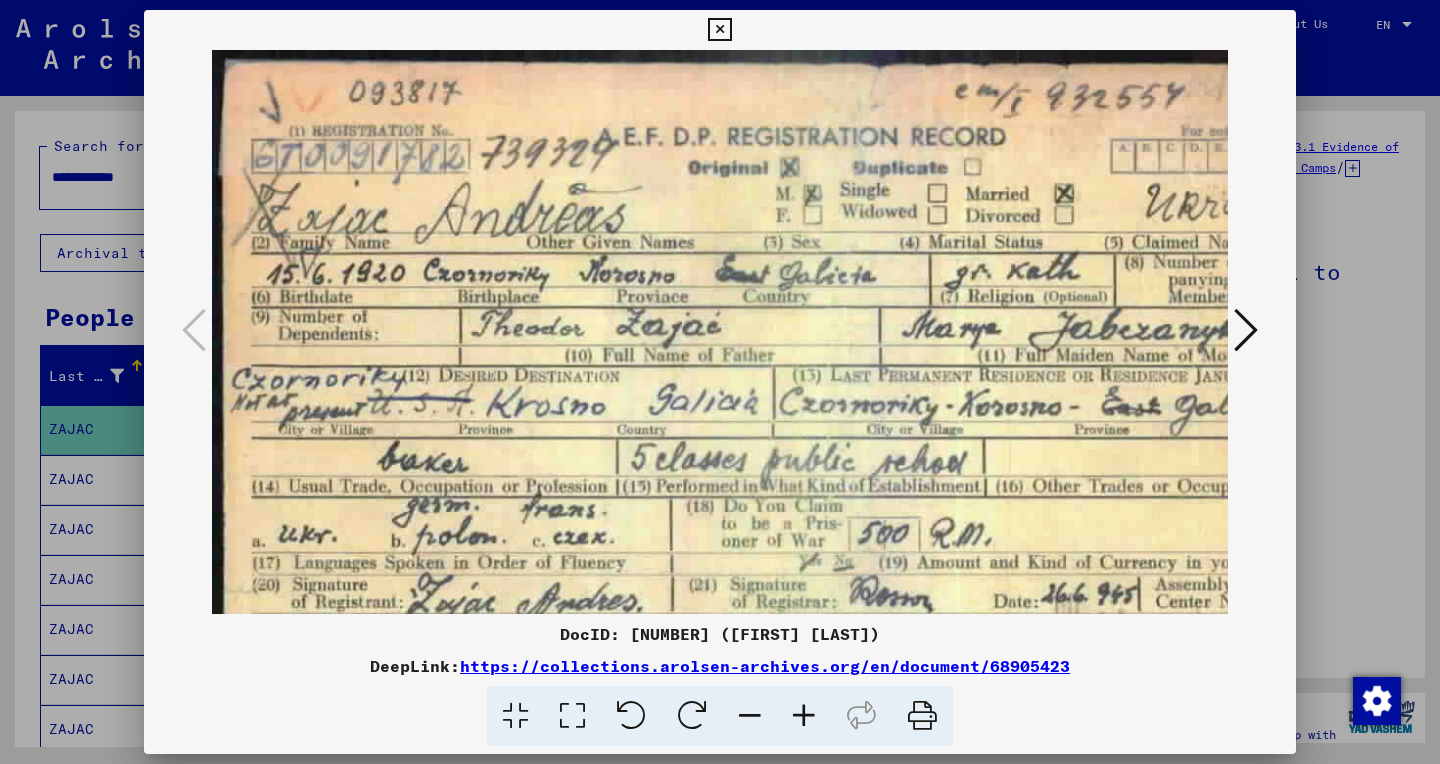 click at bounding box center [804, 716] 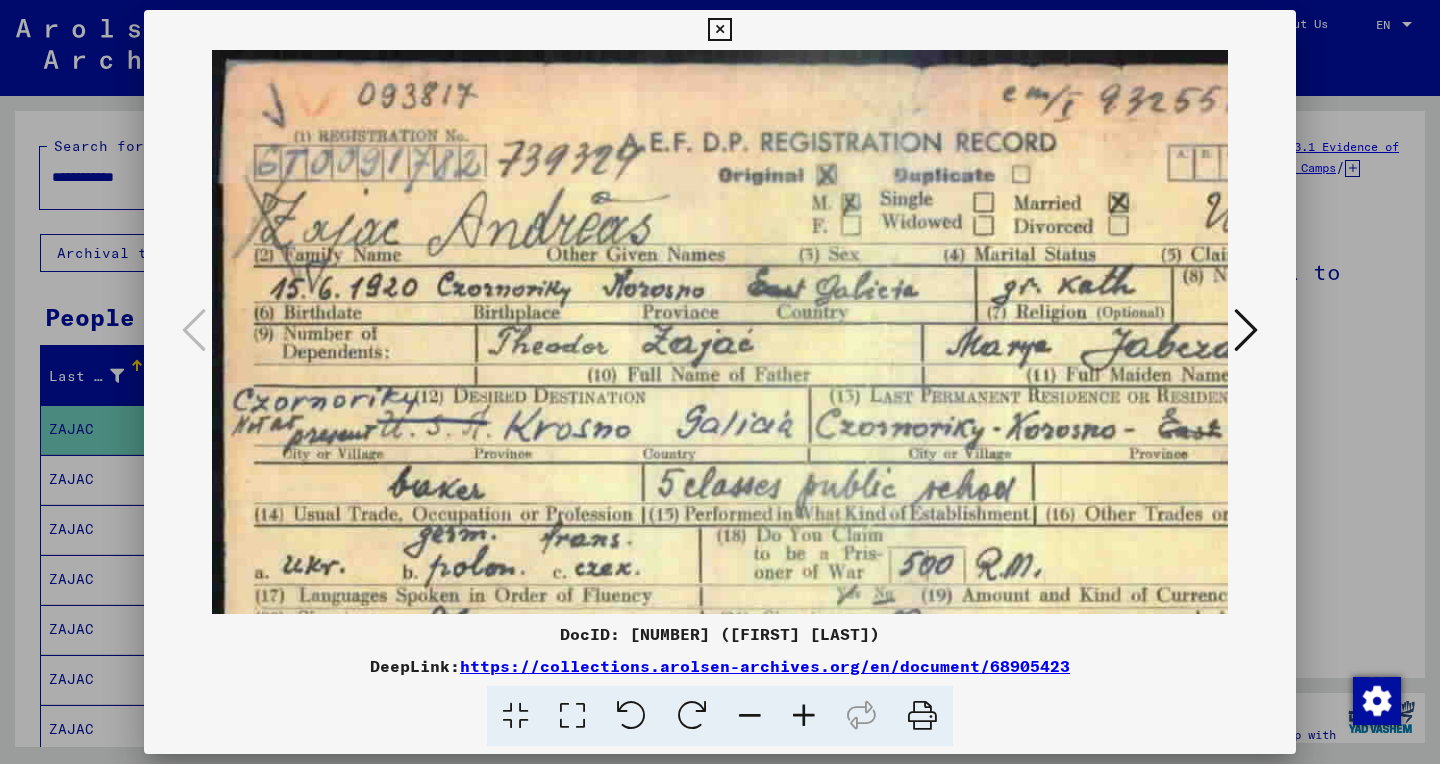 click at bounding box center [804, 716] 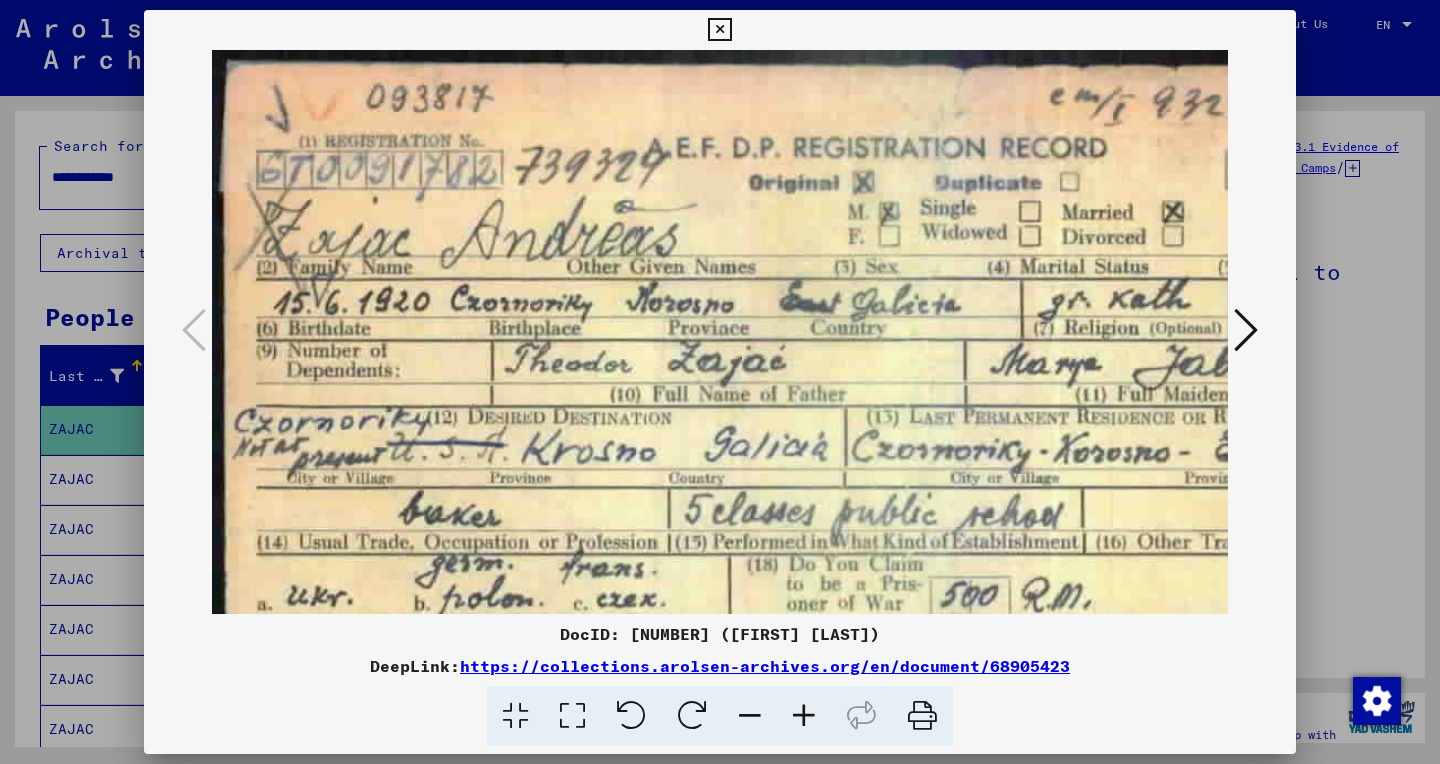 click at bounding box center (804, 716) 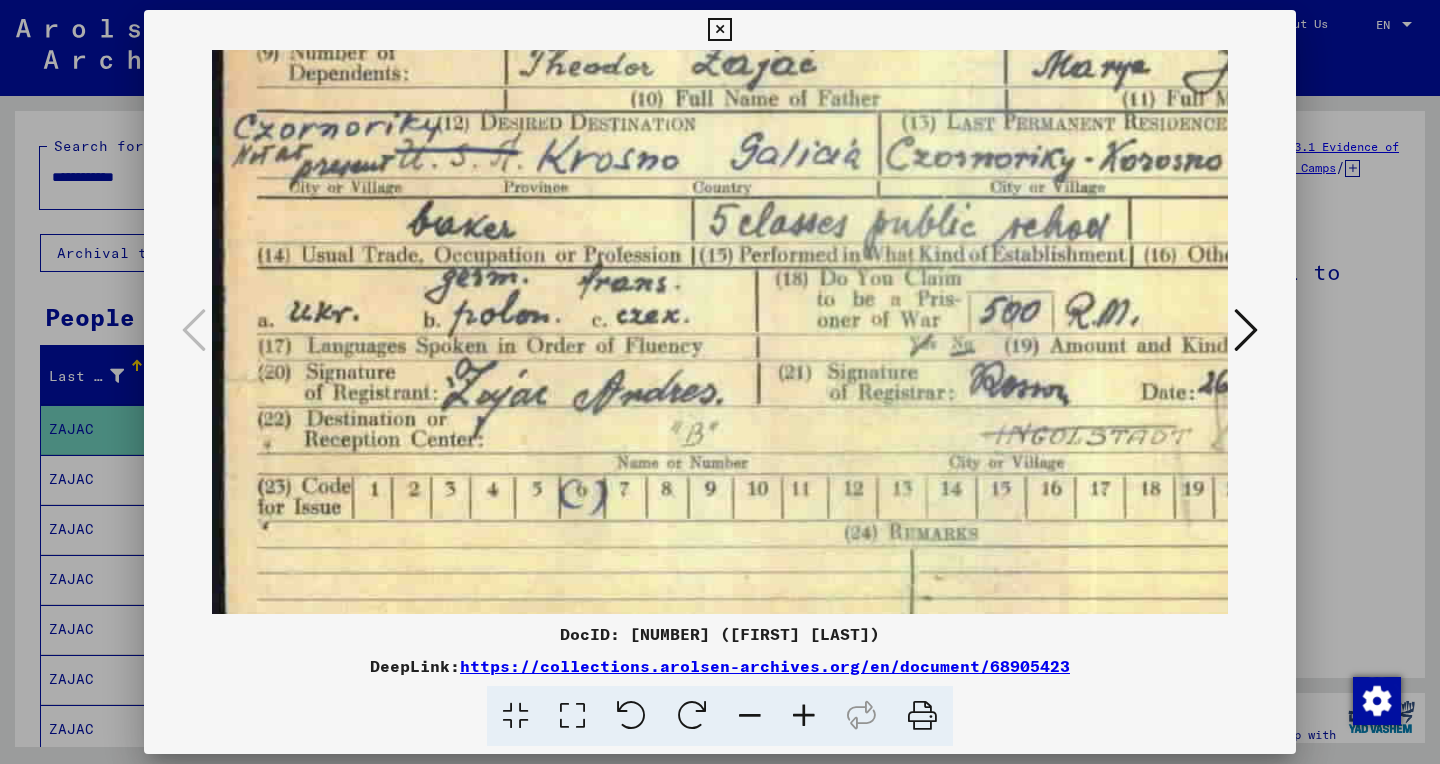 scroll, scrollTop: 315, scrollLeft: 3, axis: both 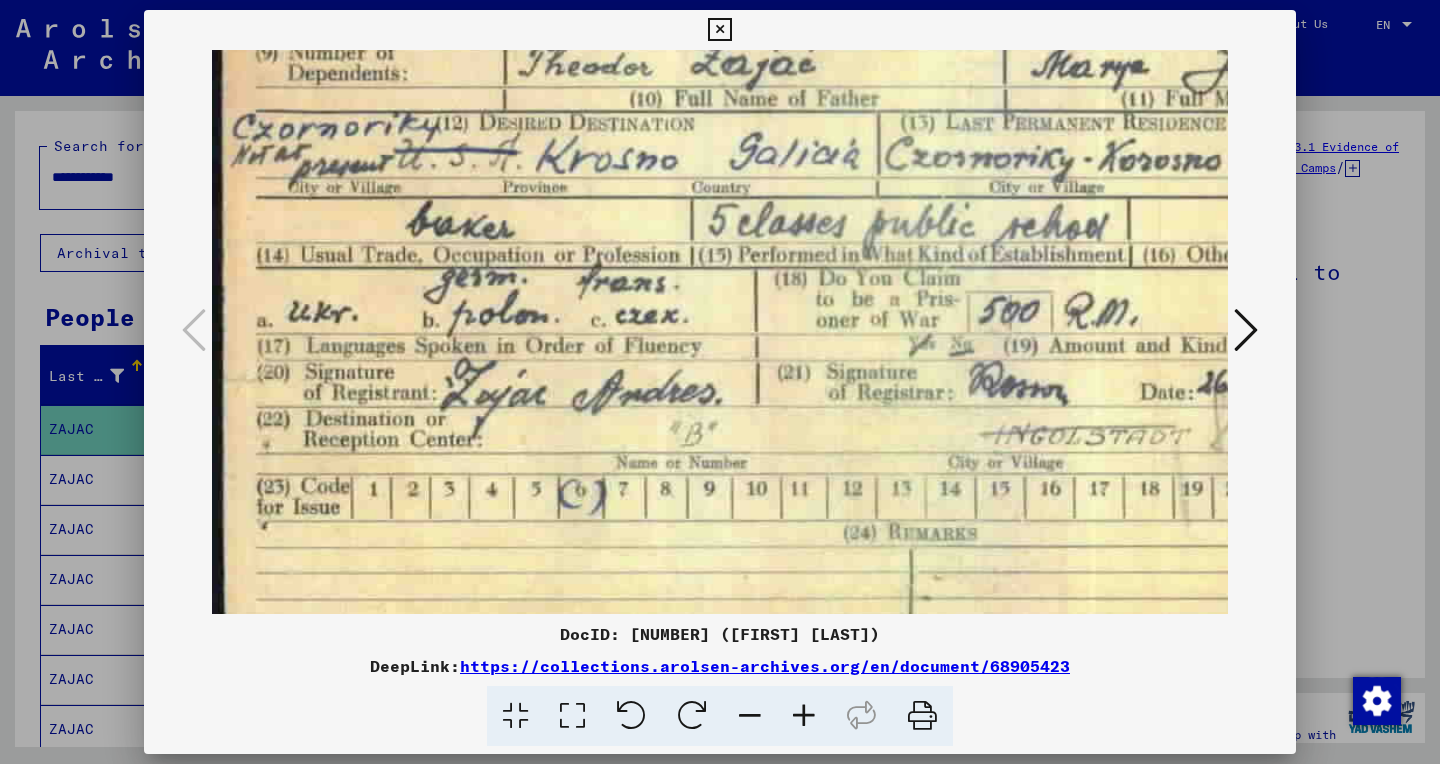 drag, startPoint x: 736, startPoint y: 382, endPoint x: 811, endPoint y: 68, distance: 322.83276 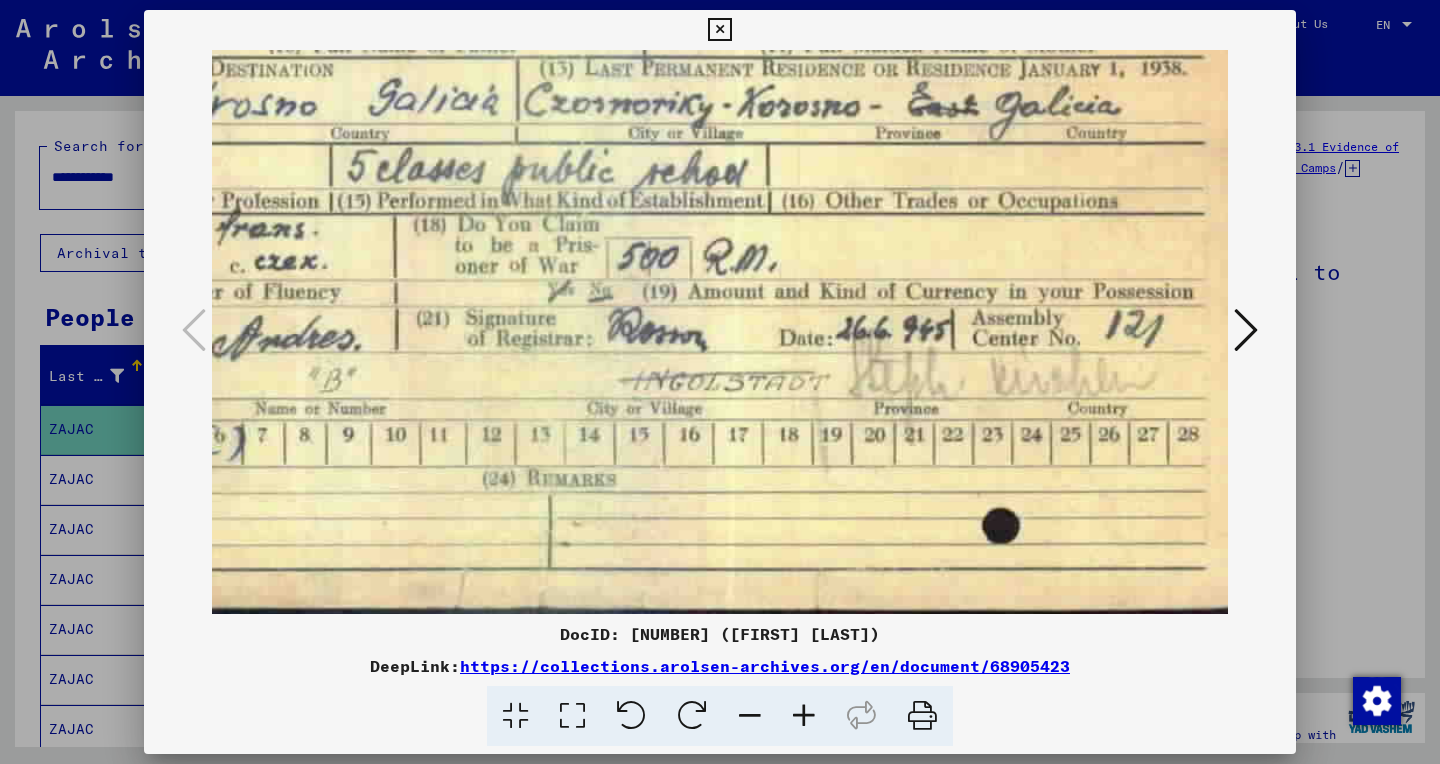 scroll, scrollTop: 369, scrollLeft: 368, axis: both 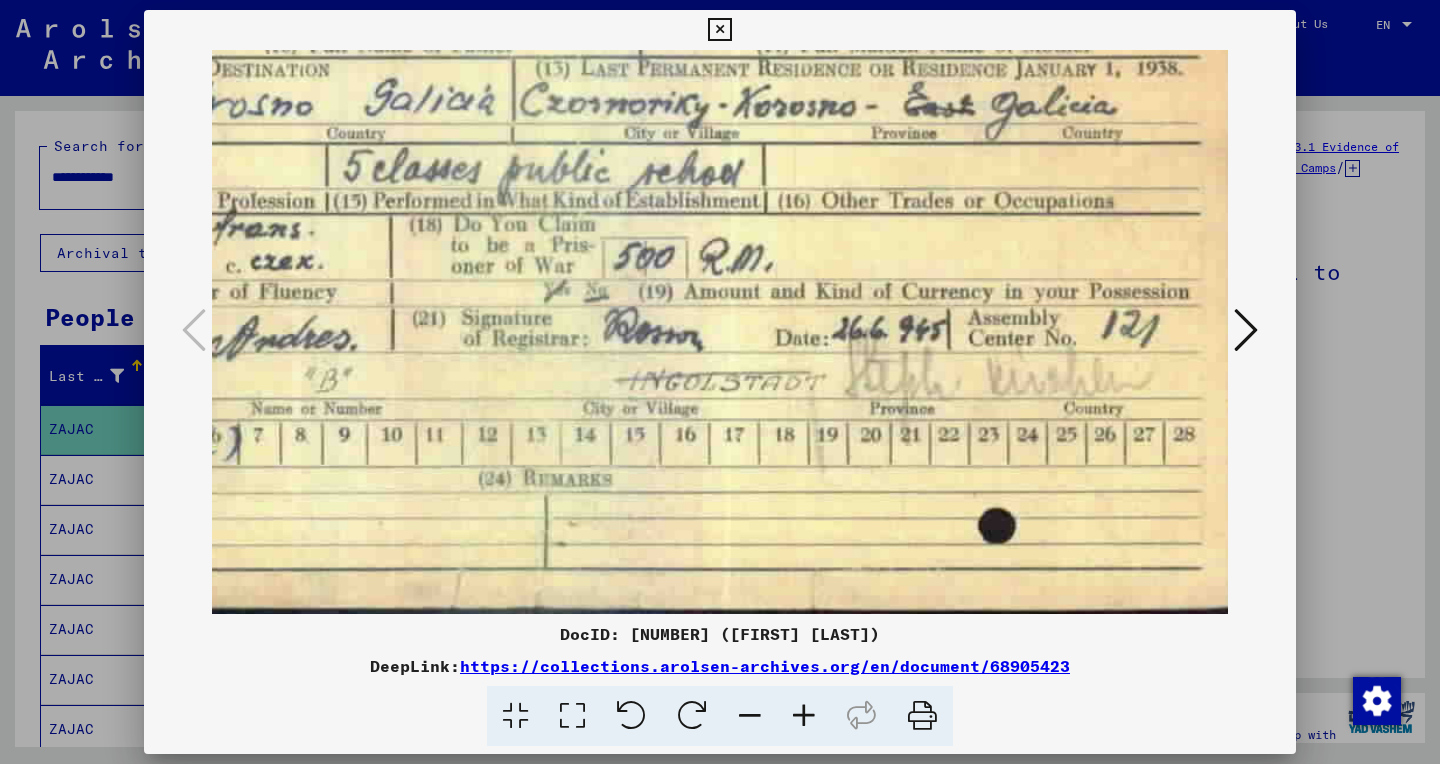drag, startPoint x: 516, startPoint y: 419, endPoint x: 151, endPoint y: -18, distance: 569.3804 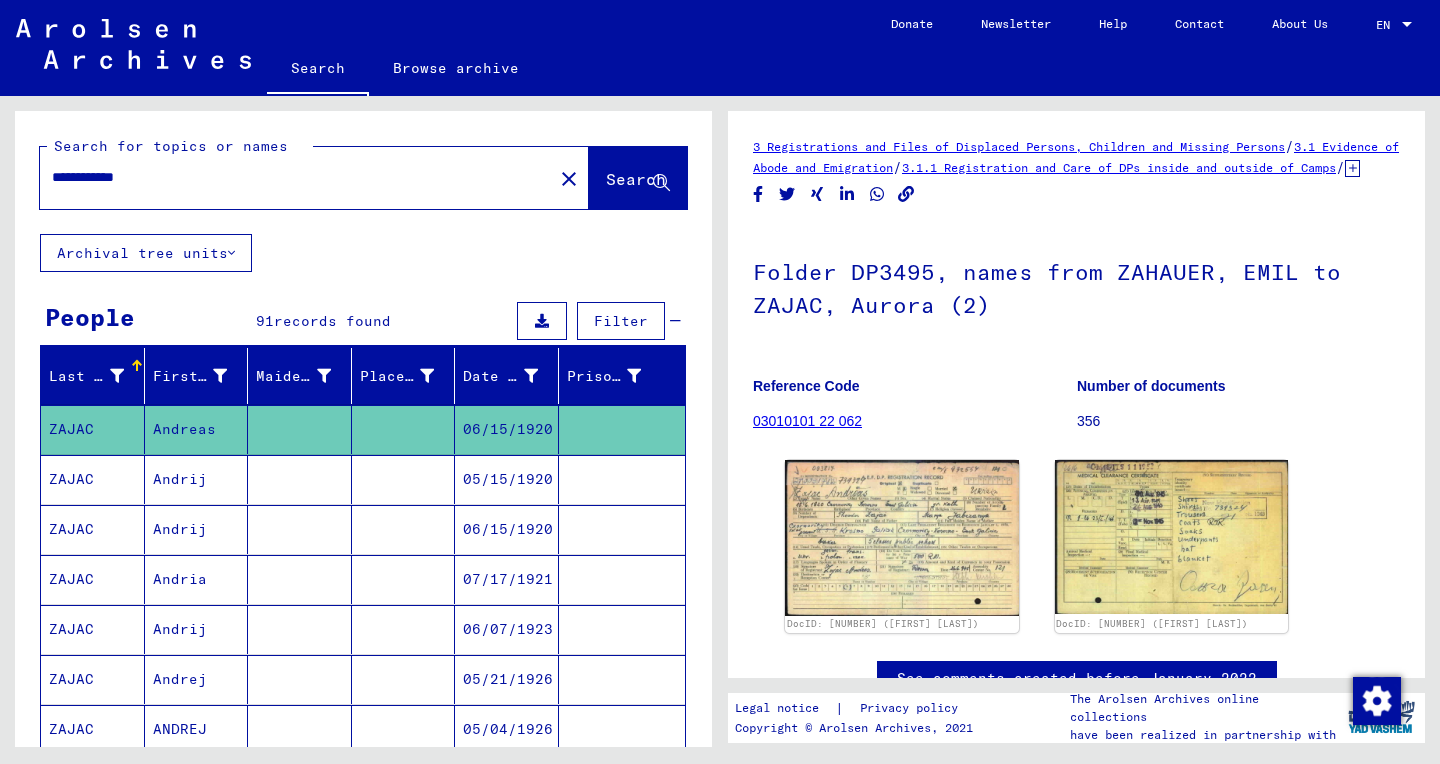 click at bounding box center (622, 529) 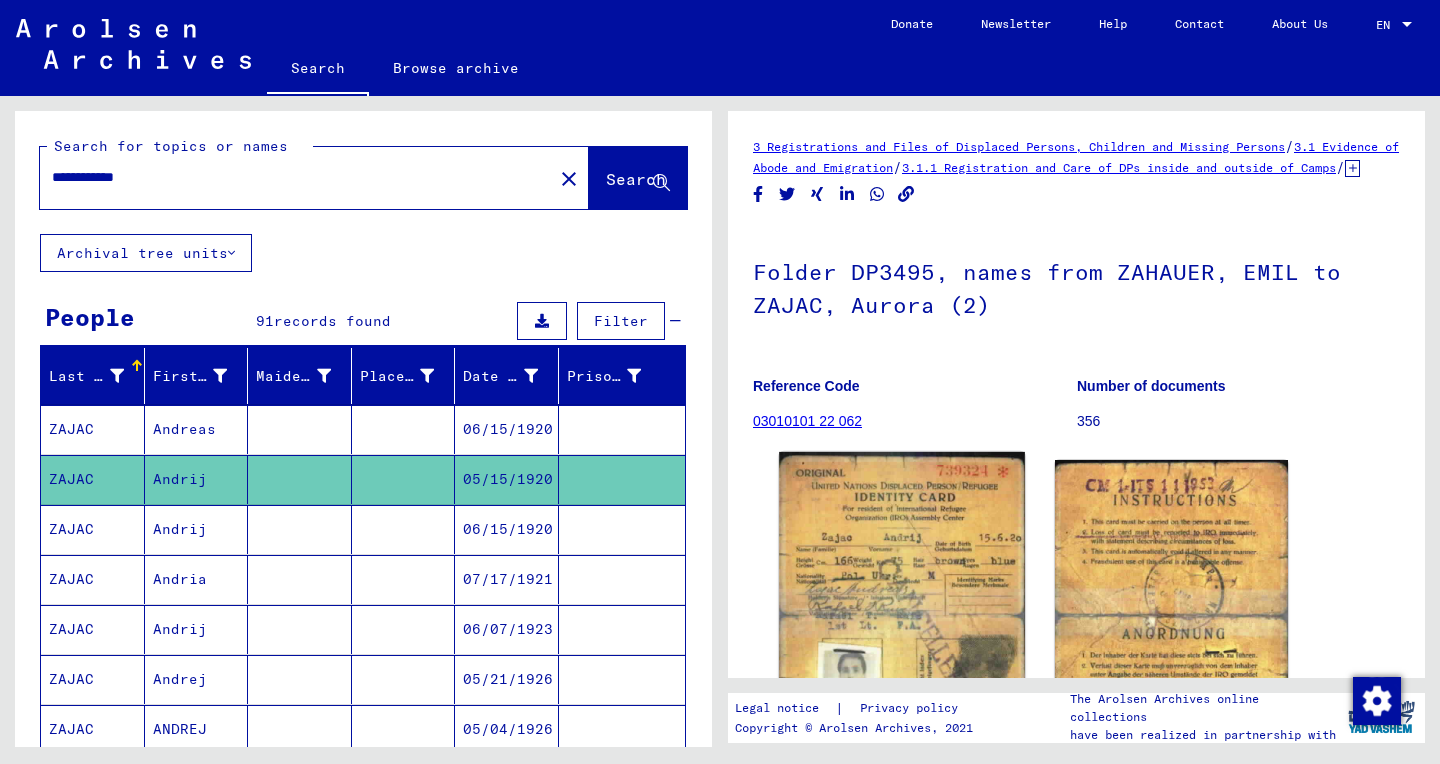 click 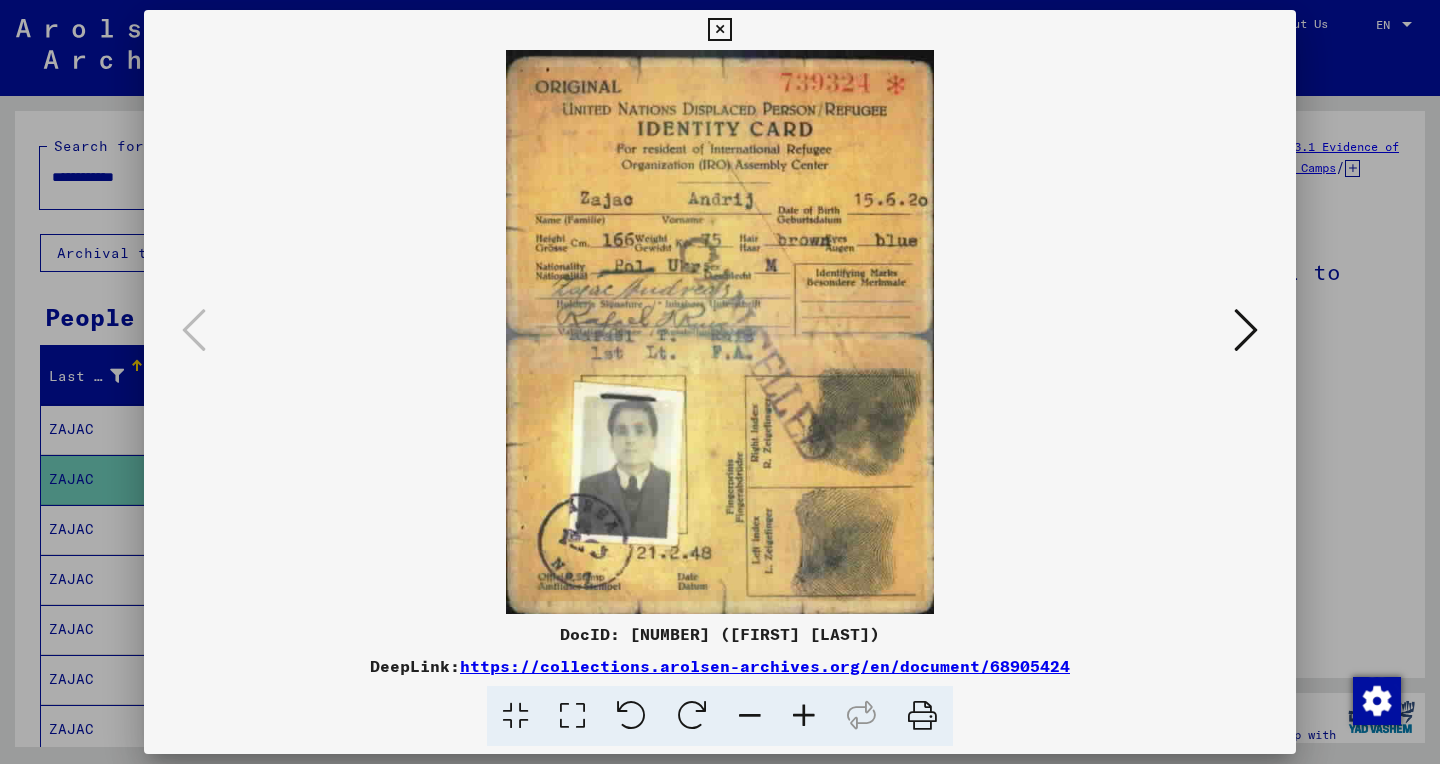 click at bounding box center (572, 716) 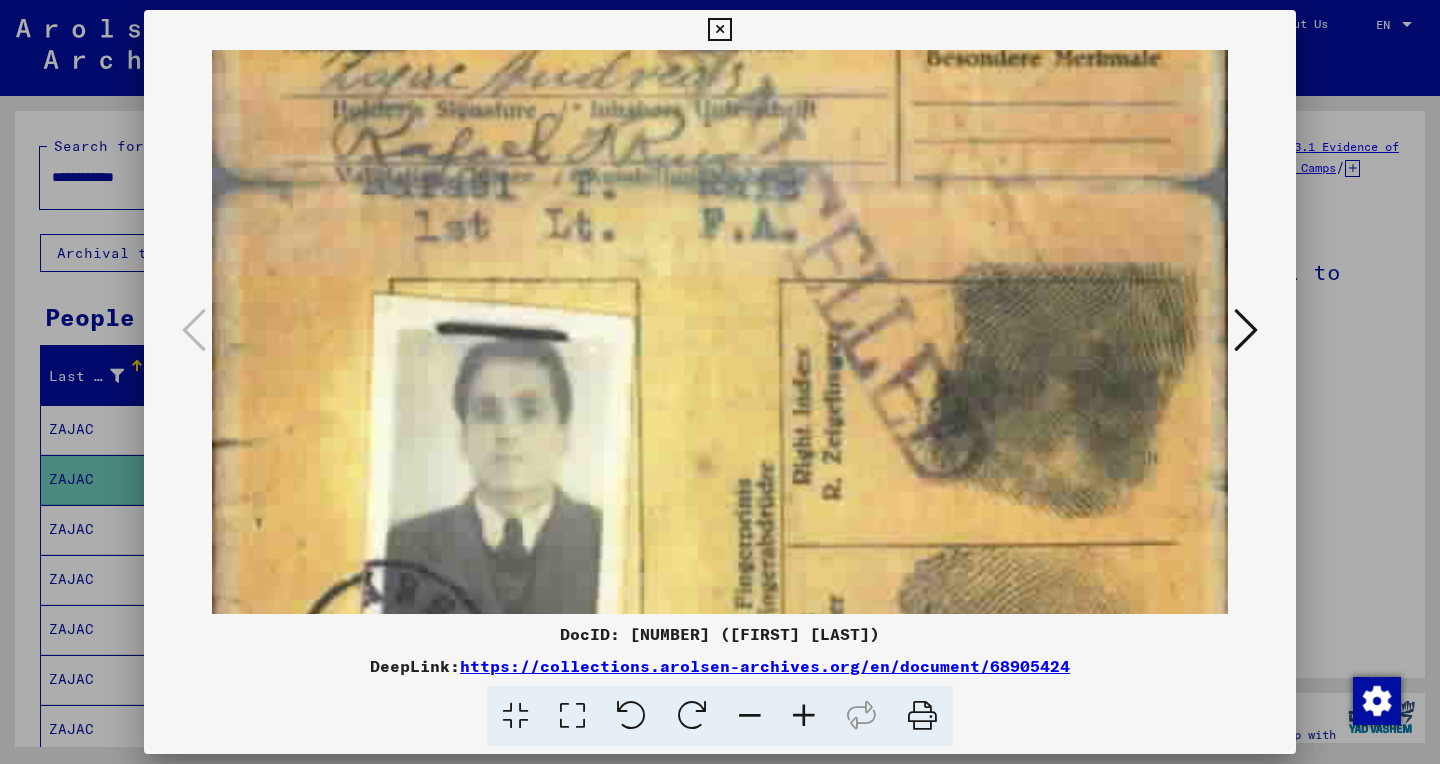 scroll, scrollTop: 541, scrollLeft: 0, axis: vertical 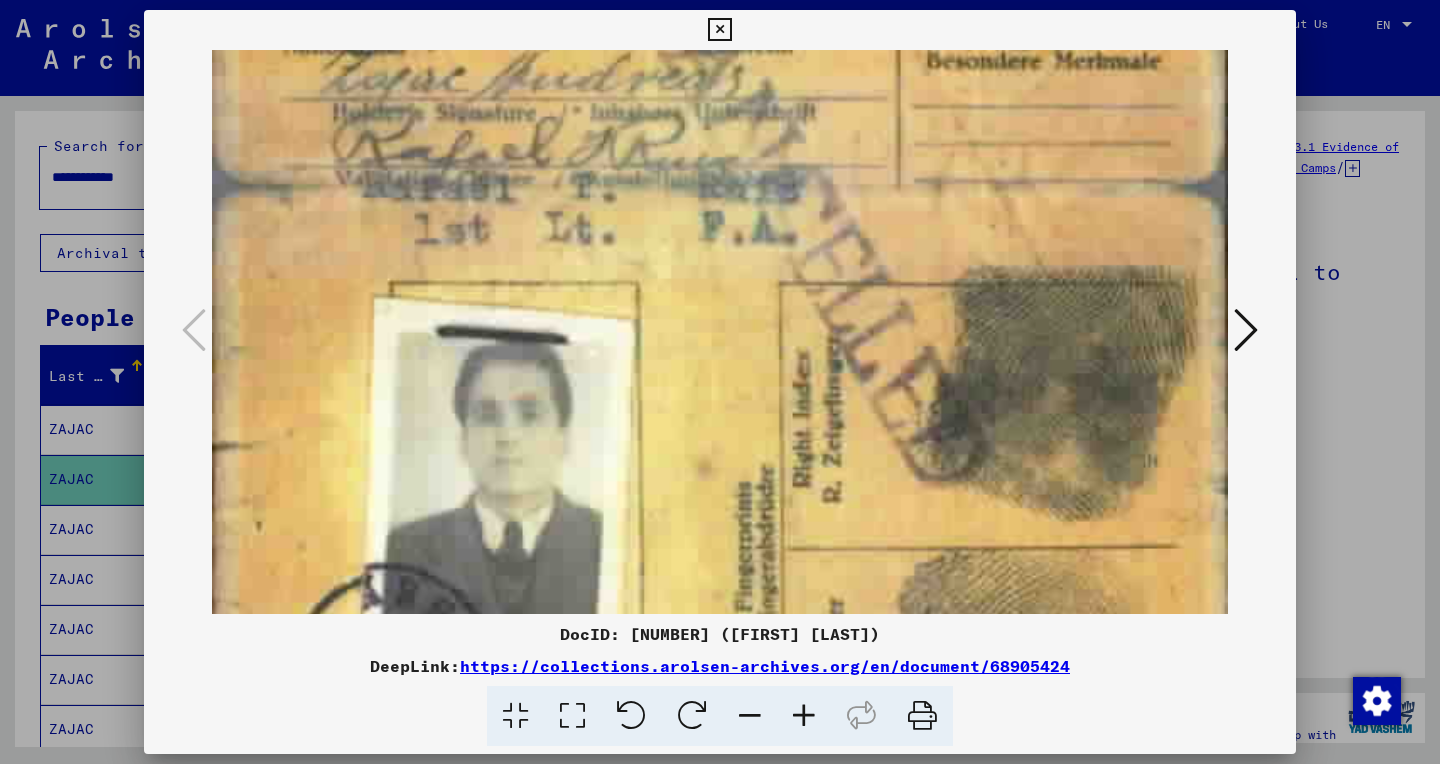 drag, startPoint x: 699, startPoint y: 508, endPoint x: 546, endPoint y: -33, distance: 562.2188 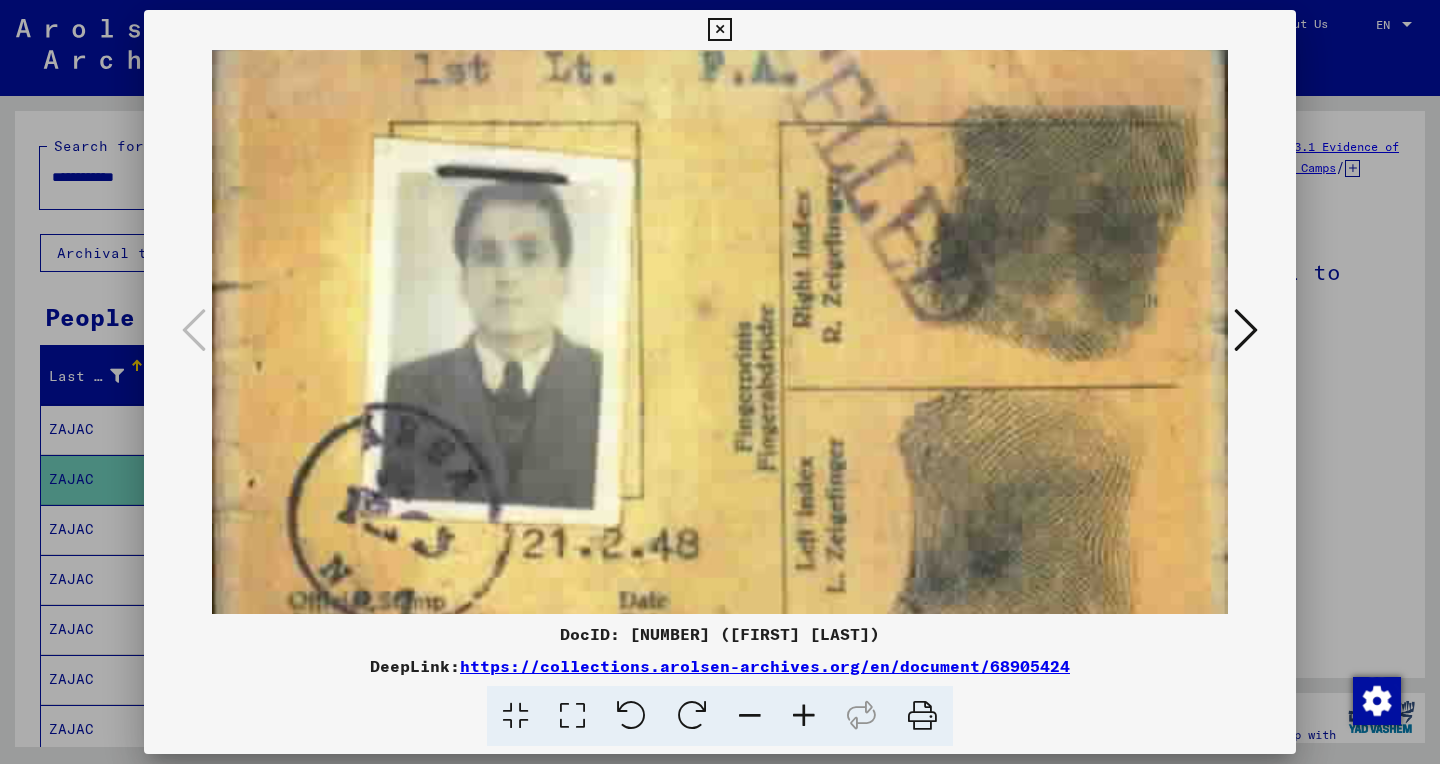 scroll, scrollTop: 786, scrollLeft: 0, axis: vertical 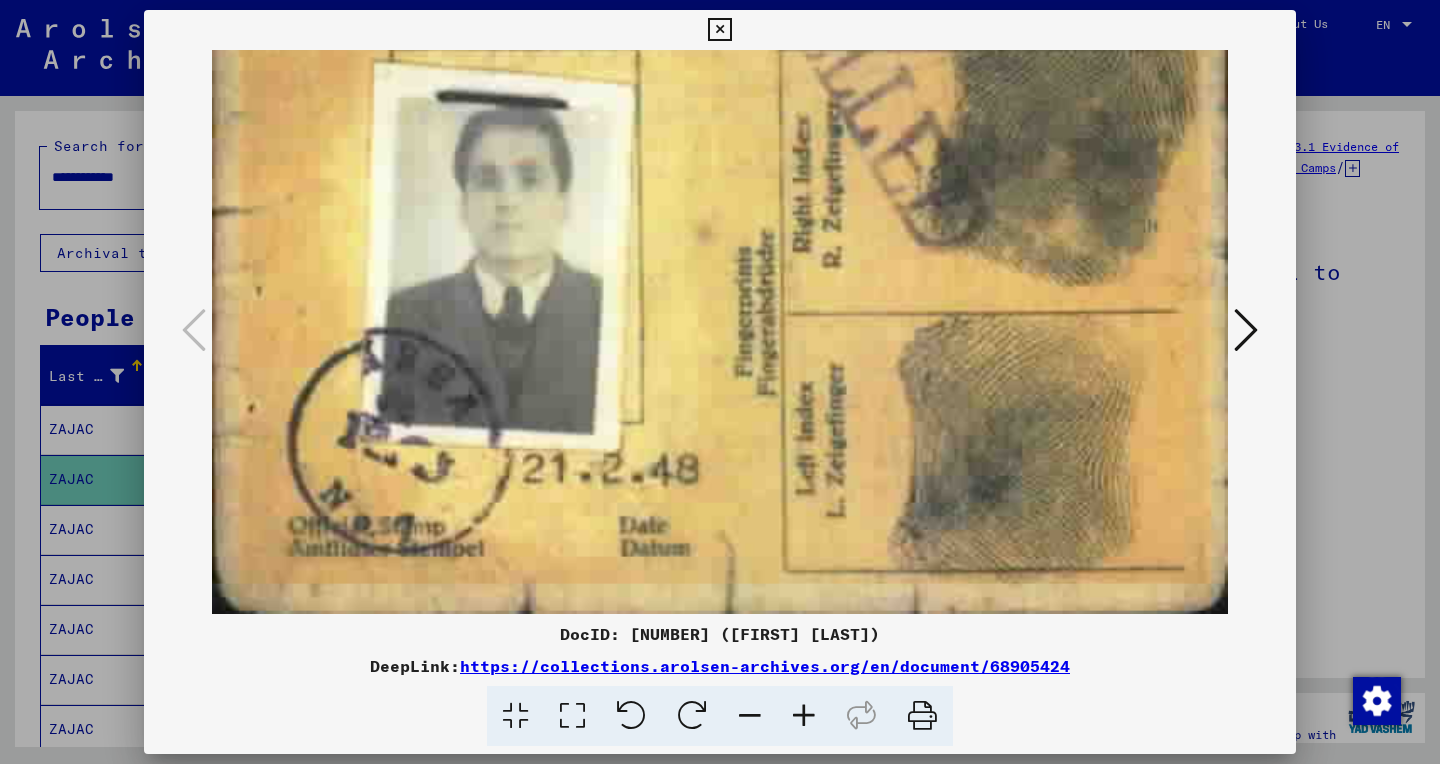 drag, startPoint x: 628, startPoint y: 434, endPoint x: 524, endPoint y: 50, distance: 397.83414 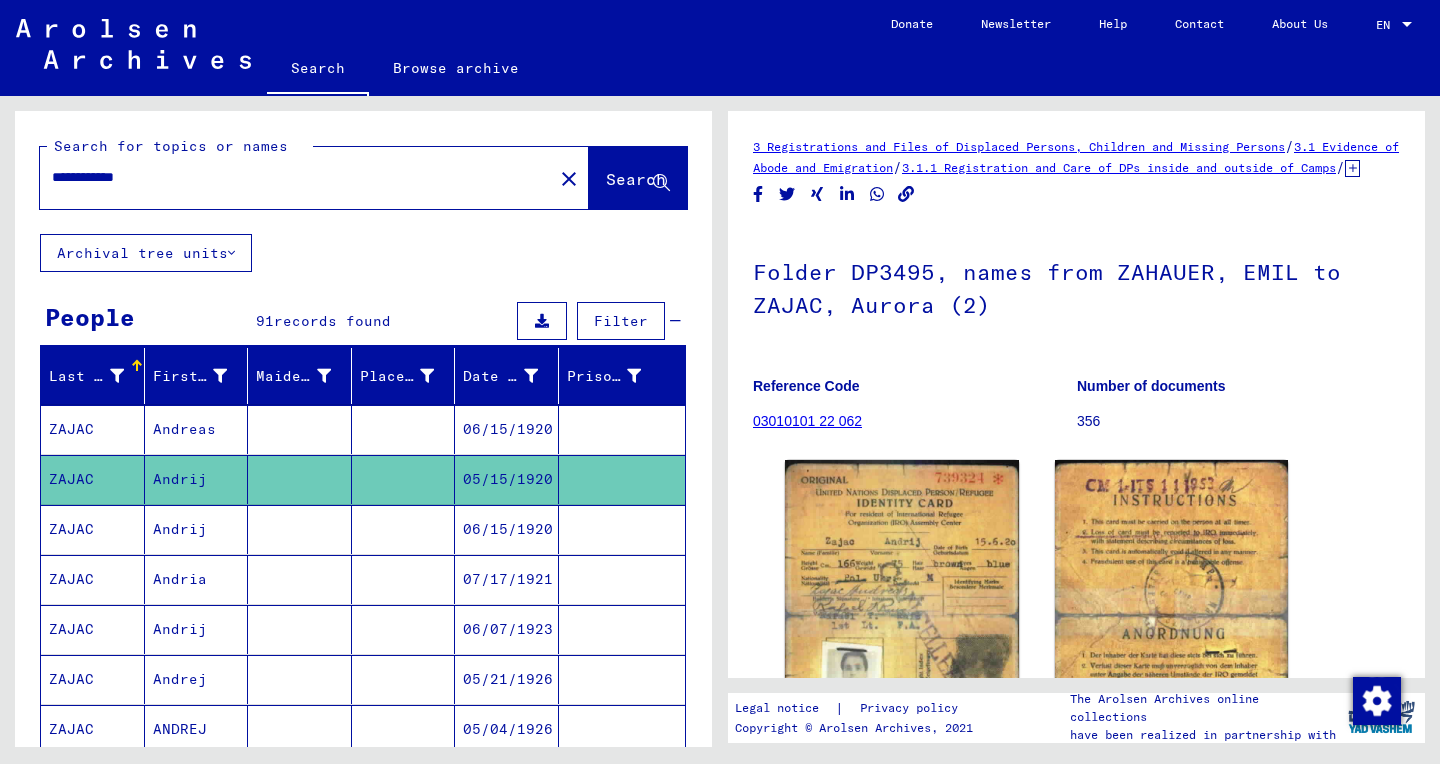 click on "06/15/1920" at bounding box center (507, 579) 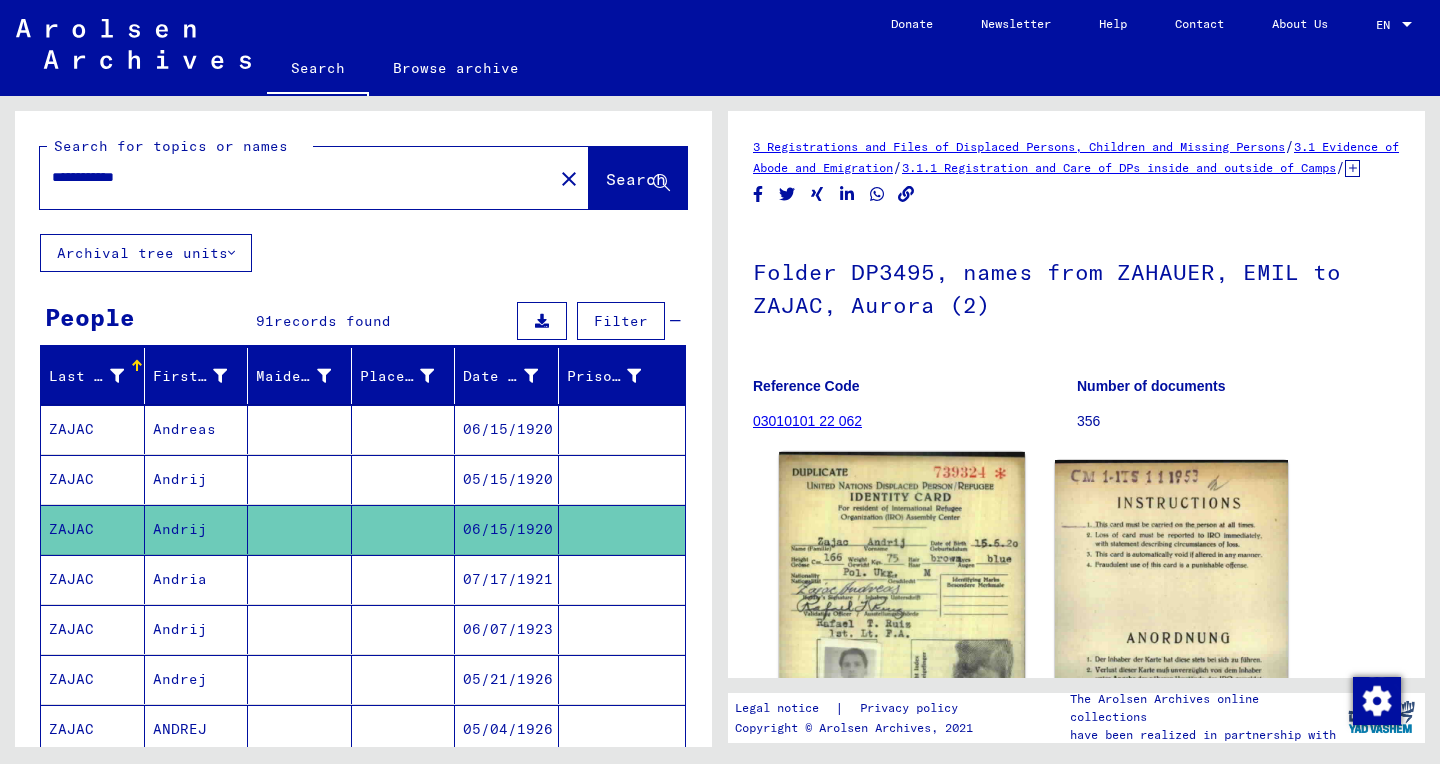 click 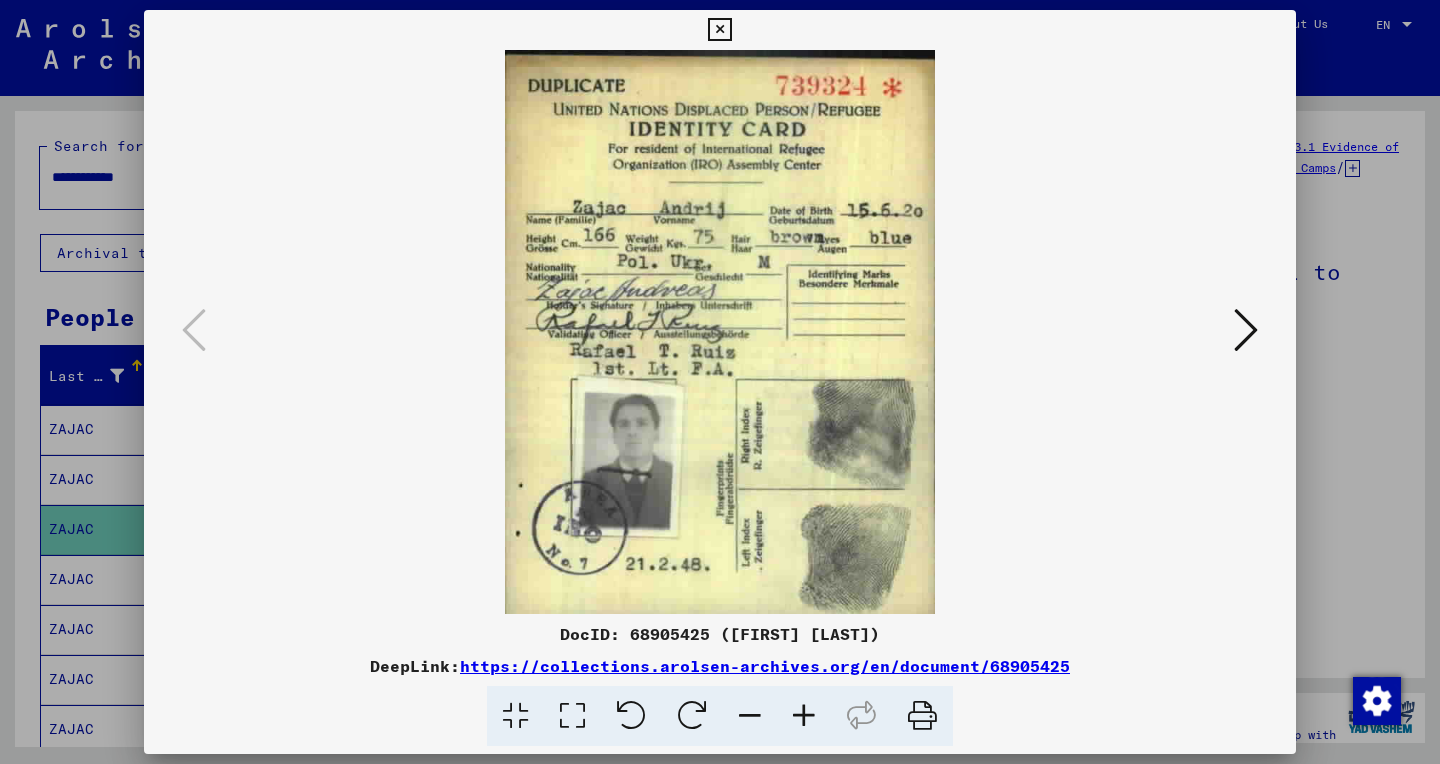 click at bounding box center (572, 716) 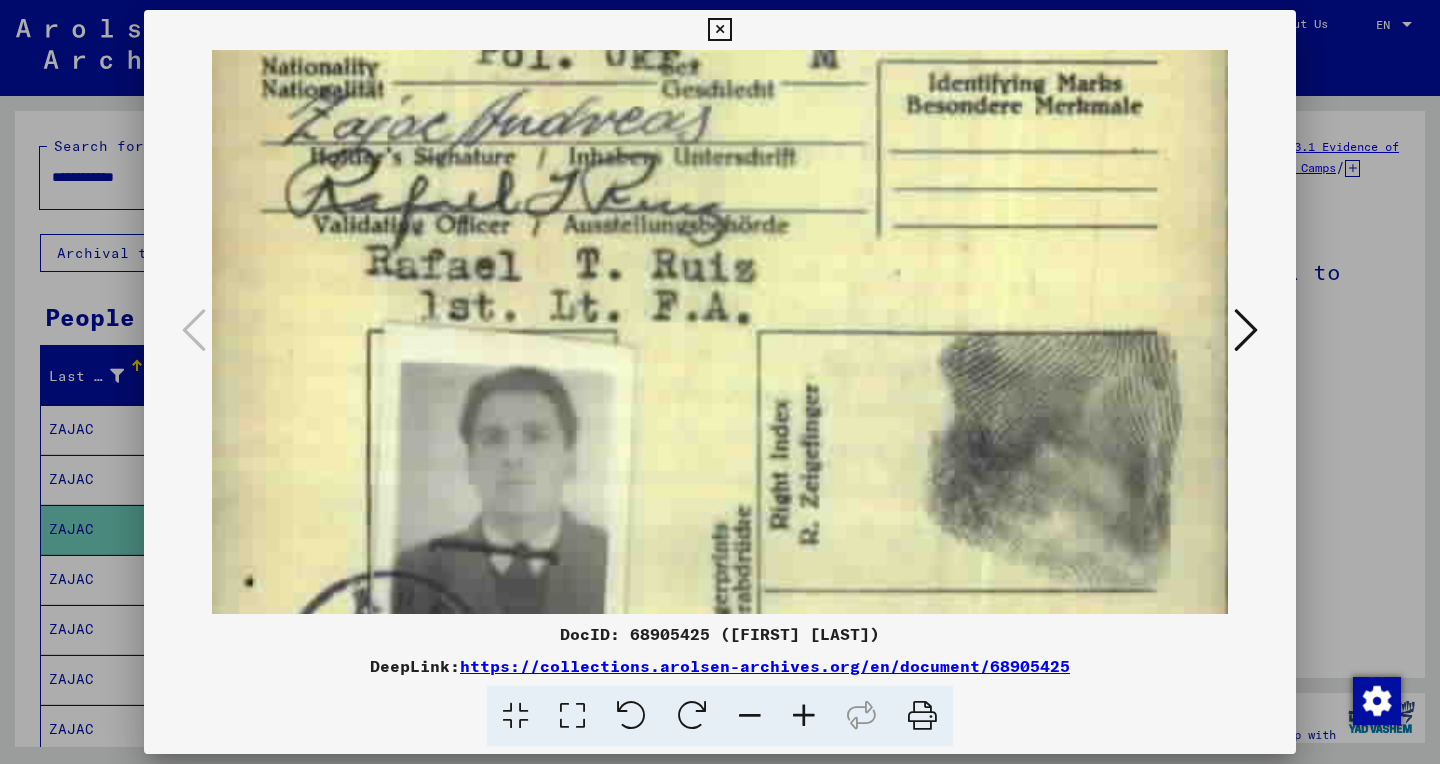 scroll, scrollTop: 695, scrollLeft: 0, axis: vertical 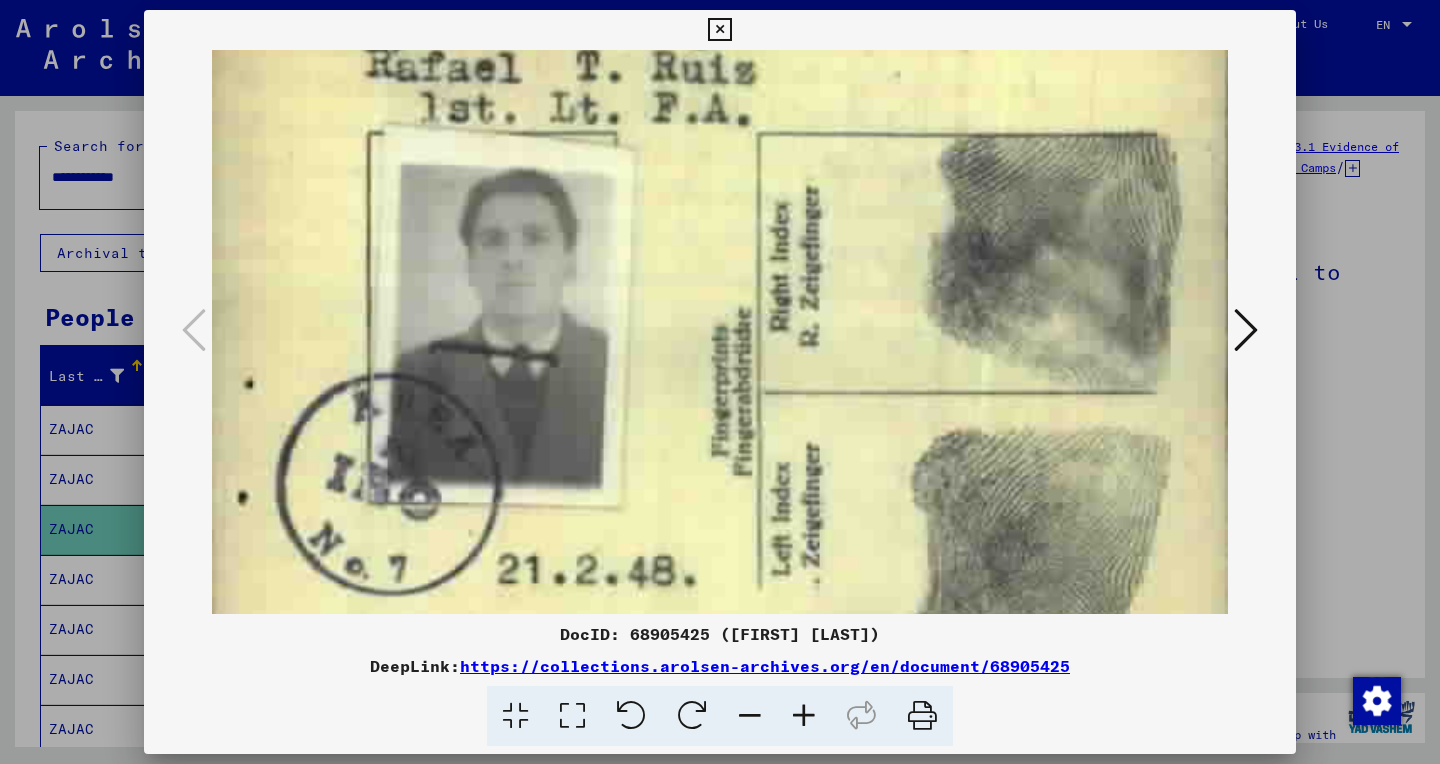 drag, startPoint x: 593, startPoint y: 559, endPoint x: 412, endPoint y: -136, distance: 718.18243 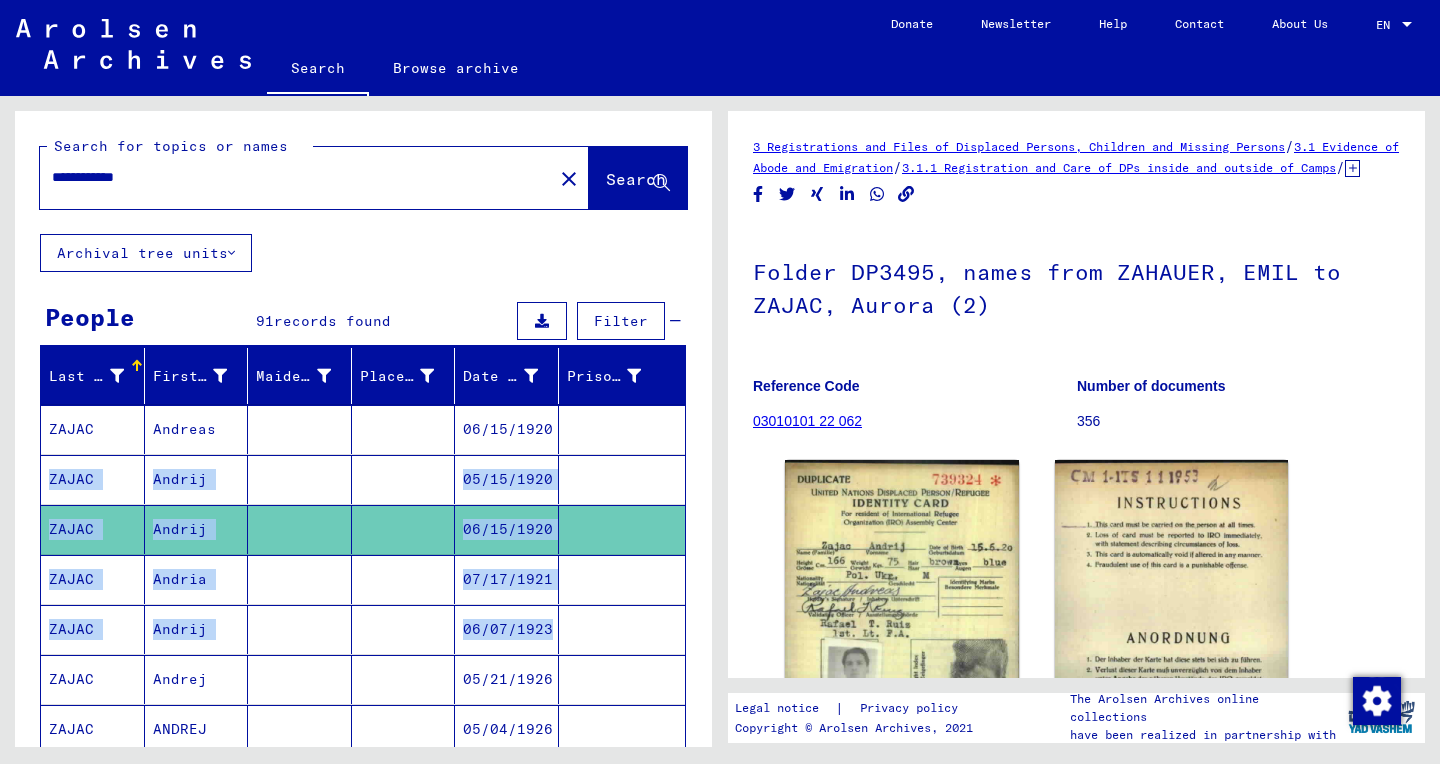 drag, startPoint x: 627, startPoint y: 605, endPoint x: 573, endPoint y: 431, distance: 182.18672 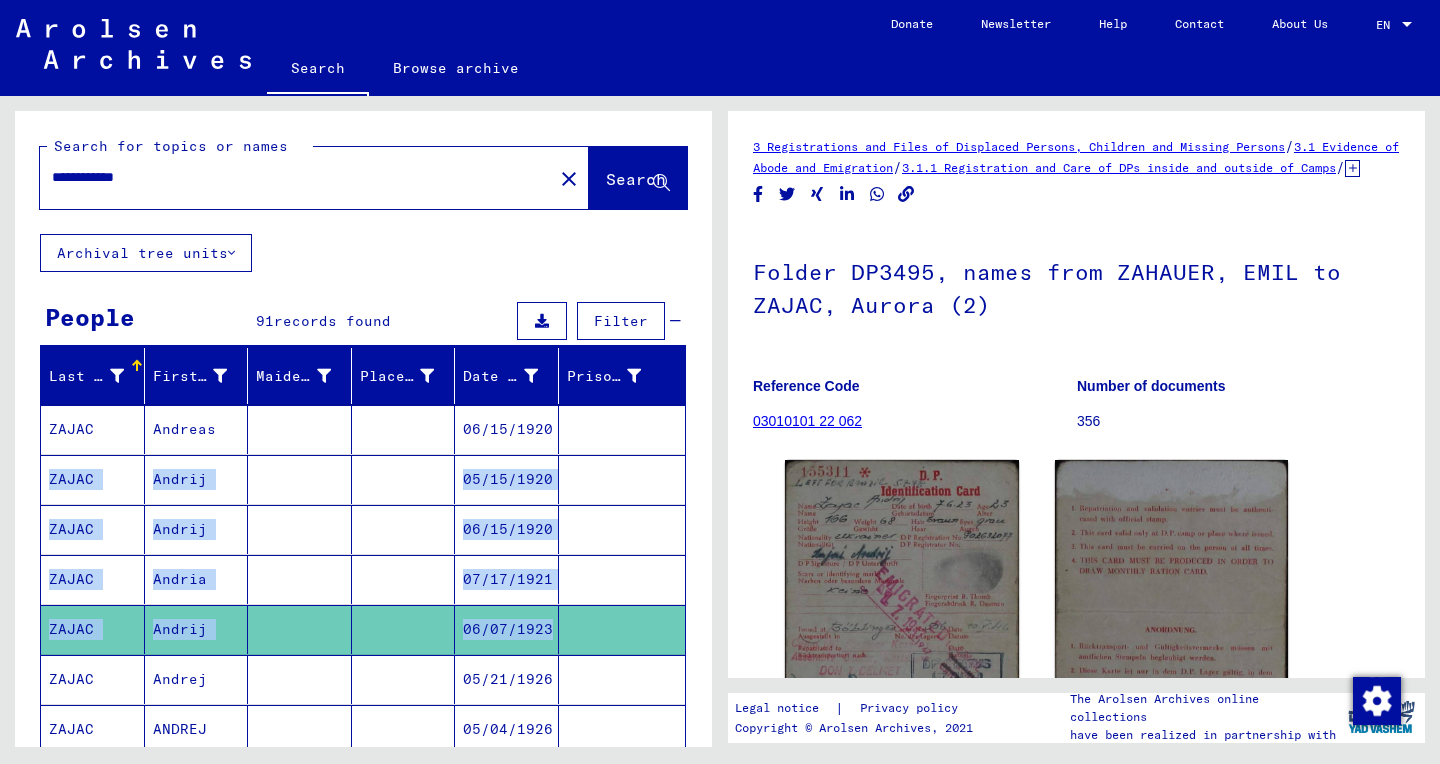 click at bounding box center (622, 629) 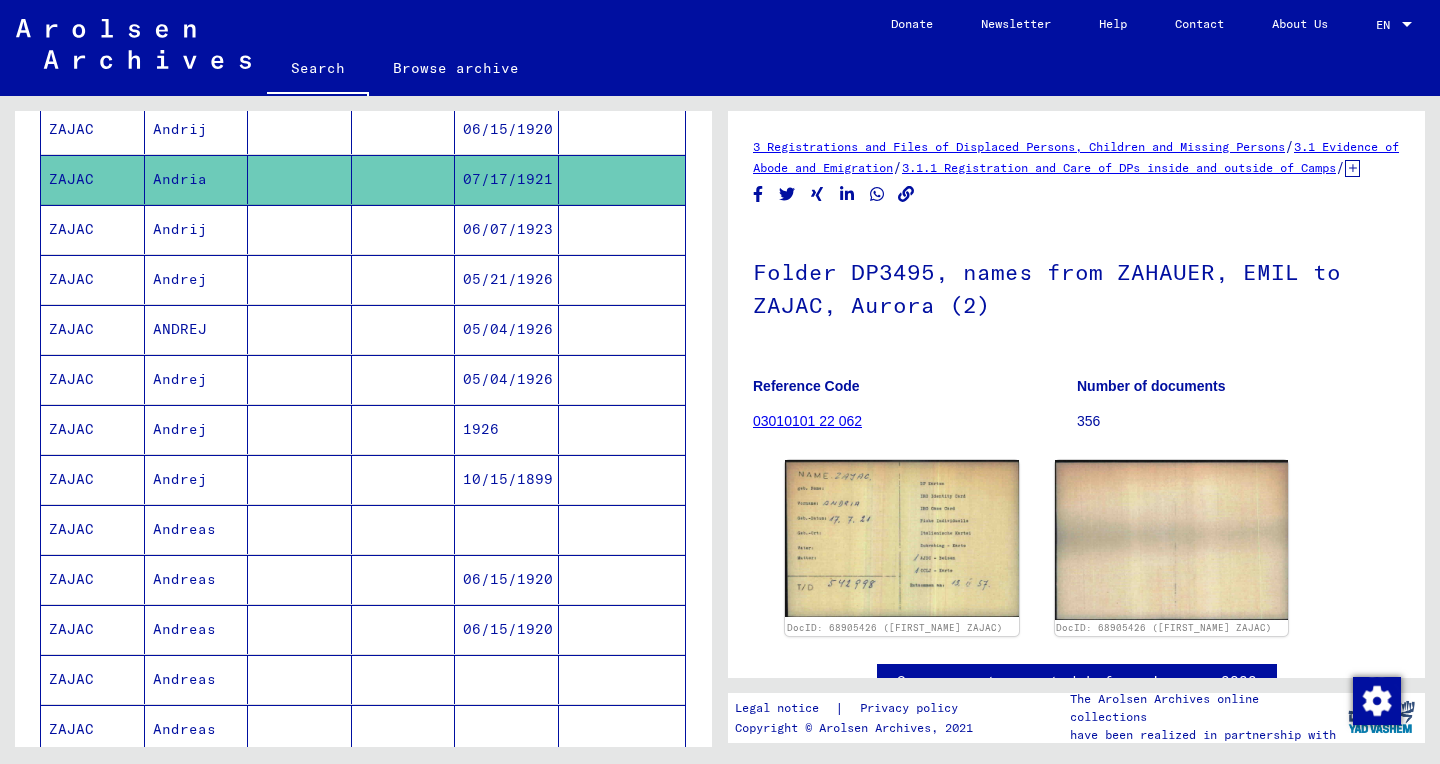 scroll, scrollTop: 413, scrollLeft: 0, axis: vertical 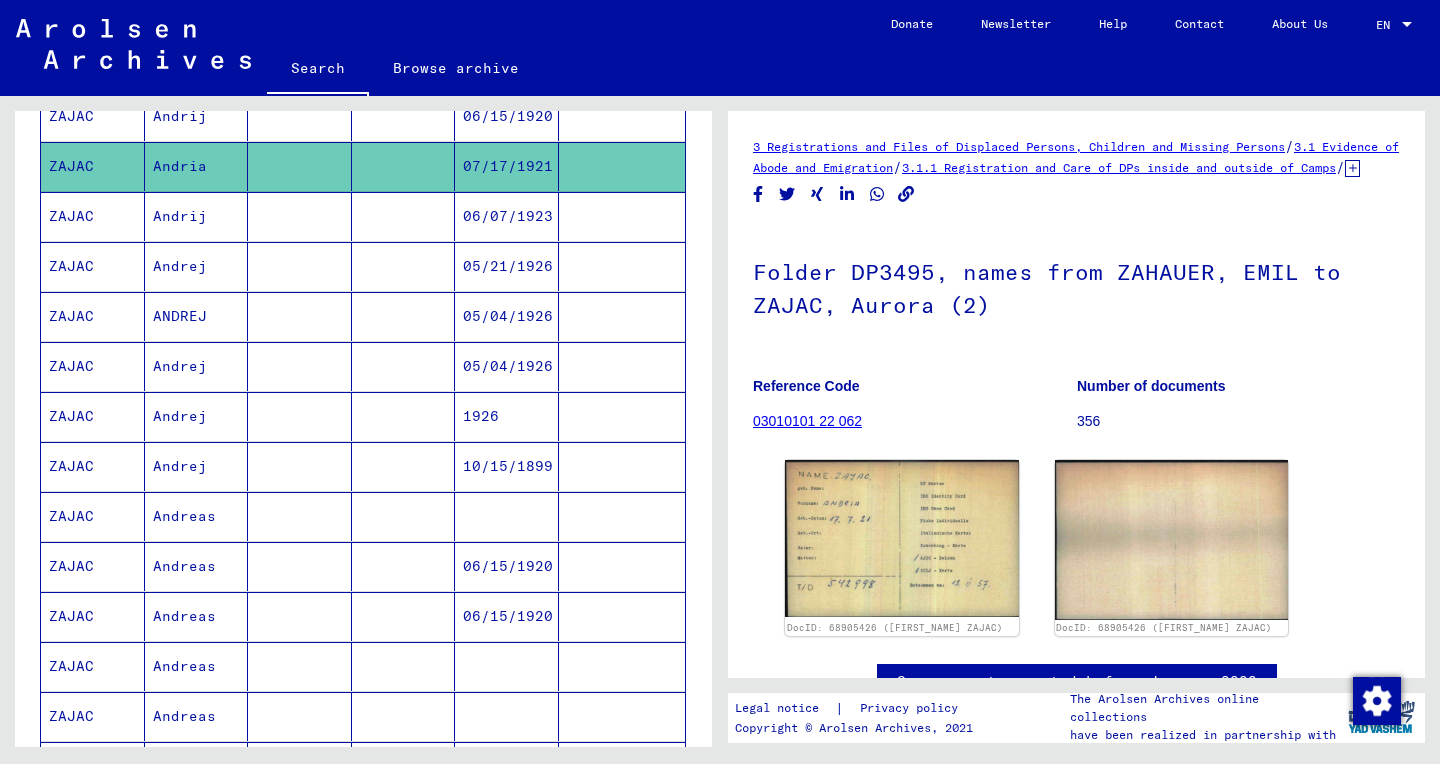 click on "06/15/1920" at bounding box center [507, 616] 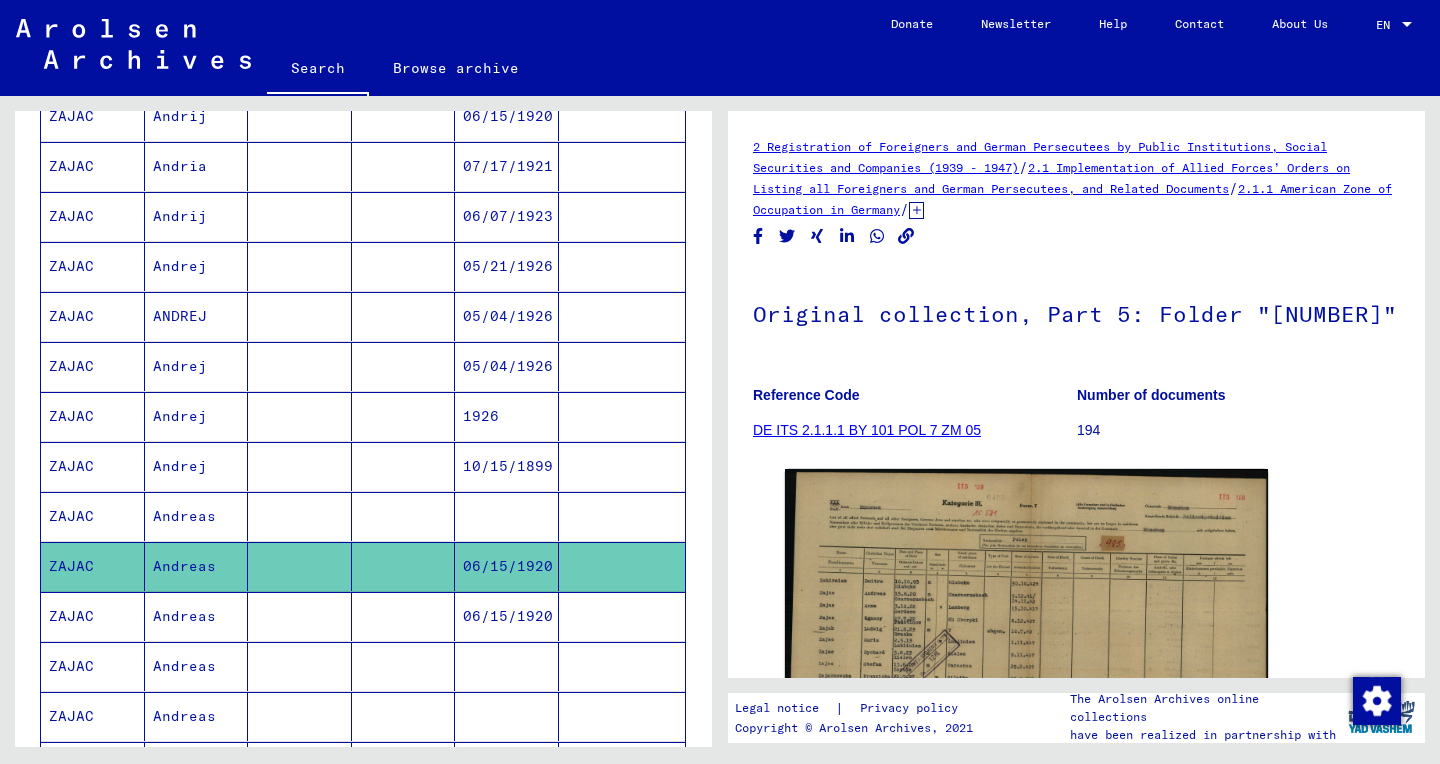 click at bounding box center (622, 666) 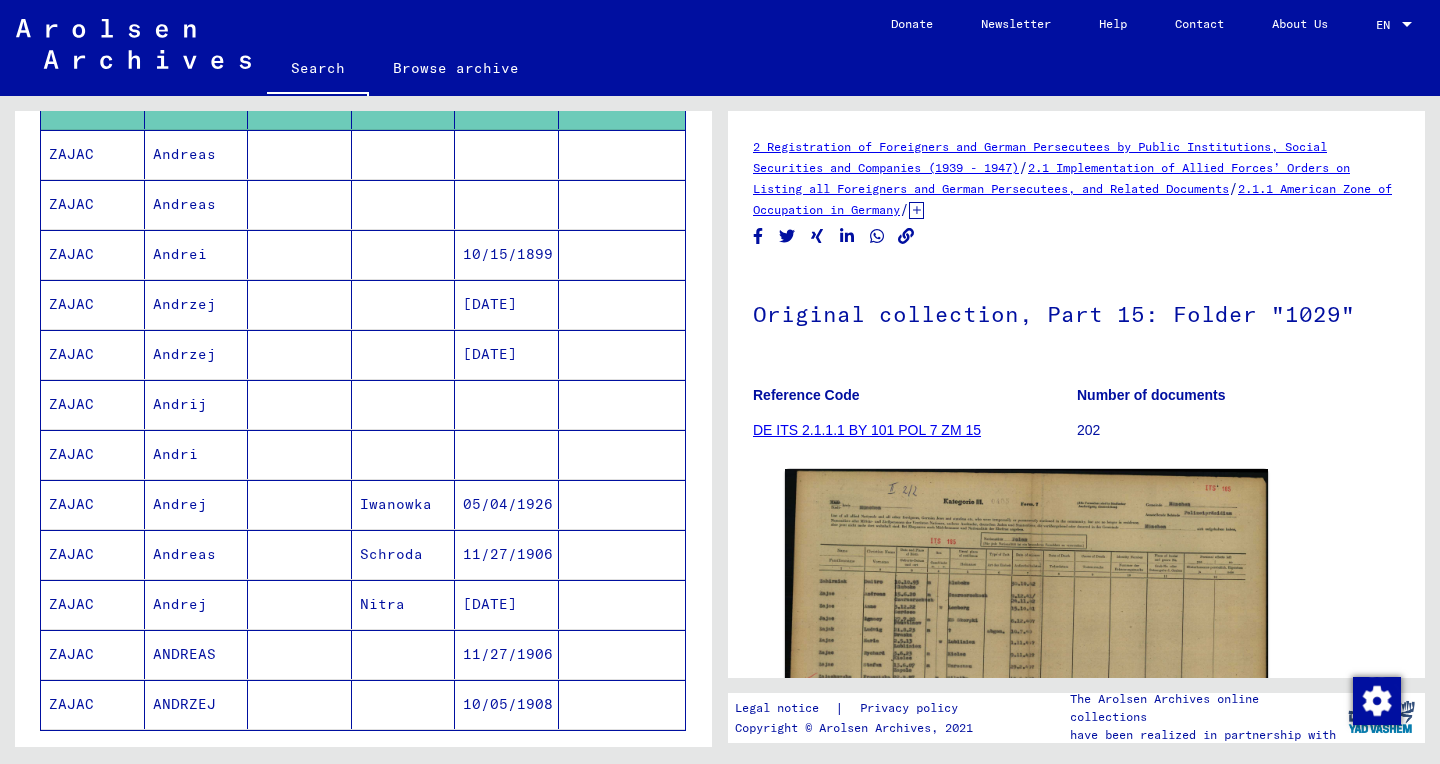 scroll, scrollTop: 1053, scrollLeft: 0, axis: vertical 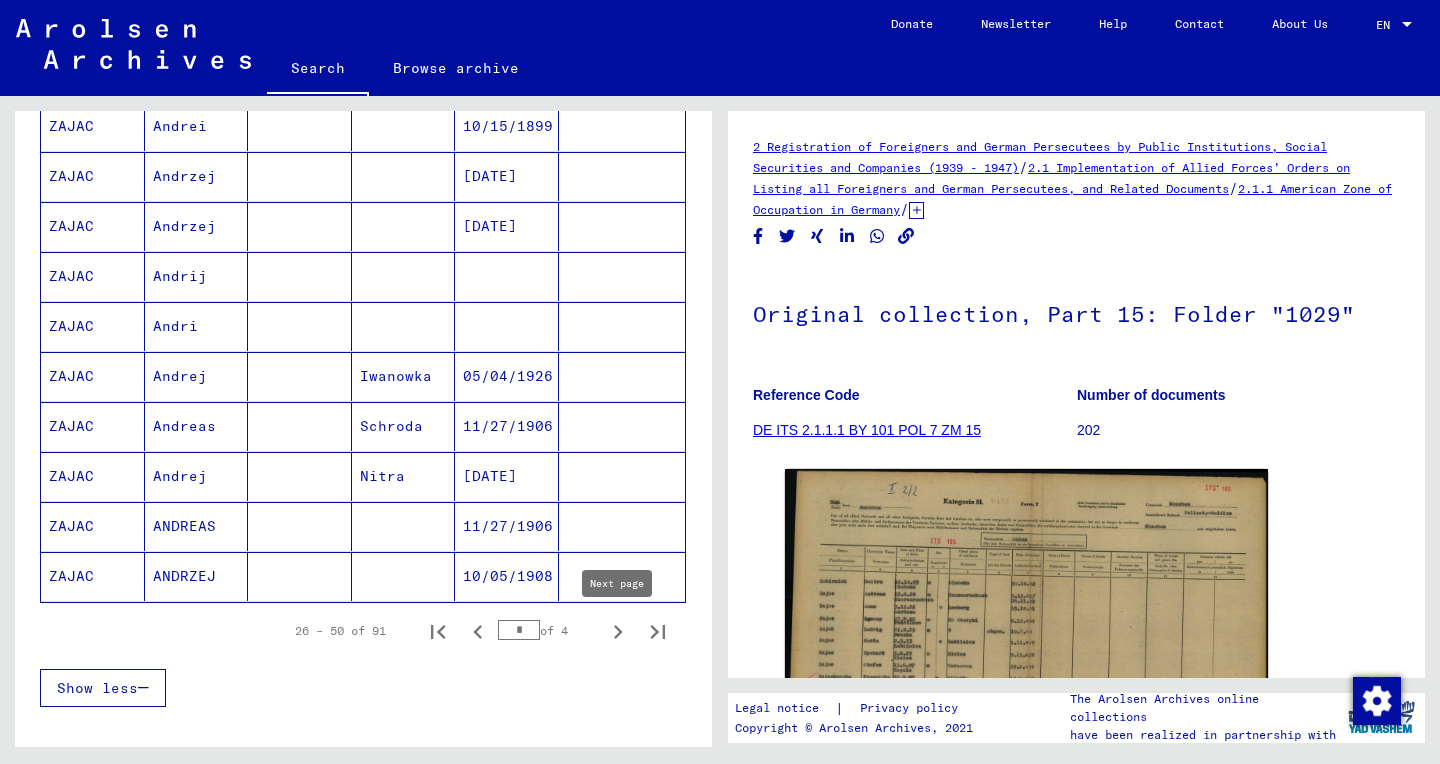 click 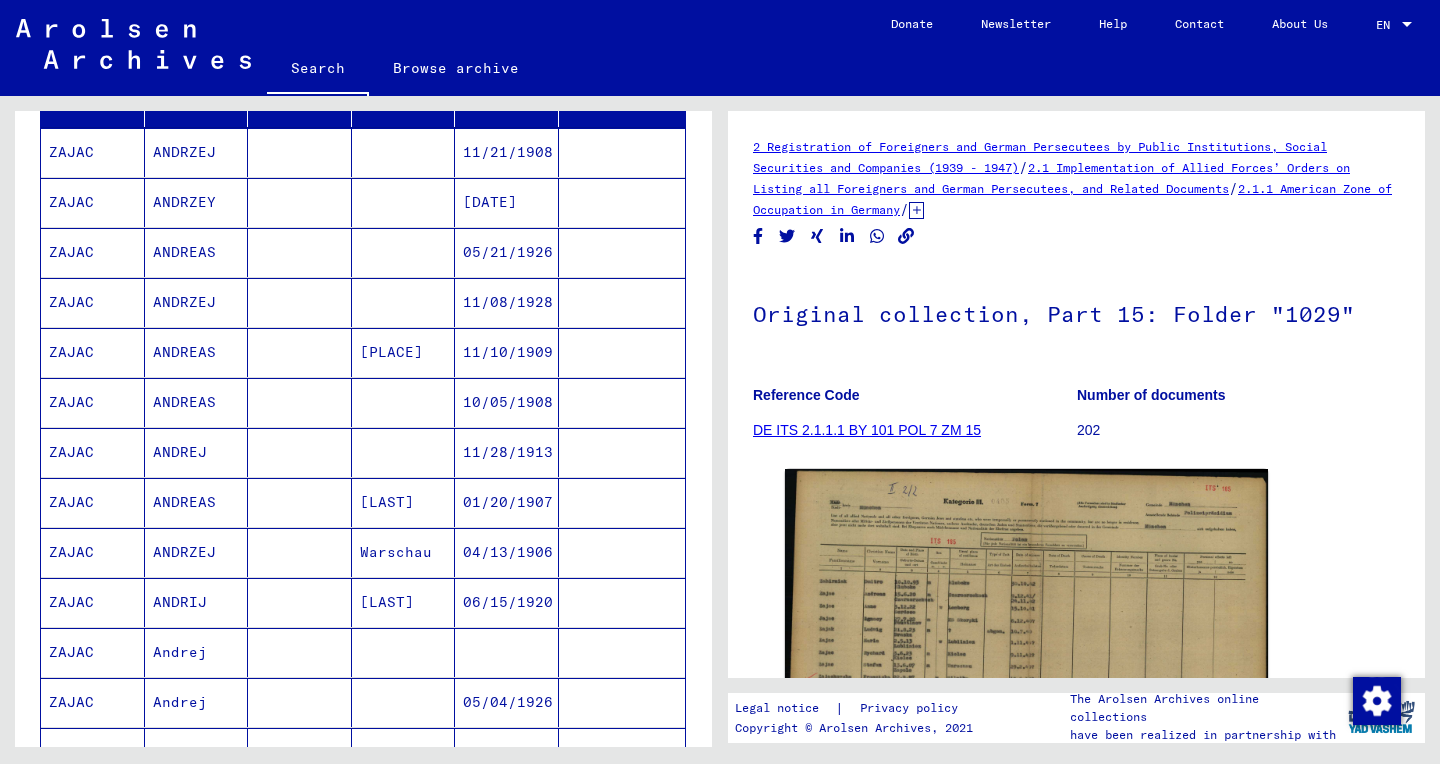 scroll, scrollTop: 292, scrollLeft: 0, axis: vertical 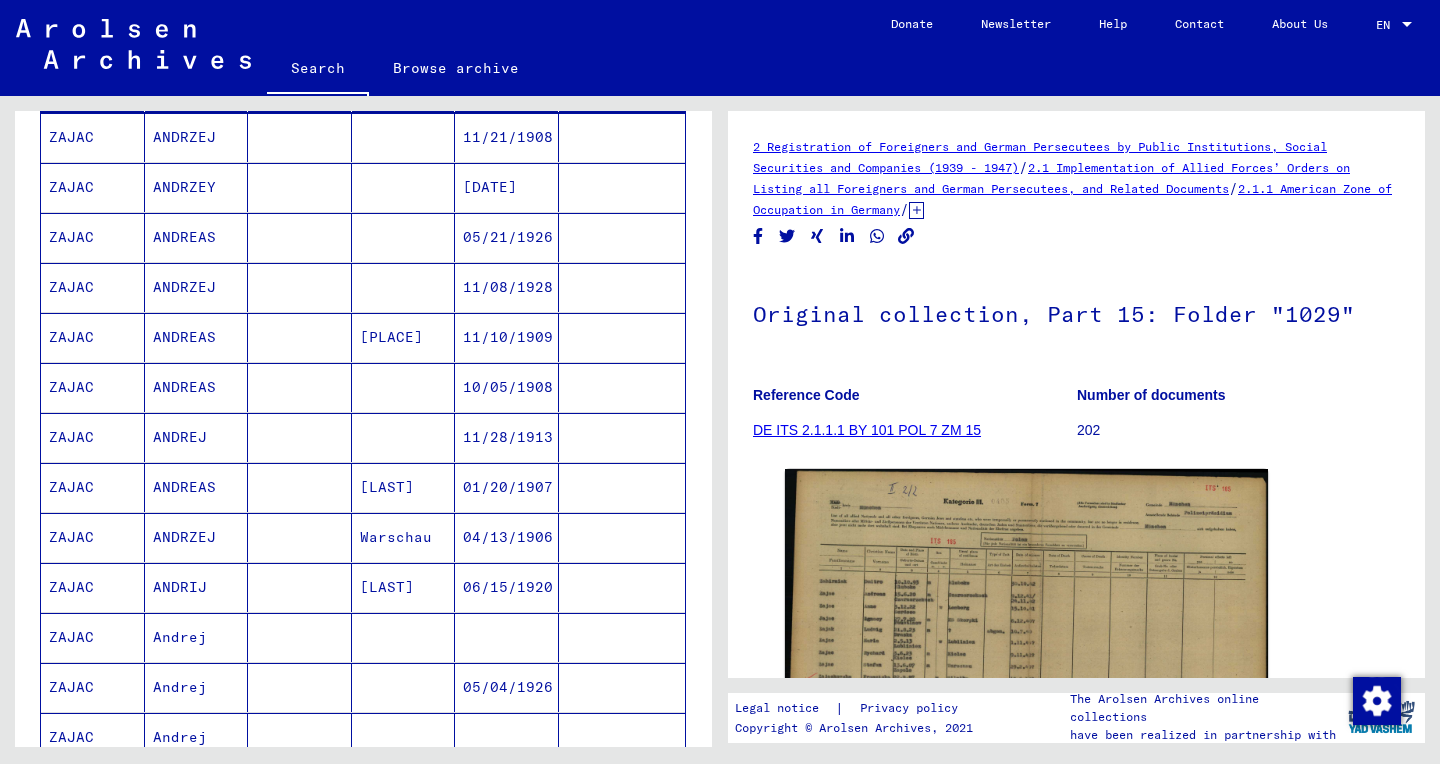 click on "06/15/1920" at bounding box center (507, 637) 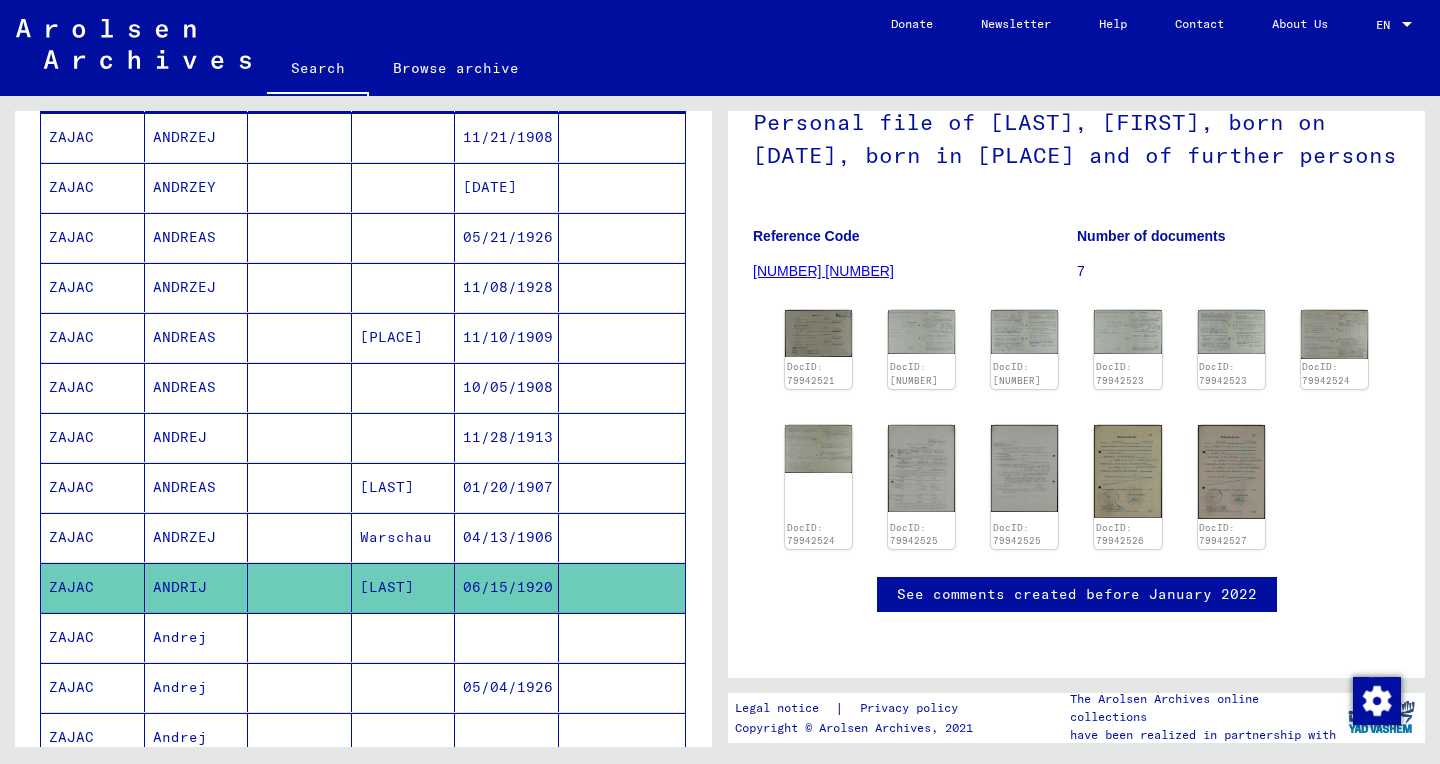 scroll, scrollTop: 223, scrollLeft: 0, axis: vertical 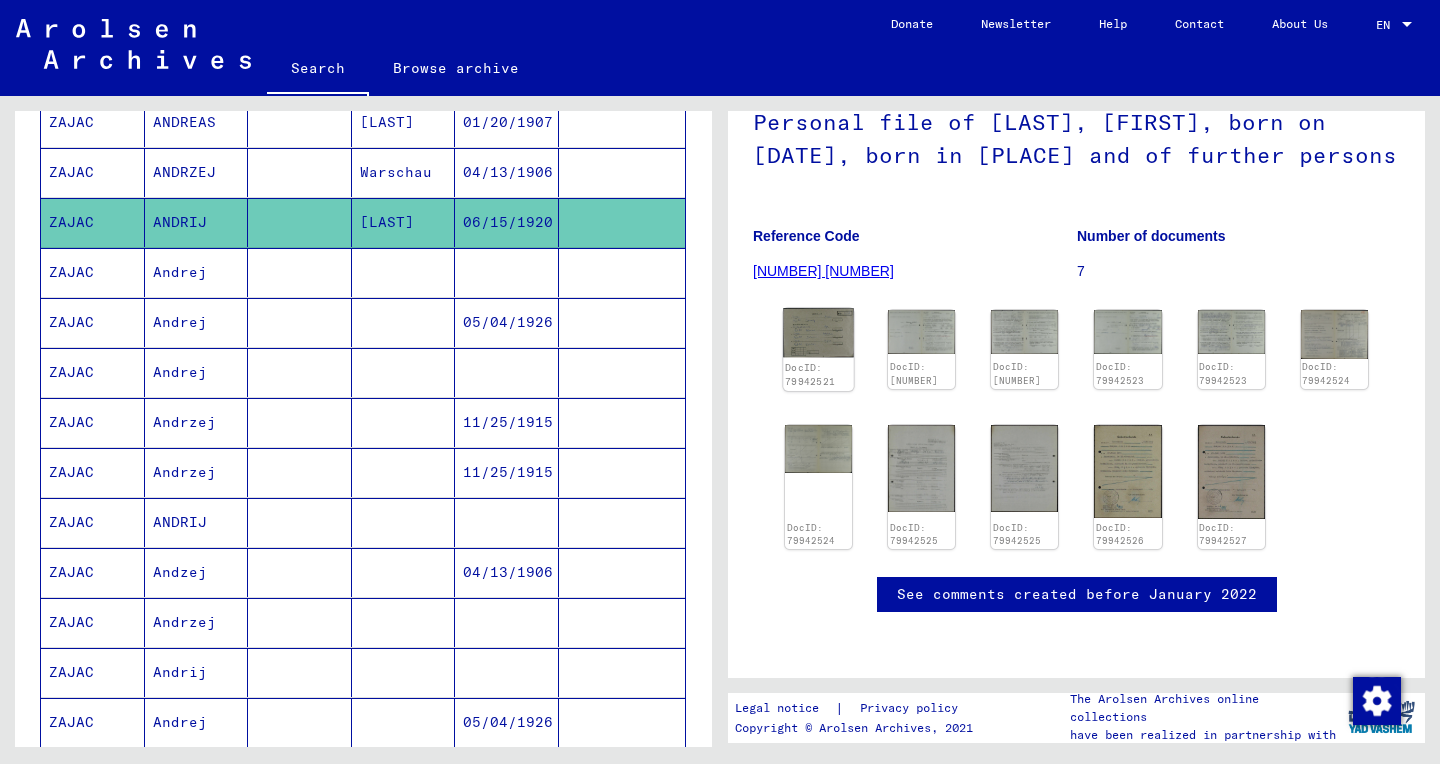 click 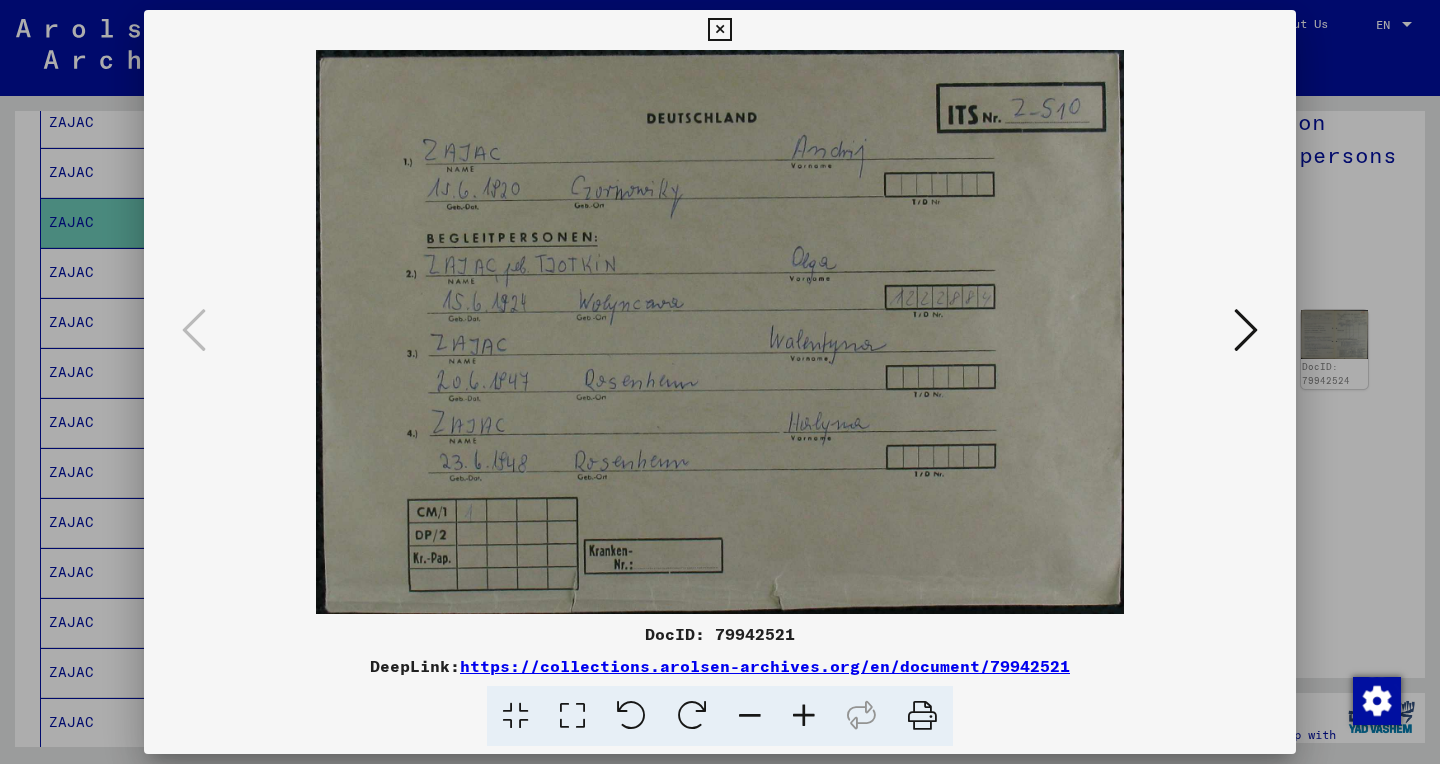 click at bounding box center [572, 716] 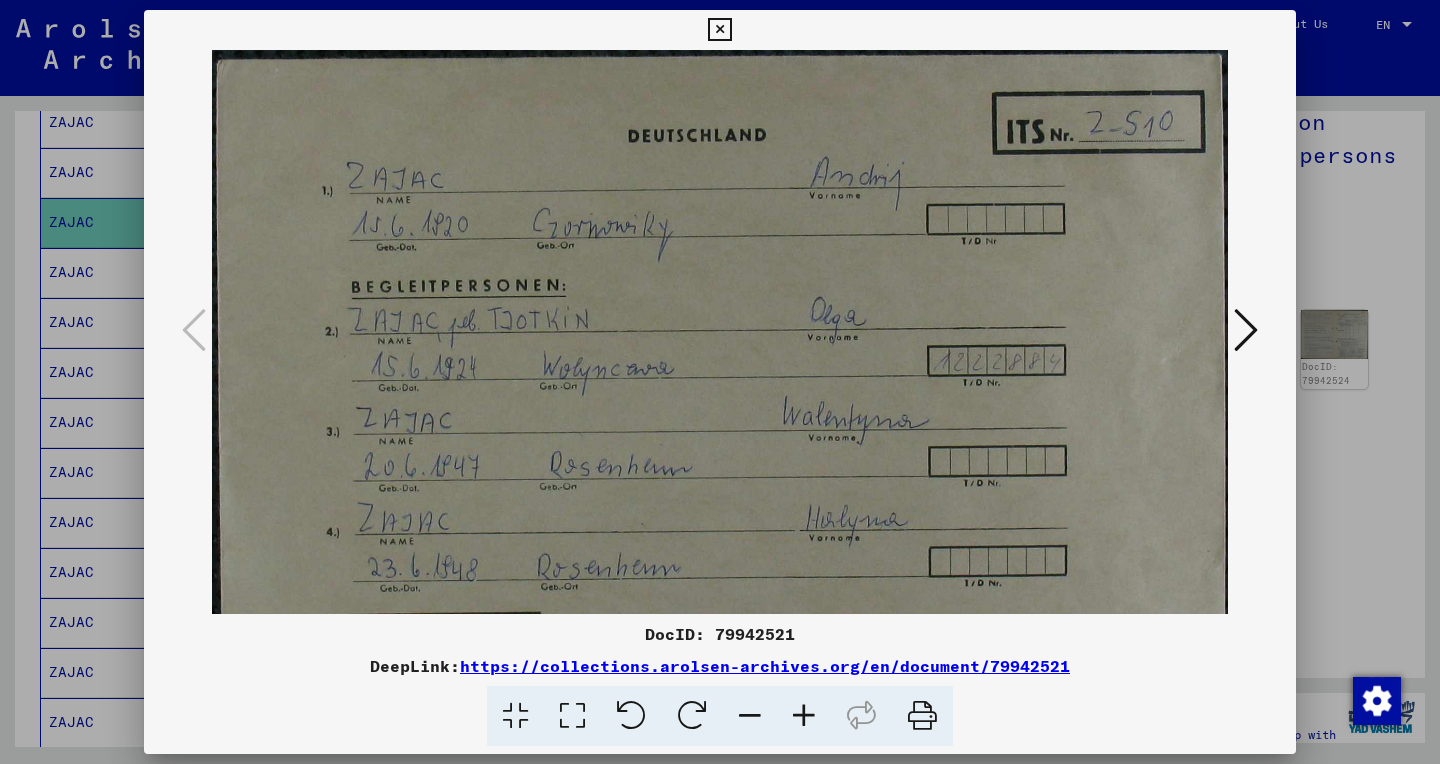 click at bounding box center (804, 716) 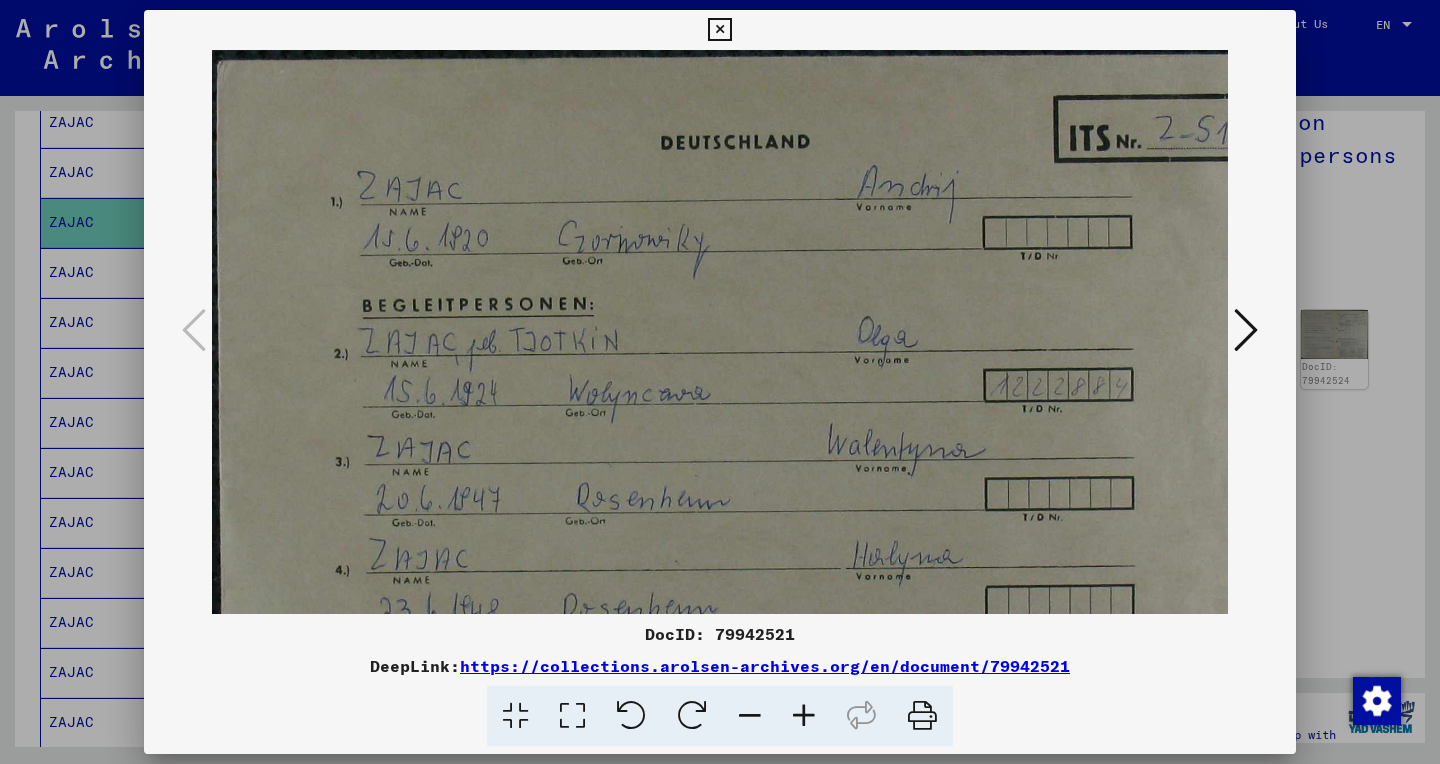 click at bounding box center [804, 716] 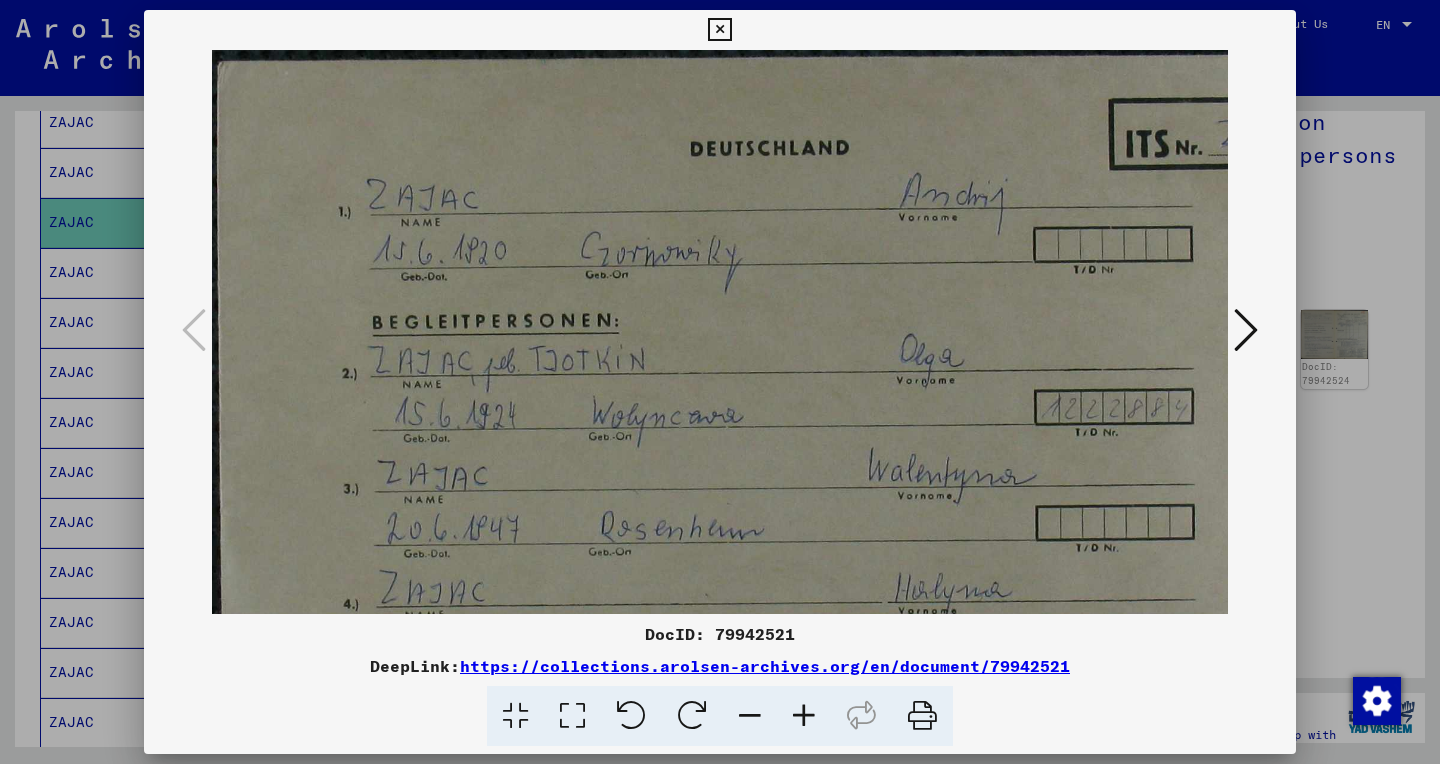 click at bounding box center [804, 716] 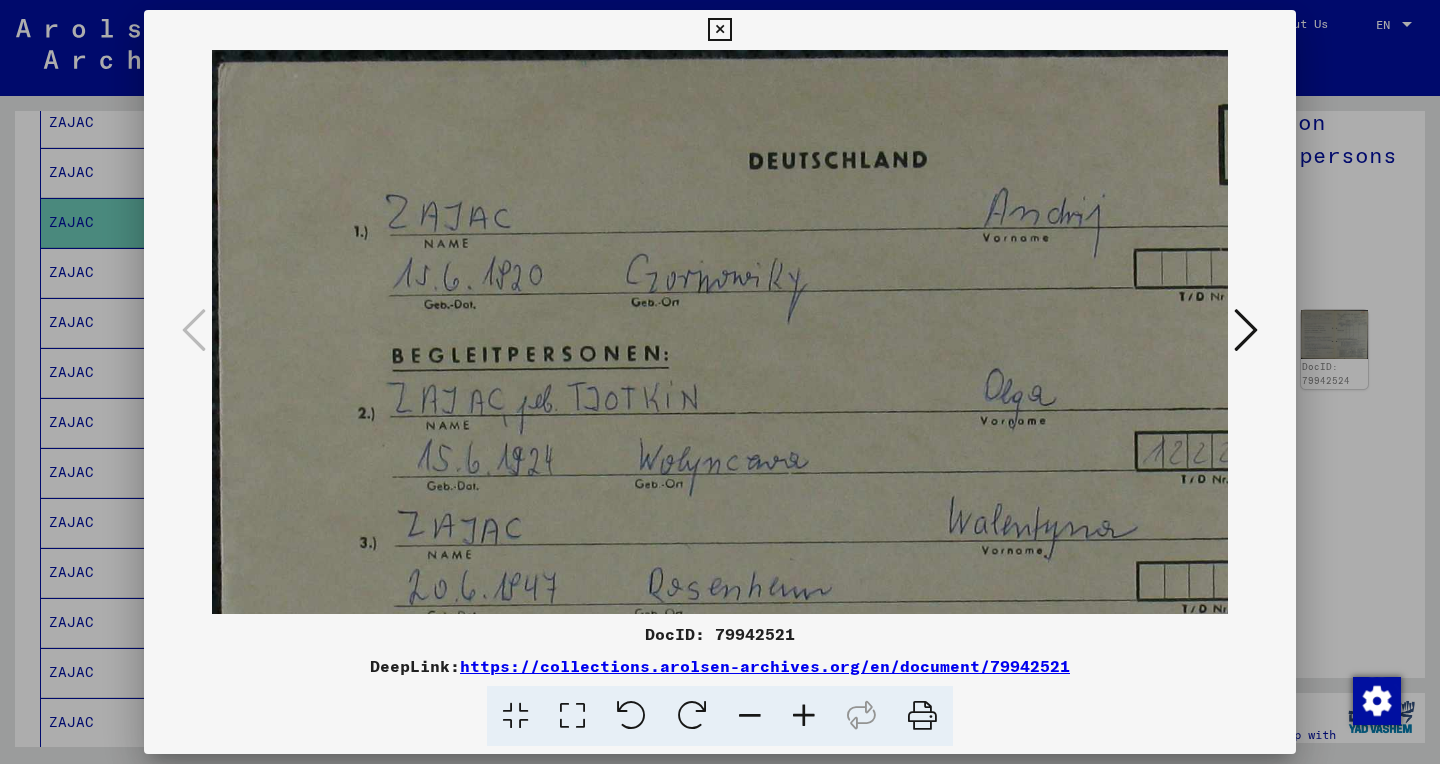 click at bounding box center [804, 716] 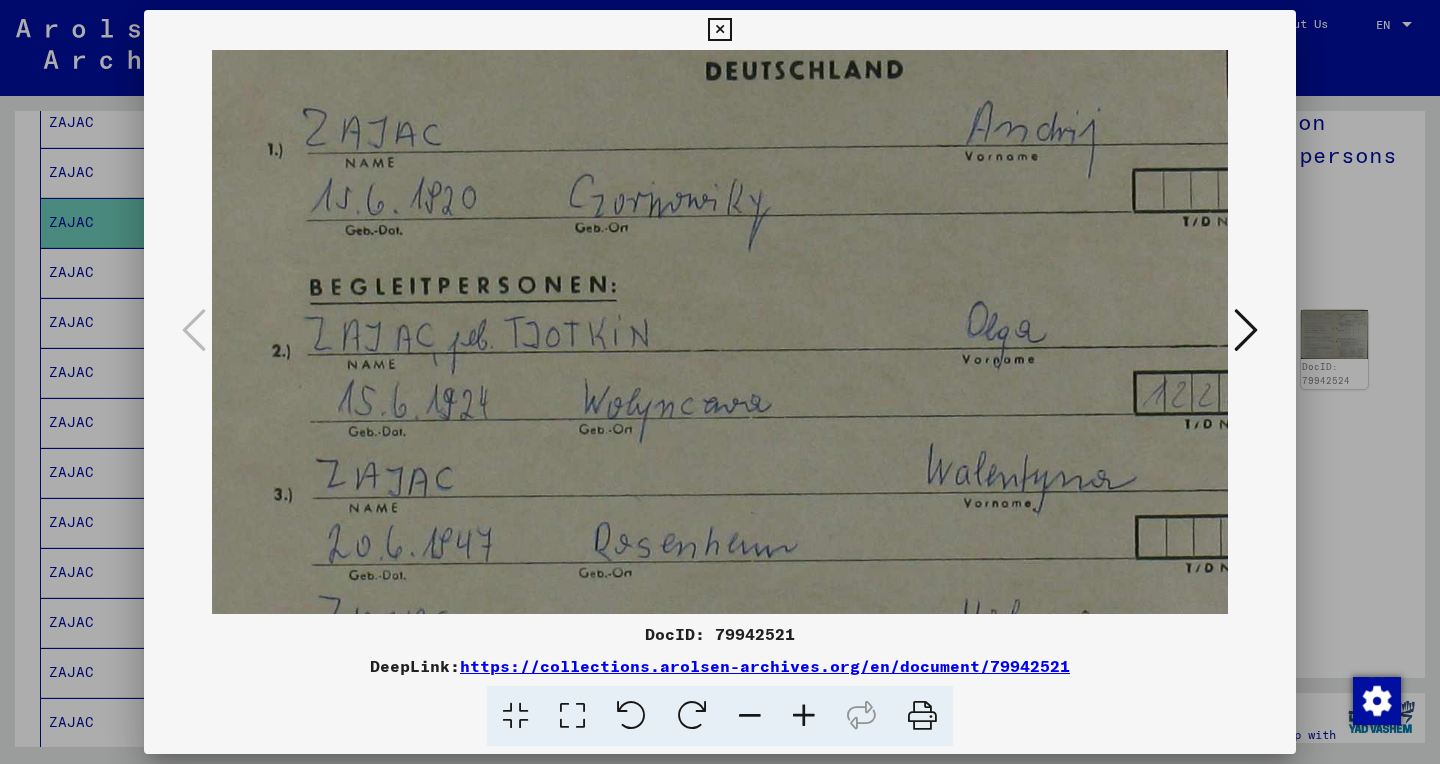 drag, startPoint x: 832, startPoint y: 410, endPoint x: 730, endPoint y: 307, distance: 144.95862 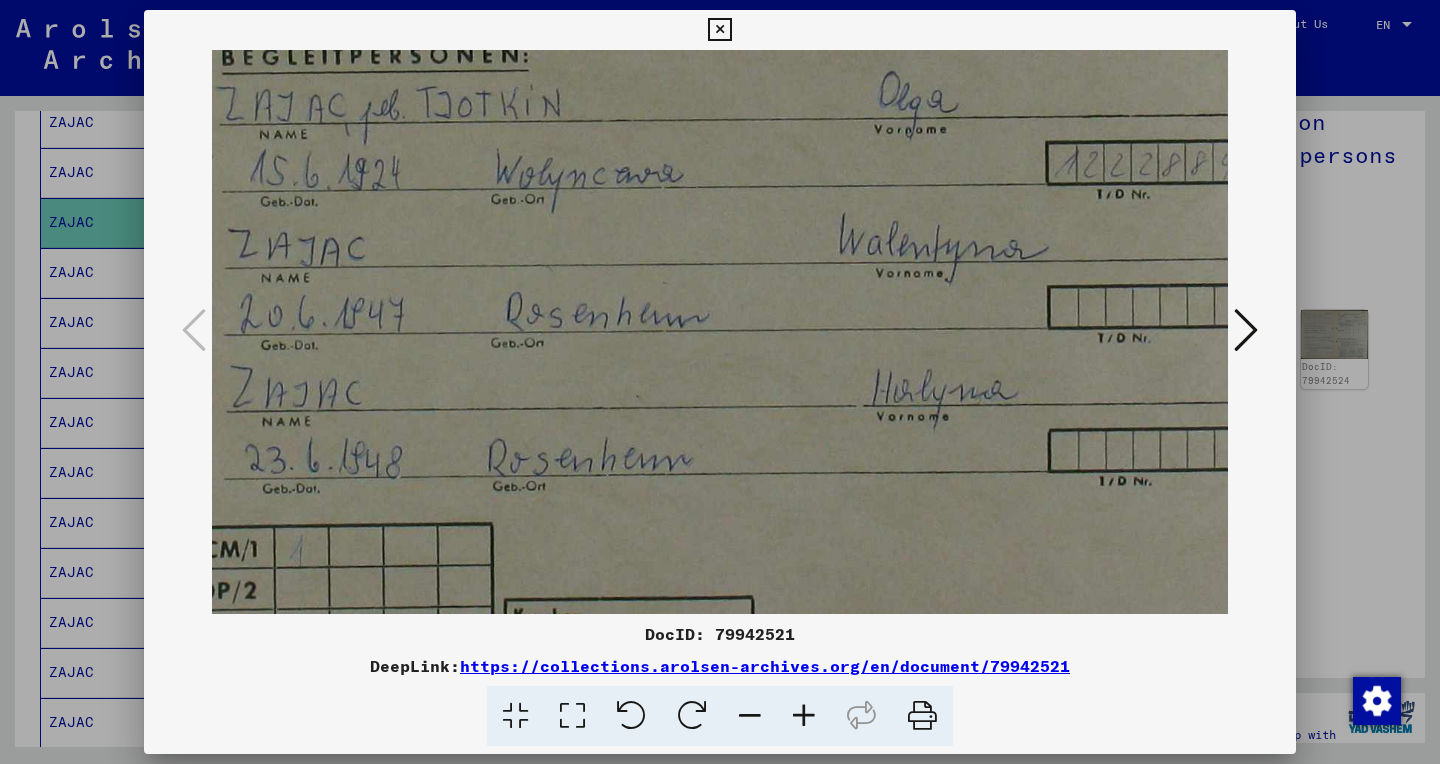 scroll, scrollTop: 332, scrollLeft: 189, axis: both 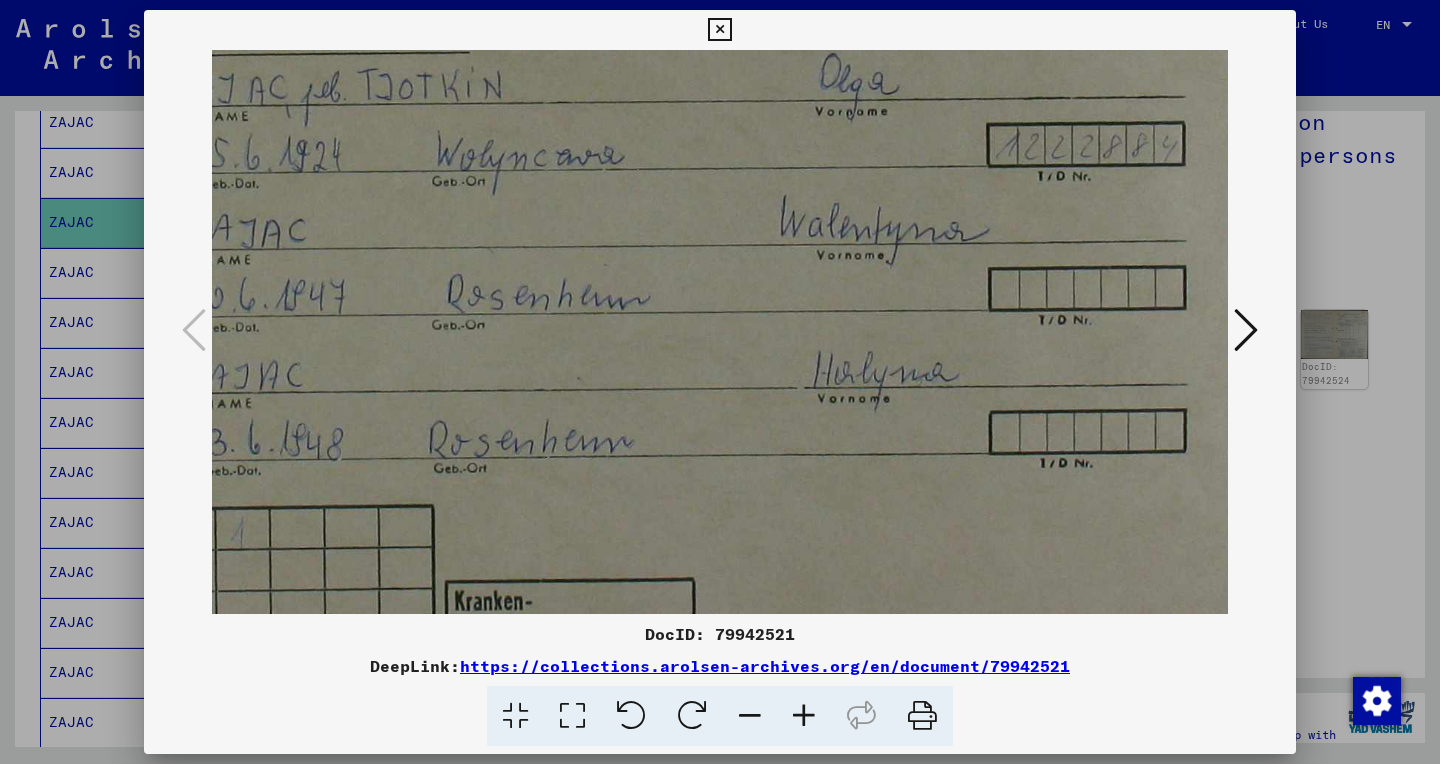 drag, startPoint x: 744, startPoint y: 439, endPoint x: 596, endPoint y: 191, distance: 288.80444 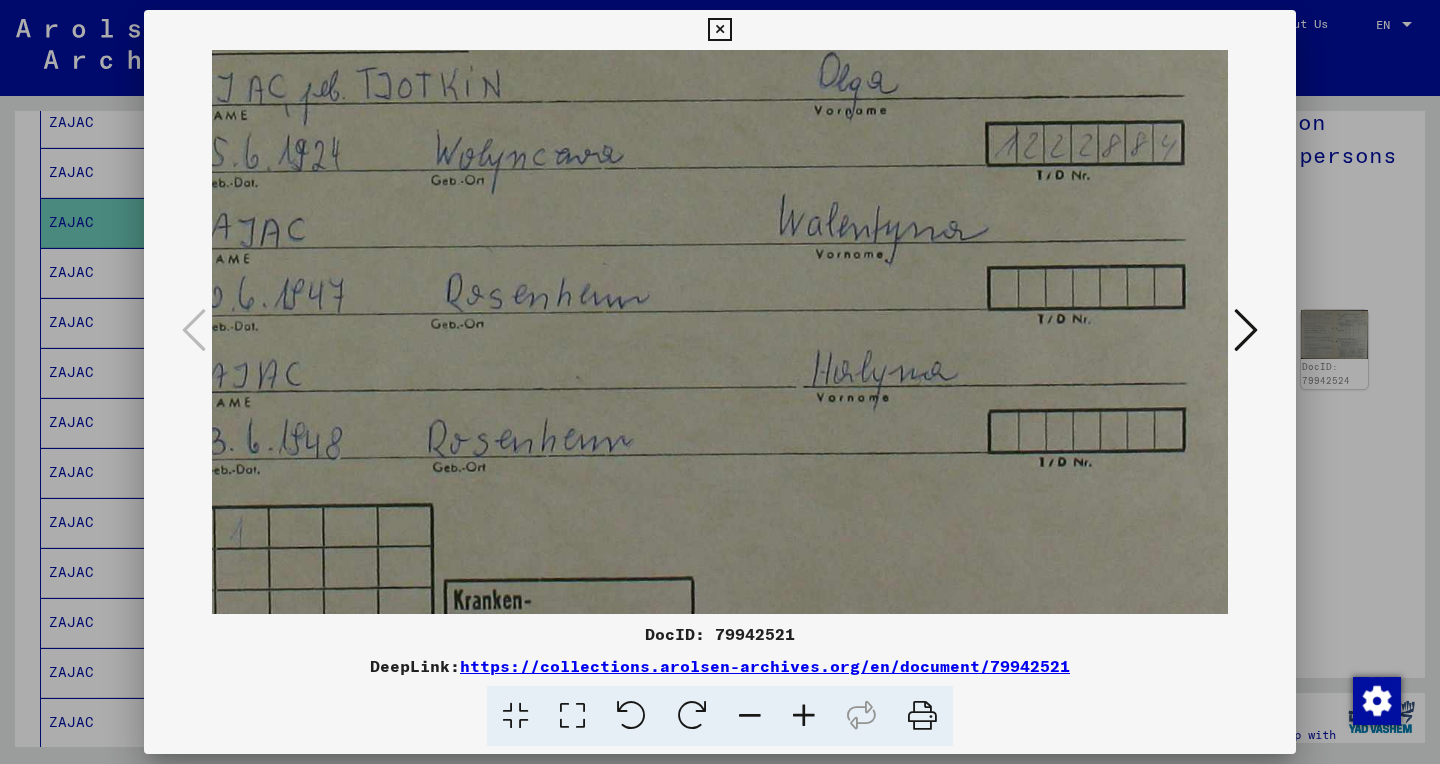 click at bounding box center (1246, 330) 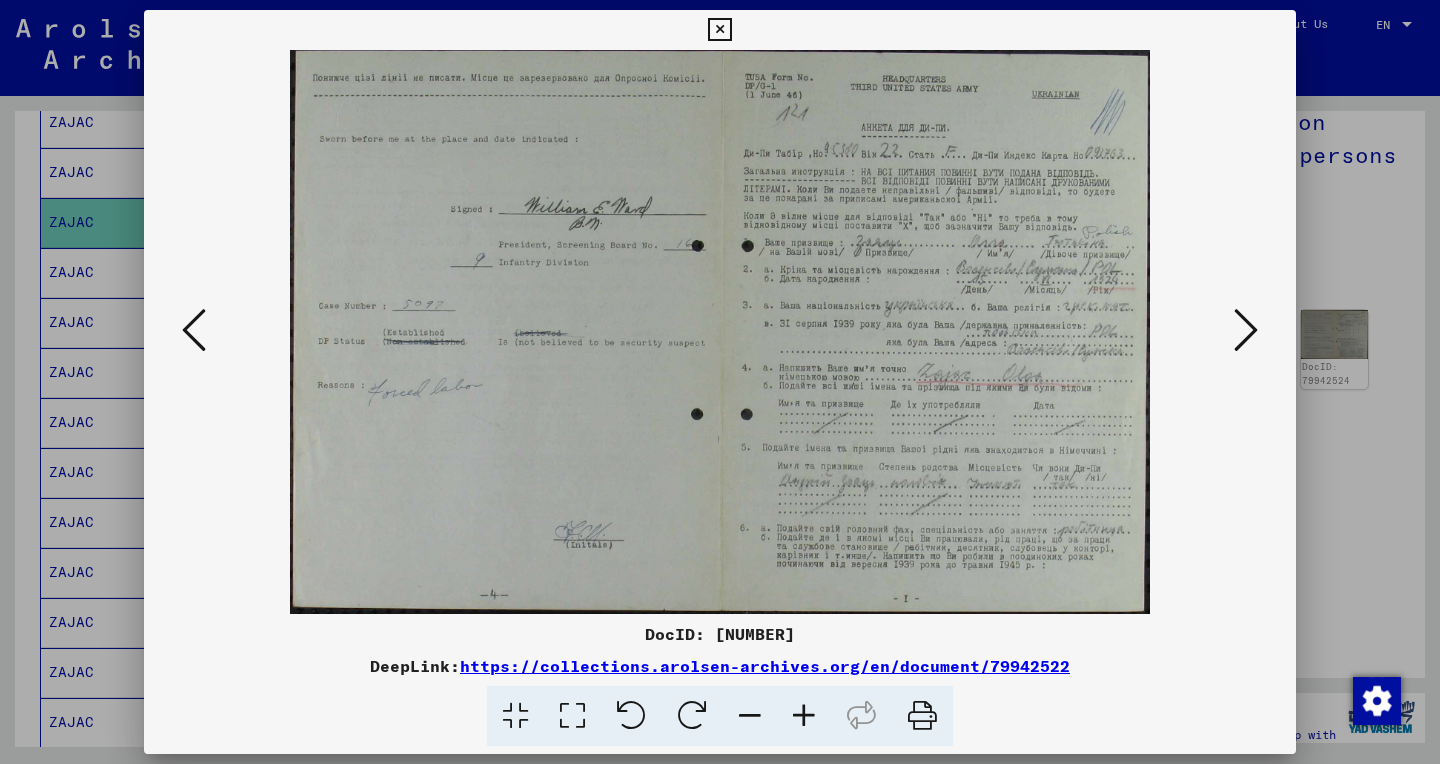 click at bounding box center [572, 716] 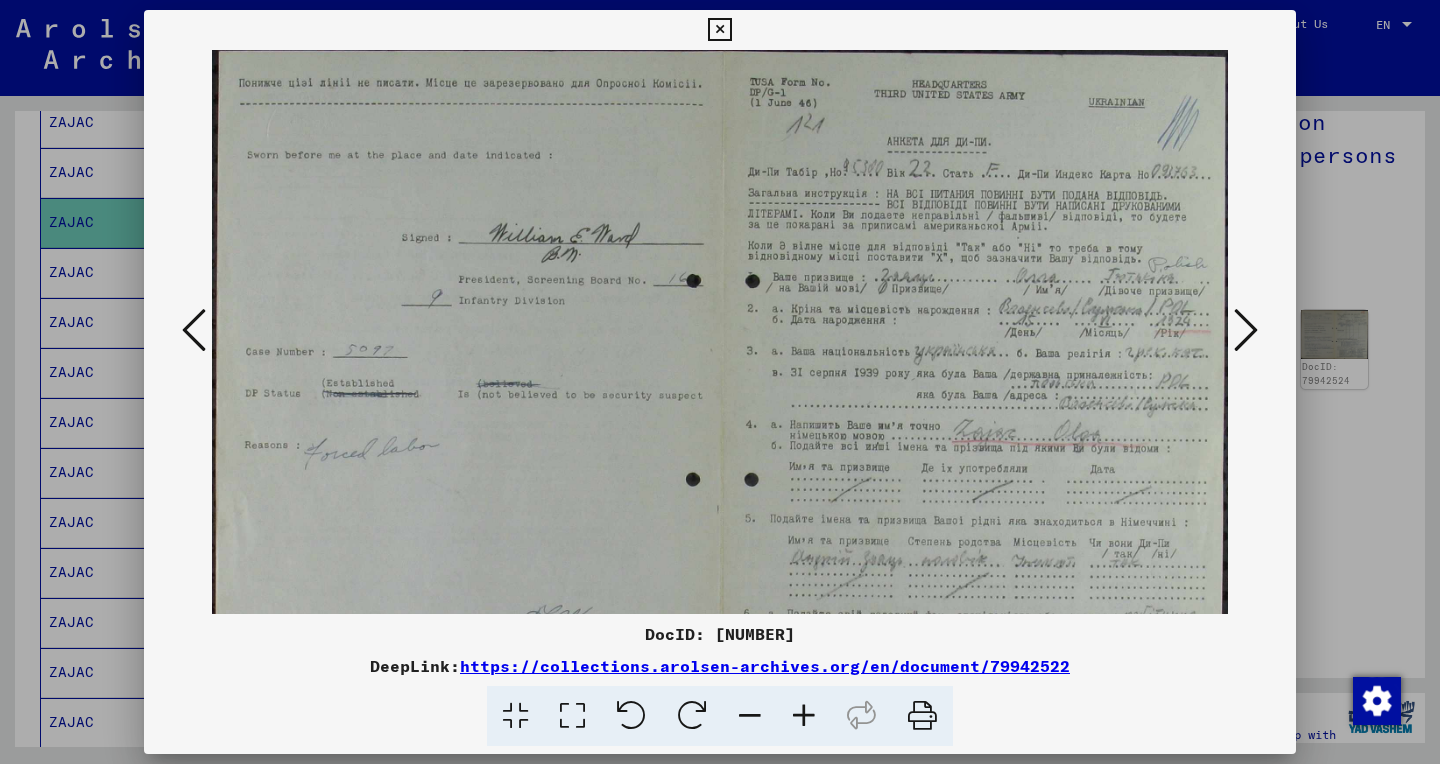 click at bounding box center [1246, 330] 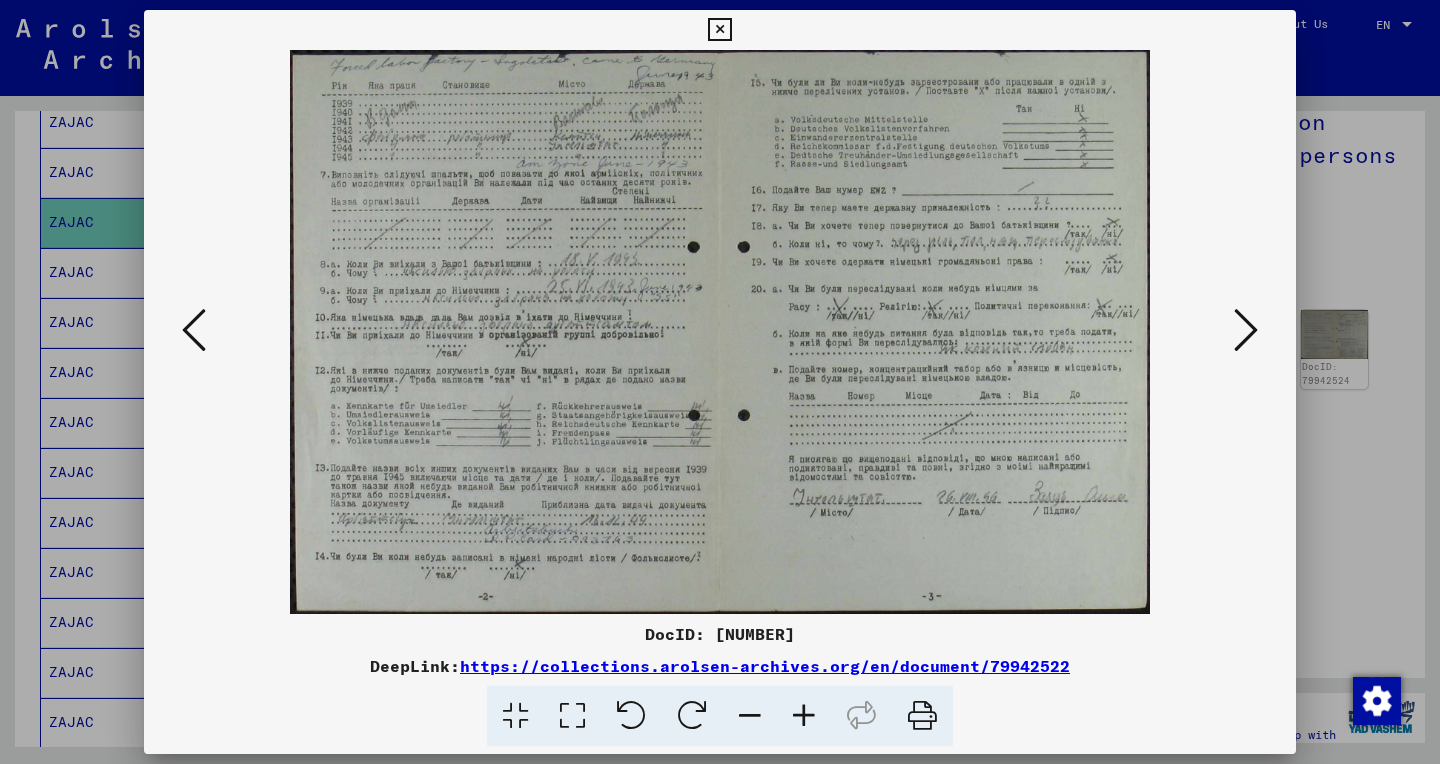 click at bounding box center [1246, 330] 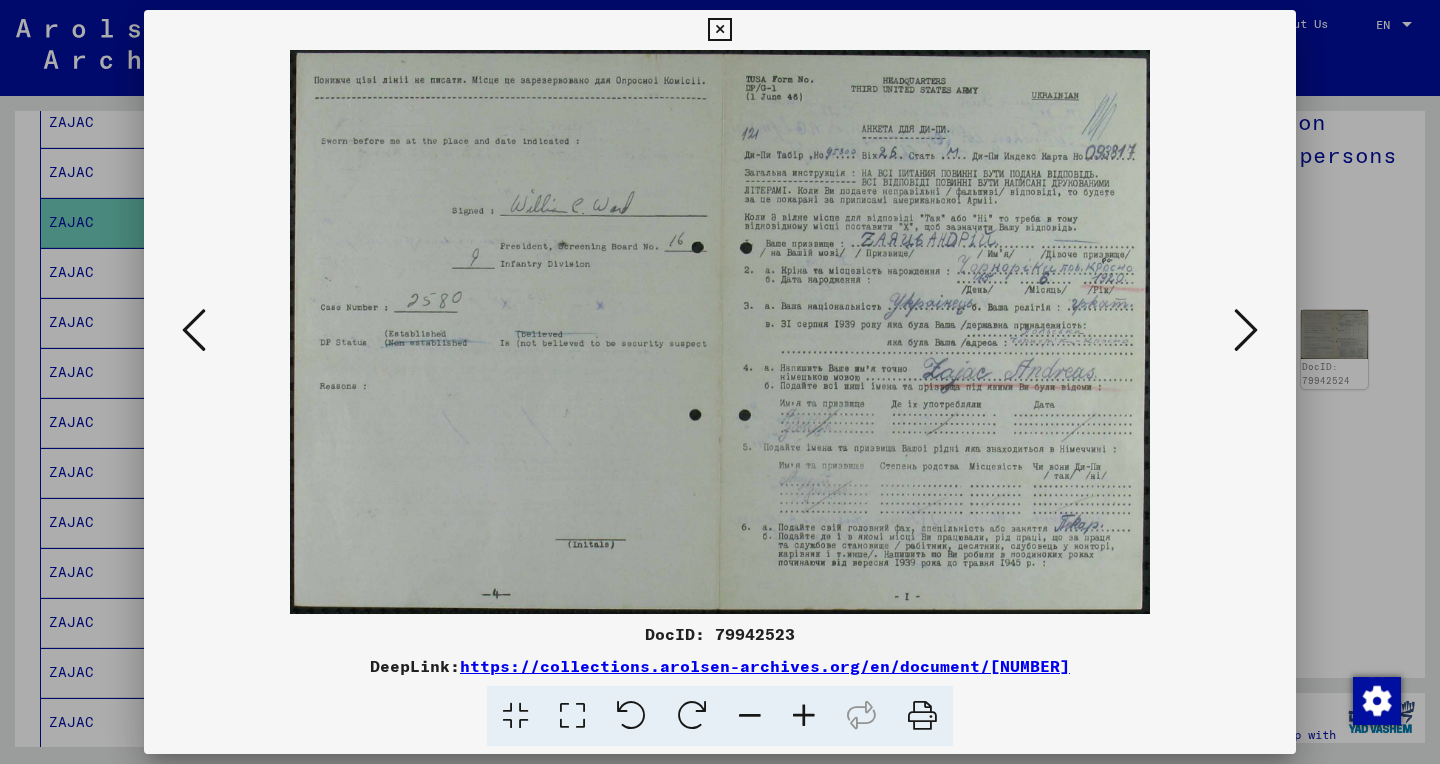 click at bounding box center [1246, 330] 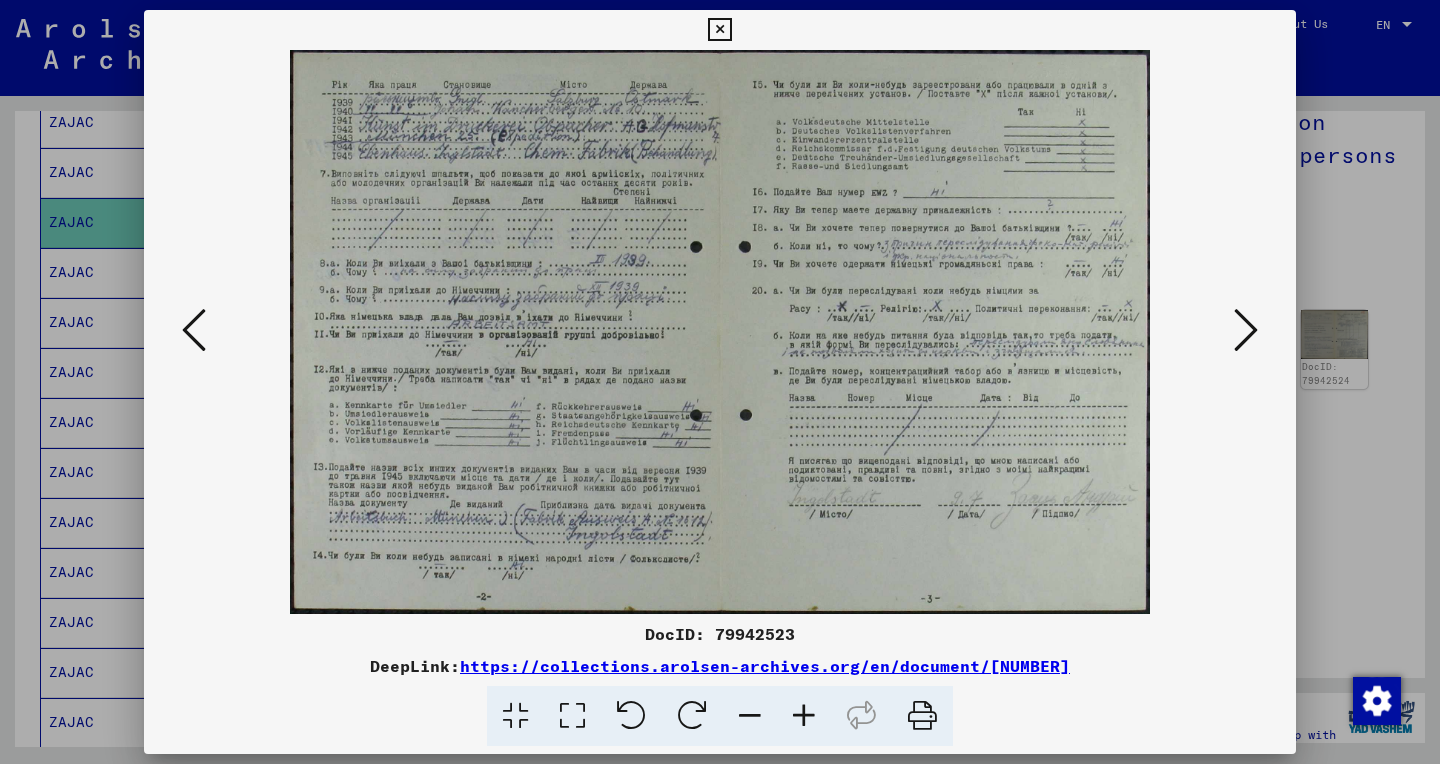 click at bounding box center (1246, 330) 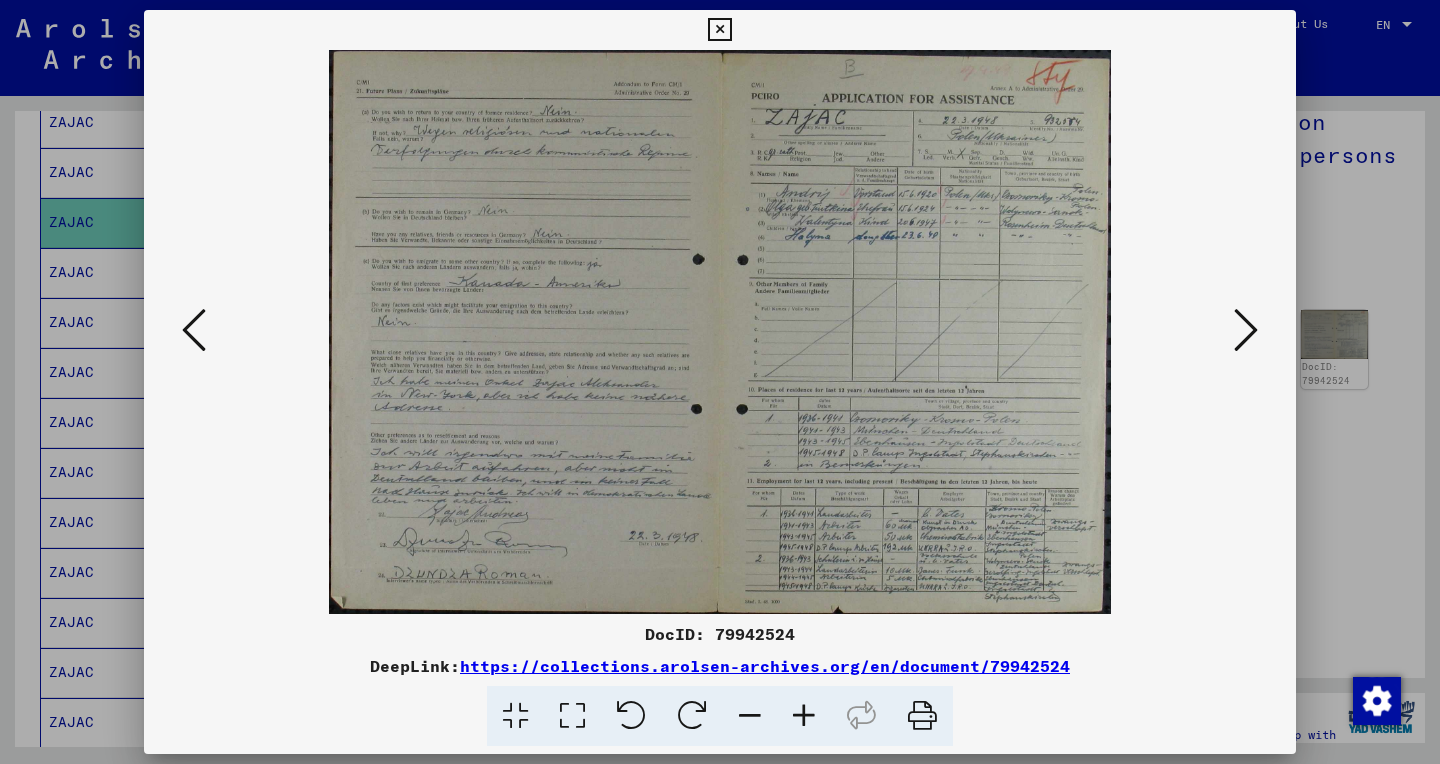 click at bounding box center [572, 716] 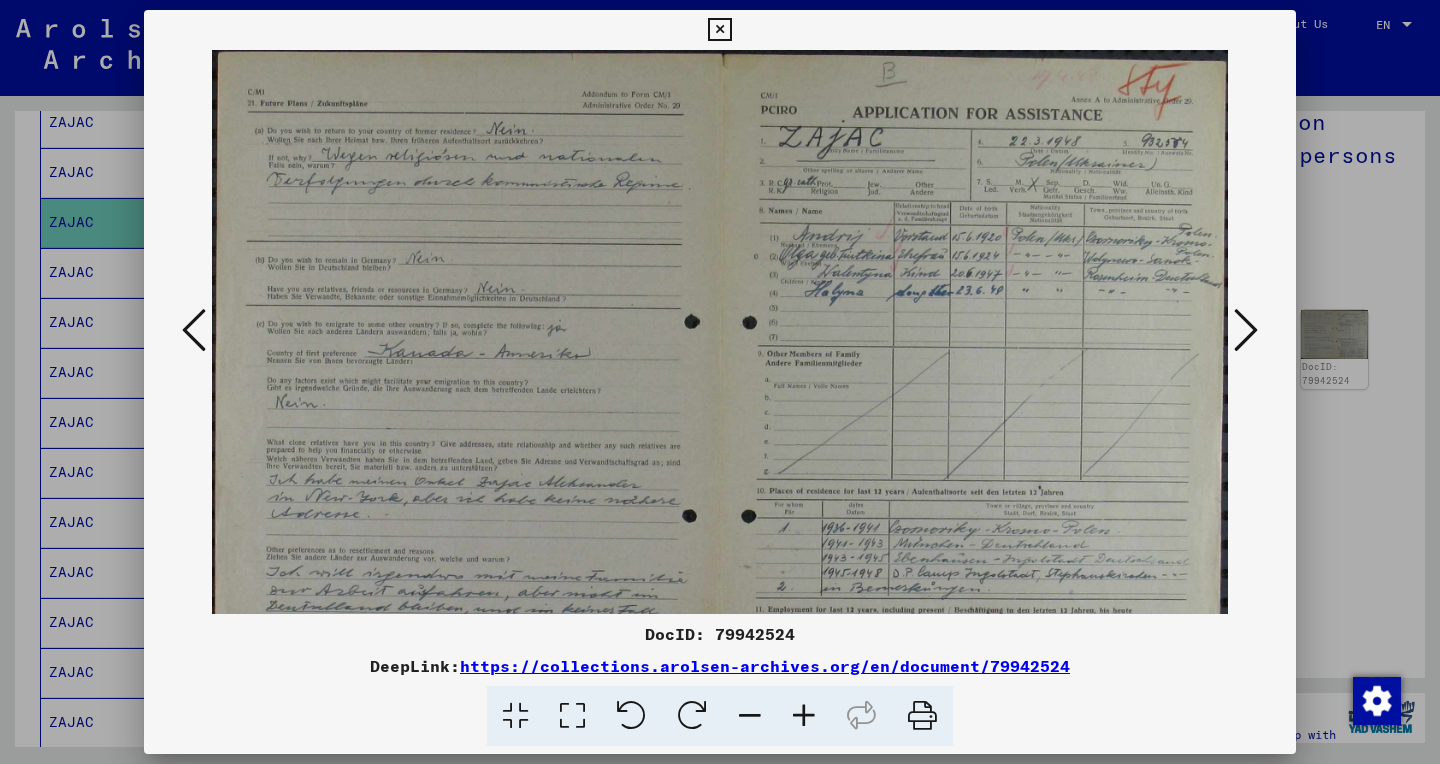 click at bounding box center (804, 716) 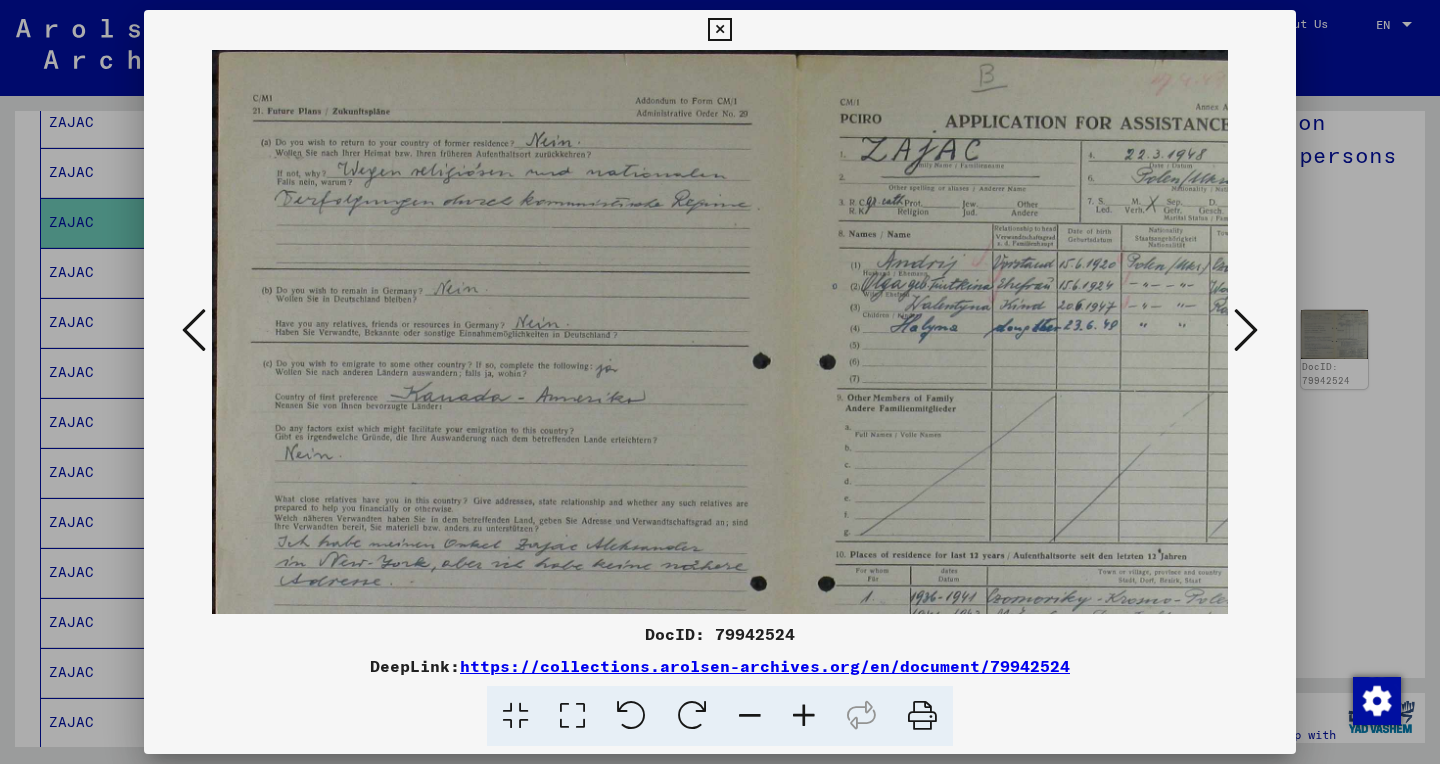 click at bounding box center [804, 716] 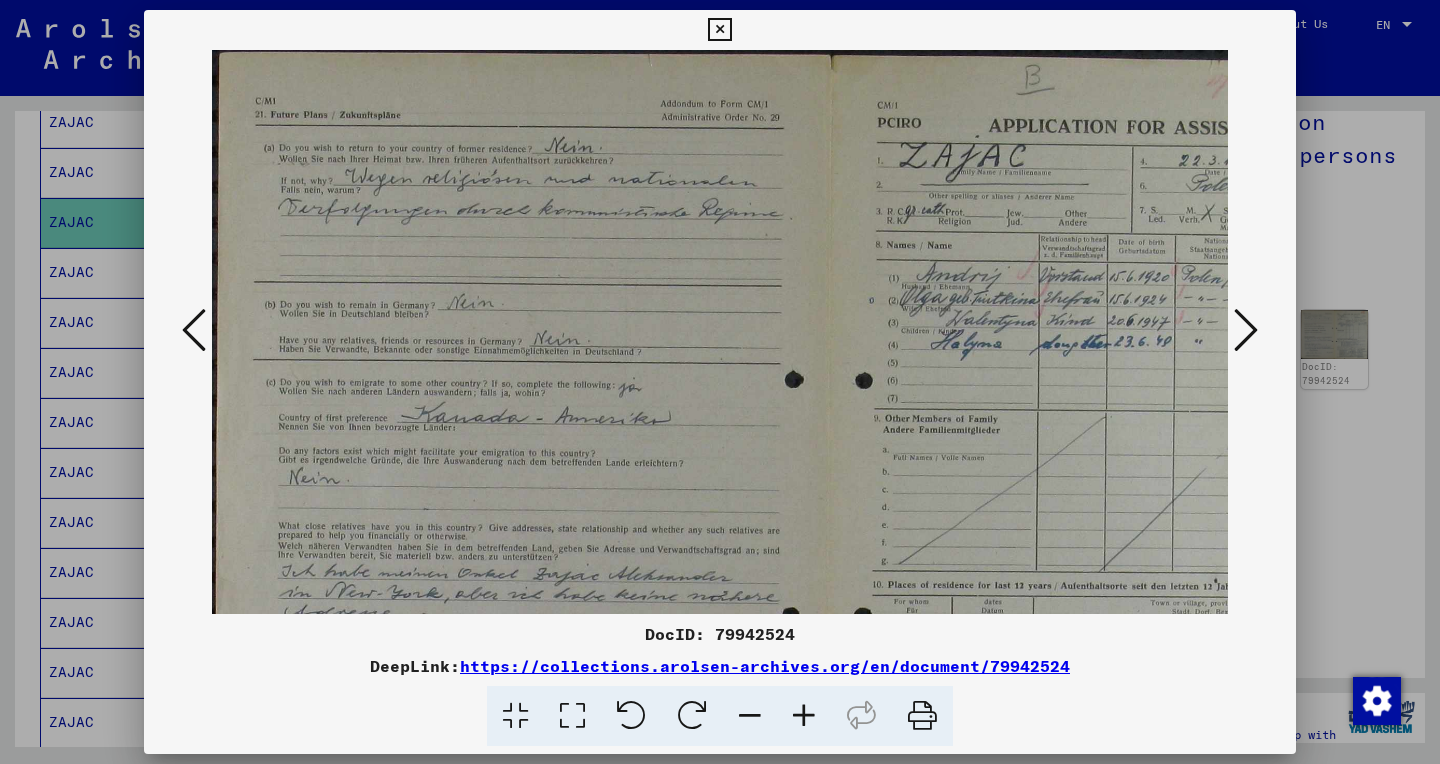 click at bounding box center (804, 716) 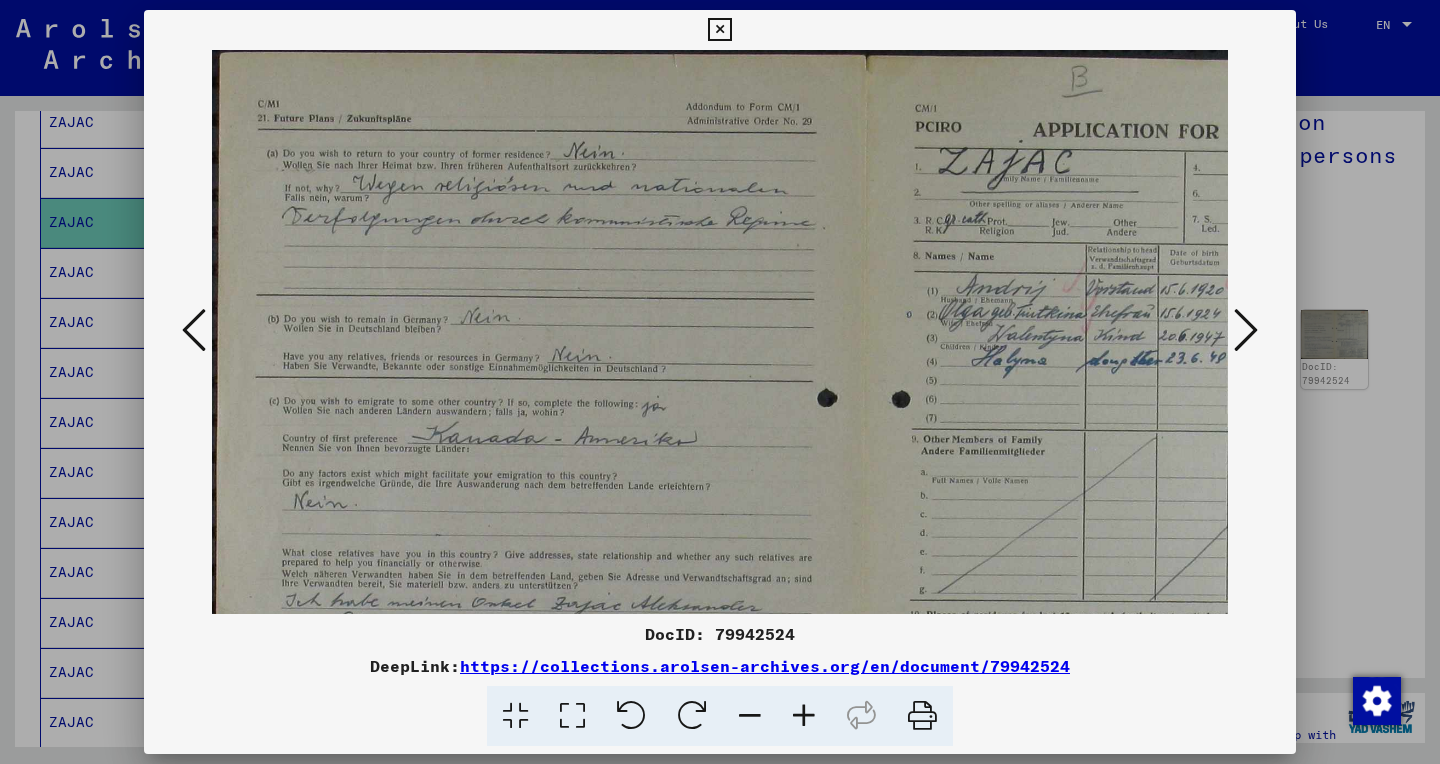 click at bounding box center (804, 716) 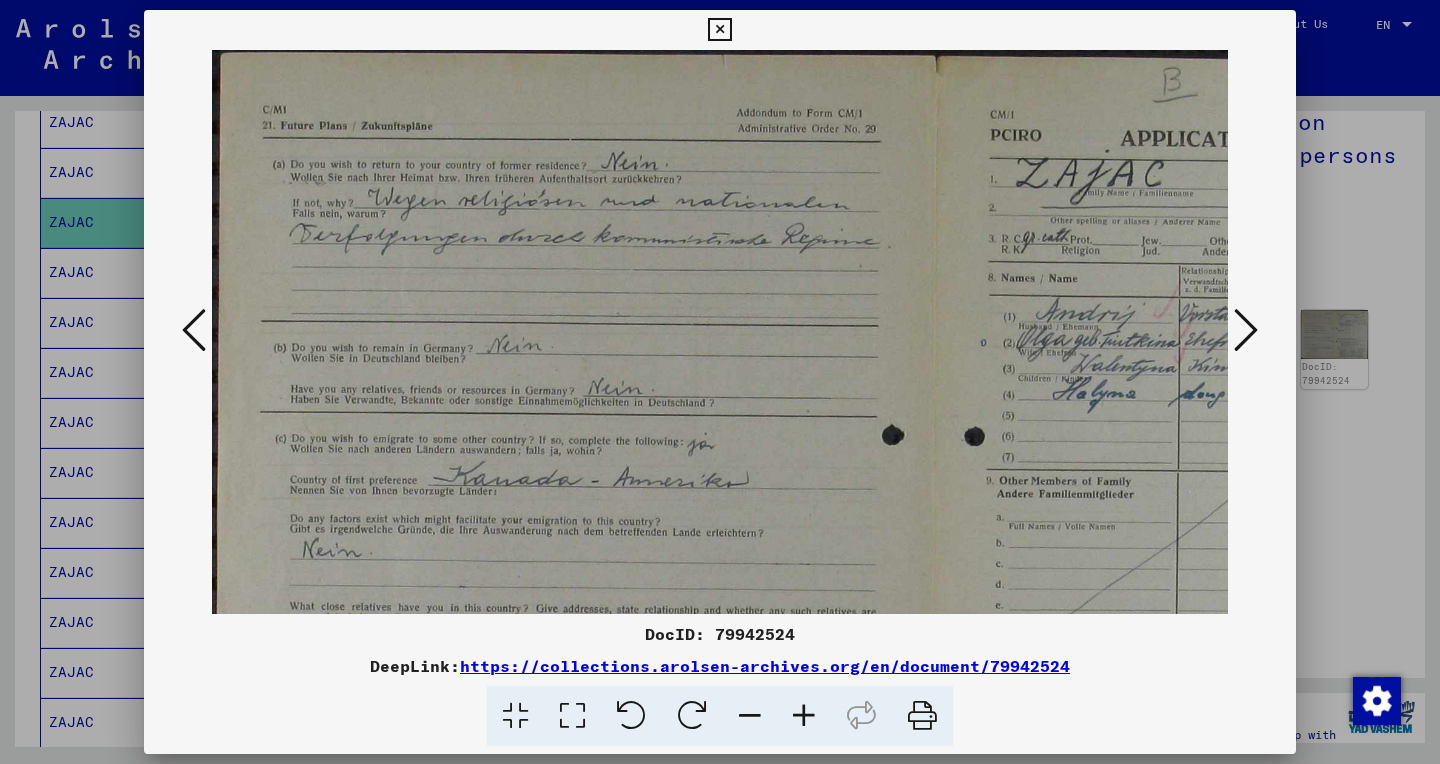 click at bounding box center (804, 716) 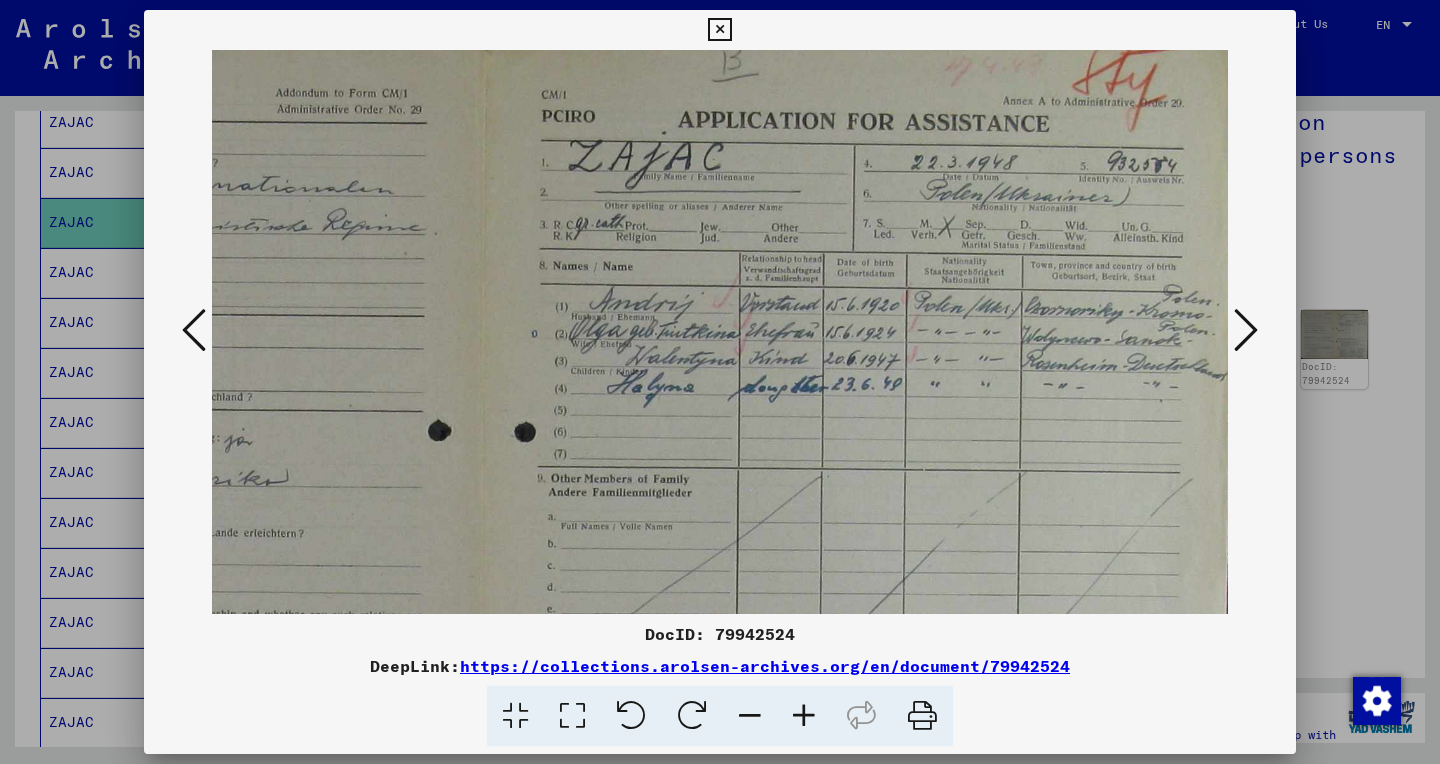 scroll, scrollTop: 20, scrollLeft: 486, axis: both 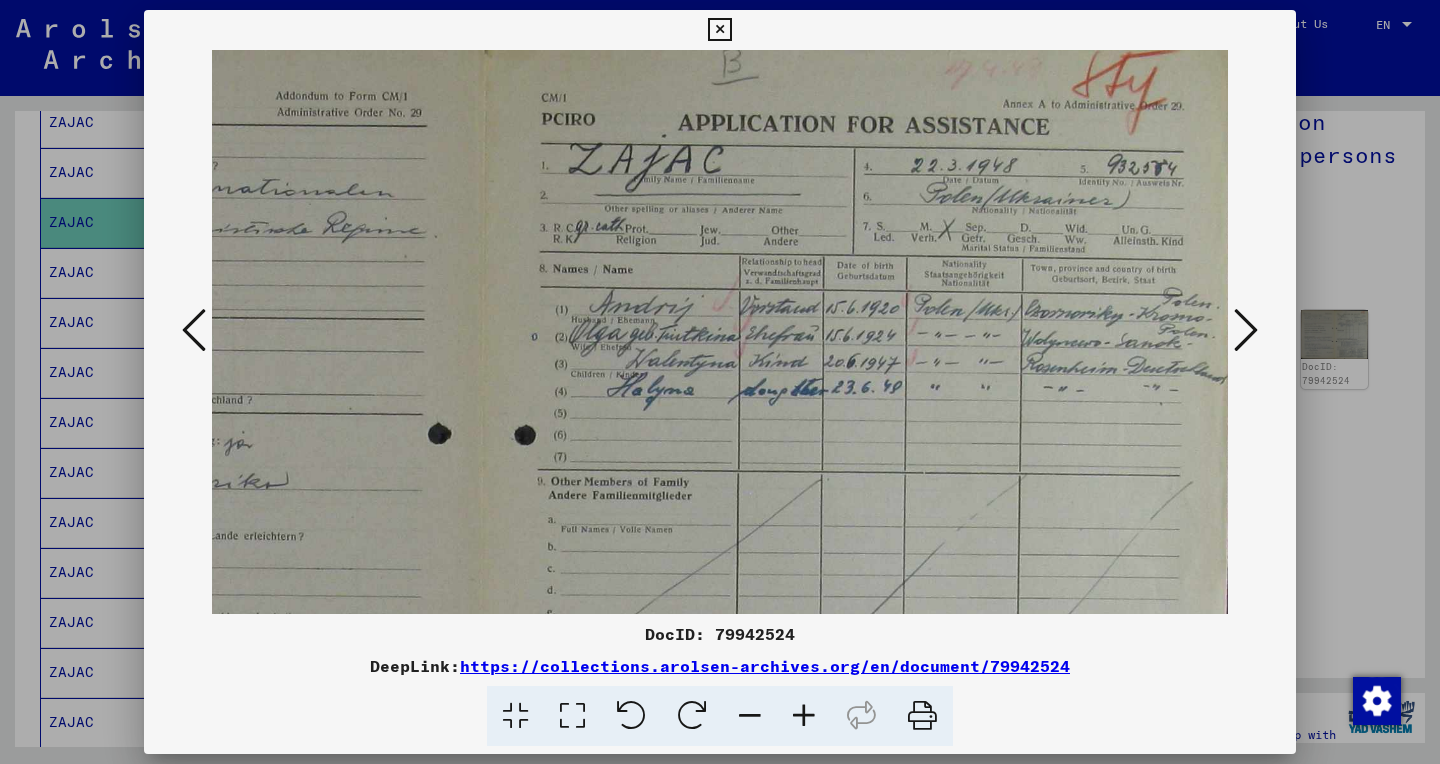 drag, startPoint x: 923, startPoint y: 422, endPoint x: 232, endPoint y: 405, distance: 691.2091 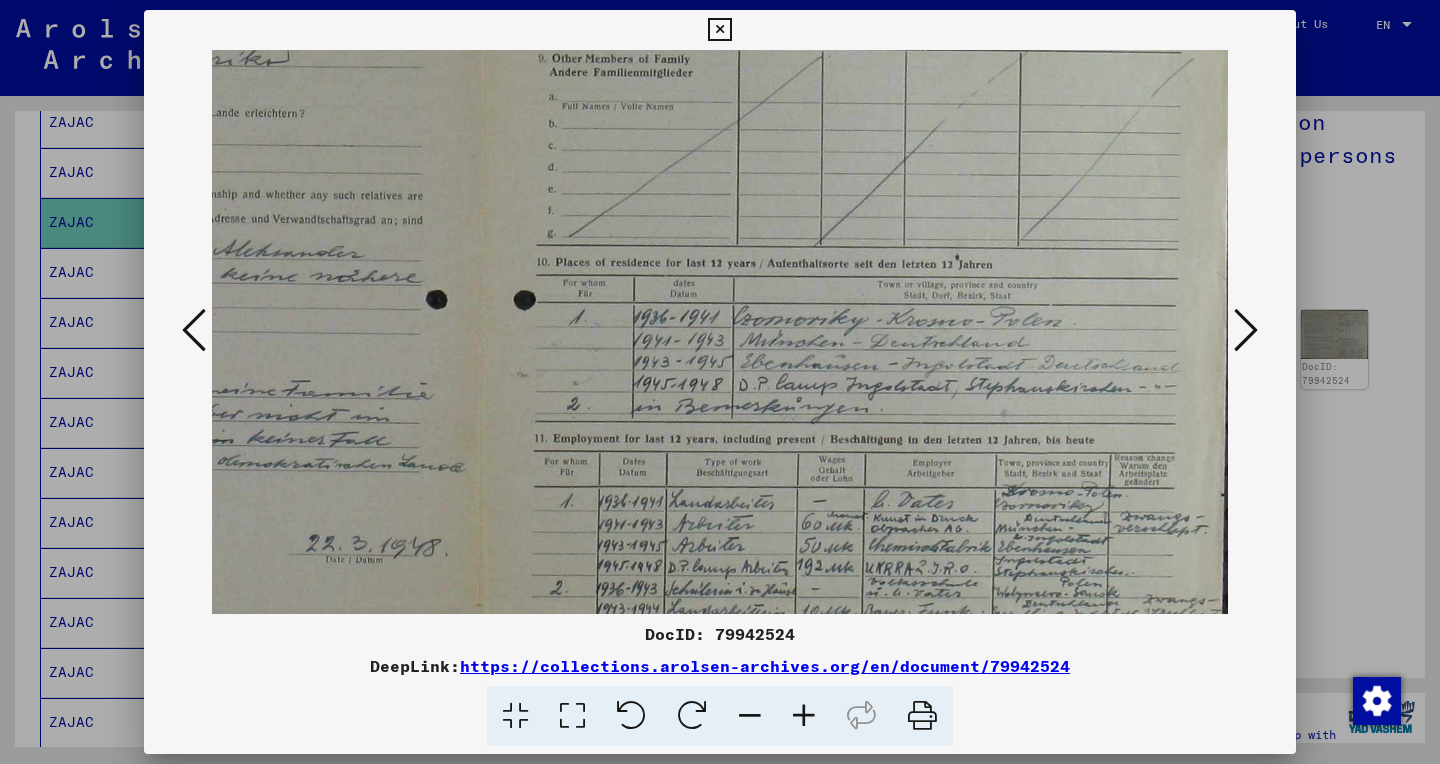 scroll, scrollTop: 524, scrollLeft: 486, axis: both 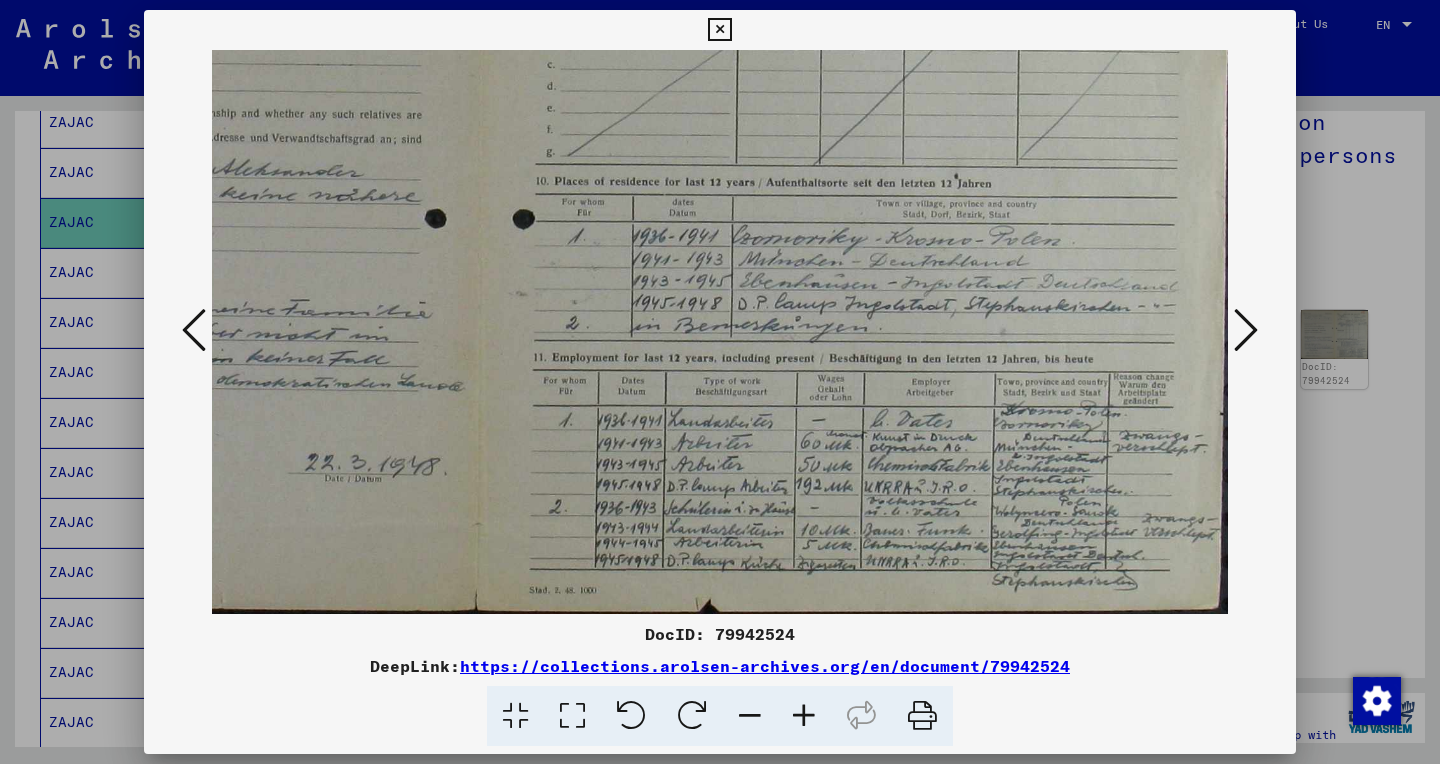 drag, startPoint x: 399, startPoint y: 543, endPoint x: 275, endPoint y: -83, distance: 638.16296 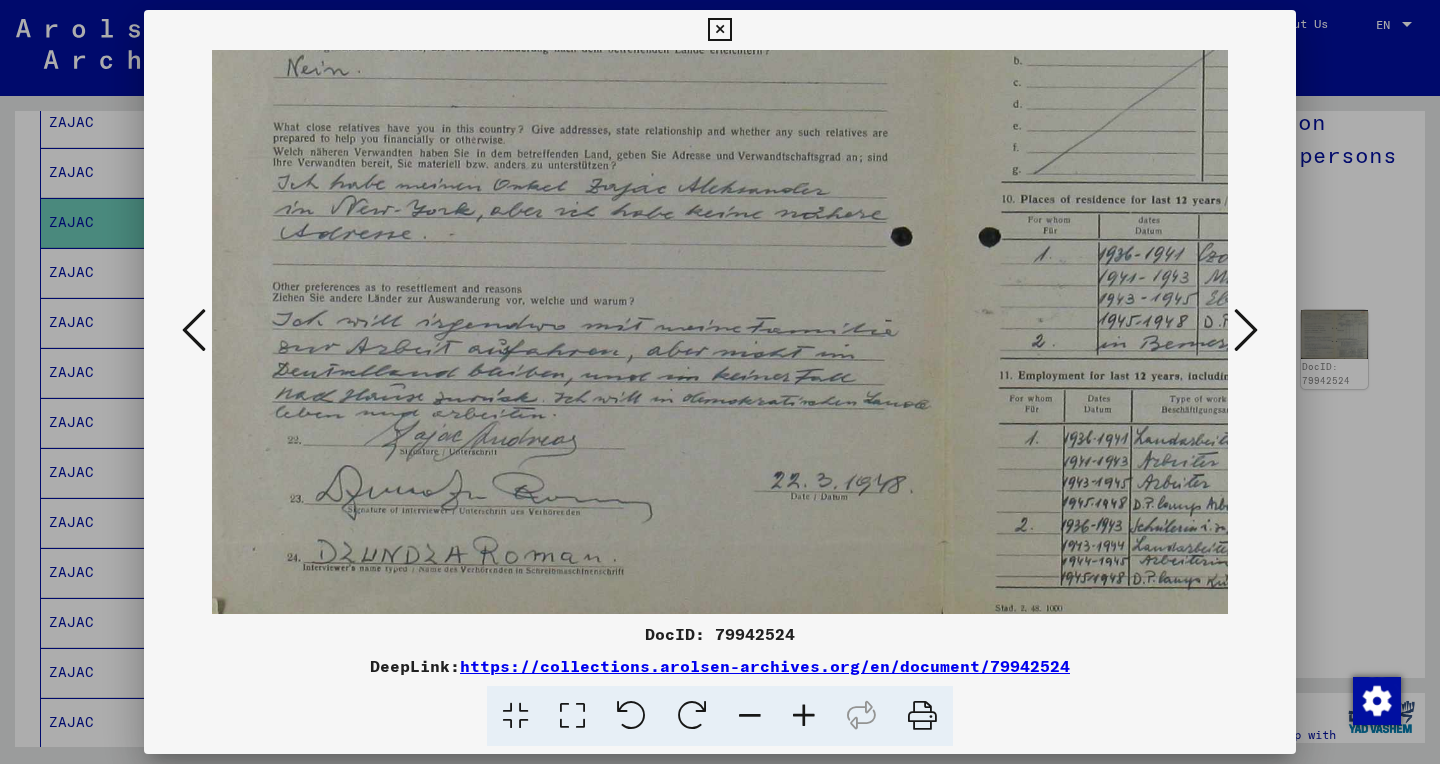scroll, scrollTop: 507, scrollLeft: 20, axis: both 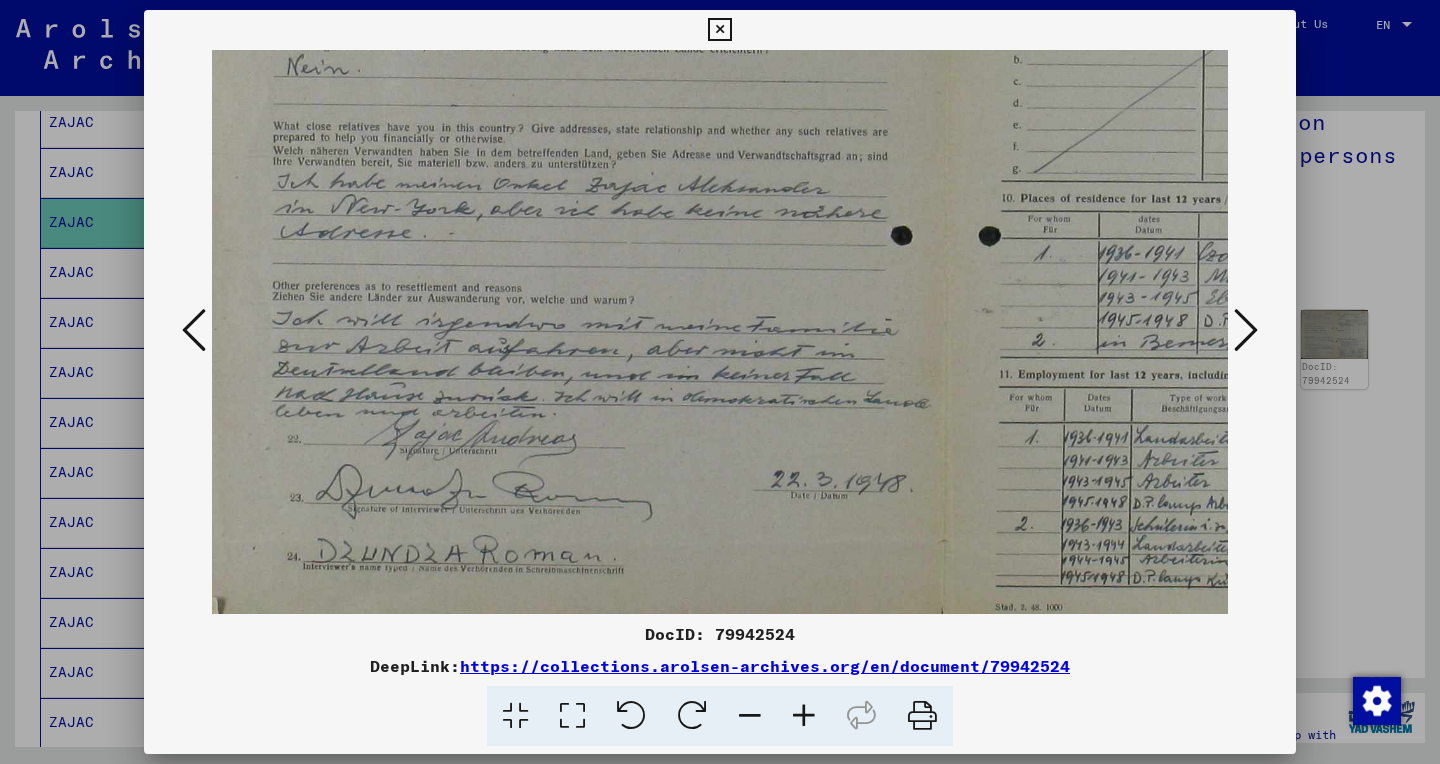 drag, startPoint x: 374, startPoint y: 239, endPoint x: 896, endPoint y: 256, distance: 522.27673 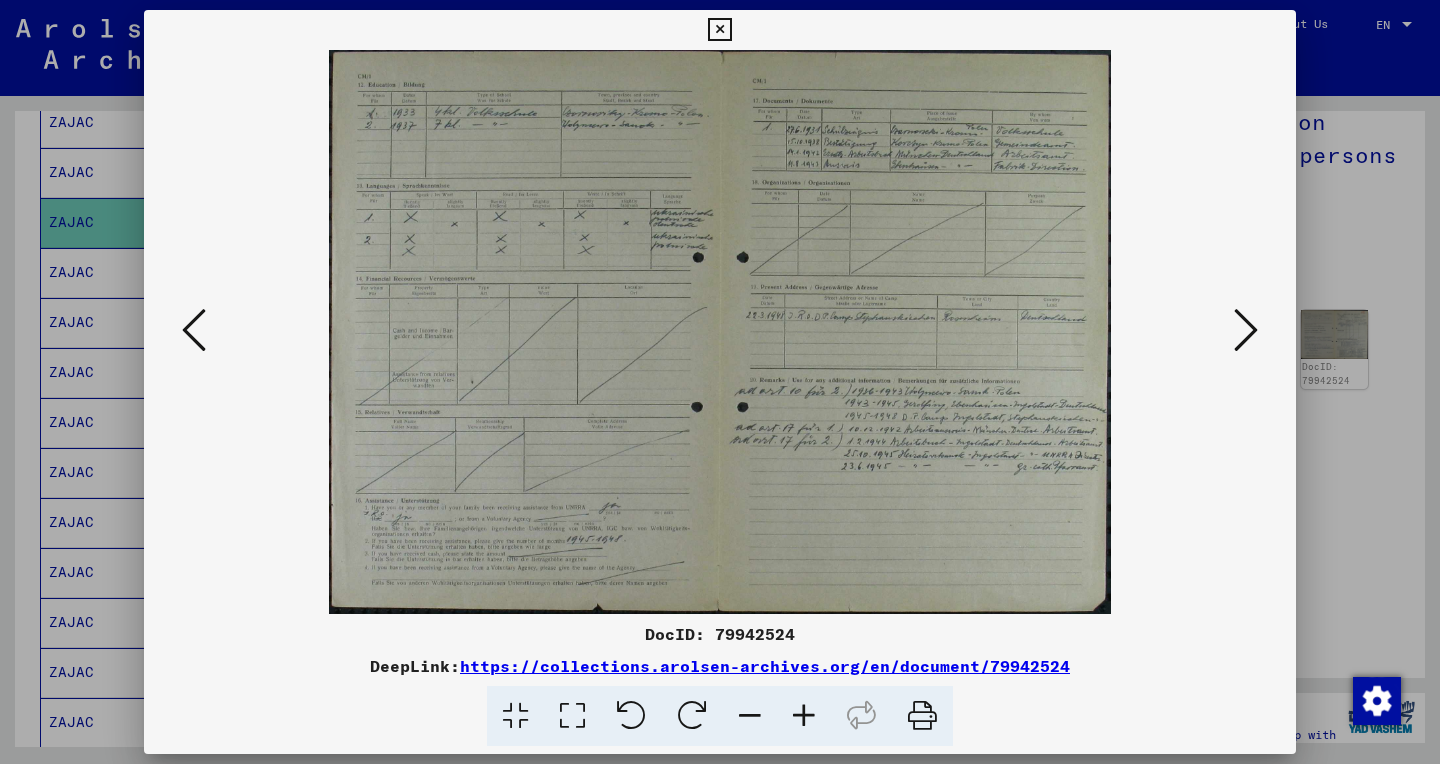 click at bounding box center (1246, 330) 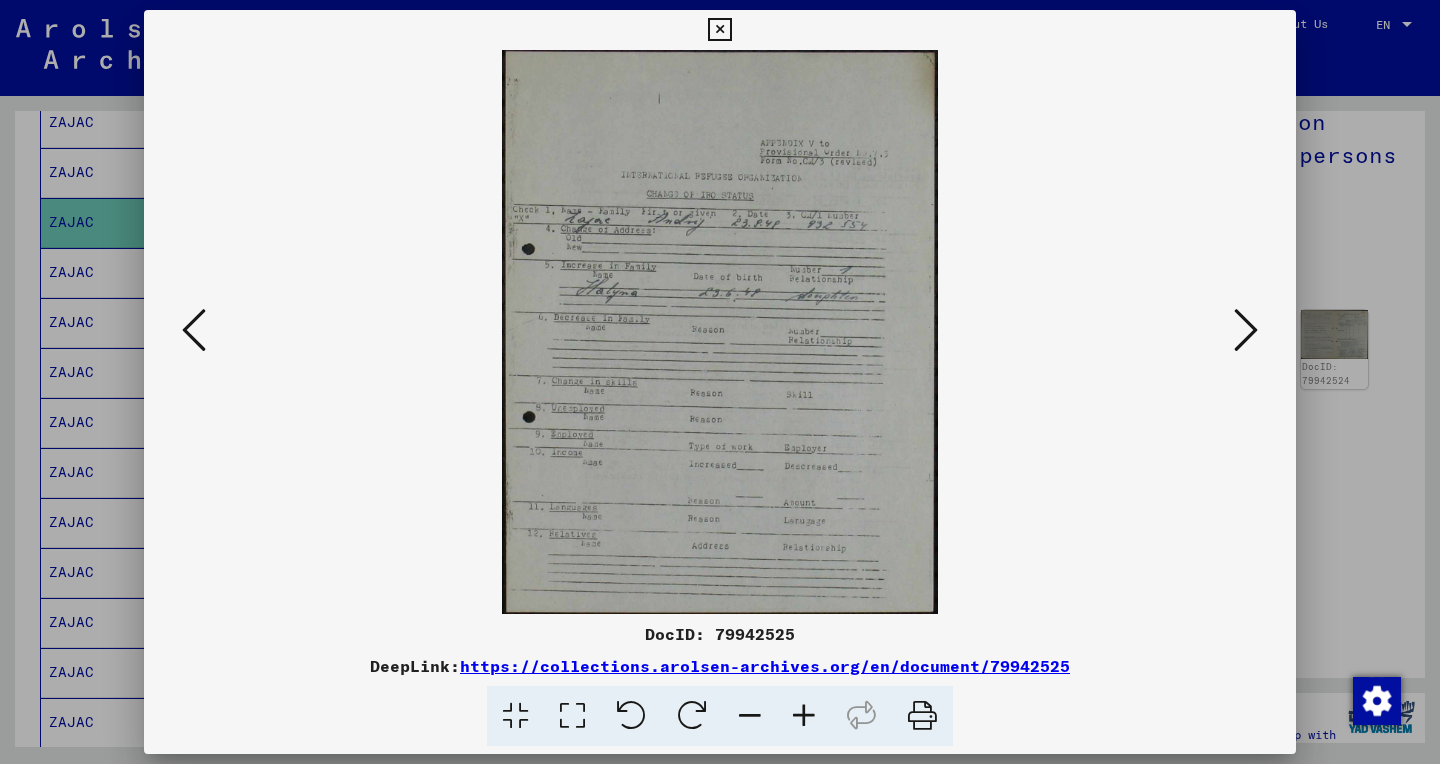 click at bounding box center [572, 716] 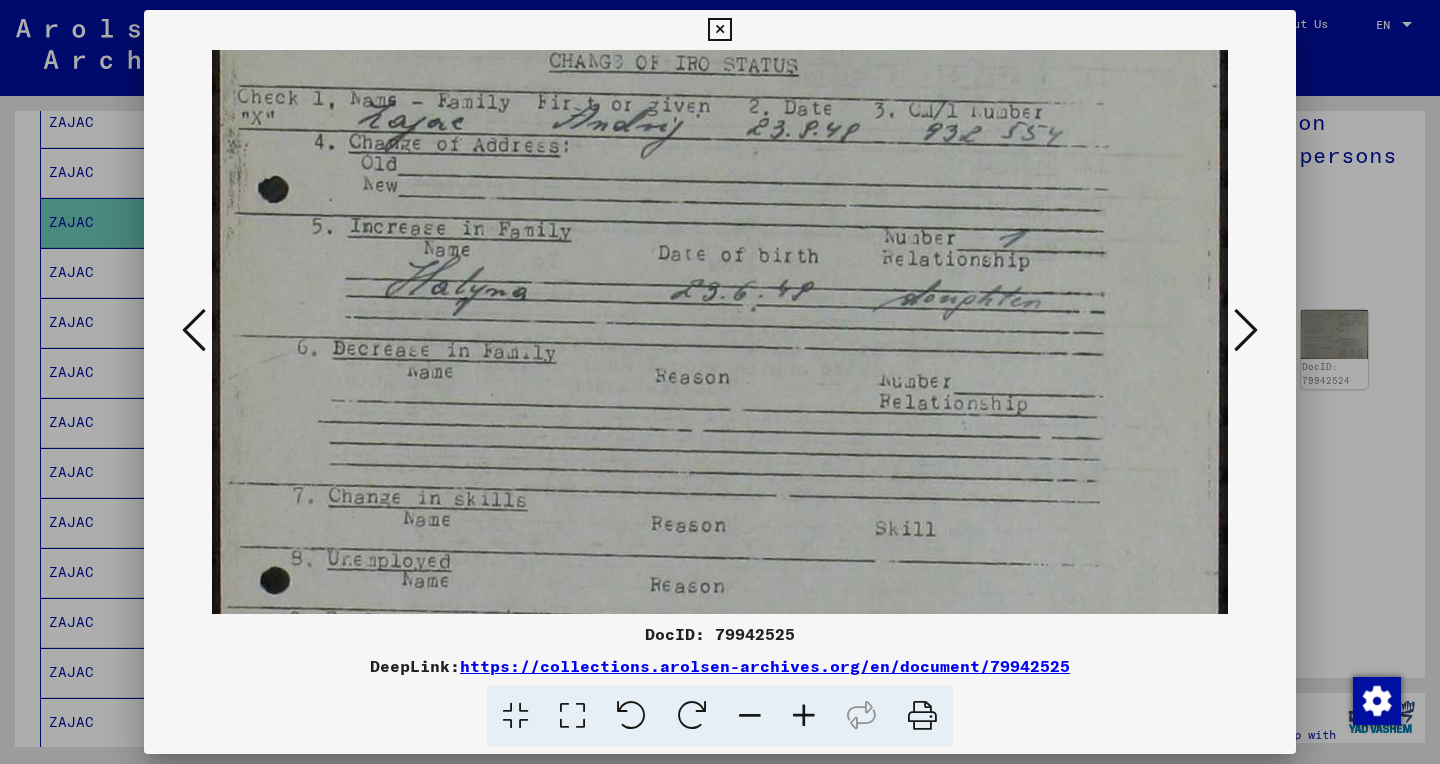 scroll, scrollTop: 338, scrollLeft: 0, axis: vertical 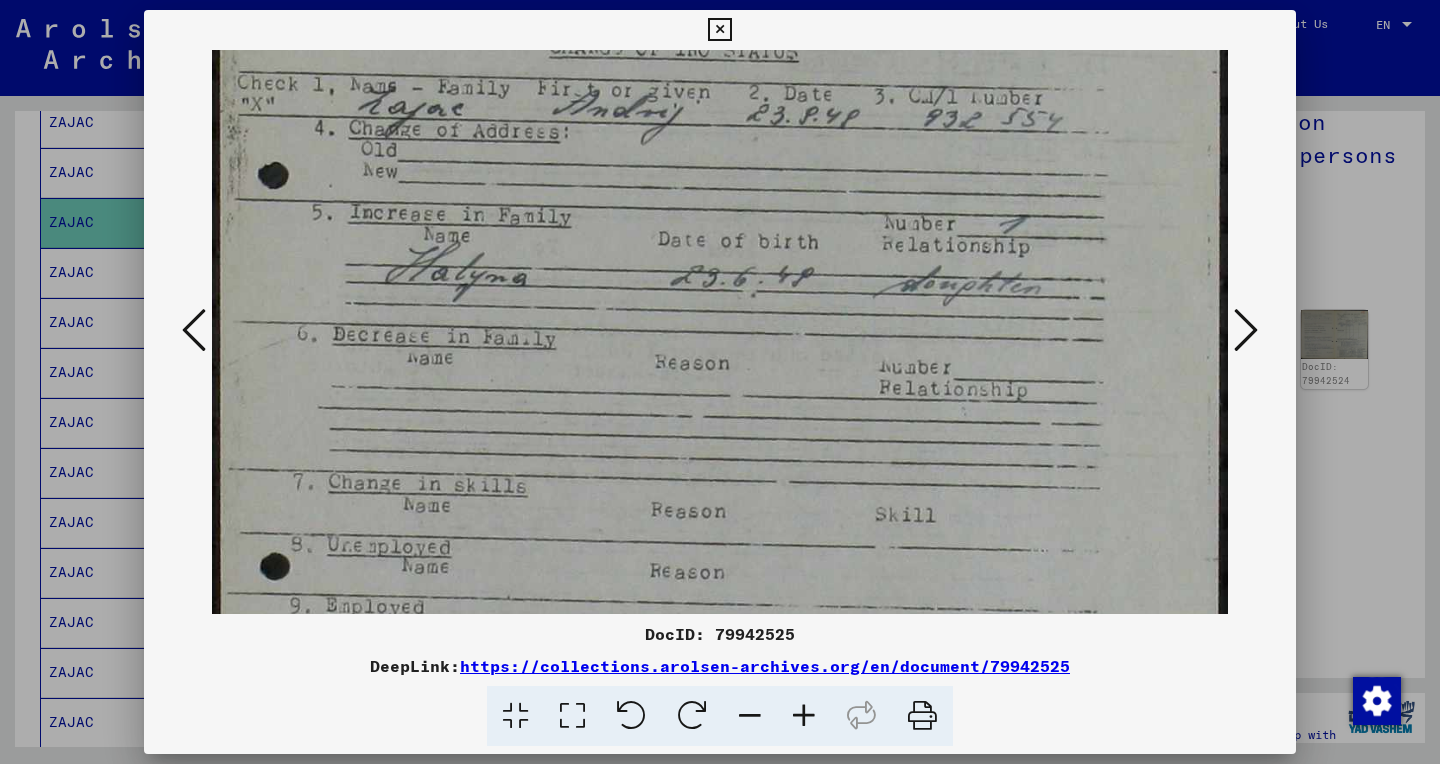 drag, startPoint x: 539, startPoint y: 463, endPoint x: 538, endPoint y: 128, distance: 335.0015 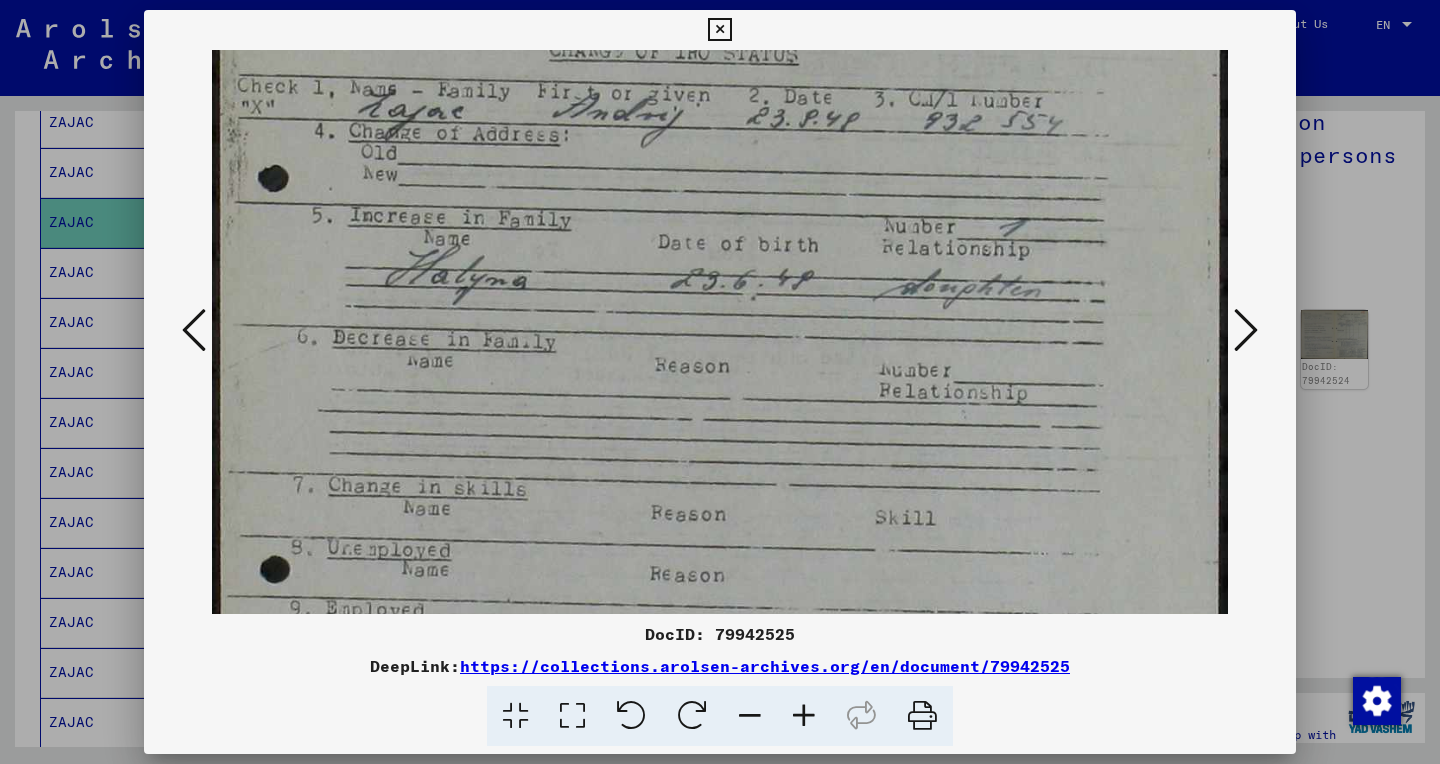 click at bounding box center [1246, 330] 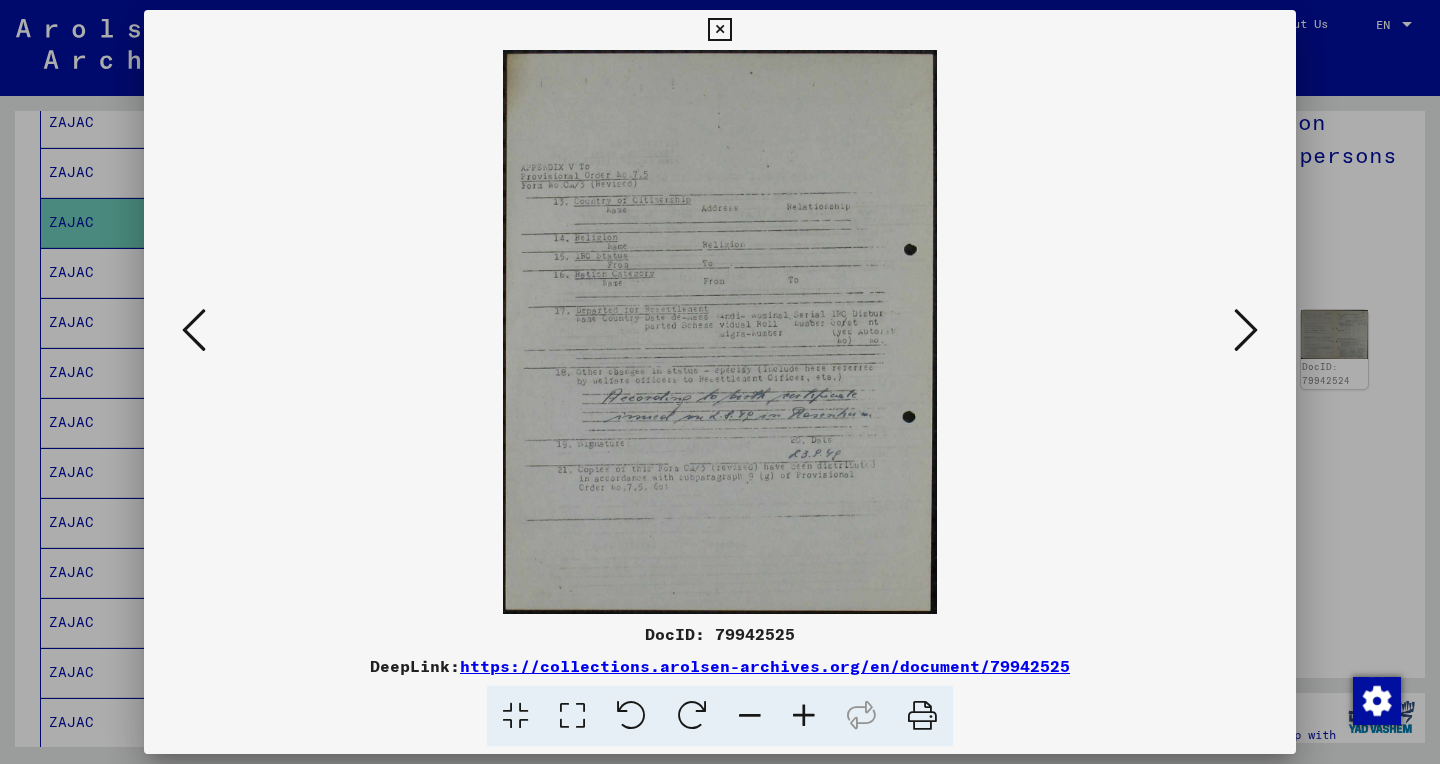scroll, scrollTop: 0, scrollLeft: 0, axis: both 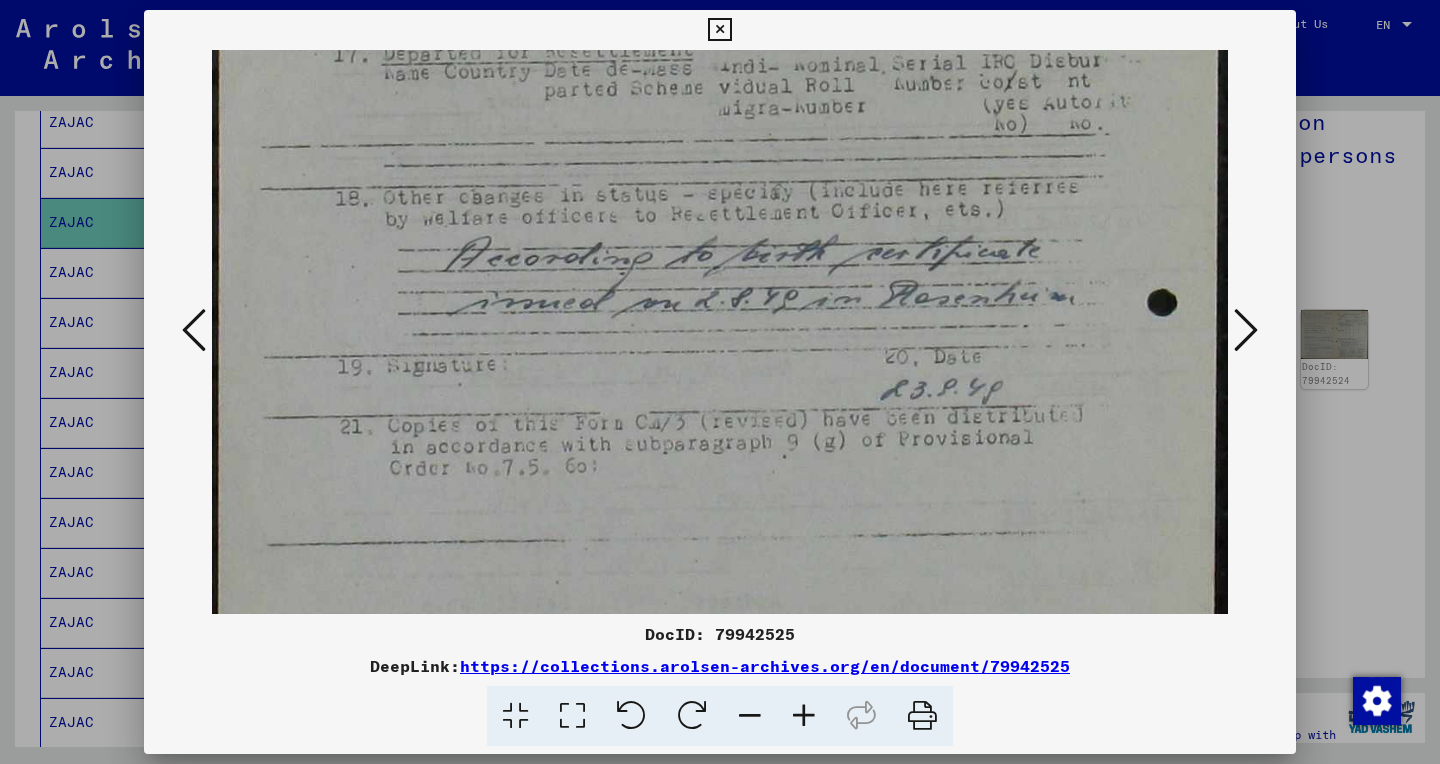 drag, startPoint x: 567, startPoint y: 510, endPoint x: 540, endPoint y: -96, distance: 606.6012 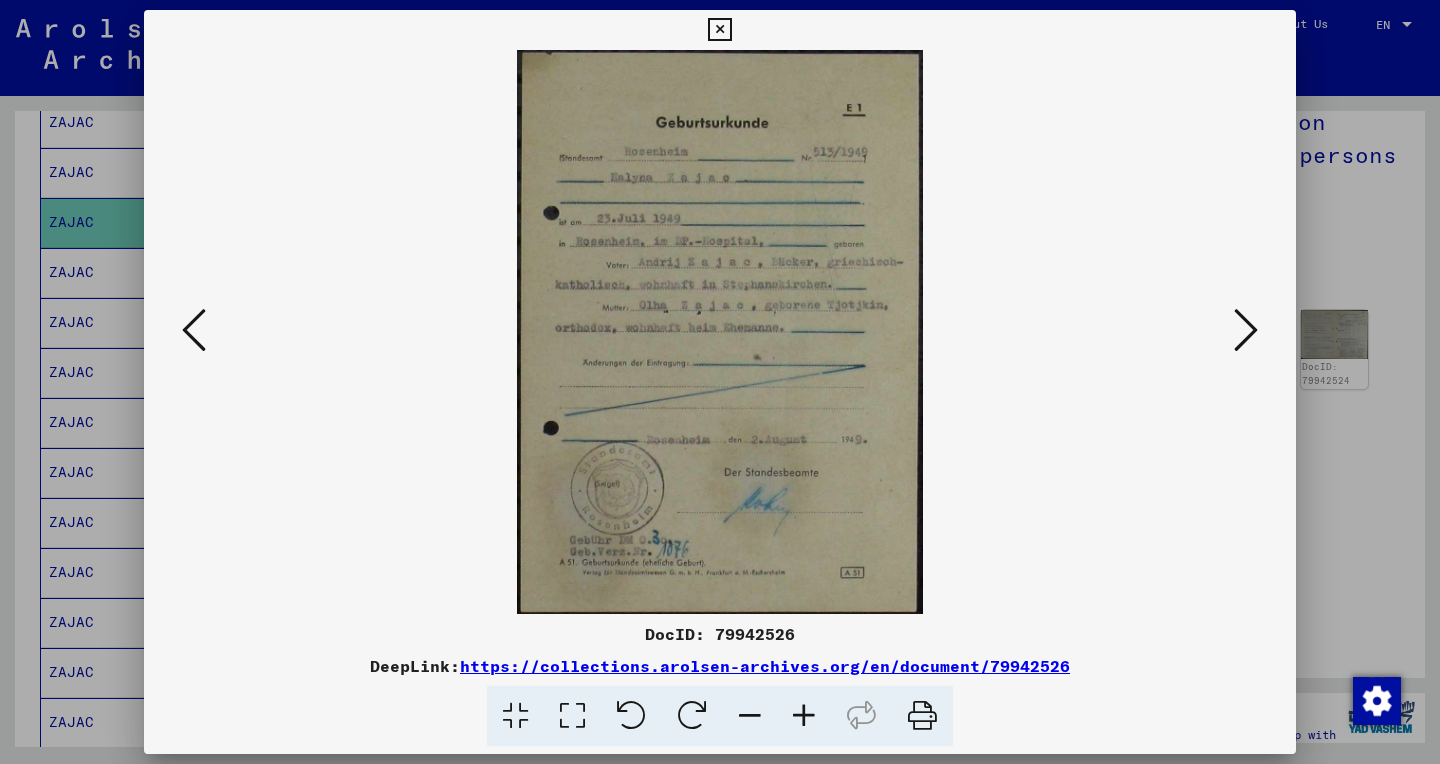scroll, scrollTop: 0, scrollLeft: 0, axis: both 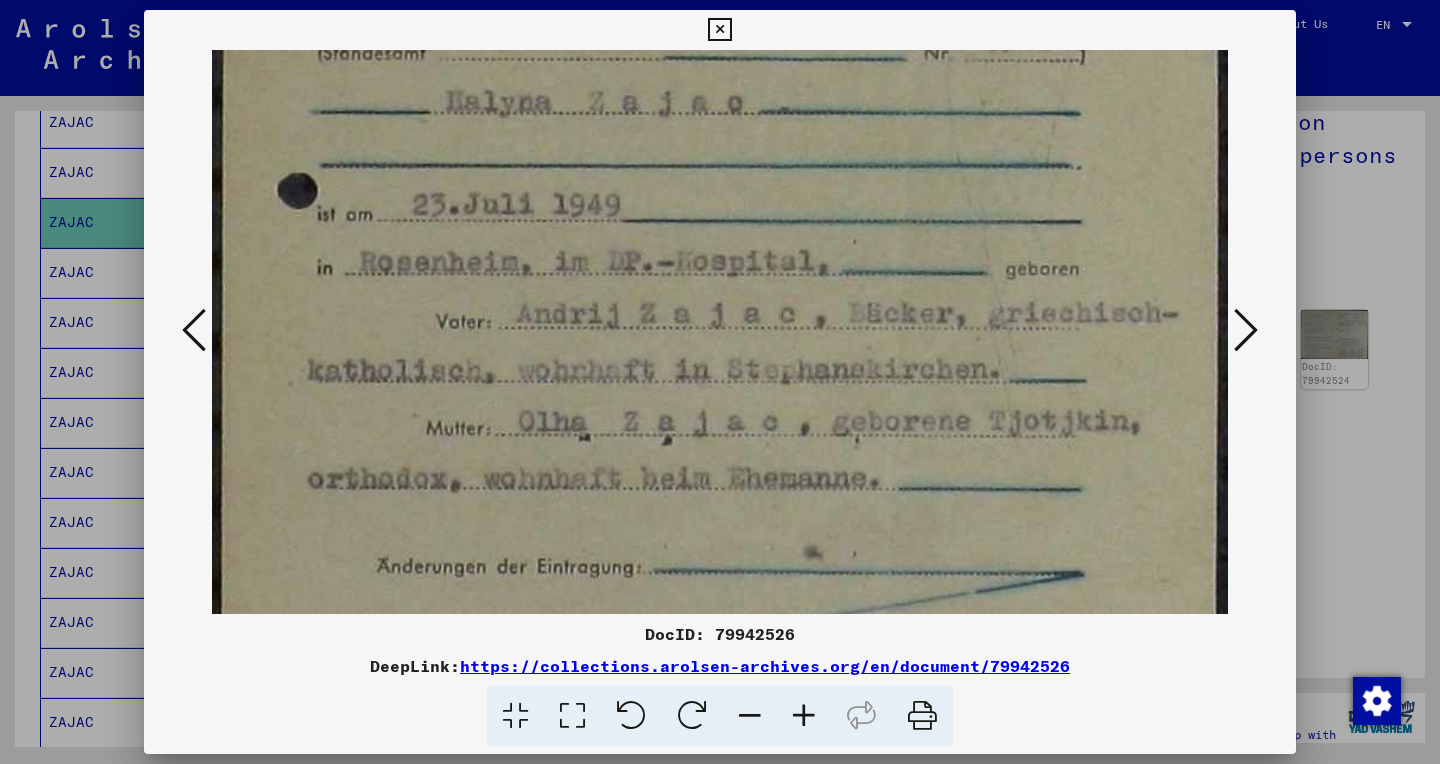 drag, startPoint x: 705, startPoint y: 431, endPoint x: 661, endPoint y: 168, distance: 266.6552 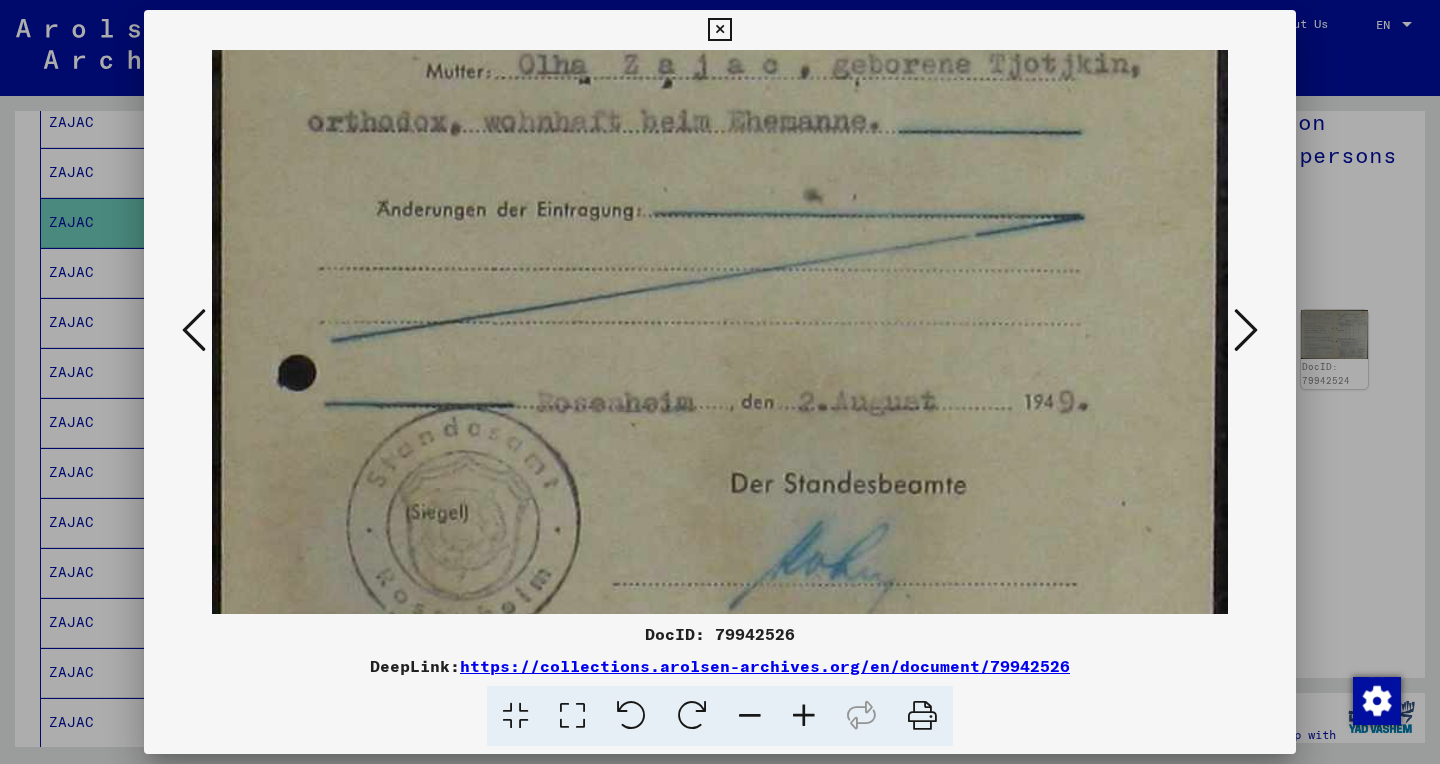 drag, startPoint x: 390, startPoint y: 318, endPoint x: 321, endPoint y: -42, distance: 366.55286 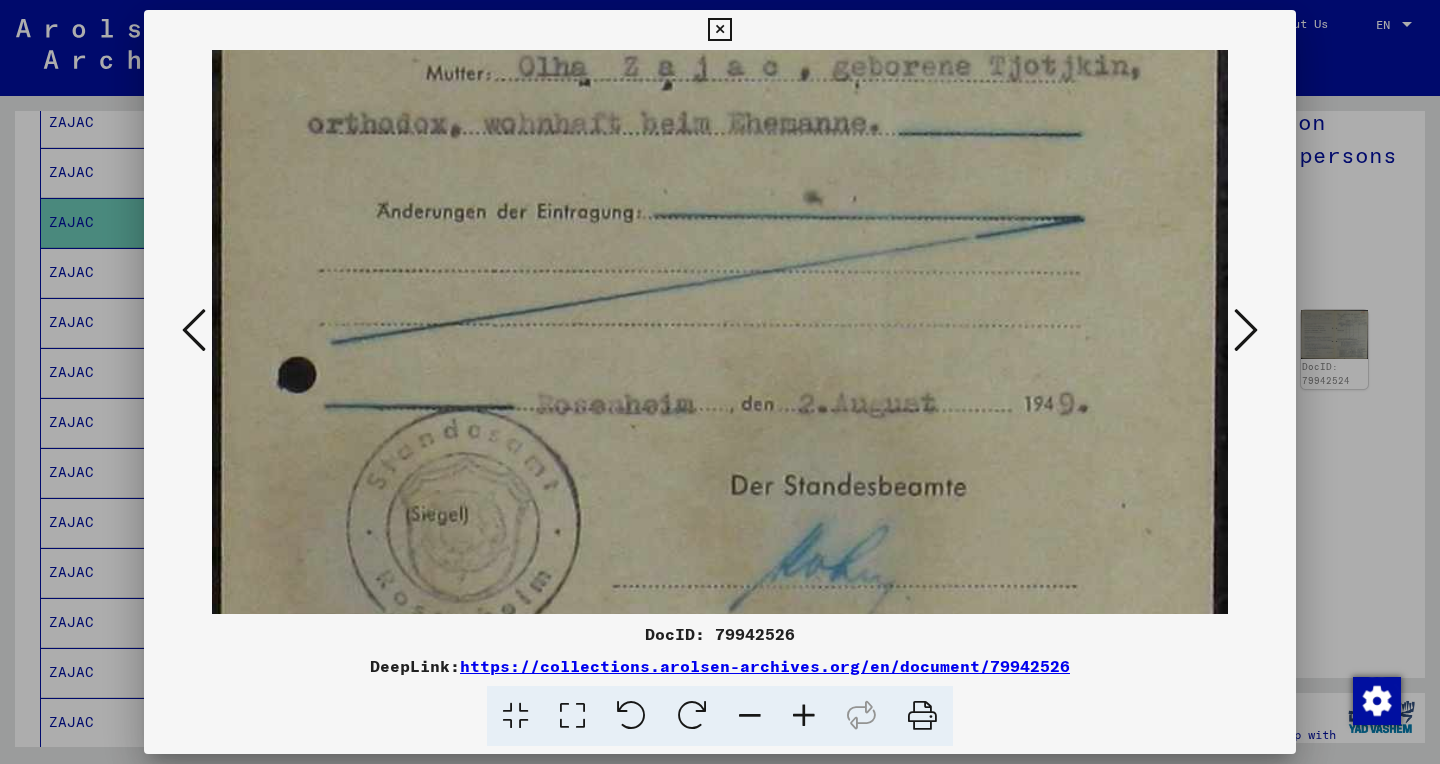 click at bounding box center [1246, 330] 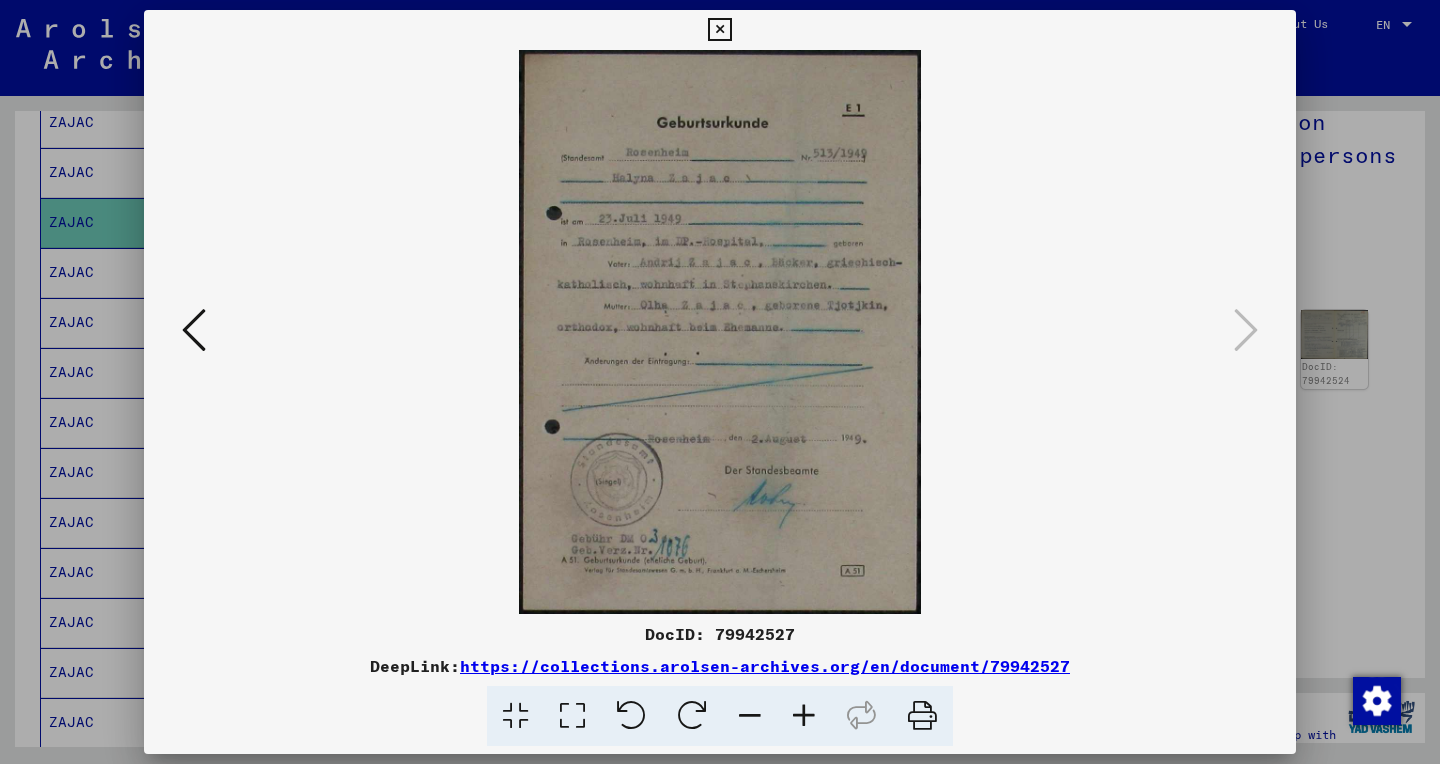 click at bounding box center [572, 716] 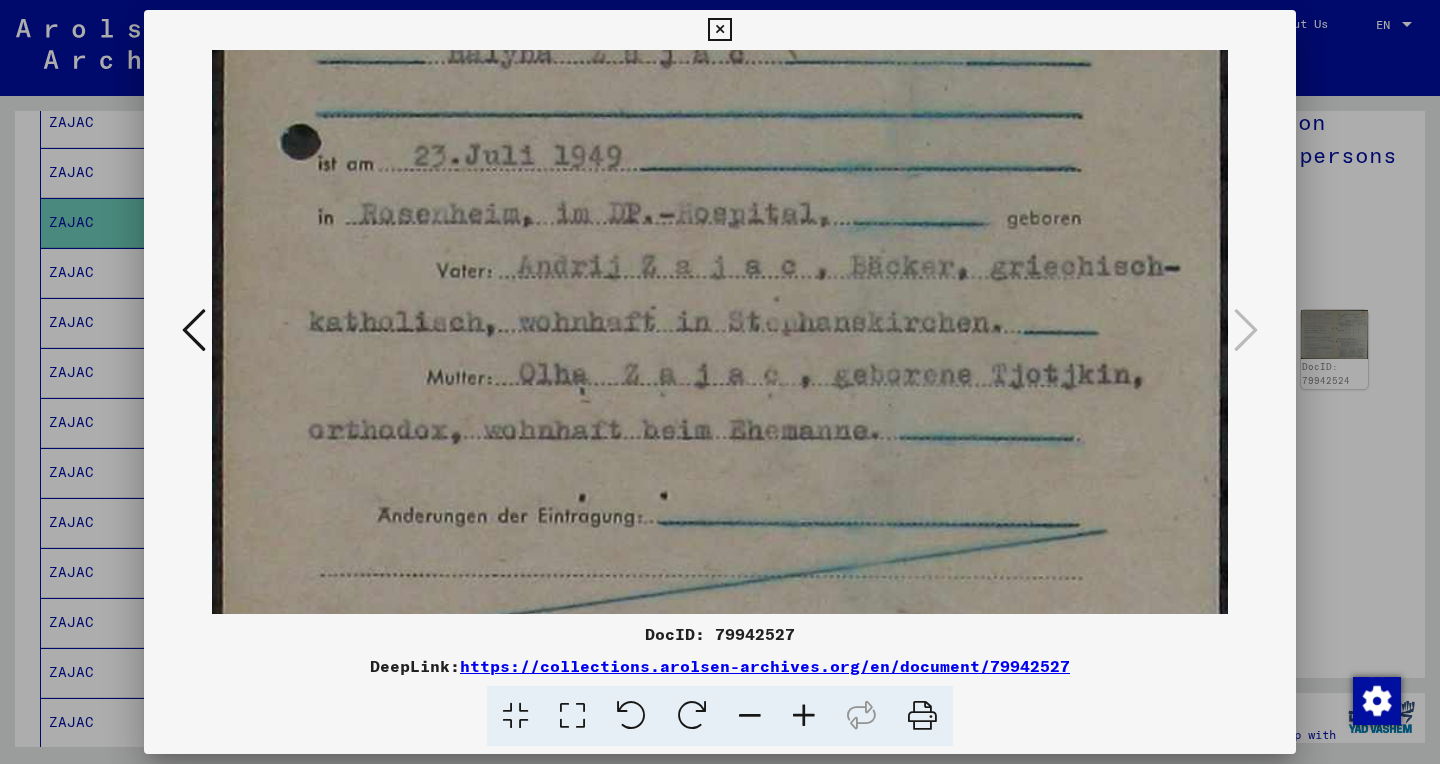 scroll, scrollTop: 321, scrollLeft: 0, axis: vertical 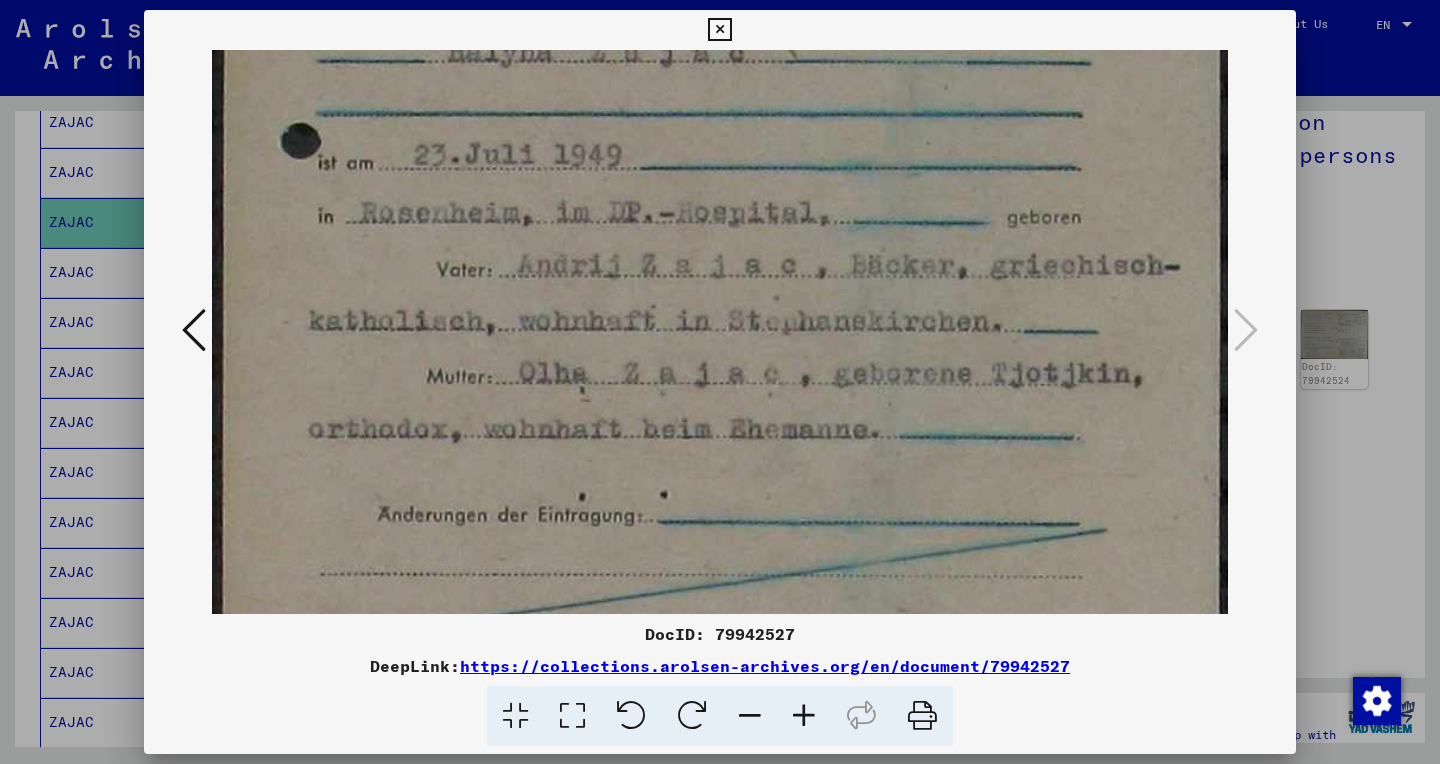 drag, startPoint x: 741, startPoint y: 443, endPoint x: 678, endPoint y: 123, distance: 326.1426 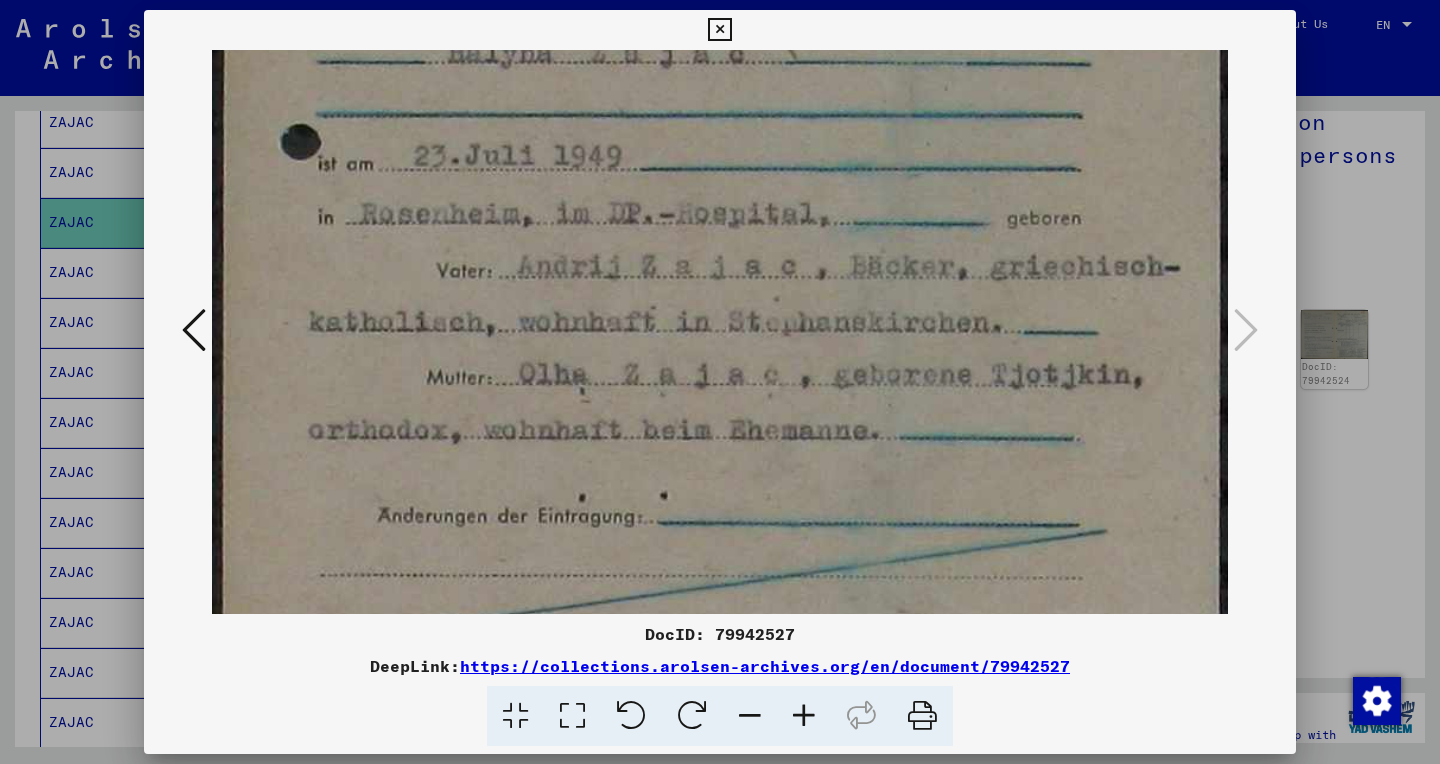 click at bounding box center [719, 30] 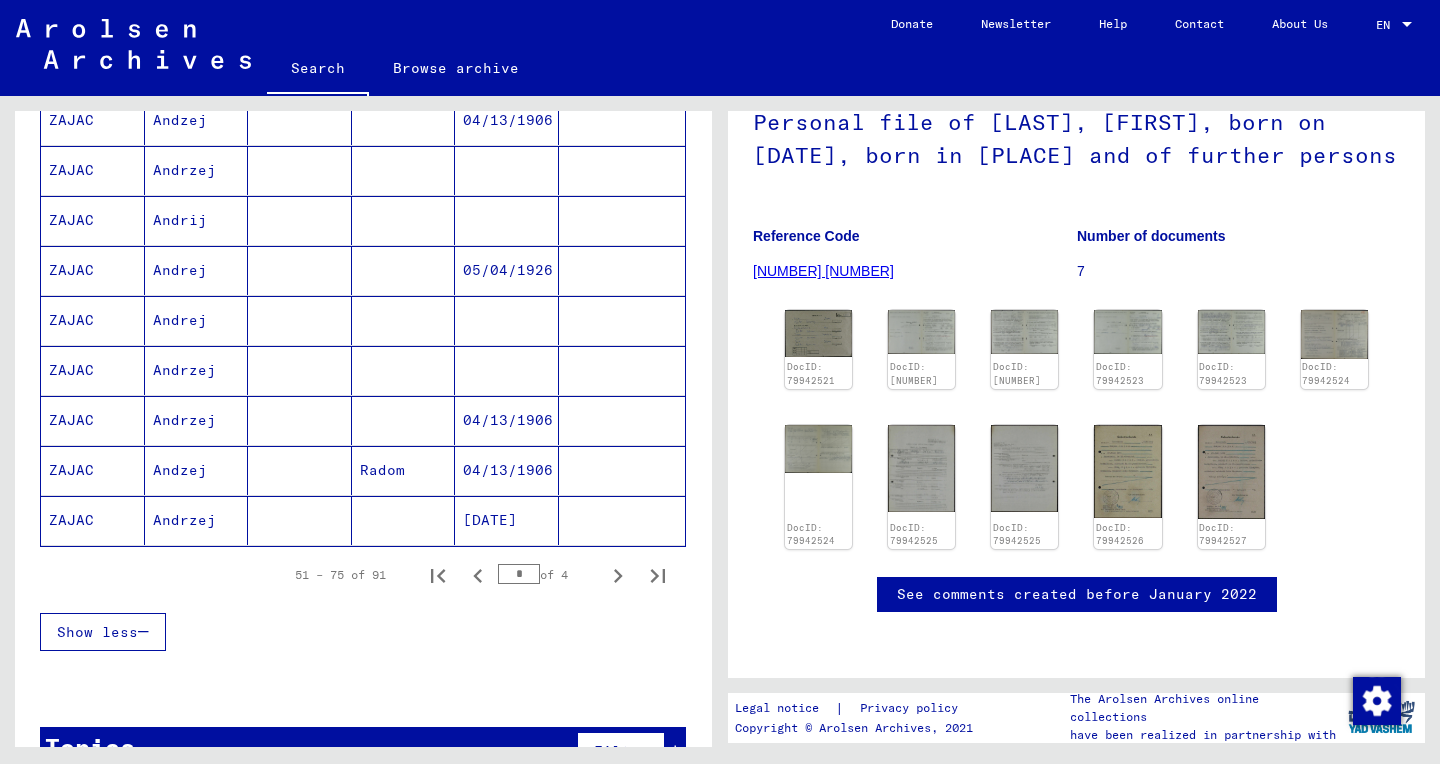 scroll, scrollTop: 1110, scrollLeft: 0, axis: vertical 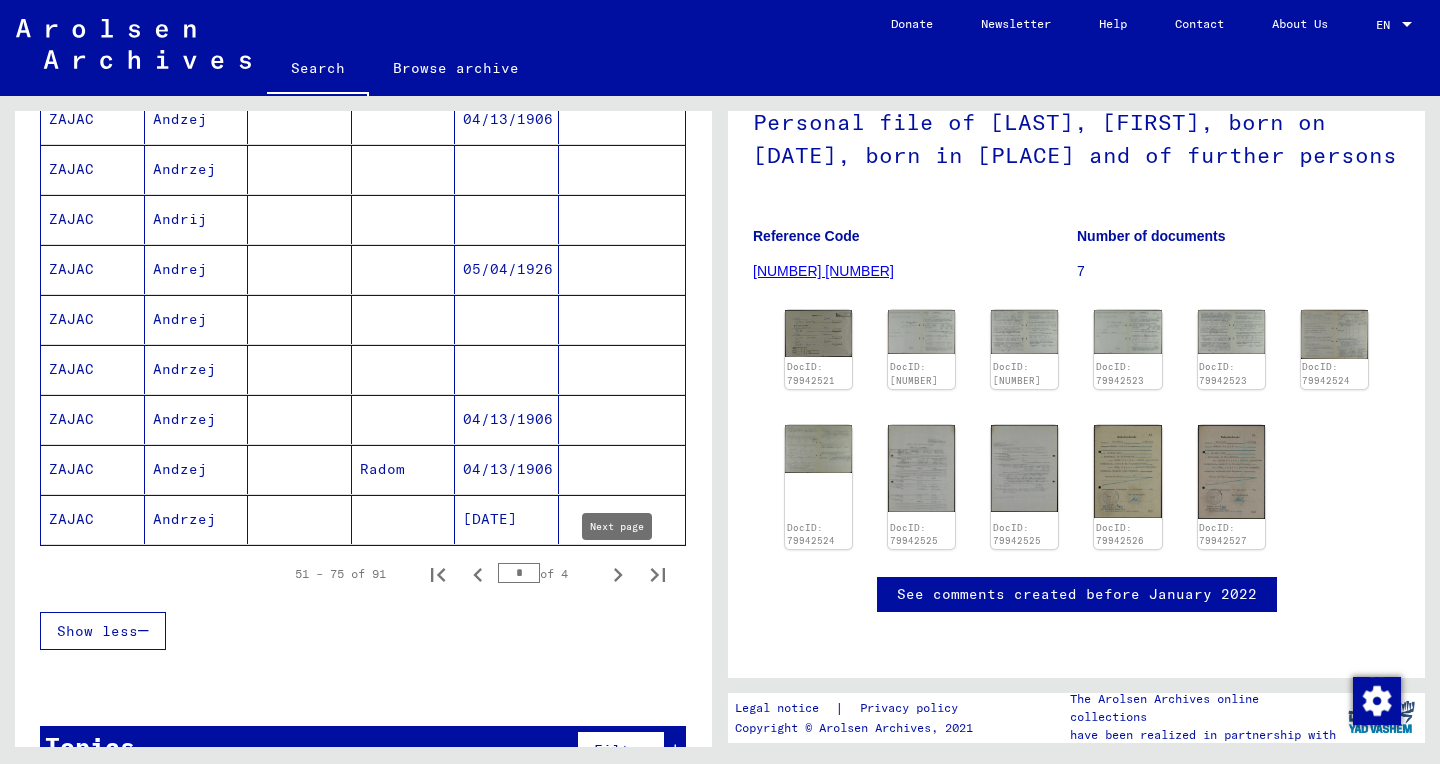 click 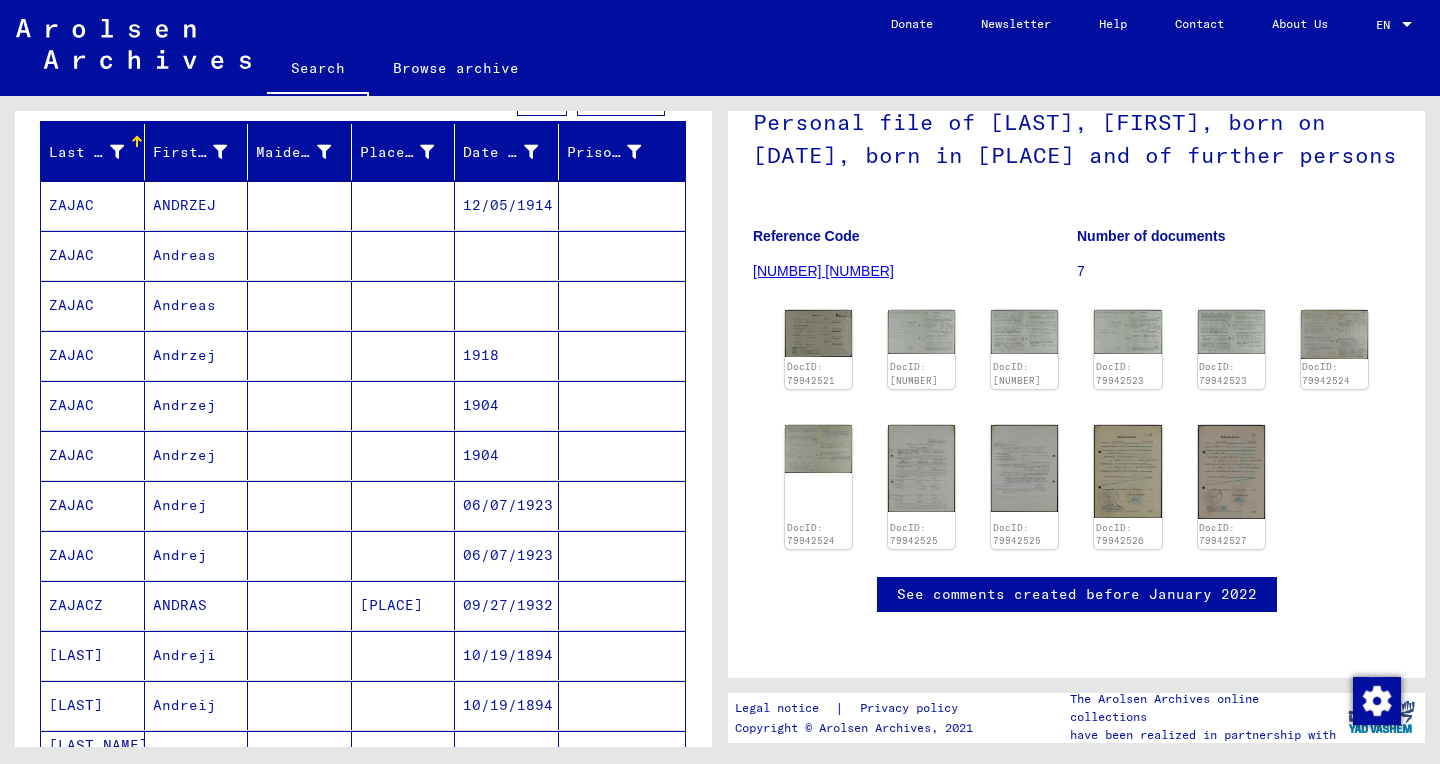 scroll, scrollTop: 217, scrollLeft: 0, axis: vertical 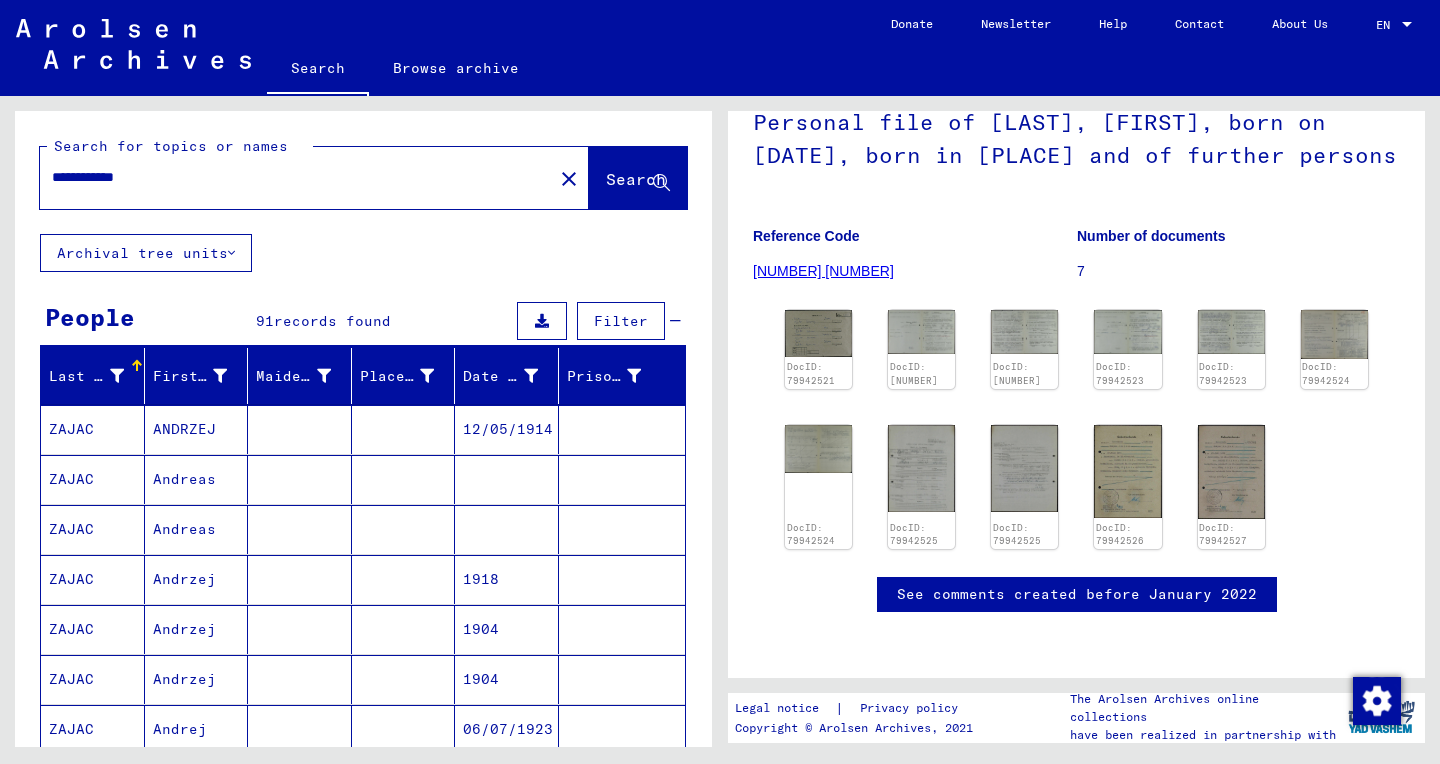 click on "**********" at bounding box center (296, 177) 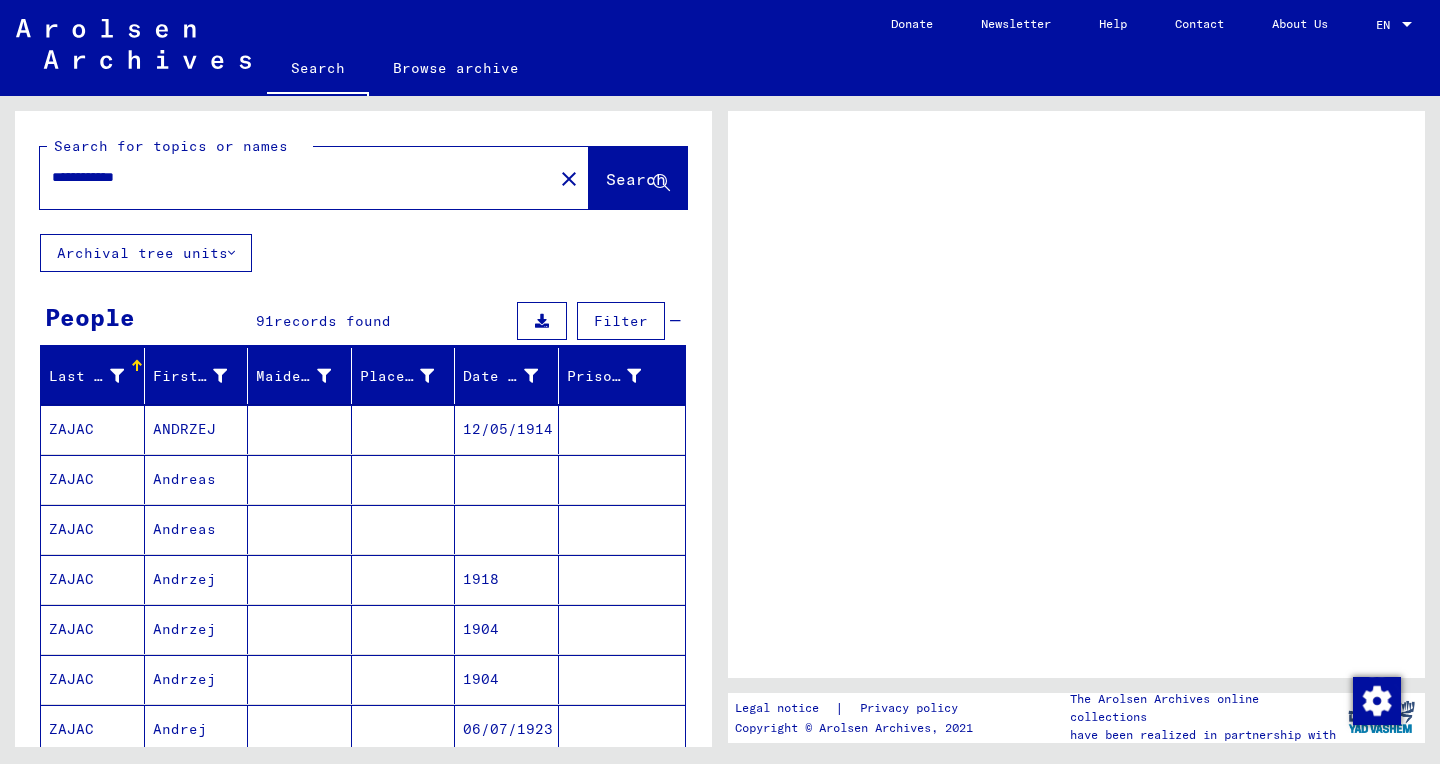 scroll, scrollTop: 0, scrollLeft: 0, axis: both 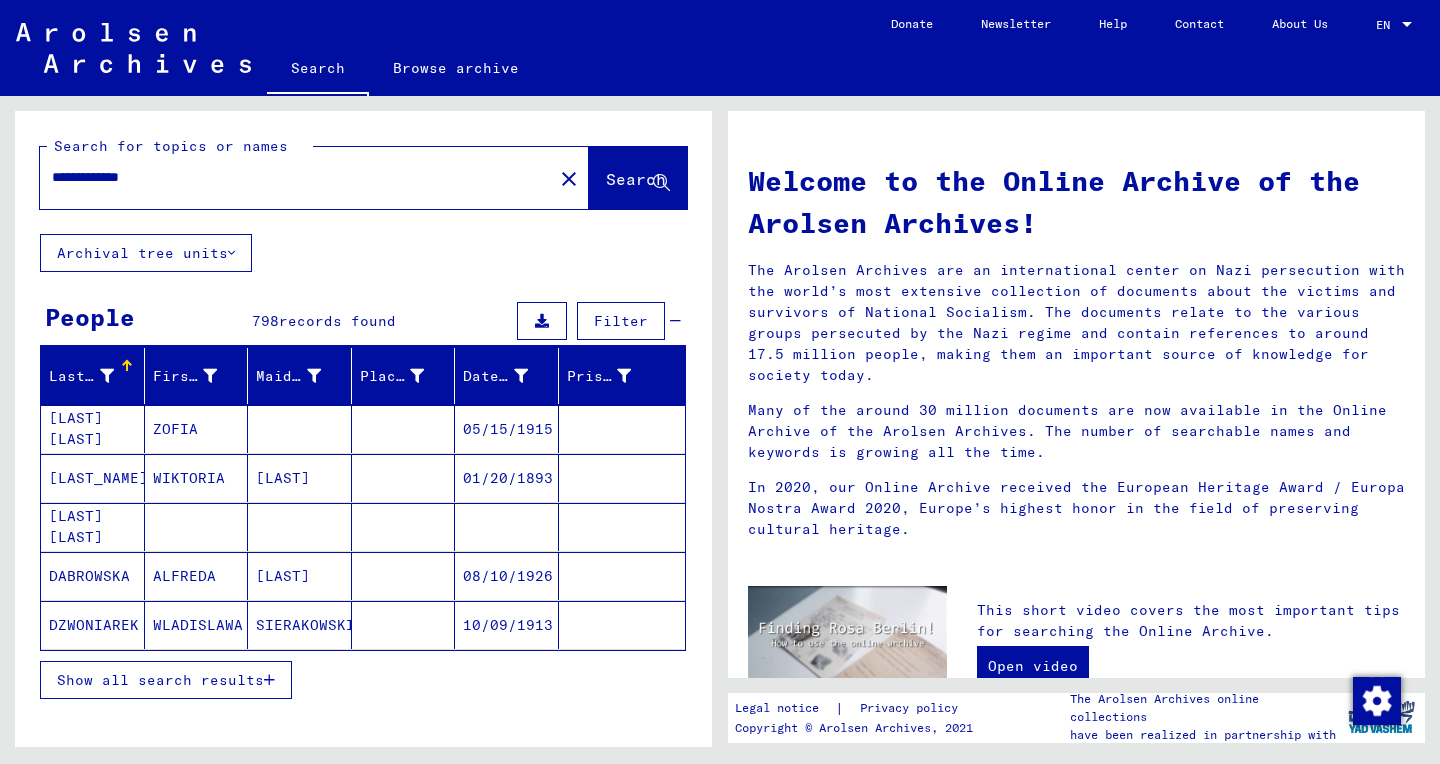 paste on "*******" 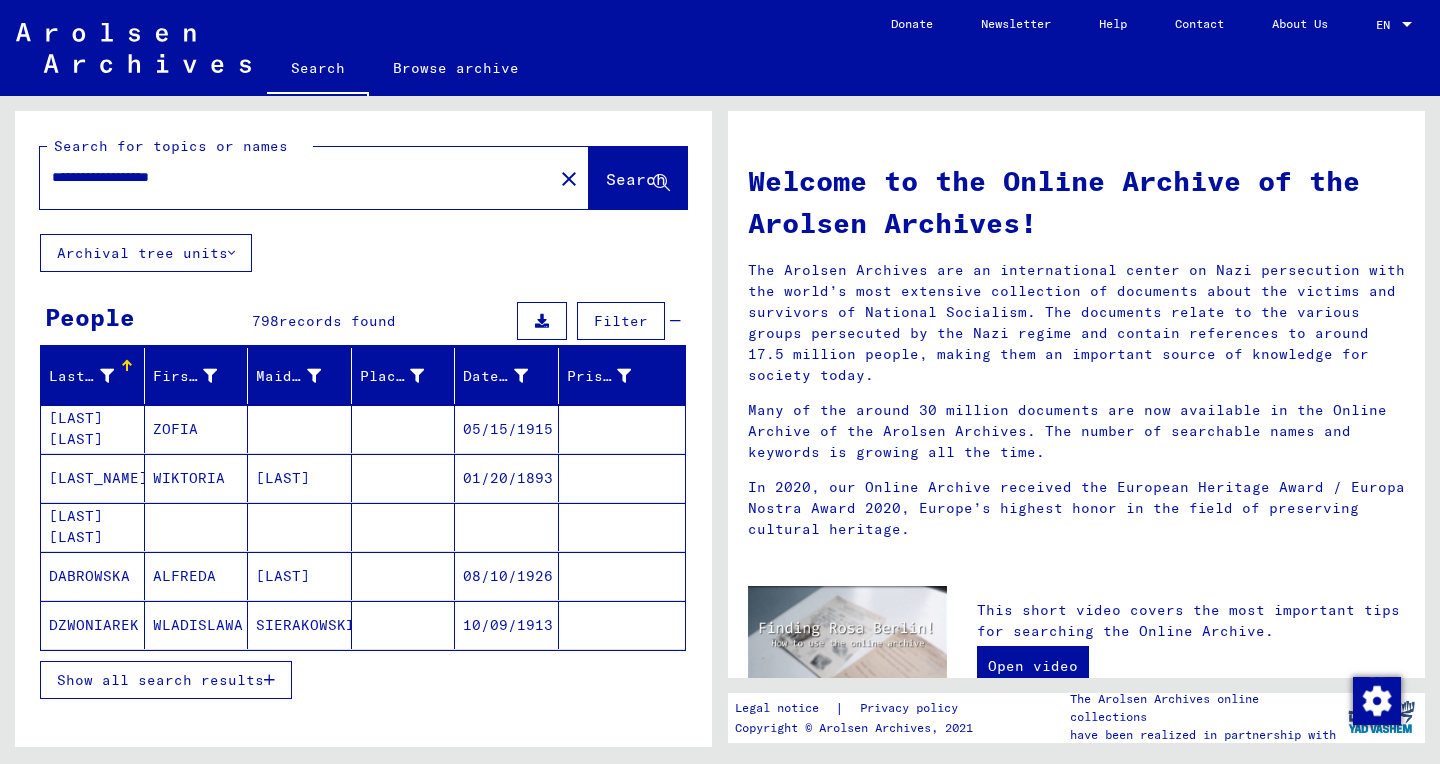 click on "Search" 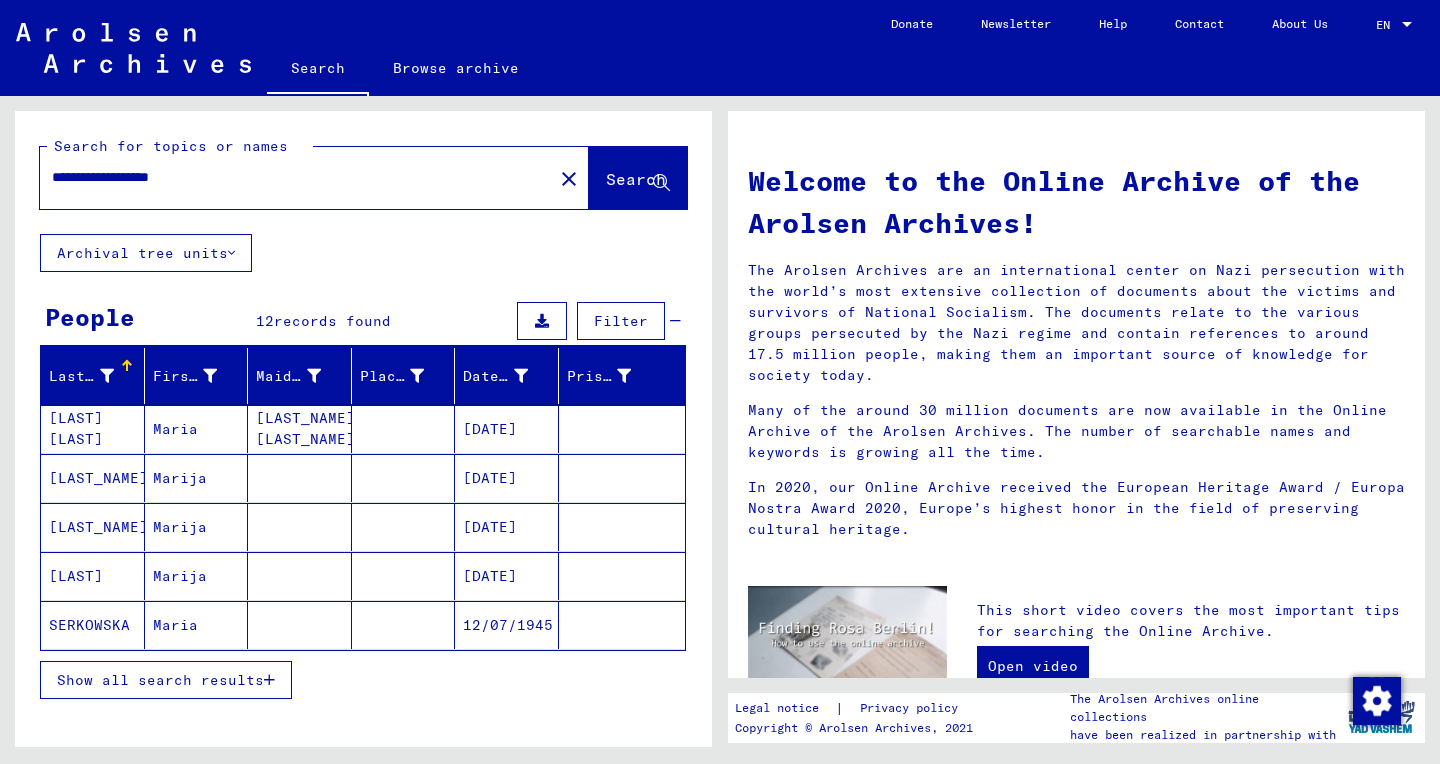 click on "Show all search results" at bounding box center (160, 680) 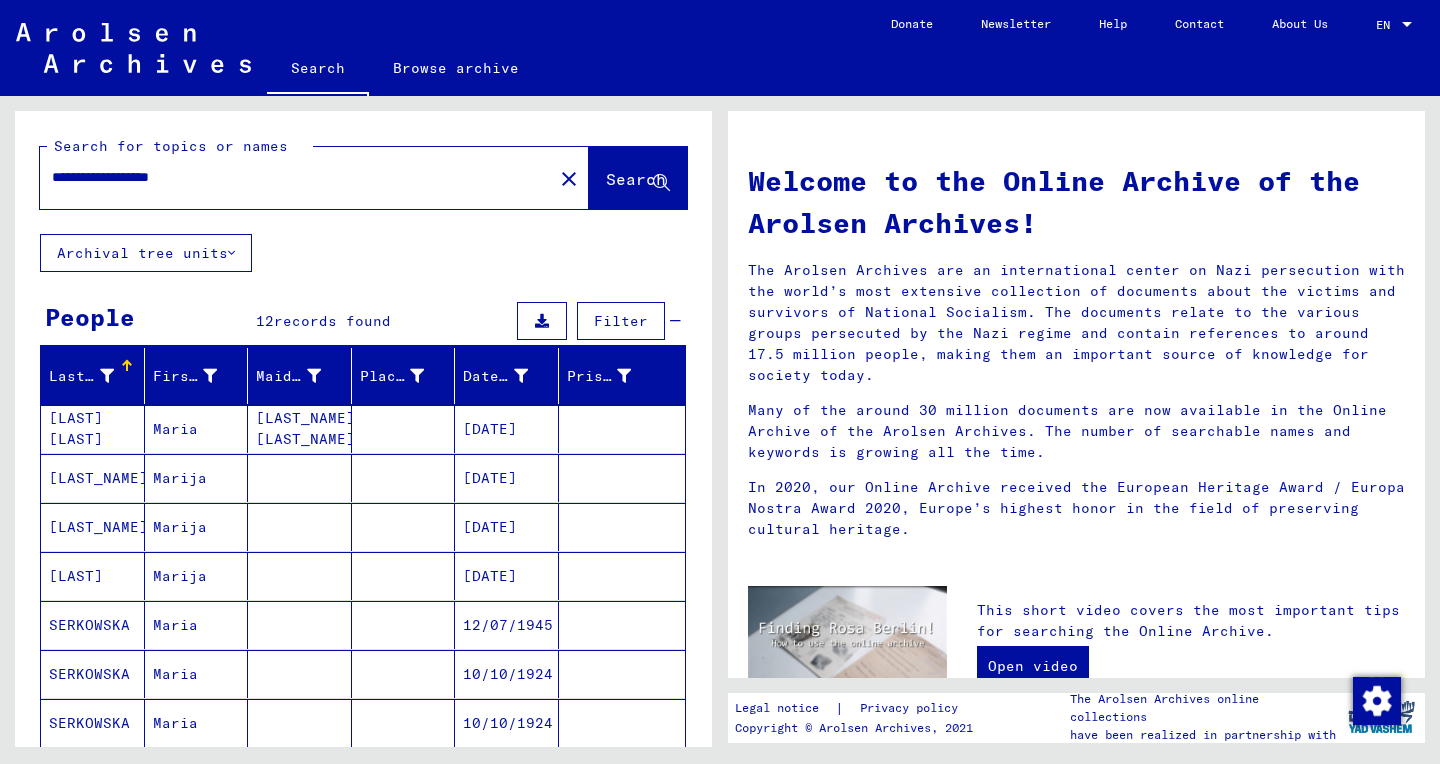 click at bounding box center [404, 527] 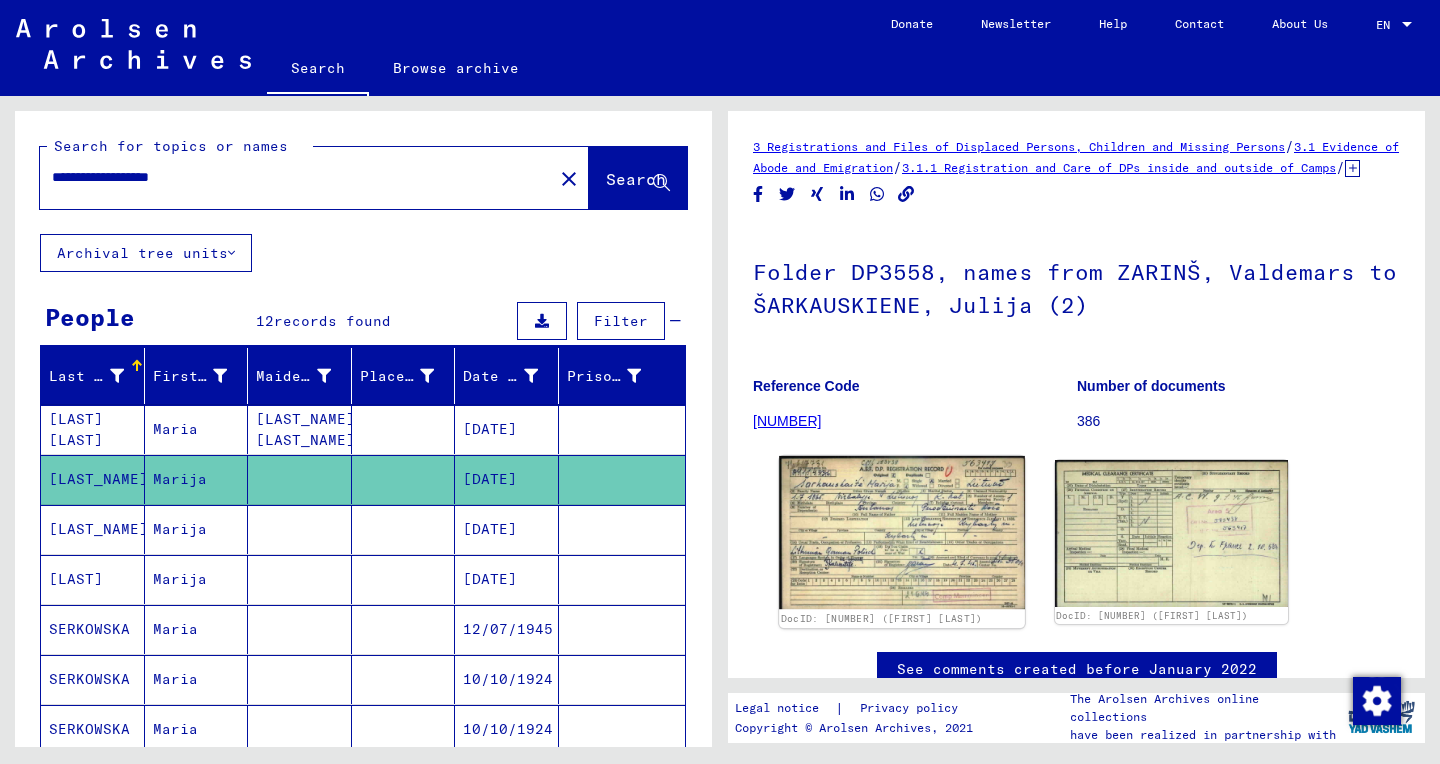 click 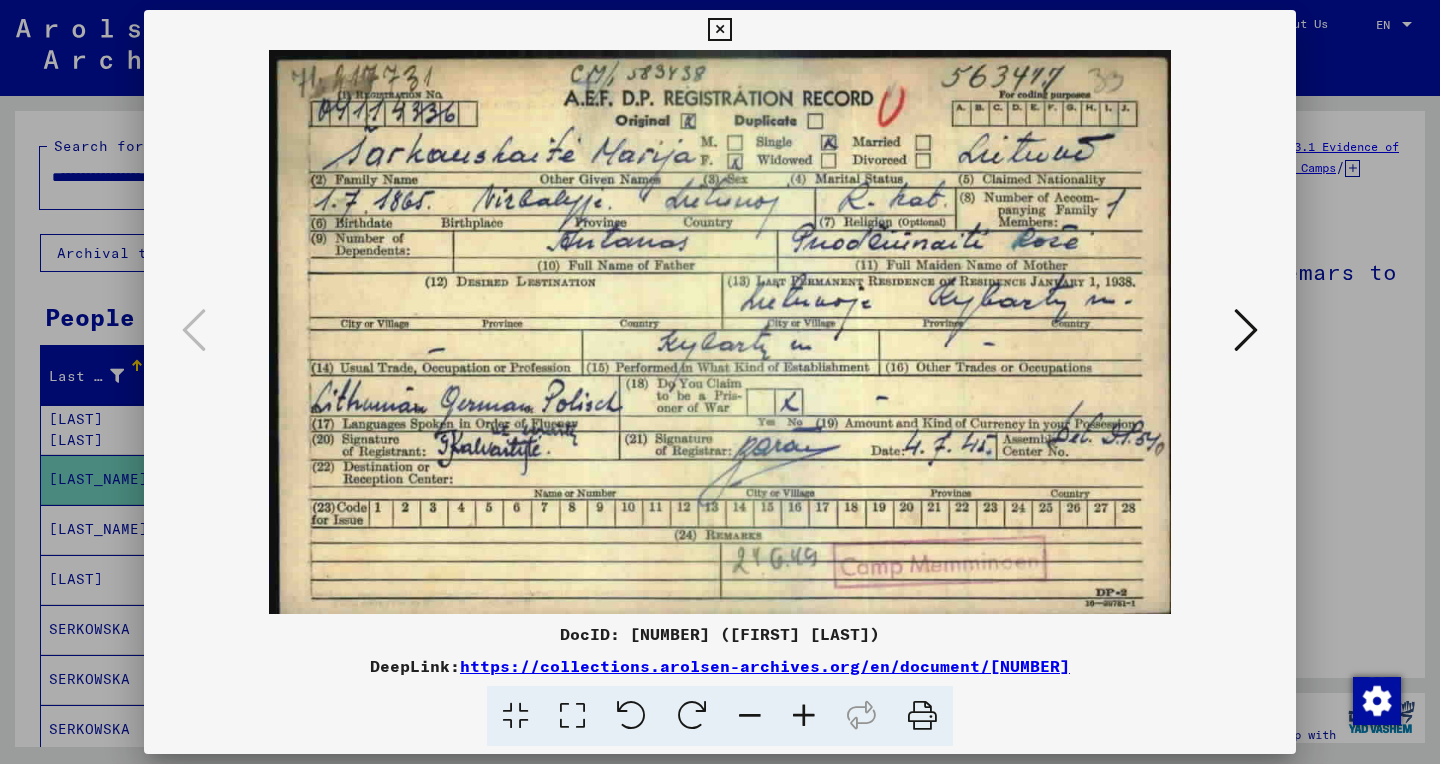 click at bounding box center [572, 716] 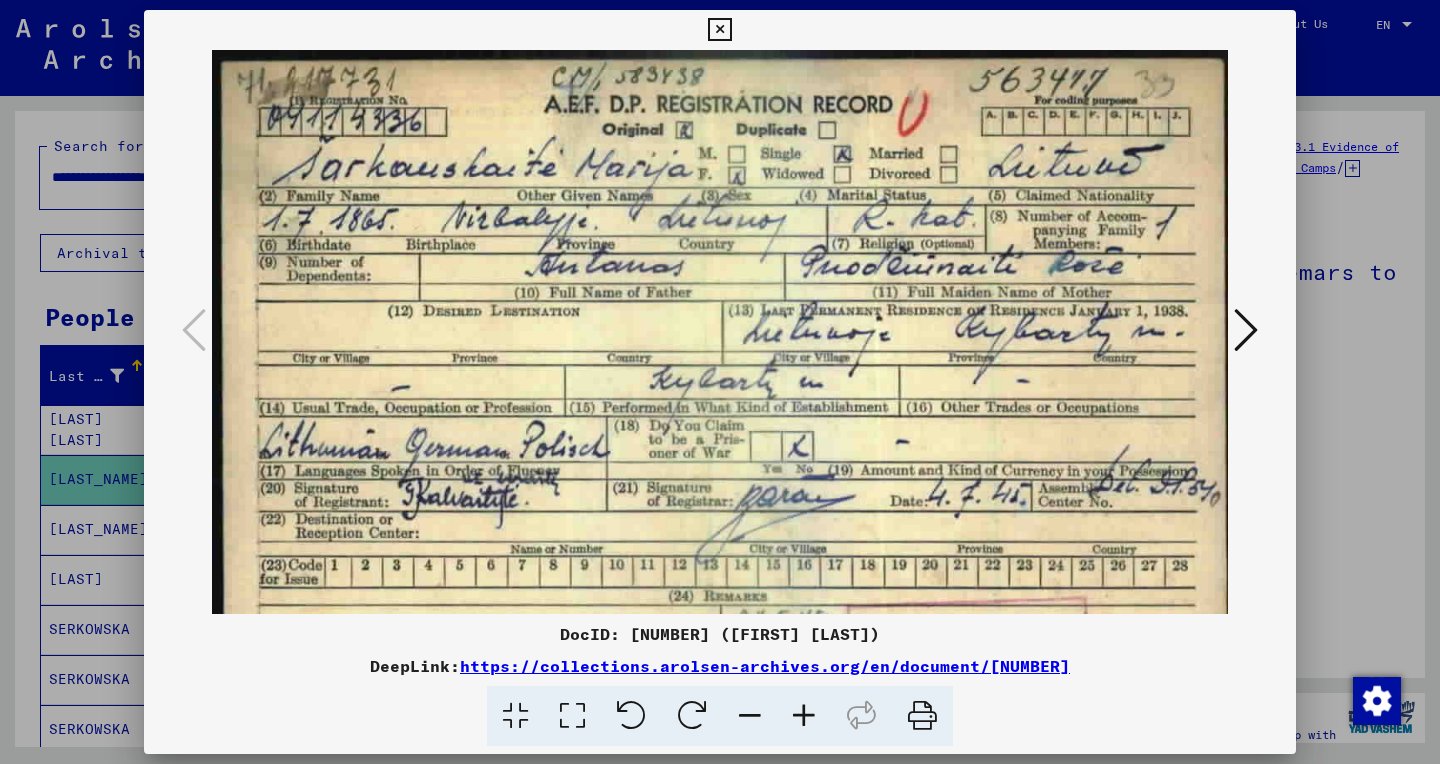 click at bounding box center (804, 716) 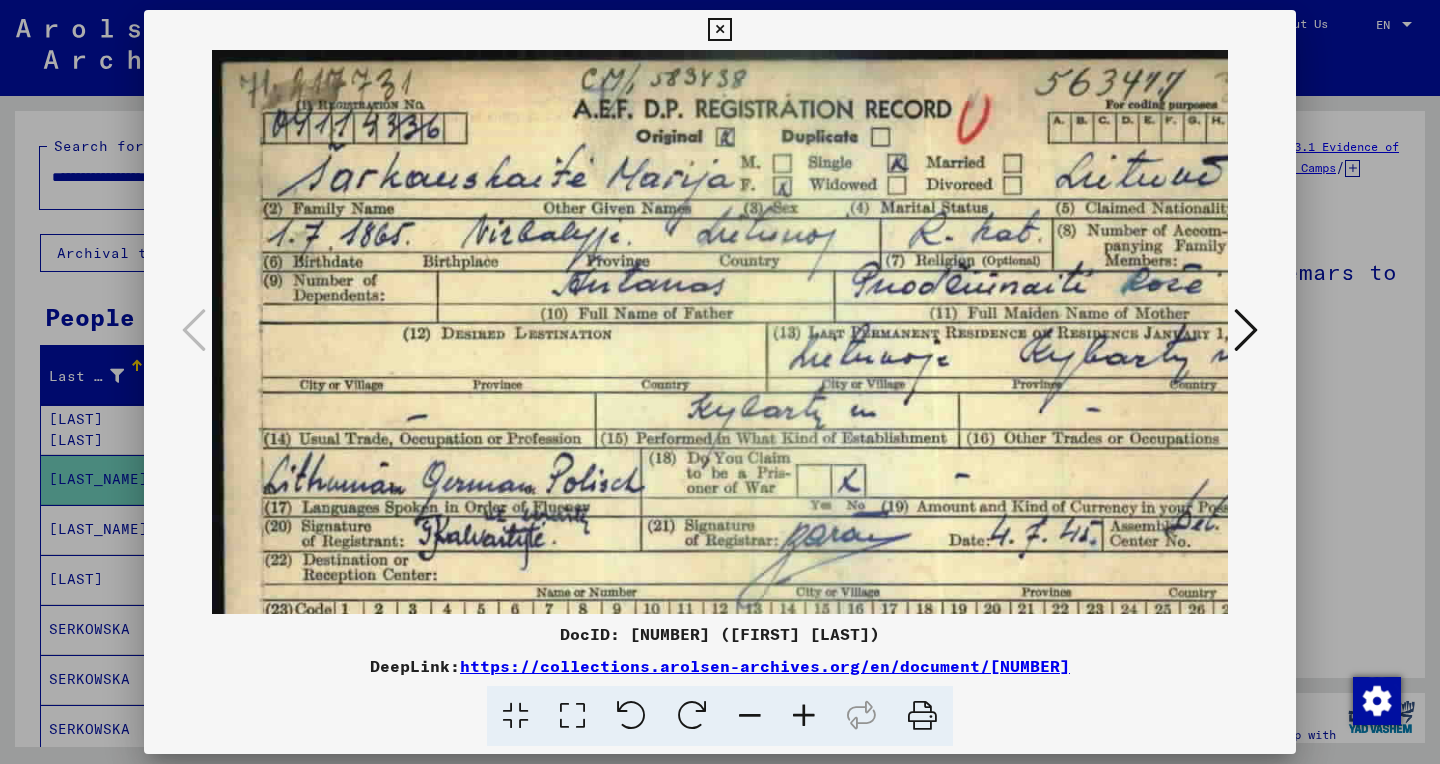 click at bounding box center [804, 716] 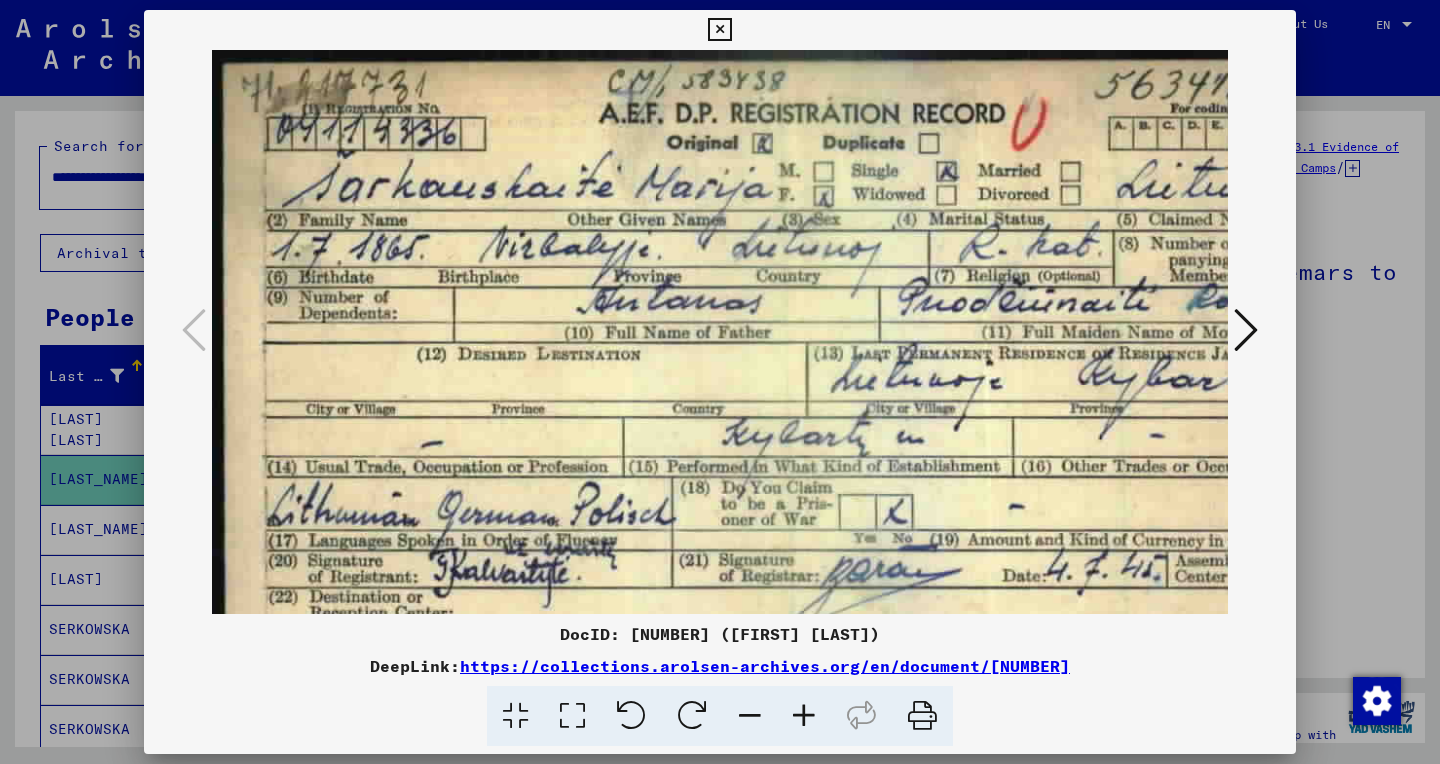 click at bounding box center [804, 716] 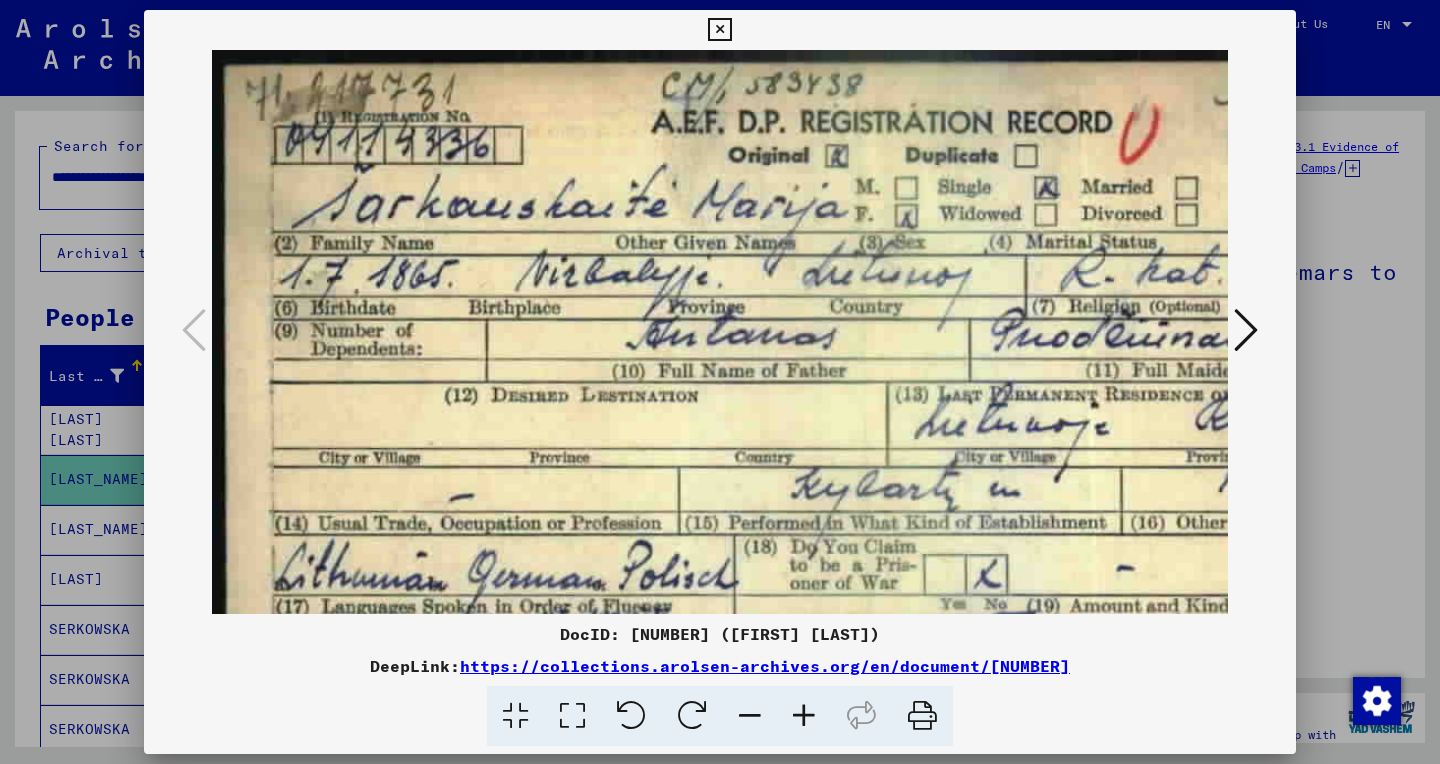 click at bounding box center [804, 716] 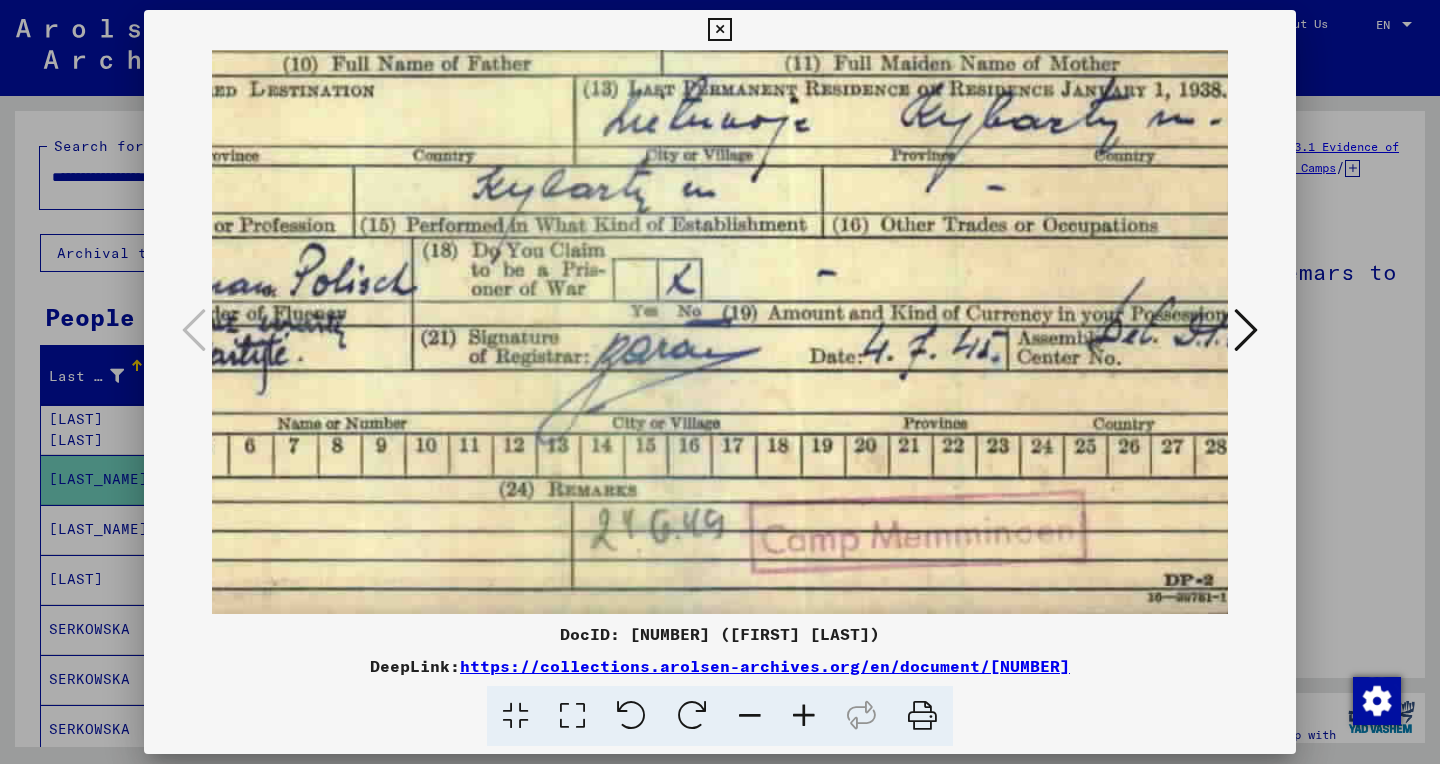 scroll, scrollTop: 326, scrollLeft: 358, axis: both 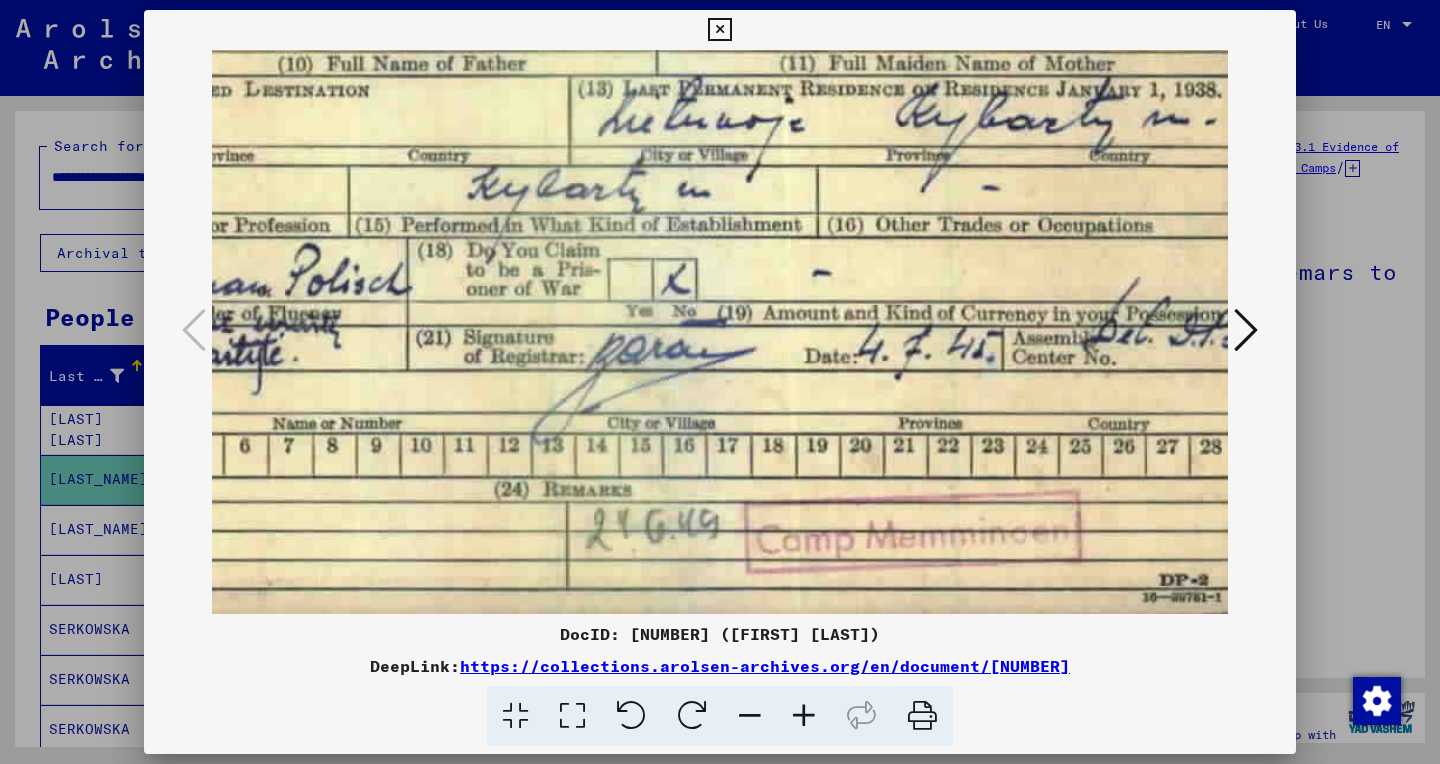 drag, startPoint x: 679, startPoint y: 440, endPoint x: 433, endPoint y: 3, distance: 501.4828 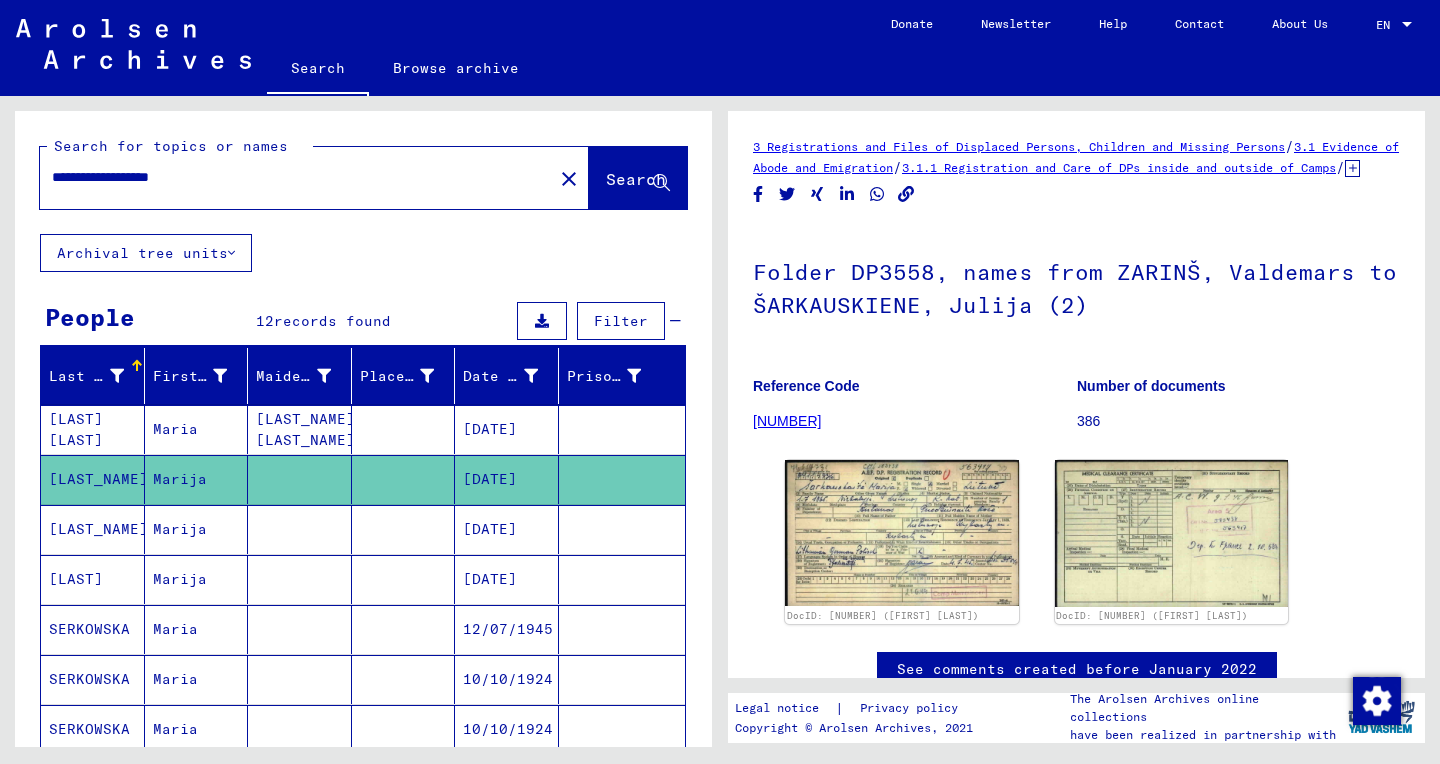 click at bounding box center [622, 579] 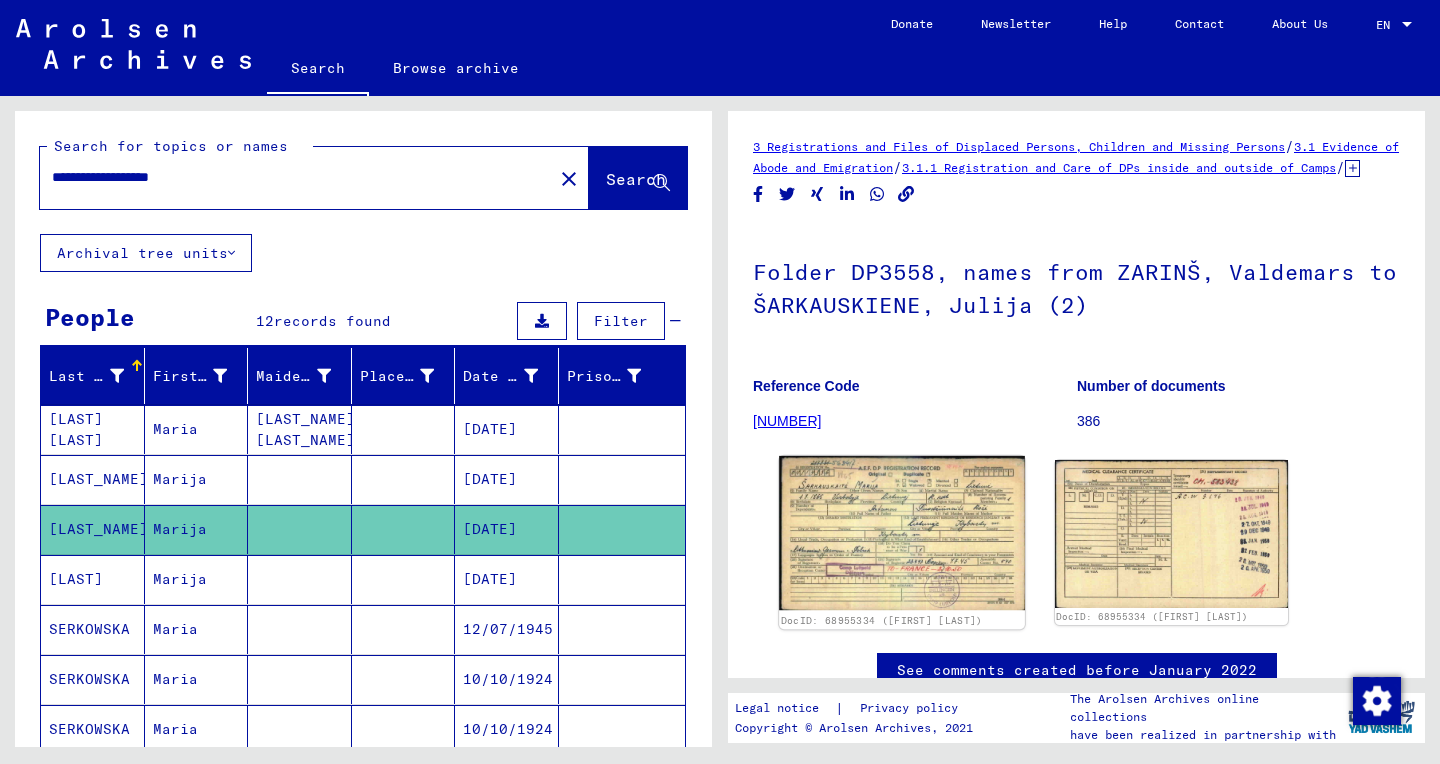 click 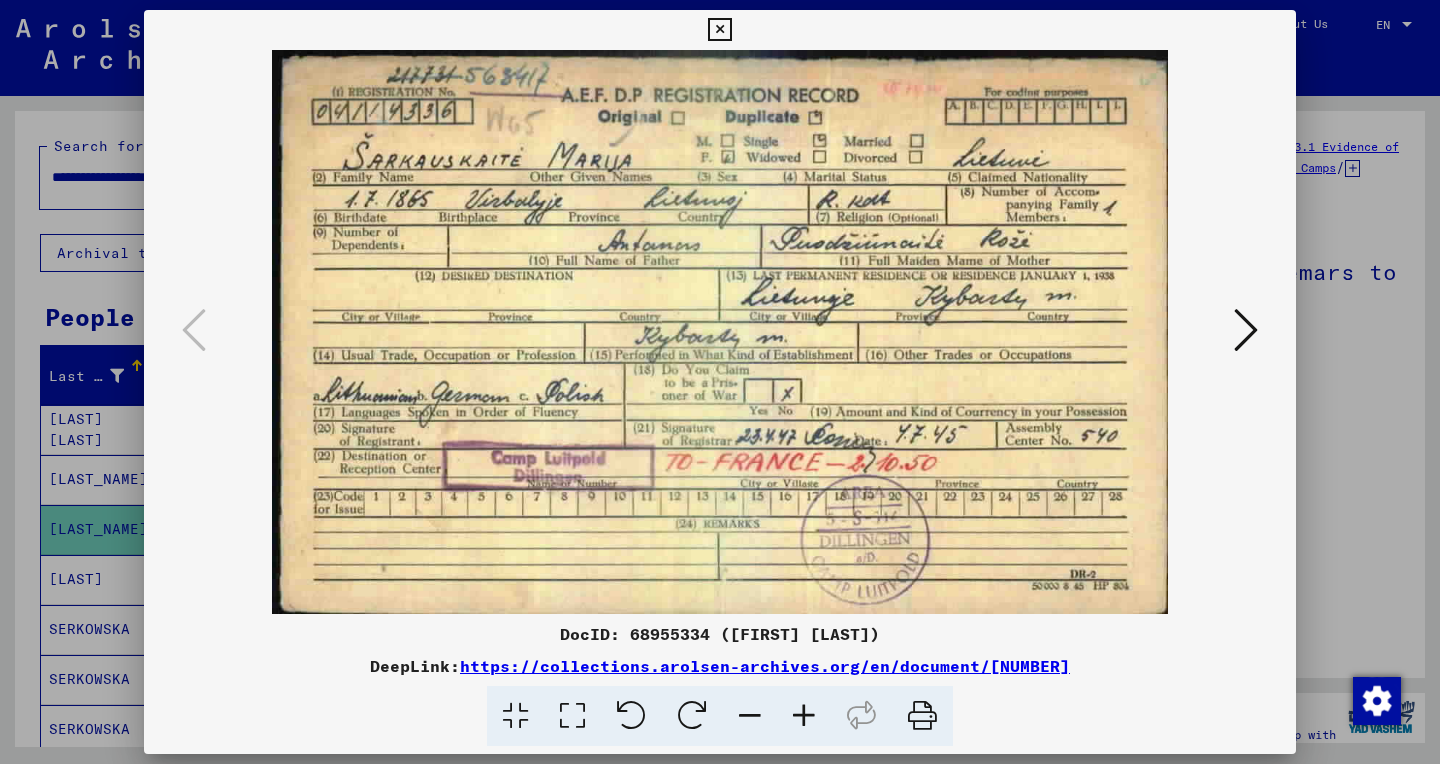 click at bounding box center [572, 716] 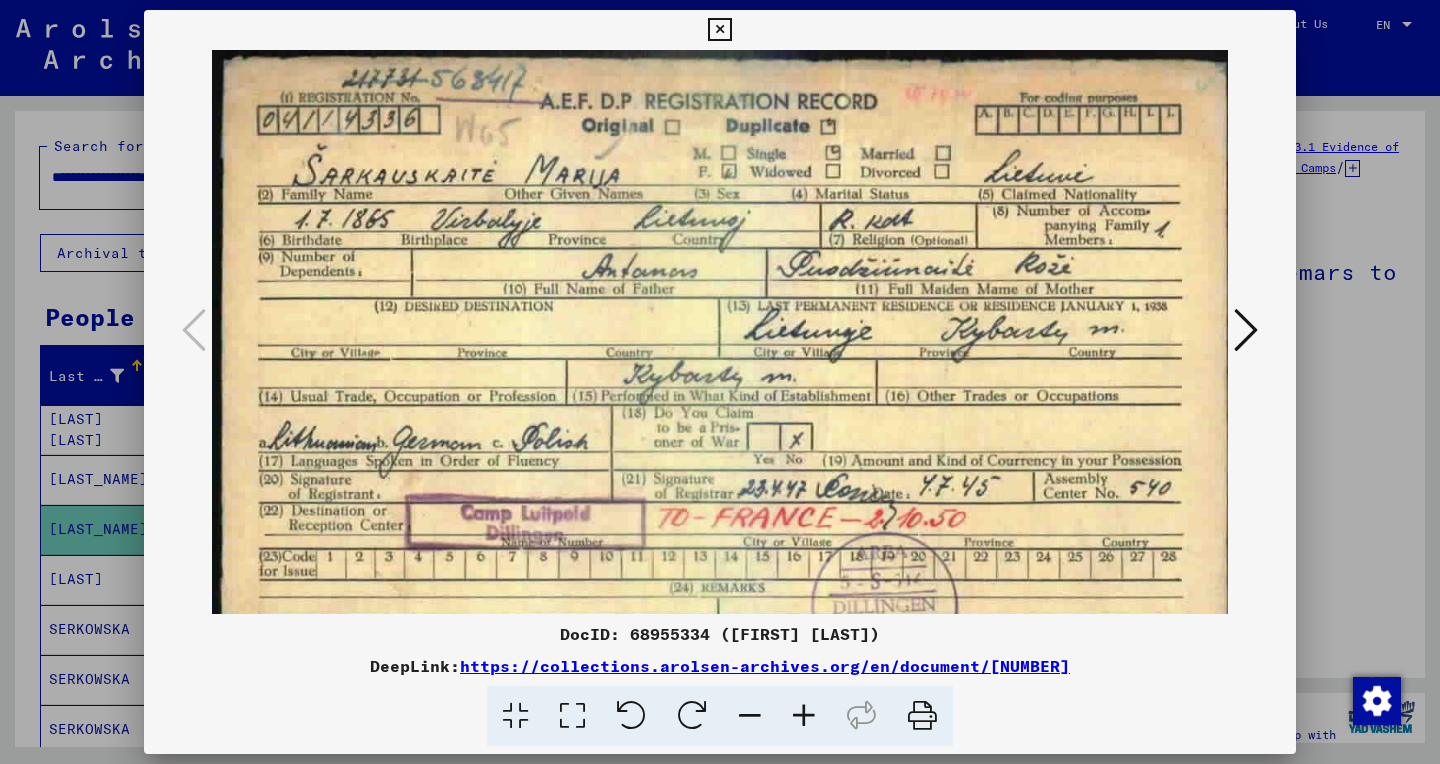 click at bounding box center [804, 716] 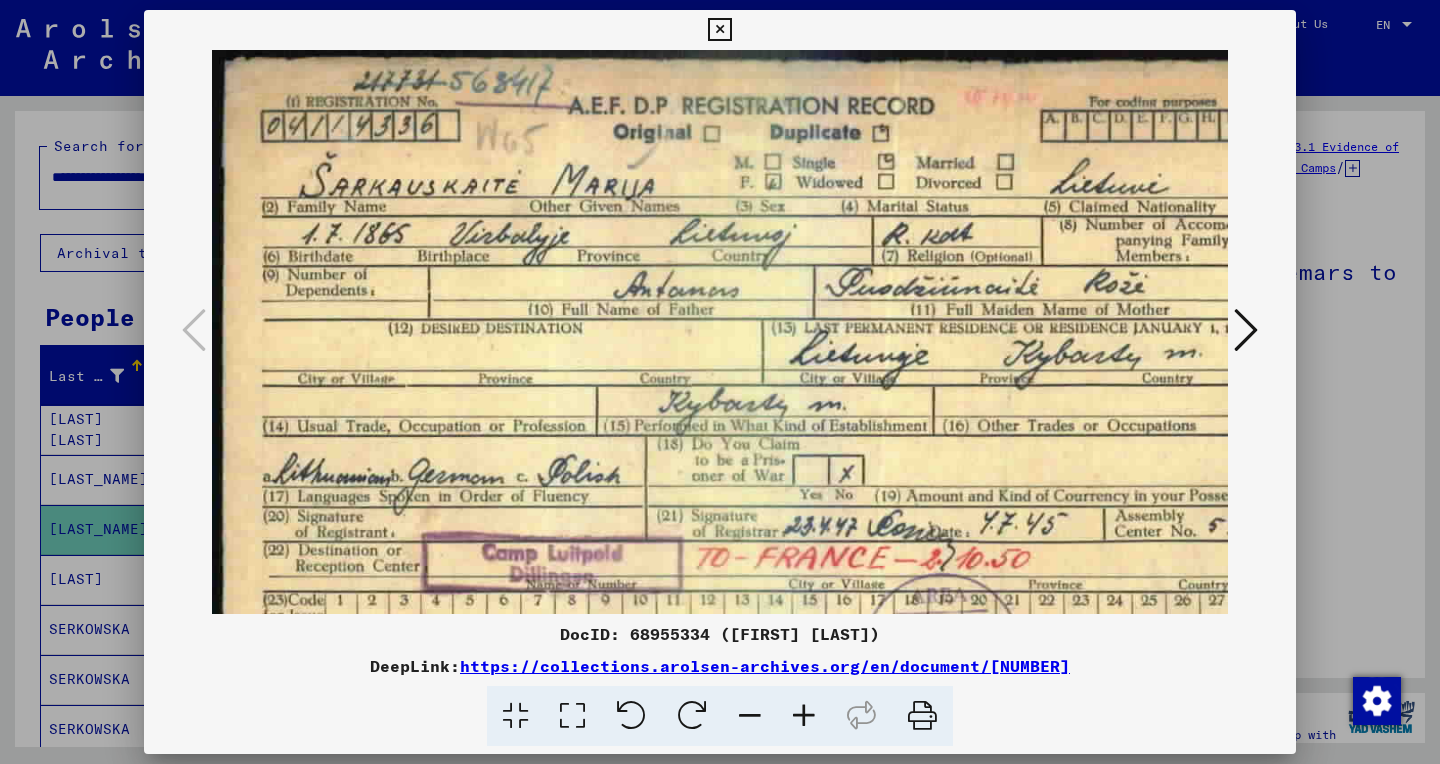 click at bounding box center (804, 716) 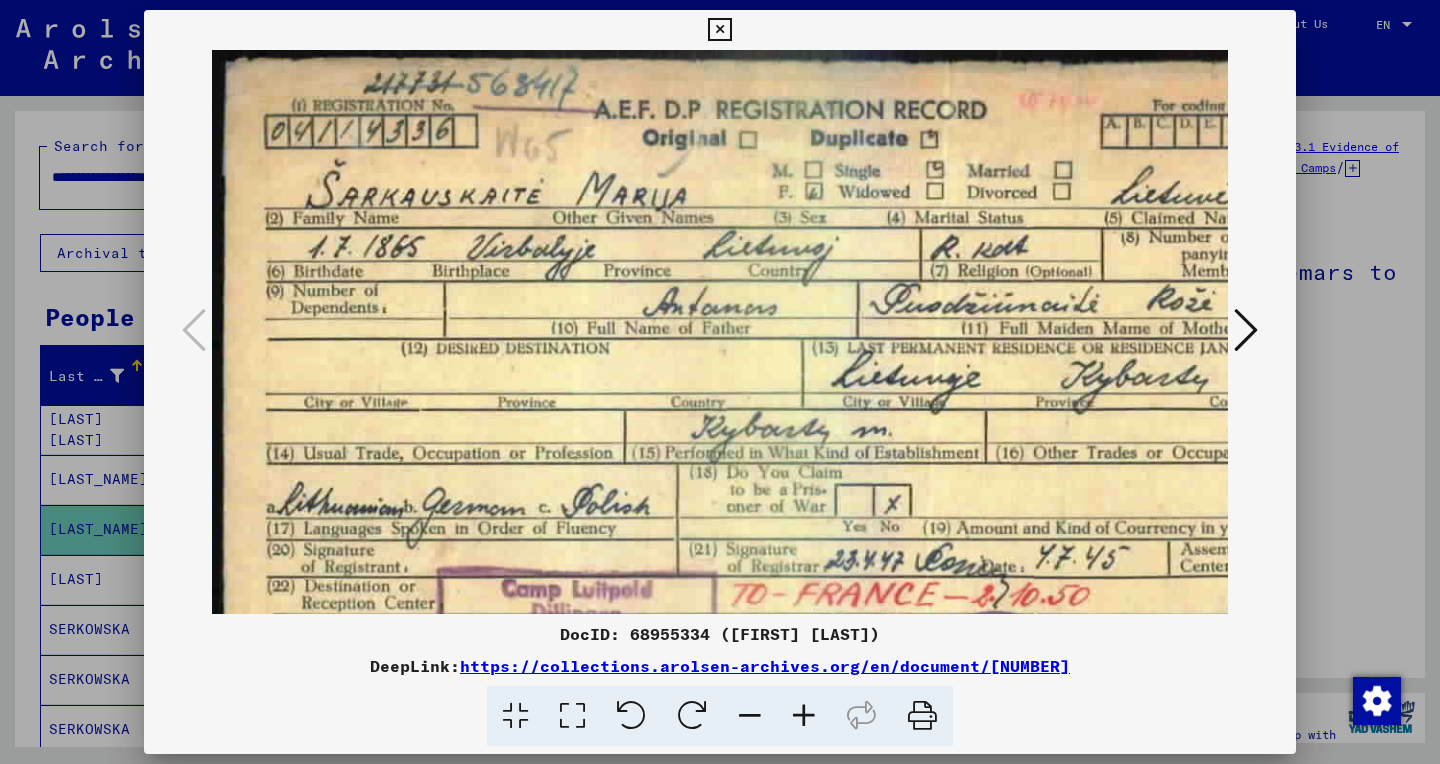 click at bounding box center [804, 716] 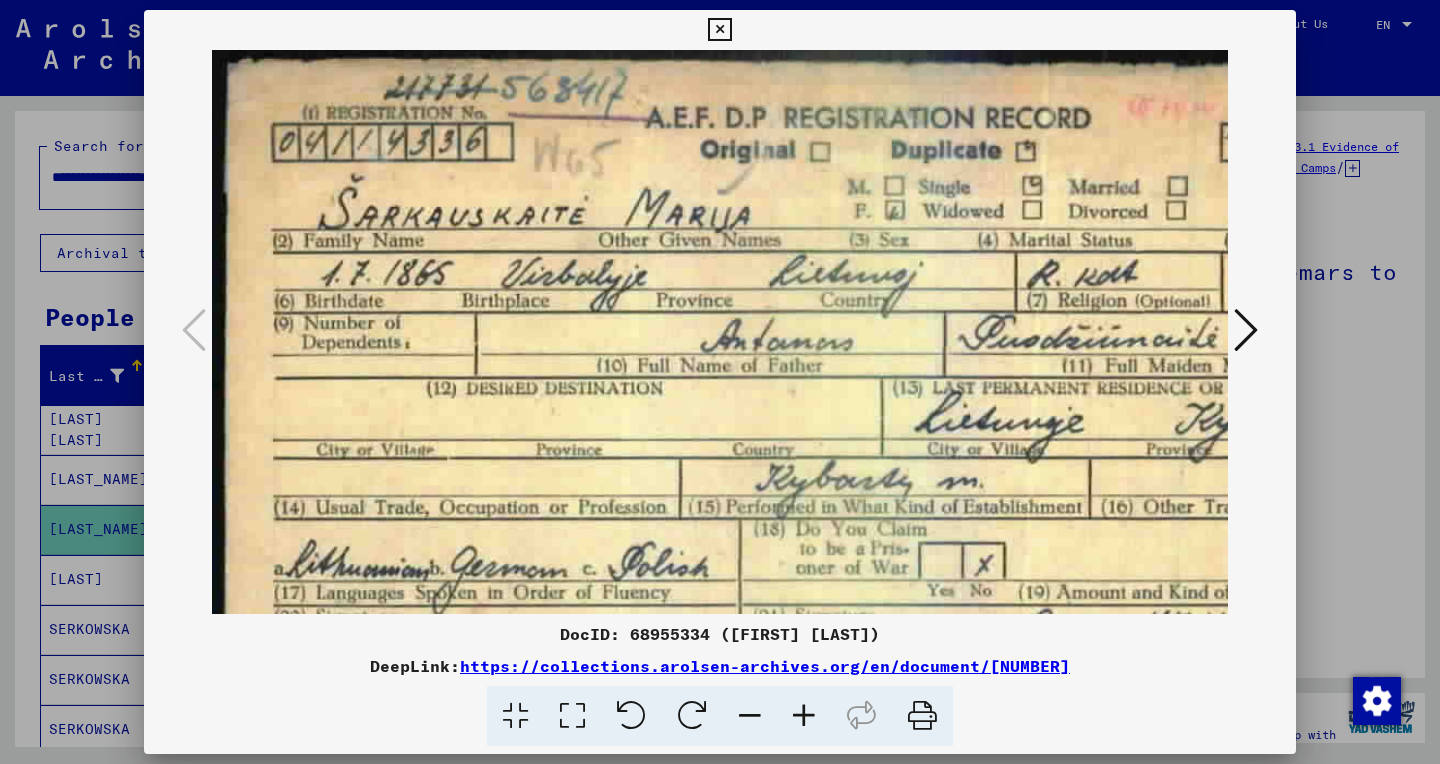 click at bounding box center [804, 716] 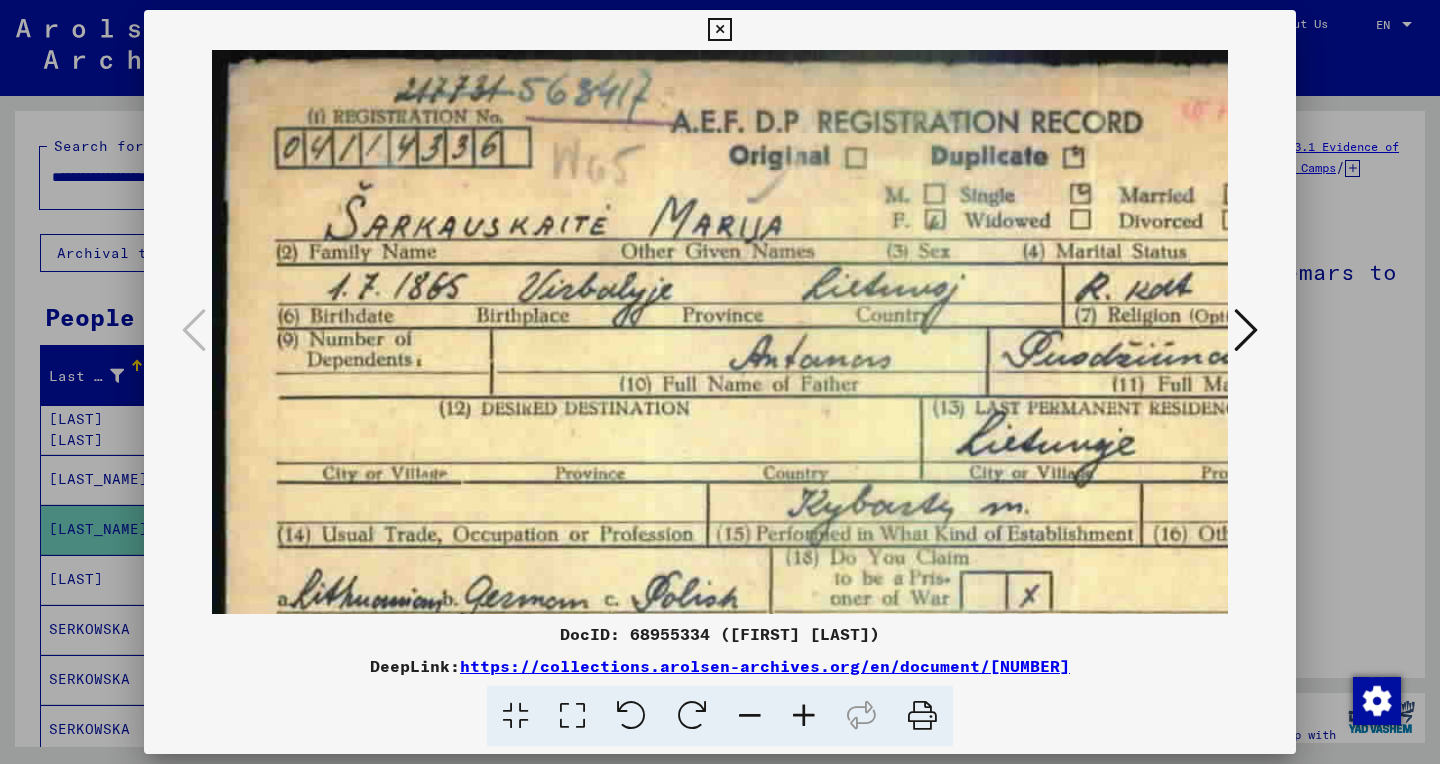 click at bounding box center (804, 716) 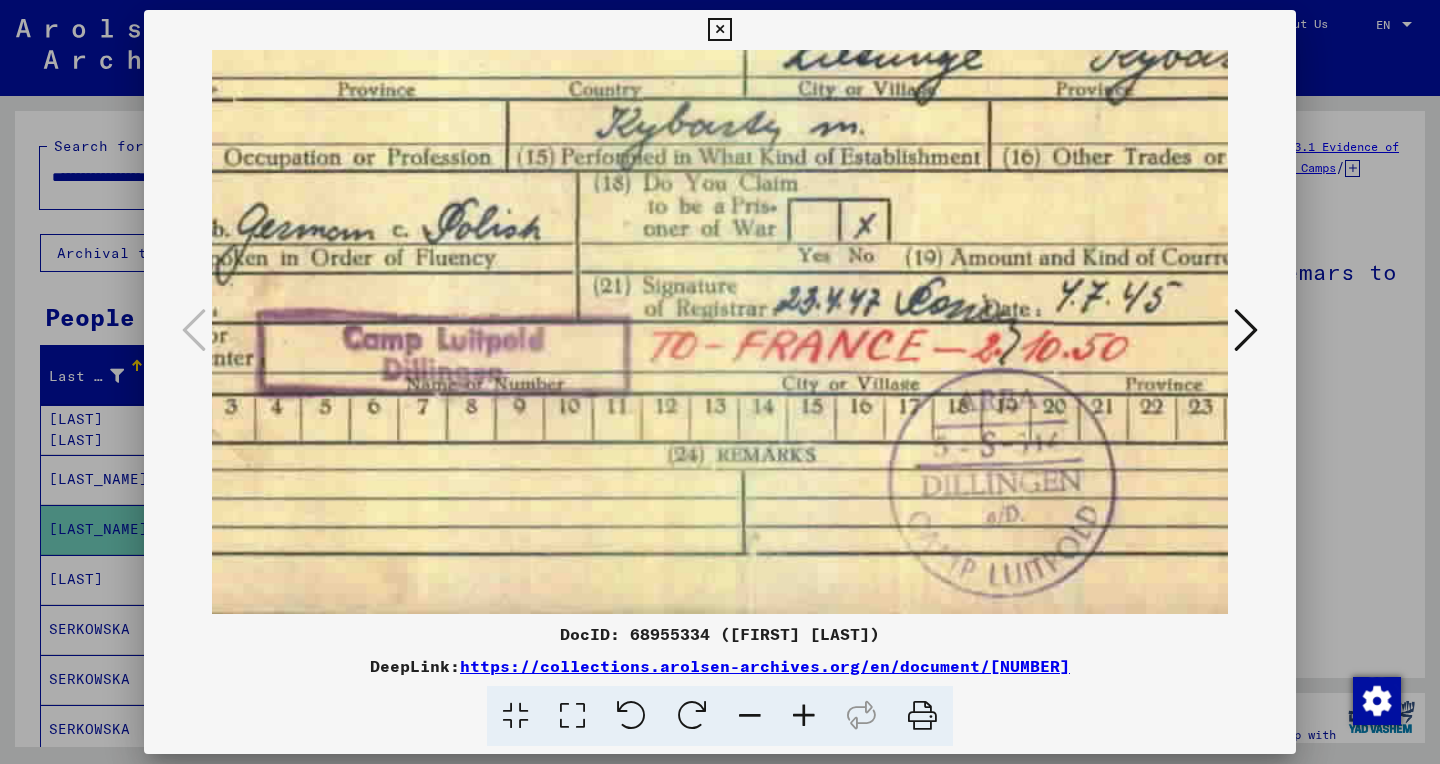 scroll, scrollTop: 431, scrollLeft: 258, axis: both 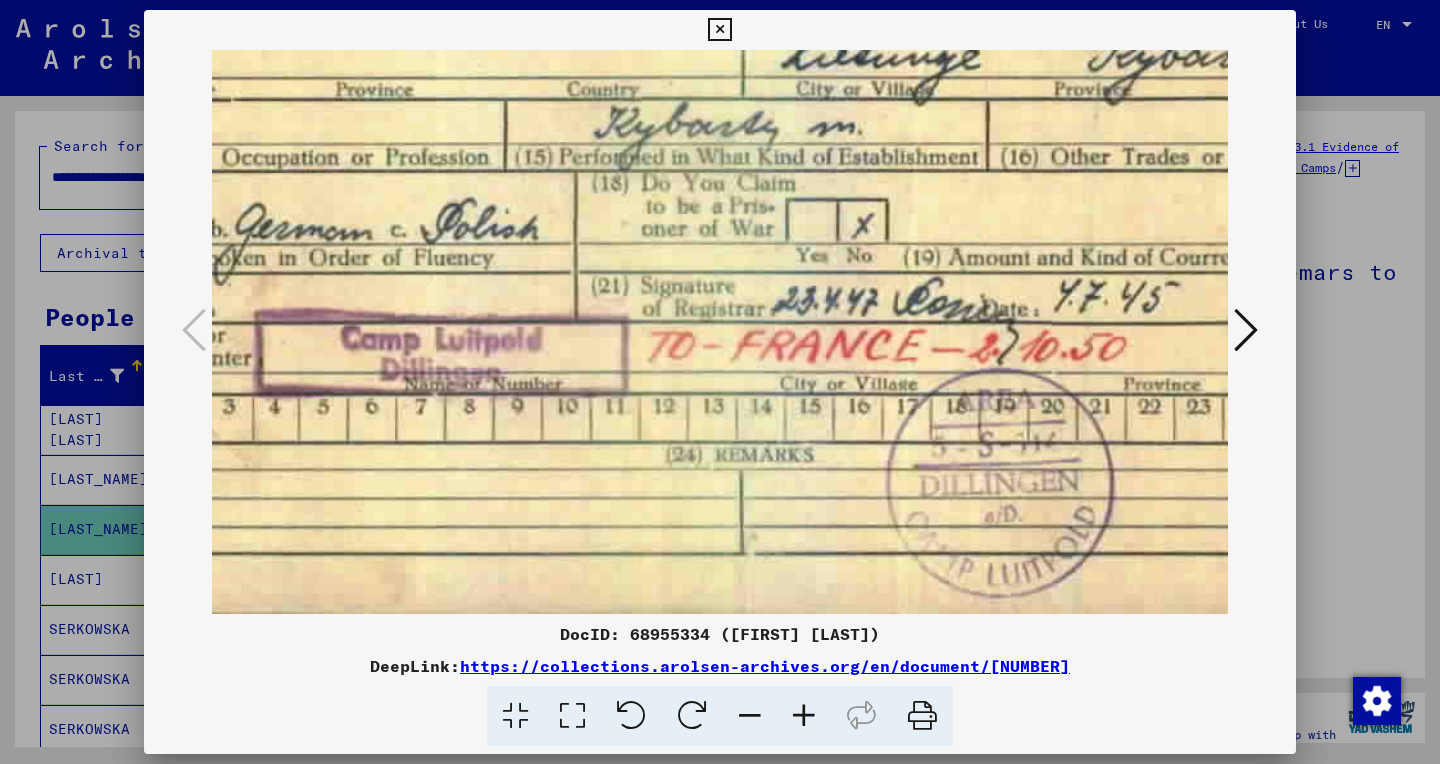 drag, startPoint x: 691, startPoint y: 350, endPoint x: 507, endPoint y: -136, distance: 519.6653 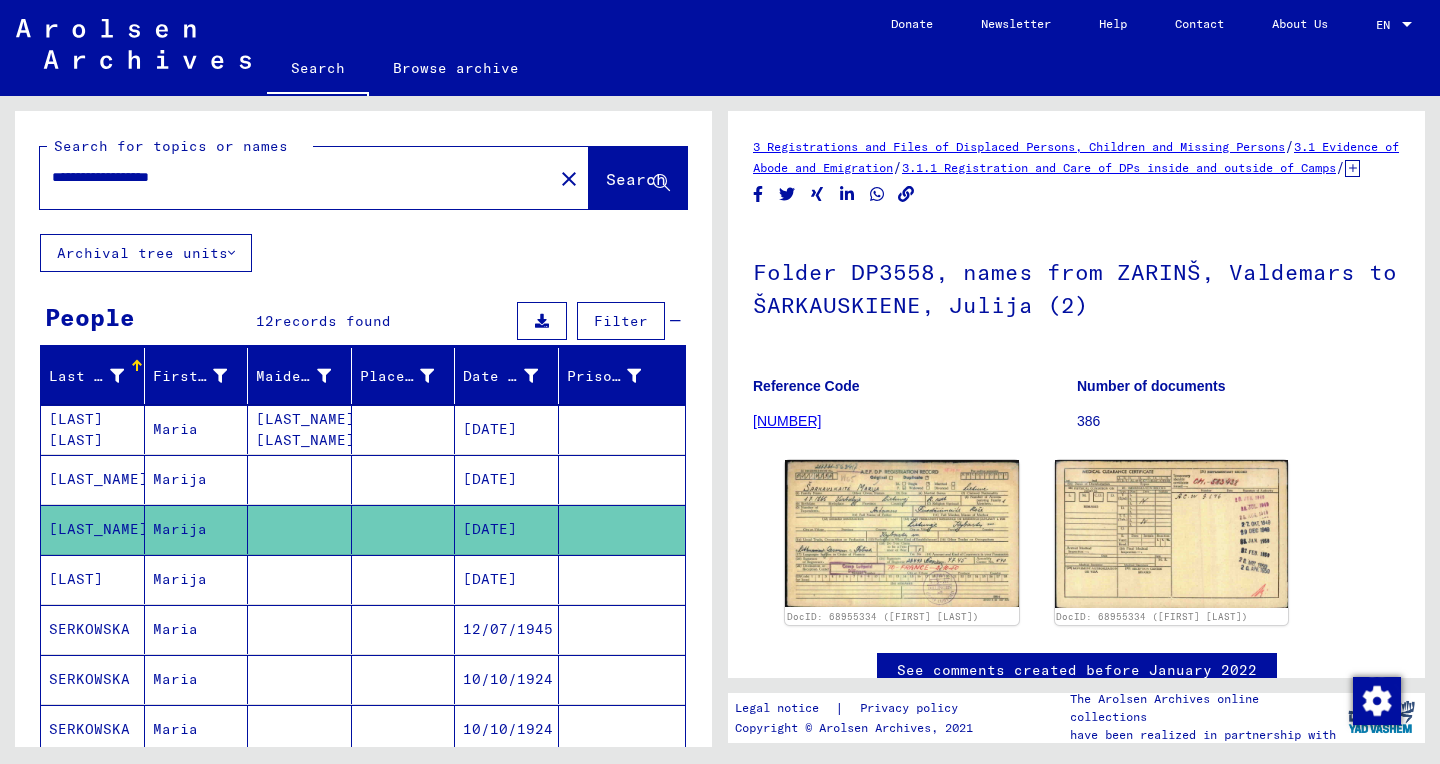click at bounding box center (622, 629) 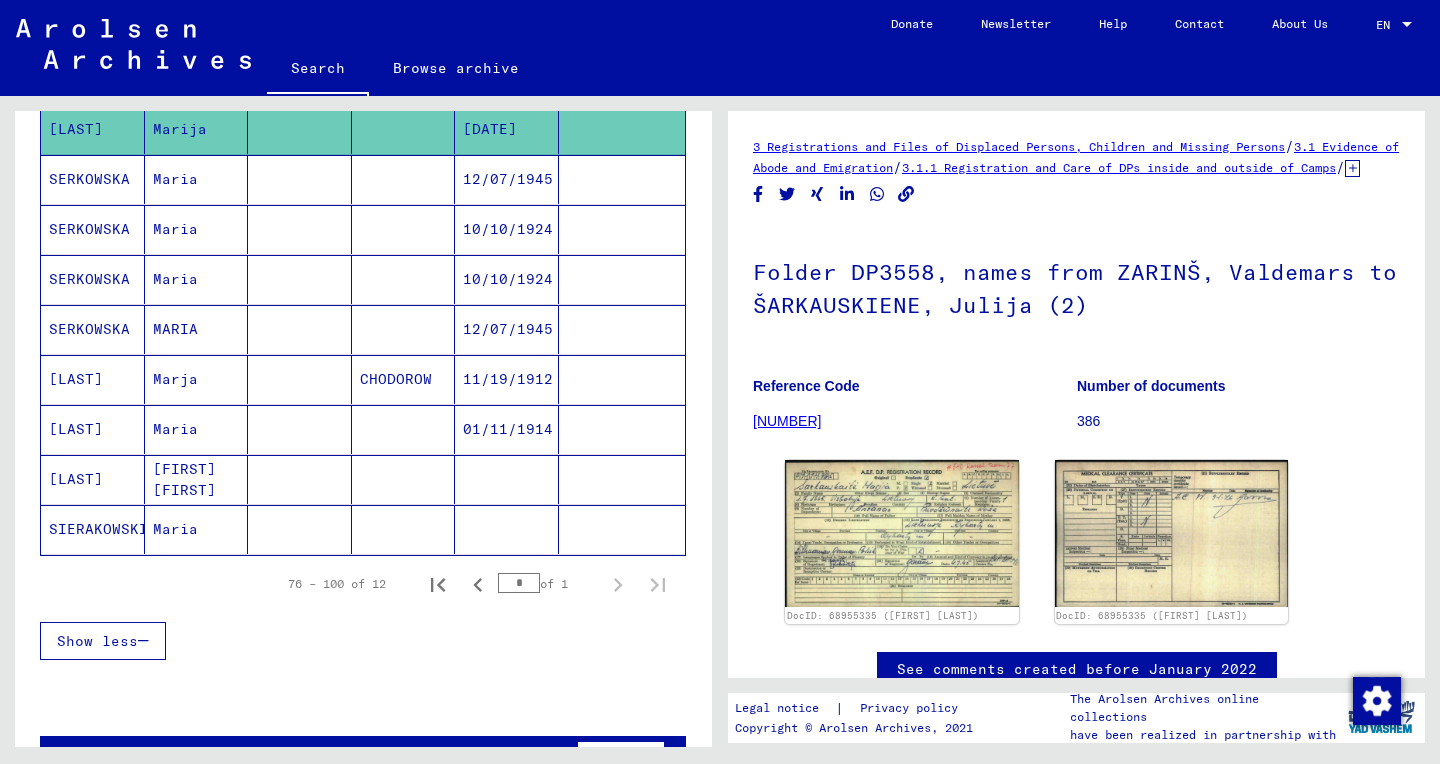scroll, scrollTop: 464, scrollLeft: 0, axis: vertical 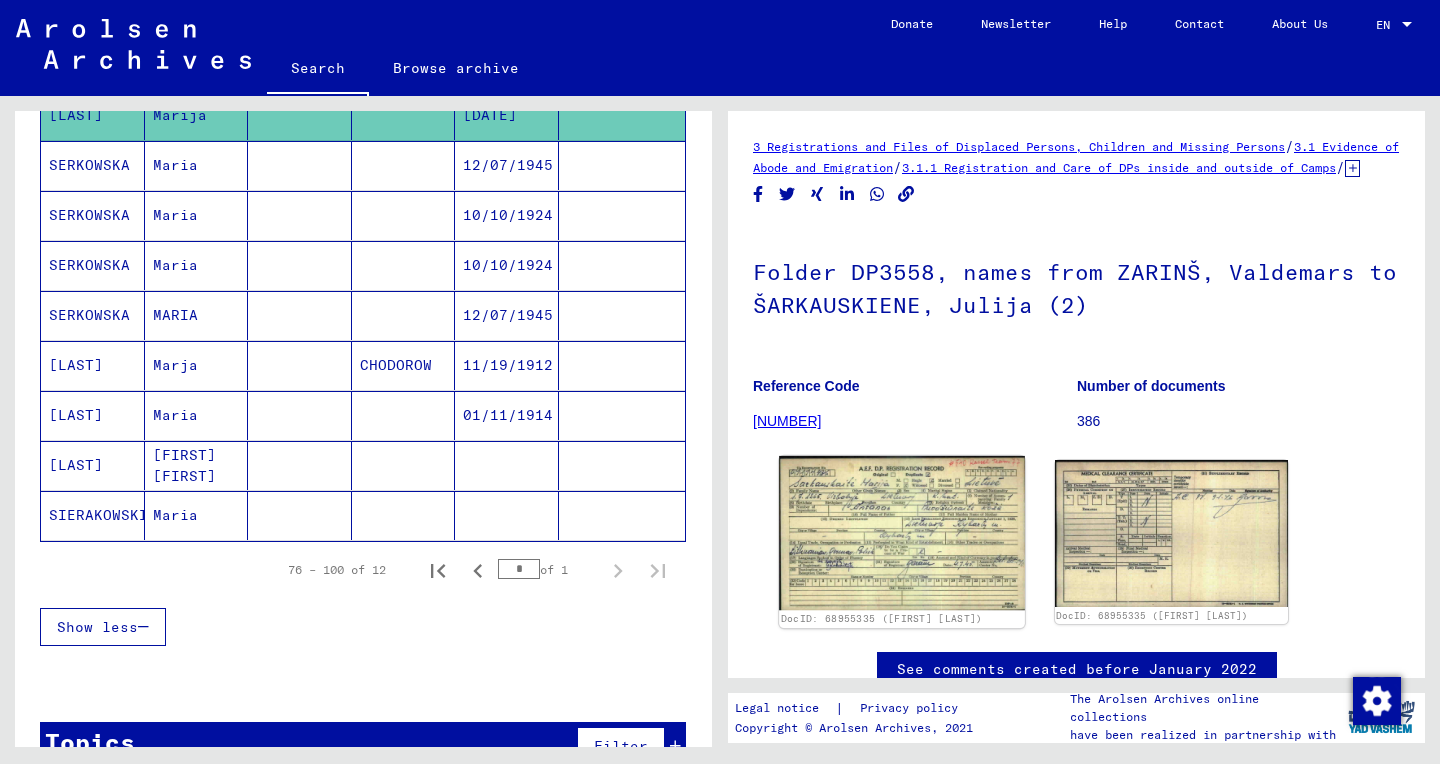 click 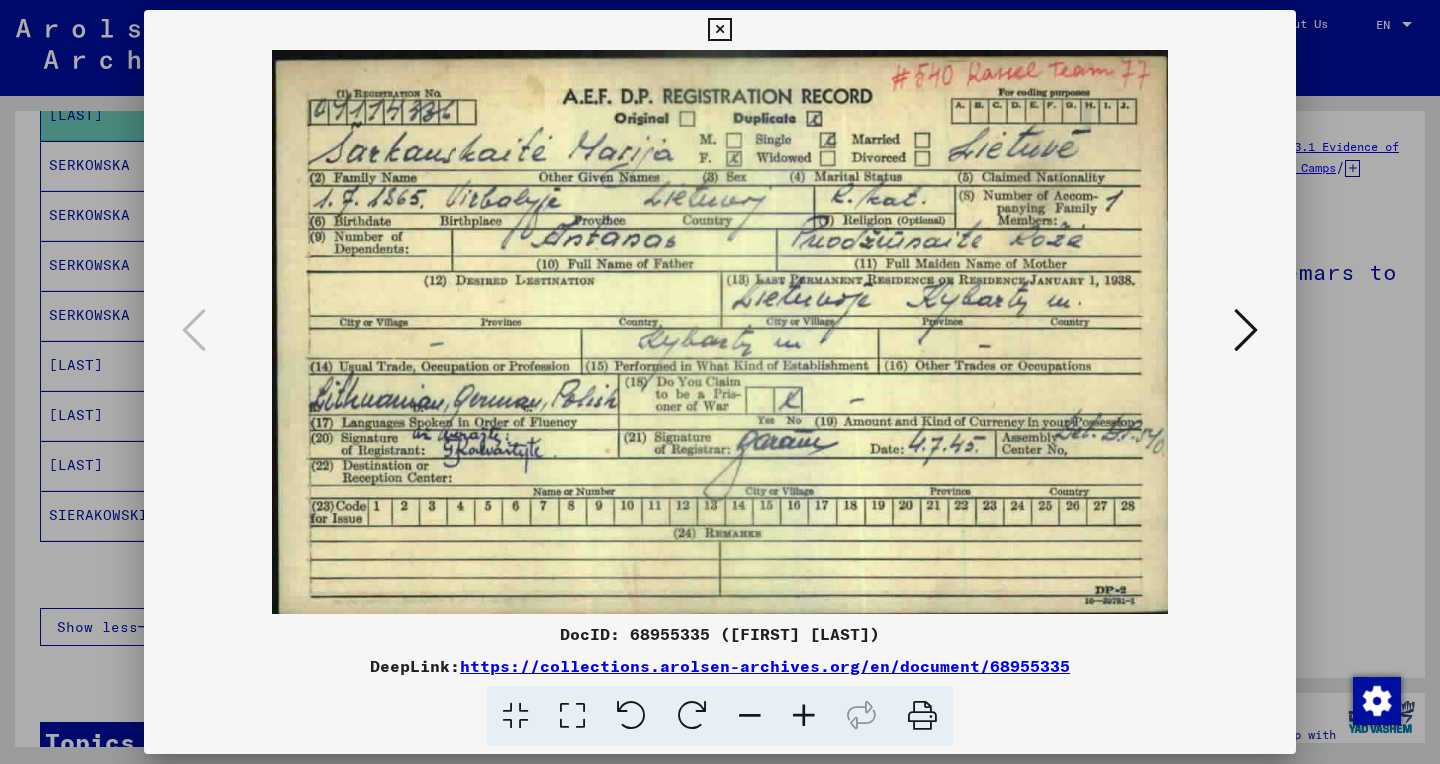 click at bounding box center (1246, 330) 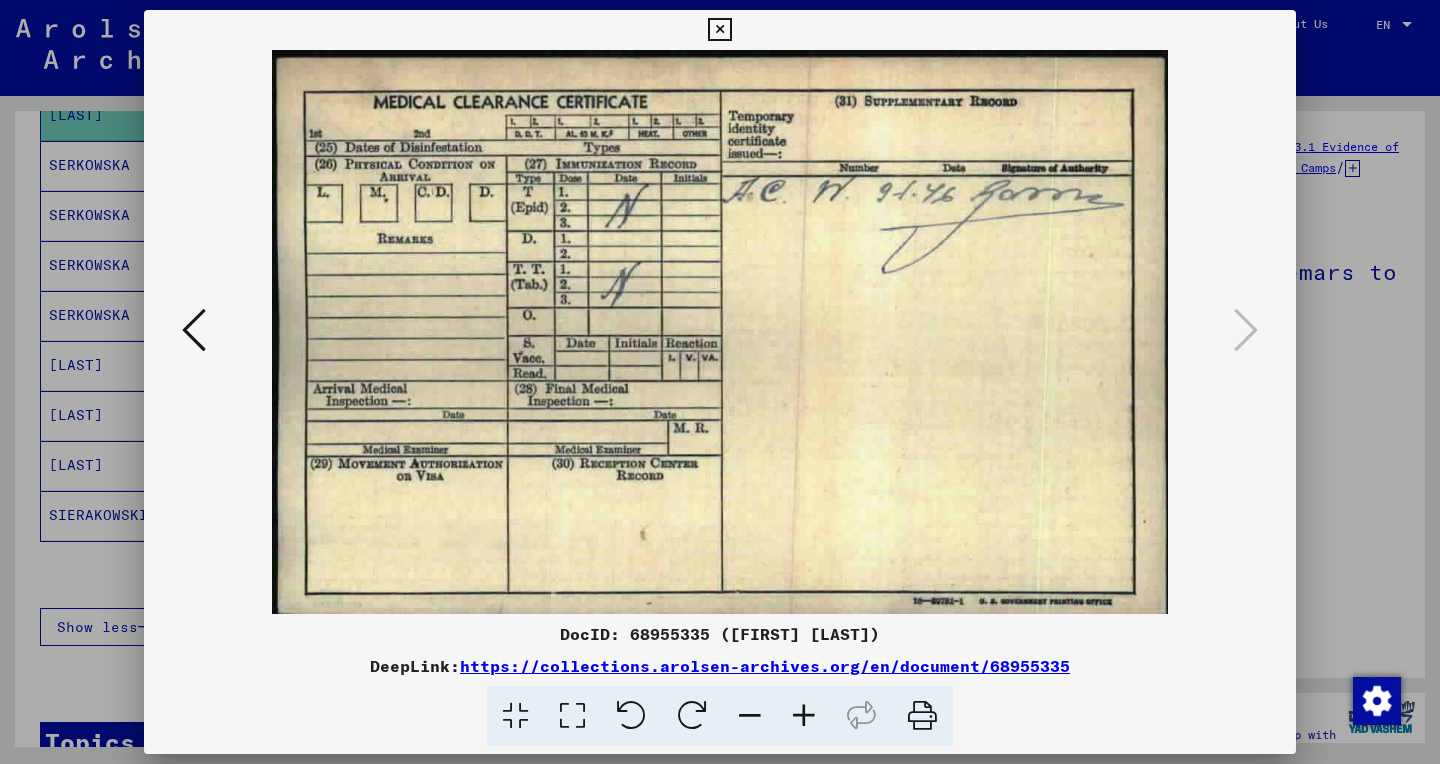 click at bounding box center [719, 30] 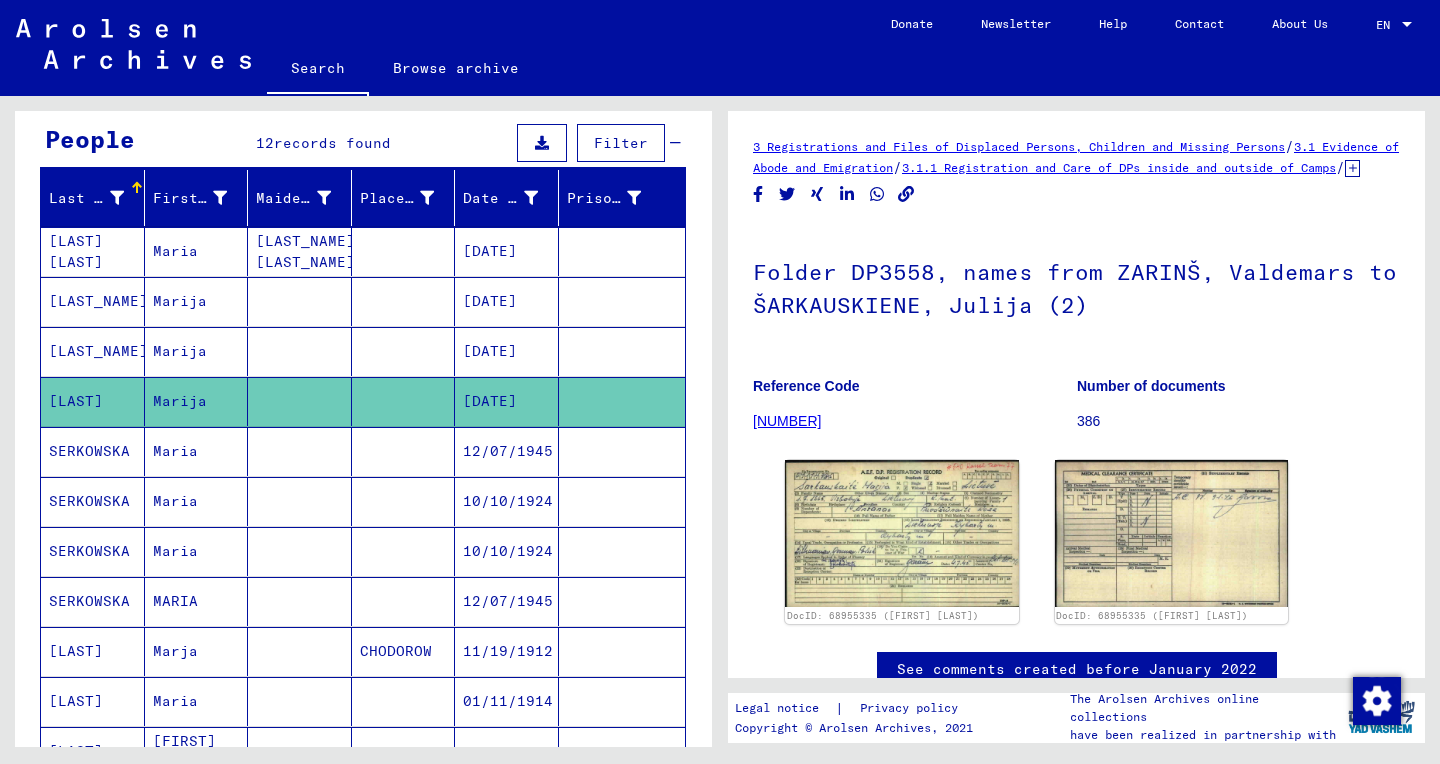 scroll, scrollTop: 0, scrollLeft: 0, axis: both 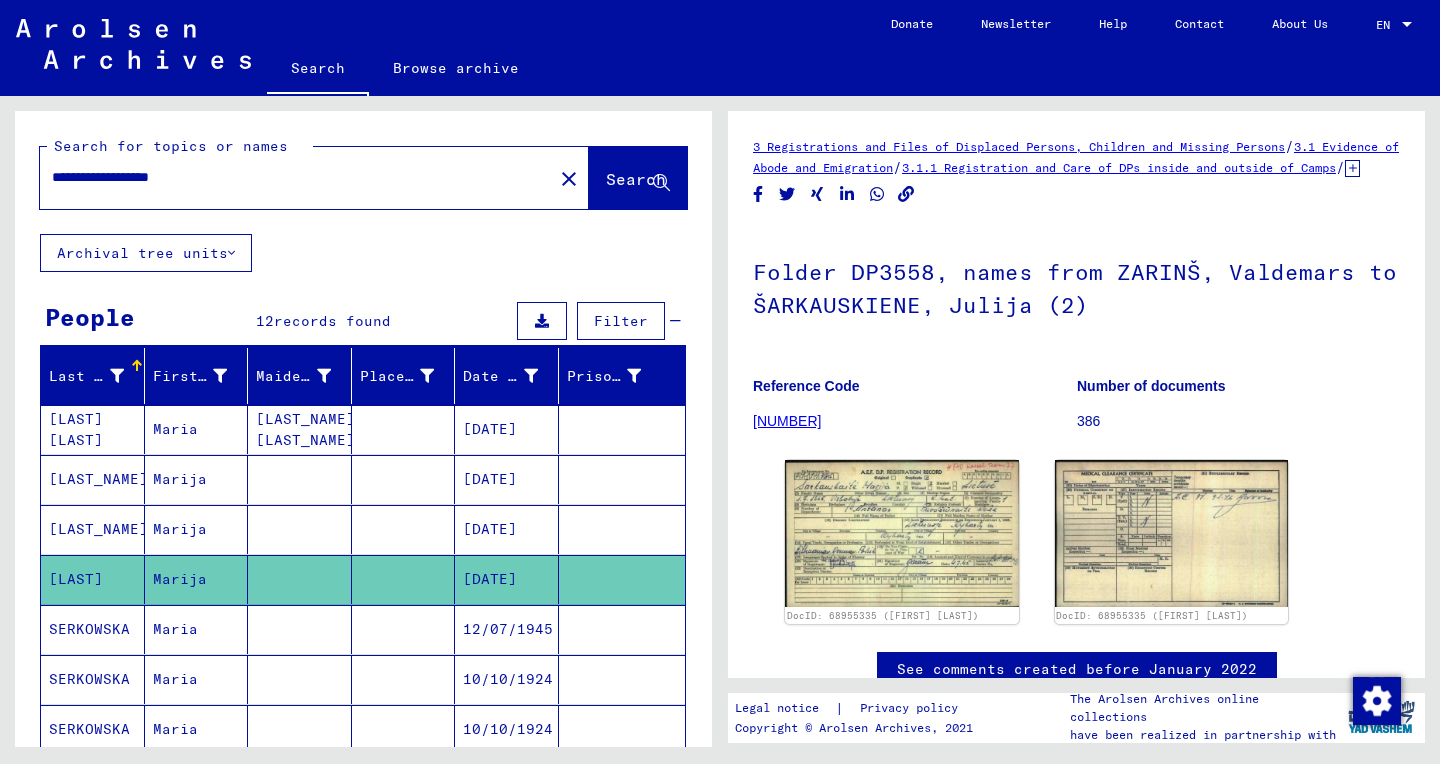 click on "**********" at bounding box center [296, 177] 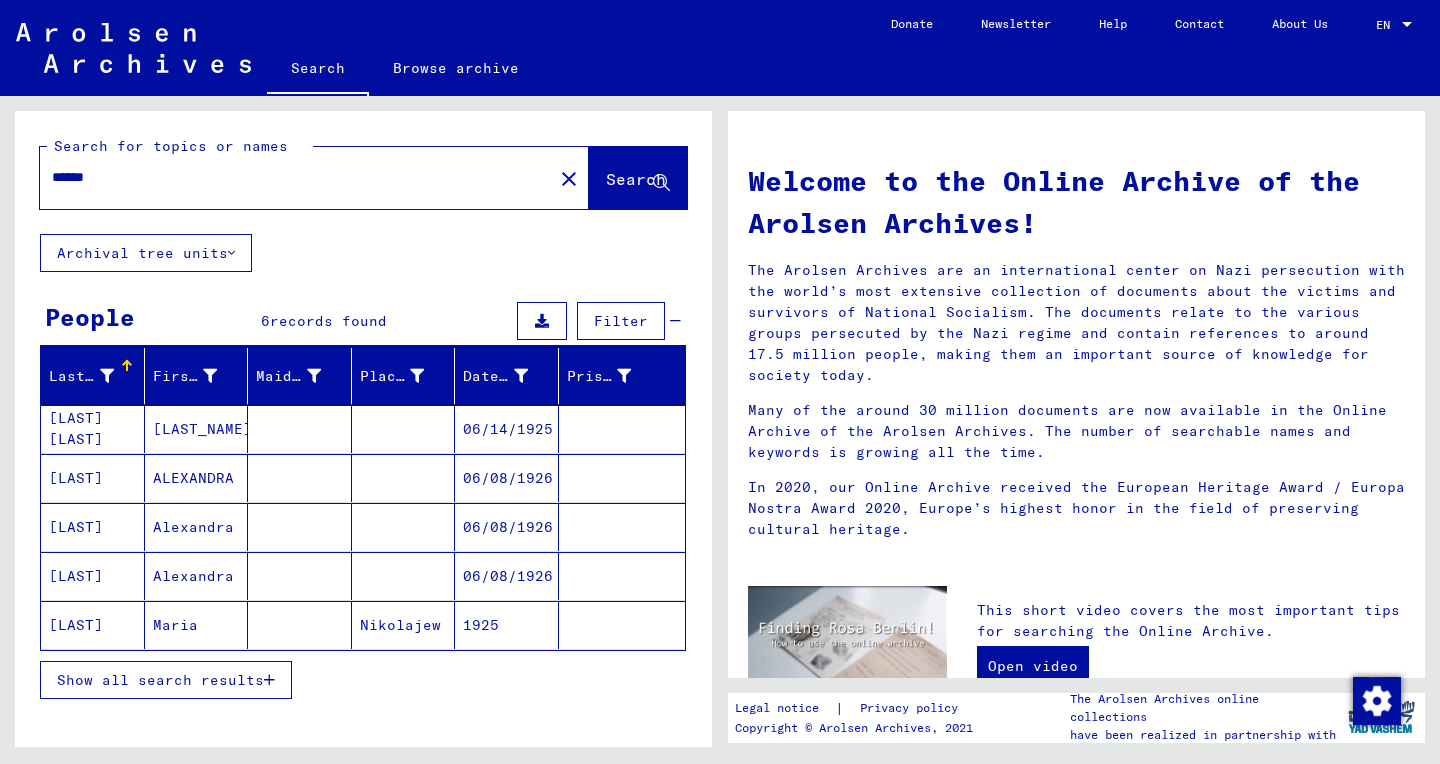 click on "Show all search results" at bounding box center (166, 680) 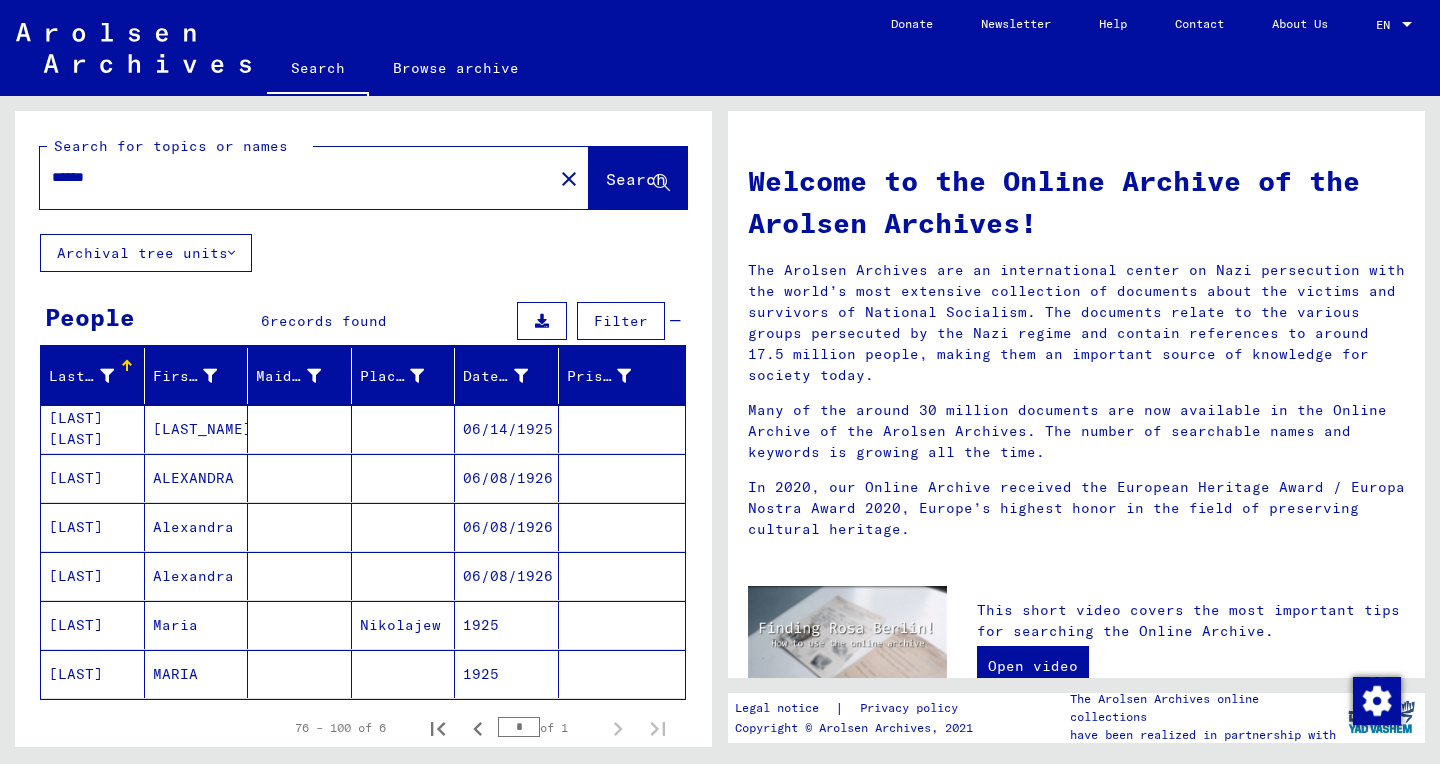 click on "******" at bounding box center [290, 177] 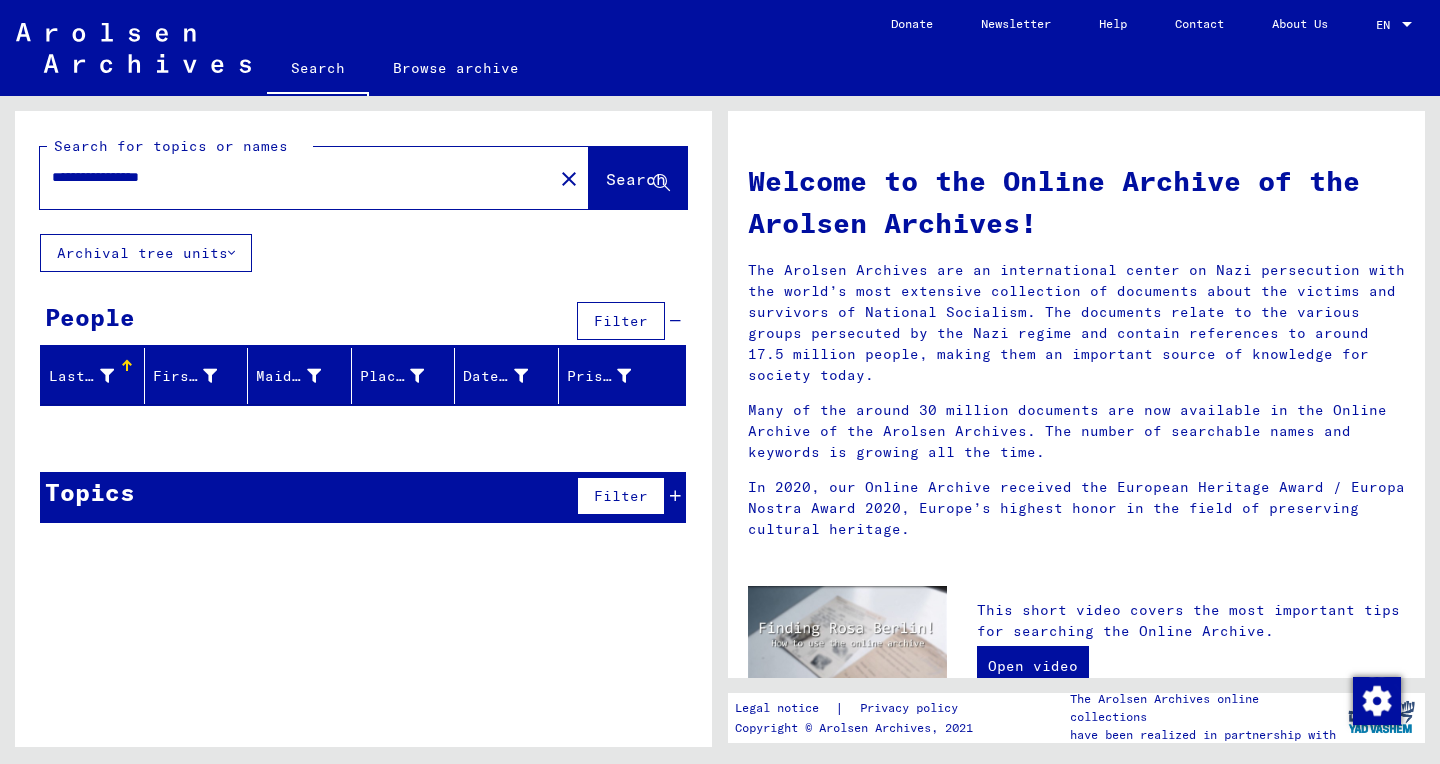 click on "**********" at bounding box center [290, 177] 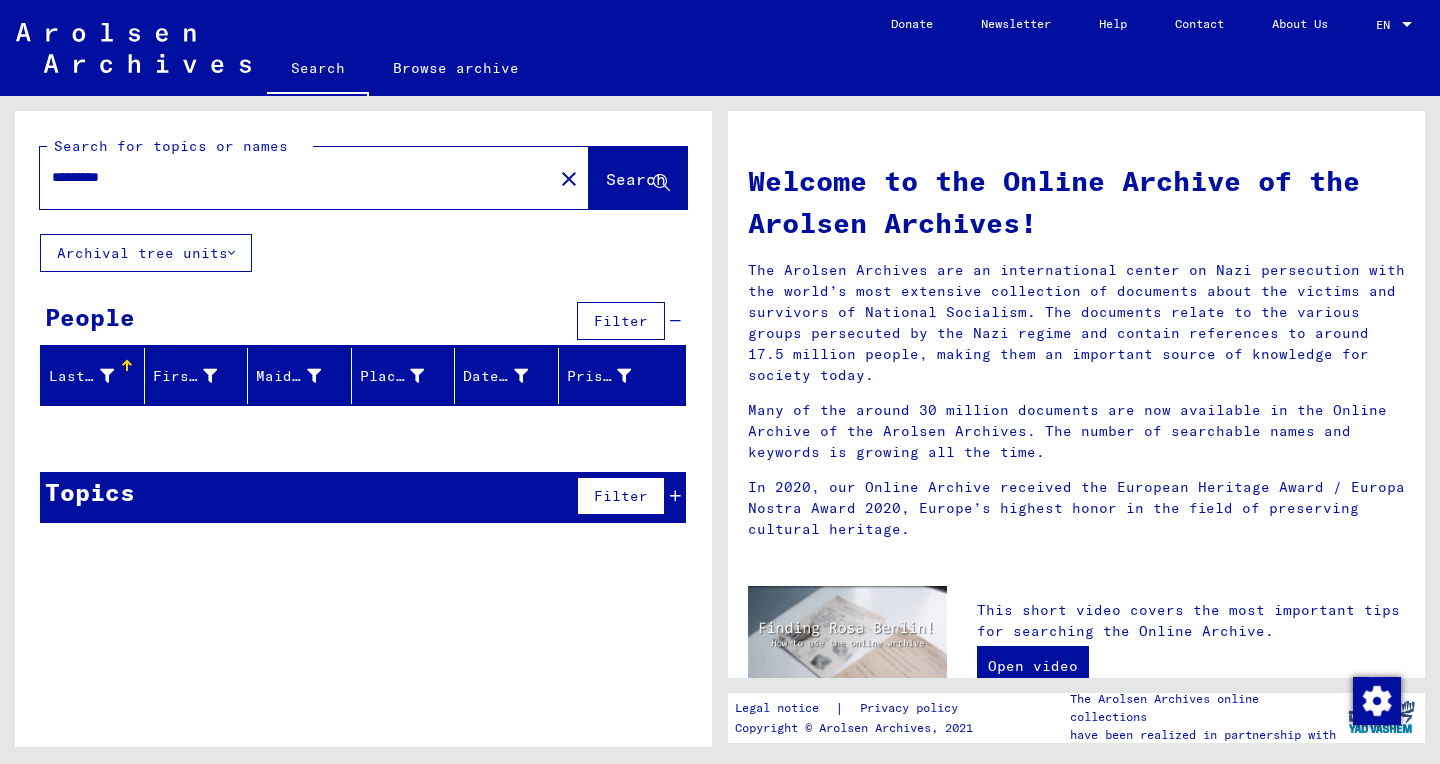 type on "*********" 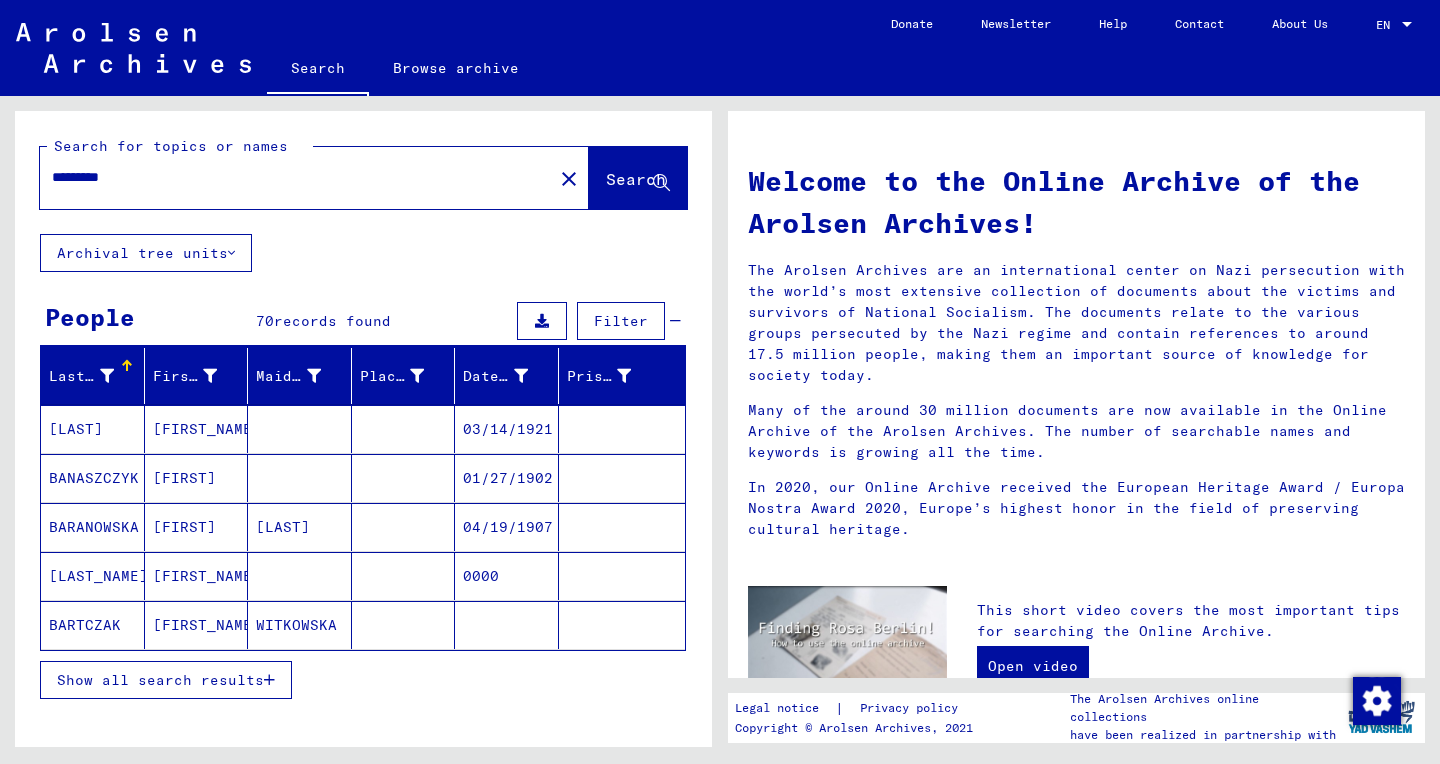 click on "Show all search results" at bounding box center [160, 680] 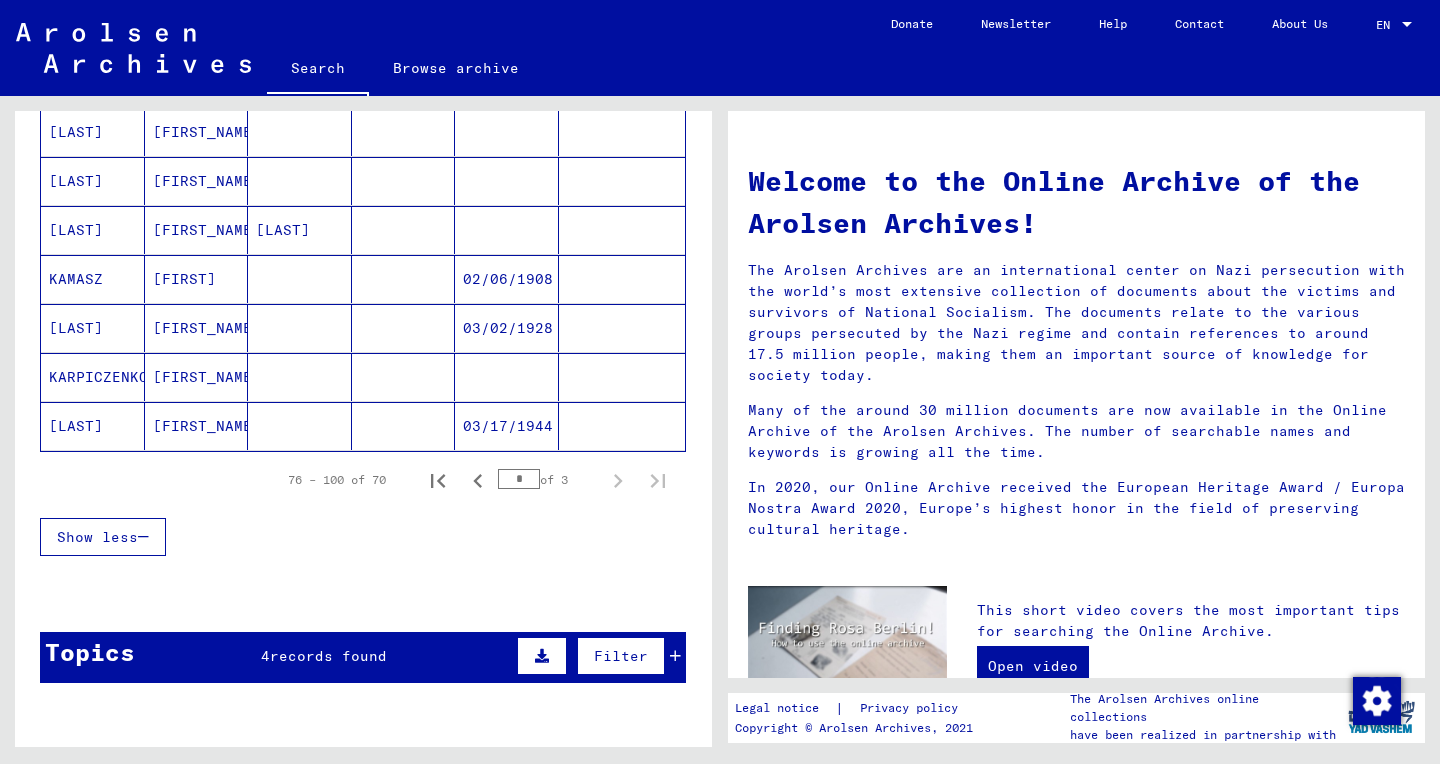 scroll, scrollTop: 1178, scrollLeft: 0, axis: vertical 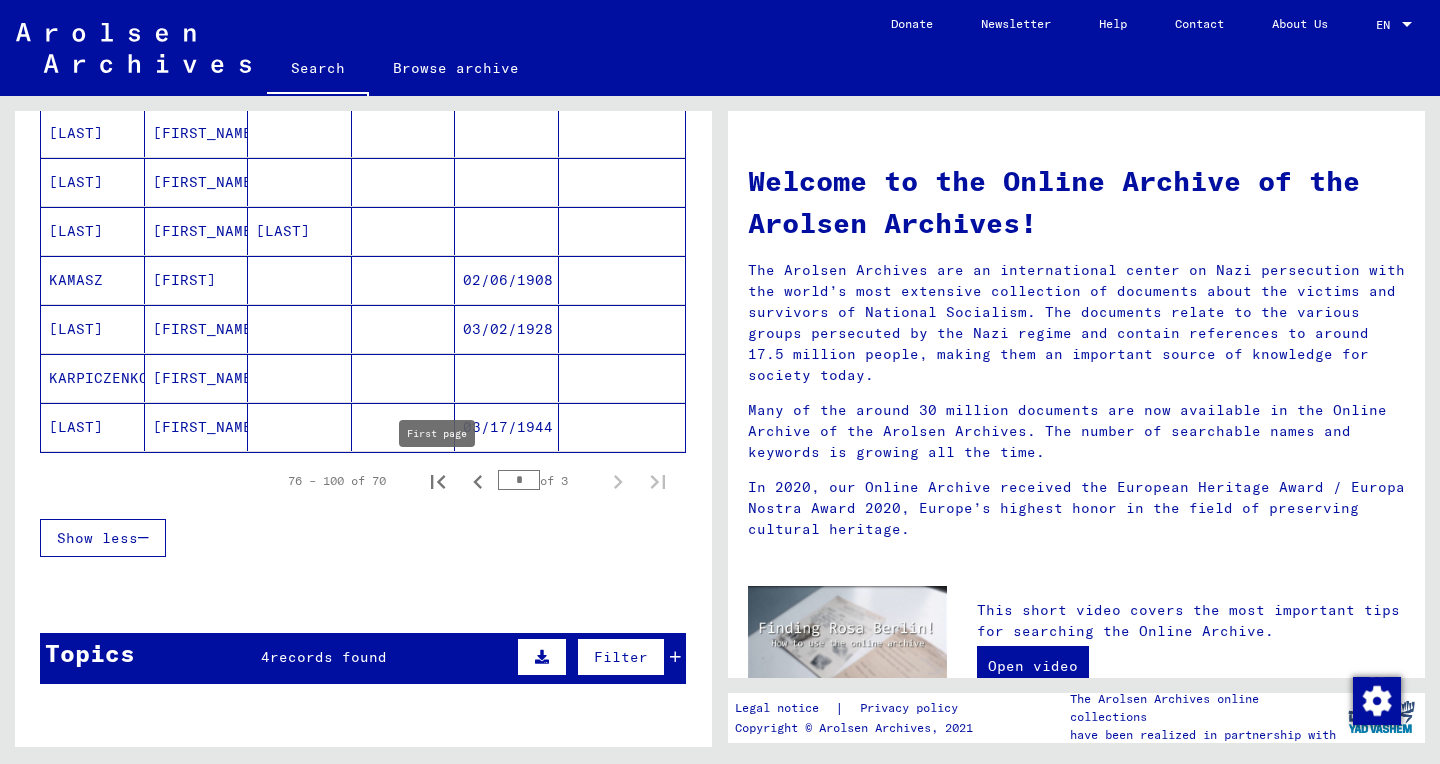 click 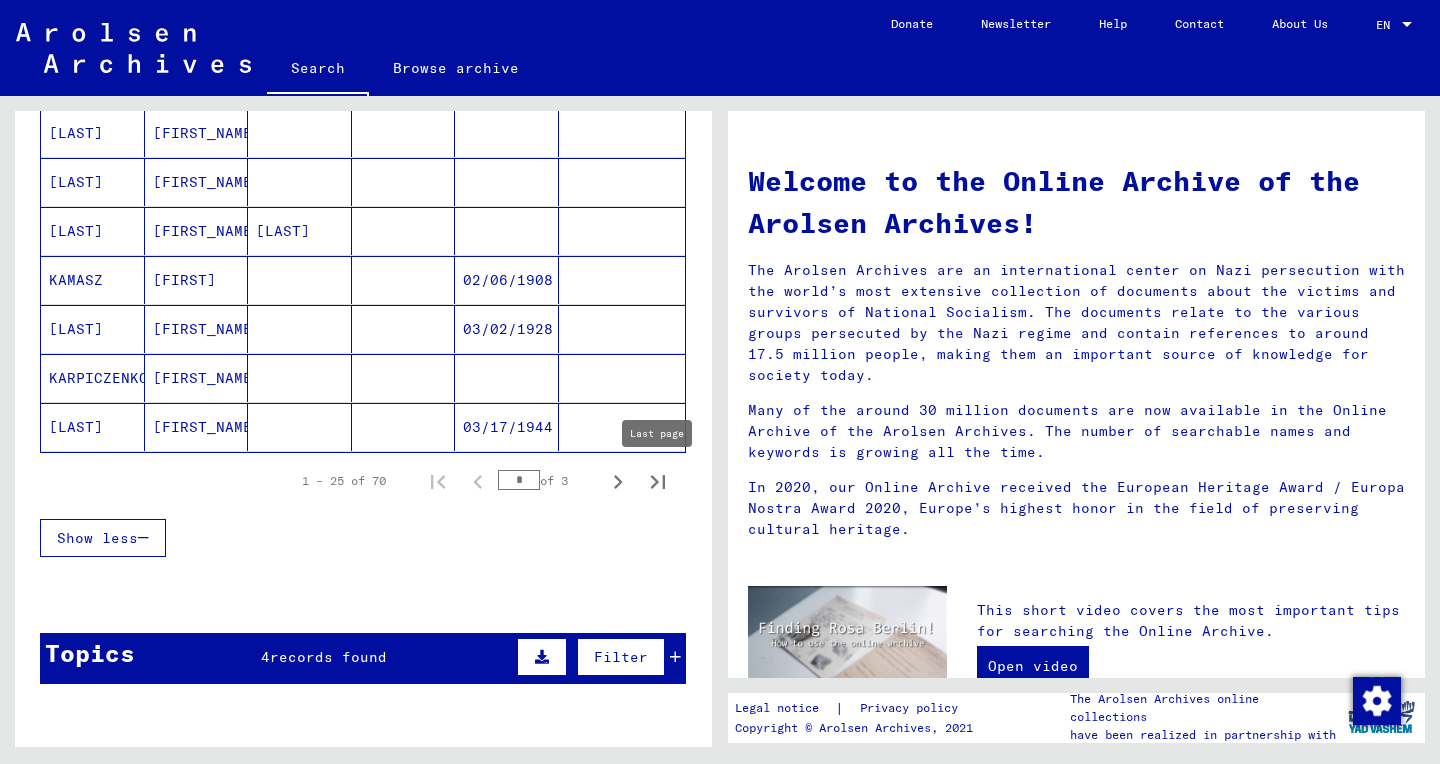 click 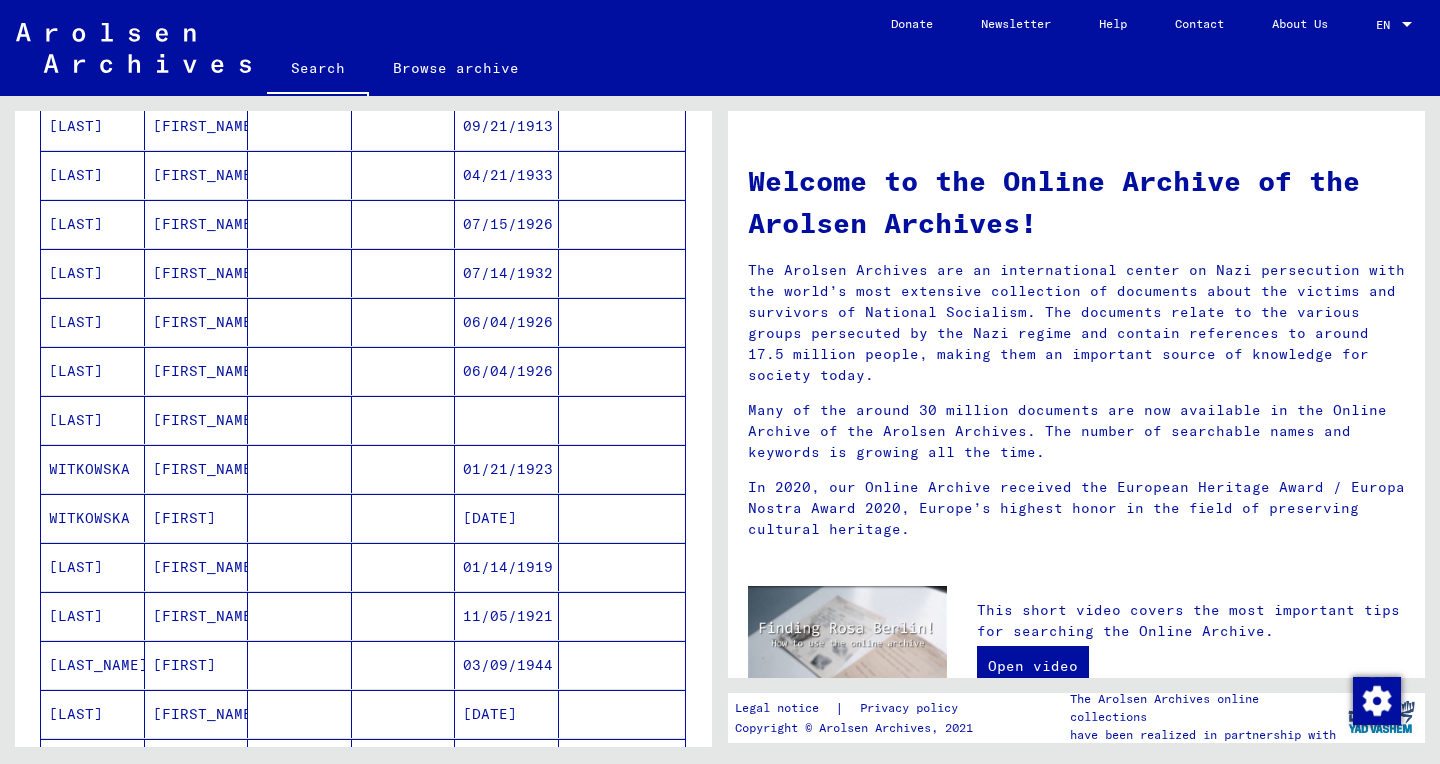 scroll, scrollTop: 444, scrollLeft: 0, axis: vertical 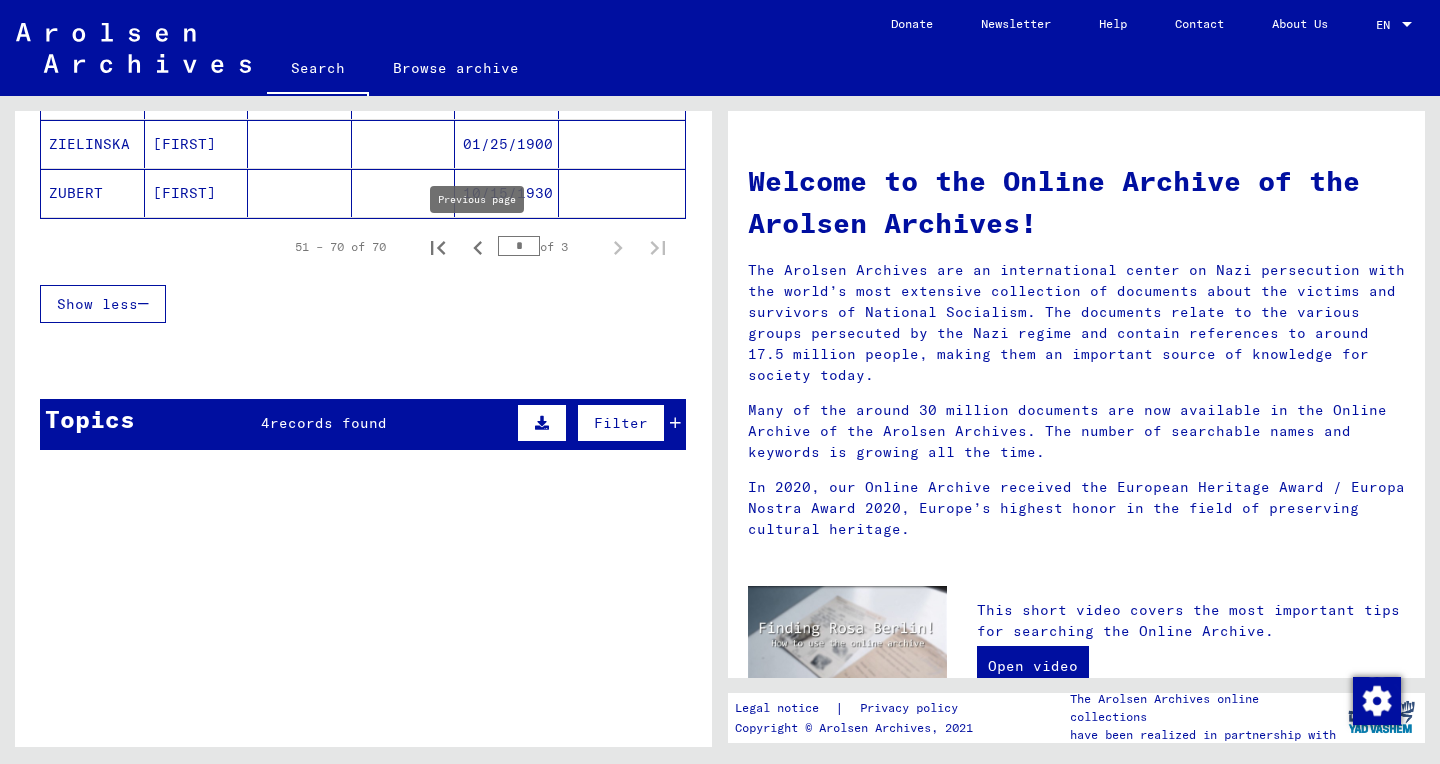click 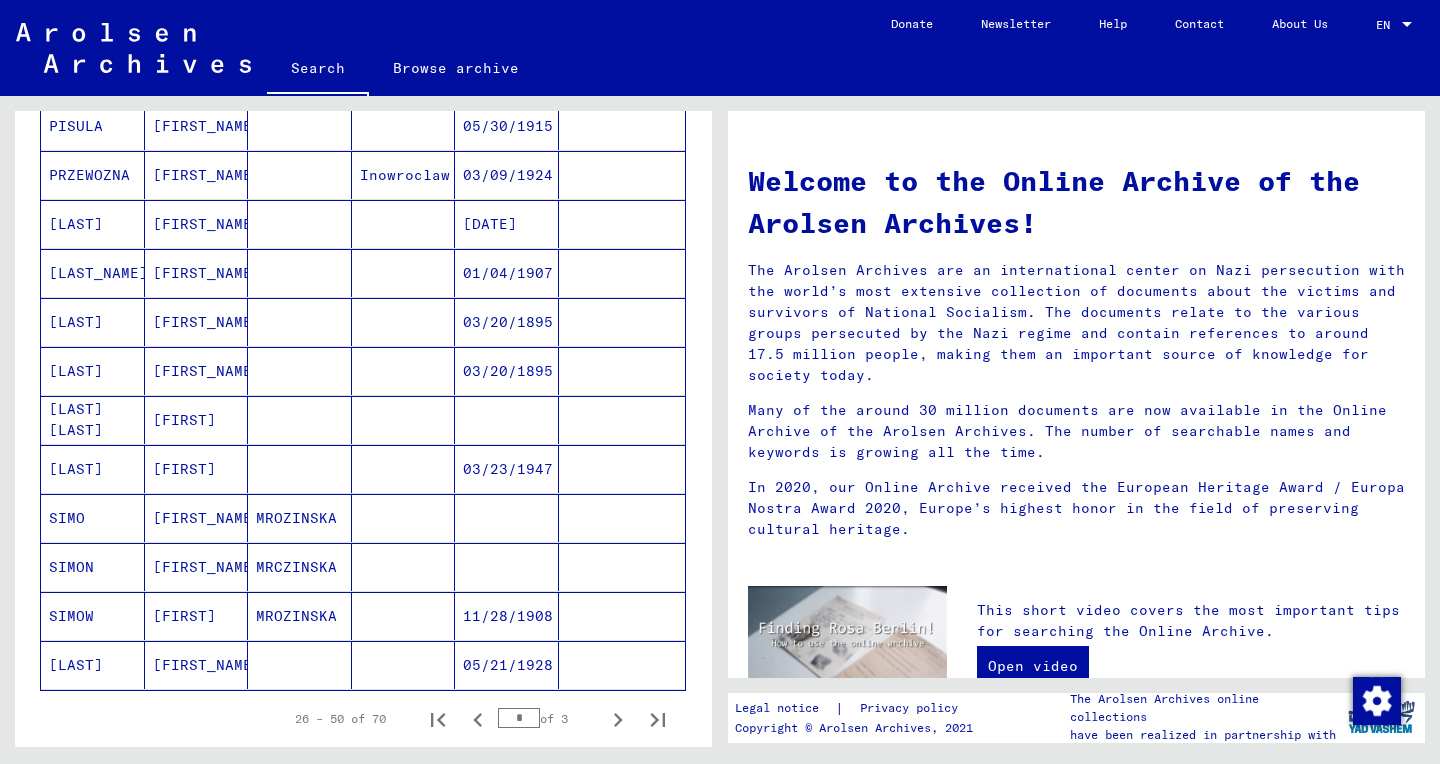 scroll, scrollTop: 927, scrollLeft: 0, axis: vertical 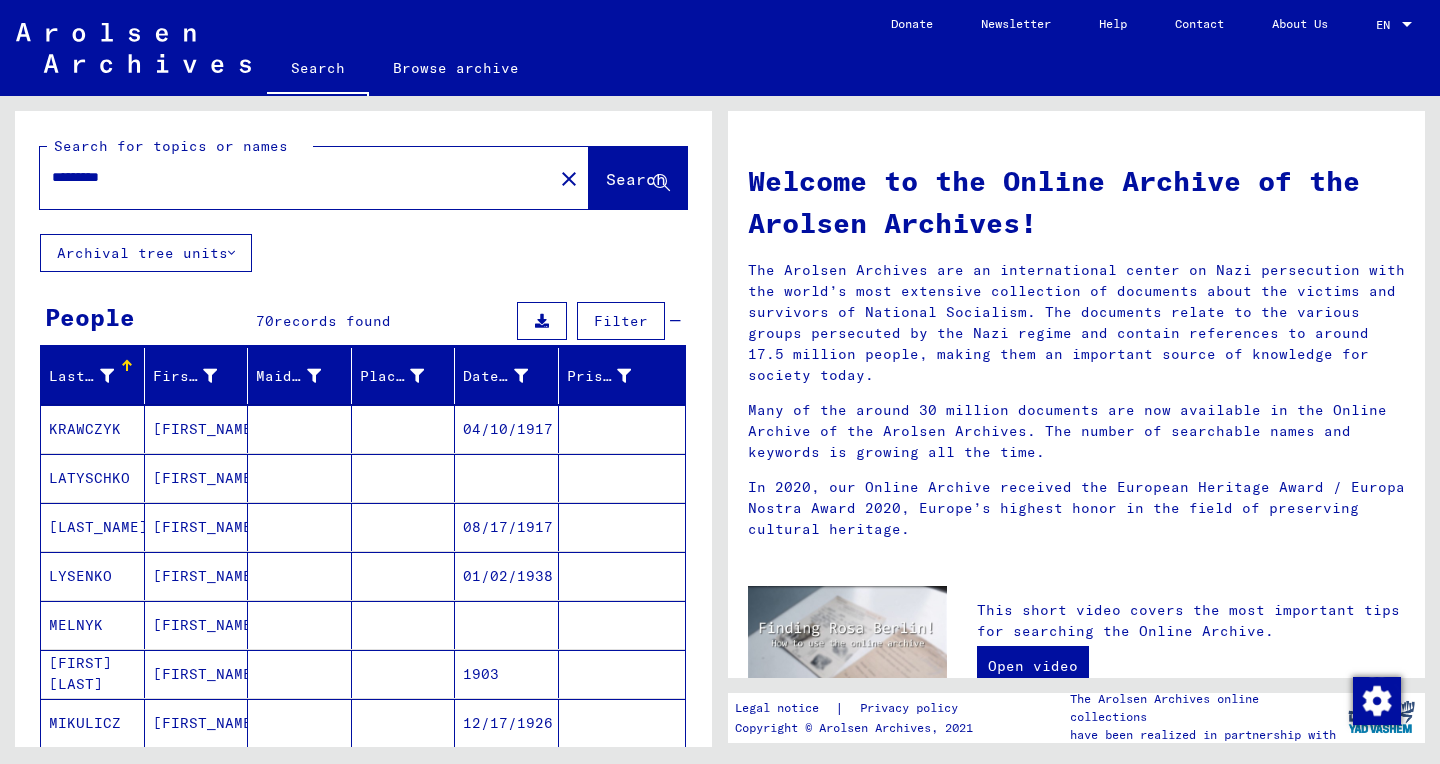 click on "*********" at bounding box center [290, 177] 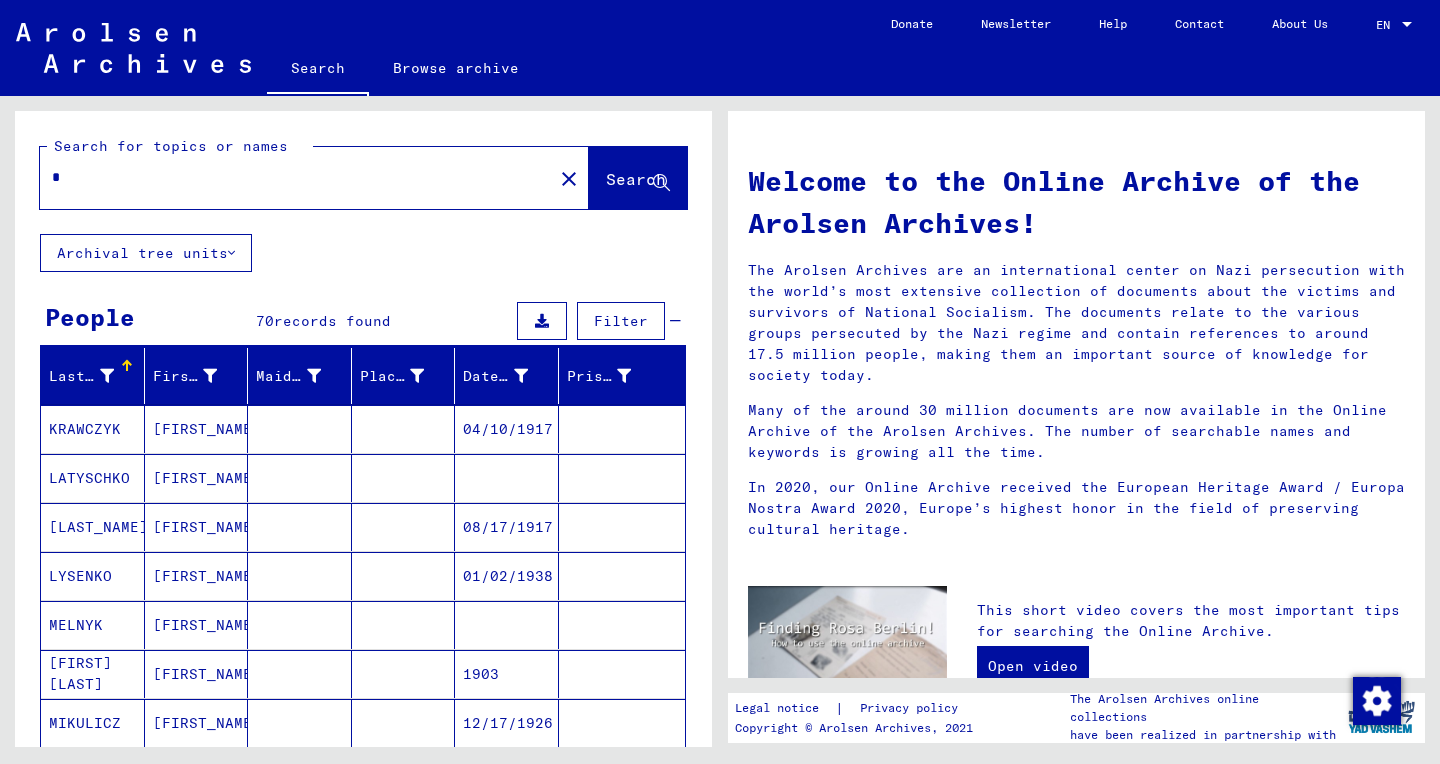 paste on "**********" 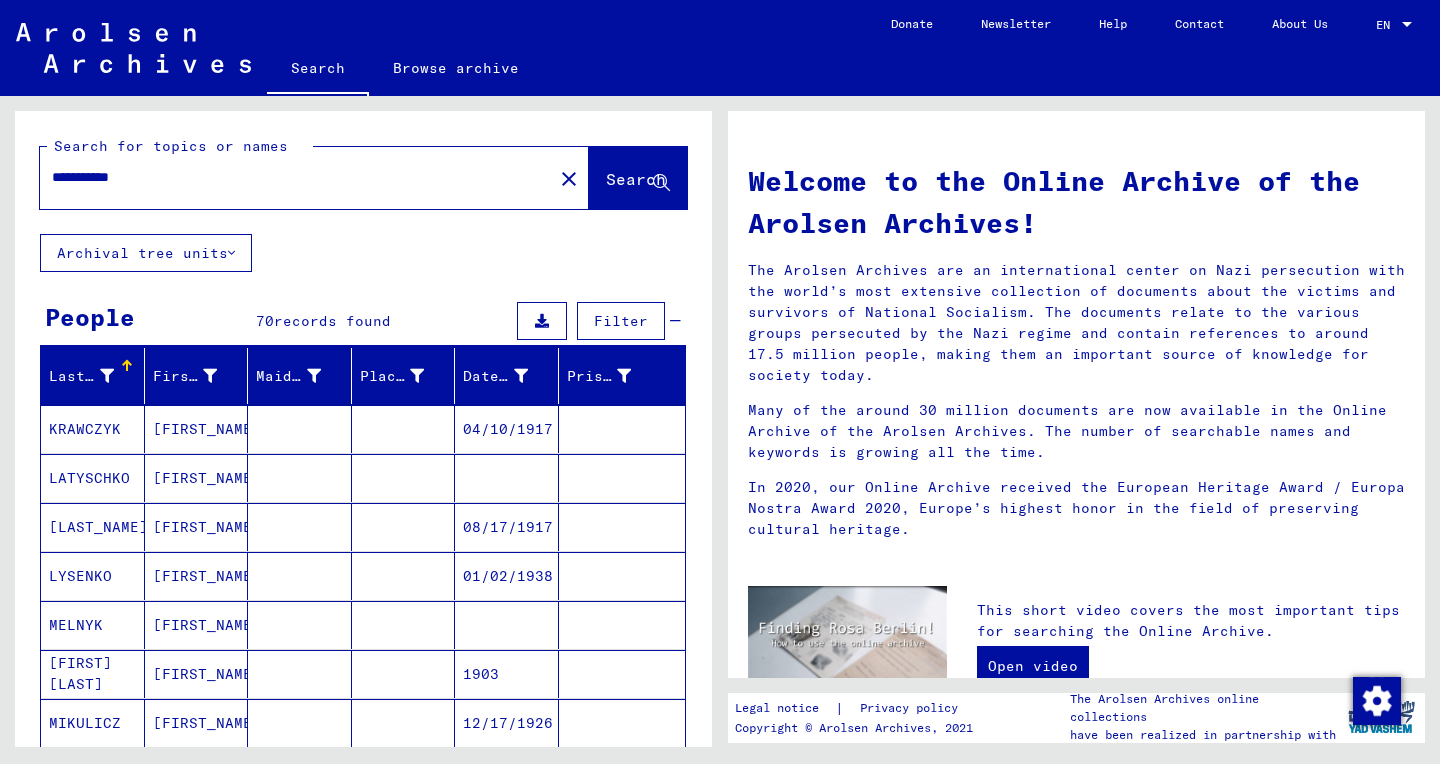 type on "**********" 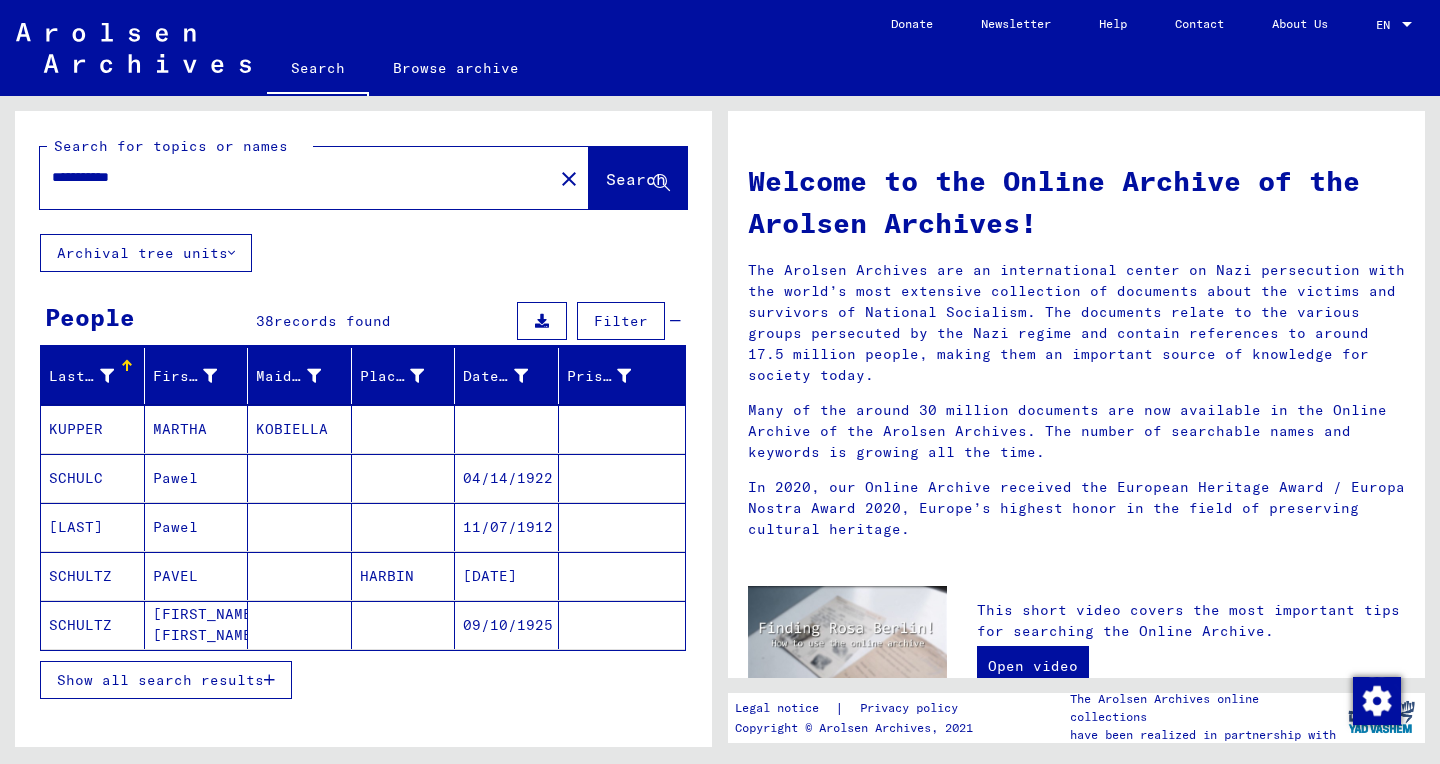 click on "Show all search results" at bounding box center (160, 680) 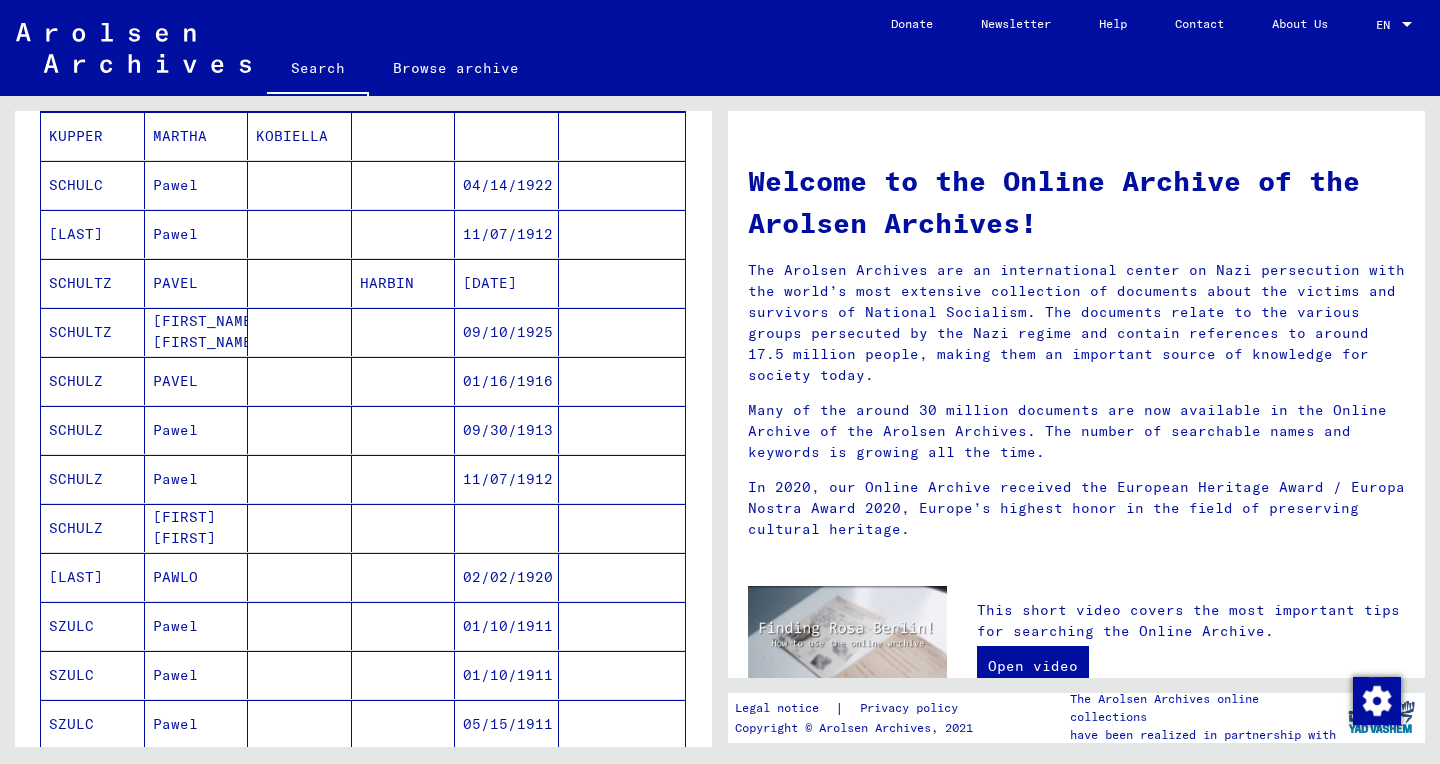 scroll, scrollTop: 305, scrollLeft: 0, axis: vertical 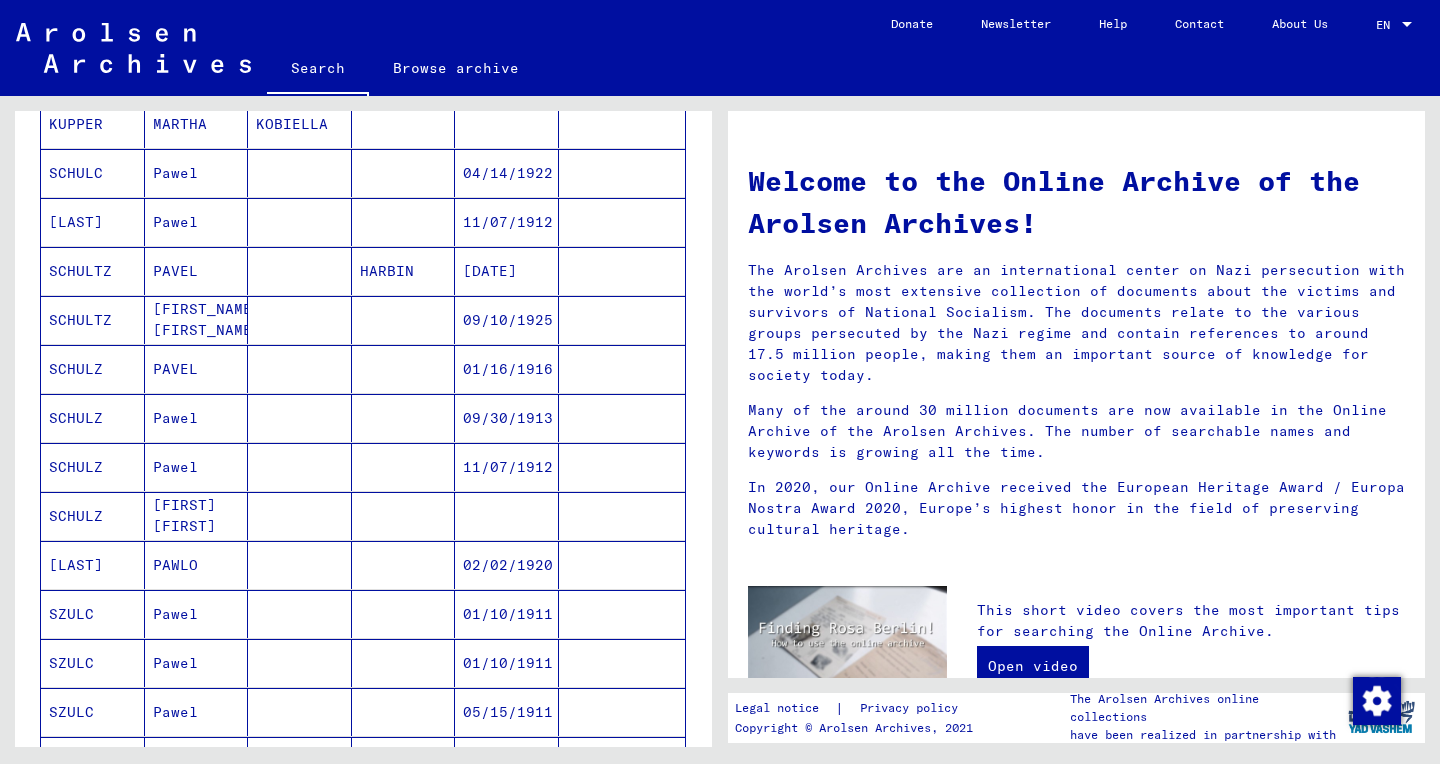 click on "11/07/1912" at bounding box center (507, 516) 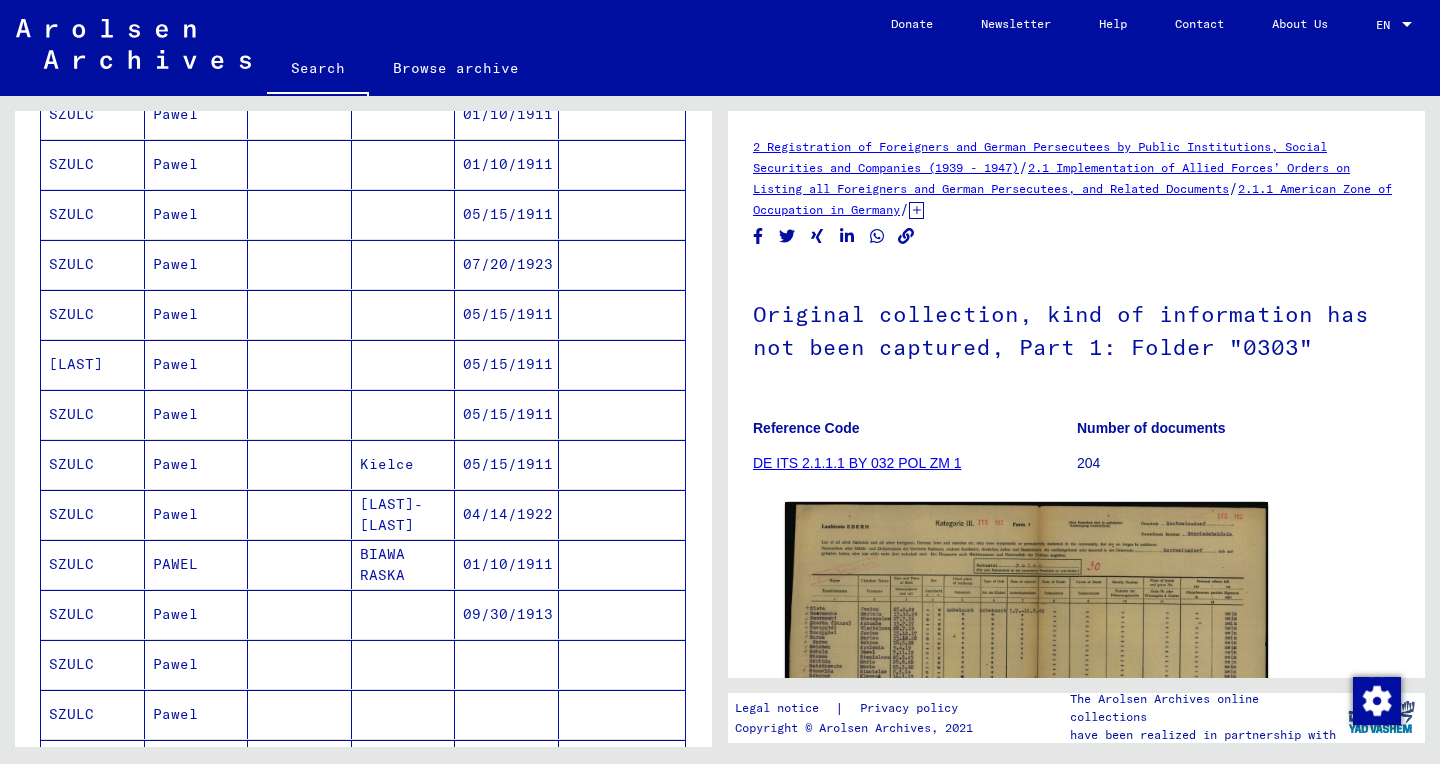 scroll, scrollTop: 817, scrollLeft: 0, axis: vertical 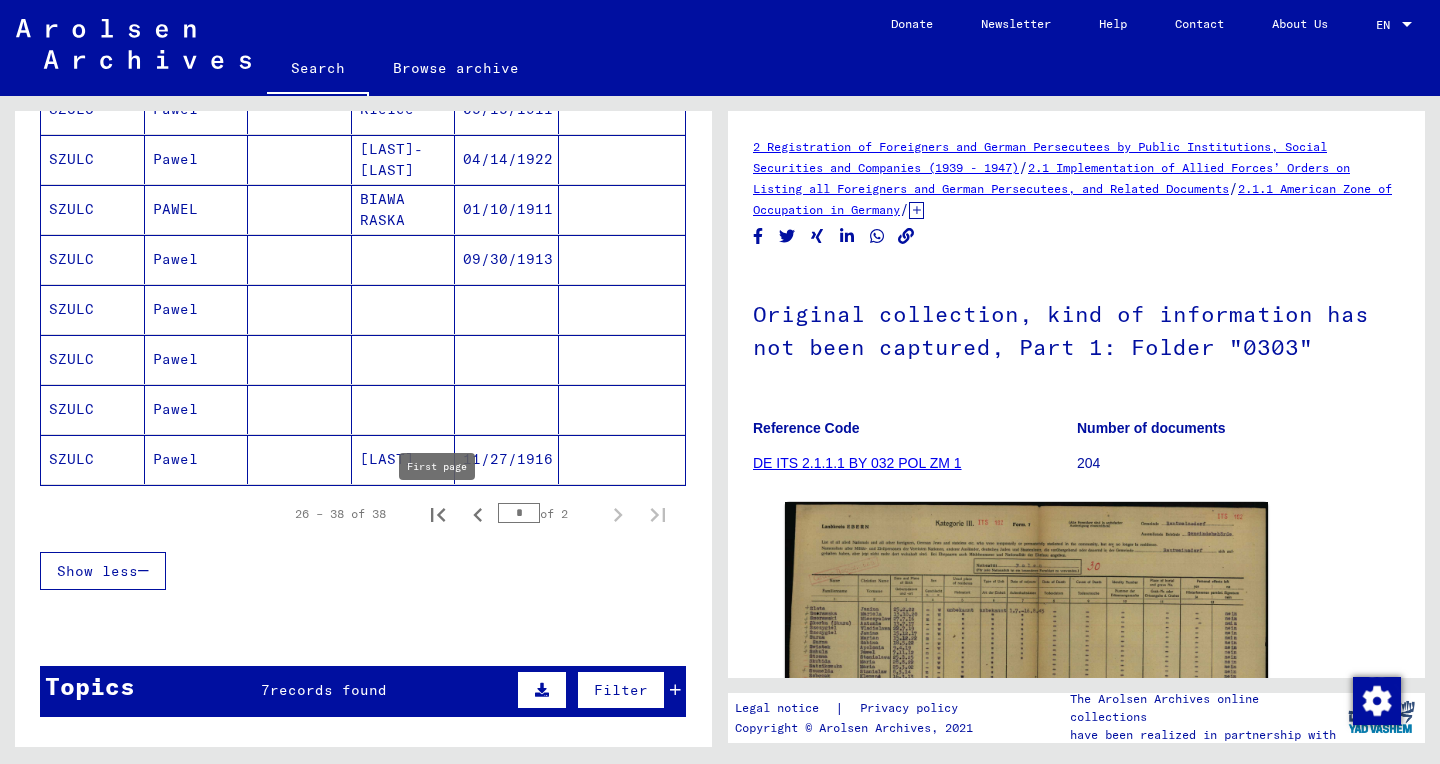 click 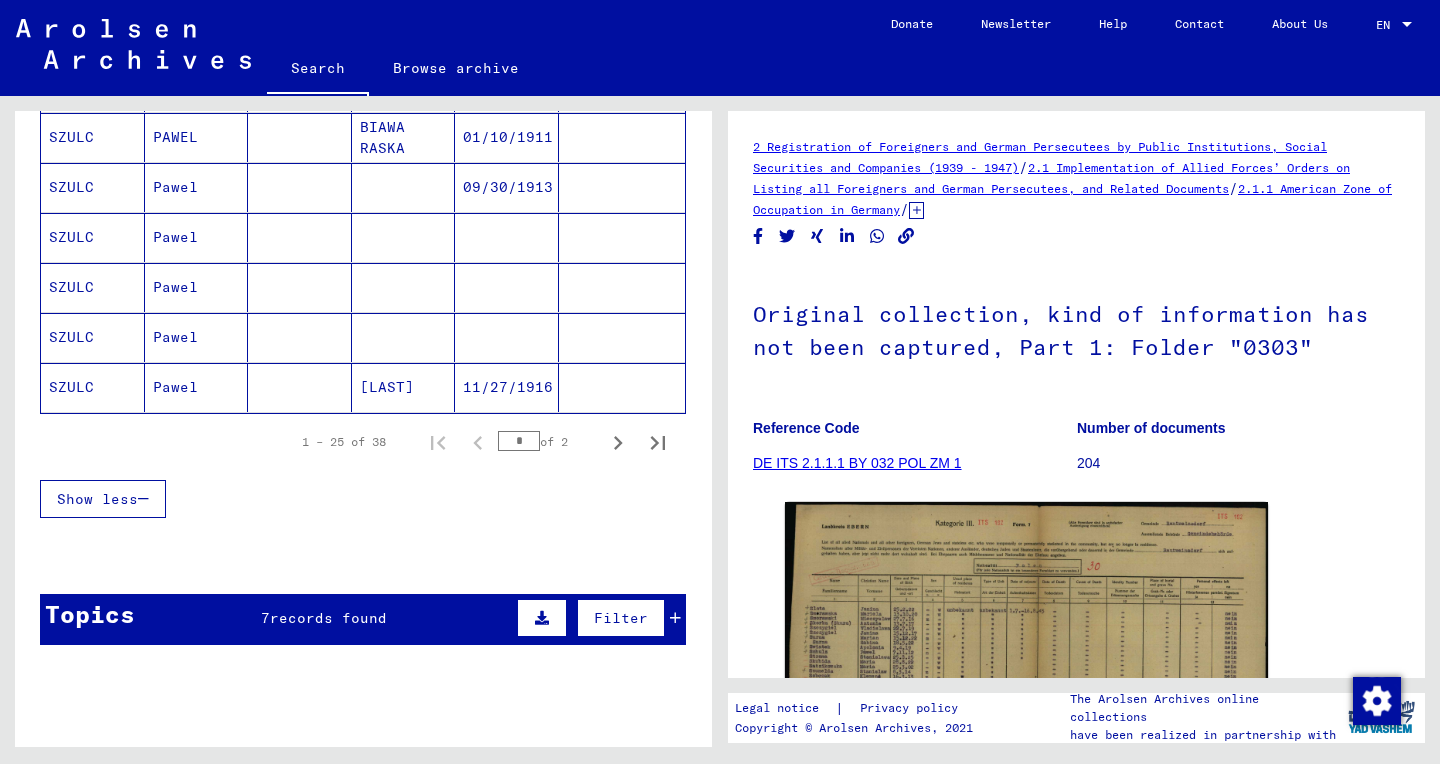 scroll, scrollTop: 1261, scrollLeft: 0, axis: vertical 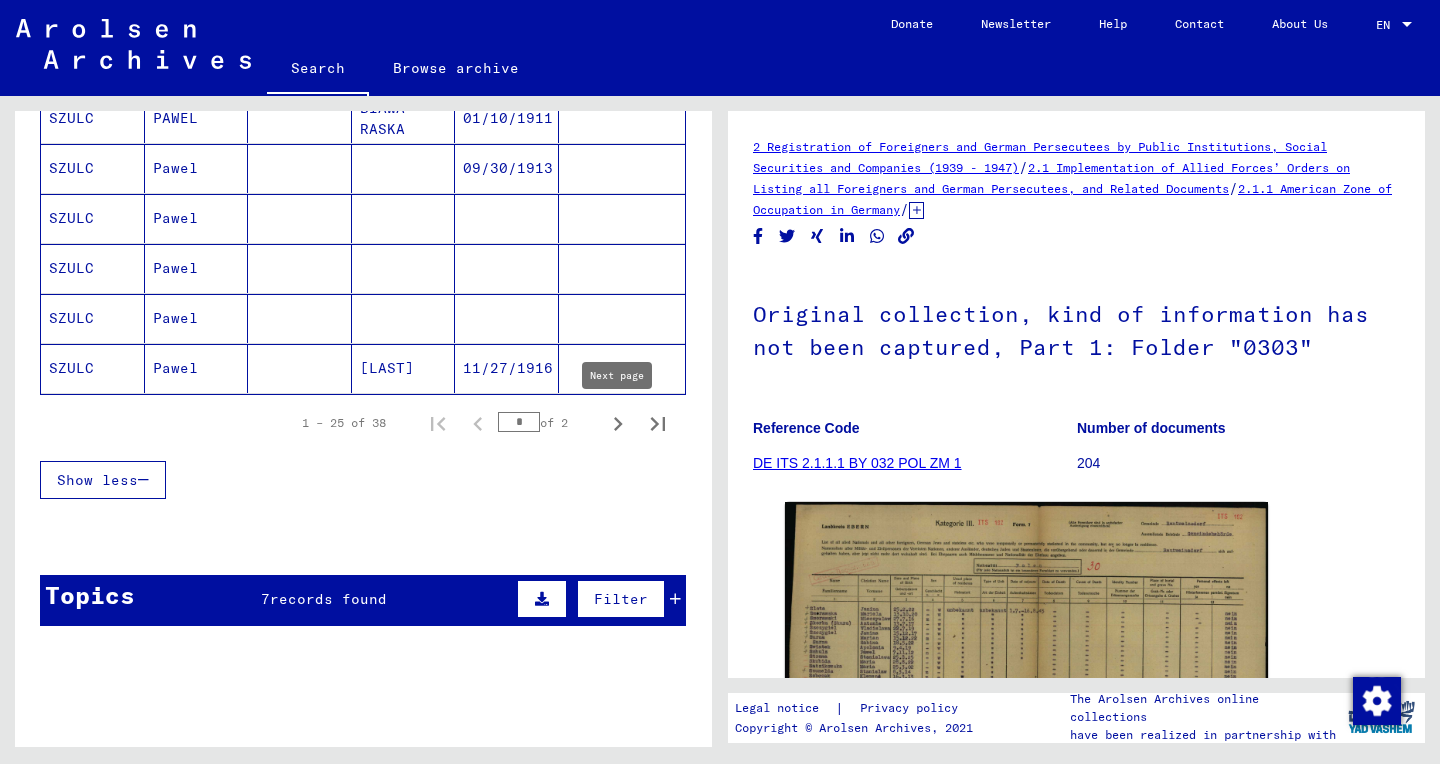 click 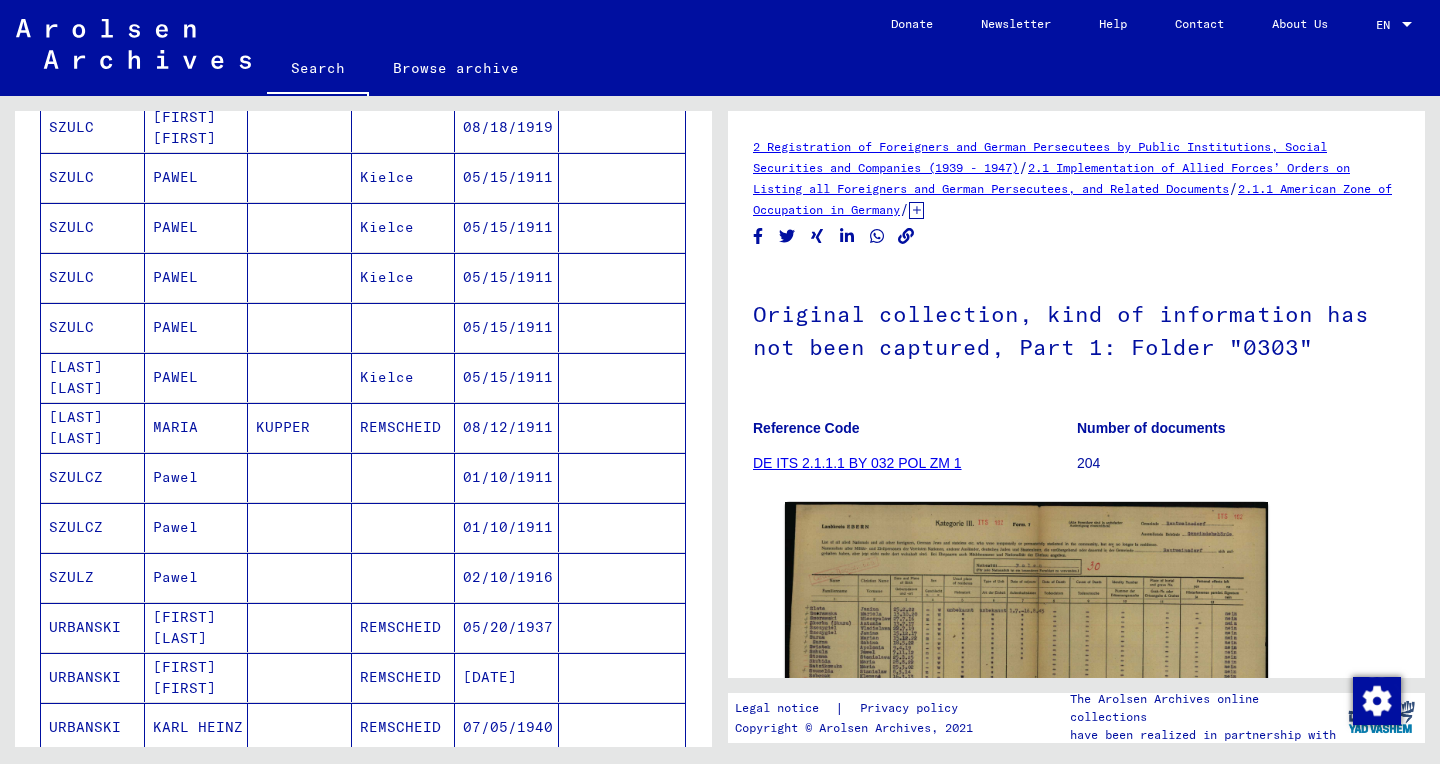 scroll, scrollTop: 336, scrollLeft: 0, axis: vertical 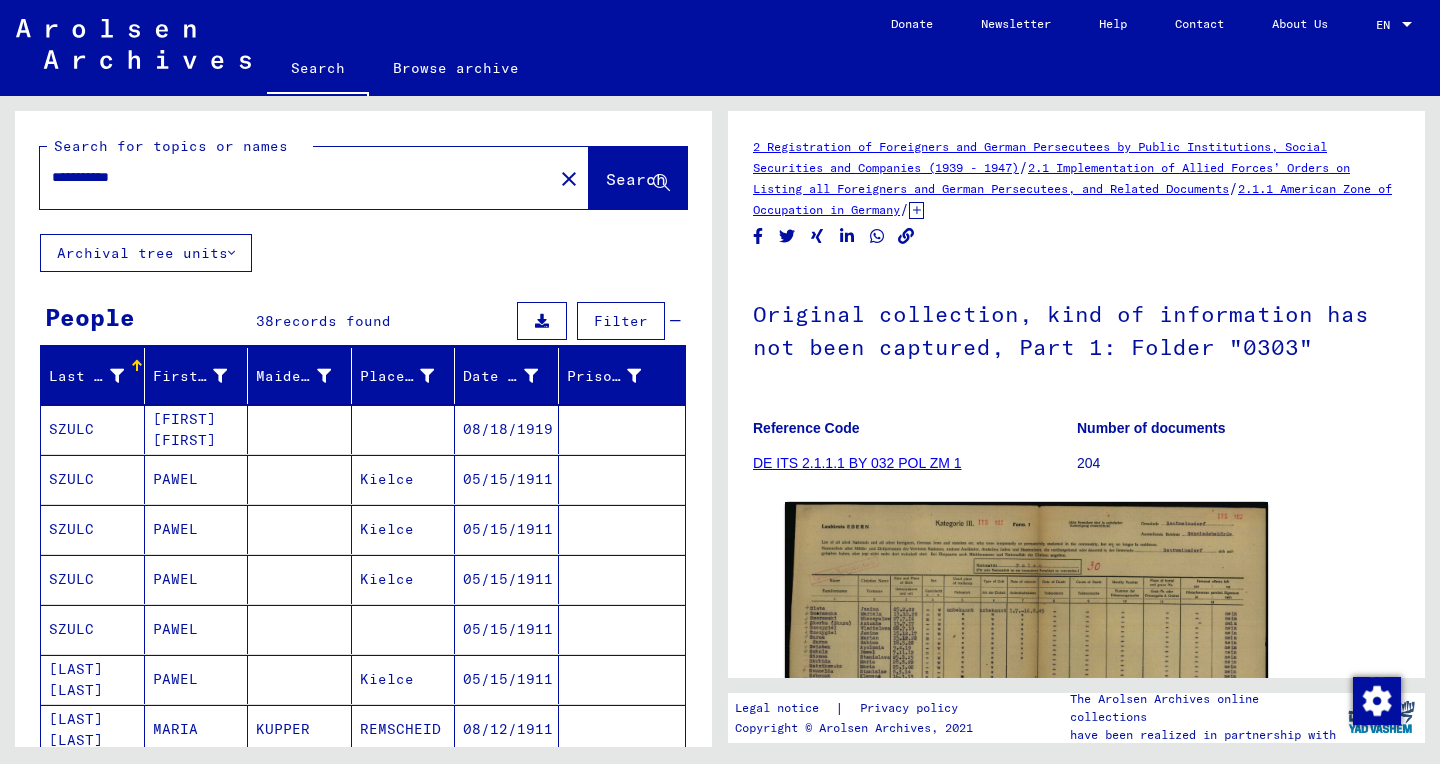 click on "**********" at bounding box center (296, 177) 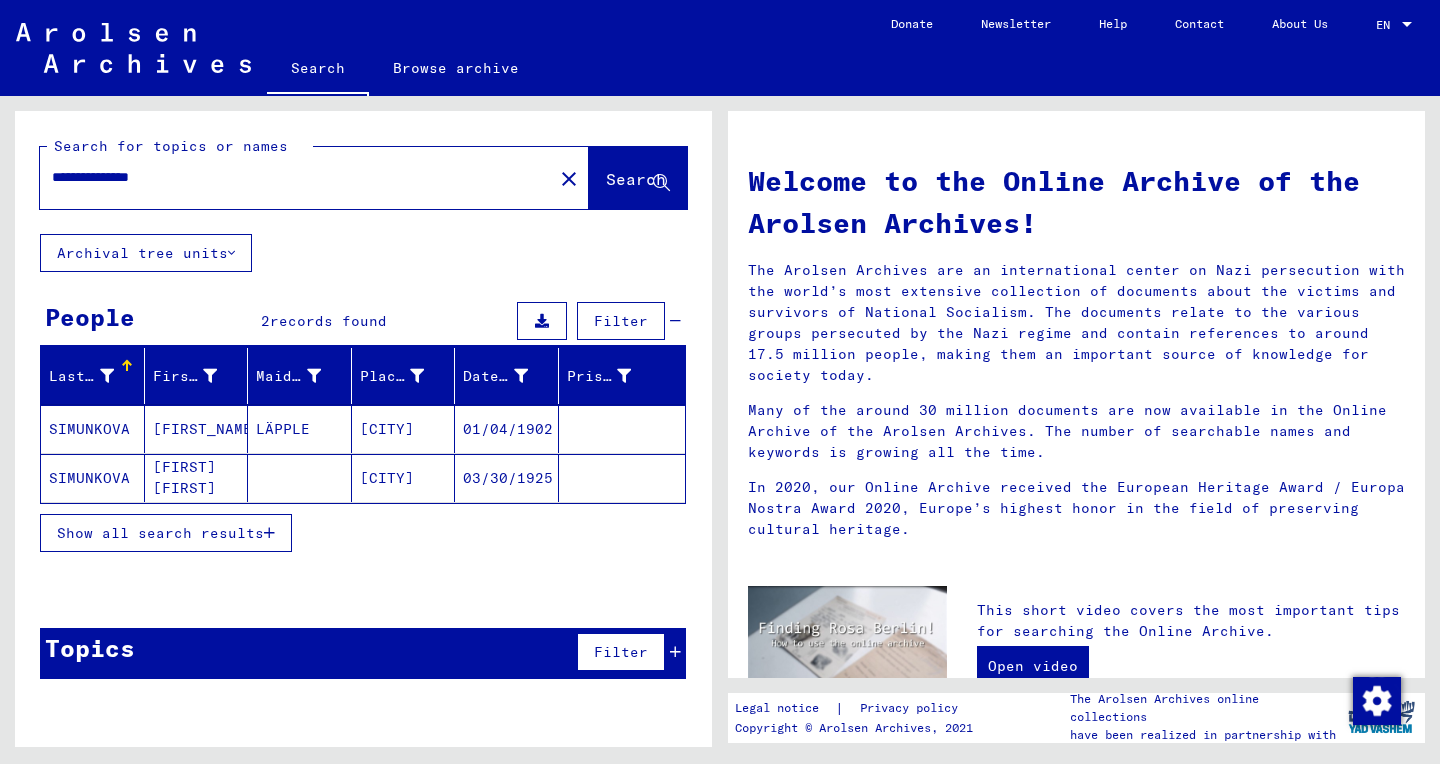 click on "03/30/1925" 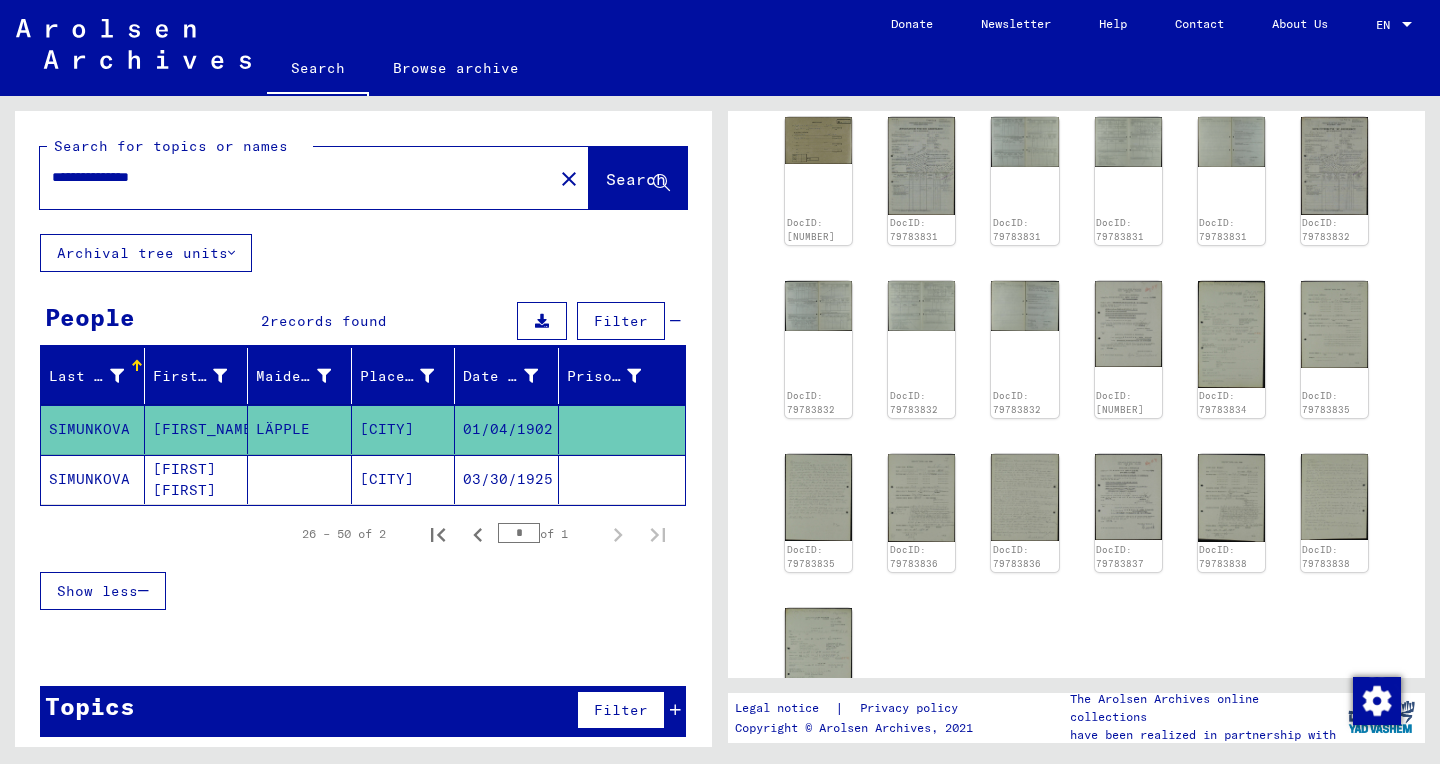 scroll, scrollTop: 519, scrollLeft: 0, axis: vertical 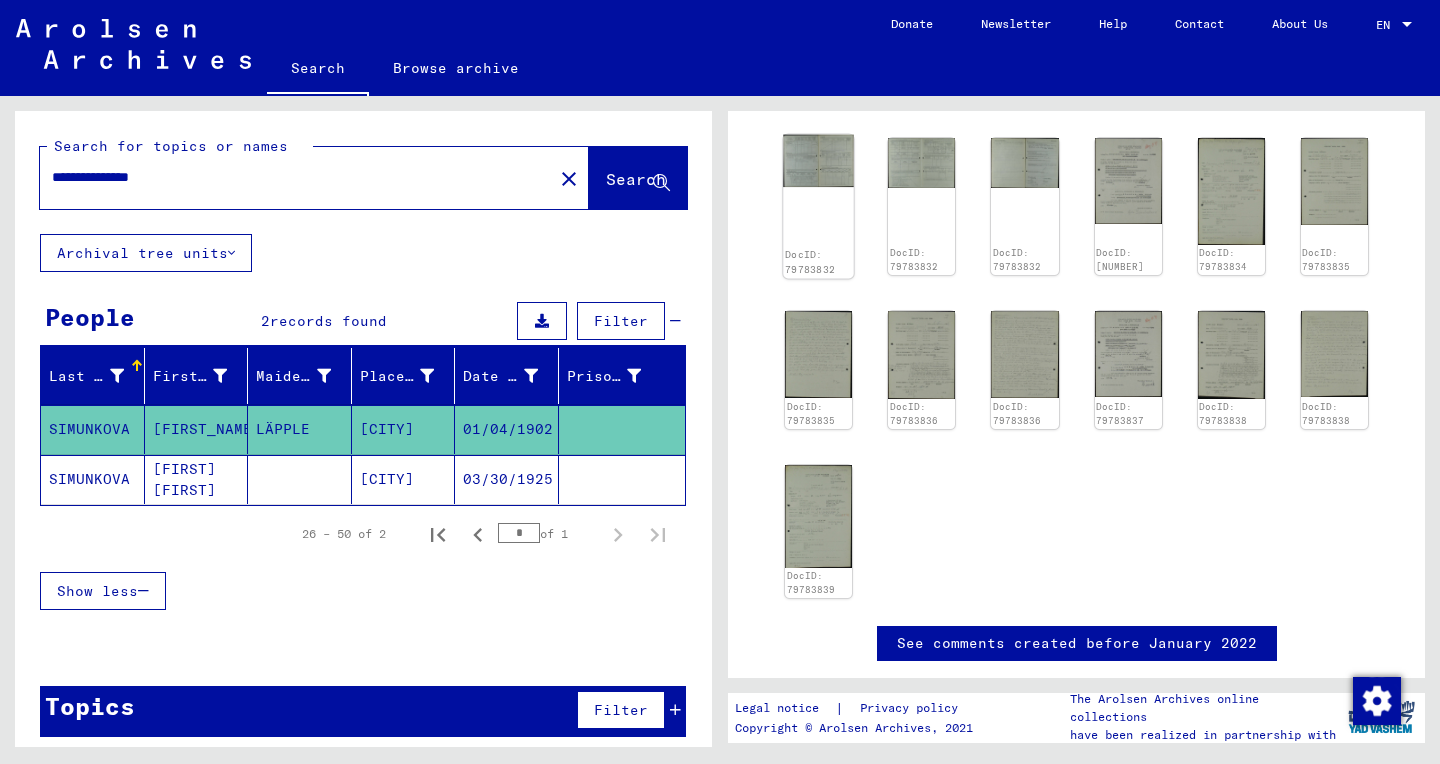 click on "DocID: 79783832" 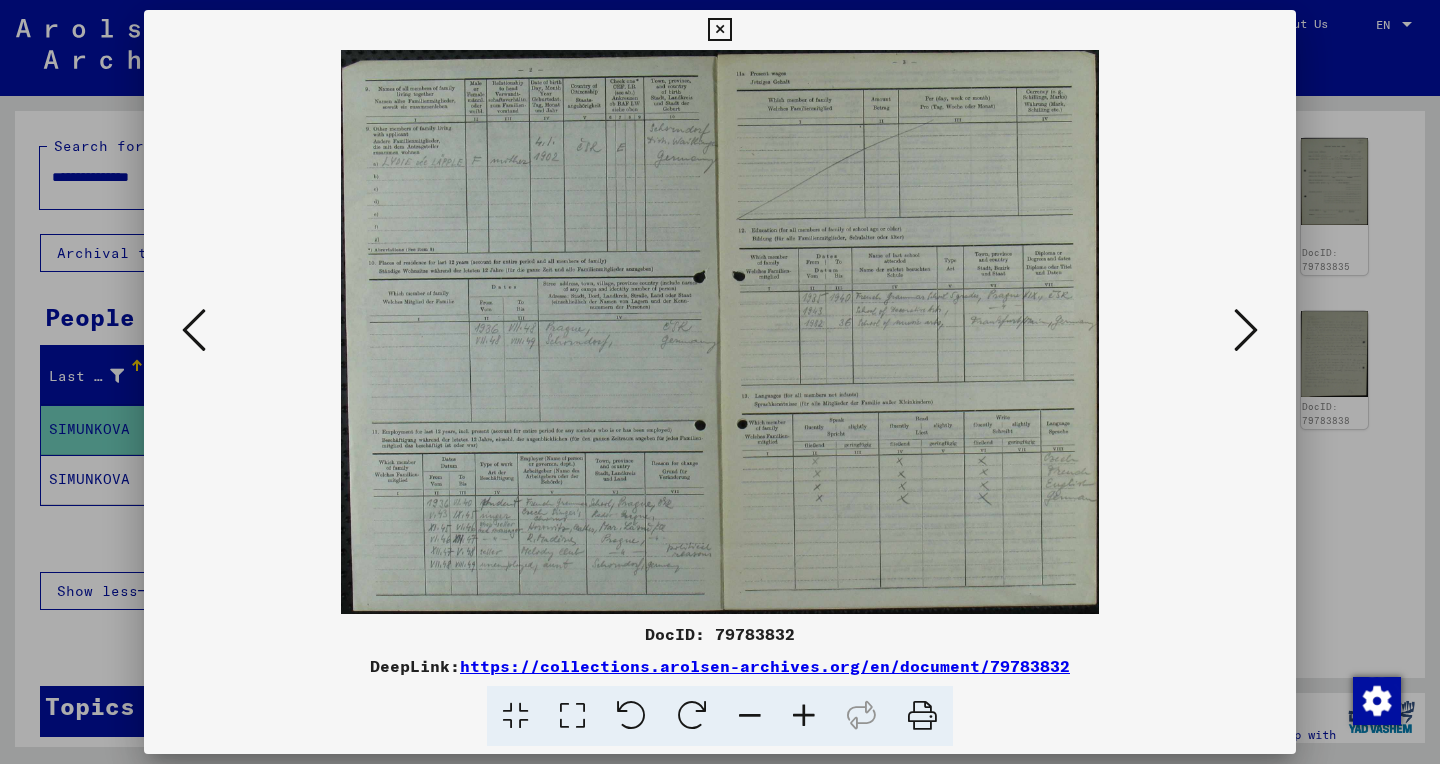 click at bounding box center (719, 30) 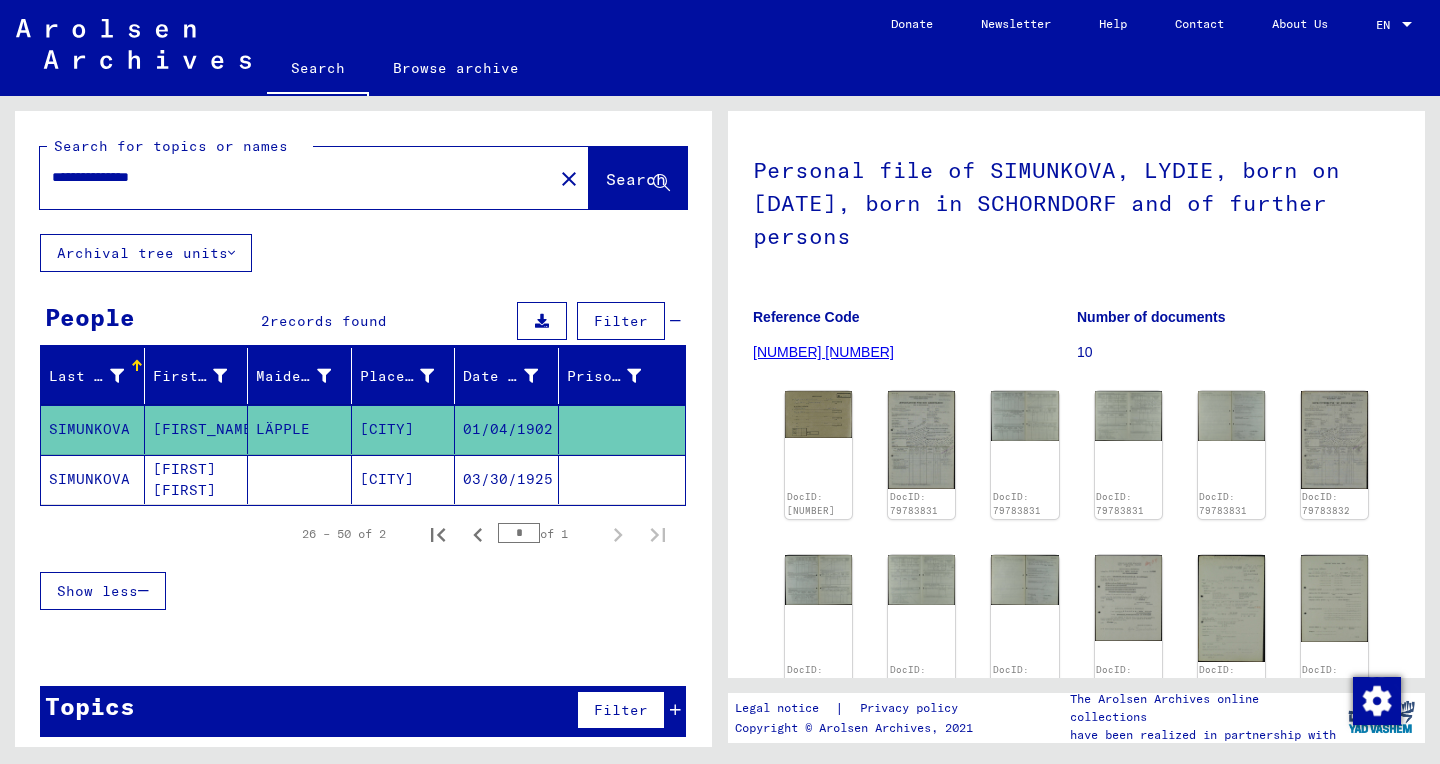 scroll, scrollTop: 48, scrollLeft: 0, axis: vertical 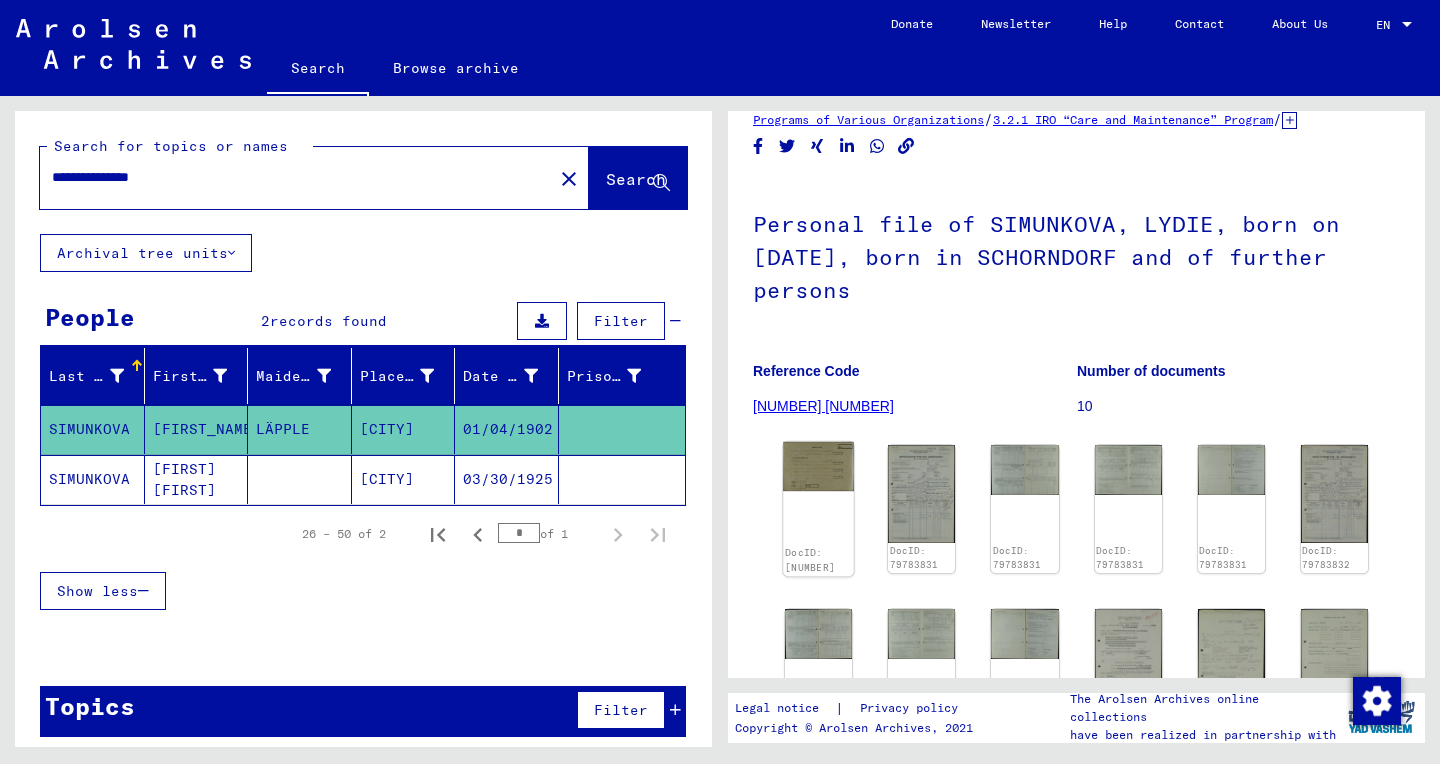 click 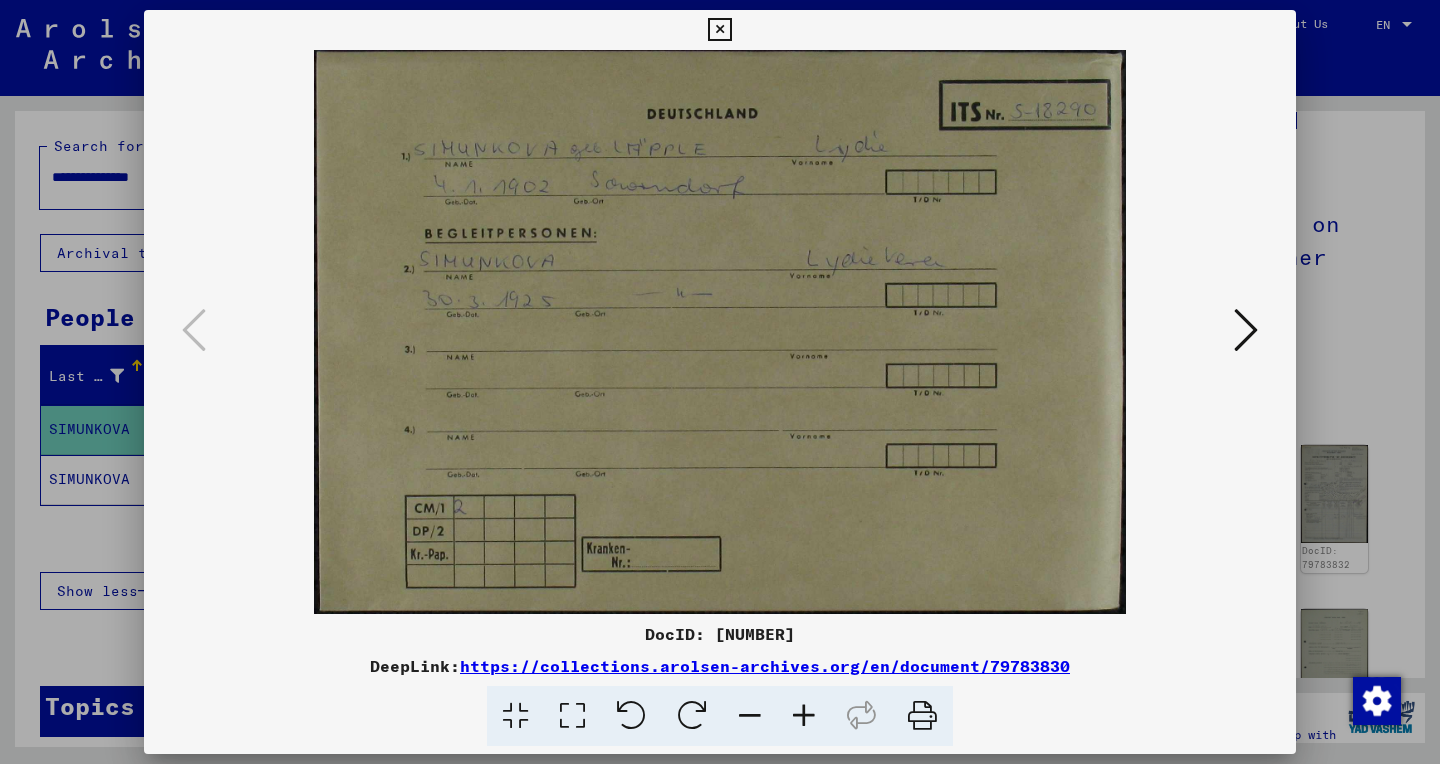 click at bounding box center (1246, 331) 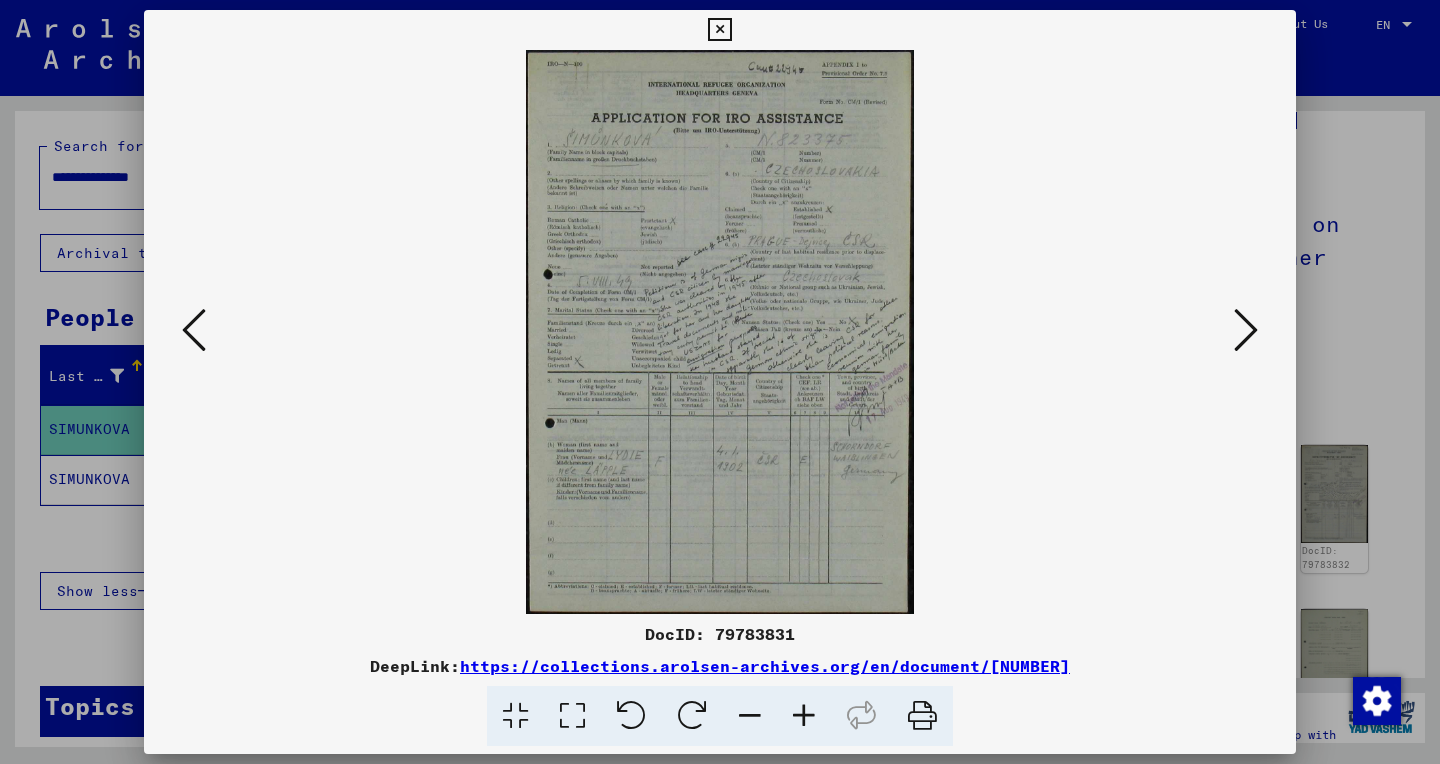 click at bounding box center (572, 716) 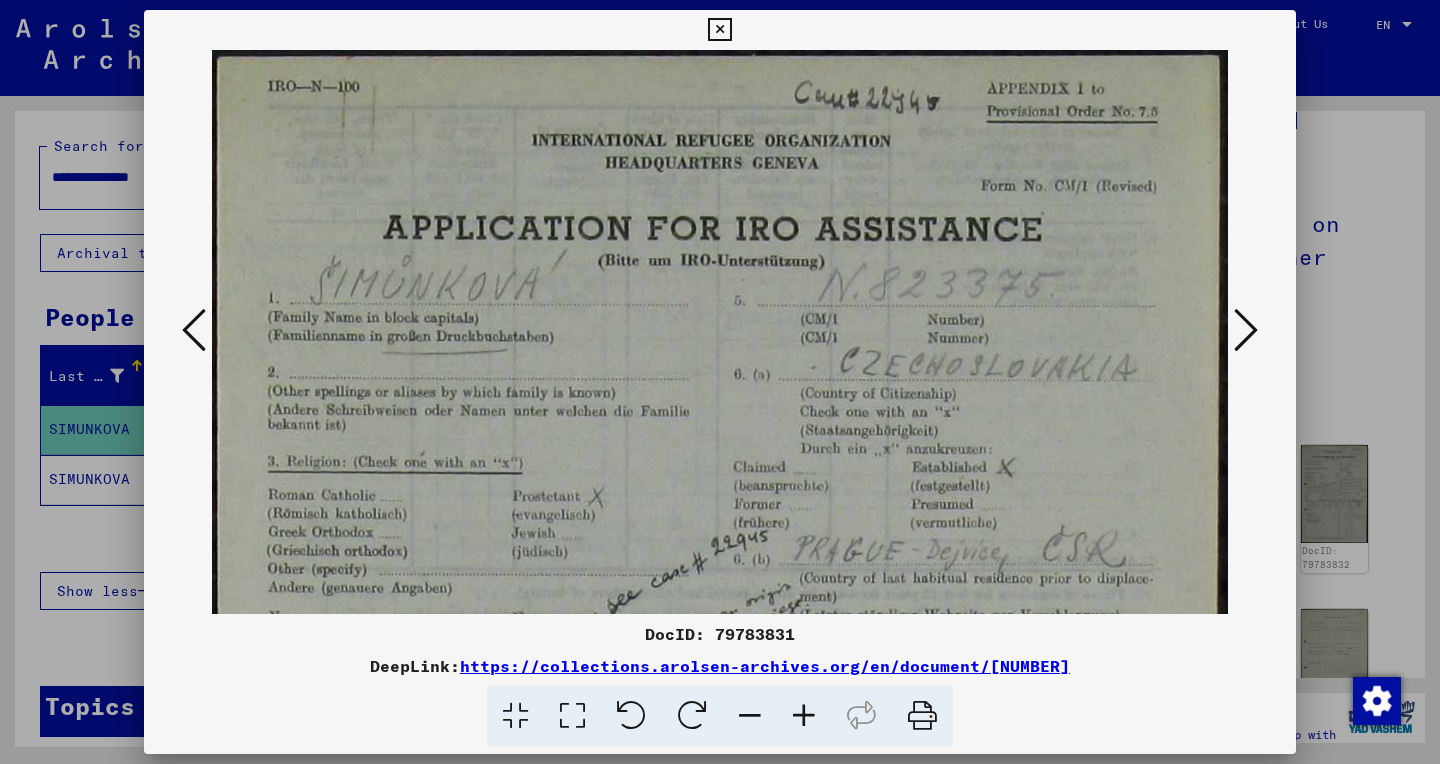 scroll, scrollTop: 399, scrollLeft: 0, axis: vertical 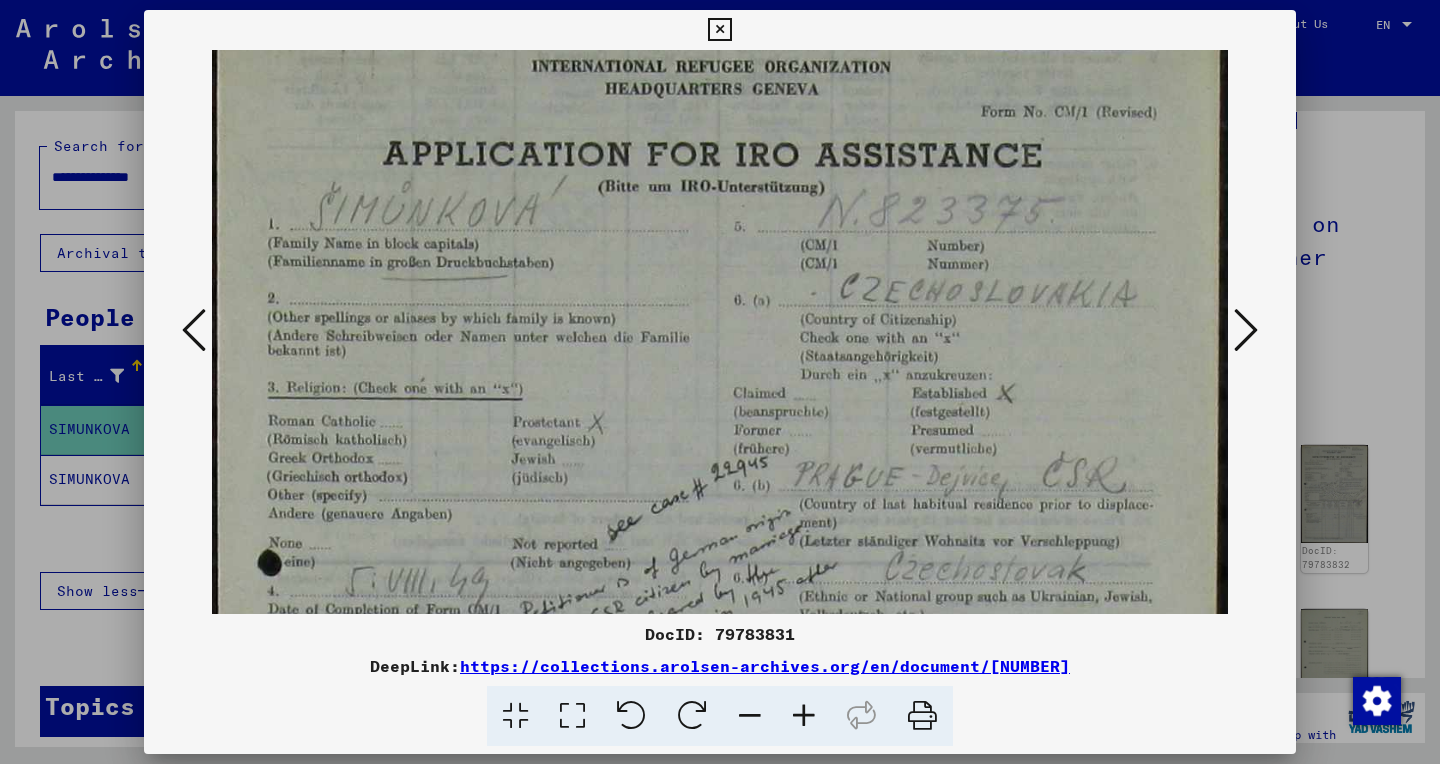 click at bounding box center [1246, 330] 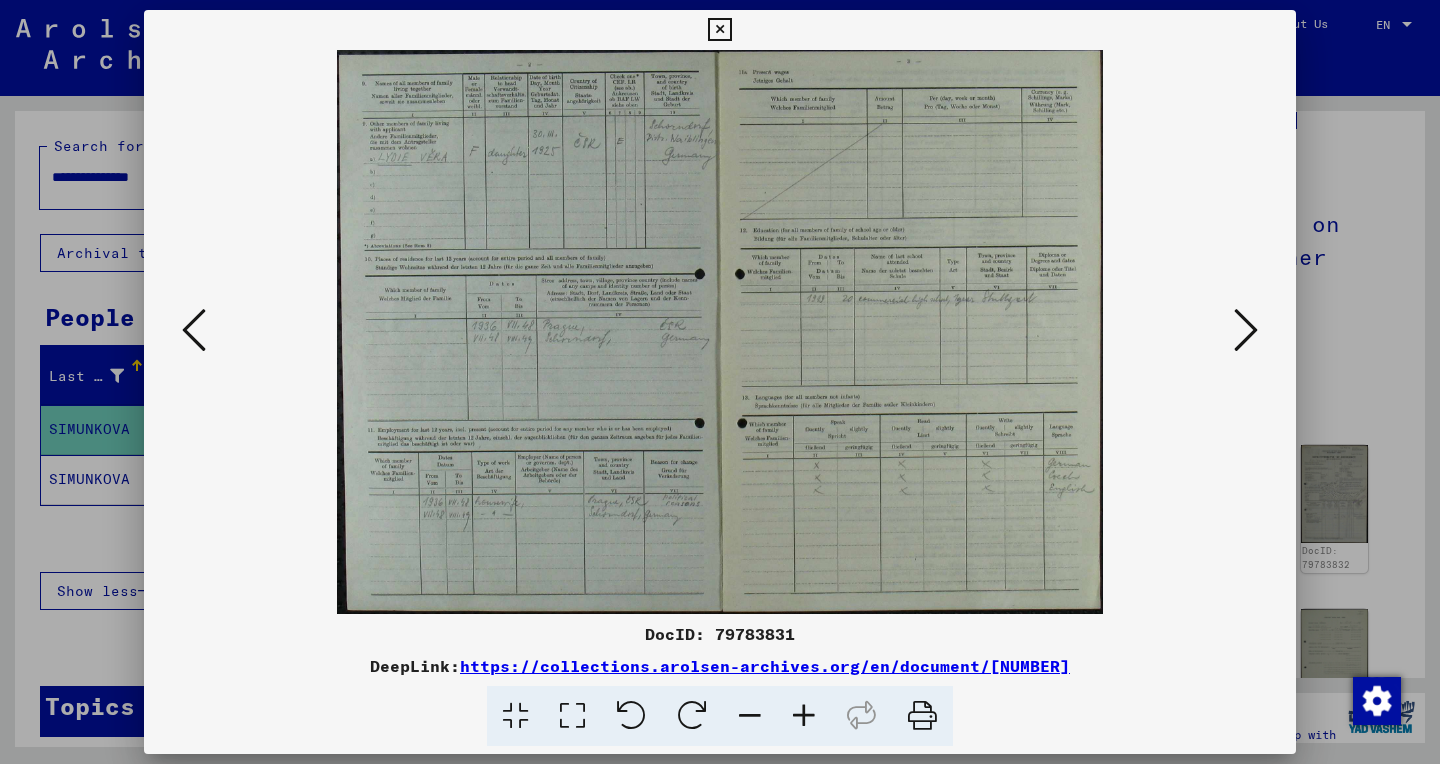scroll, scrollTop: 0, scrollLeft: 0, axis: both 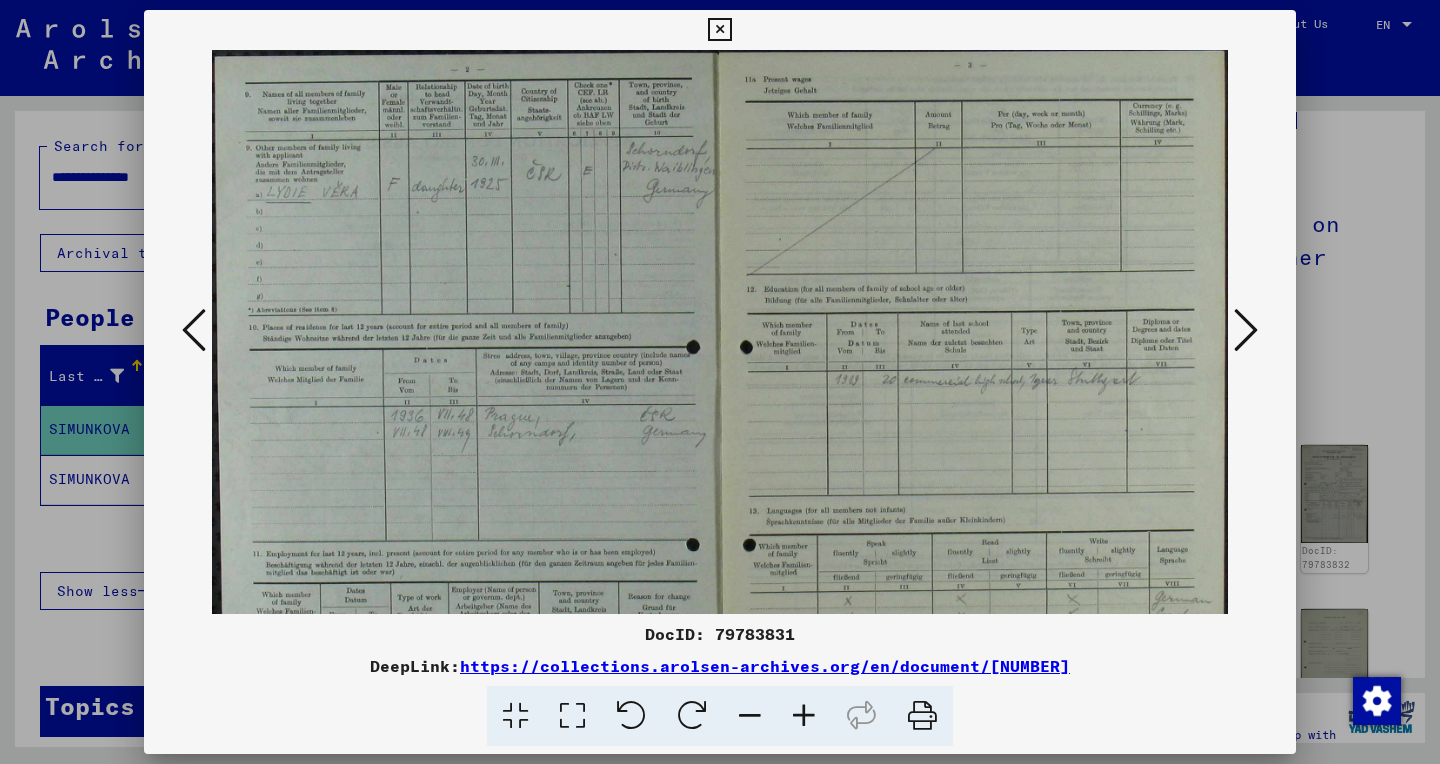 click at bounding box center [804, 716] 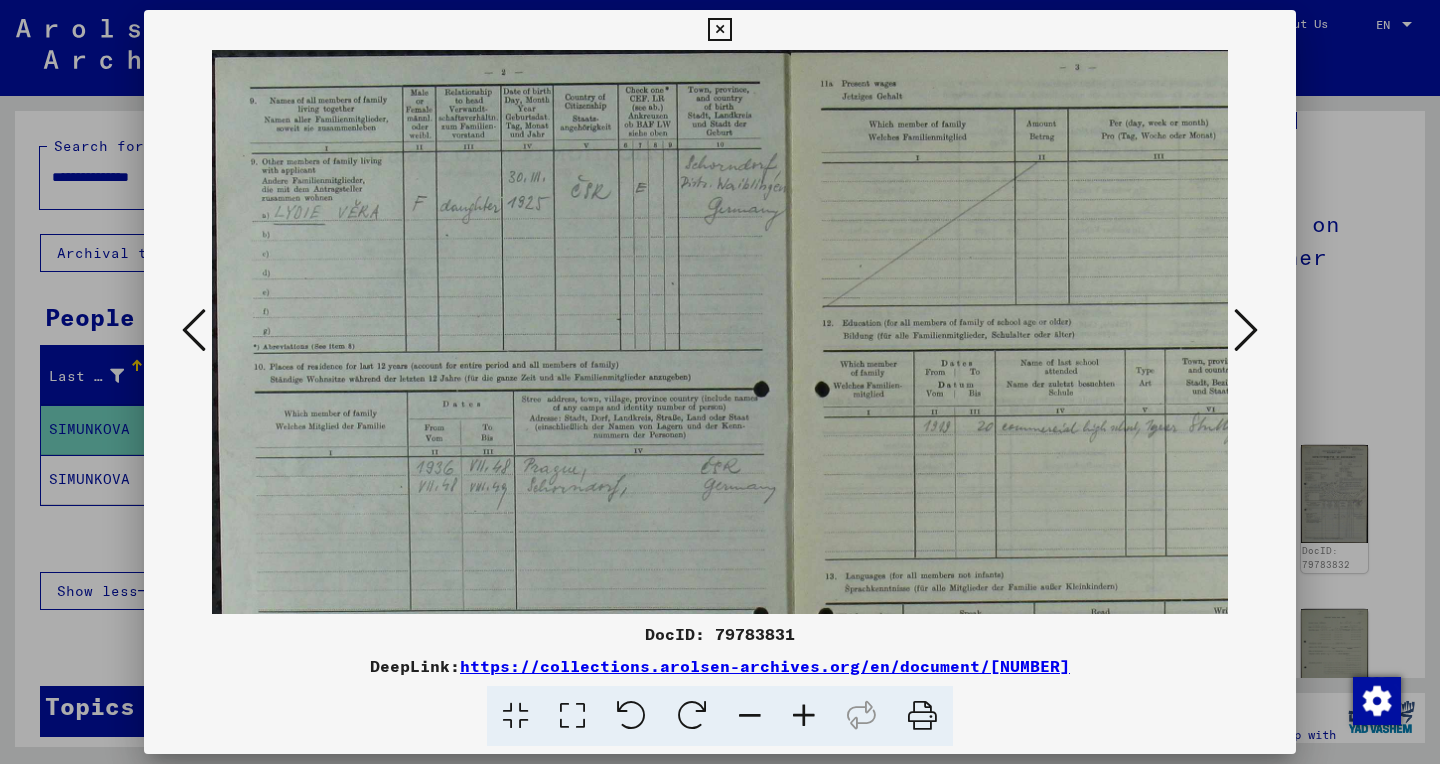 click at bounding box center [804, 716] 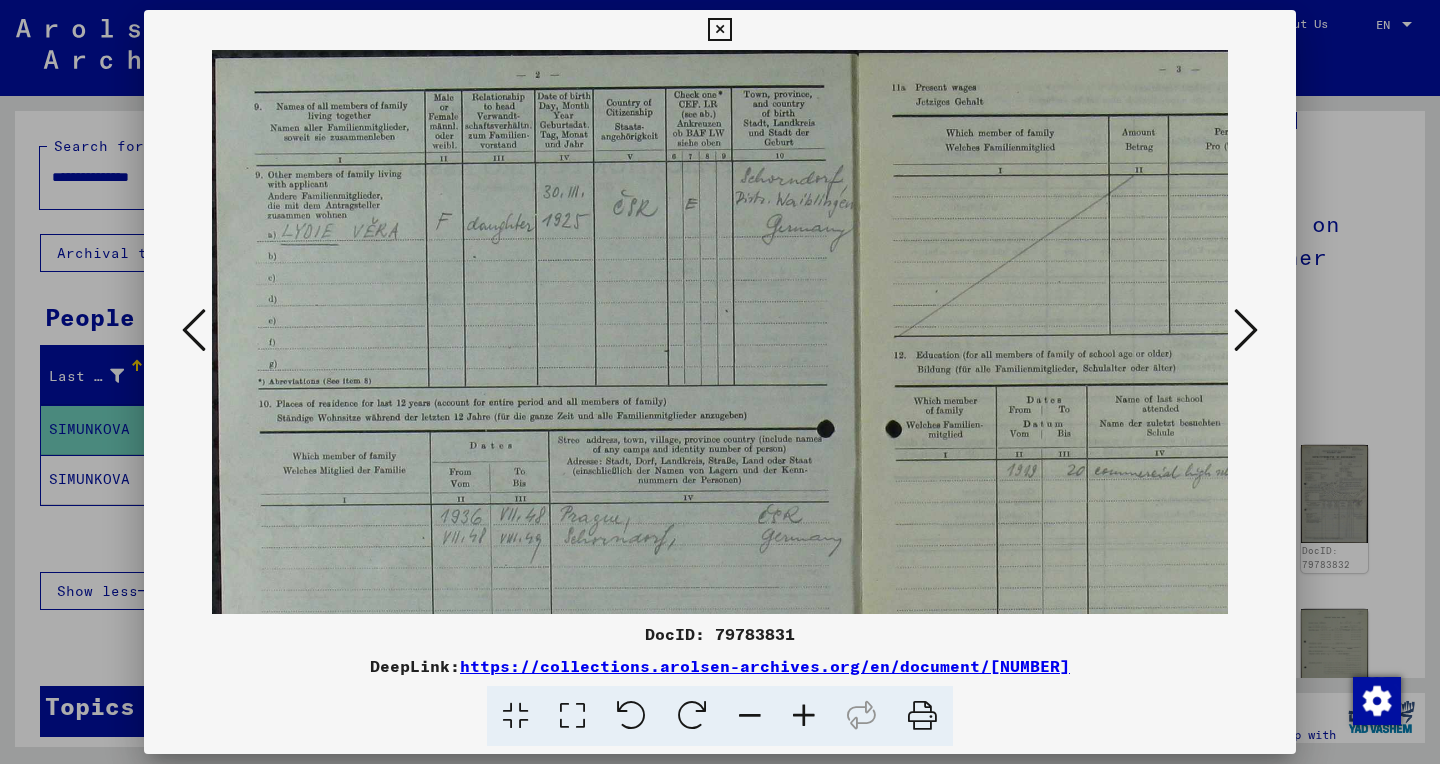 click at bounding box center [804, 716] 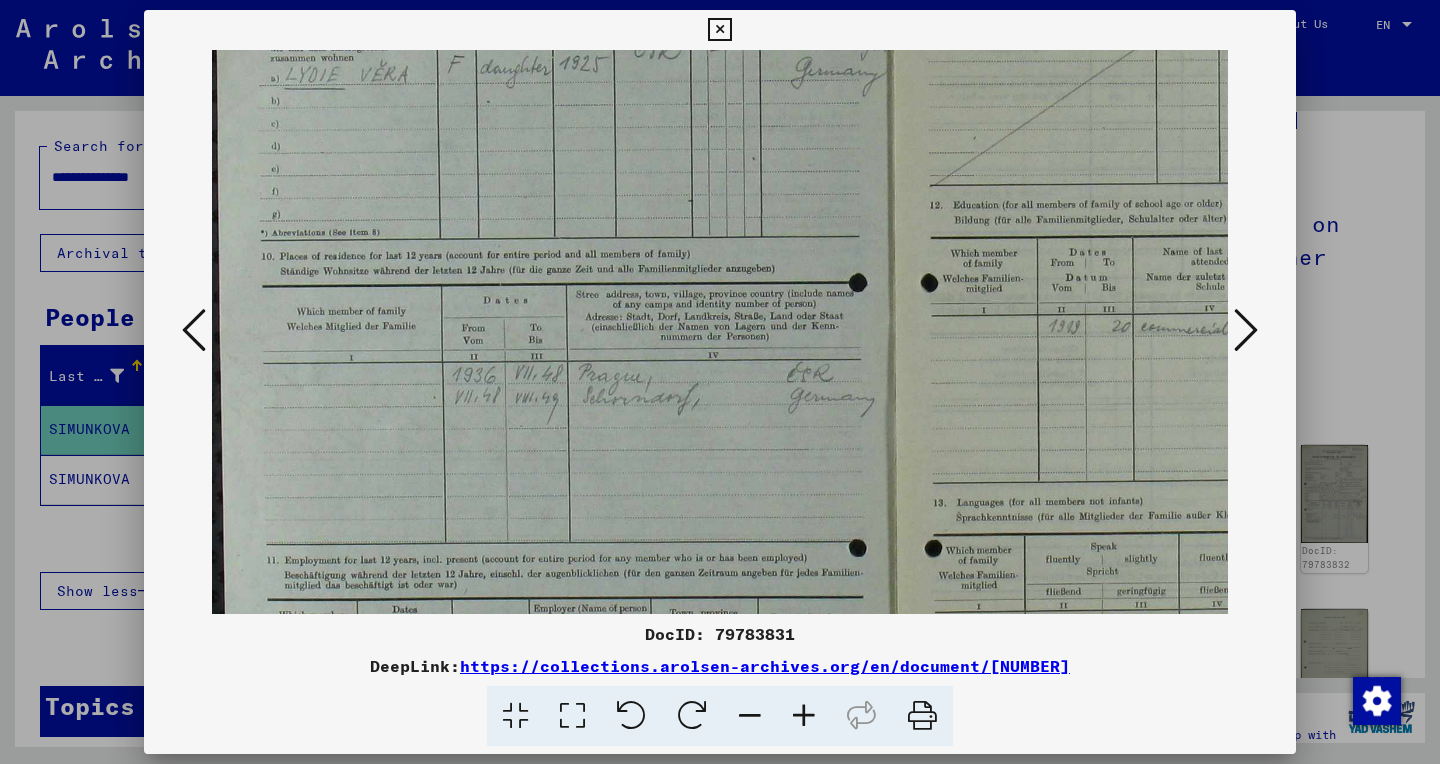 scroll, scrollTop: 167, scrollLeft: 0, axis: vertical 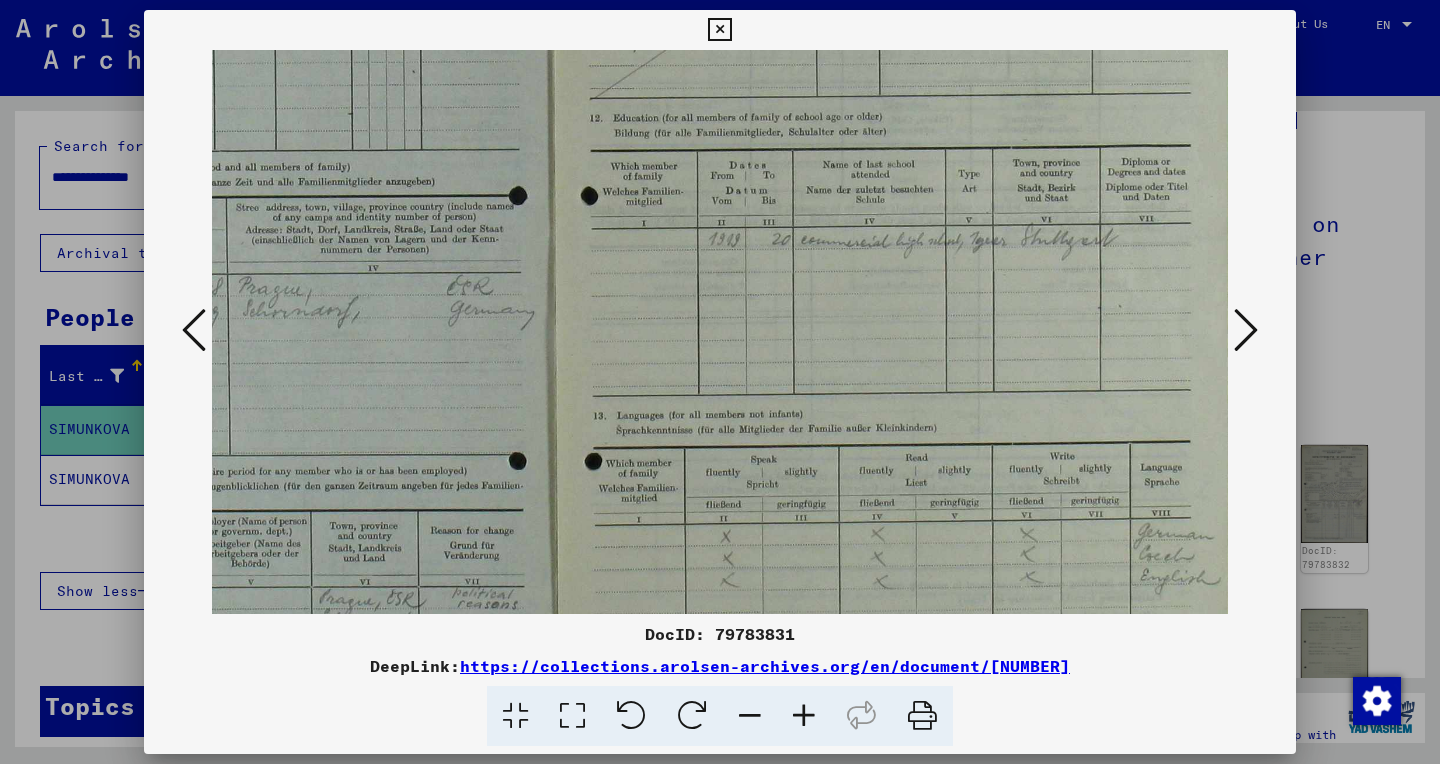 drag, startPoint x: 558, startPoint y: 465, endPoint x: 143, endPoint y: 213, distance: 485.51932 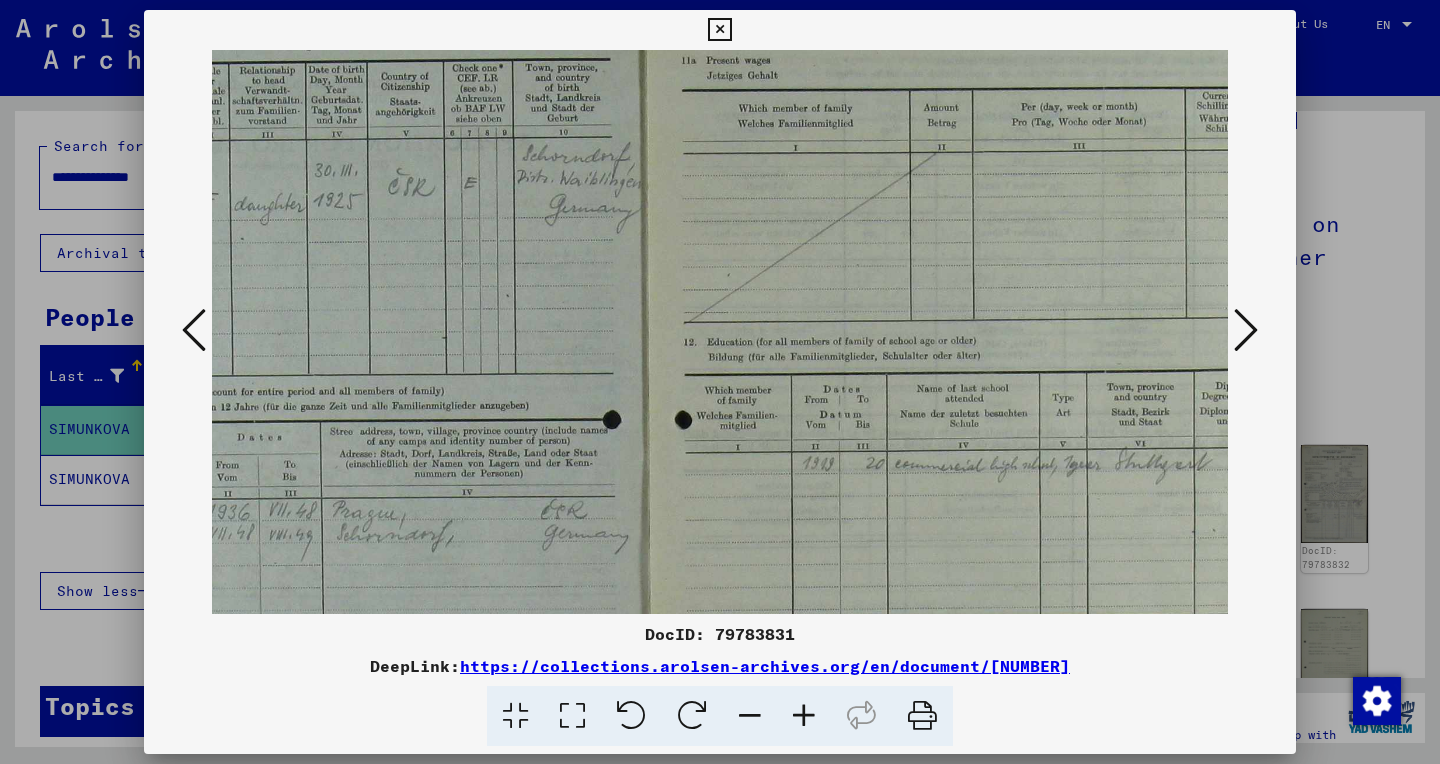 drag, startPoint x: 754, startPoint y: 243, endPoint x: 602, endPoint y: 468, distance: 271.53085 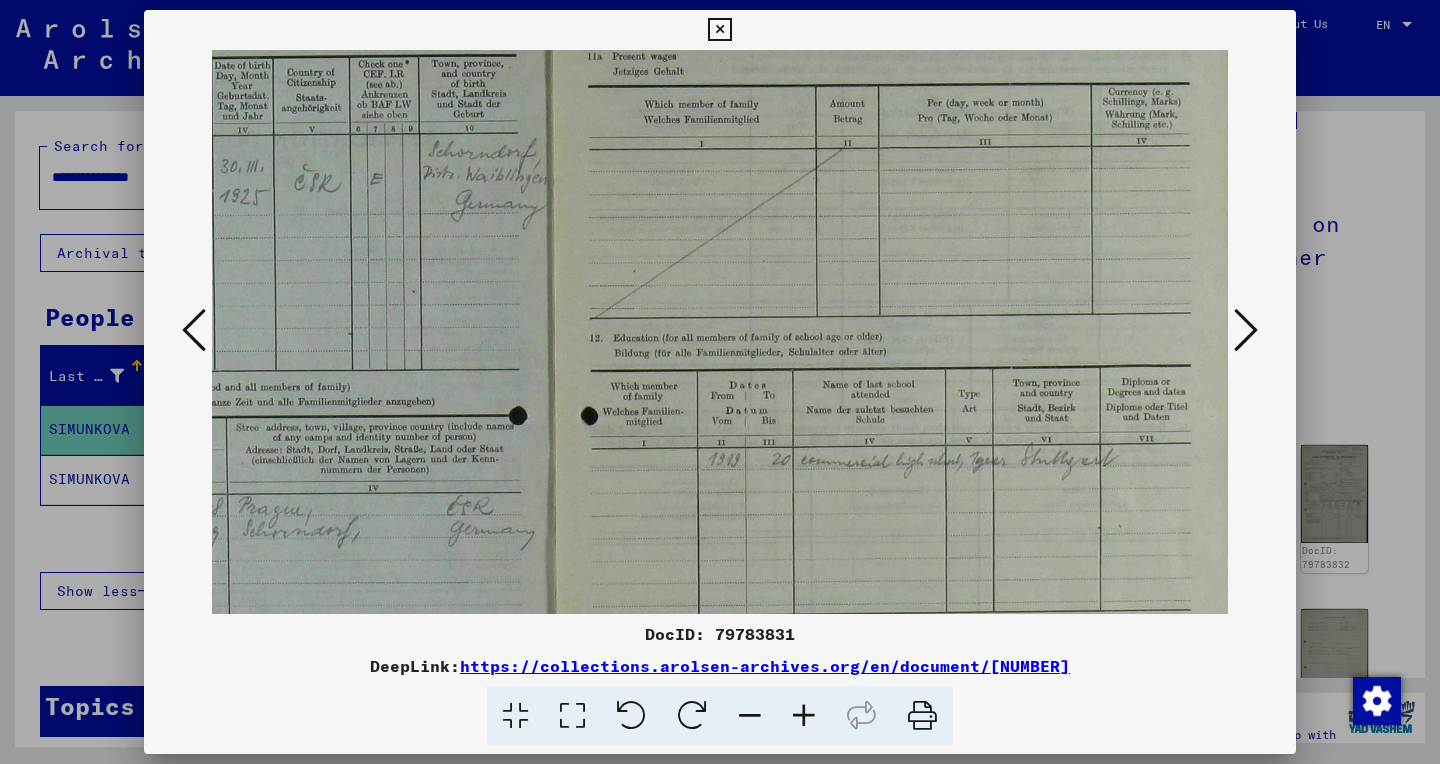 scroll, scrollTop: 28, scrollLeft: 340, axis: both 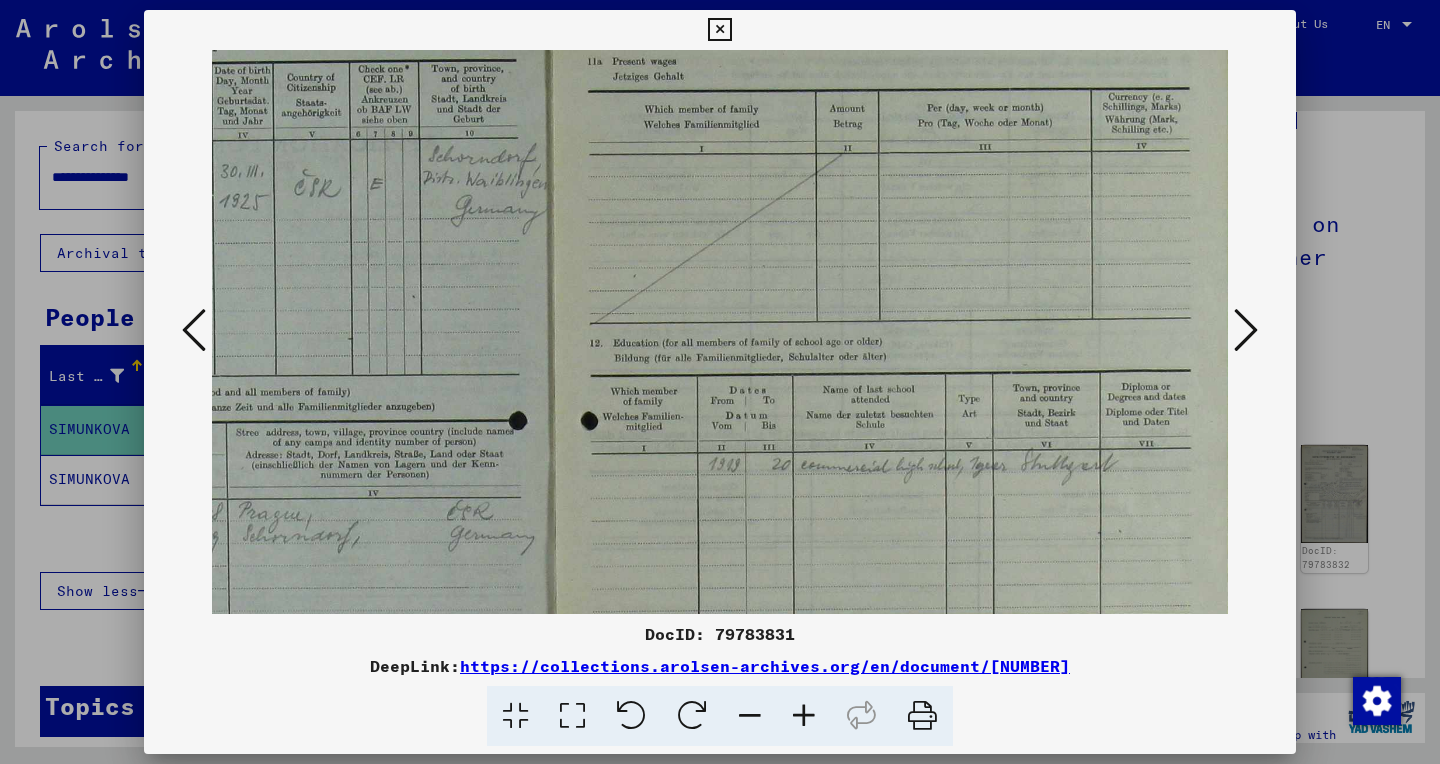 drag, startPoint x: 858, startPoint y: 283, endPoint x: 586, endPoint y: 282, distance: 272.00183 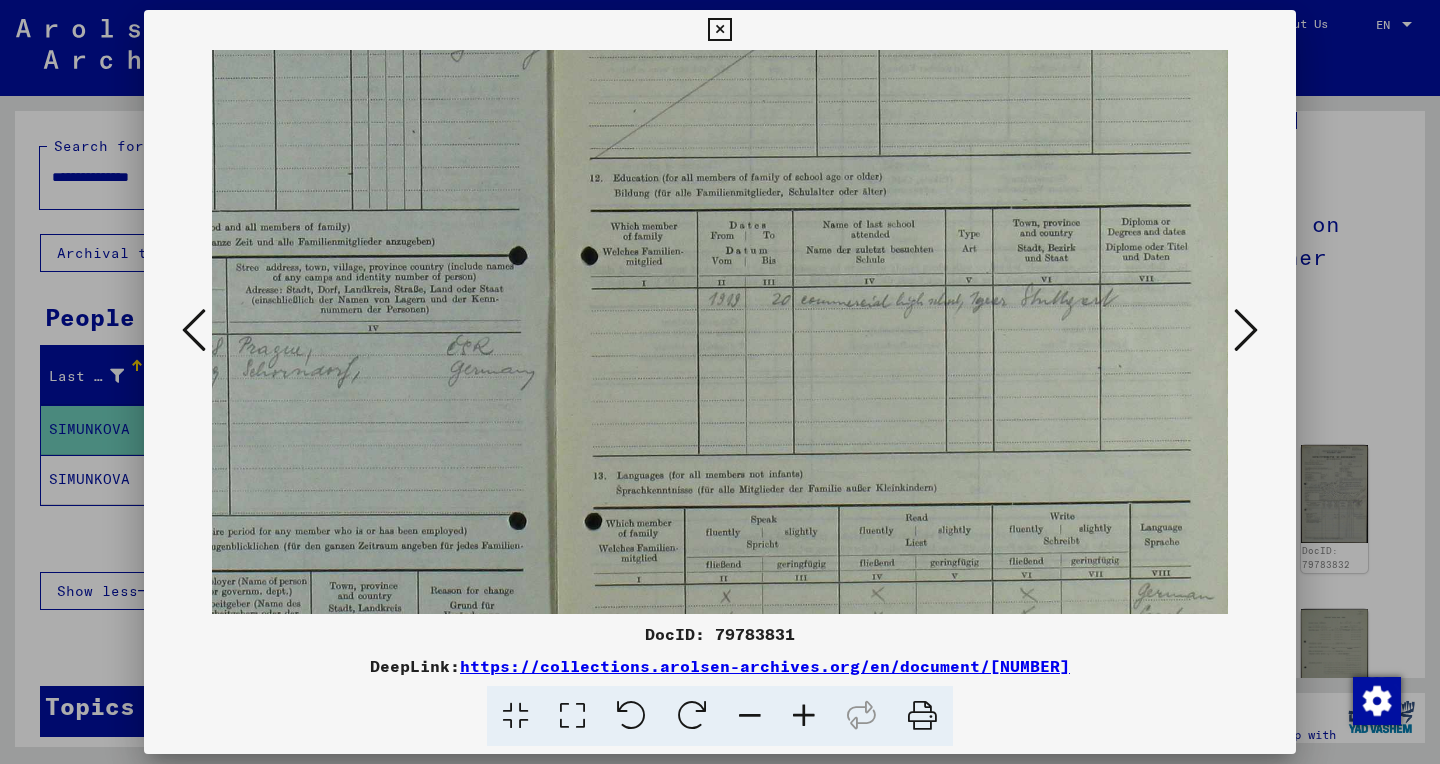 drag, startPoint x: 842, startPoint y: 517, endPoint x: 784, endPoint y: 355, distance: 172.06975 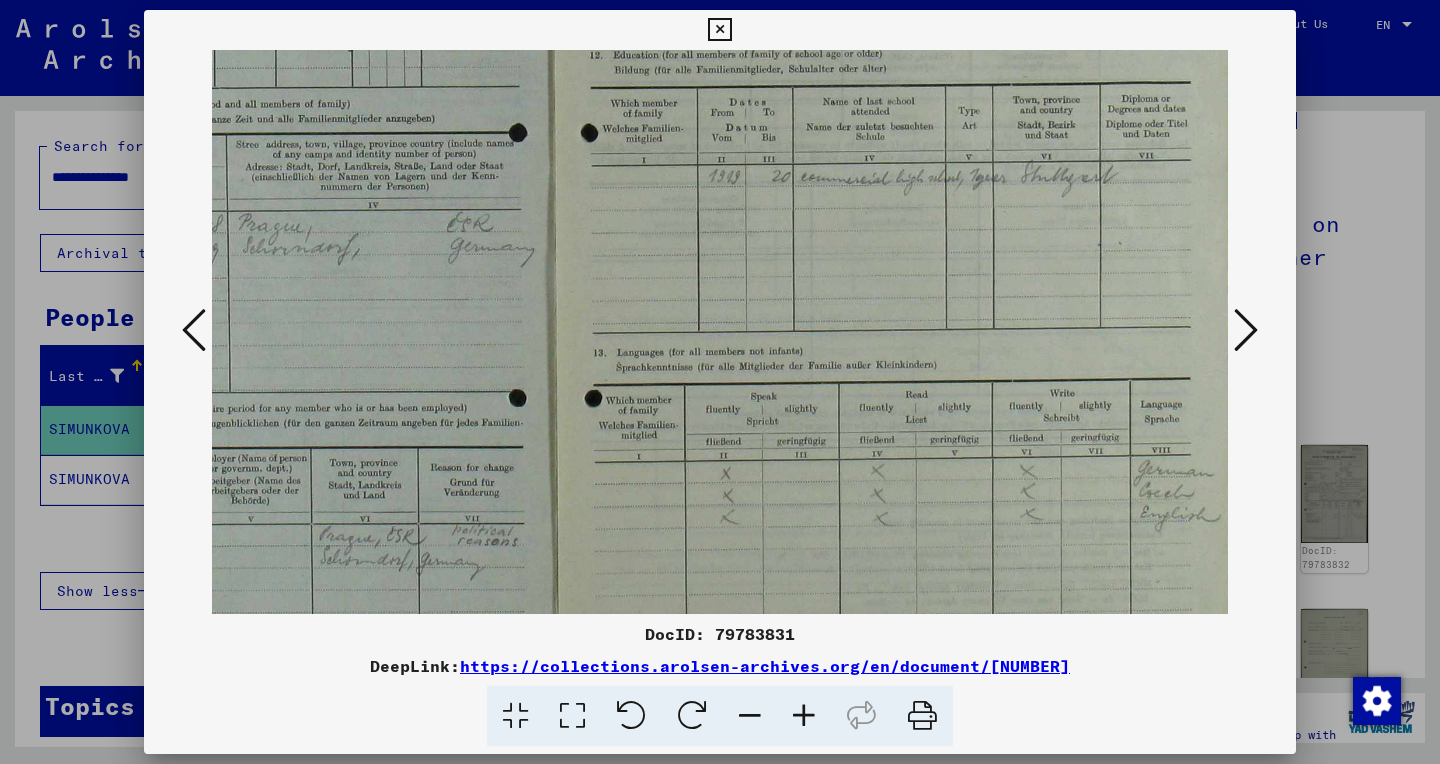 scroll, scrollTop: 440, scrollLeft: 340, axis: both 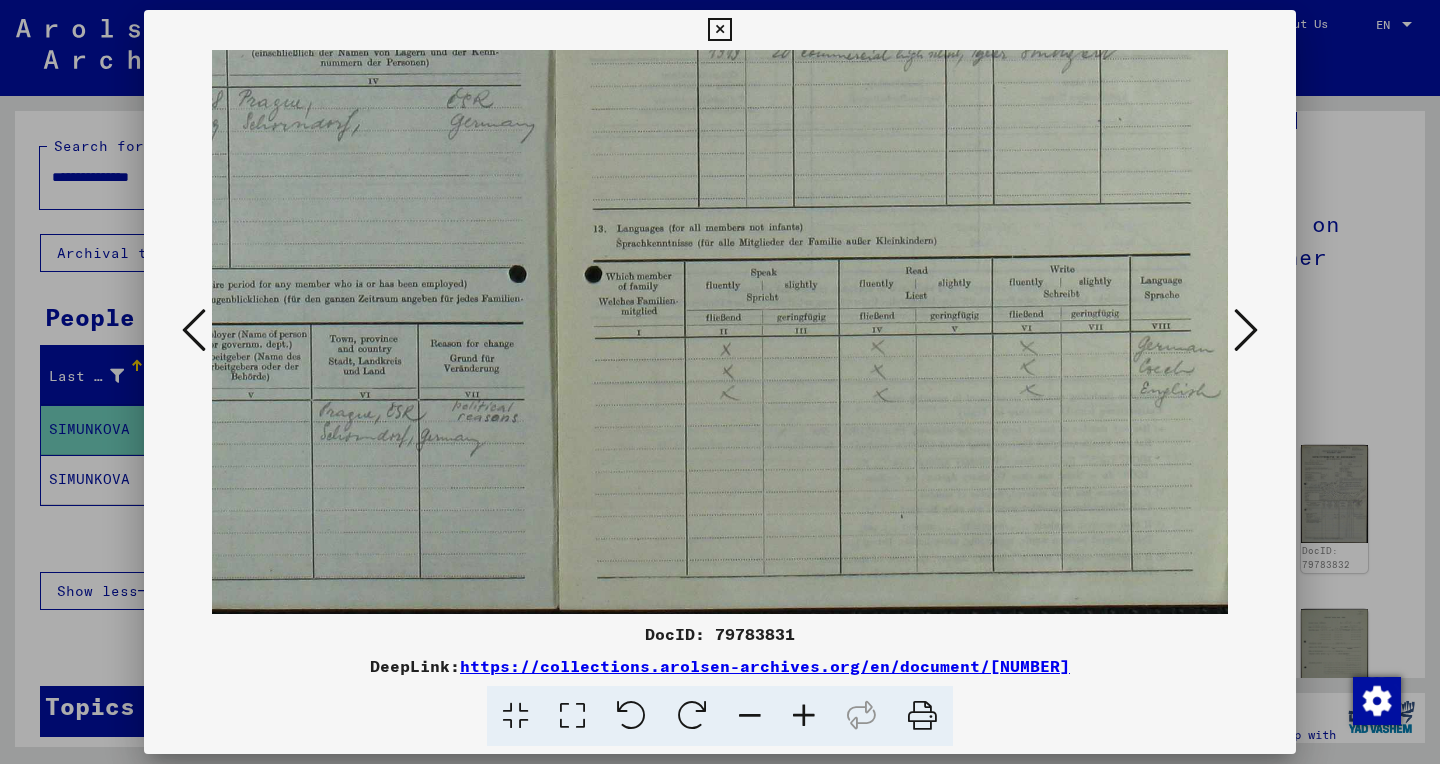 drag, startPoint x: 827, startPoint y: 413, endPoint x: 765, endPoint y: 118, distance: 301.44485 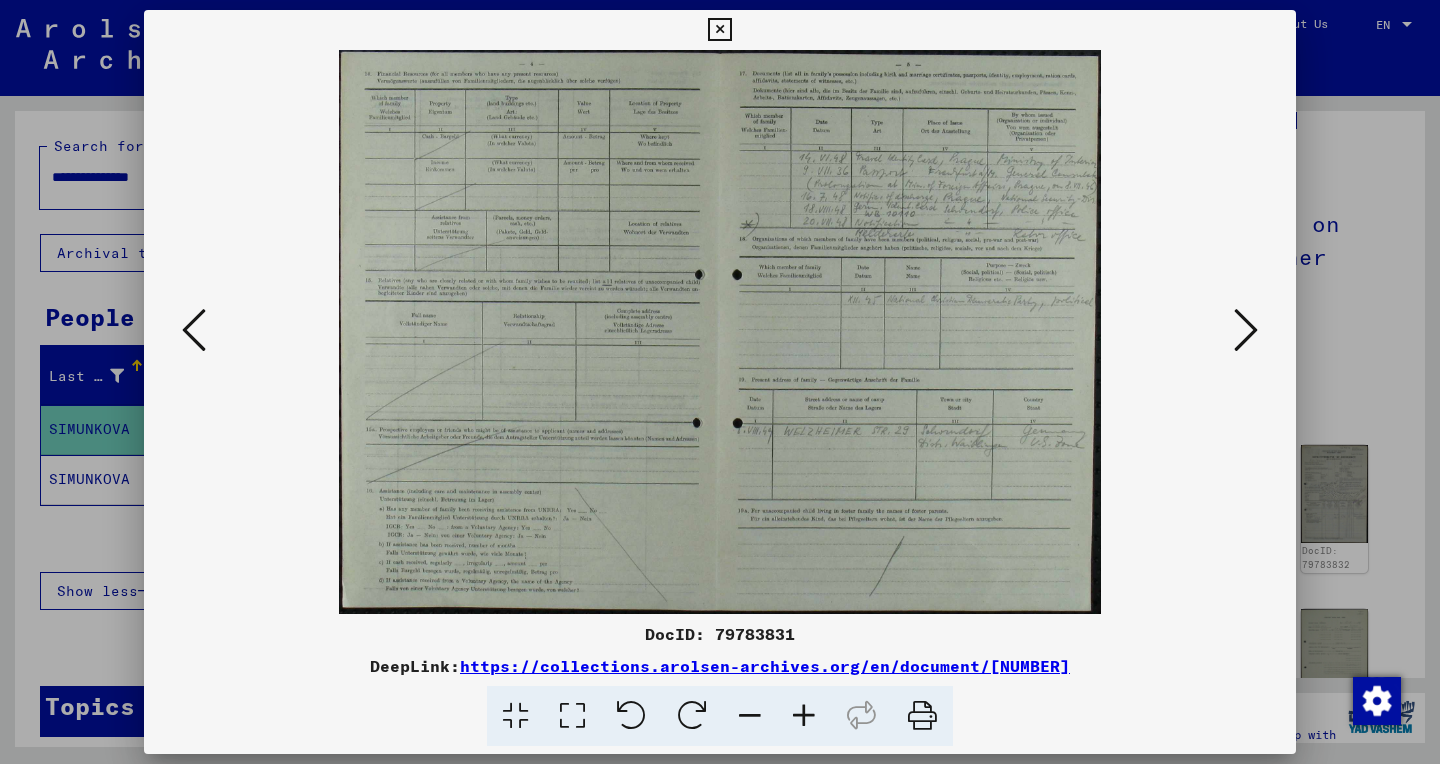 scroll, scrollTop: 0, scrollLeft: 0, axis: both 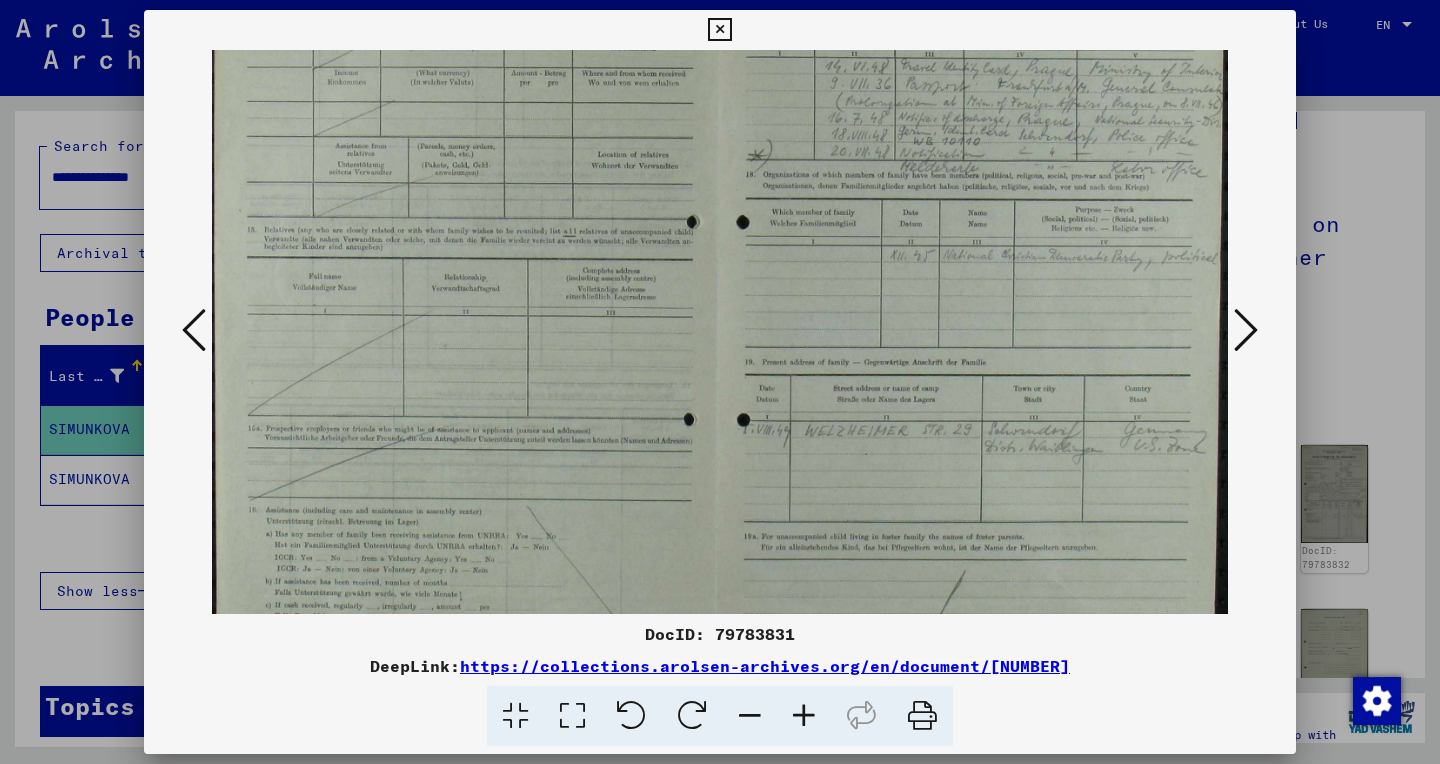 drag, startPoint x: 552, startPoint y: 487, endPoint x: 454, endPoint y: 273, distance: 235.37204 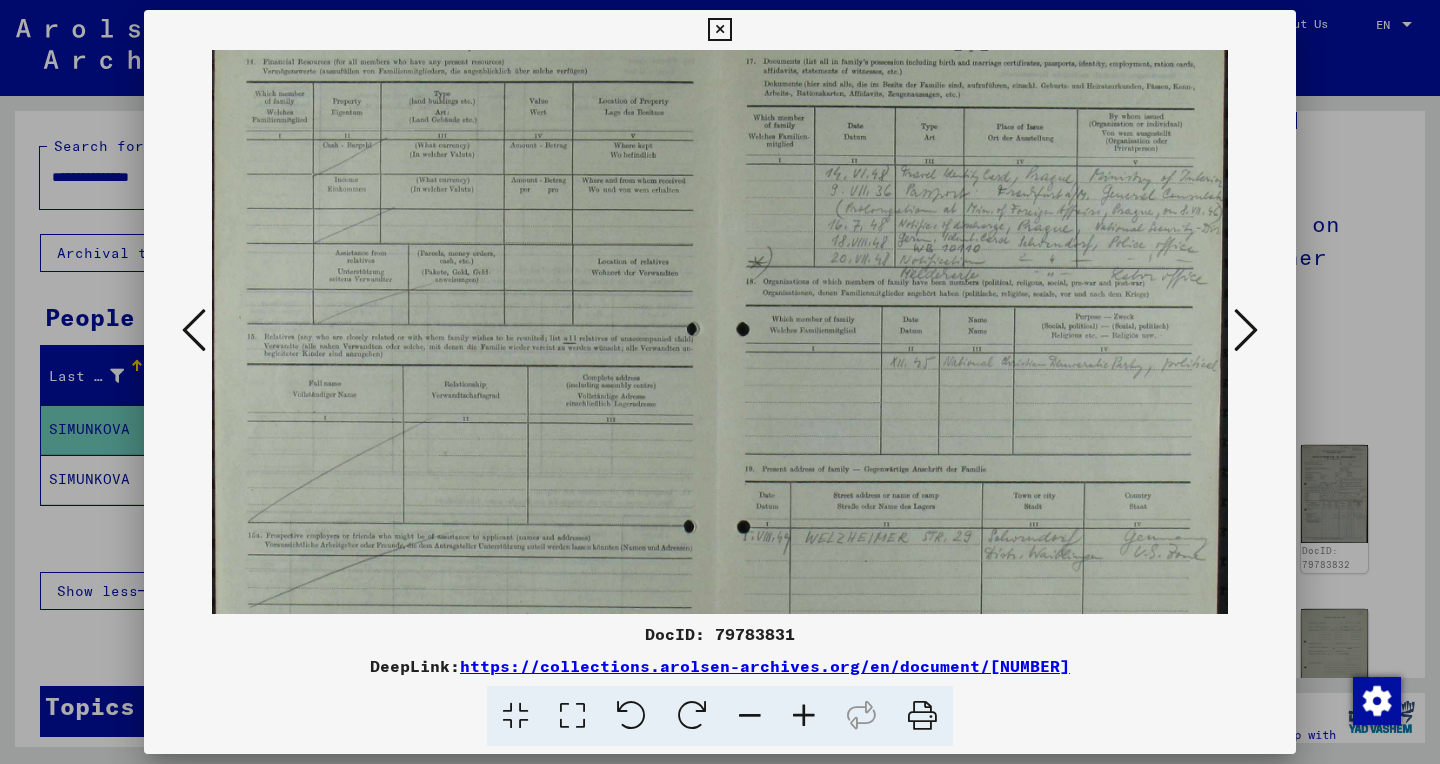scroll, scrollTop: 0, scrollLeft: 0, axis: both 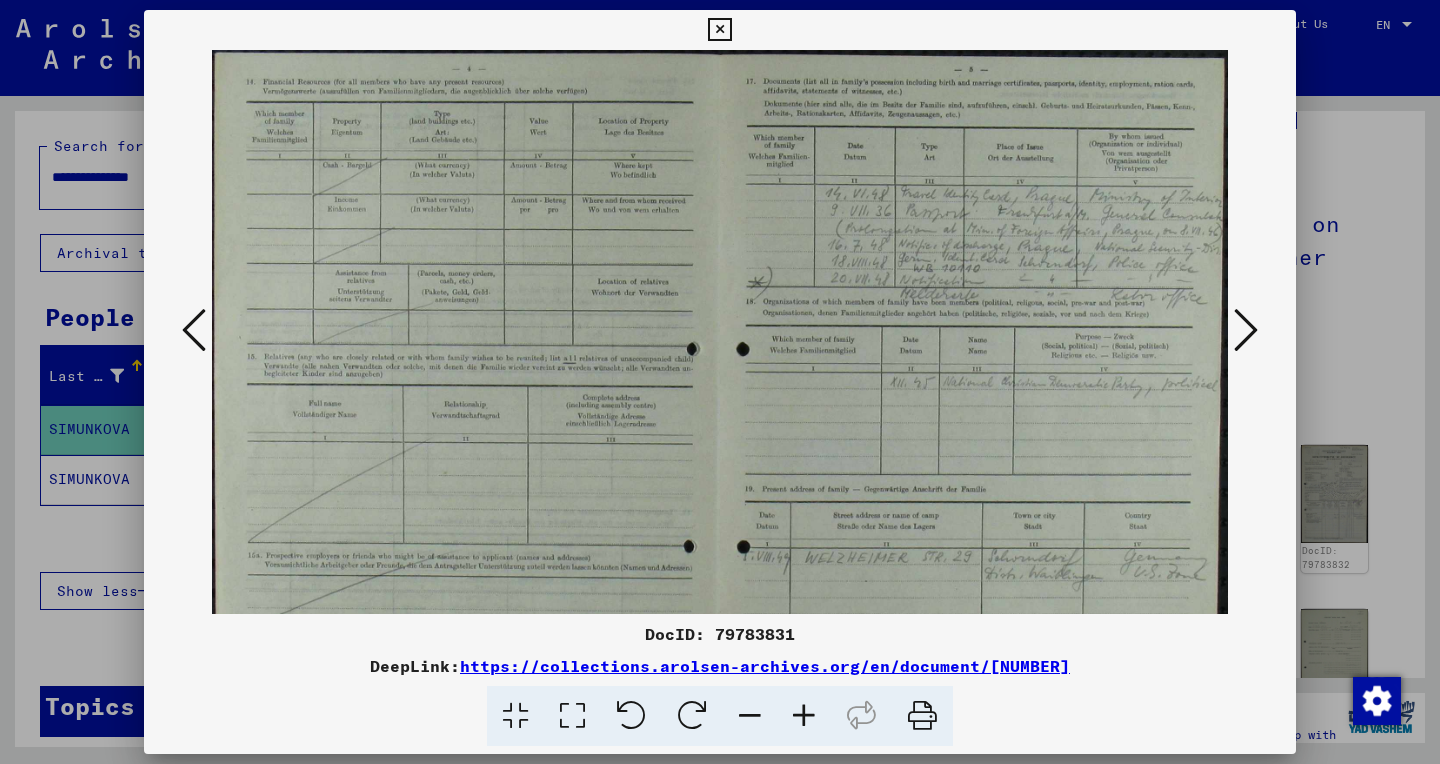 drag, startPoint x: 837, startPoint y: 175, endPoint x: 878, endPoint y: 328, distance: 158.39824 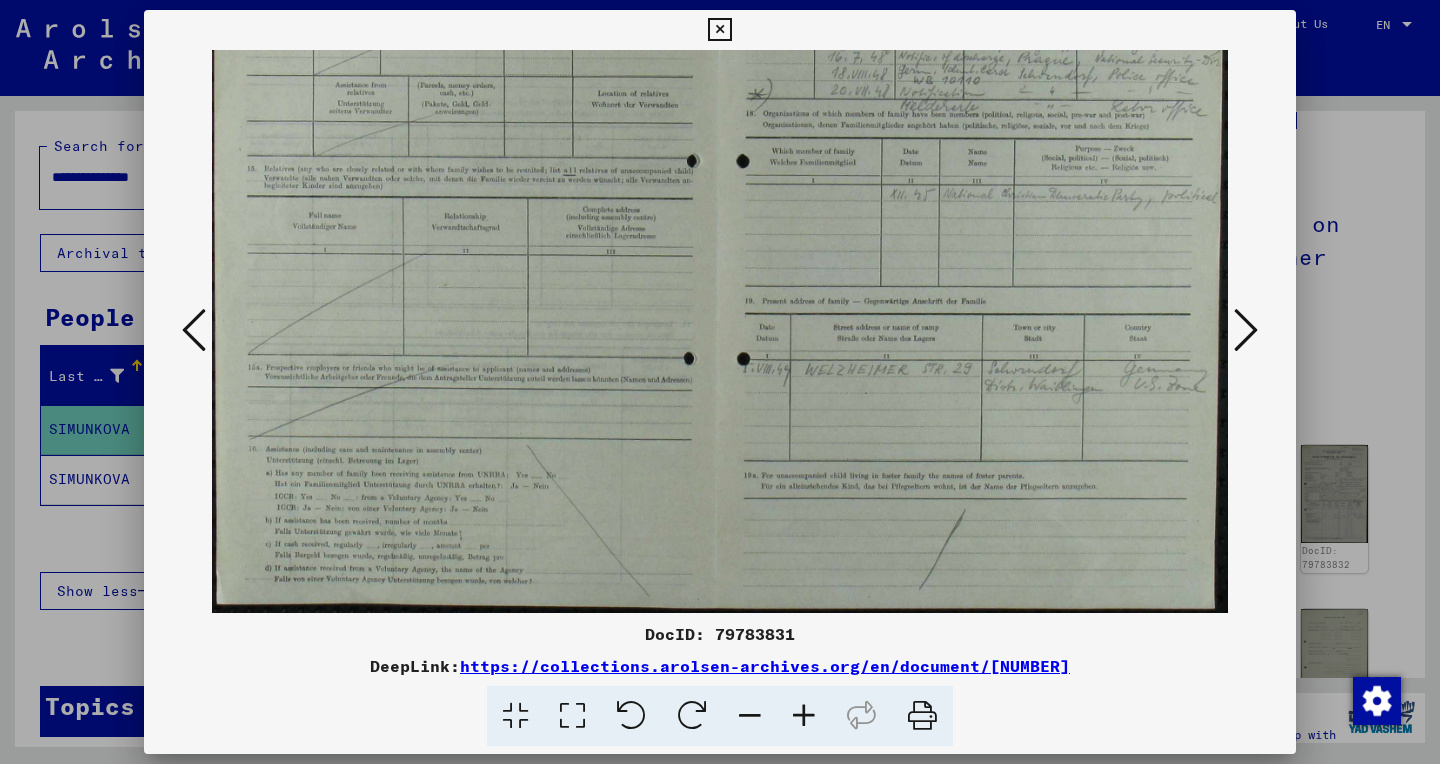 drag, startPoint x: 1013, startPoint y: 420, endPoint x: 886, endPoint y: 125, distance: 321.17596 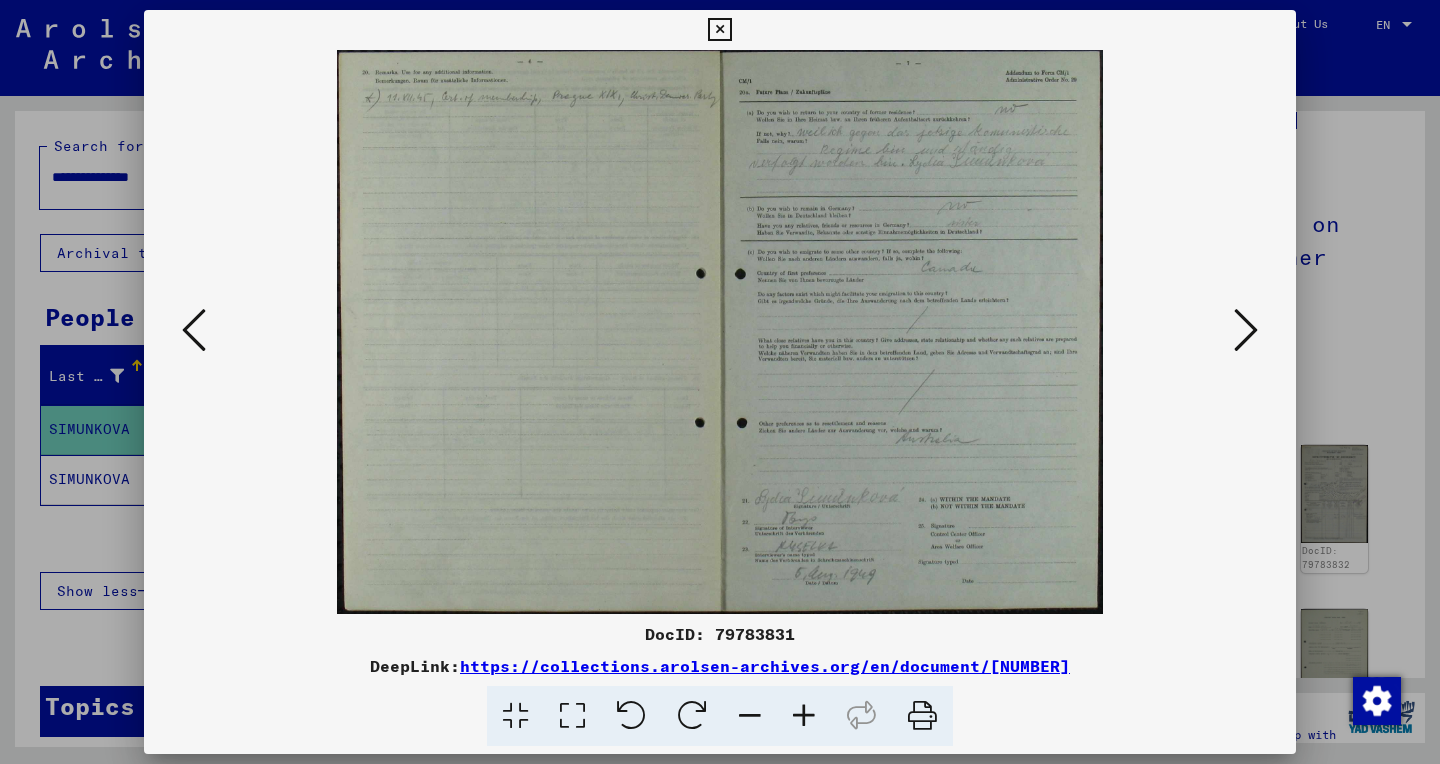 scroll, scrollTop: 0, scrollLeft: 0, axis: both 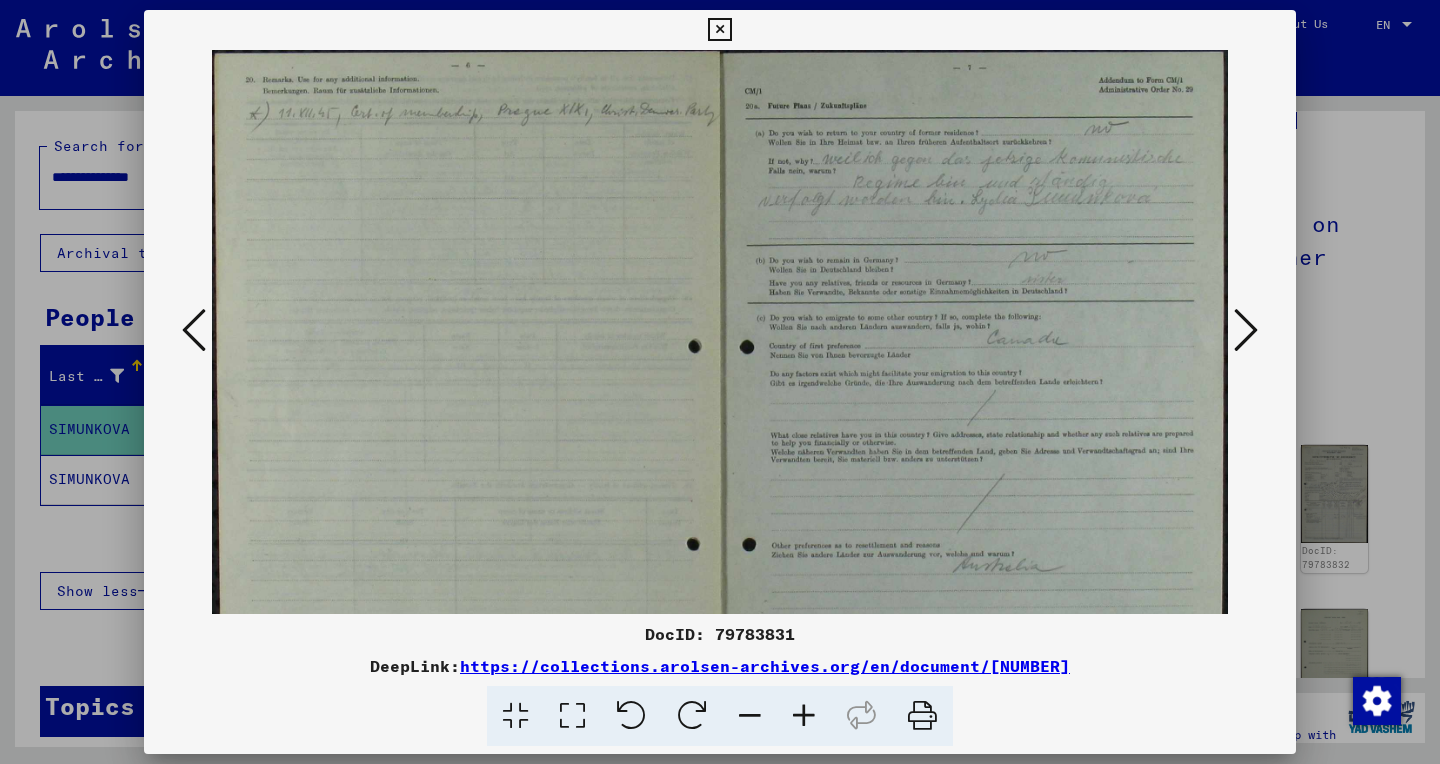 click at bounding box center [804, 716] 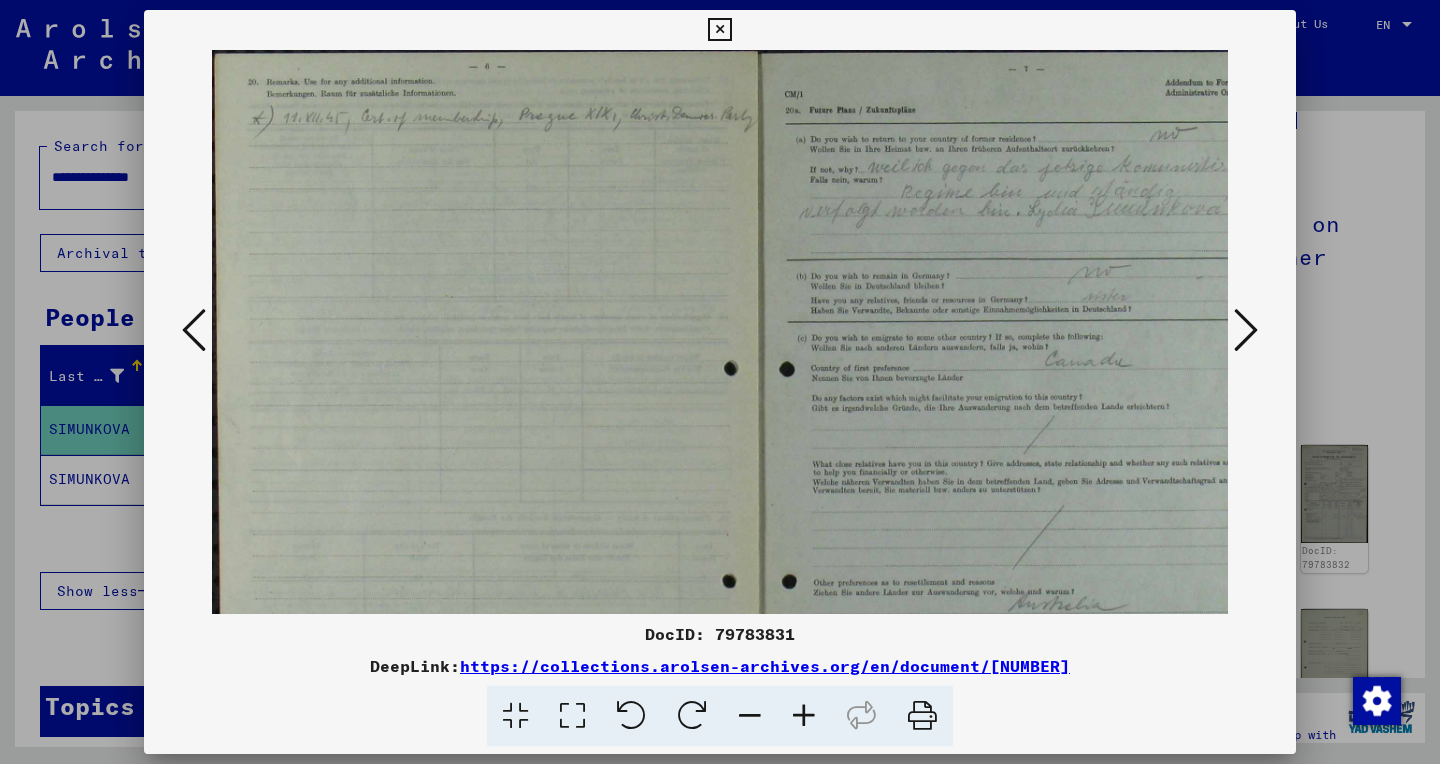 click at bounding box center [804, 716] 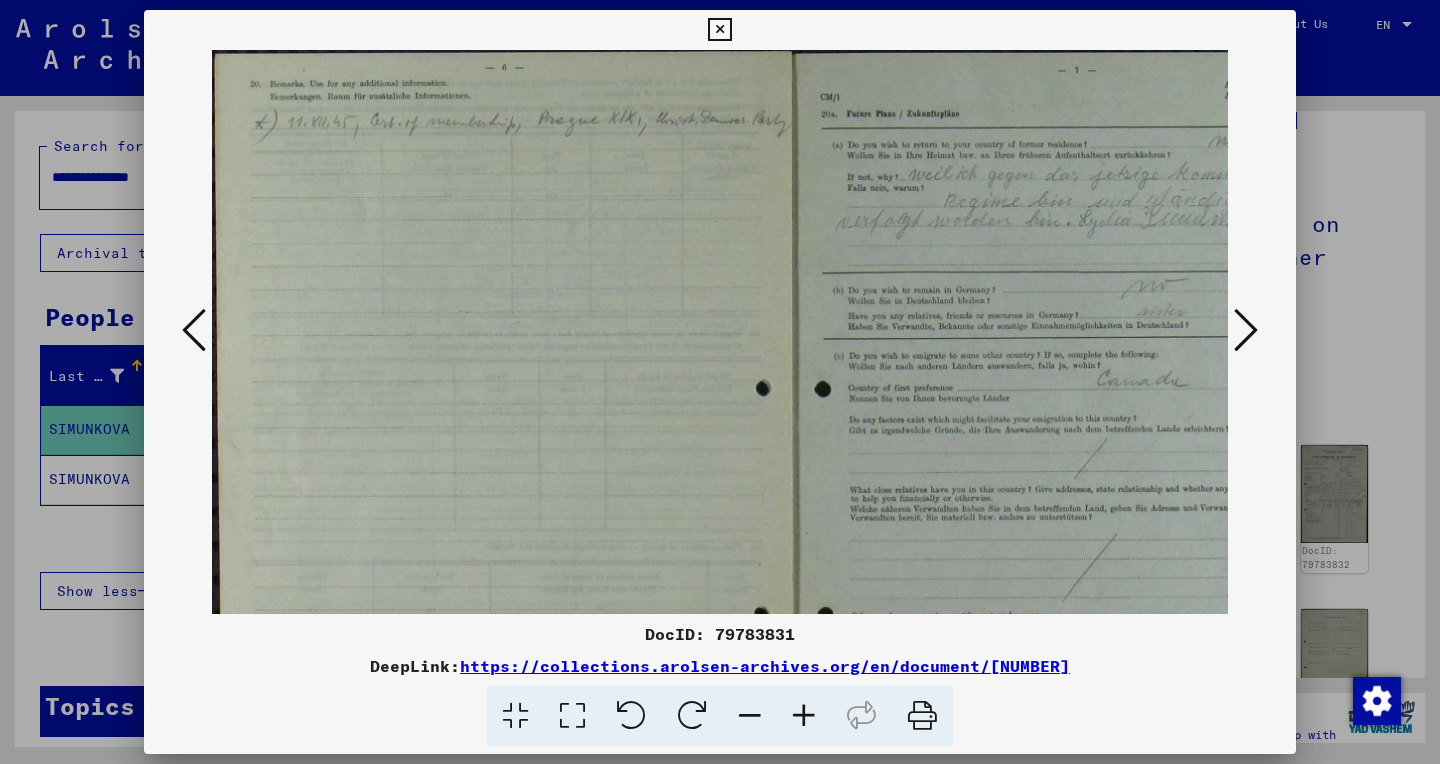 click at bounding box center (804, 716) 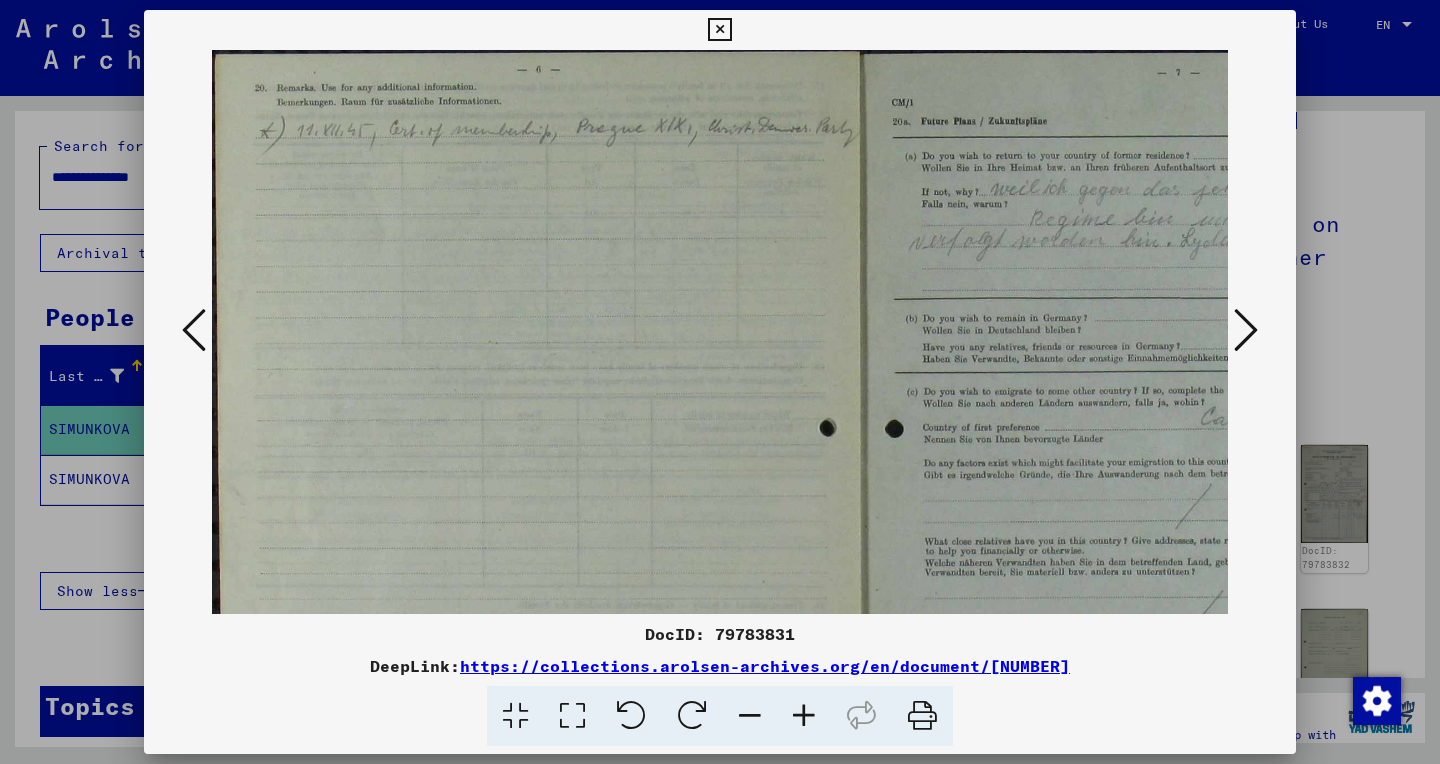 click at bounding box center (804, 716) 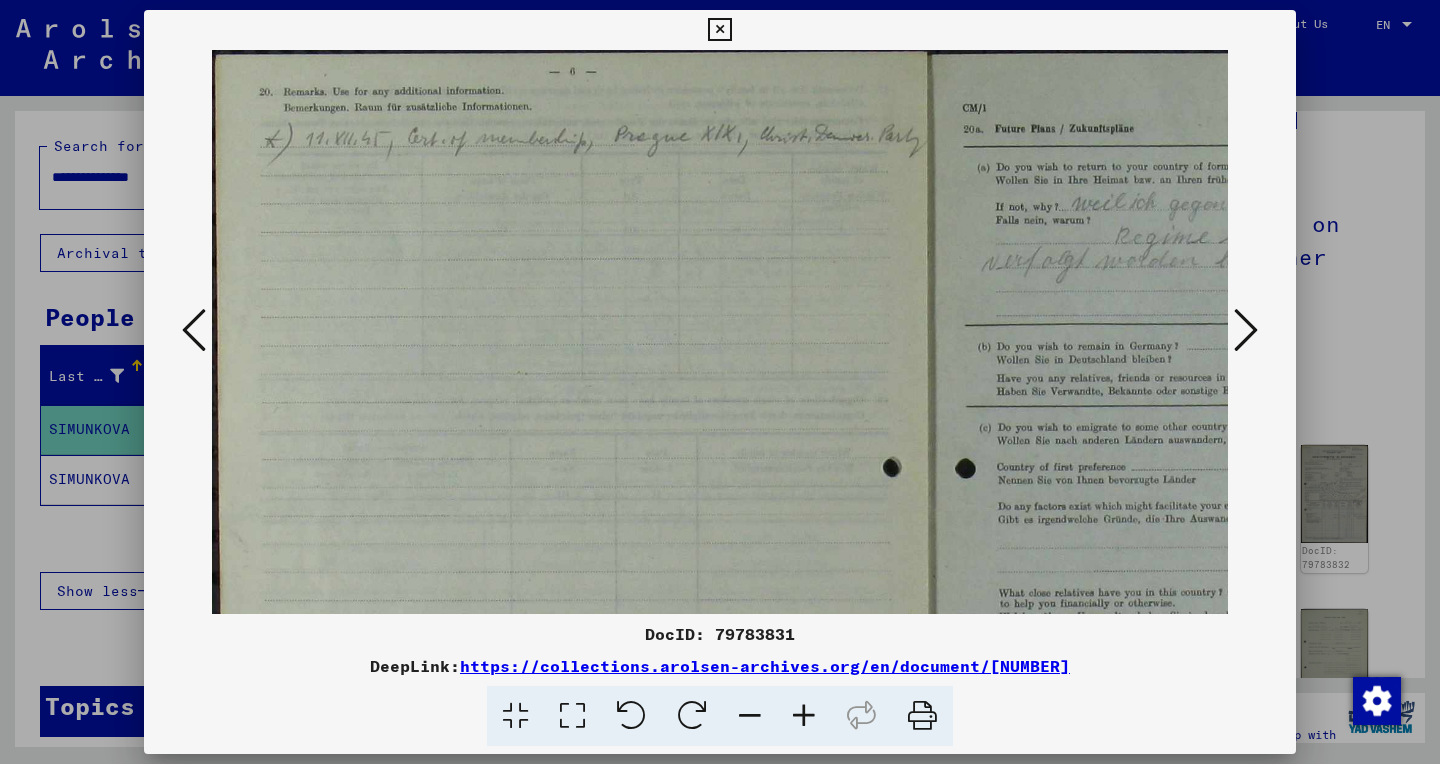 click at bounding box center [804, 716] 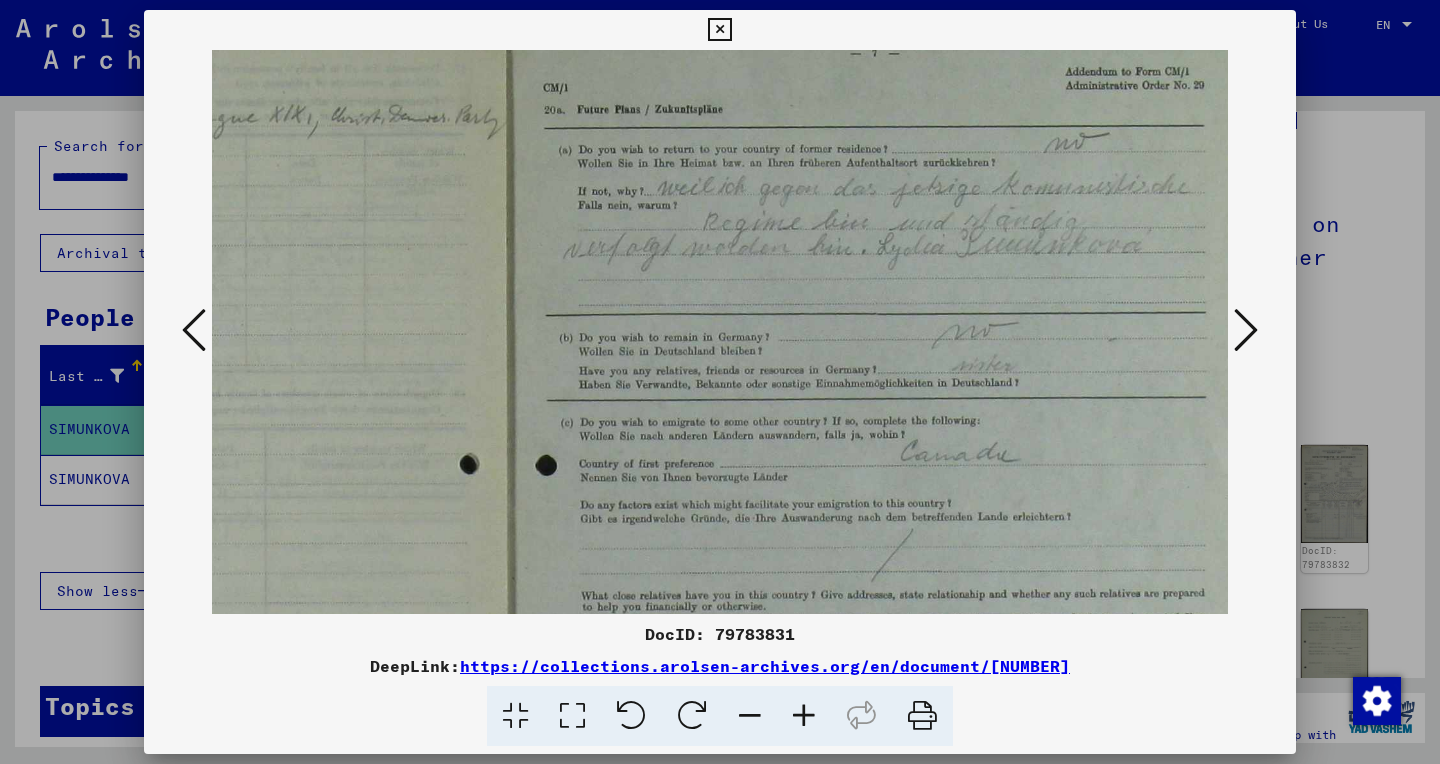 scroll, scrollTop: 9, scrollLeft: 475, axis: both 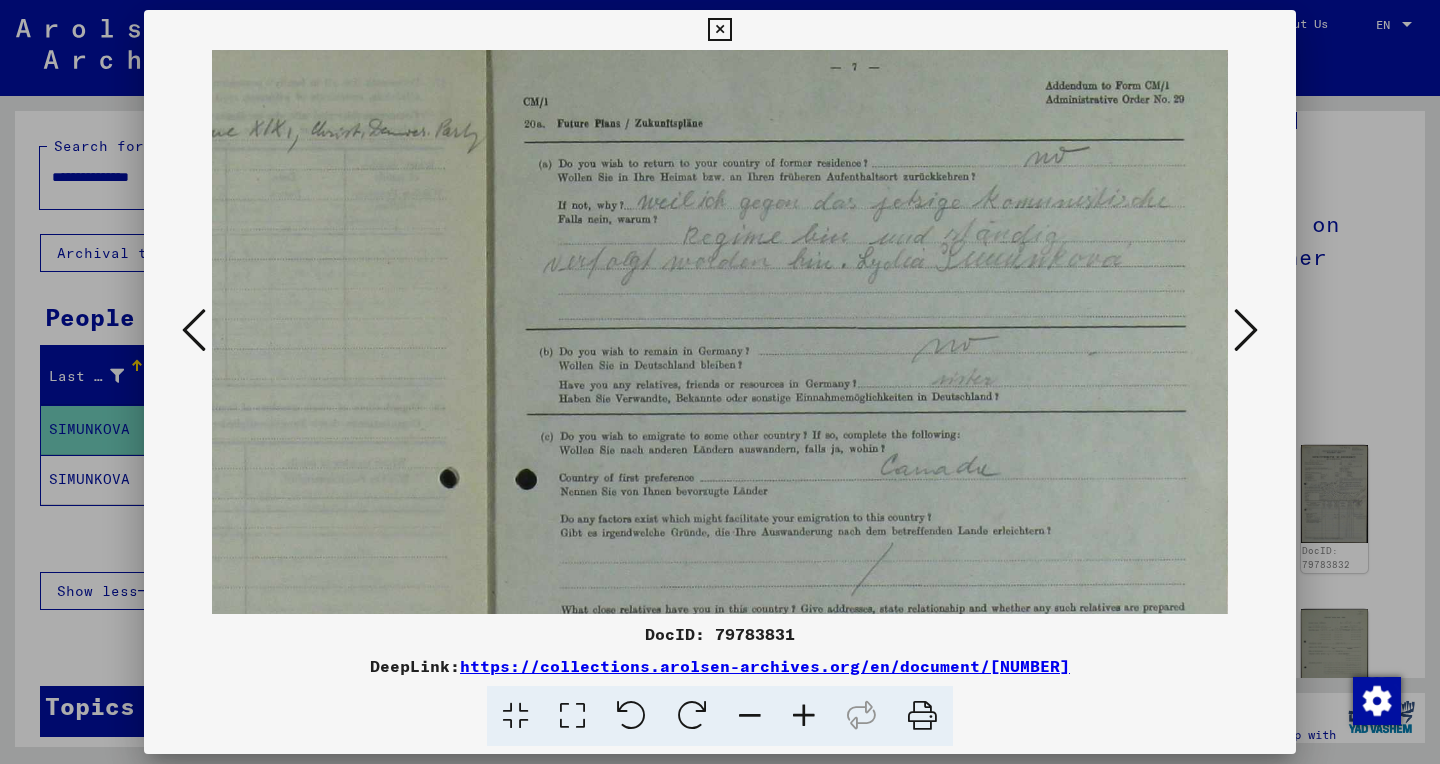 drag, startPoint x: 663, startPoint y: 283, endPoint x: 136, endPoint y: 274, distance: 527.07684 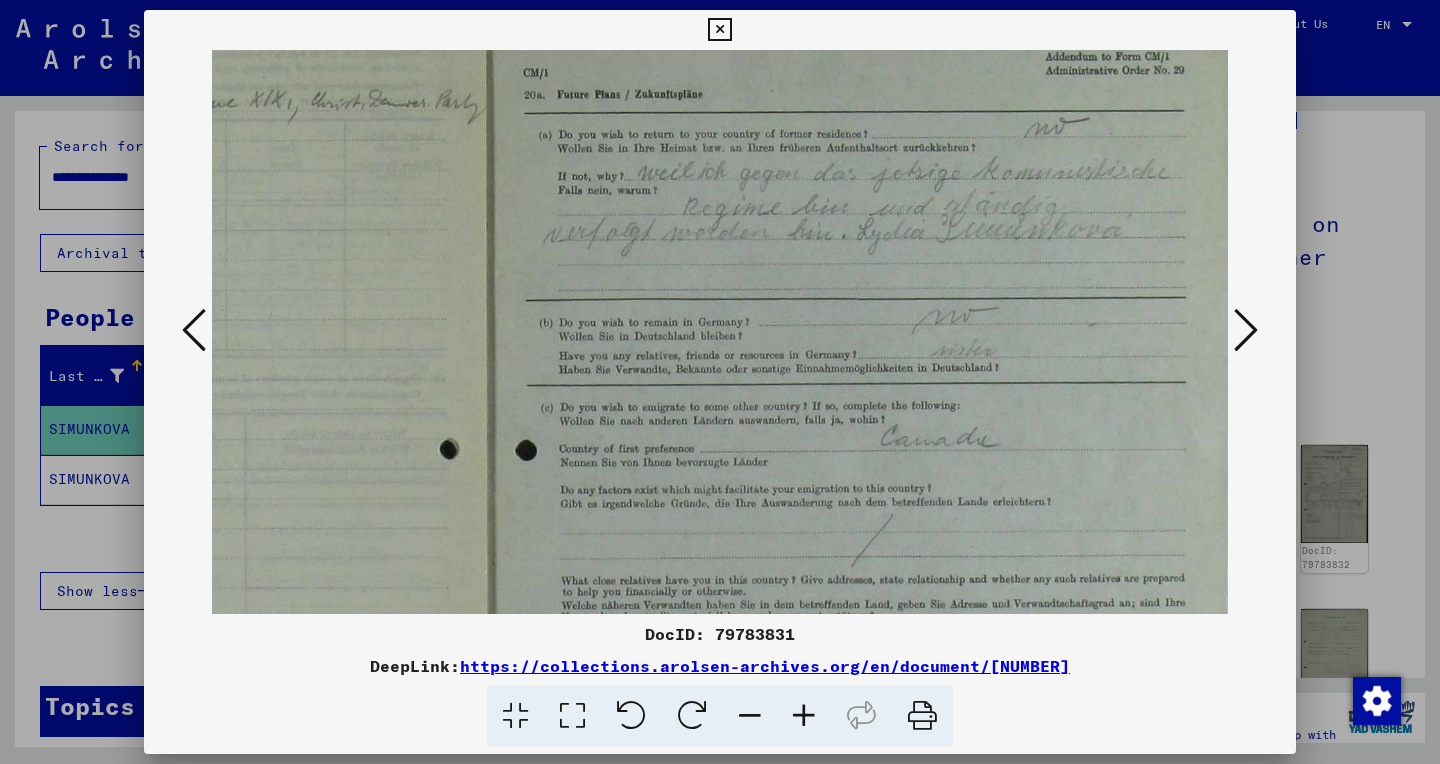 scroll, scrollTop: 39, scrollLeft: 475, axis: both 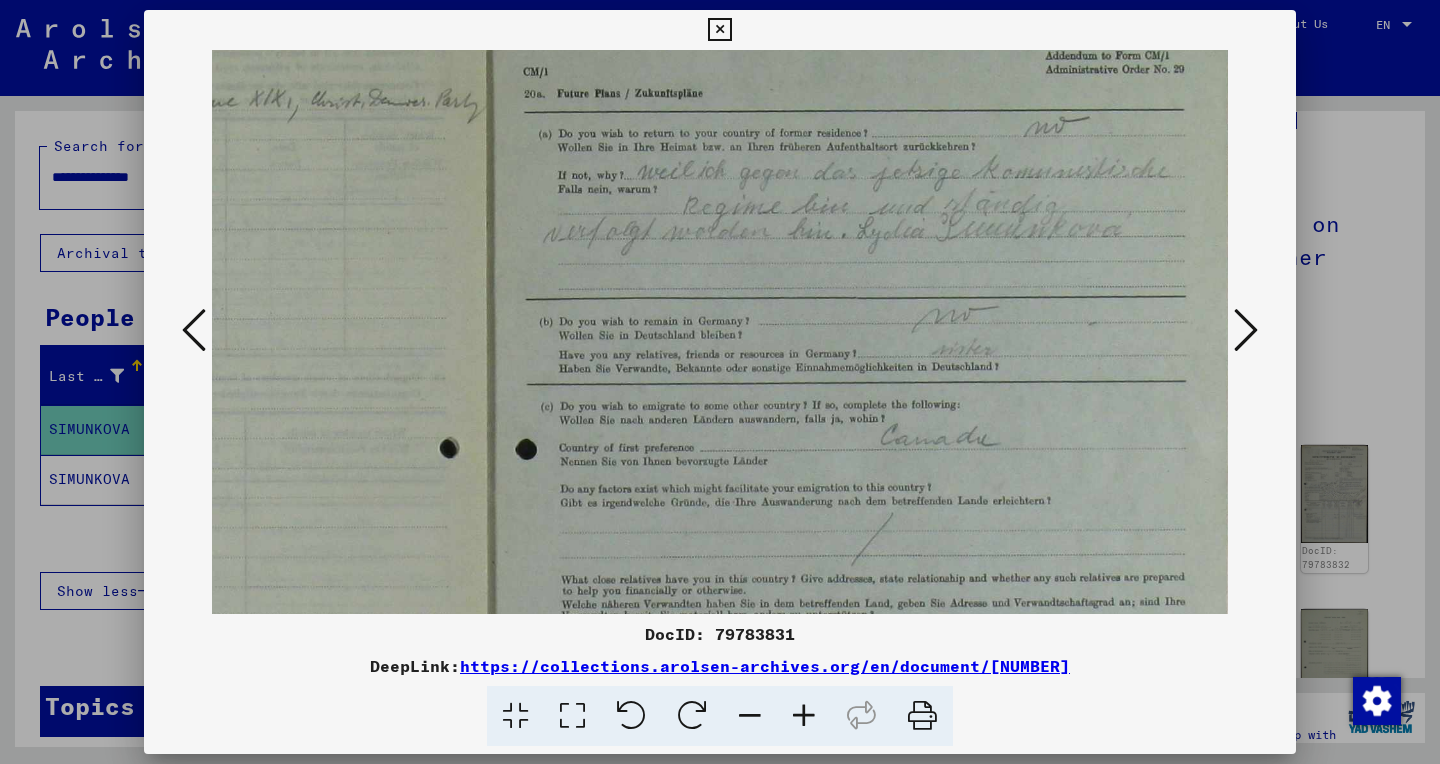 drag, startPoint x: 883, startPoint y: 266, endPoint x: 748, endPoint y: 236, distance: 138.29317 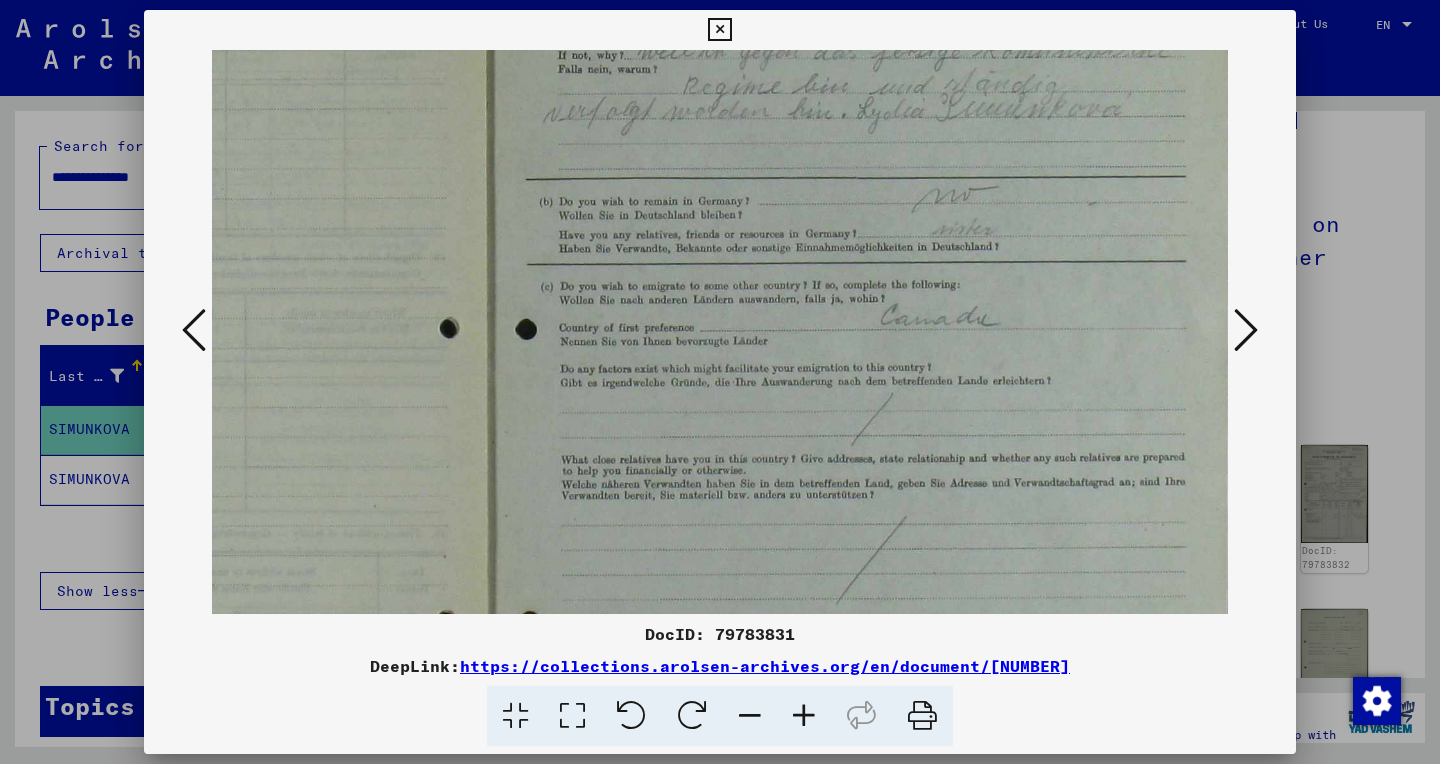 scroll, scrollTop: 173, scrollLeft: 475, axis: both 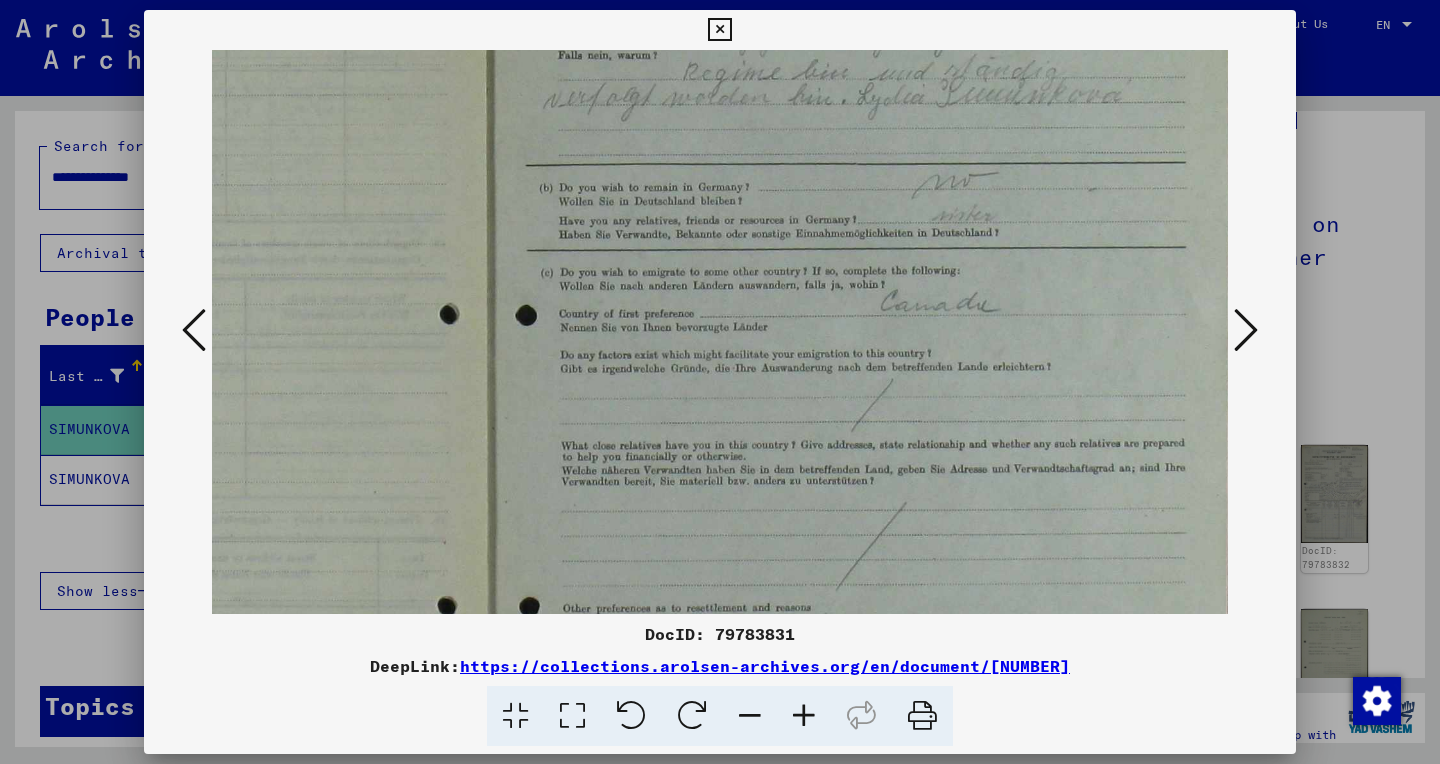 drag, startPoint x: 1075, startPoint y: 398, endPoint x: 1033, endPoint y: 264, distance: 140.42792 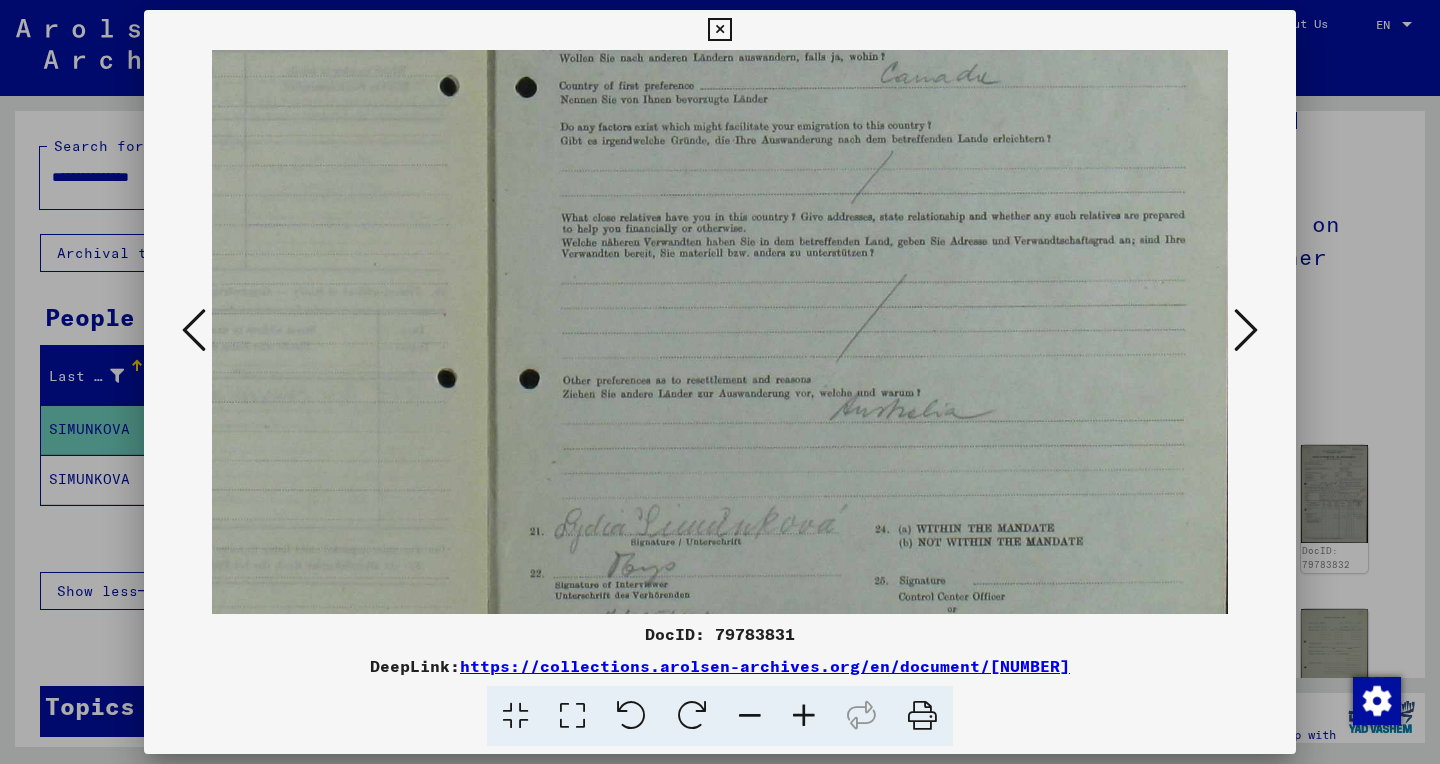 scroll, scrollTop: 398, scrollLeft: 475, axis: both 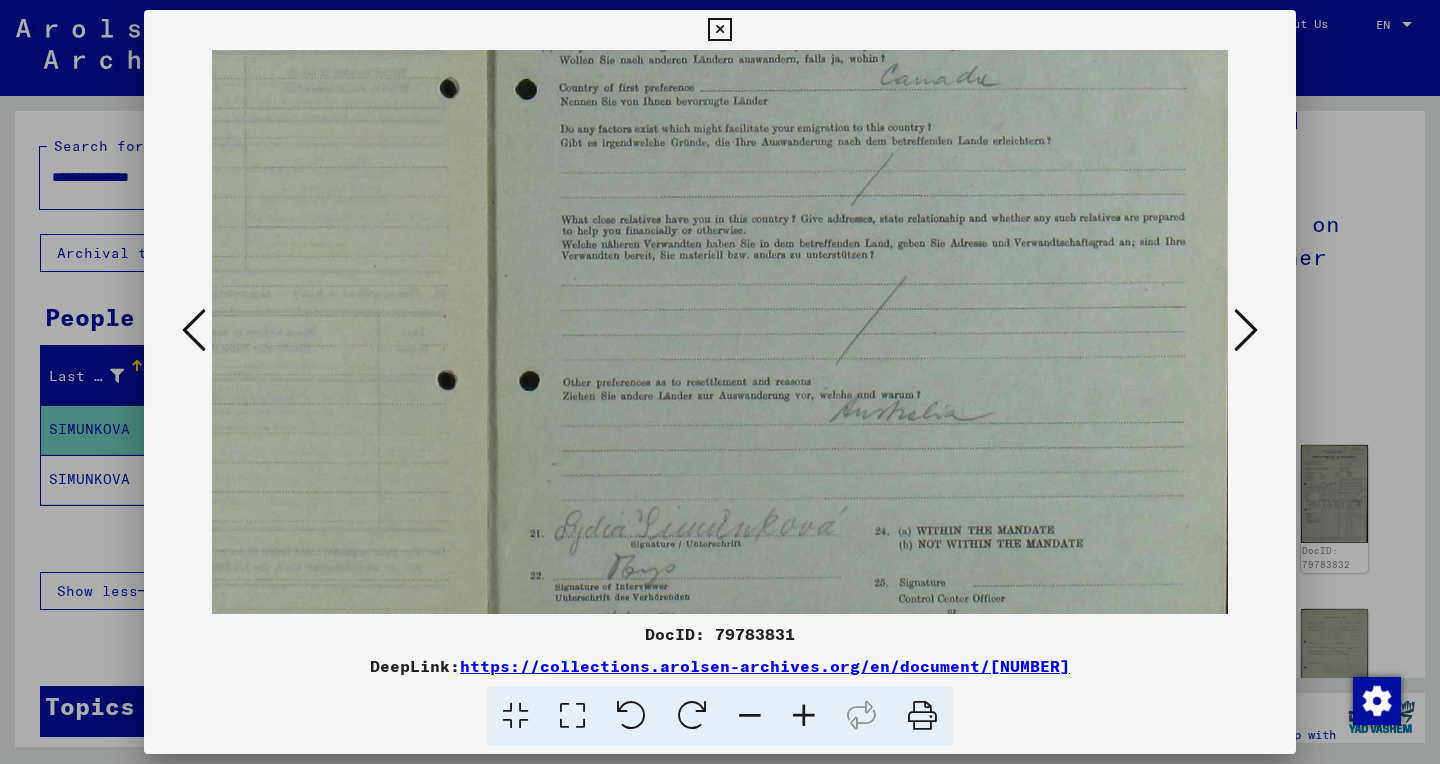 drag, startPoint x: 1098, startPoint y: 505, endPoint x: 1034, endPoint y: 280, distance: 233.9252 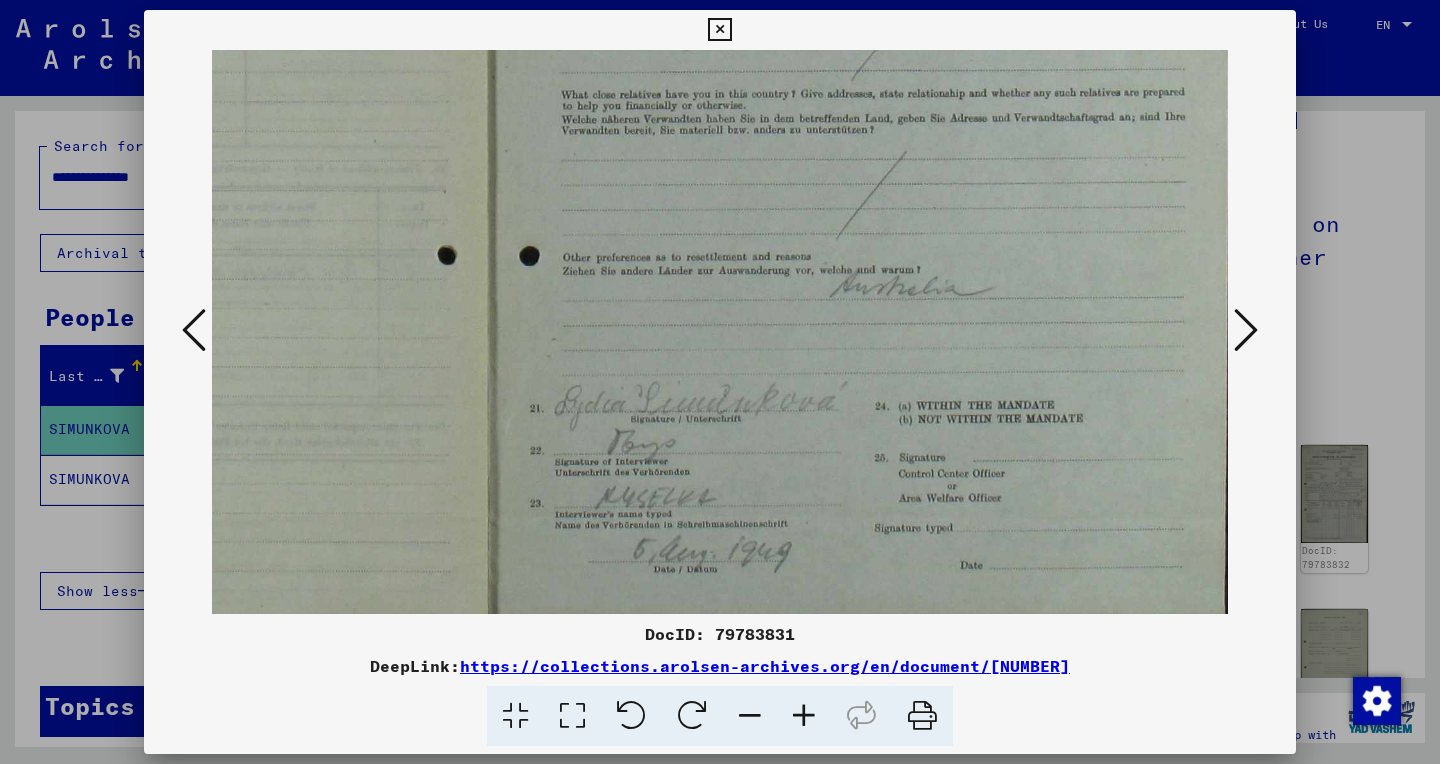 scroll, scrollTop: 540, scrollLeft: 475, axis: both 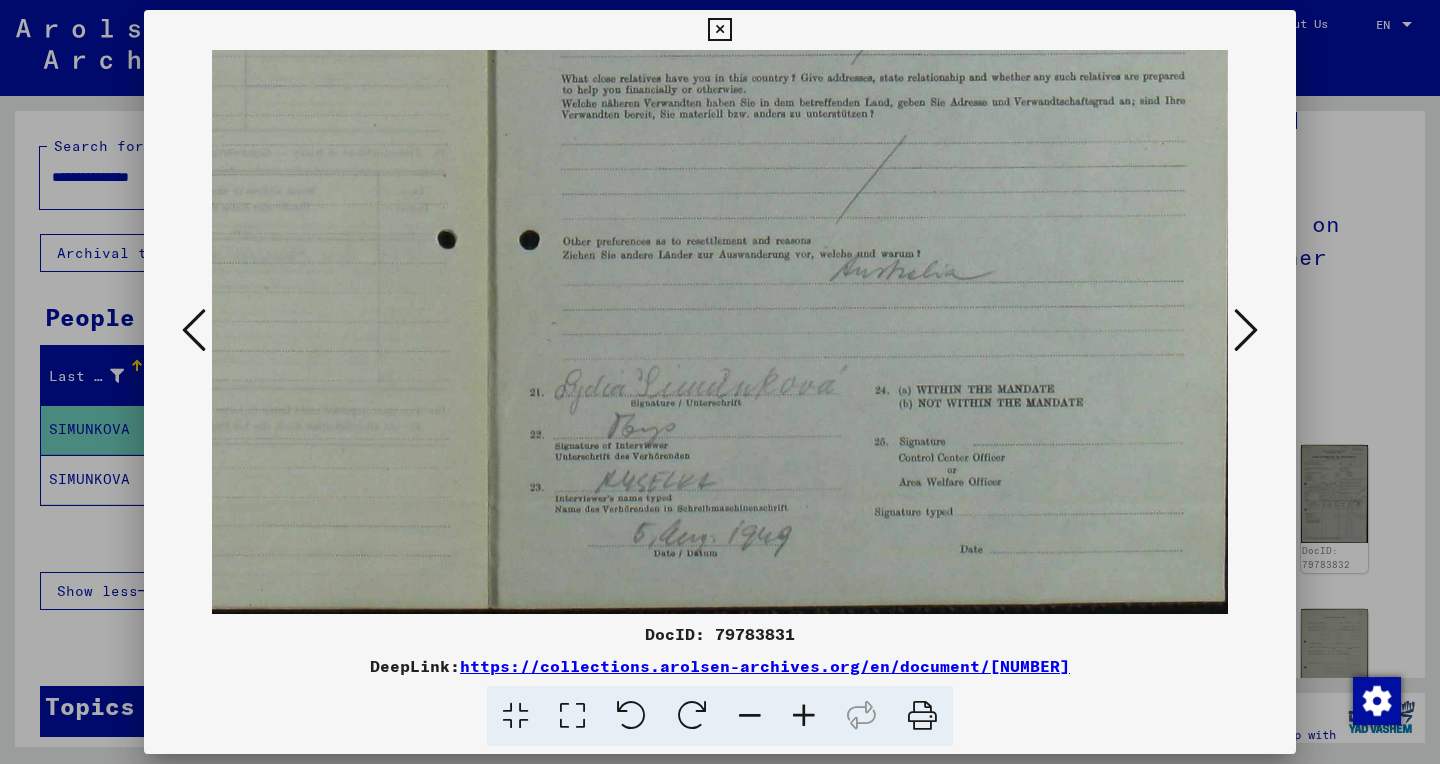 drag, startPoint x: 975, startPoint y: 394, endPoint x: 945, endPoint y: 245, distance: 151.99013 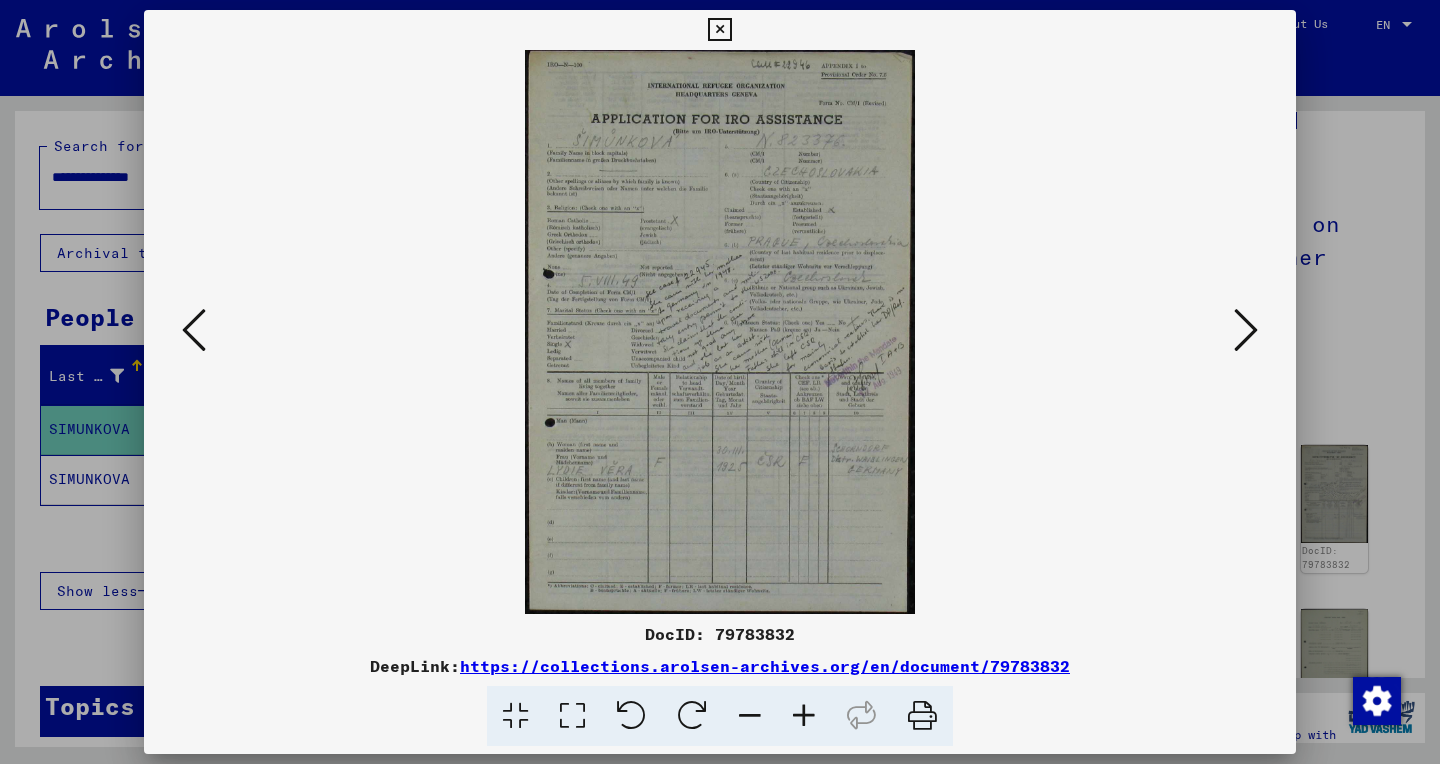 click at bounding box center [572, 716] 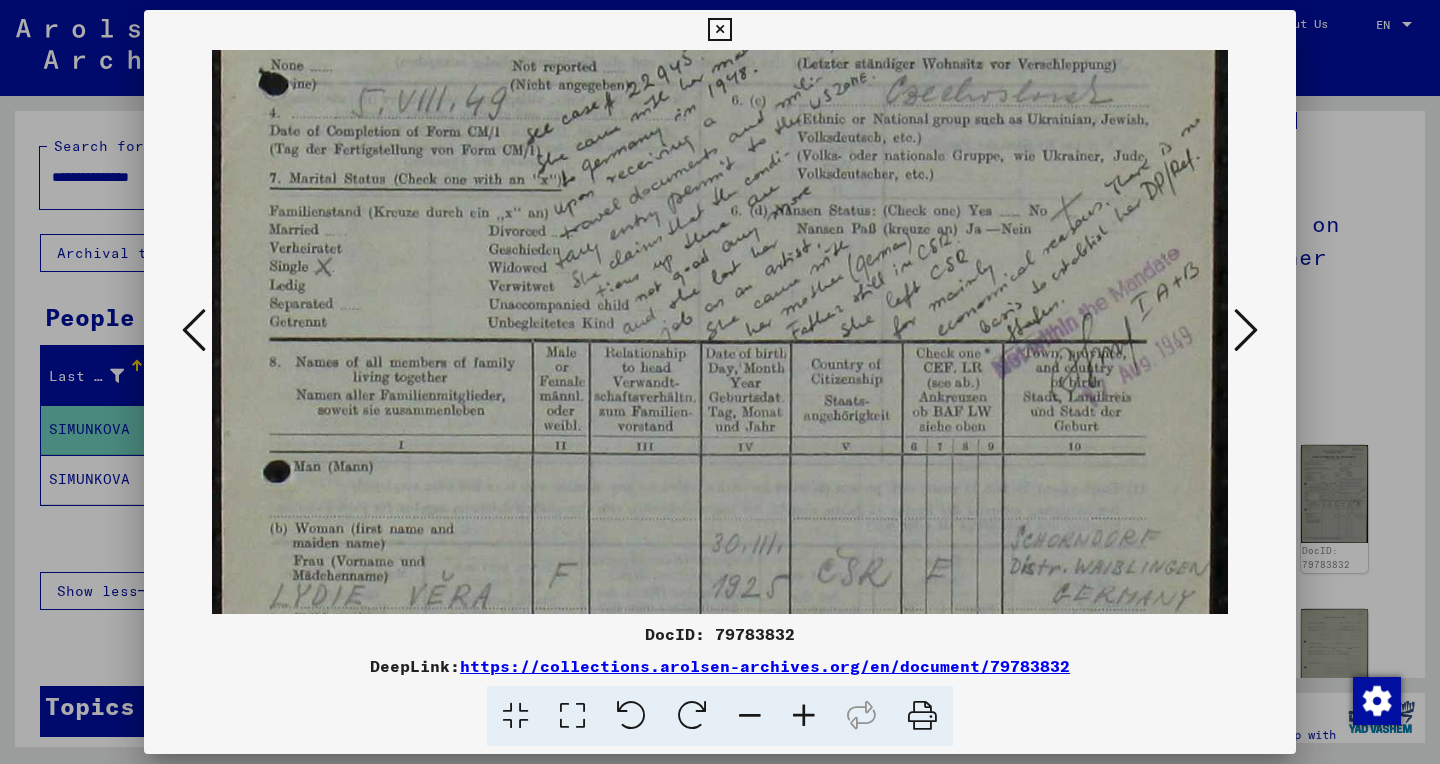 scroll, scrollTop: 560, scrollLeft: 0, axis: vertical 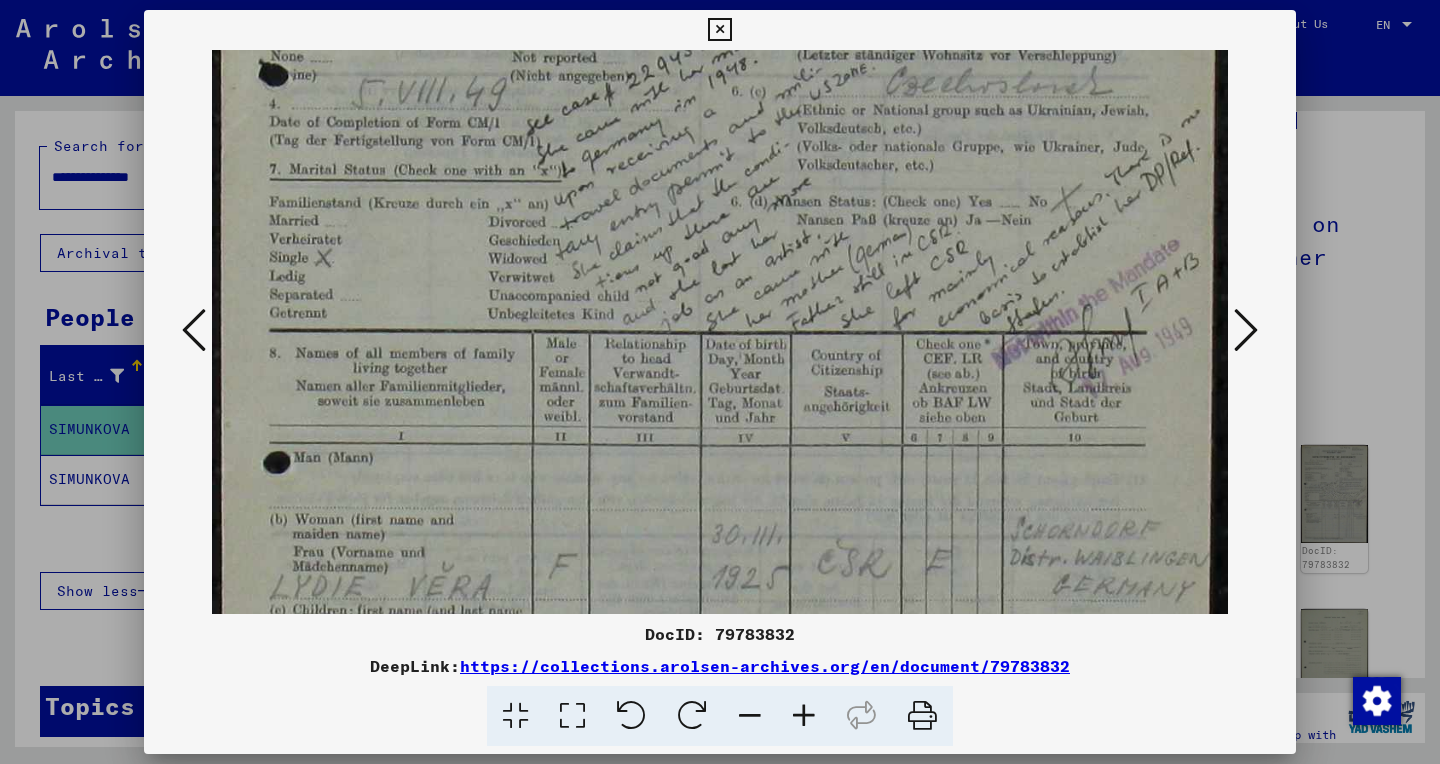 drag, startPoint x: 554, startPoint y: 429, endPoint x: 401, endPoint y: -131, distance: 580.5248 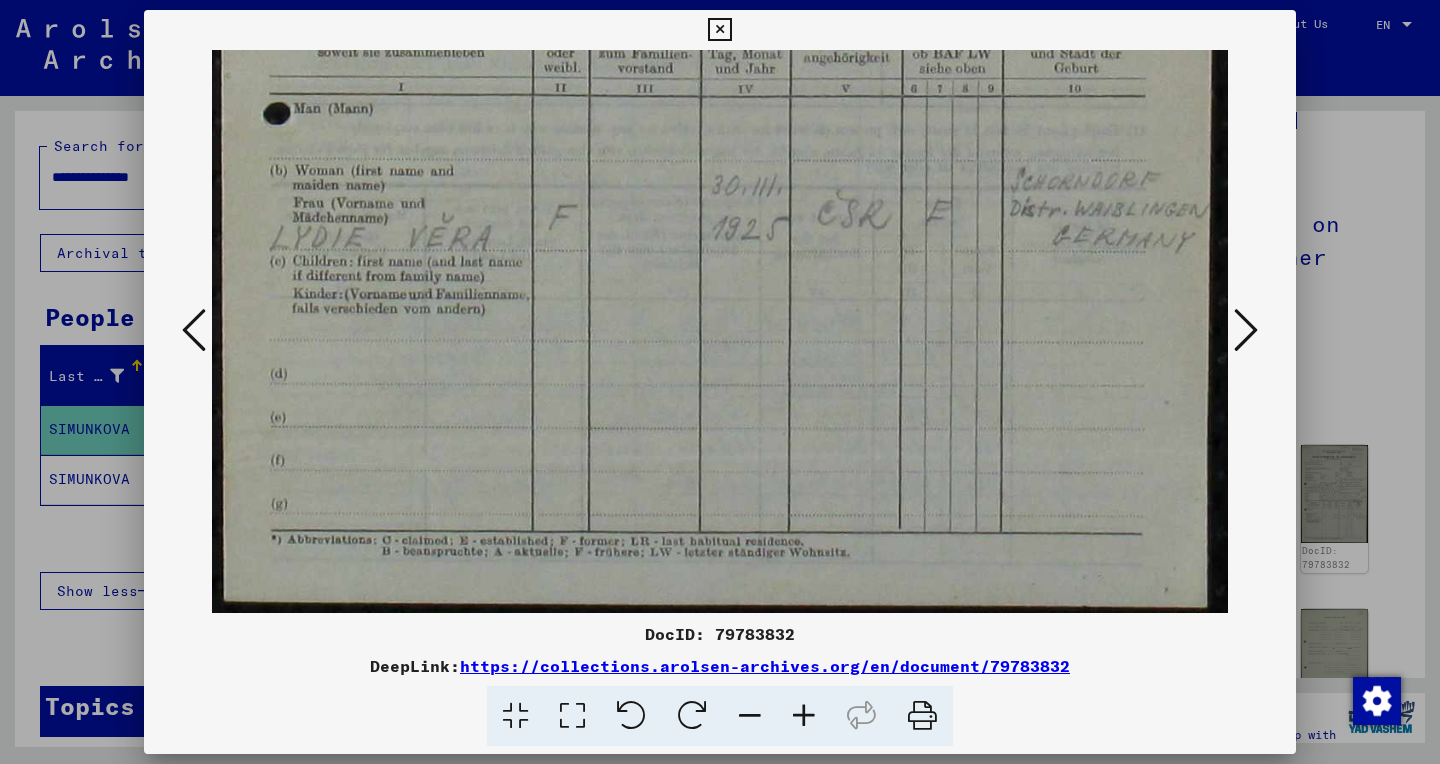 drag, startPoint x: 510, startPoint y: 443, endPoint x: 396, endPoint y: 94, distance: 367.1471 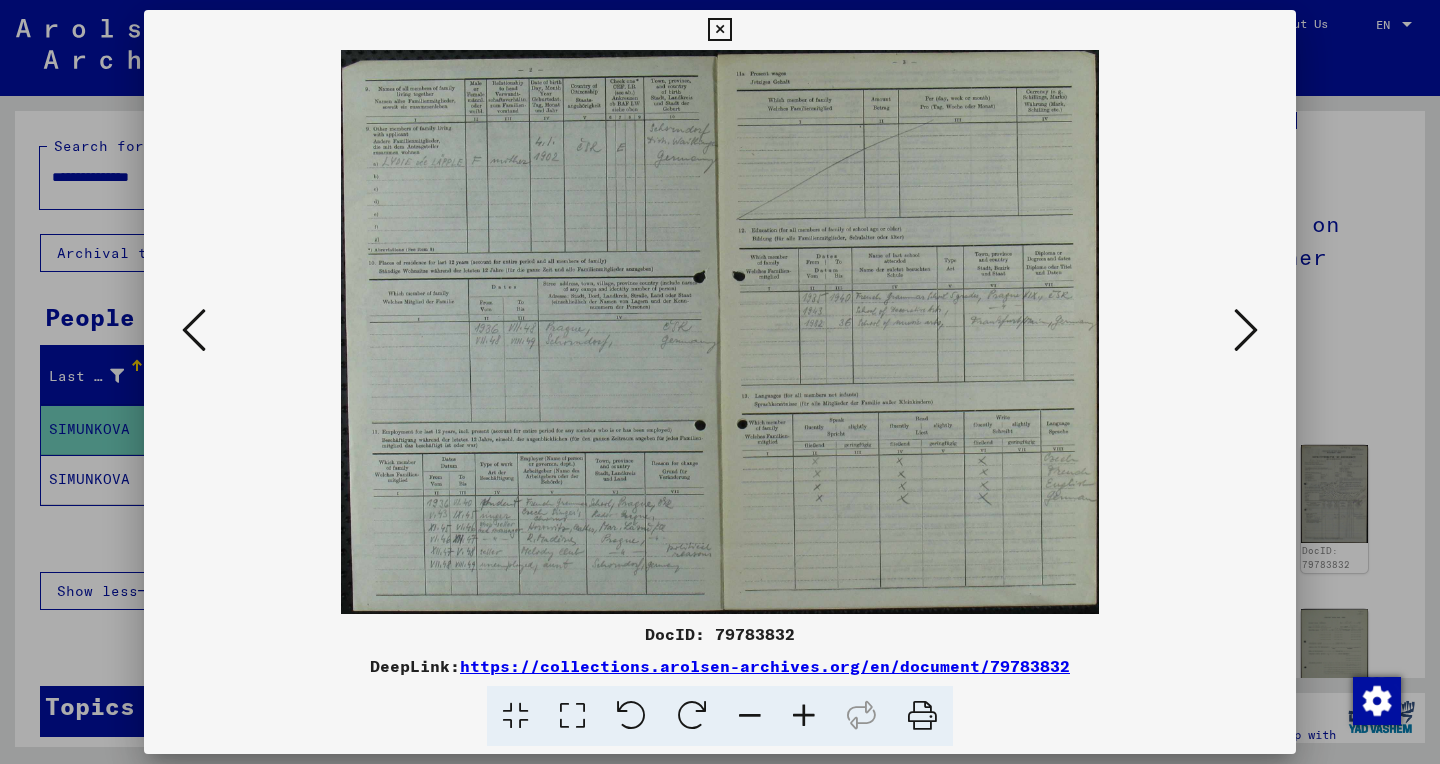scroll, scrollTop: 0, scrollLeft: 0, axis: both 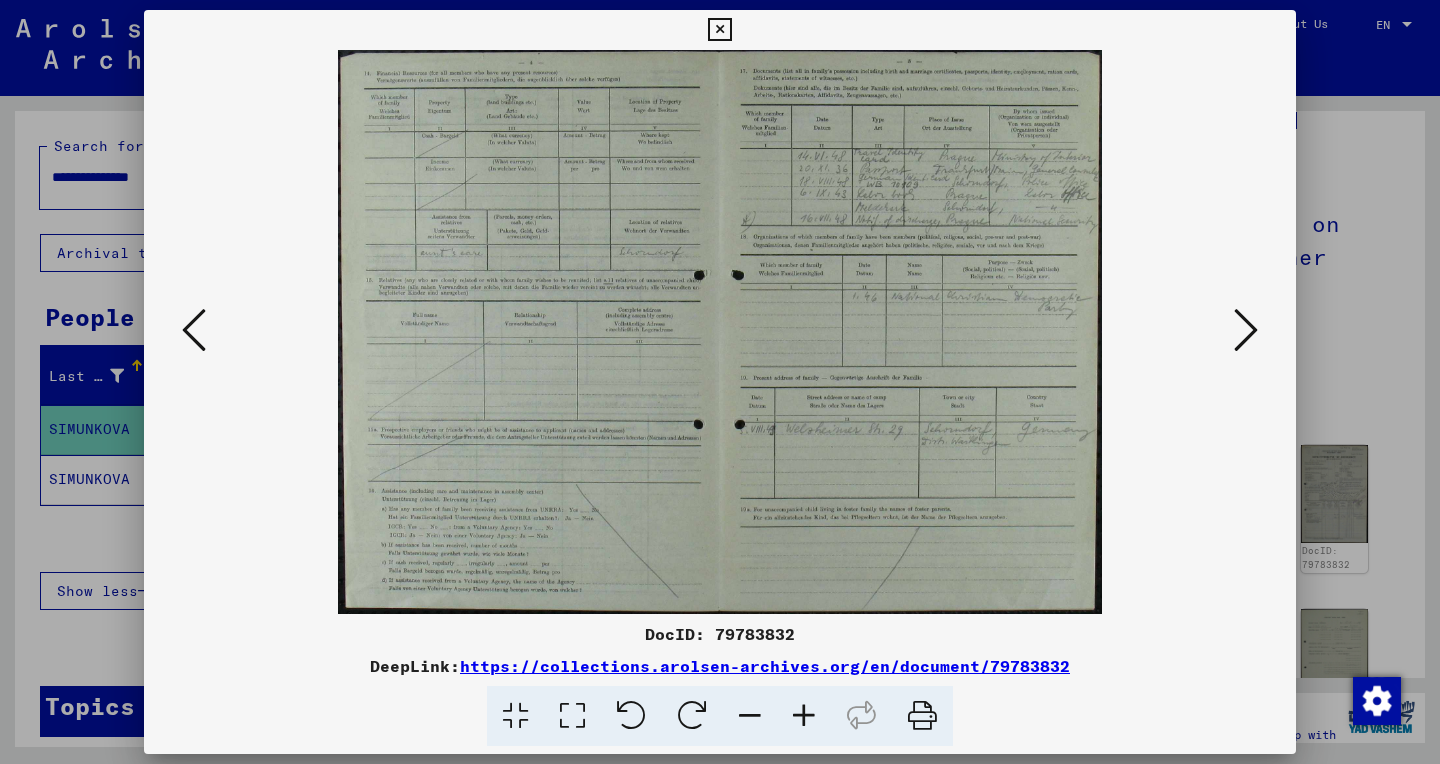 click at bounding box center [572, 716] 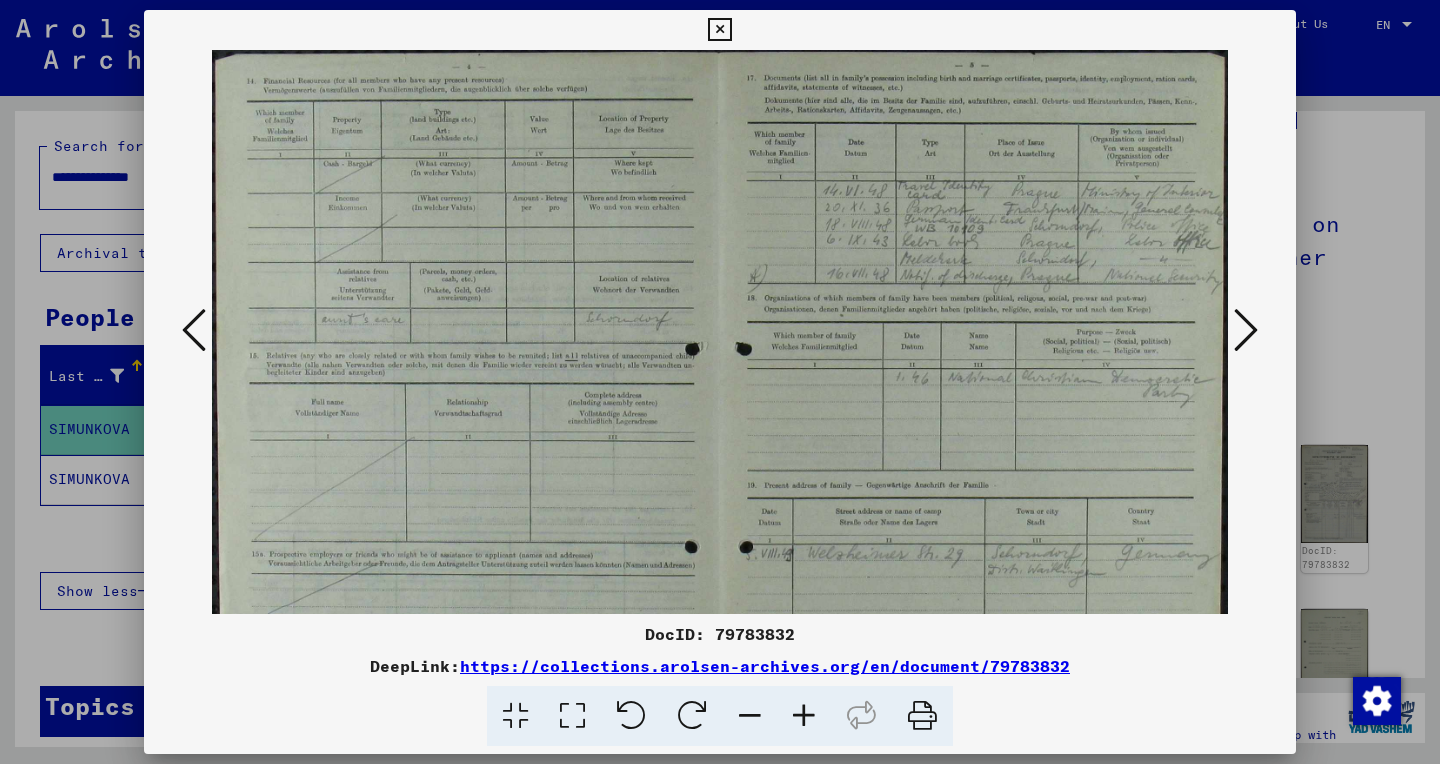 click at bounding box center [804, 716] 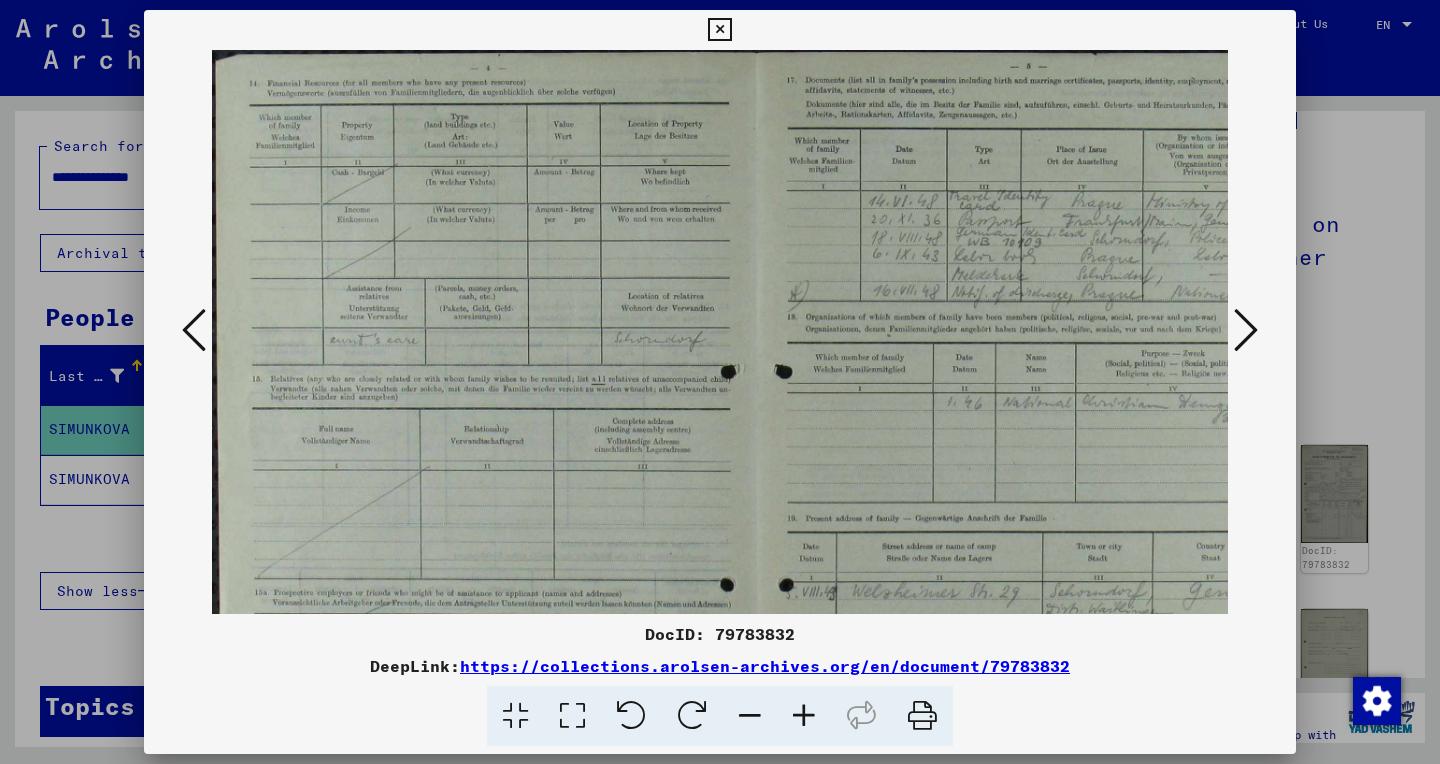 click at bounding box center (804, 716) 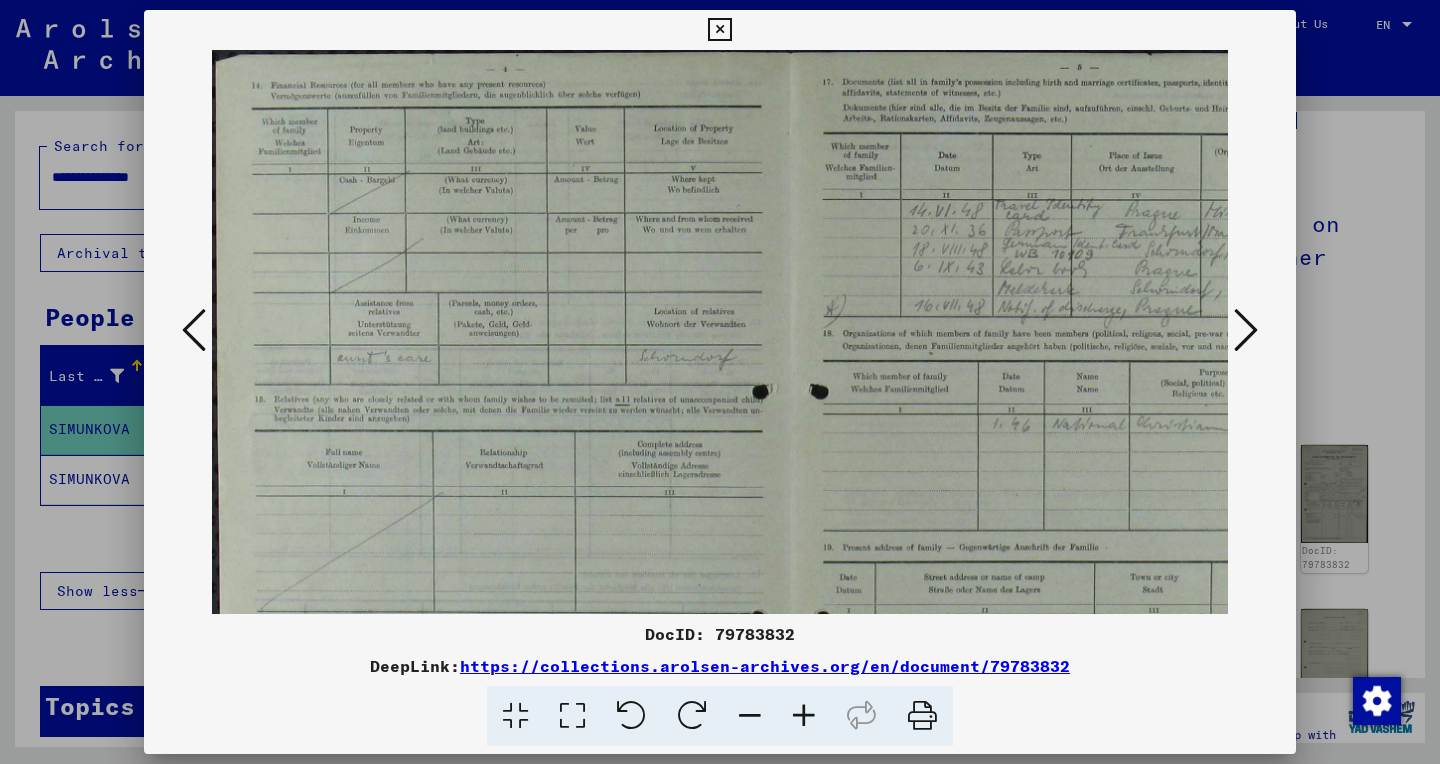 click at bounding box center (804, 716) 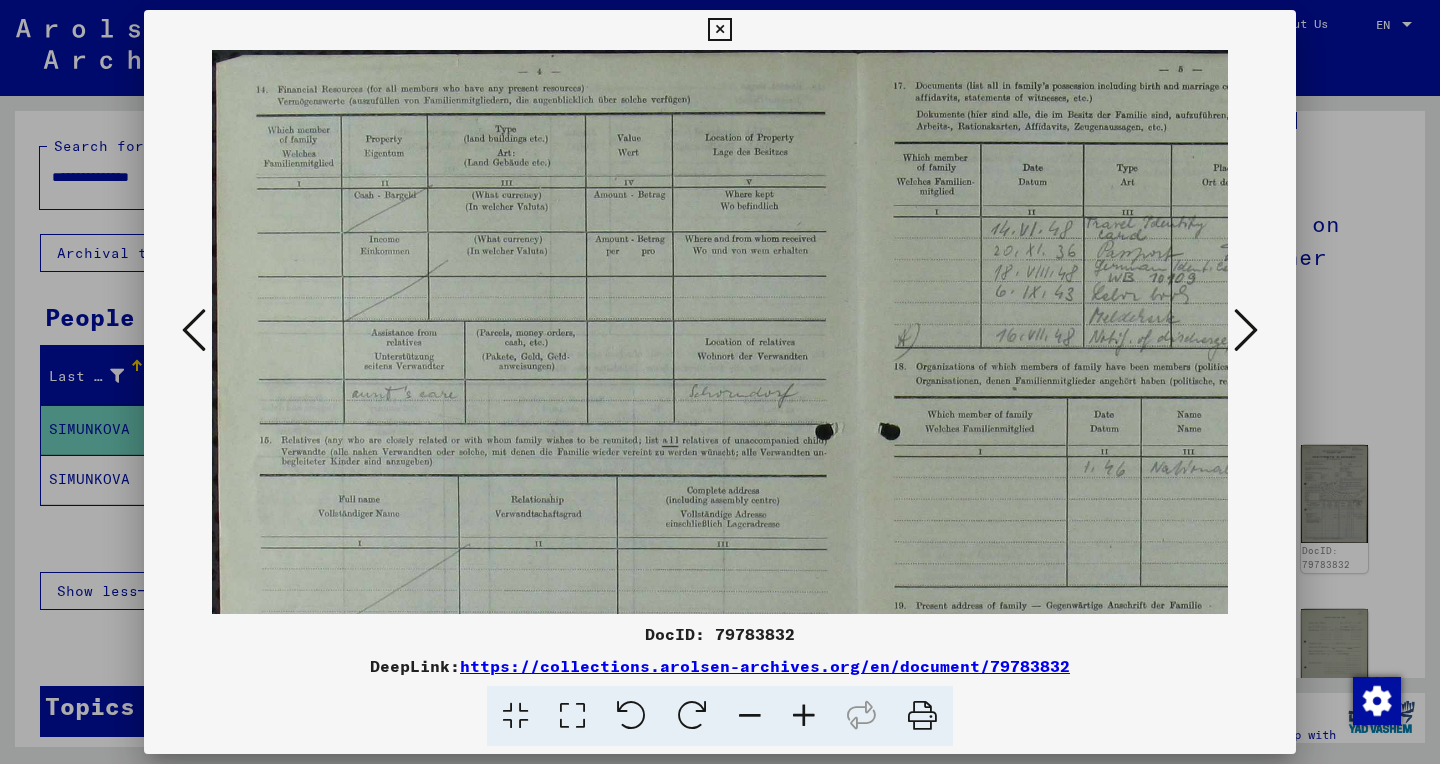 click at bounding box center [804, 716] 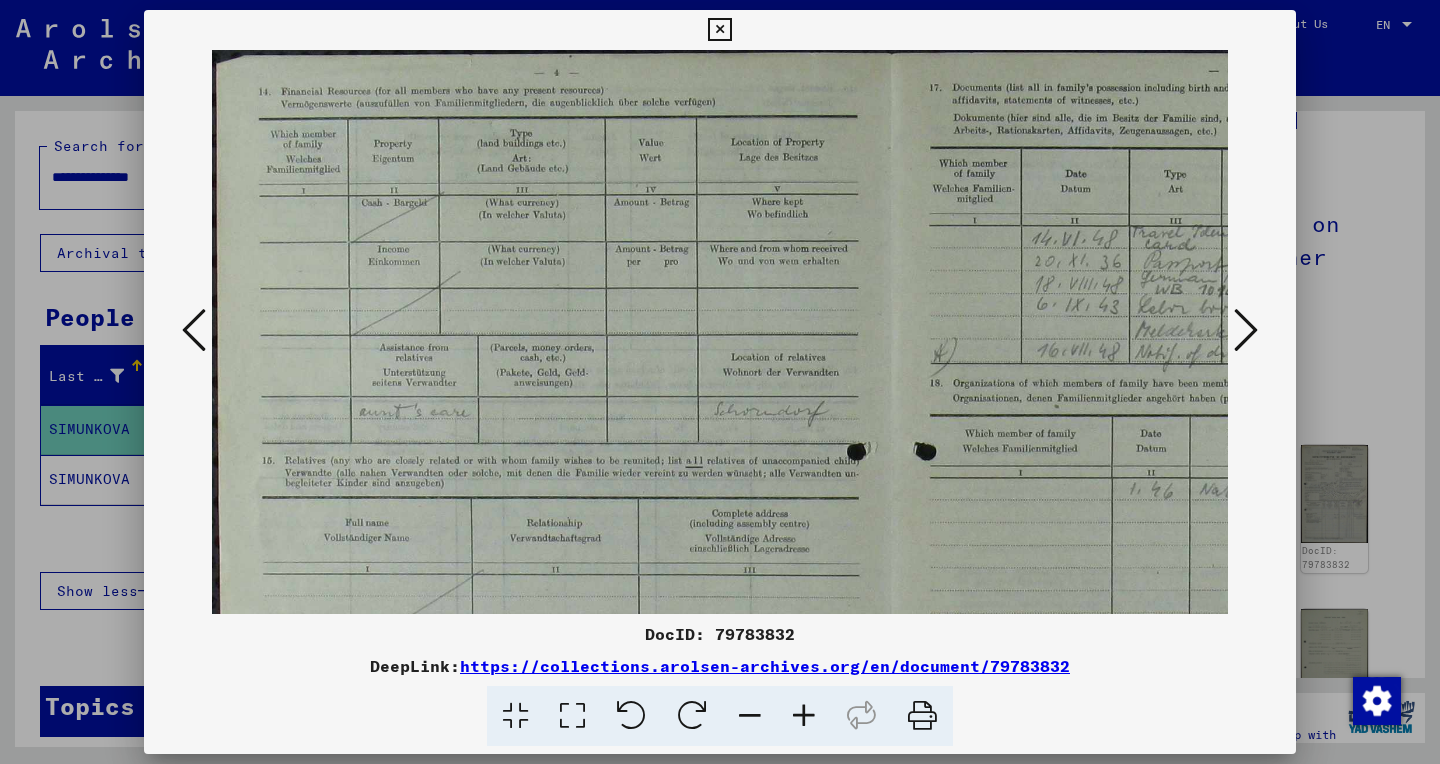 click at bounding box center (804, 716) 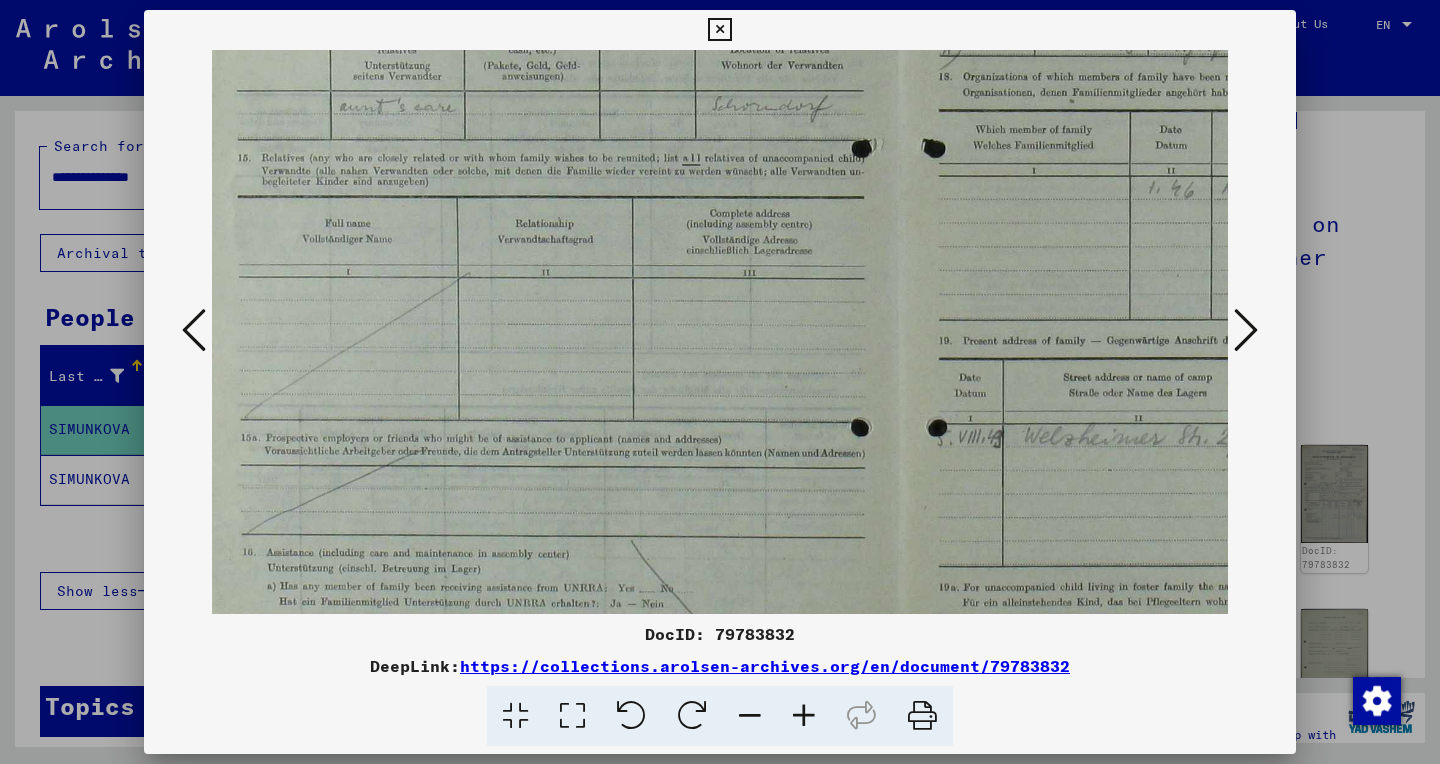 scroll, scrollTop: 338, scrollLeft: 29, axis: both 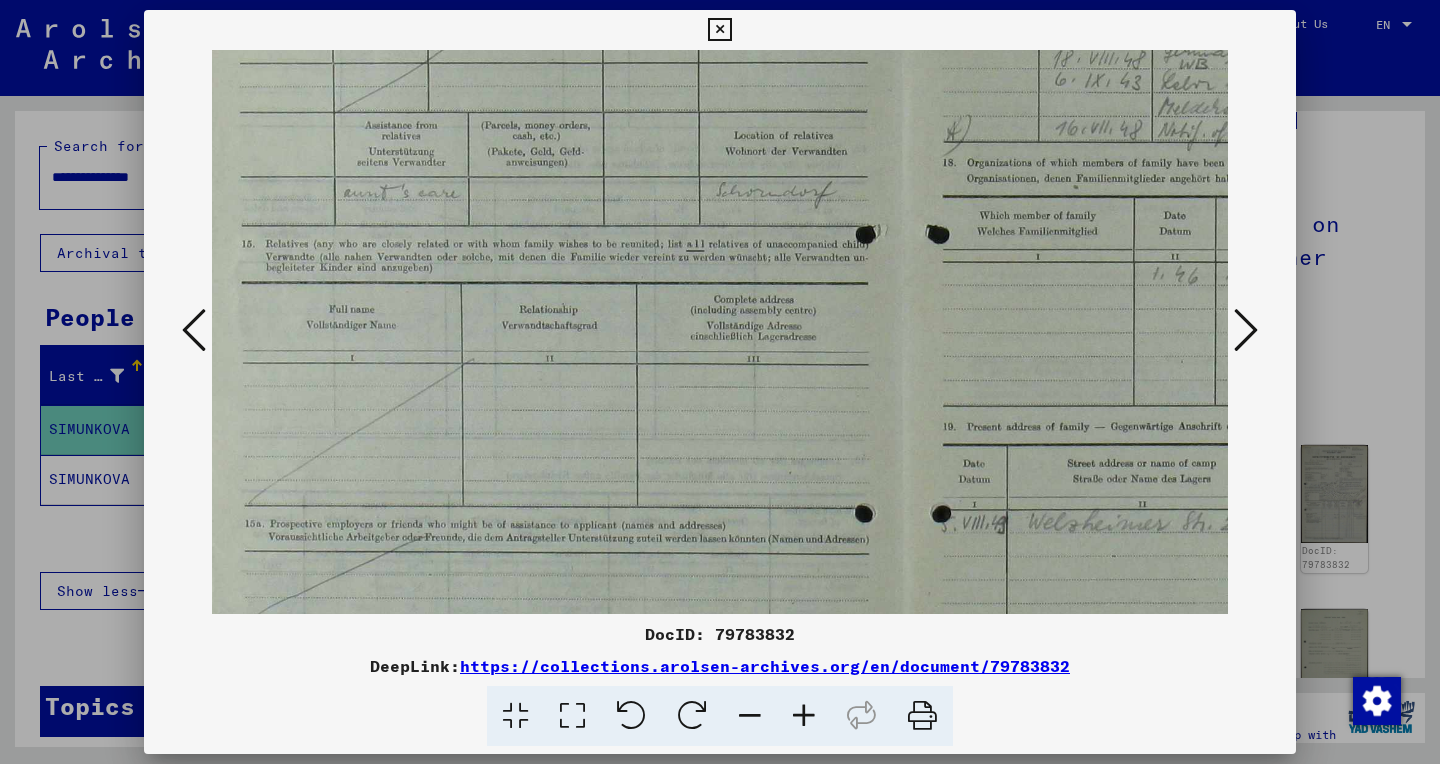 drag, startPoint x: 836, startPoint y: 469, endPoint x: 813, endPoint y: 233, distance: 237.11812 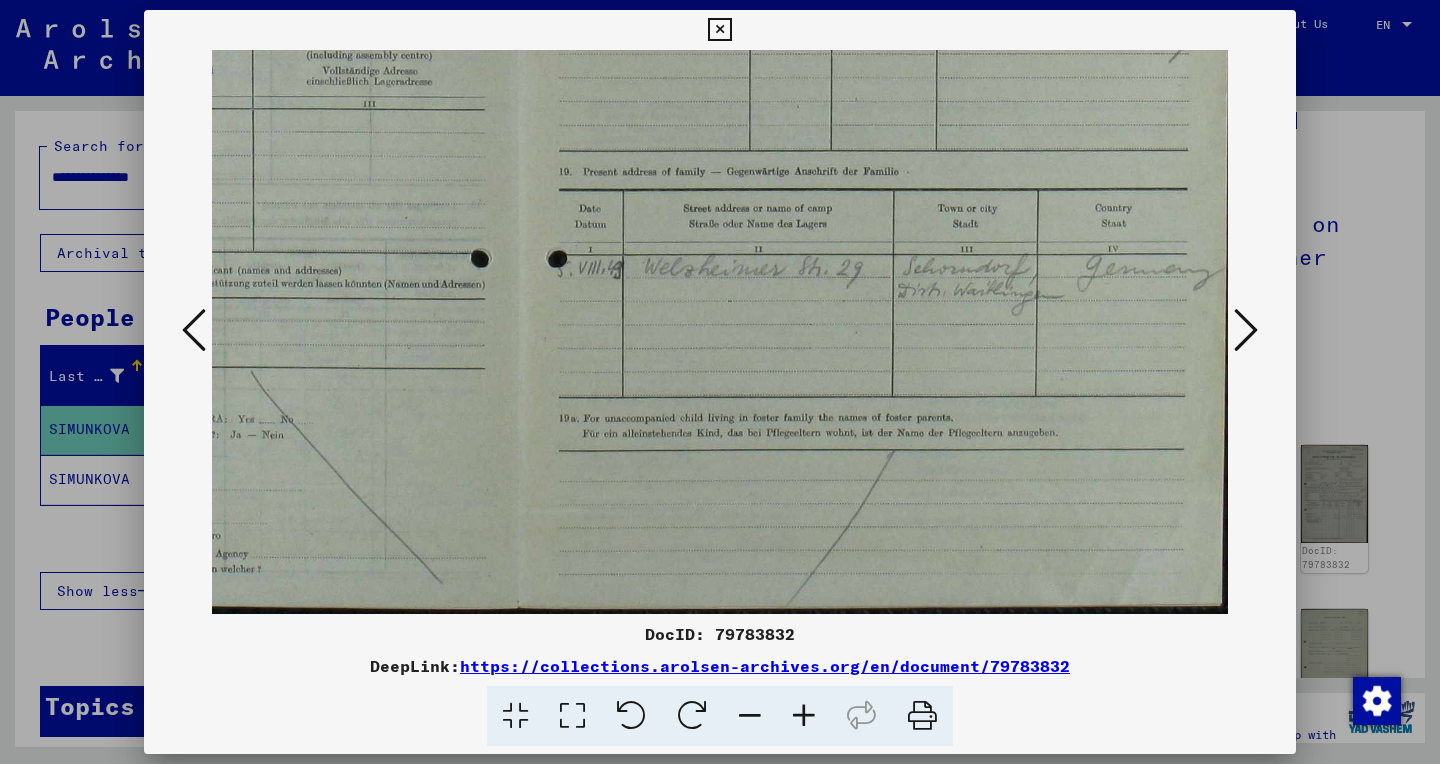 drag, startPoint x: 681, startPoint y: 369, endPoint x: 165, endPoint y: 65, distance: 598.89233 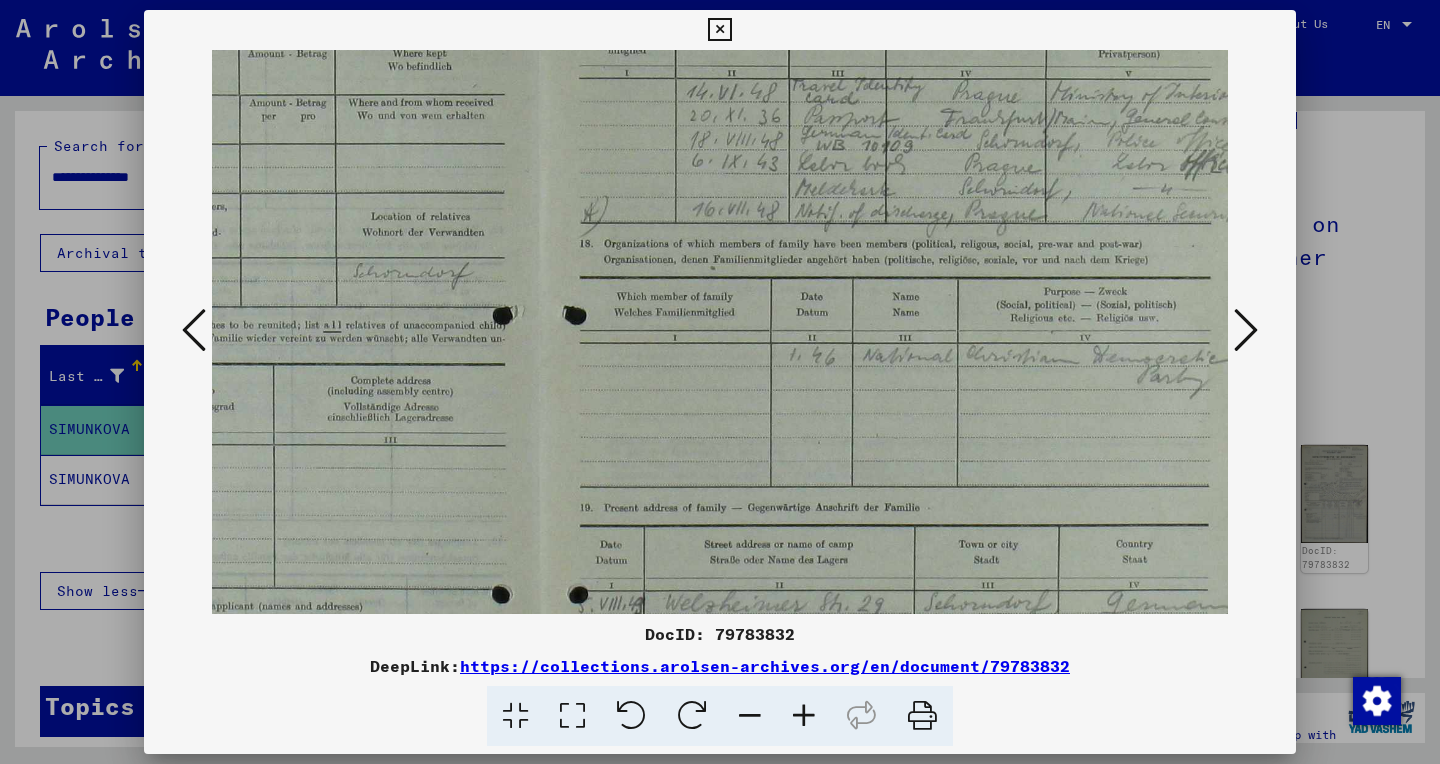 scroll, scrollTop: 146, scrollLeft: 380, axis: both 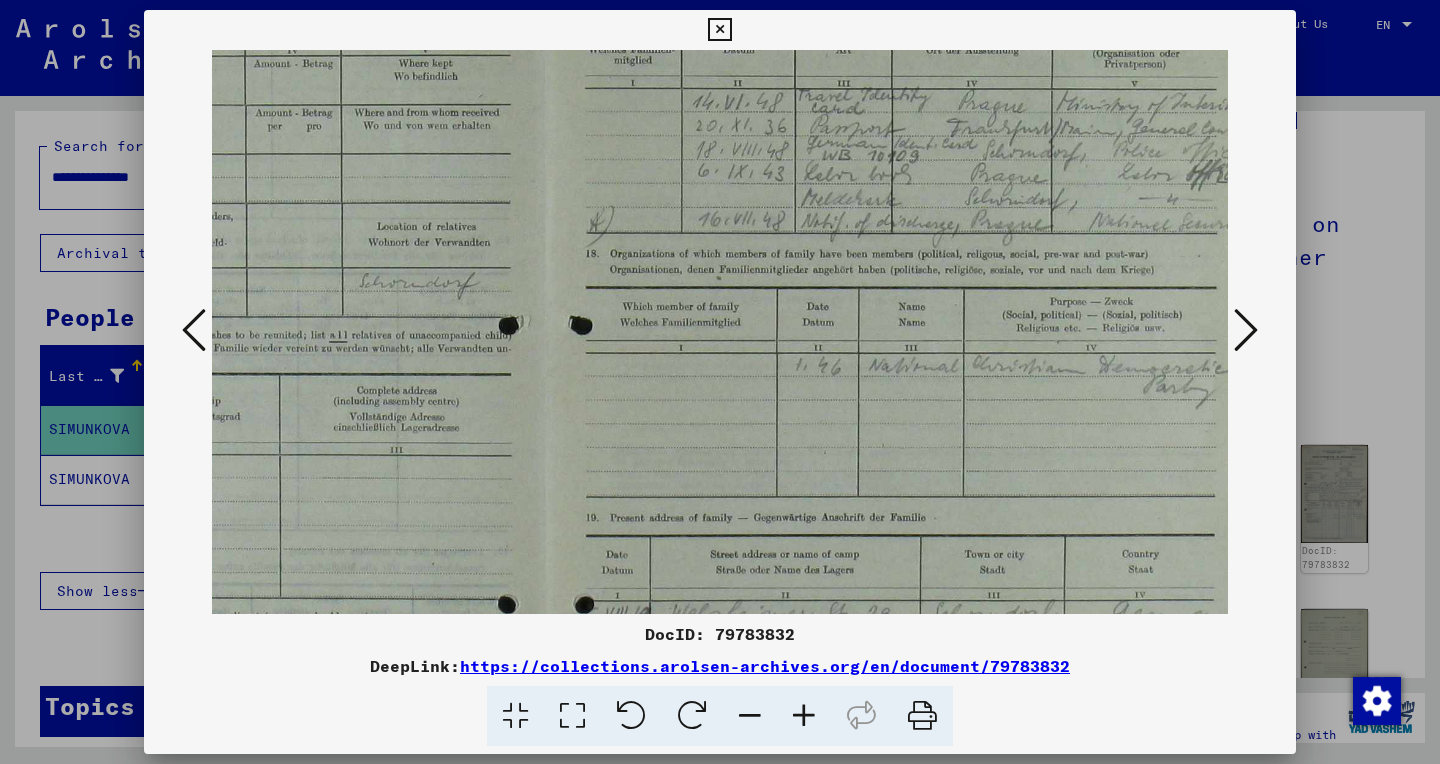 drag, startPoint x: 516, startPoint y: 140, endPoint x: 493, endPoint y: 485, distance: 345.7658 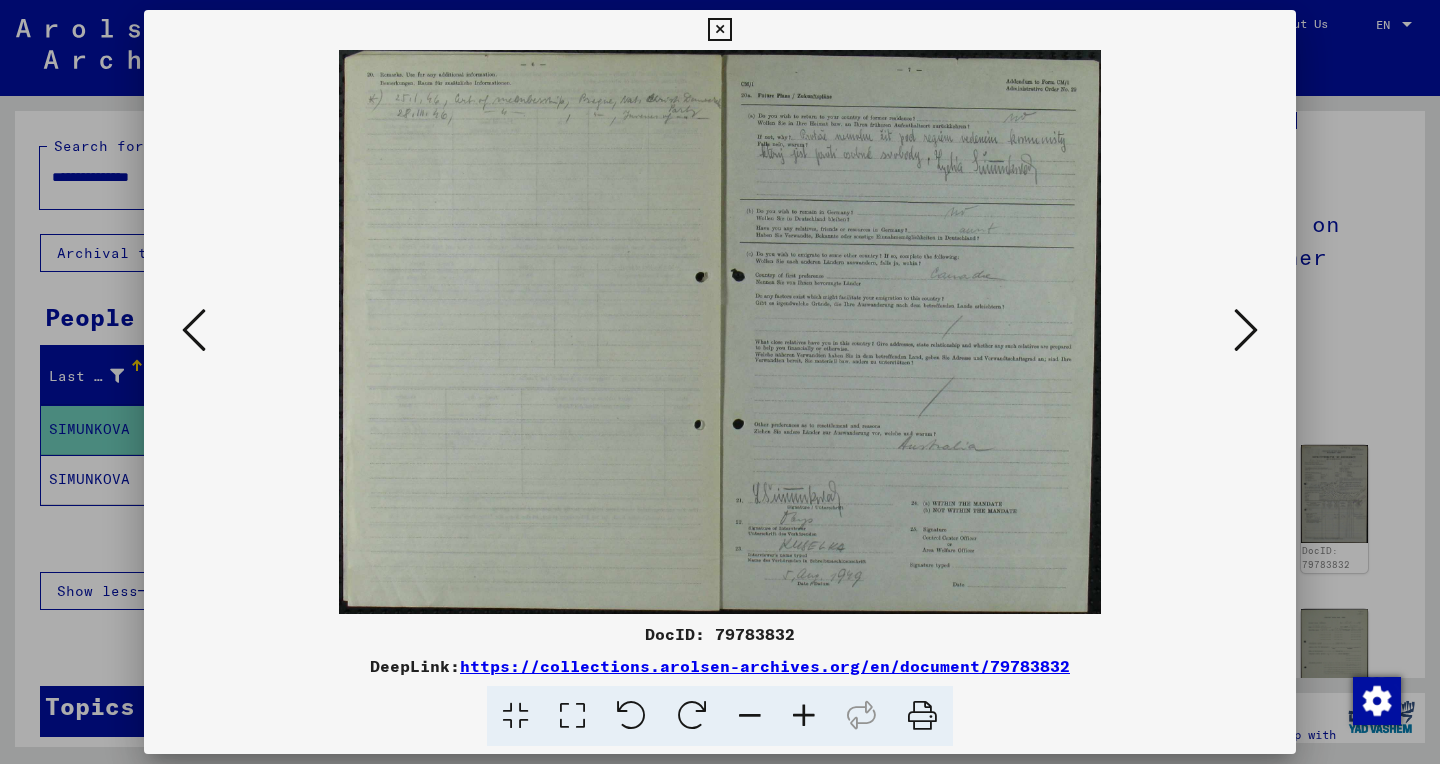 click at bounding box center [572, 716] 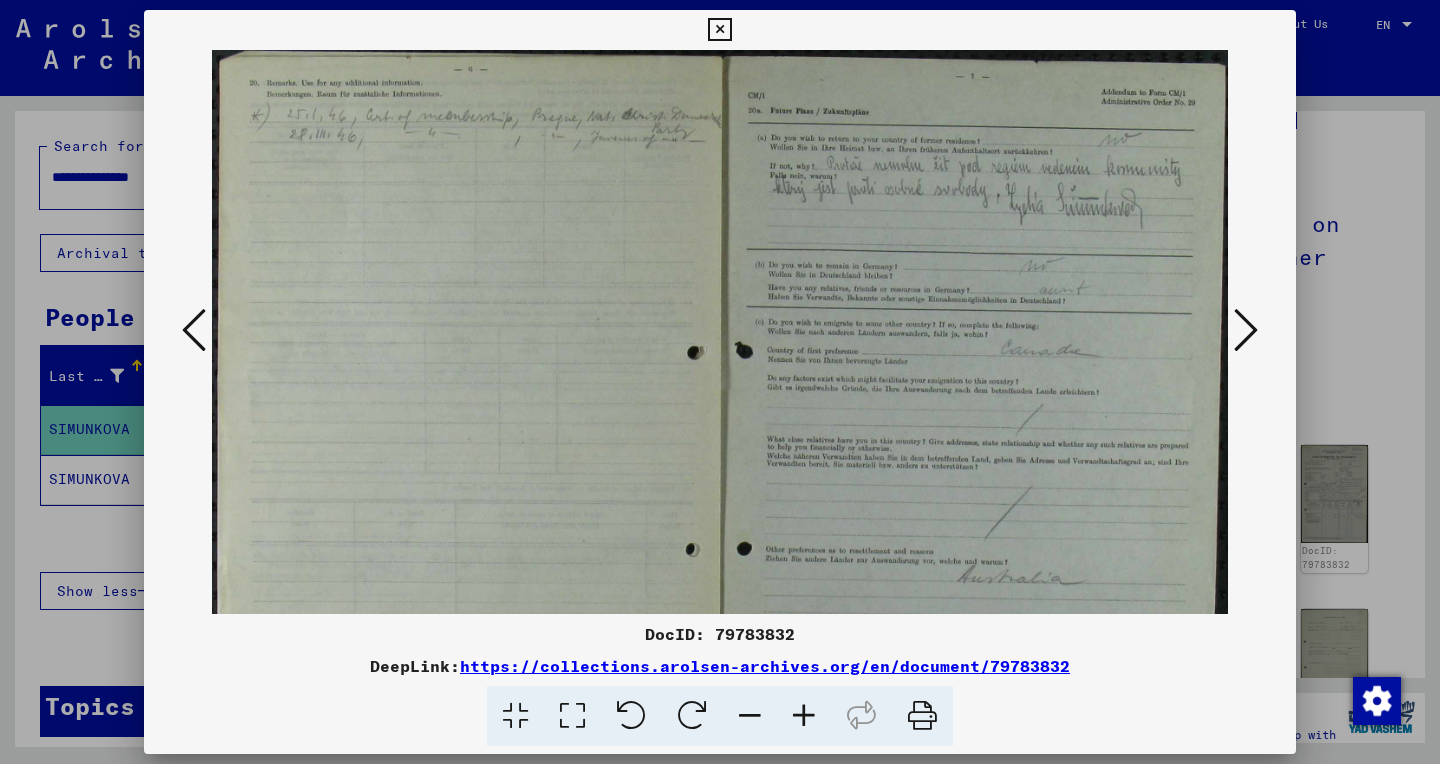 click at bounding box center (572, 716) 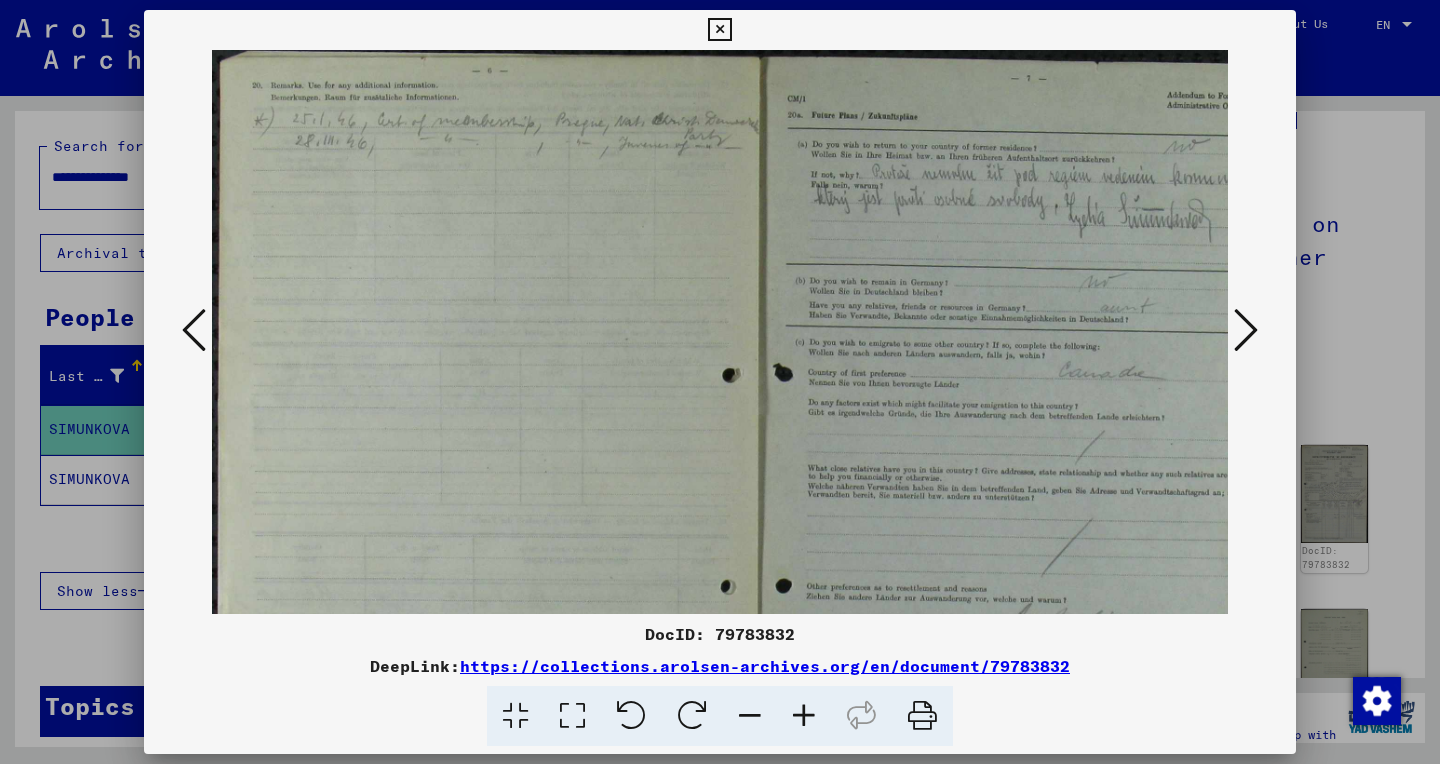 click at bounding box center [804, 716] 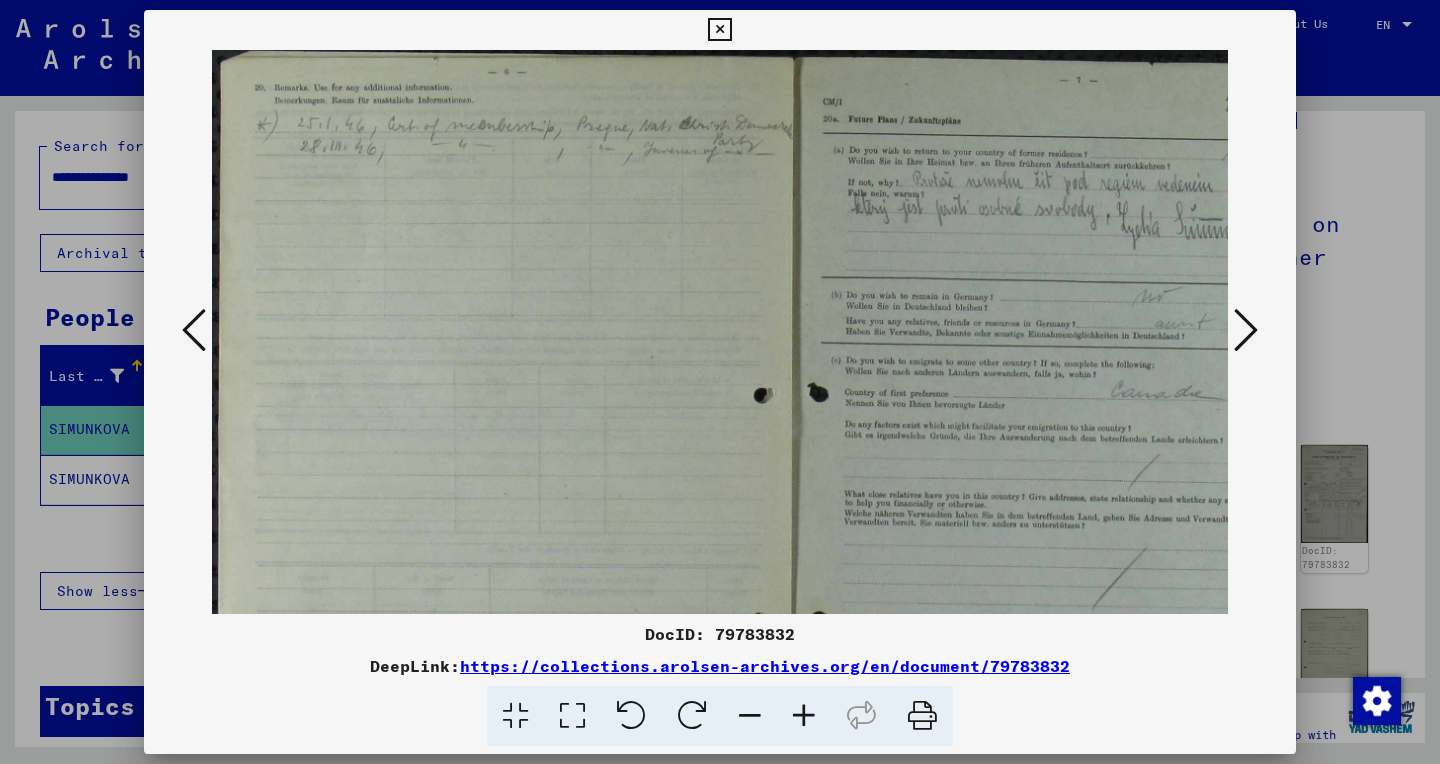 click at bounding box center [804, 716] 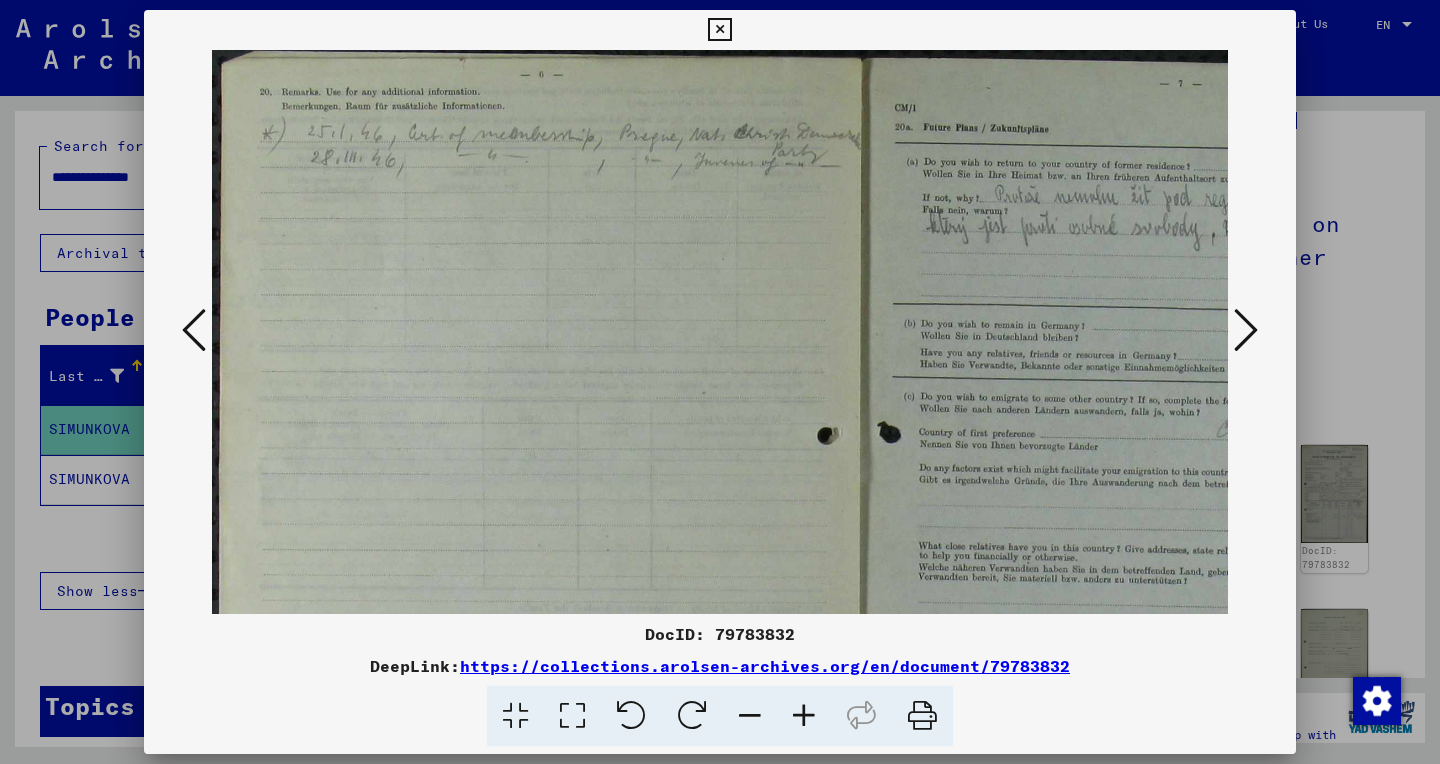 click at bounding box center [804, 716] 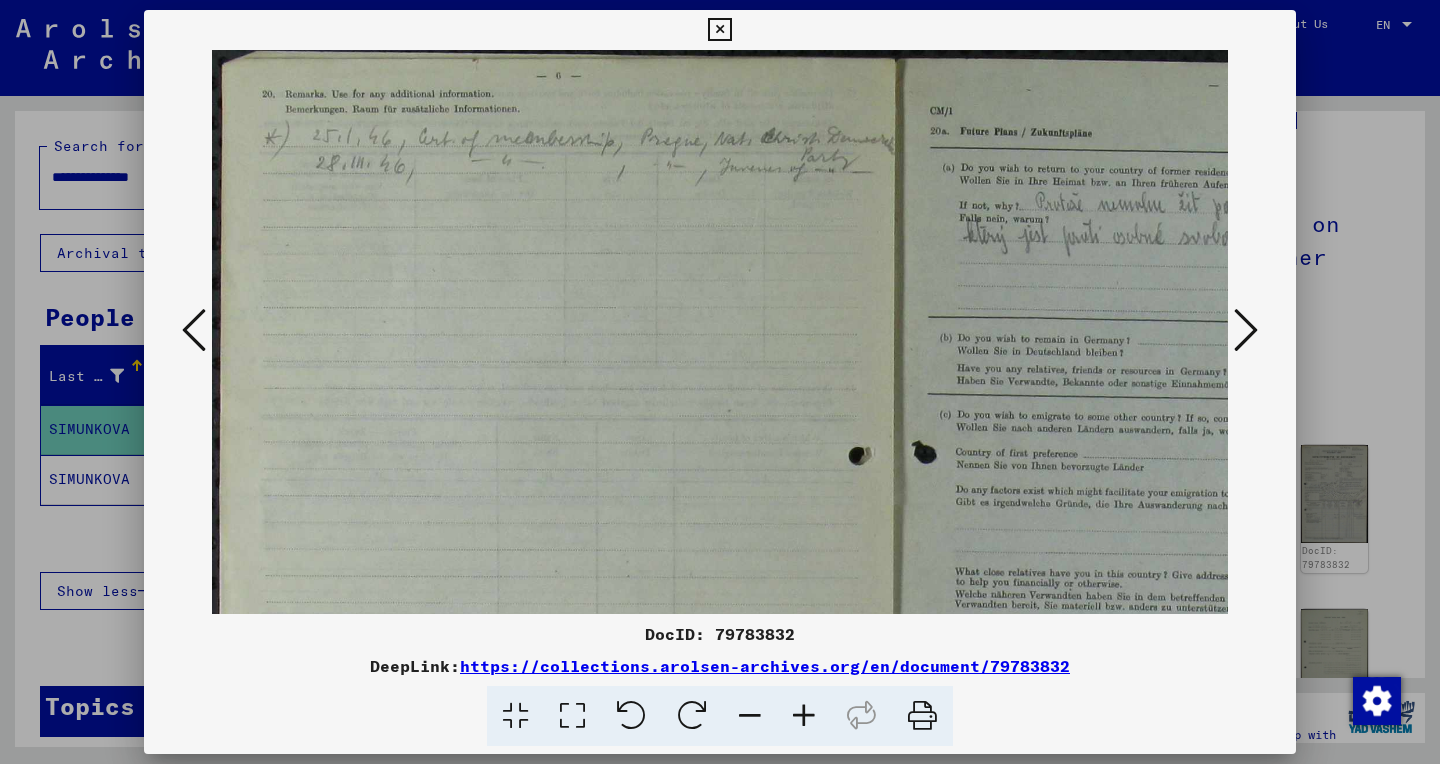 click at bounding box center [804, 716] 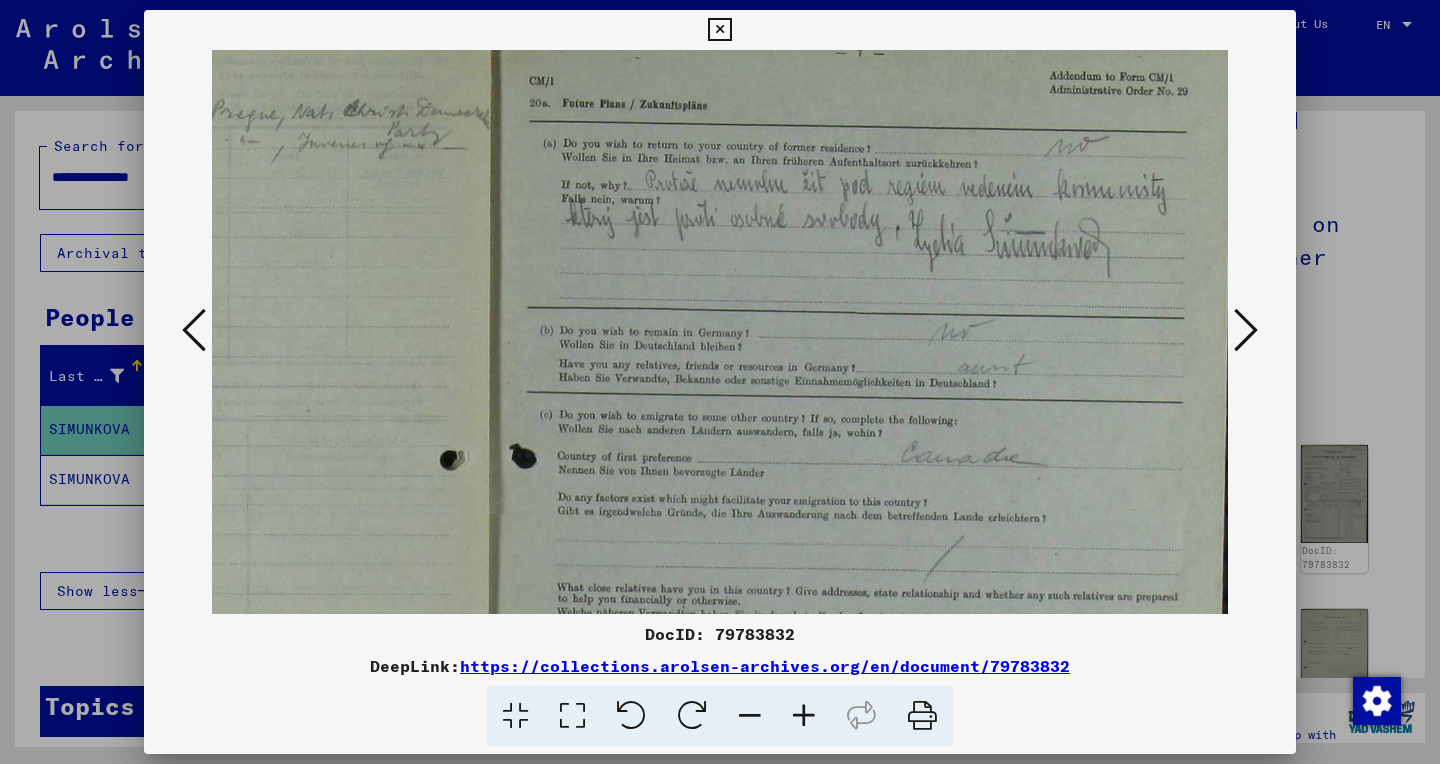 scroll, scrollTop: 29, scrollLeft: 472, axis: both 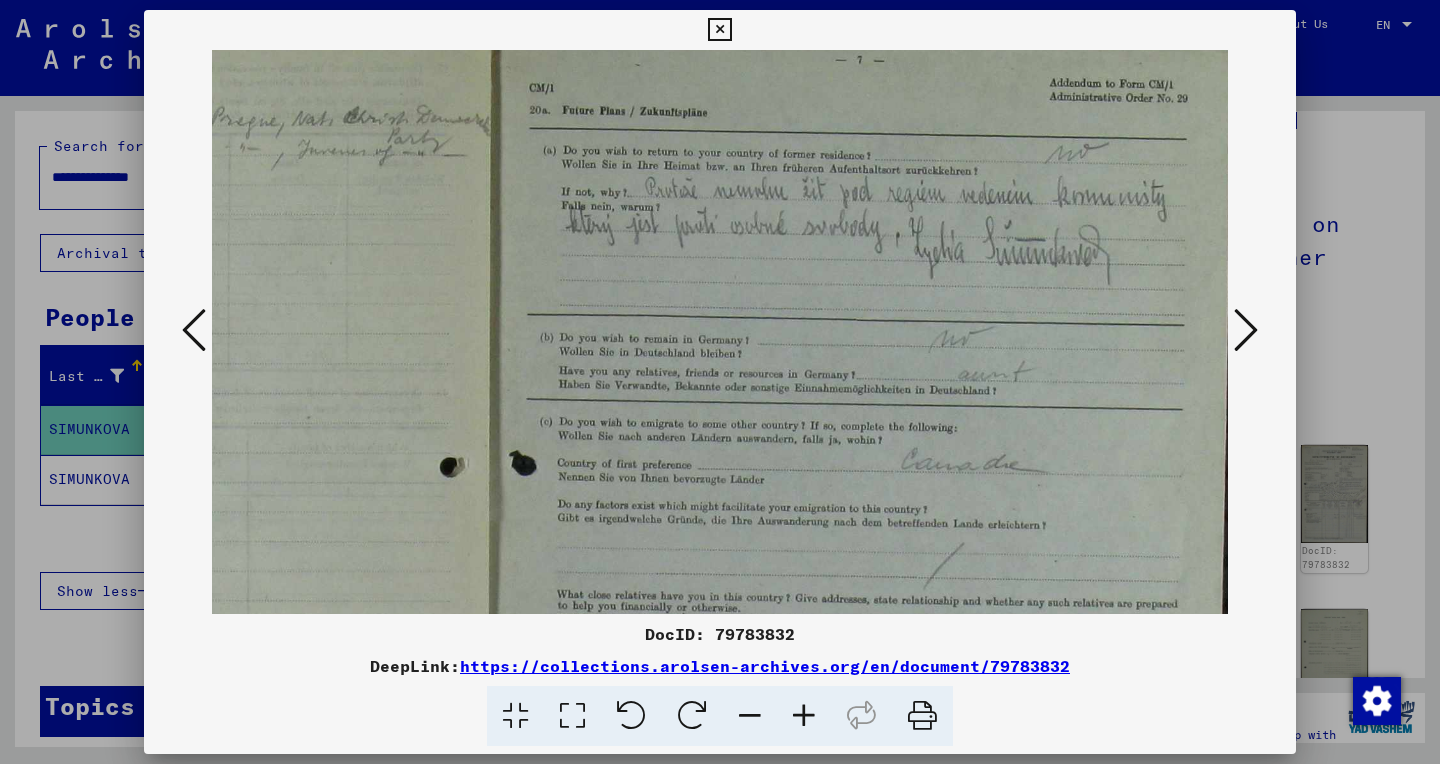 drag, startPoint x: 962, startPoint y: 528, endPoint x: 370, endPoint y: 534, distance: 592.0304 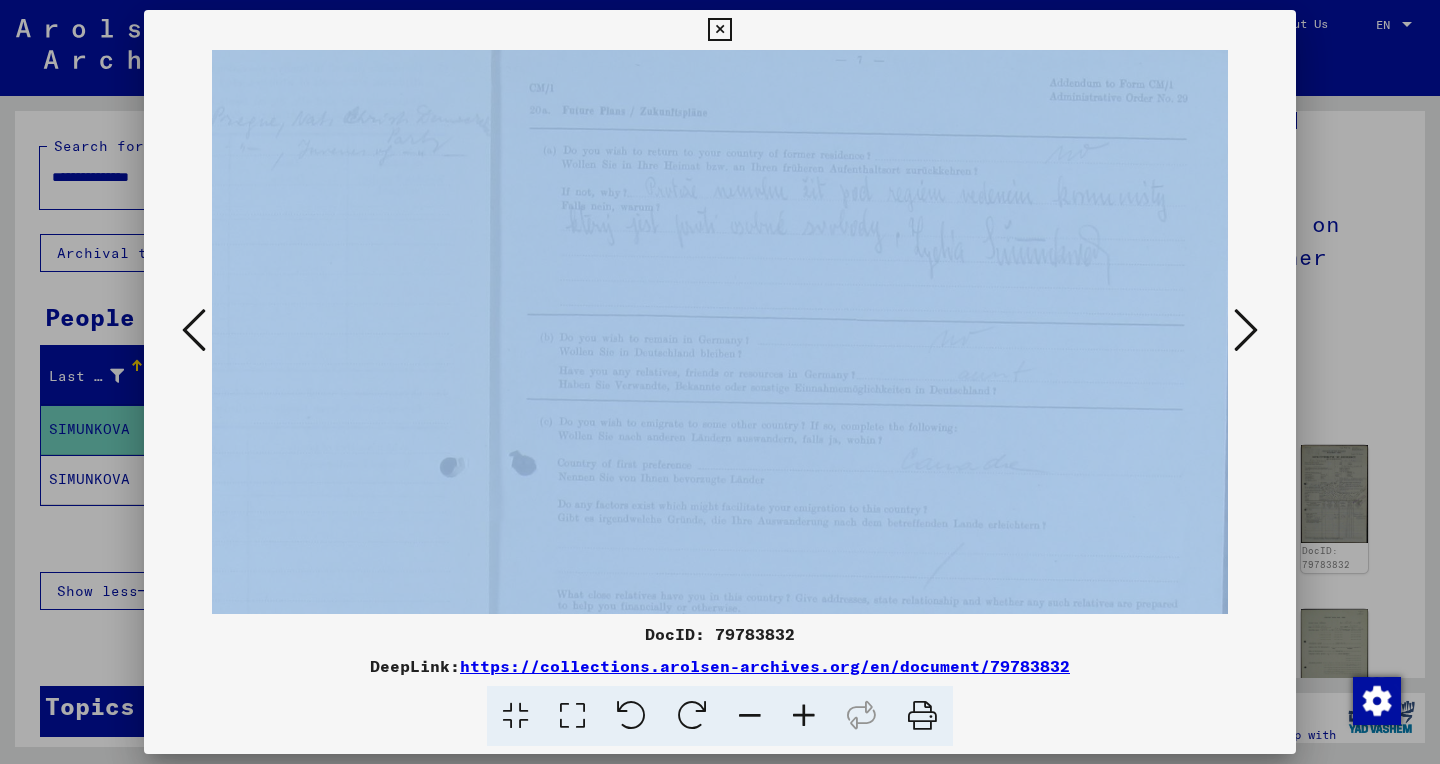 drag, startPoint x: 231, startPoint y: 635, endPoint x: 212, endPoint y: 606, distance: 34.669872 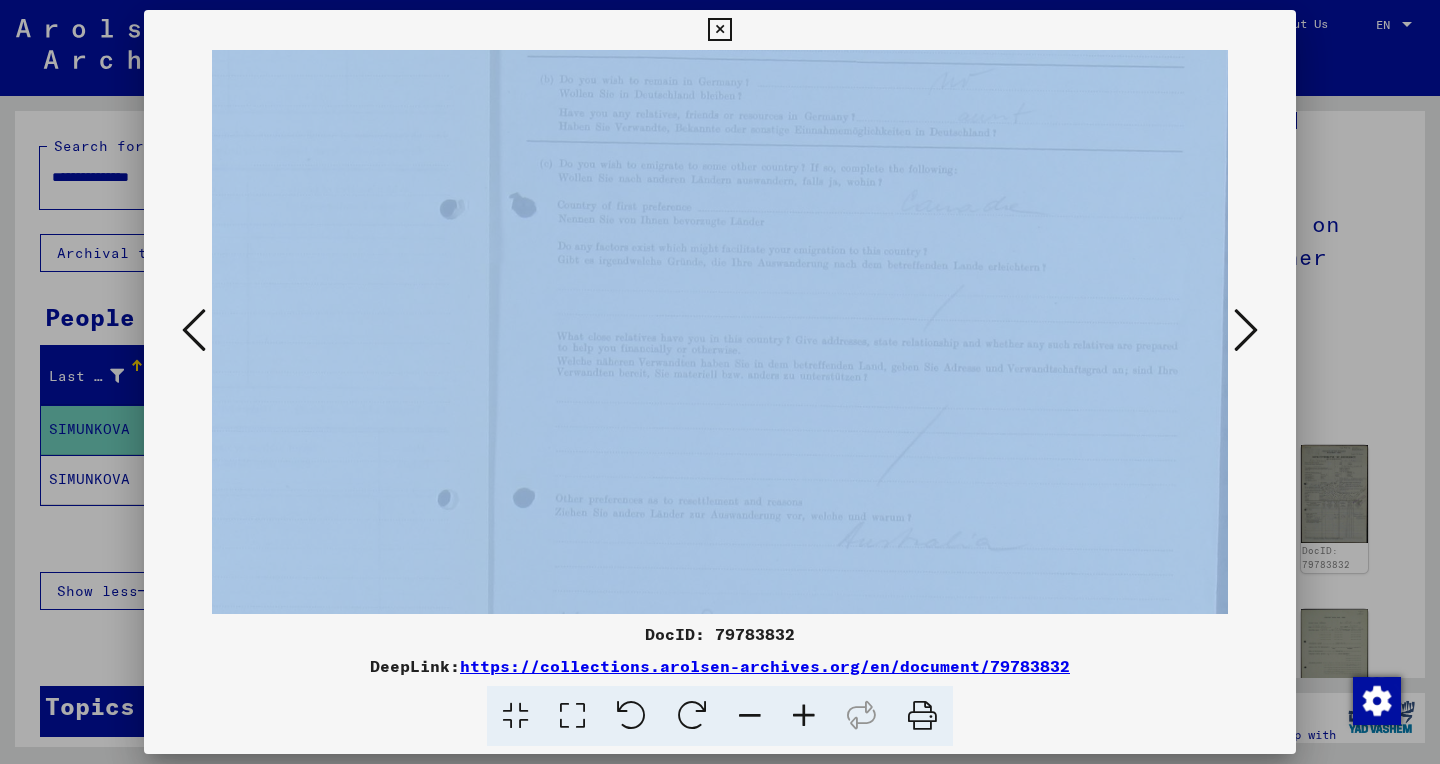 scroll, scrollTop: 289, scrollLeft: 472, axis: both 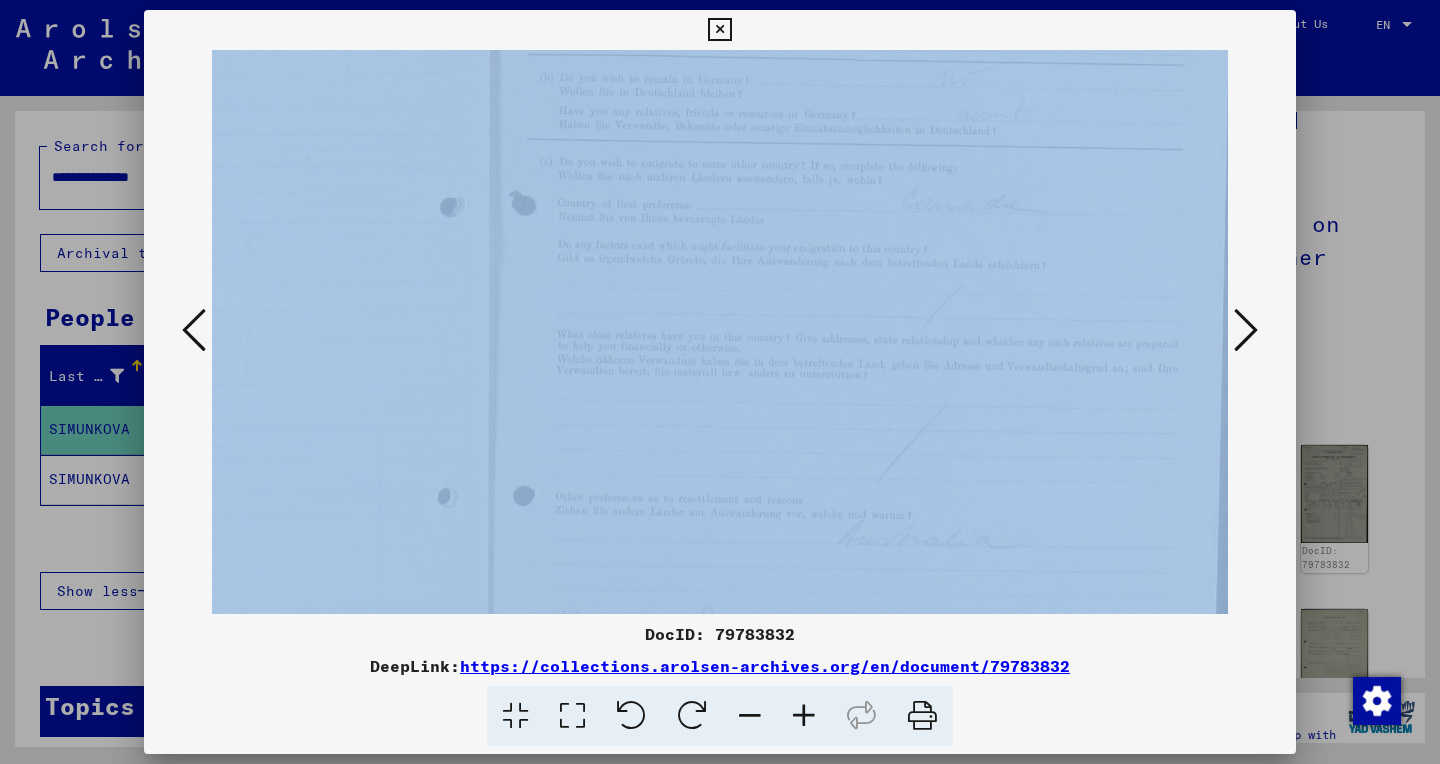 drag, startPoint x: 964, startPoint y: 461, endPoint x: 905, endPoint y: 201, distance: 266.6102 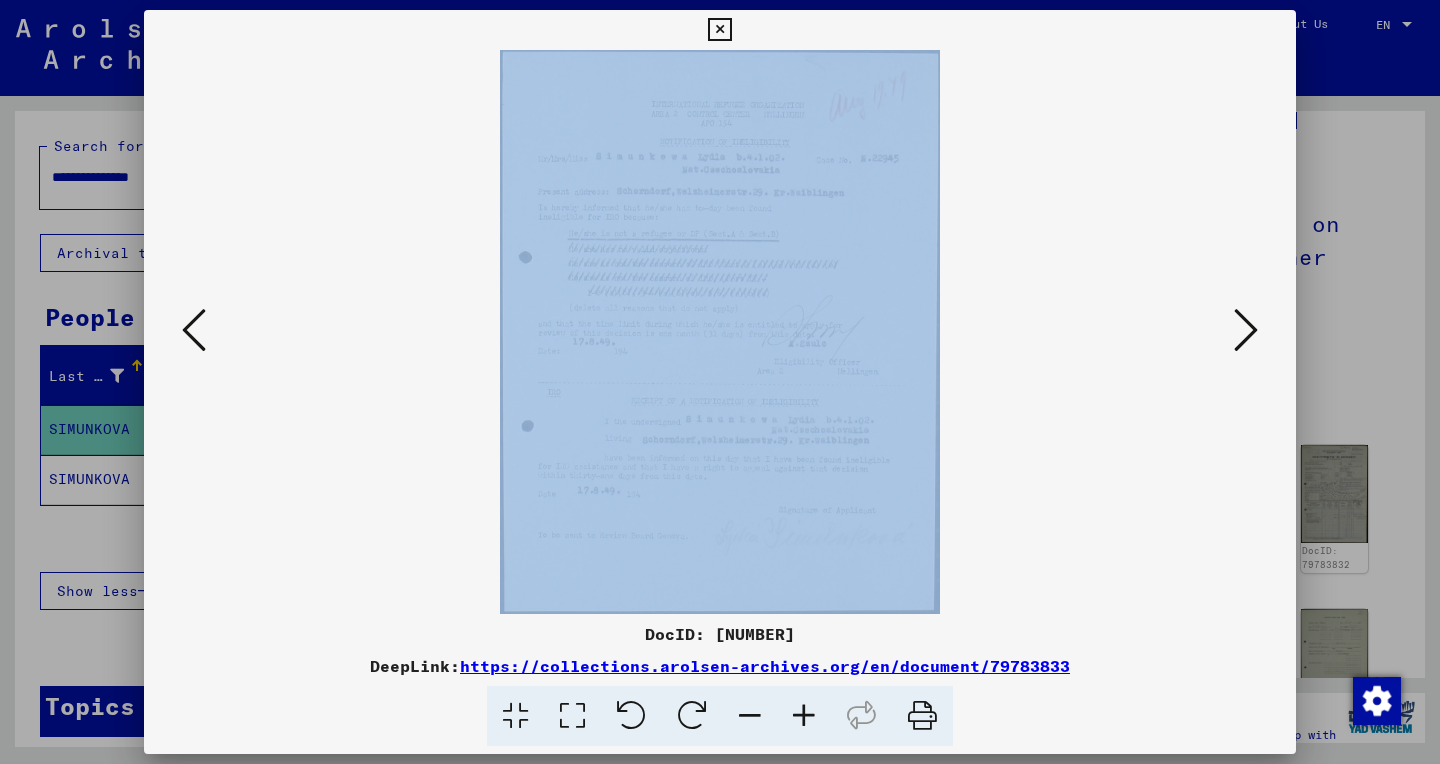 scroll, scrollTop: 0, scrollLeft: 0, axis: both 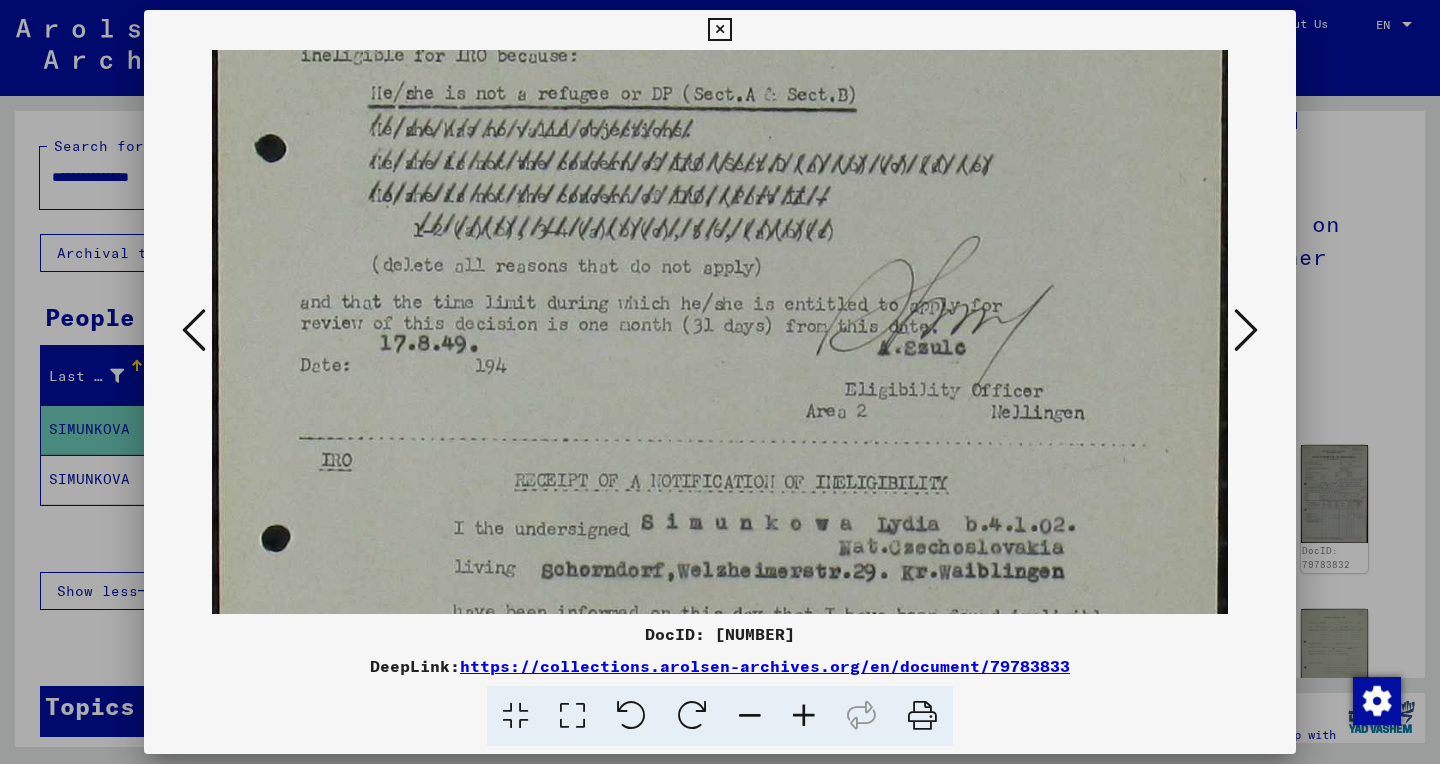 drag, startPoint x: 895, startPoint y: 450, endPoint x: 849, endPoint y: 69, distance: 383.76685 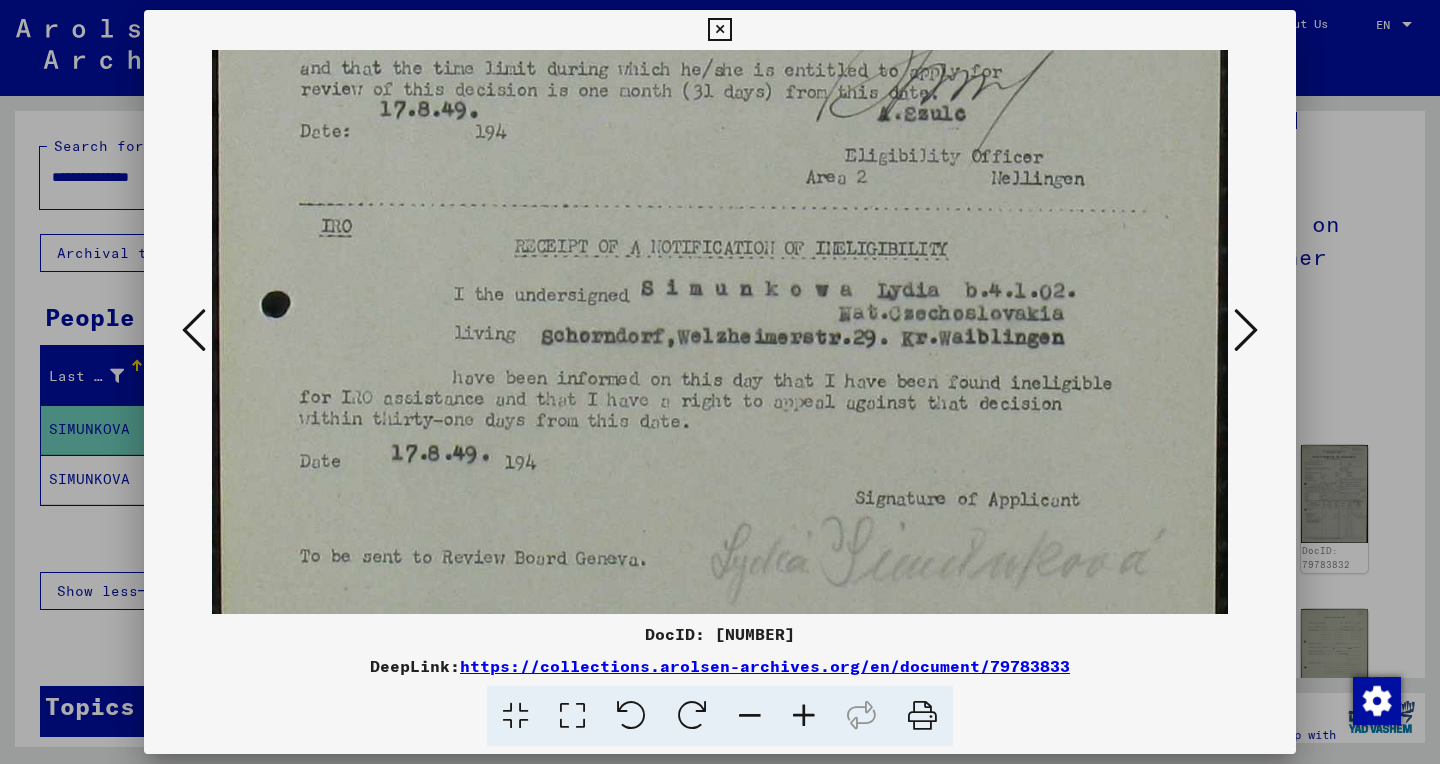 scroll, scrollTop: 629, scrollLeft: 0, axis: vertical 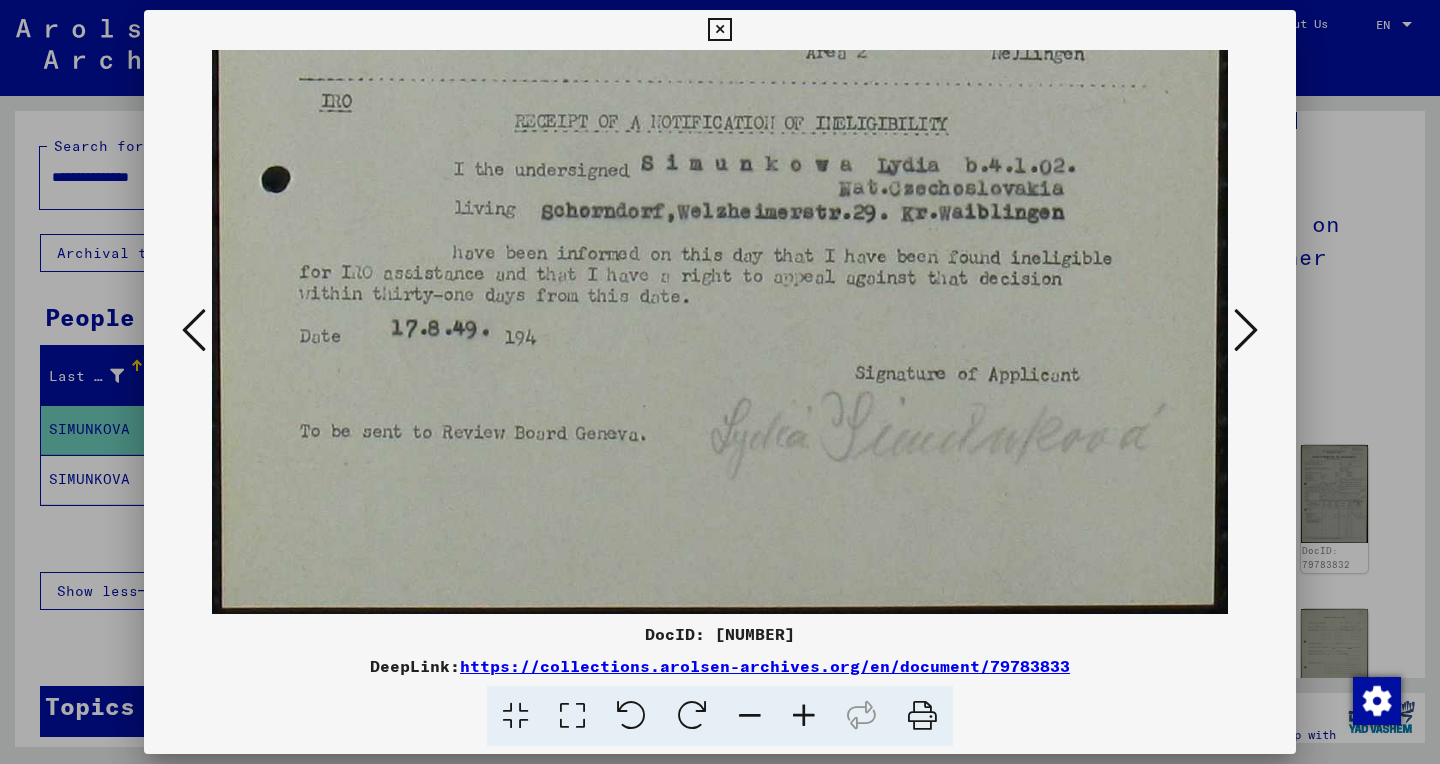 drag, startPoint x: 727, startPoint y: 338, endPoint x: 608, endPoint y: -38, distance: 394.3818 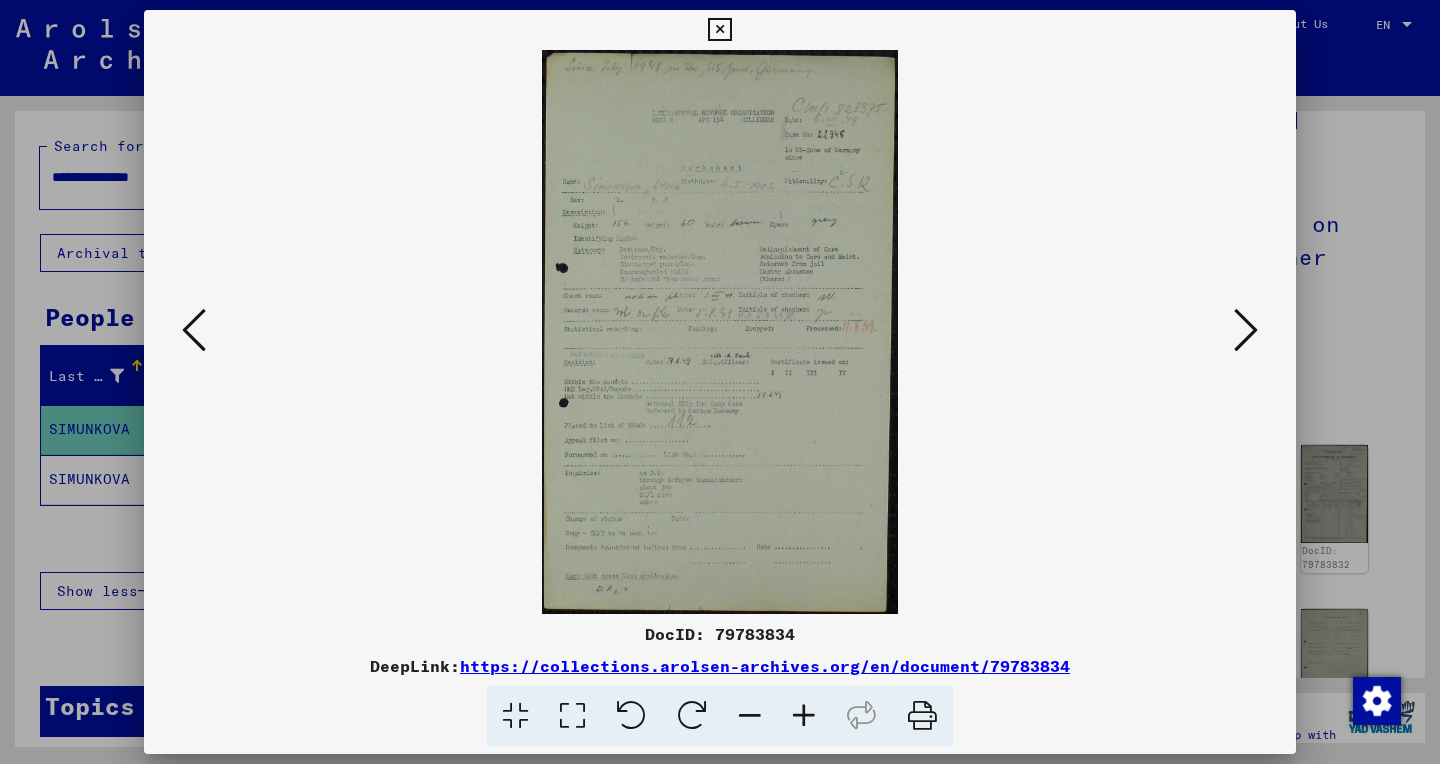 scroll, scrollTop: 0, scrollLeft: 0, axis: both 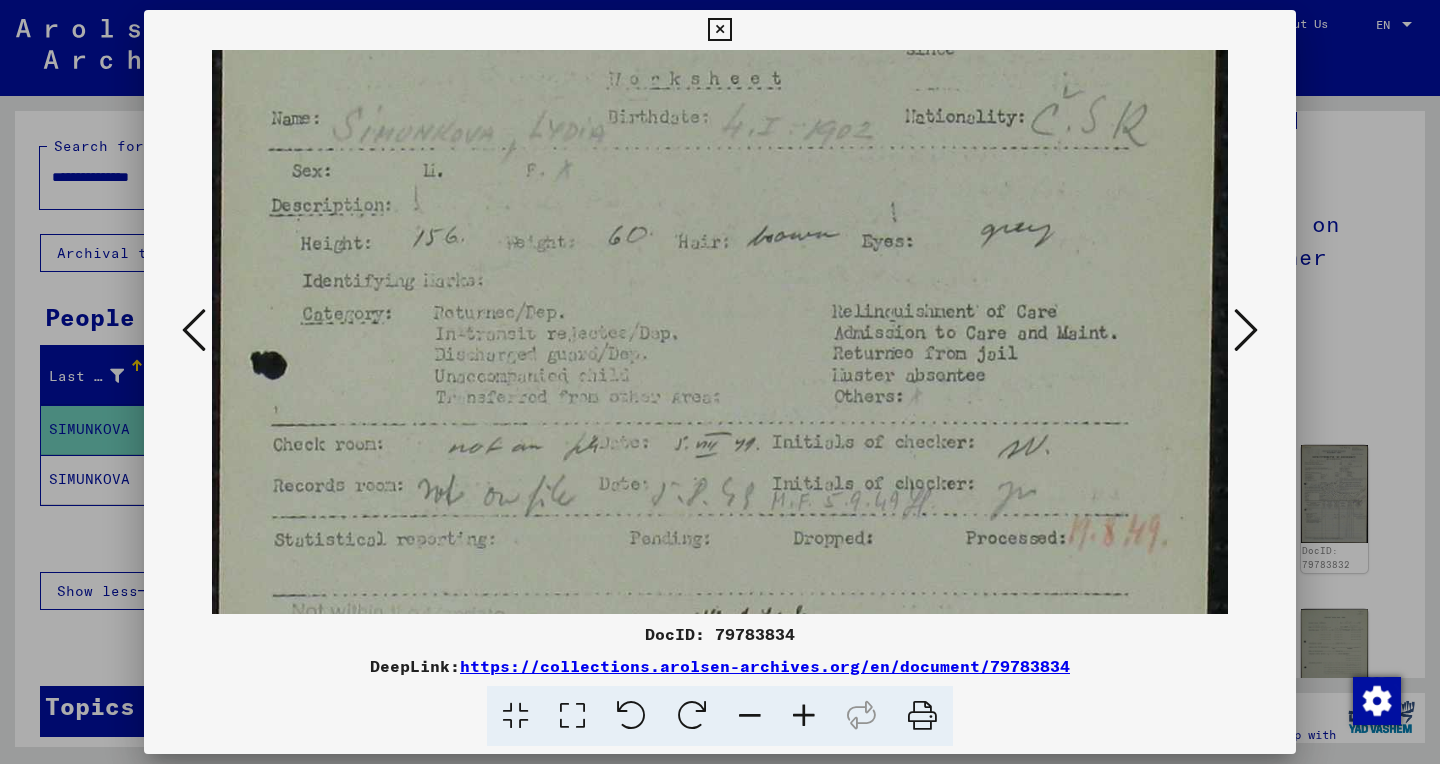 drag, startPoint x: 556, startPoint y: 490, endPoint x: 500, endPoint y: 184, distance: 311.08197 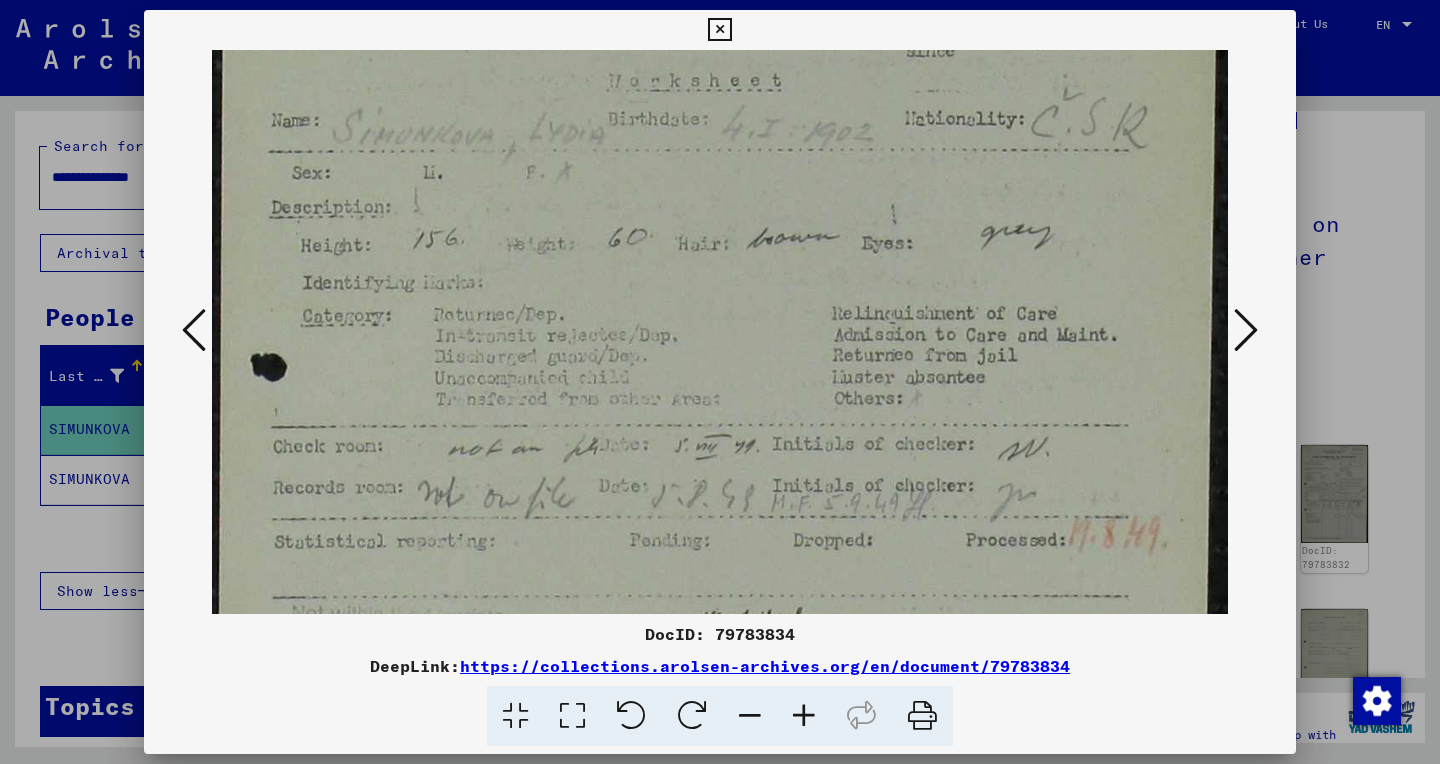 click at bounding box center (1246, 330) 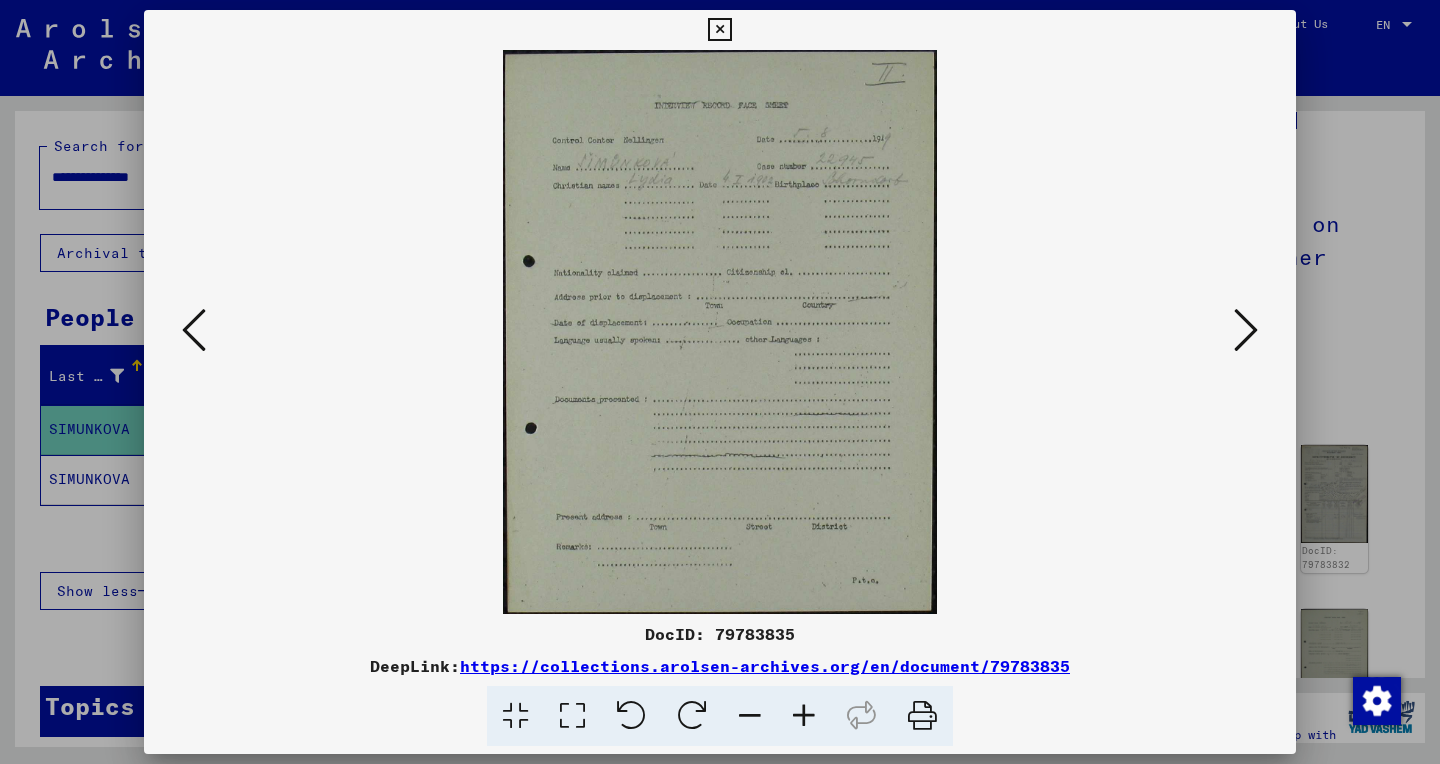 click at bounding box center [572, 716] 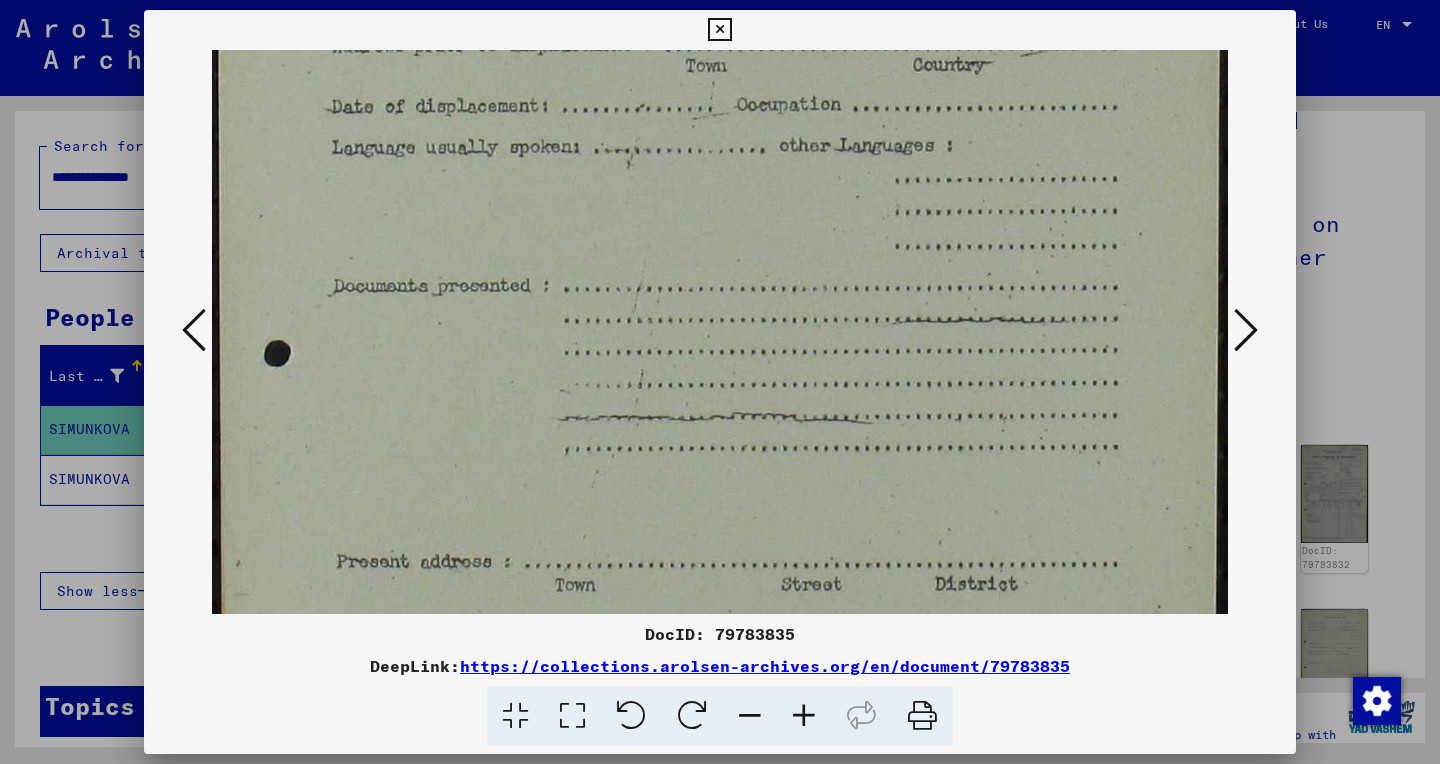 scroll, scrollTop: 699, scrollLeft: 0, axis: vertical 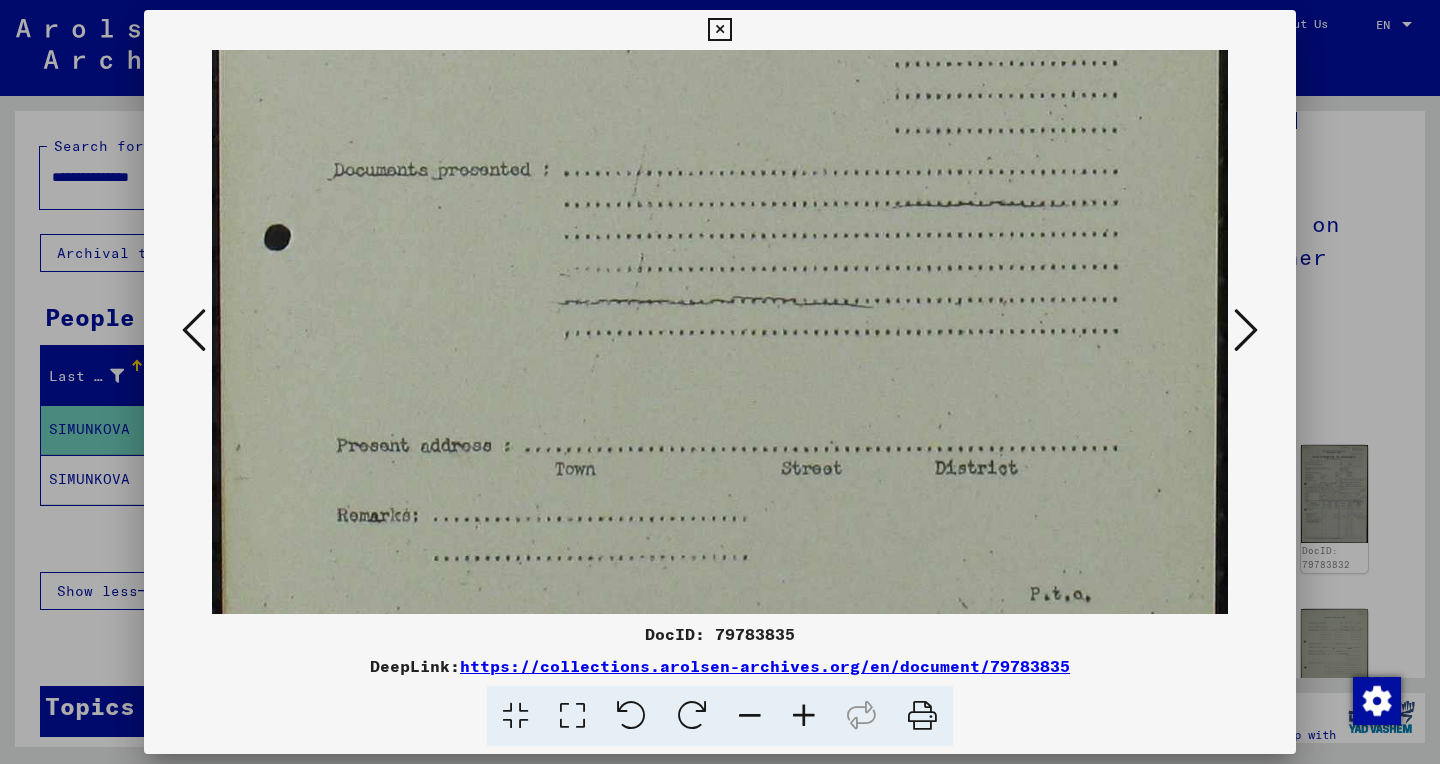 drag, startPoint x: 782, startPoint y: 563, endPoint x: 669, endPoint y: -136, distance: 708.0748 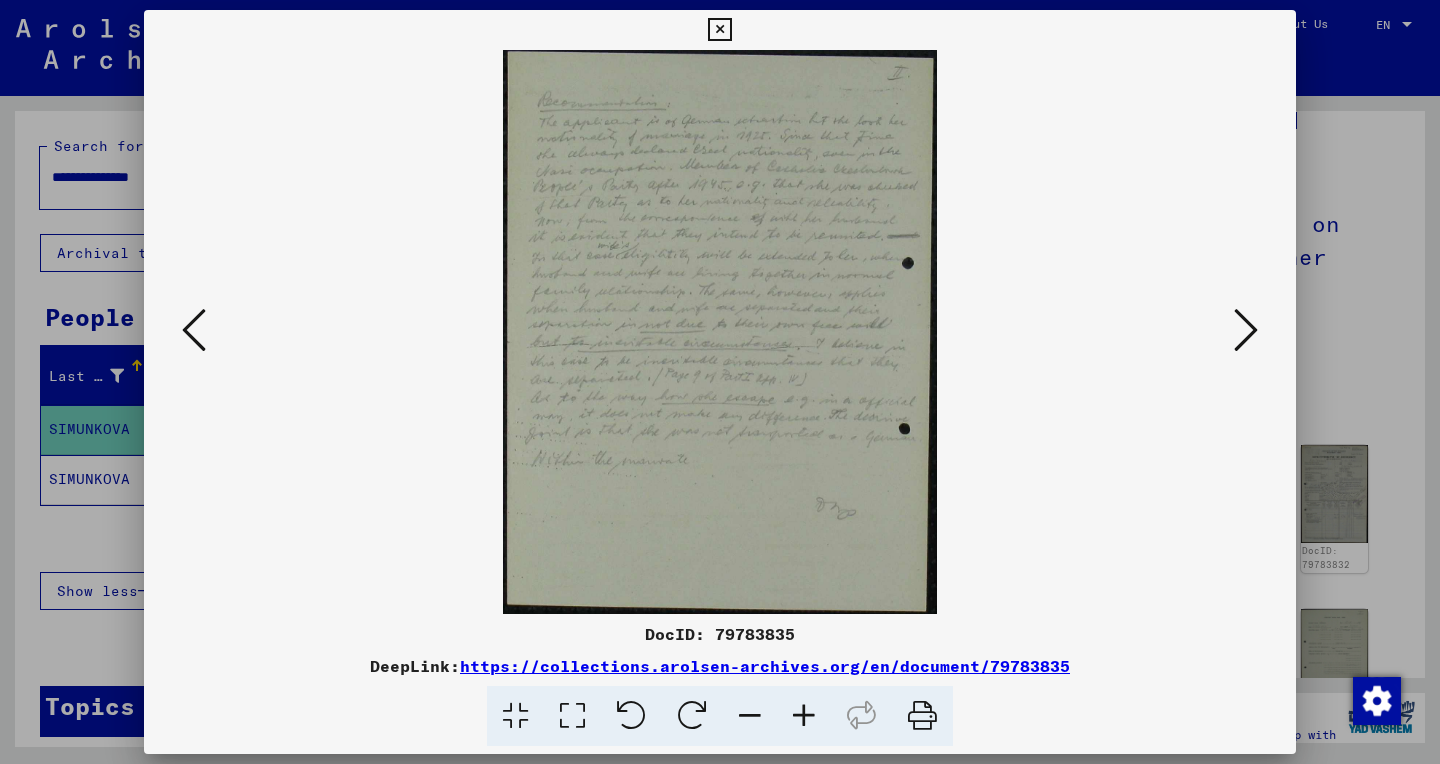 click at bounding box center (572, 716) 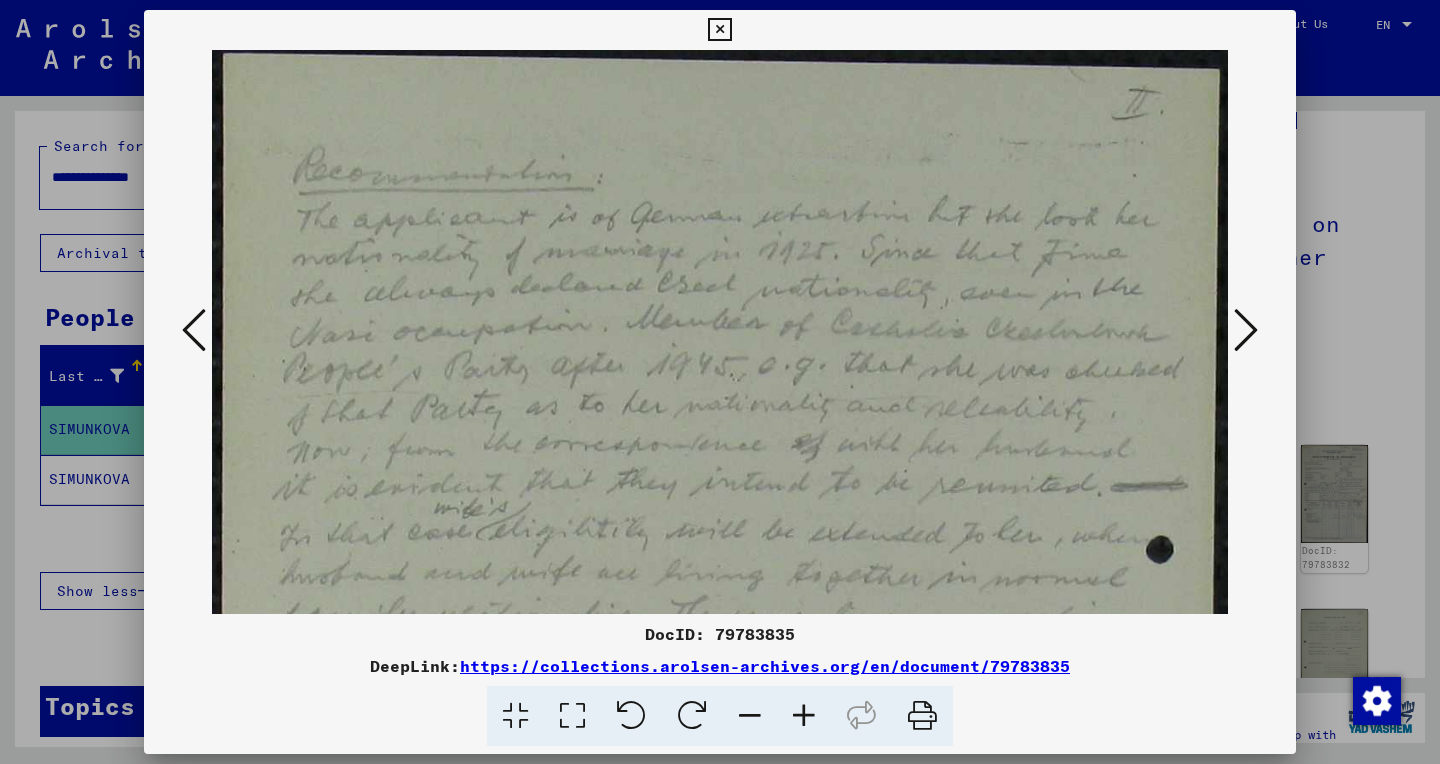 click at bounding box center [1246, 330] 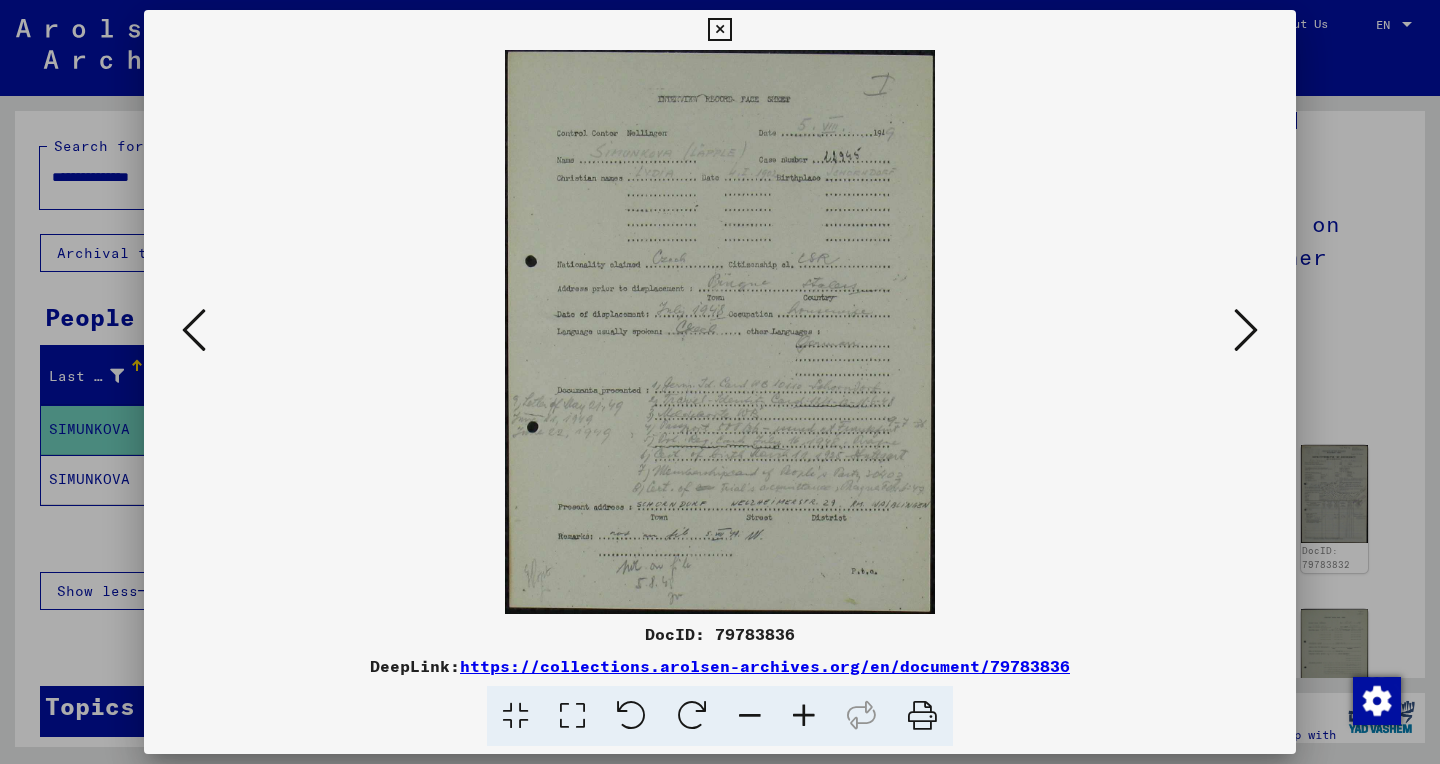 click at bounding box center [572, 716] 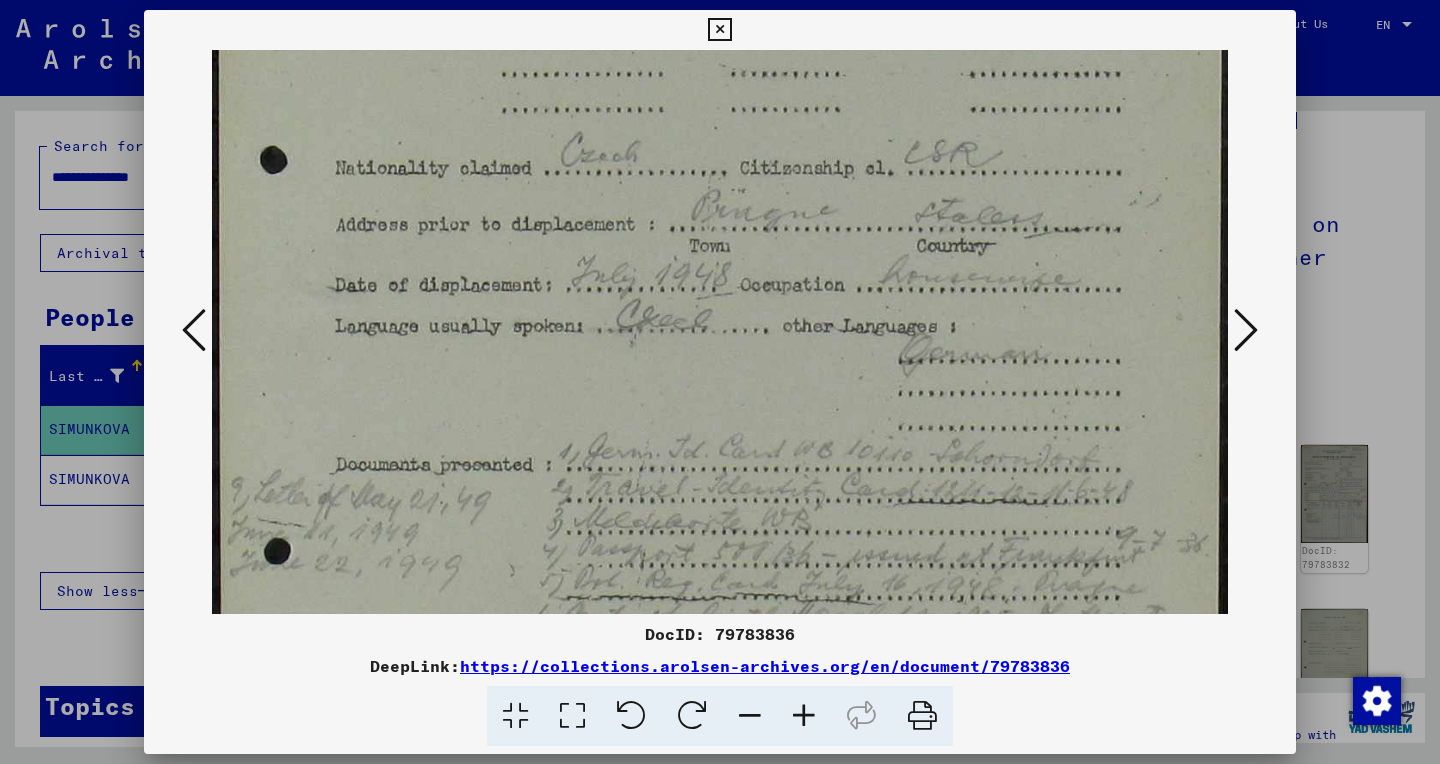 scroll, scrollTop: 550, scrollLeft: 0, axis: vertical 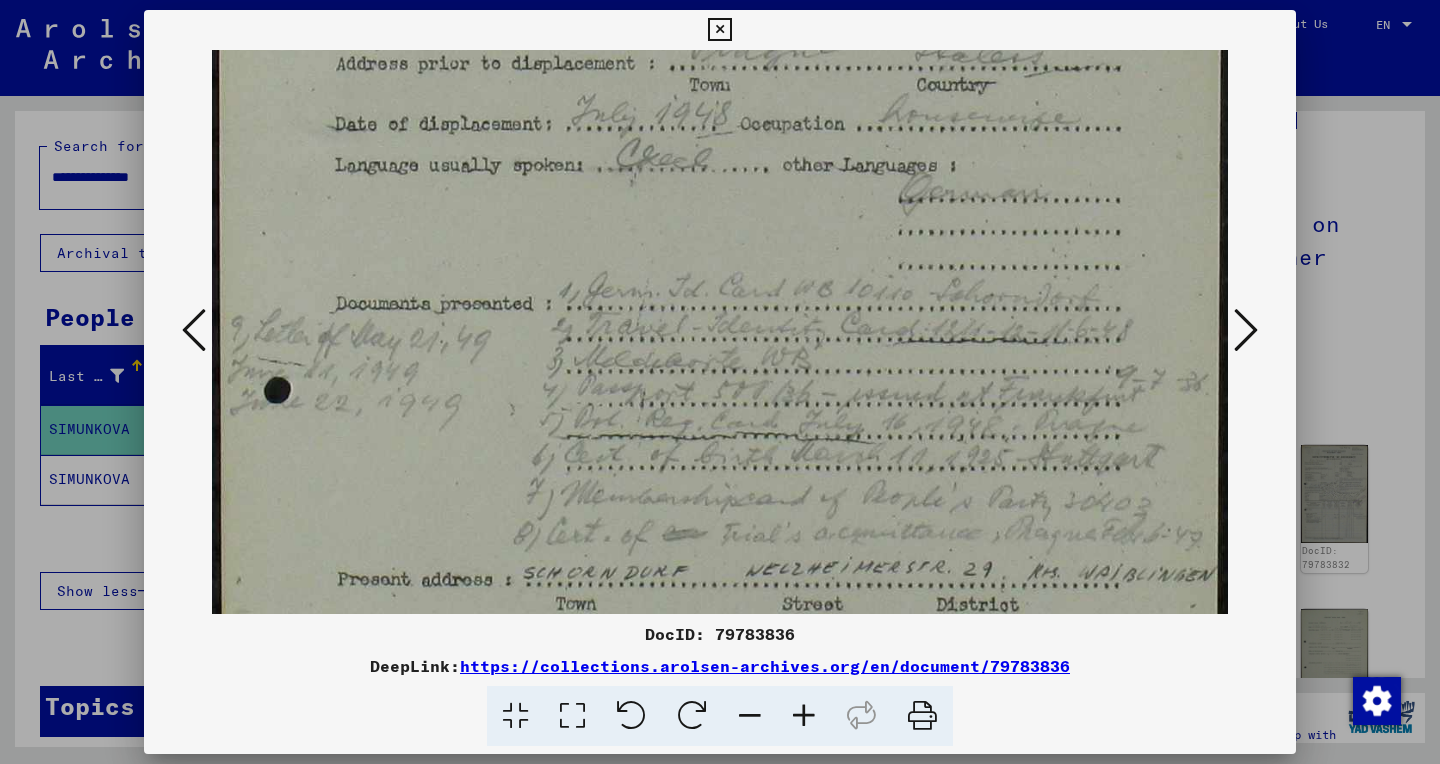 drag, startPoint x: 575, startPoint y: 414, endPoint x: 422, endPoint y: -136, distance: 570.8844 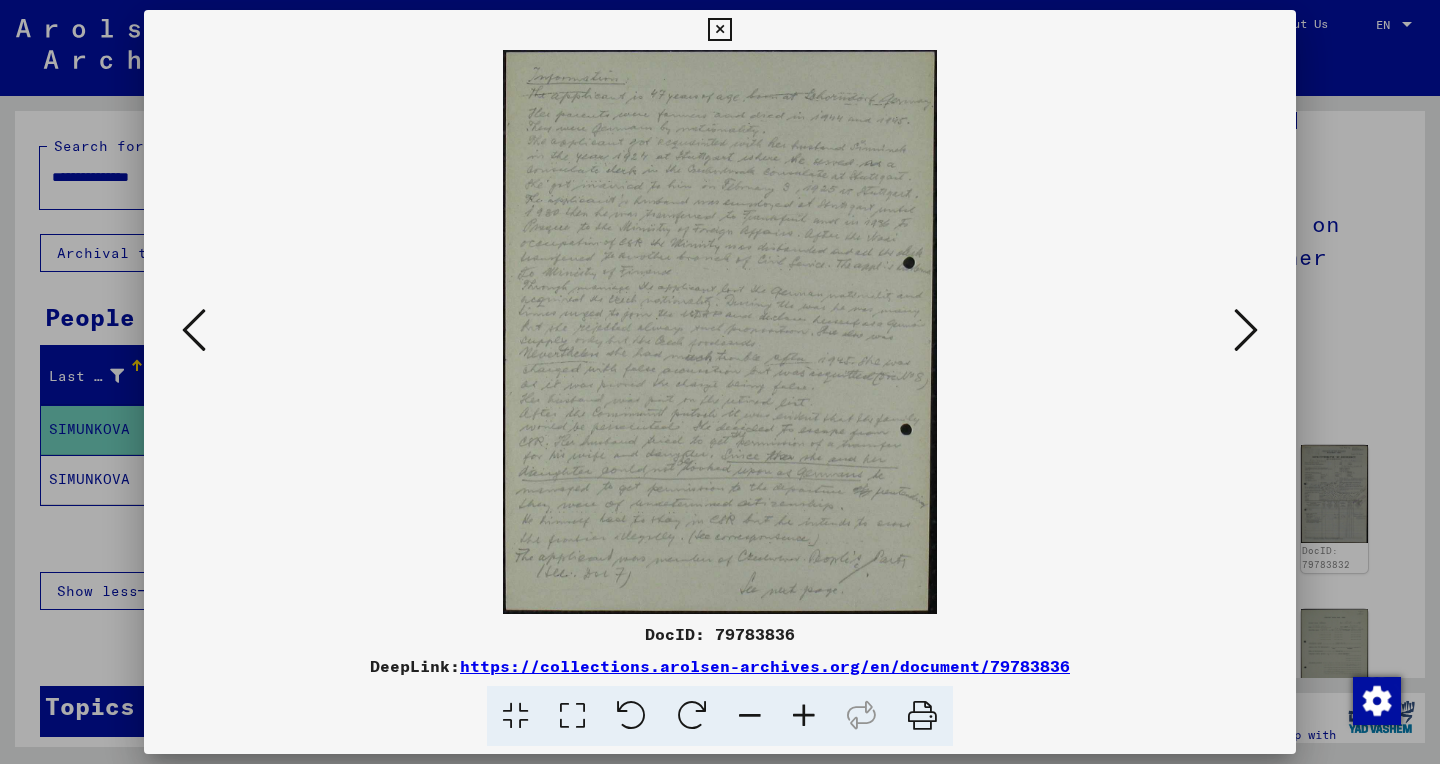 scroll, scrollTop: 0, scrollLeft: 0, axis: both 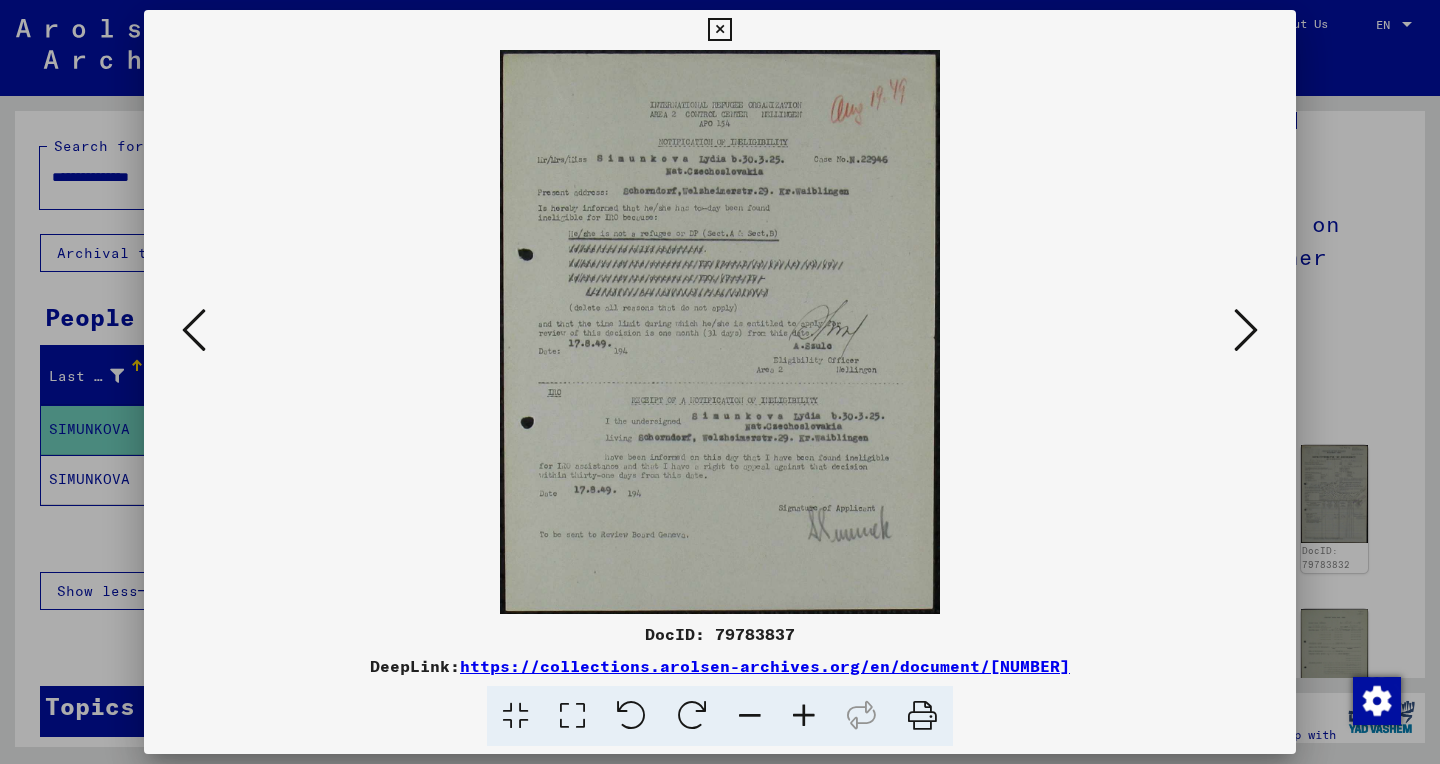 click at bounding box center [572, 716] 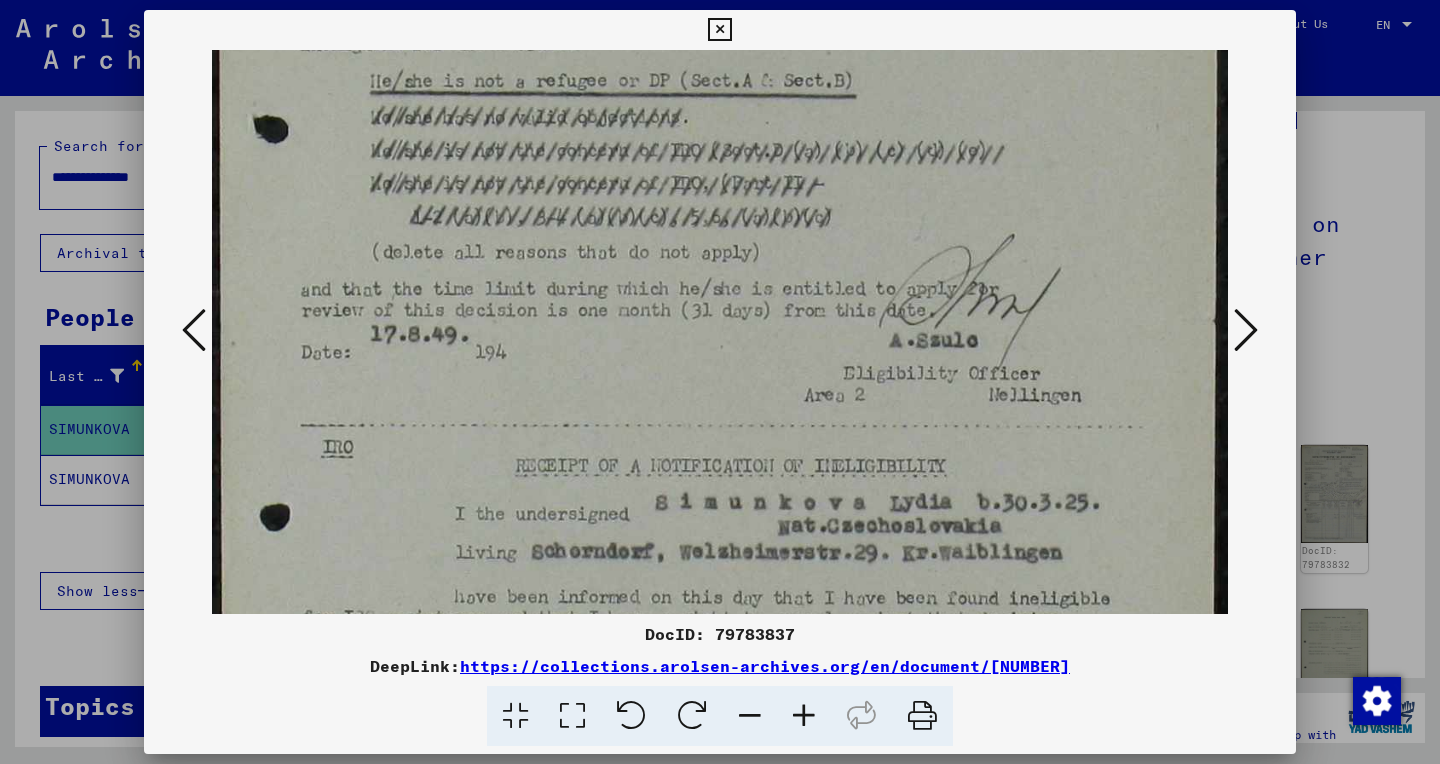 scroll, scrollTop: 395, scrollLeft: 0, axis: vertical 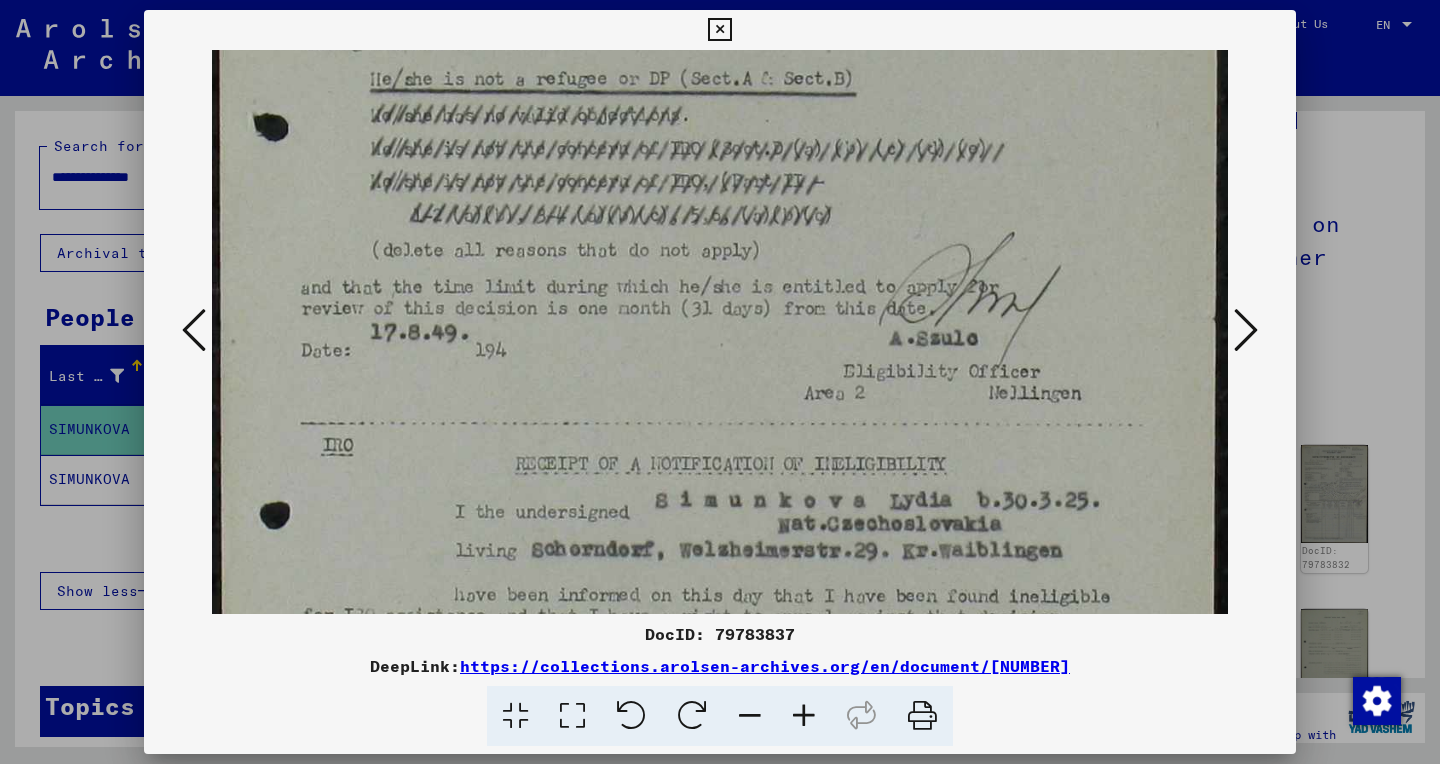 drag, startPoint x: 962, startPoint y: 434, endPoint x: 878, endPoint y: 39, distance: 403.8329 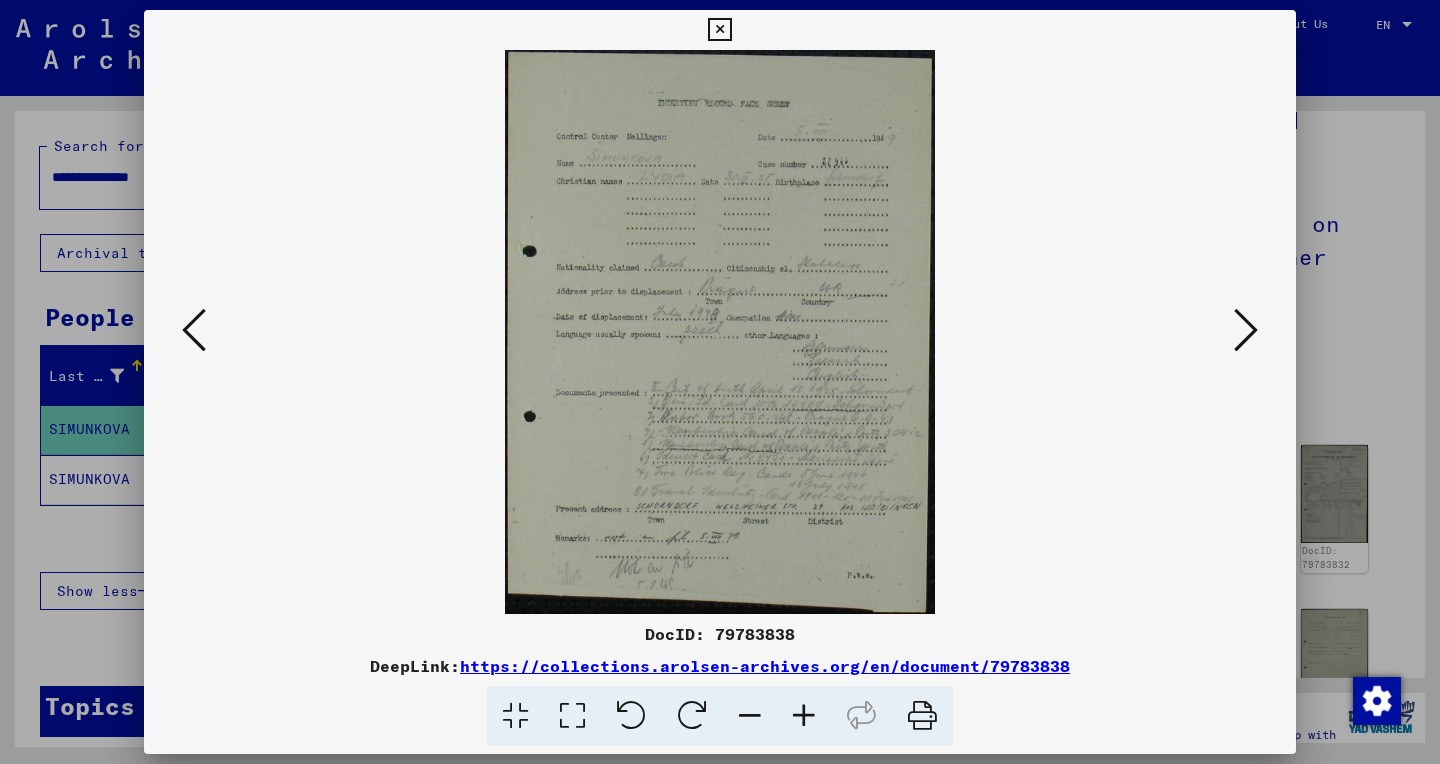 scroll, scrollTop: 0, scrollLeft: 0, axis: both 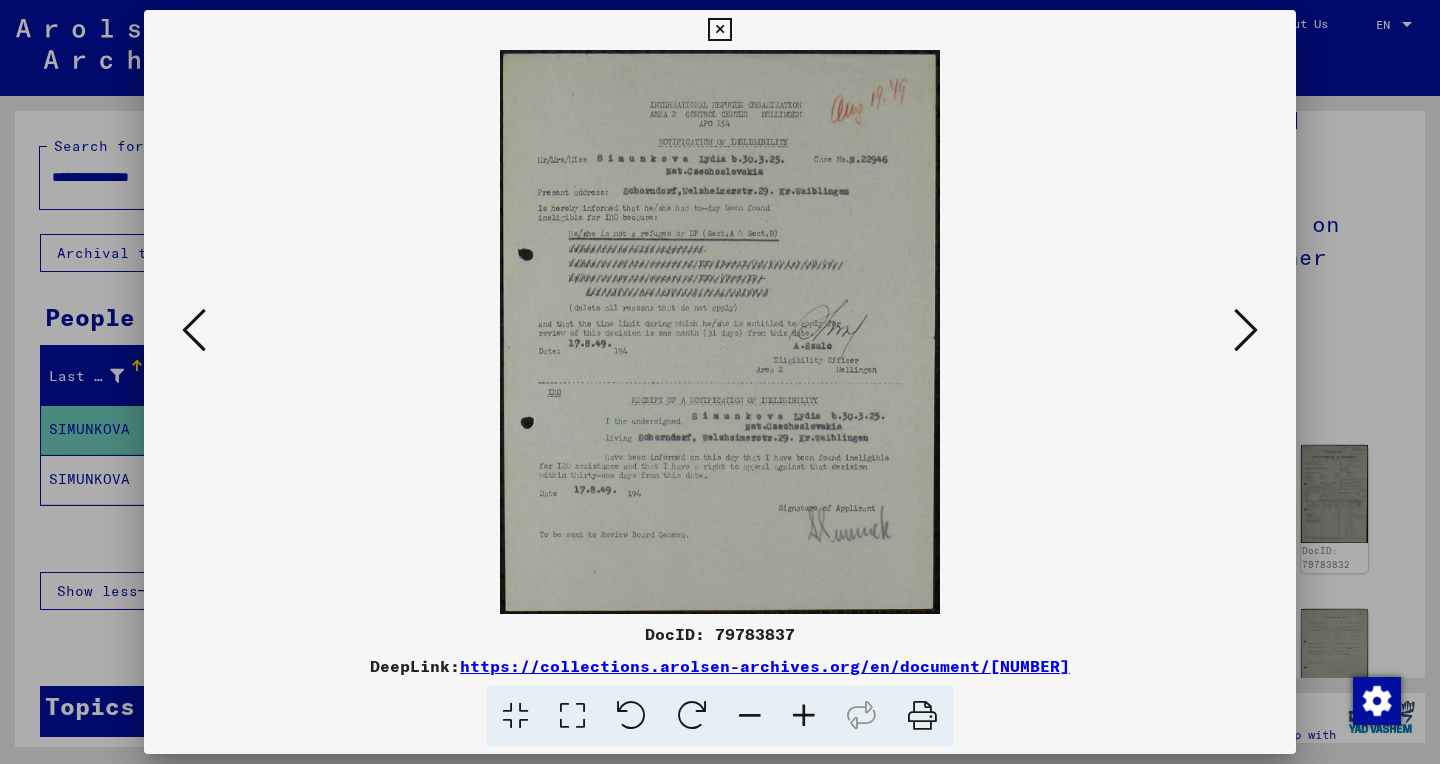 click at bounding box center (1246, 330) 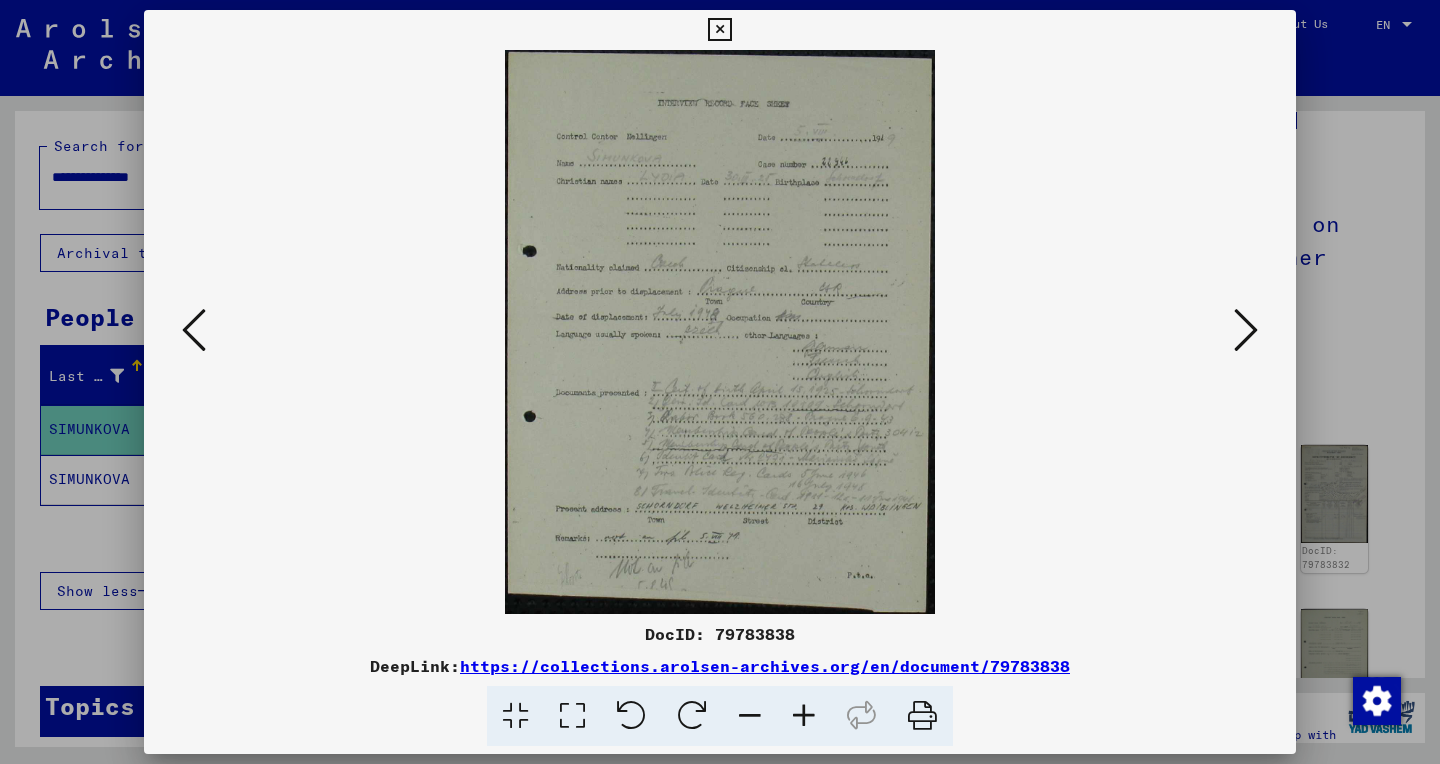 click at bounding box center [1246, 330] 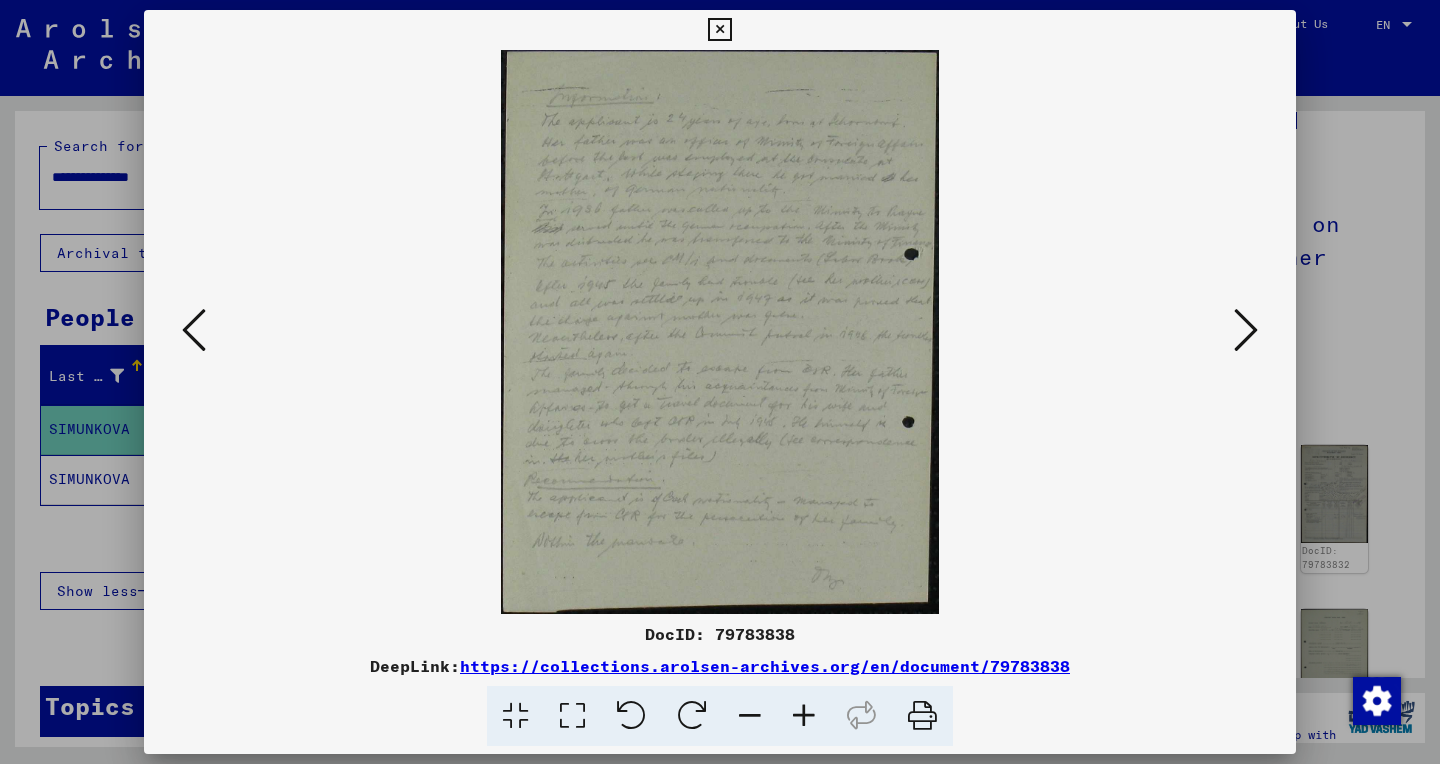 click at bounding box center [1246, 330] 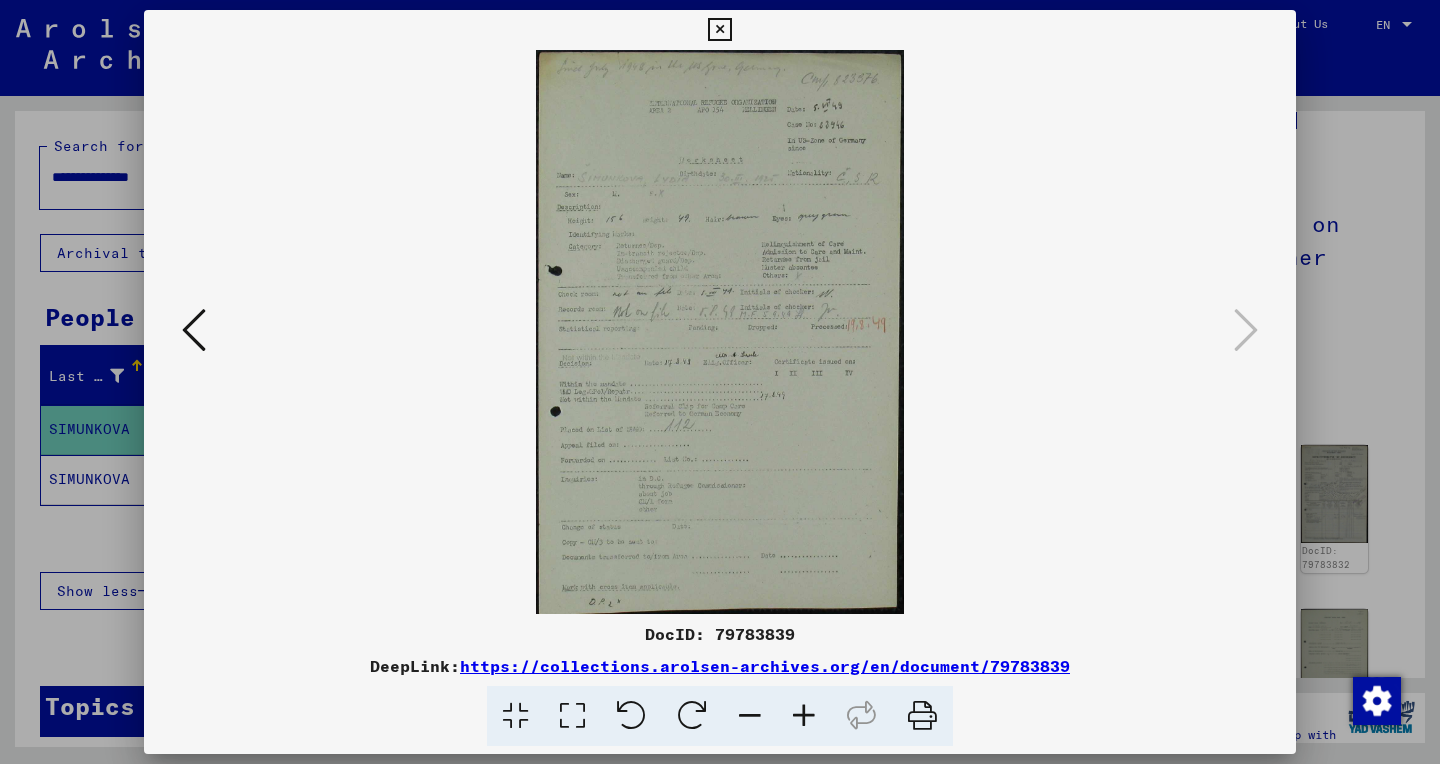 click at bounding box center [572, 716] 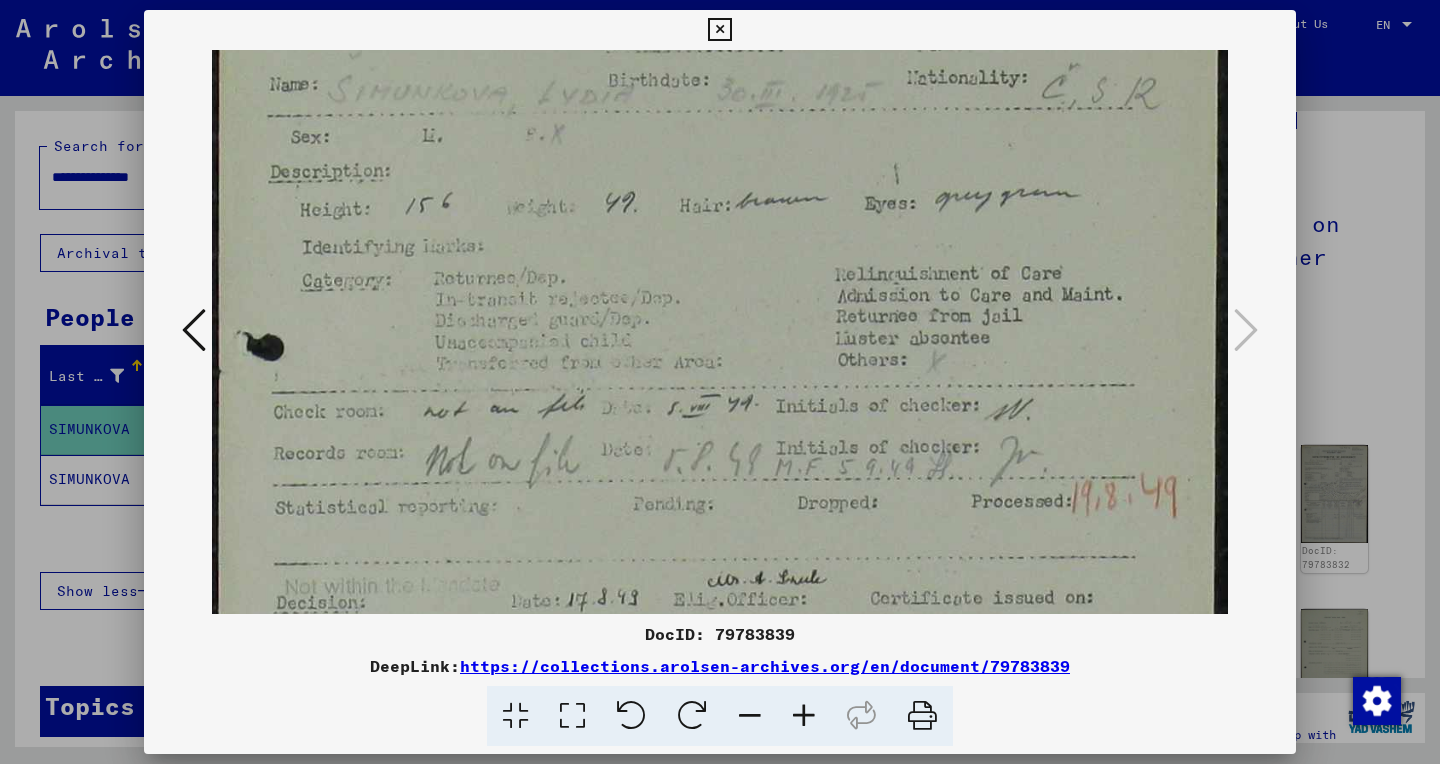 scroll, scrollTop: 317, scrollLeft: 0, axis: vertical 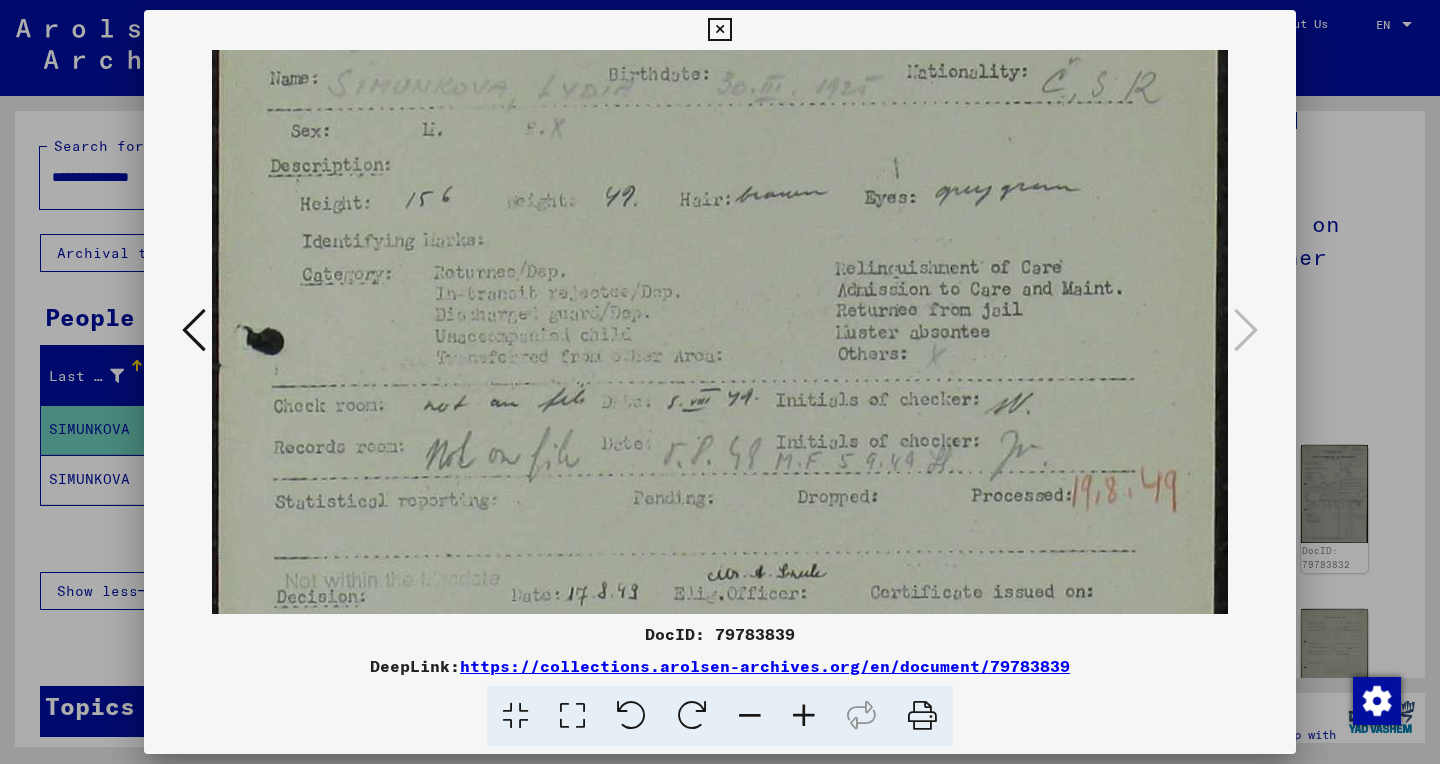 drag, startPoint x: 519, startPoint y: 345, endPoint x: 454, endPoint y: 28, distance: 323.59543 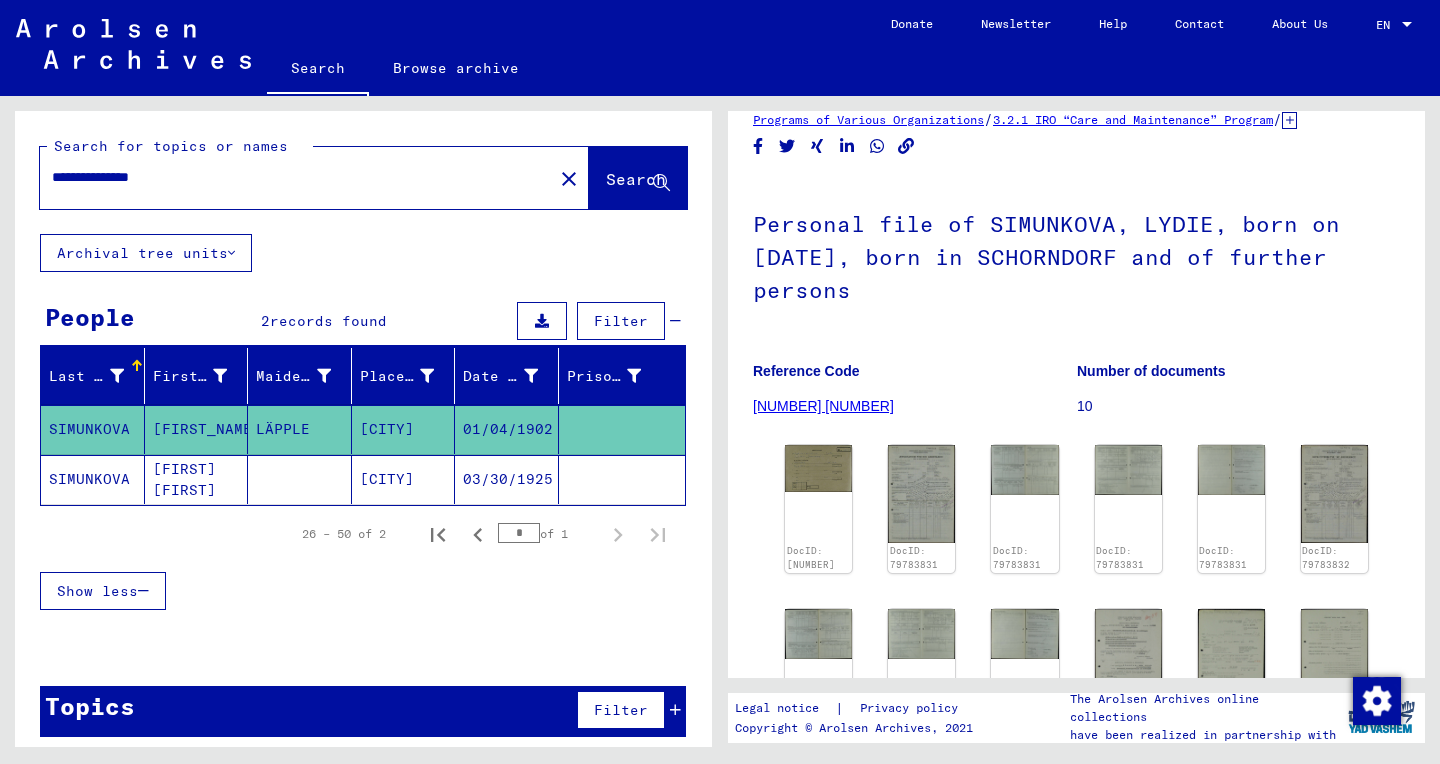 click on "**********" at bounding box center [296, 177] 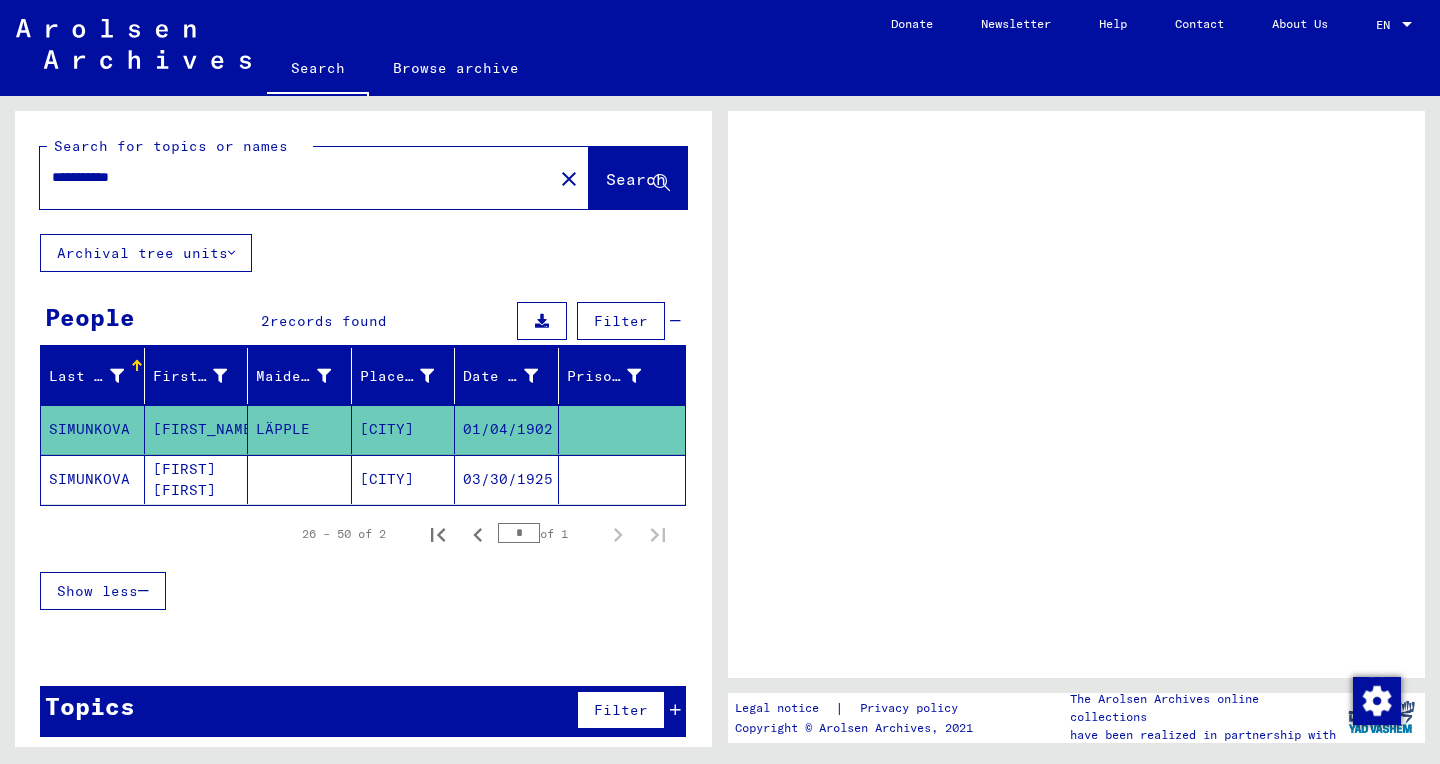 scroll, scrollTop: 0, scrollLeft: 0, axis: both 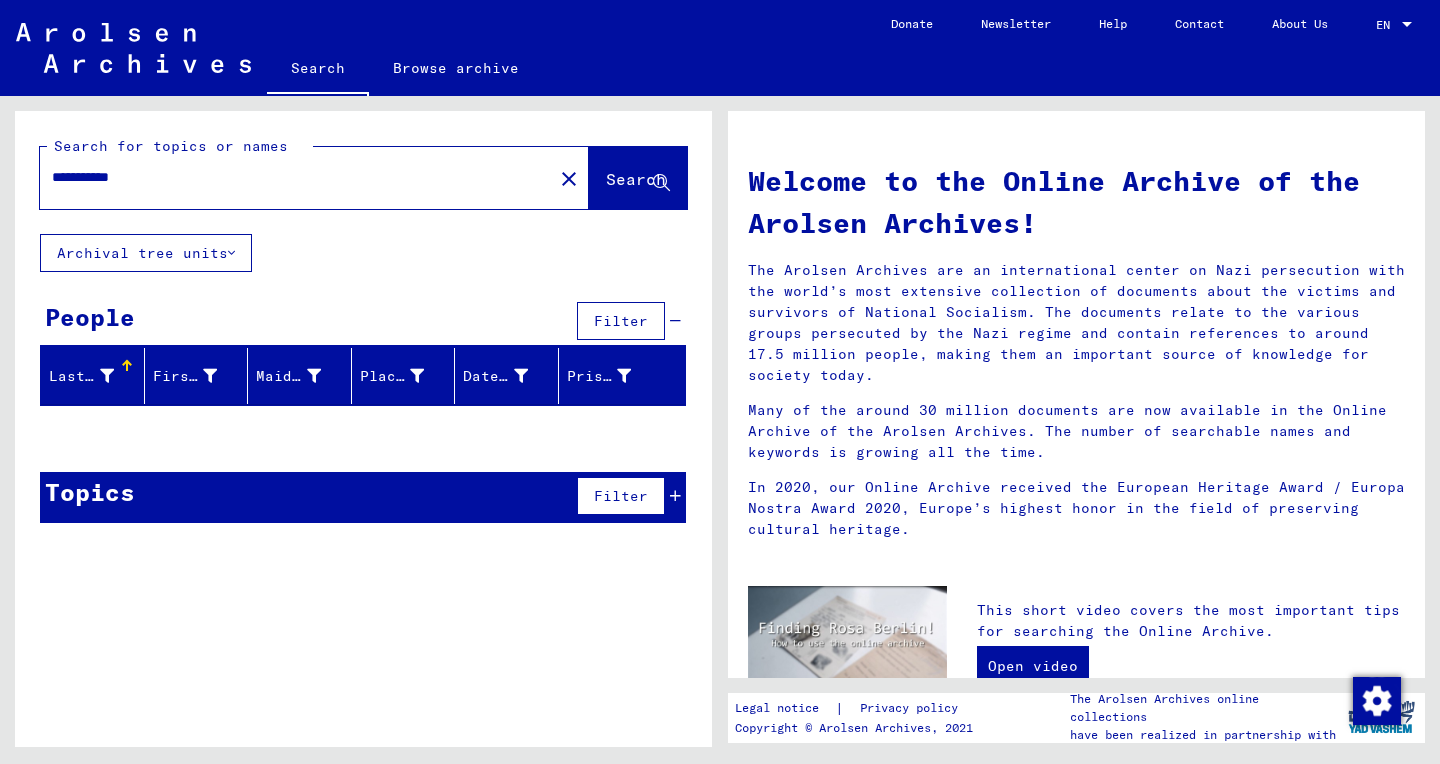 click on "**********" at bounding box center [290, 177] 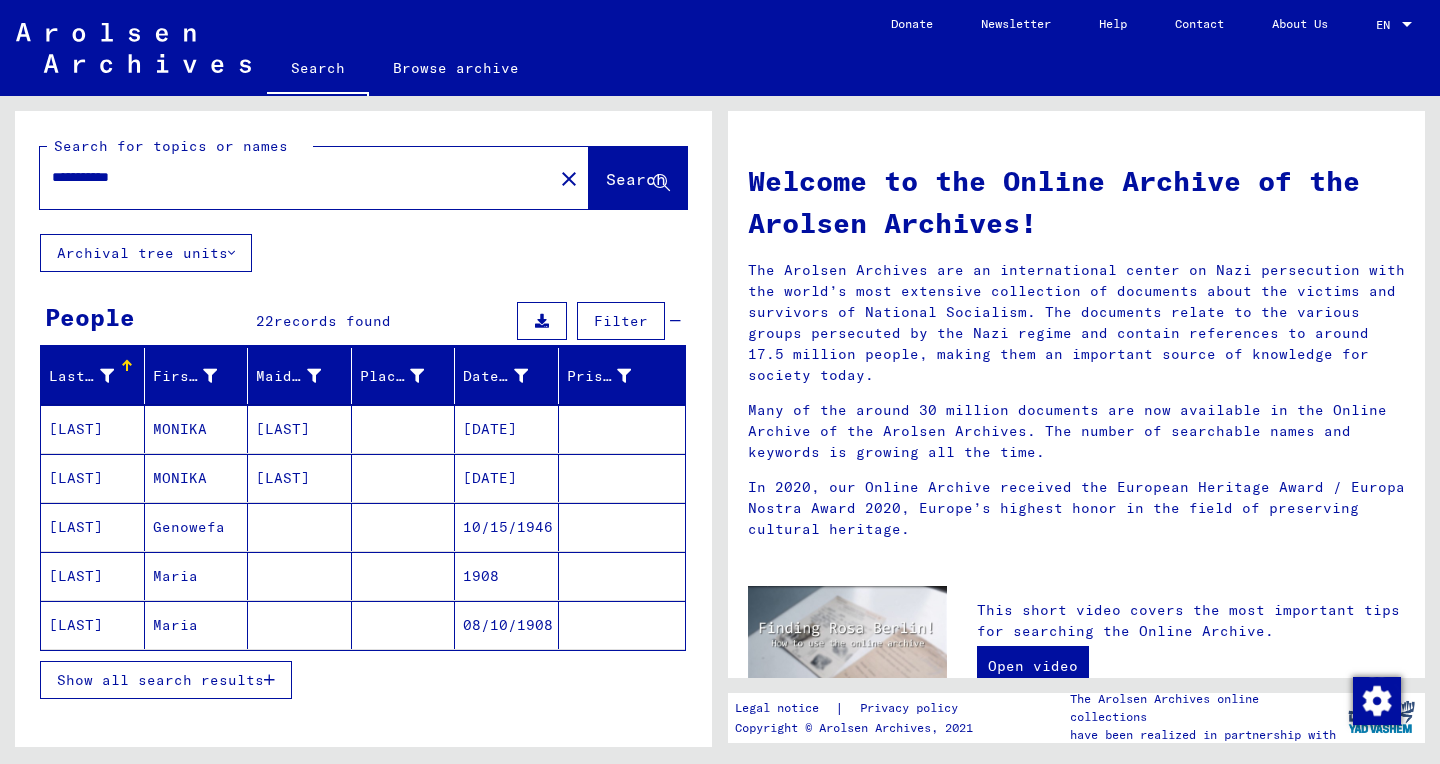 click on "Show all search results" at bounding box center (160, 680) 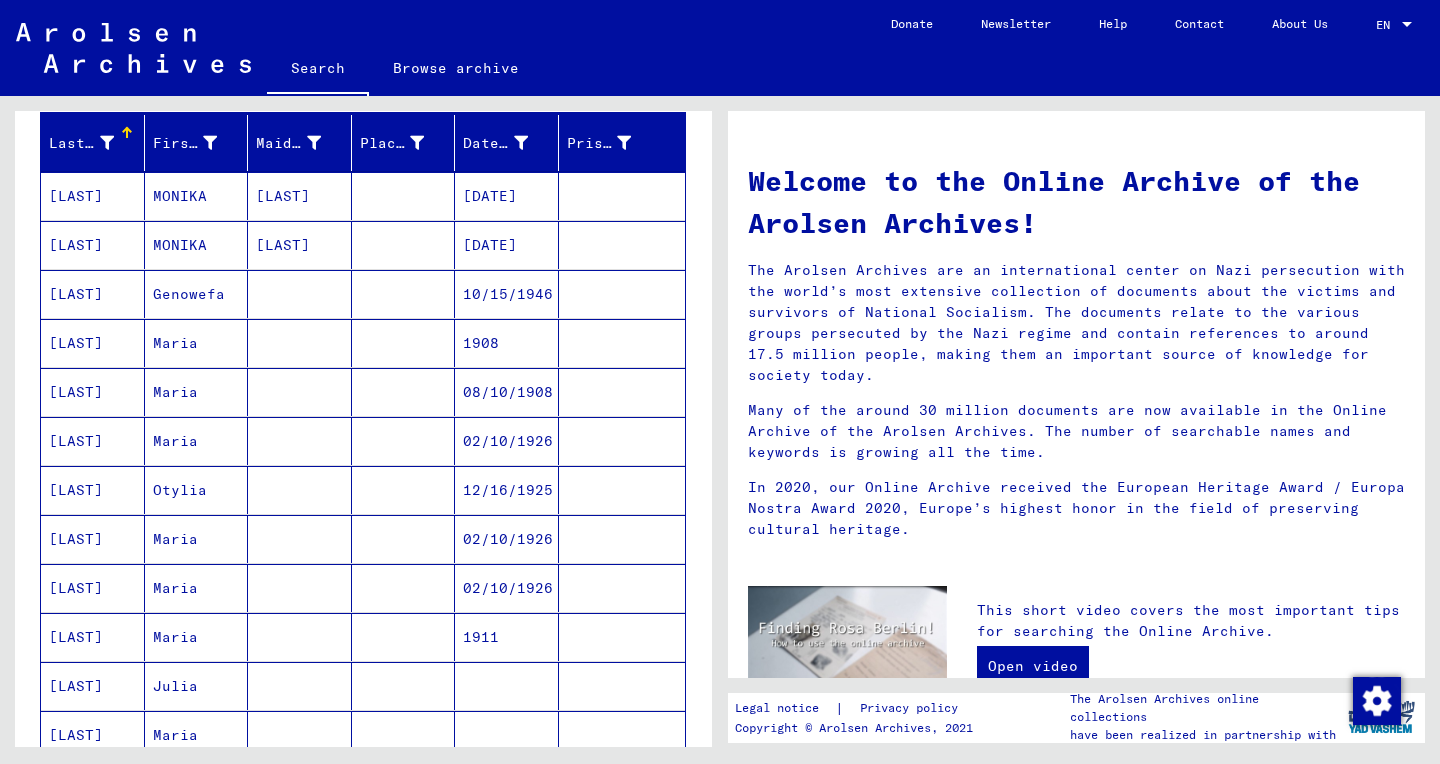 scroll, scrollTop: 237, scrollLeft: 0, axis: vertical 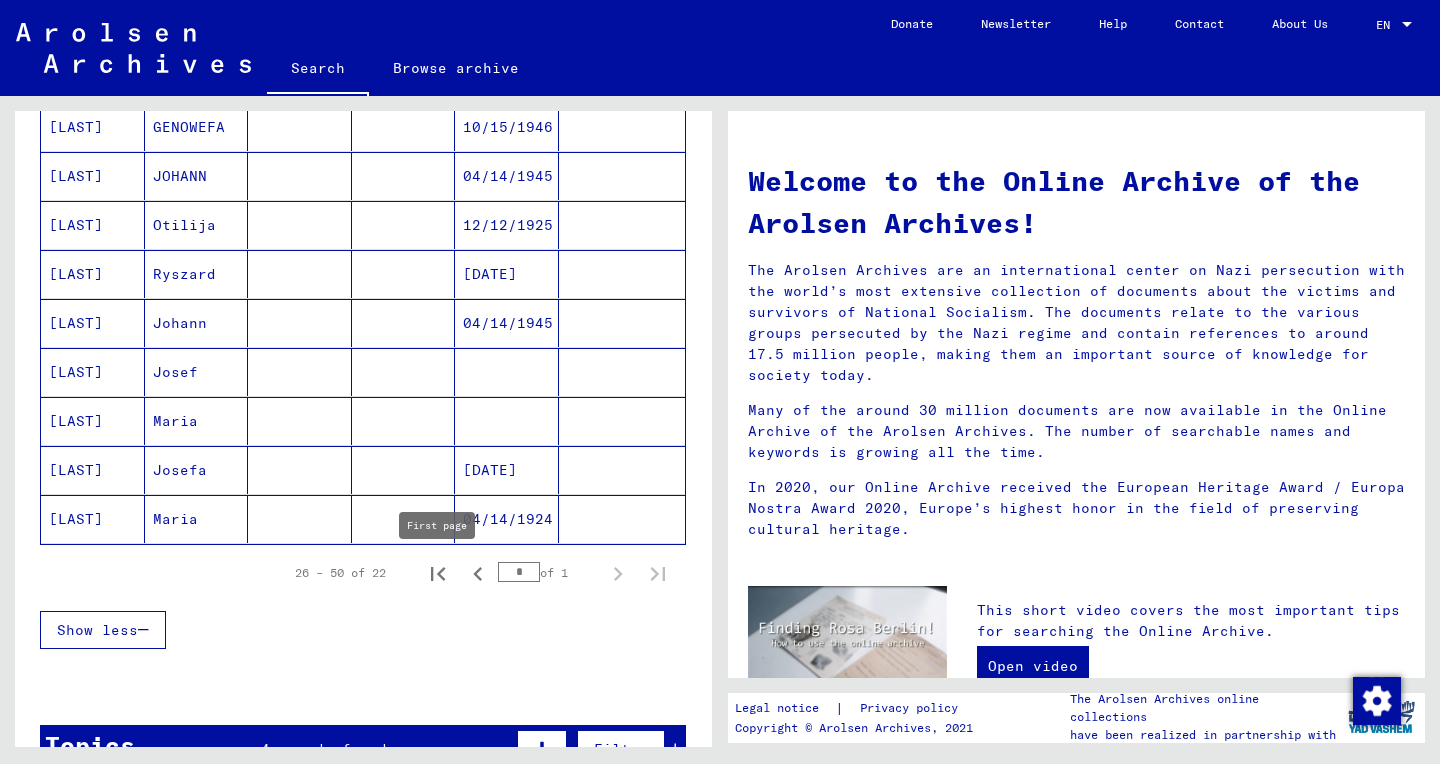click 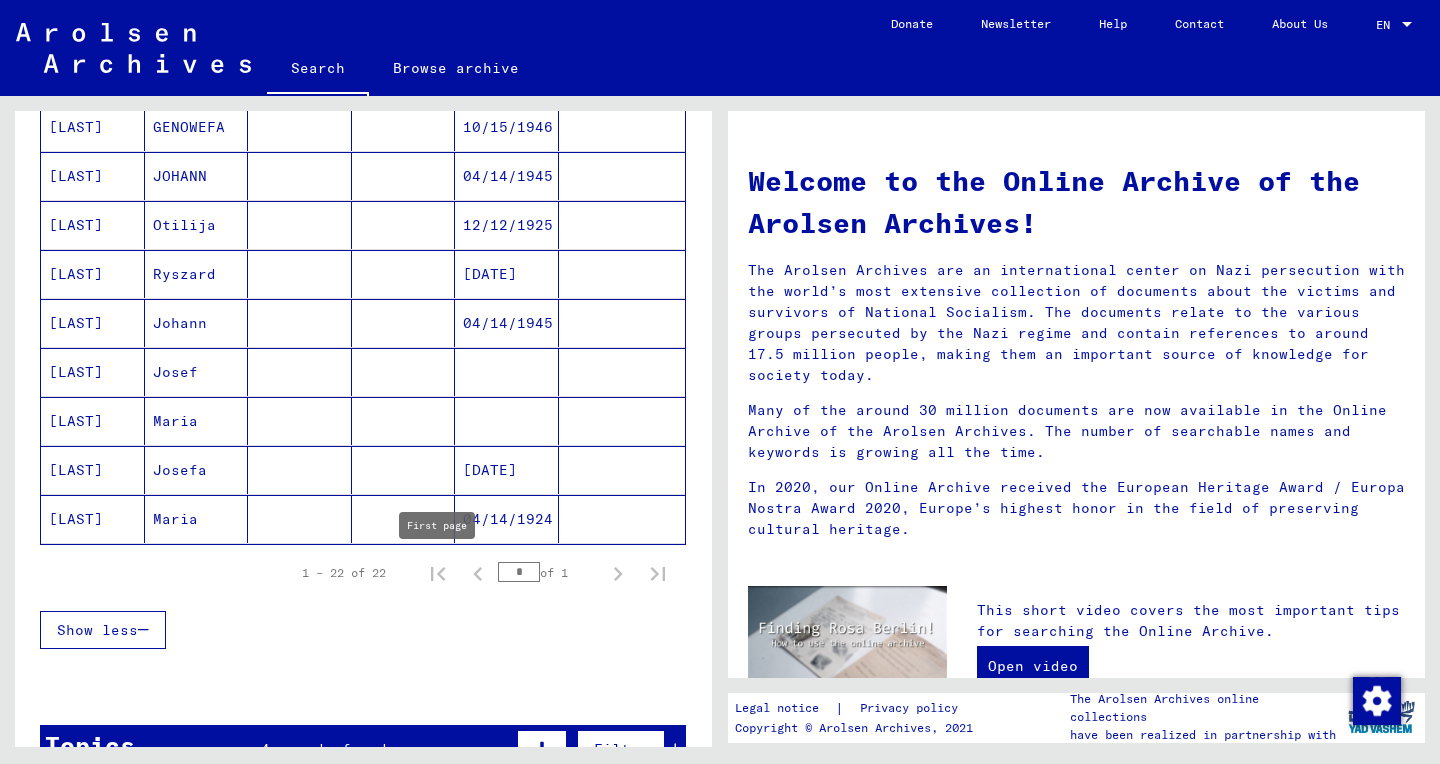 type on "*" 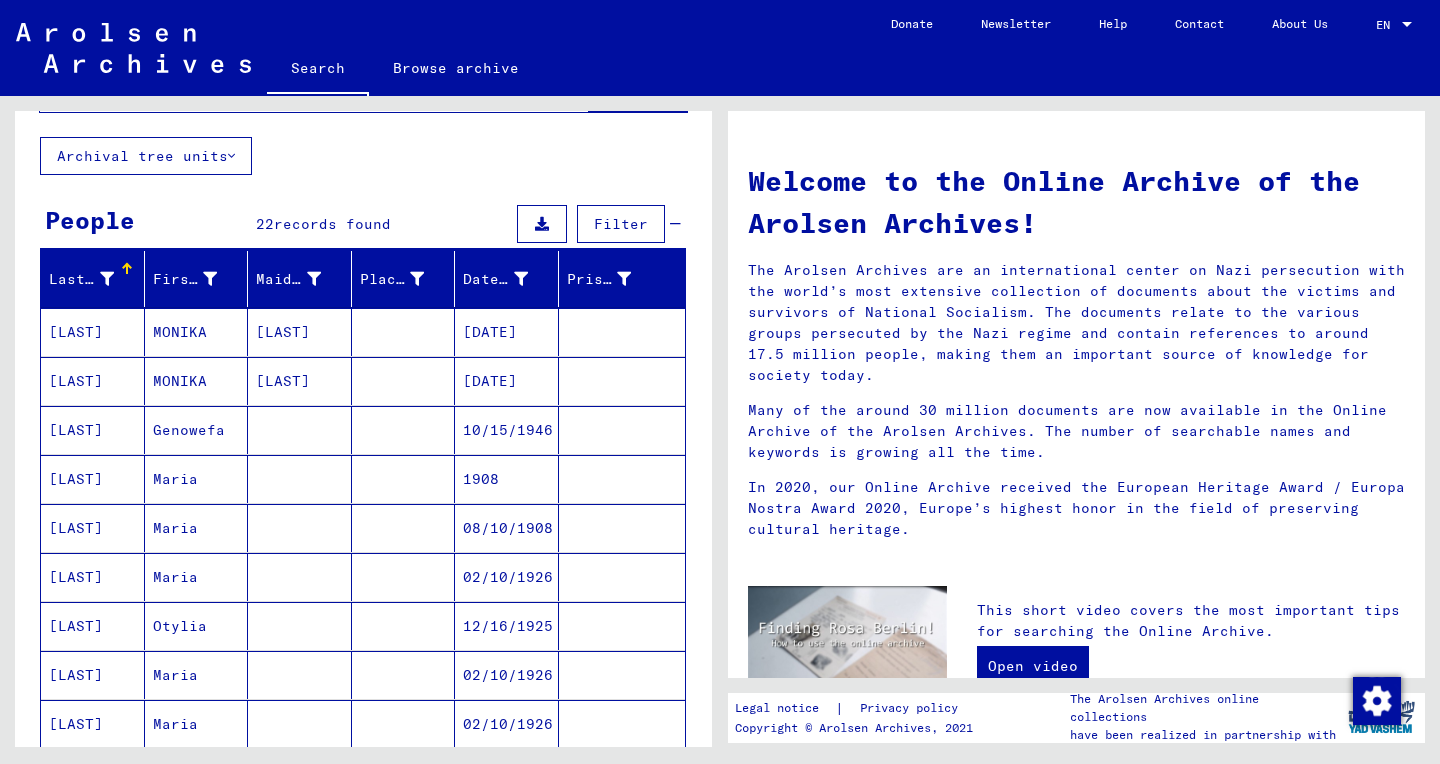 scroll, scrollTop: 99, scrollLeft: 0, axis: vertical 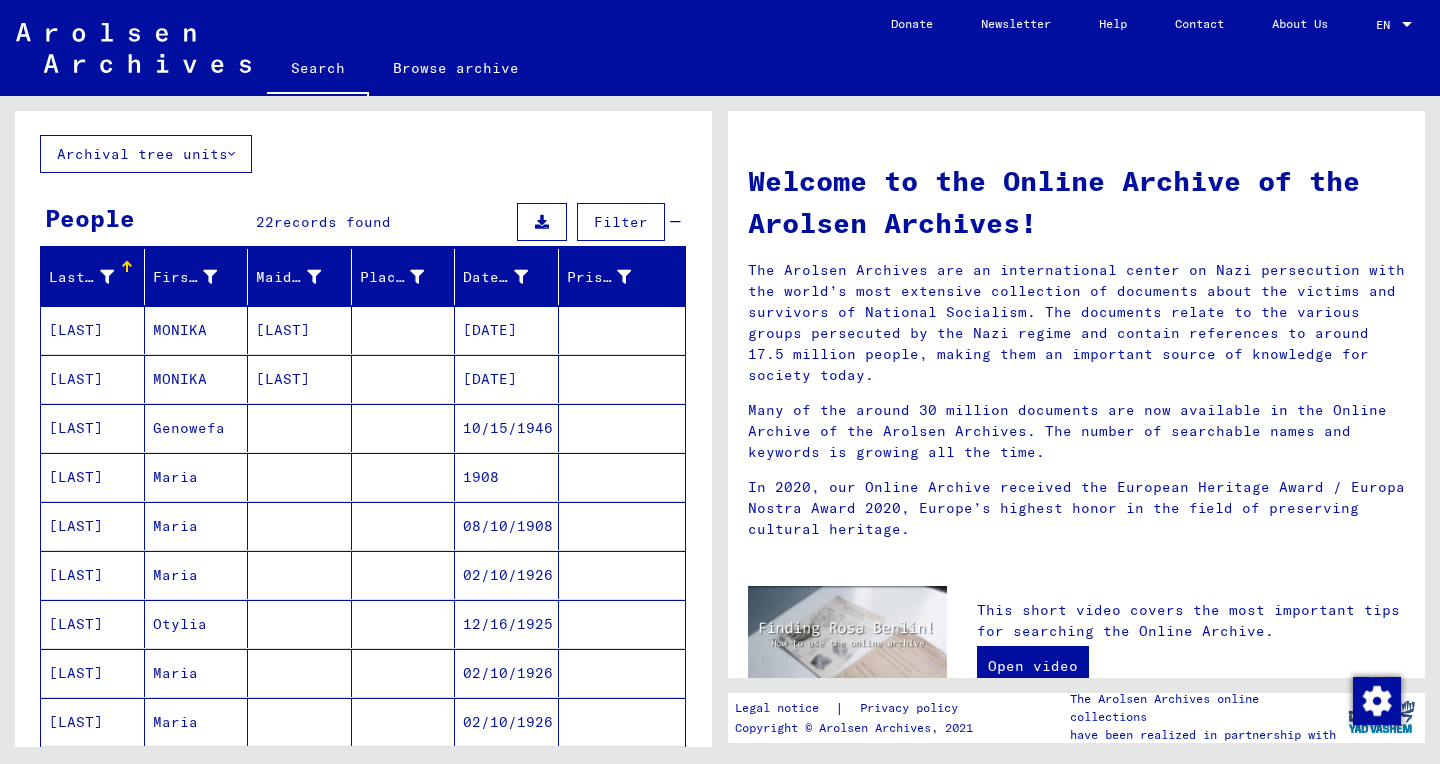 click on "08/10/1908" at bounding box center (507, 575) 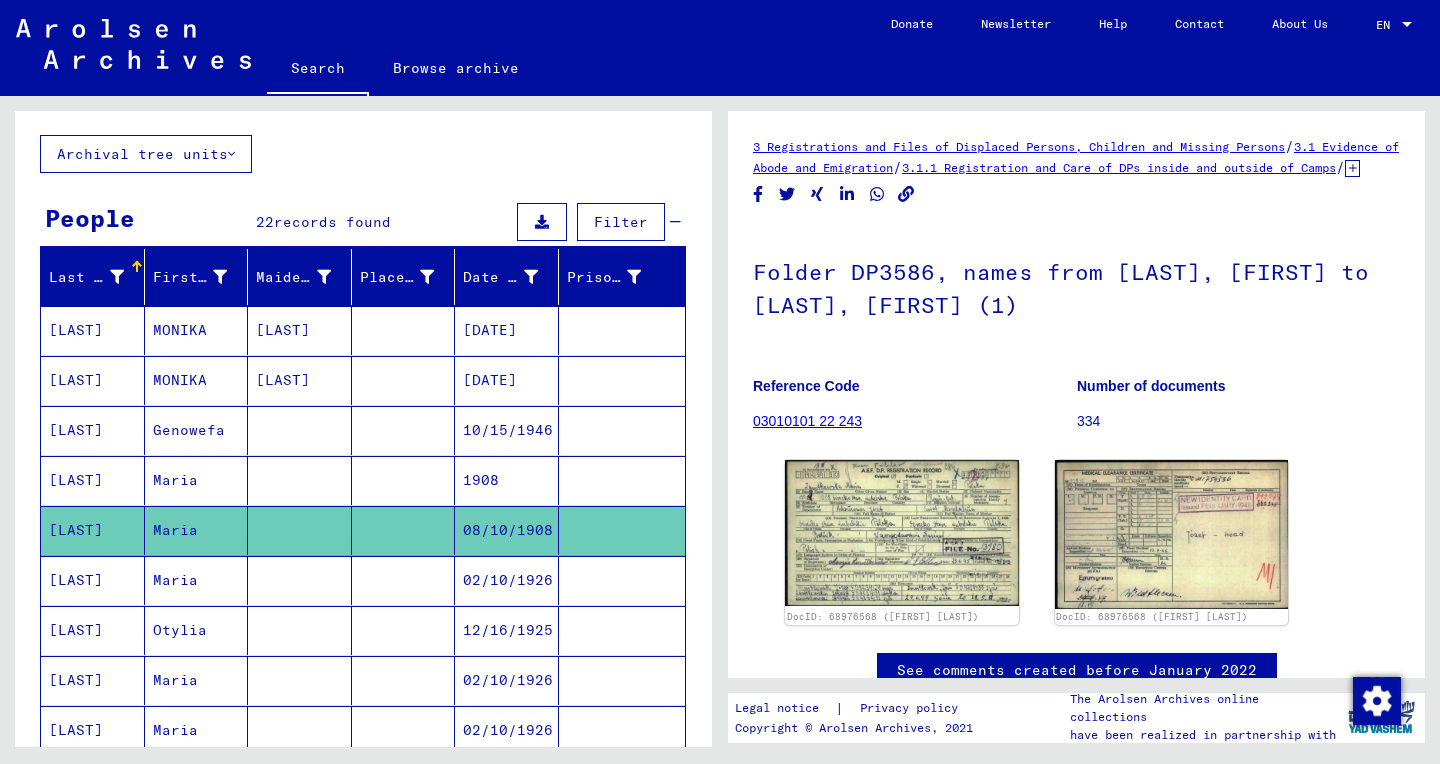 scroll, scrollTop: 130, scrollLeft: 0, axis: vertical 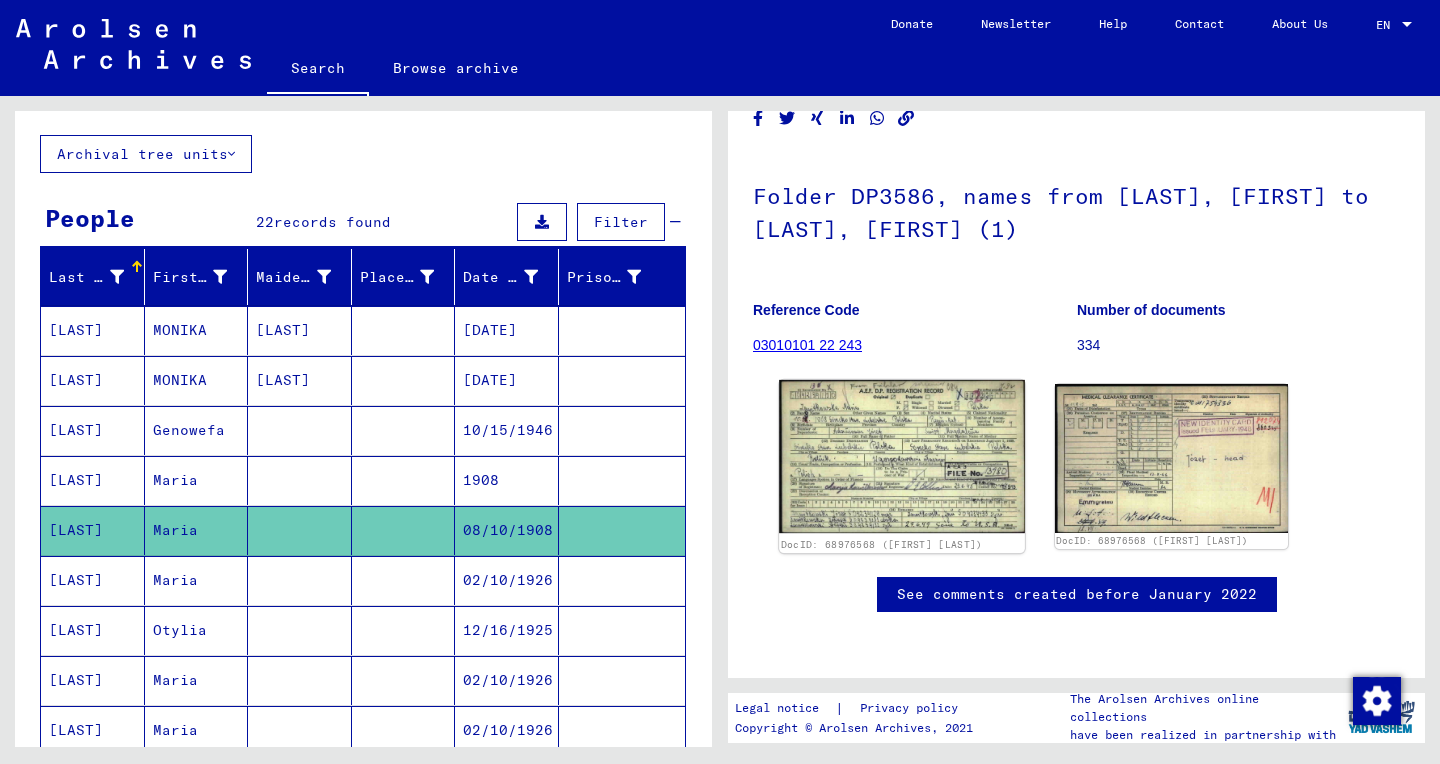 click 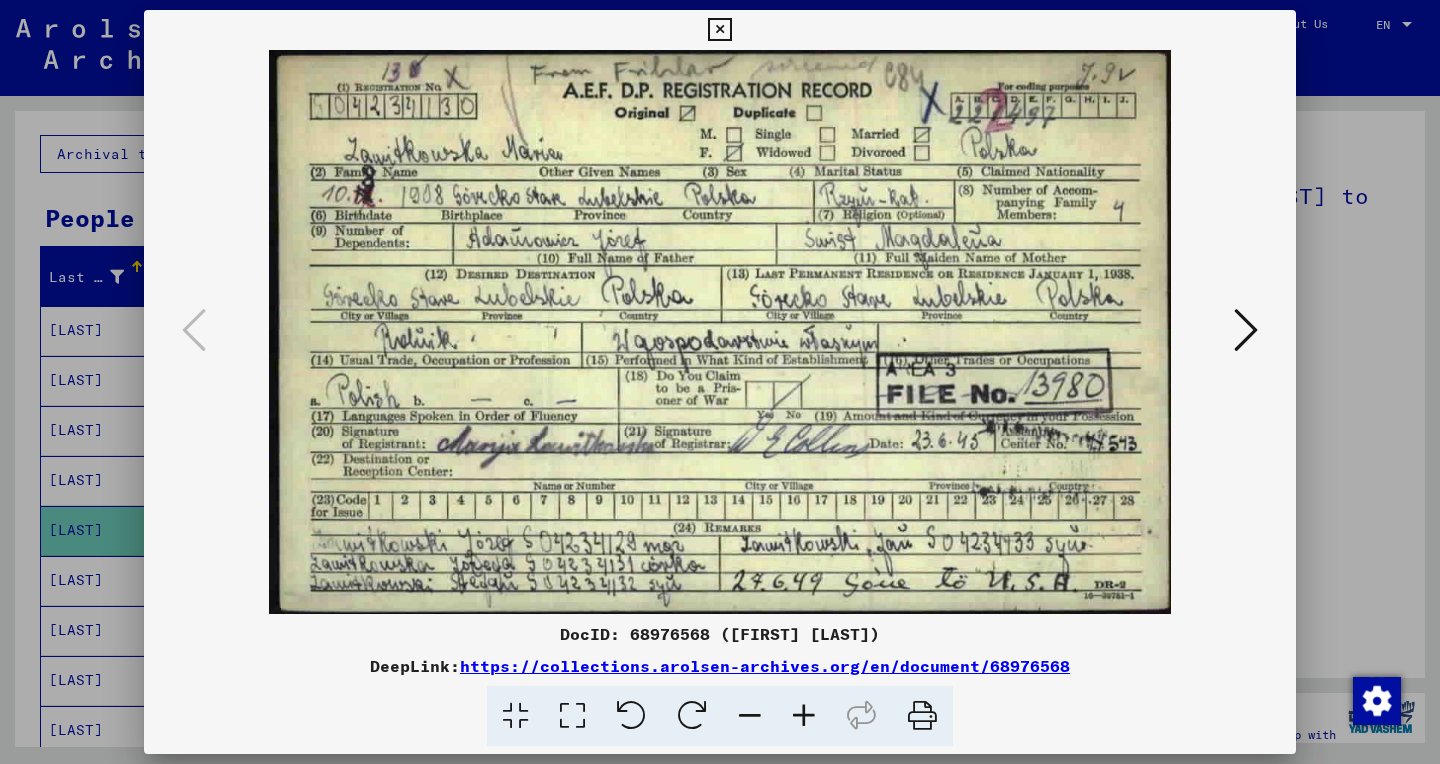 click at bounding box center (572, 716) 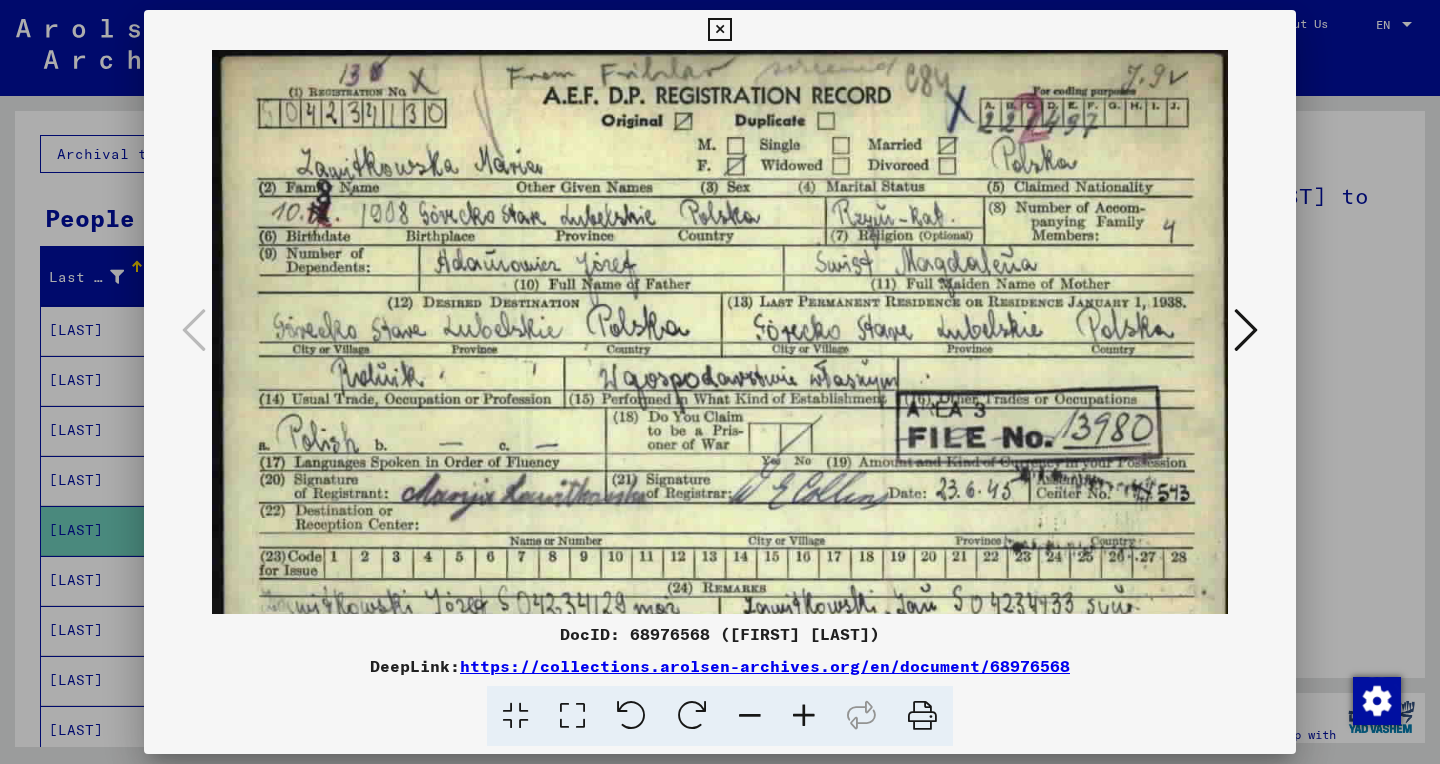 click at bounding box center (804, 716) 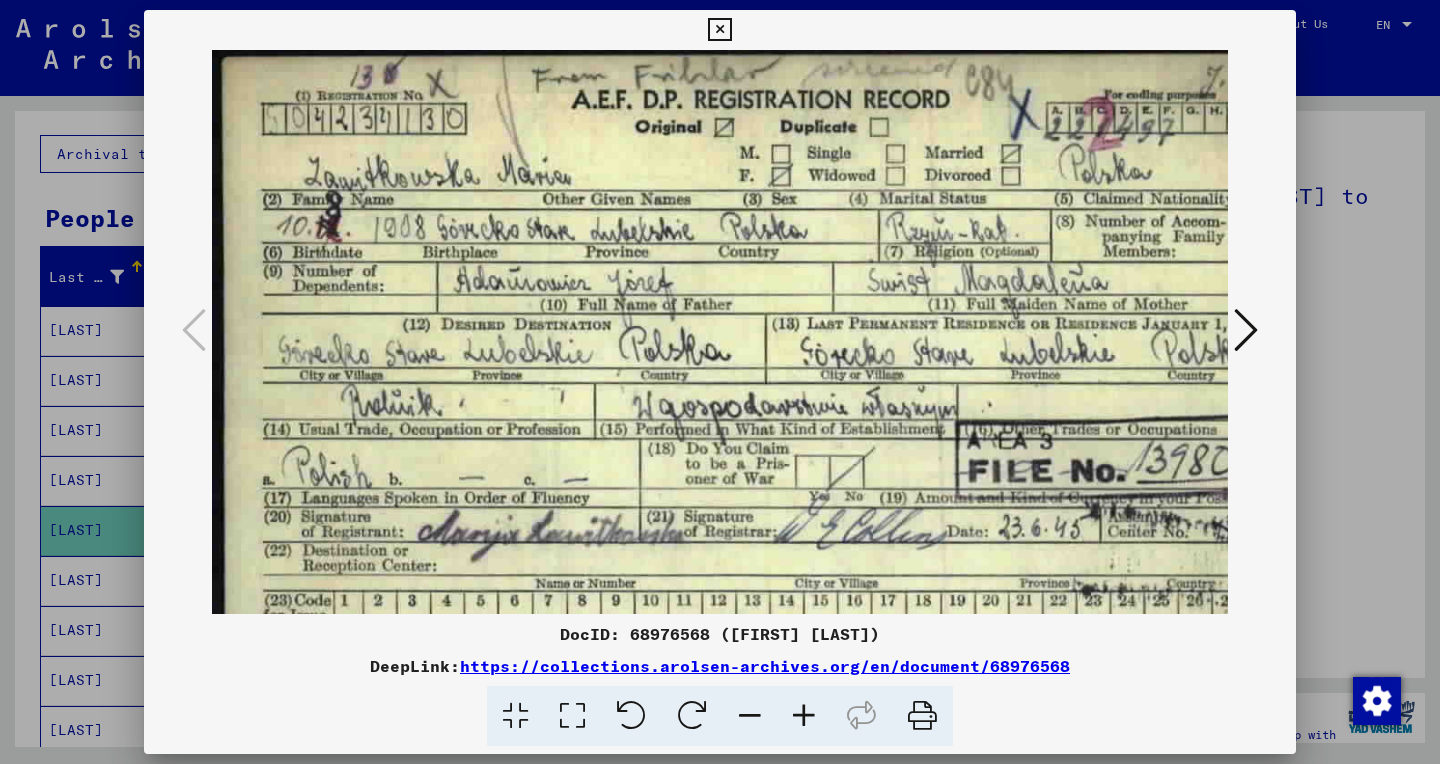 click at bounding box center (804, 716) 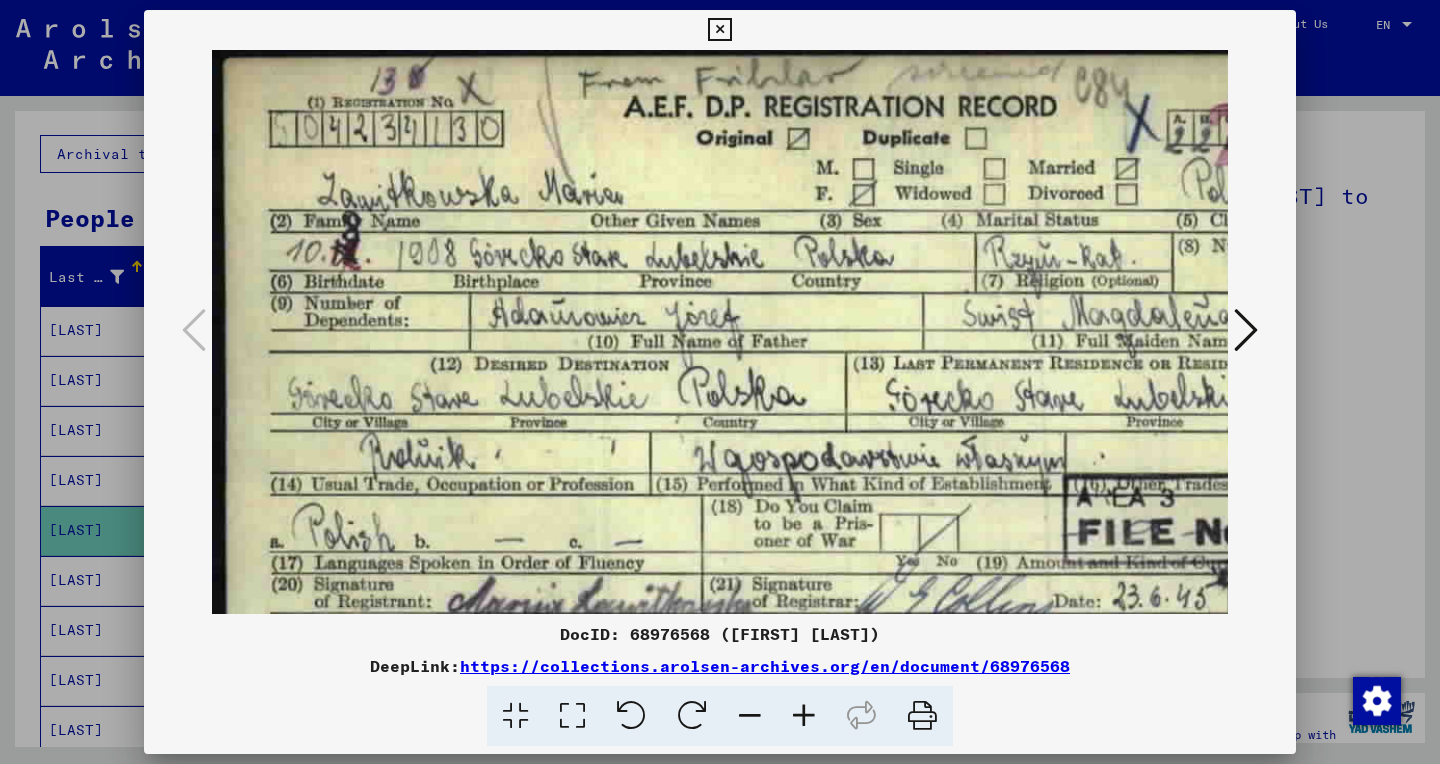 click at bounding box center [804, 716] 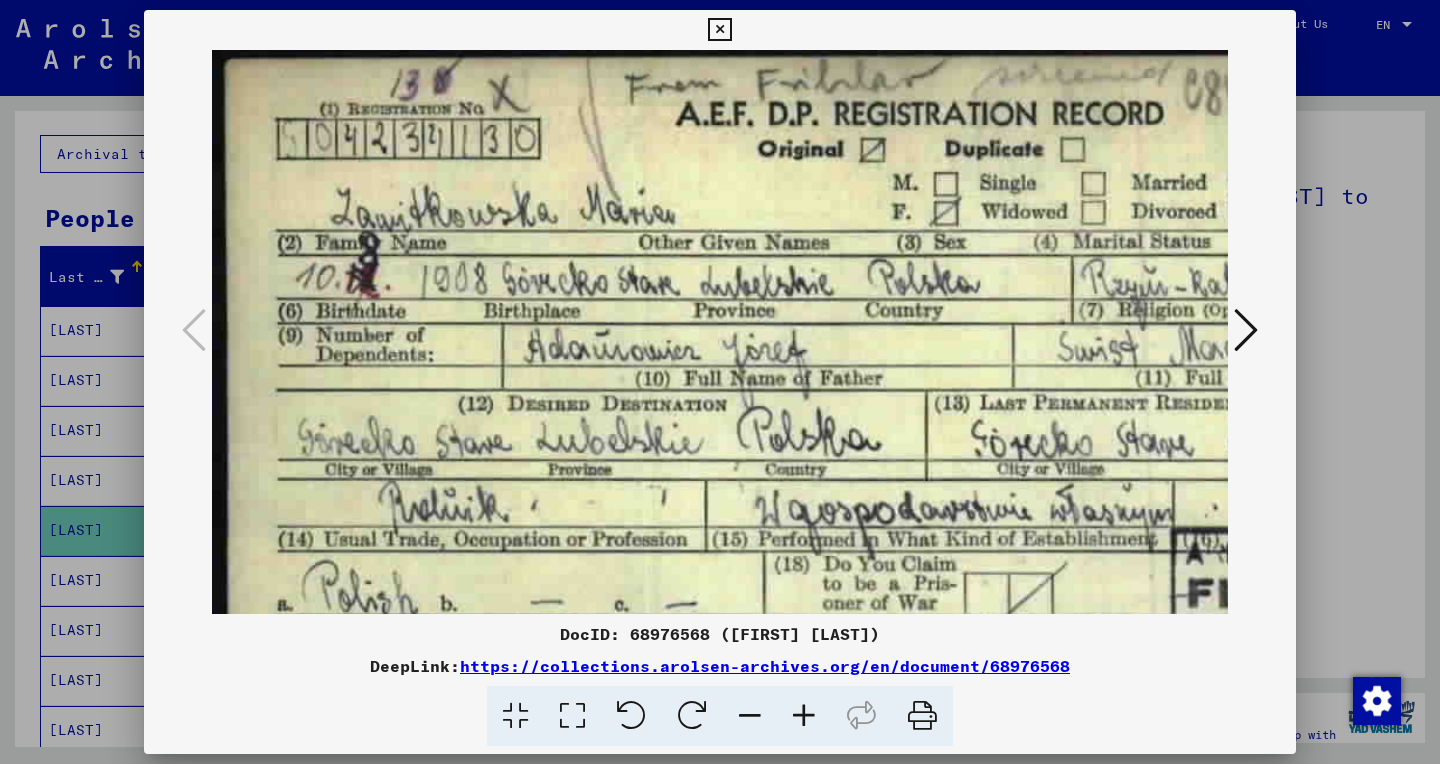 click at bounding box center (804, 716) 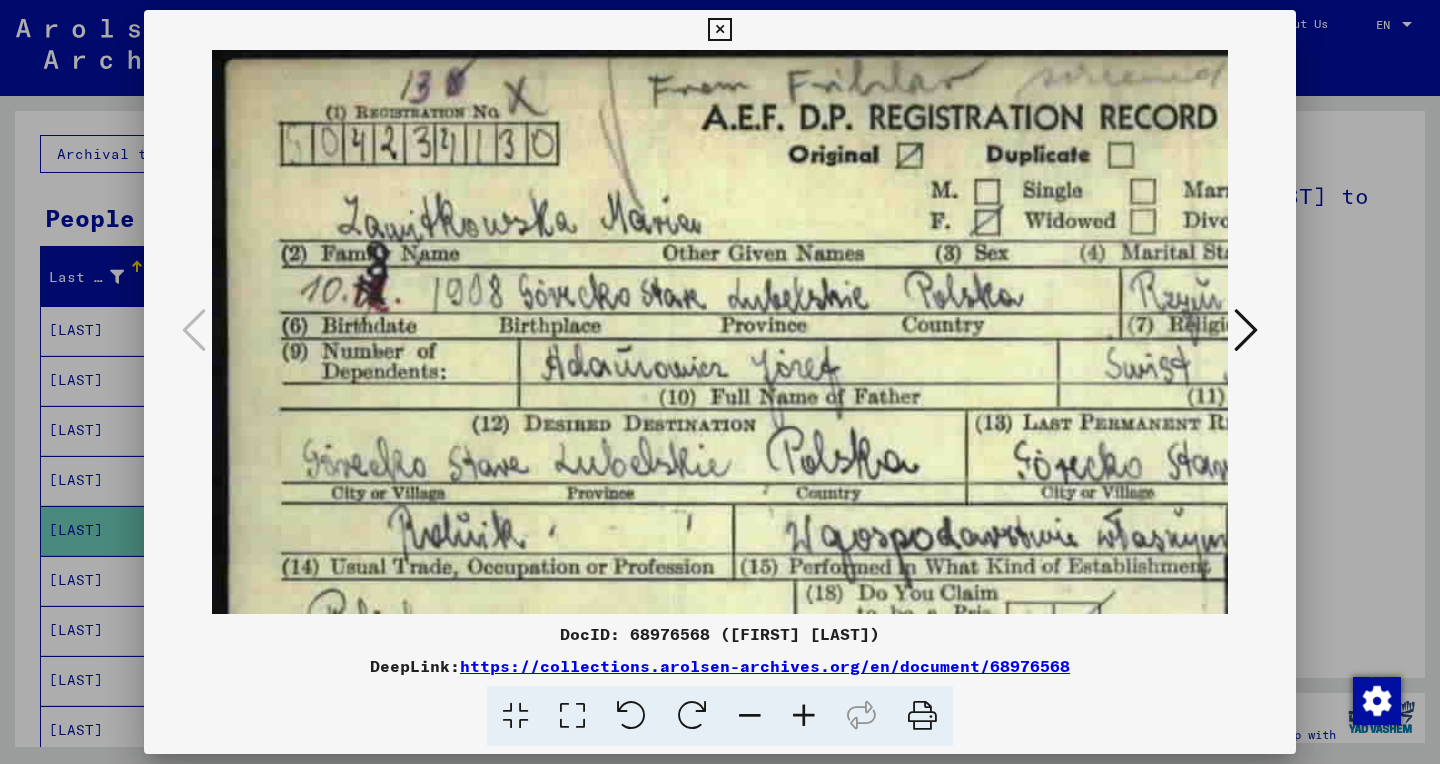click at bounding box center [804, 716] 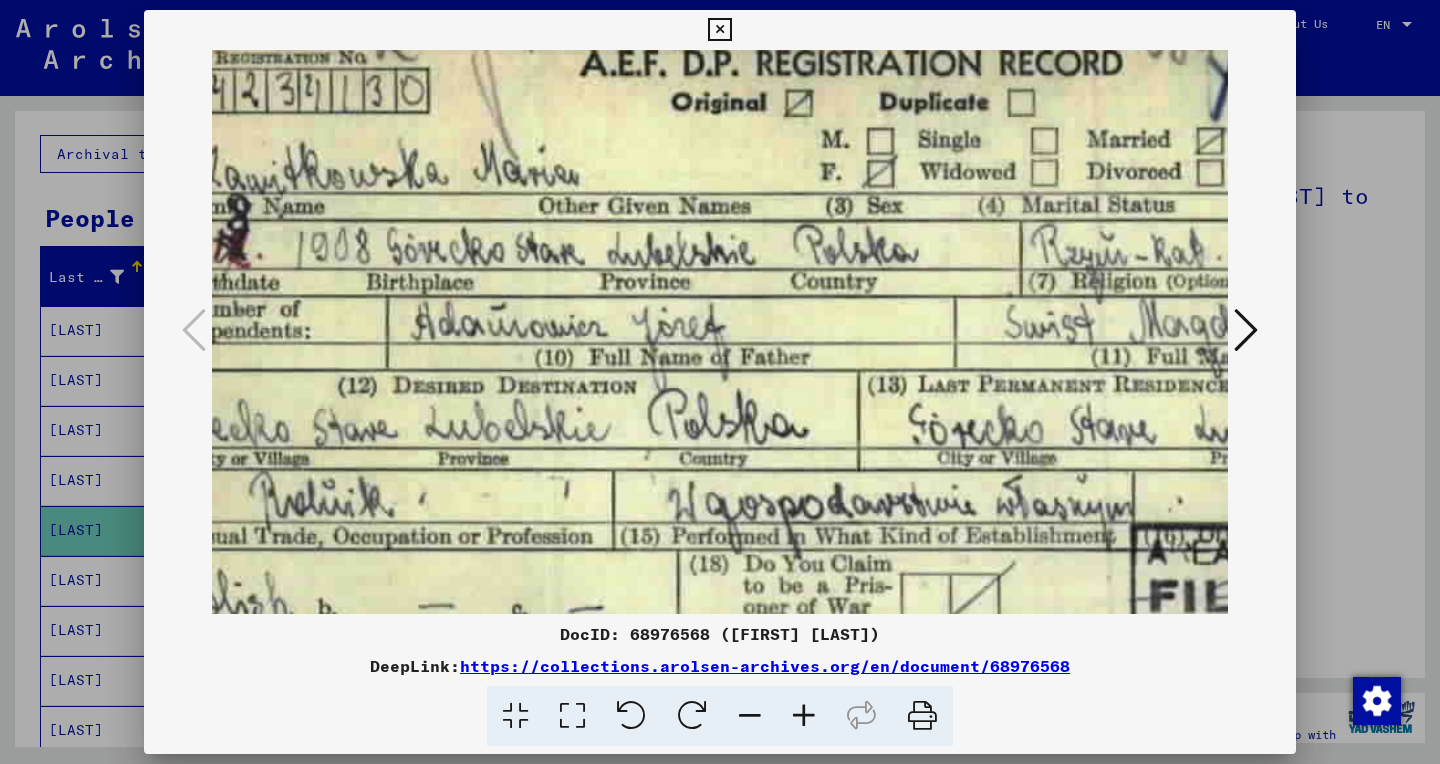 scroll, scrollTop: 58, scrollLeft: 221, axis: both 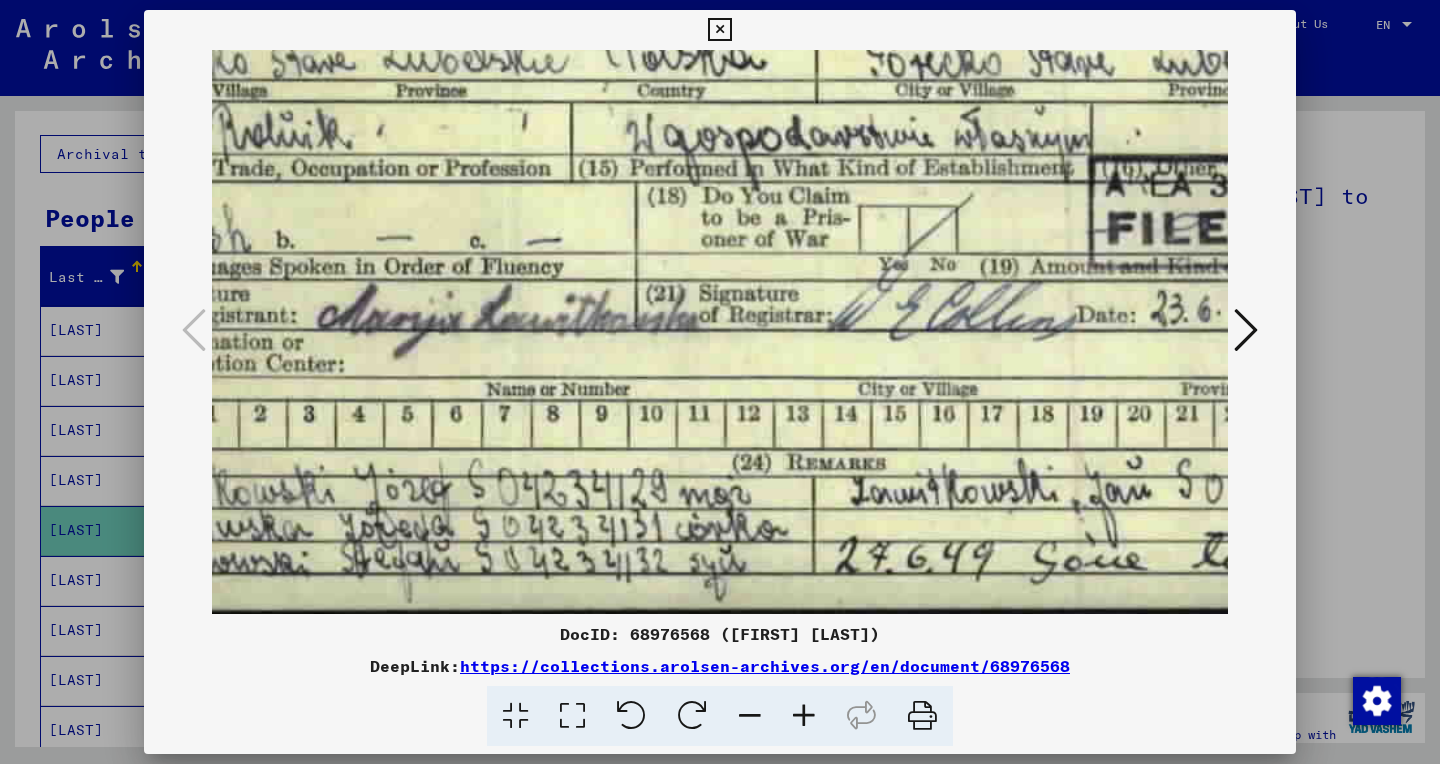 drag, startPoint x: 693, startPoint y: 401, endPoint x: 500, endPoint y: -97, distance: 534.0908 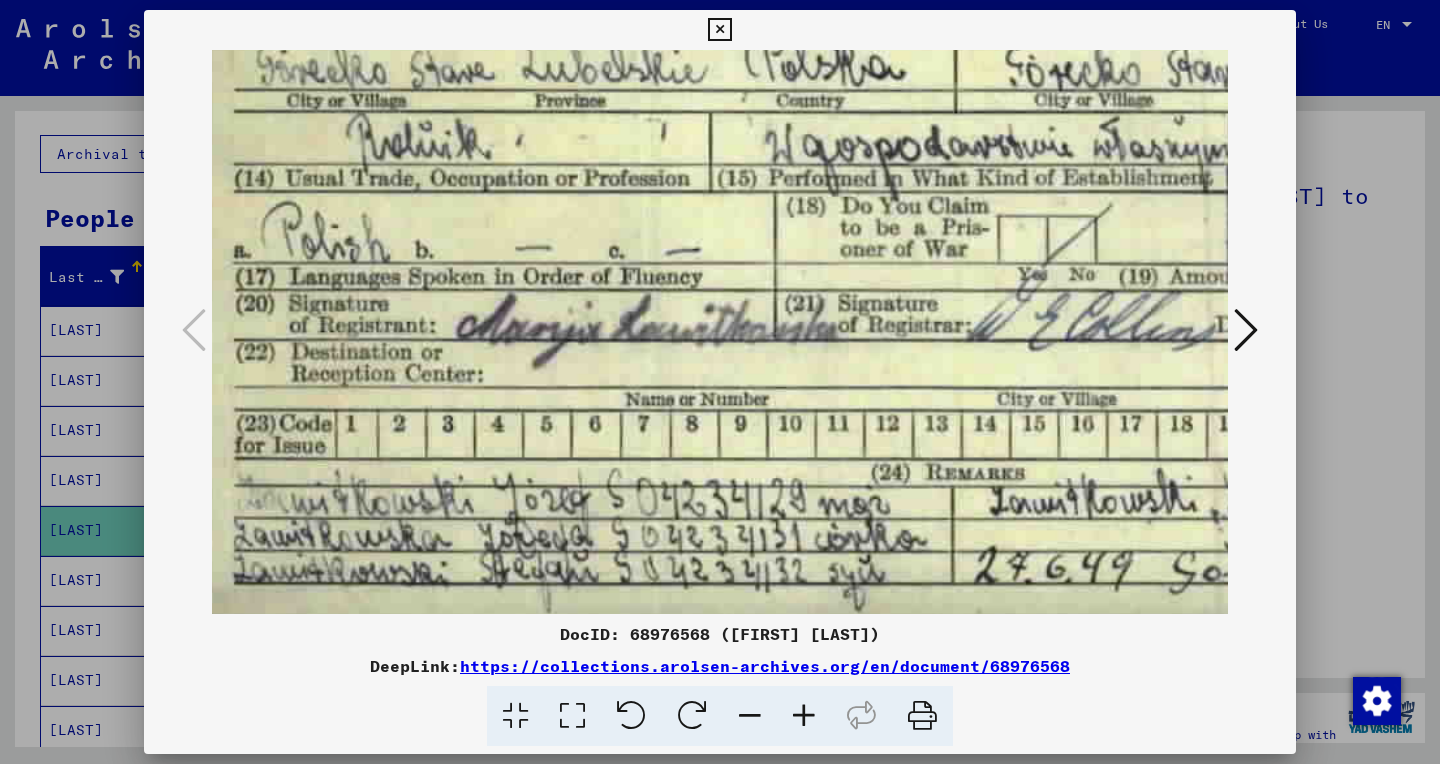 scroll, scrollTop: 408, scrollLeft: 43, axis: both 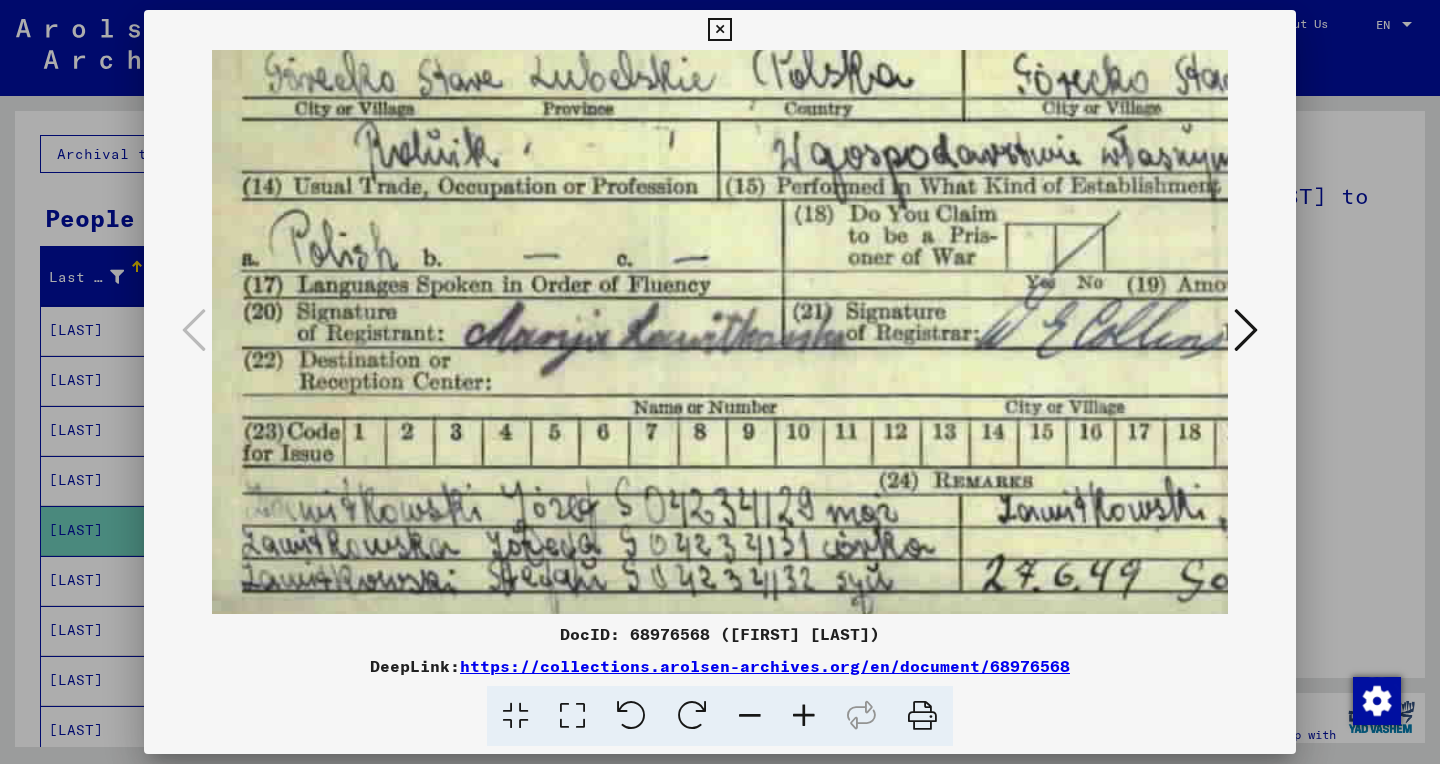drag, startPoint x: 471, startPoint y: 234, endPoint x: 621, endPoint y: 186, distance: 157.49286 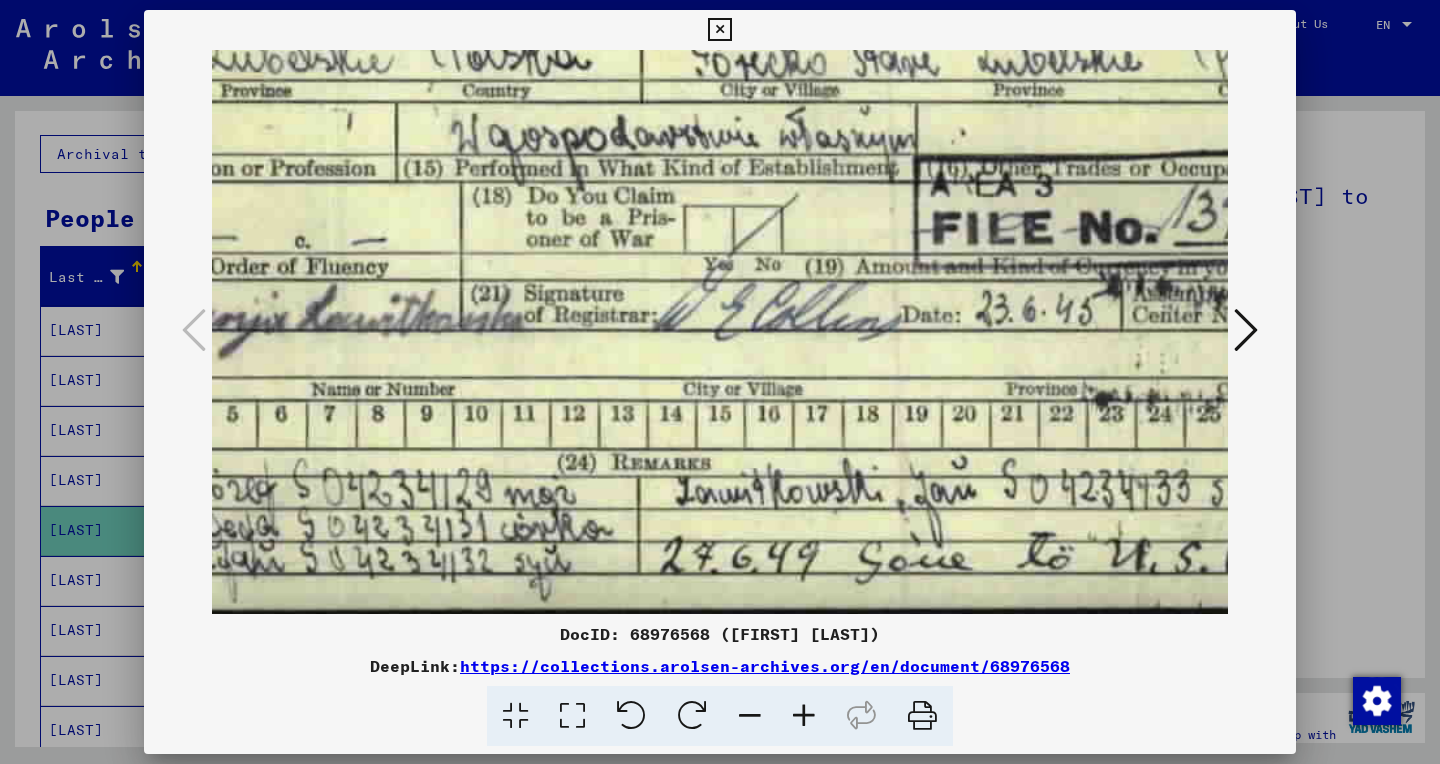 scroll, scrollTop: 426, scrollLeft: 363, axis: both 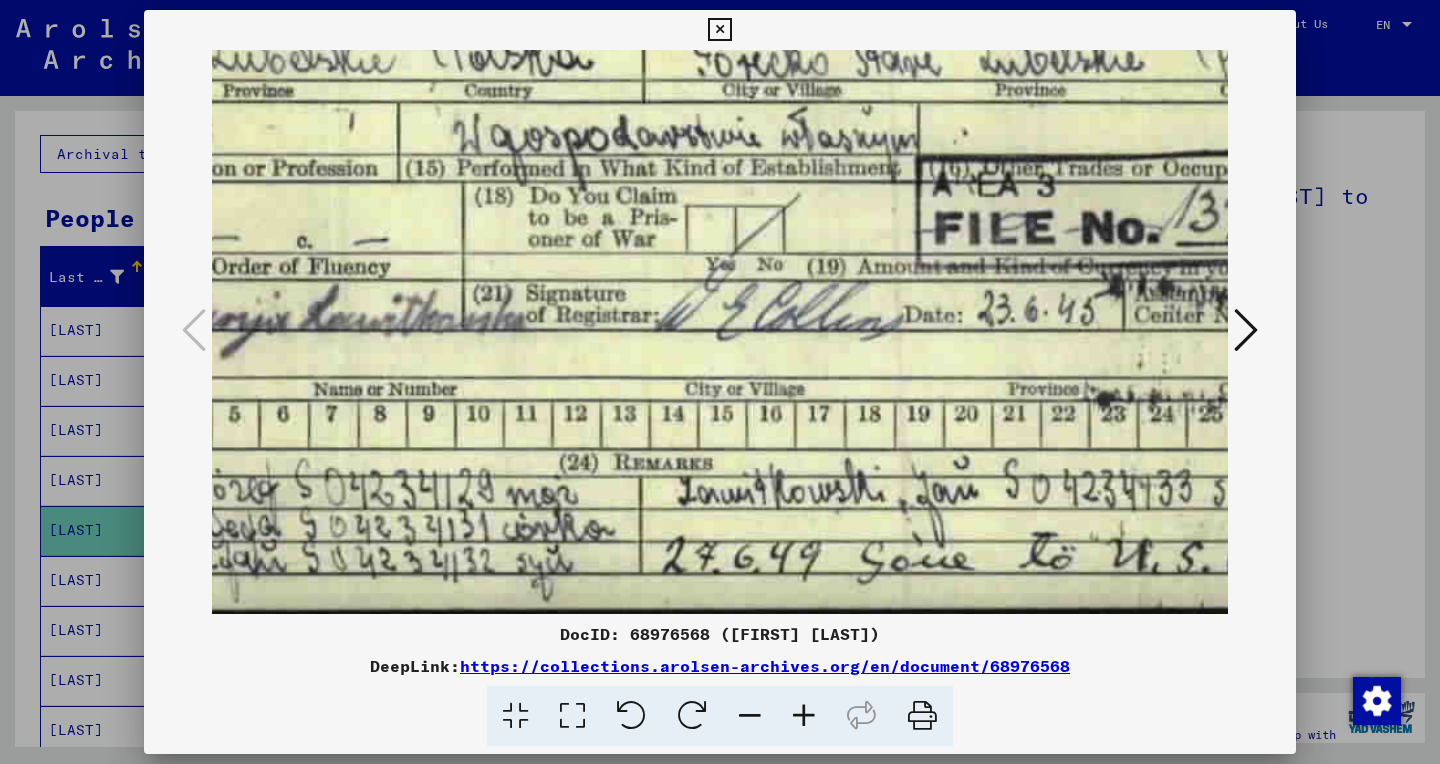 drag, startPoint x: 800, startPoint y: 370, endPoint x: 480, endPoint y: 298, distance: 328 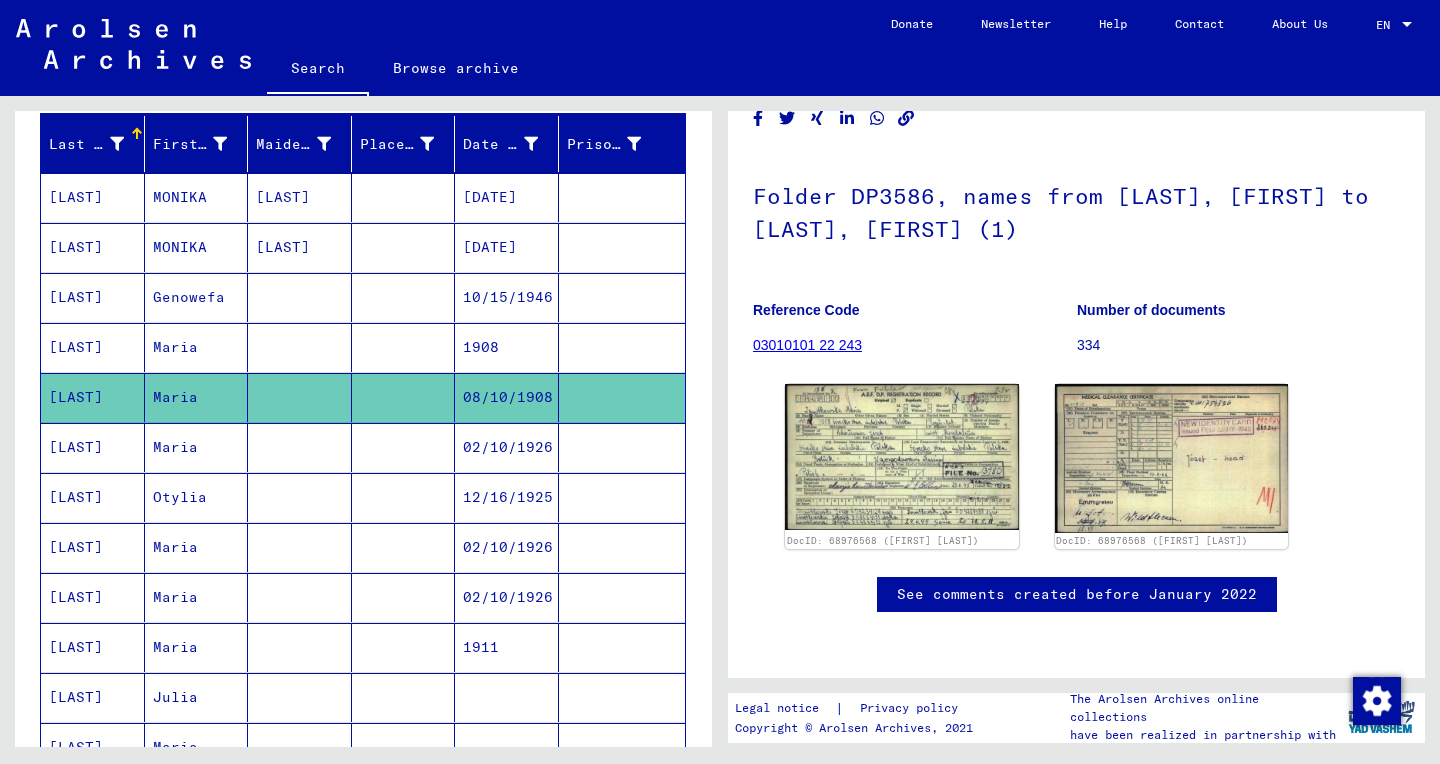 scroll, scrollTop: 233, scrollLeft: 0, axis: vertical 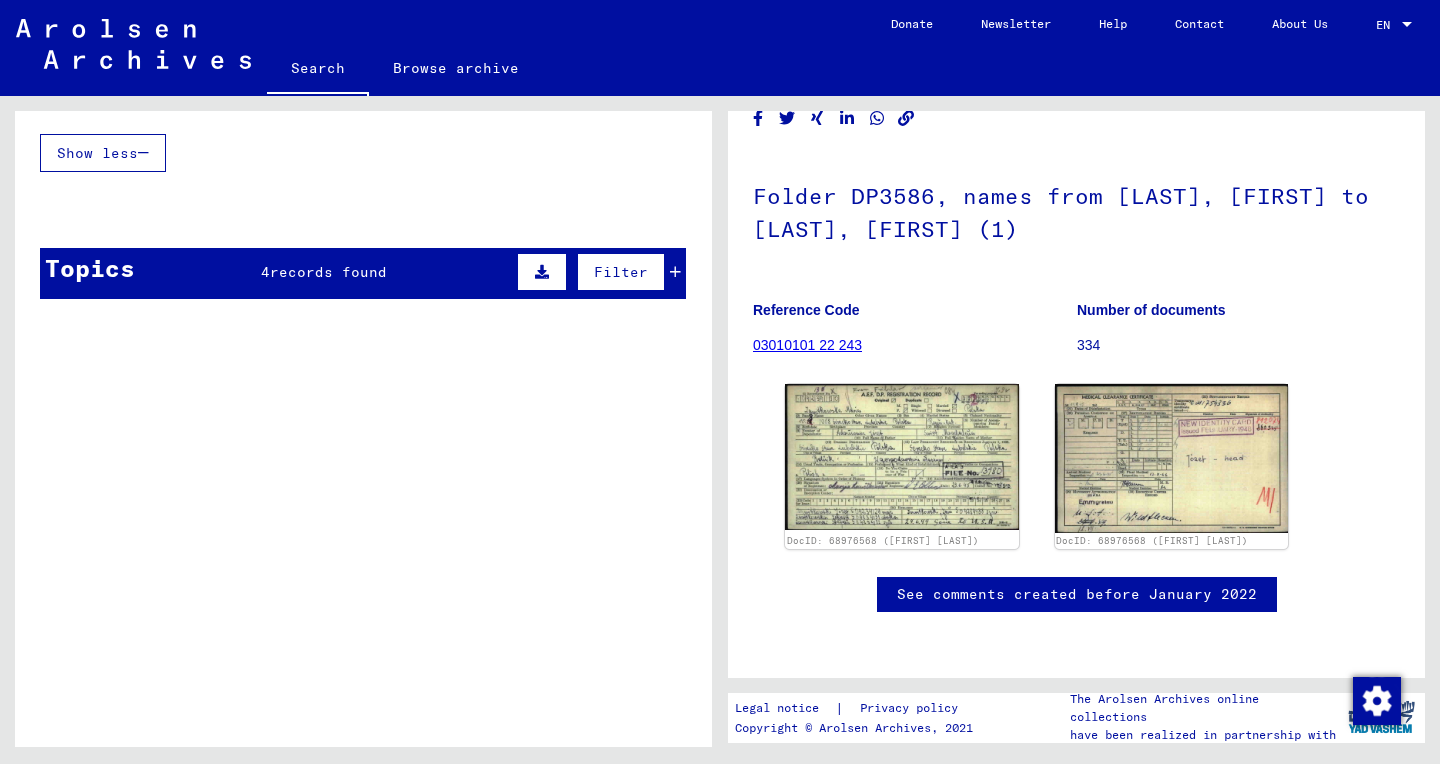 click on "records found" at bounding box center (328, 272) 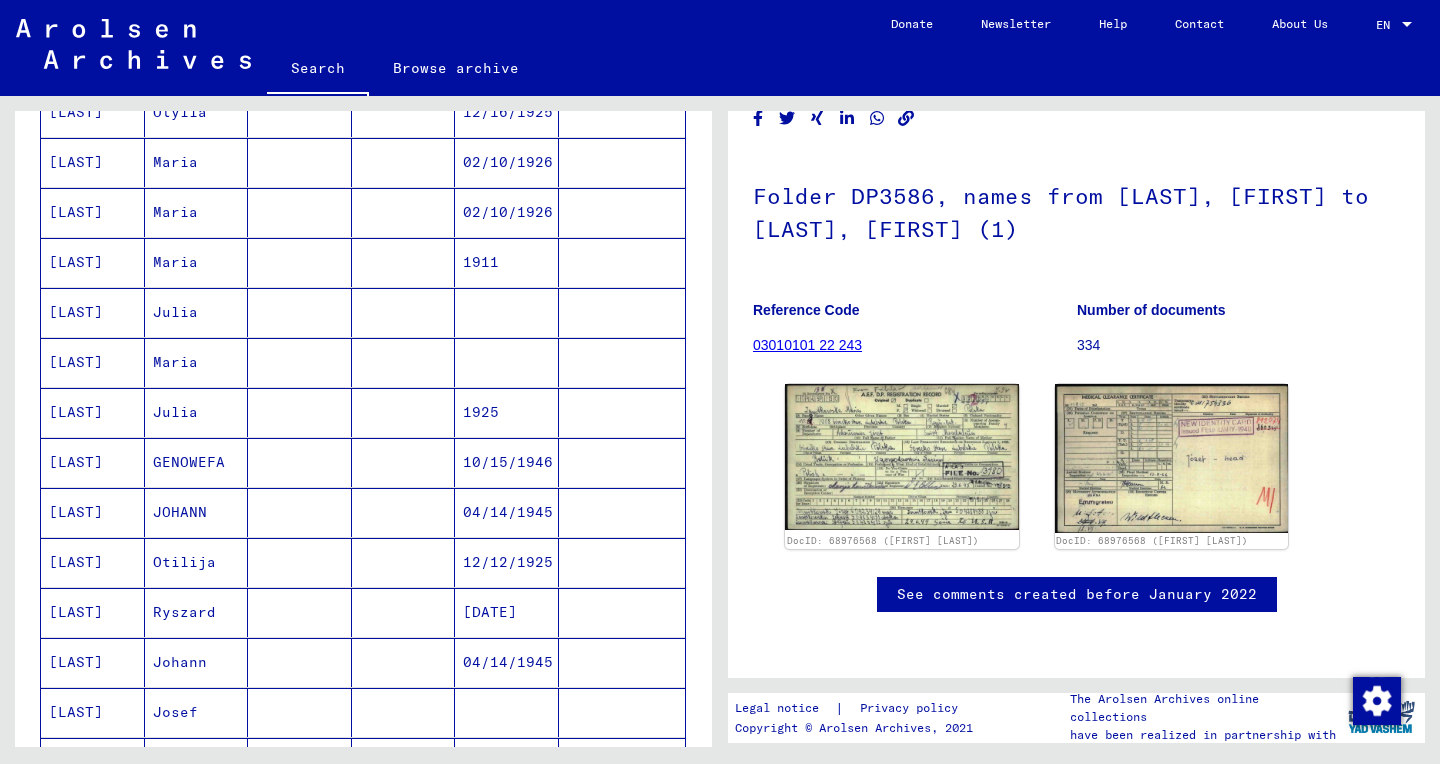 scroll, scrollTop: 0, scrollLeft: 0, axis: both 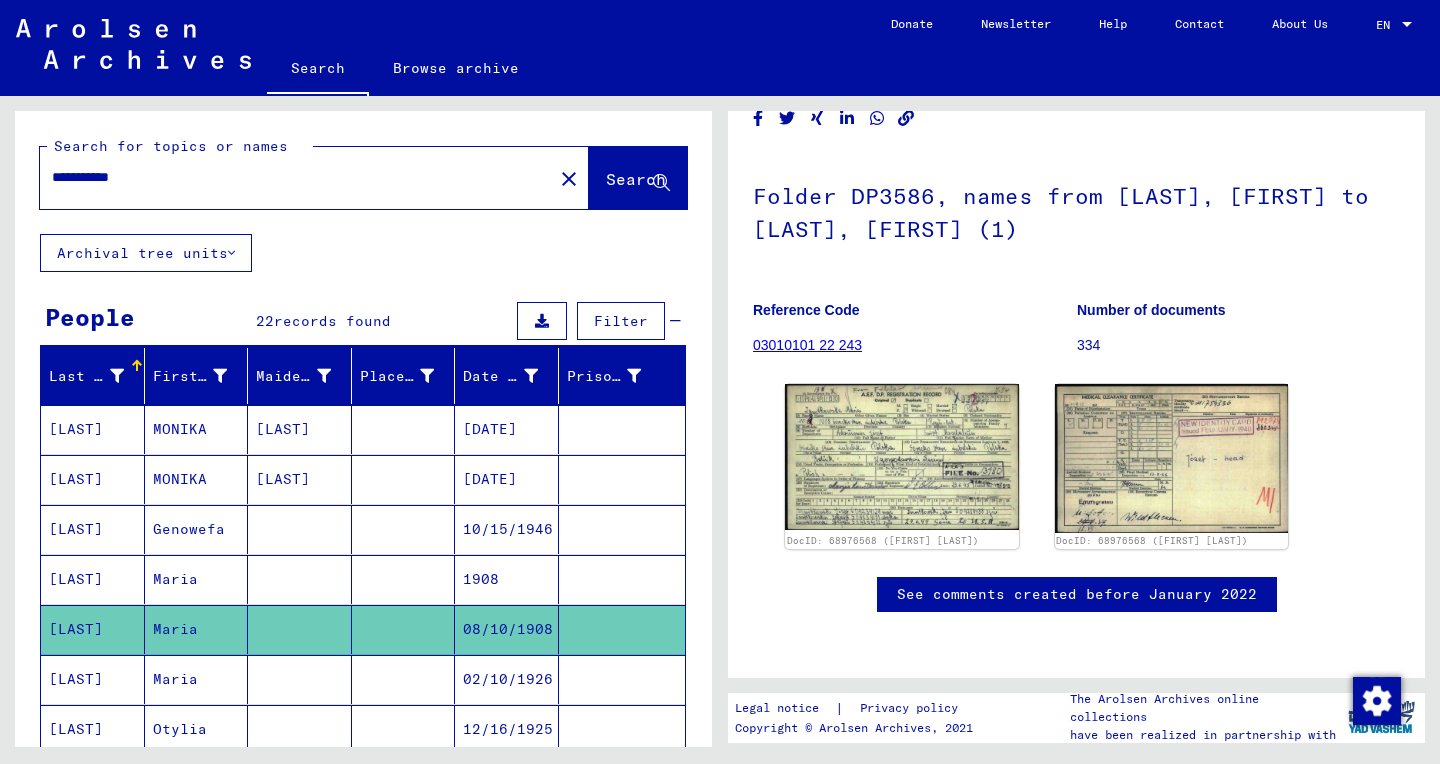 click on "**********" at bounding box center (296, 177) 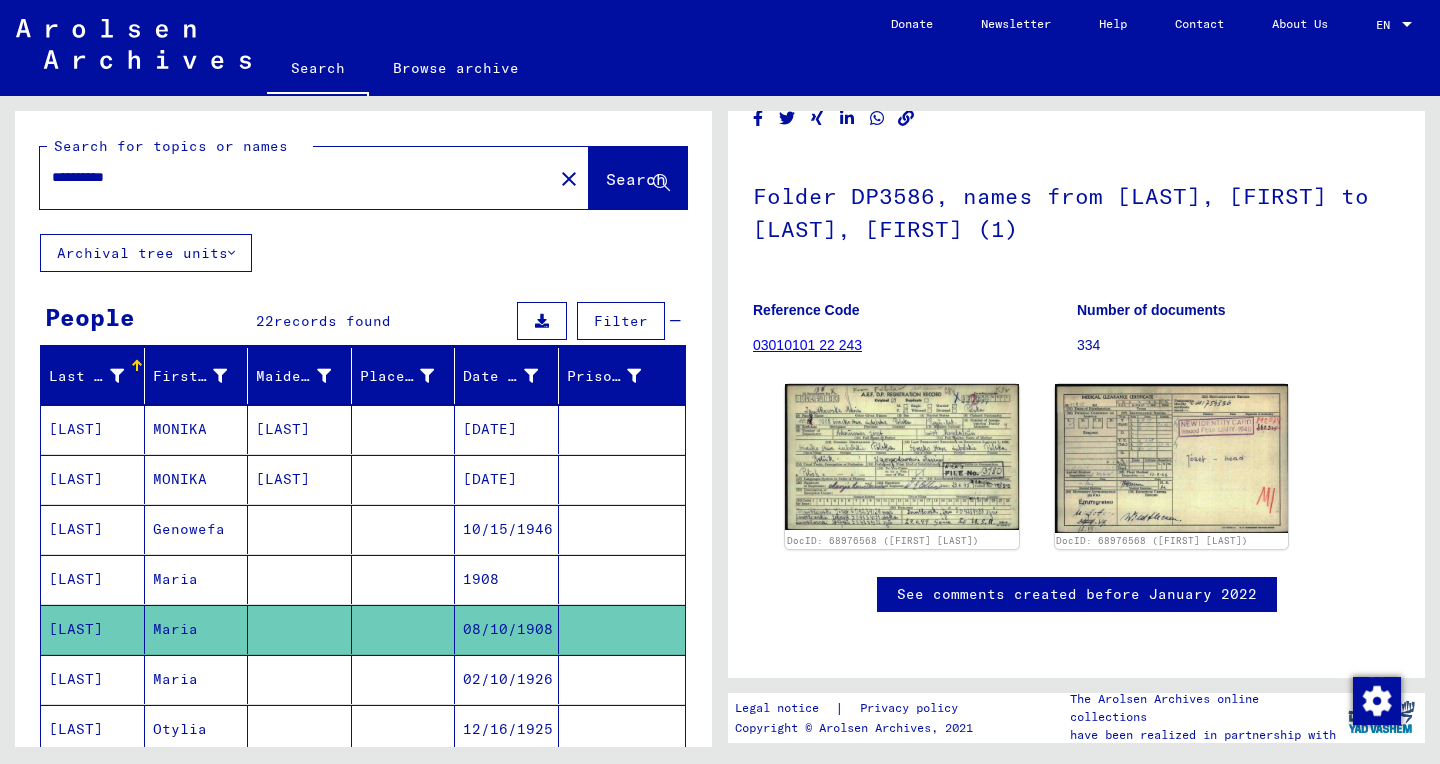 type on "**********" 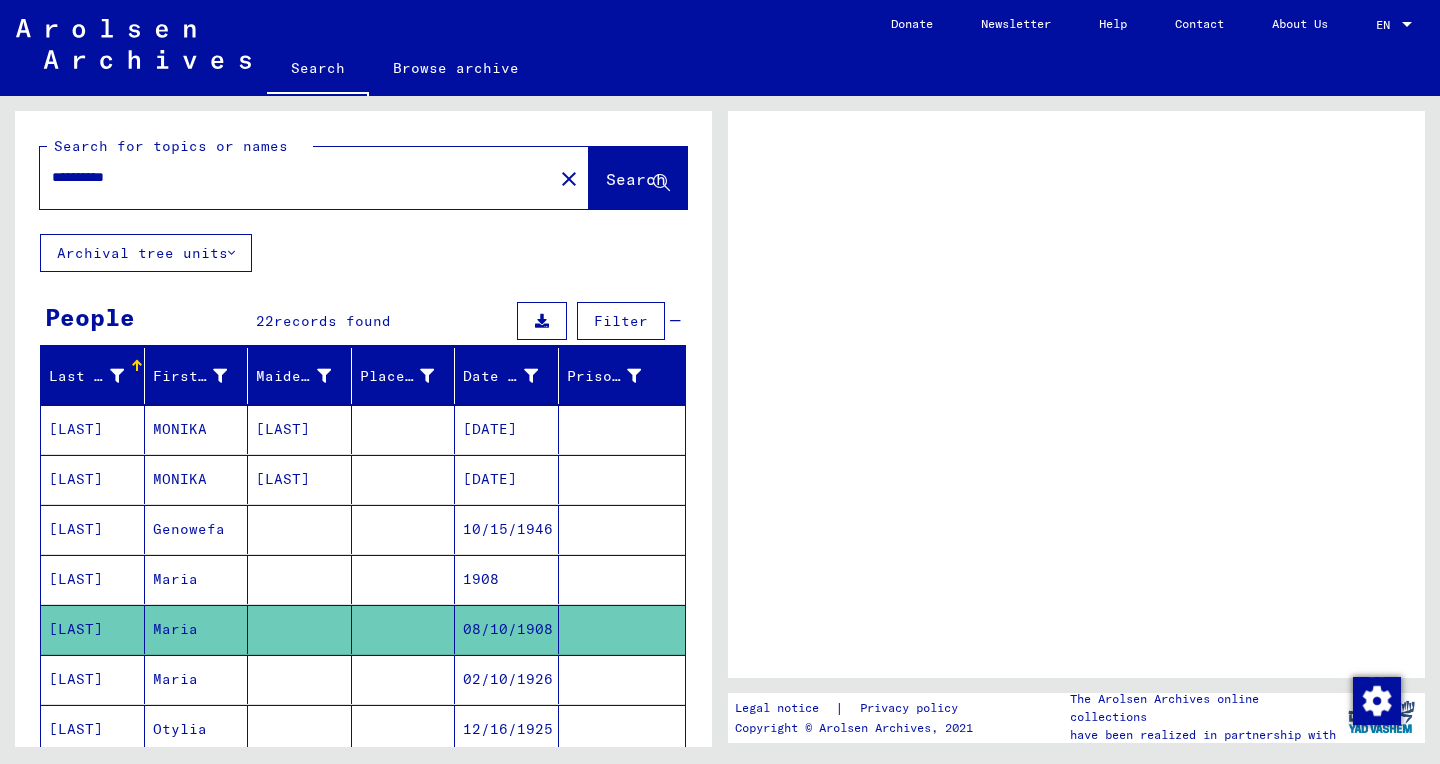 scroll, scrollTop: 0, scrollLeft: 0, axis: both 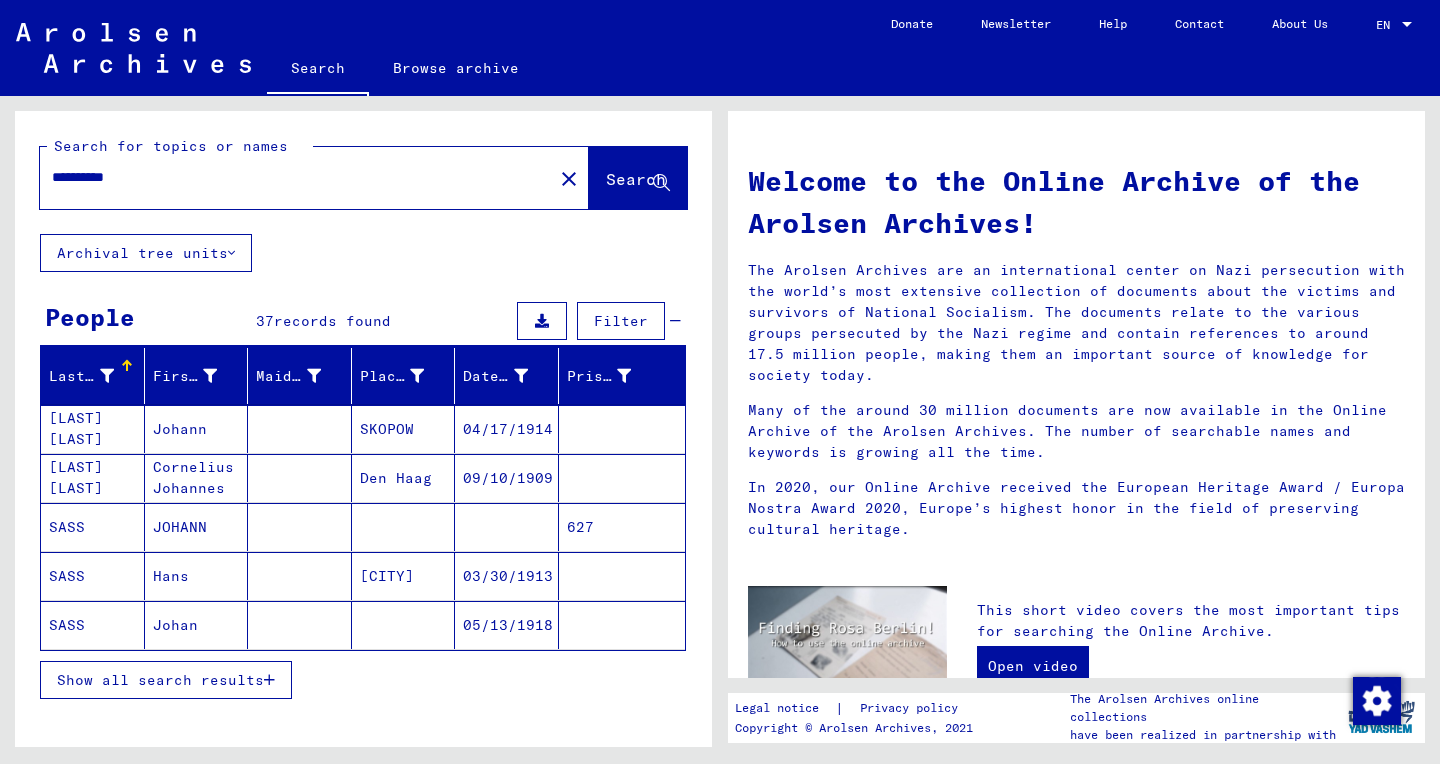 click on "Show all search results" at bounding box center [160, 680] 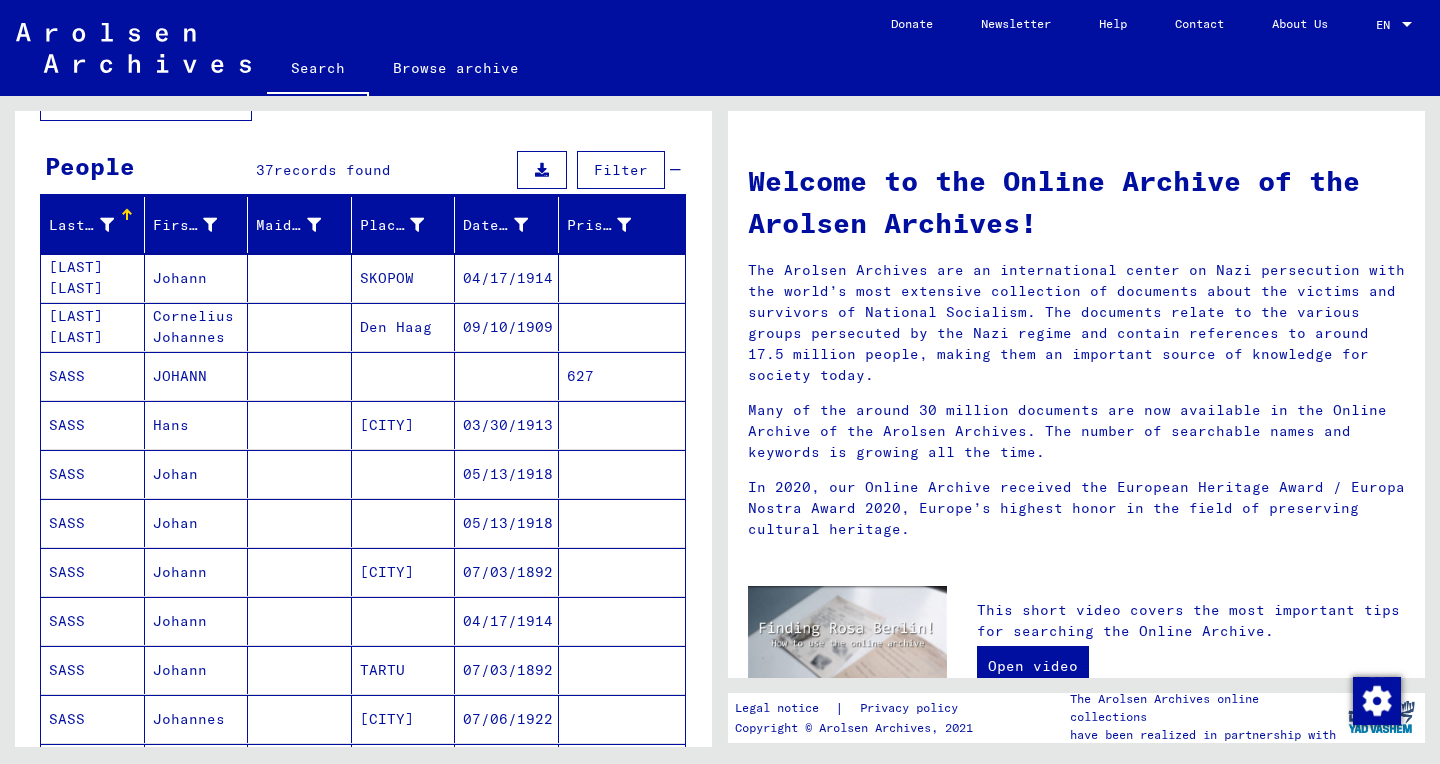 scroll, scrollTop: 206, scrollLeft: 0, axis: vertical 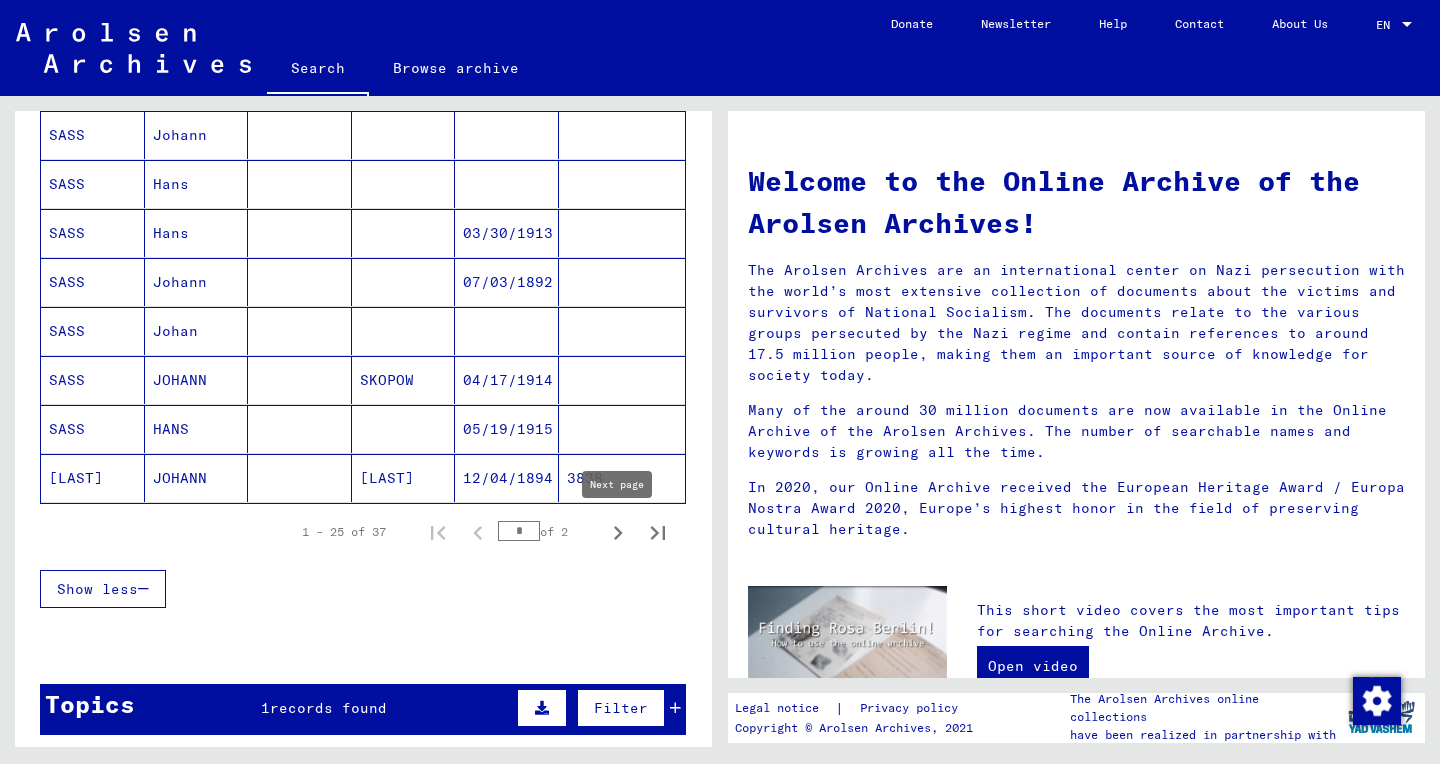 click 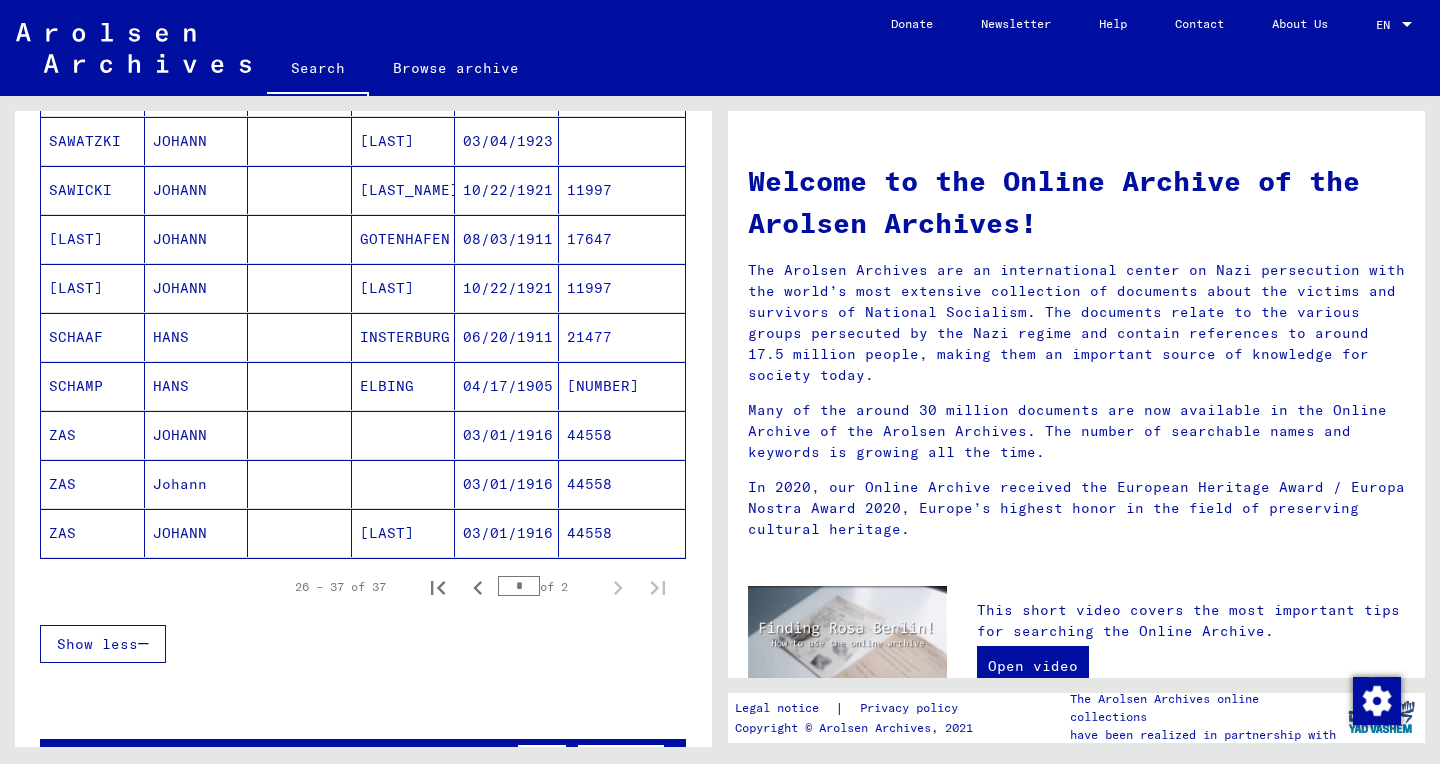 scroll, scrollTop: 650, scrollLeft: 0, axis: vertical 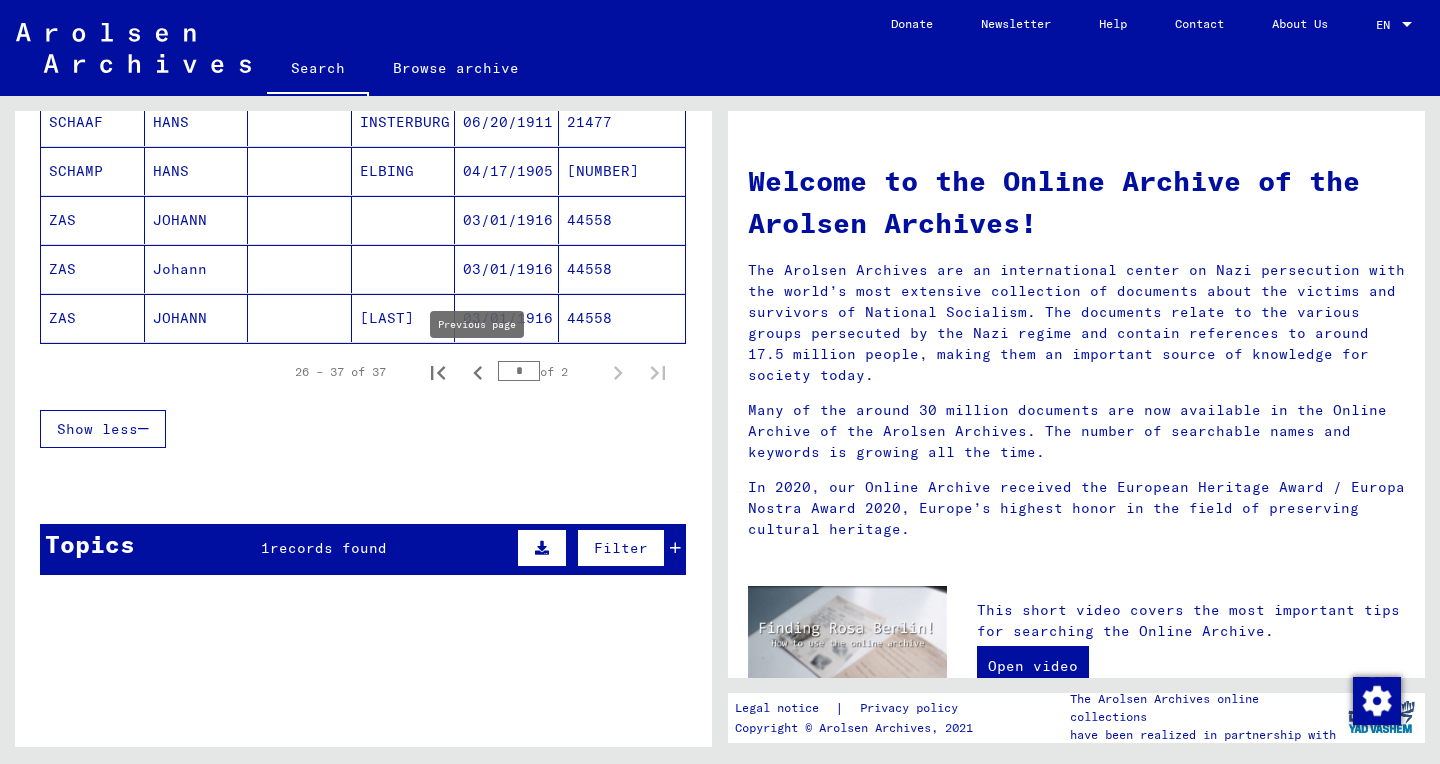click 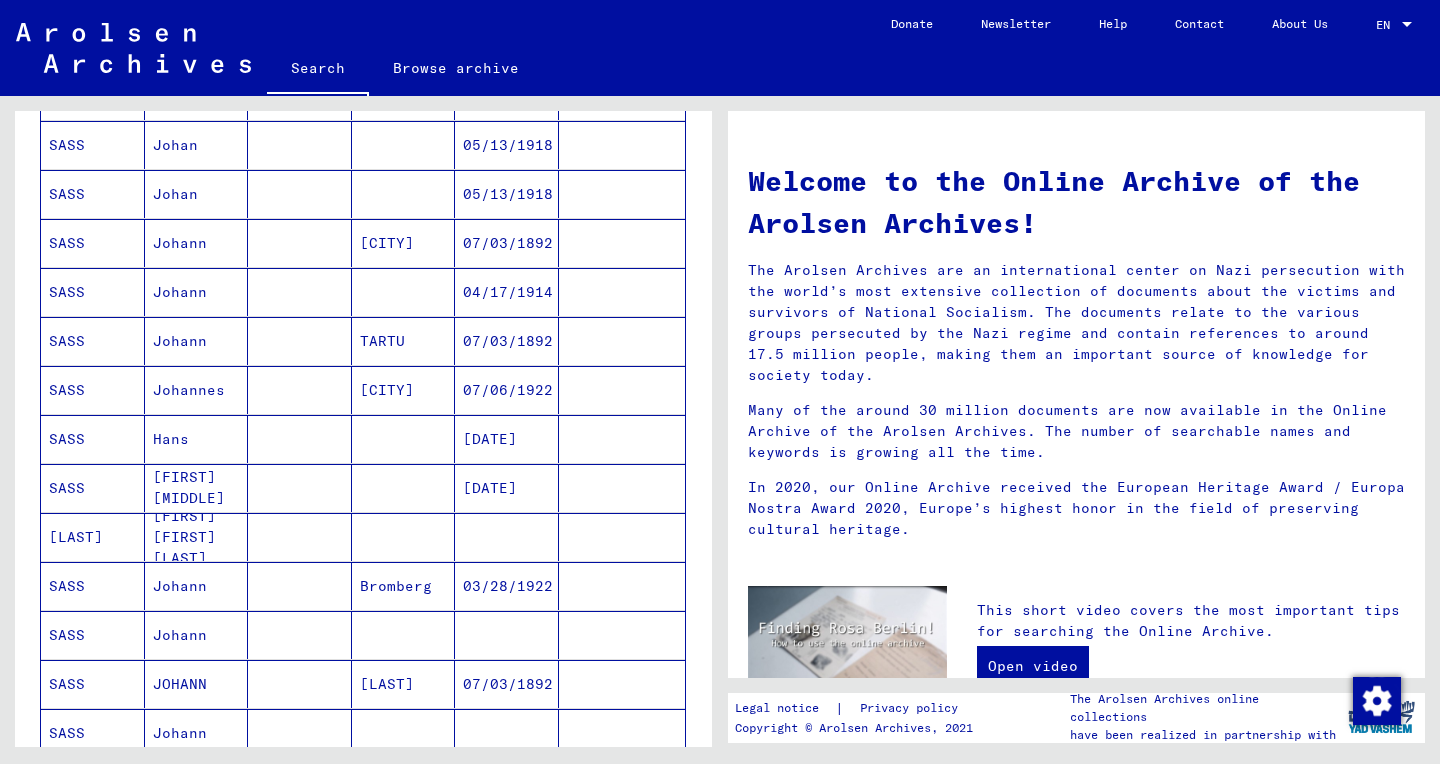 scroll, scrollTop: 464, scrollLeft: 0, axis: vertical 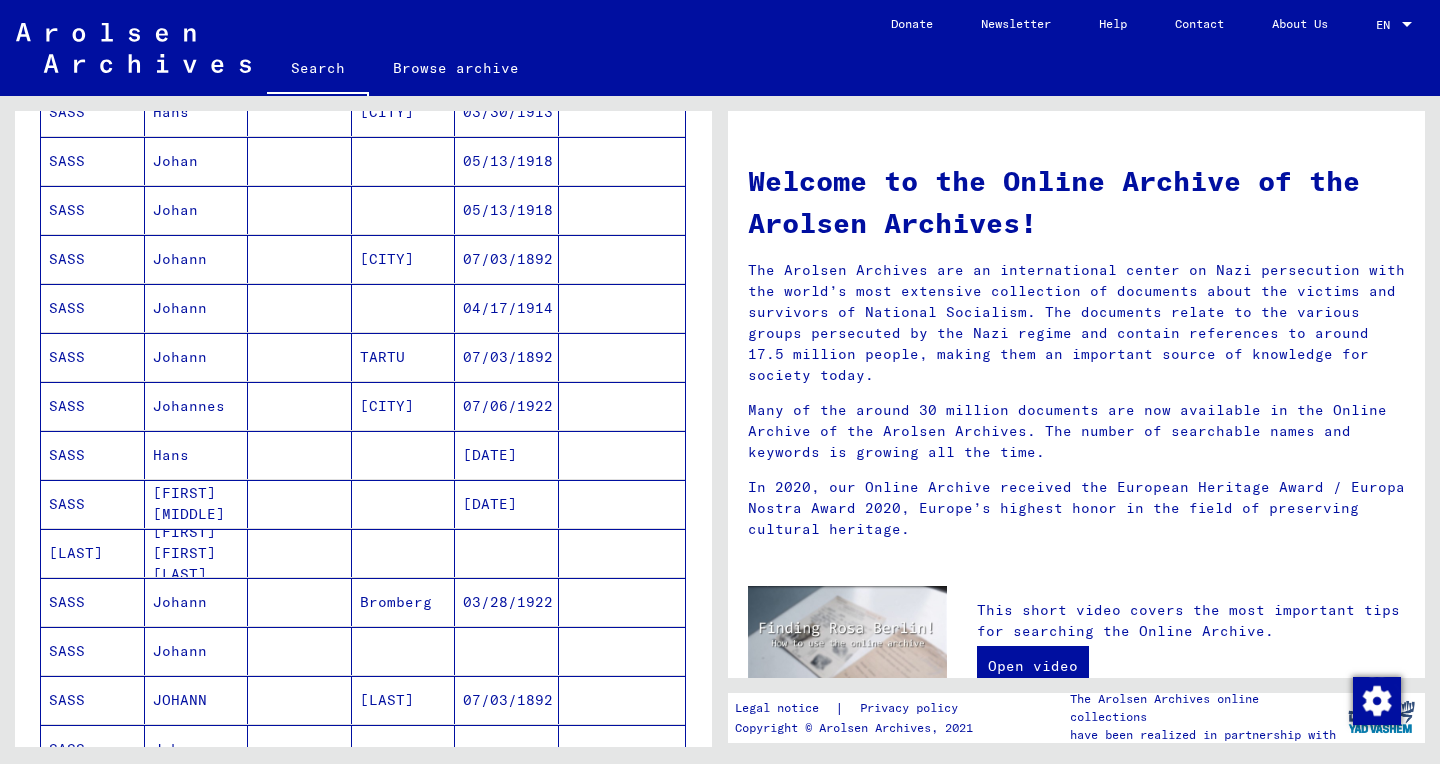 click on "05/13/1918" at bounding box center (507, 259) 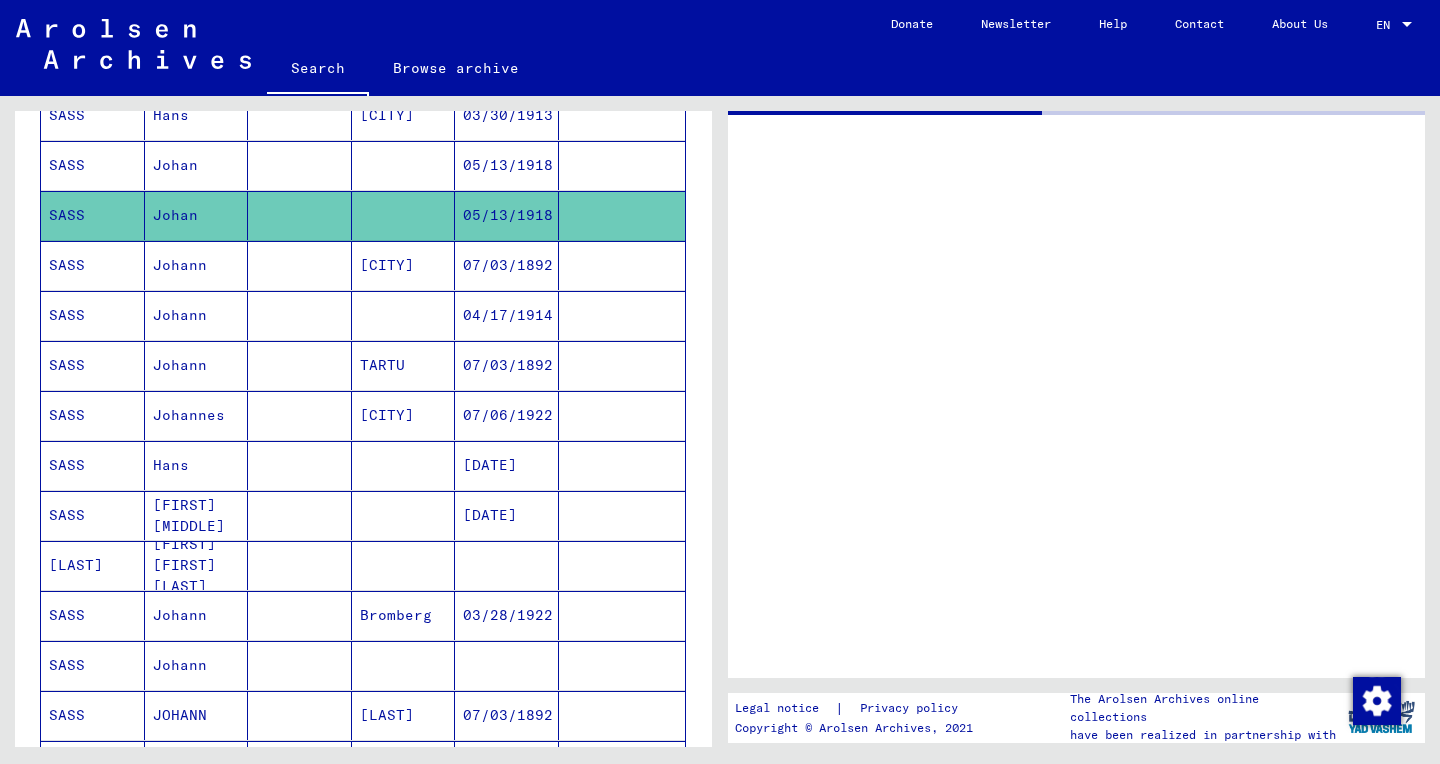 scroll, scrollTop: 468, scrollLeft: 0, axis: vertical 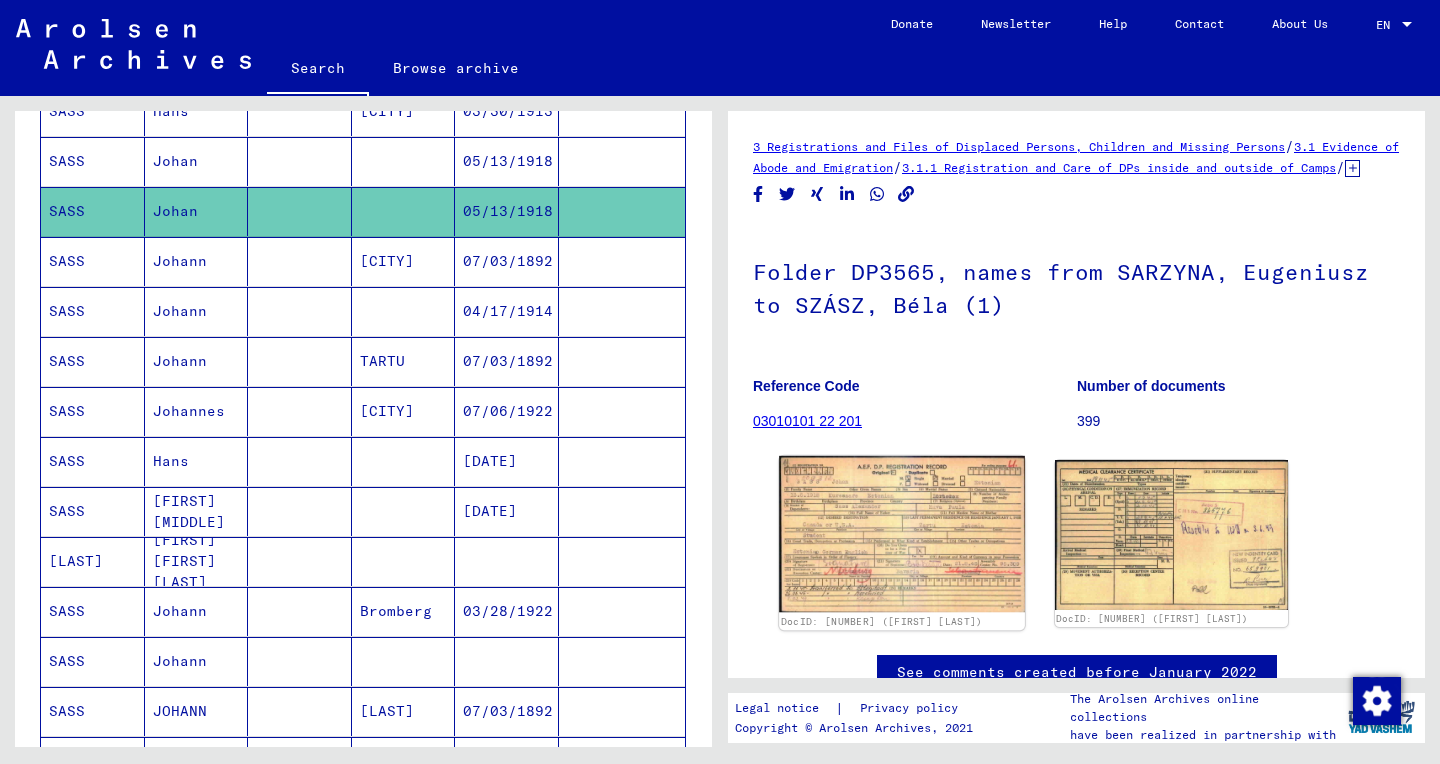 click 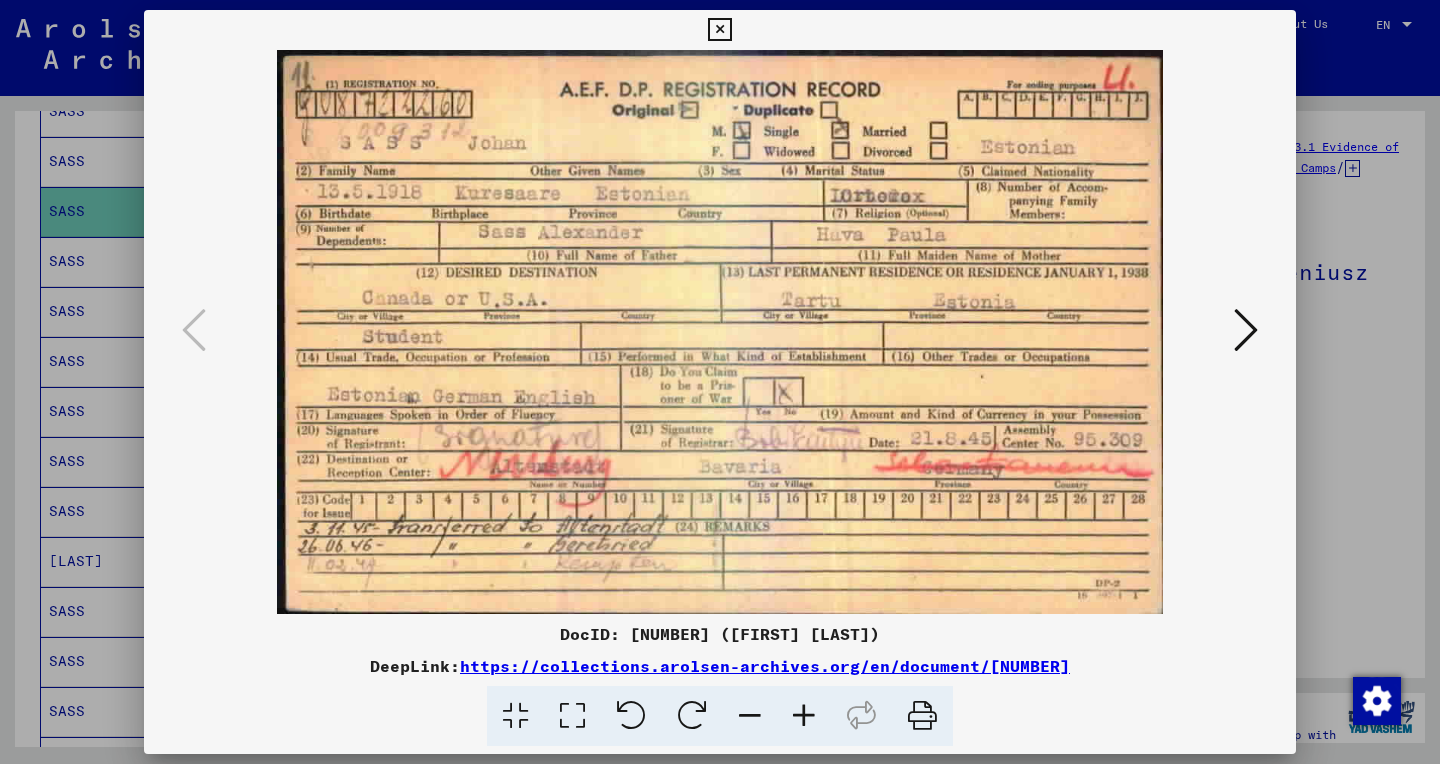 click at bounding box center [572, 716] 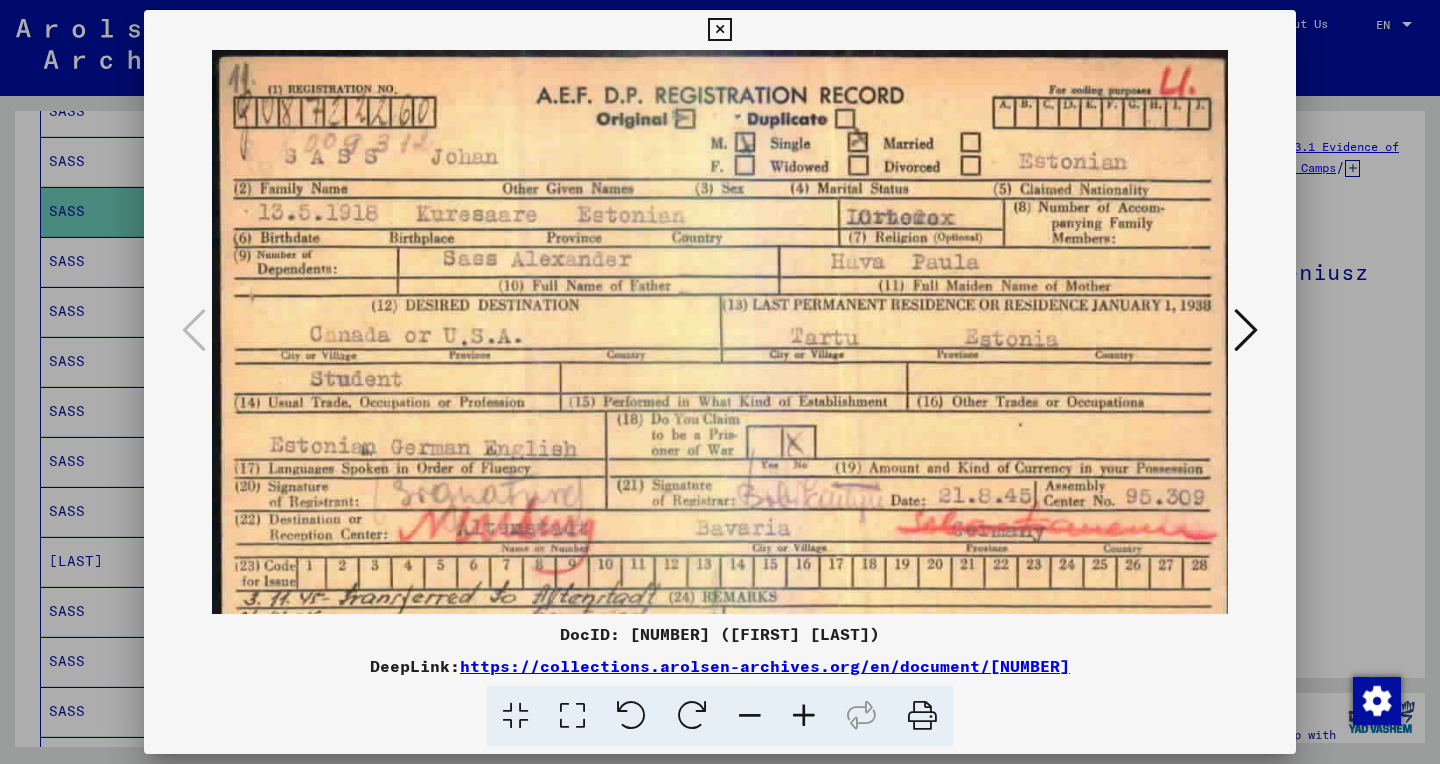 click at bounding box center [804, 716] 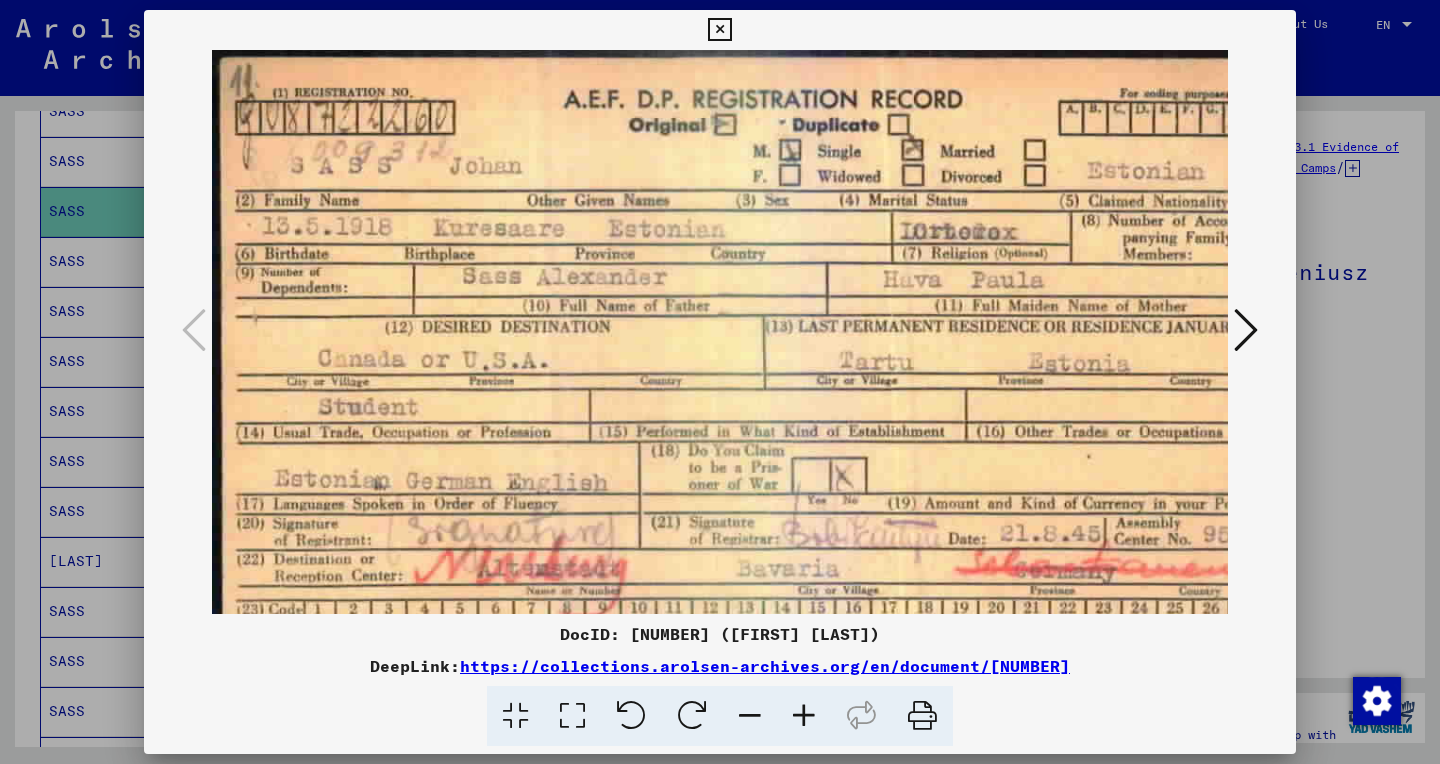 click at bounding box center [804, 716] 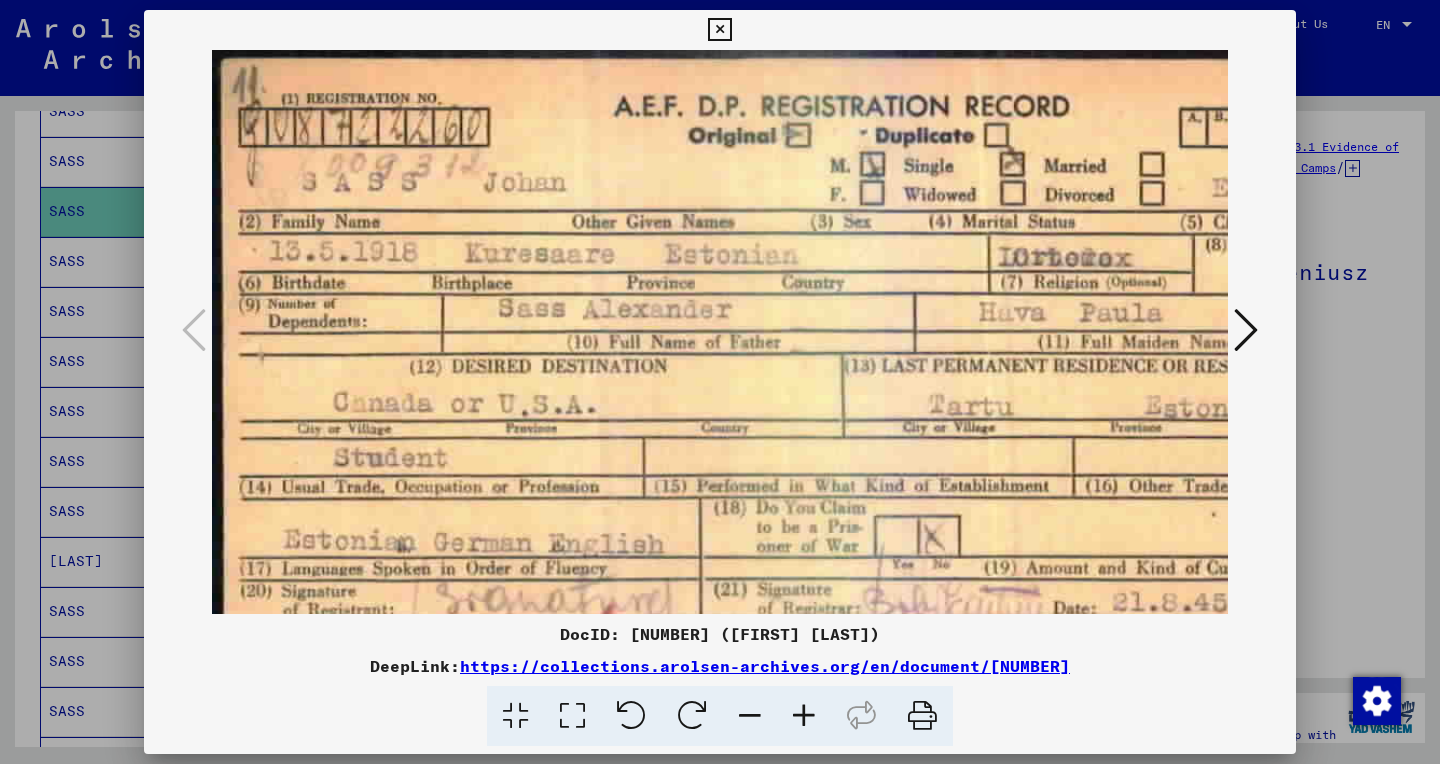 click at bounding box center [804, 716] 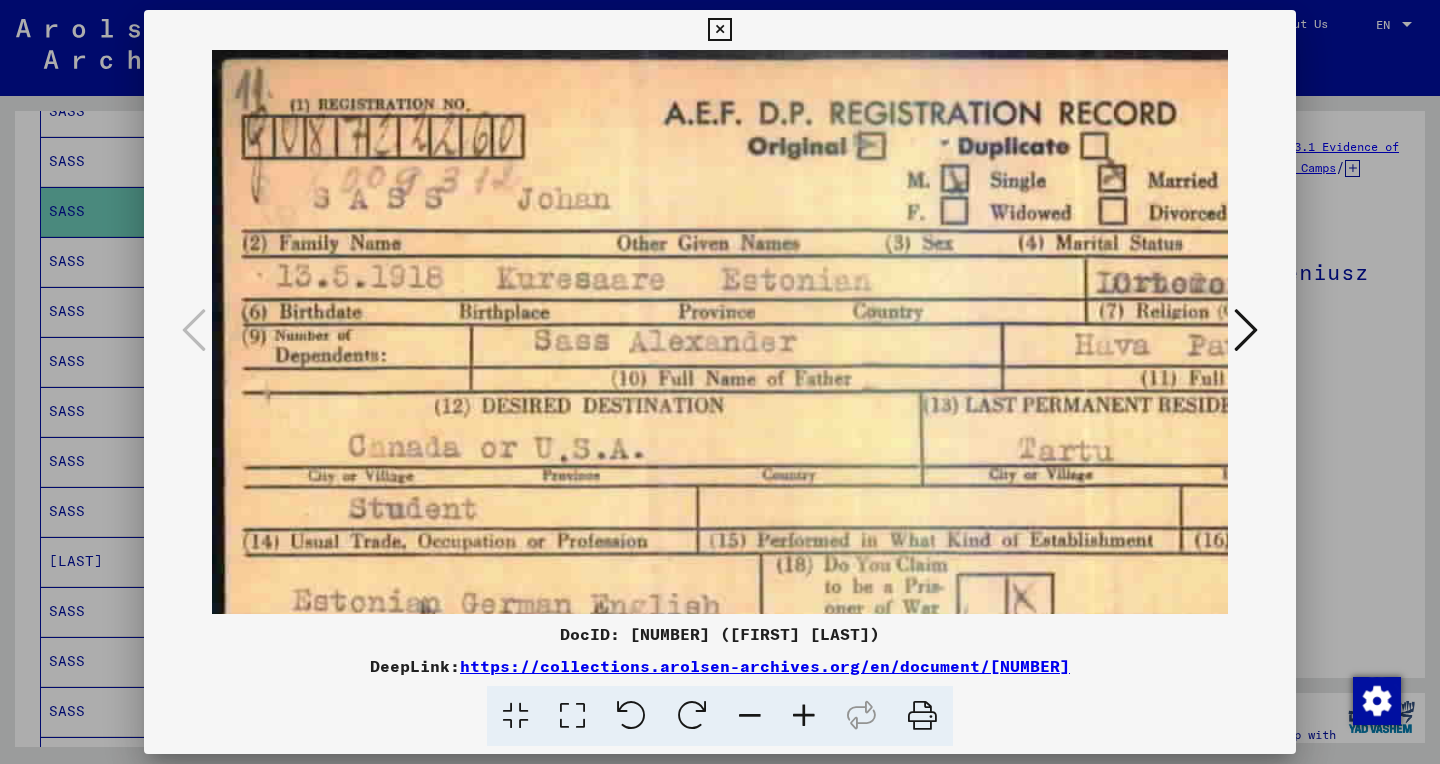 click at bounding box center [804, 716] 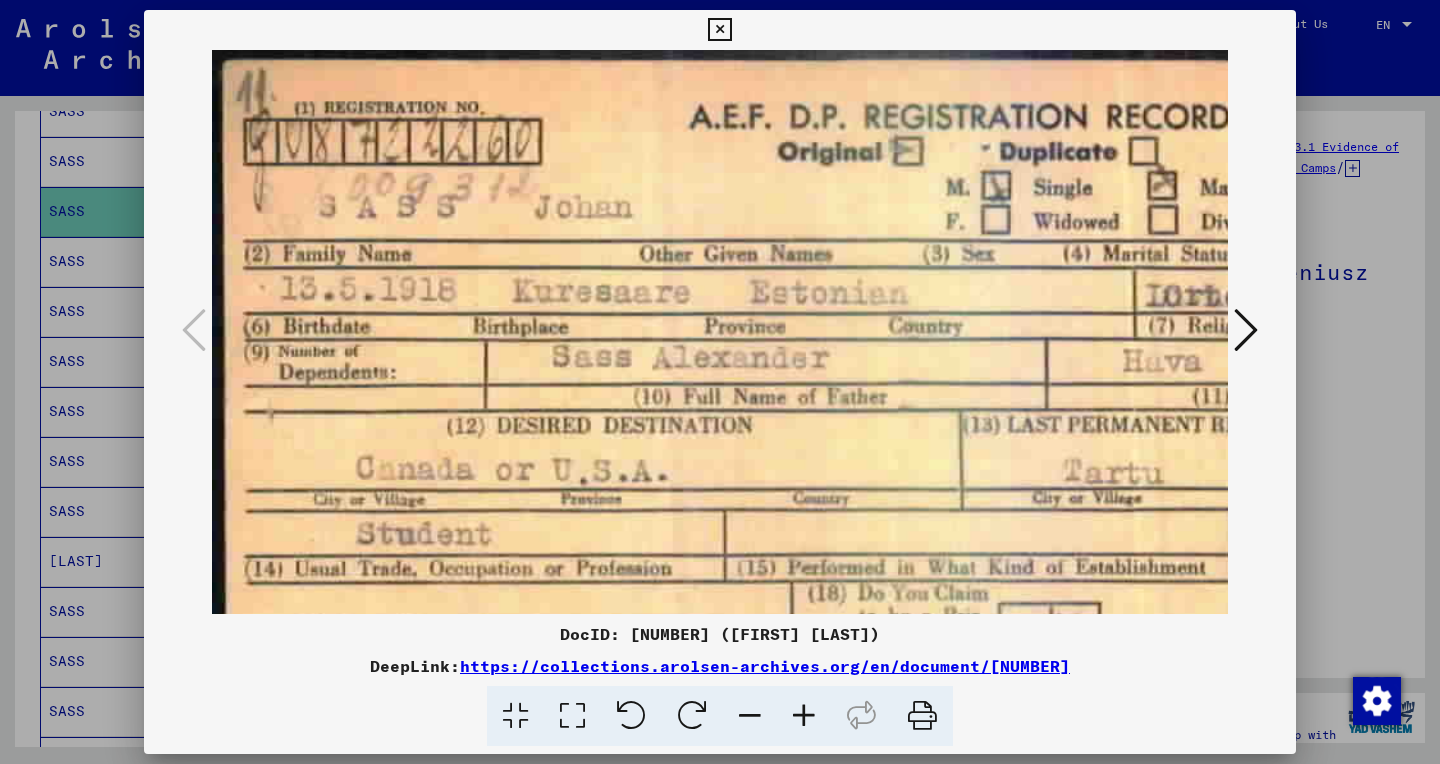 click at bounding box center (804, 716) 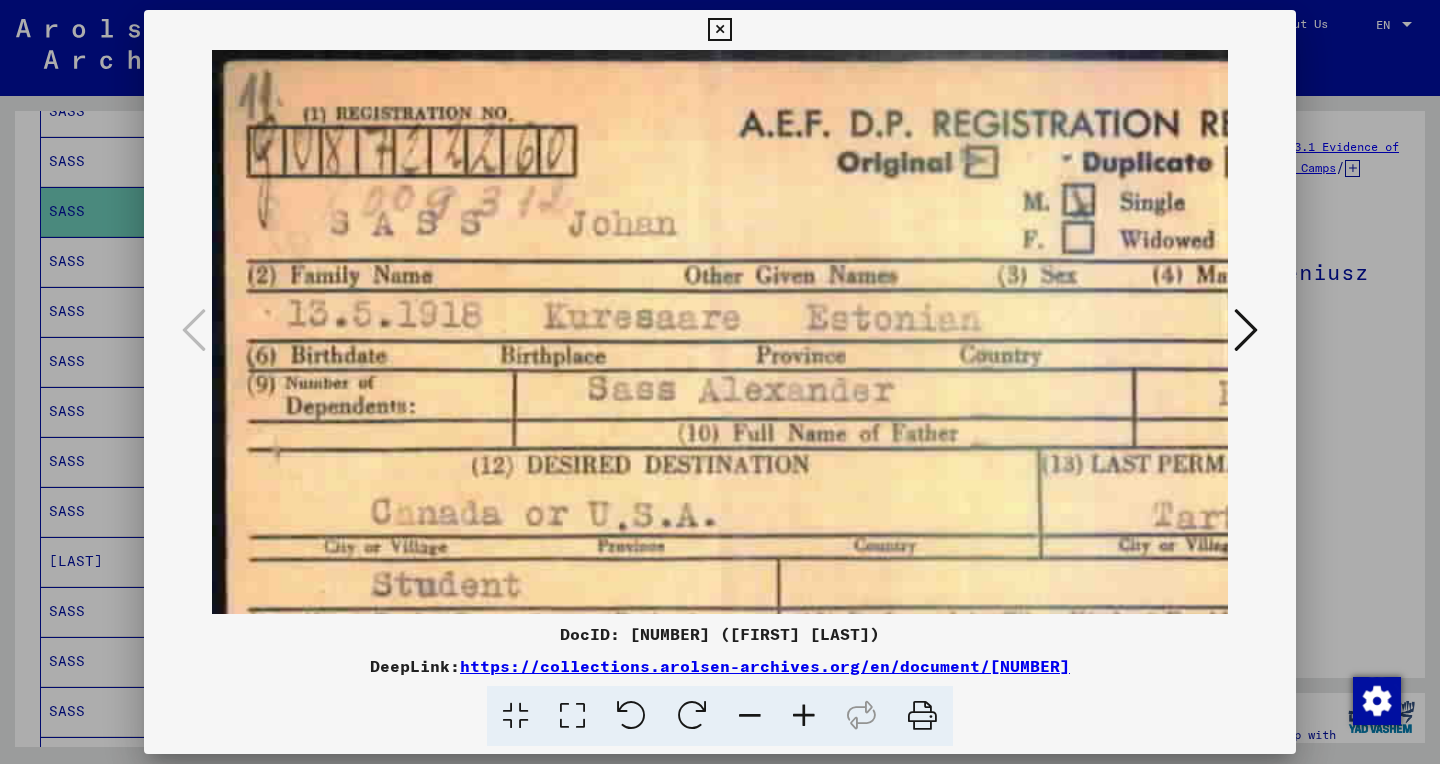 click at bounding box center (804, 716) 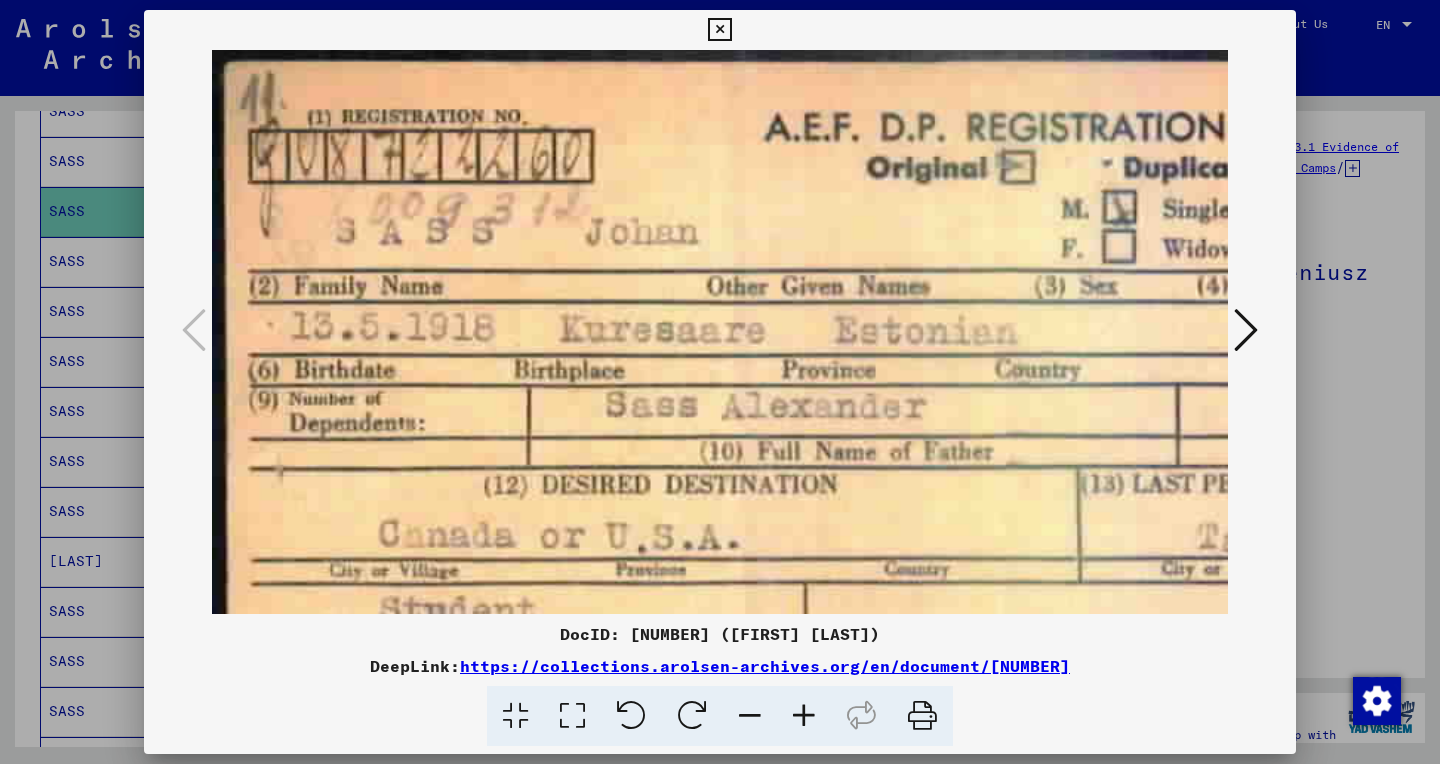 click at bounding box center [804, 716] 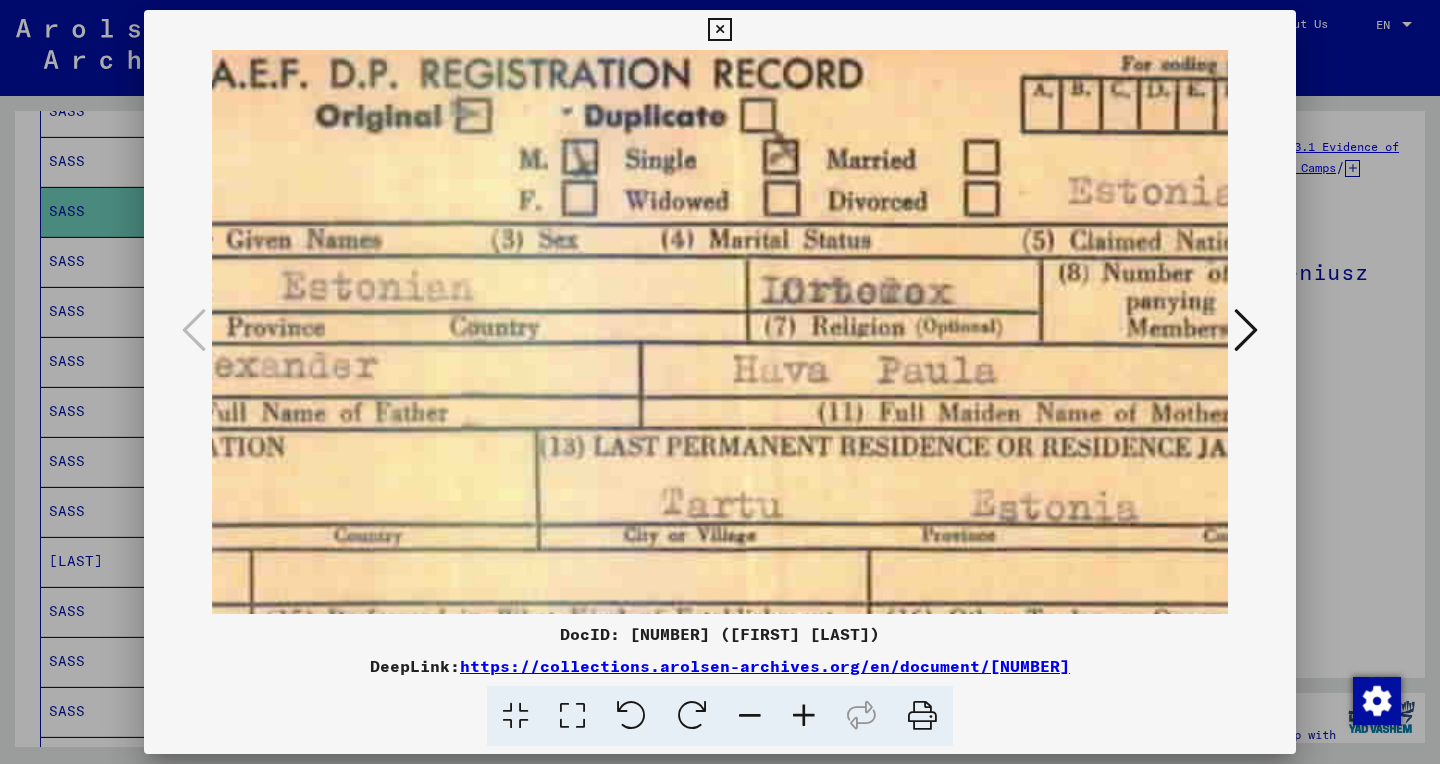 scroll, scrollTop: 55, scrollLeft: 586, axis: both 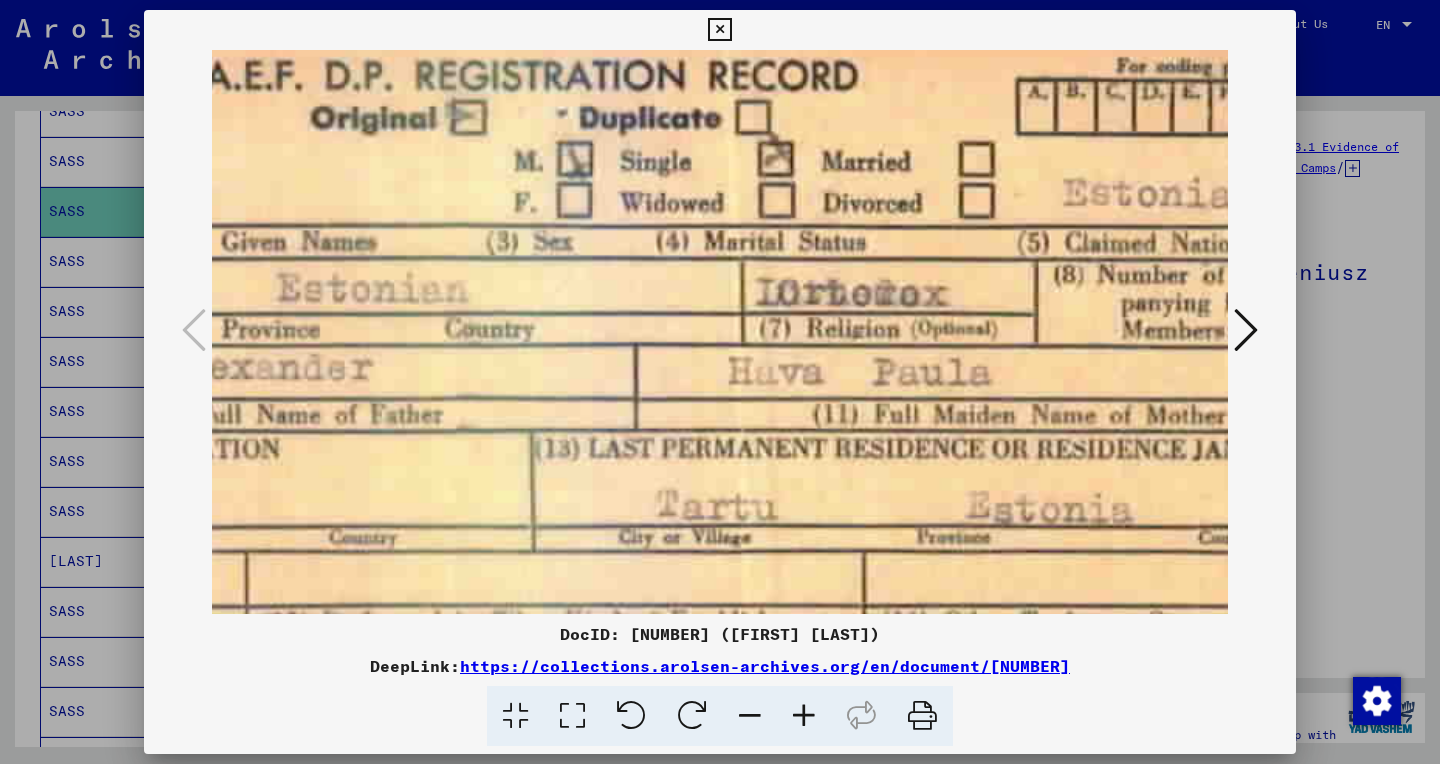 drag, startPoint x: 899, startPoint y: 435, endPoint x: 313, endPoint y: 380, distance: 588.5754 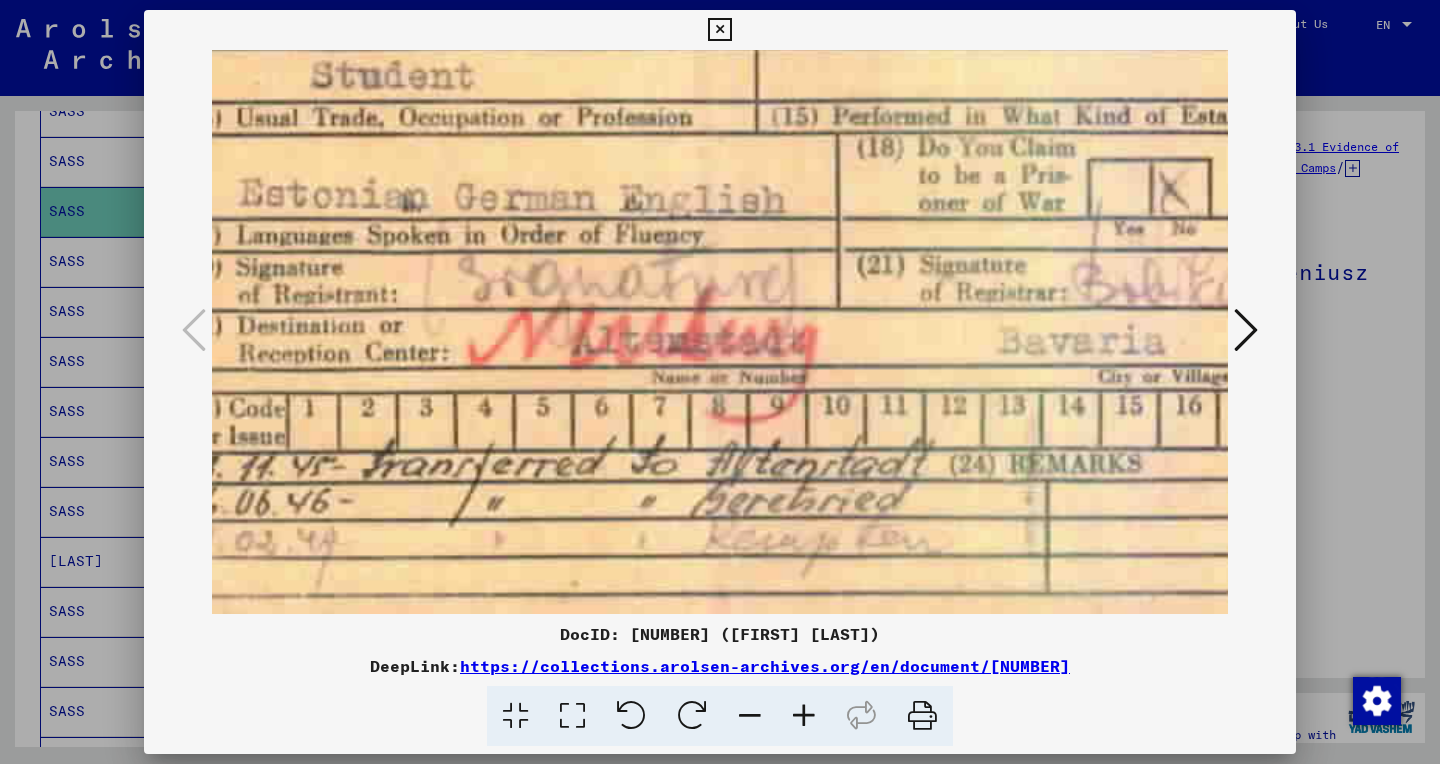 scroll, scrollTop: 560, scrollLeft: 73, axis: both 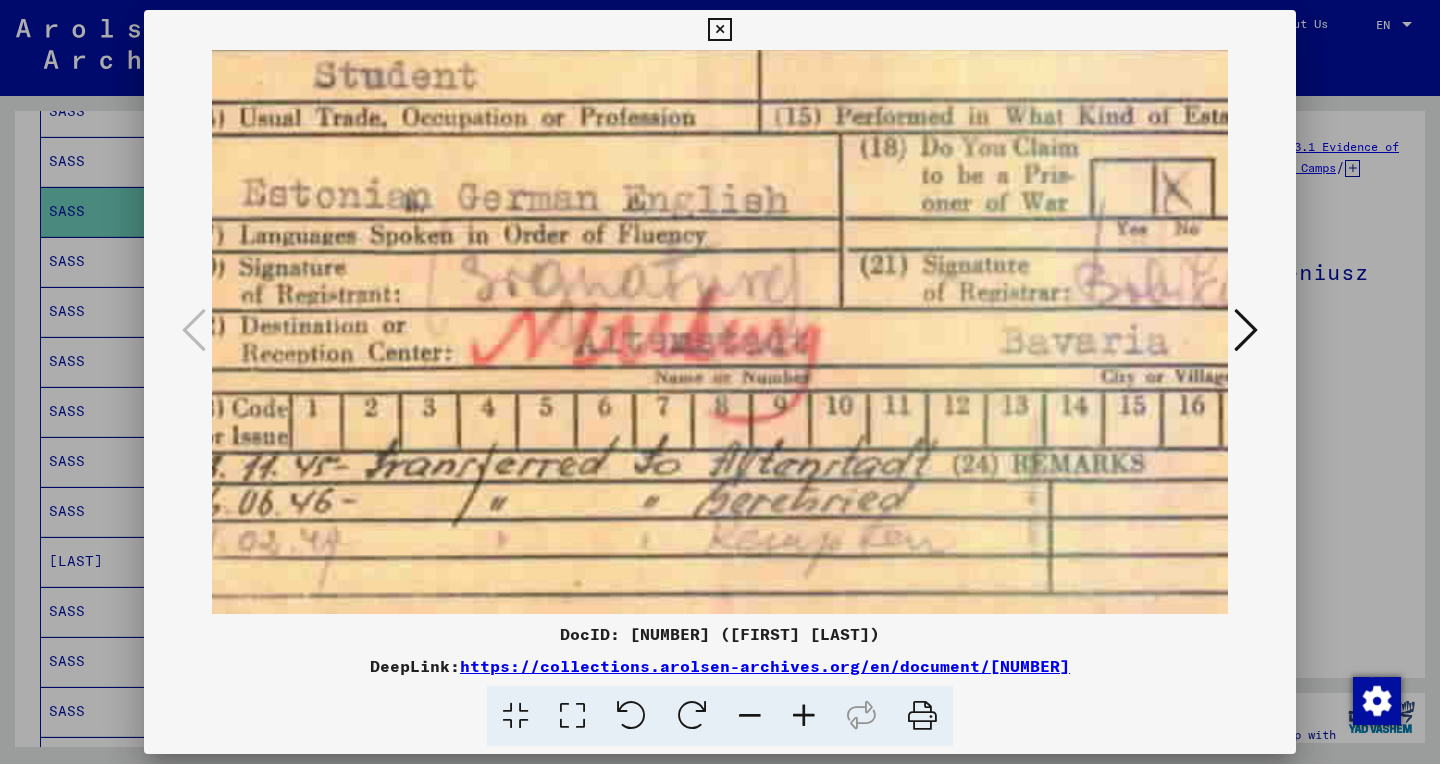 drag, startPoint x: 773, startPoint y: 369, endPoint x: 1129, endPoint y: -136, distance: 617.8681 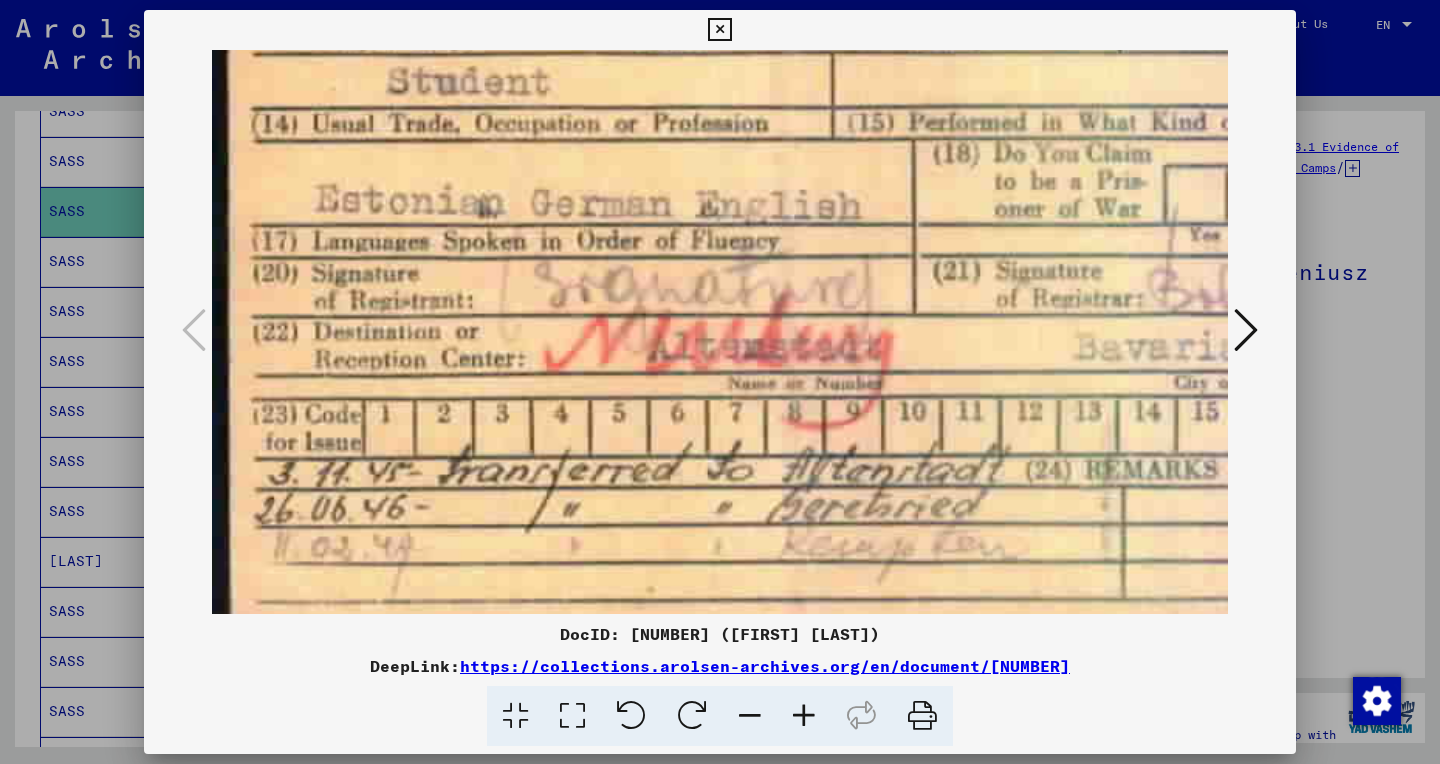 scroll, scrollTop: 552, scrollLeft: 0, axis: vertical 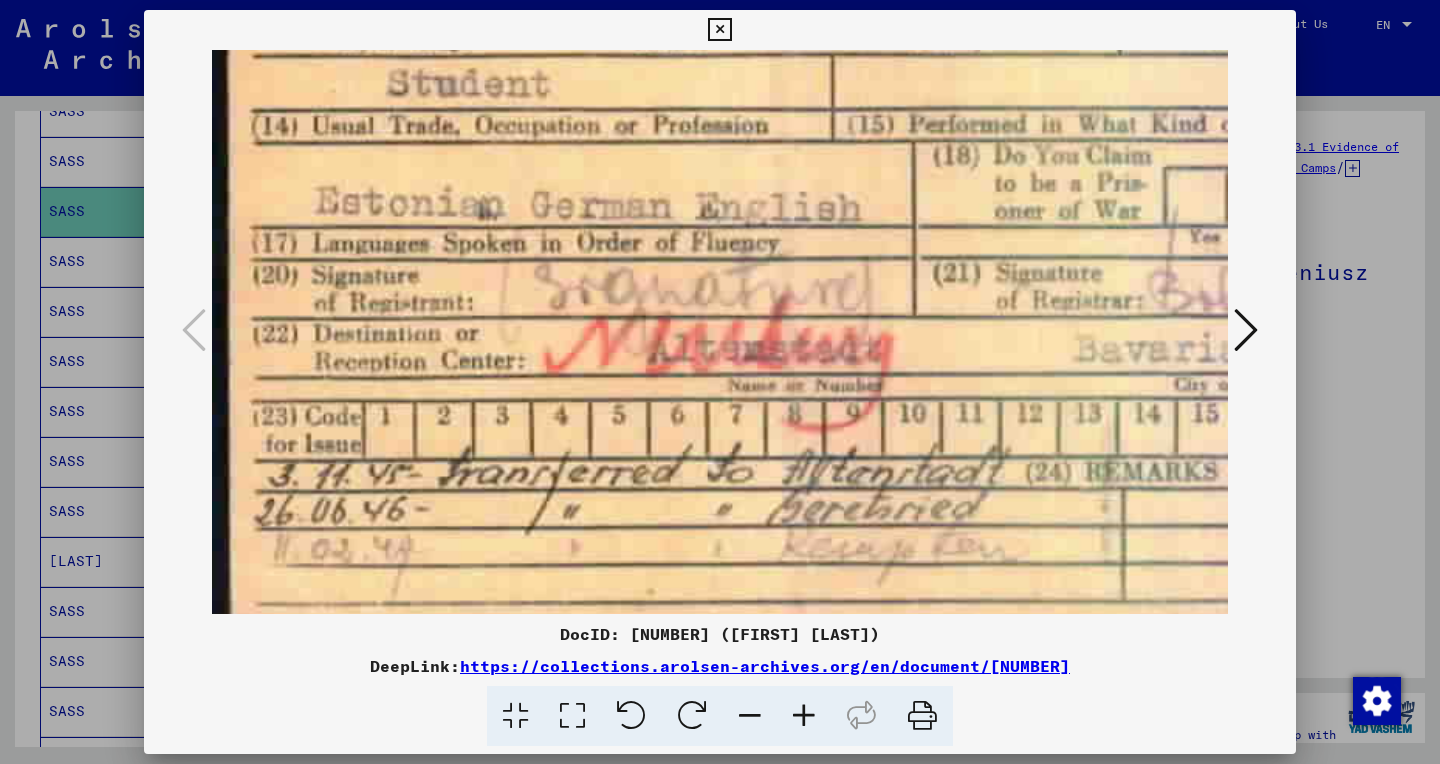 drag, startPoint x: 826, startPoint y: 274, endPoint x: 1070, endPoint y: 265, distance: 244.16592 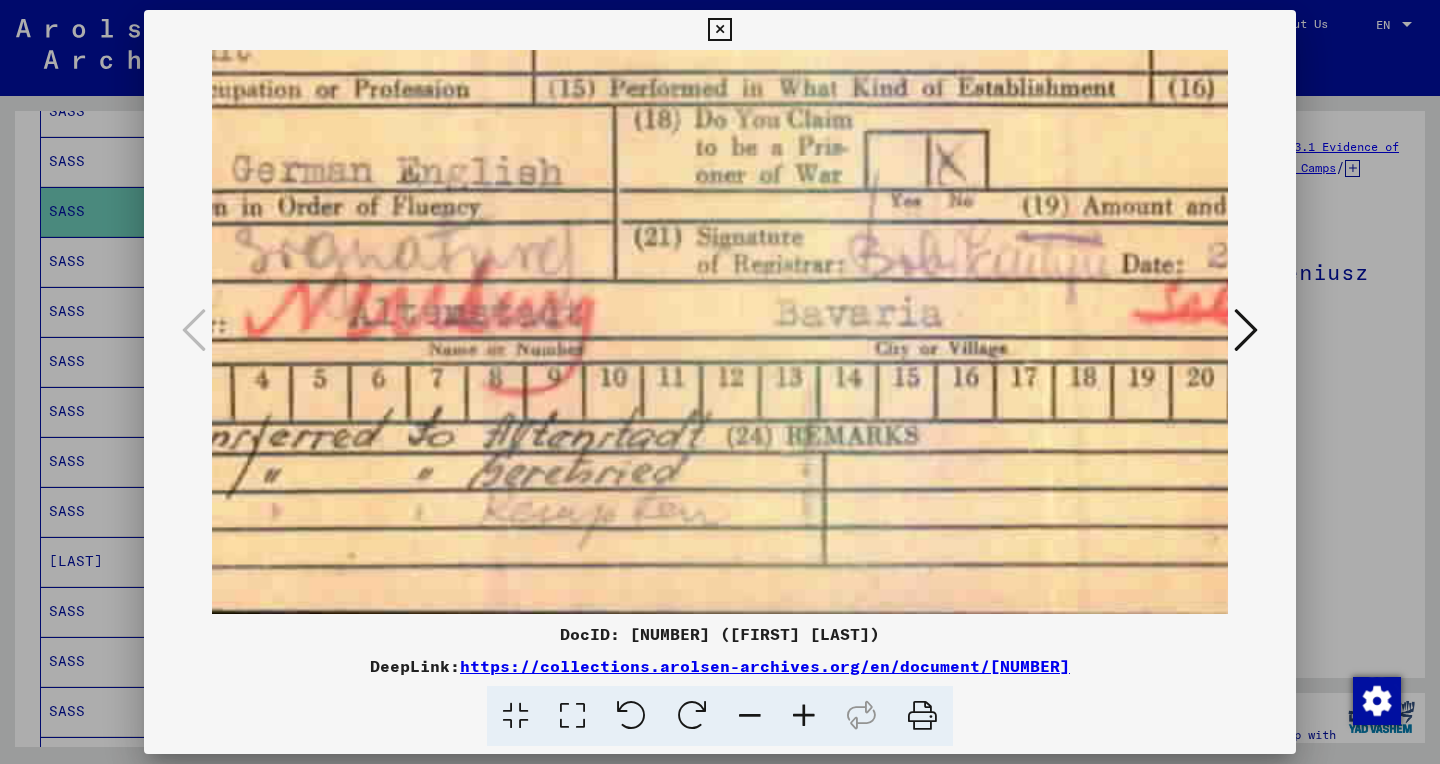 scroll, scrollTop: 588, scrollLeft: 301, axis: both 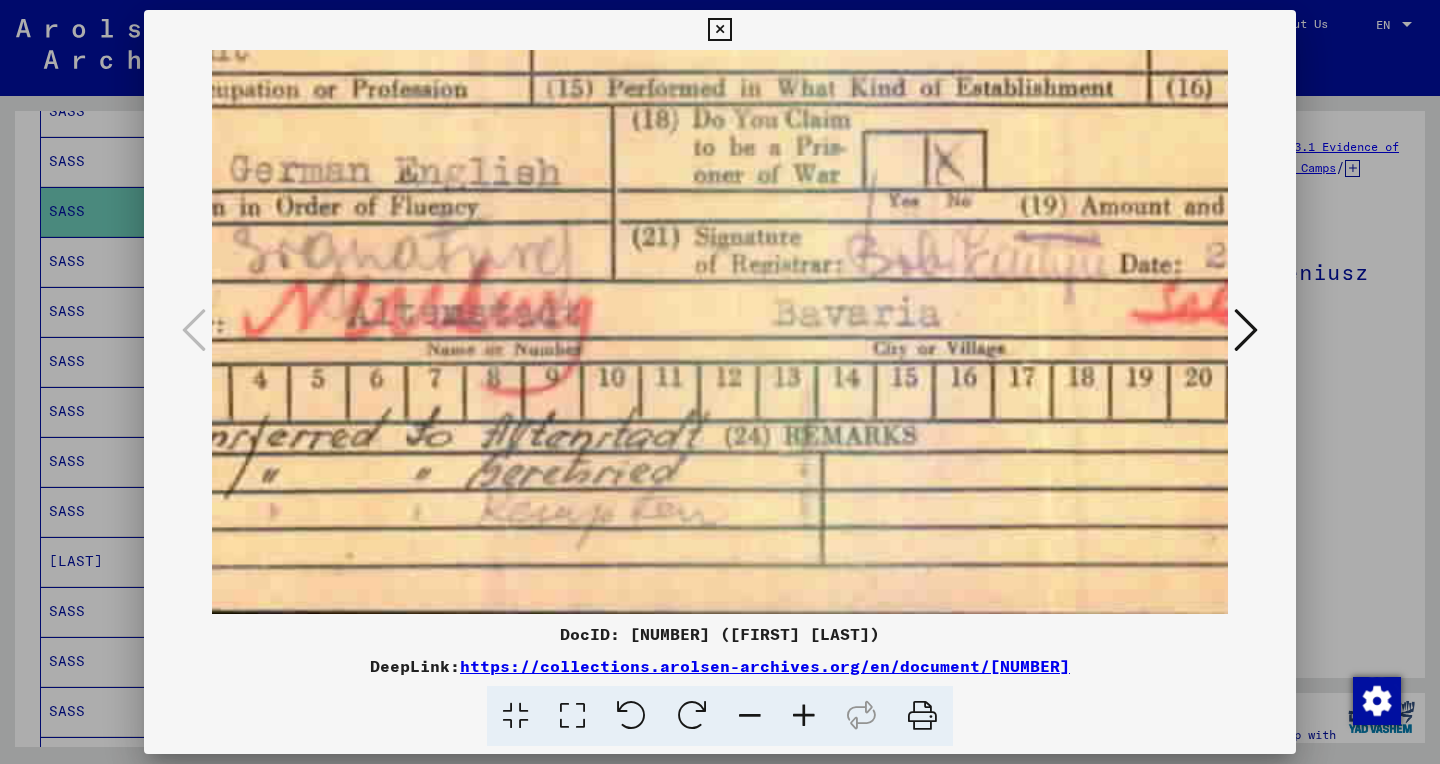drag, startPoint x: 979, startPoint y: 361, endPoint x: 678, endPoint y: 301, distance: 306.9218 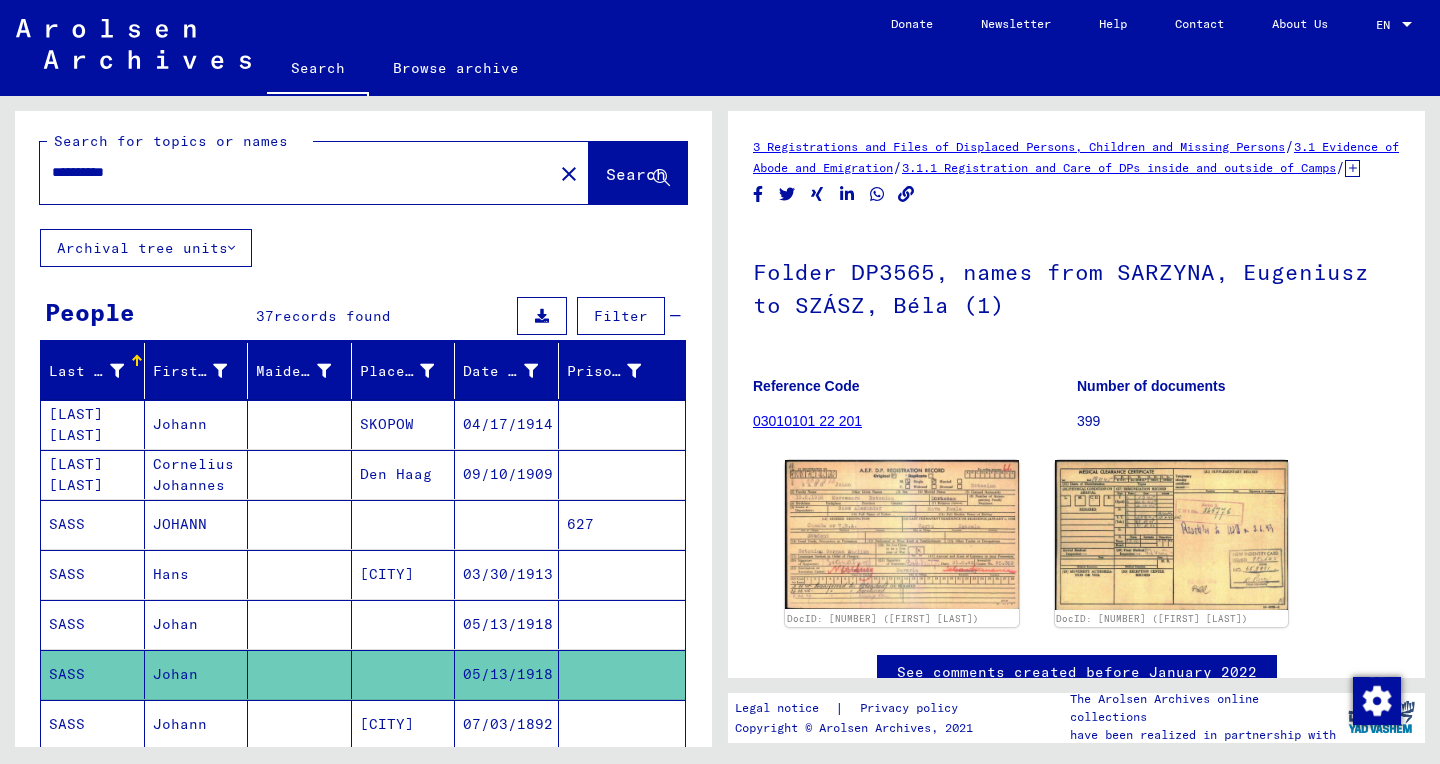 scroll, scrollTop: 0, scrollLeft: 0, axis: both 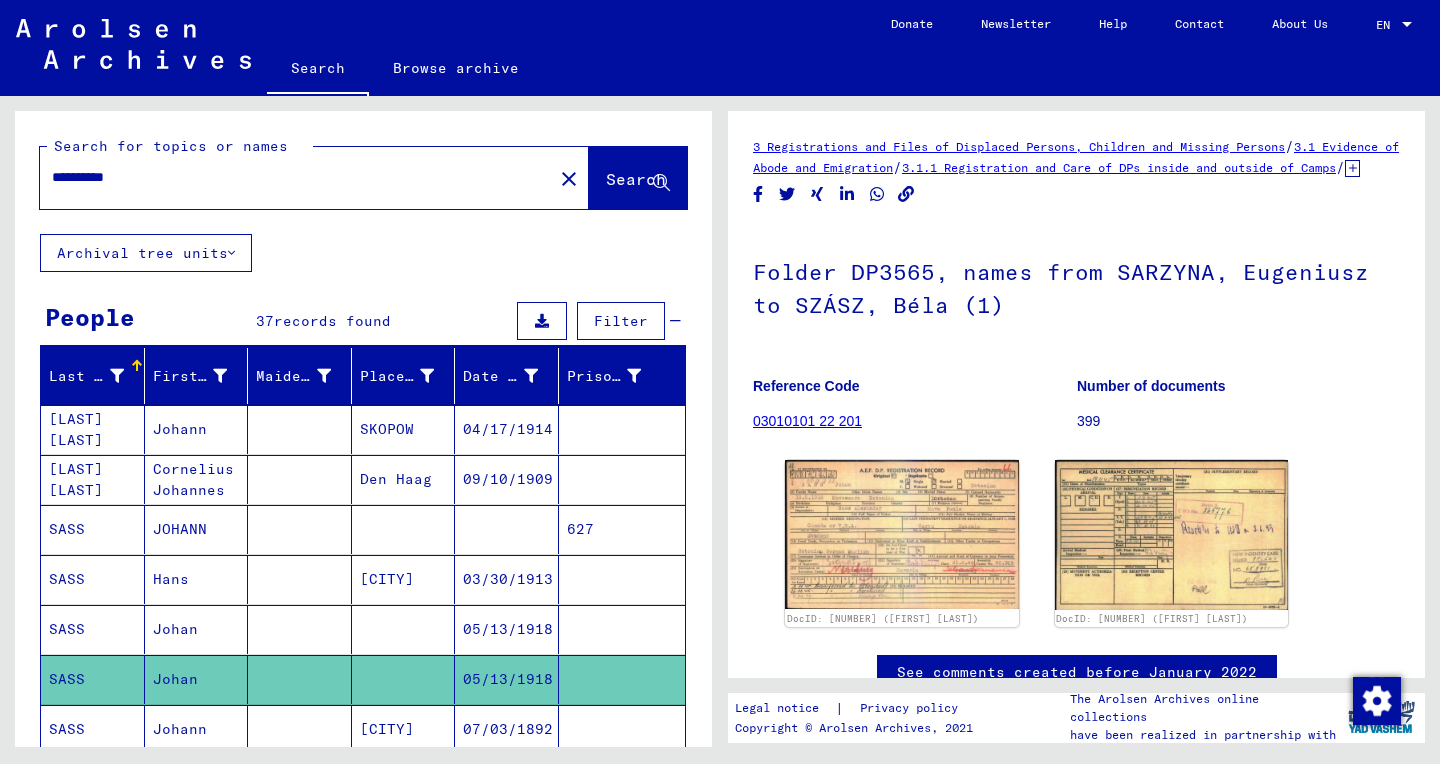 click on "**********" at bounding box center (296, 177) 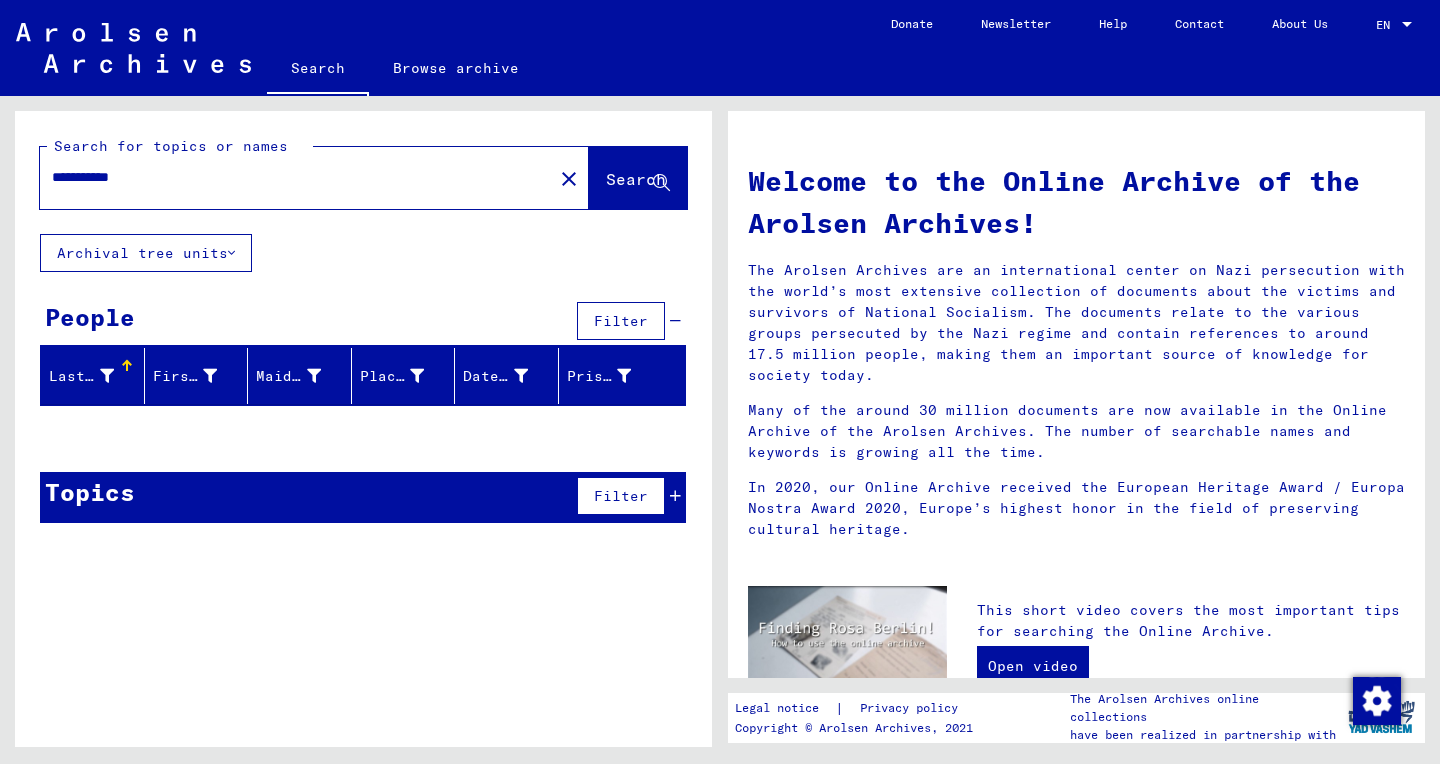 click on "**********" at bounding box center (290, 177) 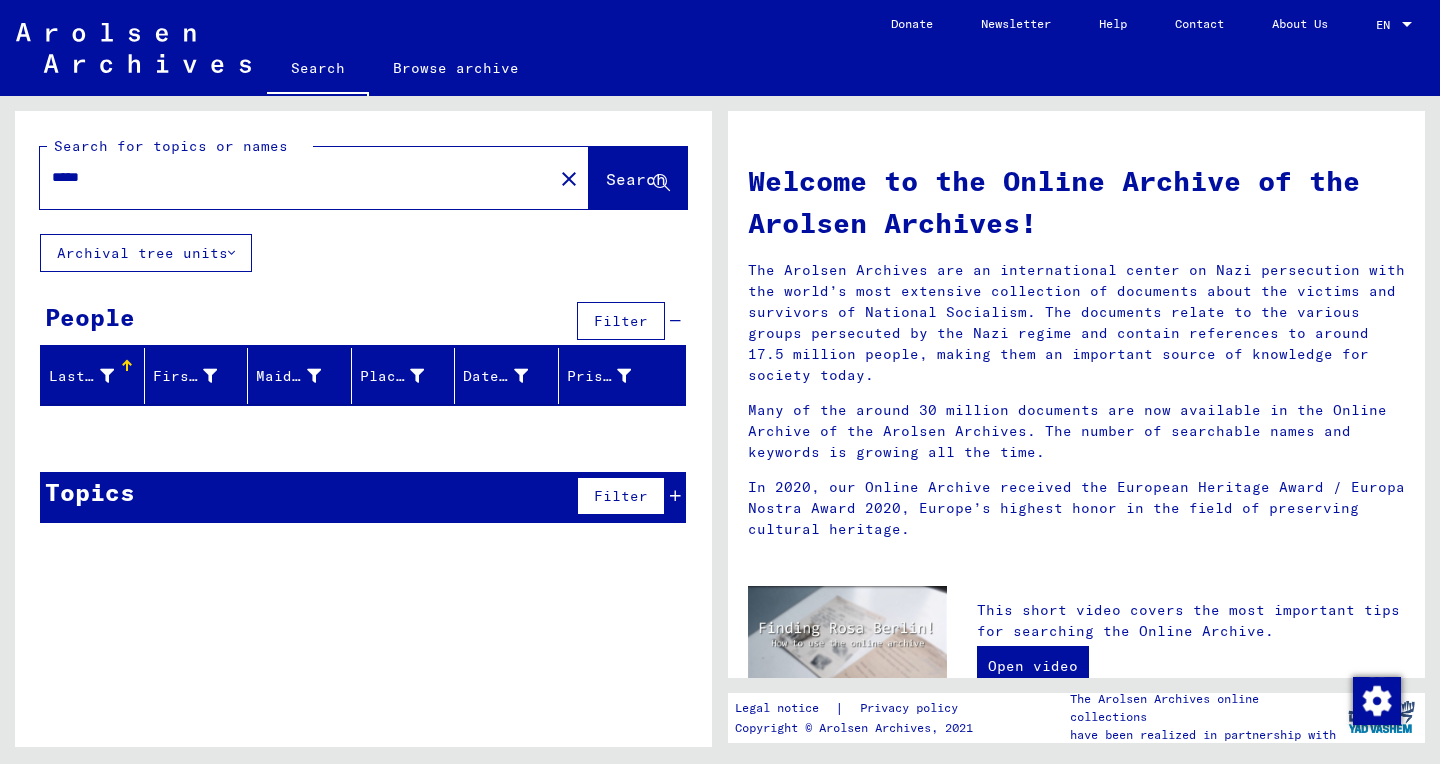 type on "*****" 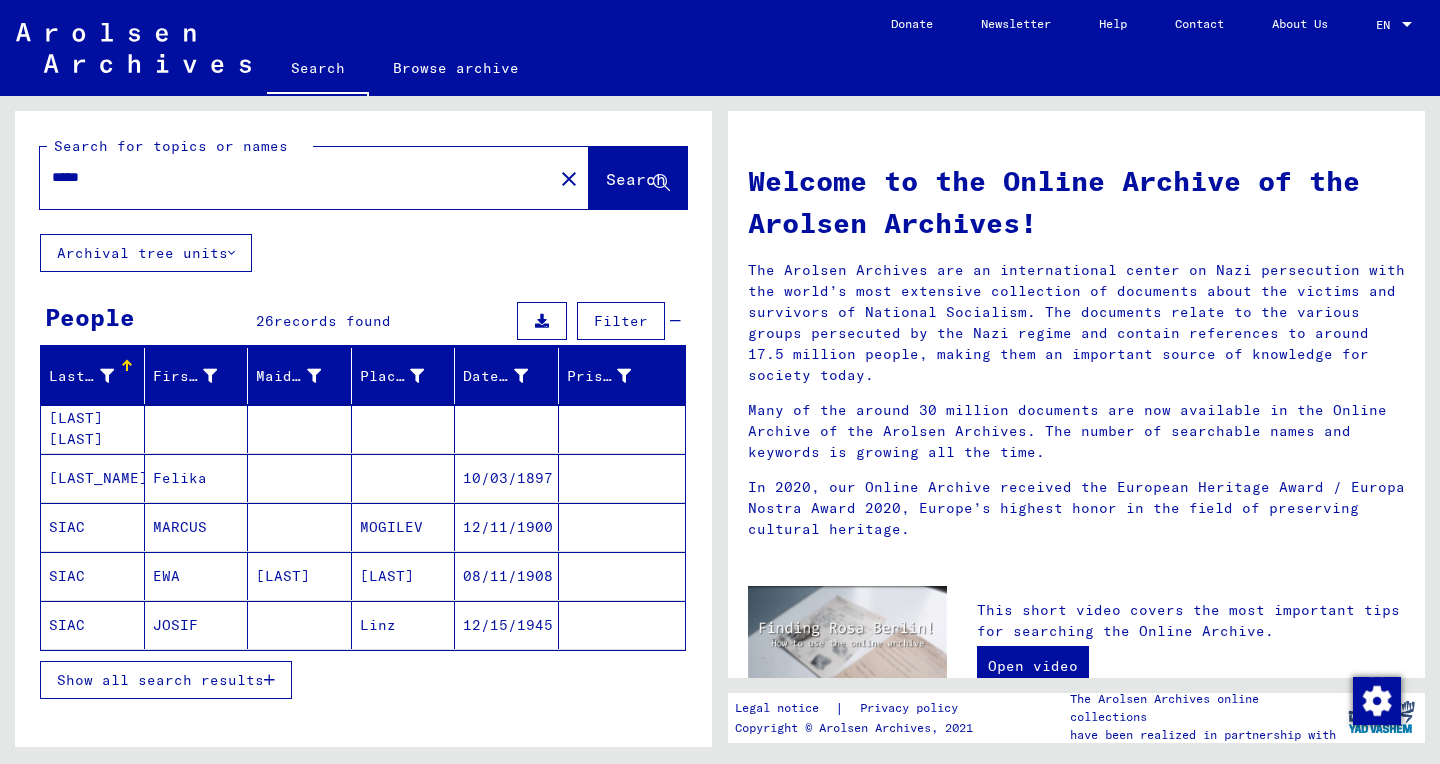 click on "Show all search results" at bounding box center (160, 680) 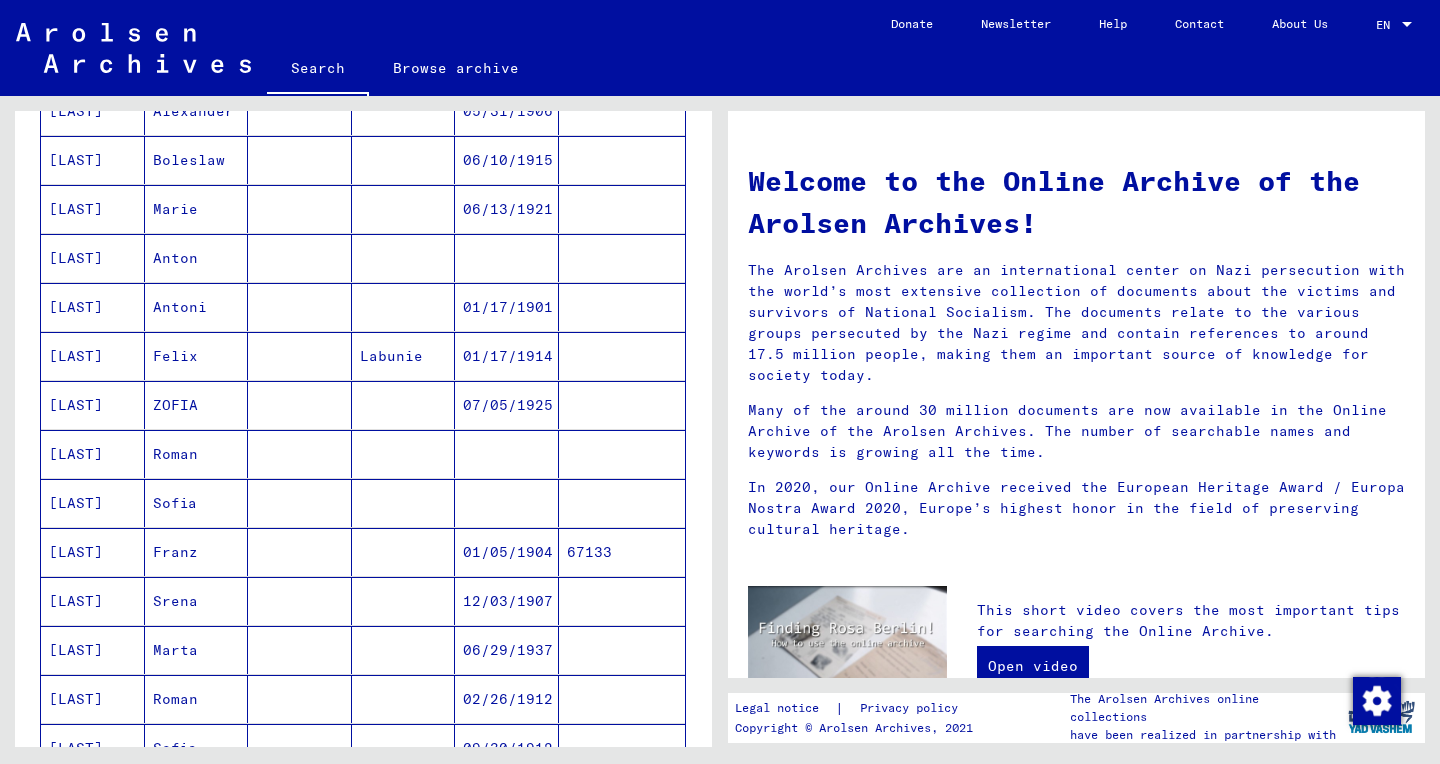 scroll, scrollTop: 807, scrollLeft: 0, axis: vertical 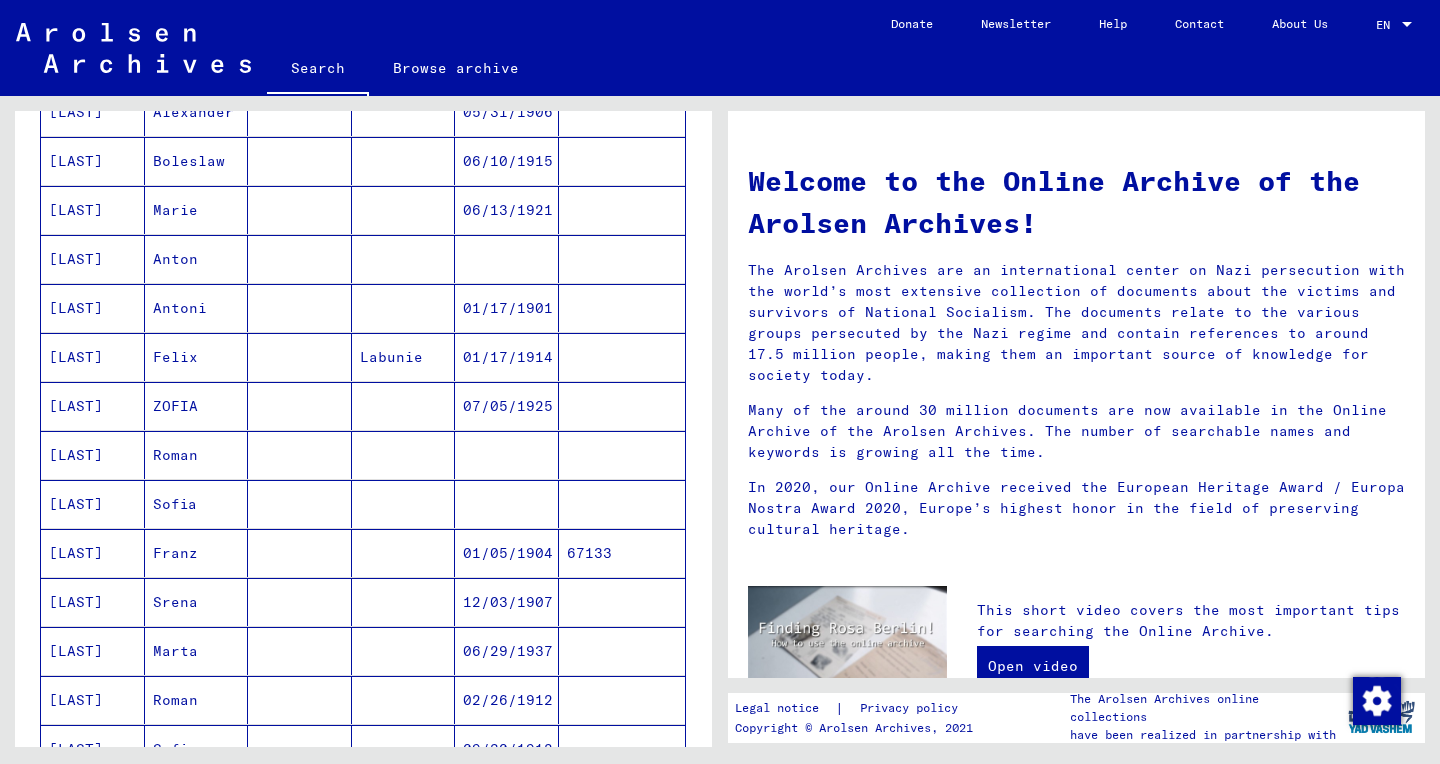 click on "12/03/1907" at bounding box center [507, 651] 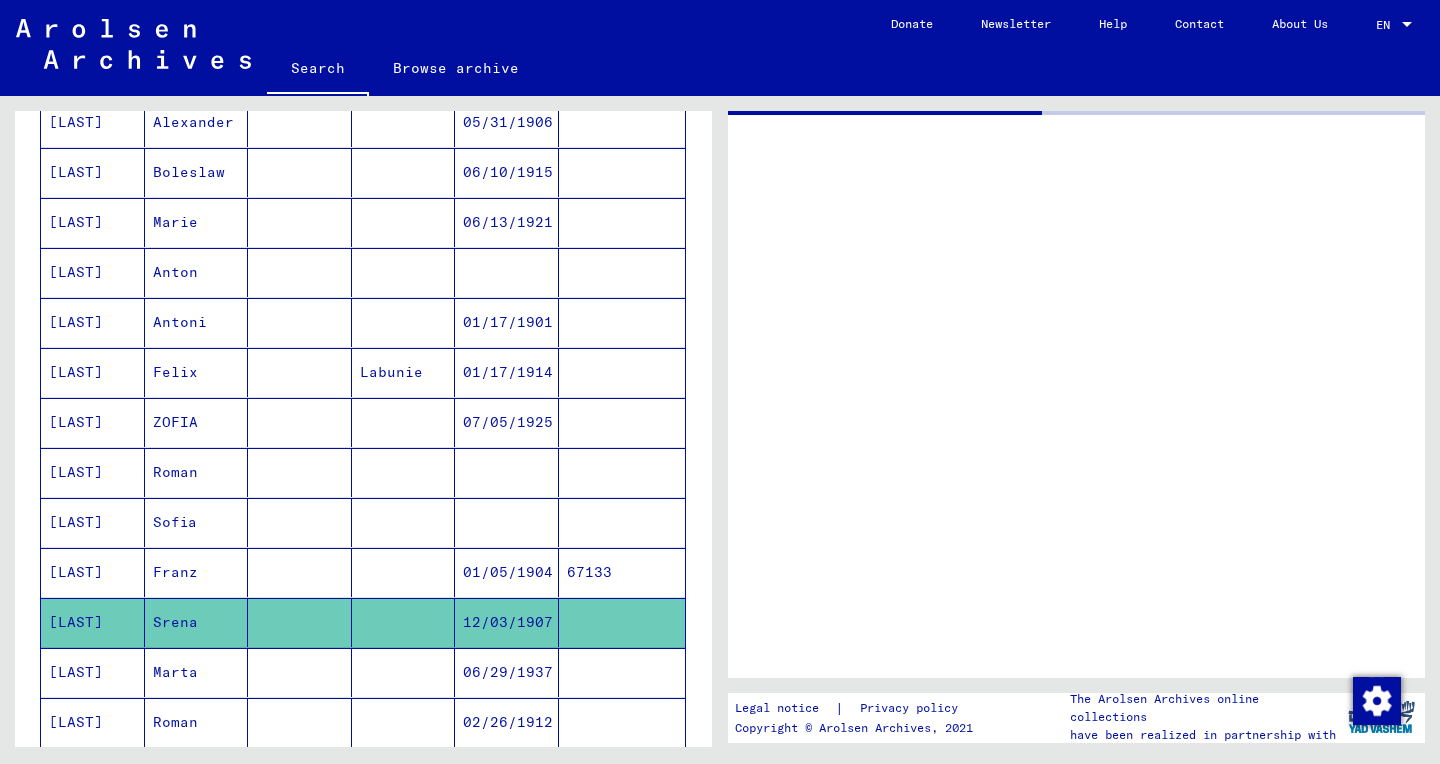 scroll, scrollTop: 818, scrollLeft: 0, axis: vertical 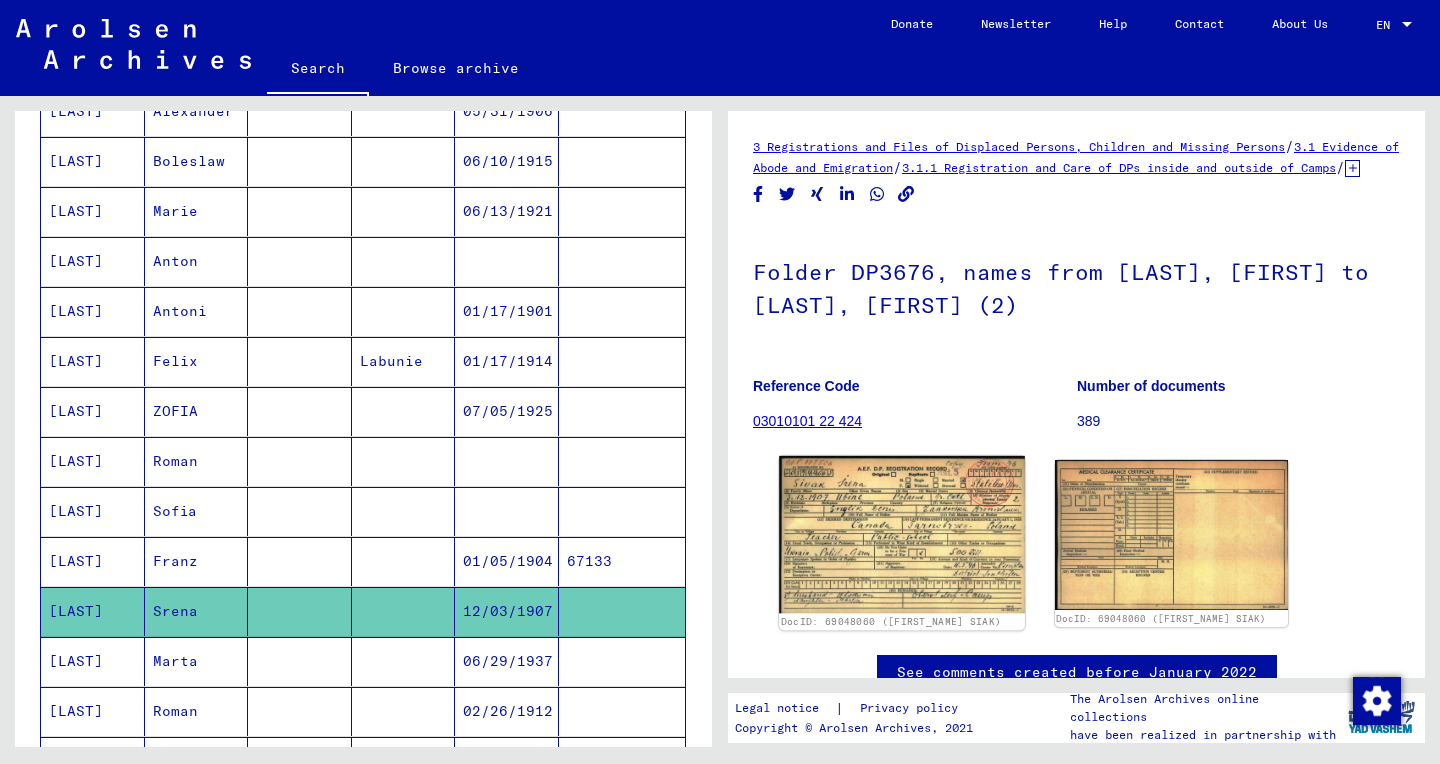 click 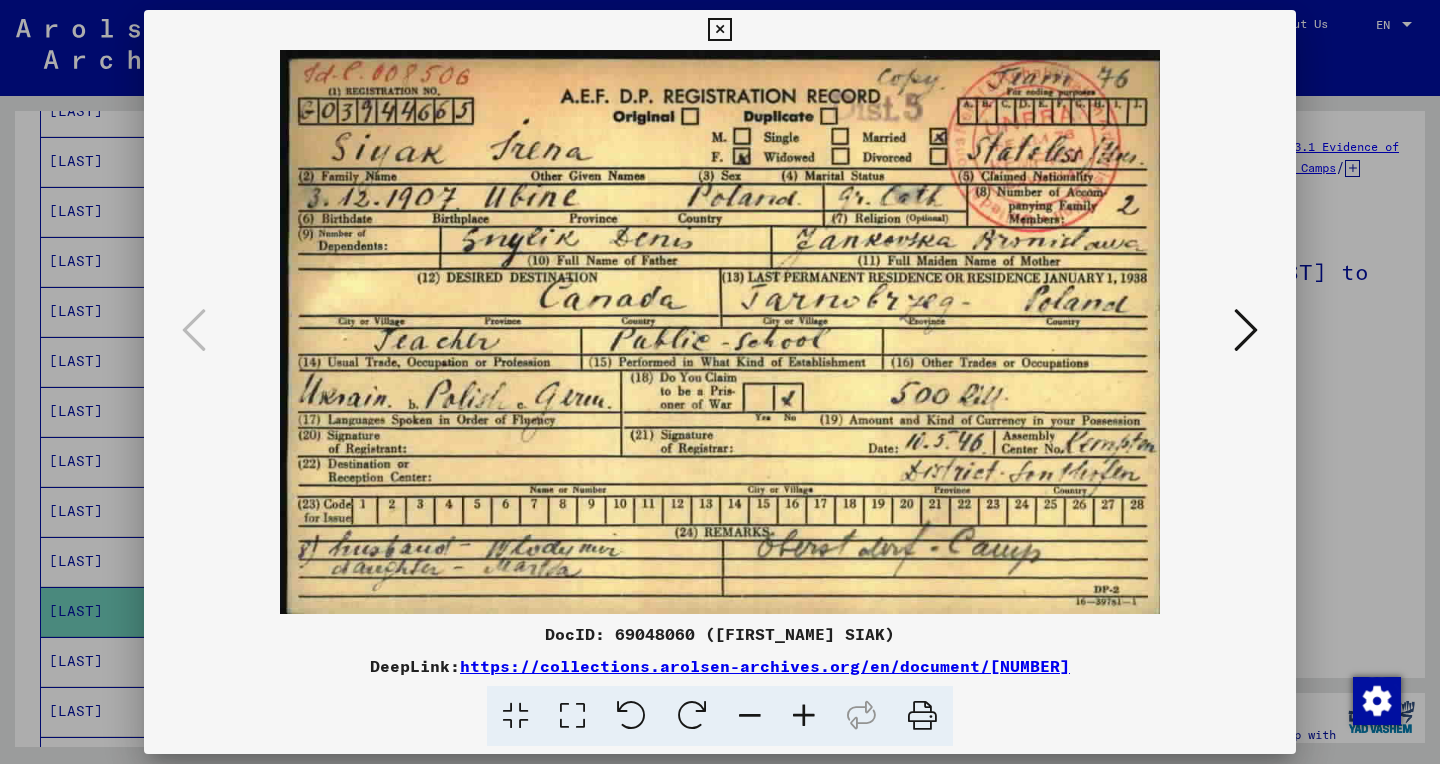 click at bounding box center [719, 30] 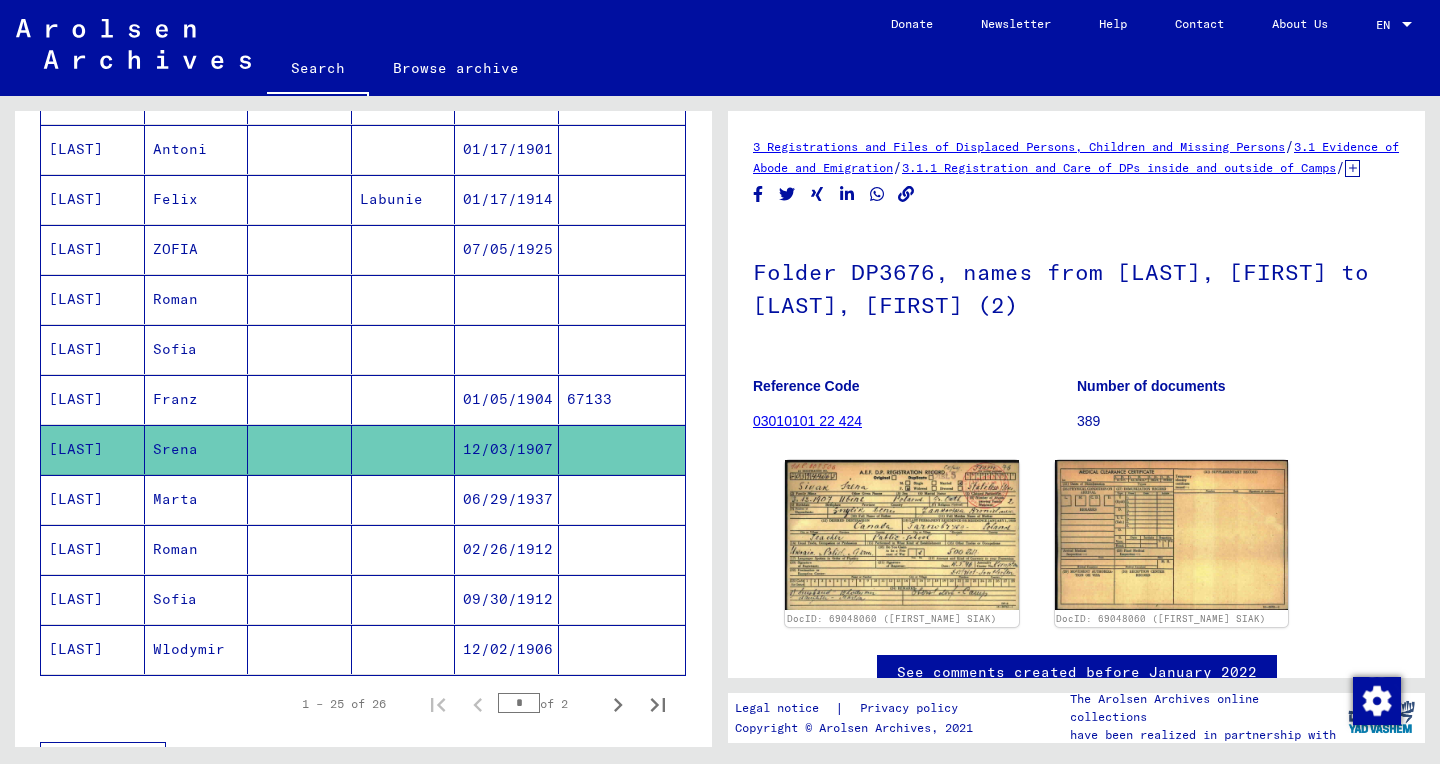 scroll, scrollTop: 975, scrollLeft: 0, axis: vertical 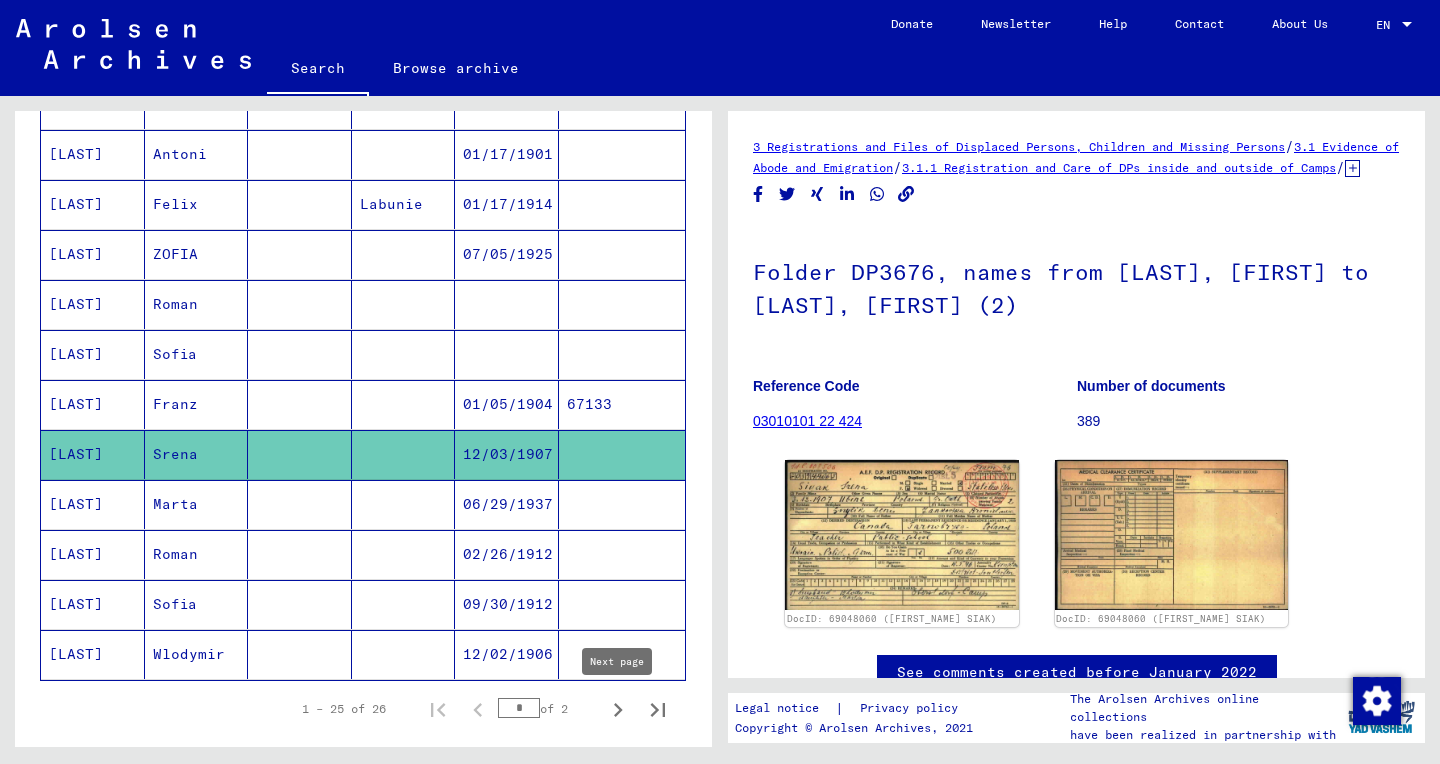click 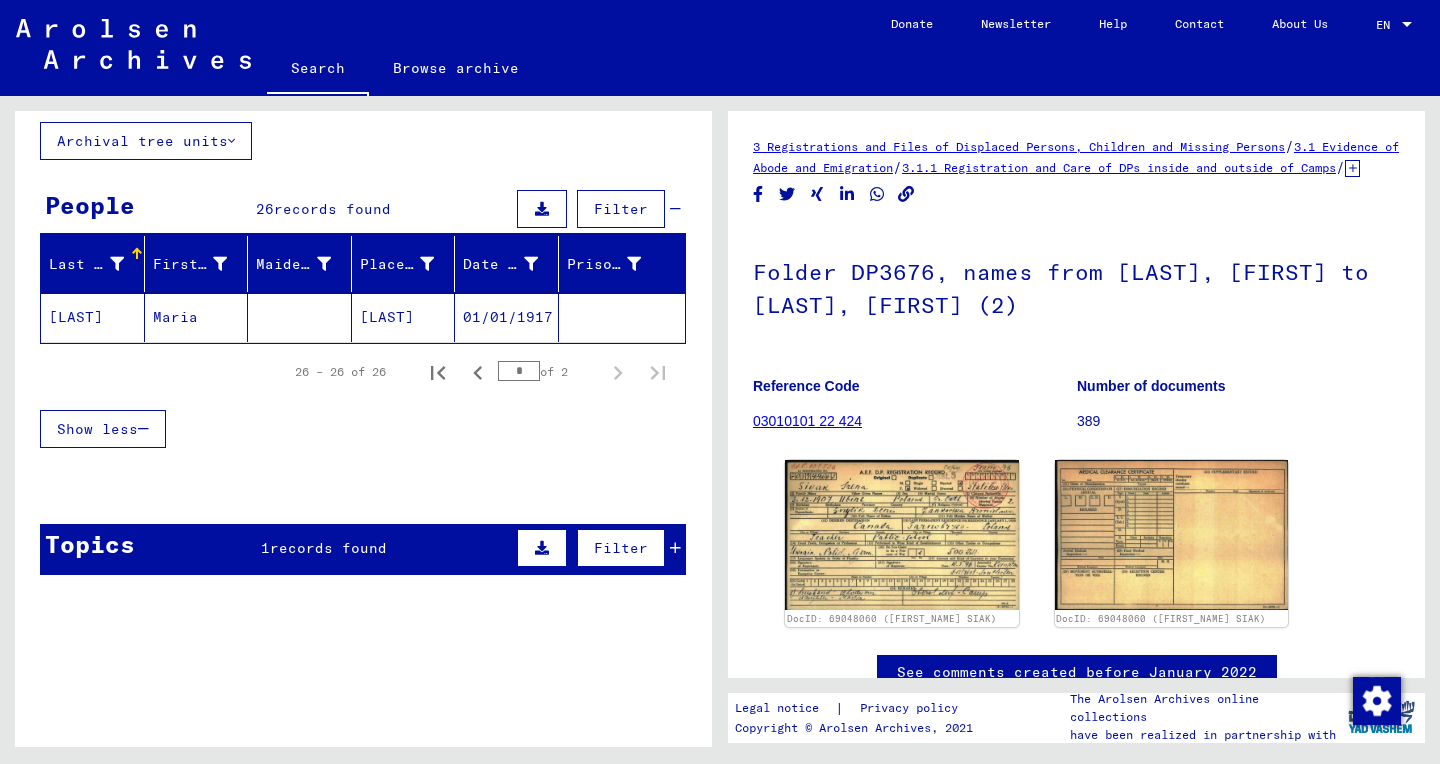 click on "records found" at bounding box center [328, 548] 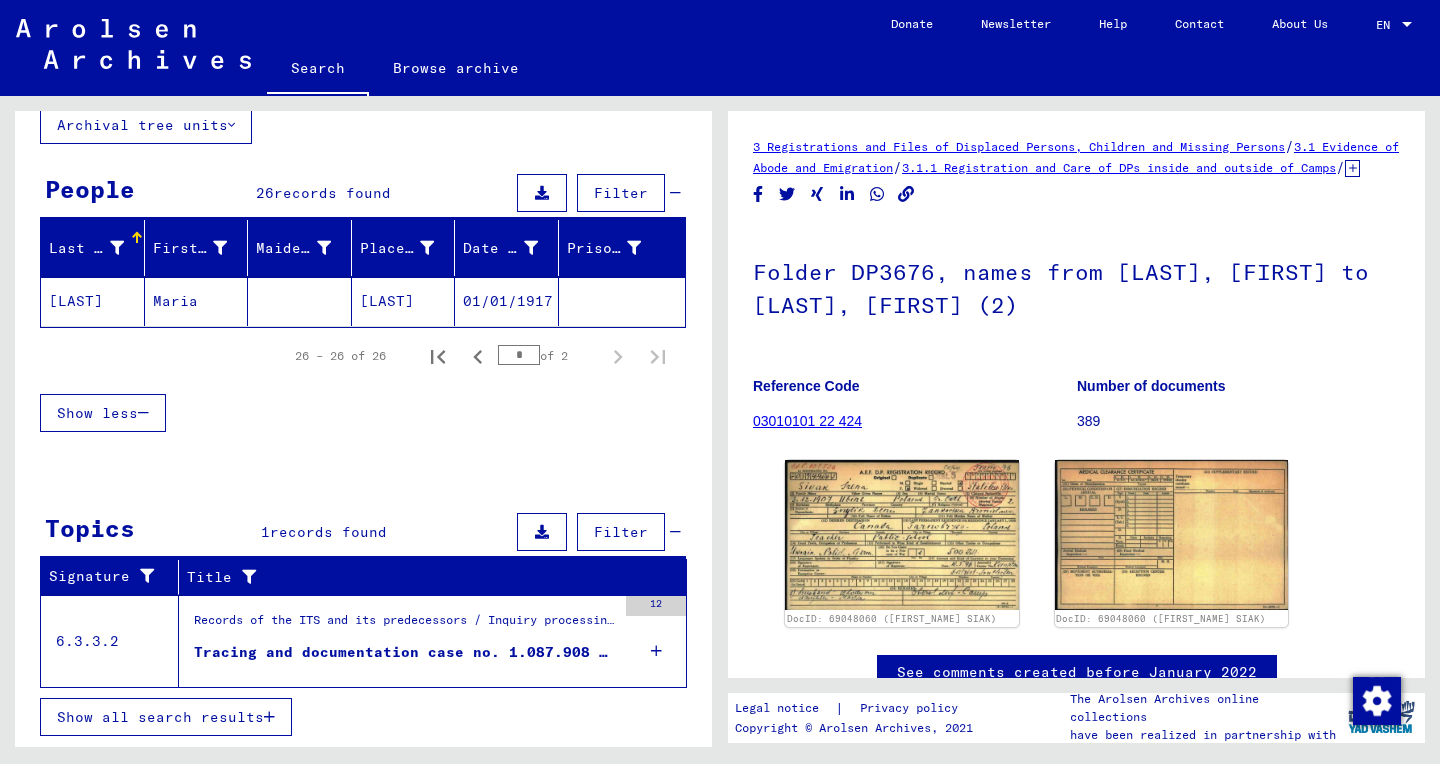 scroll, scrollTop: 0, scrollLeft: 0, axis: both 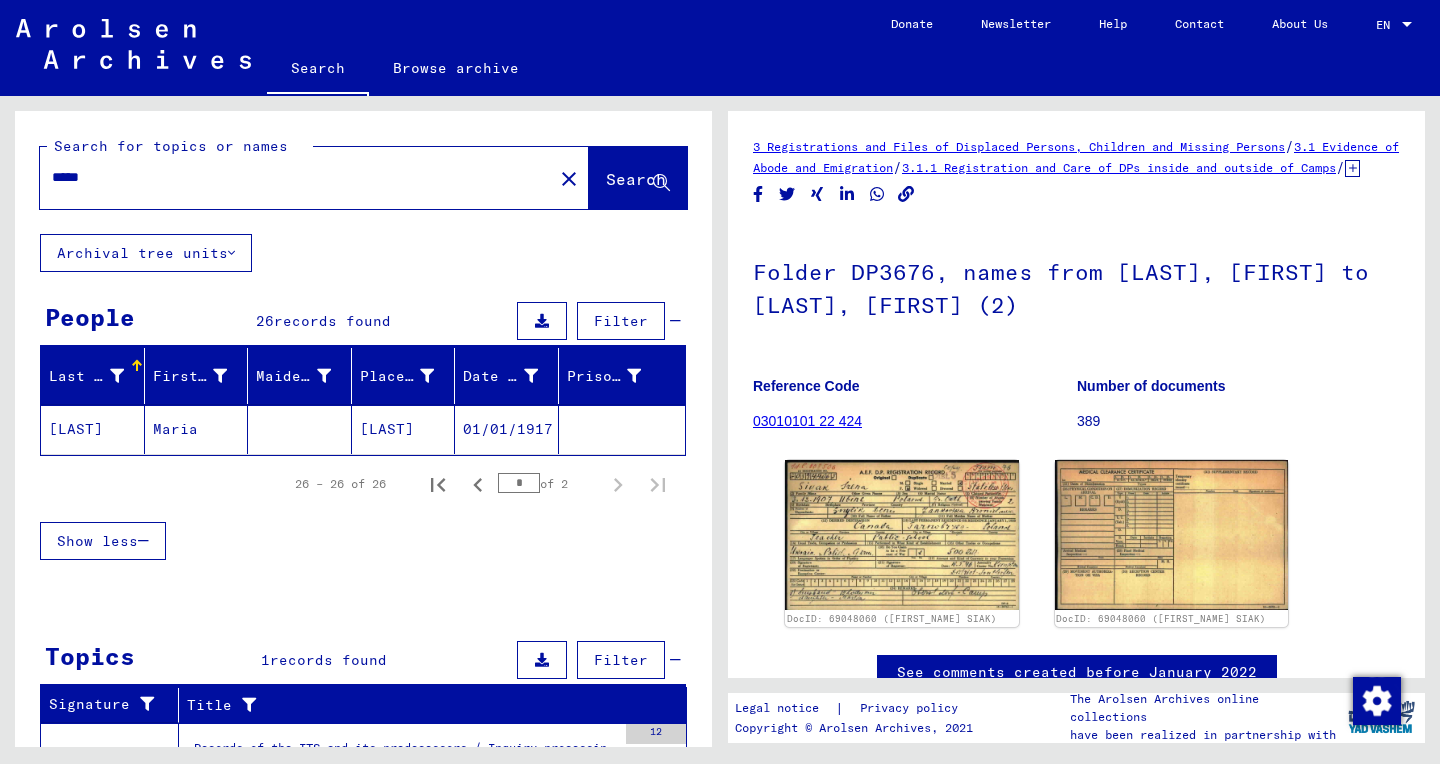 click on "*****" at bounding box center [296, 177] 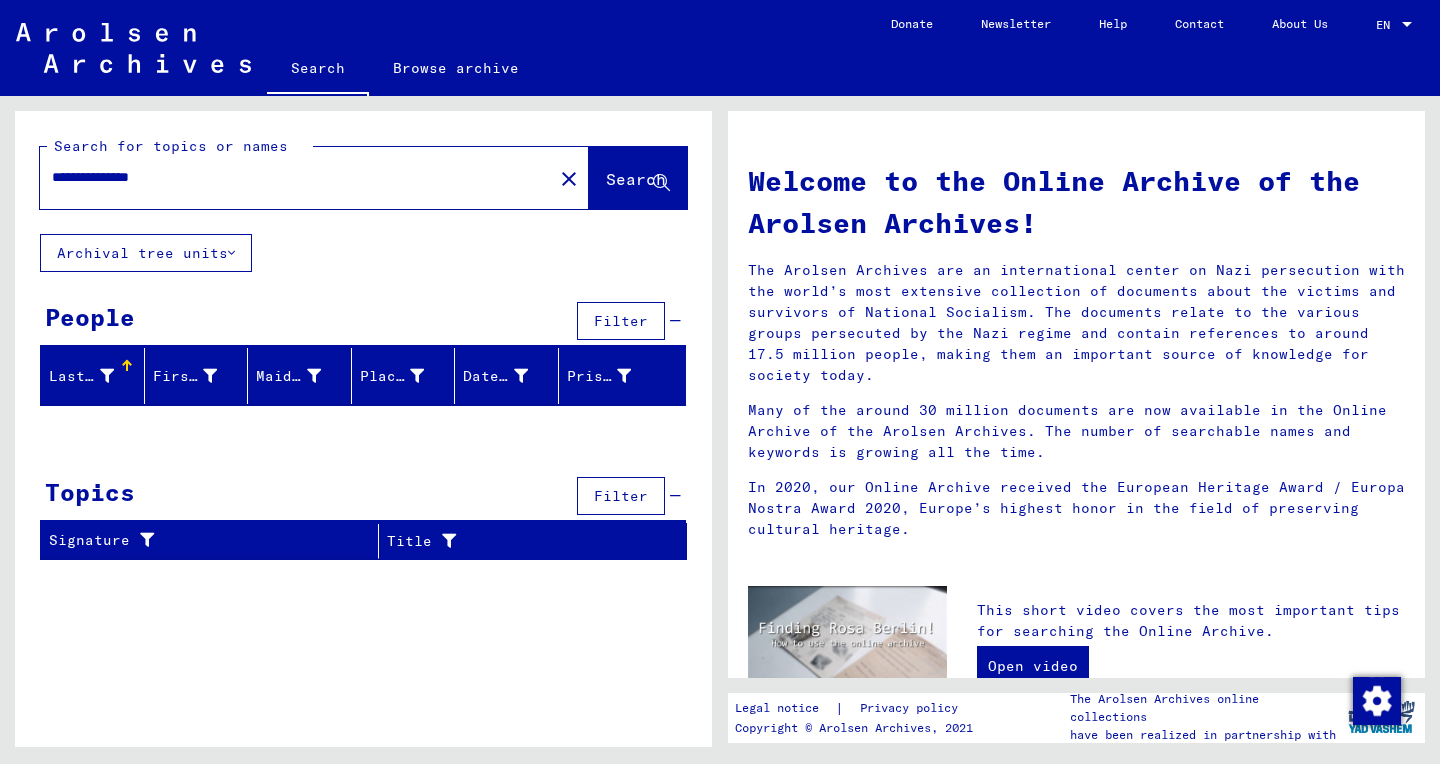 click on "**********" at bounding box center (290, 177) 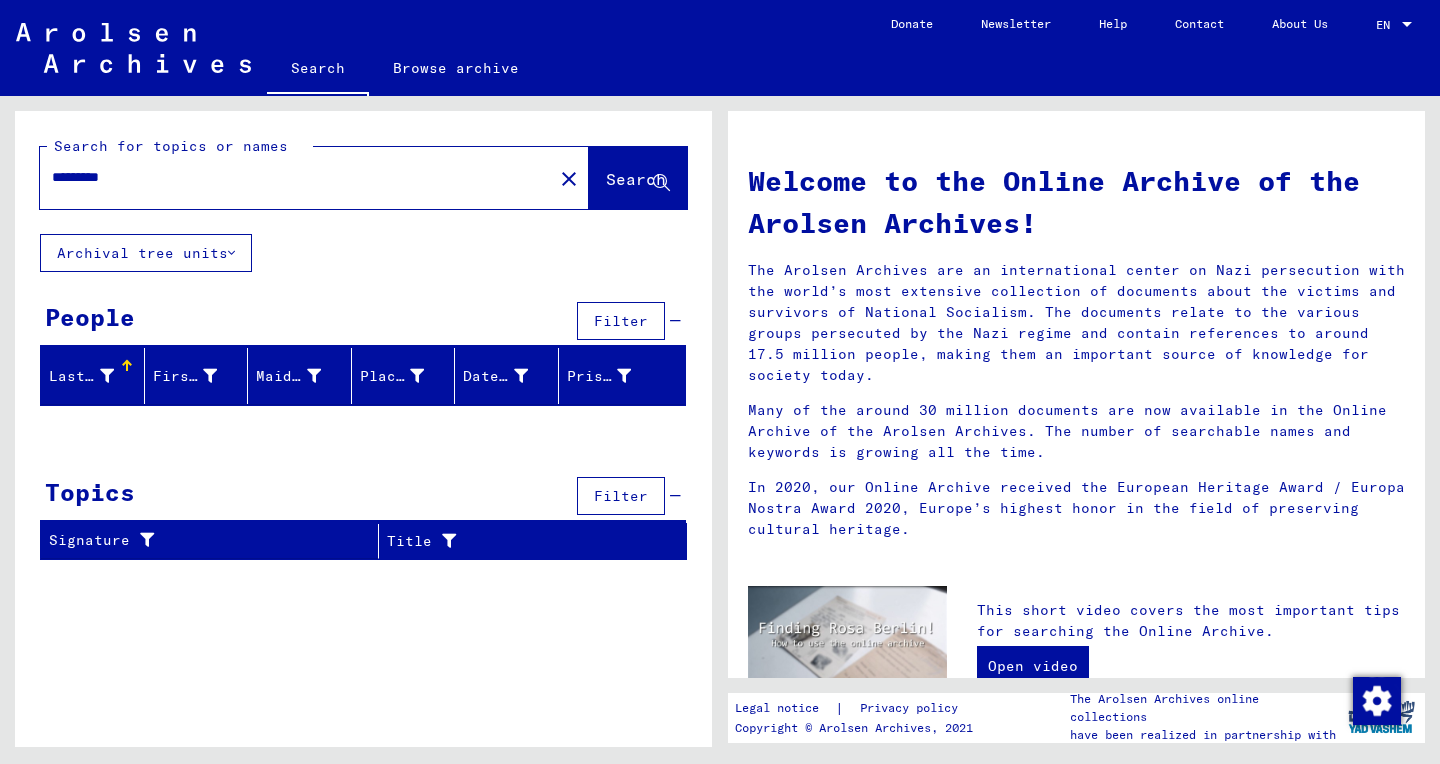 type on "*********" 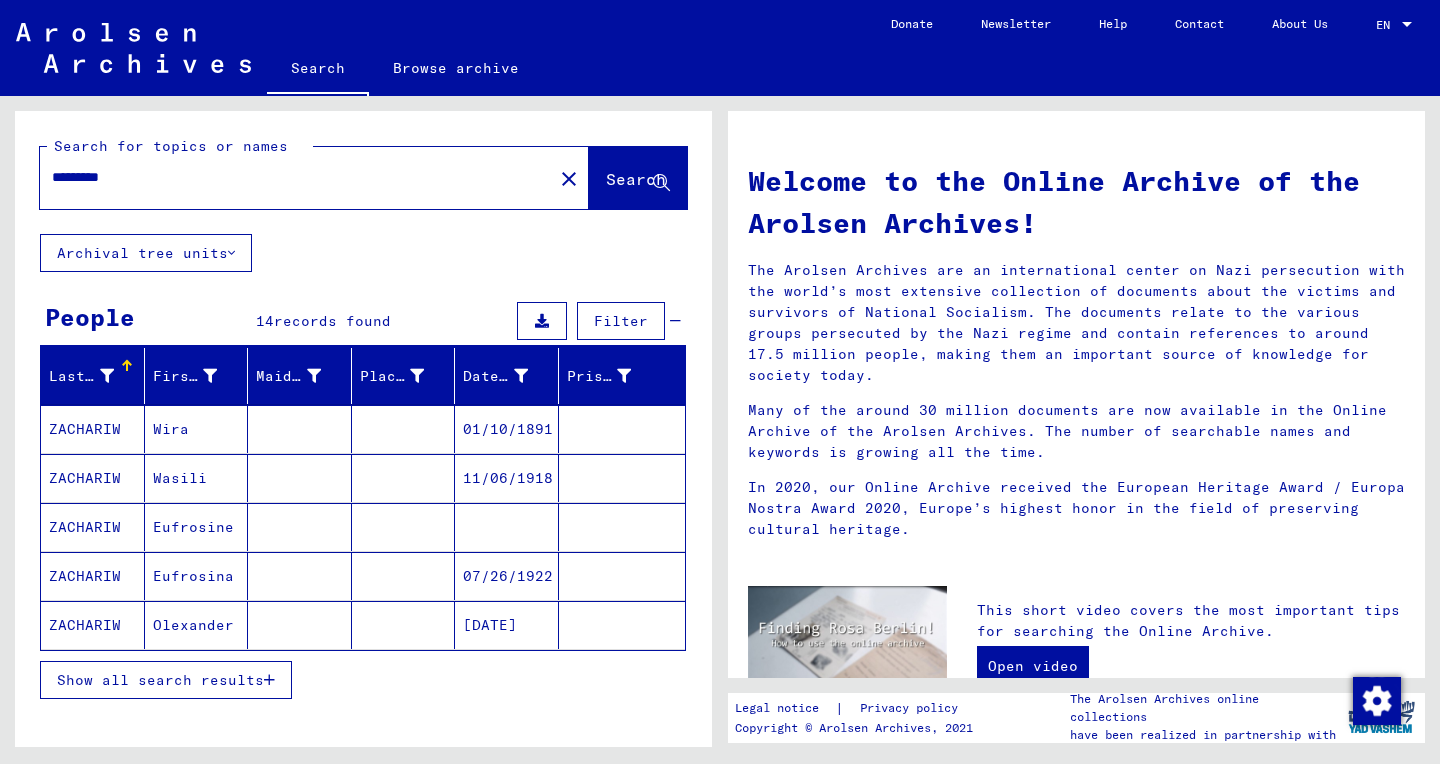 click on "Show all search results" at bounding box center (160, 680) 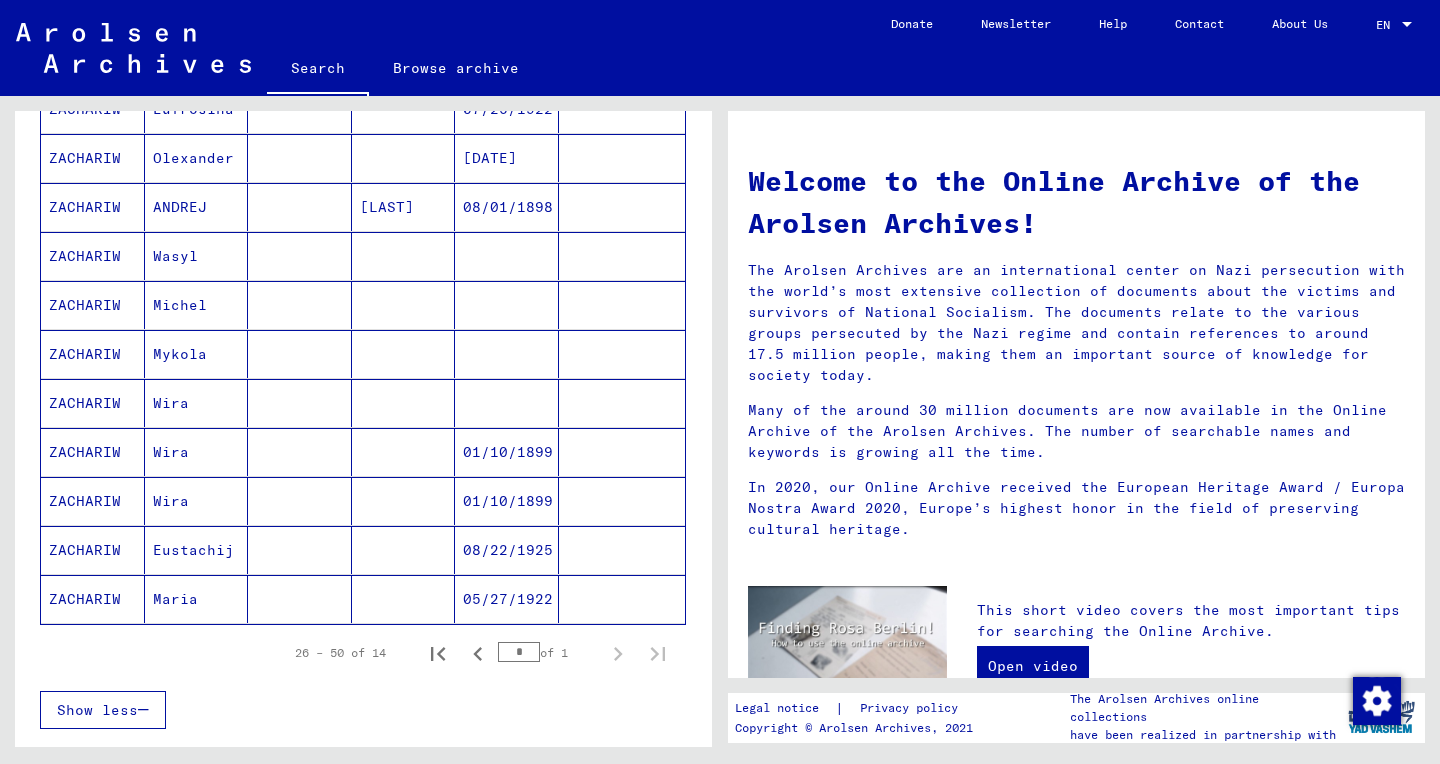 scroll, scrollTop: 469, scrollLeft: 0, axis: vertical 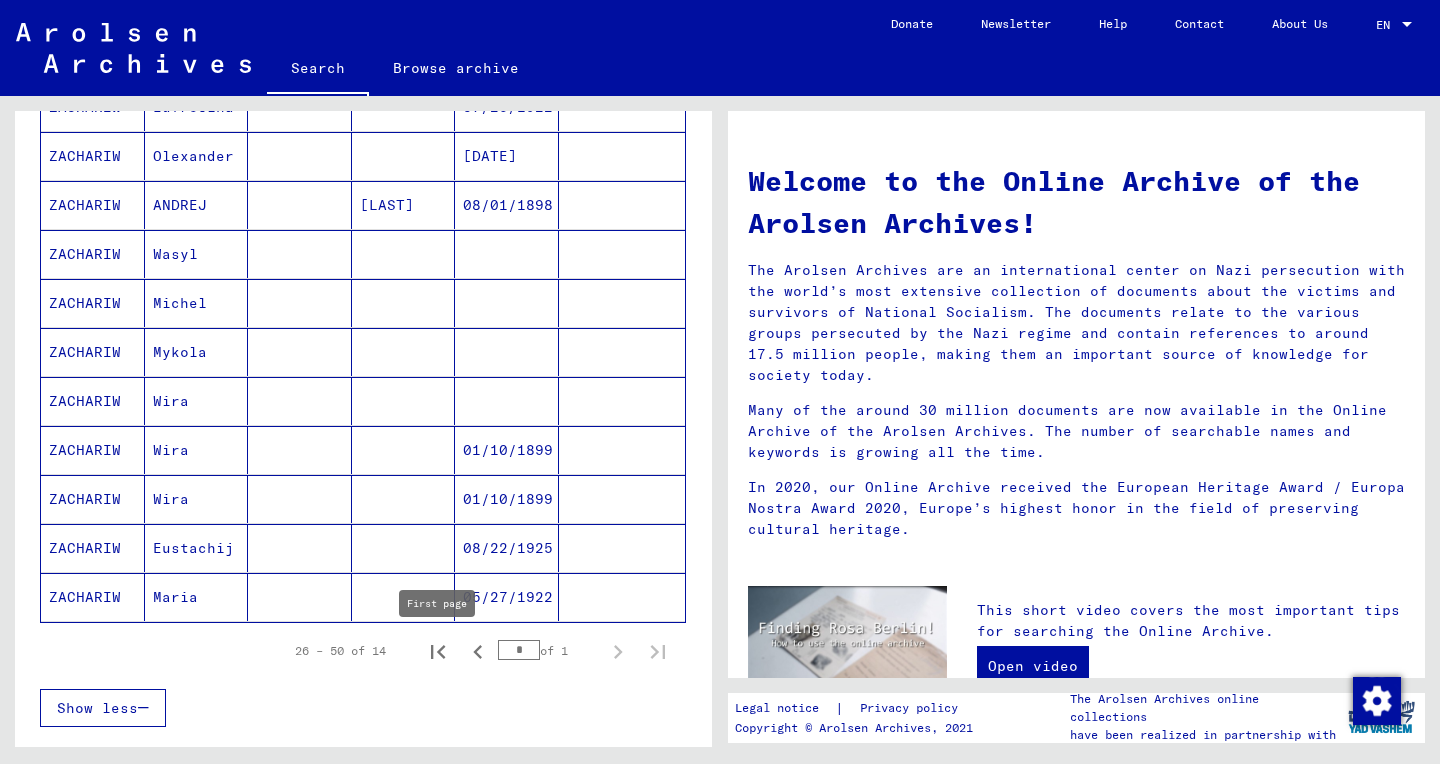 click 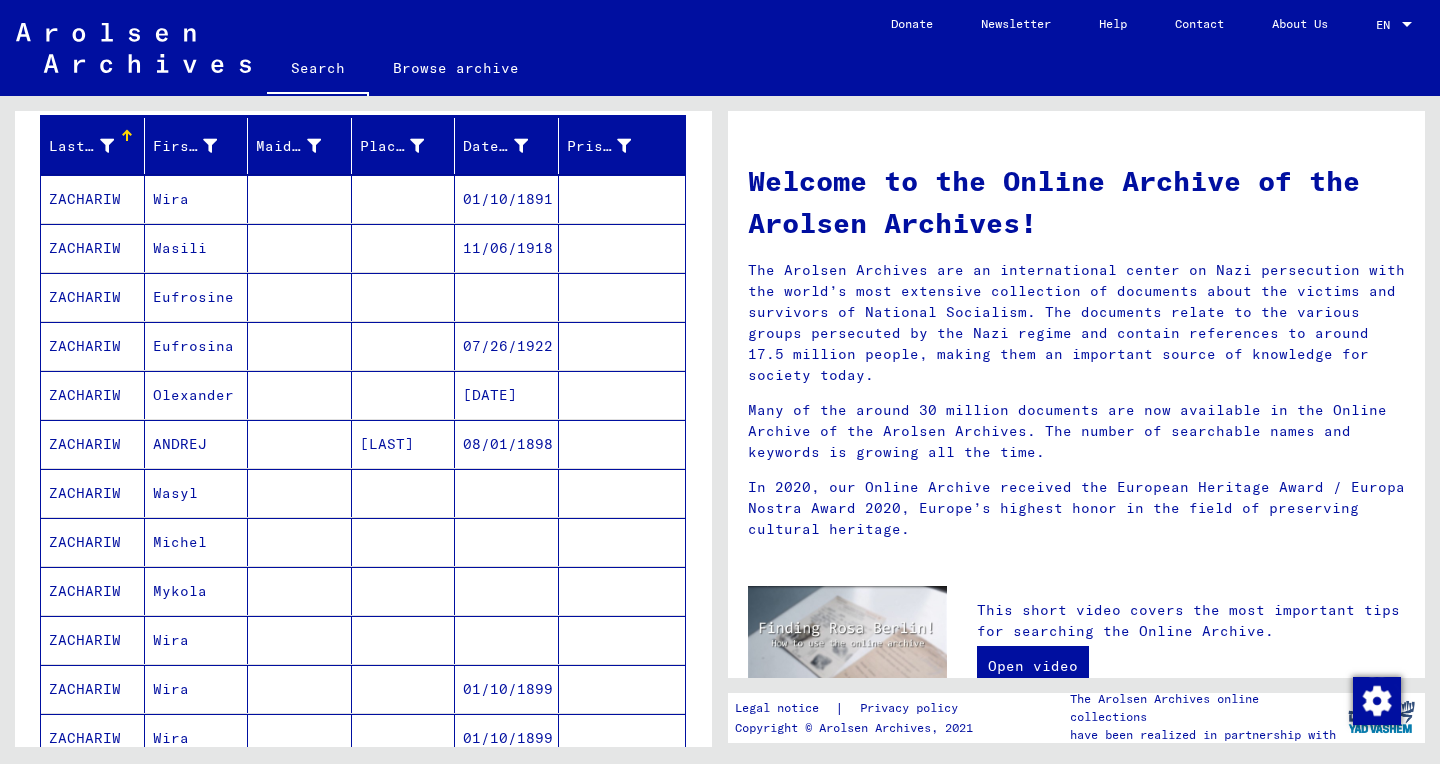 scroll, scrollTop: 193, scrollLeft: 0, axis: vertical 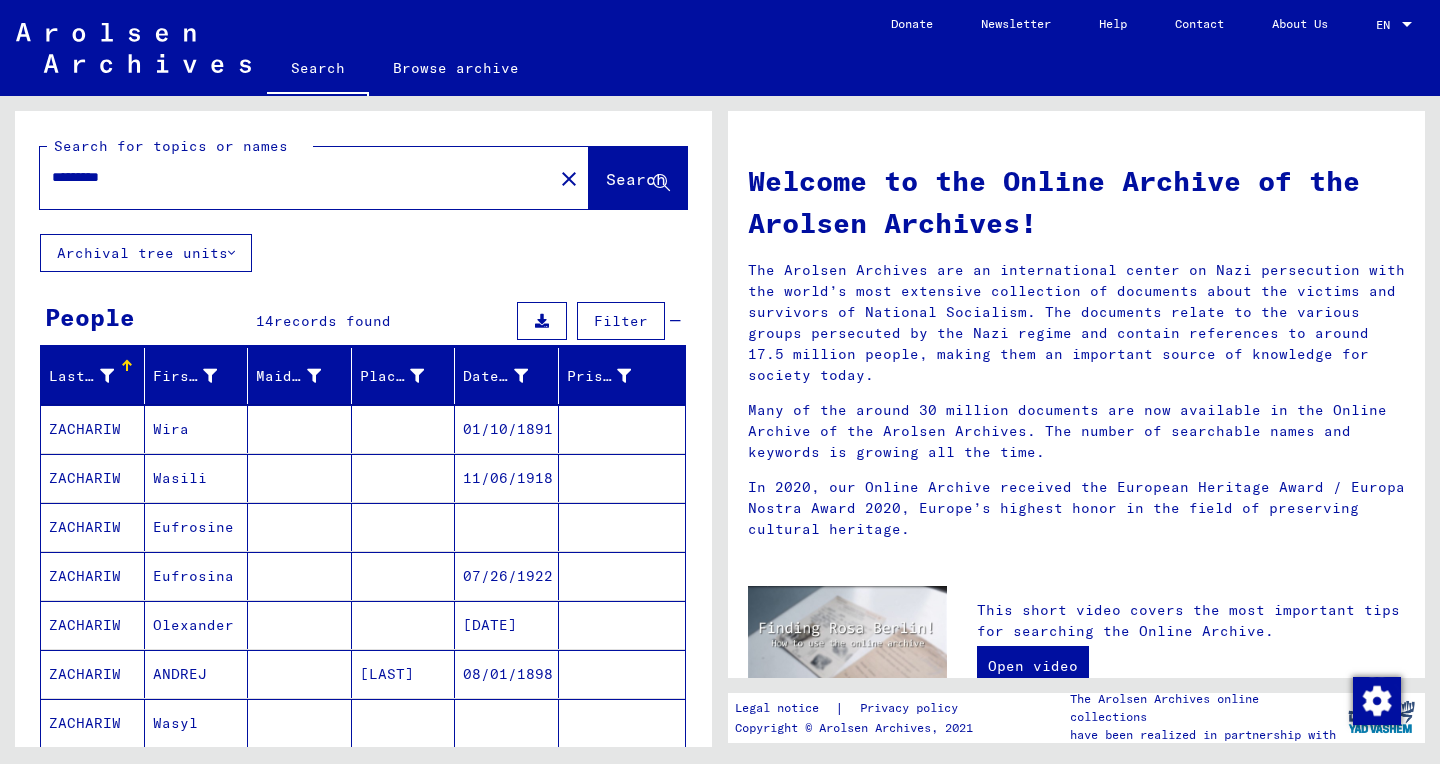 click on "*********" 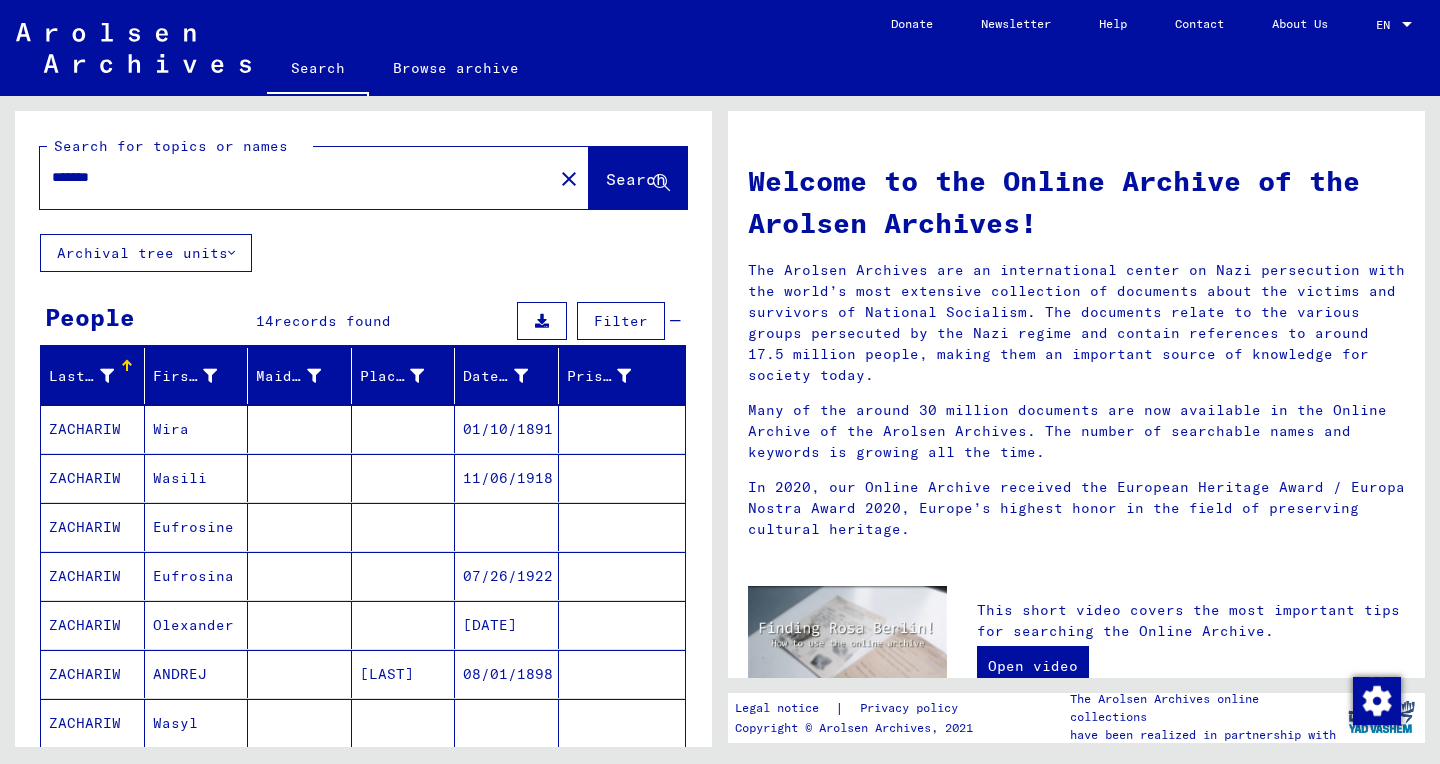 type on "*******" 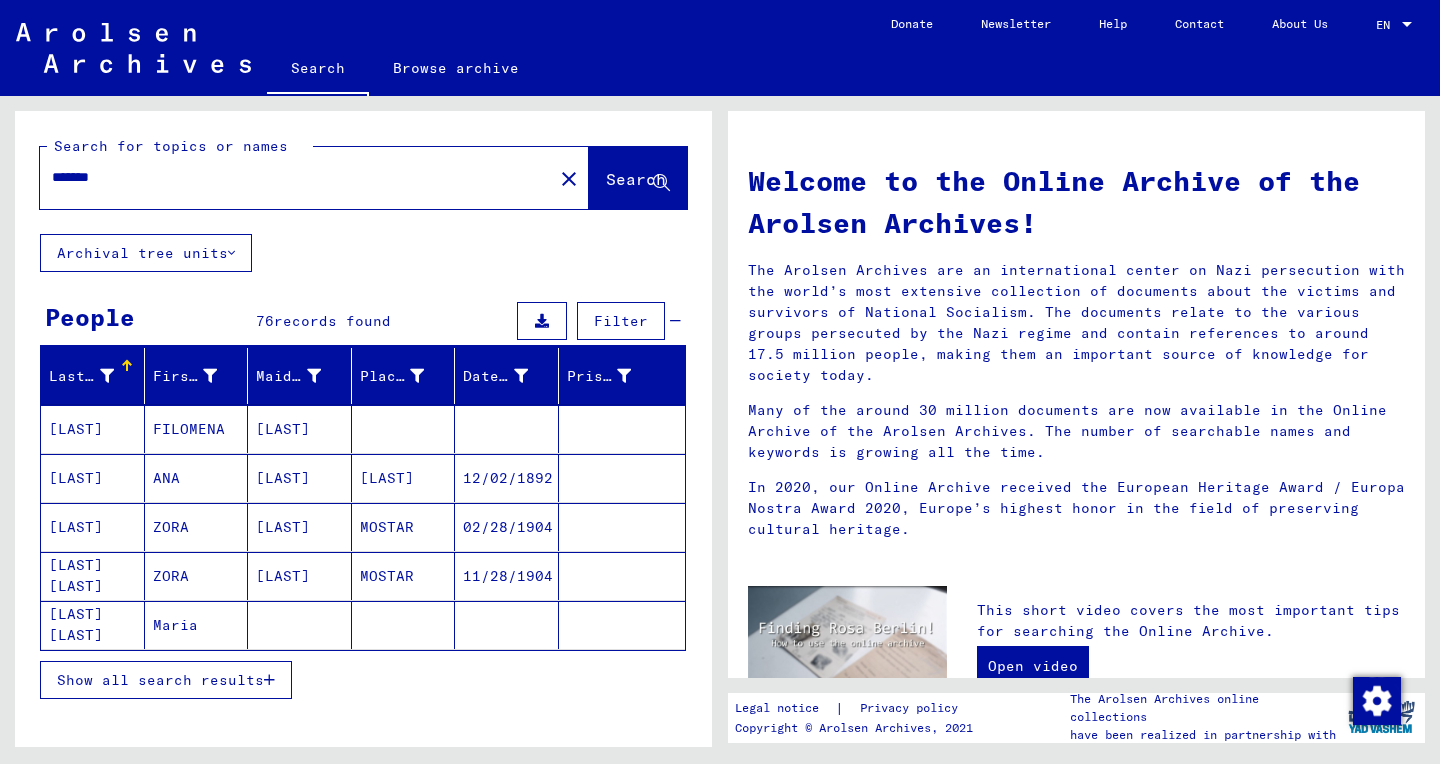 click on "Show all search results" at bounding box center (160, 680) 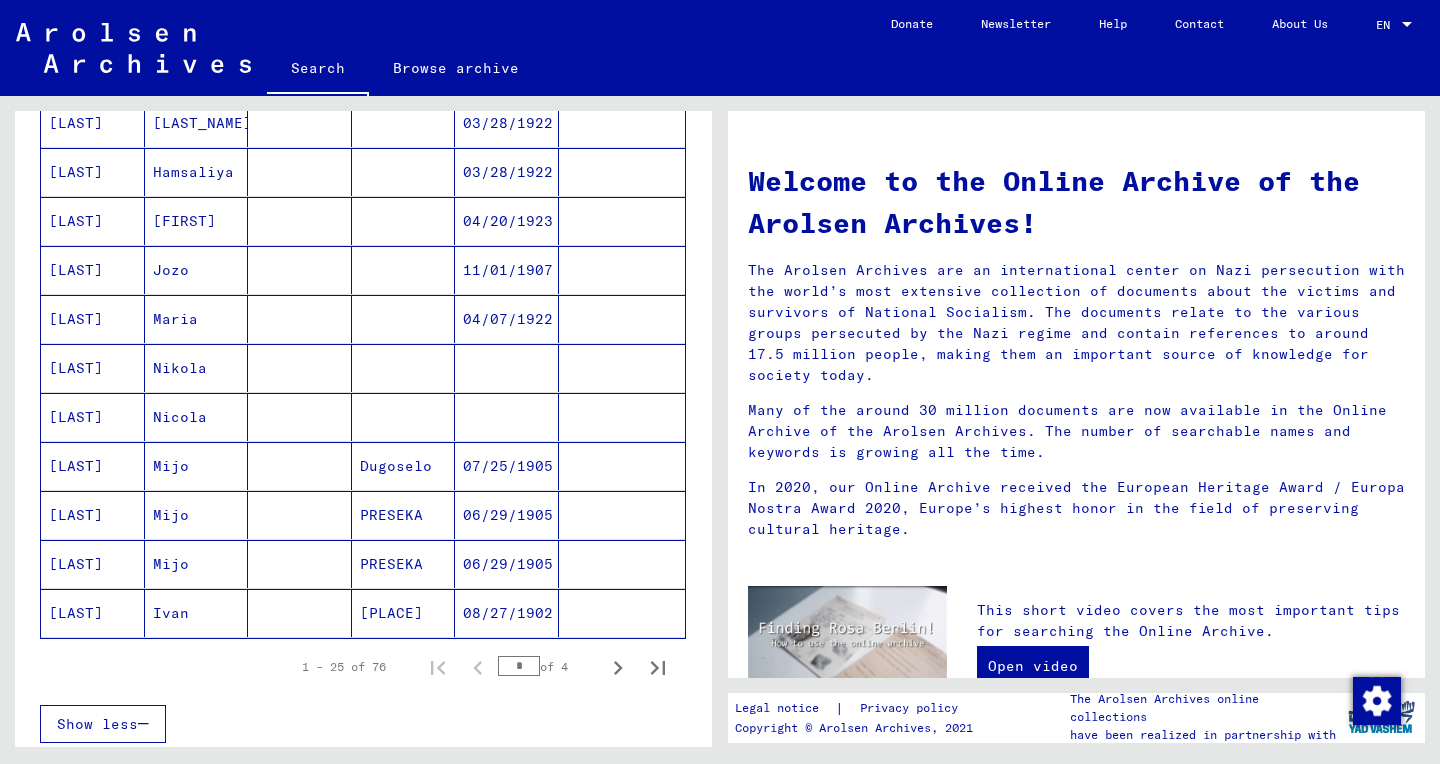 scroll, scrollTop: 993, scrollLeft: 0, axis: vertical 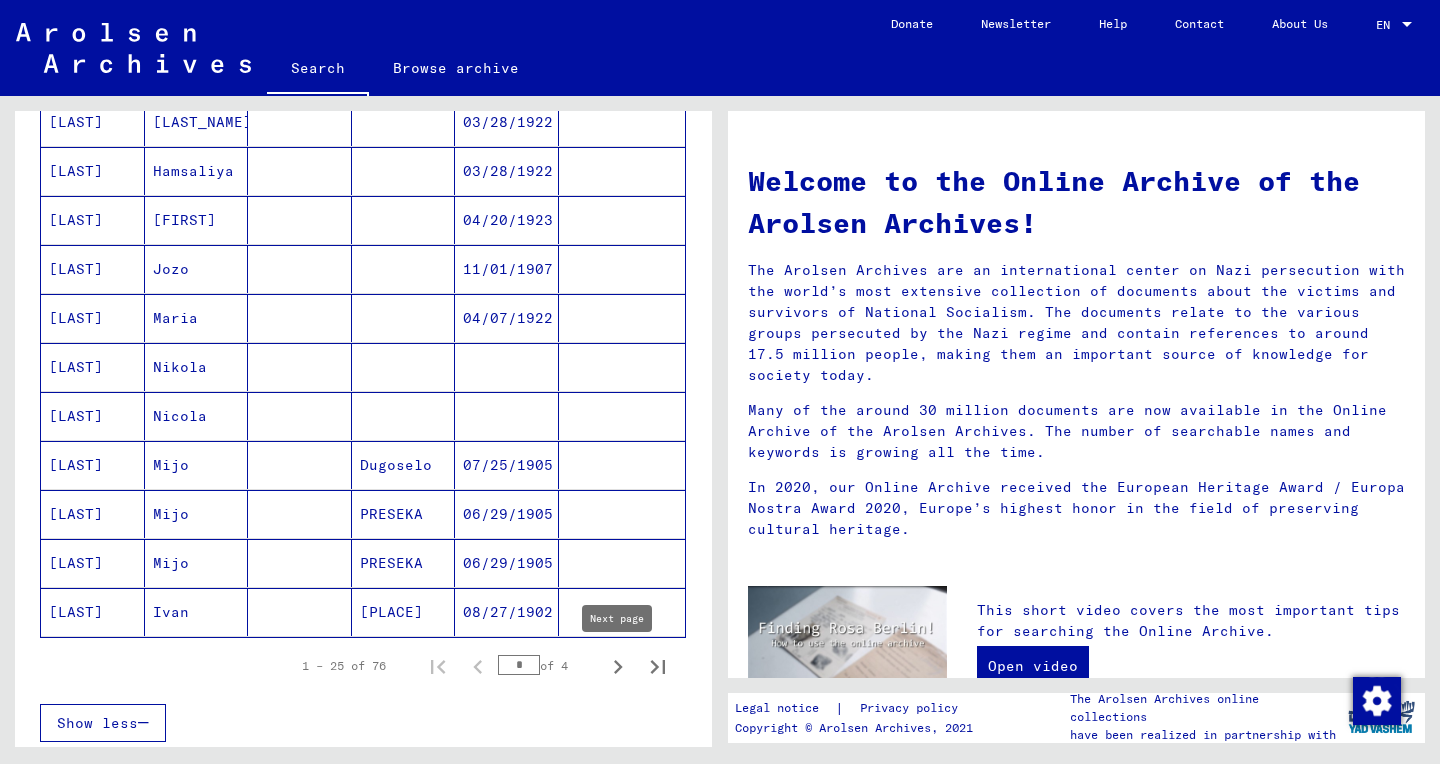 click 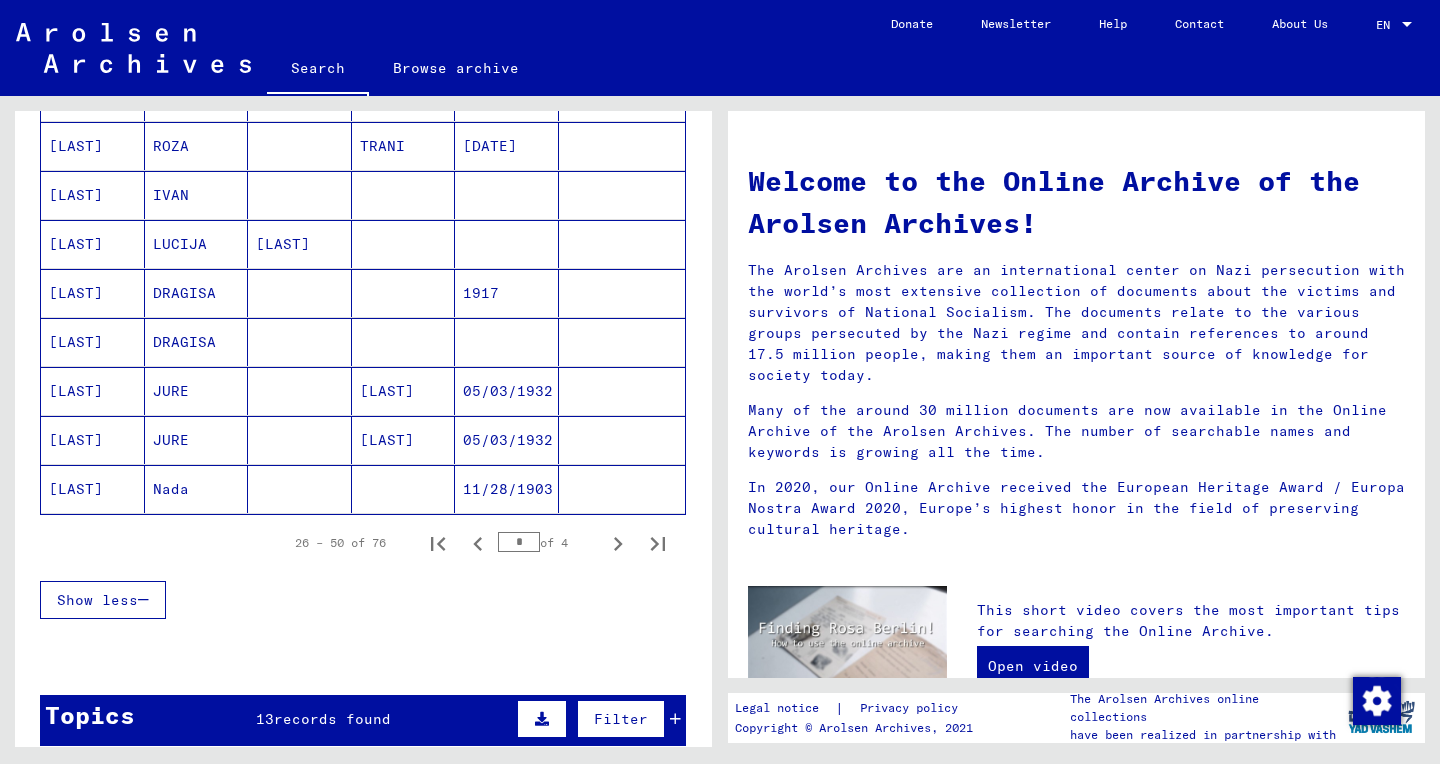 scroll, scrollTop: 1117, scrollLeft: 0, axis: vertical 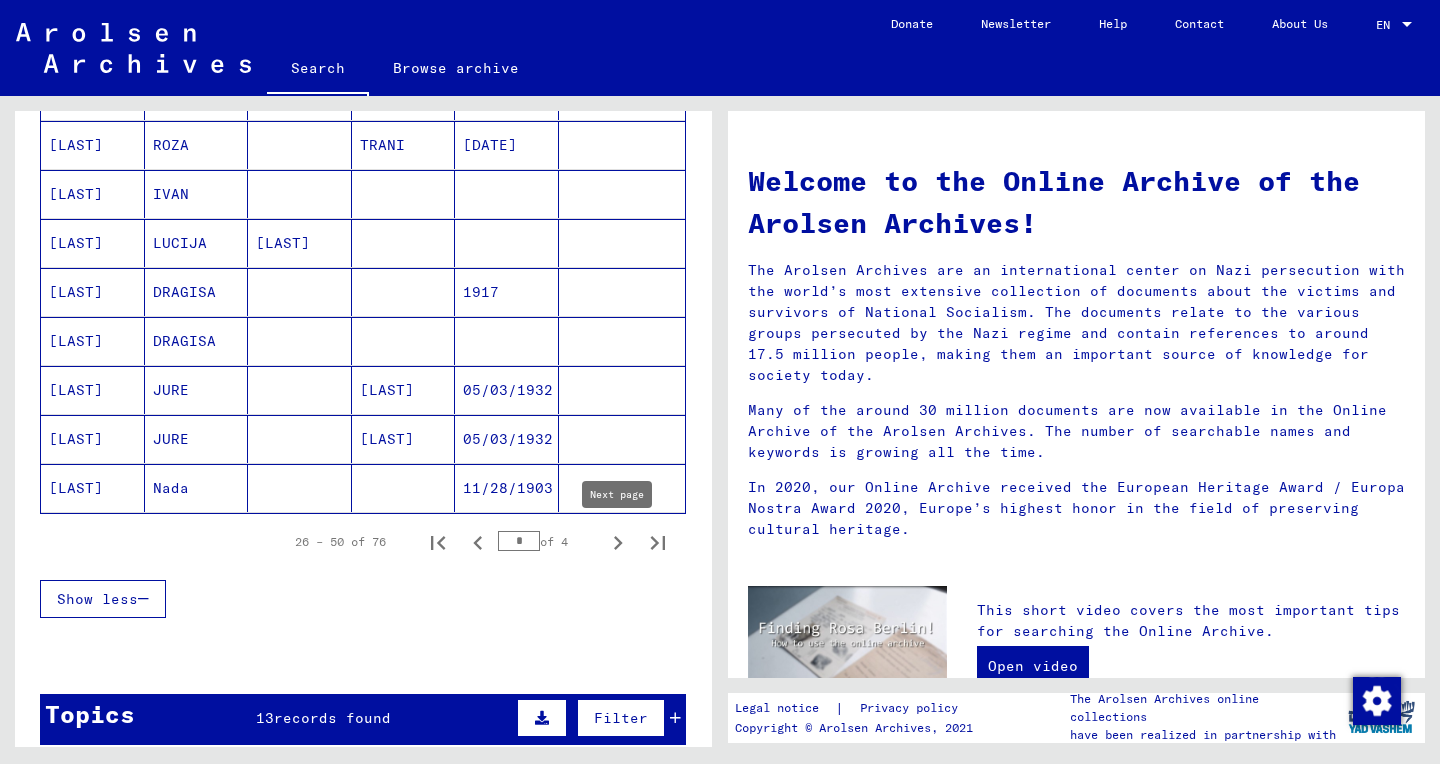click 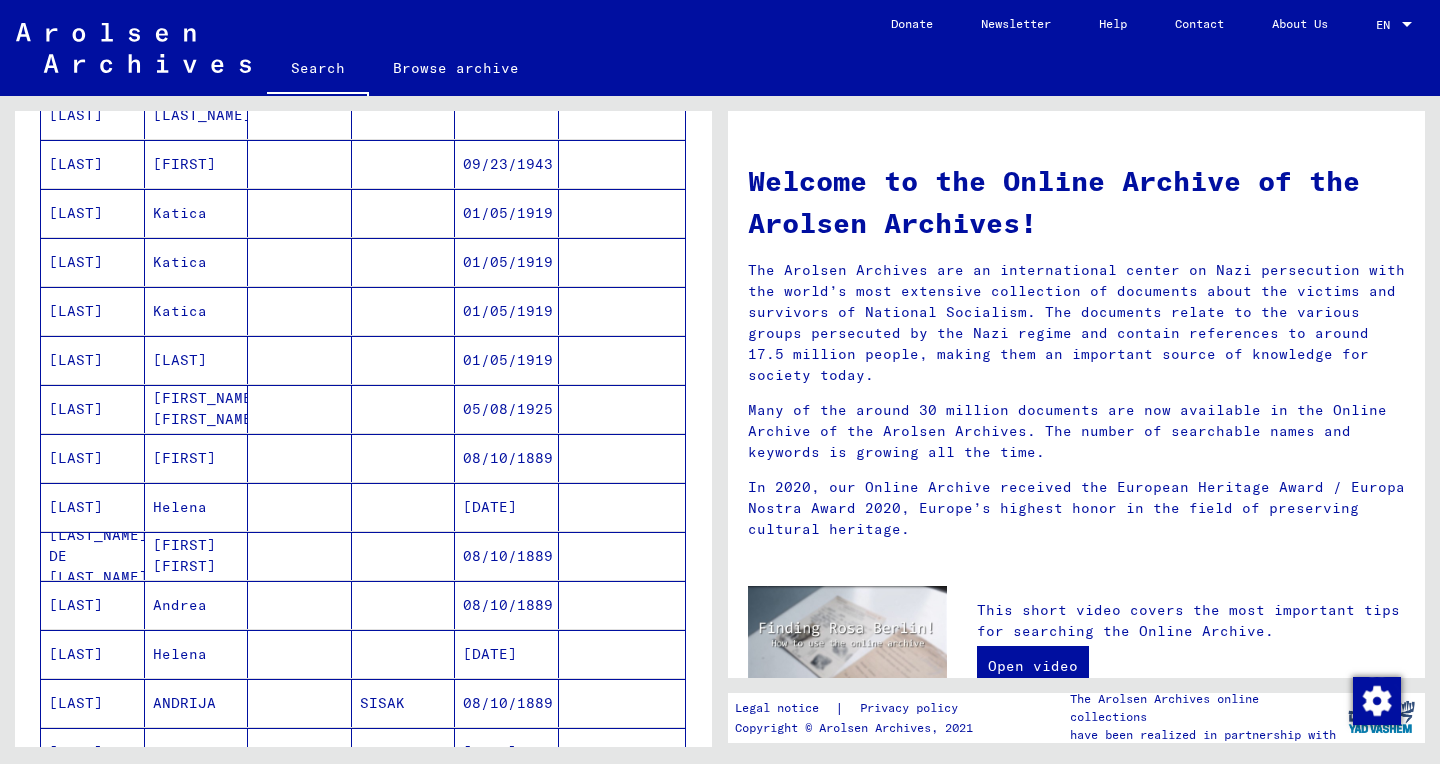 scroll, scrollTop: 564, scrollLeft: 0, axis: vertical 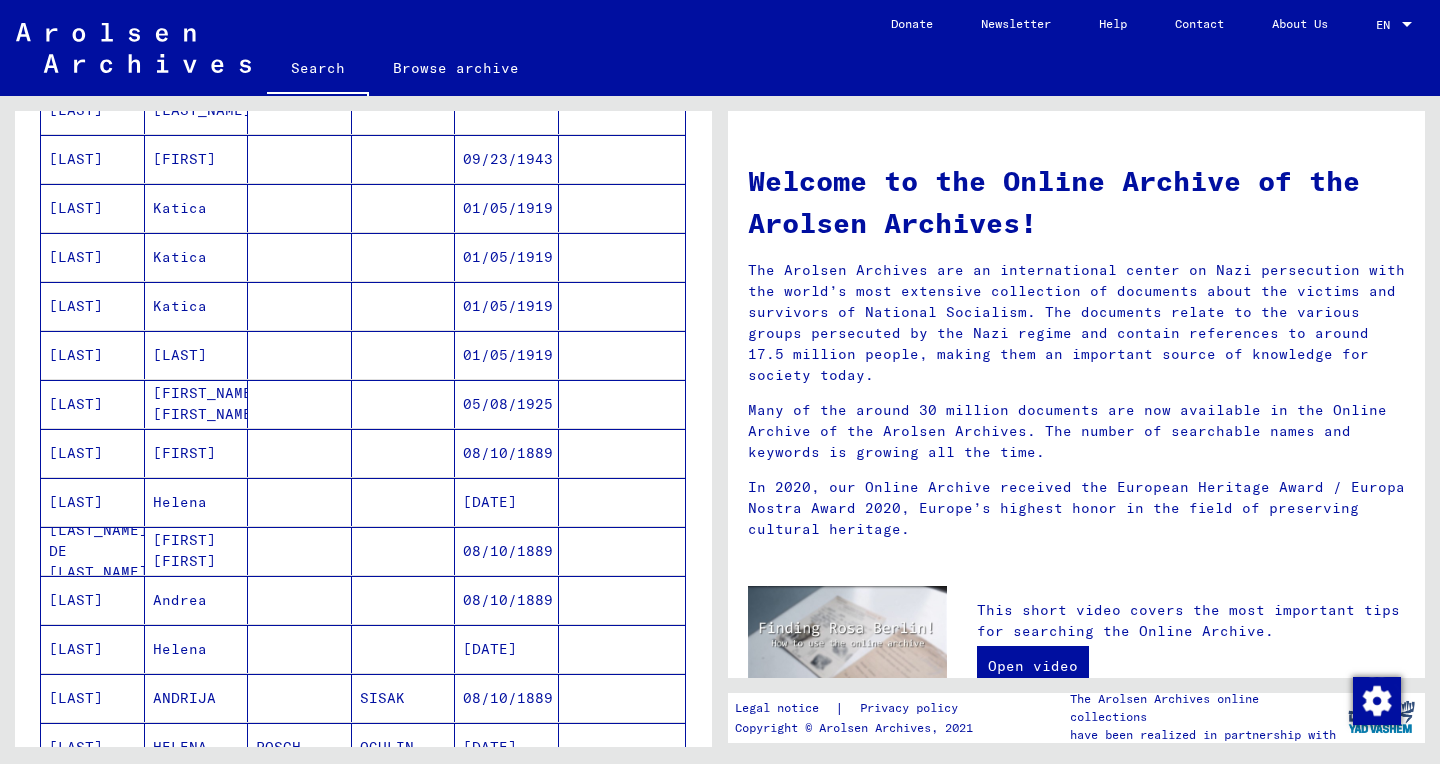 click on "[LAST]" at bounding box center (93, 551) 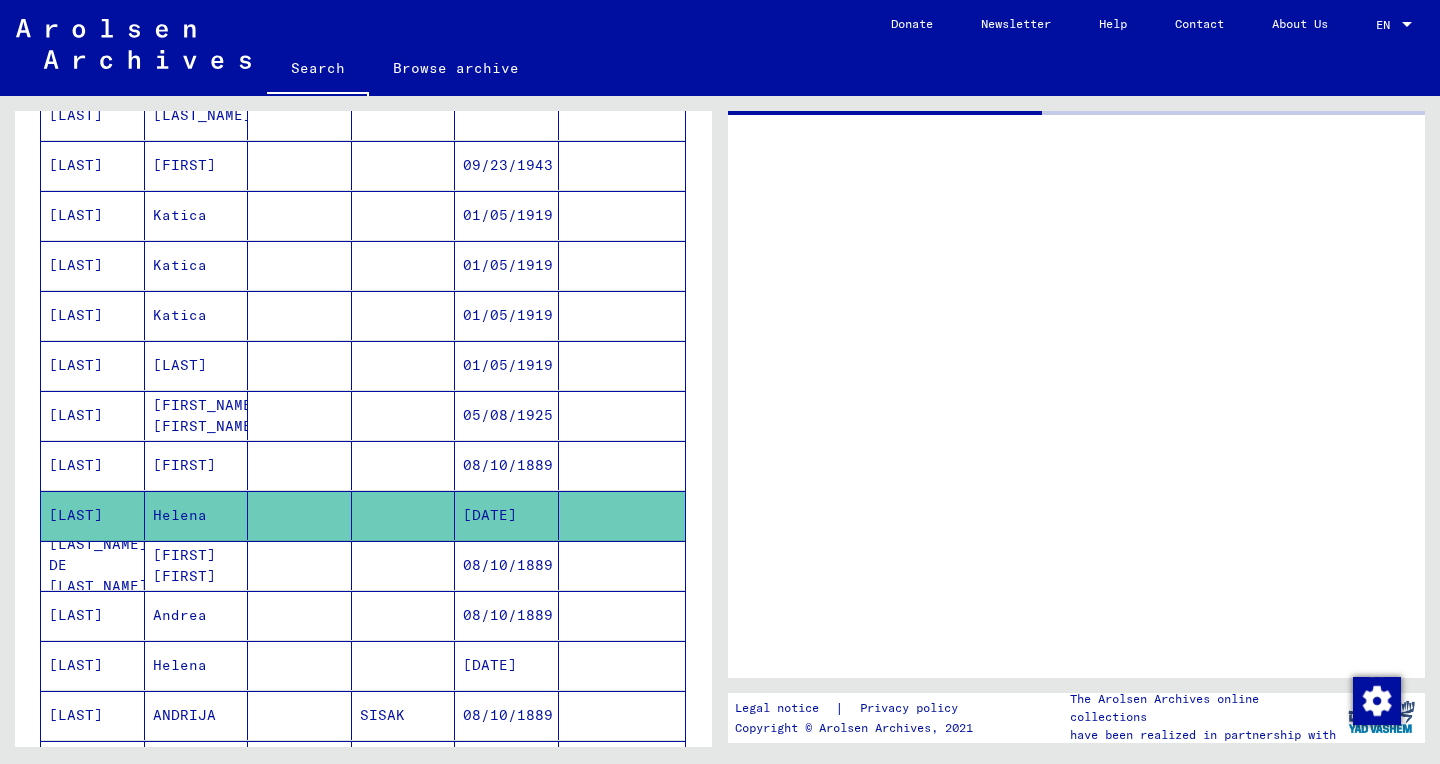 scroll, scrollTop: 570, scrollLeft: 0, axis: vertical 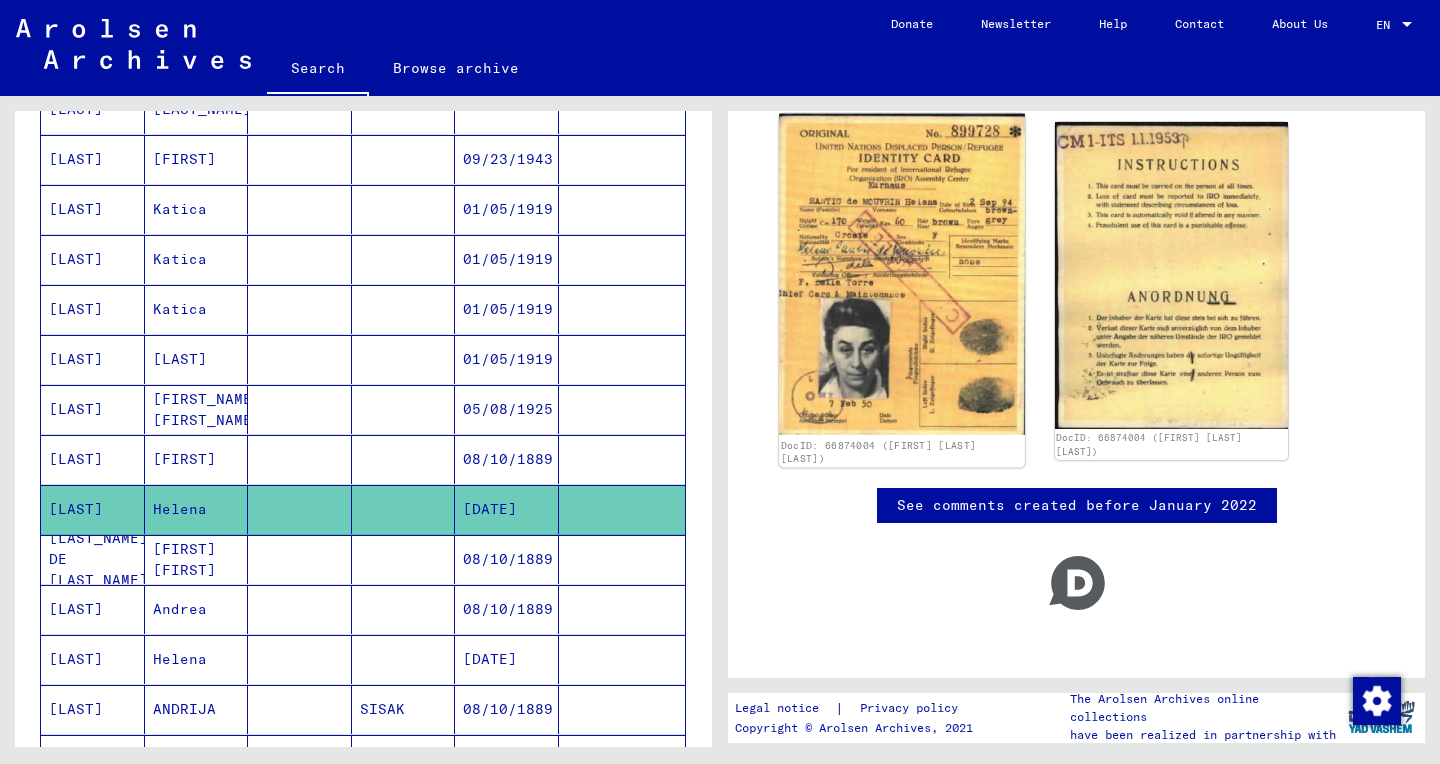 click 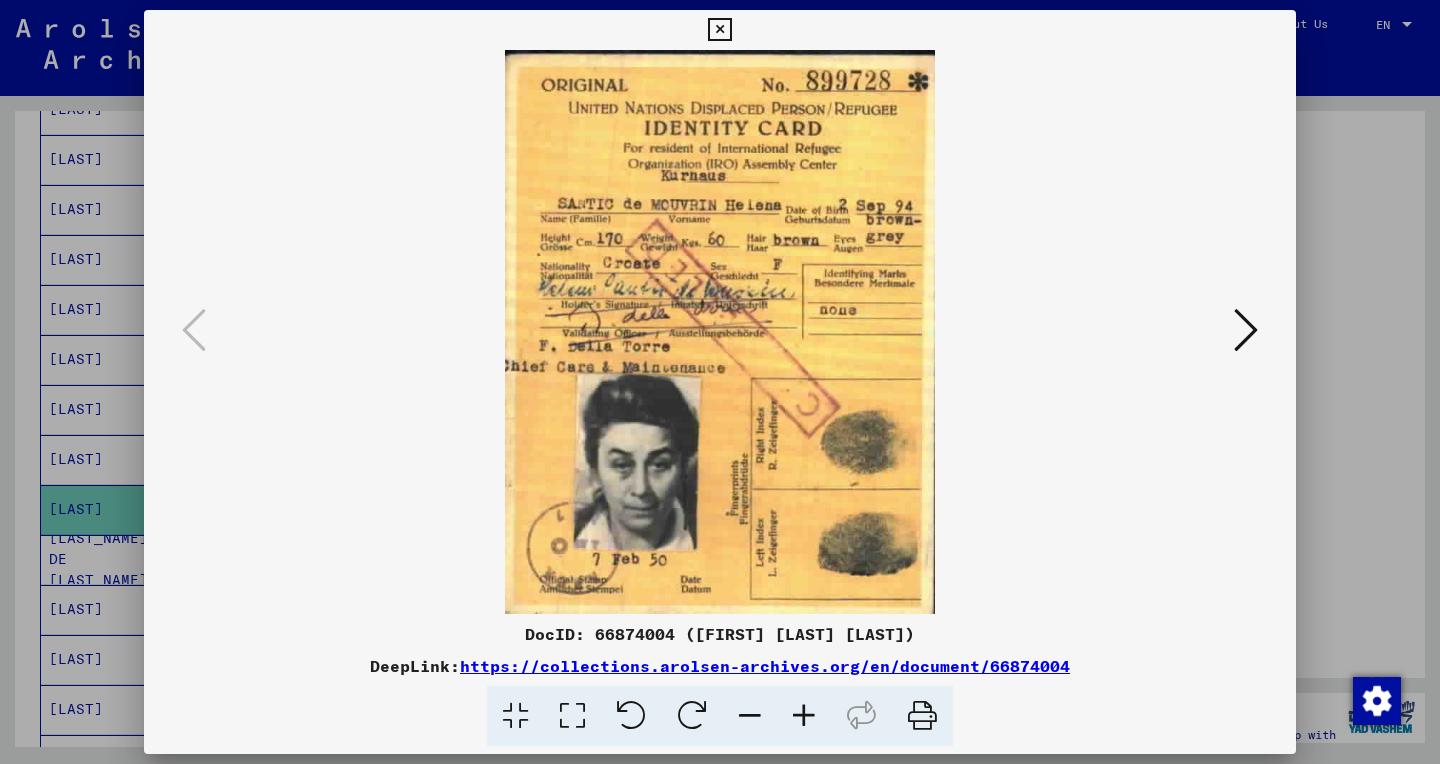 click at bounding box center (572, 716) 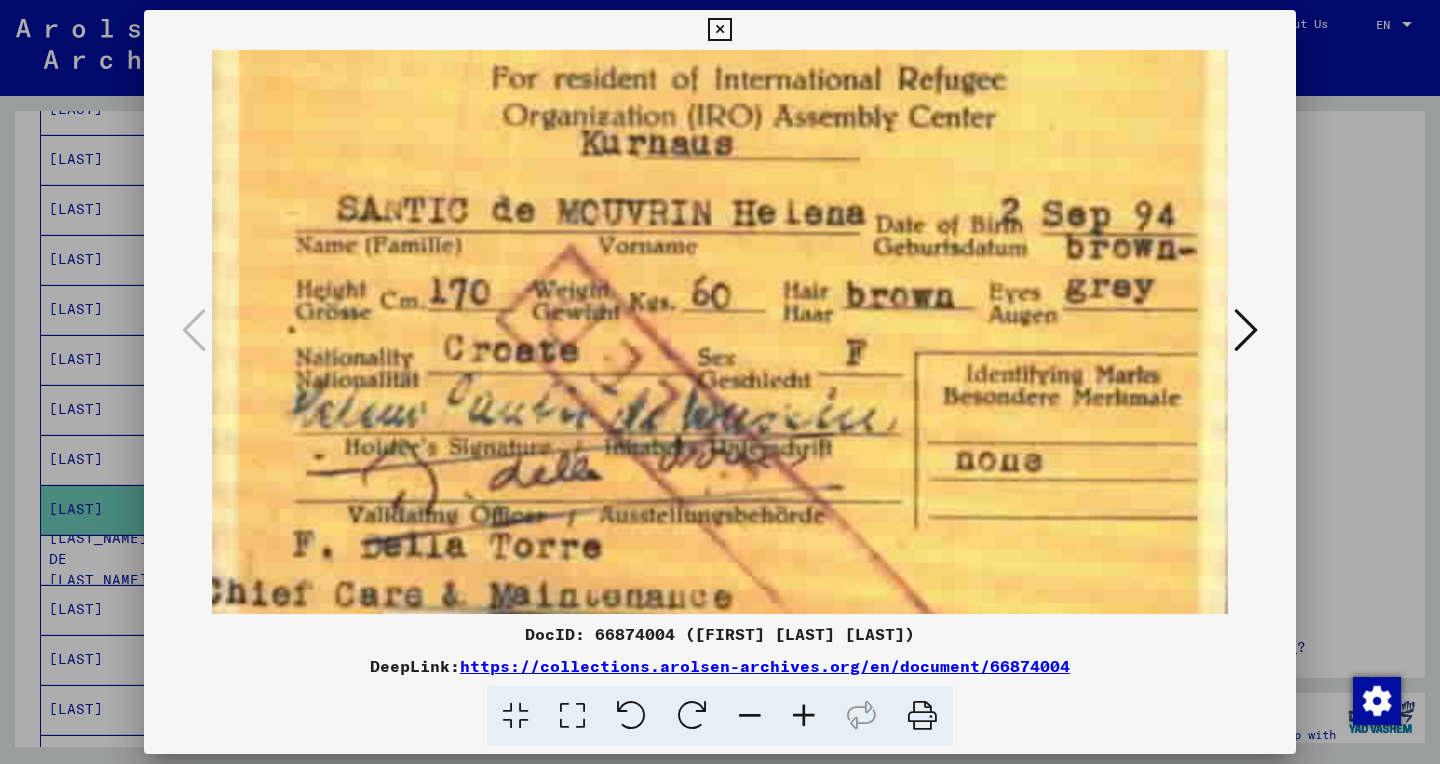 drag, startPoint x: 701, startPoint y: 476, endPoint x: 652, endPoint y: 275, distance: 206.88644 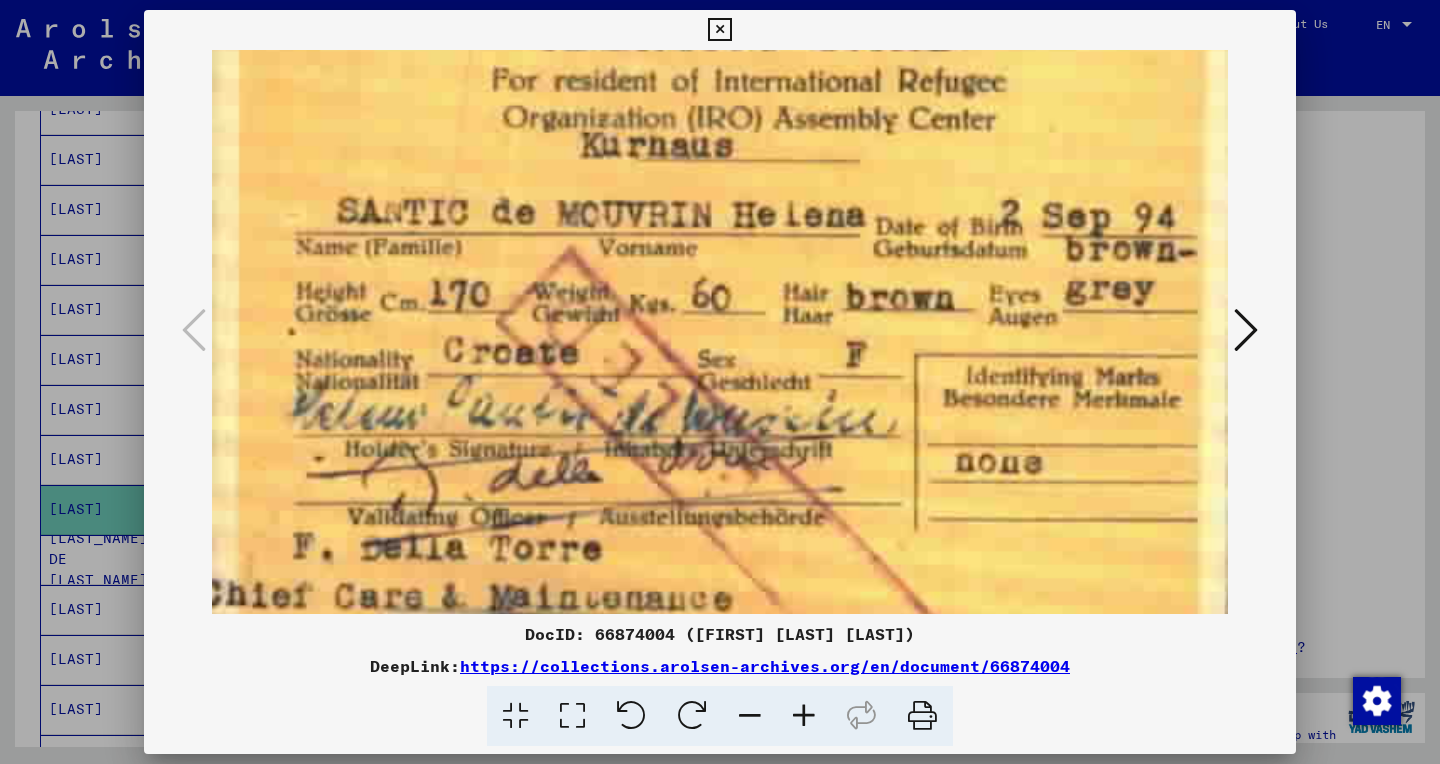 drag, startPoint x: 867, startPoint y: 286, endPoint x: 784, endPoint y: 286, distance: 83 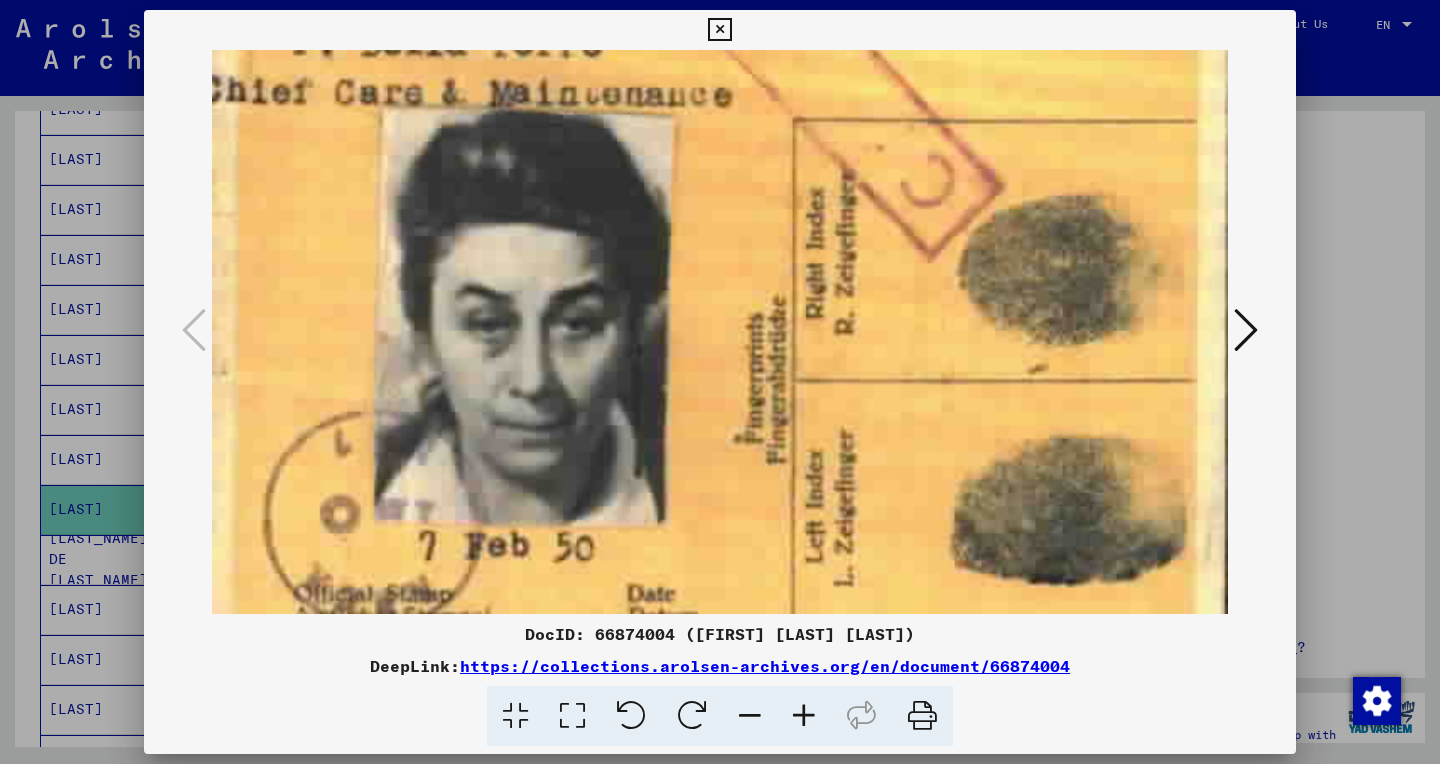 scroll, scrollTop: 710, scrollLeft: 0, axis: vertical 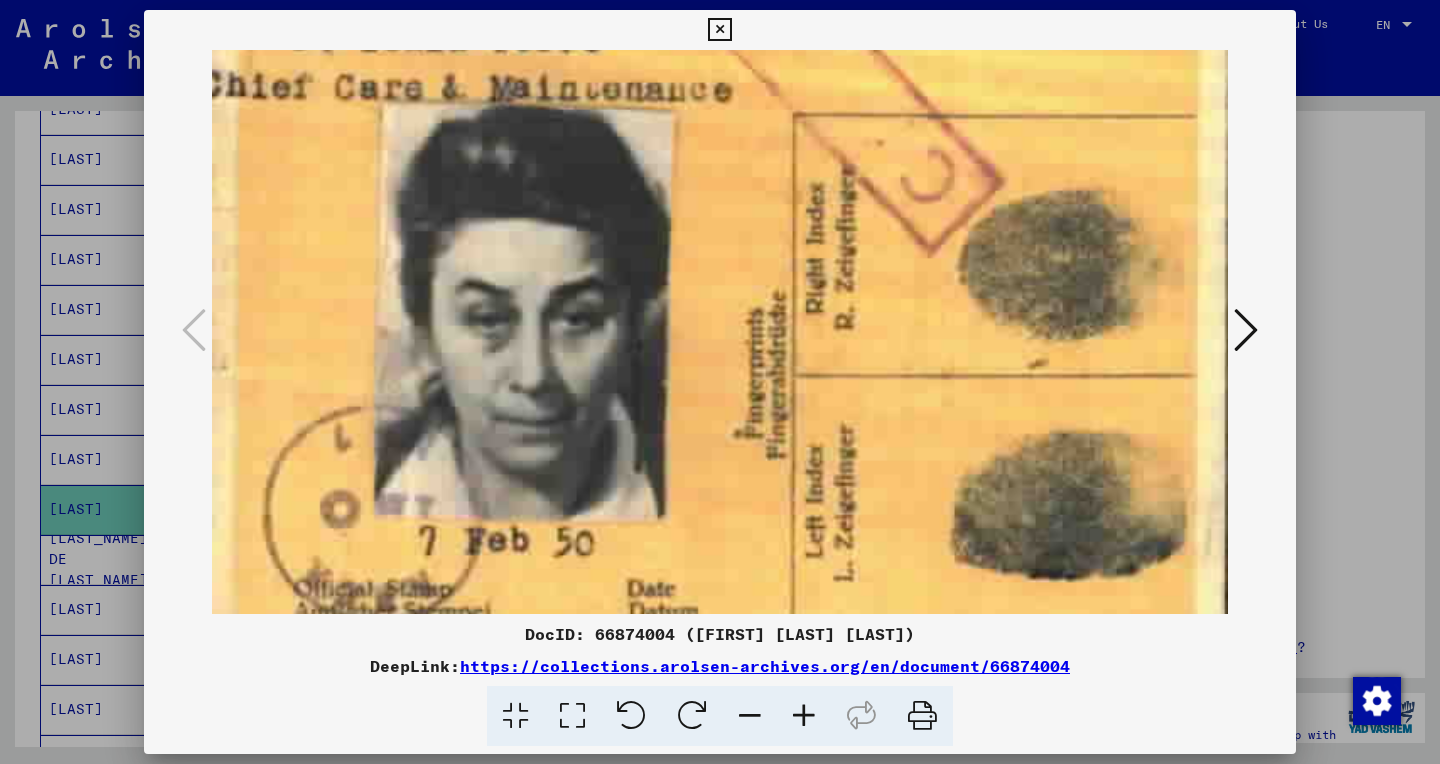 drag, startPoint x: 634, startPoint y: 487, endPoint x: 437, endPoint y: -22, distance: 545.793 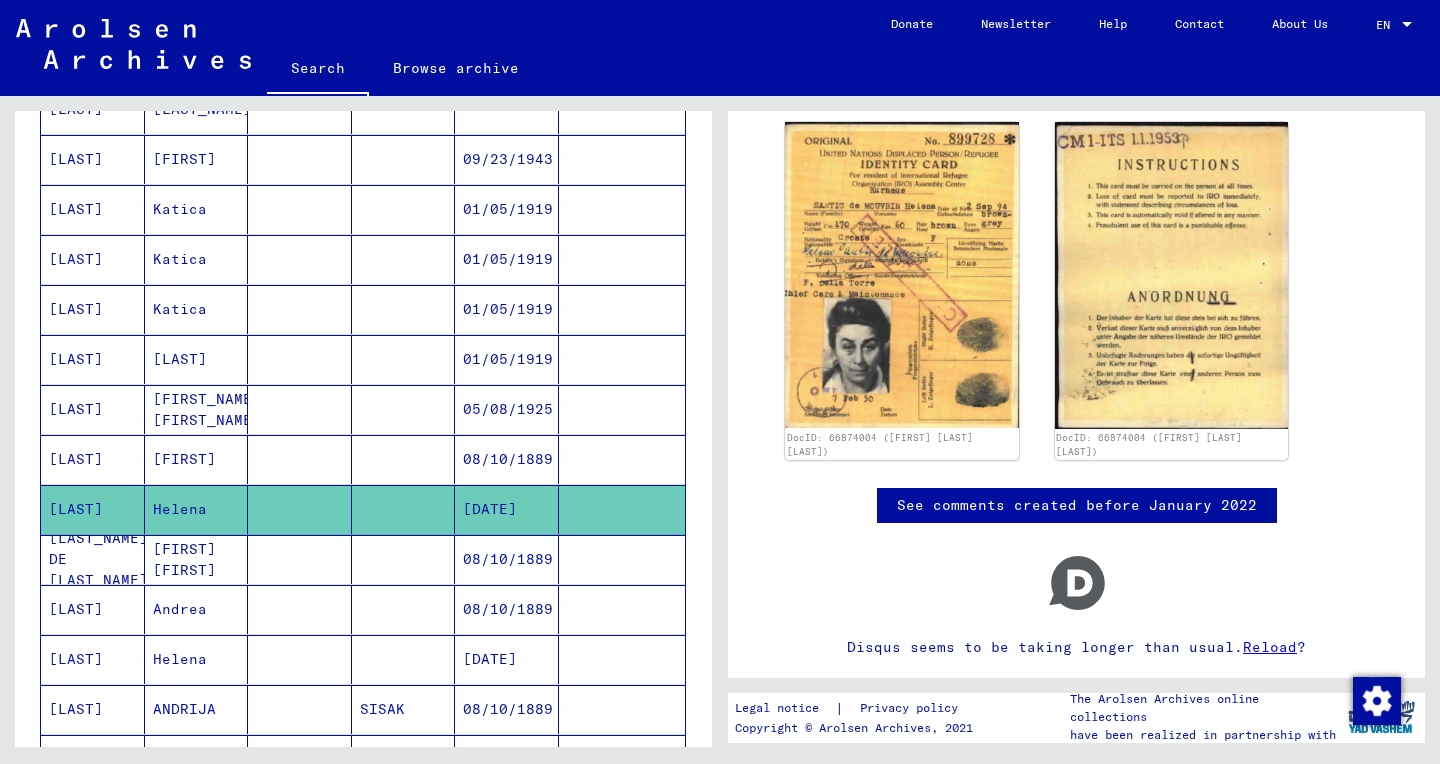 click on "[LAST]" at bounding box center (93, 509) 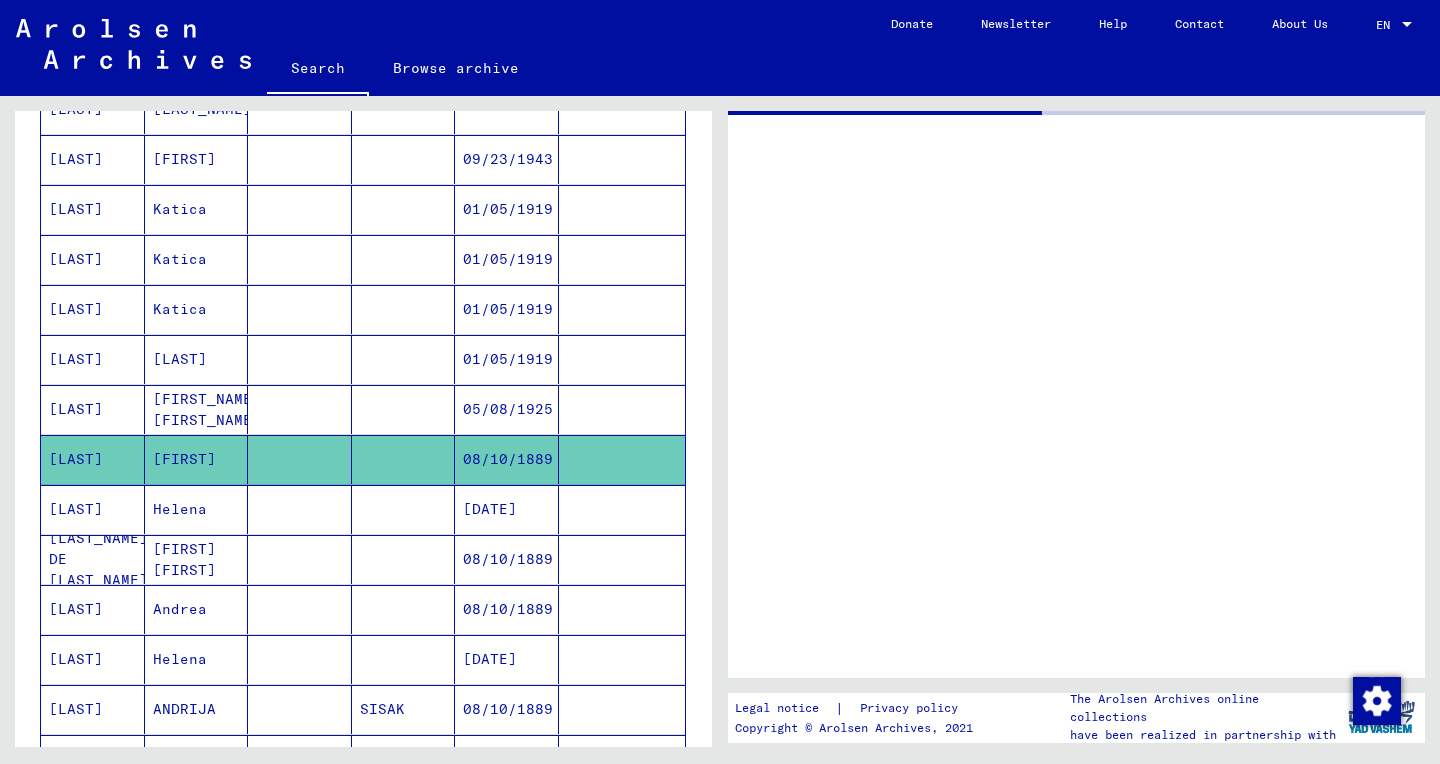 scroll, scrollTop: 0, scrollLeft: 0, axis: both 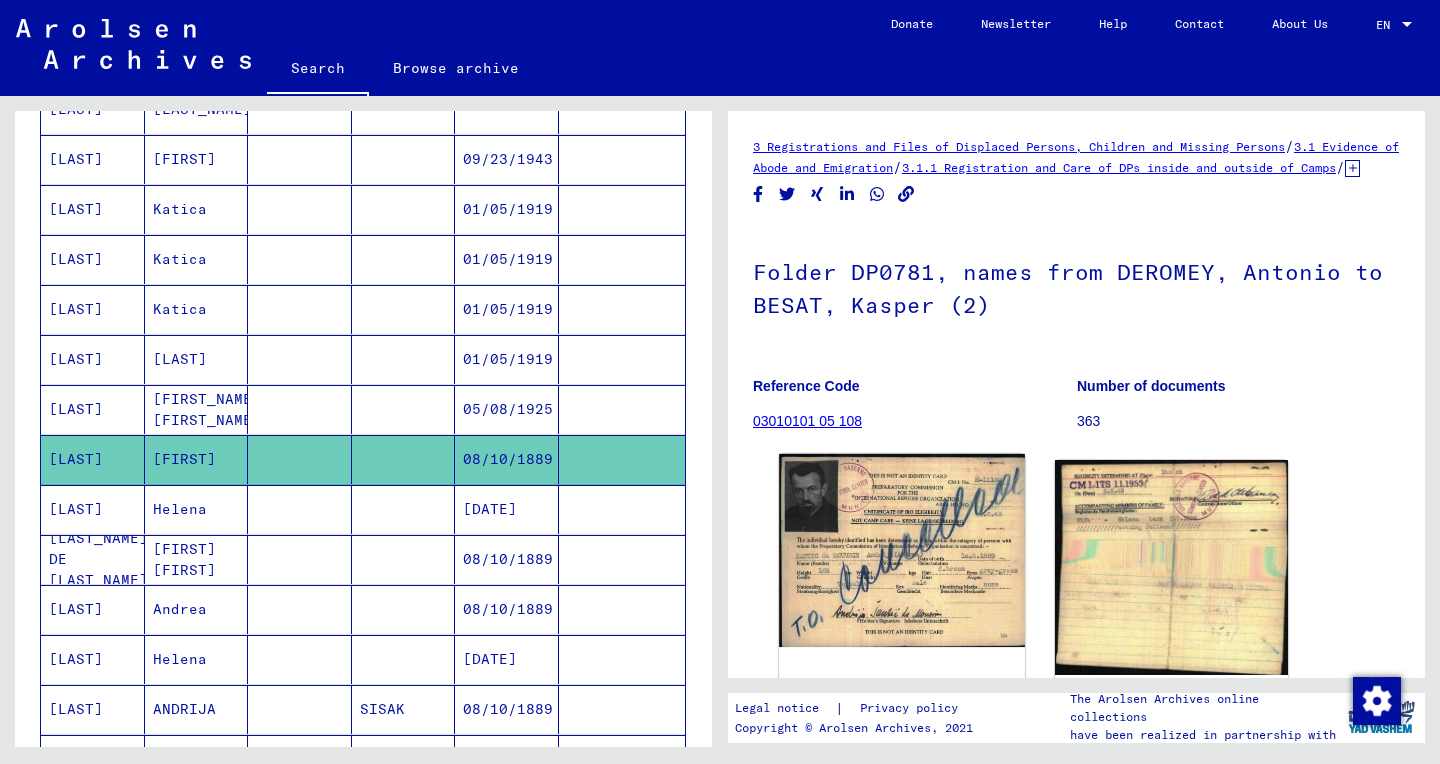 click 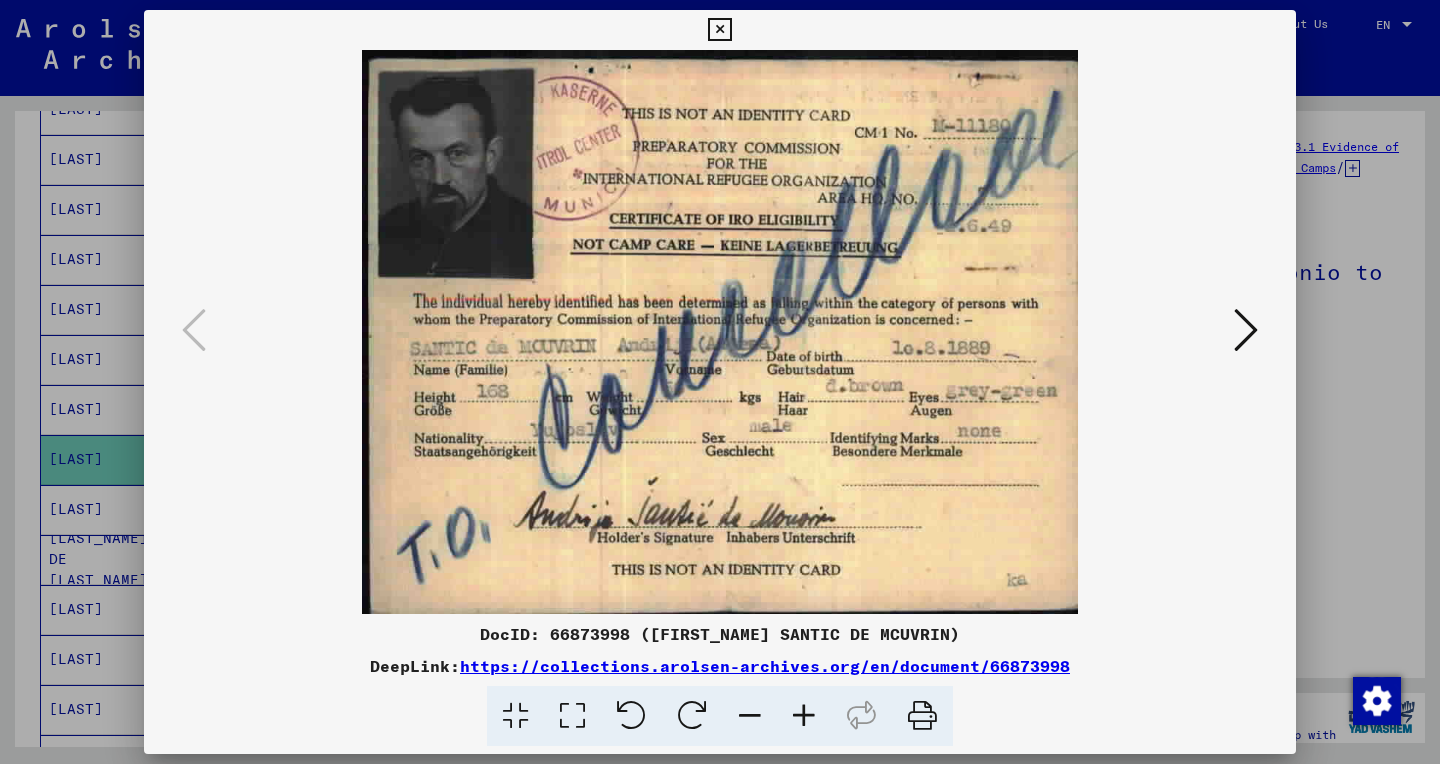 click at bounding box center [572, 716] 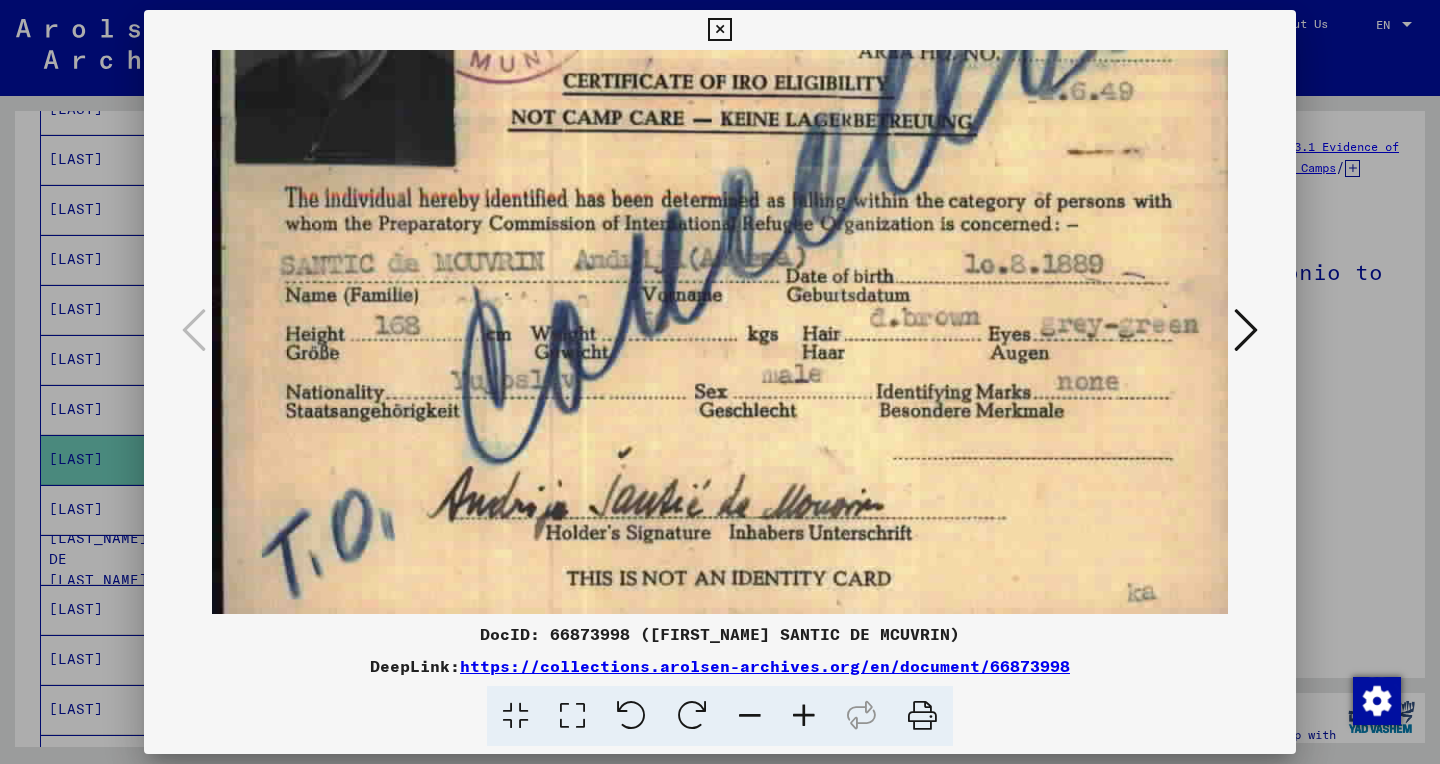 scroll, scrollTop: 241, scrollLeft: 0, axis: vertical 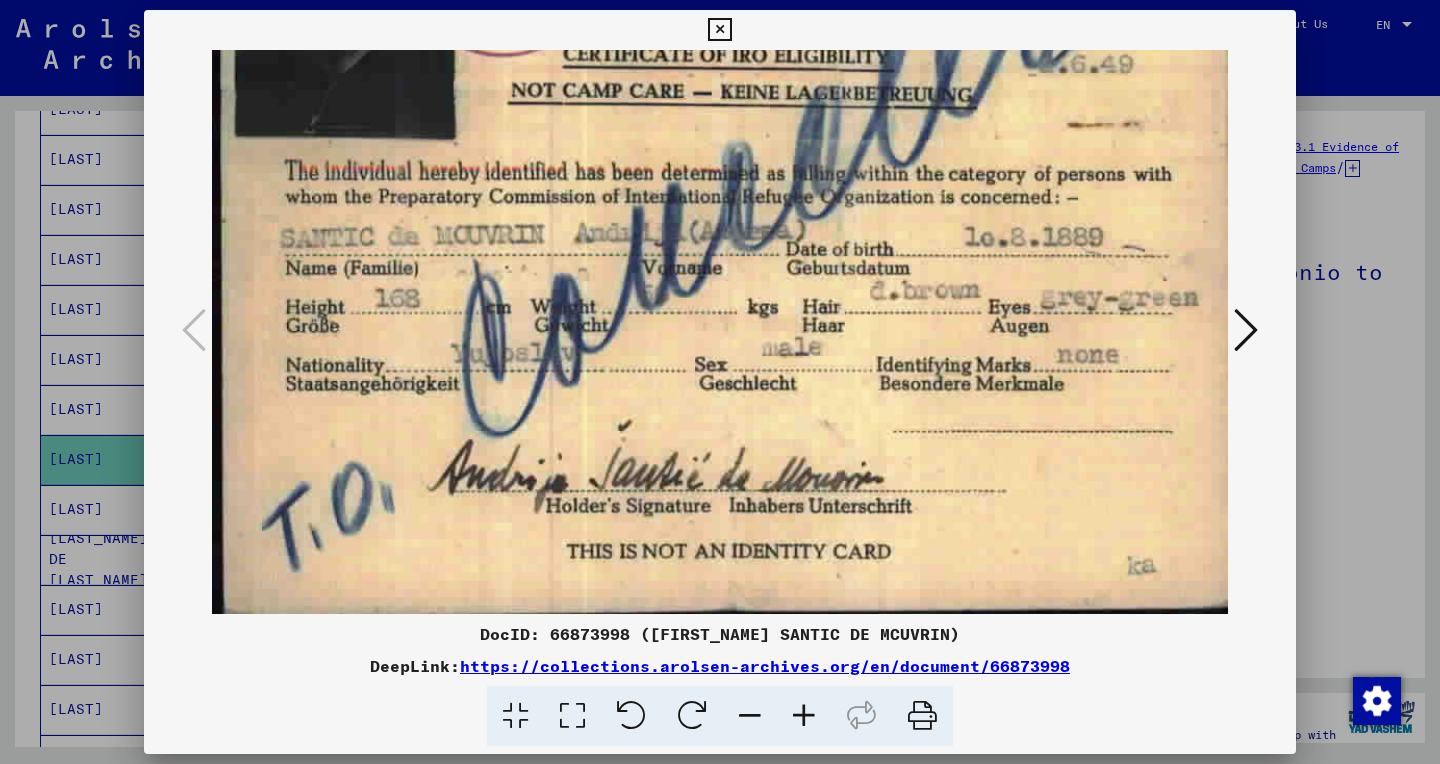 drag, startPoint x: 688, startPoint y: 365, endPoint x: 575, endPoint y: 22, distance: 361.13434 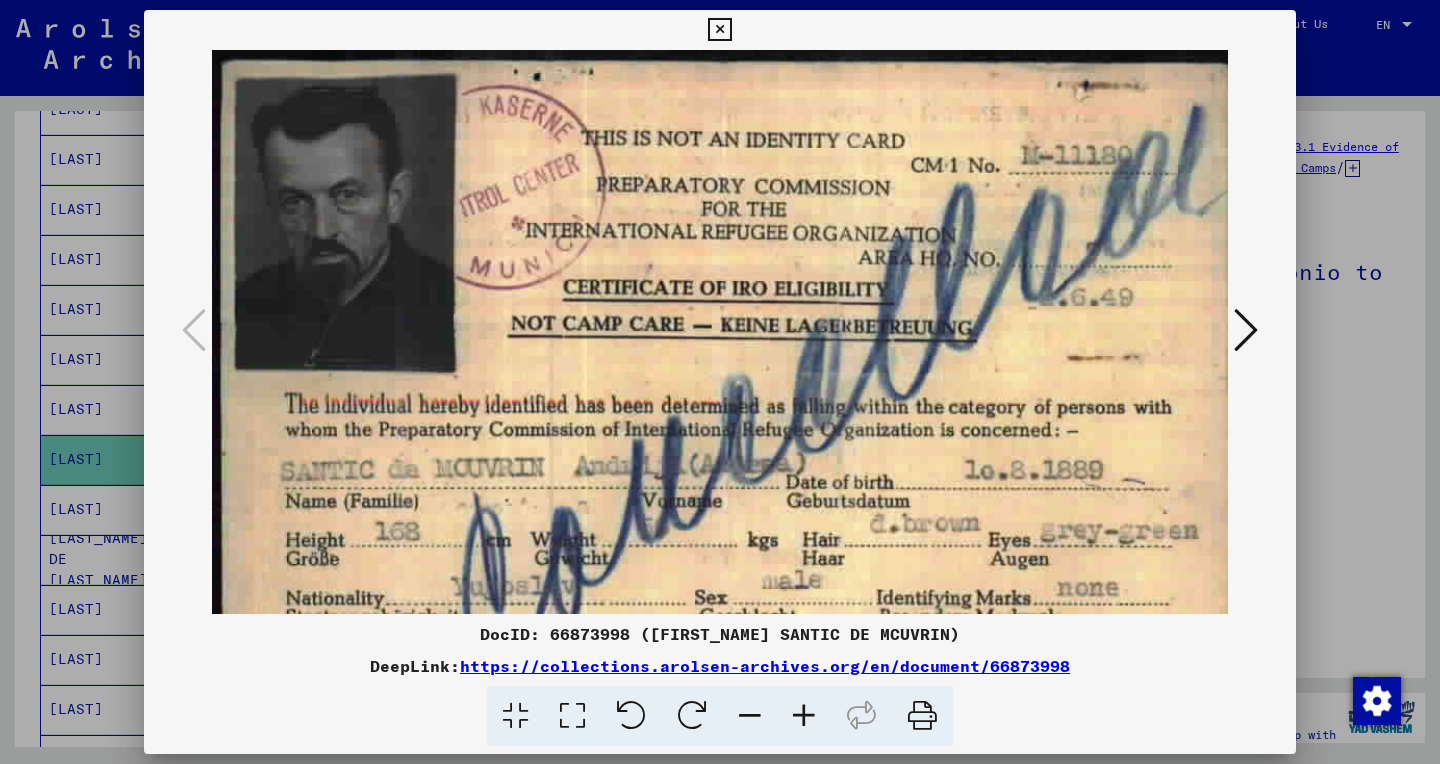 scroll, scrollTop: 3, scrollLeft: 0, axis: vertical 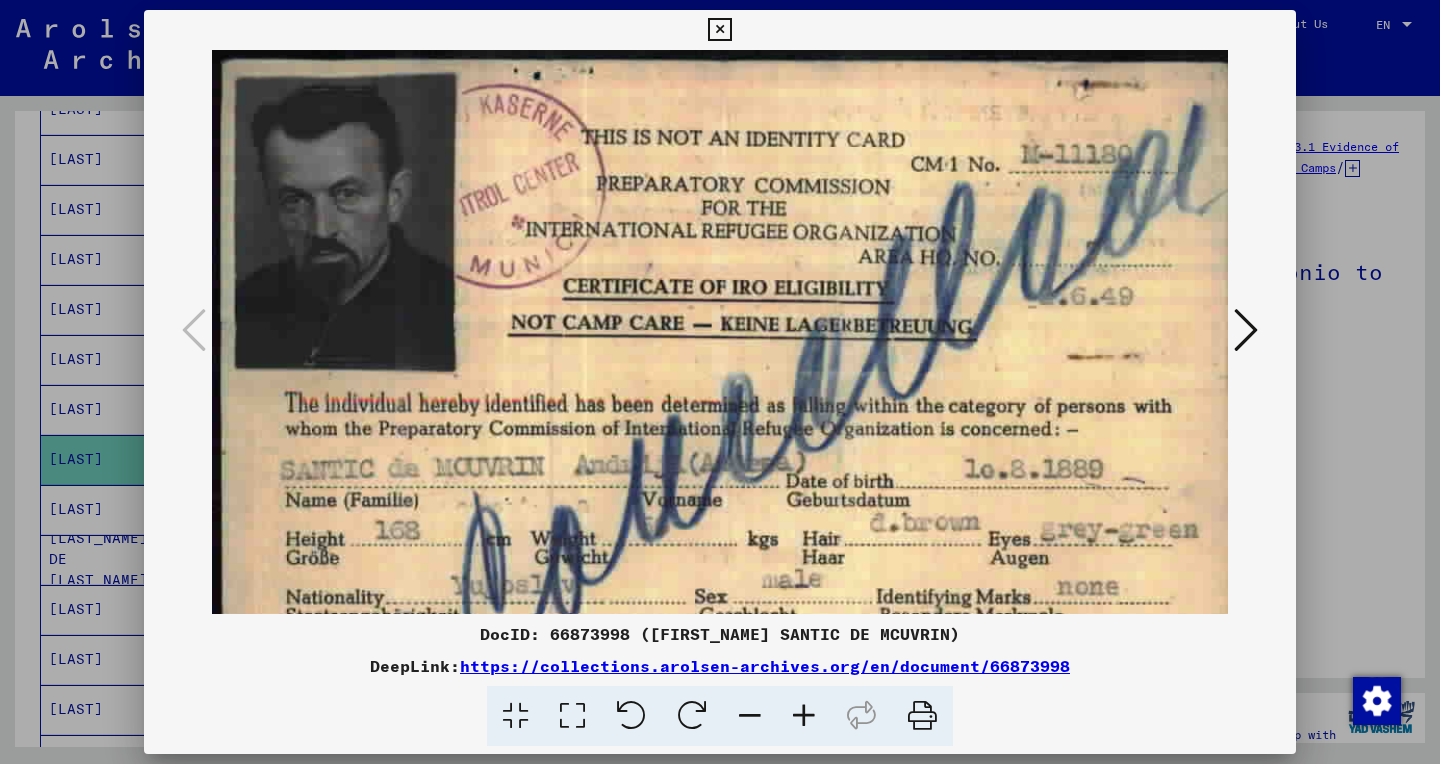 drag, startPoint x: 667, startPoint y: 234, endPoint x: 666, endPoint y: 579, distance: 345.00143 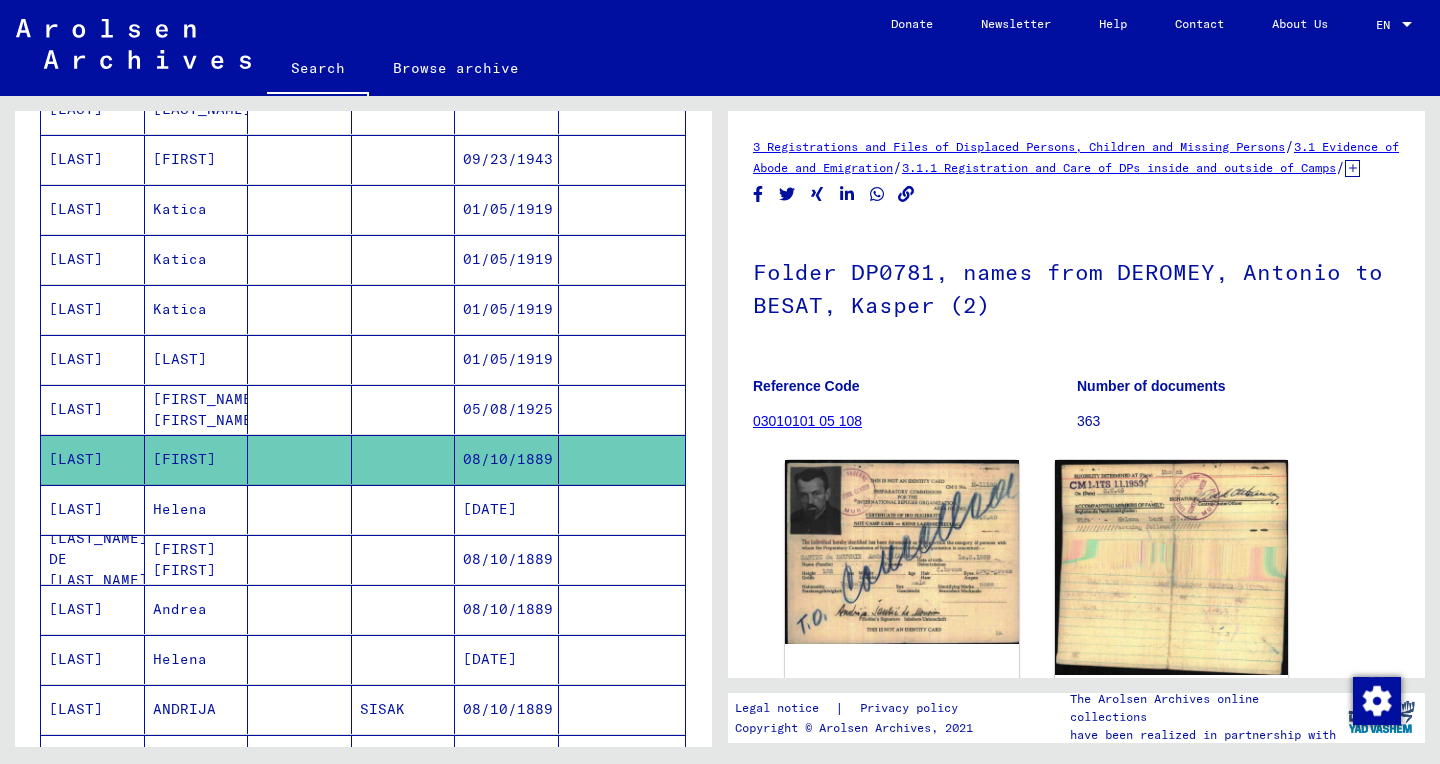 click on "[LAST_NAME] DE [LAST_NAME]" at bounding box center [93, 609] 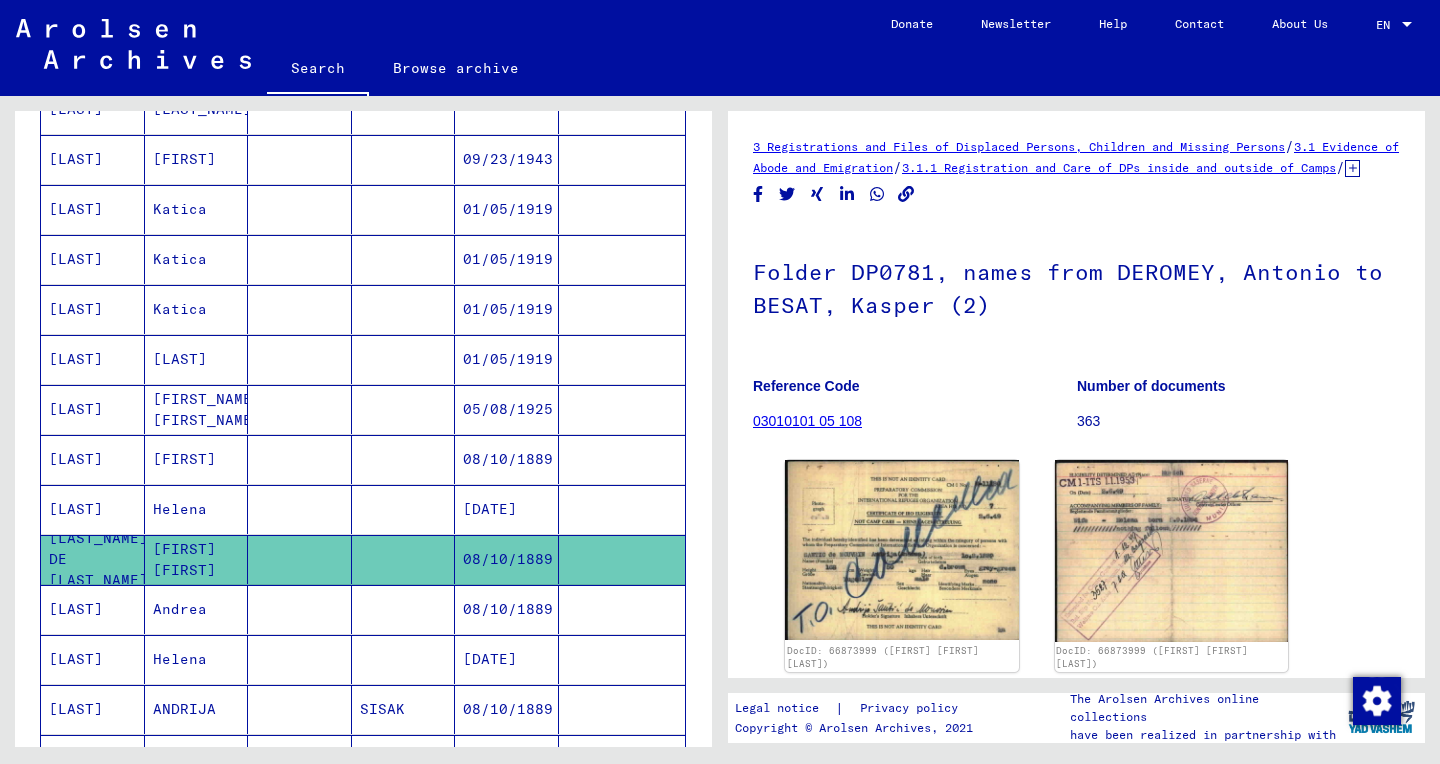 scroll, scrollTop: 257, scrollLeft: 0, axis: vertical 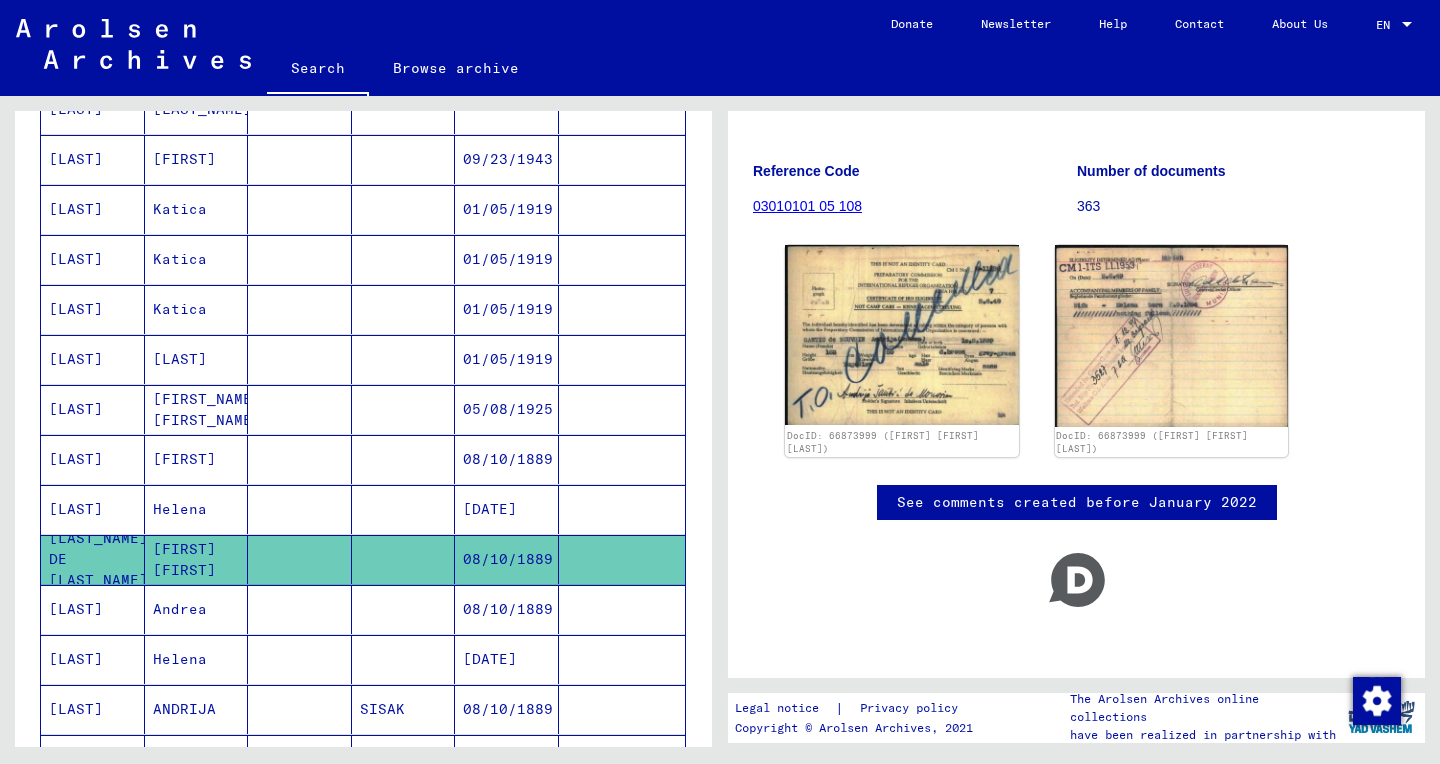 click on "[LAST]" at bounding box center [93, 659] 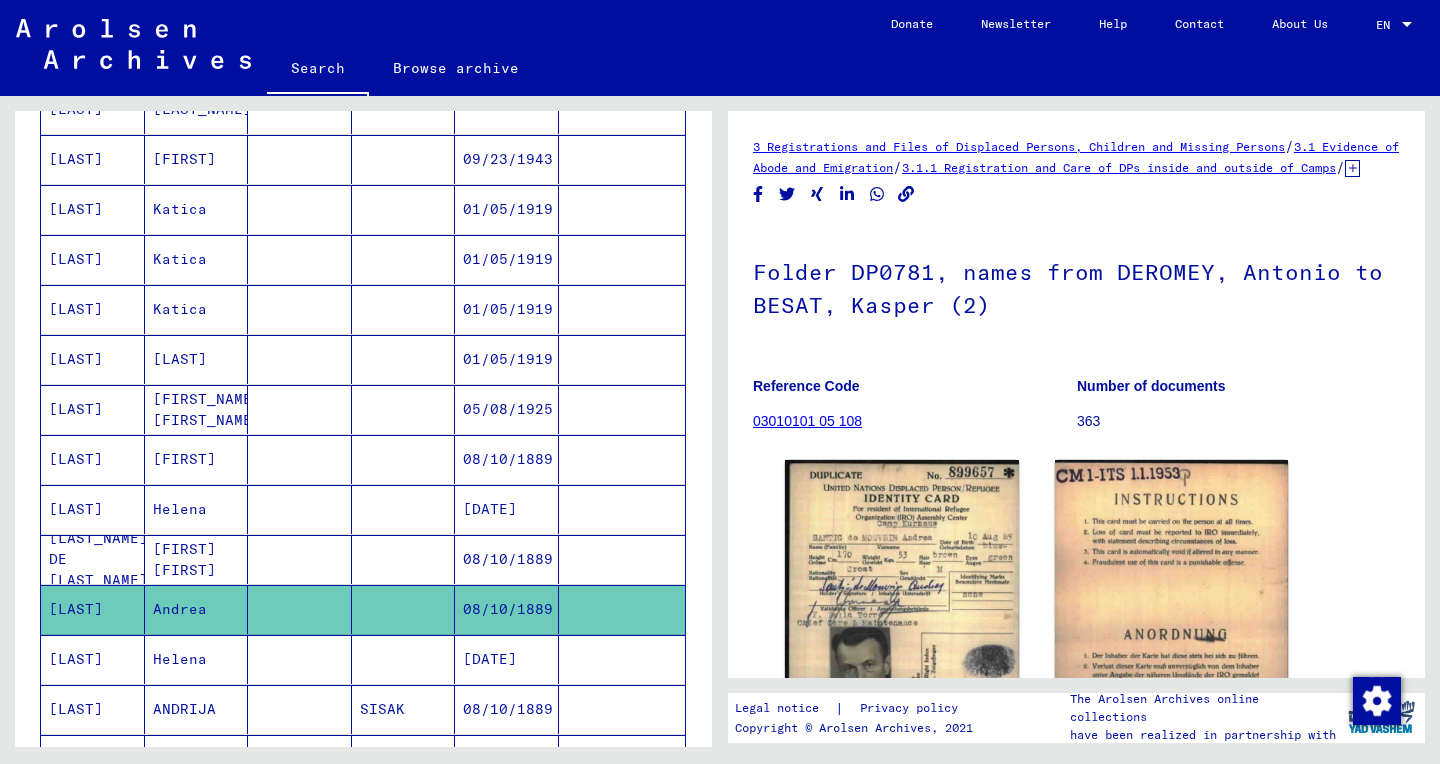 scroll, scrollTop: 187, scrollLeft: 0, axis: vertical 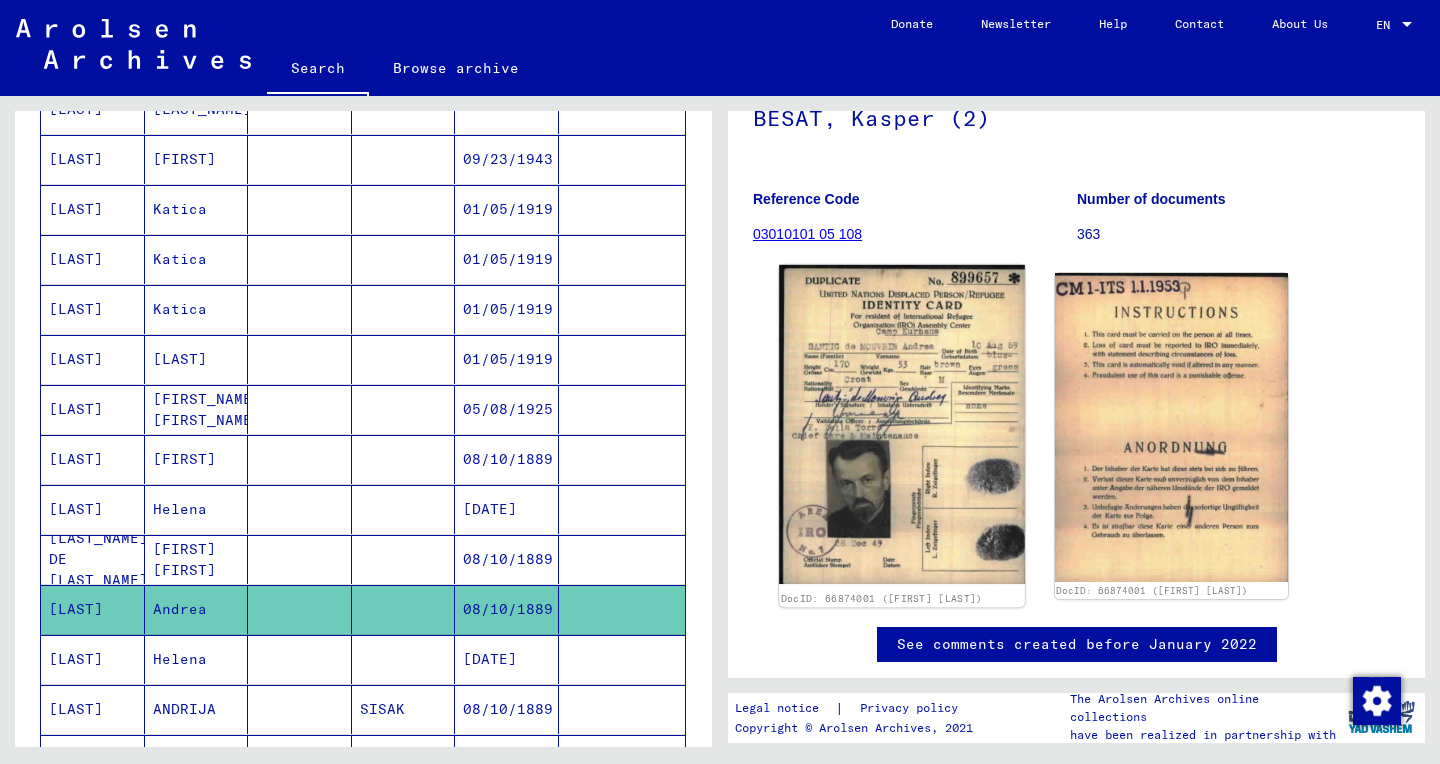 click 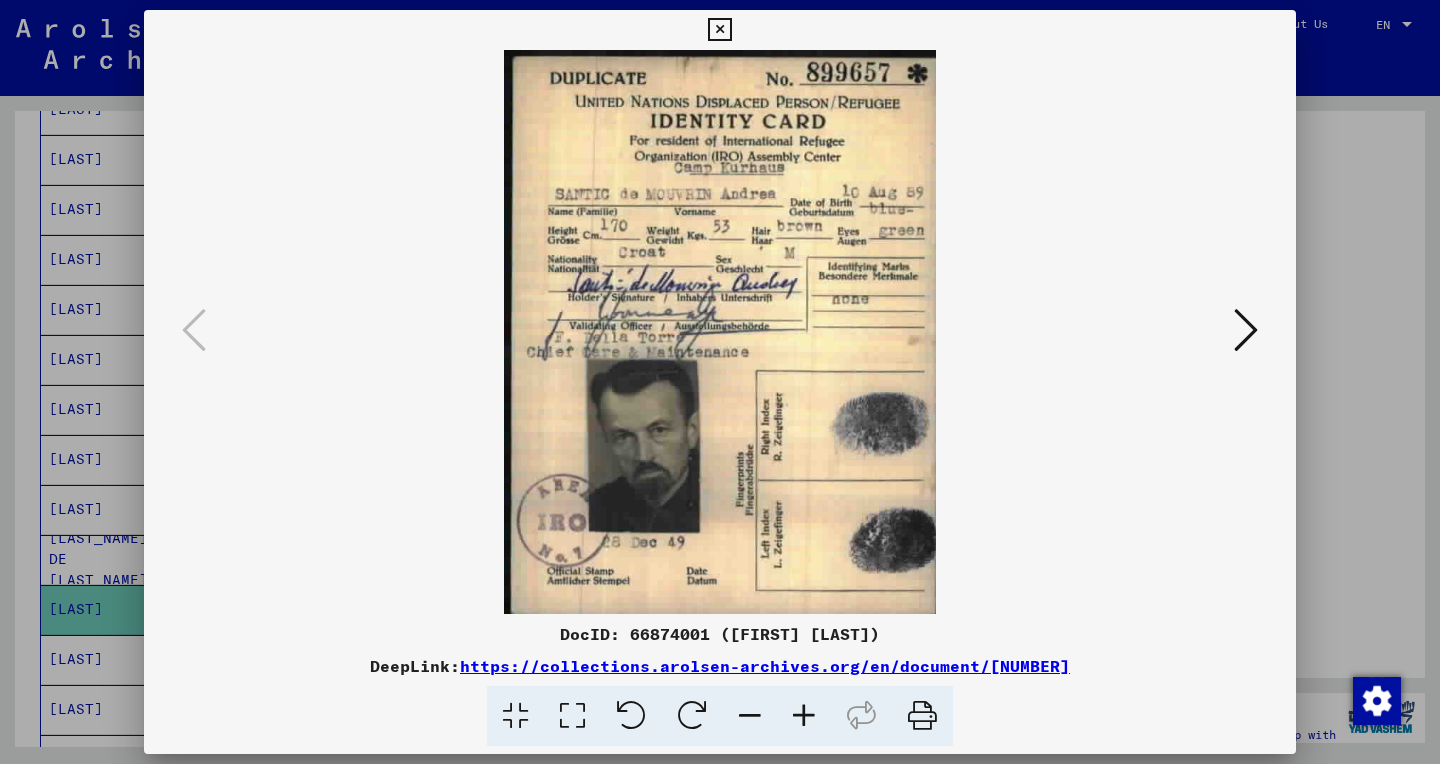 click at bounding box center [572, 716] 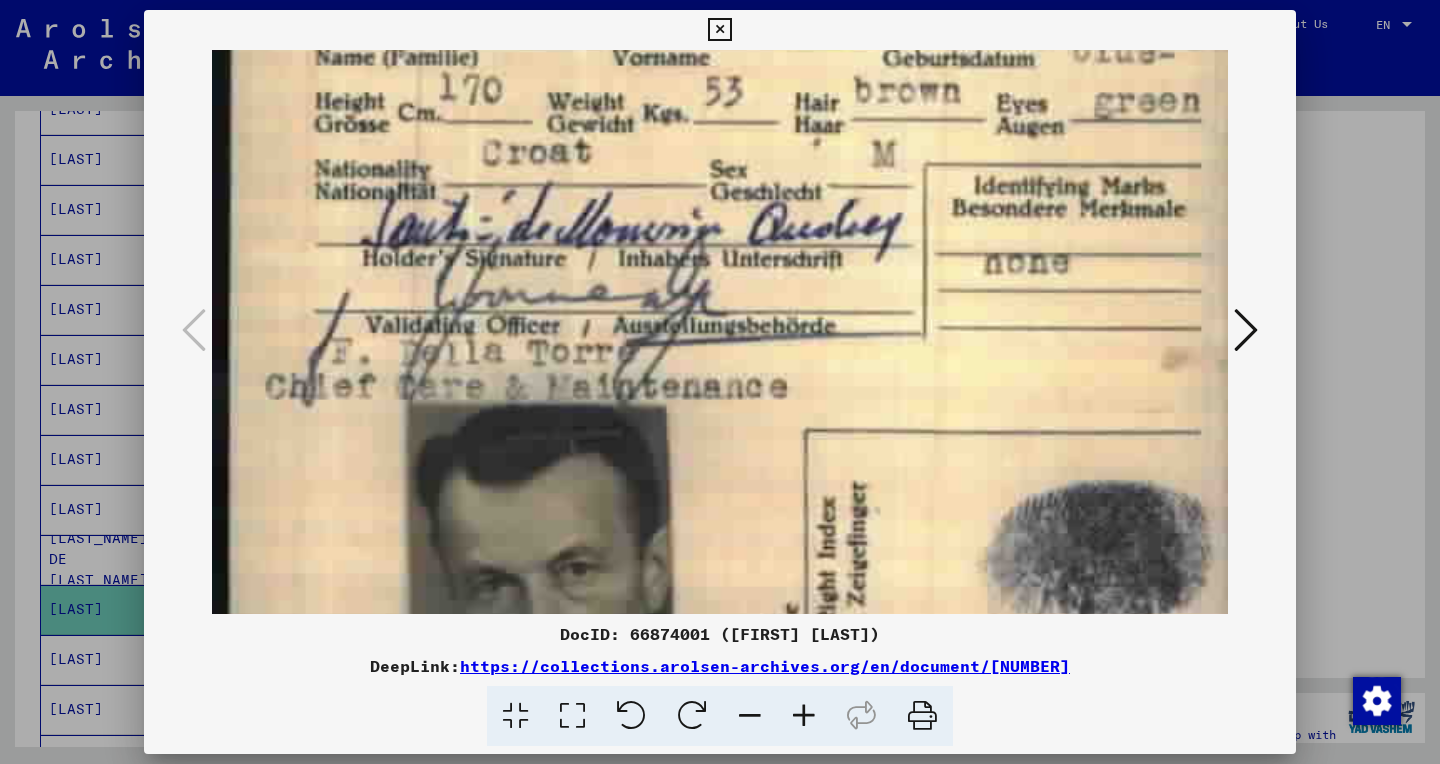 scroll, scrollTop: 368, scrollLeft: 0, axis: vertical 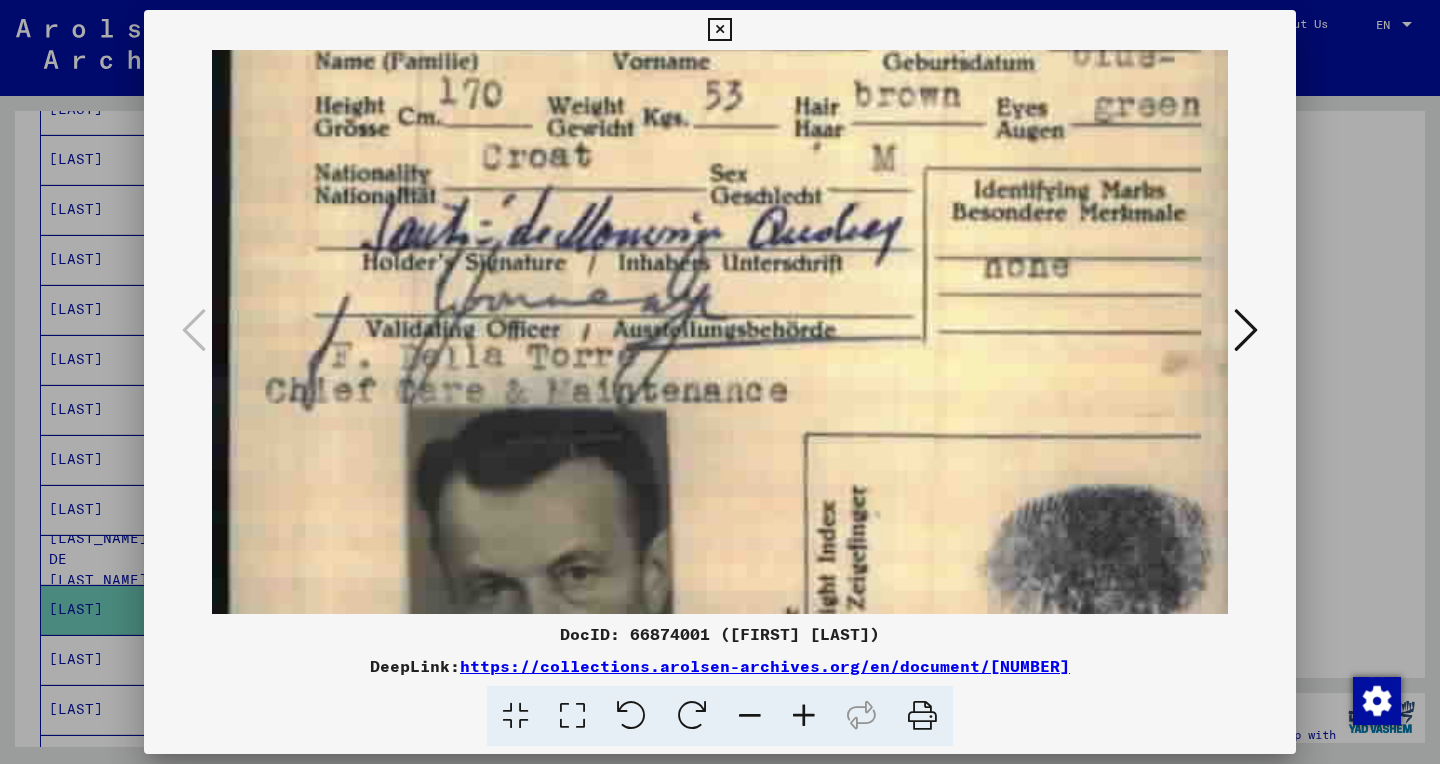 drag, startPoint x: 362, startPoint y: 417, endPoint x: 252, endPoint y: 49, distance: 384.08853 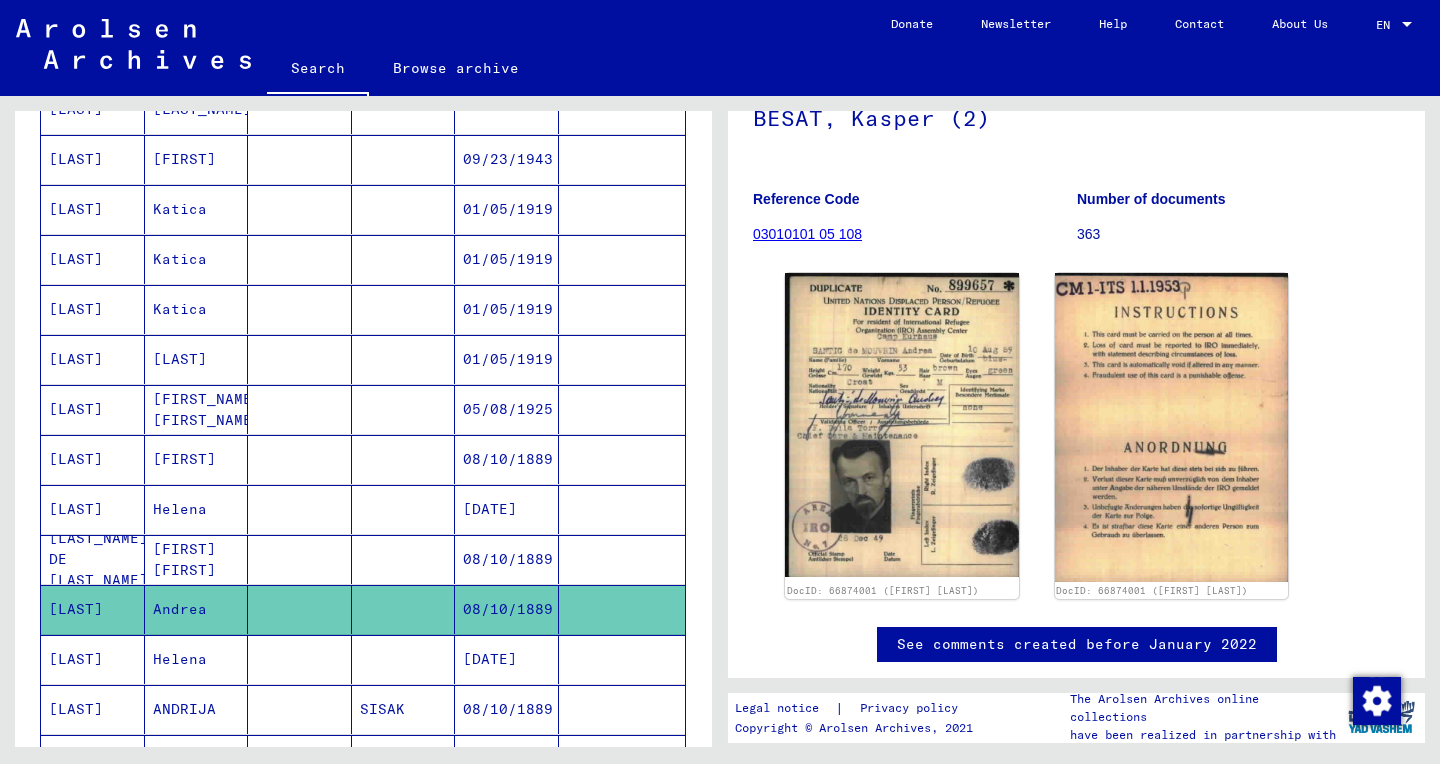 click at bounding box center (300, 709) 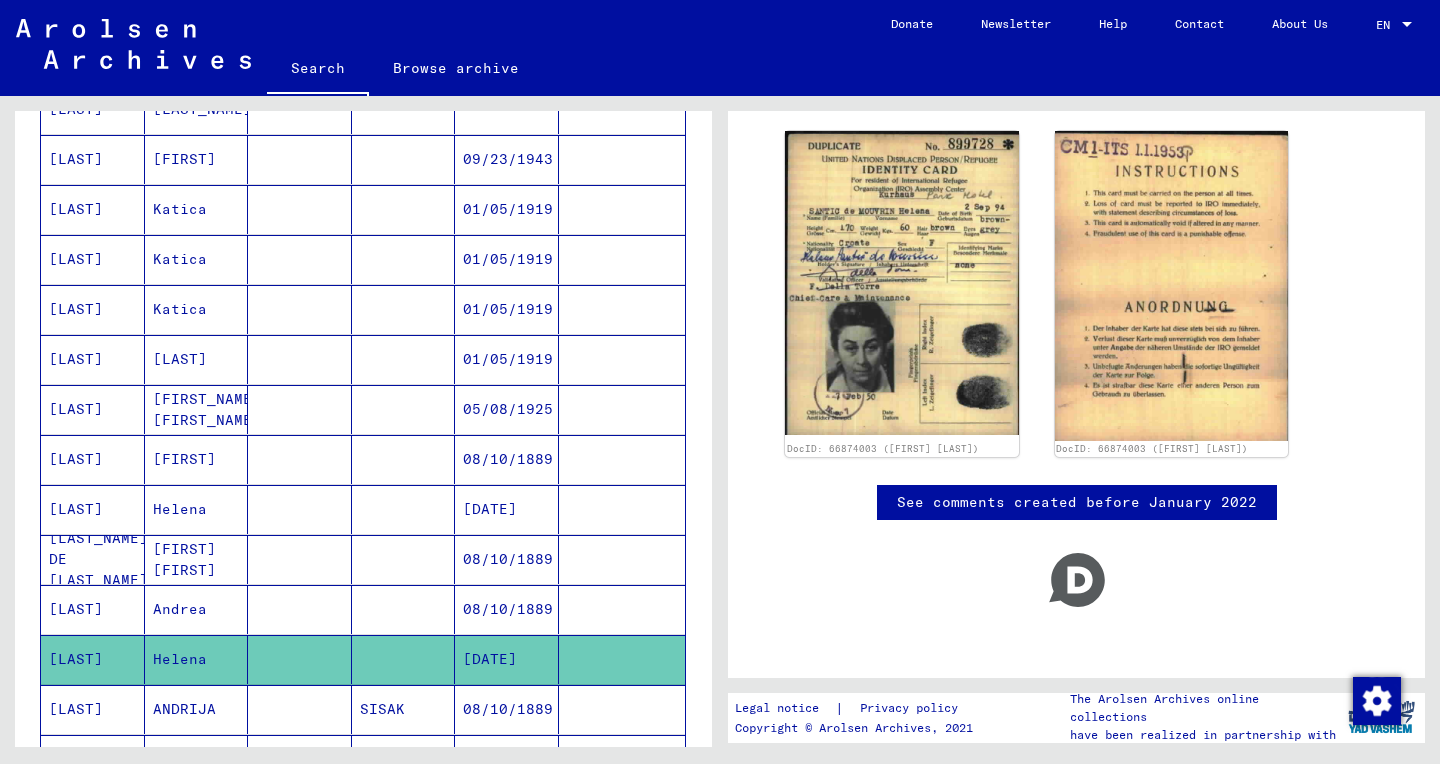 scroll, scrollTop: 347, scrollLeft: 0, axis: vertical 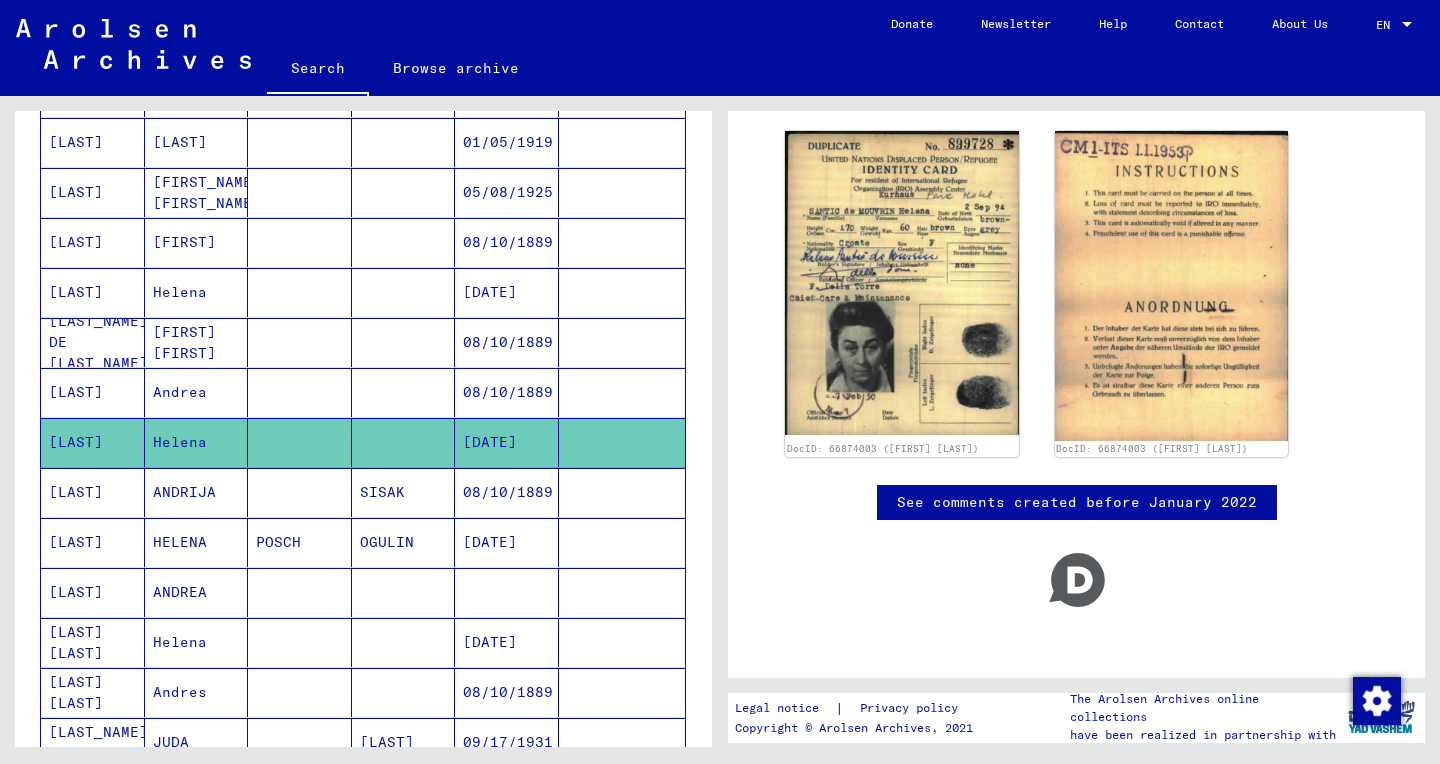 click on "[LAST]" at bounding box center (93, 542) 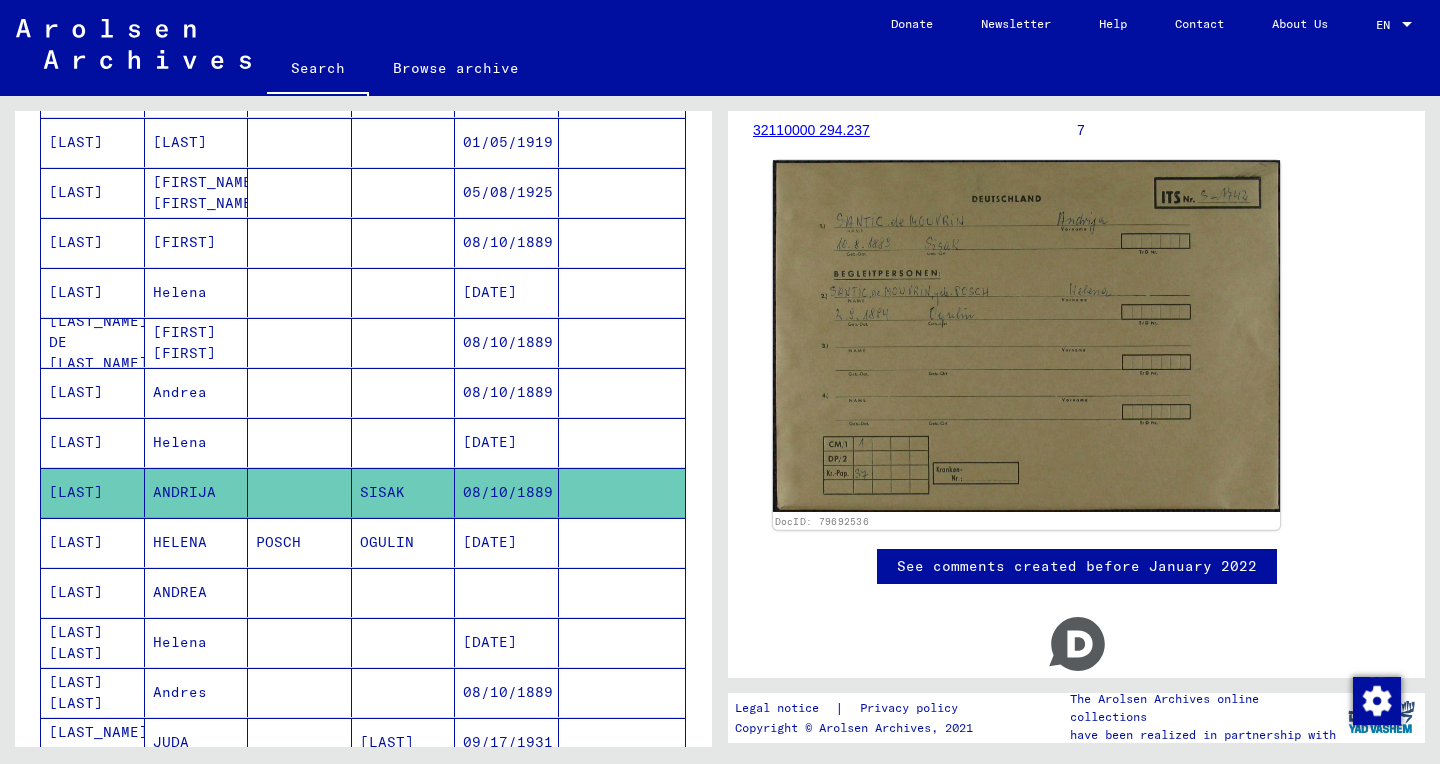 scroll, scrollTop: 292, scrollLeft: 0, axis: vertical 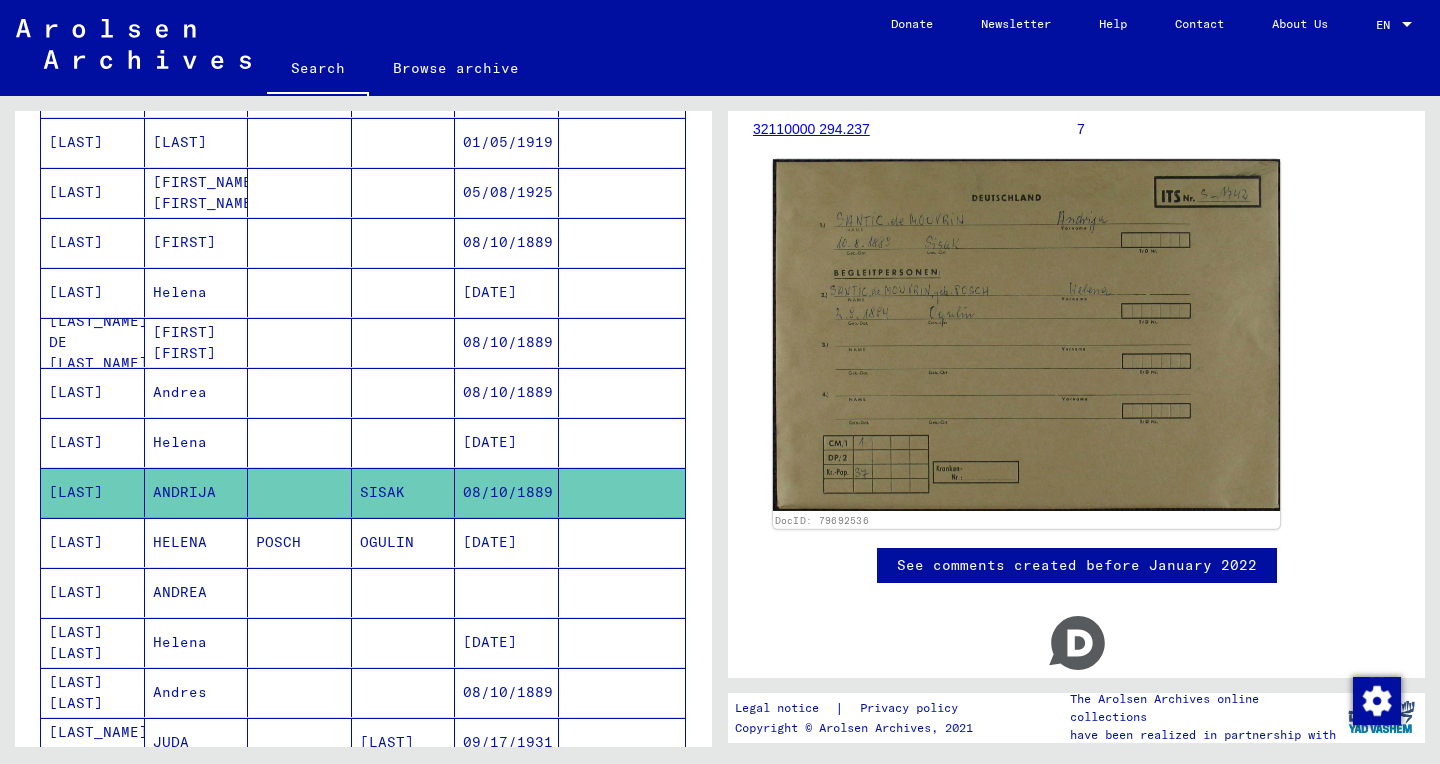 click 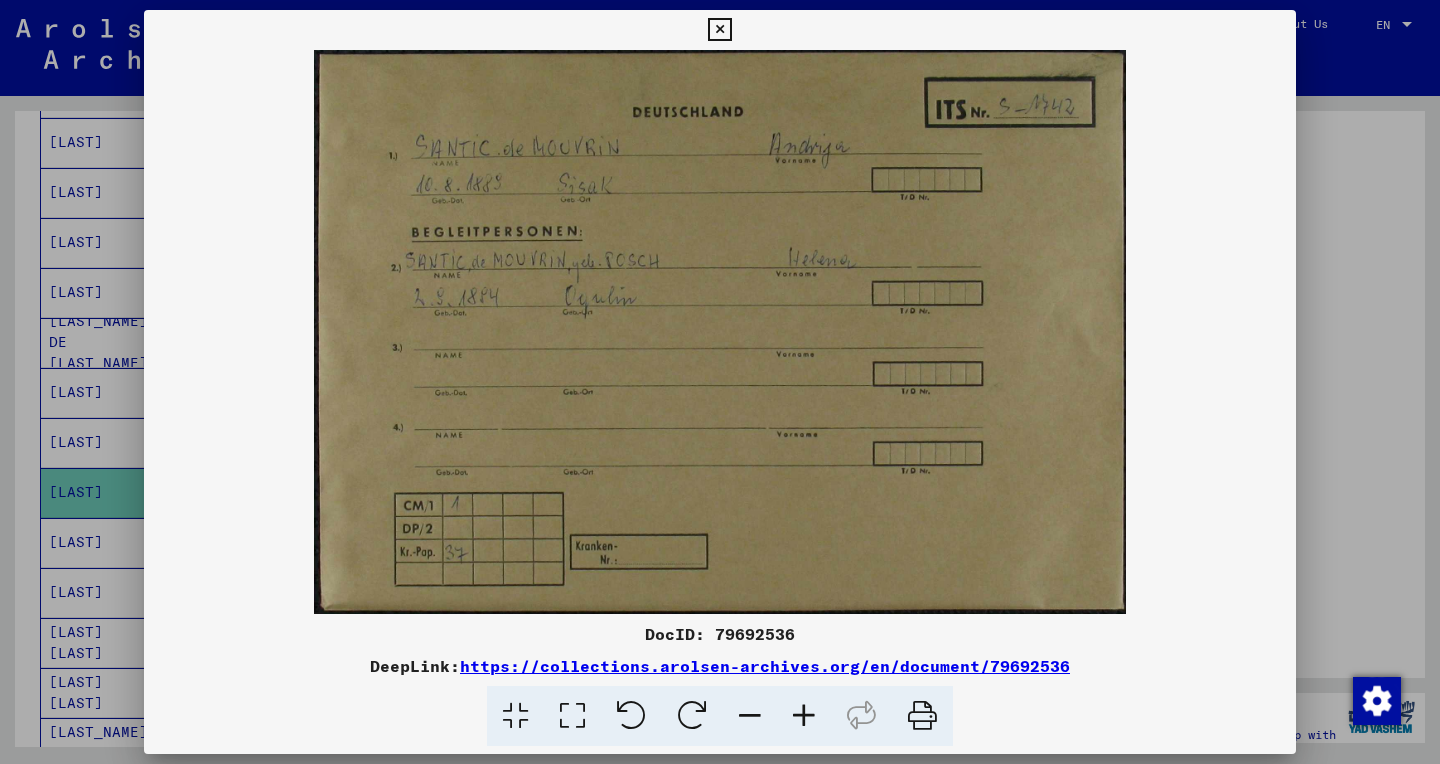 click at bounding box center (719, 30) 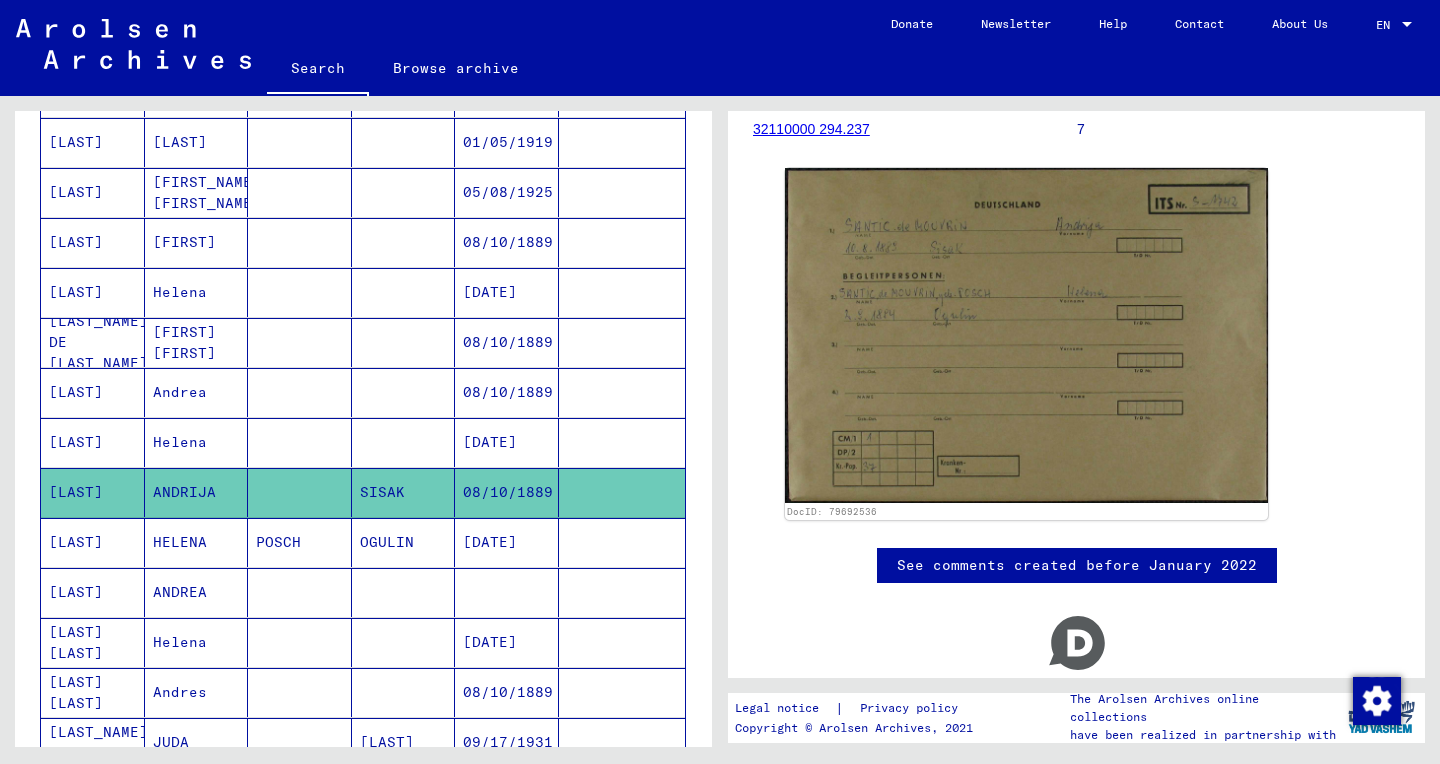 click on "HELENA" at bounding box center (197, 592) 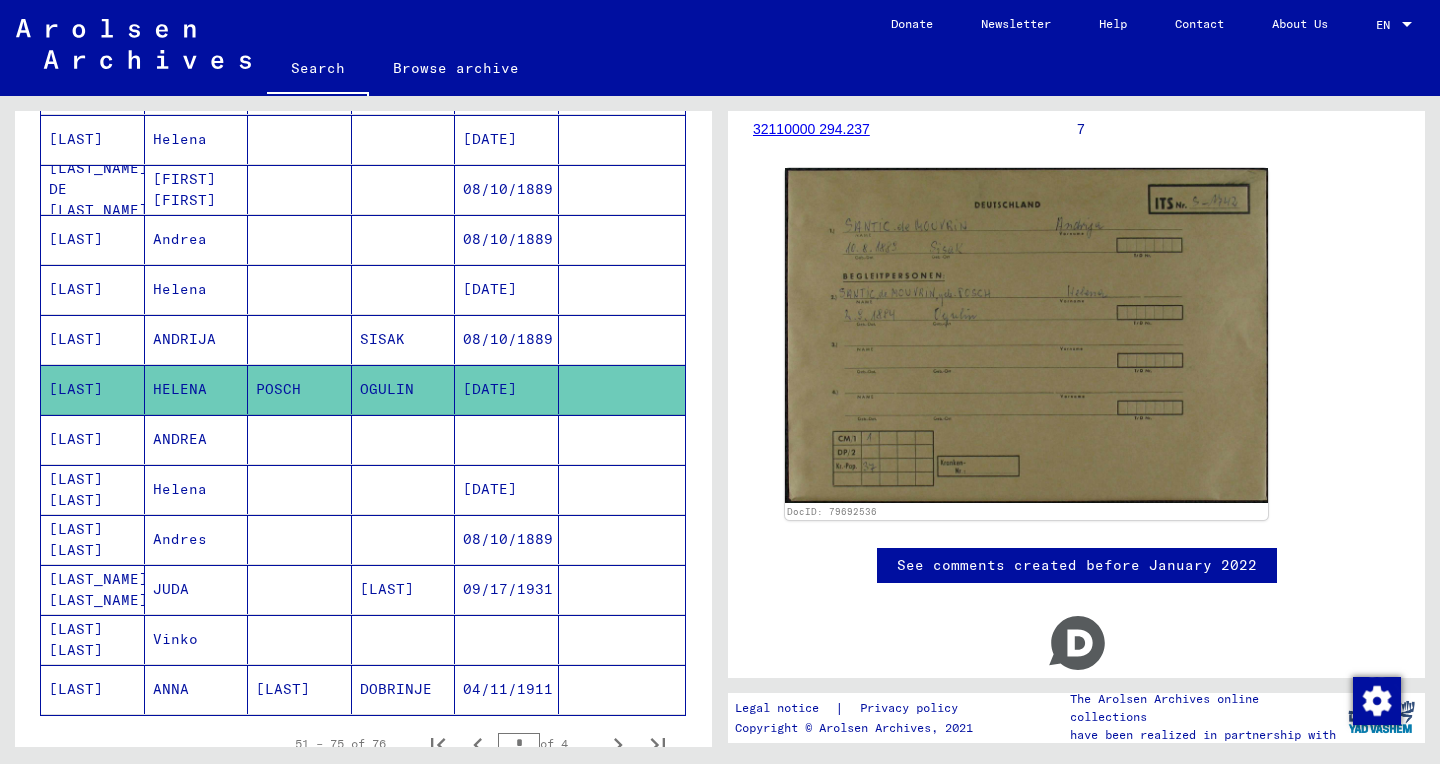 scroll, scrollTop: 947, scrollLeft: 0, axis: vertical 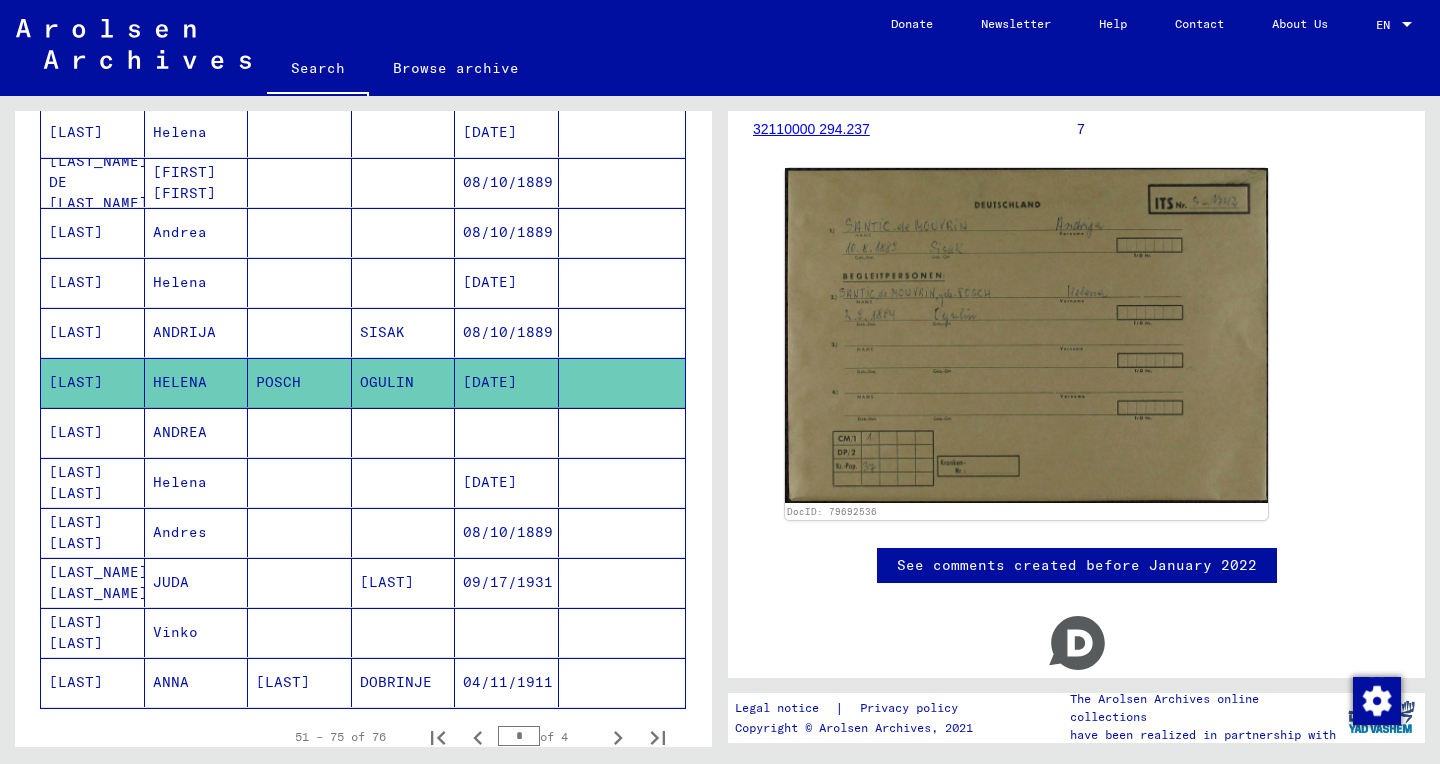 click on "ANDREA" at bounding box center (197, 482) 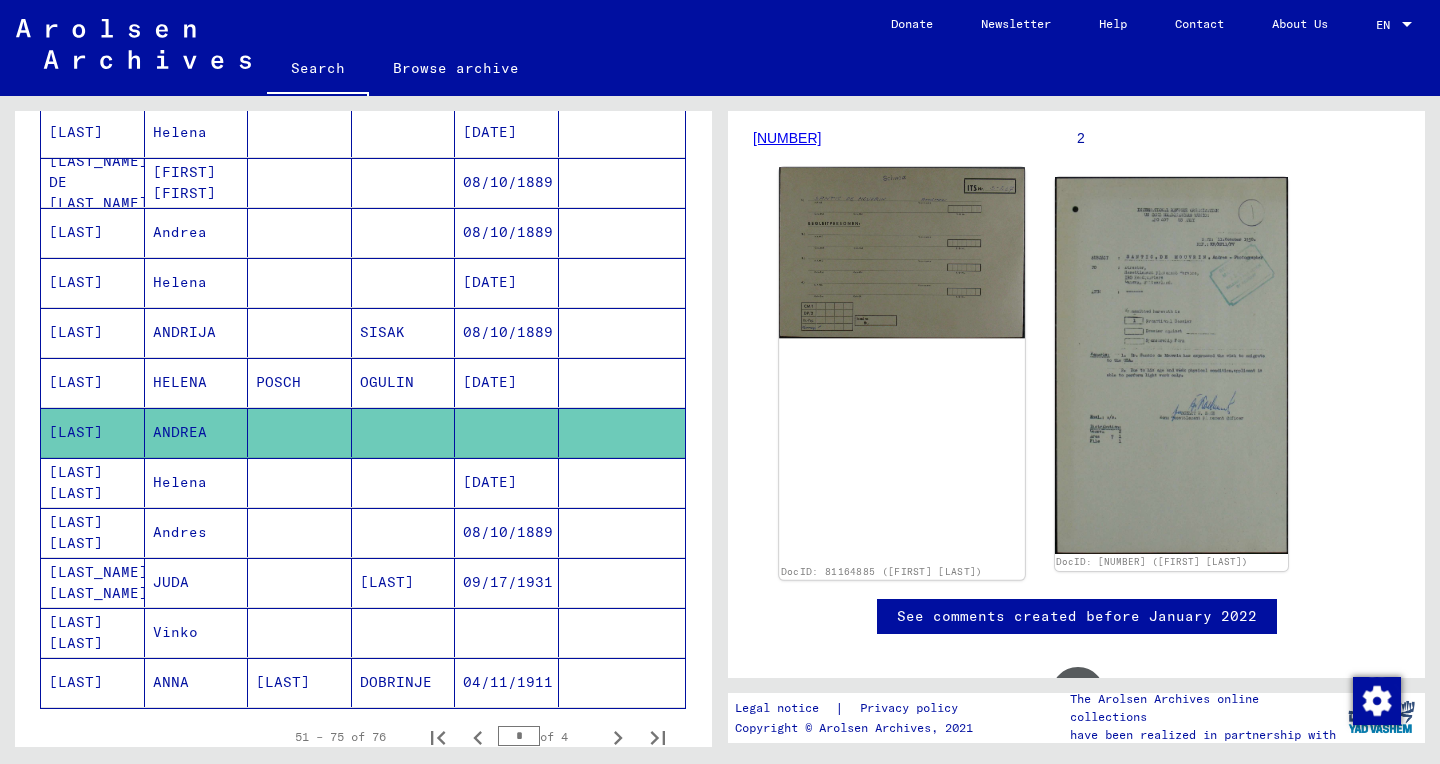 scroll, scrollTop: 249, scrollLeft: 0, axis: vertical 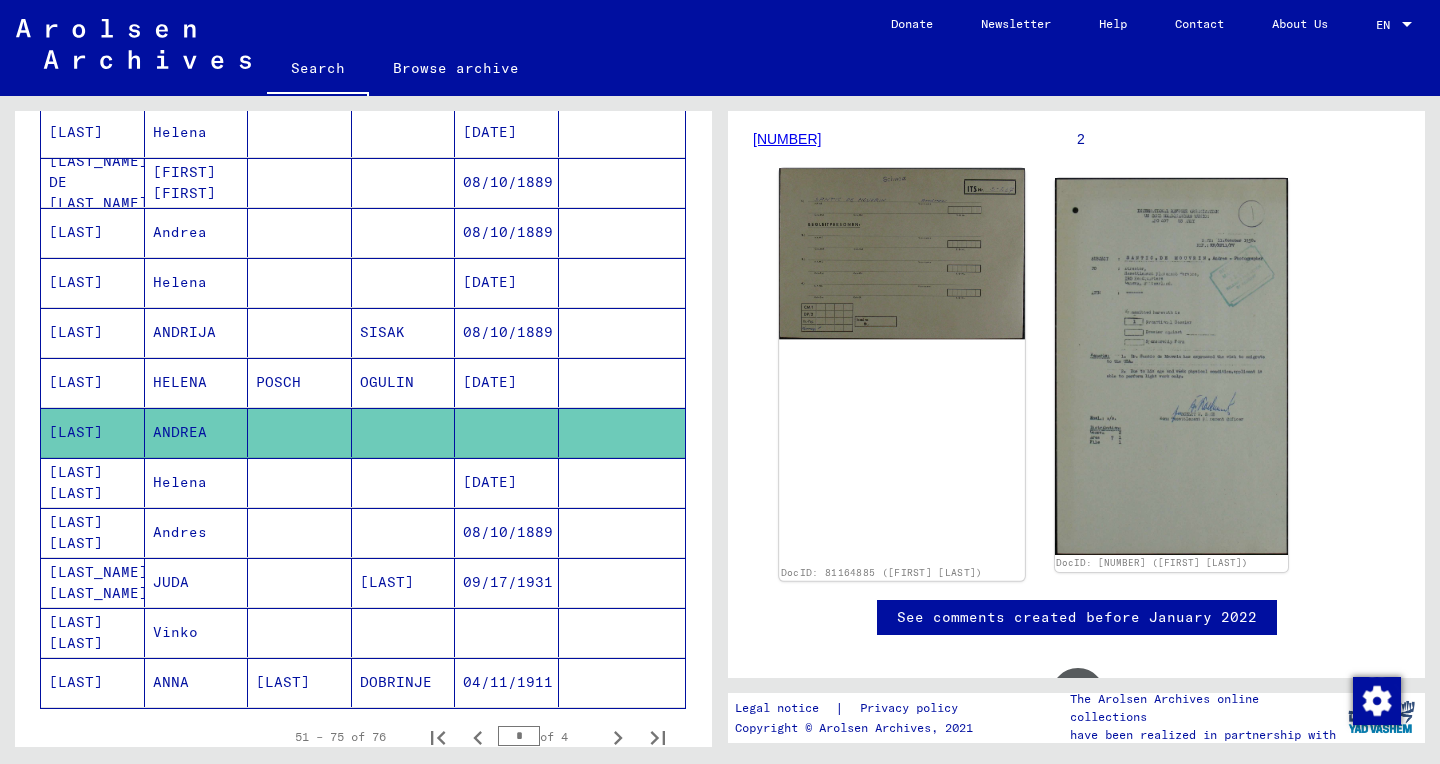 click 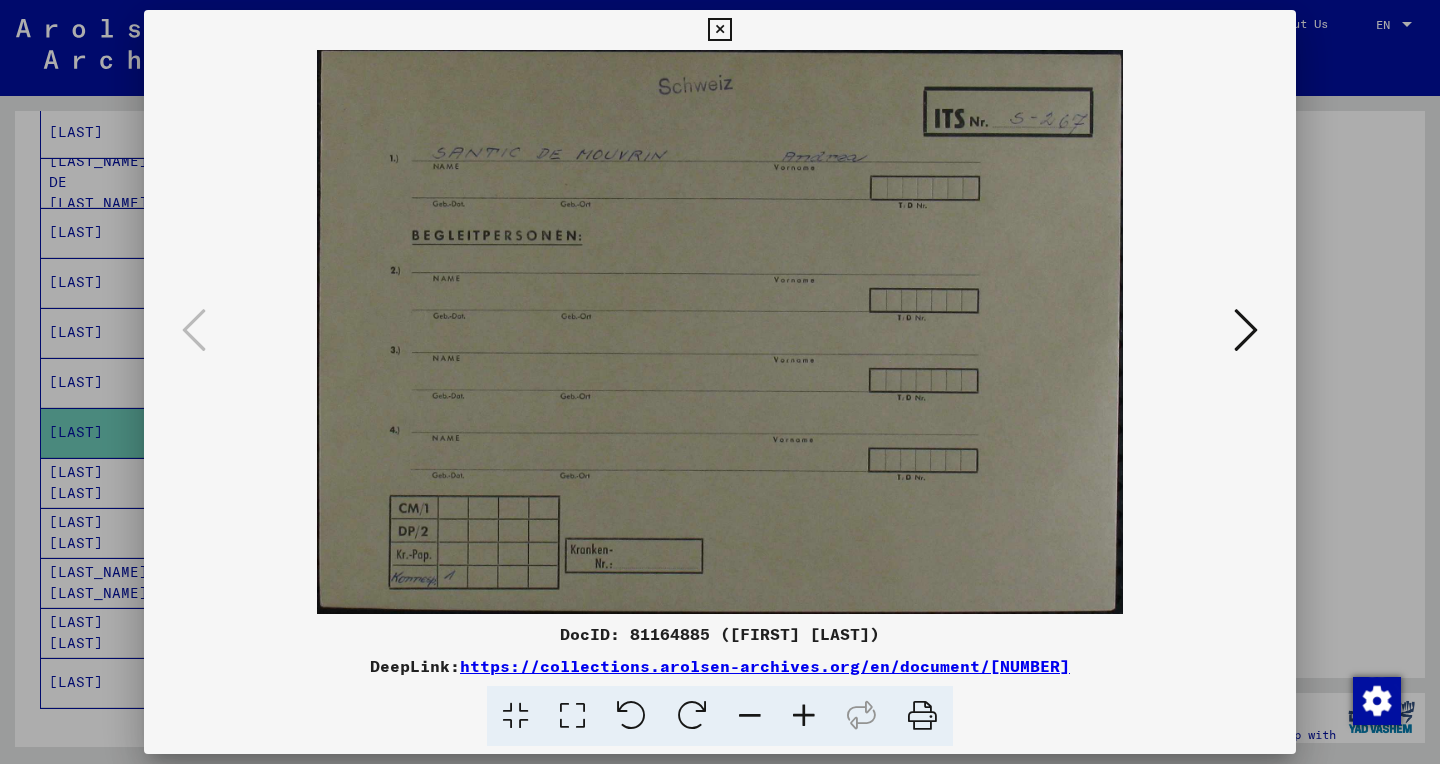click at bounding box center [1246, 330] 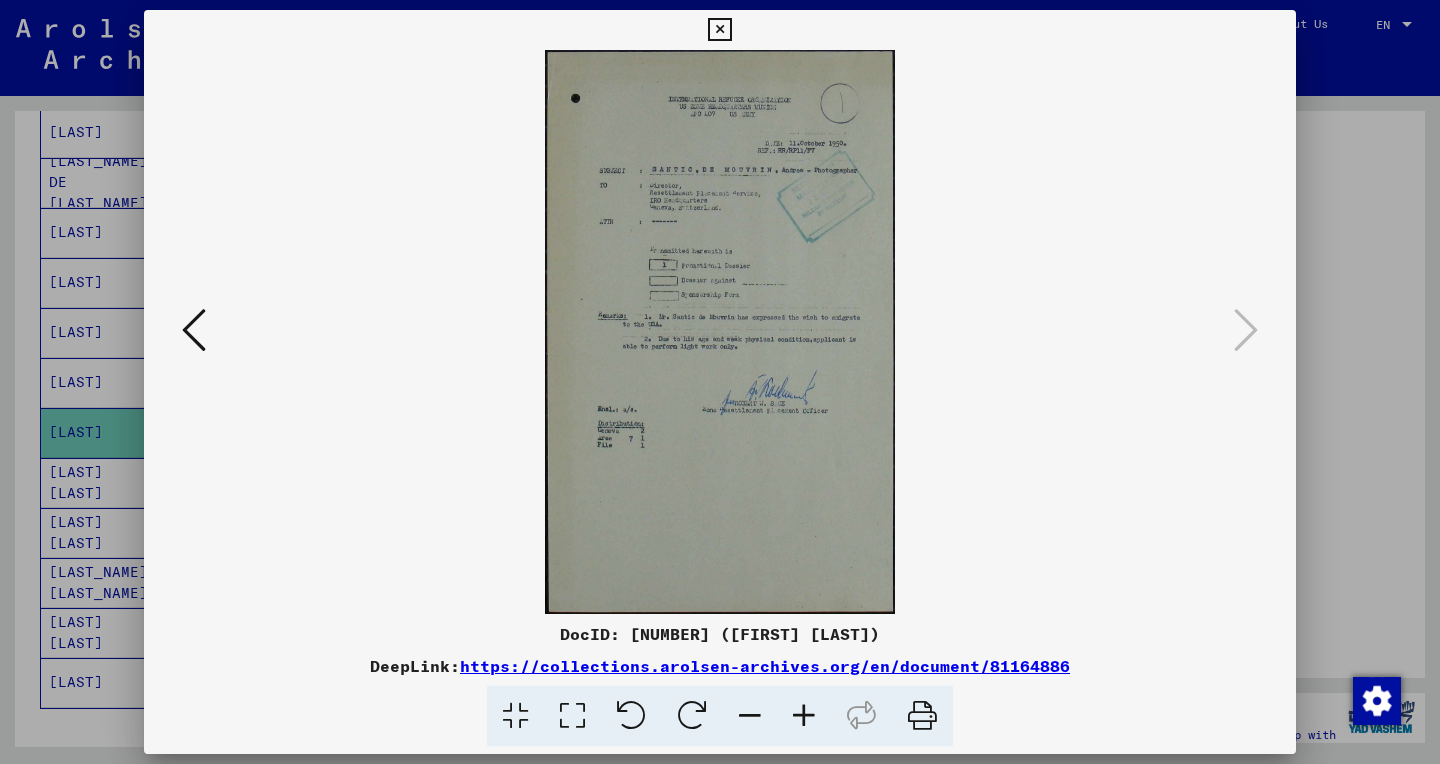 click at bounding box center [572, 716] 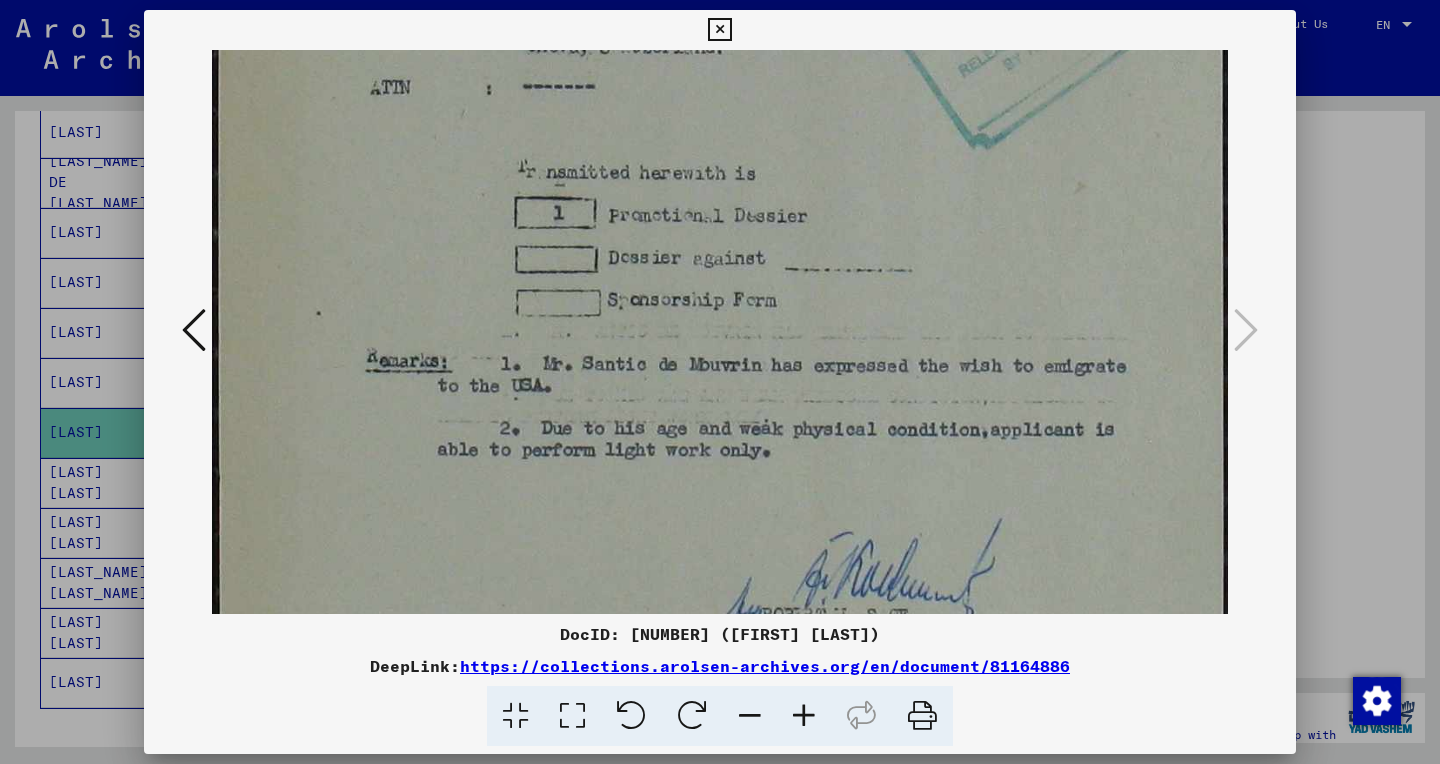 scroll, scrollTop: 462, scrollLeft: 0, axis: vertical 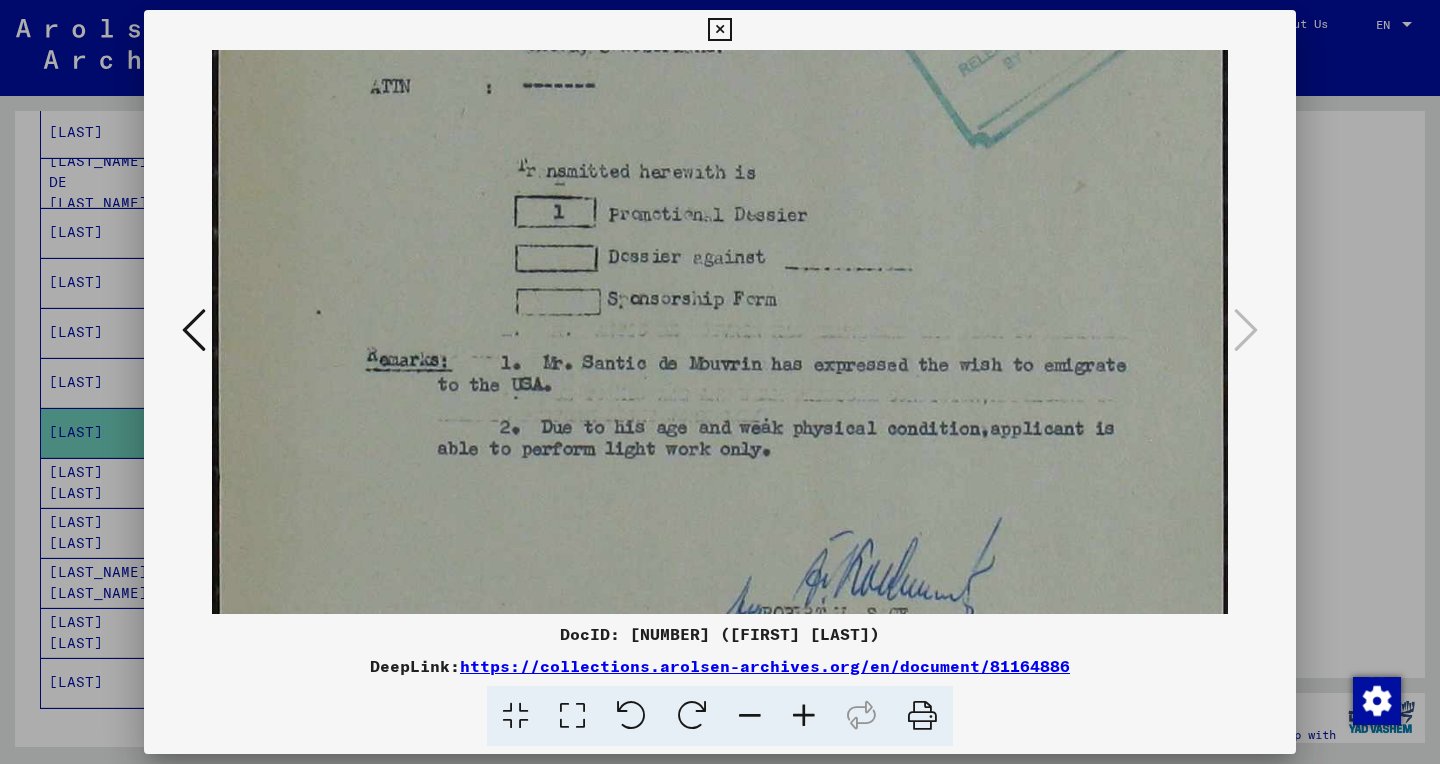 drag, startPoint x: 744, startPoint y: 431, endPoint x: 641, endPoint y: -31, distance: 473.34238 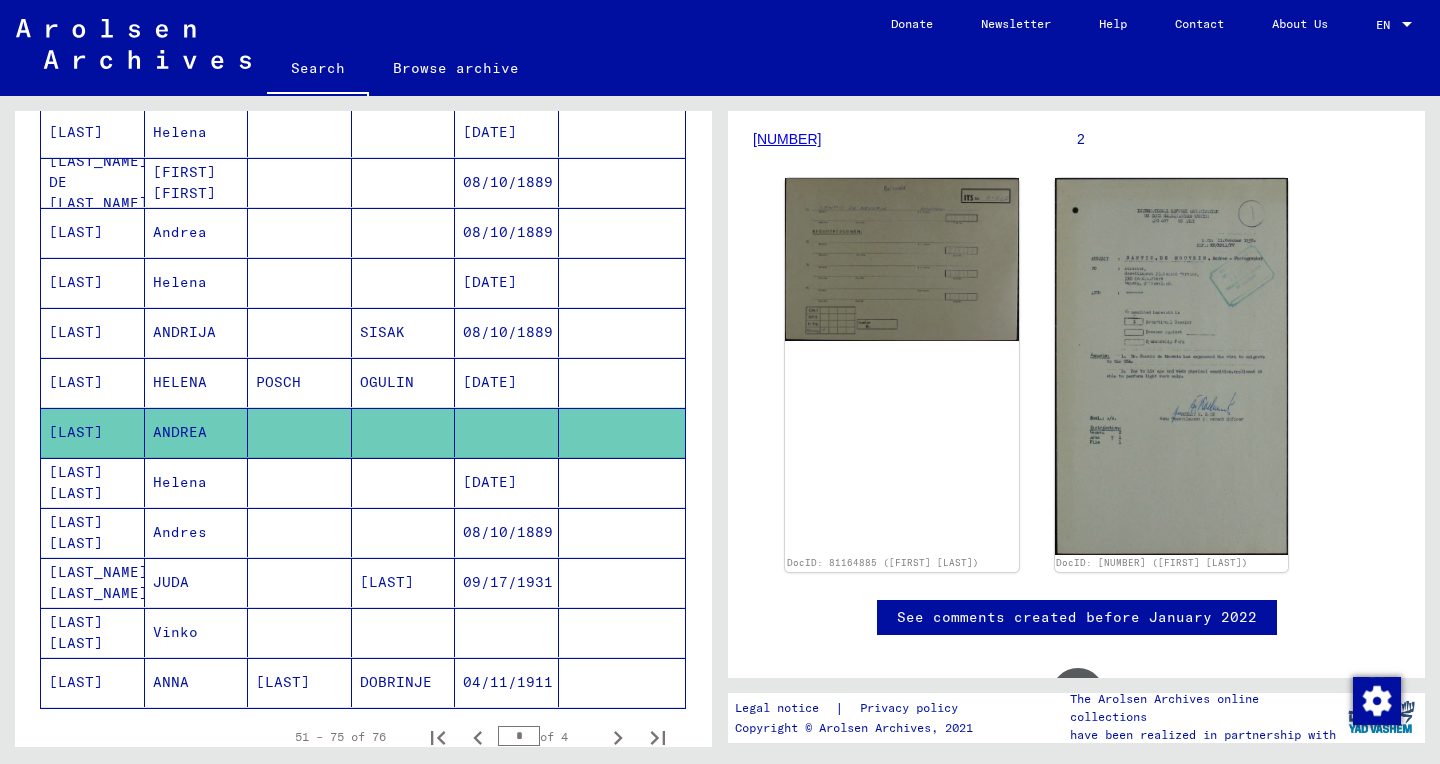 click on "[DATE]" at bounding box center [507, 532] 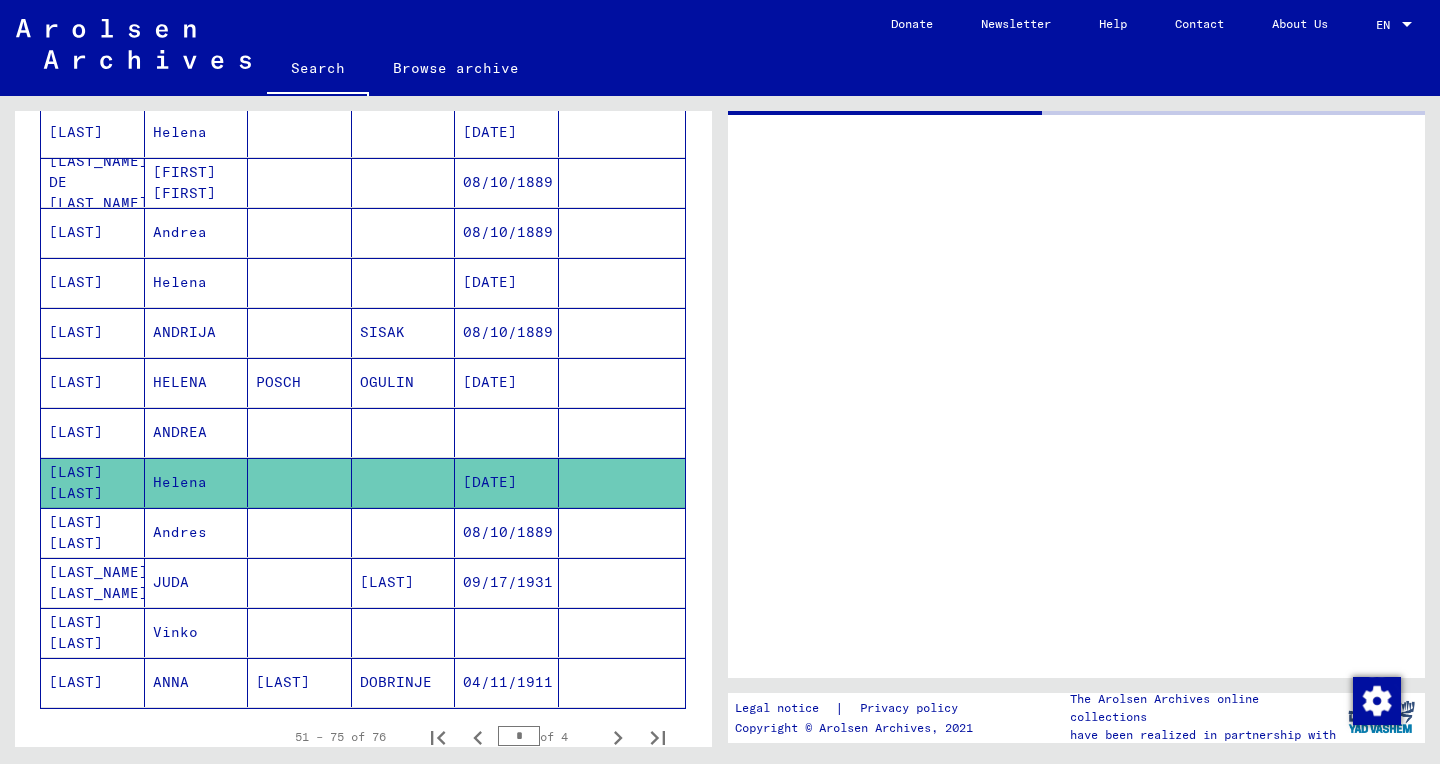 scroll, scrollTop: 0, scrollLeft: 0, axis: both 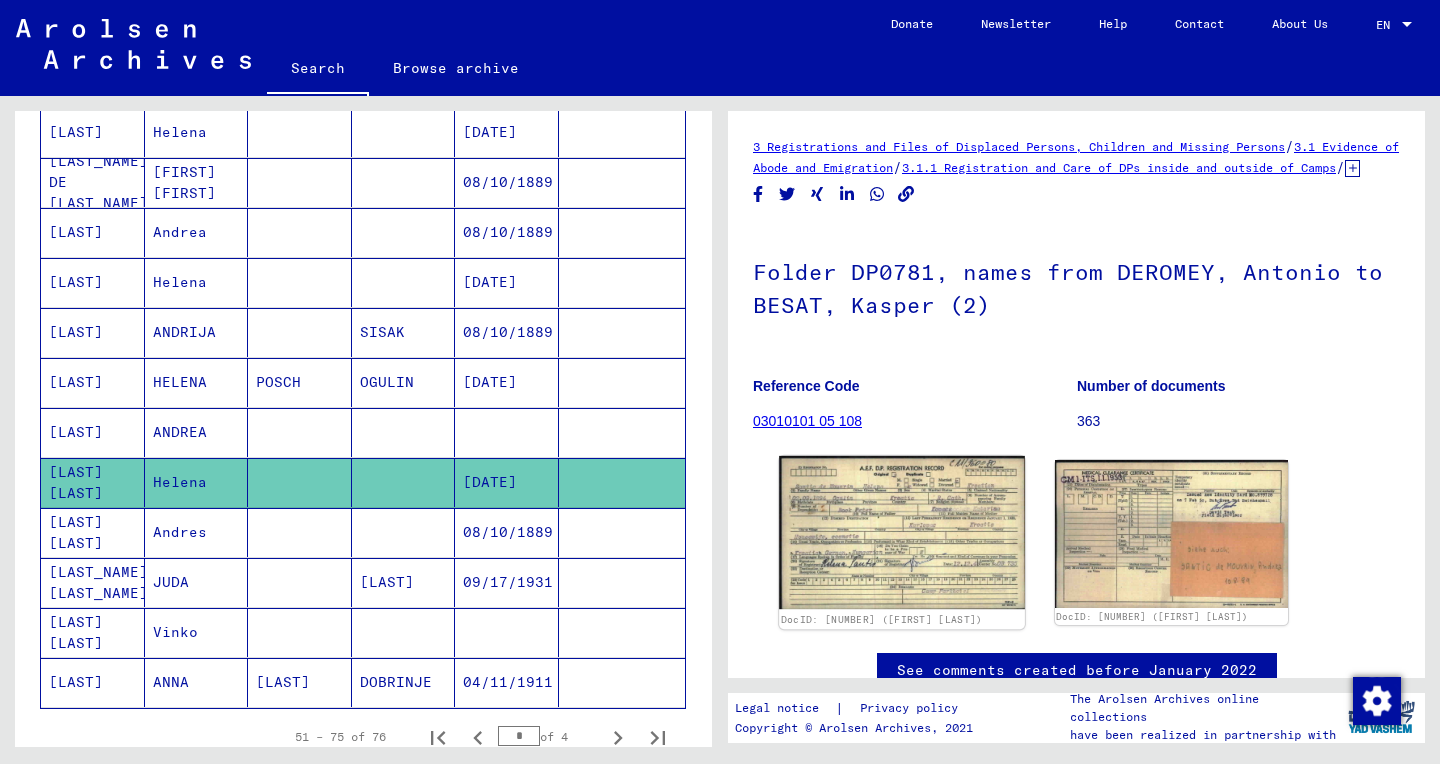 click 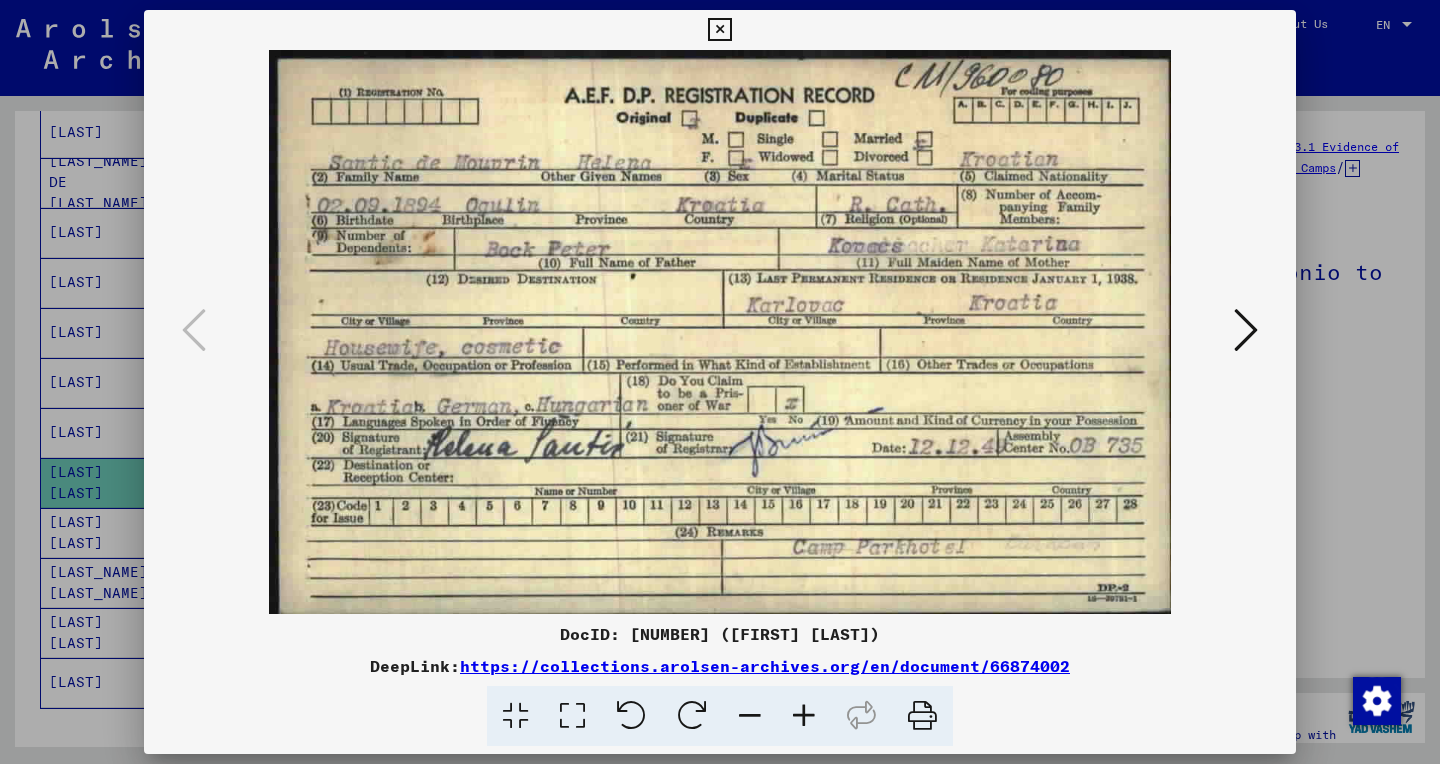 click at bounding box center [572, 716] 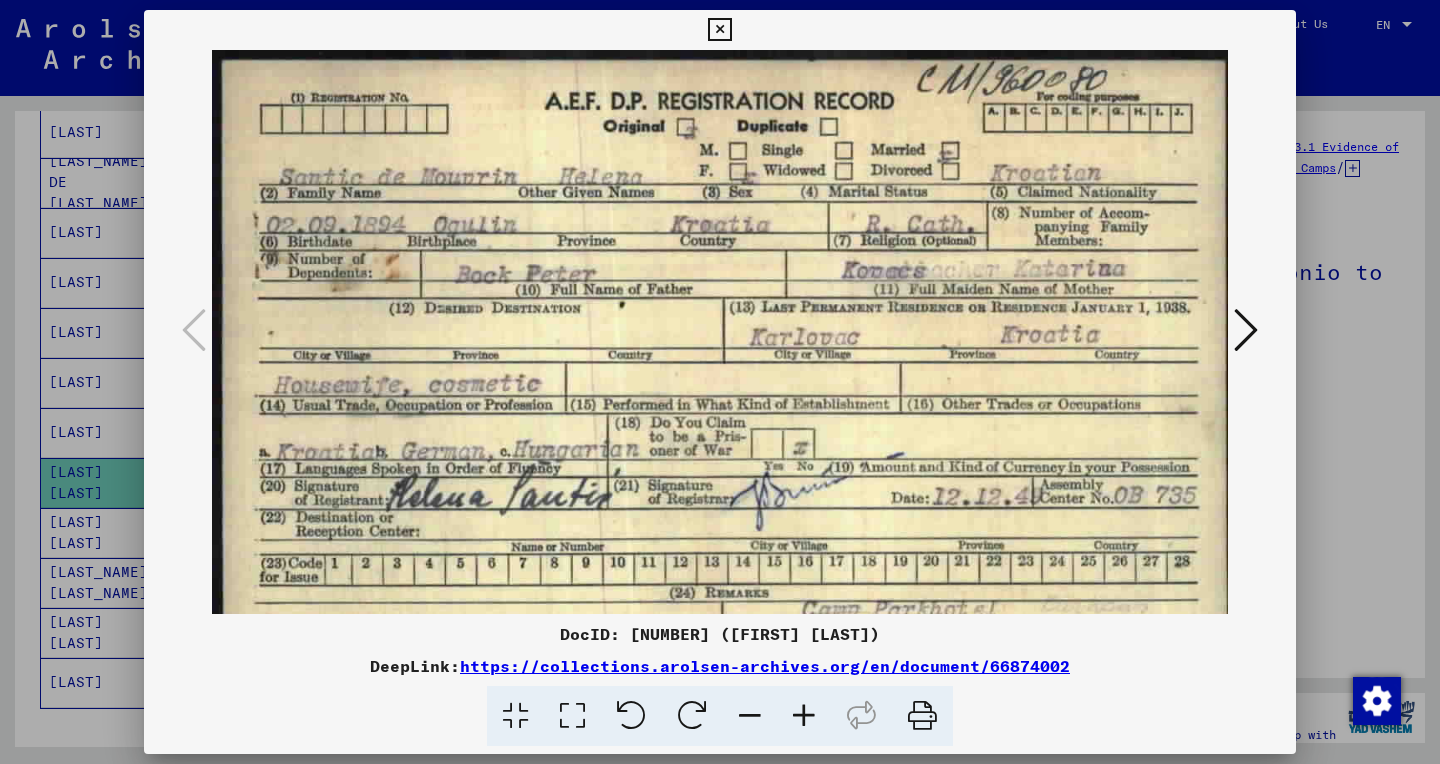 scroll, scrollTop: 76, scrollLeft: 0, axis: vertical 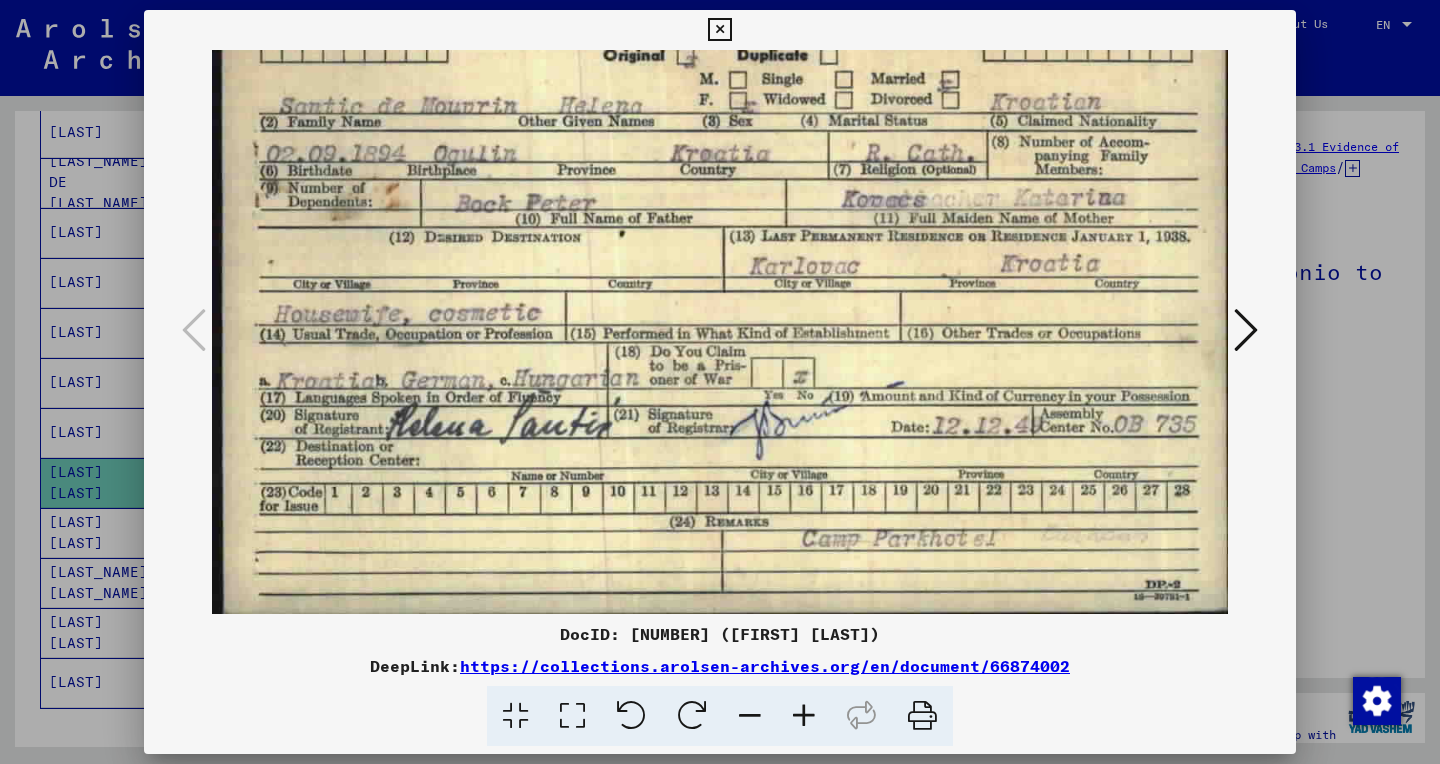 click at bounding box center [719, 30] 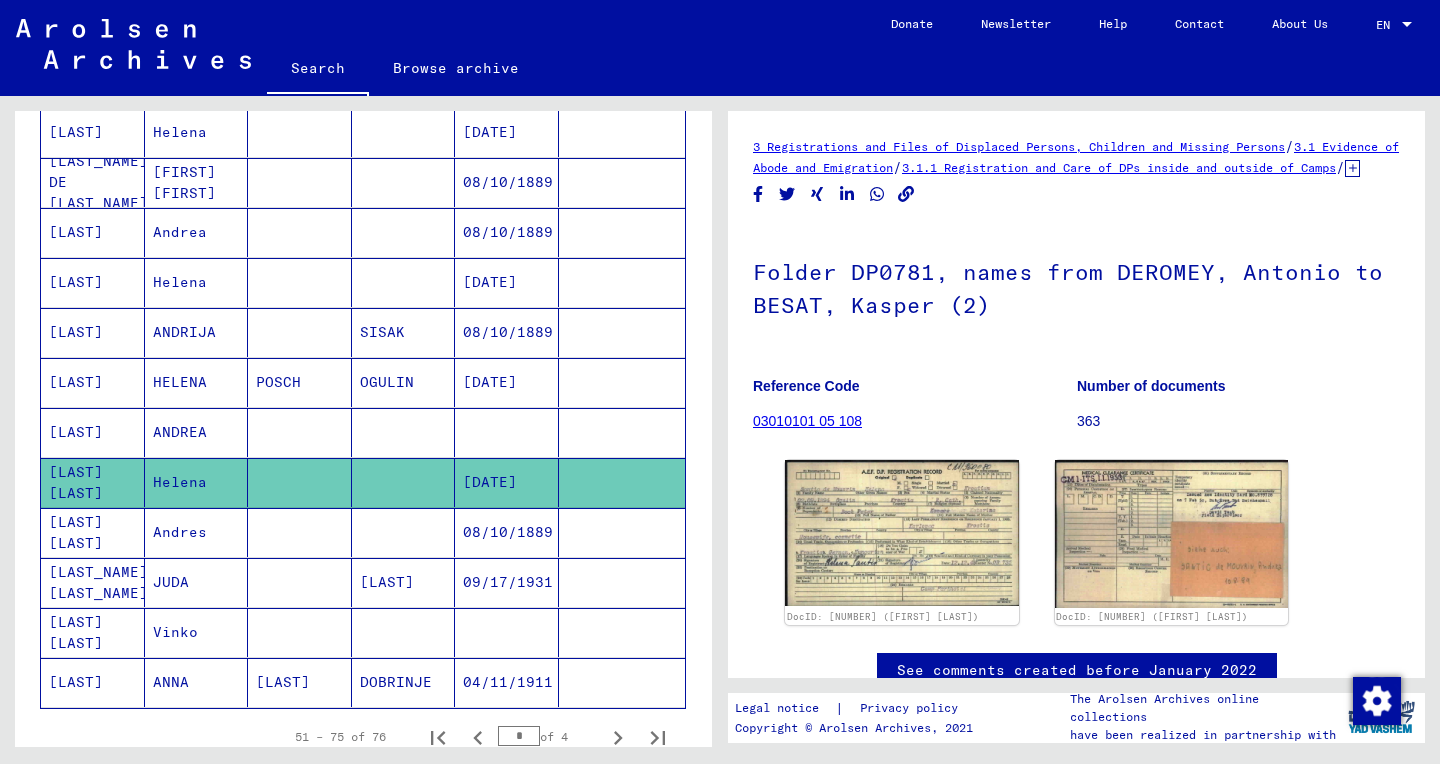 click on "[LAST] [LAST]" at bounding box center (93, 582) 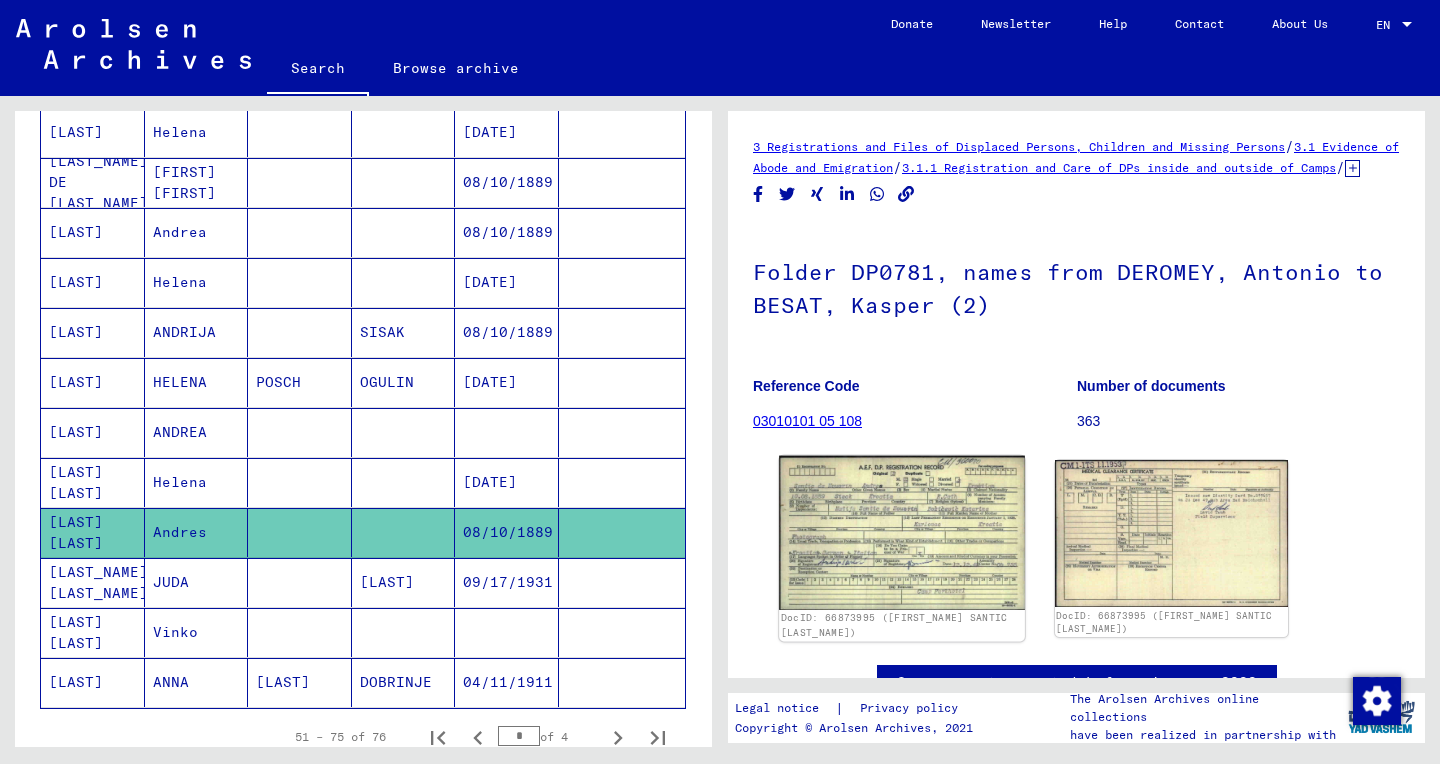 click 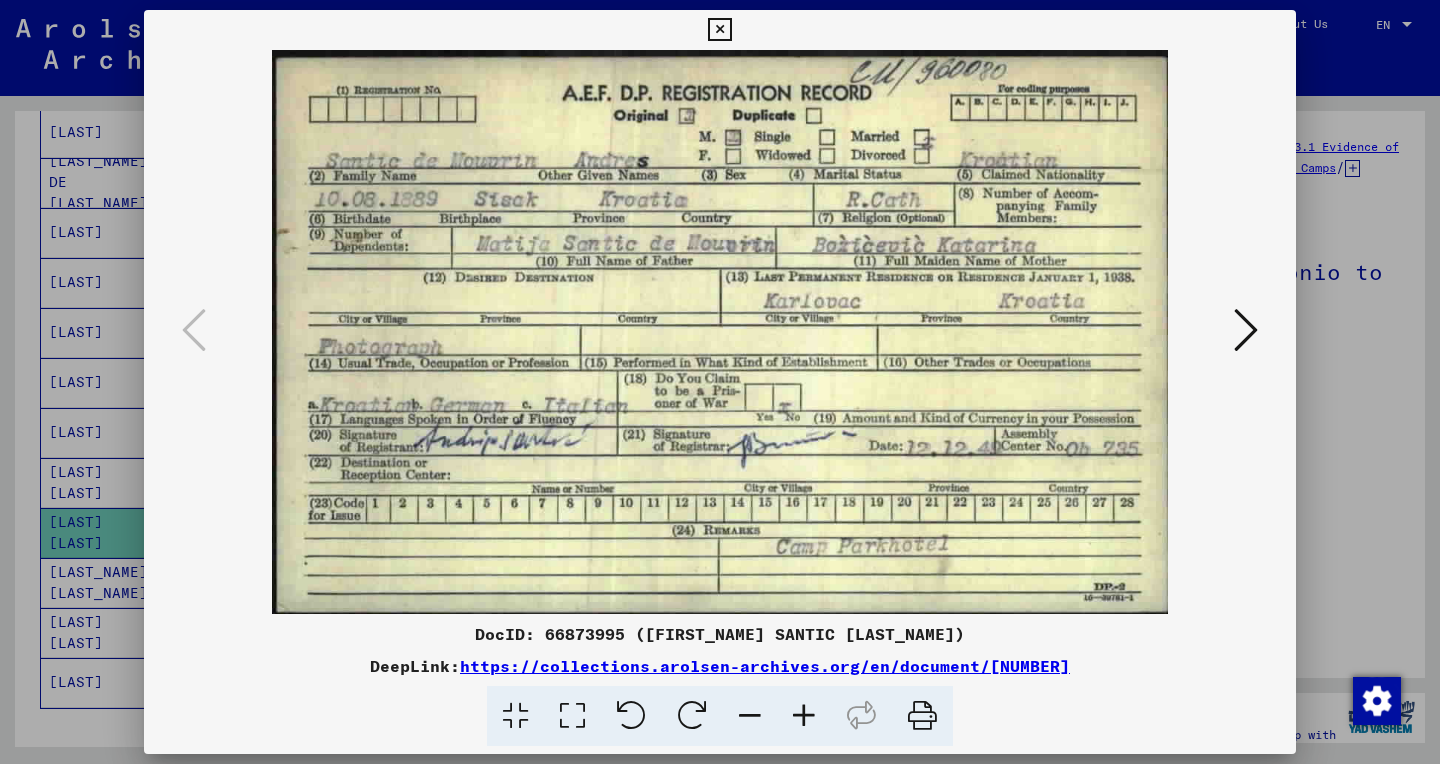 click at bounding box center [572, 716] 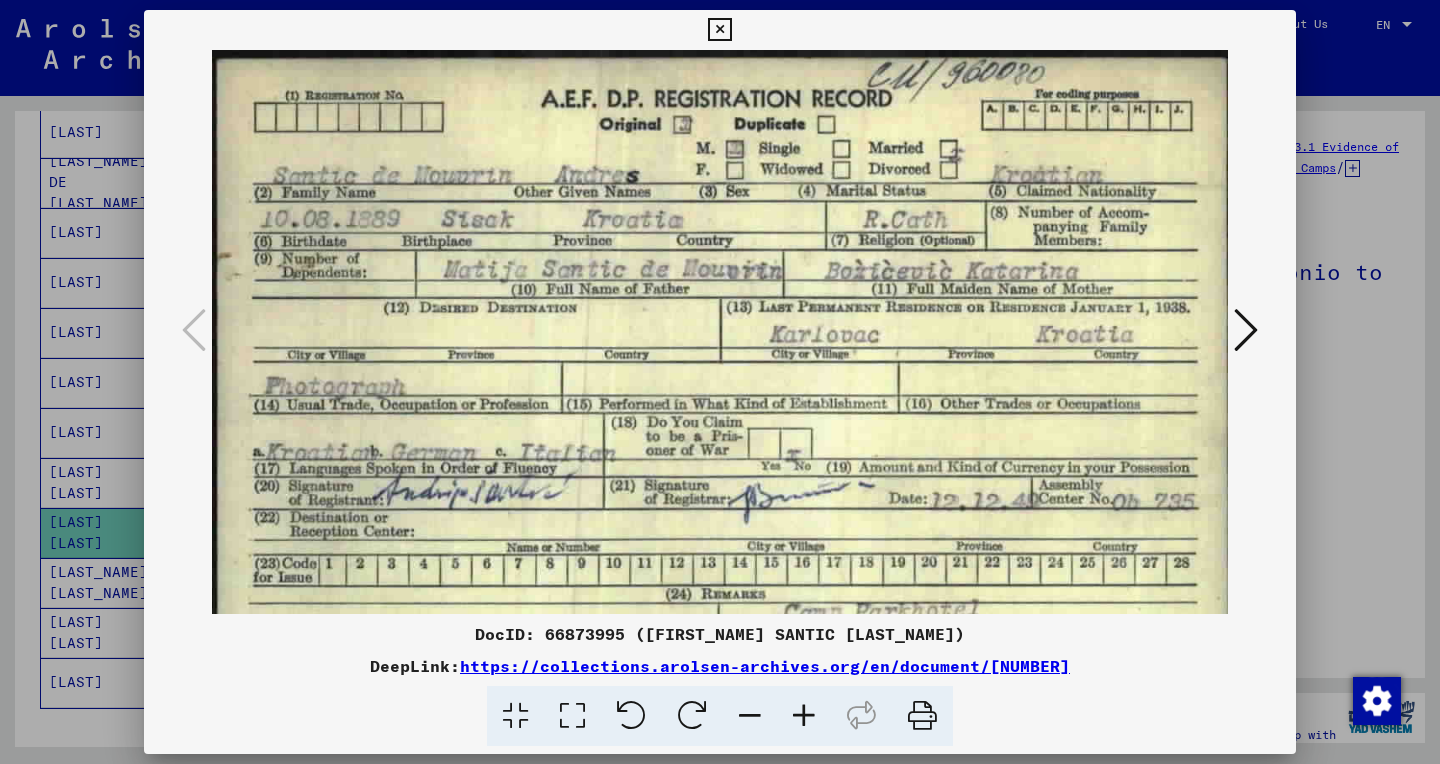 click at bounding box center [719, 30] 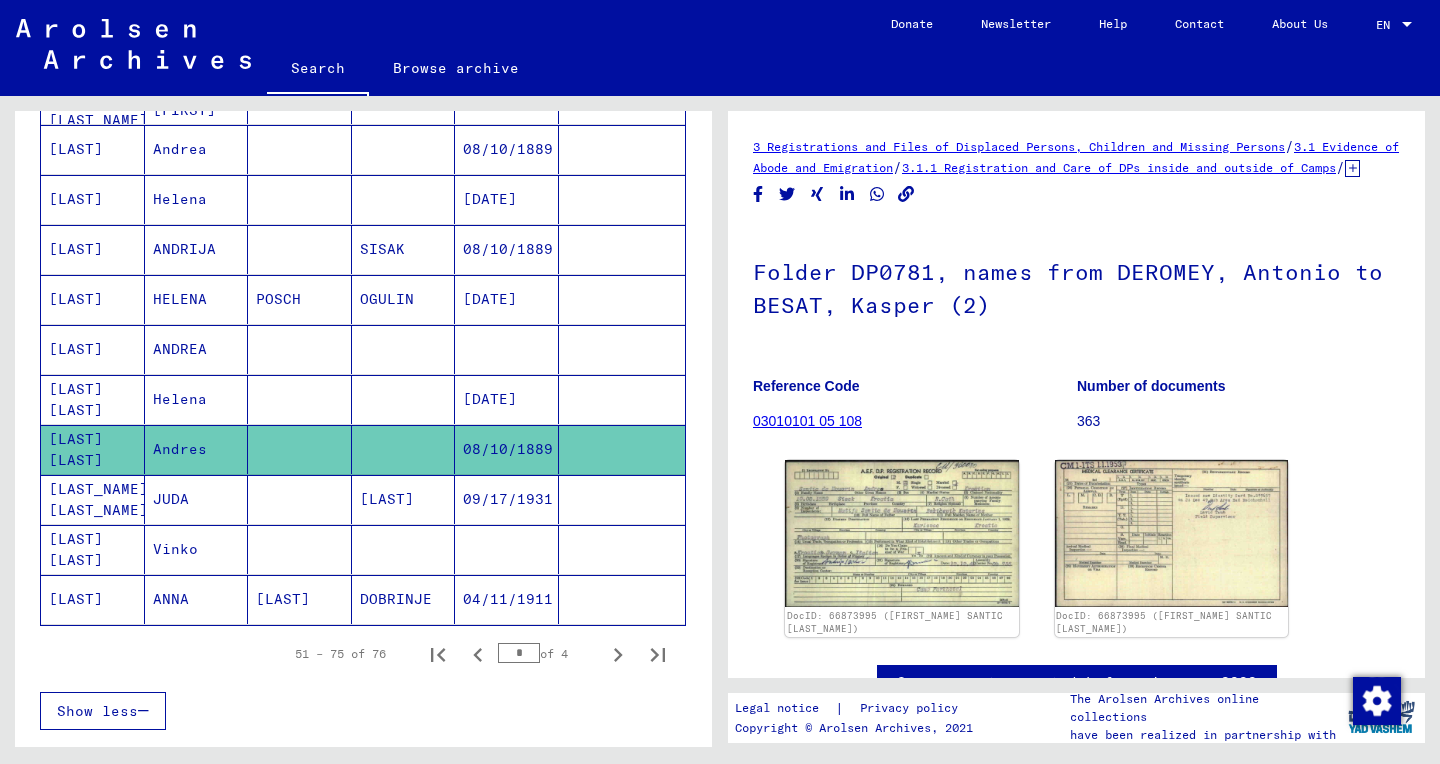 scroll, scrollTop: 1022, scrollLeft: 0, axis: vertical 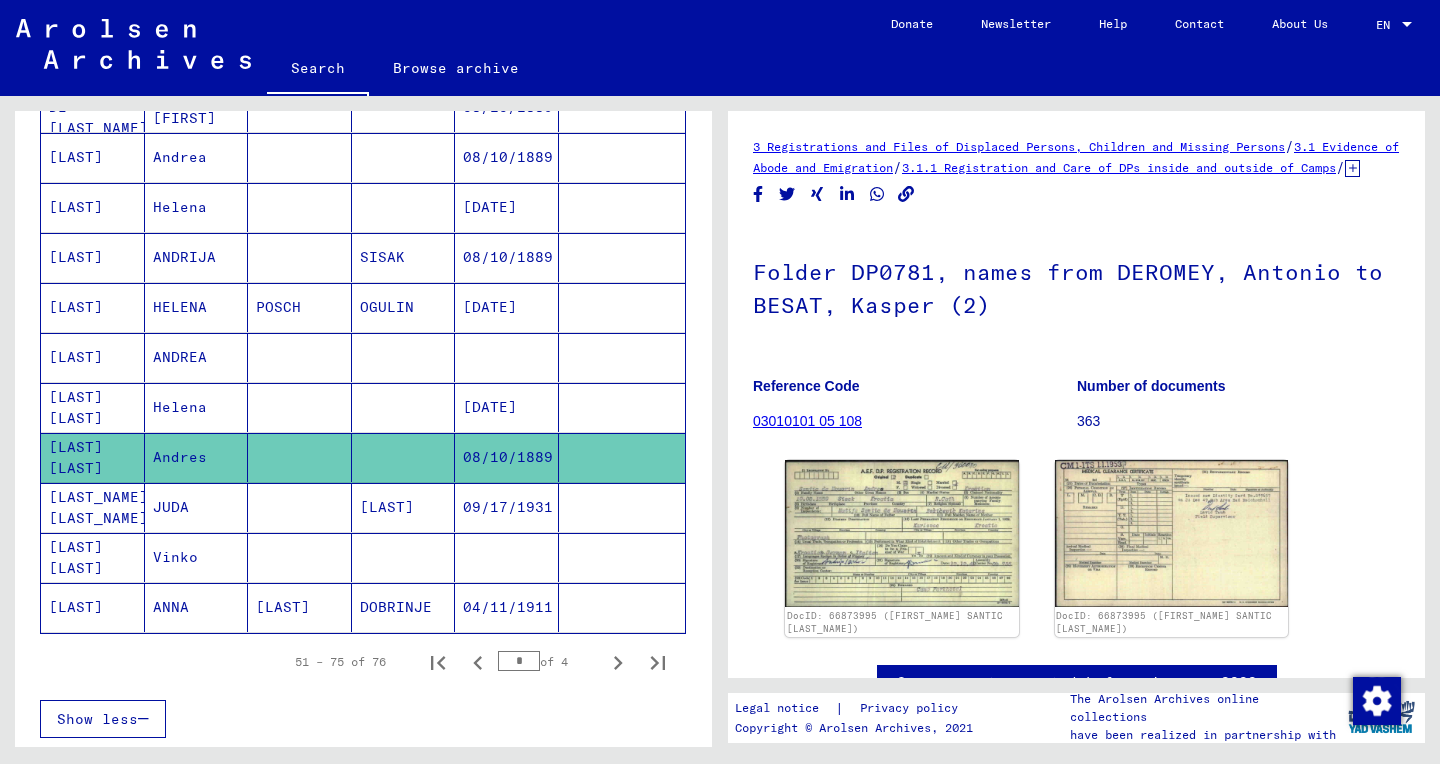 click on "[LAST]" at bounding box center (93, 357) 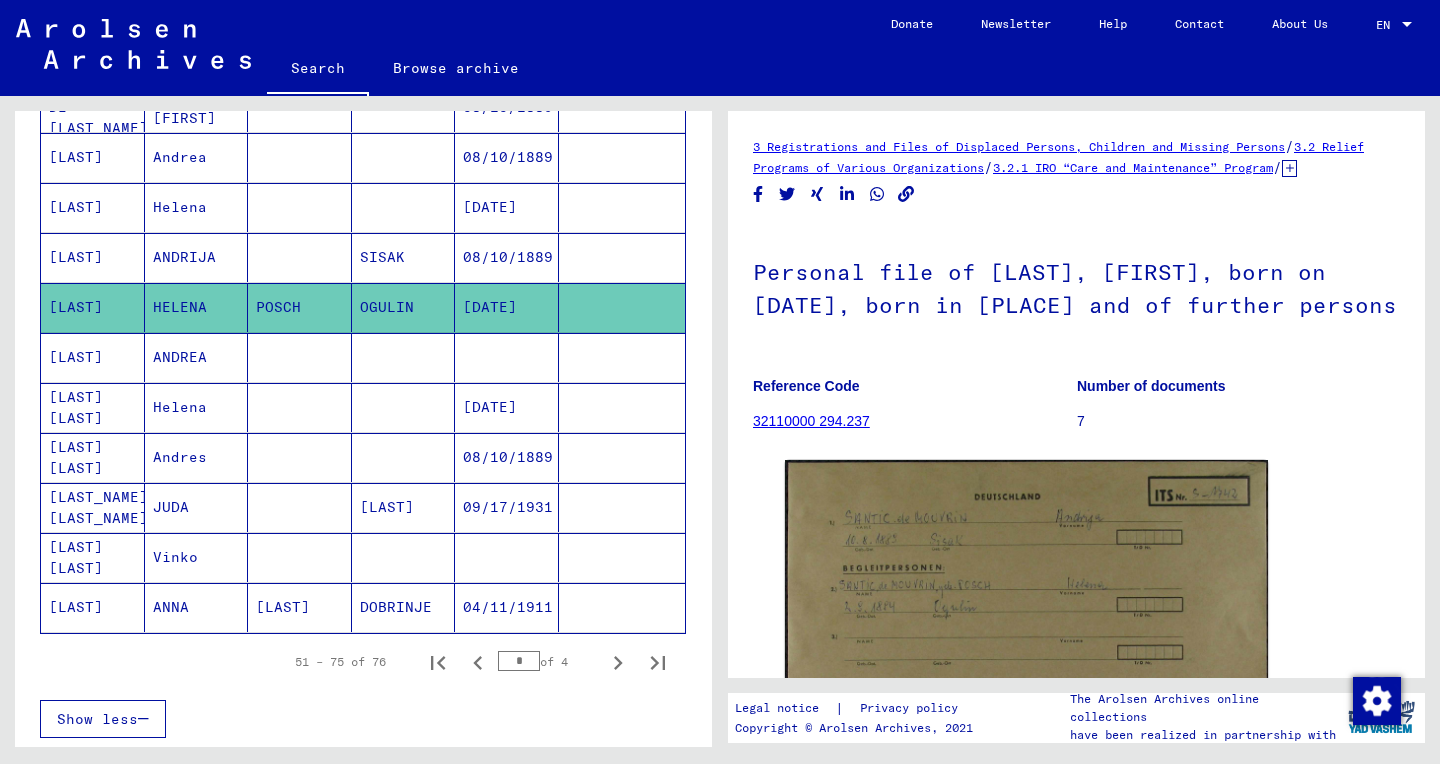 scroll, scrollTop: 317, scrollLeft: 0, axis: vertical 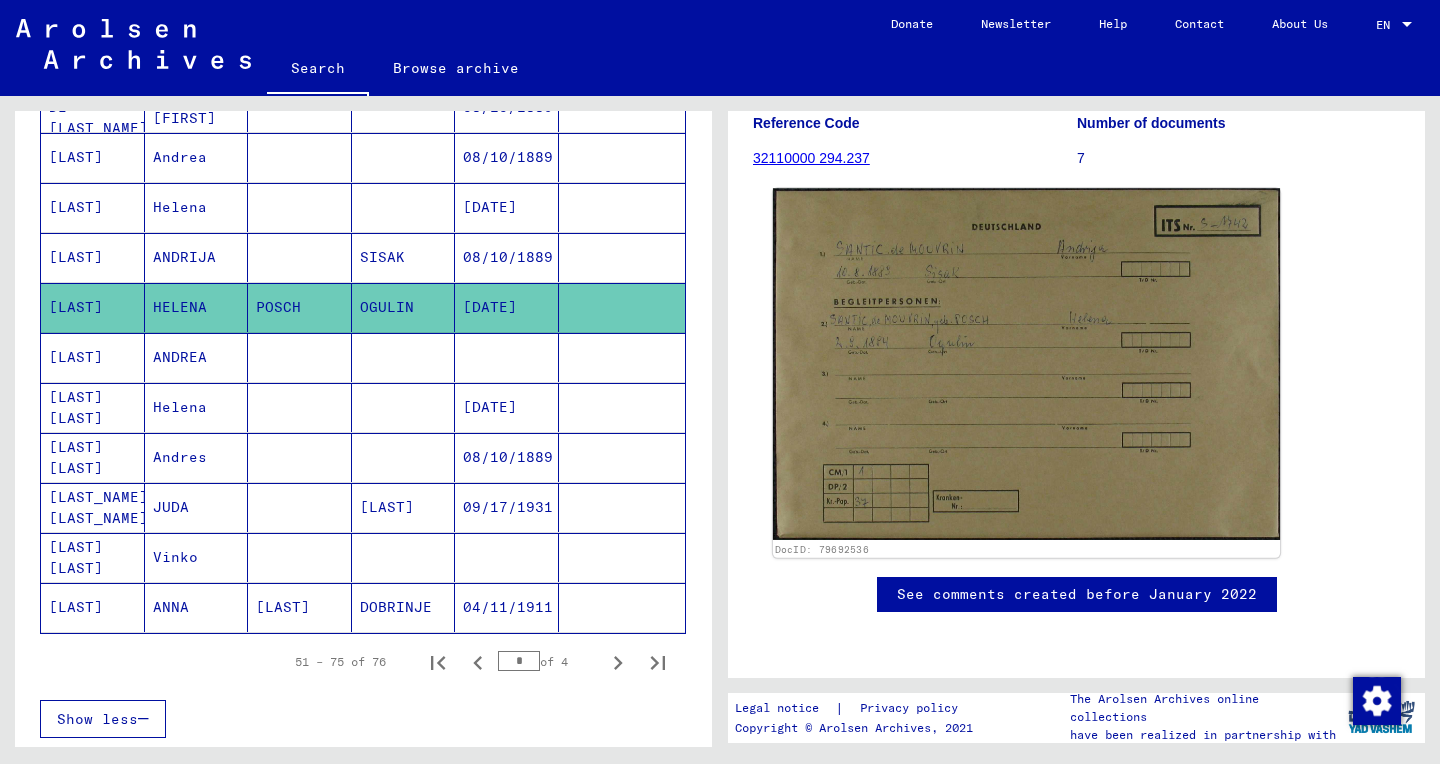 click 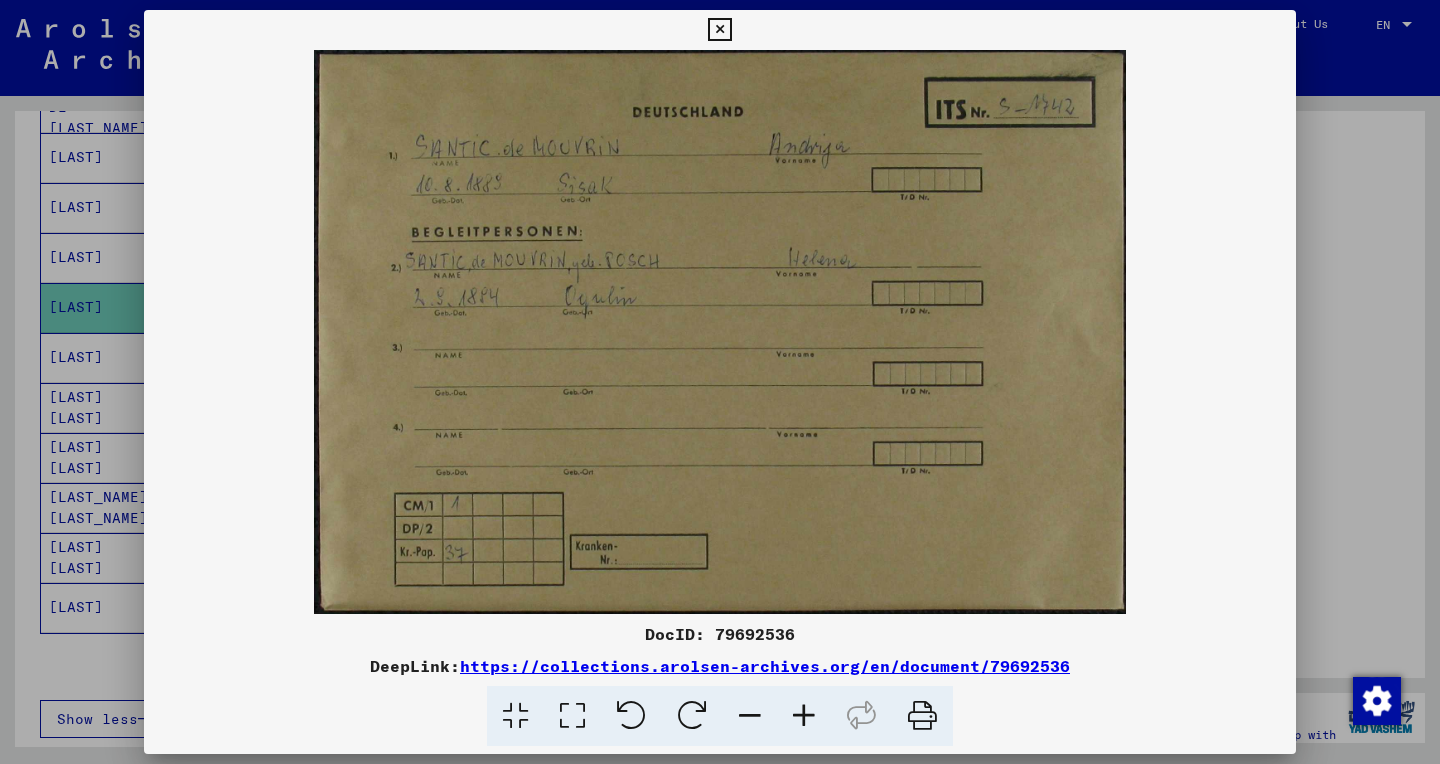click at bounding box center (719, 30) 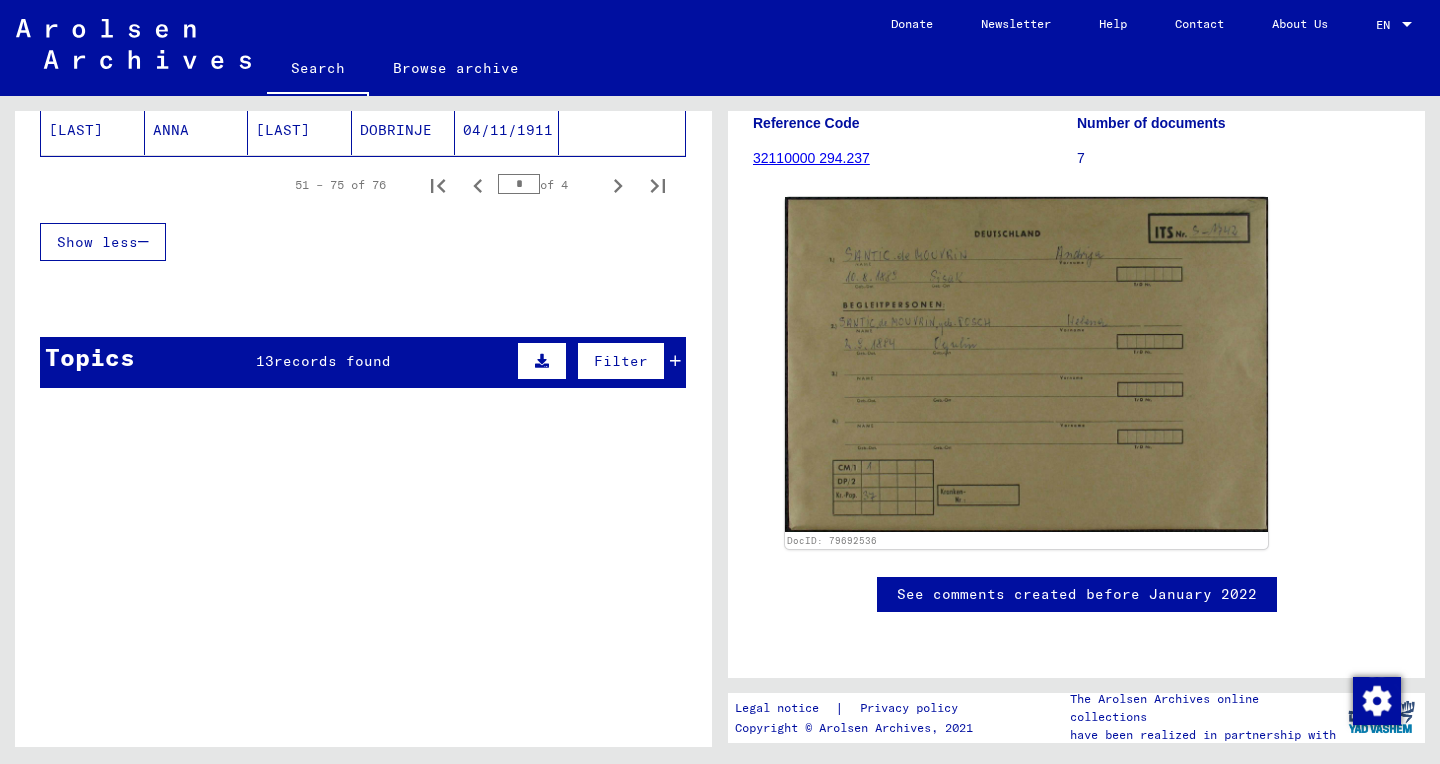scroll, scrollTop: 1525, scrollLeft: 0, axis: vertical 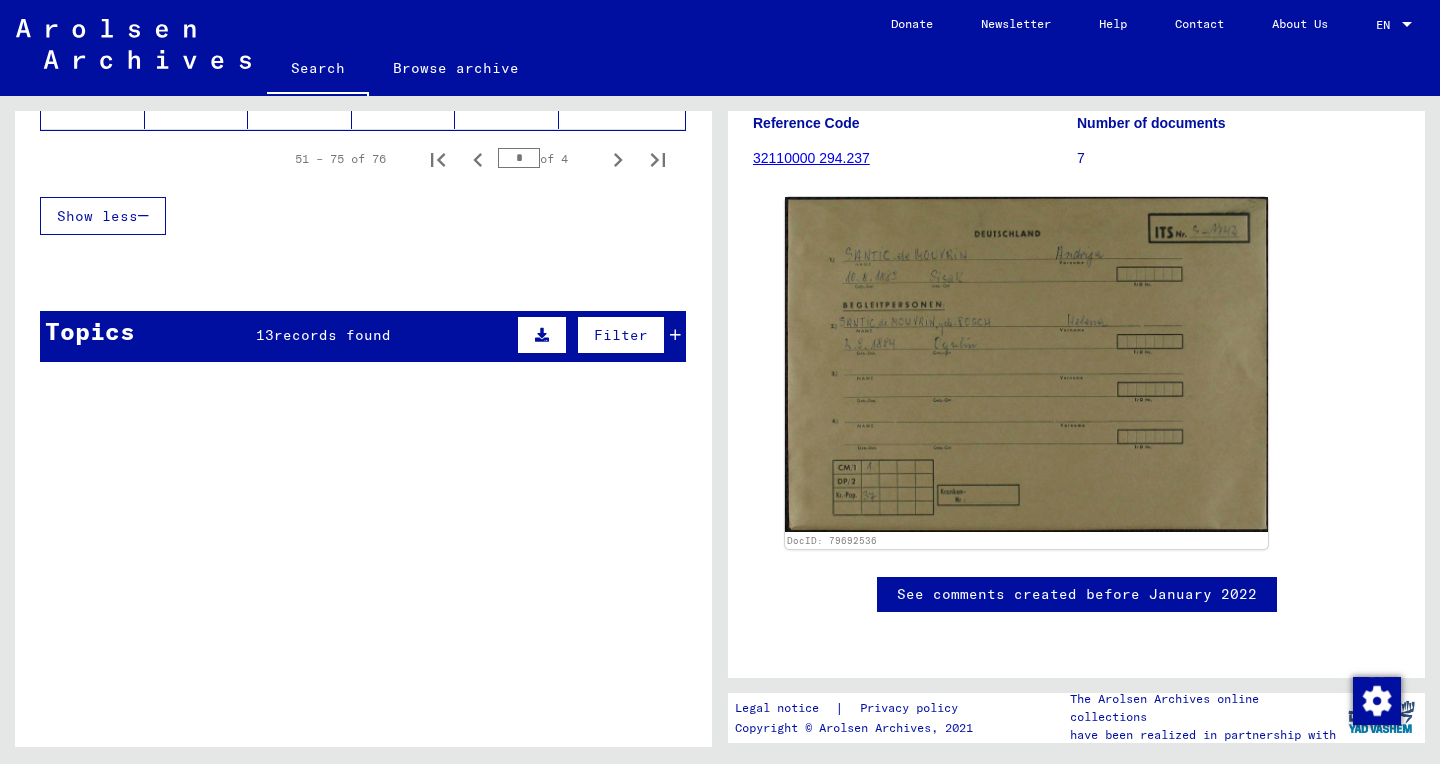 click on "records found" at bounding box center [332, 335] 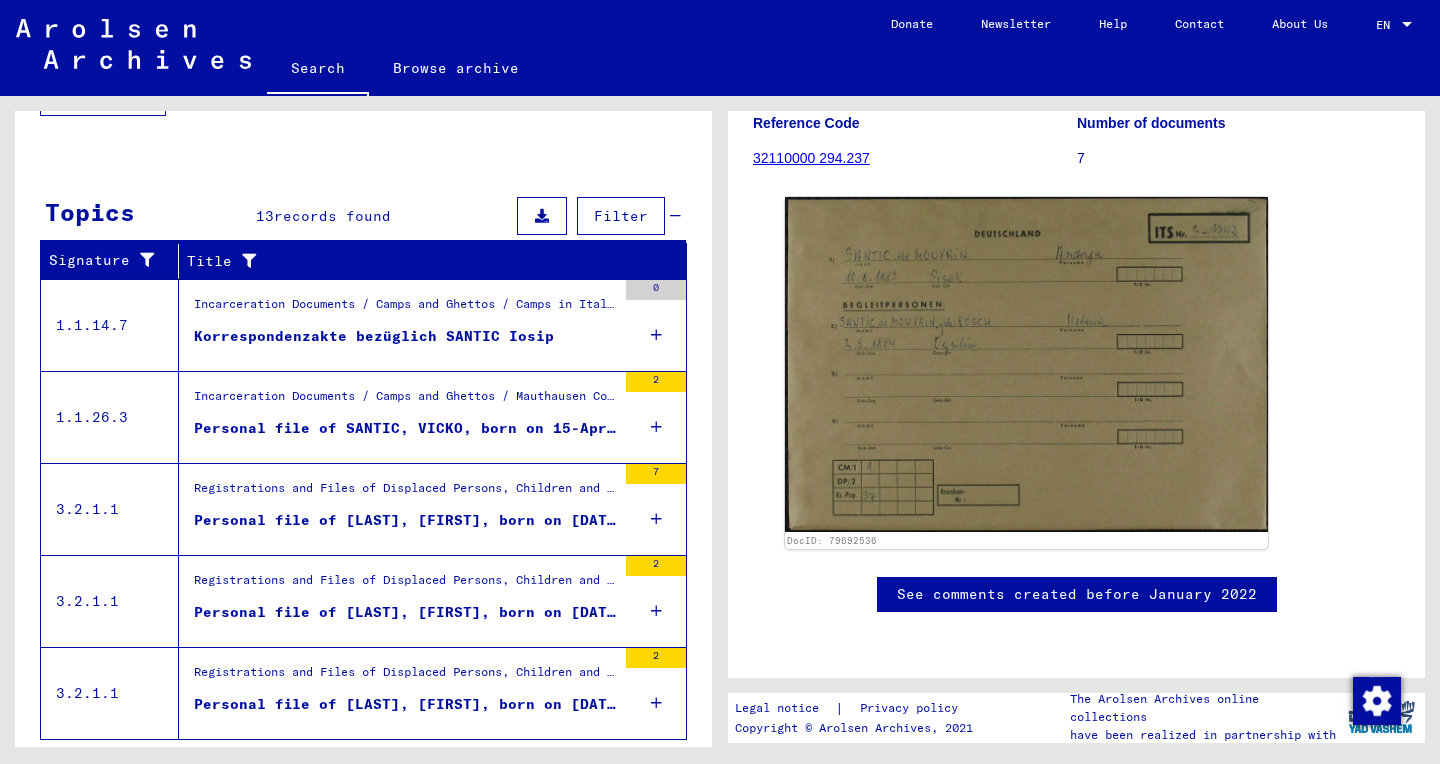 scroll, scrollTop: 1696, scrollLeft: 0, axis: vertical 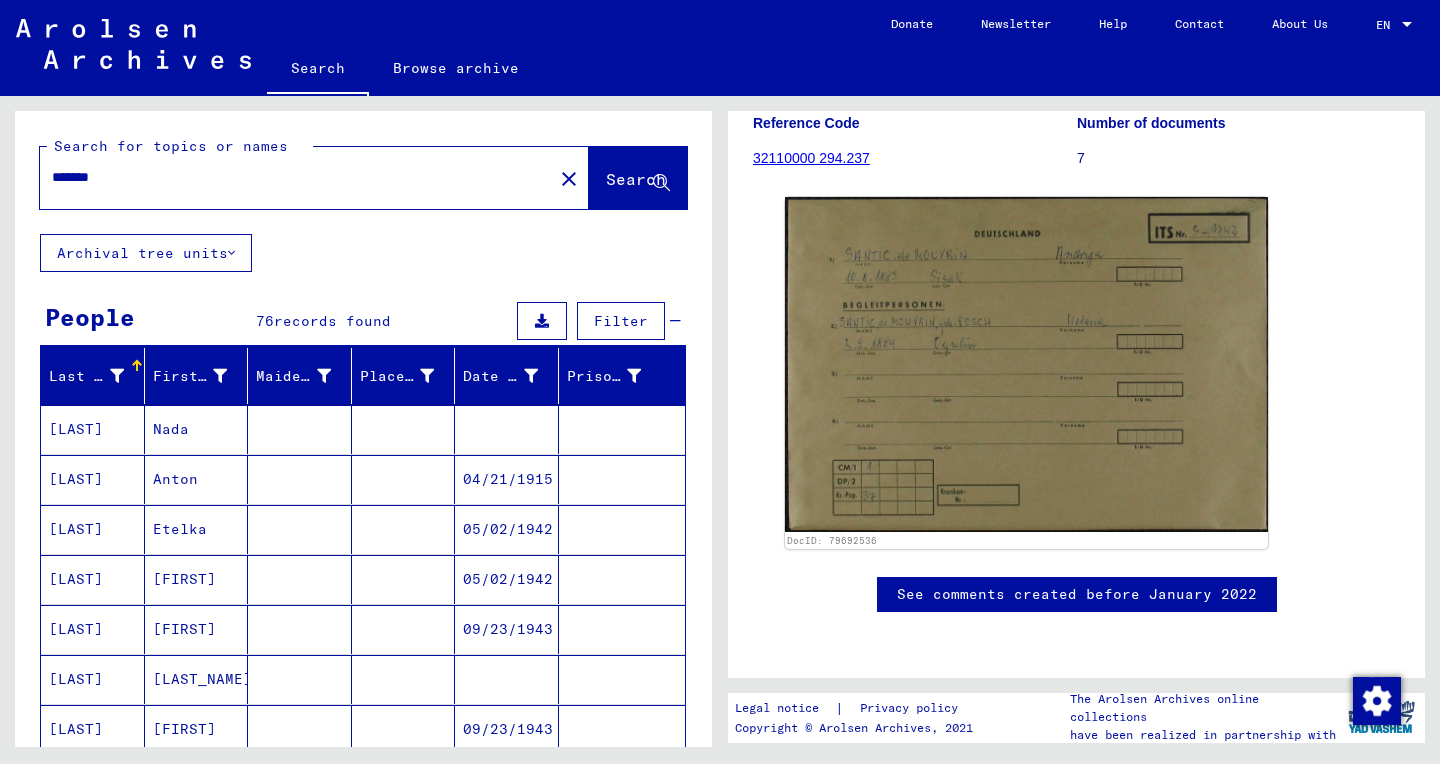 click on "*******" at bounding box center (296, 177) 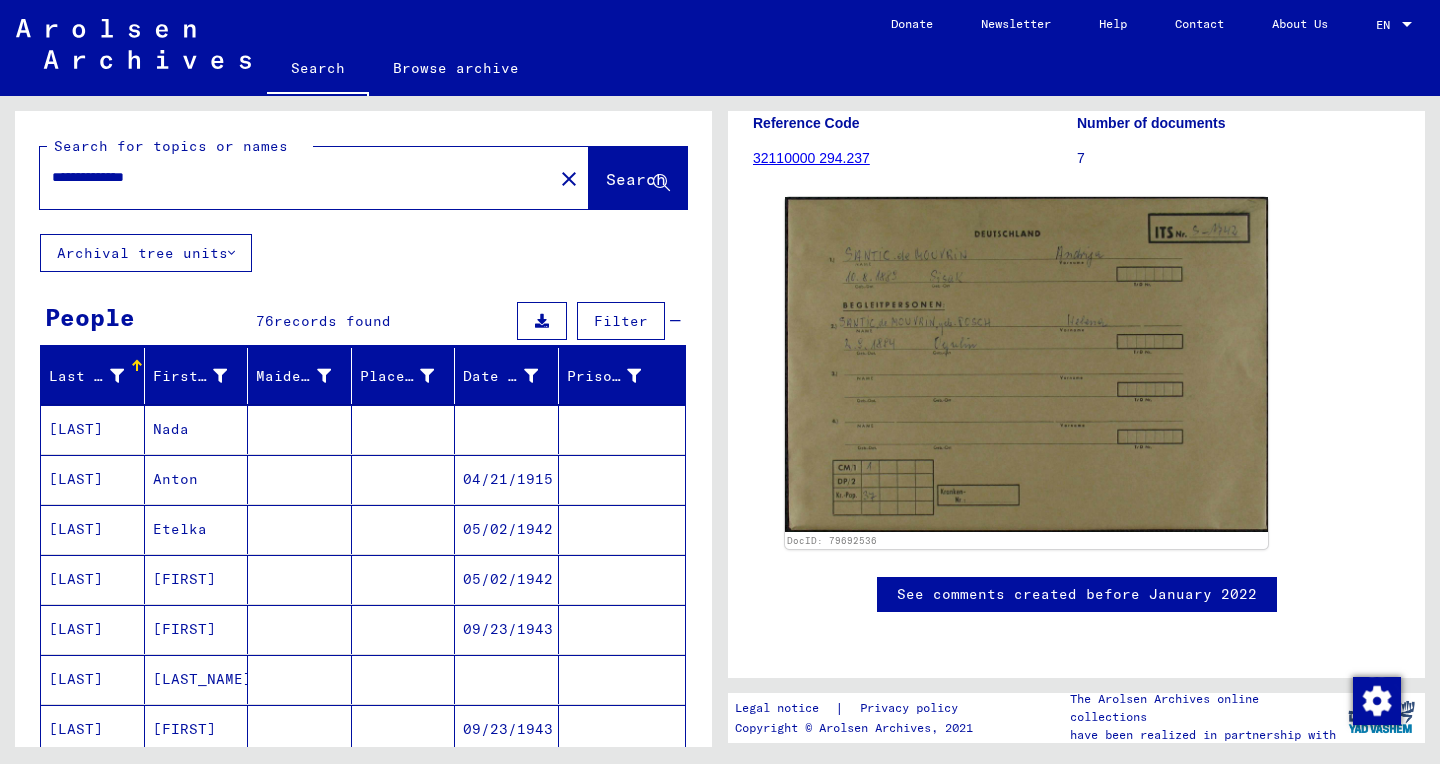 type on "**********" 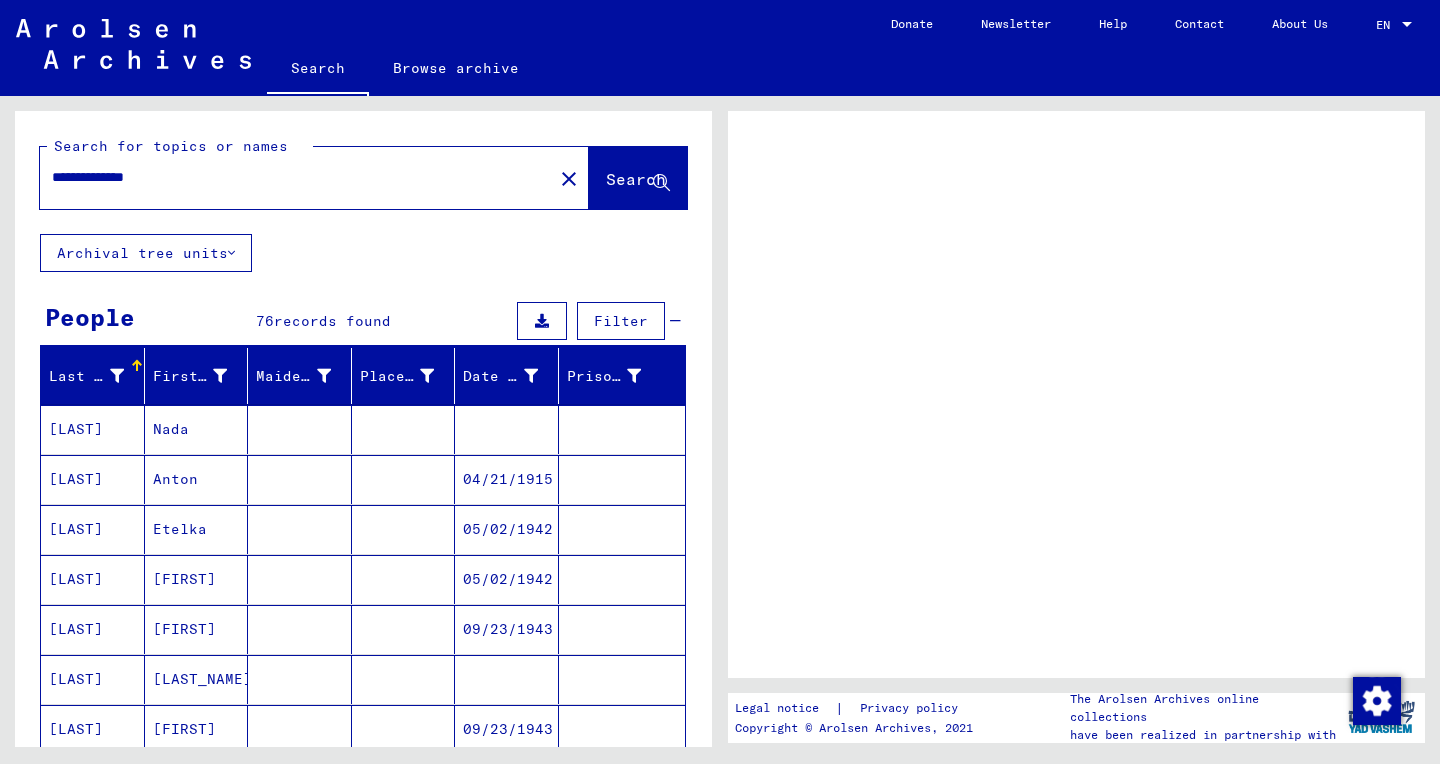 scroll, scrollTop: 0, scrollLeft: 0, axis: both 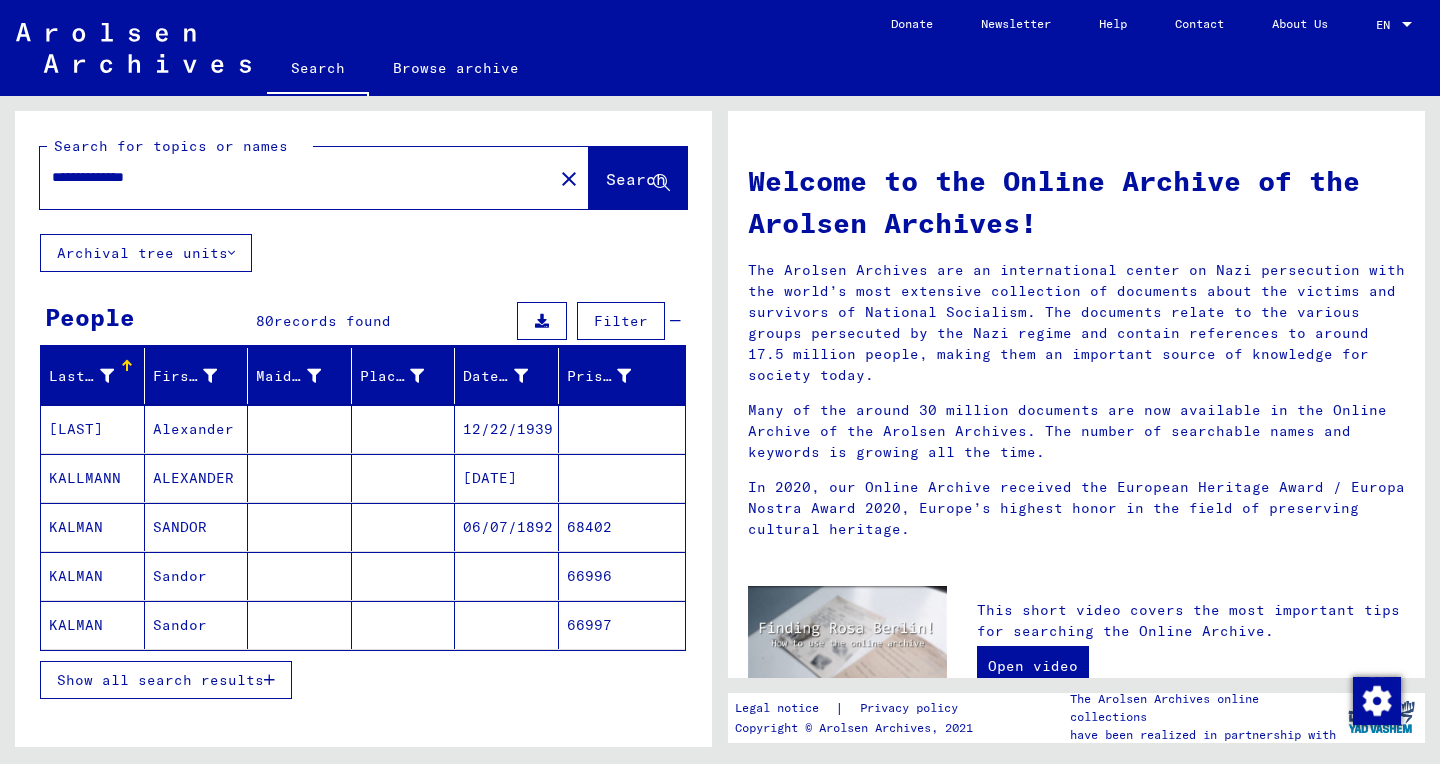 click on "Show all search results" at bounding box center [166, 680] 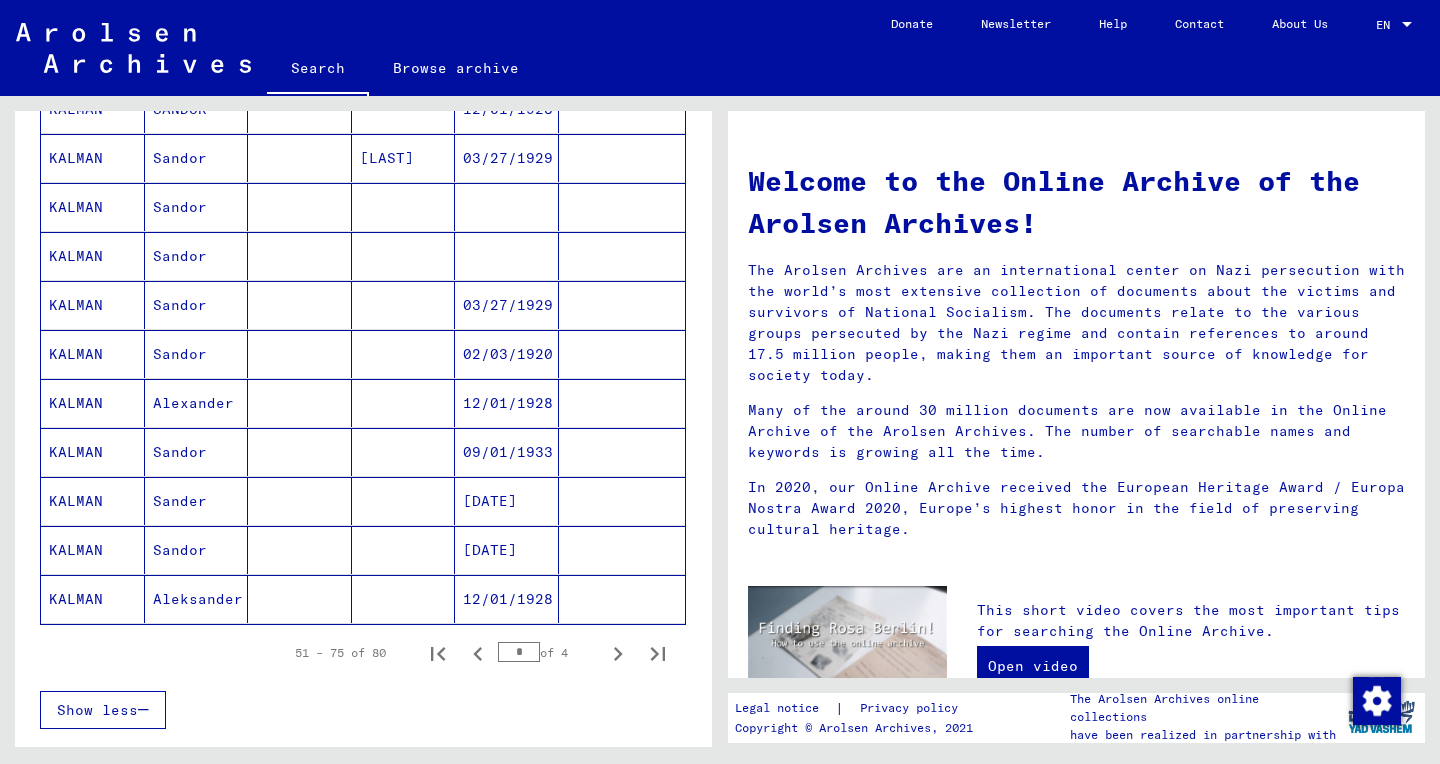 scroll, scrollTop: 1005, scrollLeft: 0, axis: vertical 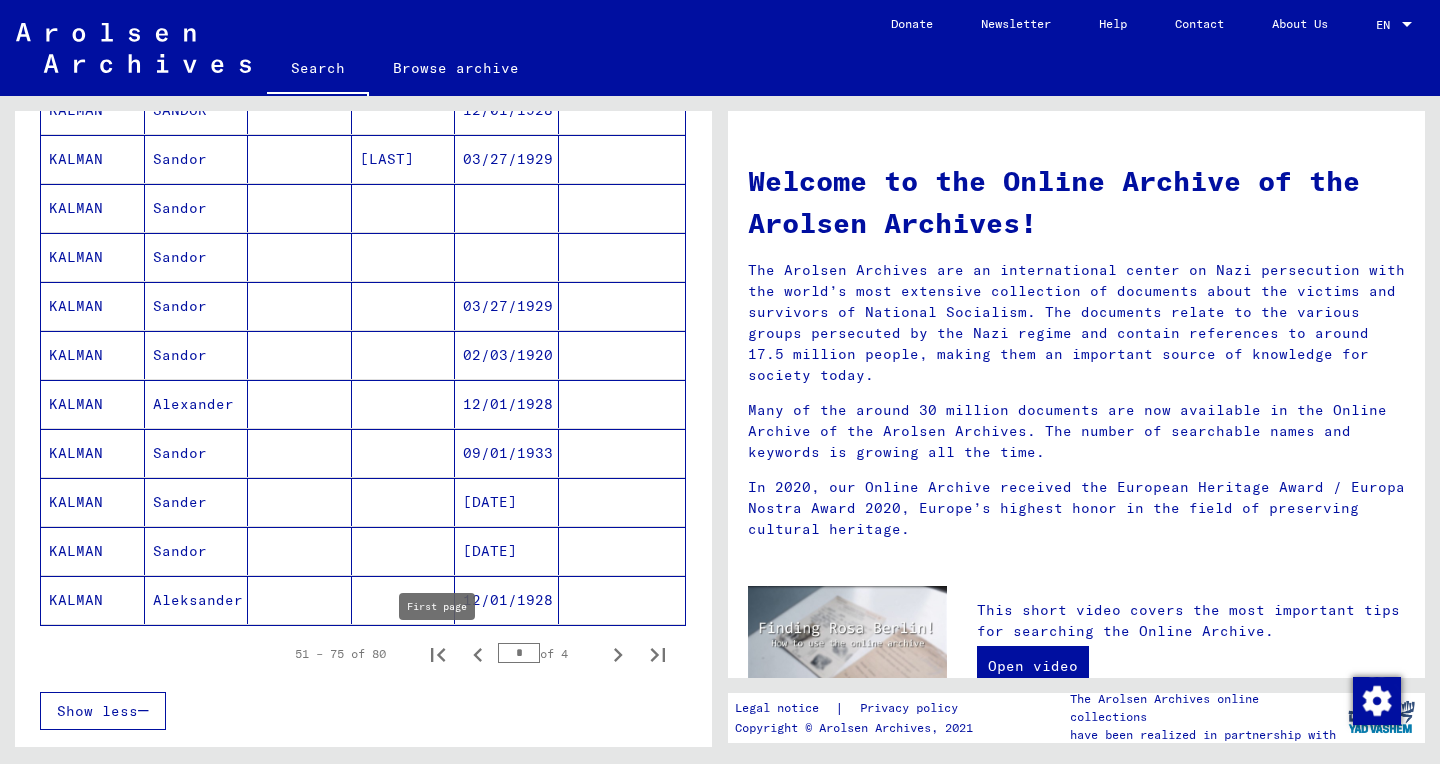 click 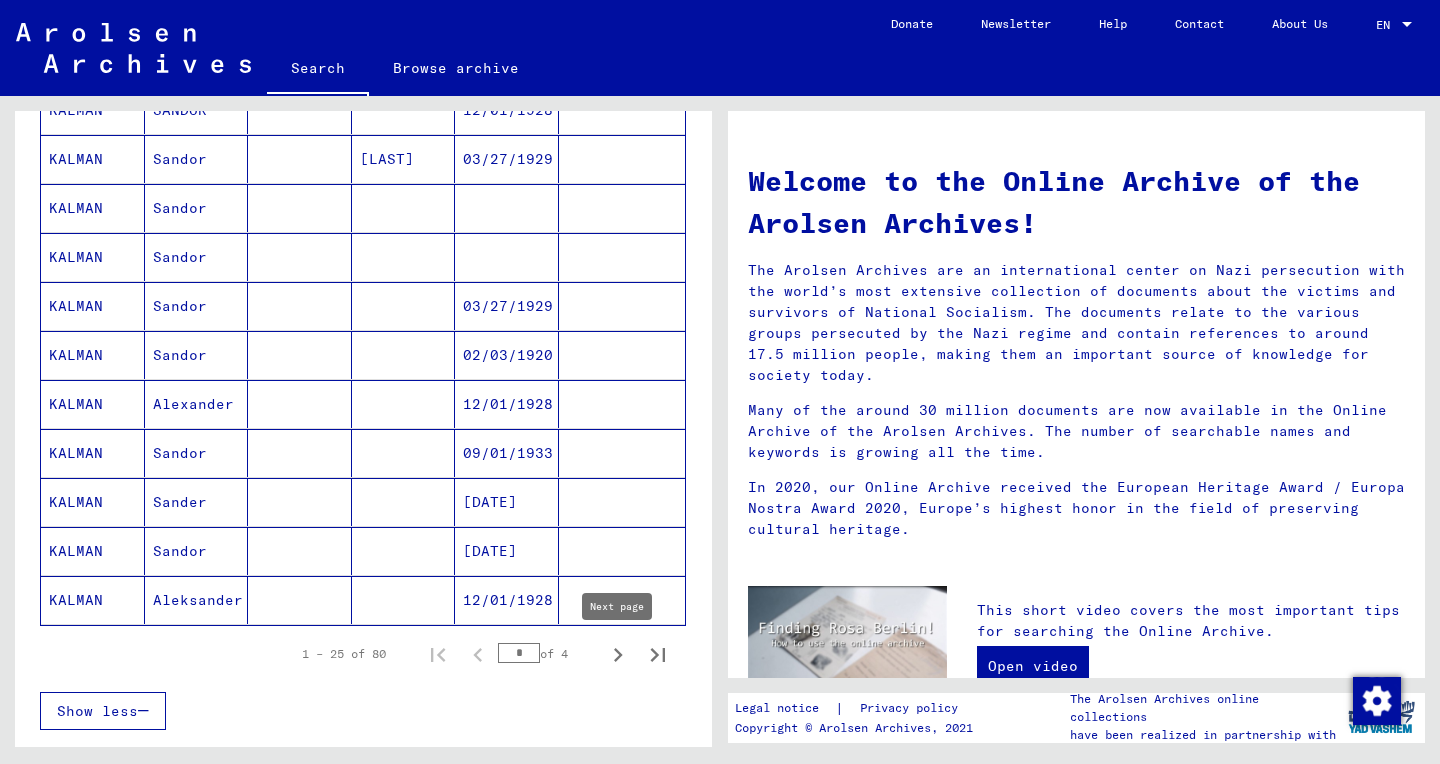 click 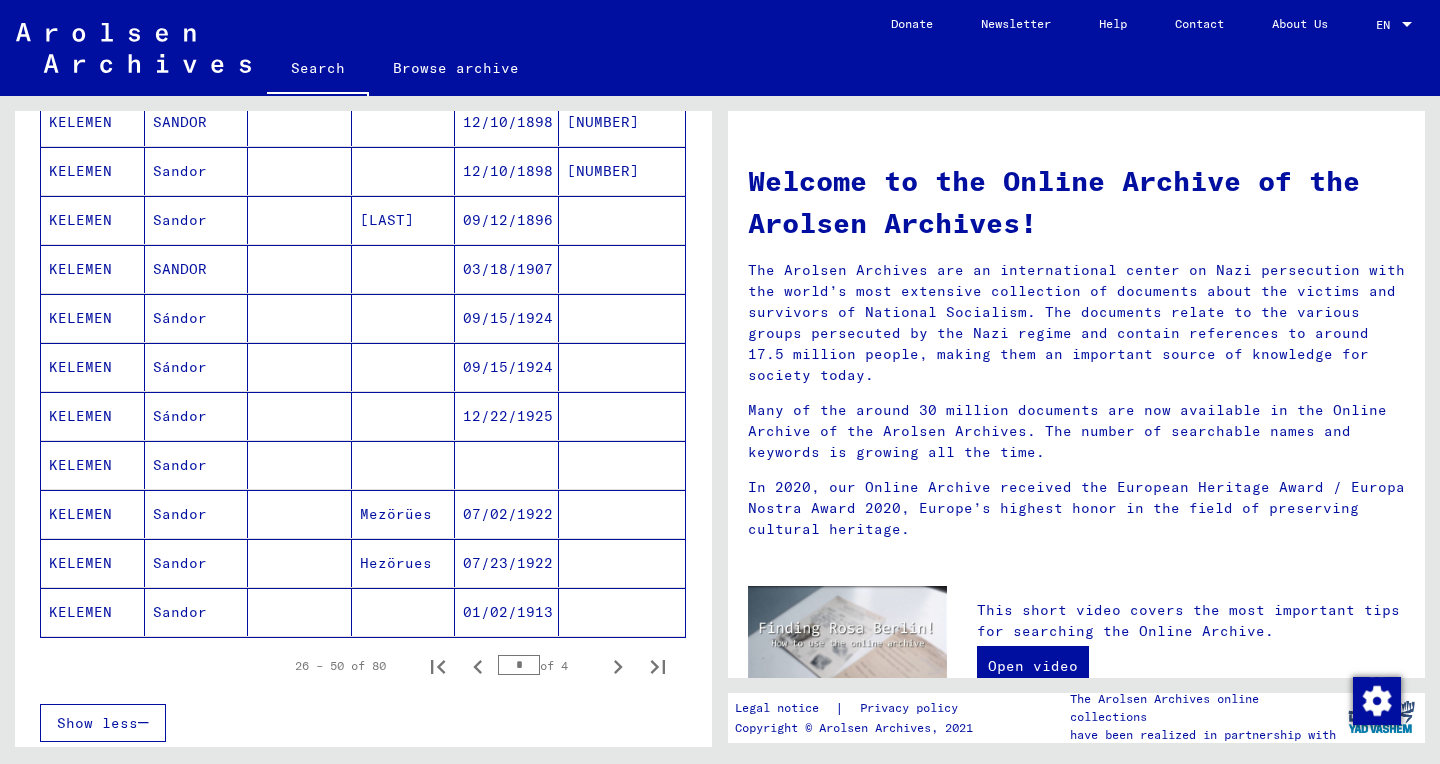 scroll, scrollTop: 1006, scrollLeft: 0, axis: vertical 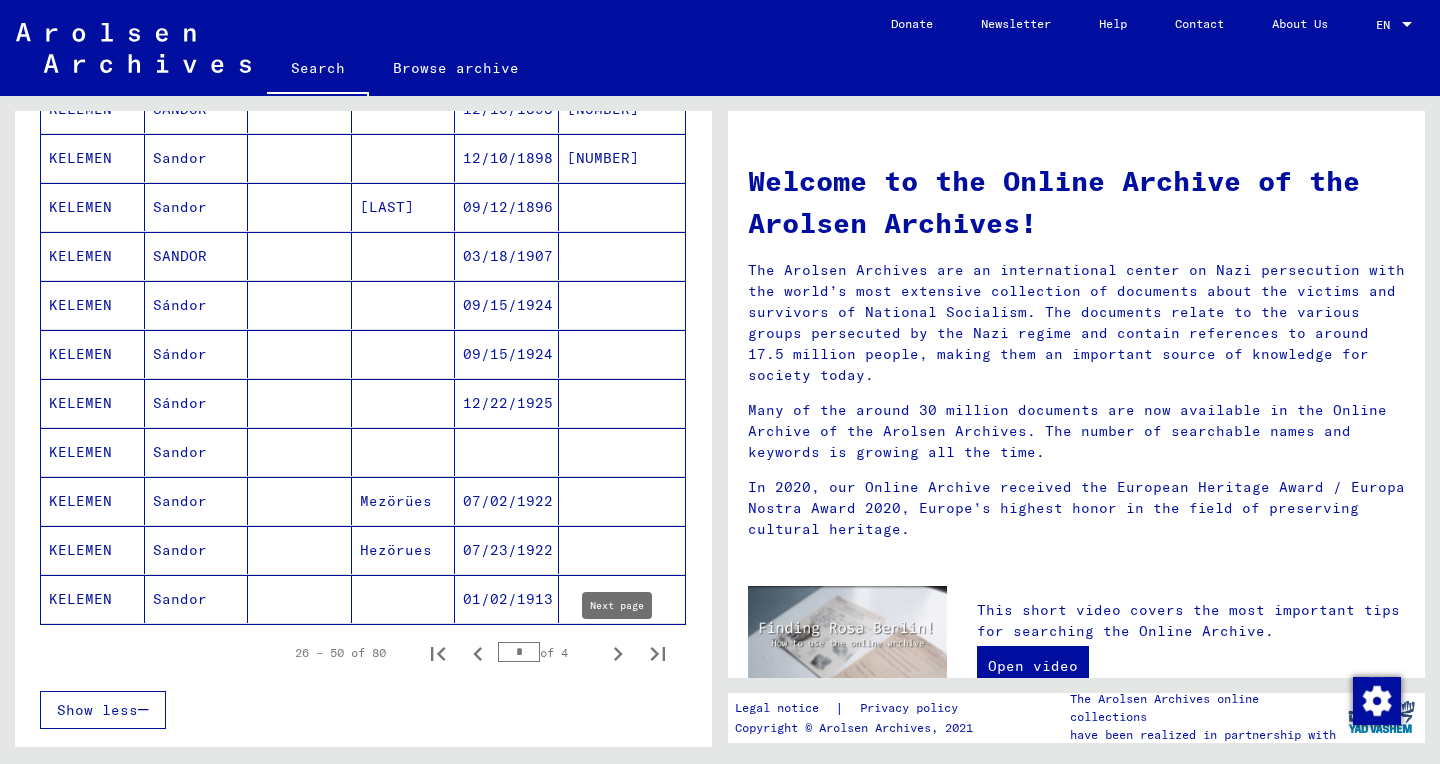 click 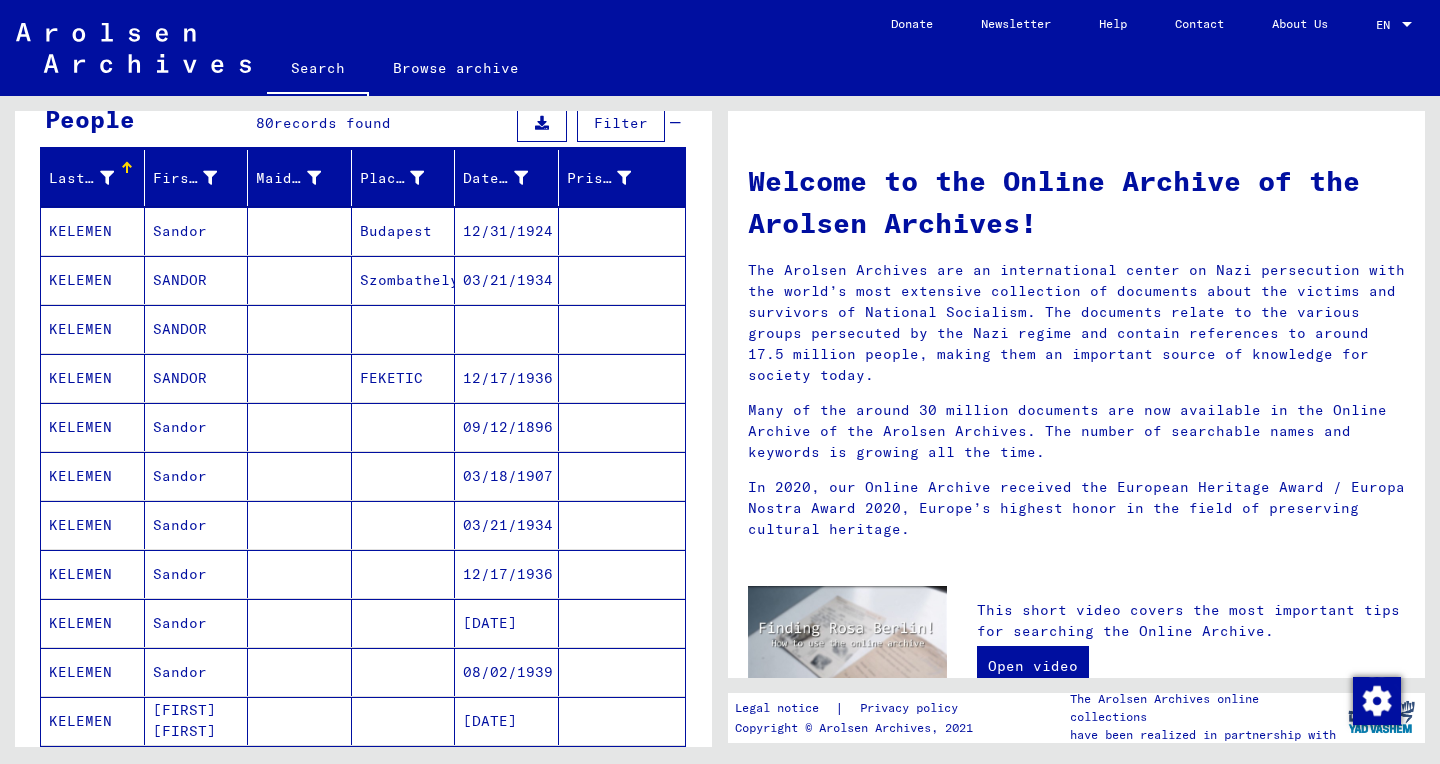 scroll, scrollTop: 181, scrollLeft: 0, axis: vertical 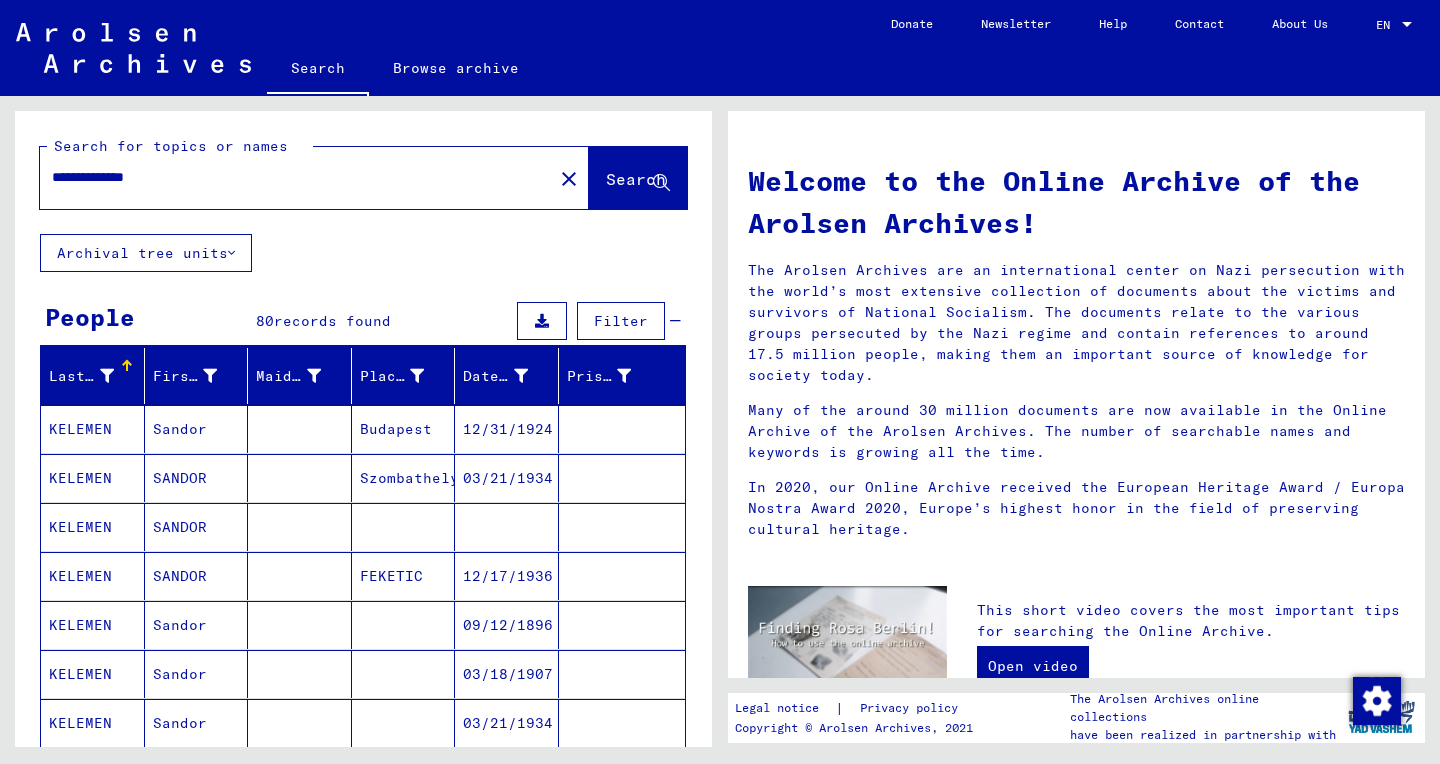 click on "**********" 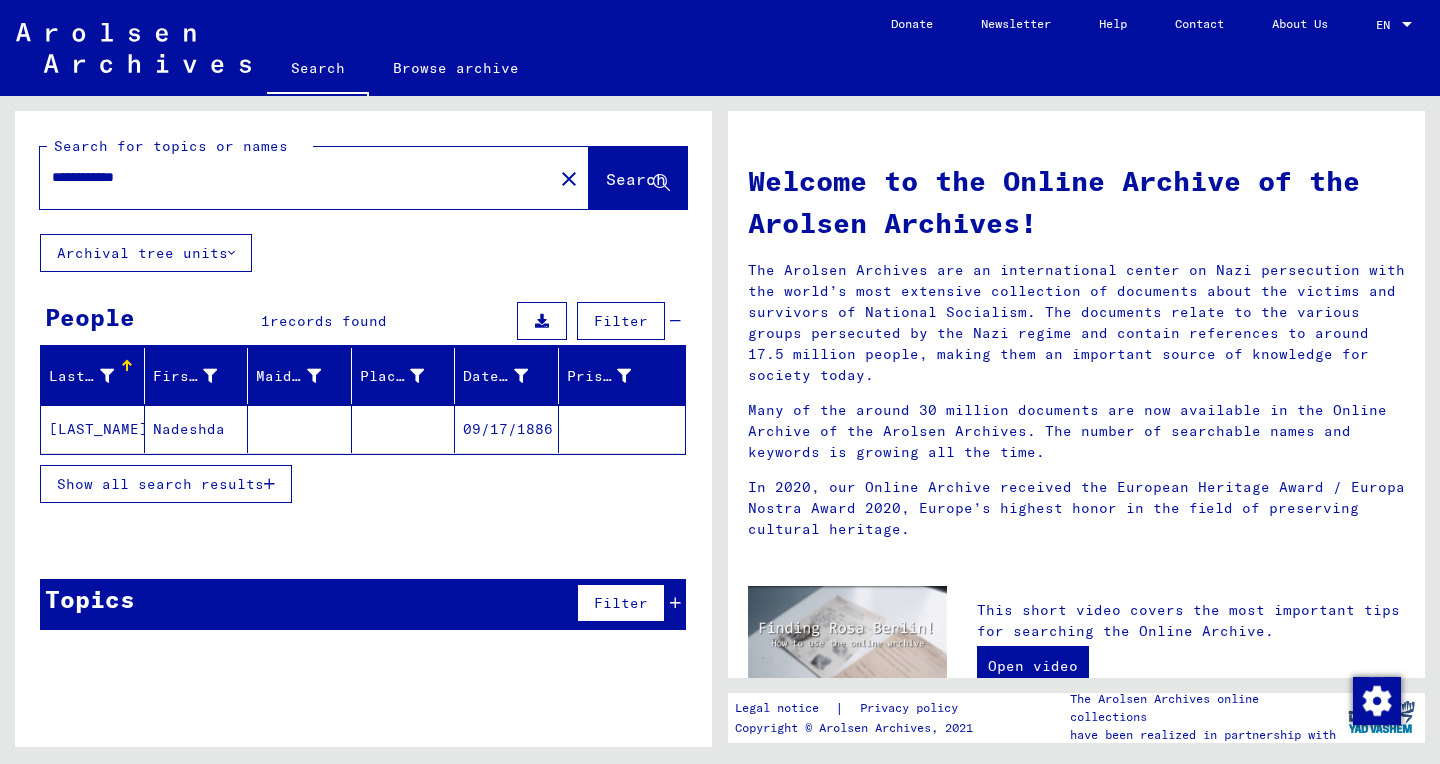 click on "[LAST_NAME]" 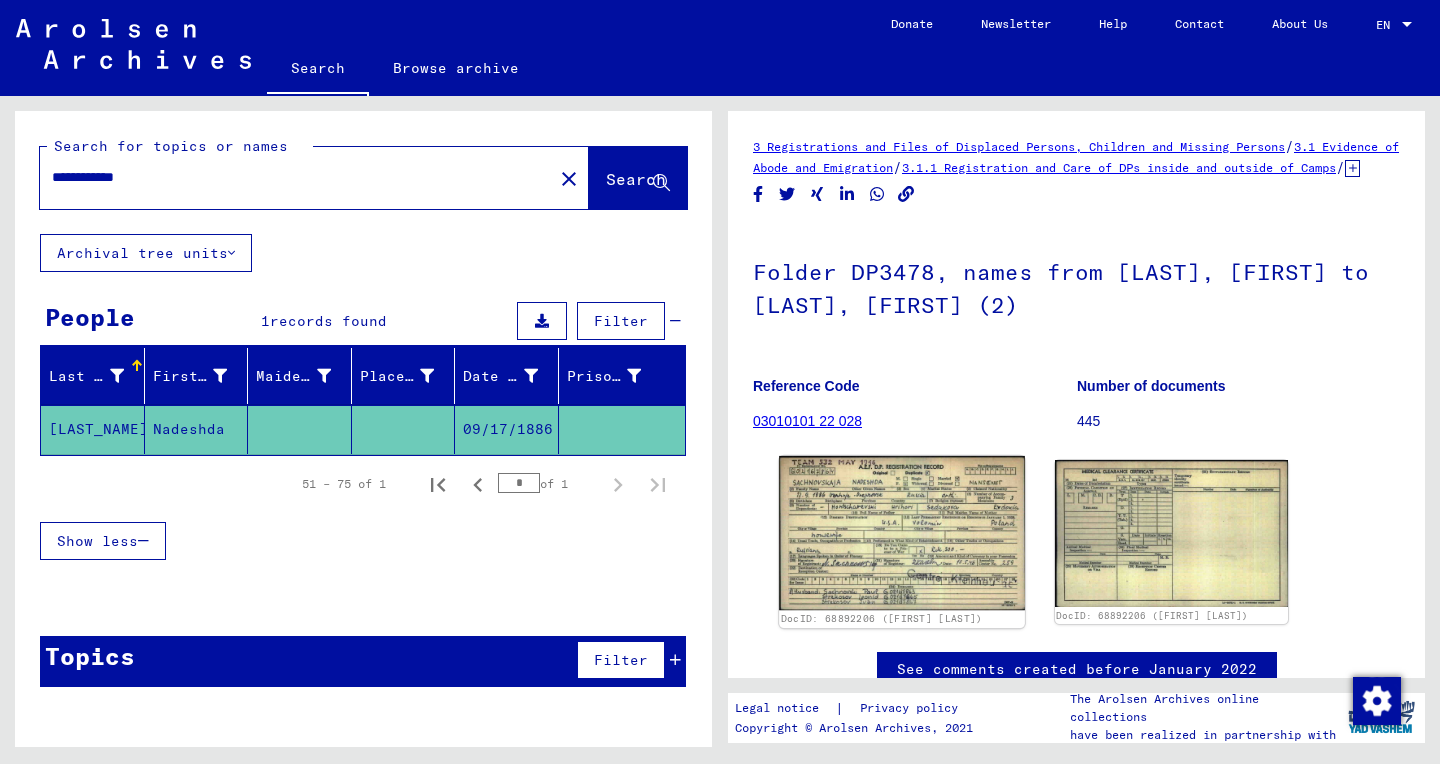 click 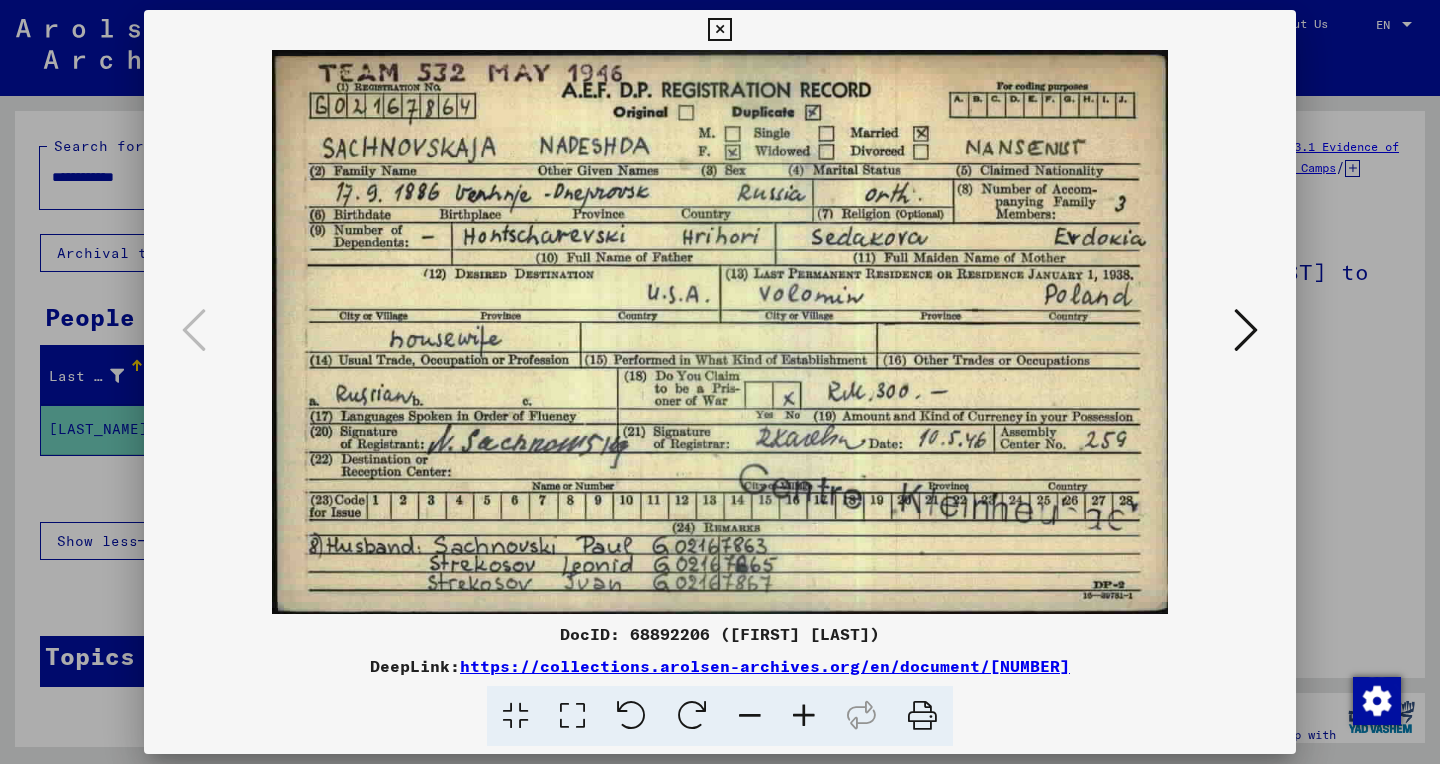 click at bounding box center [572, 716] 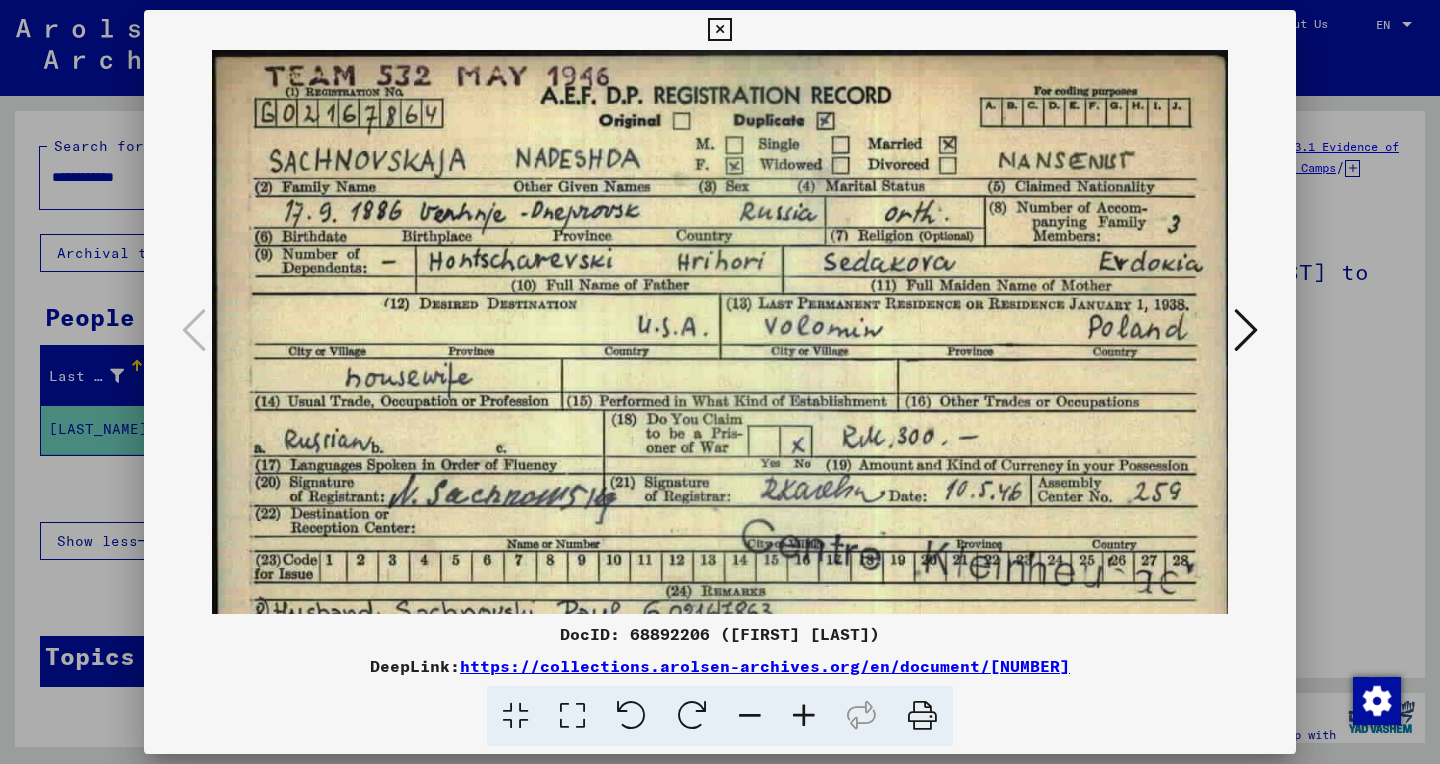 click at bounding box center [804, 716] 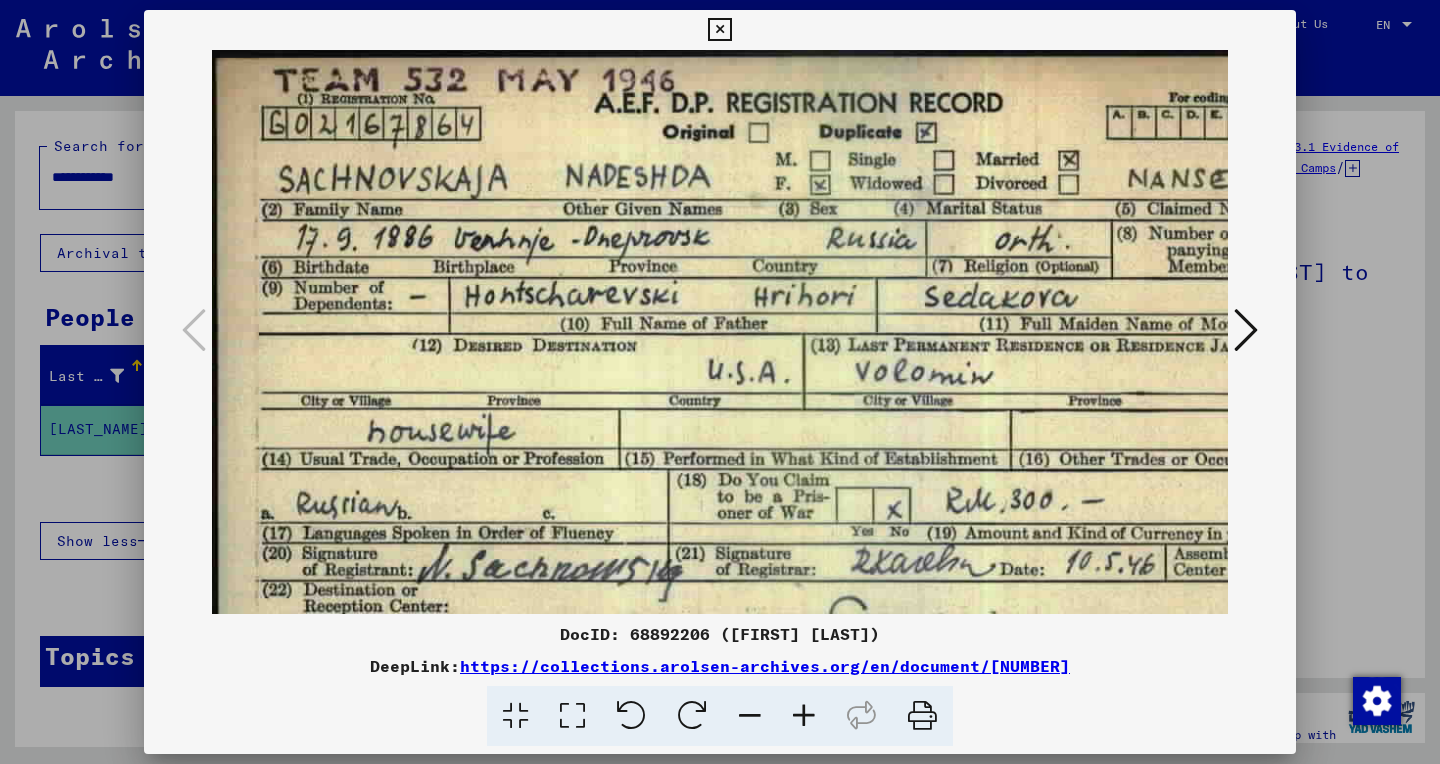 click at bounding box center (804, 716) 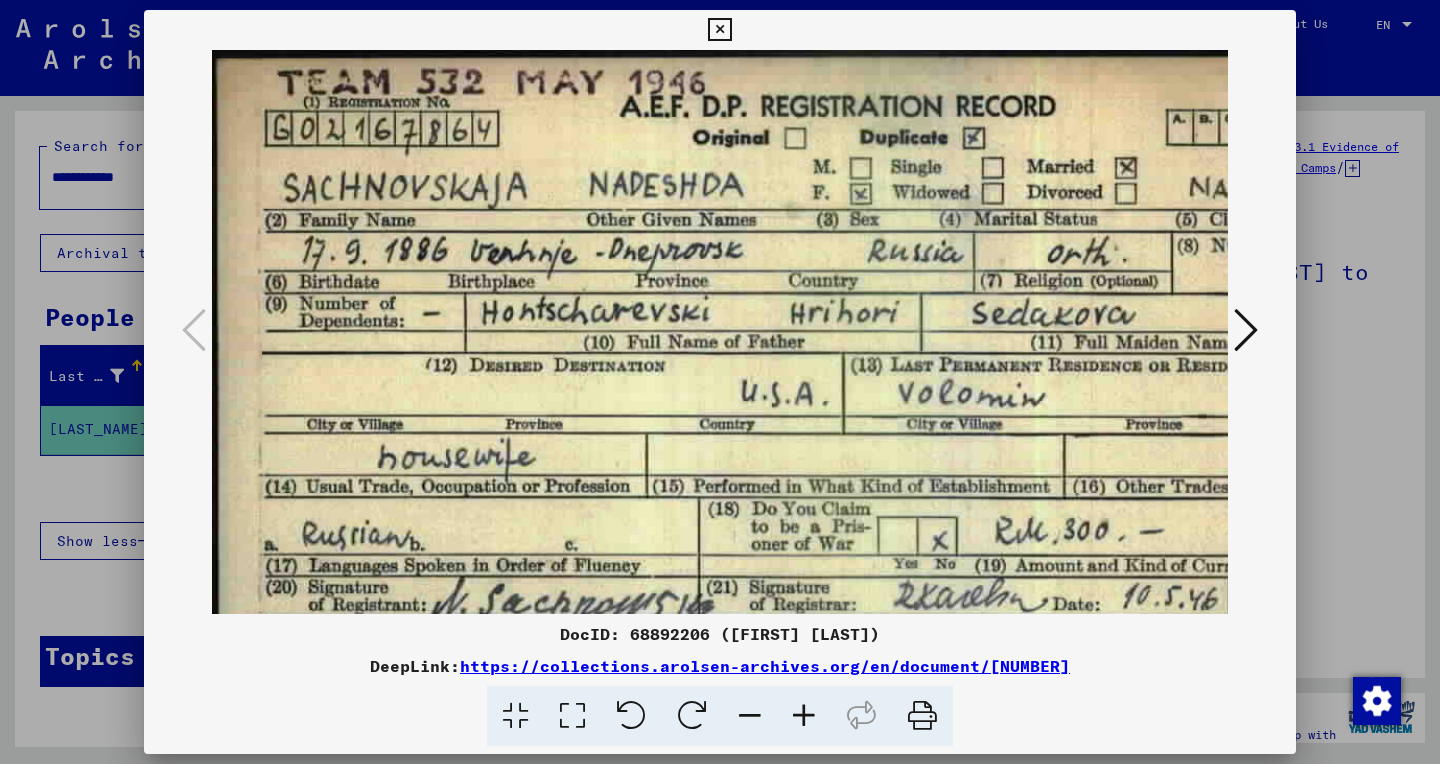 click at bounding box center (804, 716) 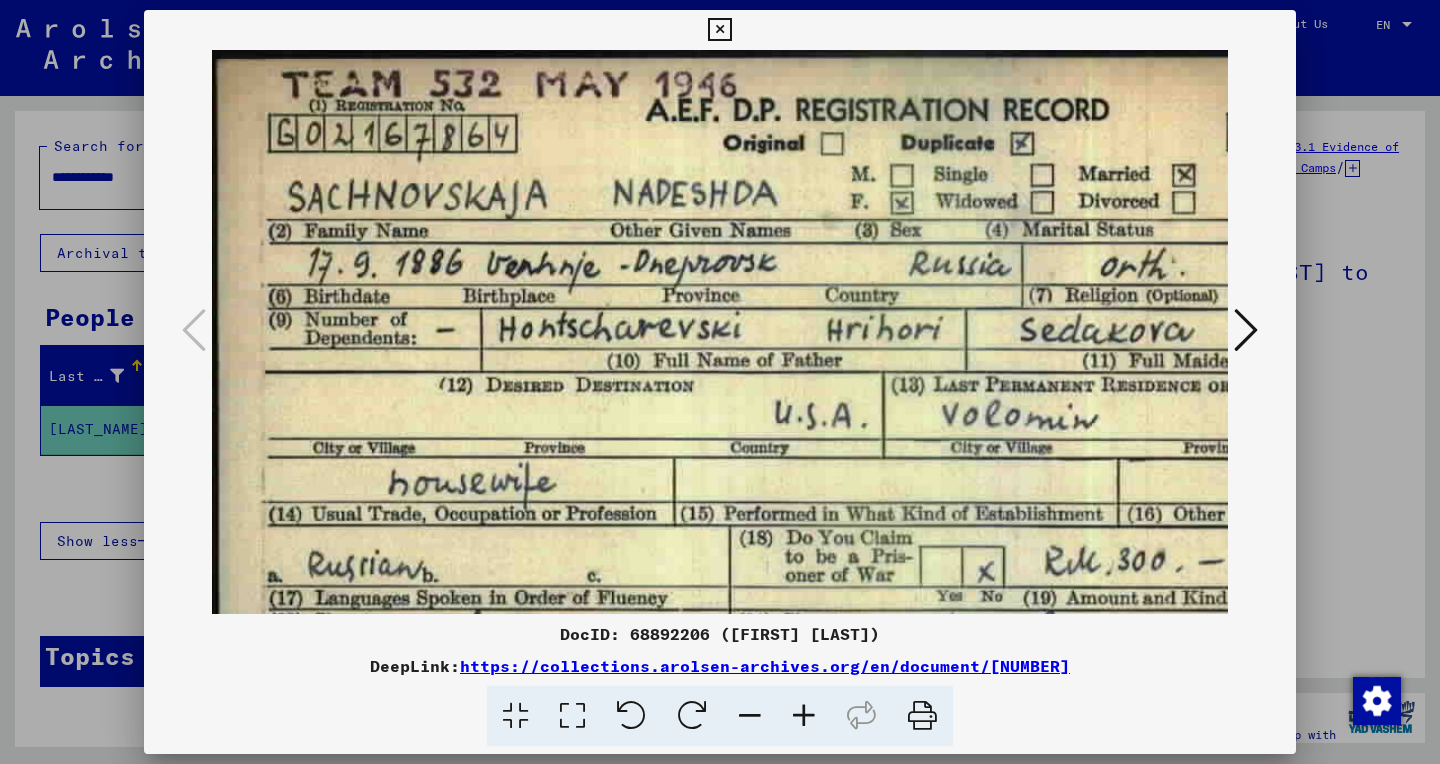 click at bounding box center [804, 716] 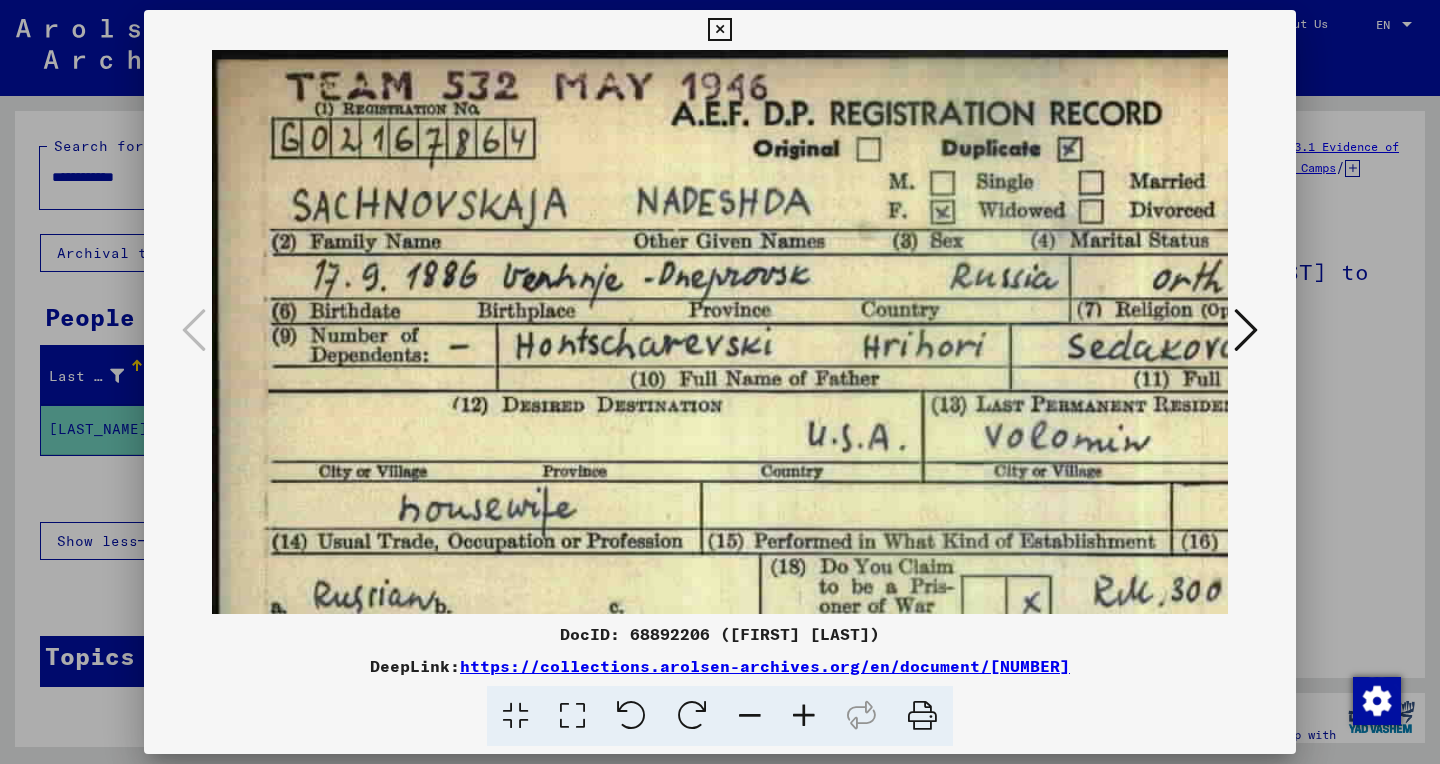 click at bounding box center [804, 716] 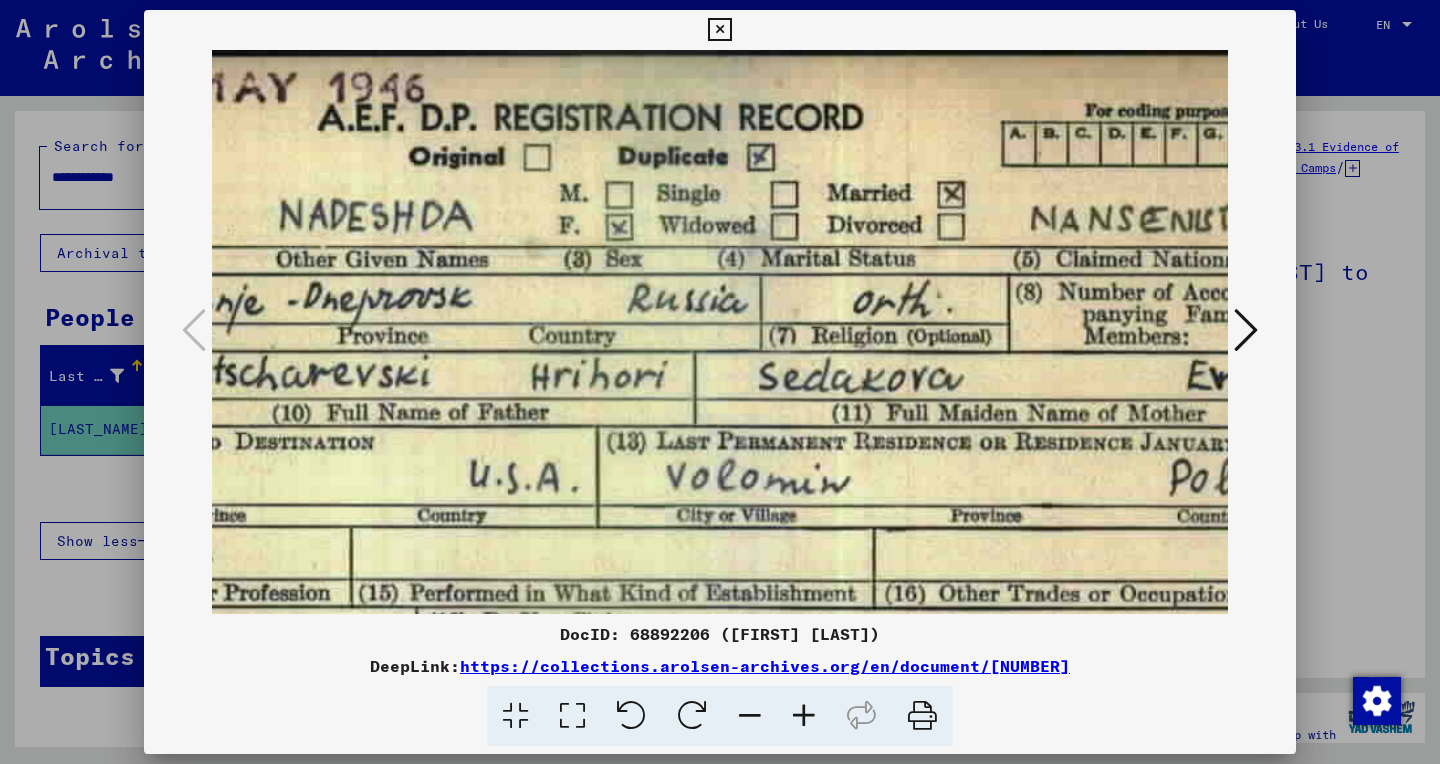 scroll, scrollTop: 2, scrollLeft: 405, axis: both 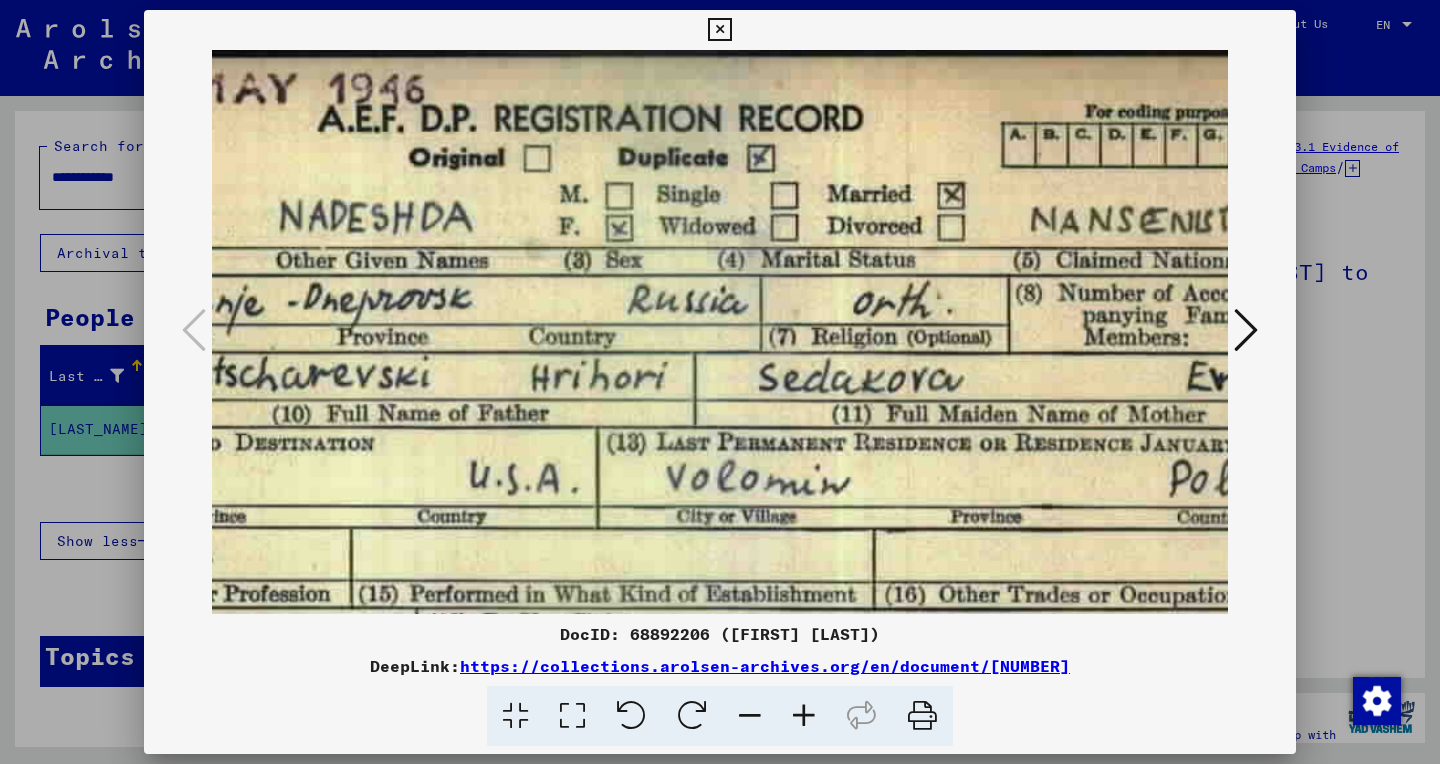 drag, startPoint x: 801, startPoint y: 487, endPoint x: 396, endPoint y: 506, distance: 405.44543 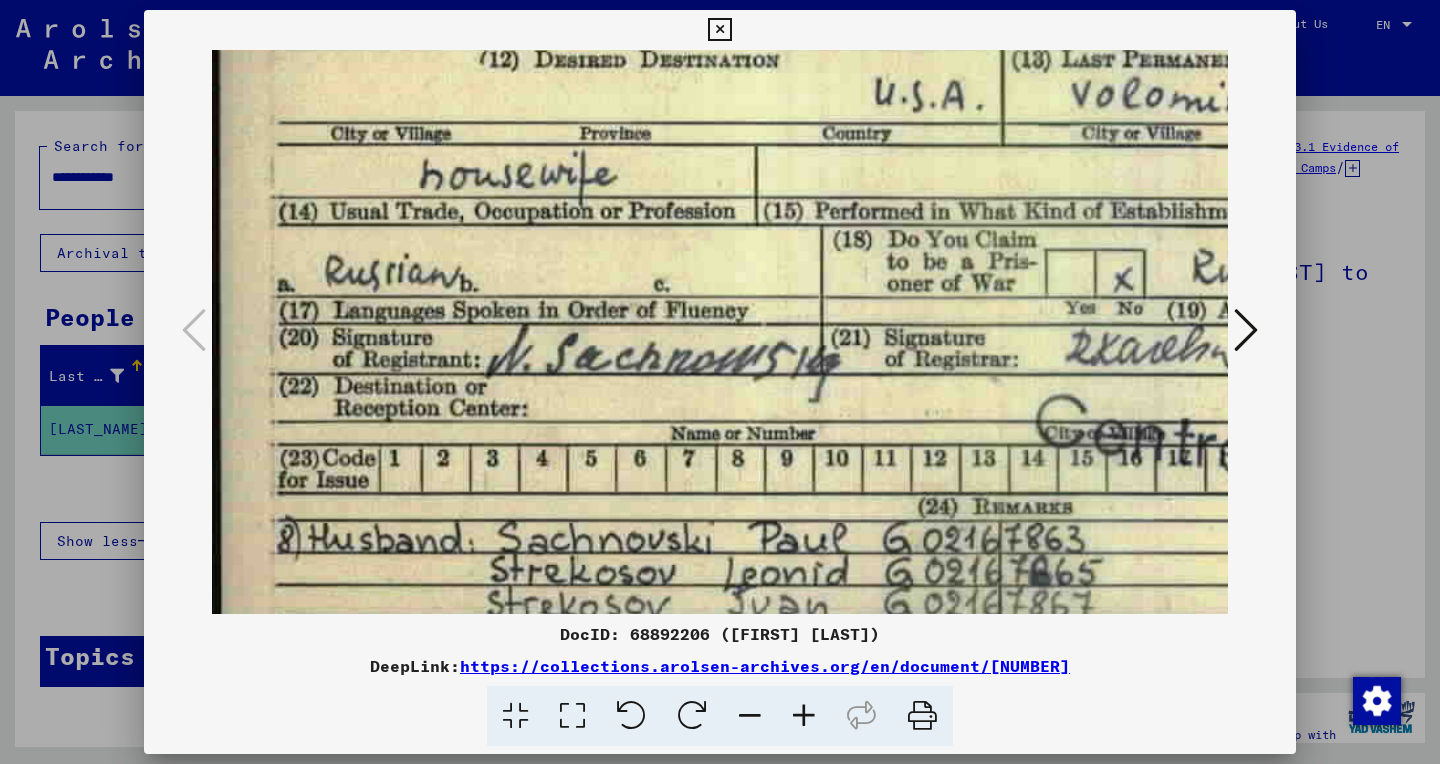 scroll, scrollTop: 395, scrollLeft: 0, axis: vertical 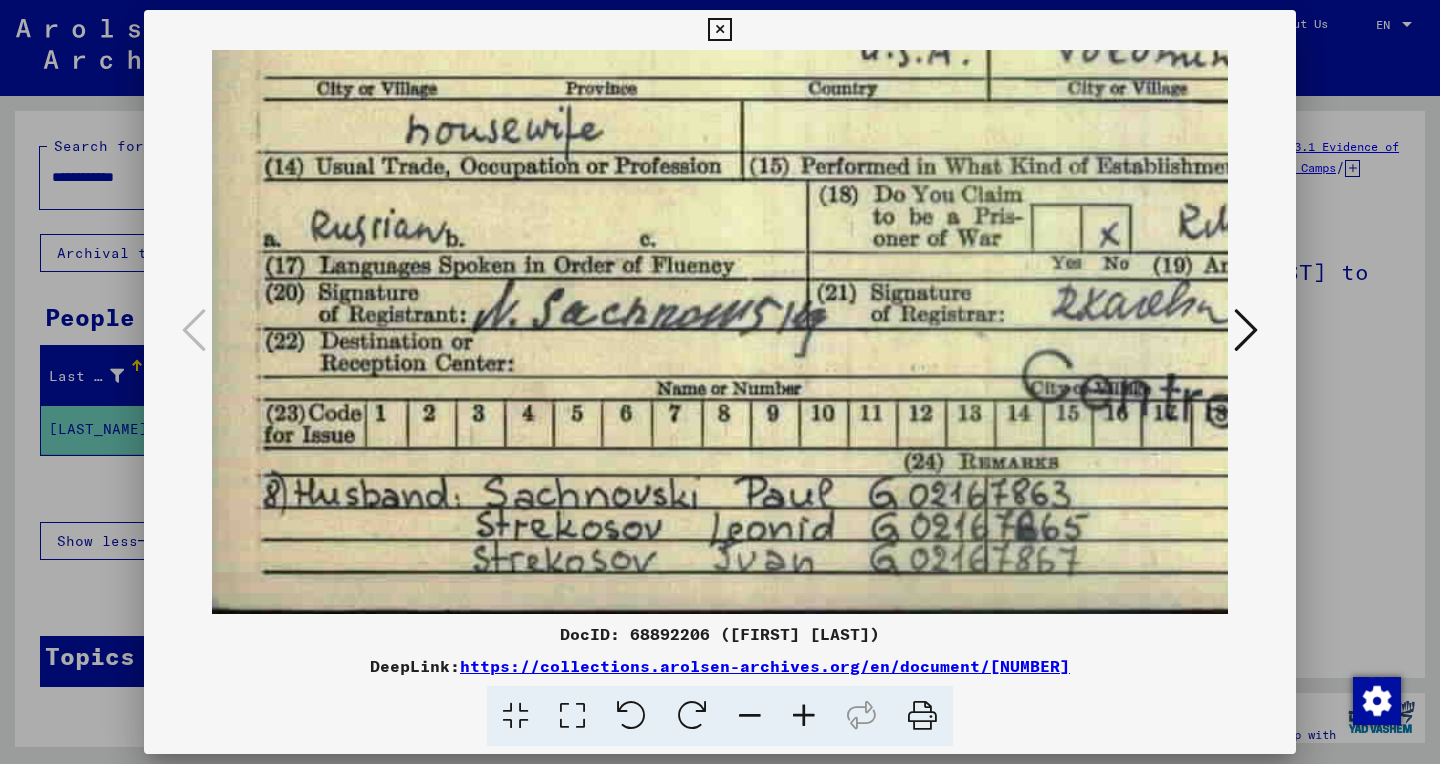 drag, startPoint x: 960, startPoint y: 498, endPoint x: 1326, endPoint y: 7, distance: 612.40265 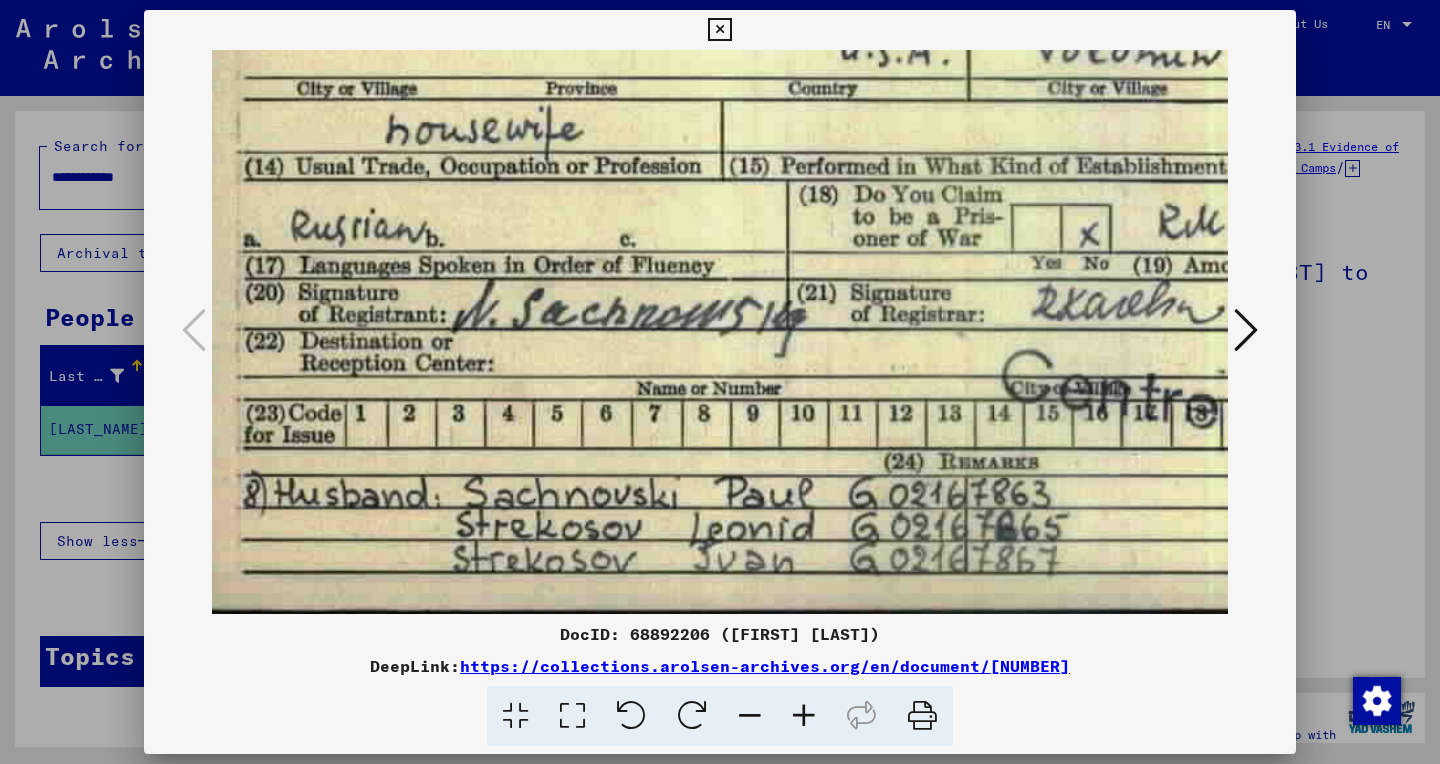 scroll, scrollTop: 430, scrollLeft: 30, axis: both 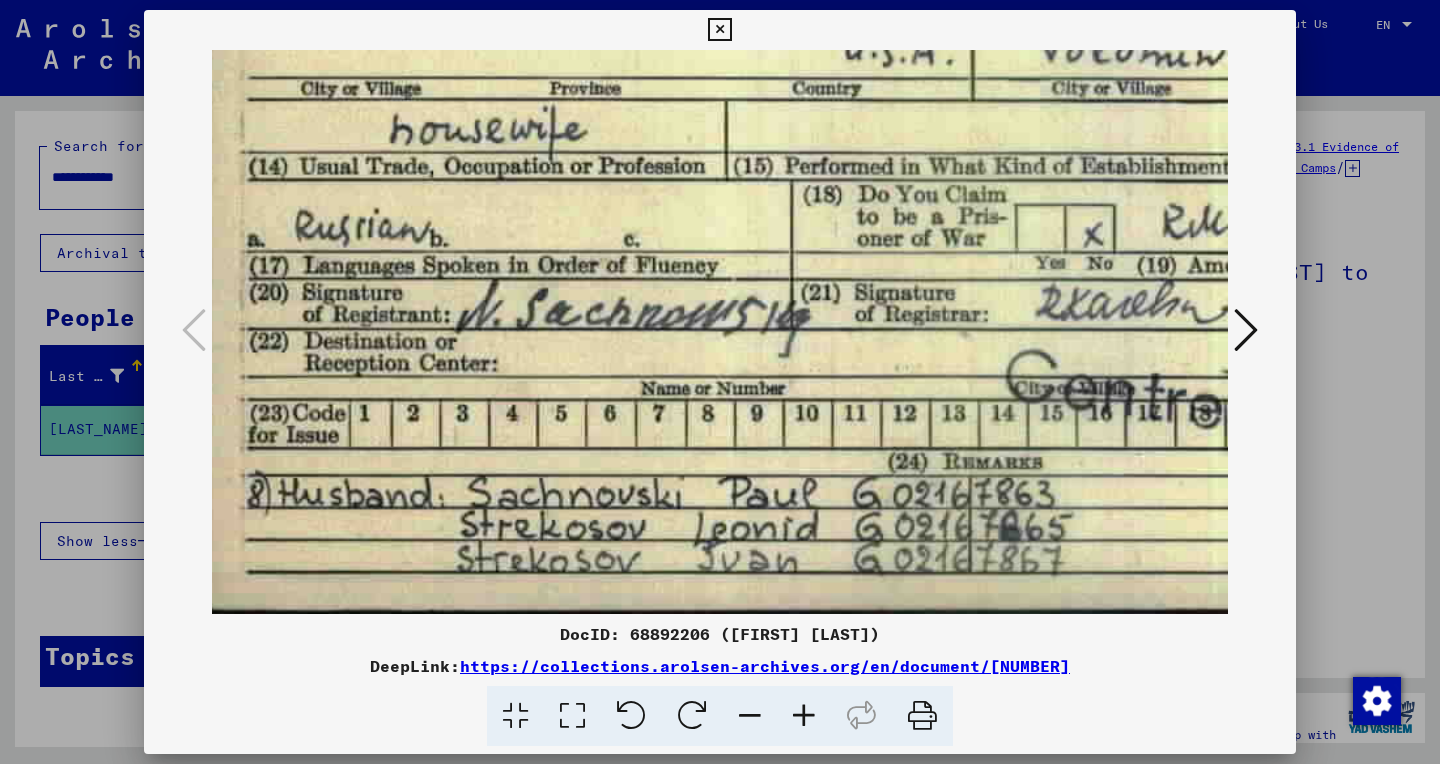 drag, startPoint x: 636, startPoint y: 243, endPoint x: 733, endPoint y: 119, distance: 157.43253 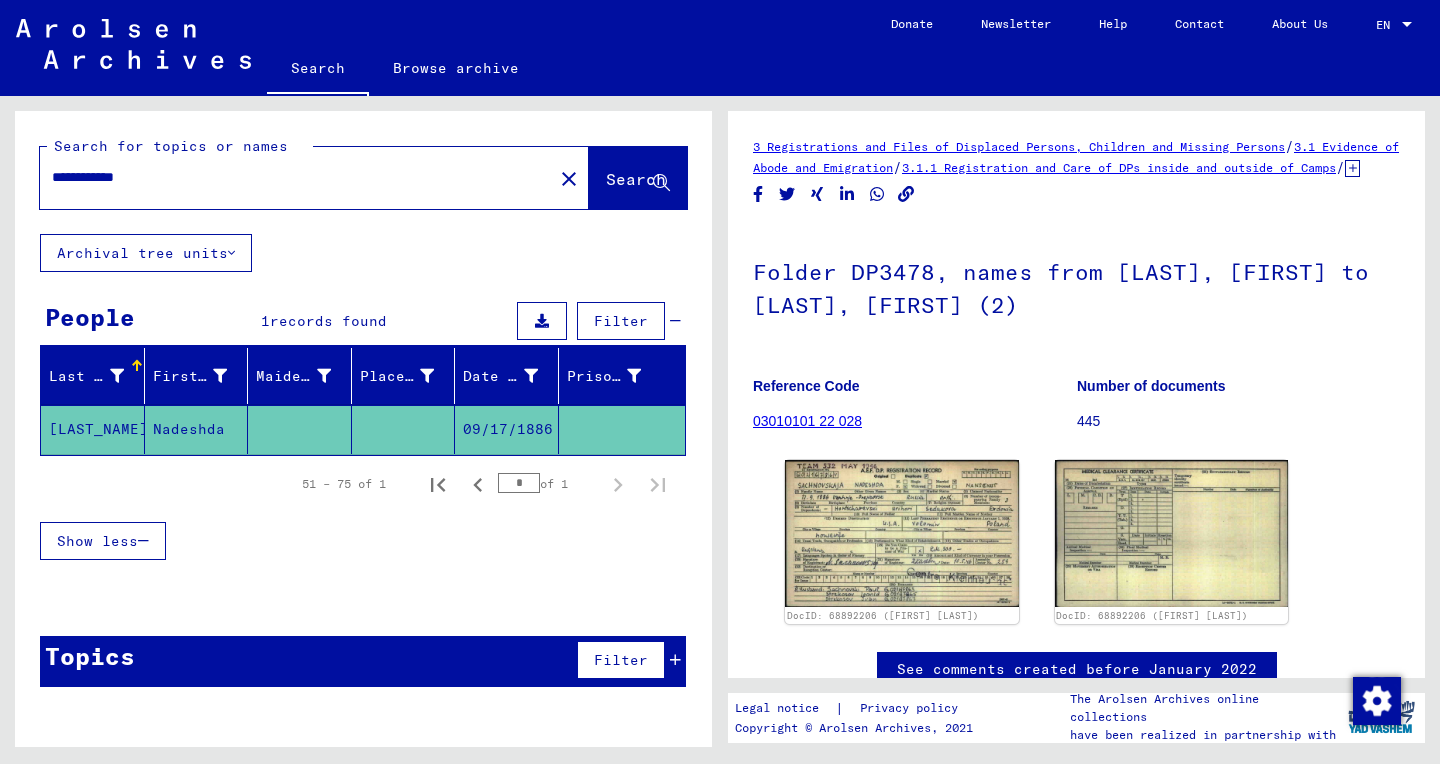 click on "**********" at bounding box center [296, 177] 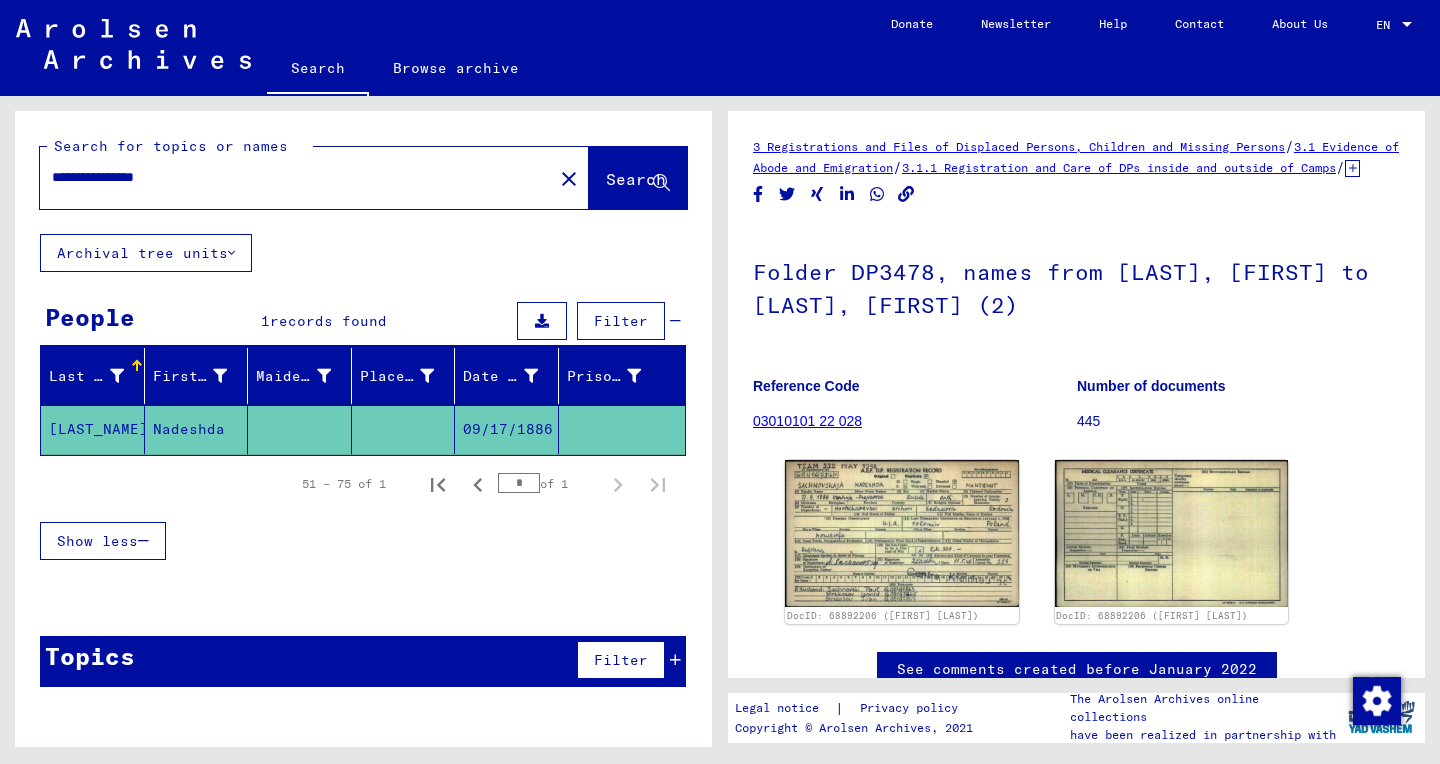 click on "Search" 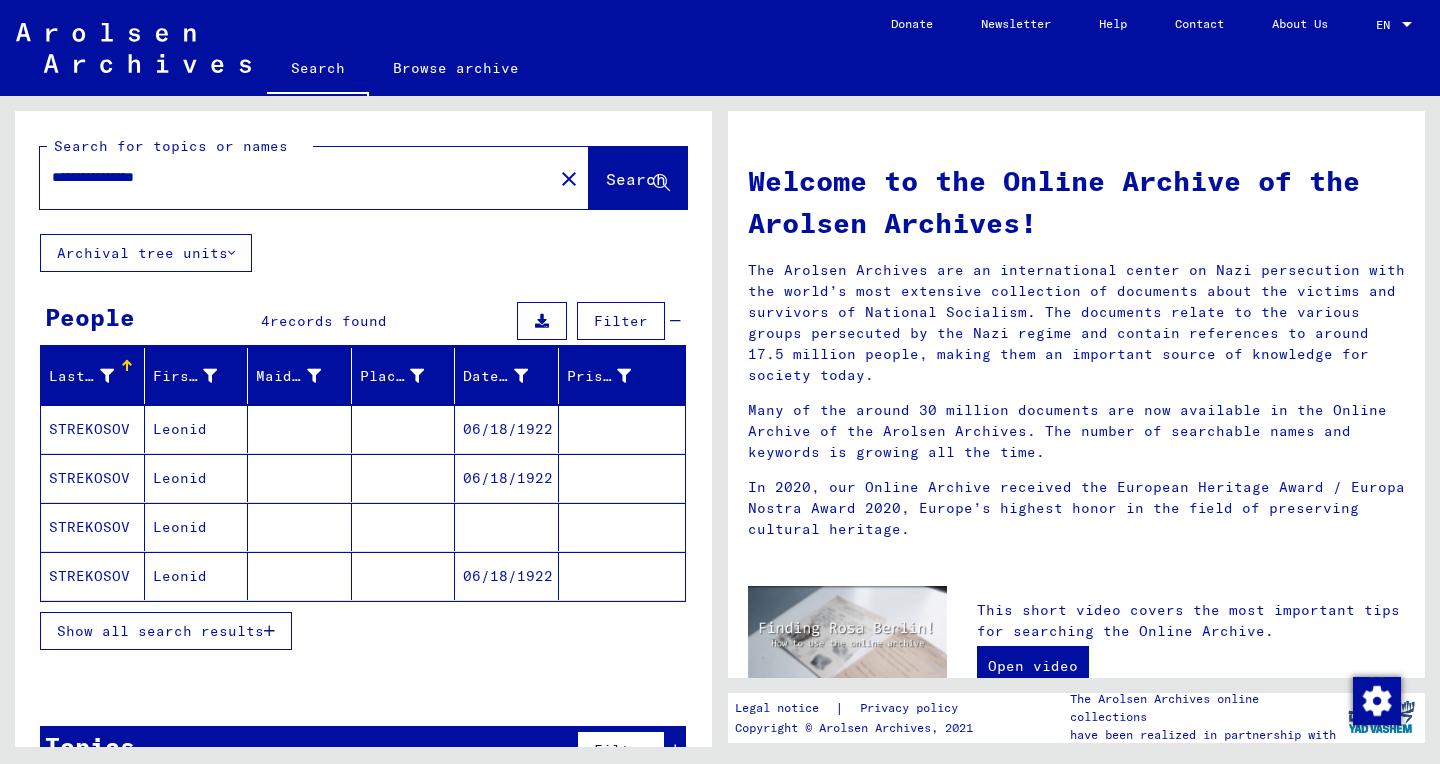 click on "STREKOSOV" at bounding box center (93, 478) 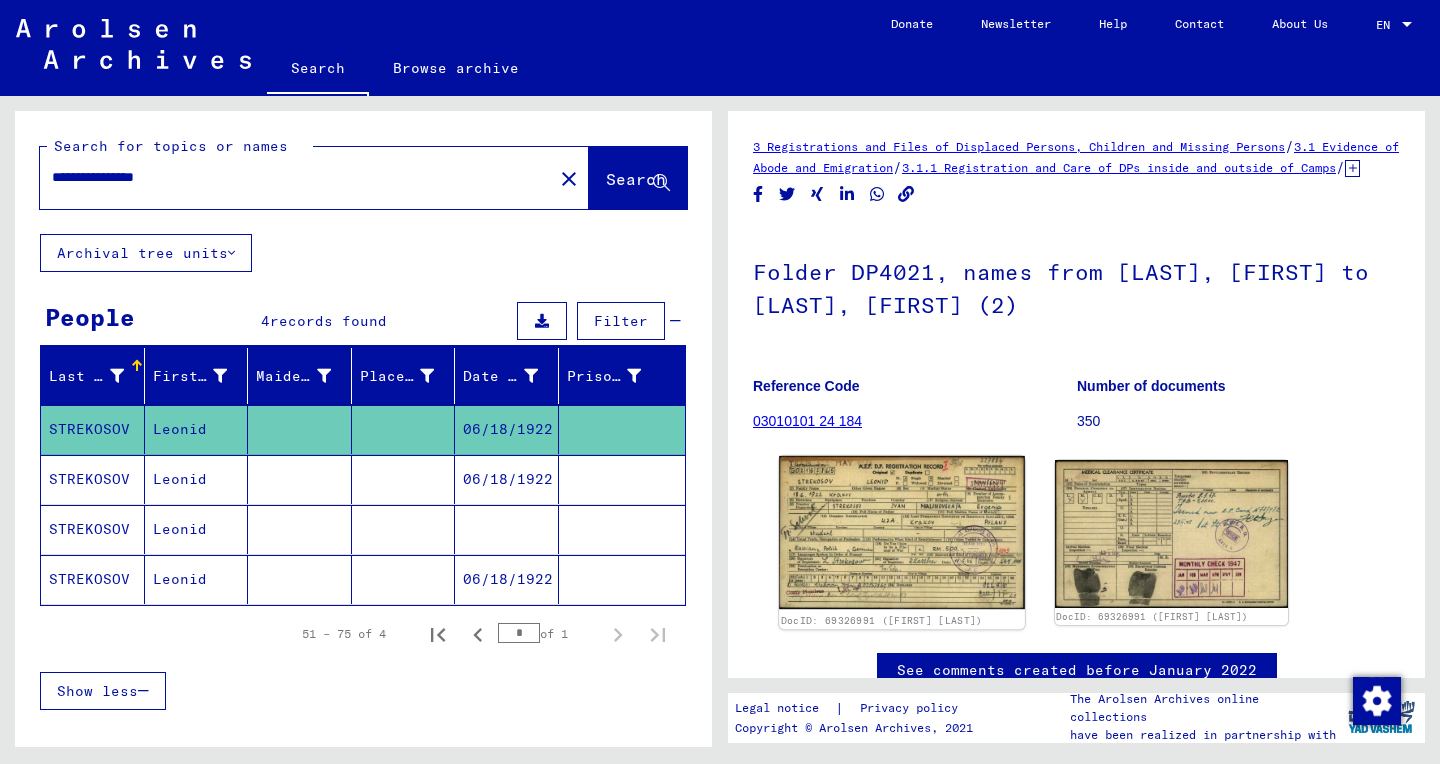 click 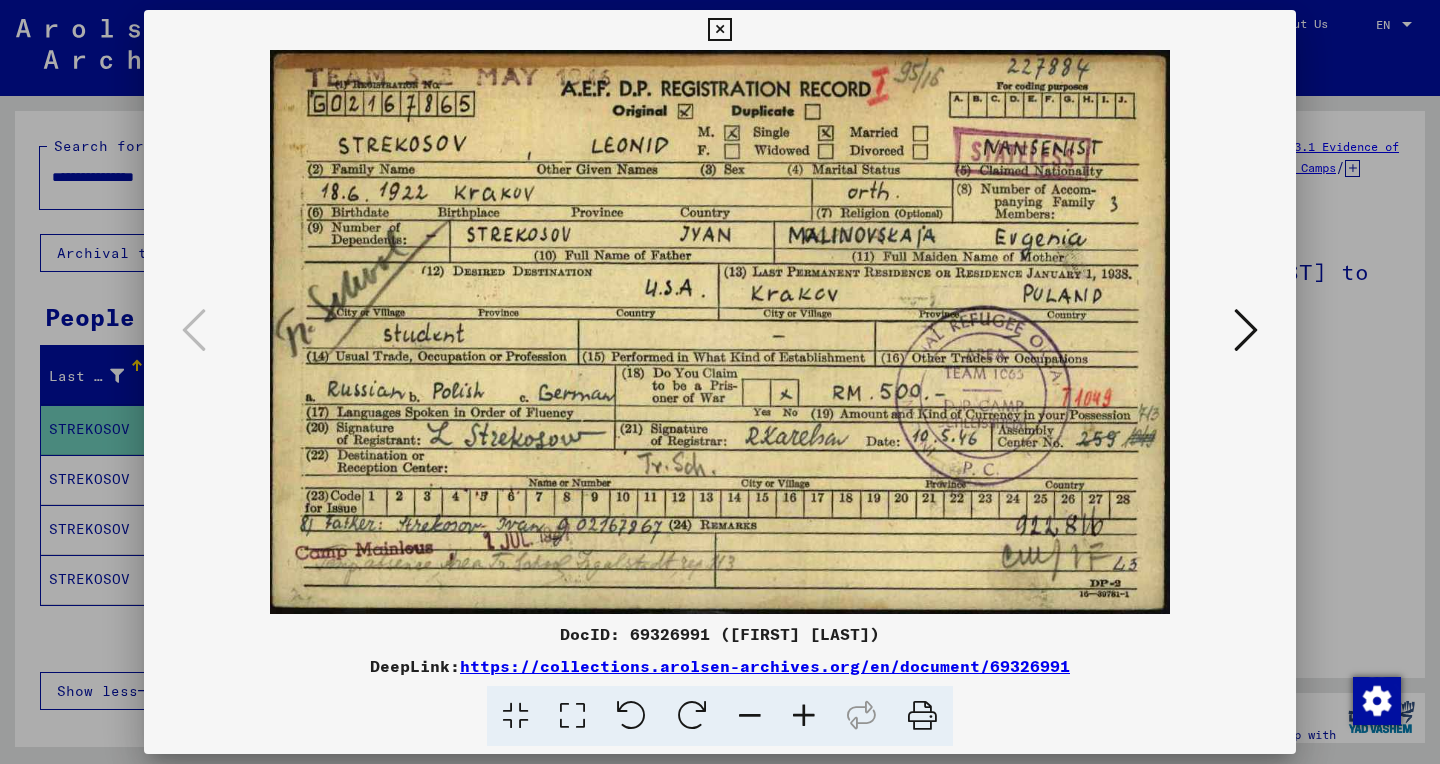 click at bounding box center (572, 716) 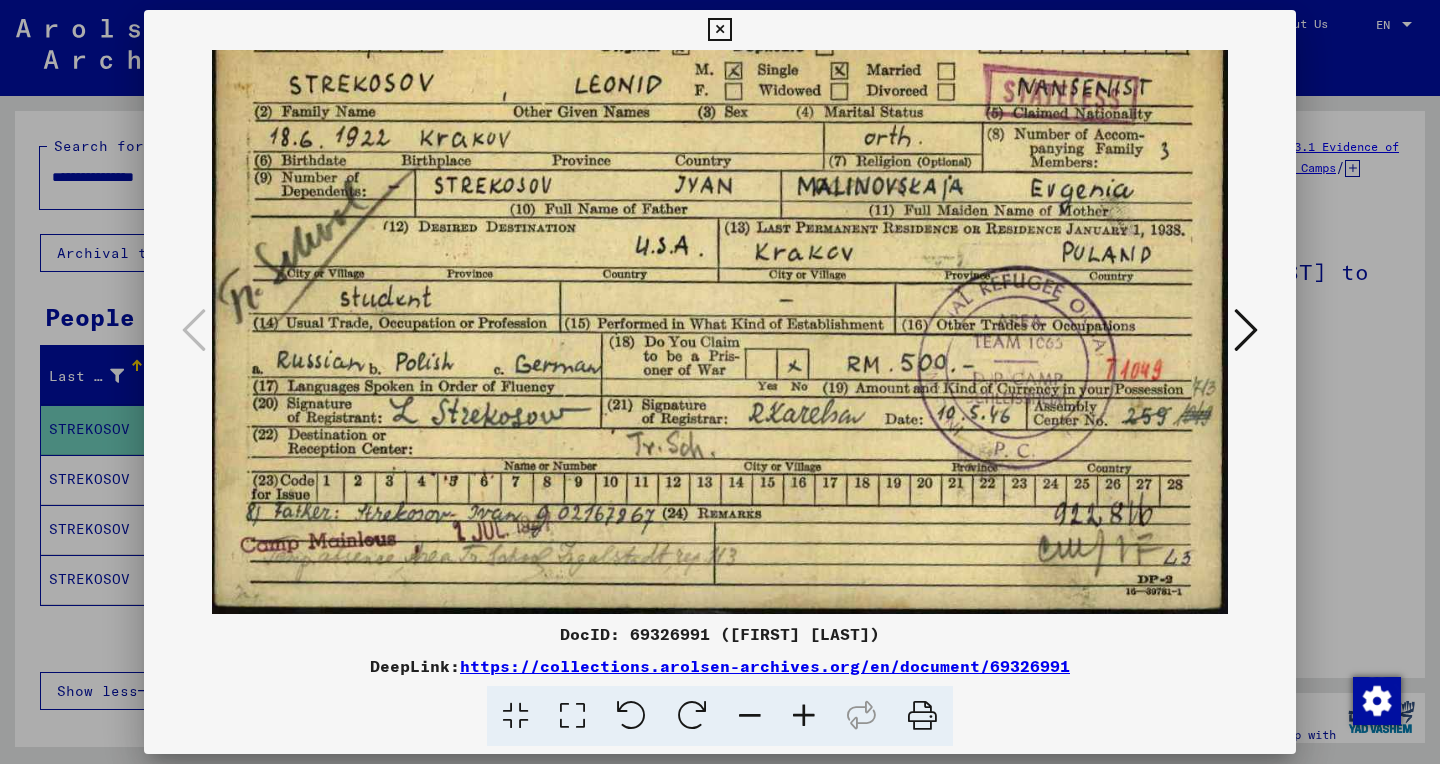scroll, scrollTop: 77, scrollLeft: 0, axis: vertical 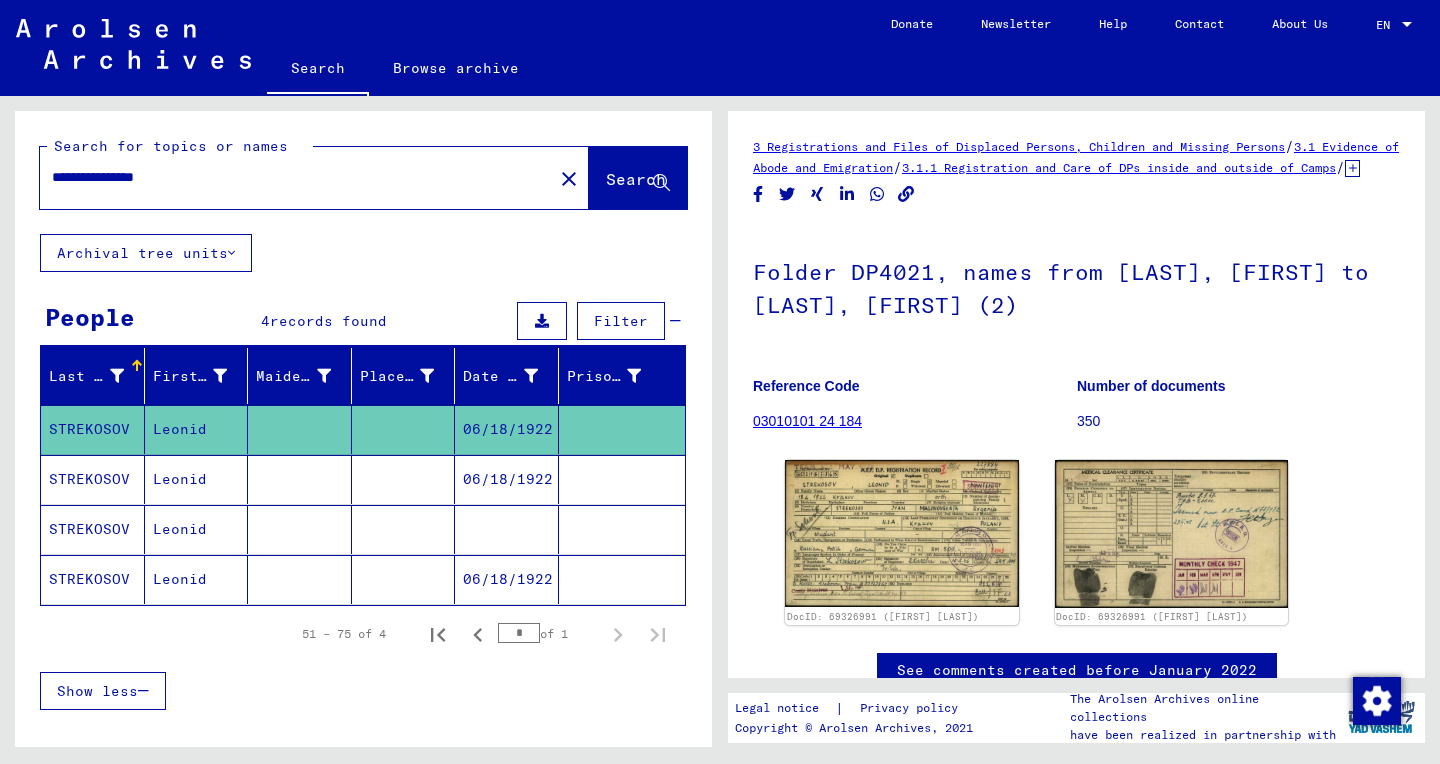 click on "Leonid" at bounding box center (197, 529) 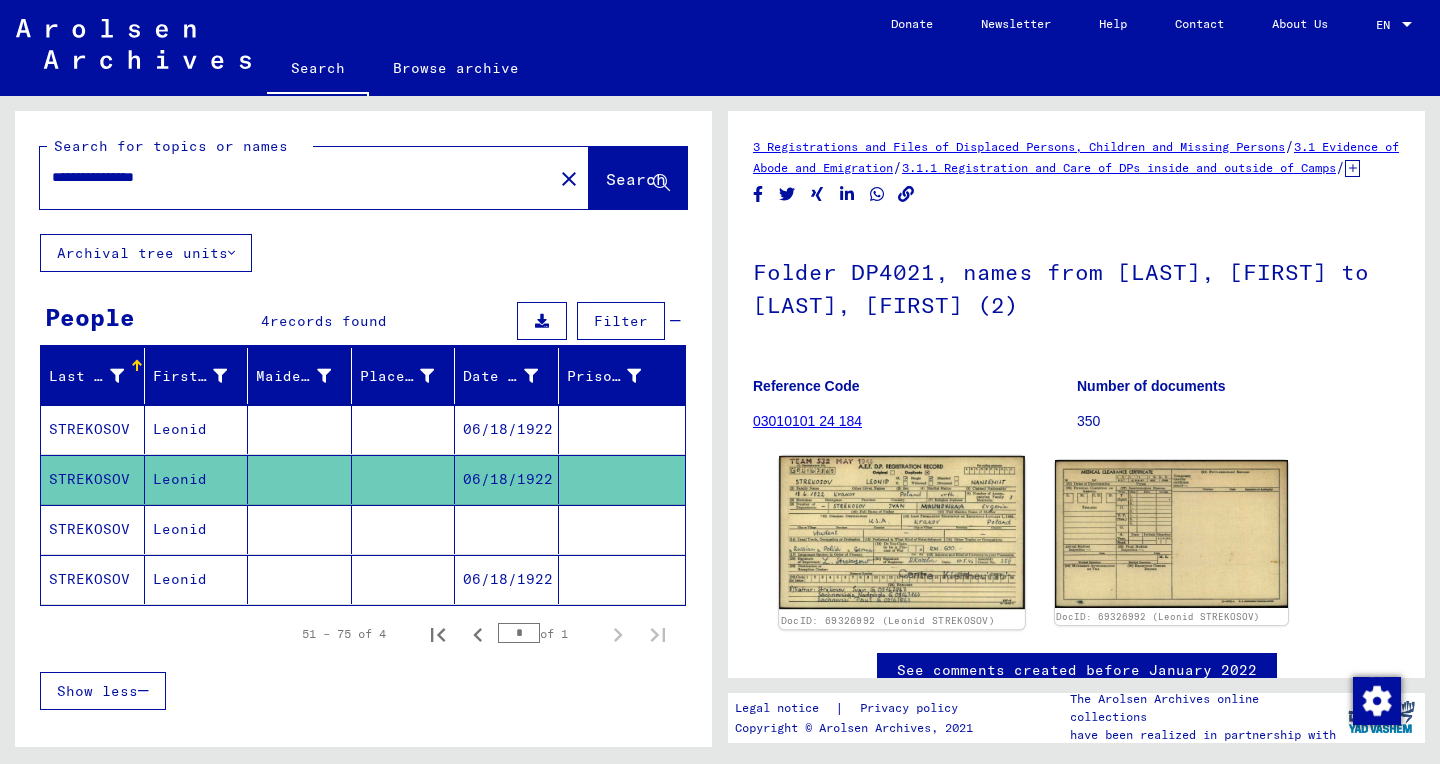 scroll, scrollTop: 205, scrollLeft: 0, axis: vertical 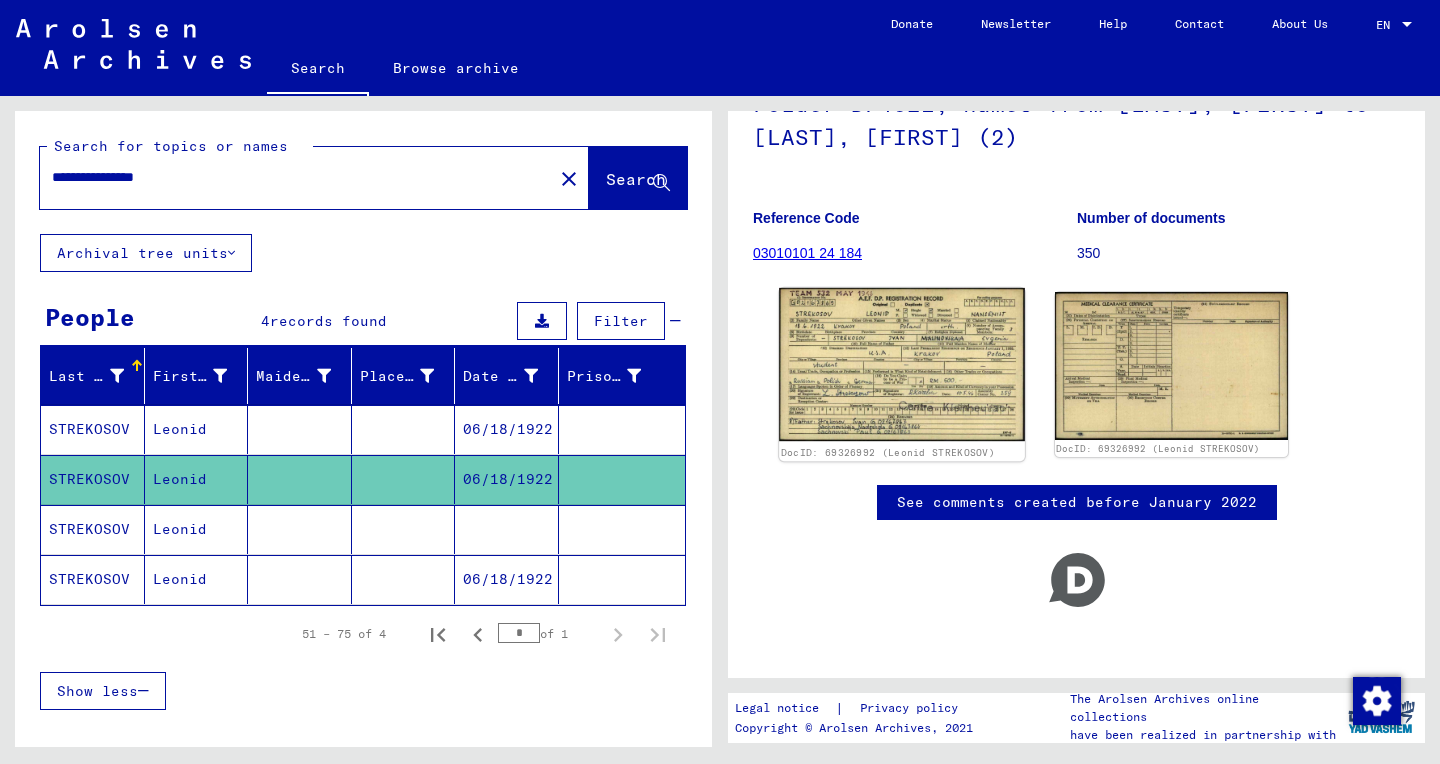 click 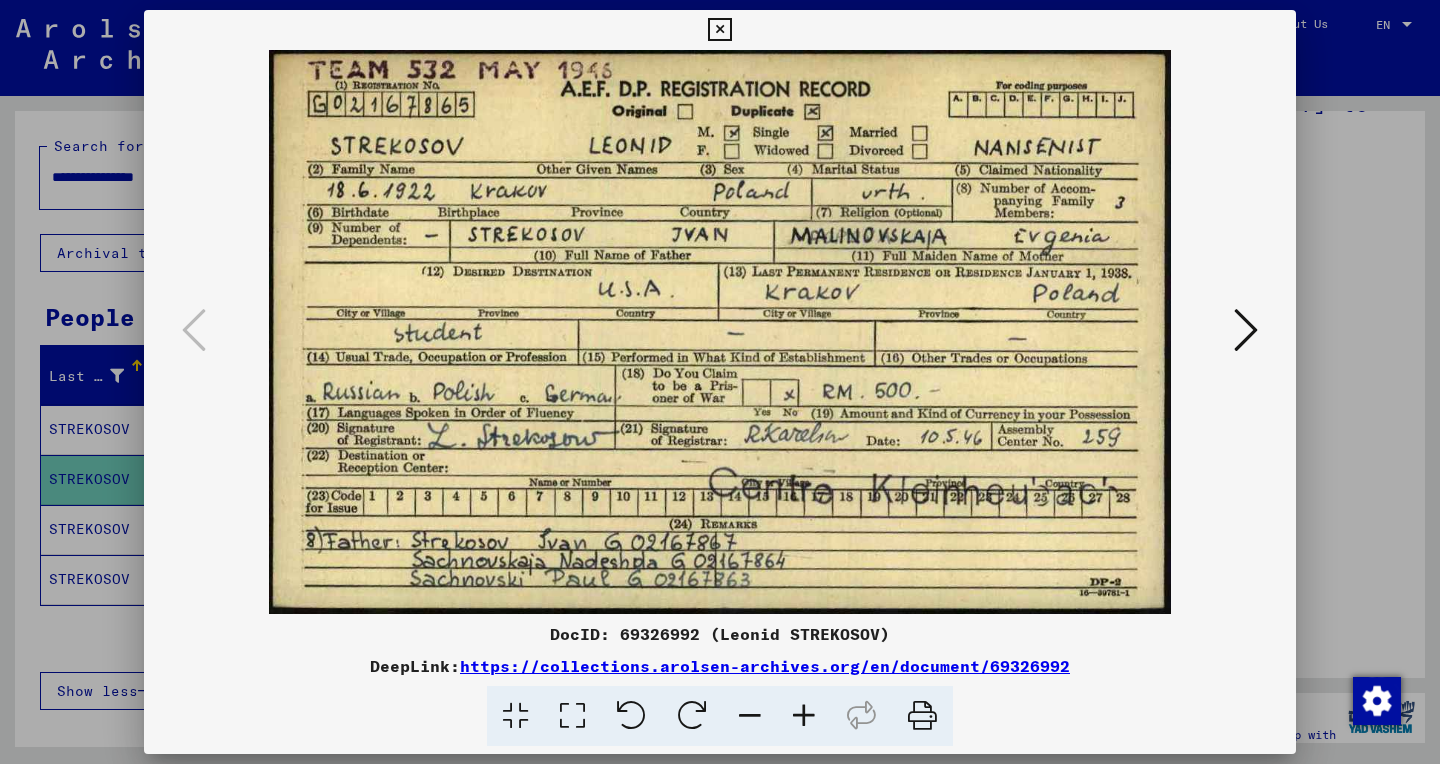 click at bounding box center (572, 716) 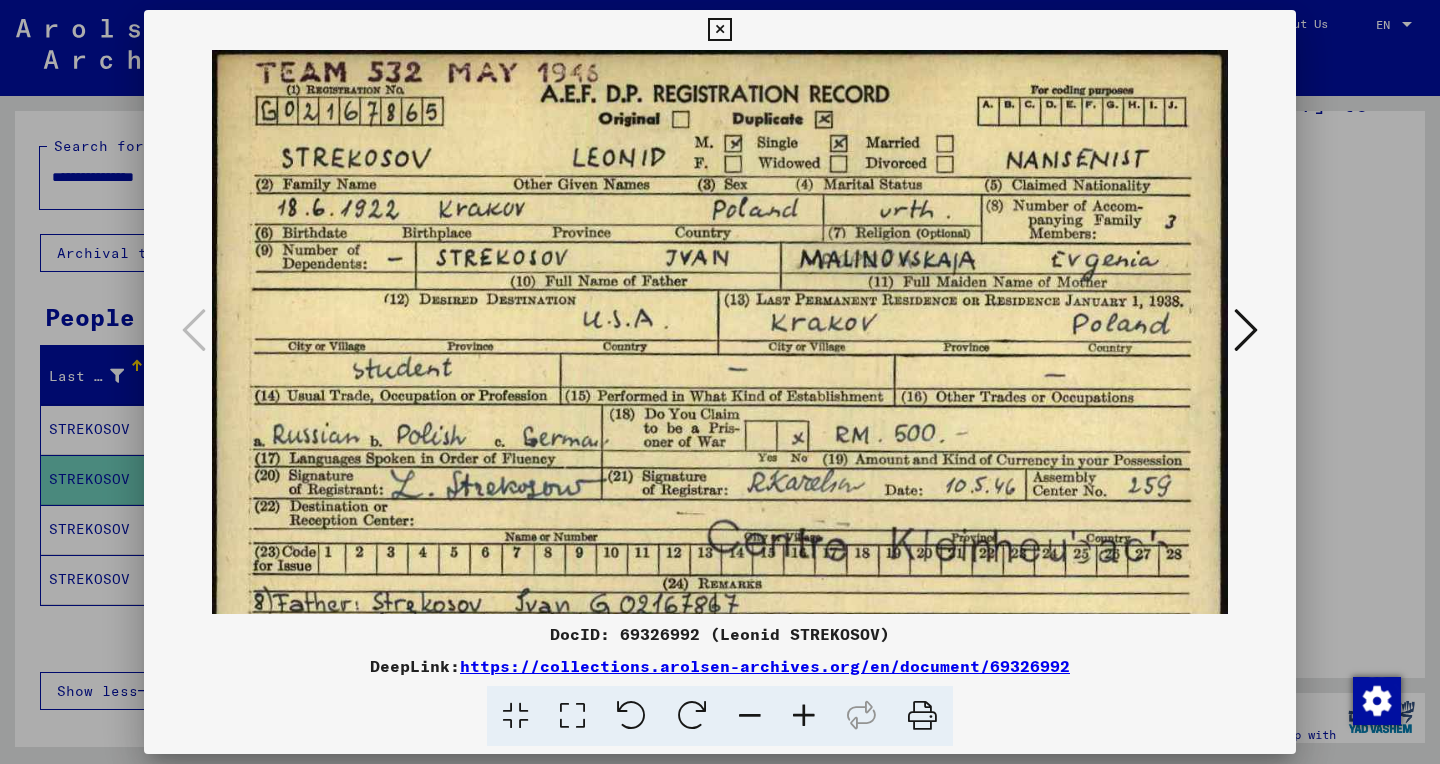 scroll, scrollTop: 76, scrollLeft: 0, axis: vertical 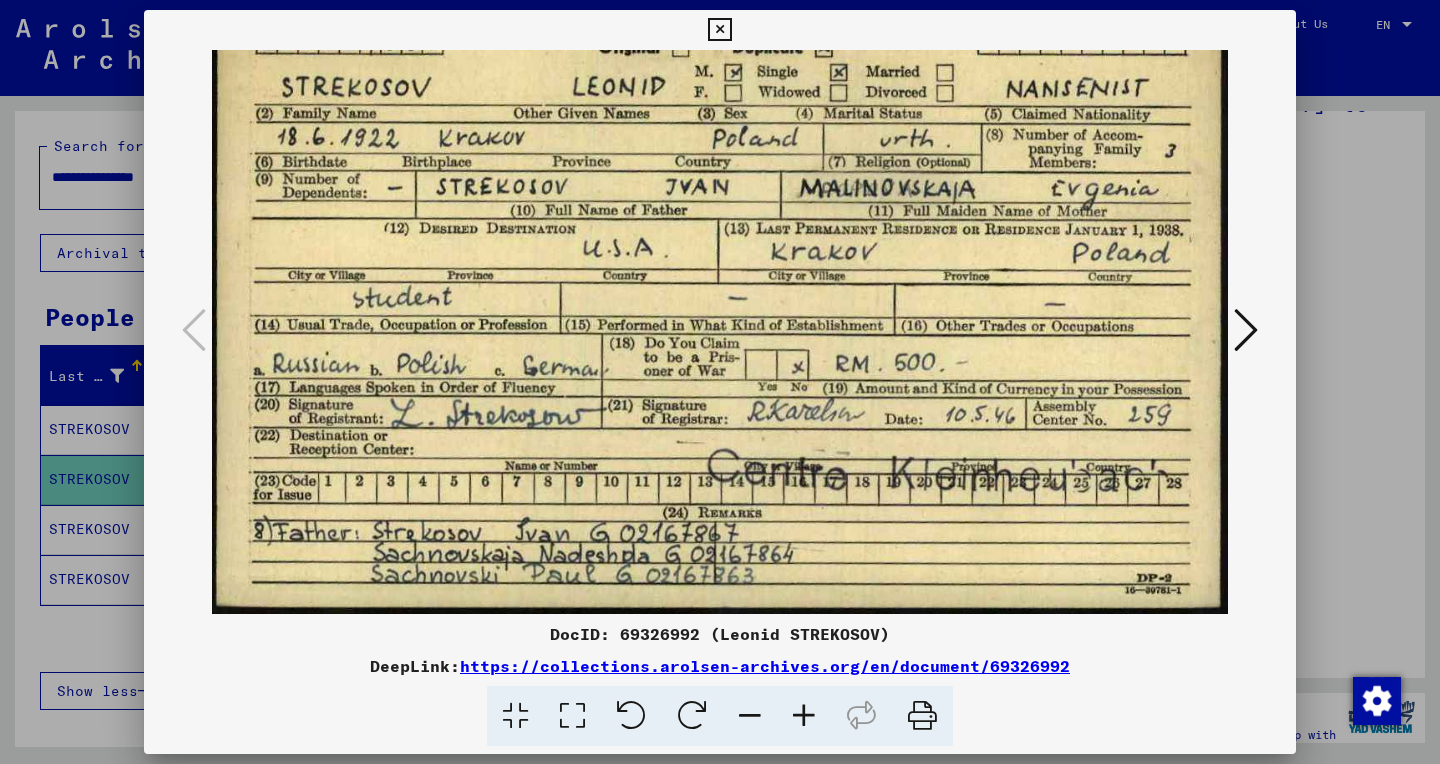drag, startPoint x: 546, startPoint y: 436, endPoint x: 519, endPoint y: 182, distance: 255.43102 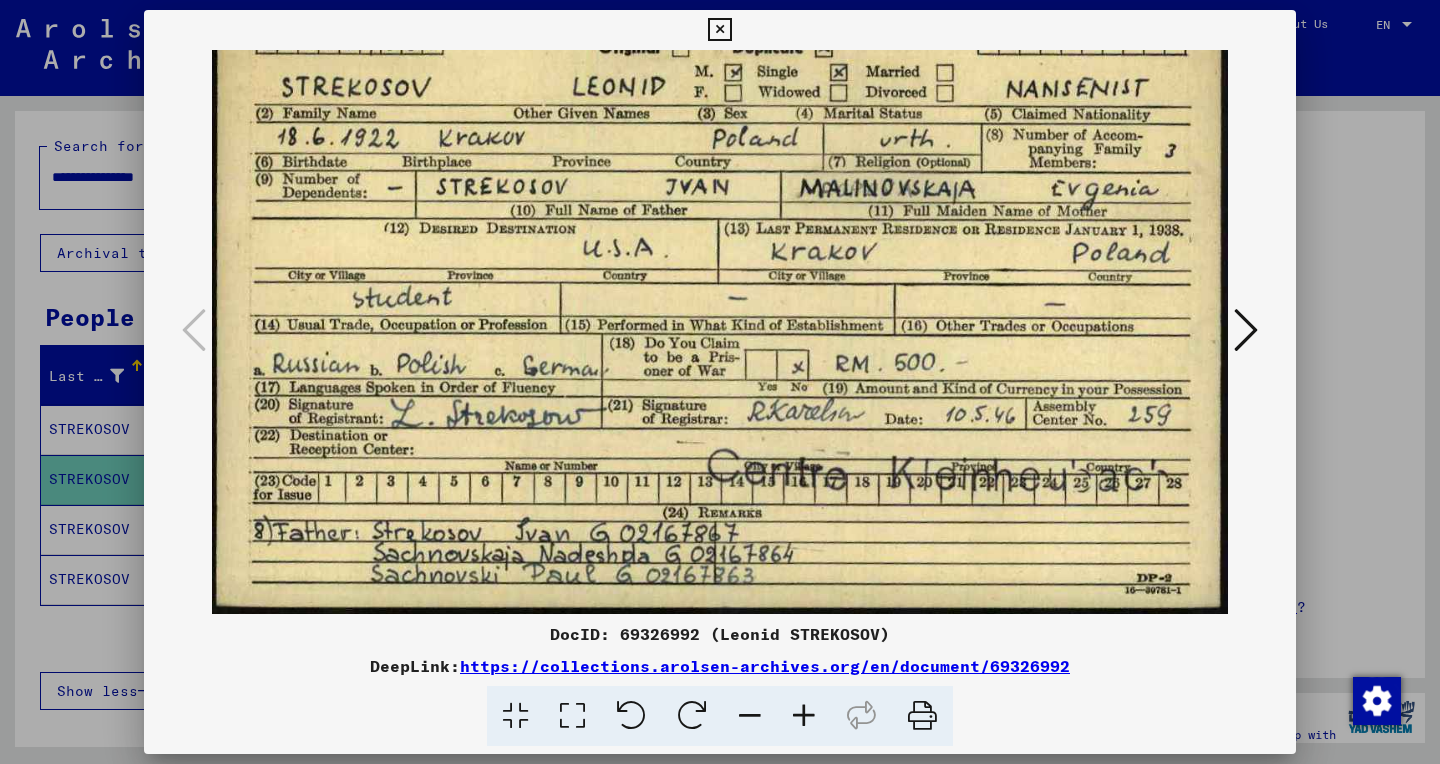 click at bounding box center [719, 30] 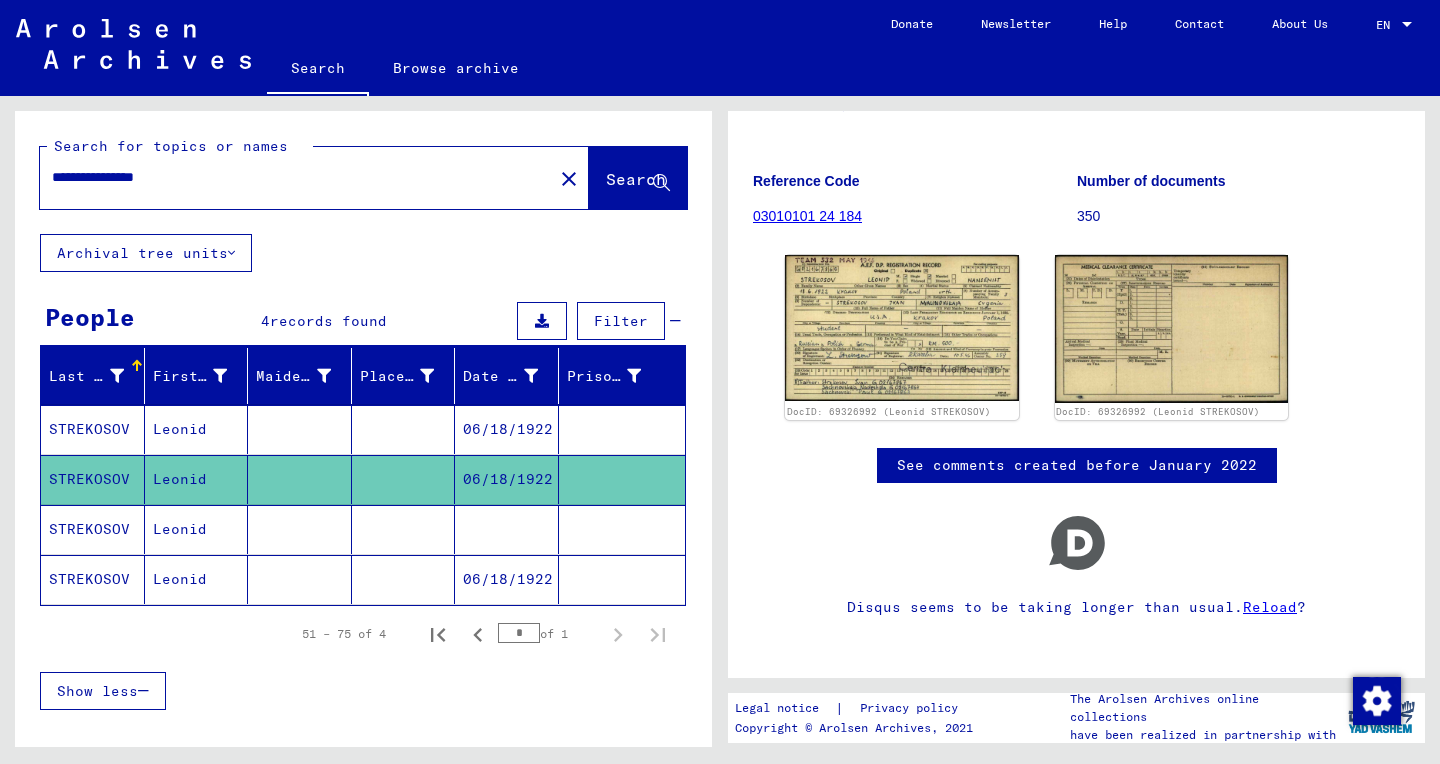 click at bounding box center [507, 579] 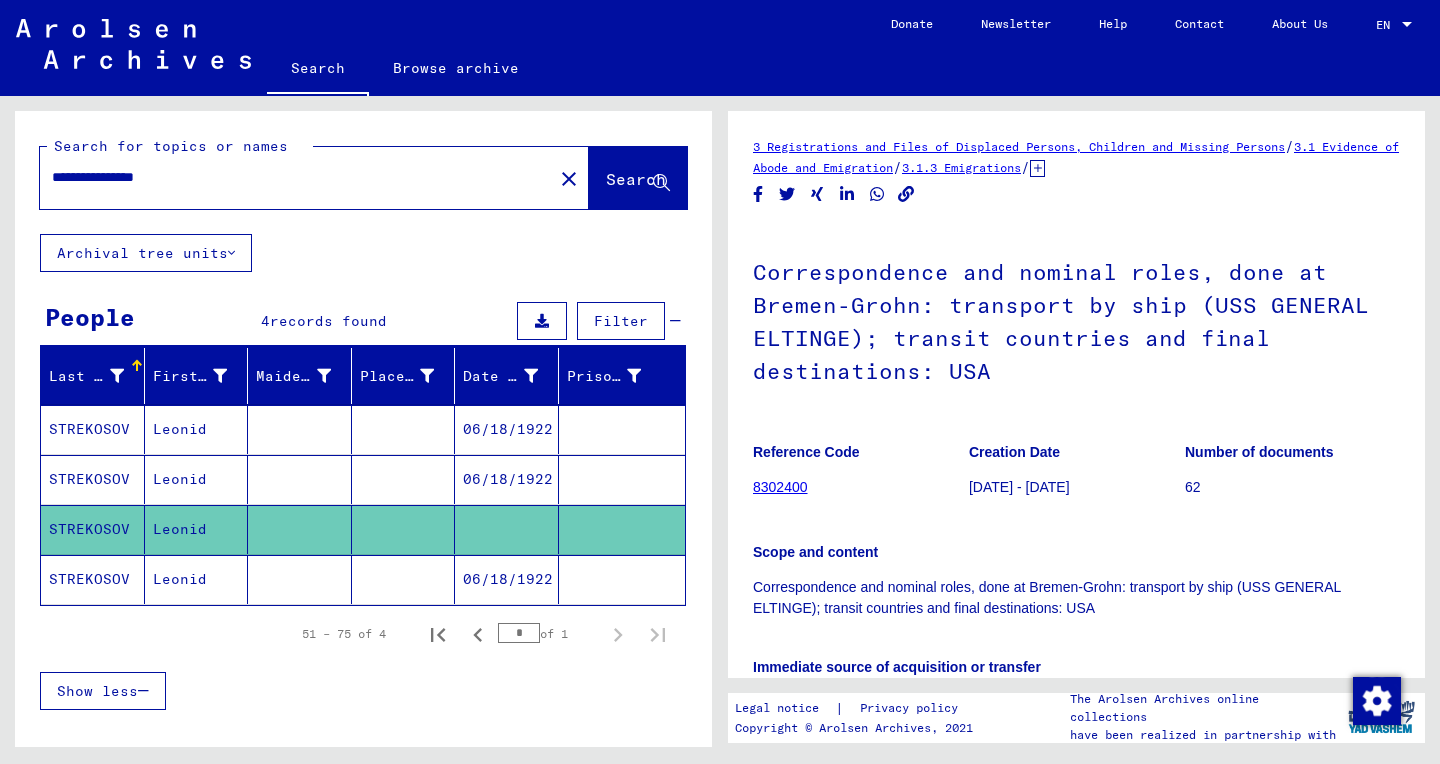scroll, scrollTop: 386, scrollLeft: 0, axis: vertical 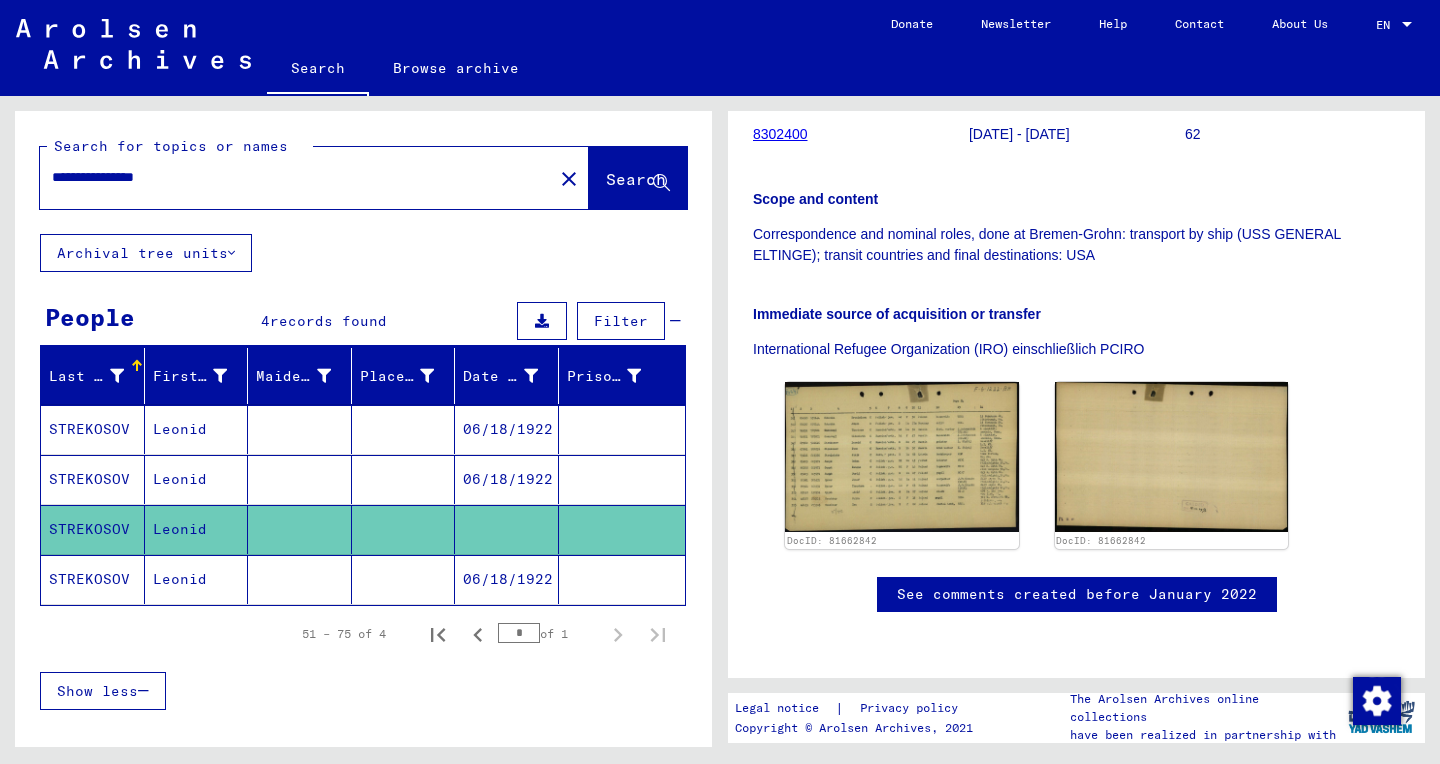 click on "06/18/1922" 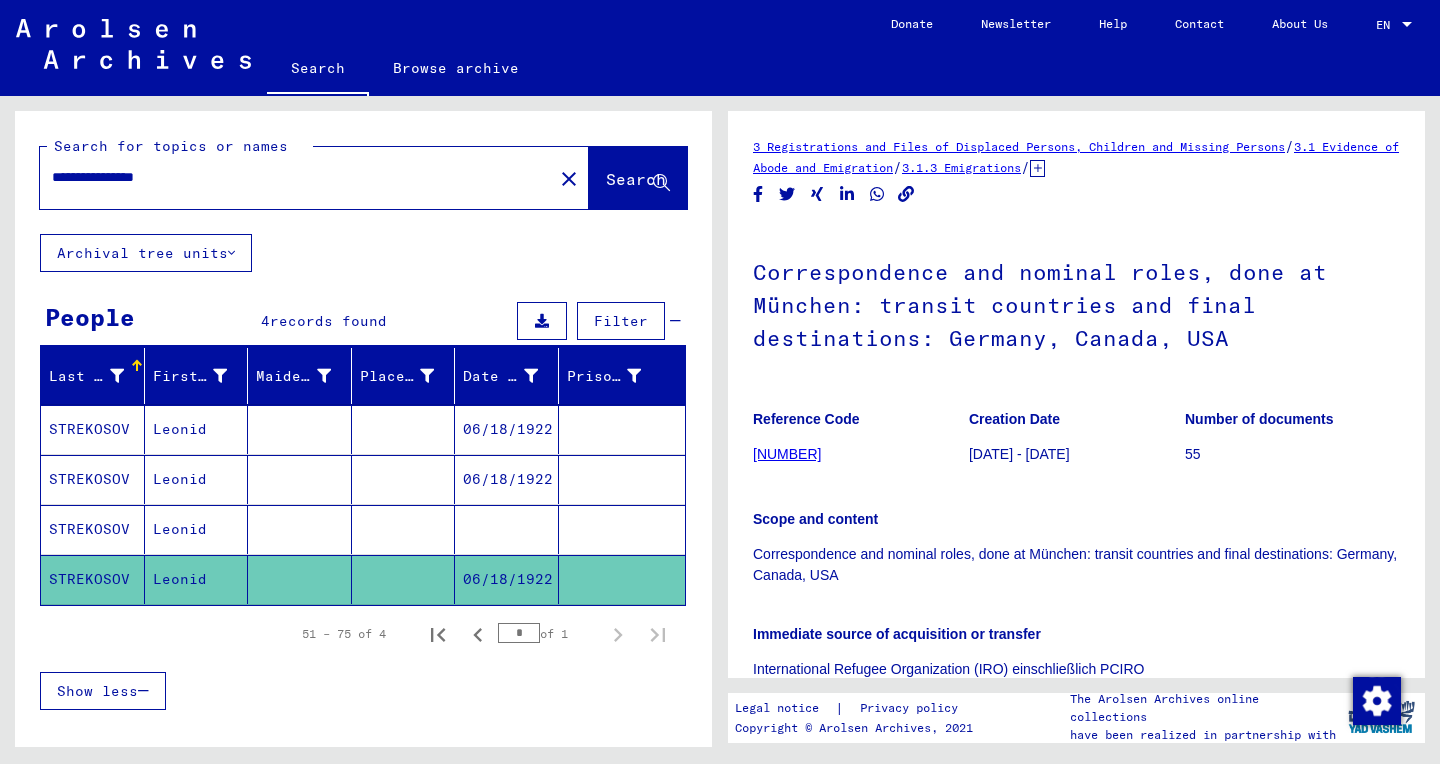 scroll, scrollTop: 352, scrollLeft: 0, axis: vertical 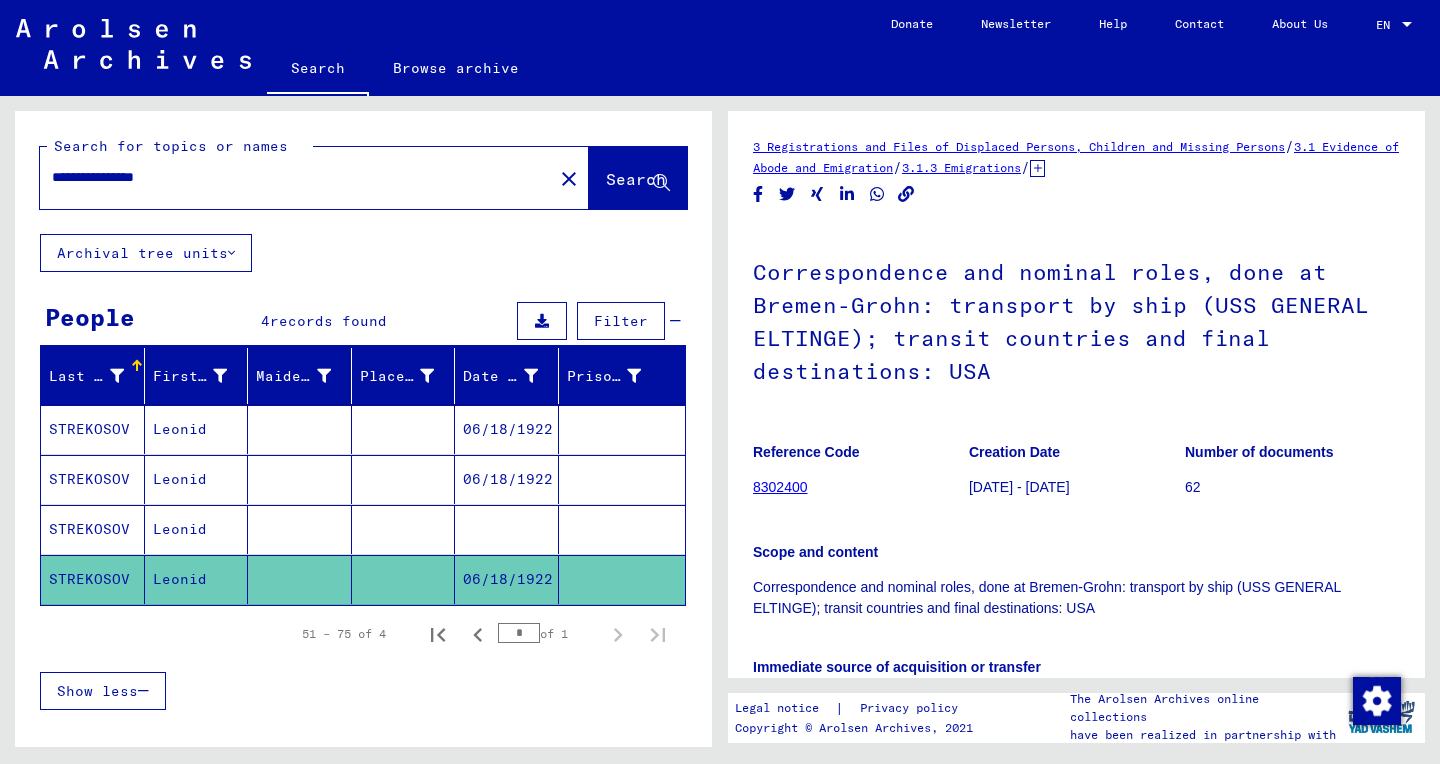 click on "**********" at bounding box center [296, 177] 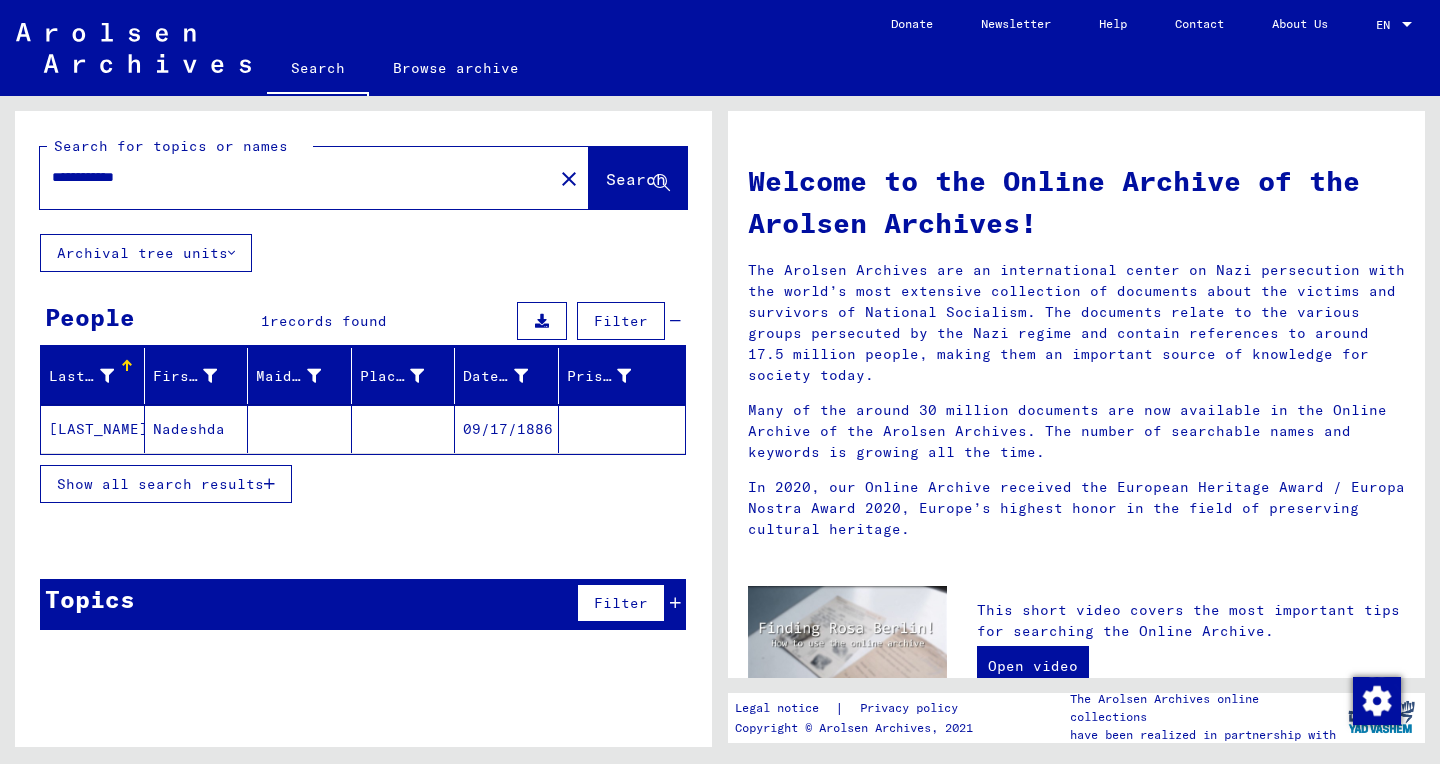 click on "[LAST_NAME]" 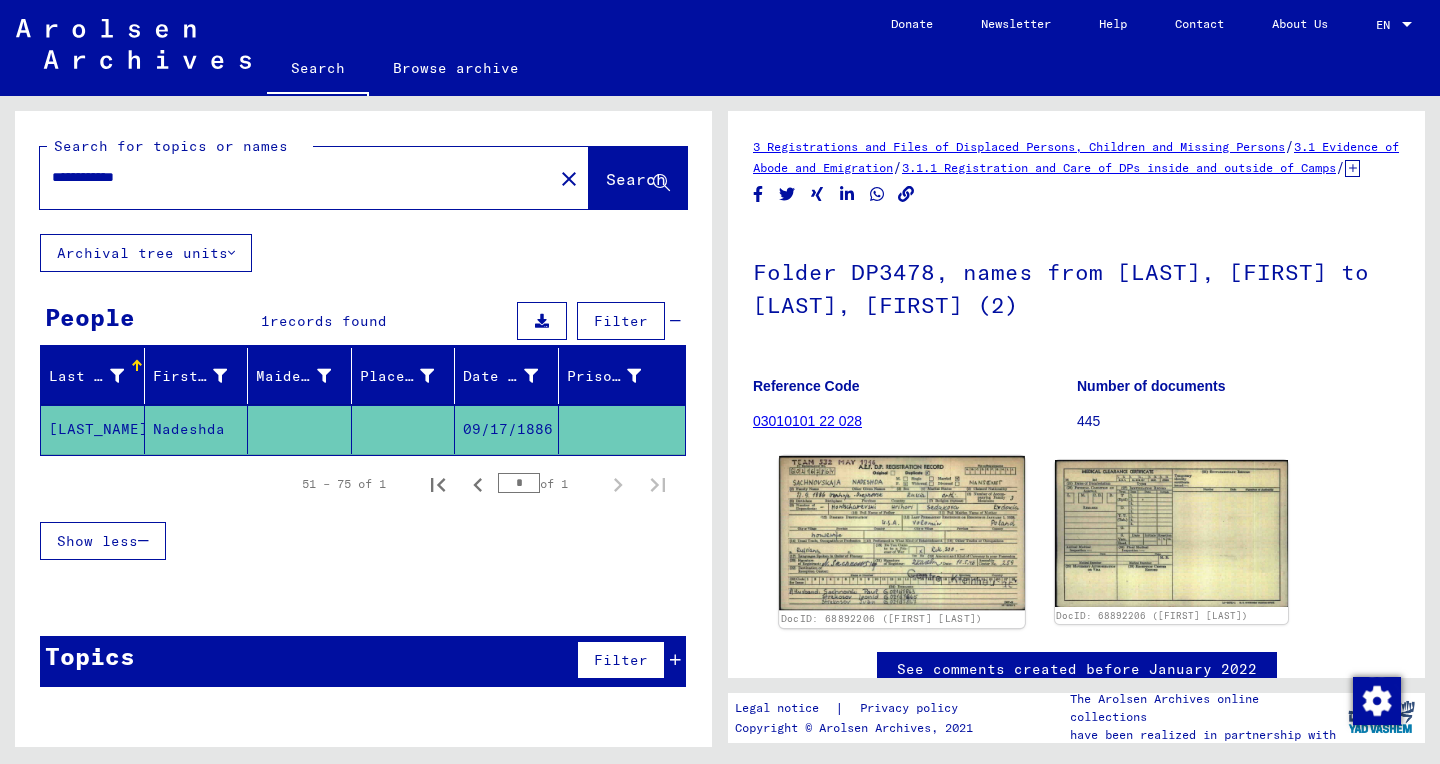 click 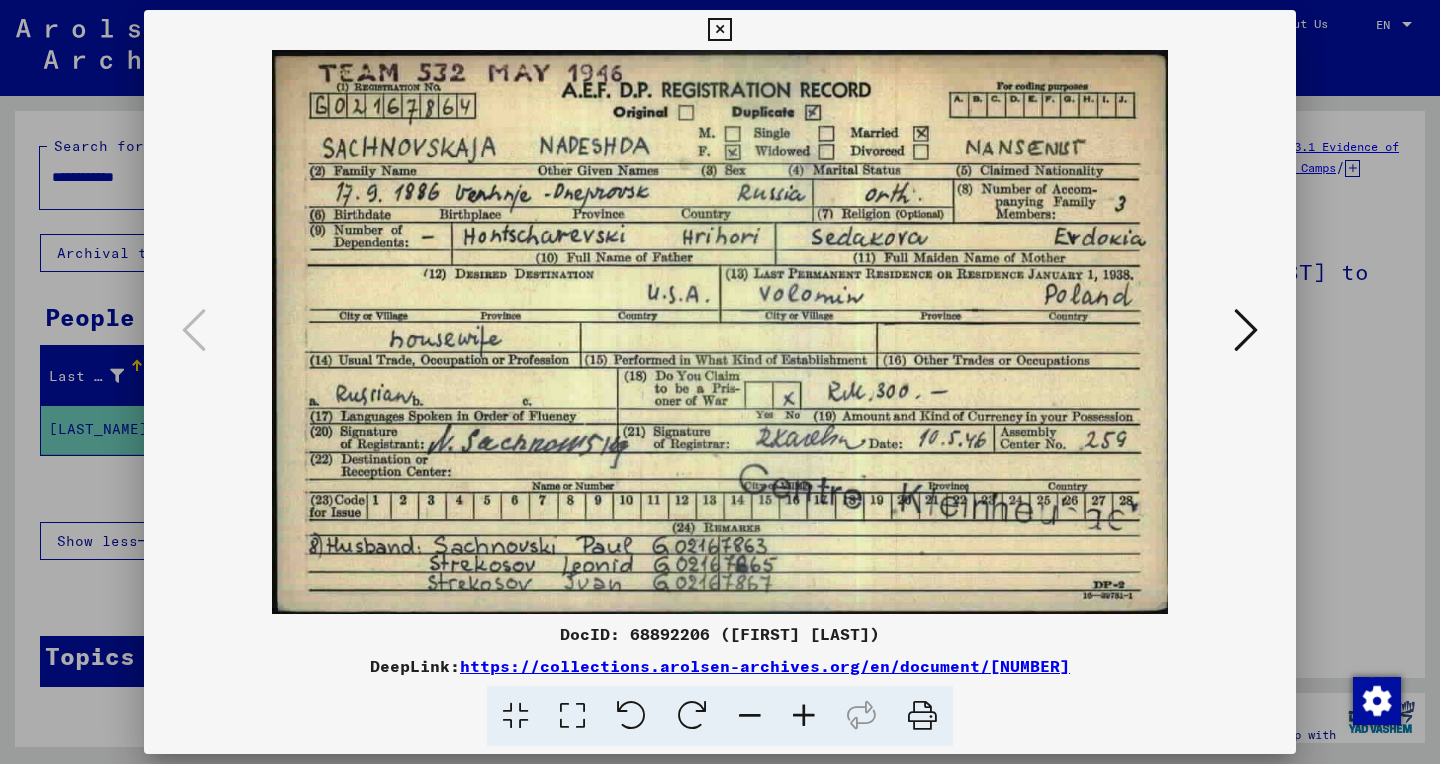 click at bounding box center (719, 30) 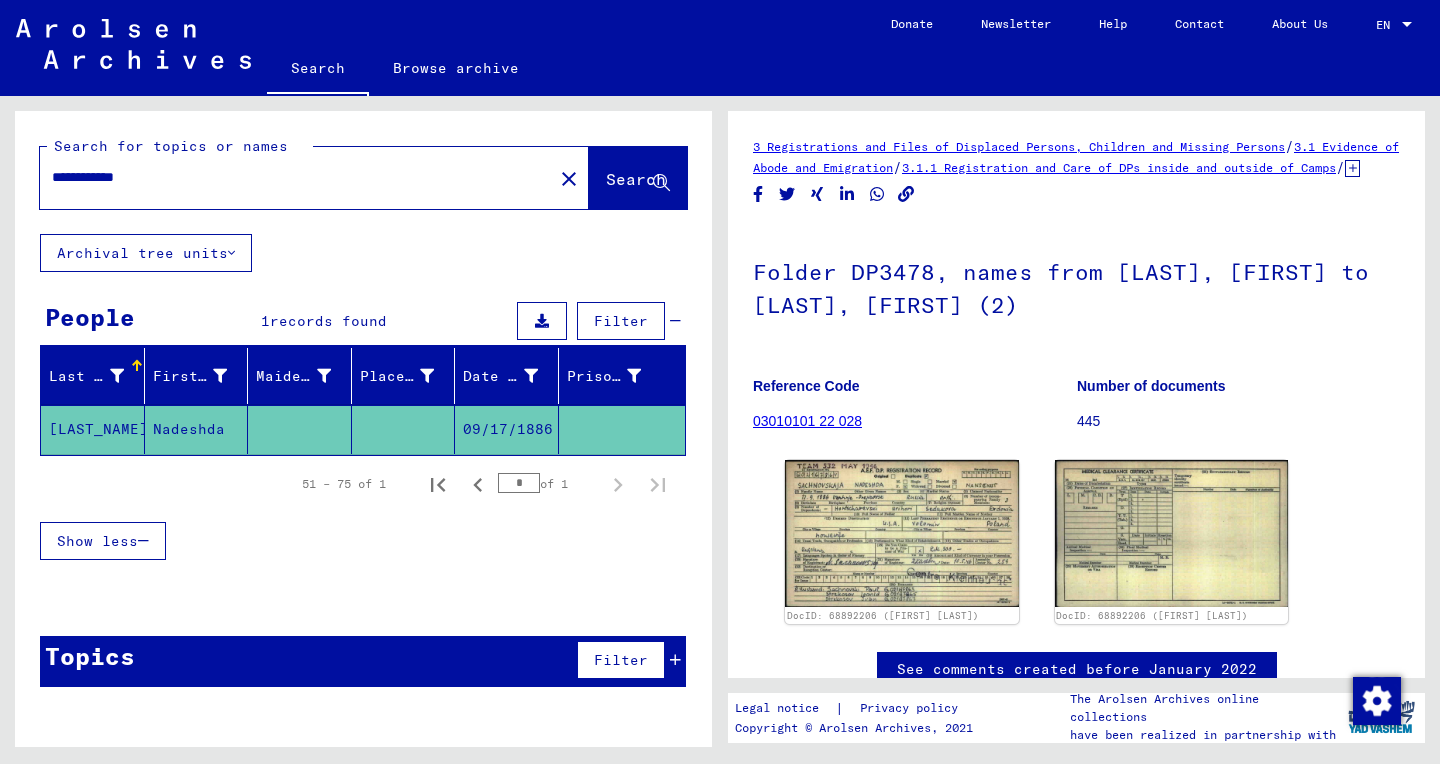 click on "**********" at bounding box center (296, 177) 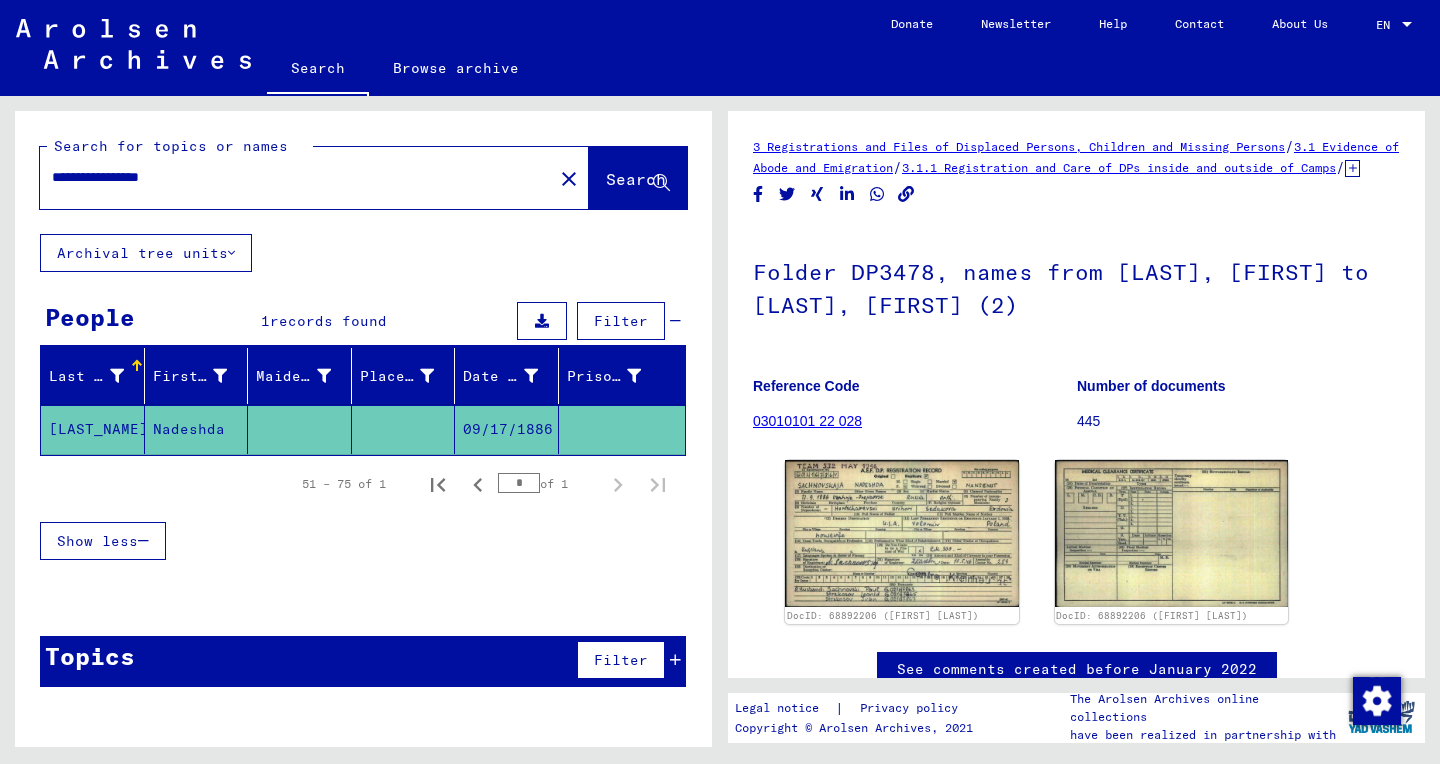 type on "**********" 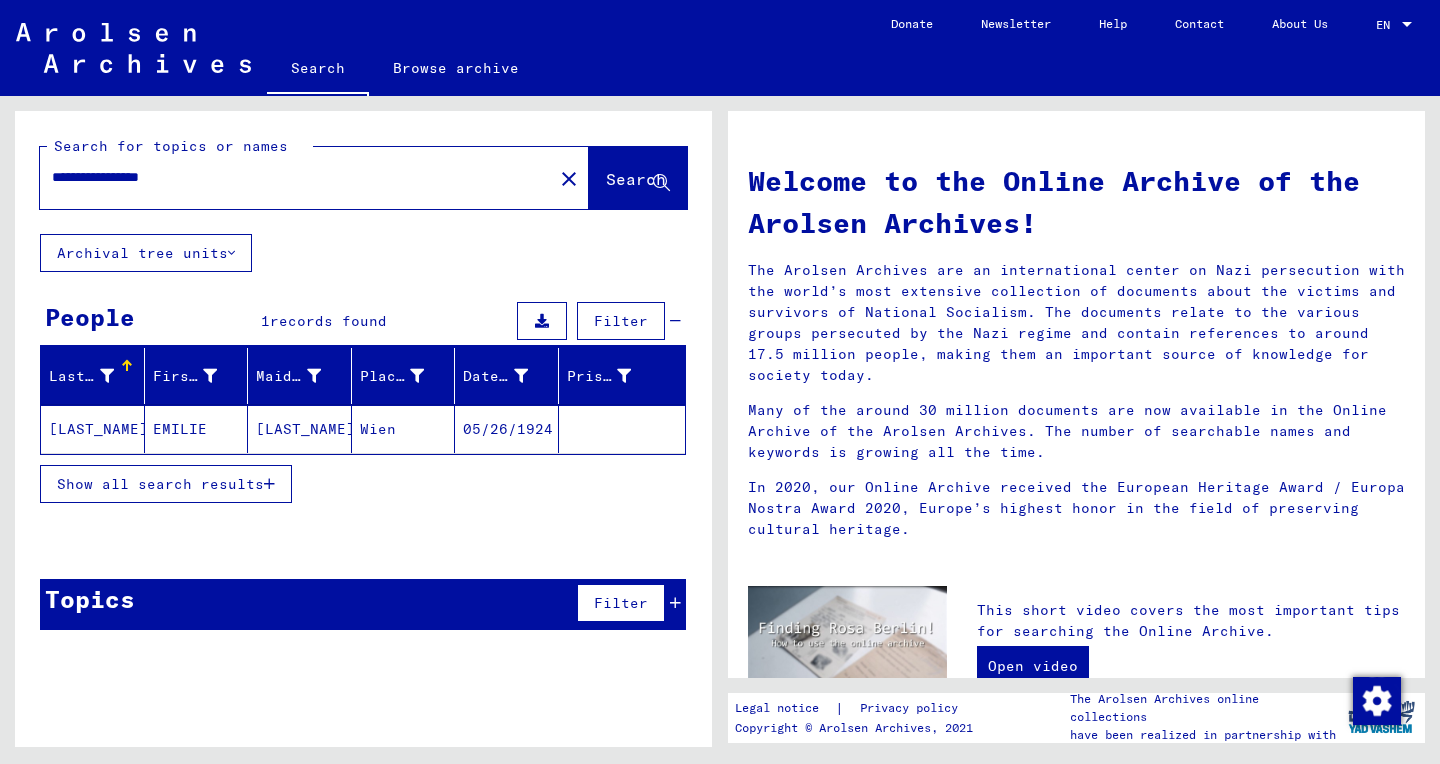 click on "[LAST_NAME]" 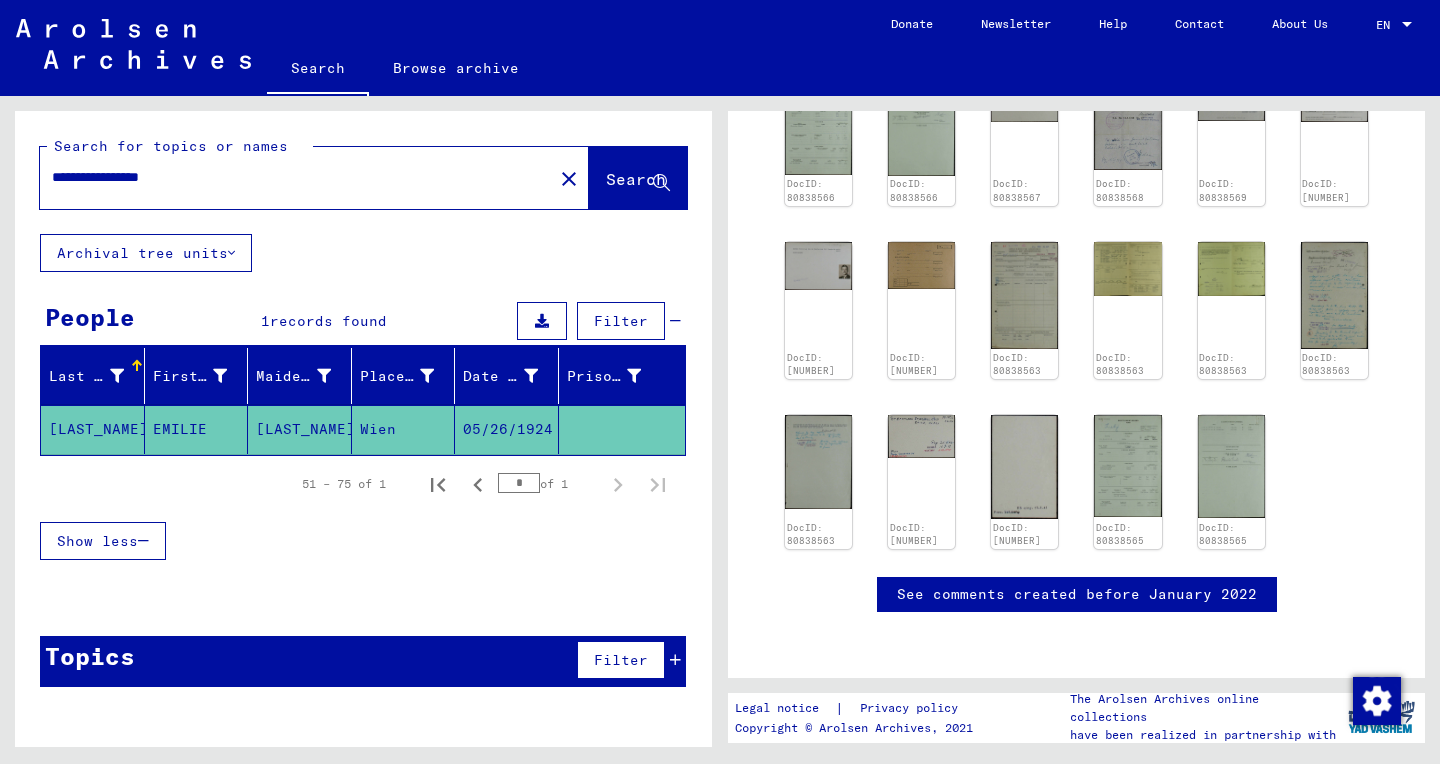 scroll, scrollTop: 0, scrollLeft: 0, axis: both 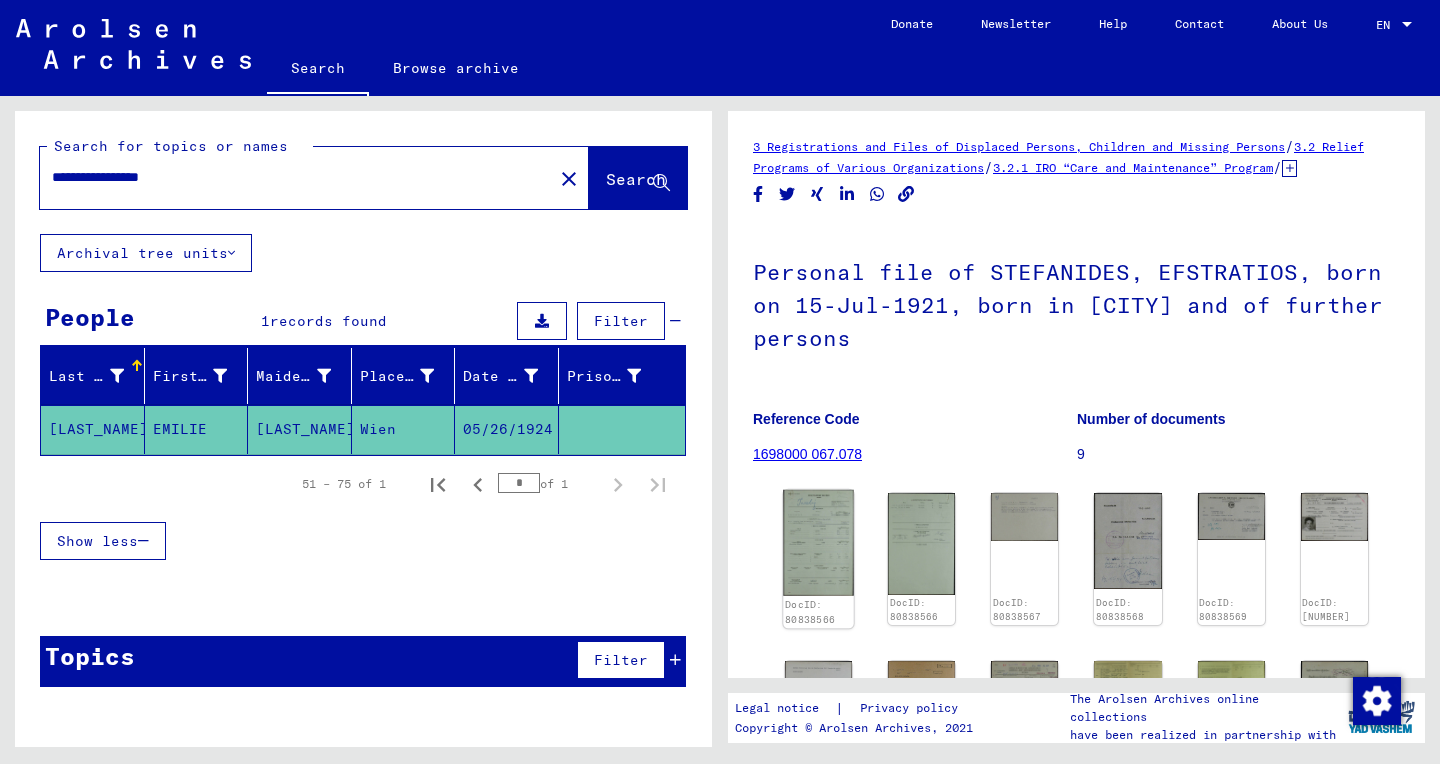 click 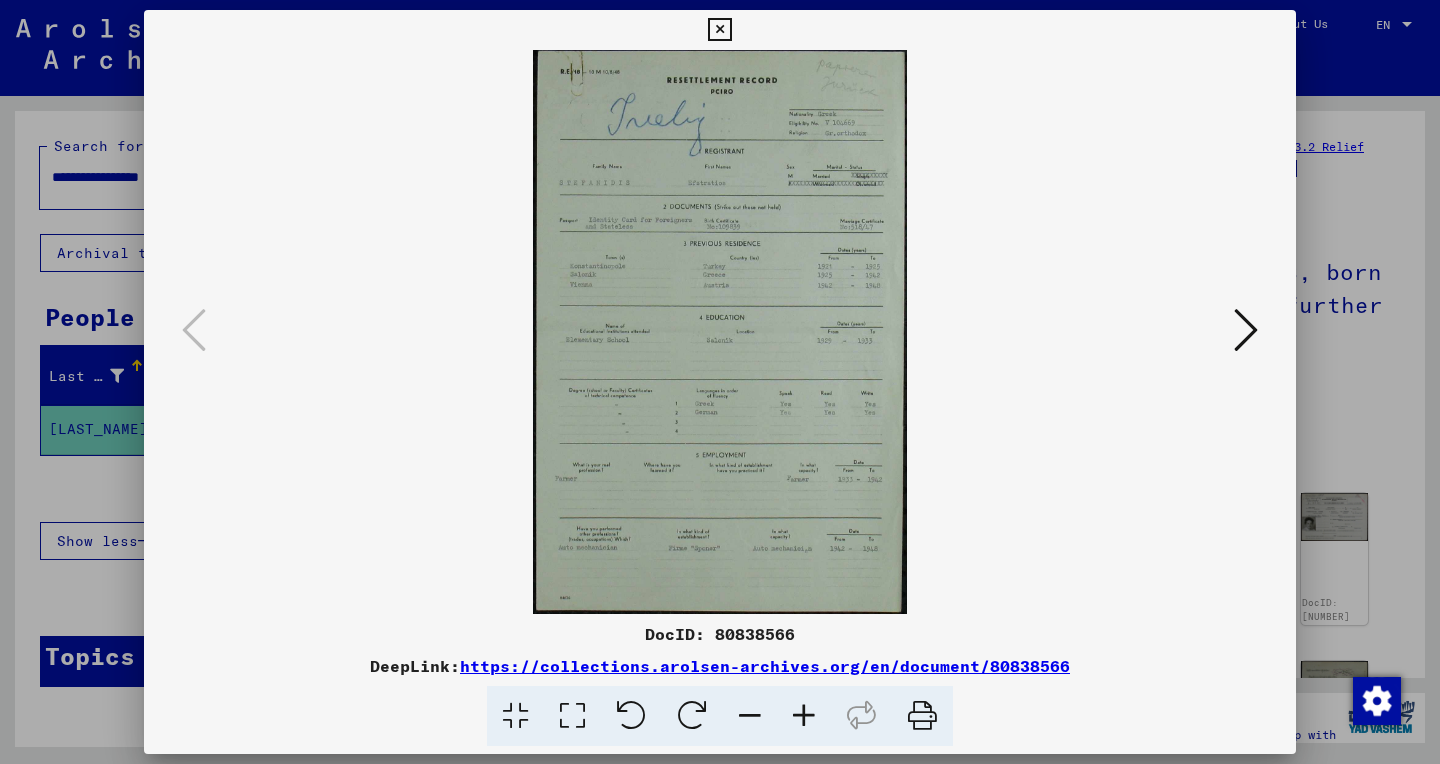 click at bounding box center (572, 716) 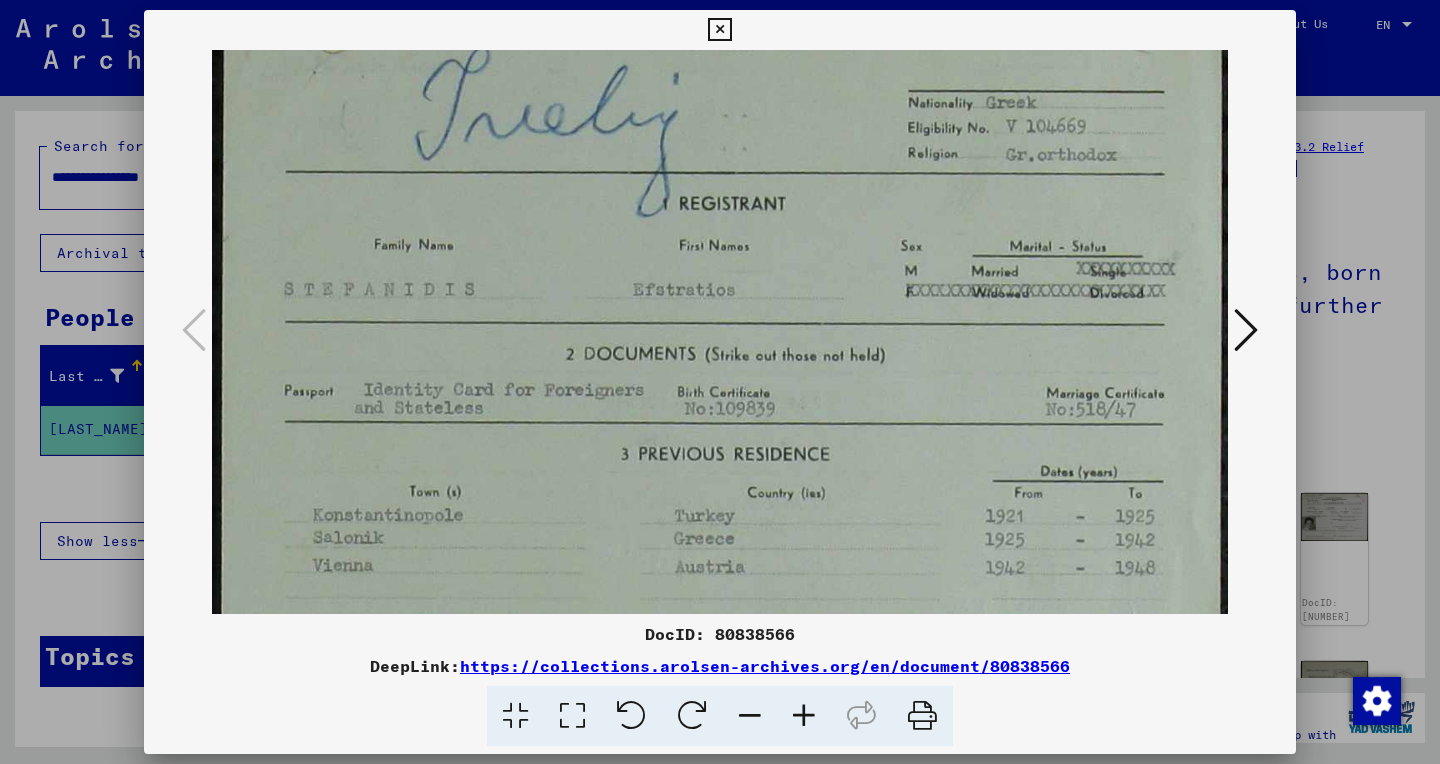 scroll, scrollTop: 153, scrollLeft: 0, axis: vertical 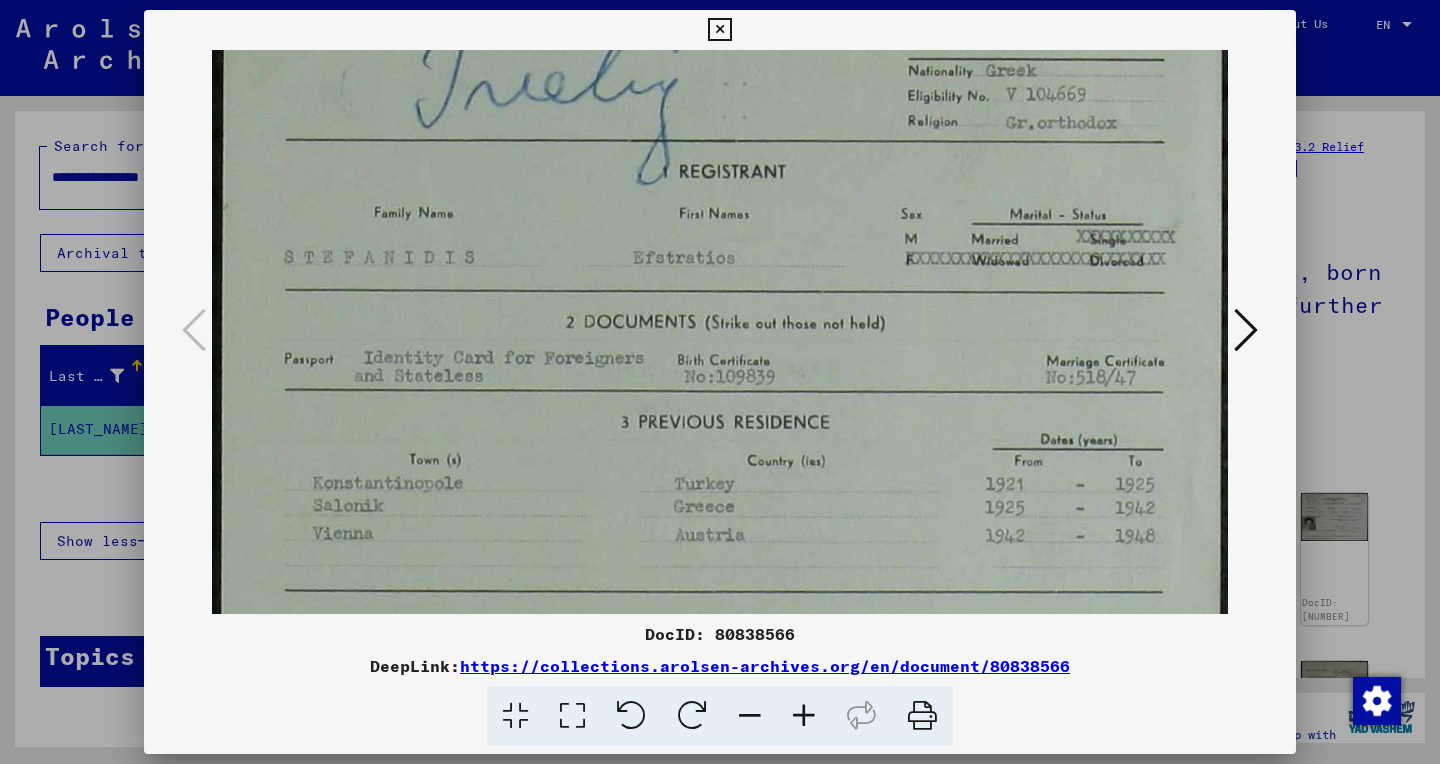drag, startPoint x: 811, startPoint y: 371, endPoint x: 787, endPoint y: 218, distance: 154.87091 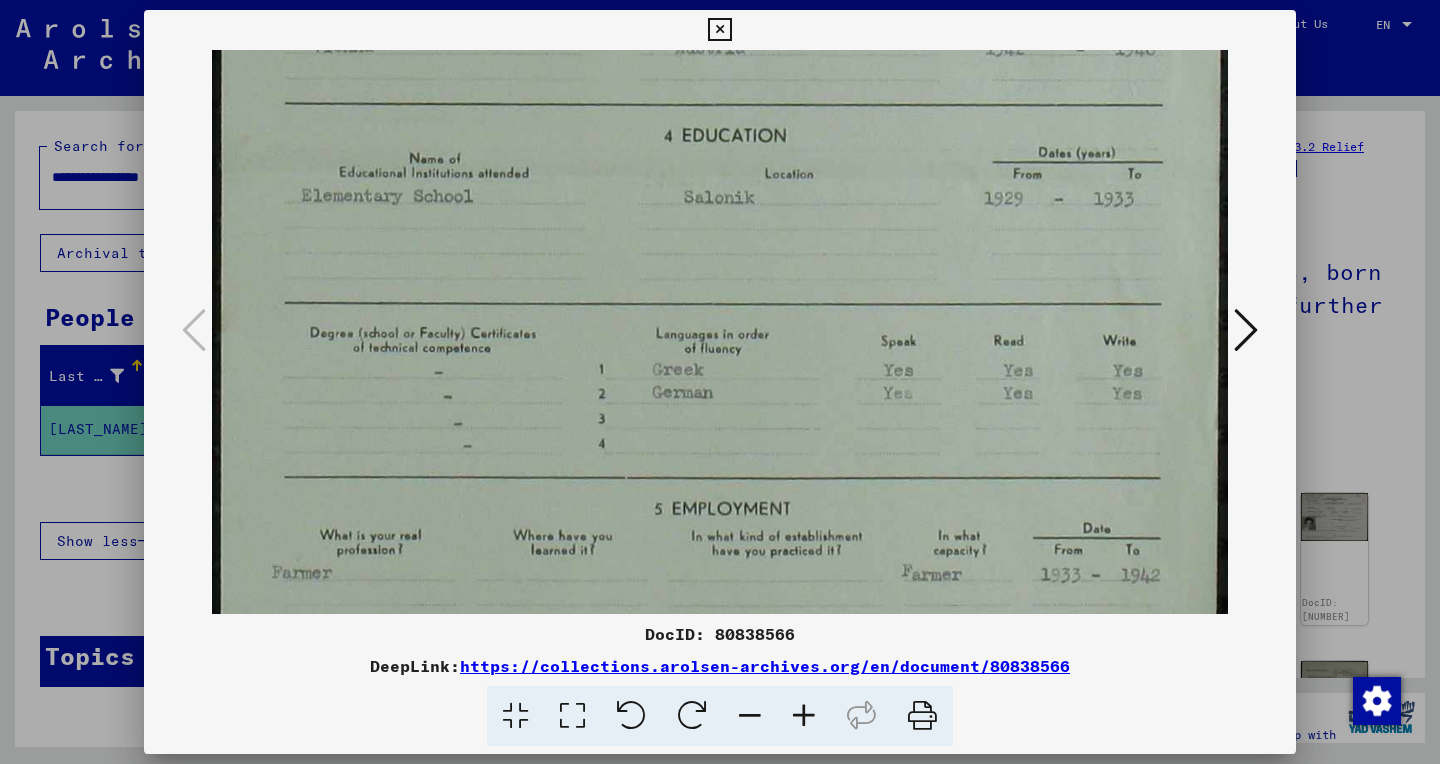 scroll, scrollTop: 645, scrollLeft: 0, axis: vertical 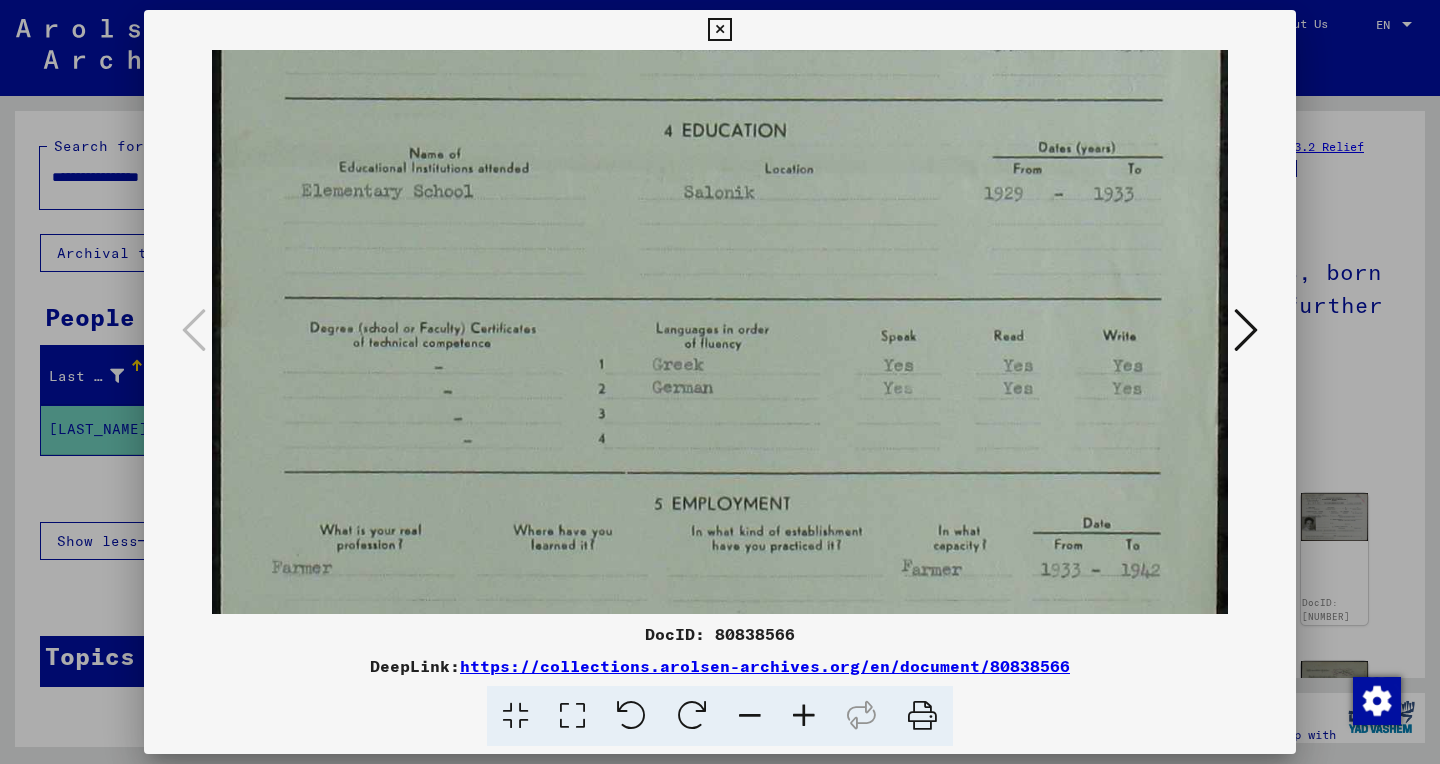 drag, startPoint x: 914, startPoint y: 541, endPoint x: 826, endPoint y: 49, distance: 499.80795 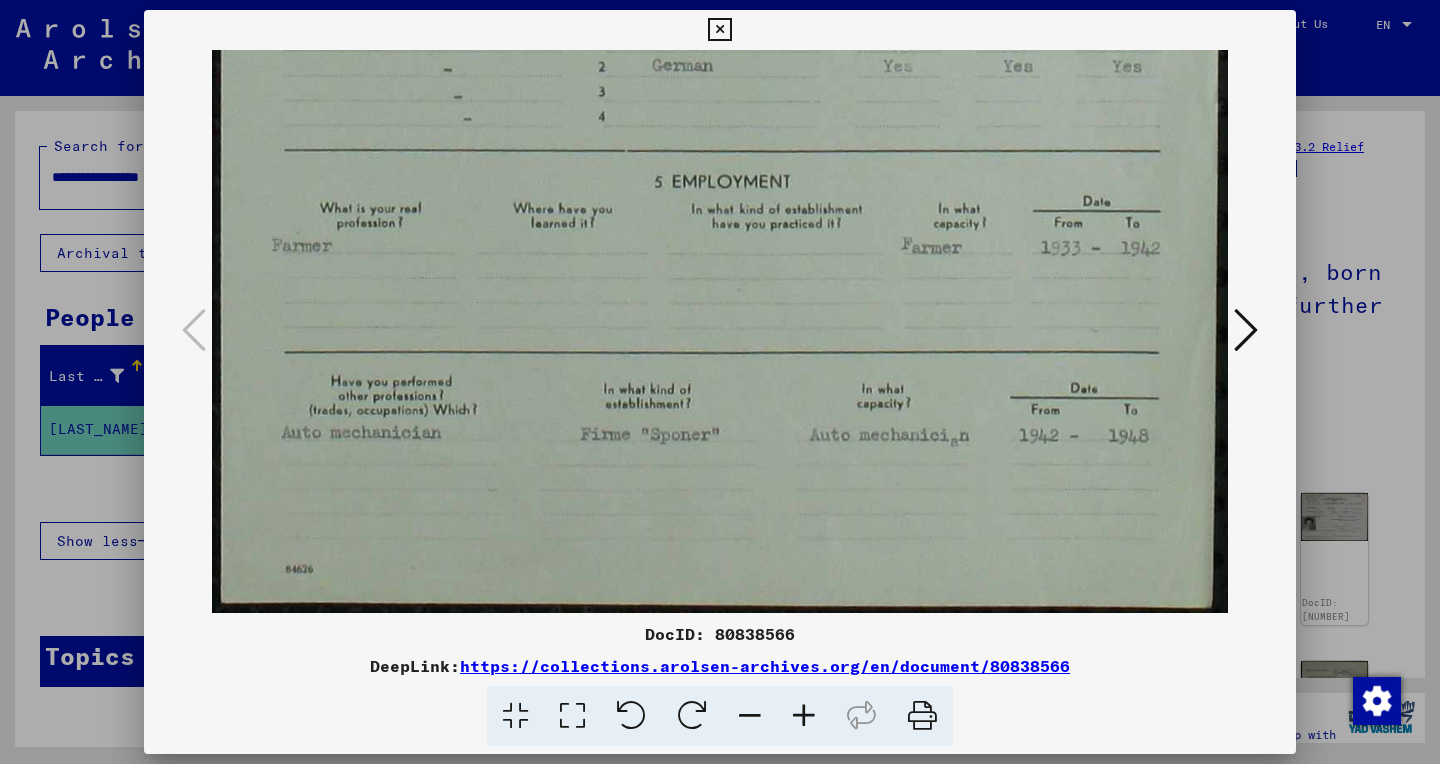 drag, startPoint x: 989, startPoint y: 450, endPoint x: 967, endPoint y: -5, distance: 455.53156 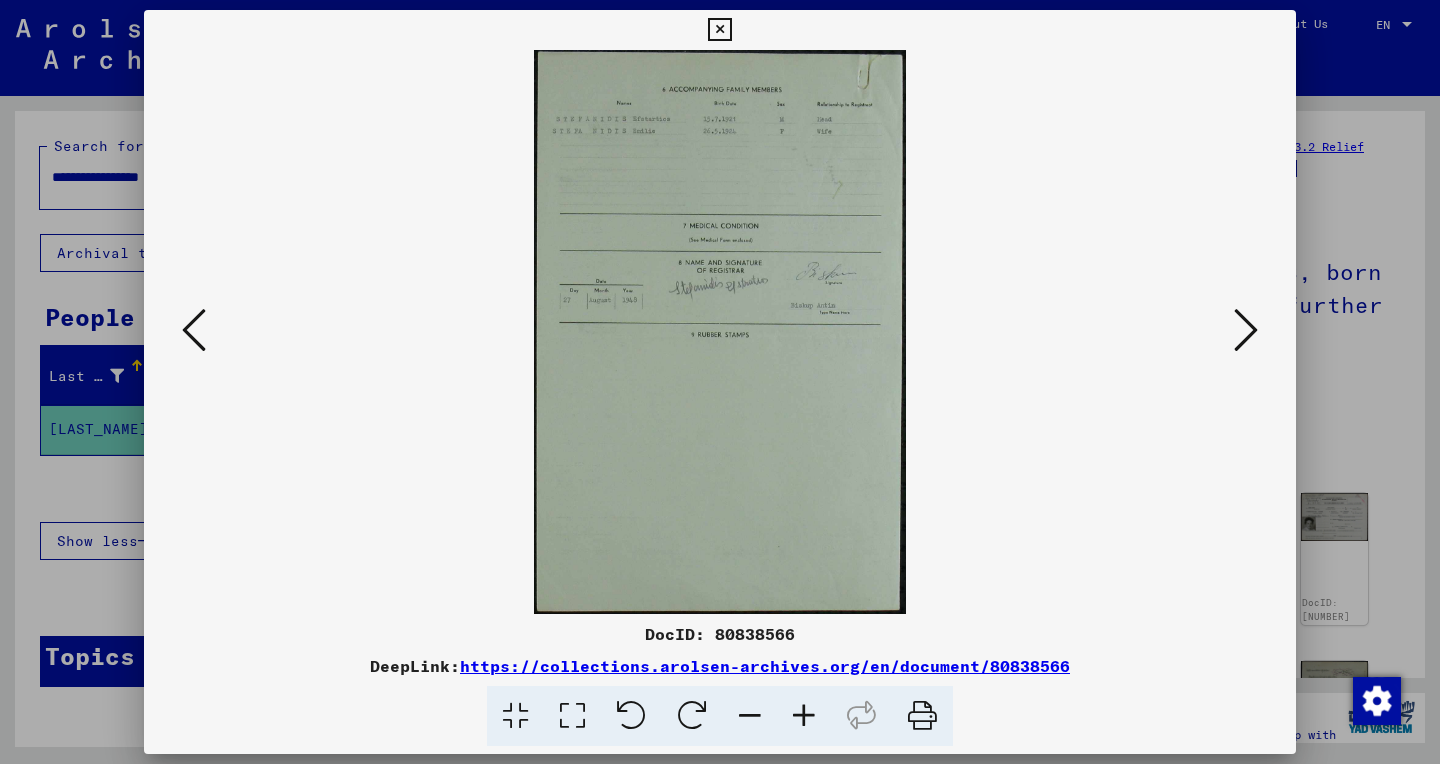 scroll, scrollTop: 0, scrollLeft: 0, axis: both 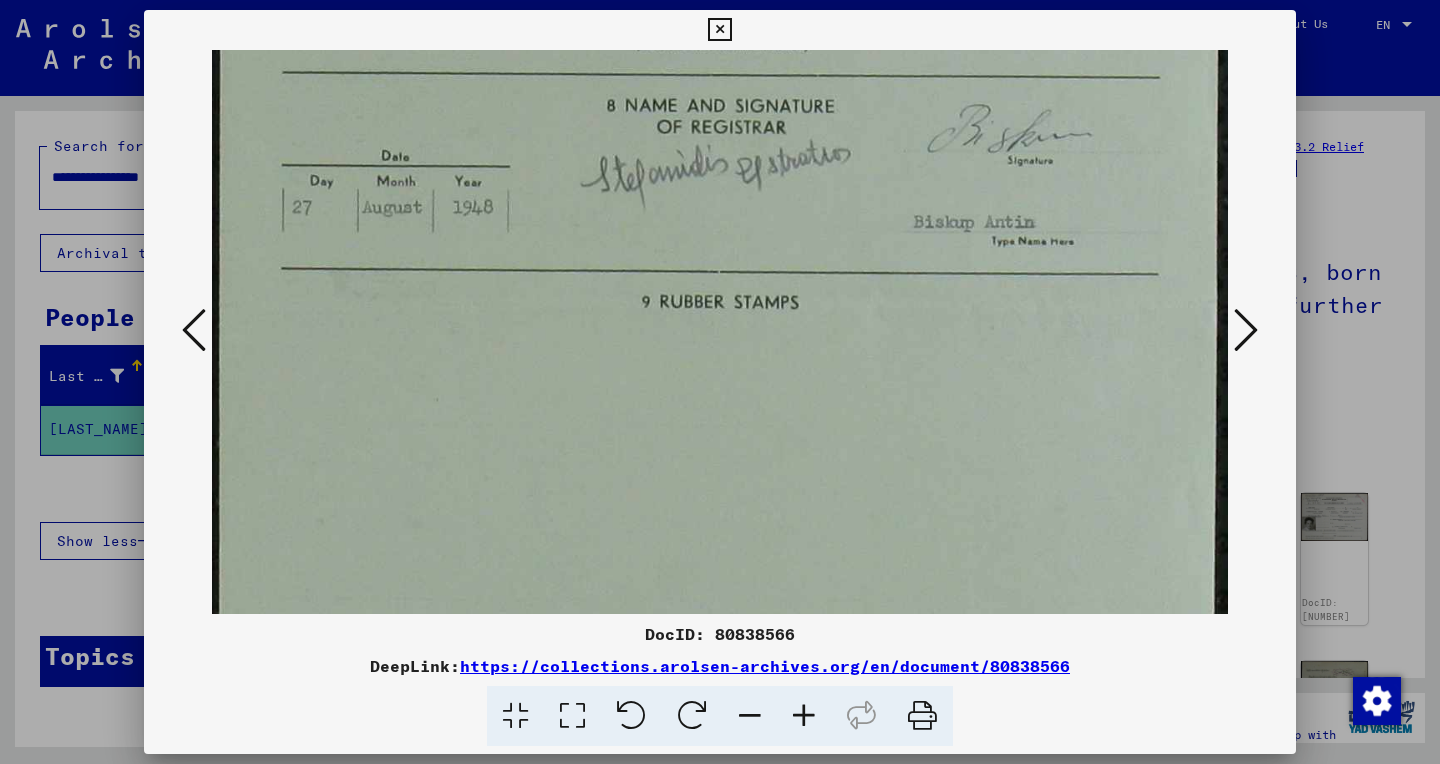 drag, startPoint x: 903, startPoint y: 452, endPoint x: 870, endPoint y: -70, distance: 523.04205 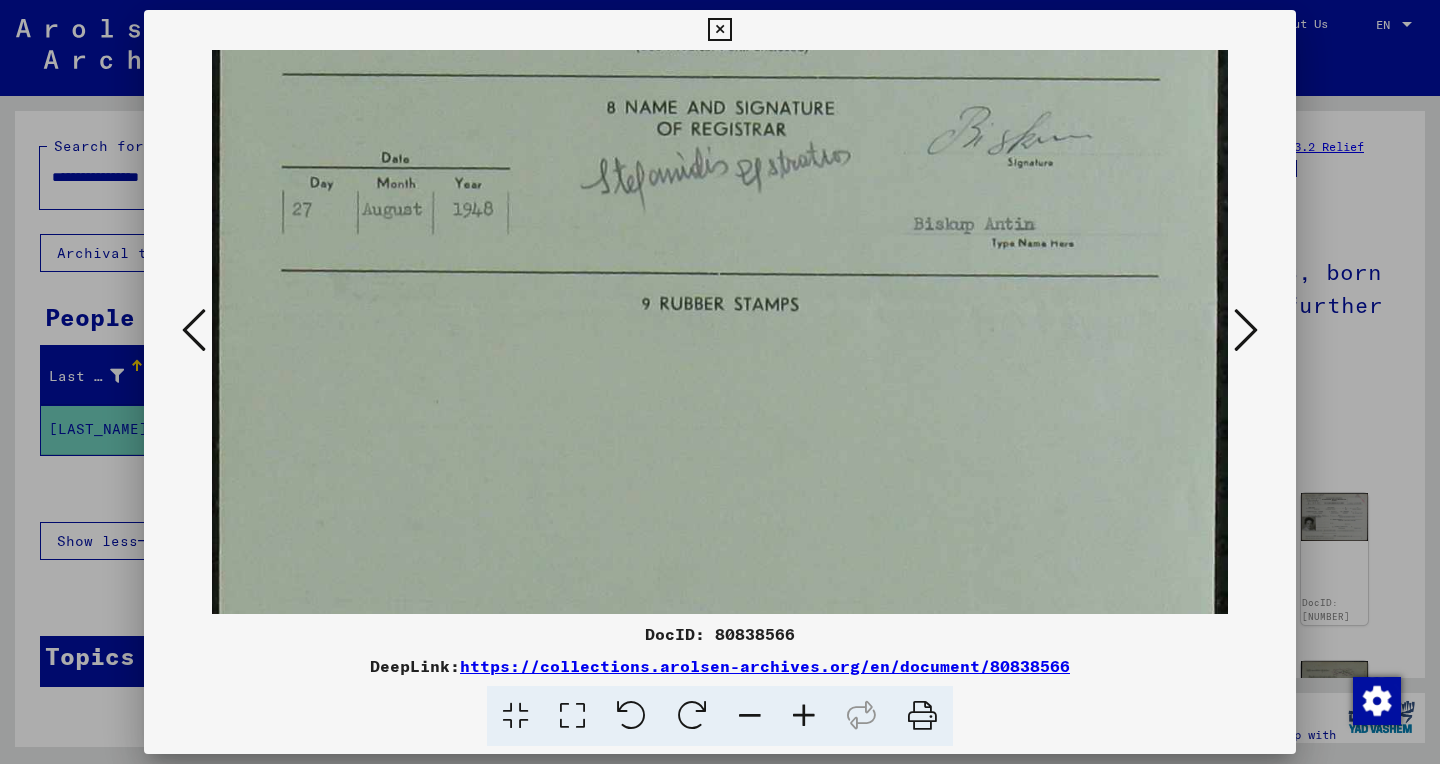 click at bounding box center (1246, 330) 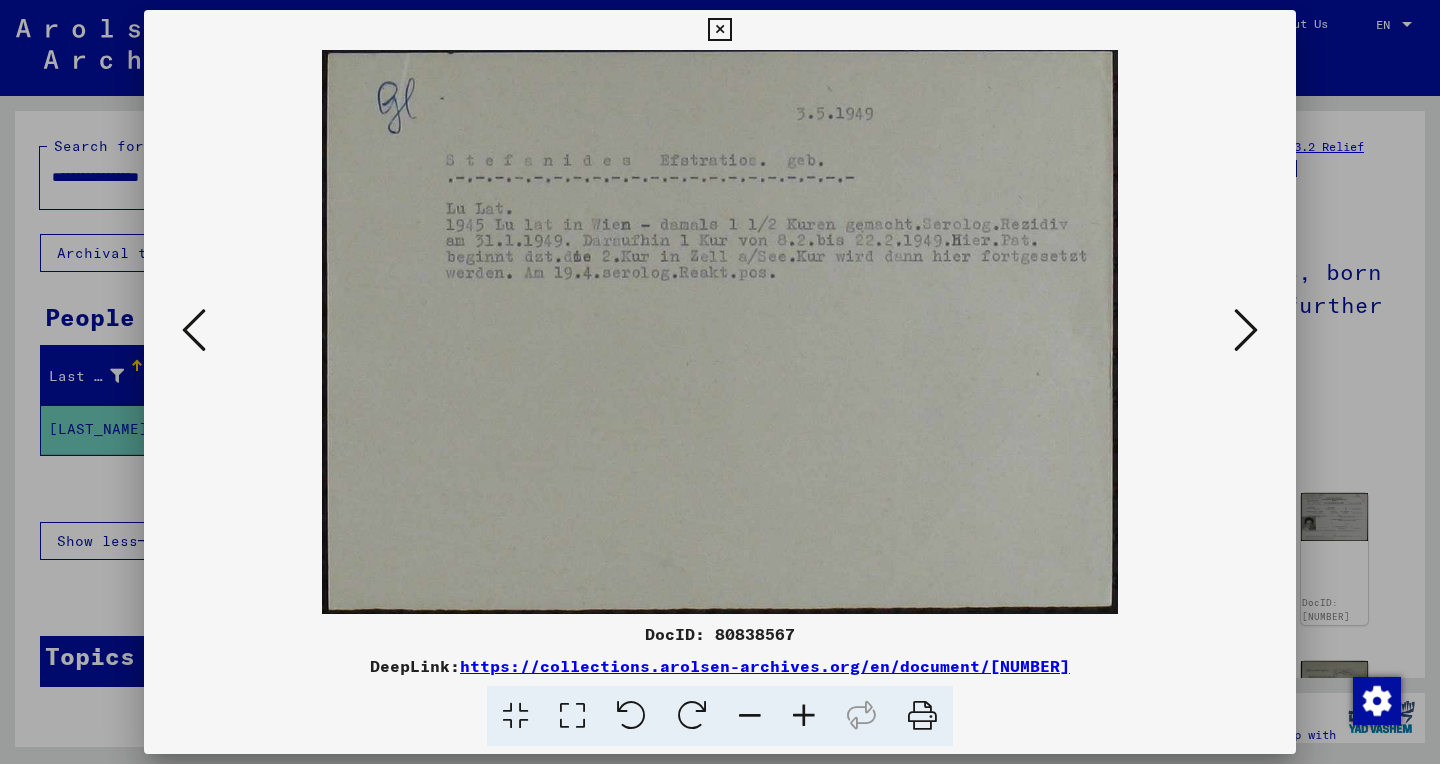 scroll, scrollTop: 0, scrollLeft: 0, axis: both 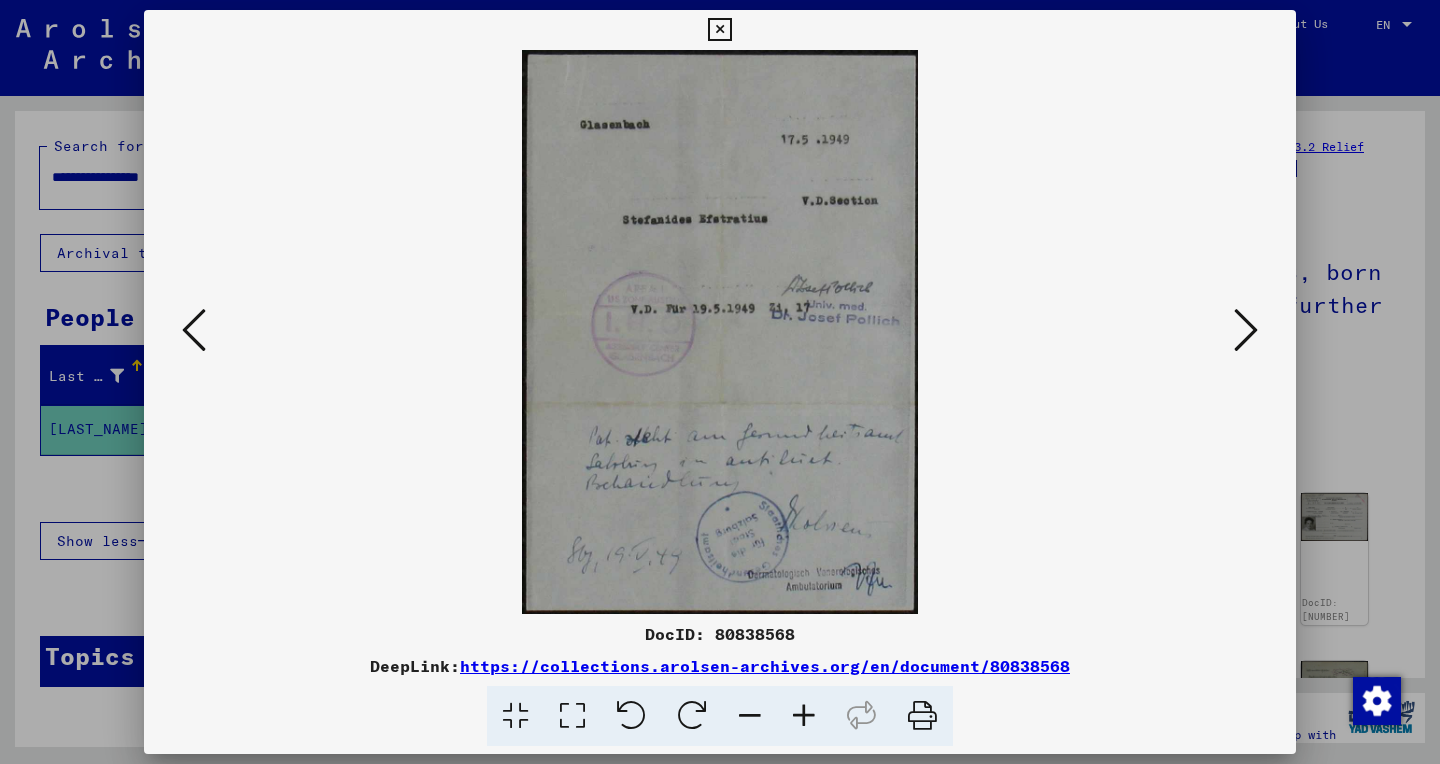 click at bounding box center [194, 330] 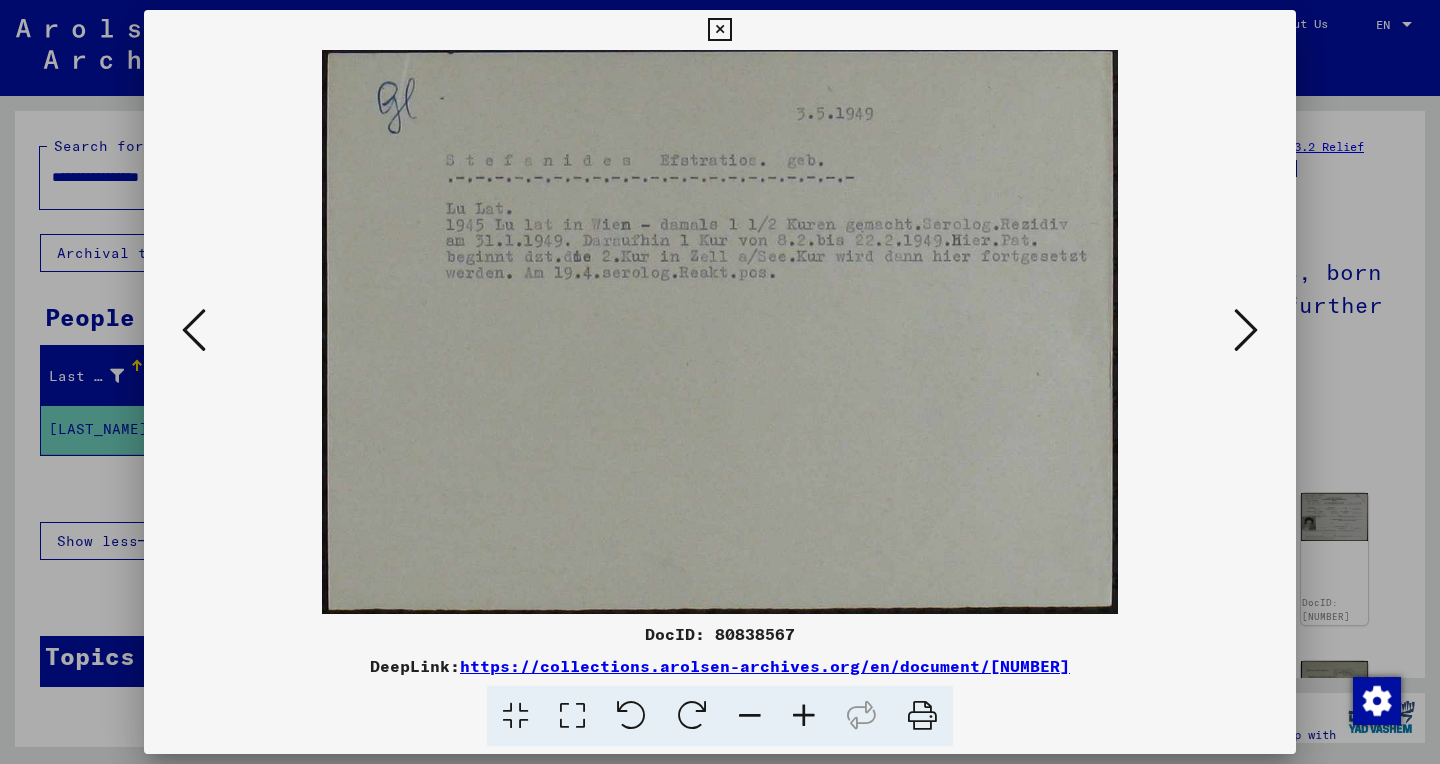click at bounding box center (572, 716) 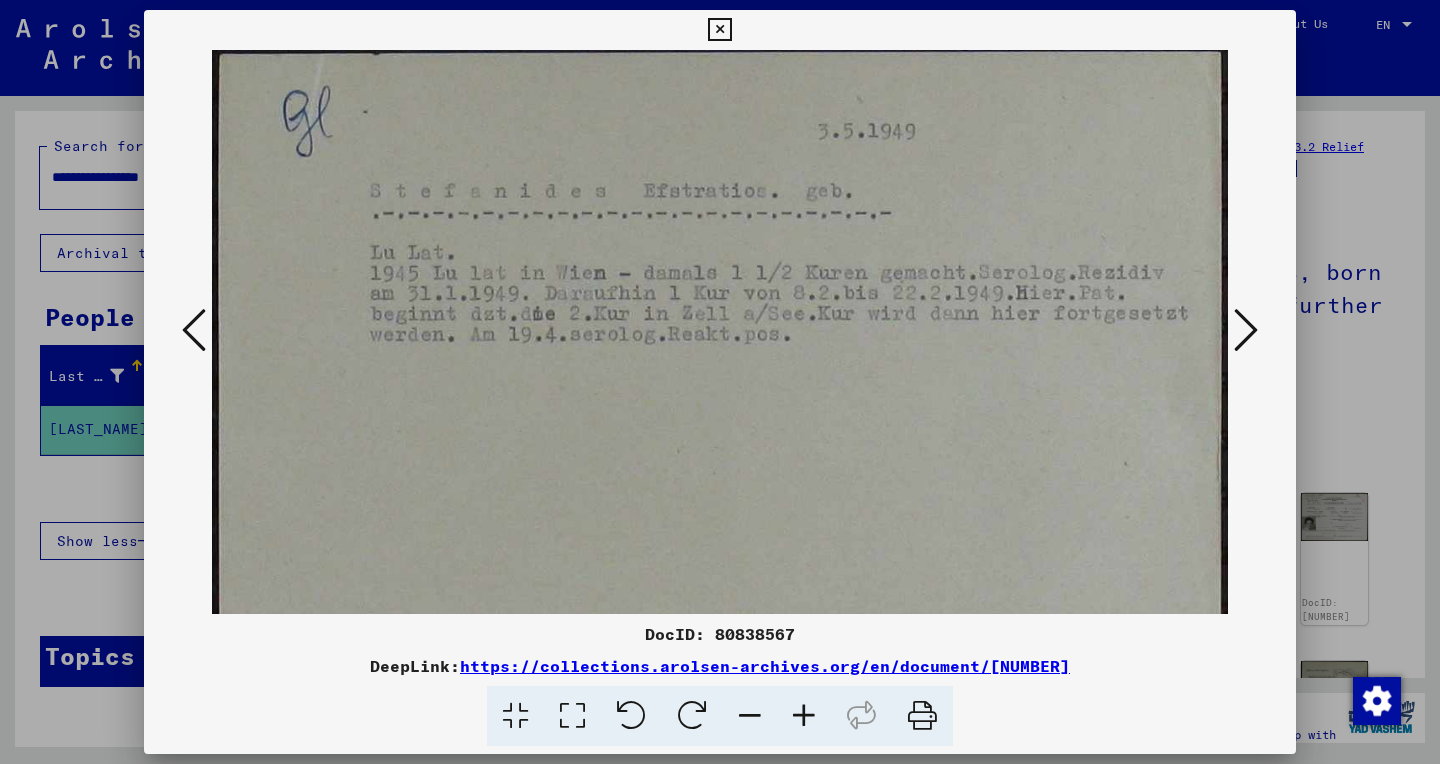 click at bounding box center (1246, 330) 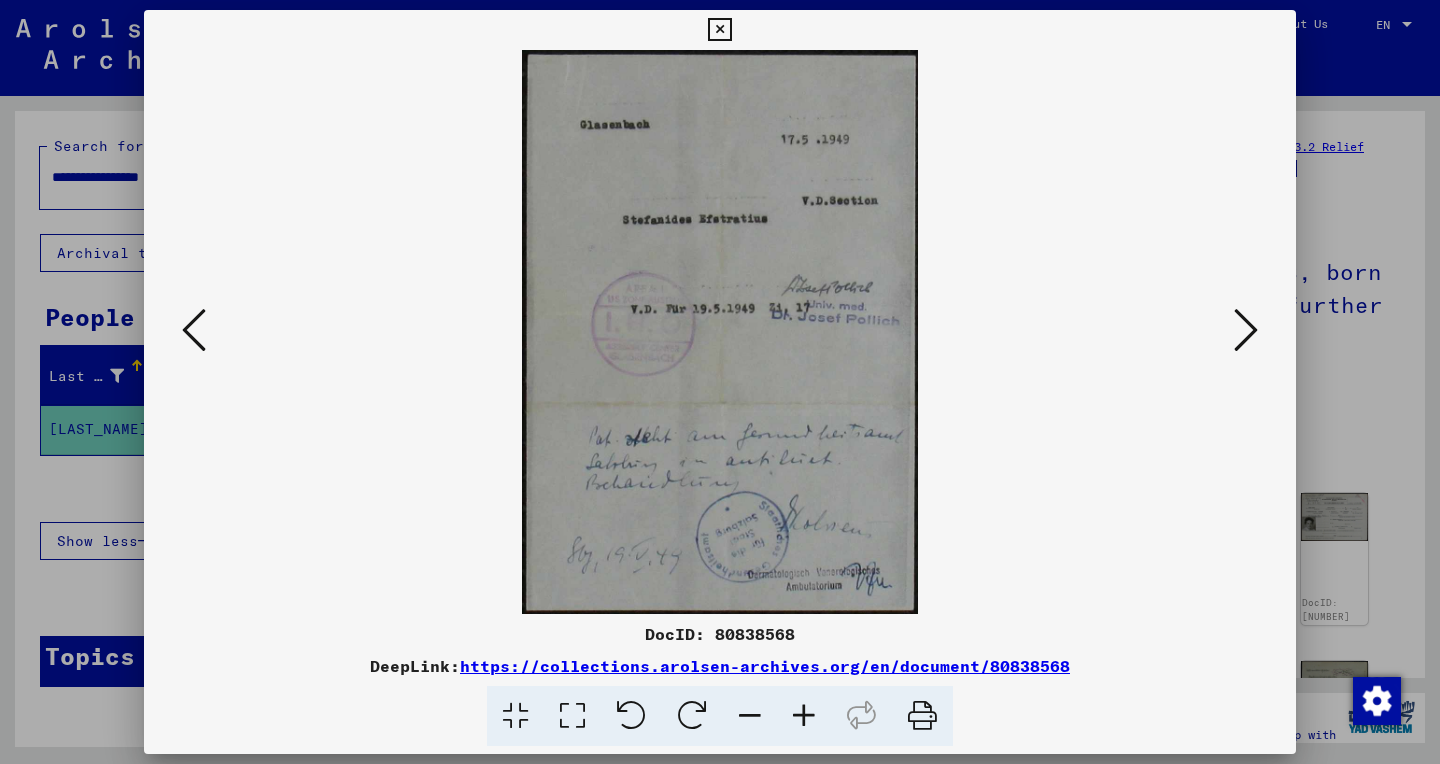 click at bounding box center [572, 716] 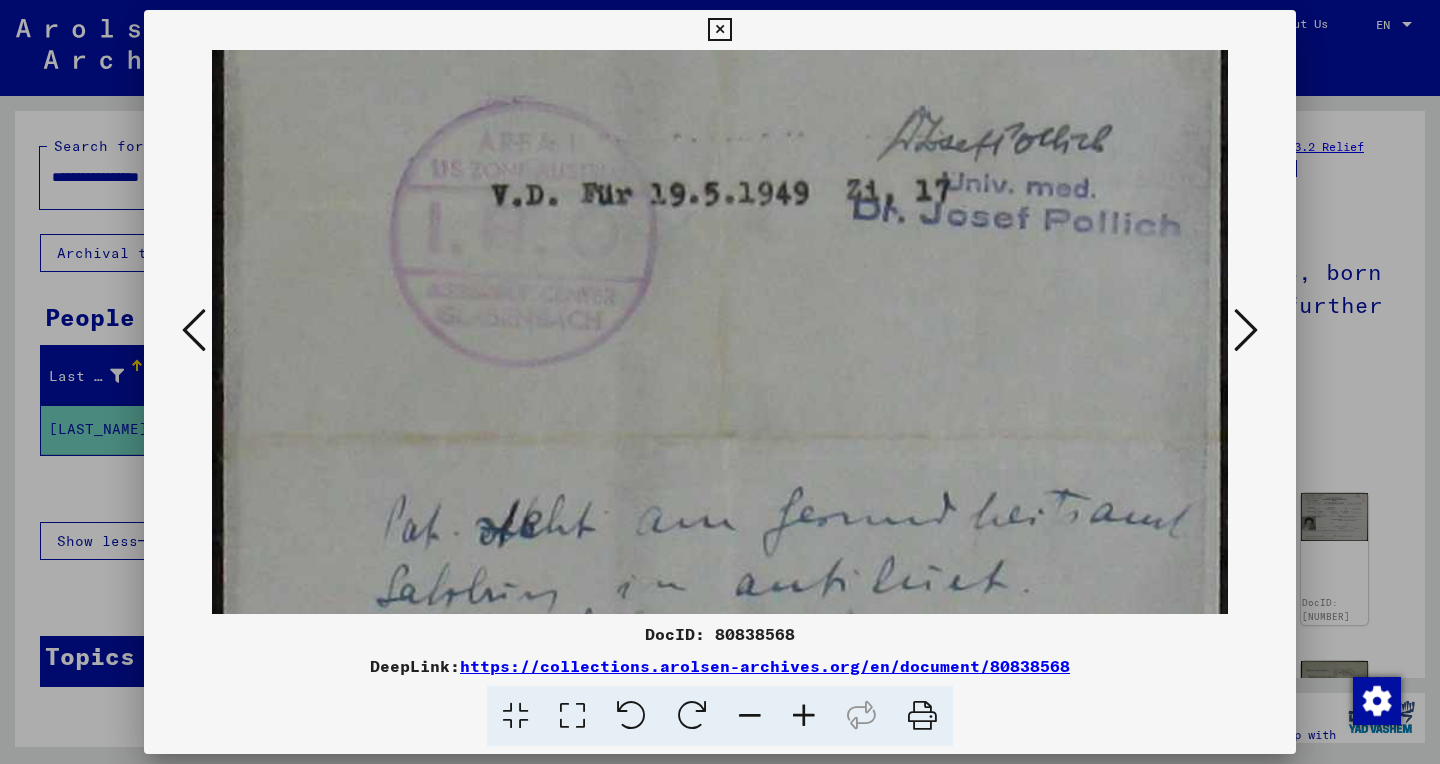 scroll, scrollTop: 606, scrollLeft: 0, axis: vertical 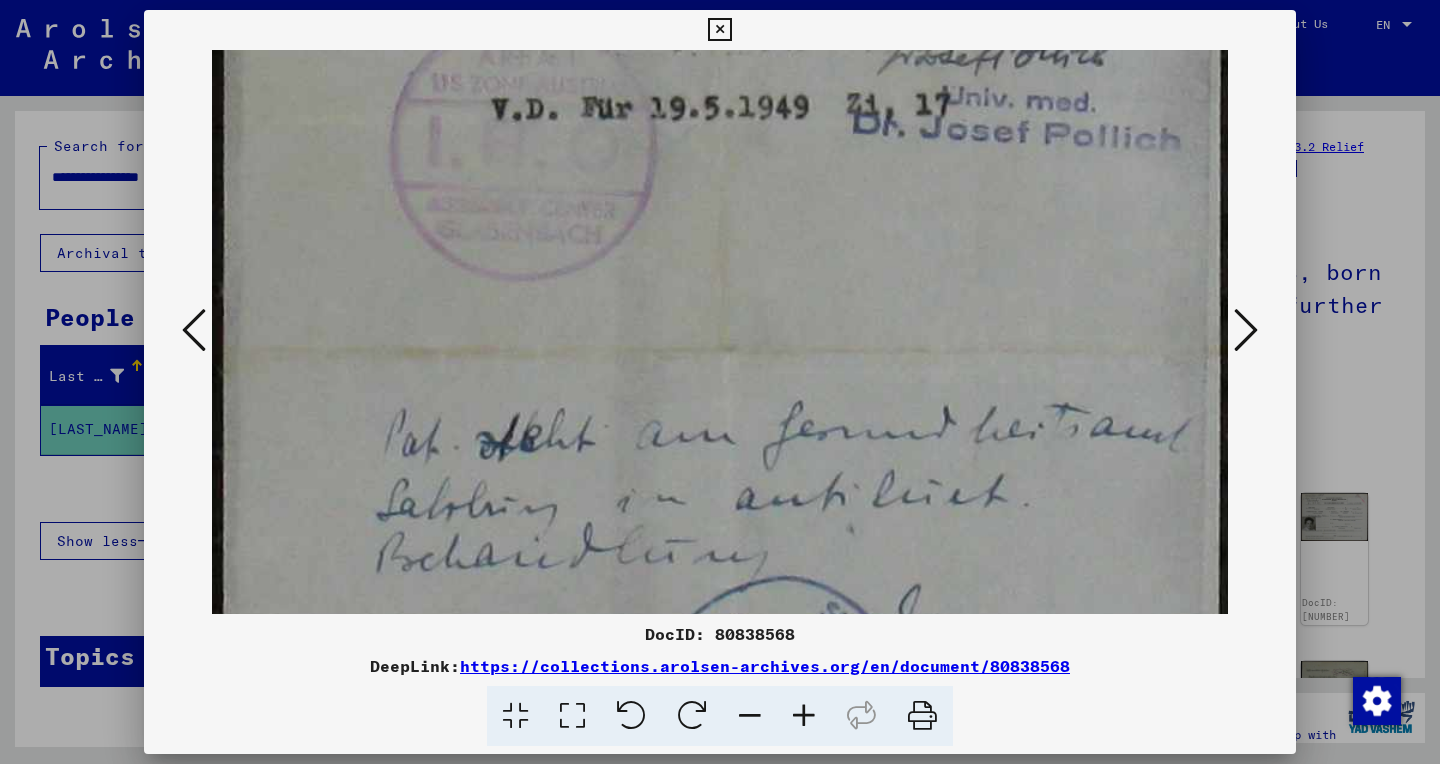 drag, startPoint x: 313, startPoint y: 470, endPoint x: 168, endPoint y: -136, distance: 623.10596 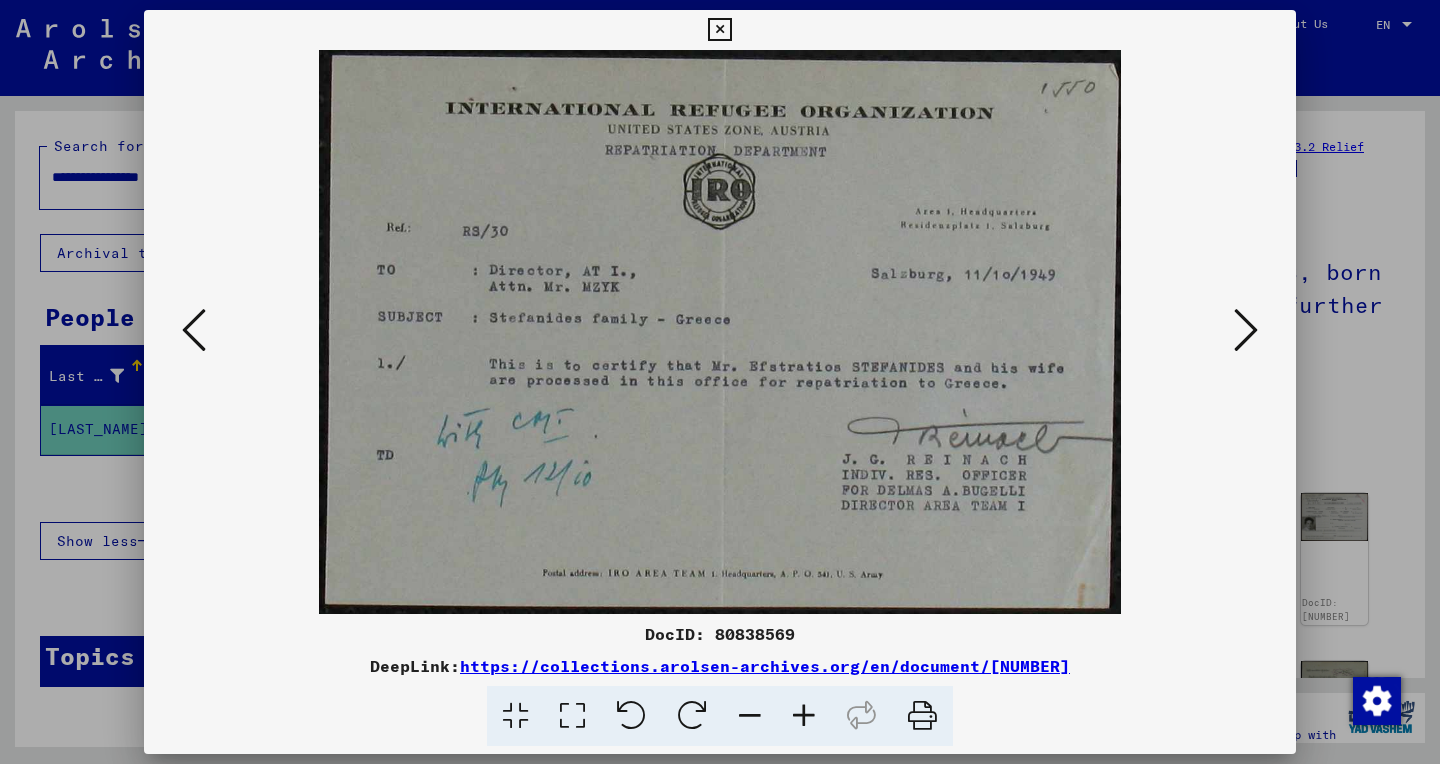 scroll, scrollTop: 0, scrollLeft: 0, axis: both 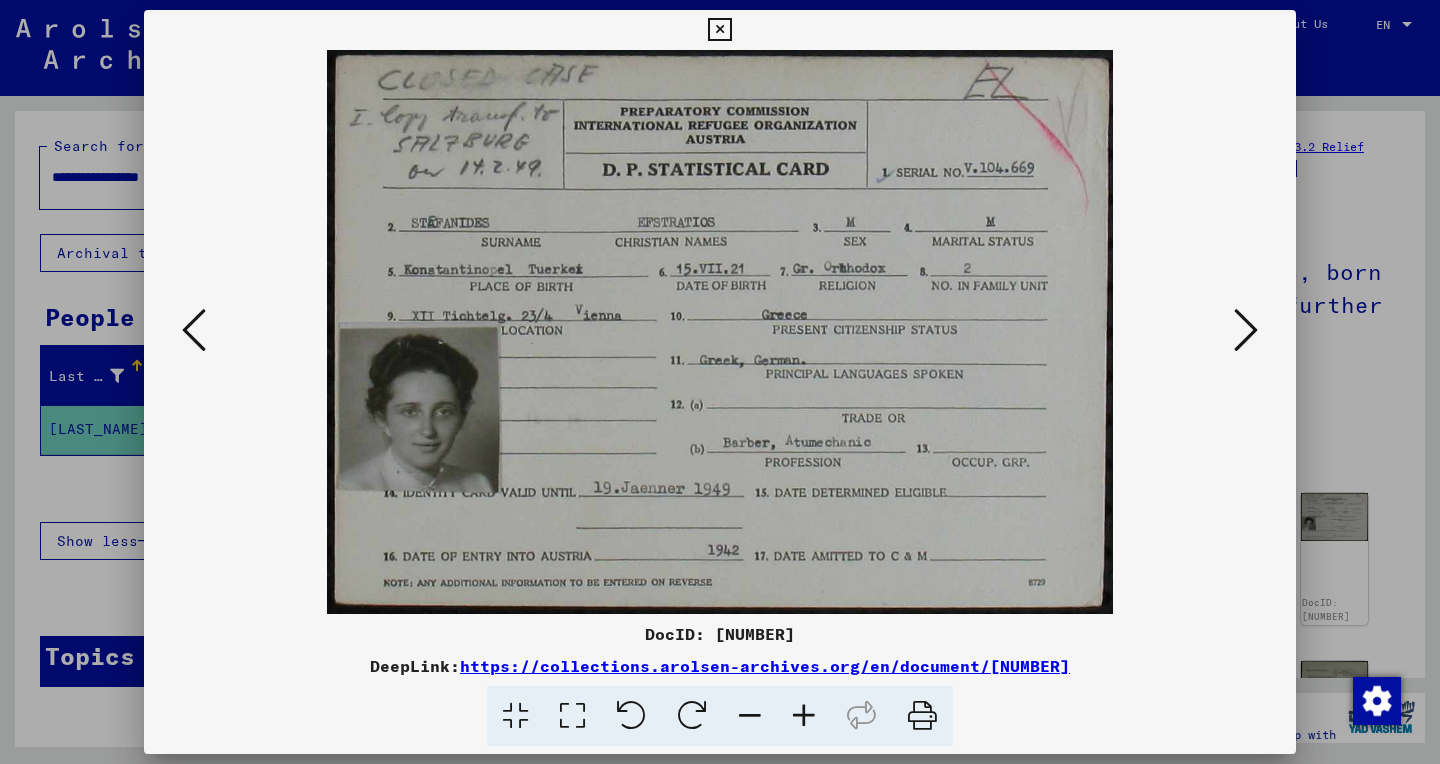 click at bounding box center (1246, 330) 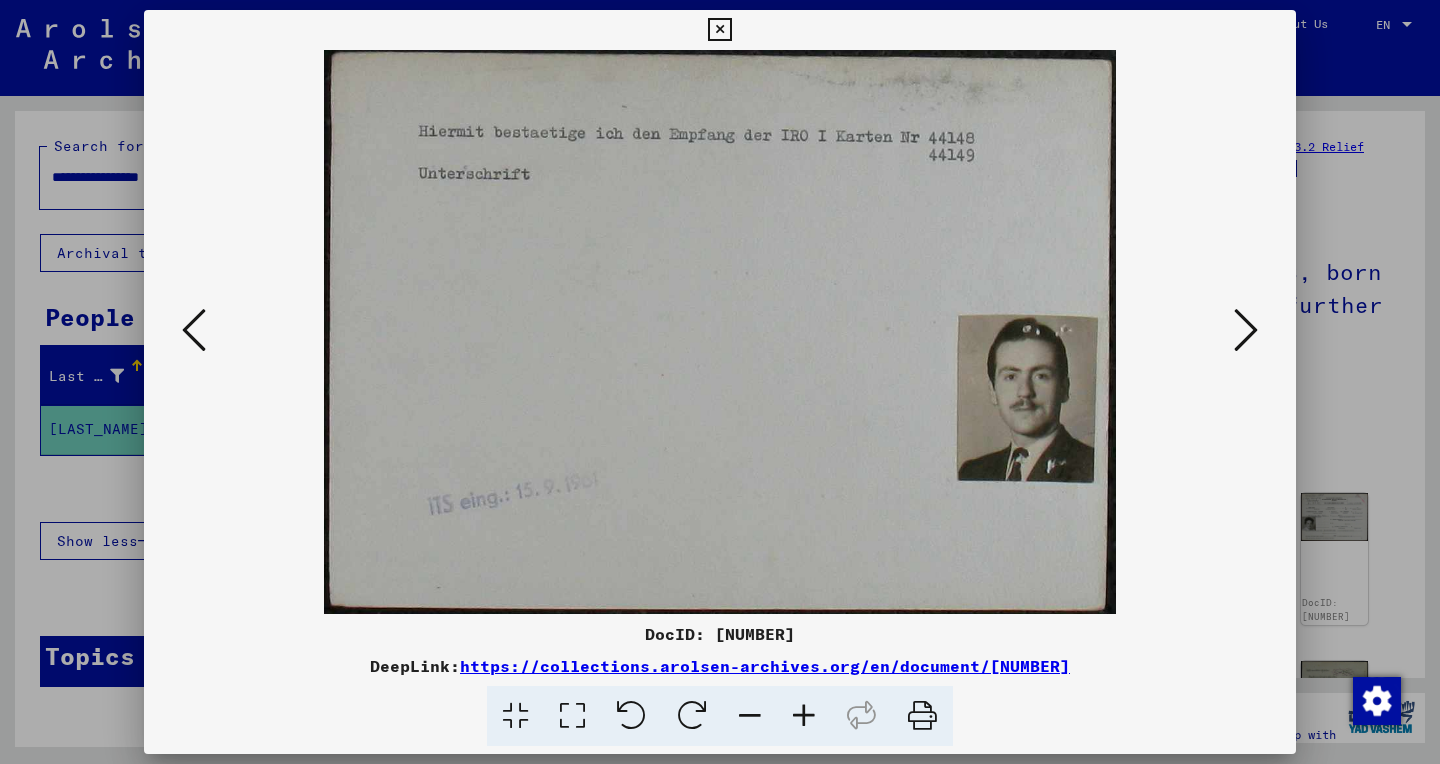 click at bounding box center [572, 716] 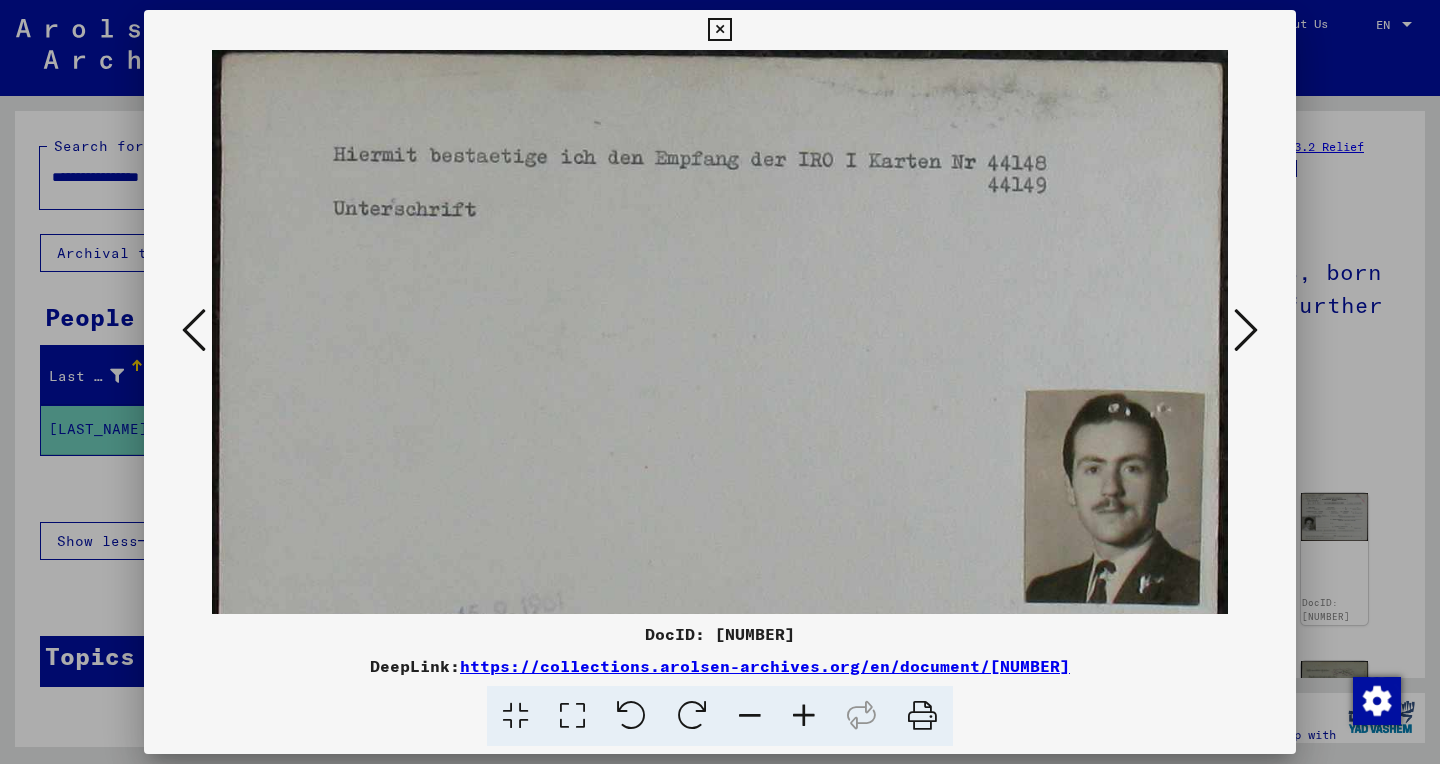 click at bounding box center [1246, 330] 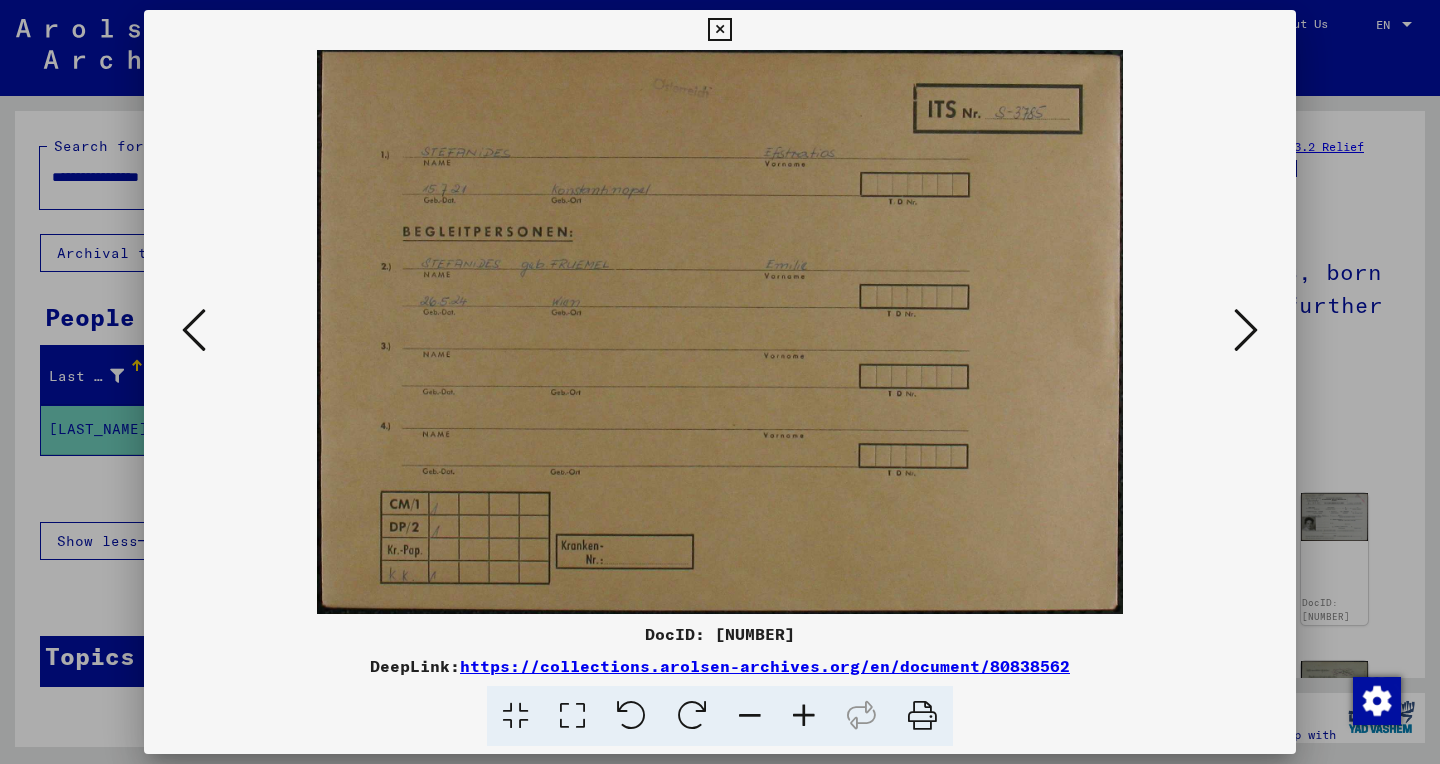 click at bounding box center [1246, 330] 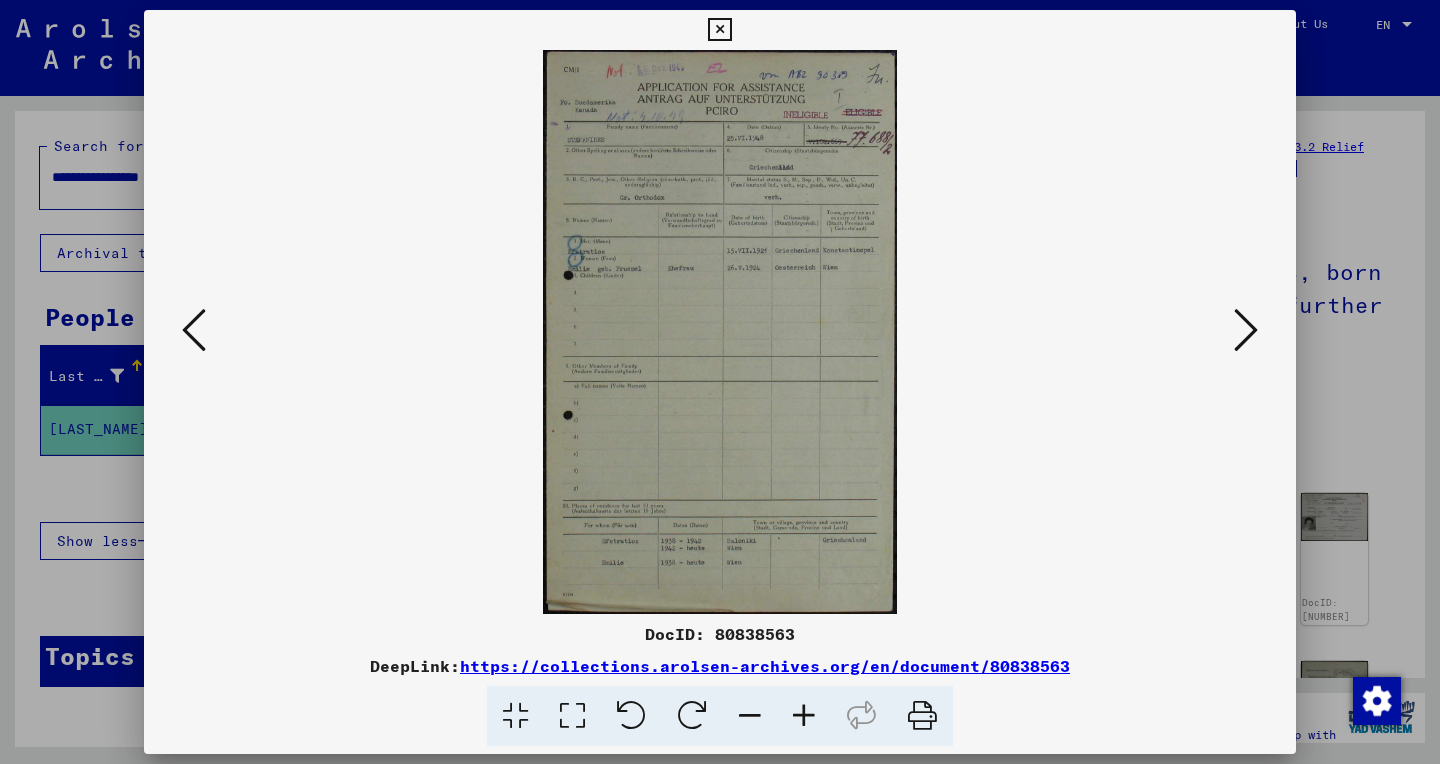 click at bounding box center (572, 716) 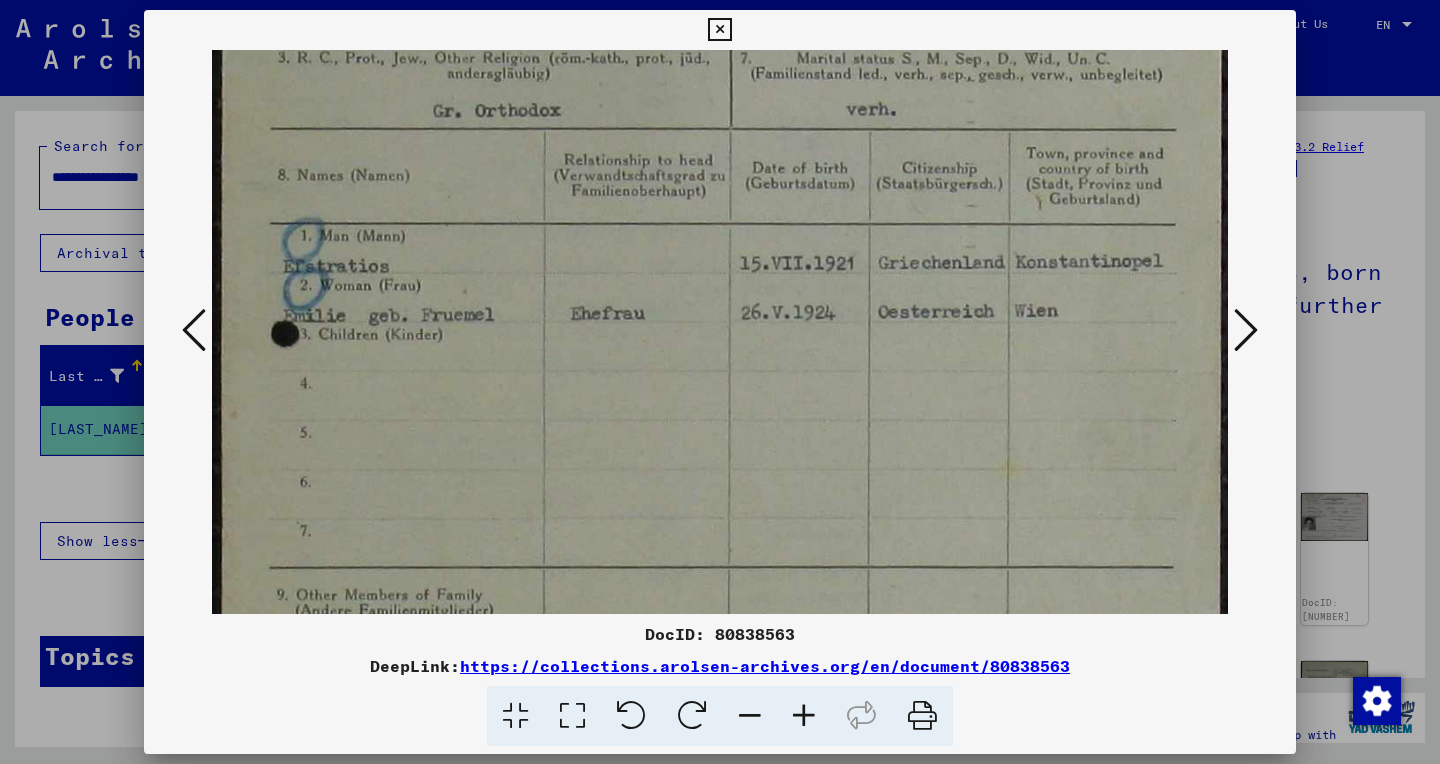 scroll, scrollTop: 375, scrollLeft: 0, axis: vertical 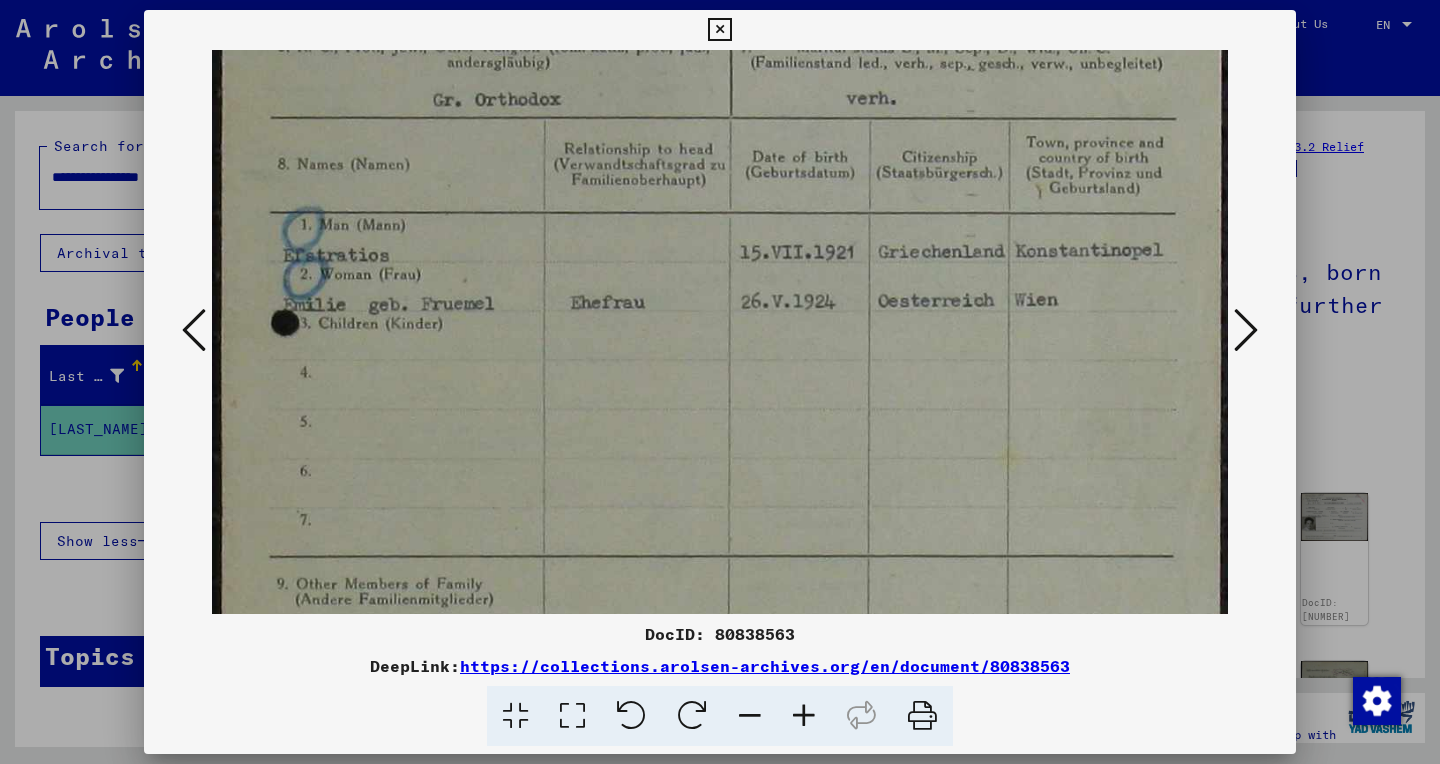 drag, startPoint x: 621, startPoint y: 367, endPoint x: 559, endPoint y: -8, distance: 380.0908 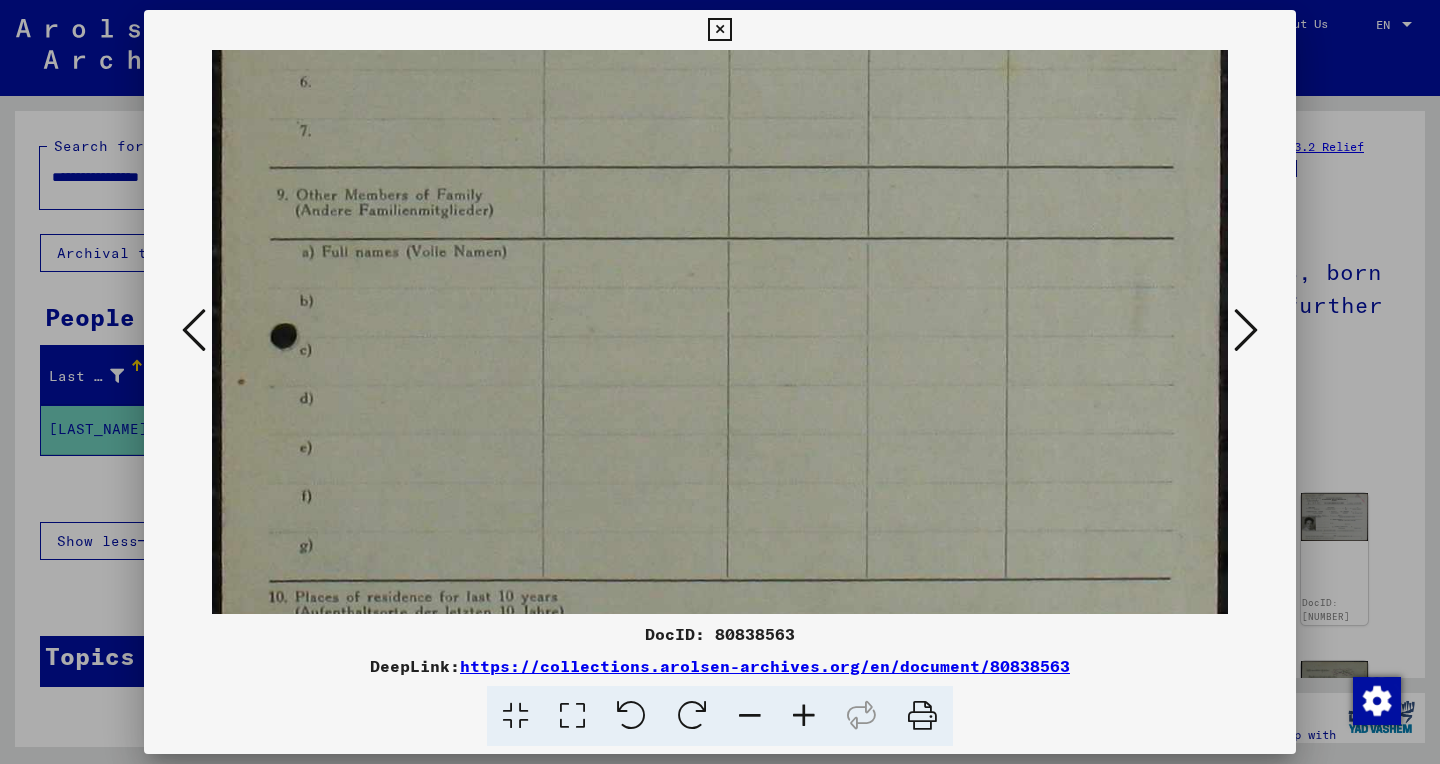scroll, scrollTop: 886, scrollLeft: 0, axis: vertical 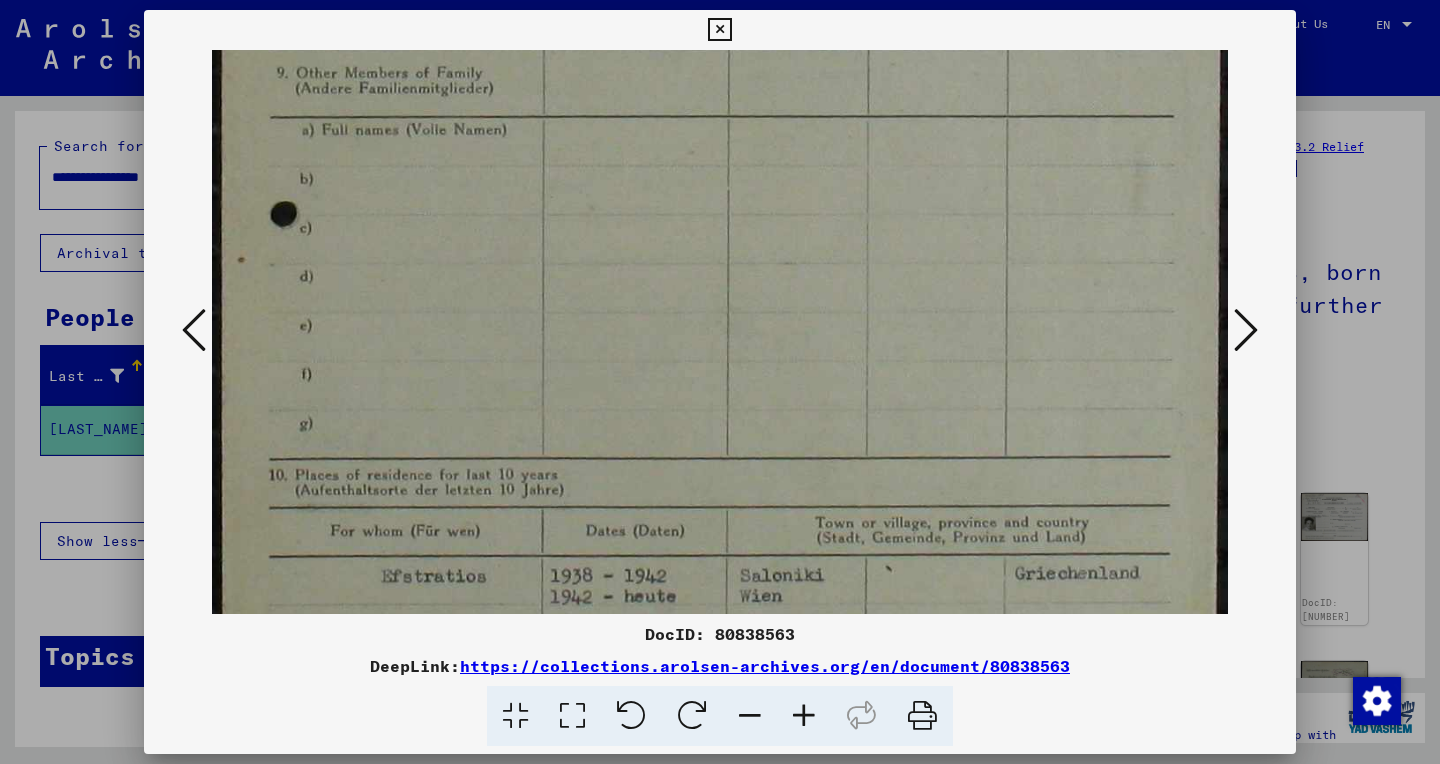drag, startPoint x: 655, startPoint y: 375, endPoint x: 595, endPoint y: -136, distance: 514.51044 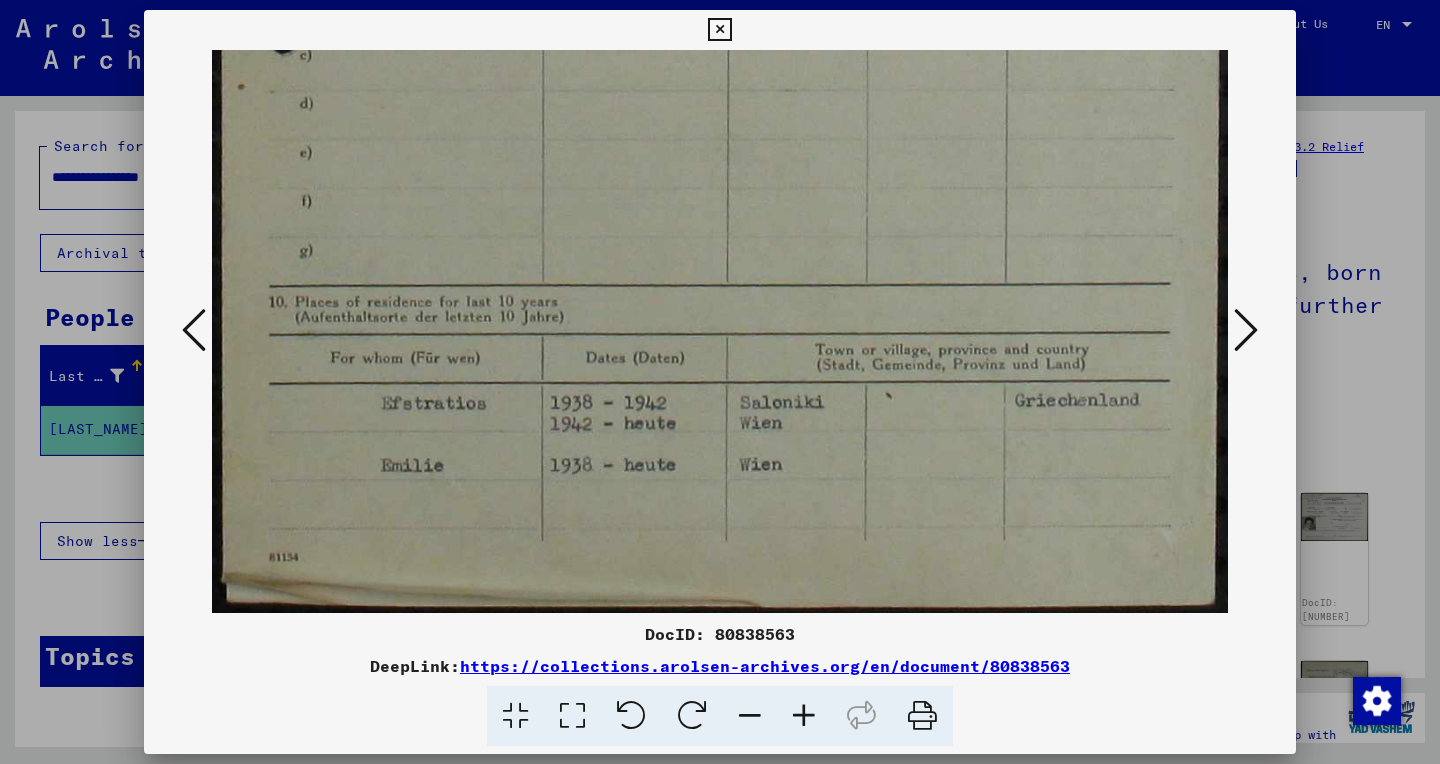 drag, startPoint x: 699, startPoint y: 541, endPoint x: 671, endPoint y: 269, distance: 273.43738 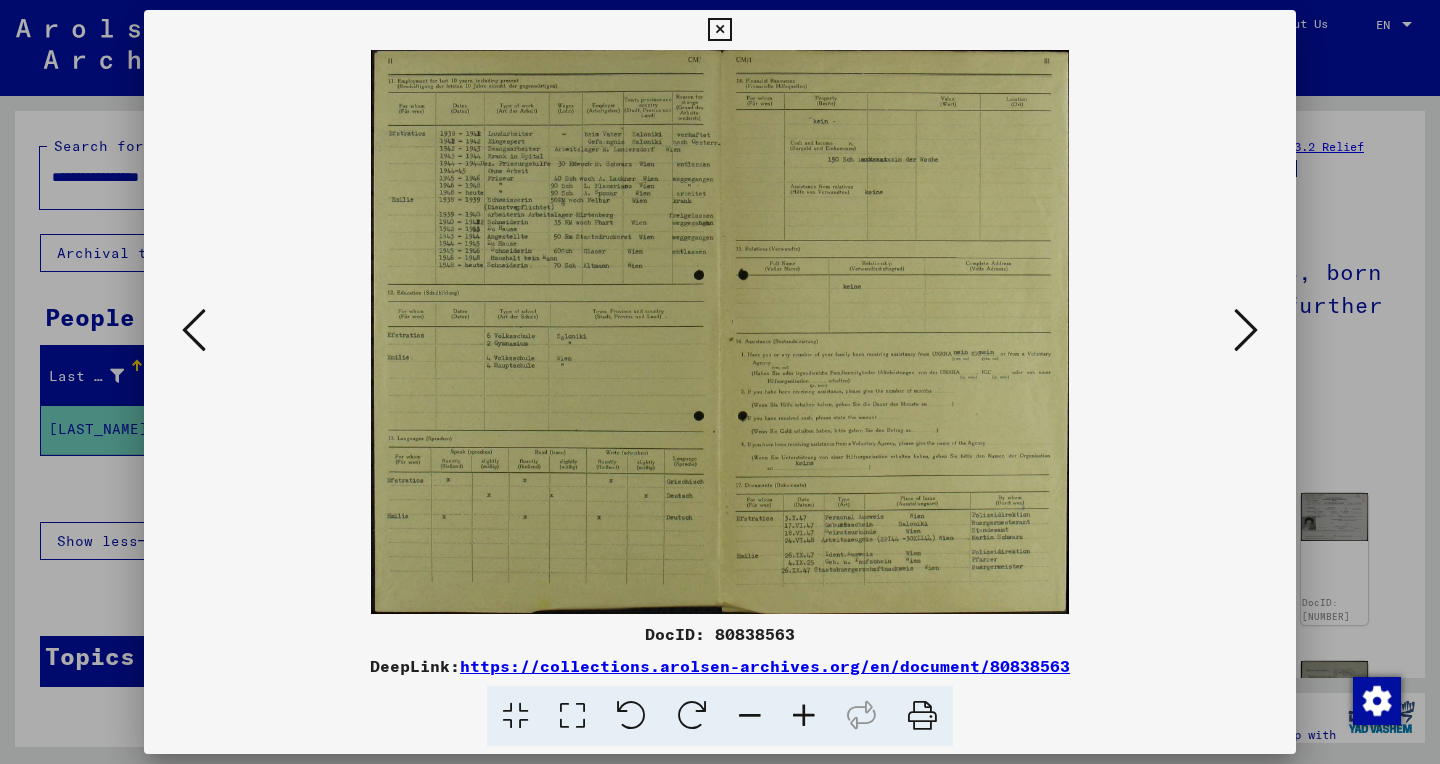 click at bounding box center (1246, 330) 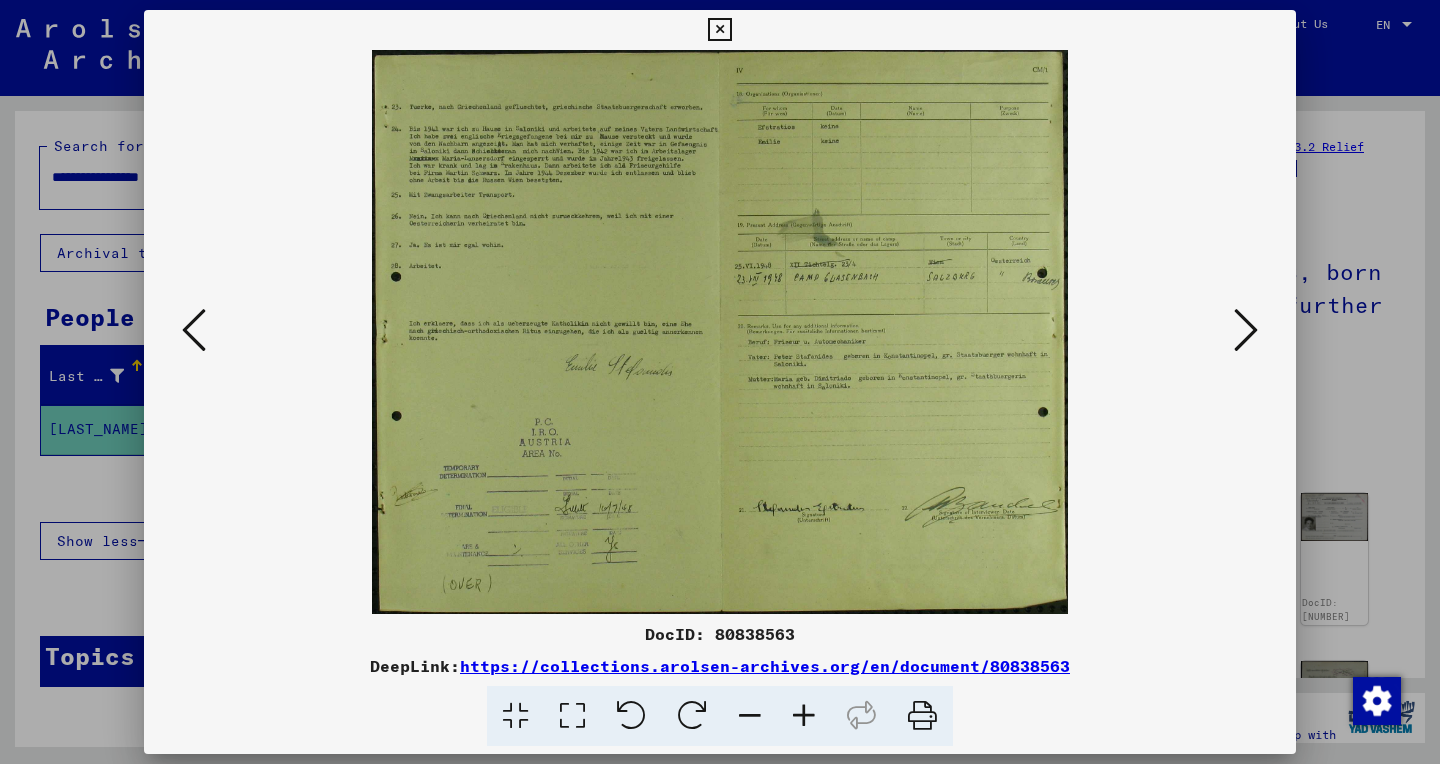 click at bounding box center (572, 716) 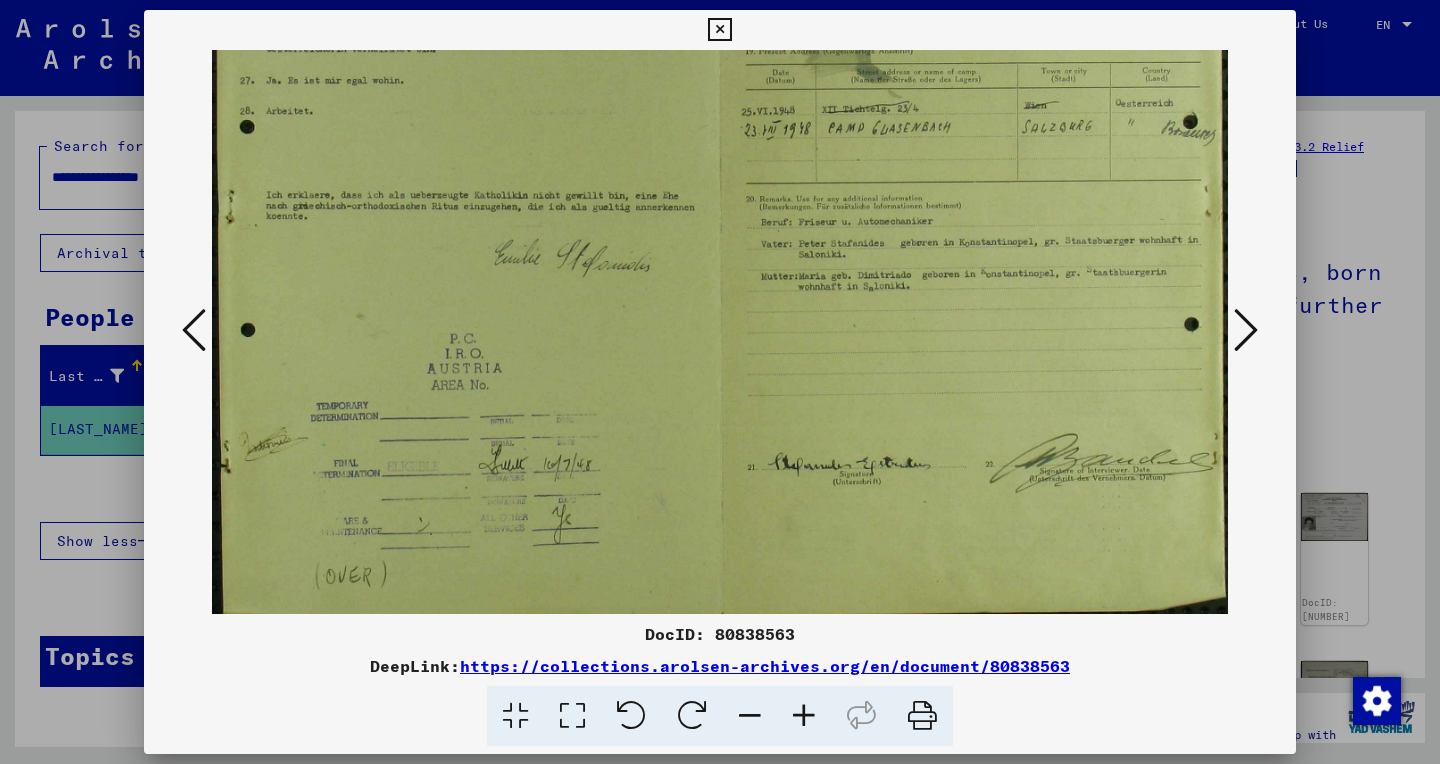 scroll, scrollTop: 265, scrollLeft: 0, axis: vertical 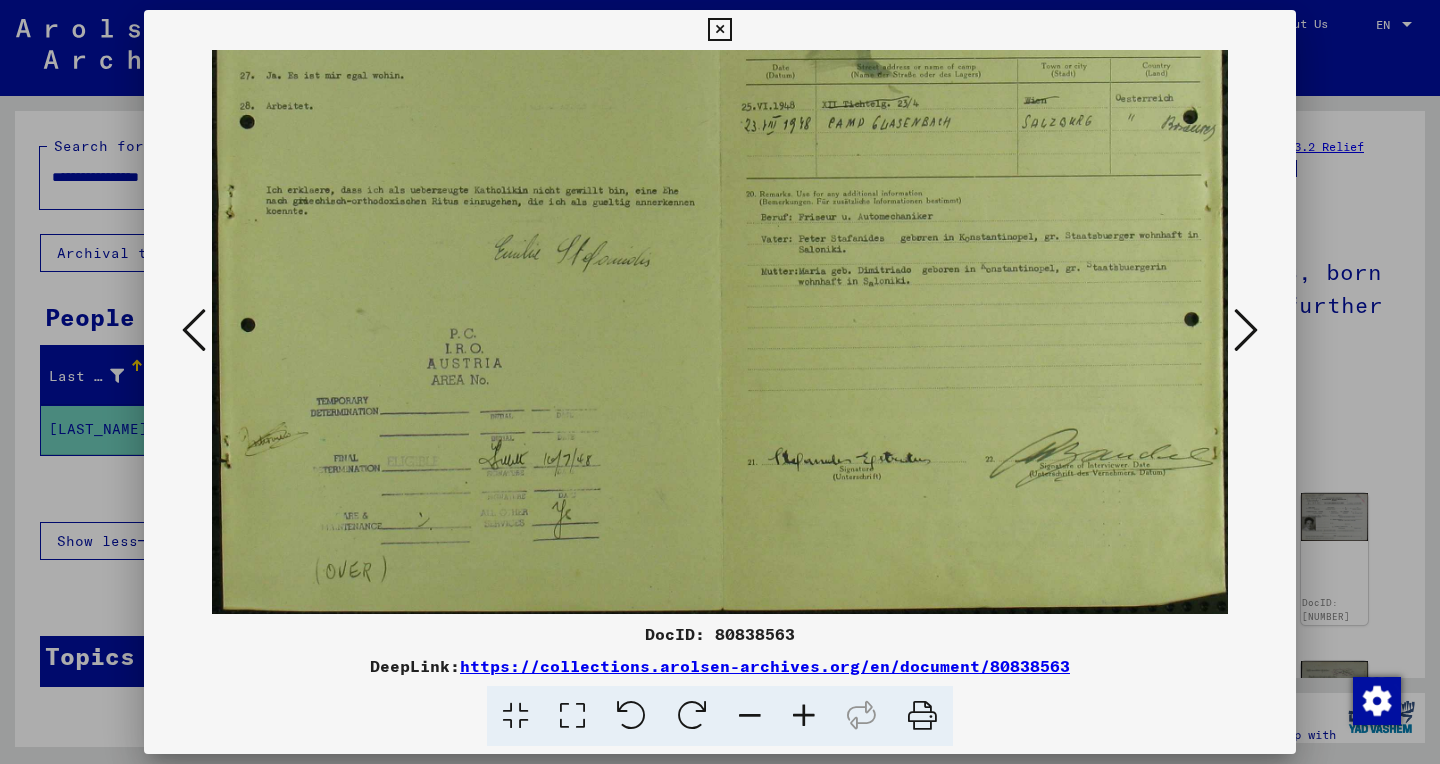 drag, startPoint x: 927, startPoint y: 418, endPoint x: 852, endPoint y: 134, distance: 293.73627 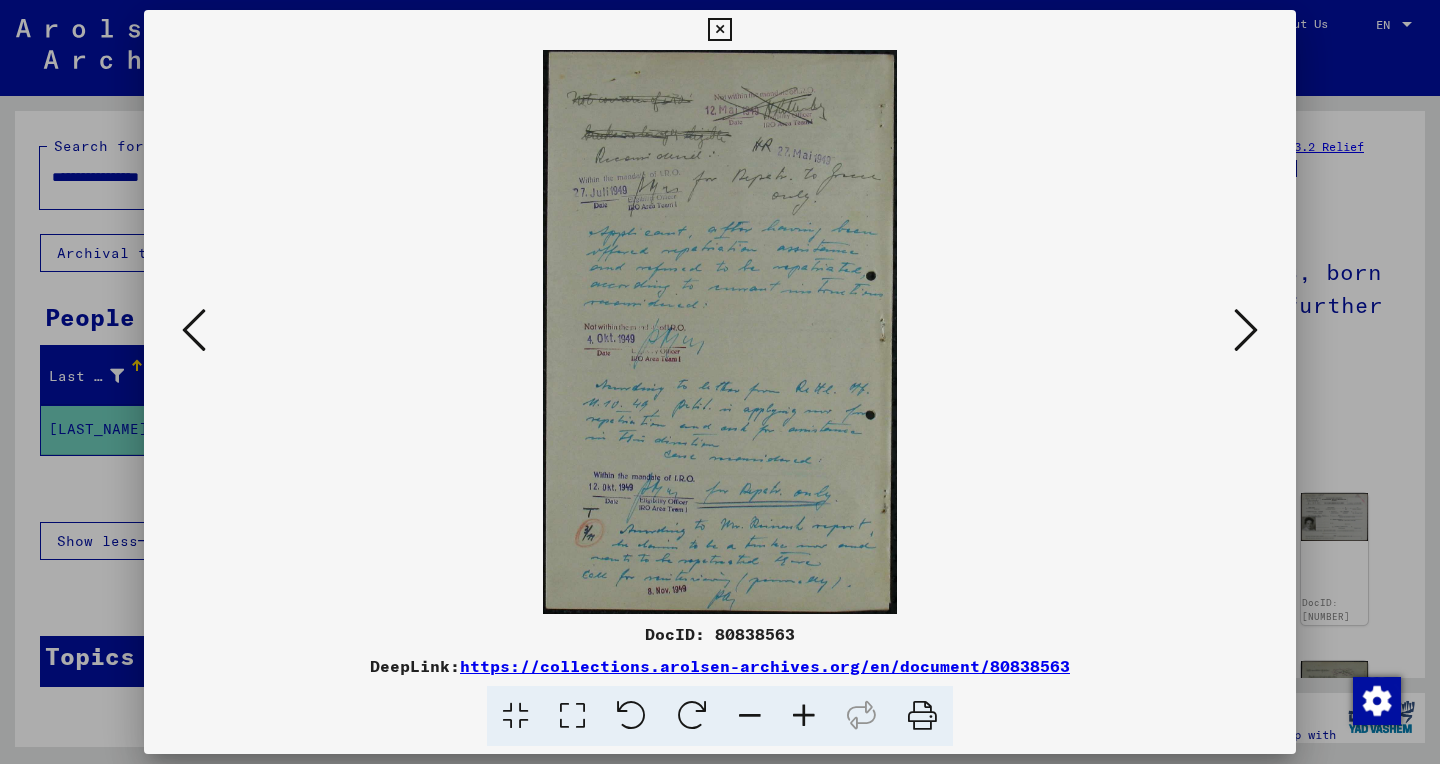 click at bounding box center [572, 716] 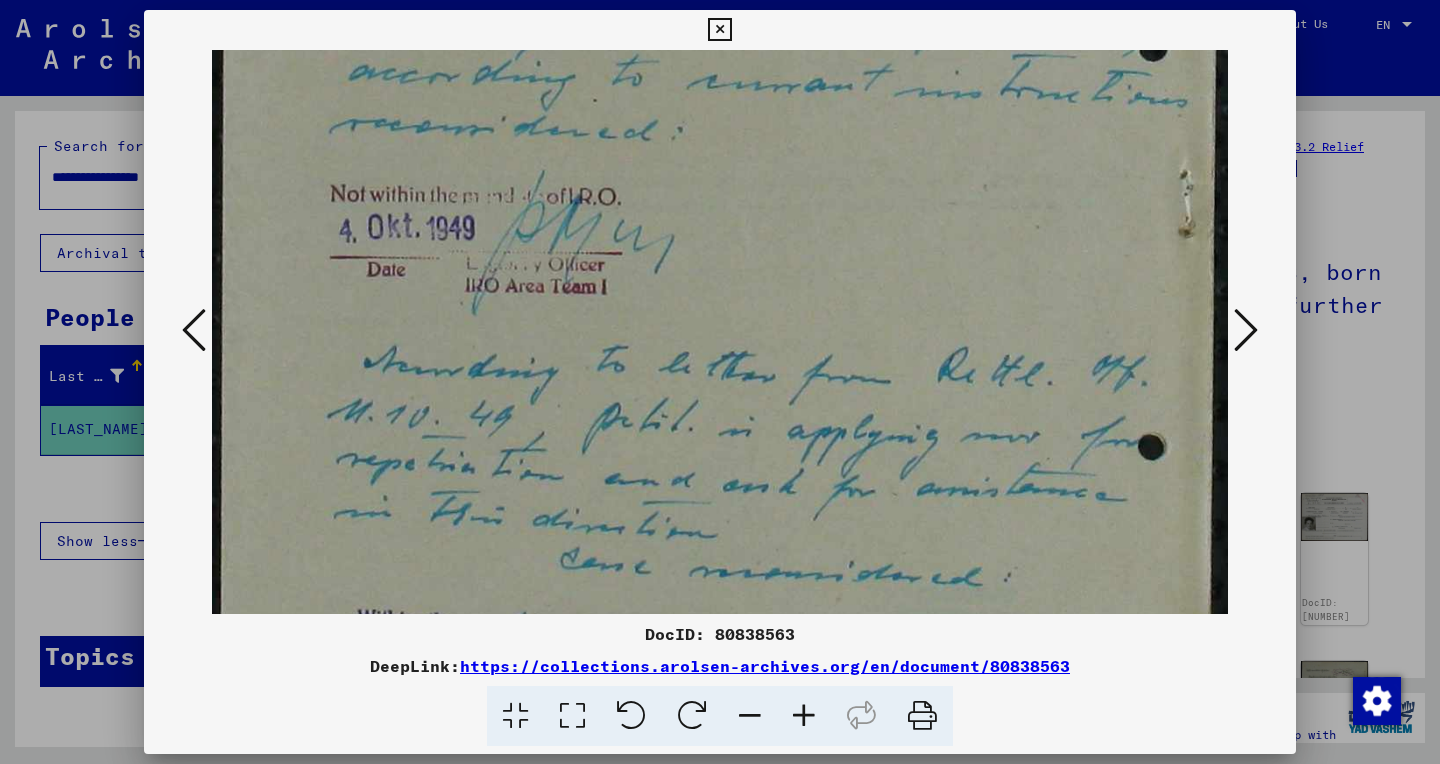 drag, startPoint x: 631, startPoint y: 518, endPoint x: 550, endPoint y: -128, distance: 651.05835 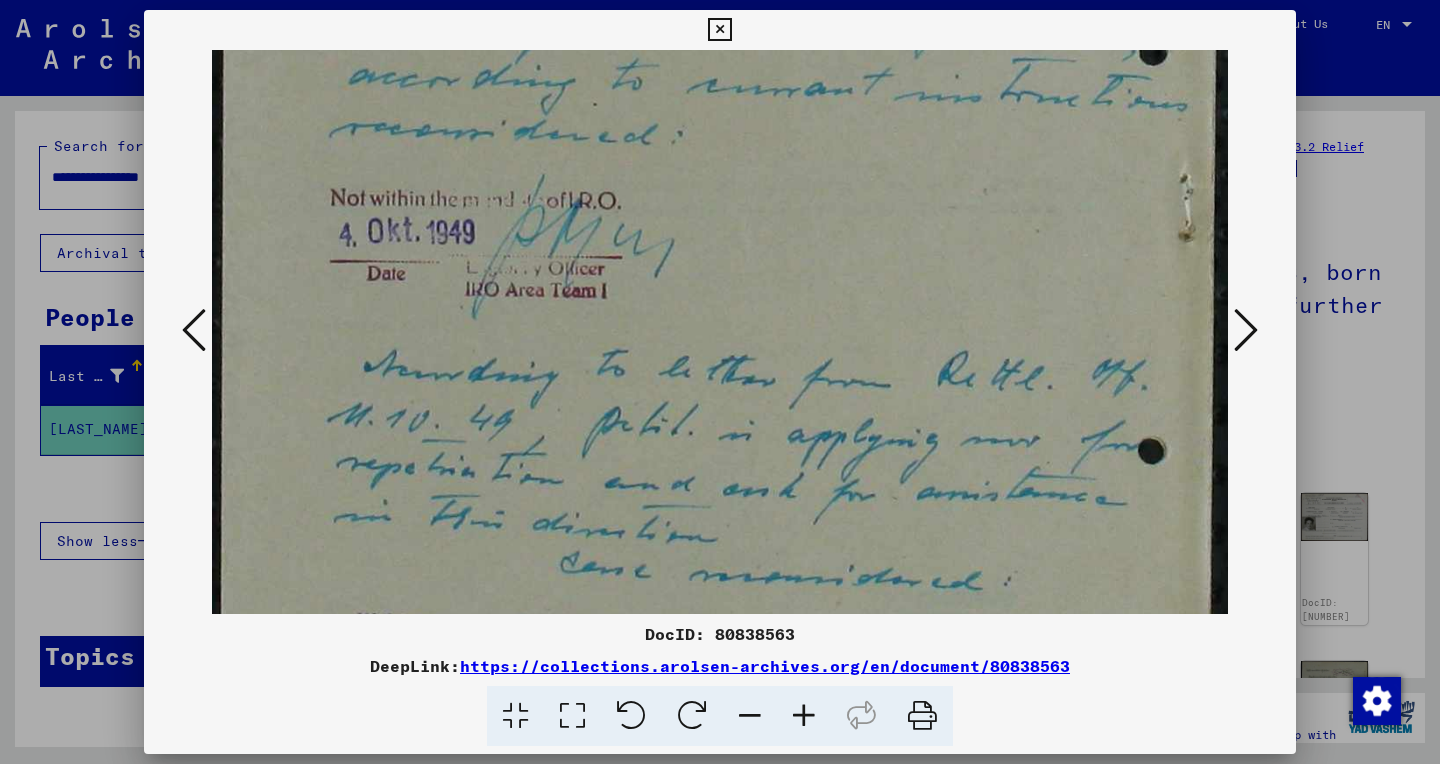 click at bounding box center (1246, 330) 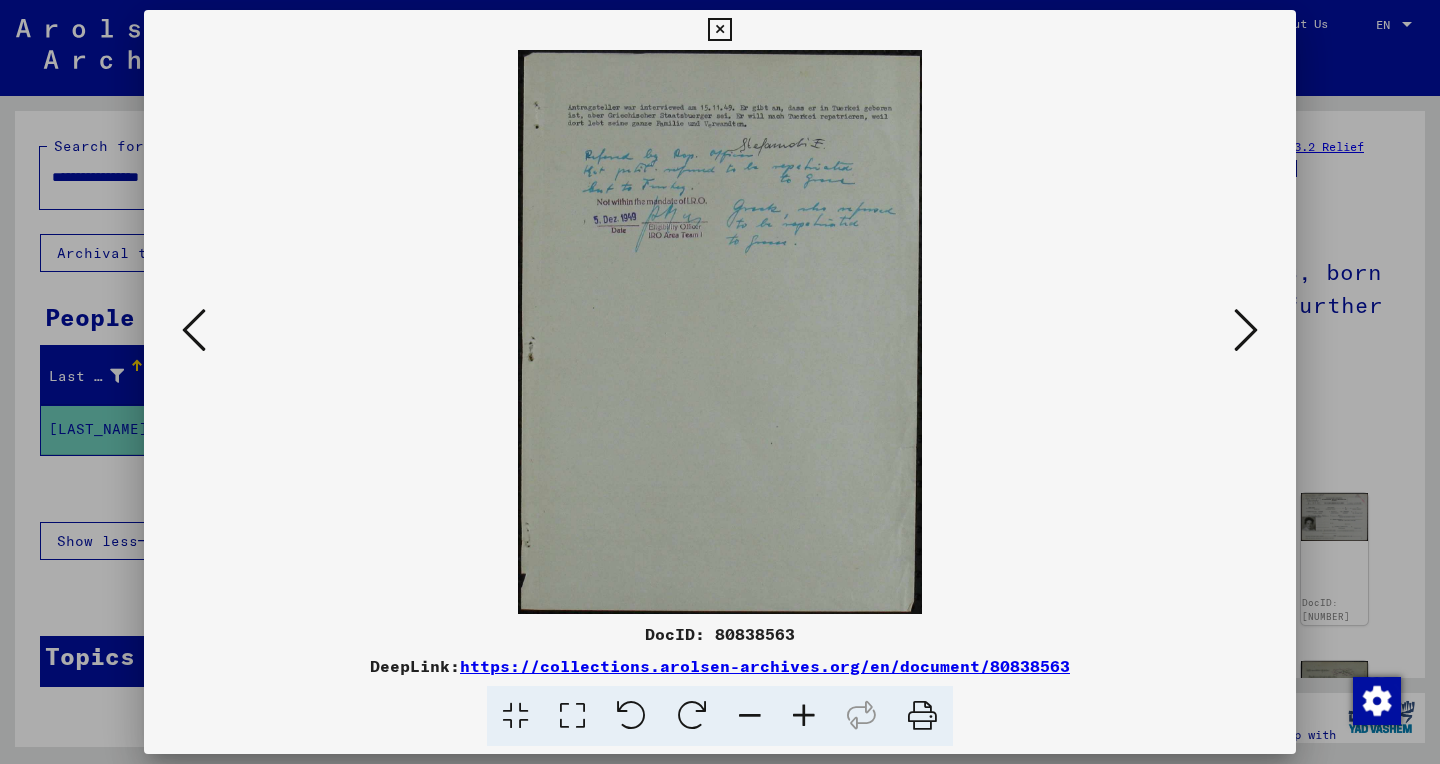 scroll, scrollTop: 0, scrollLeft: 0, axis: both 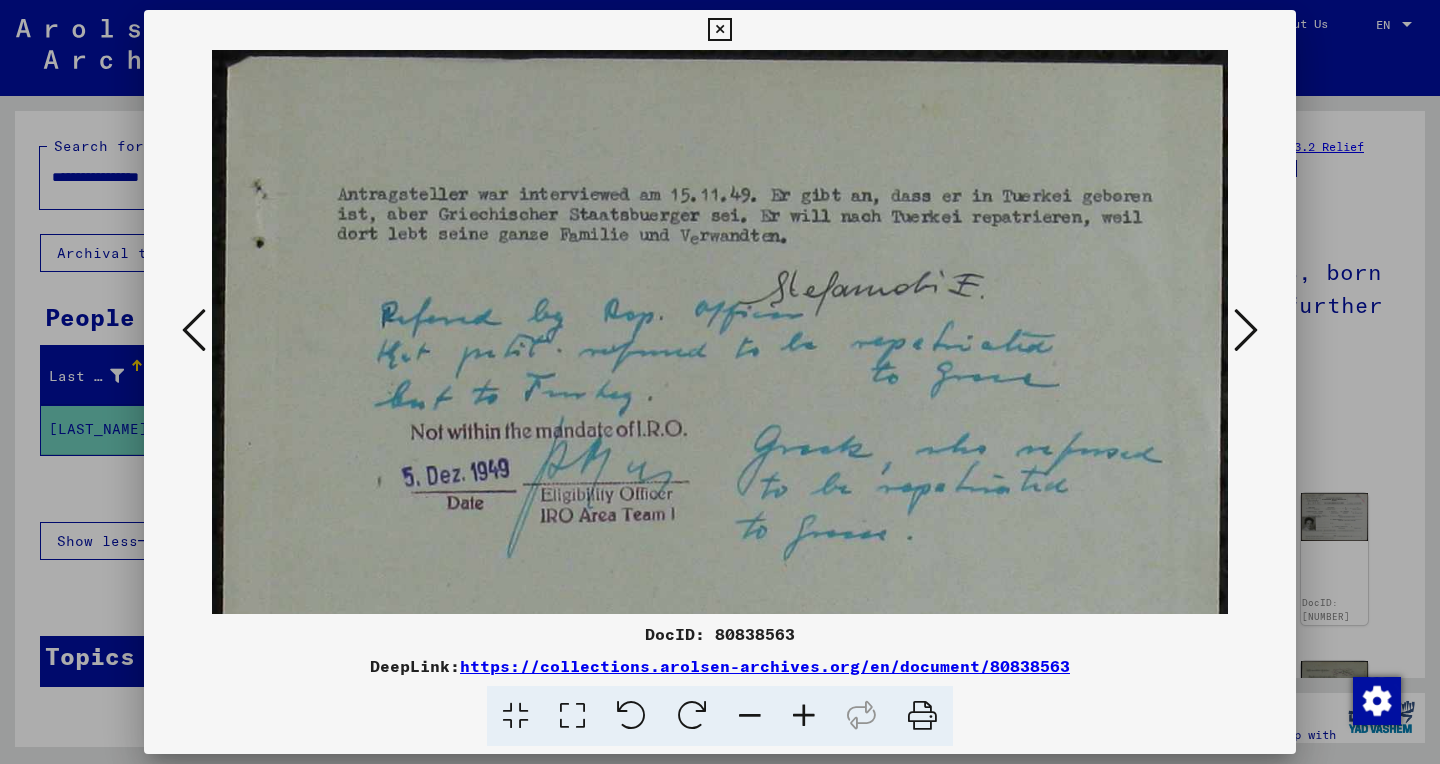 click at bounding box center [1246, 330] 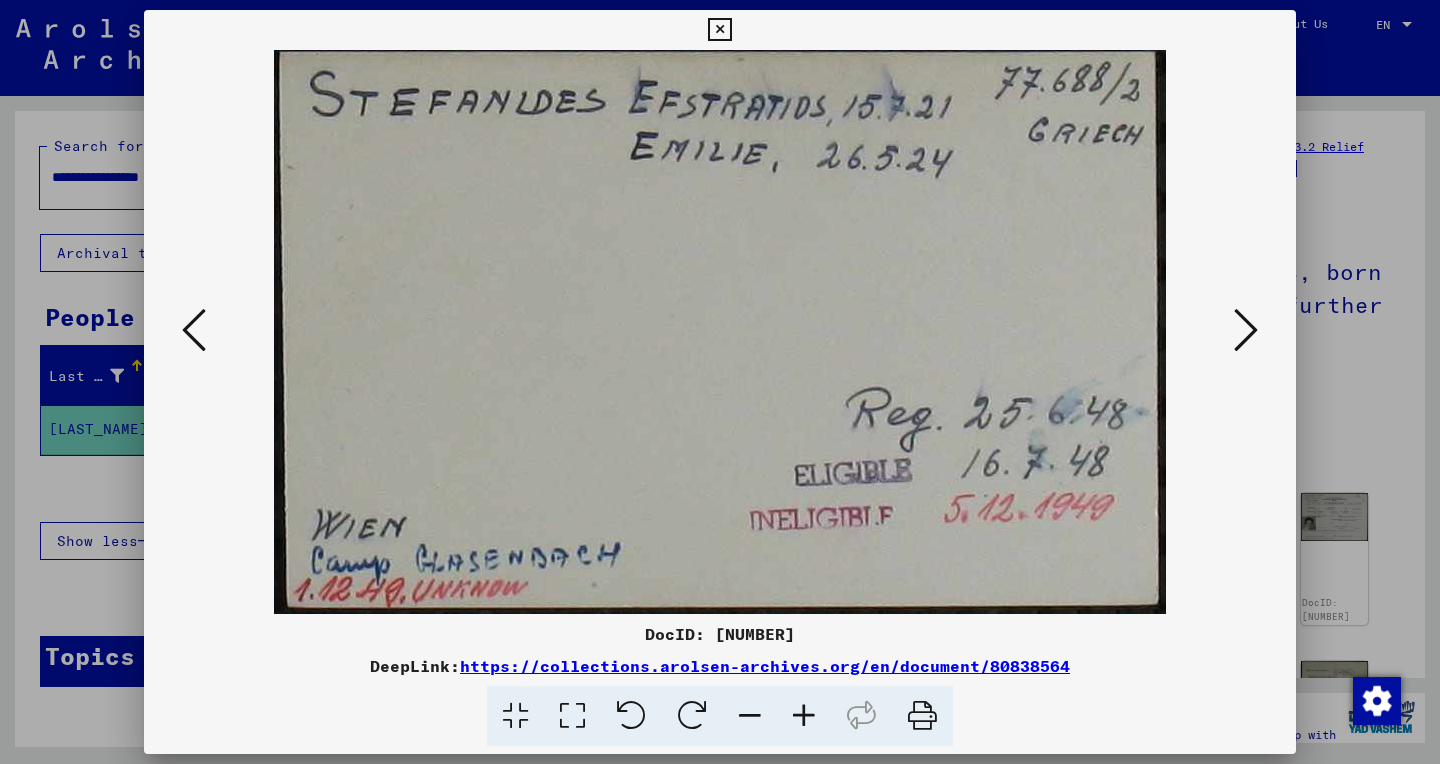 click at bounding box center (1246, 330) 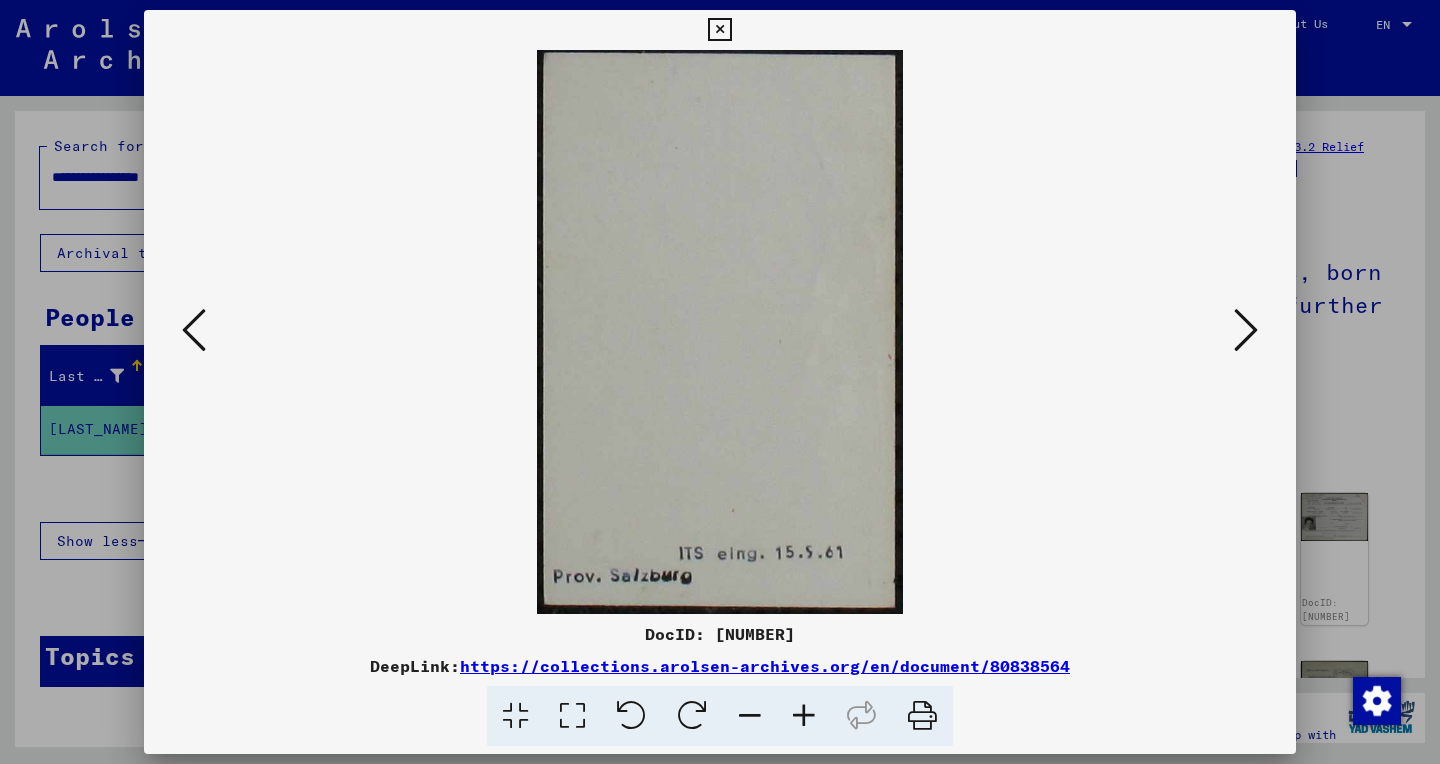 click at bounding box center (1246, 330) 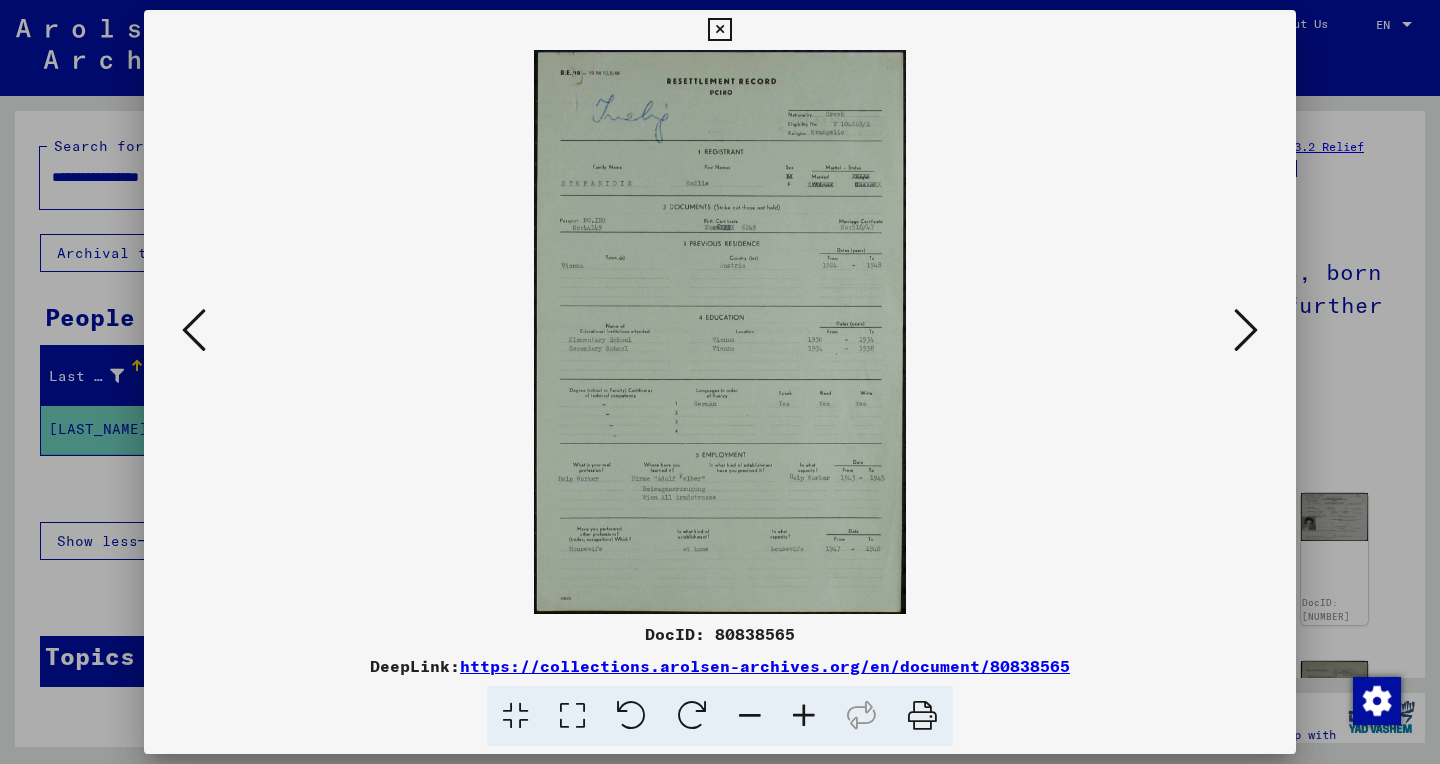 click at bounding box center [572, 716] 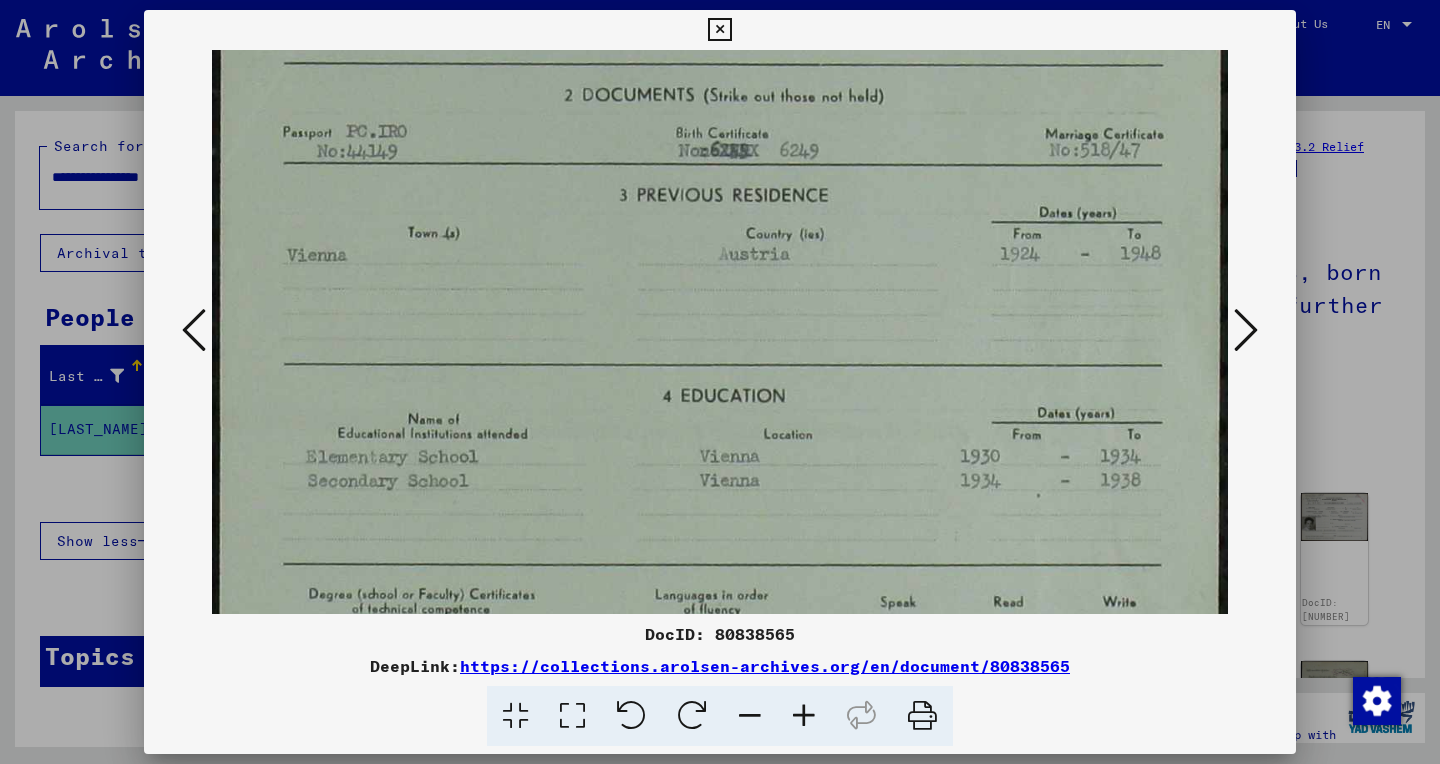 drag, startPoint x: 812, startPoint y: 414, endPoint x: 773, endPoint y: 32, distance: 383.9857 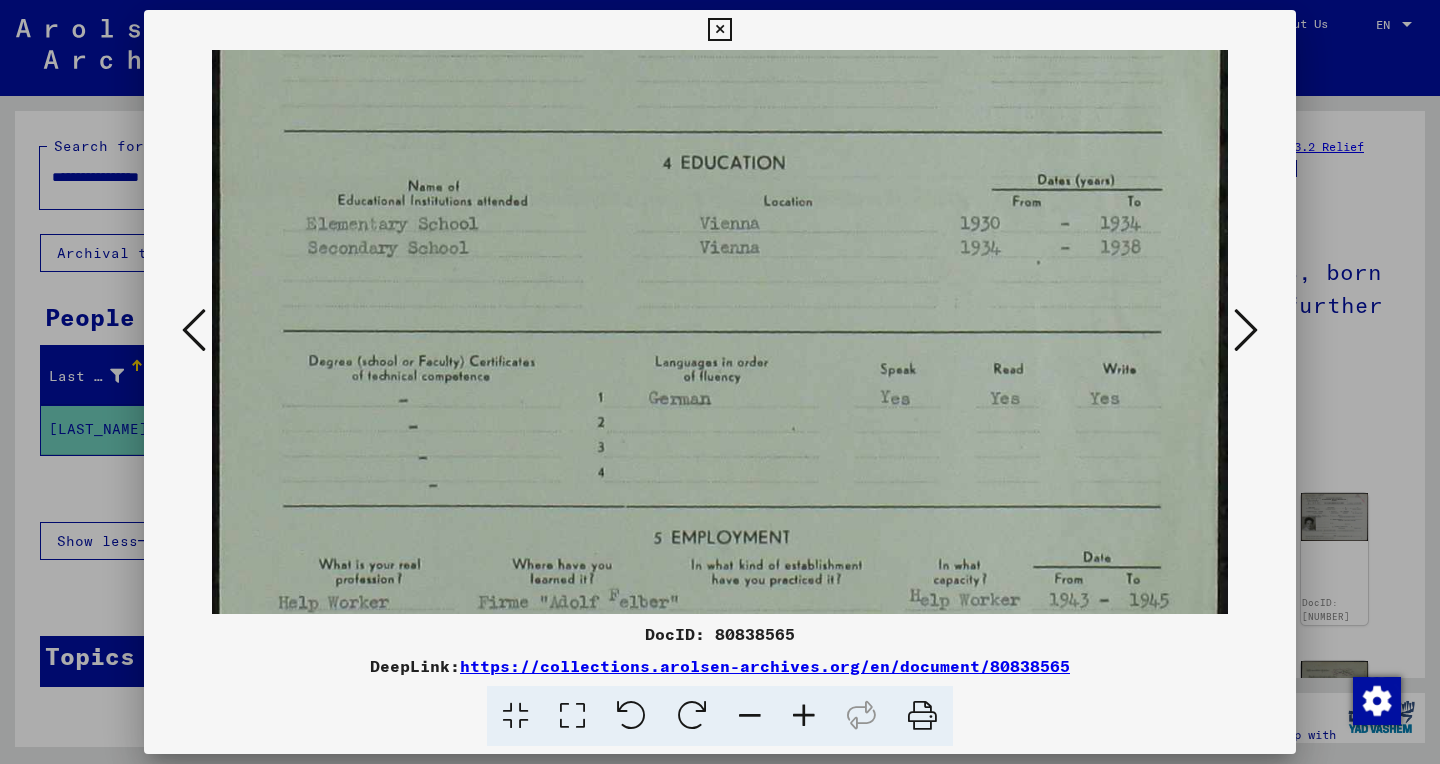 scroll, scrollTop: 618, scrollLeft: 0, axis: vertical 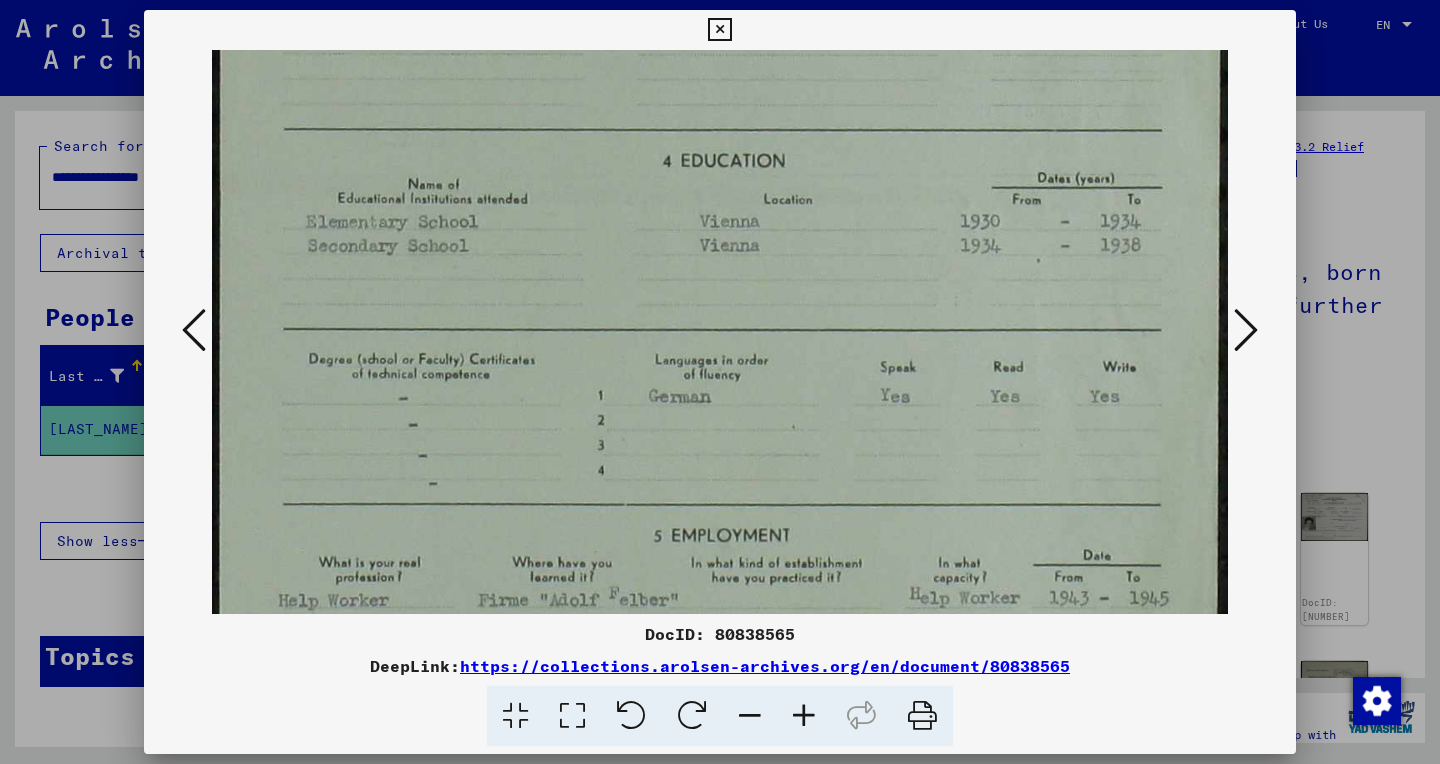 click at bounding box center [720, 200] 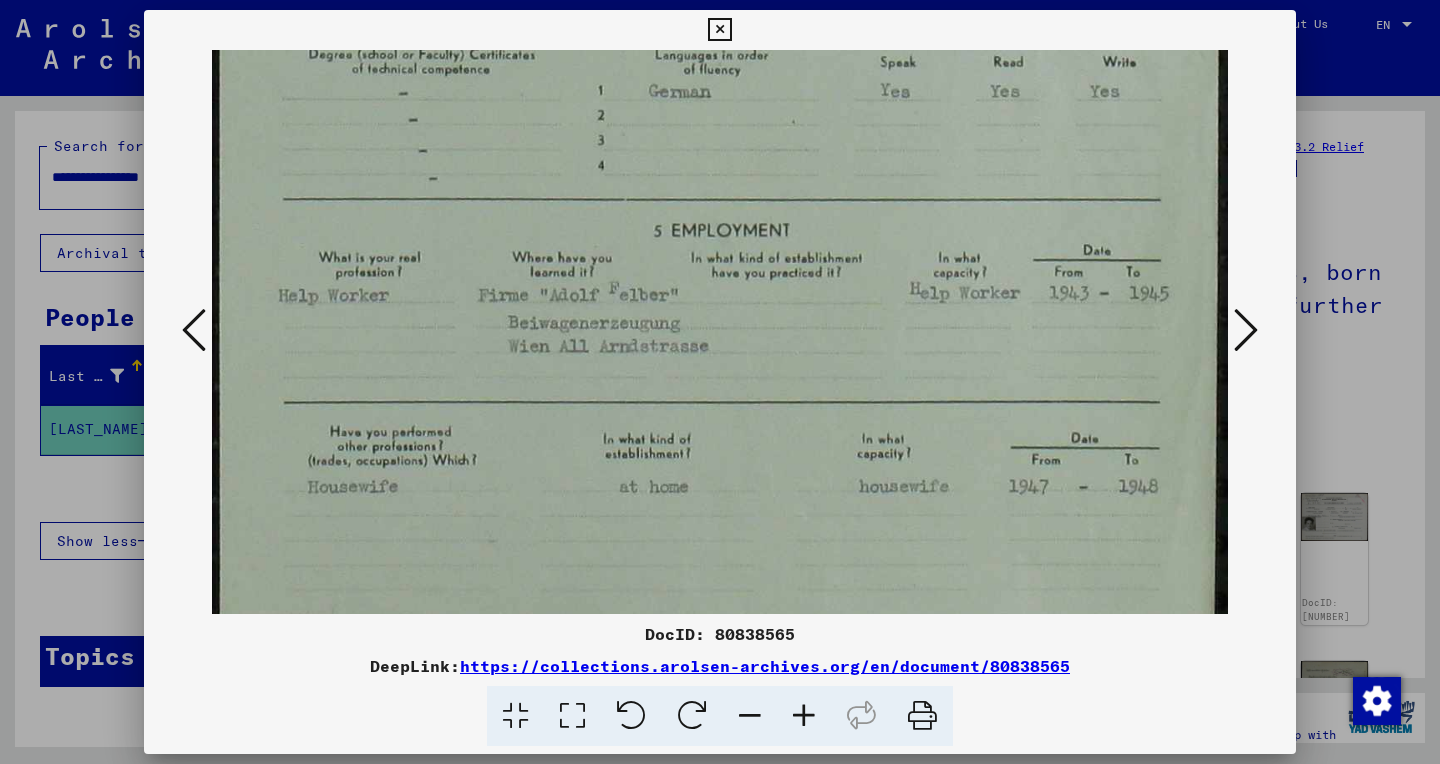 scroll, scrollTop: 927, scrollLeft: 0, axis: vertical 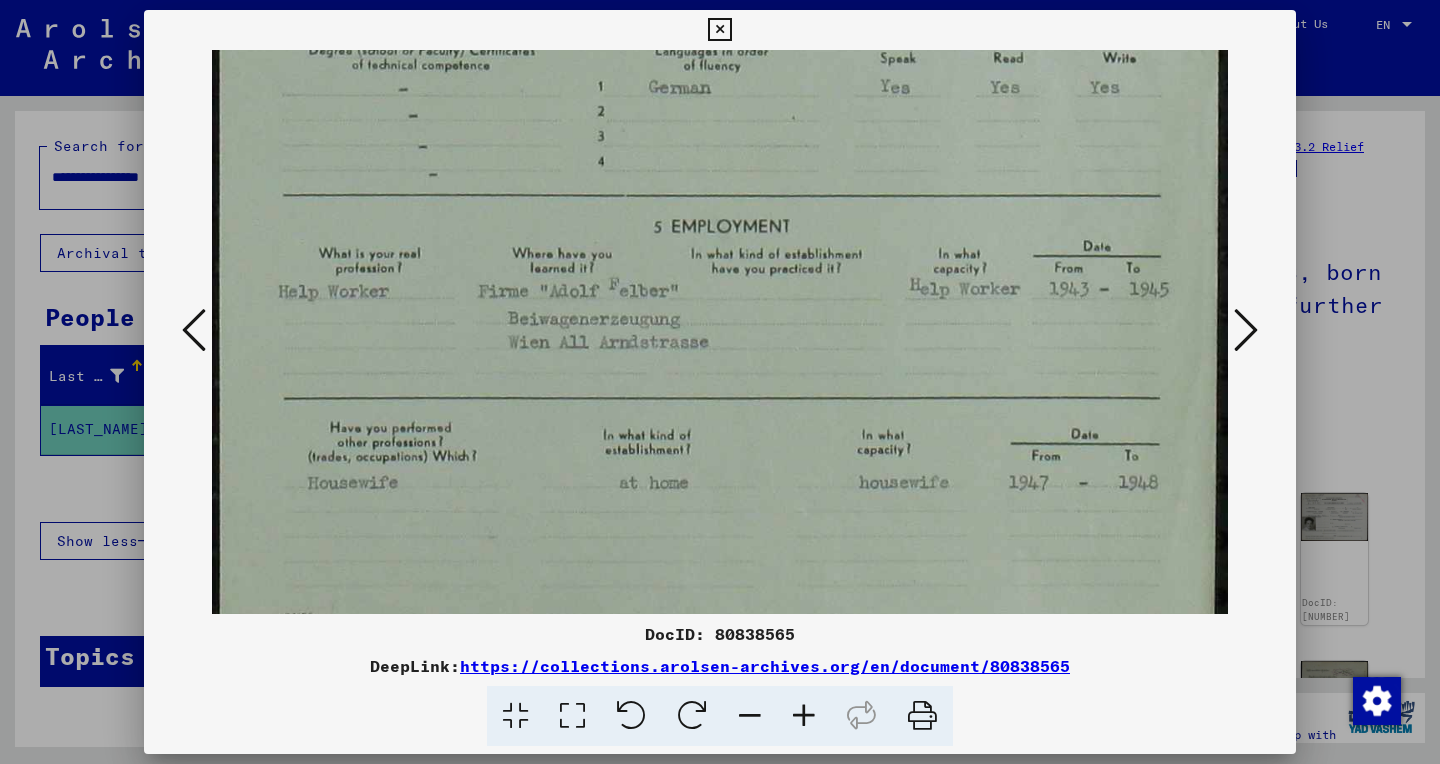 drag, startPoint x: 945, startPoint y: 394, endPoint x: 863, endPoint y: 85, distance: 319.69516 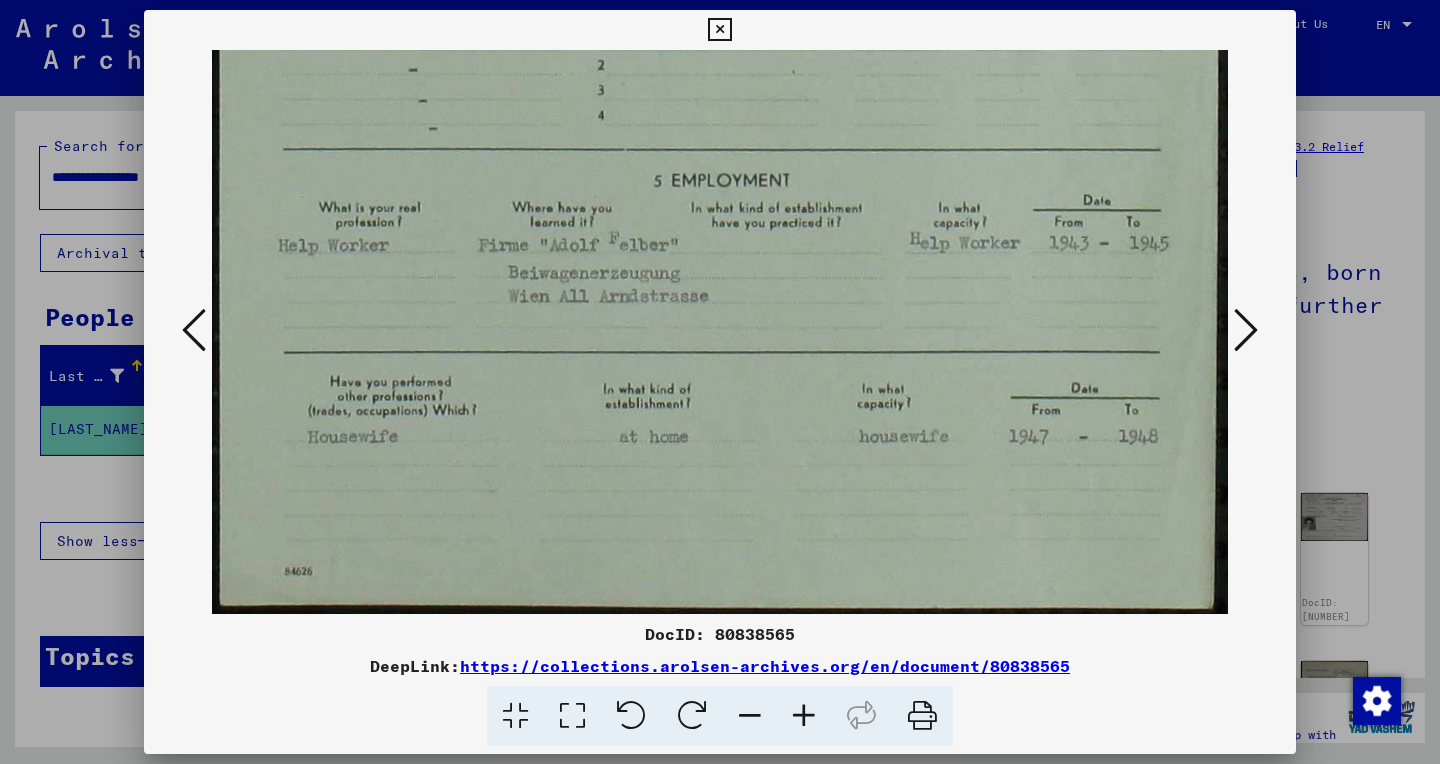 drag, startPoint x: 862, startPoint y: 548, endPoint x: 794, endPoint y: 181, distance: 373.24658 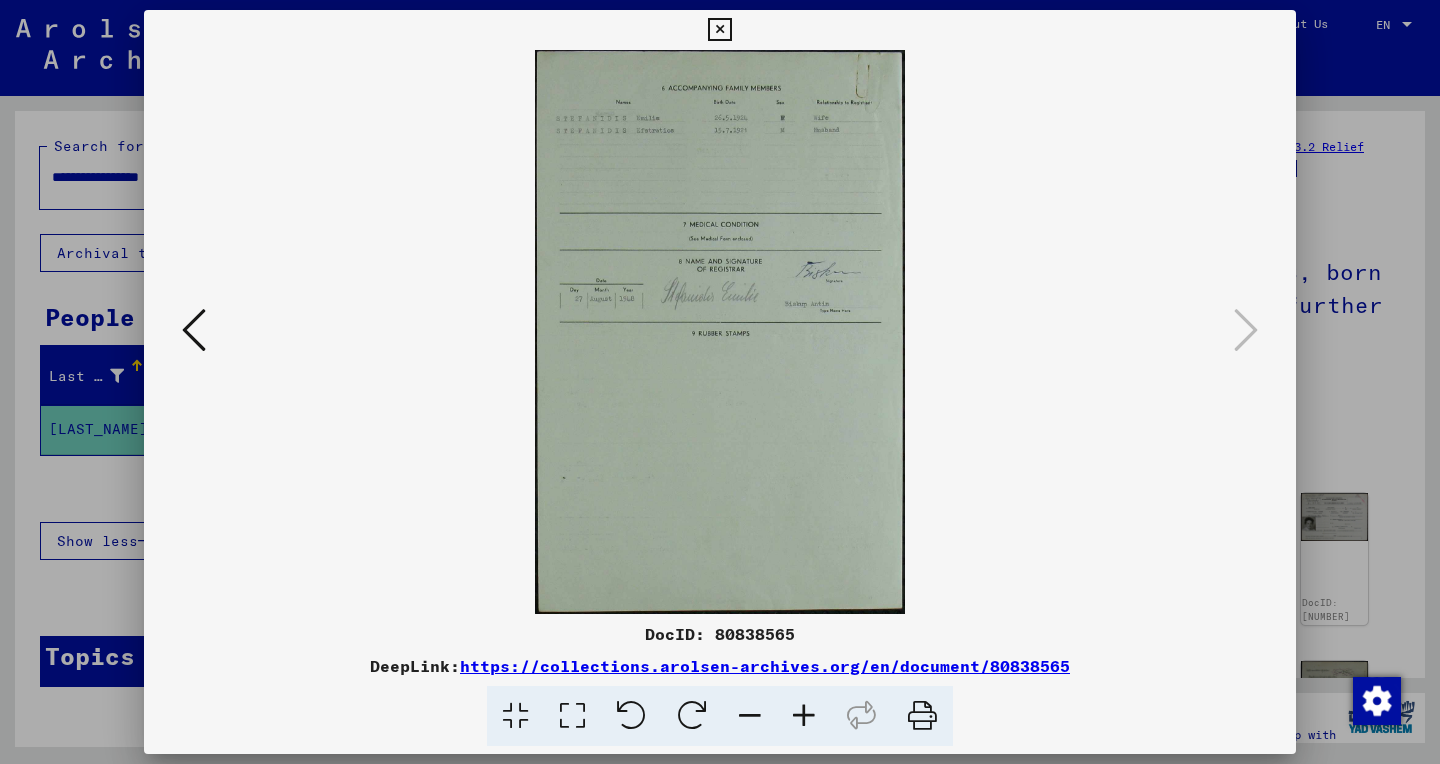 scroll, scrollTop: 0, scrollLeft: 0, axis: both 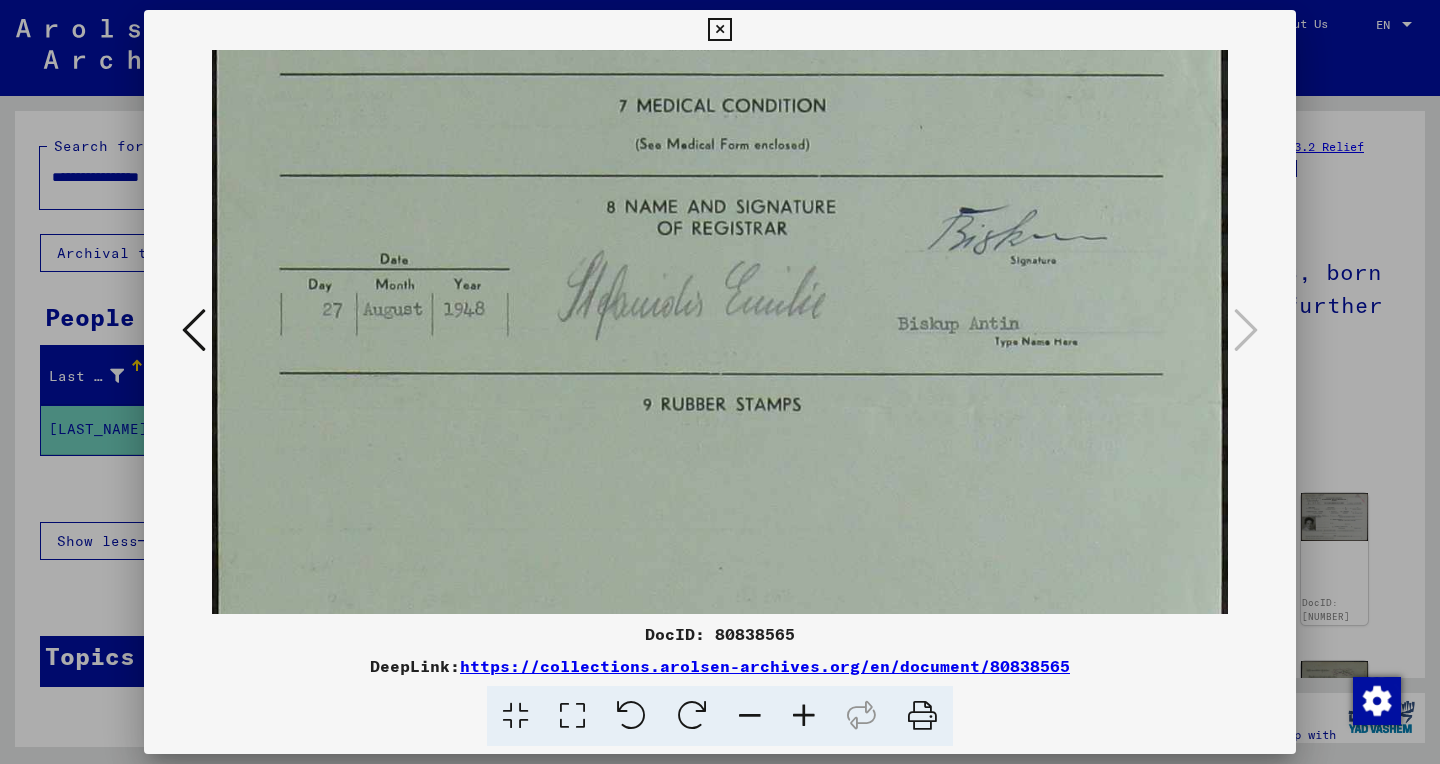 drag, startPoint x: 704, startPoint y: 499, endPoint x: 661, endPoint y: 83, distance: 418.21646 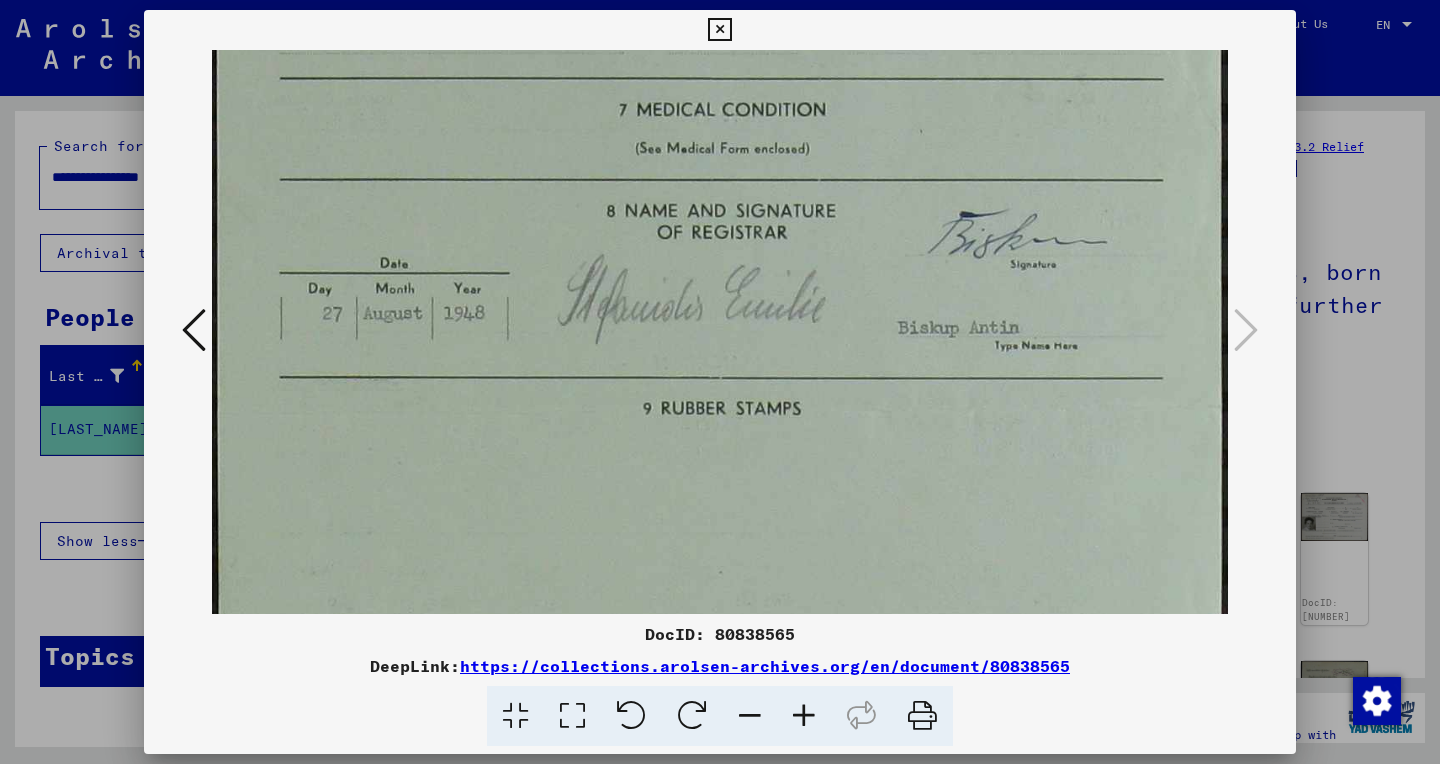 click at bounding box center [719, 30] 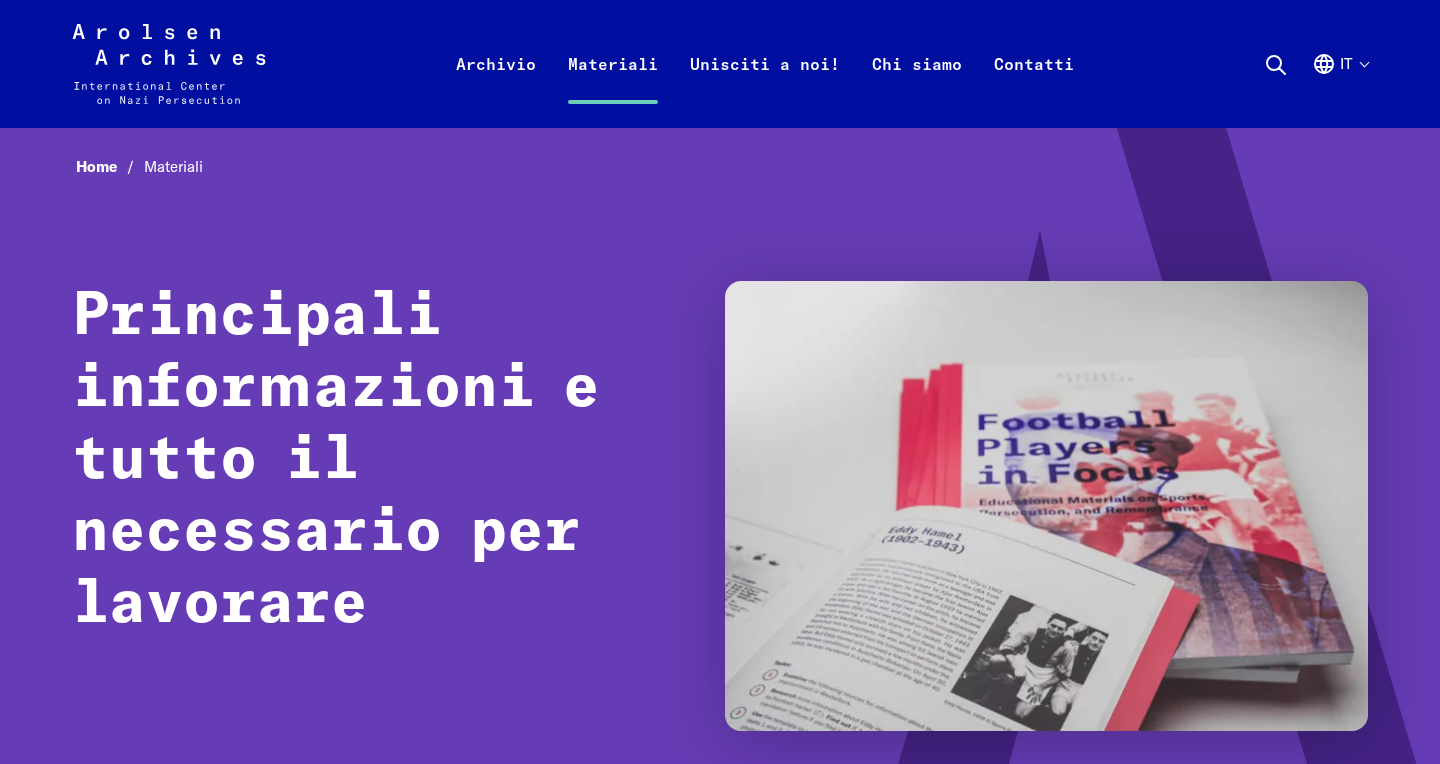 scroll, scrollTop: 0, scrollLeft: 0, axis: both 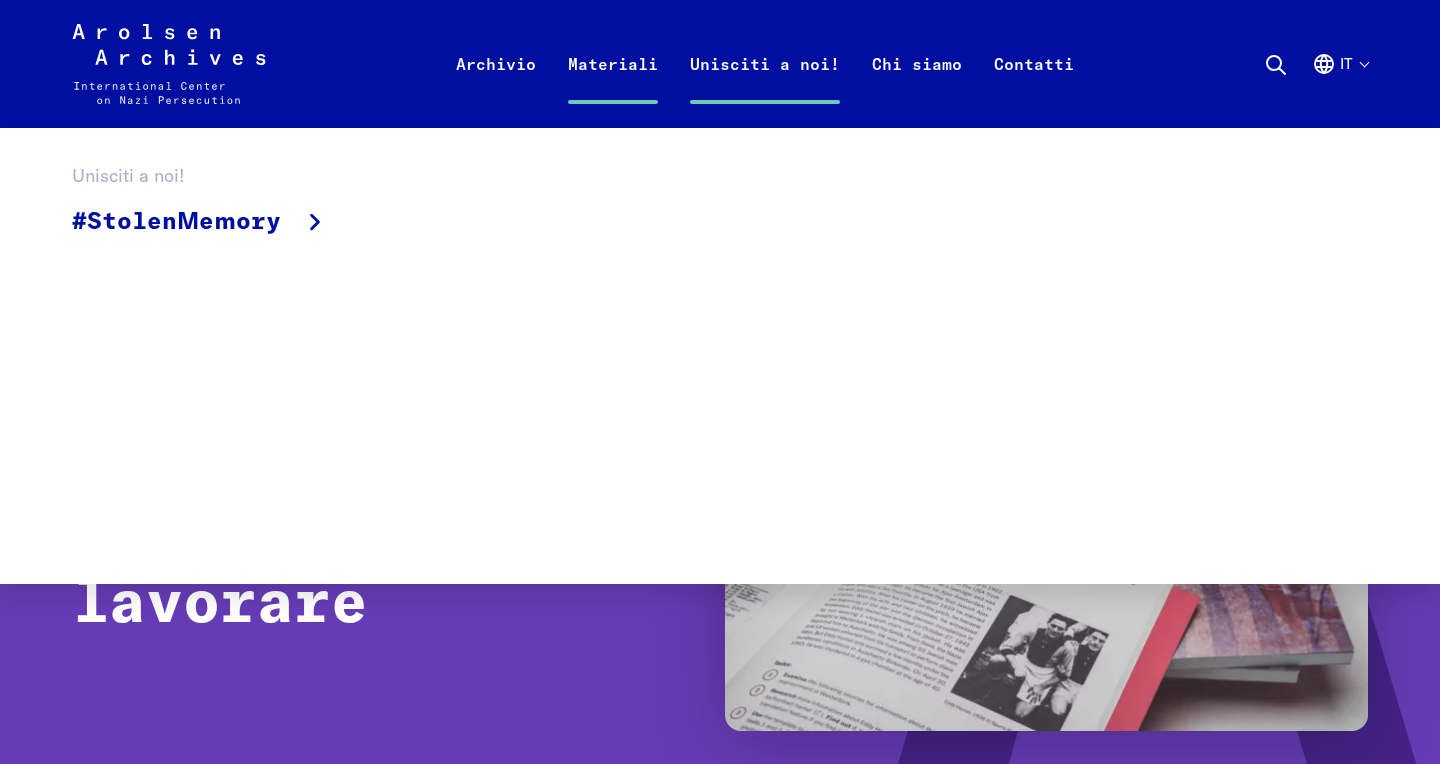 click on "Unisciti a noi!" at bounding box center [765, 88] 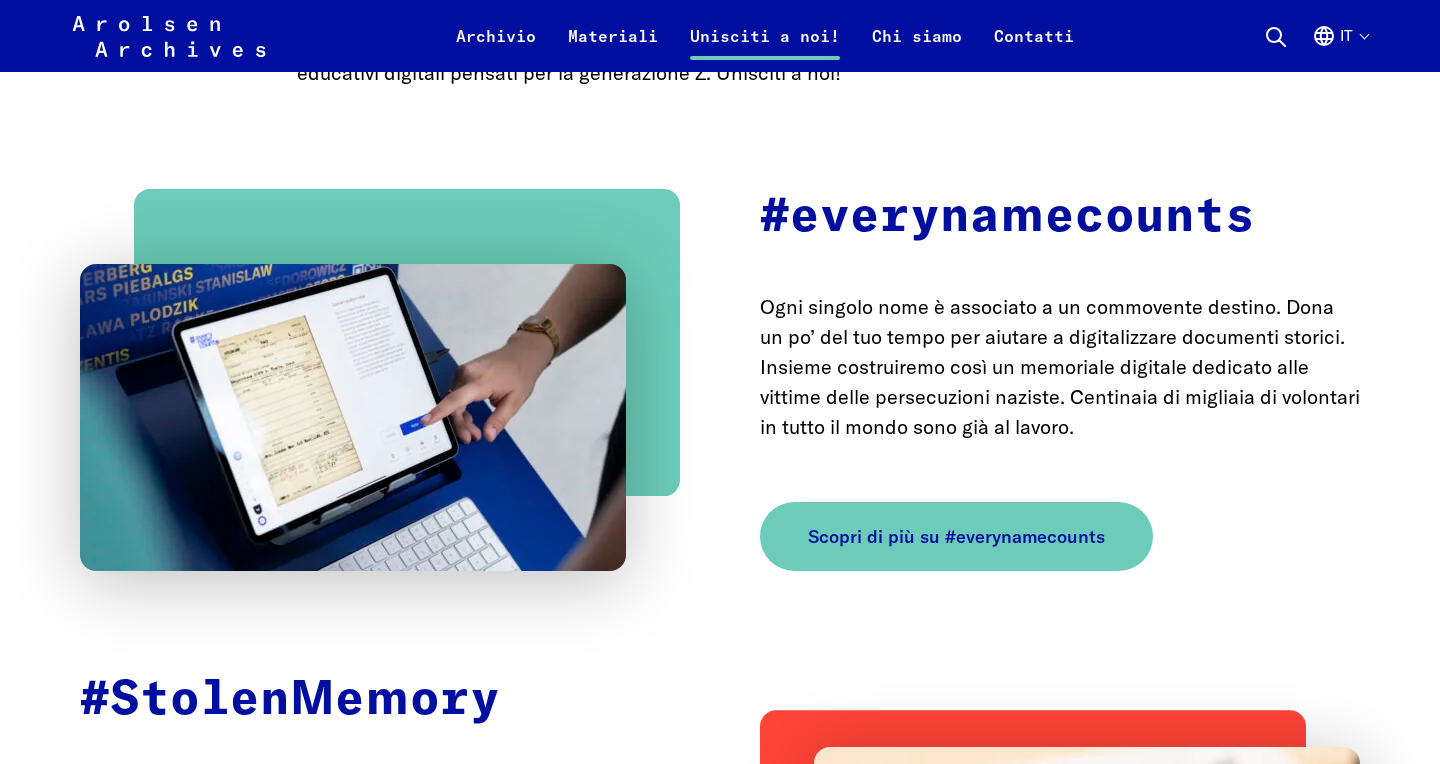 scroll, scrollTop: 1065, scrollLeft: 0, axis: vertical 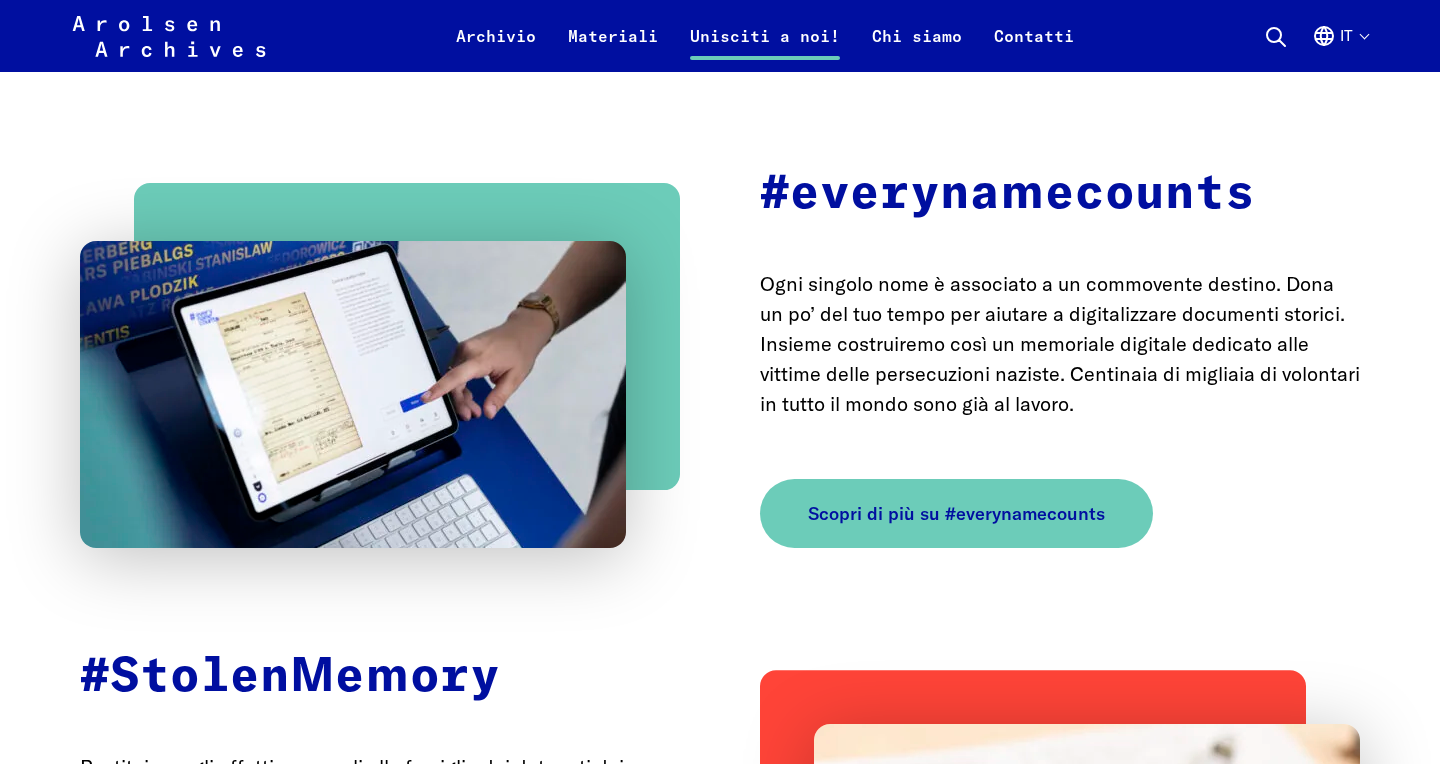 click on "Scopri di più su #everynamecounts" at bounding box center [956, 513] 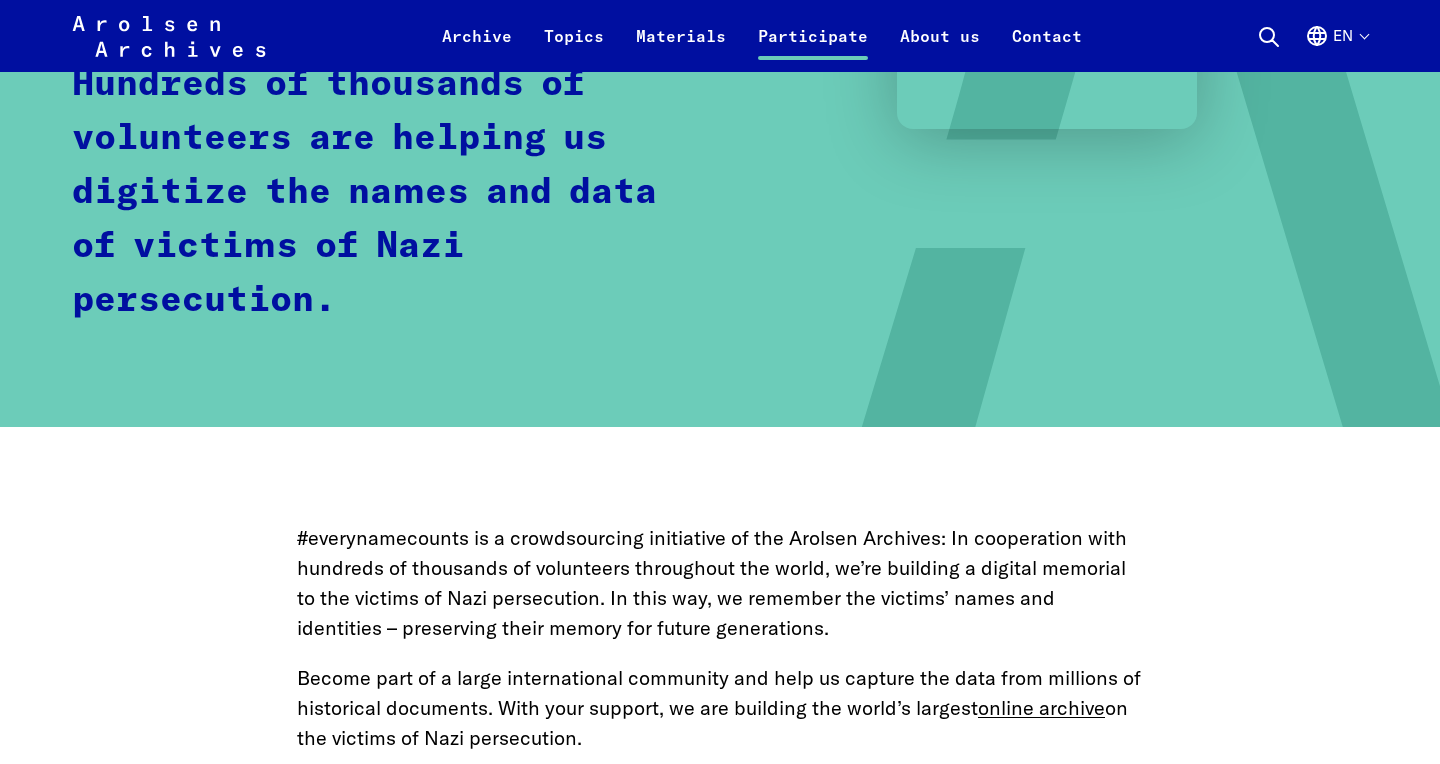 scroll, scrollTop: 1248, scrollLeft: 0, axis: vertical 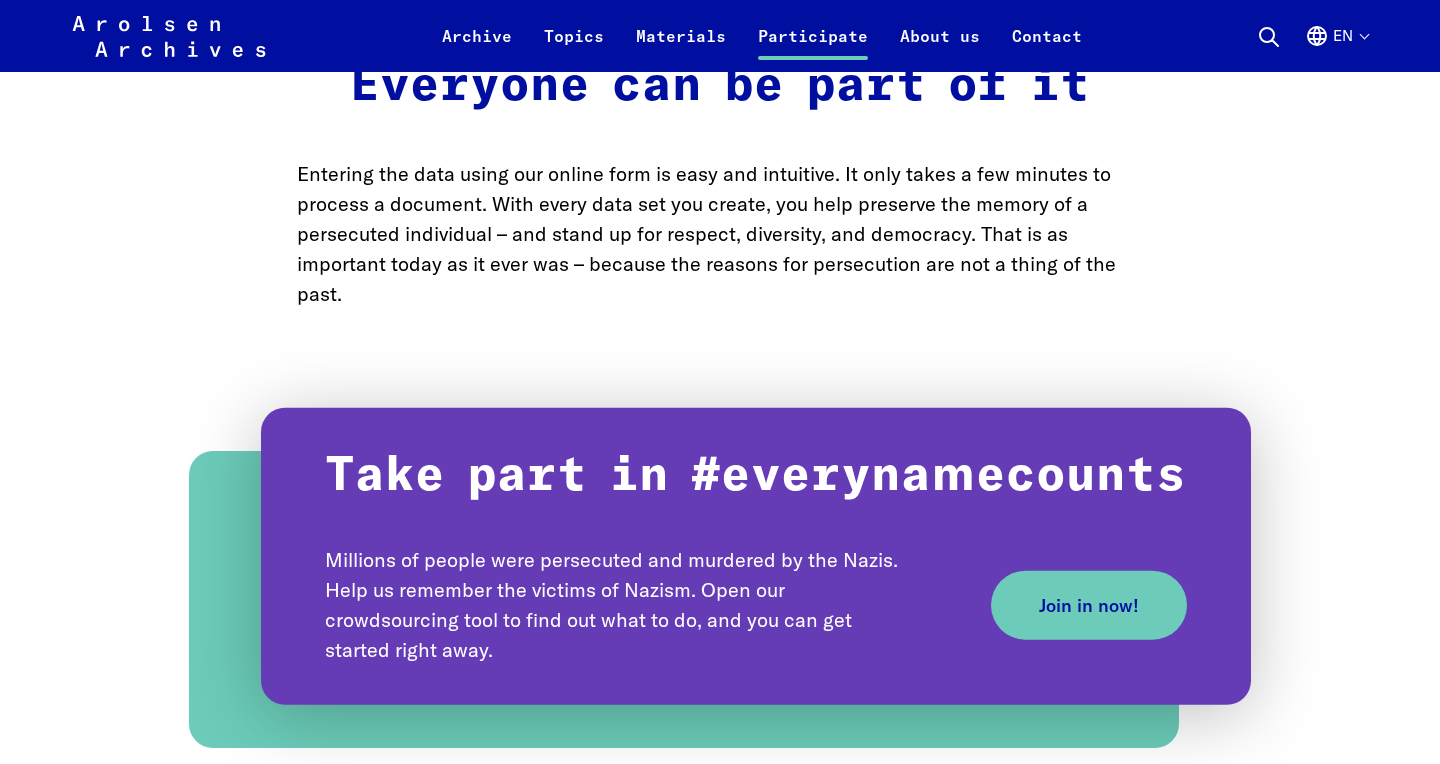 click on "Join in now!" at bounding box center (1089, 605) 